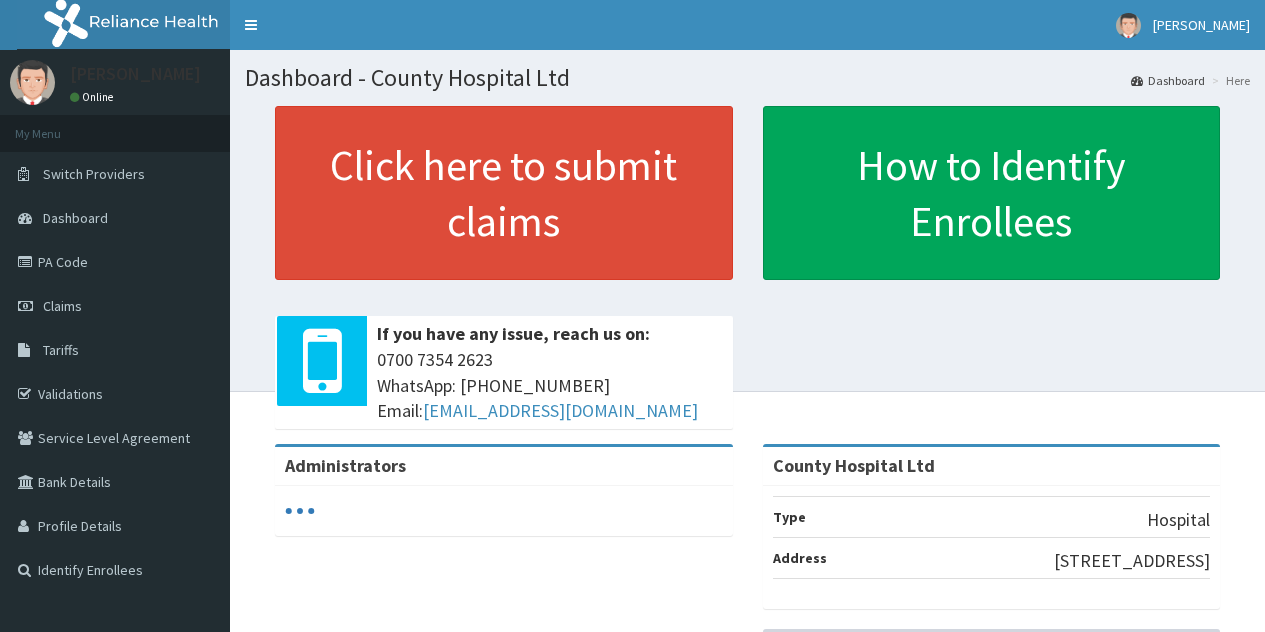 scroll, scrollTop: 0, scrollLeft: 0, axis: both 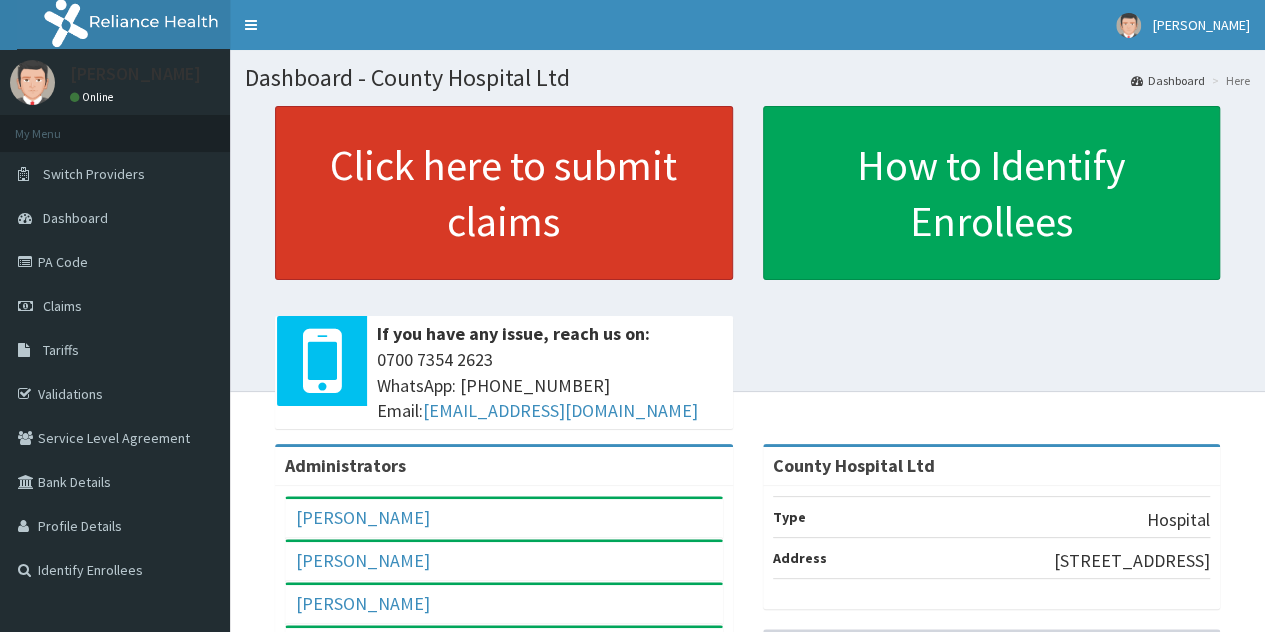 click on "Click here to submit claims" at bounding box center [504, 193] 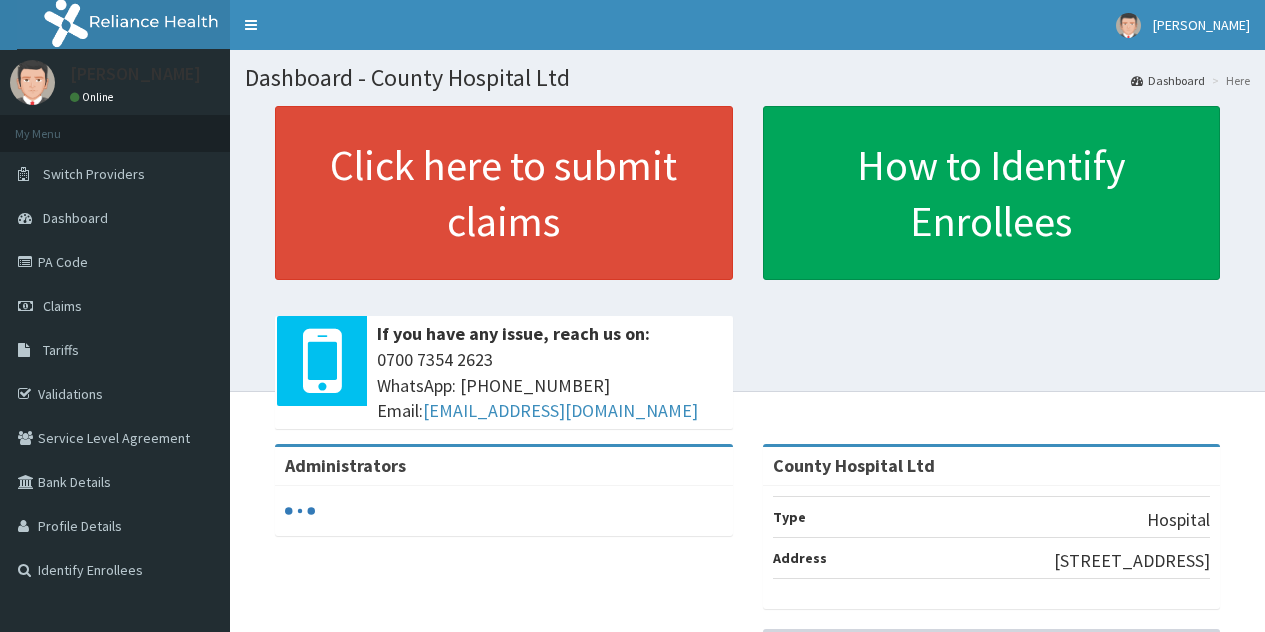 scroll, scrollTop: 0, scrollLeft: 0, axis: both 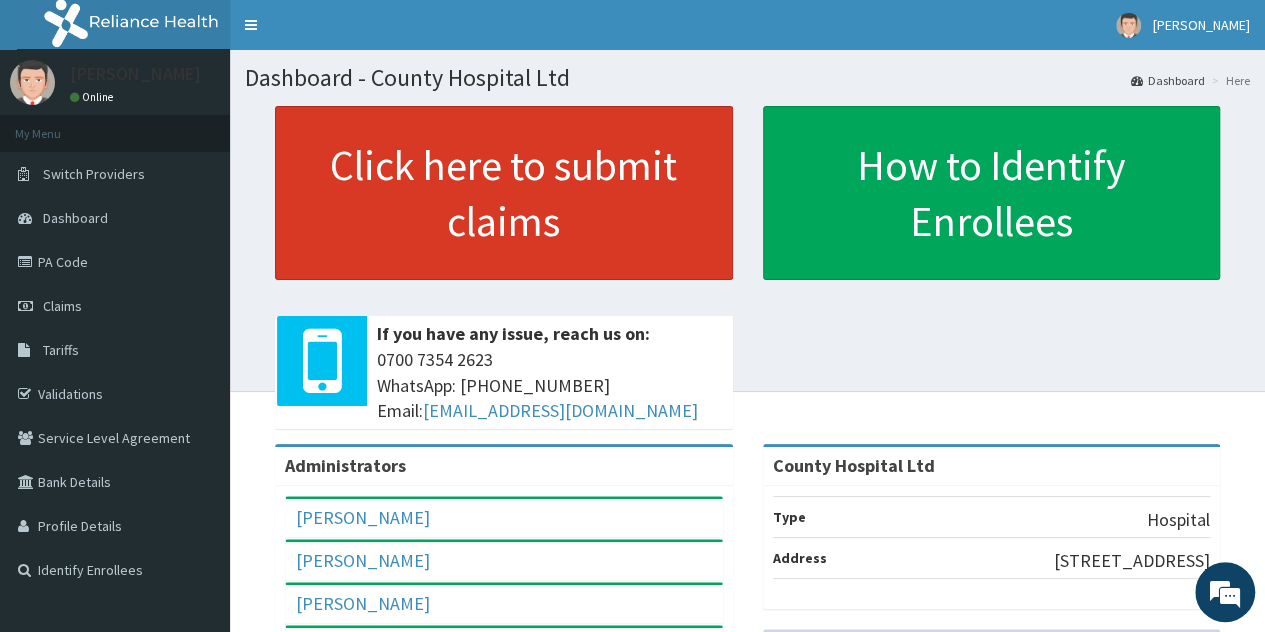 click on "Click here to submit claims" at bounding box center [504, 193] 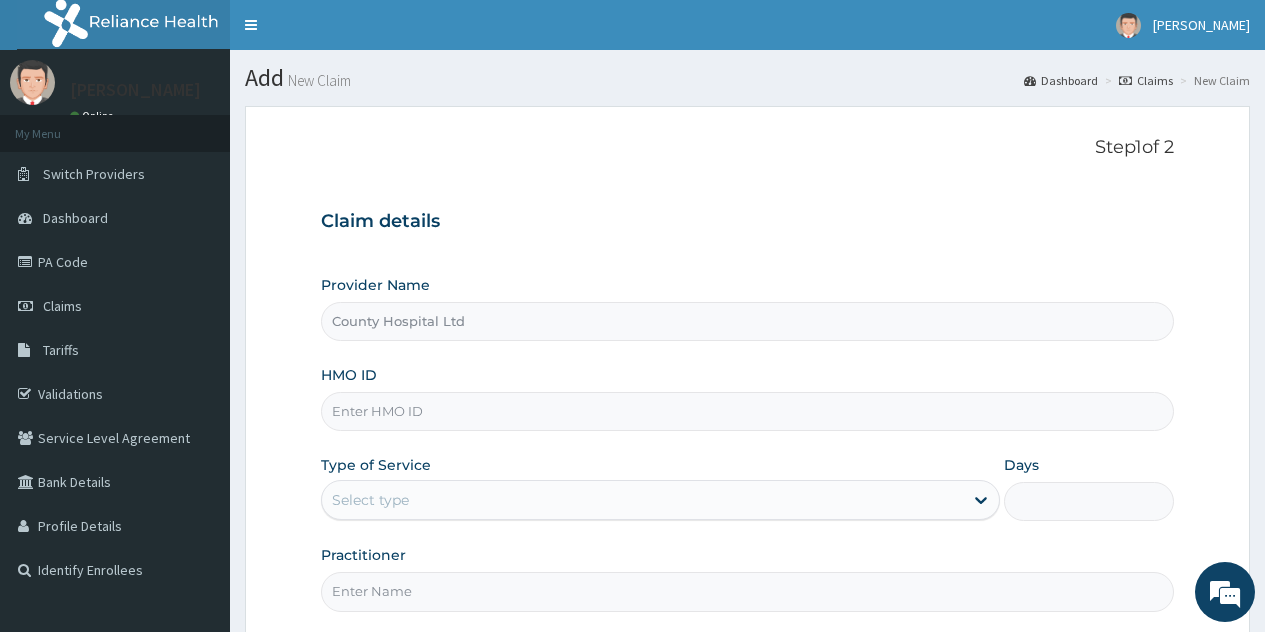 scroll, scrollTop: 0, scrollLeft: 0, axis: both 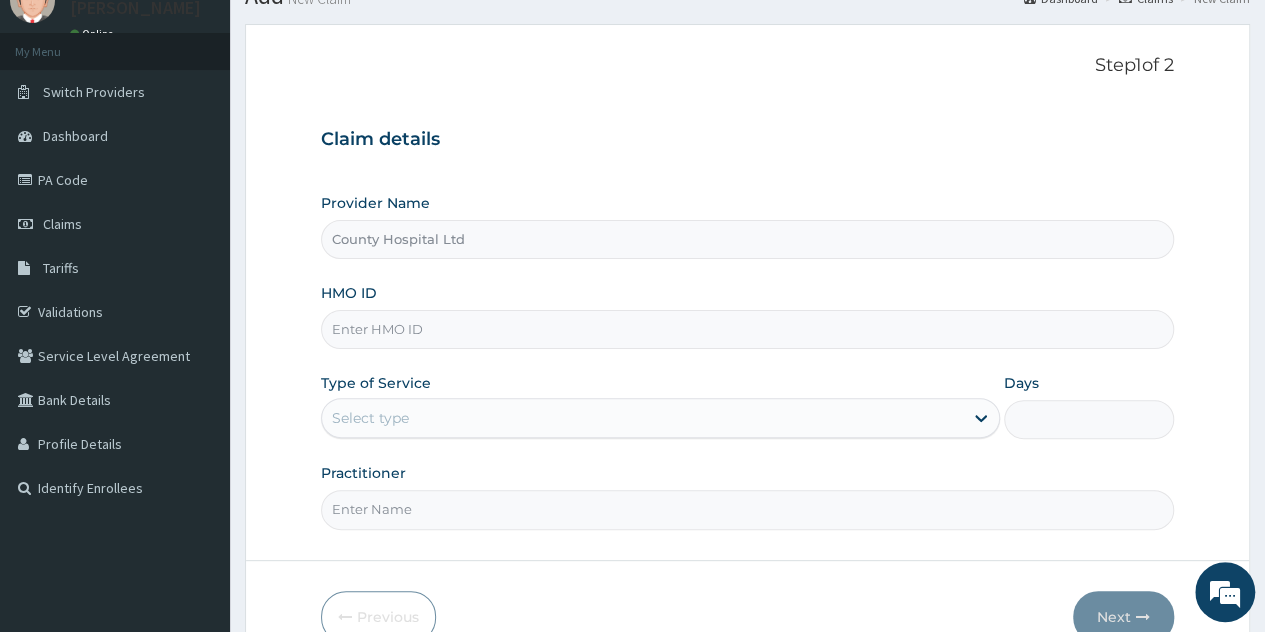 click on "HMO ID" at bounding box center (747, 329) 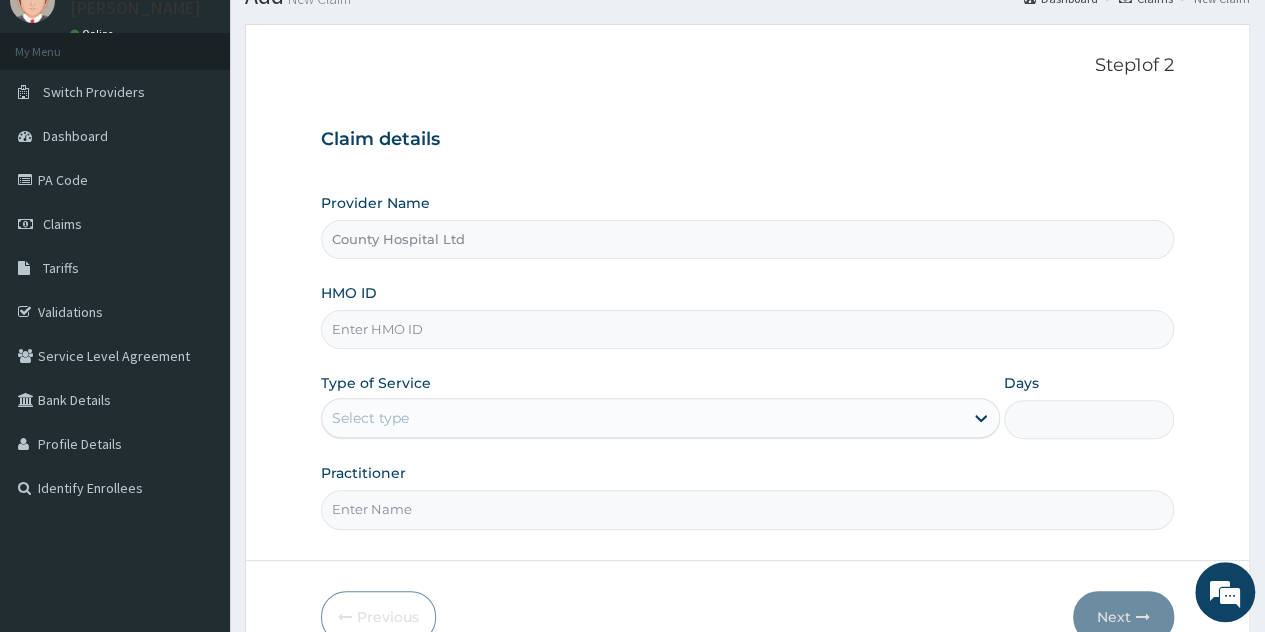 paste on "5h8pim" 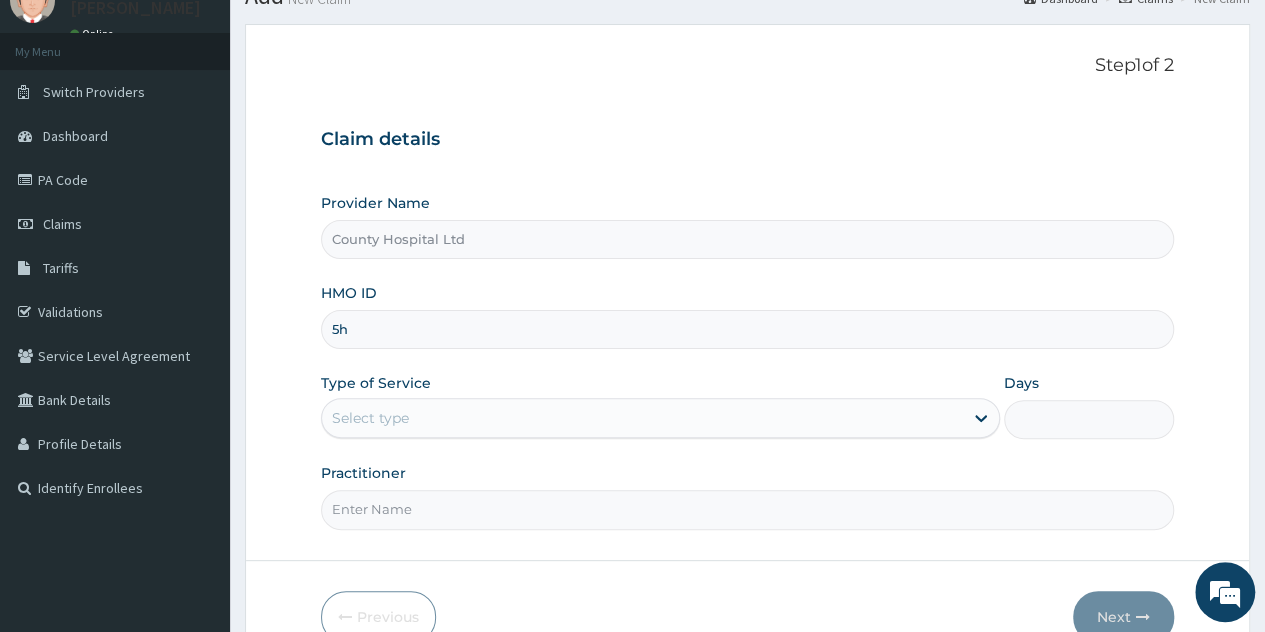type on "5" 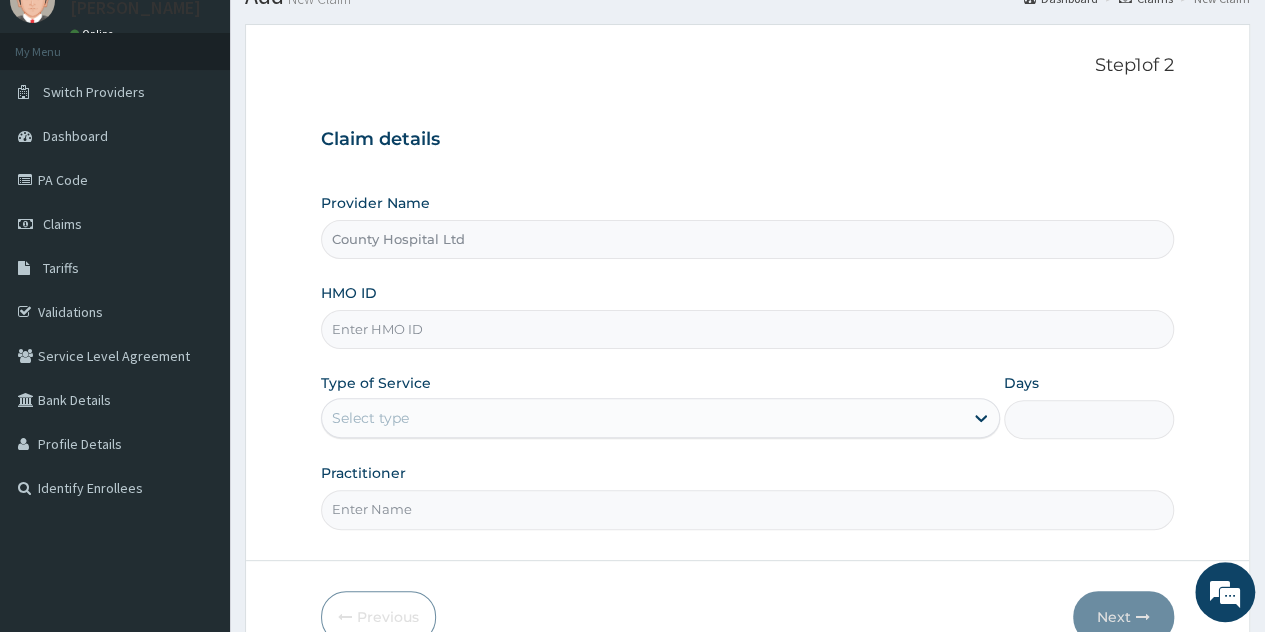 click on "HMO ID" at bounding box center [747, 329] 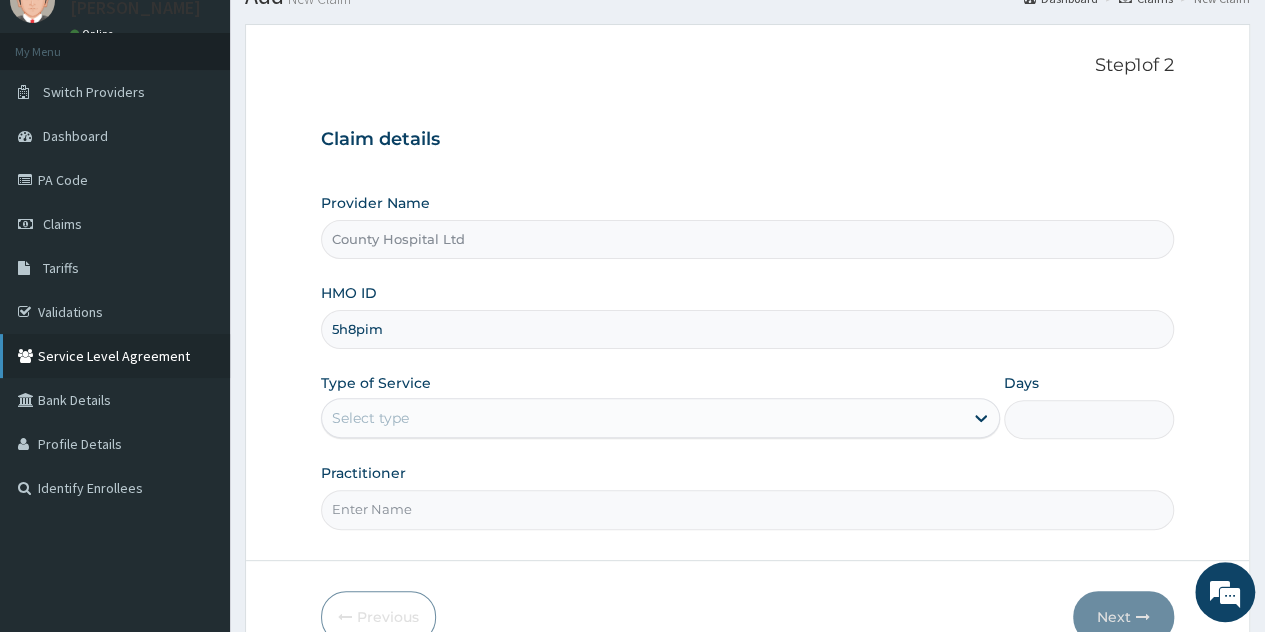 drag, startPoint x: 407, startPoint y: 323, endPoint x: 216, endPoint y: 341, distance: 191.8463 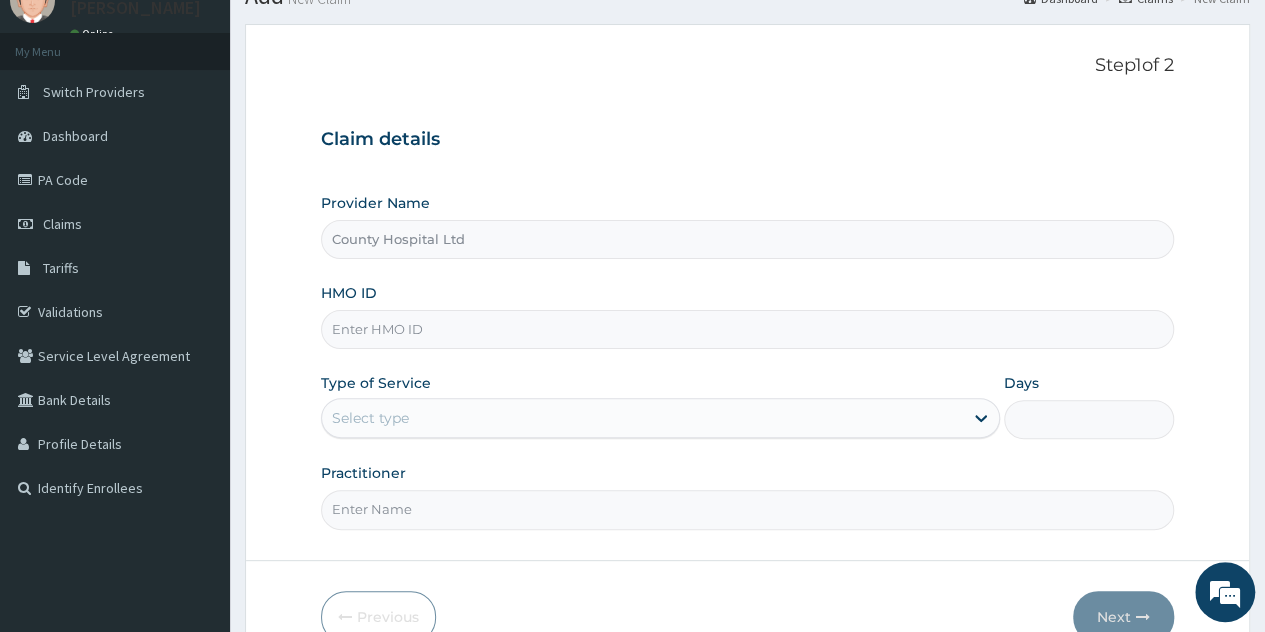 paste on "NPP/10161/B" 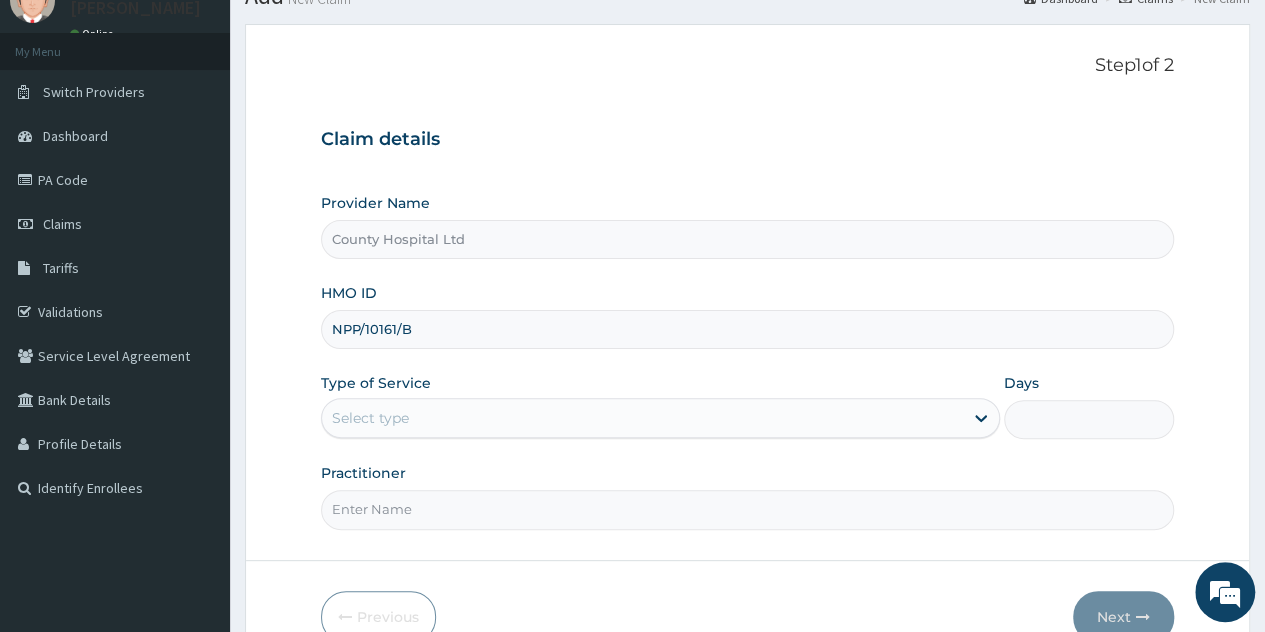 type on "NPP/10161/B" 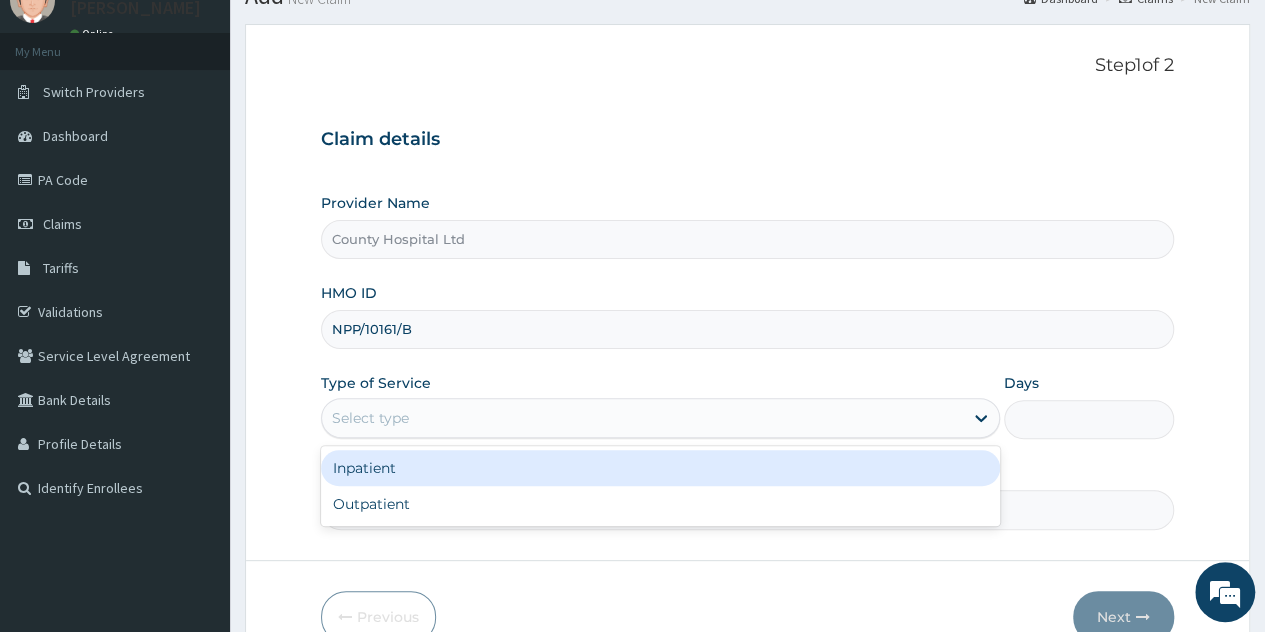 click on "Select type" at bounding box center (660, 418) 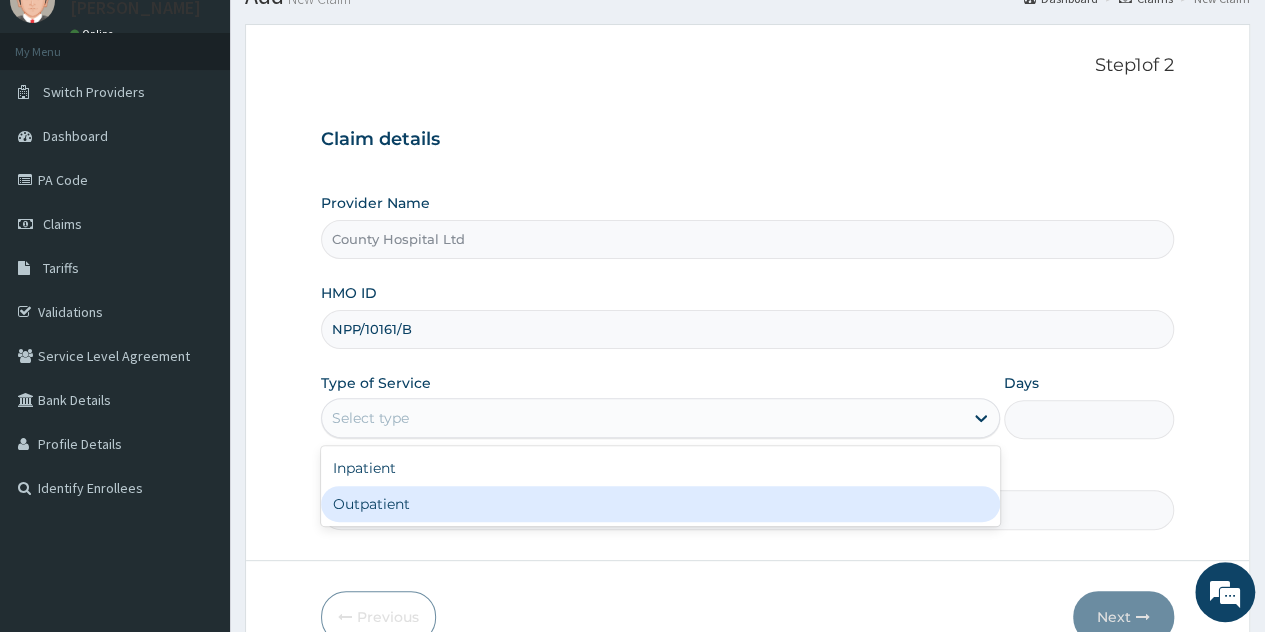 click on "Outpatient" at bounding box center [660, 504] 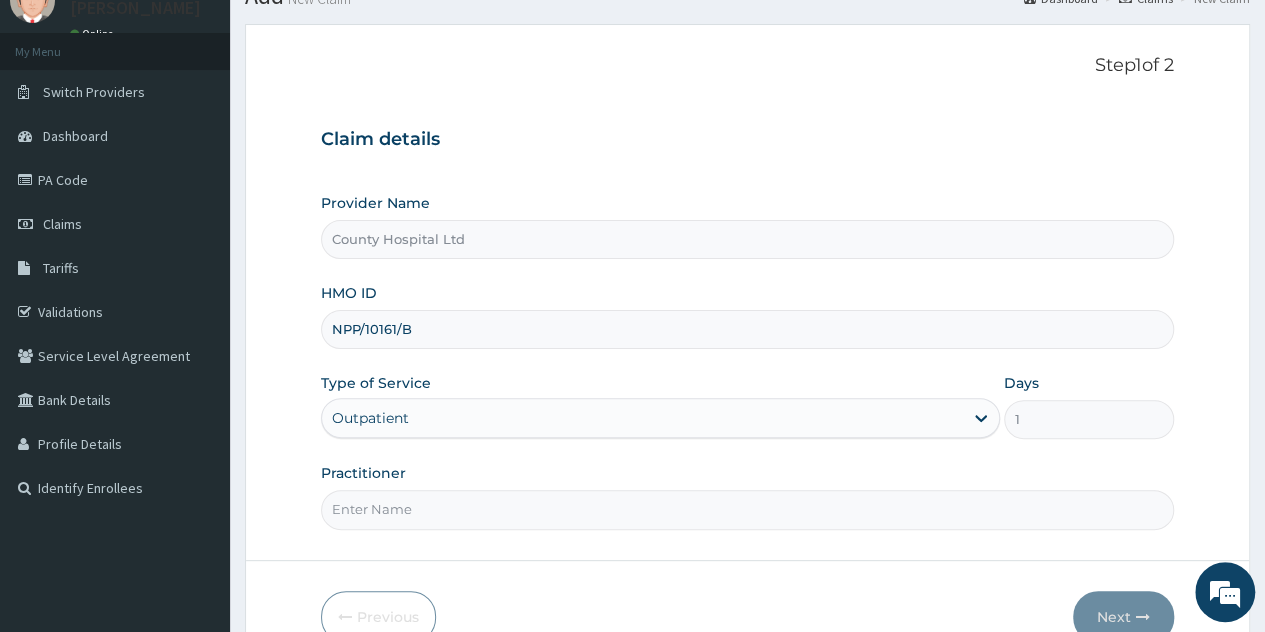 click on "Practitioner" at bounding box center (747, 509) 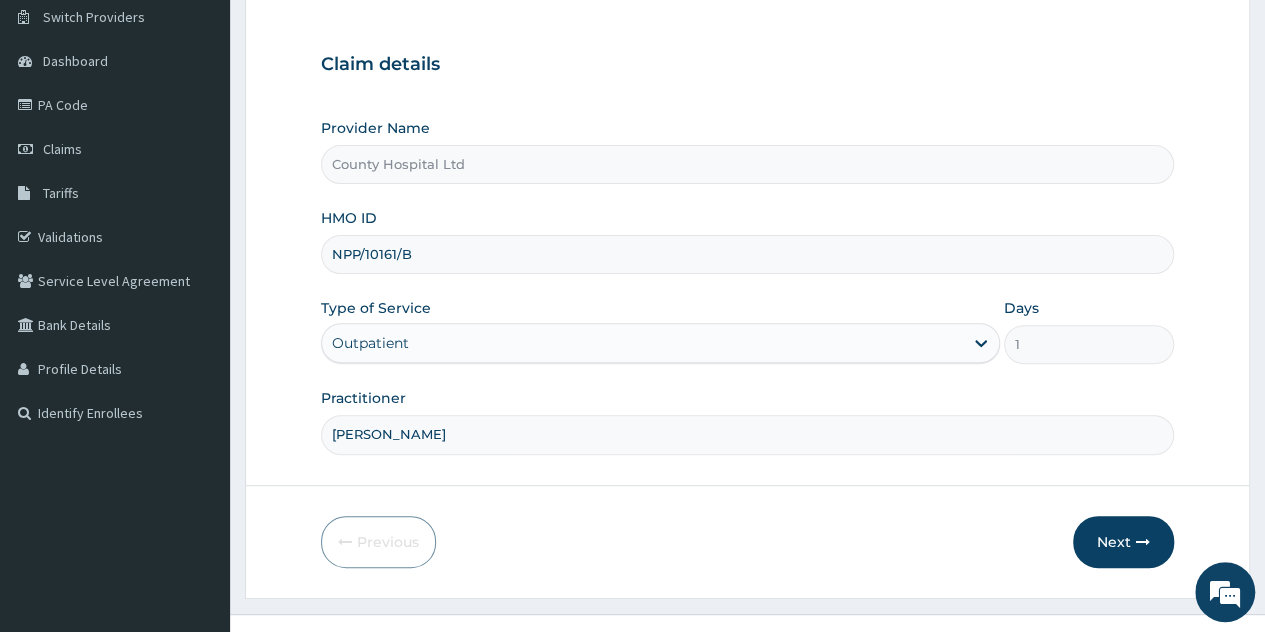 scroll, scrollTop: 182, scrollLeft: 0, axis: vertical 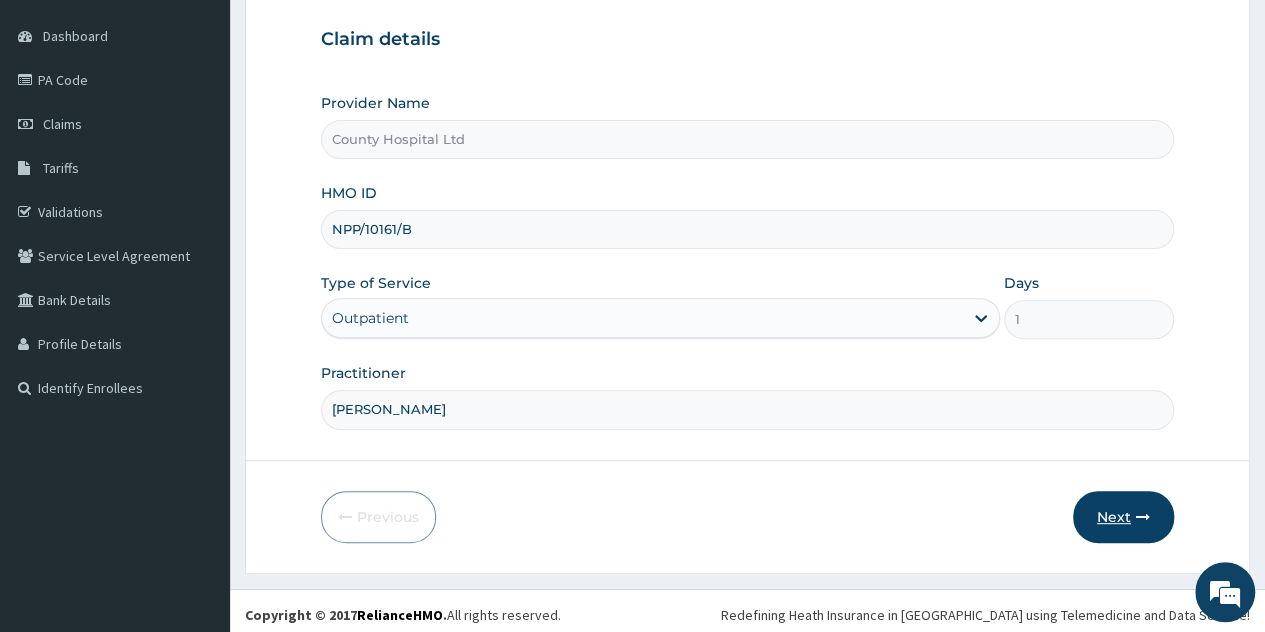 click on "Next" at bounding box center [1123, 517] 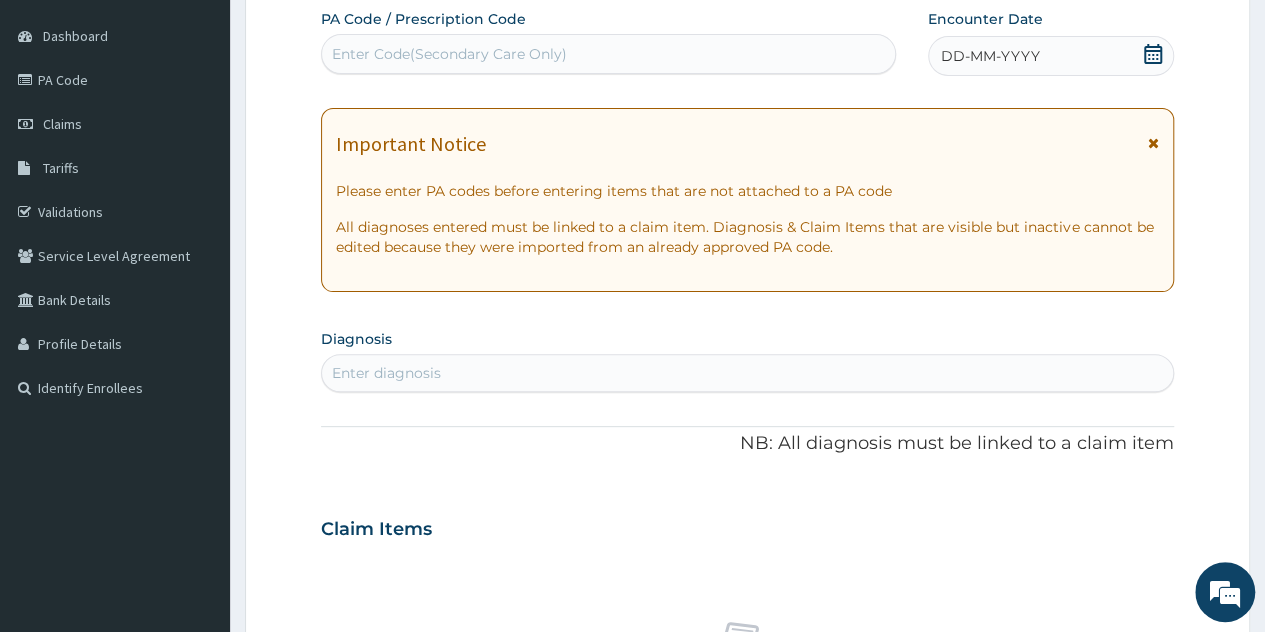 click on "DD-MM-YYYY" at bounding box center (1051, 56) 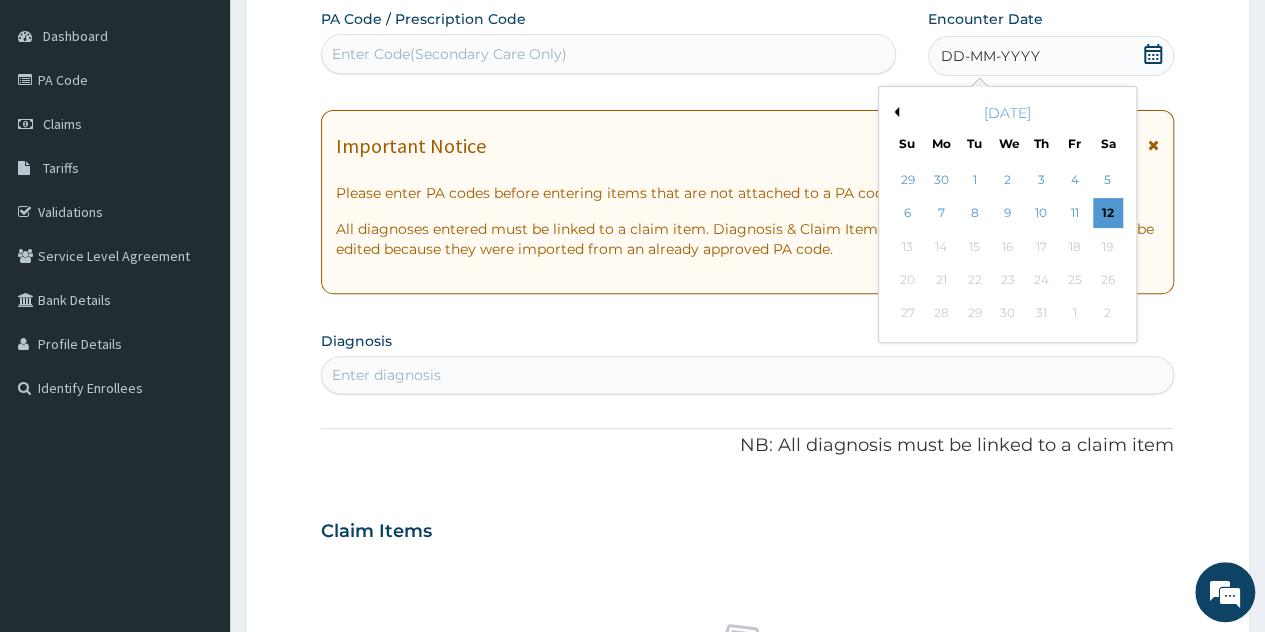 click on "Previous Month" at bounding box center (894, 112) 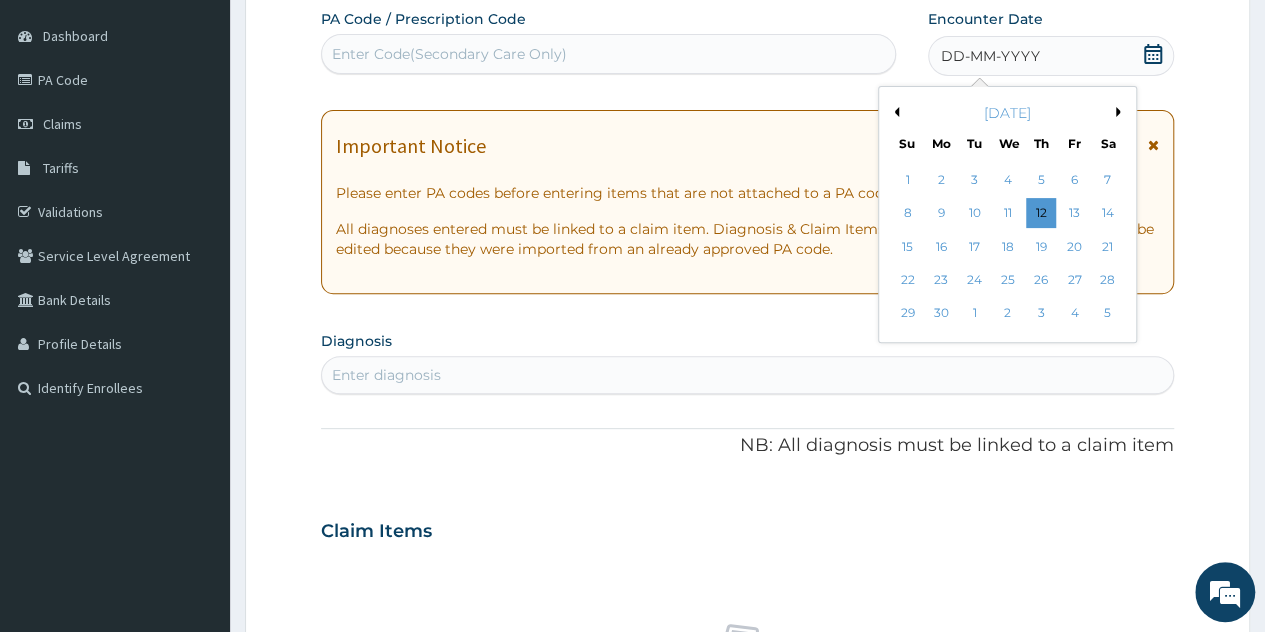 click on "Previous Month" at bounding box center [894, 112] 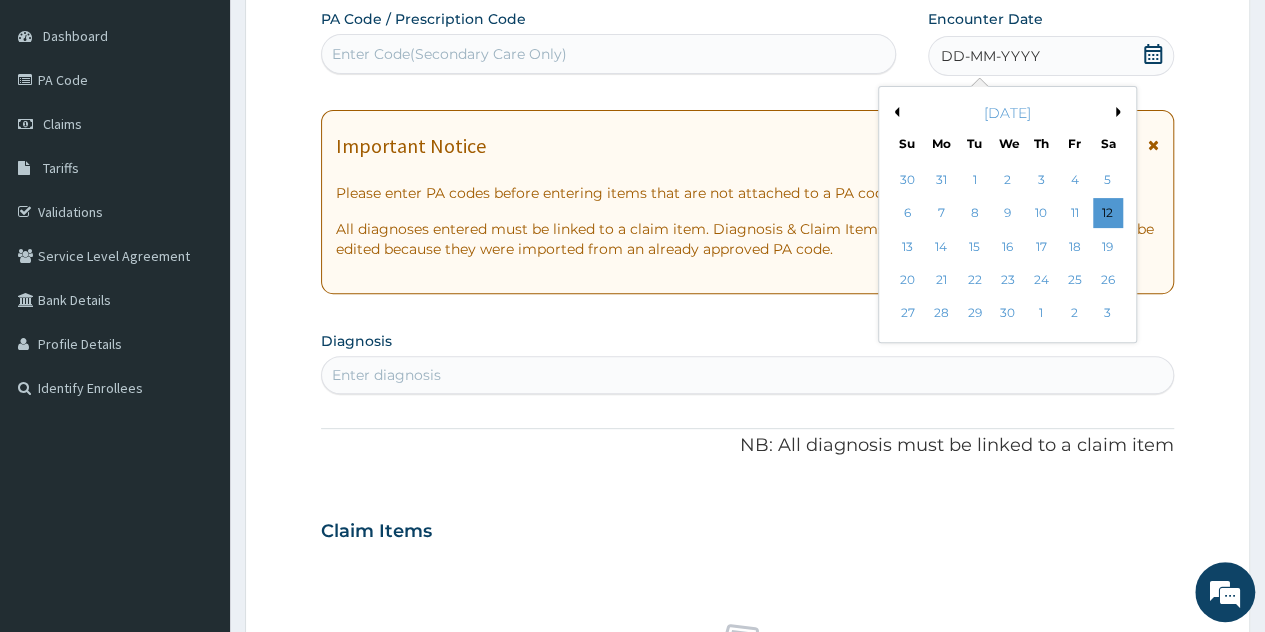 click on "April 2025" at bounding box center [1007, 113] 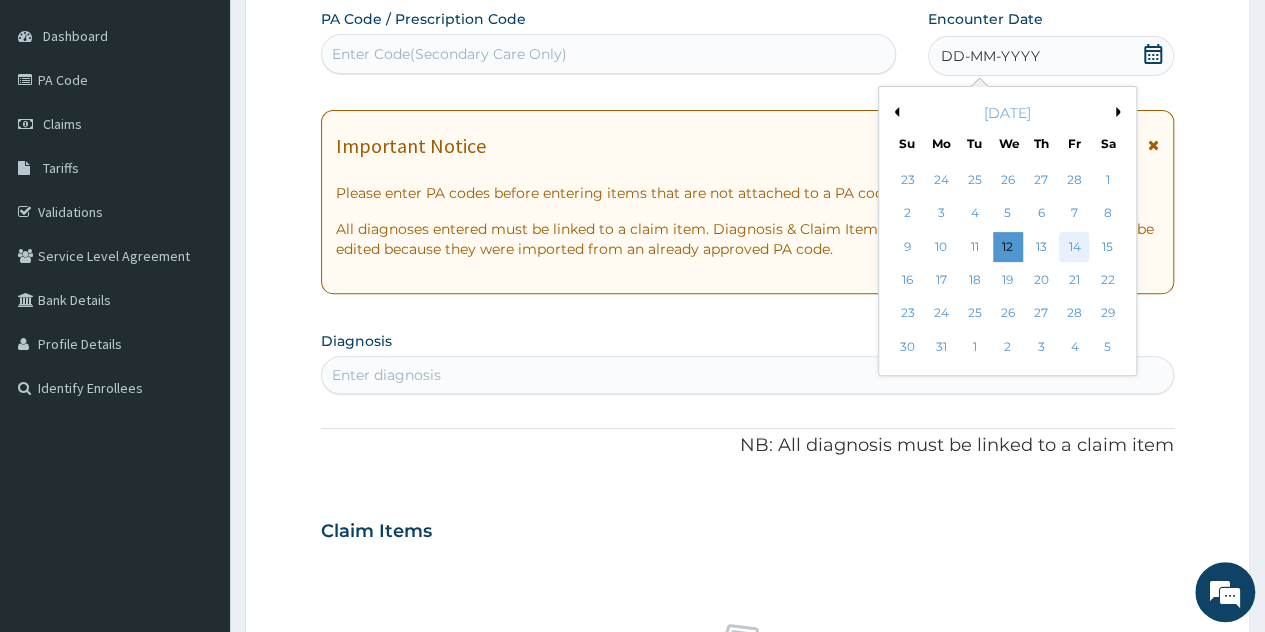 click on "14" at bounding box center [1074, 247] 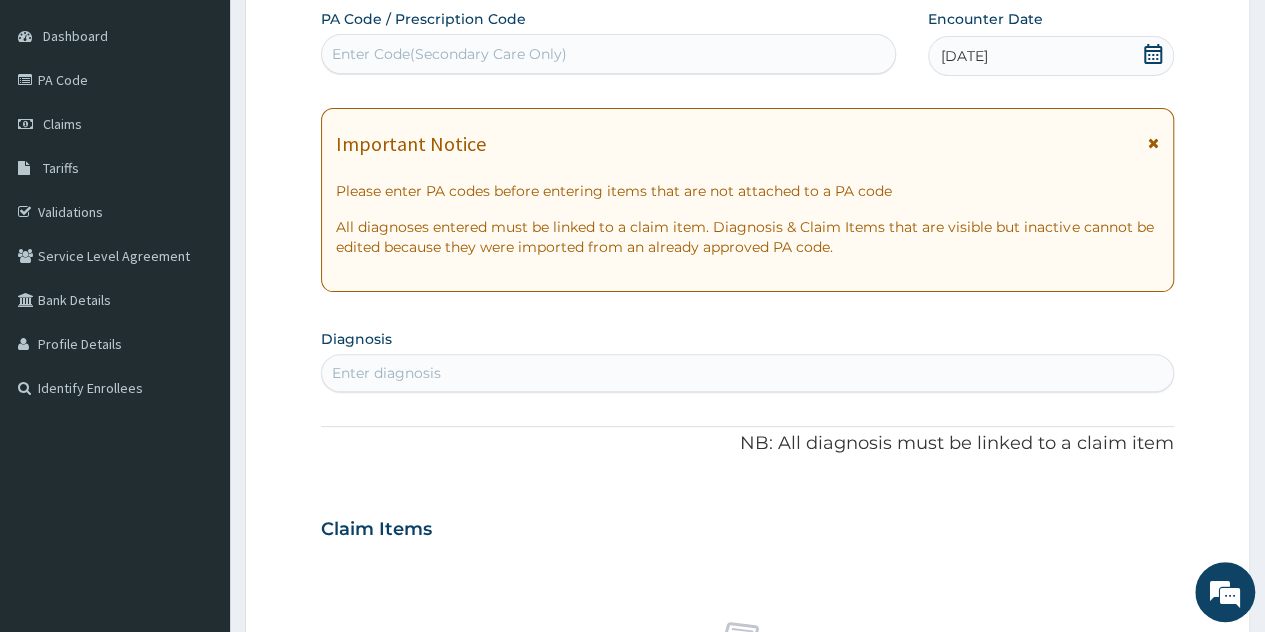 click on "14-03-2025" at bounding box center [1051, 56] 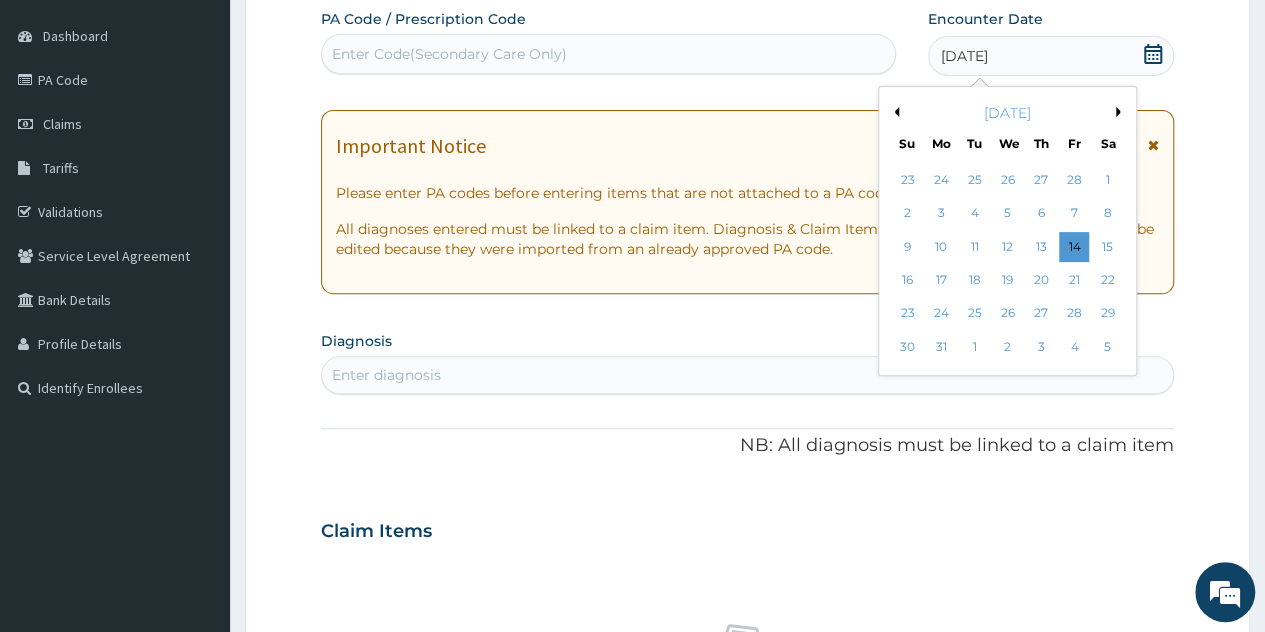 click on "Previous Month" at bounding box center (894, 112) 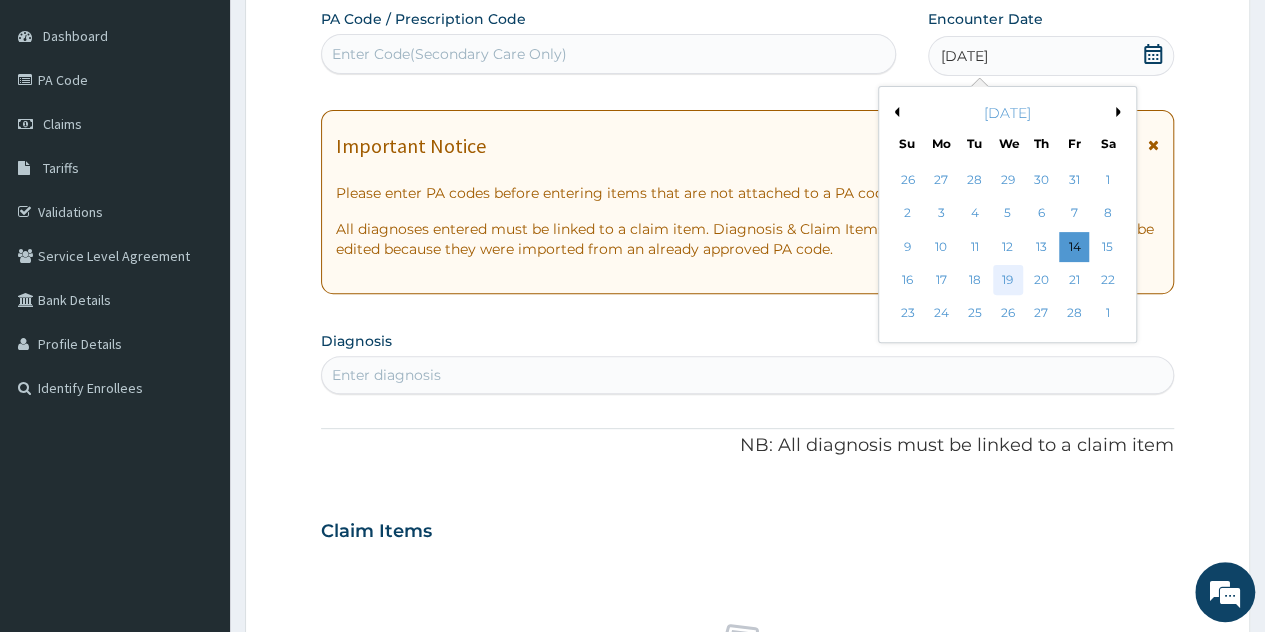 click on "19" at bounding box center [1007, 280] 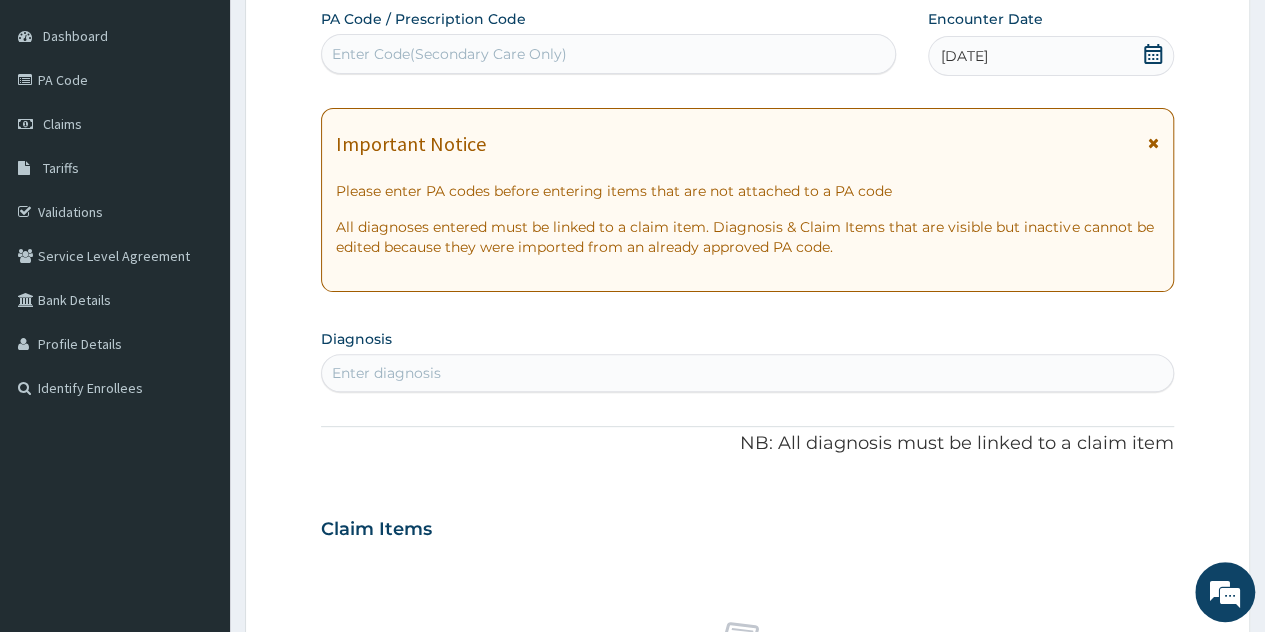 click on "Enter Code(Secondary Care Only)" at bounding box center [449, 54] 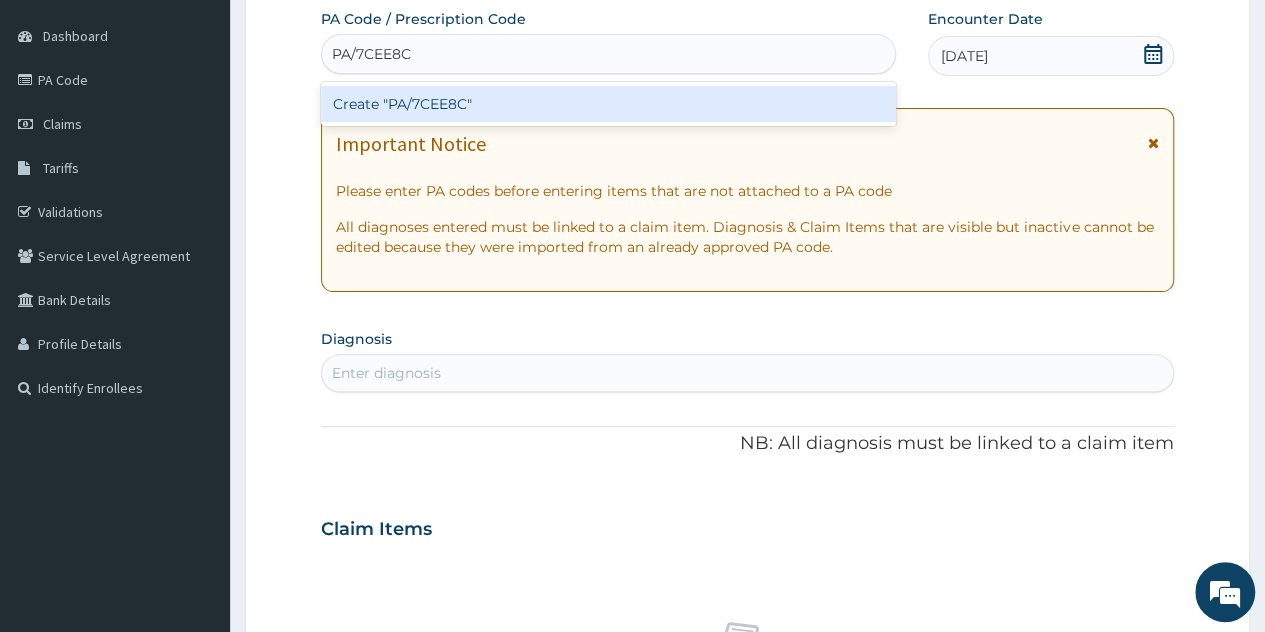 click on "Create "PA/7CEE8C"" at bounding box center (608, 104) 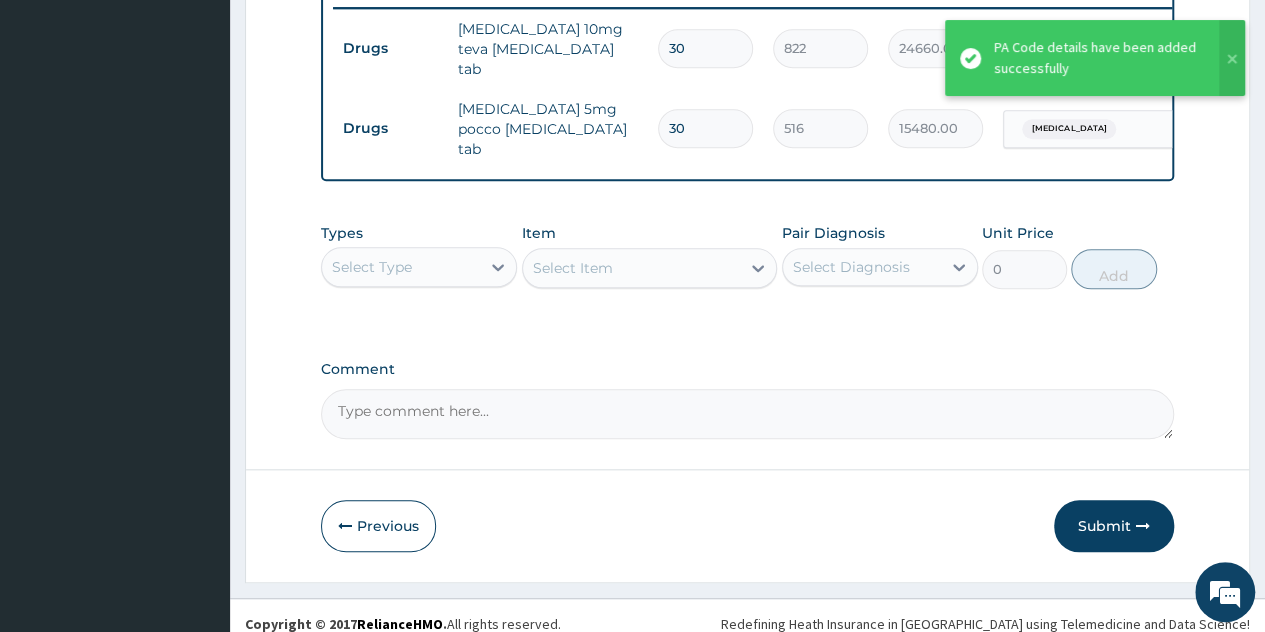 scroll, scrollTop: 796, scrollLeft: 0, axis: vertical 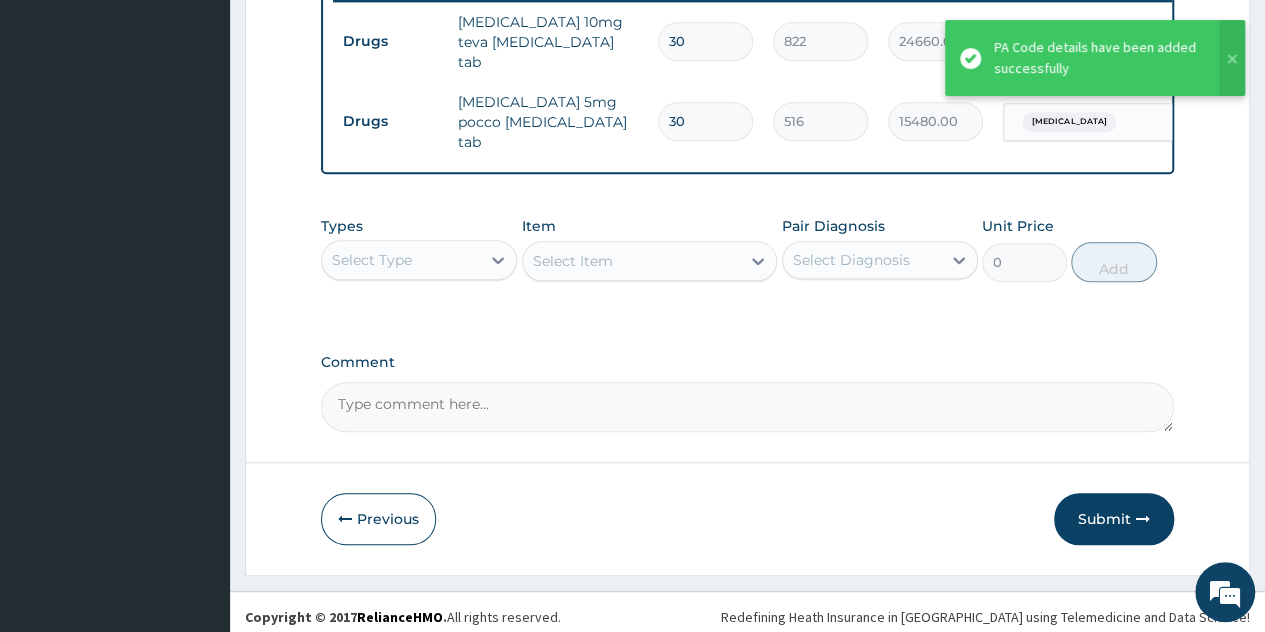 drag, startPoint x: 449, startPoint y: 246, endPoint x: 450, endPoint y: 271, distance: 25.019993 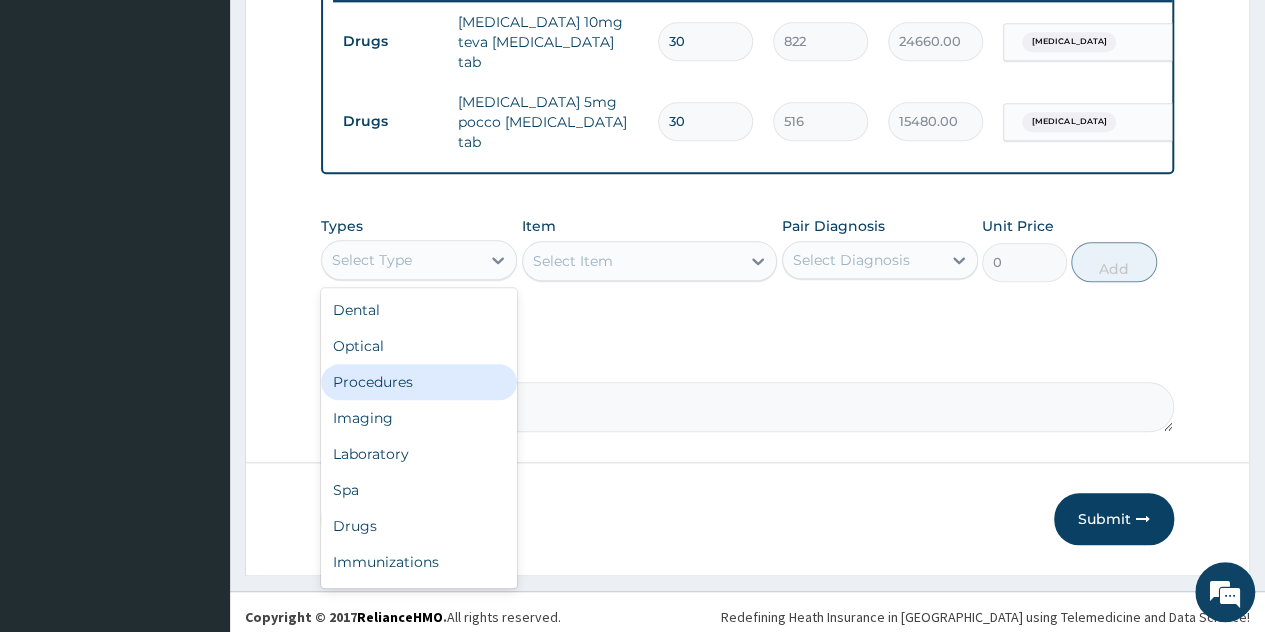 click on "Procedures" at bounding box center [419, 382] 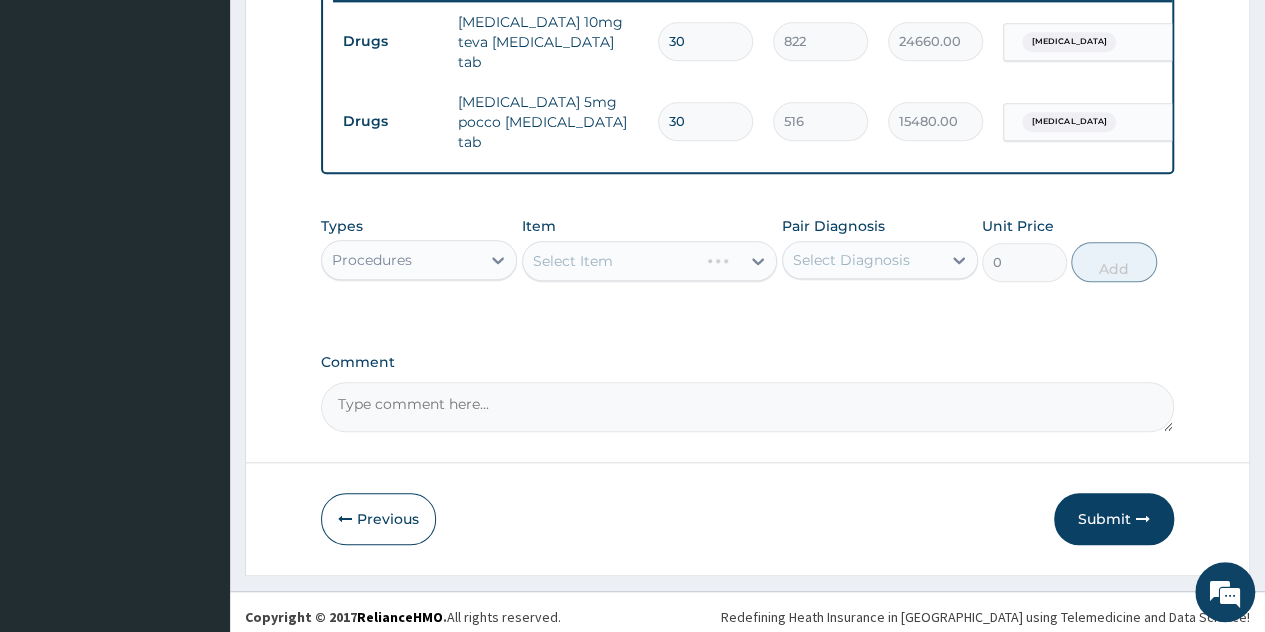click on "Select Item" at bounding box center (650, 261) 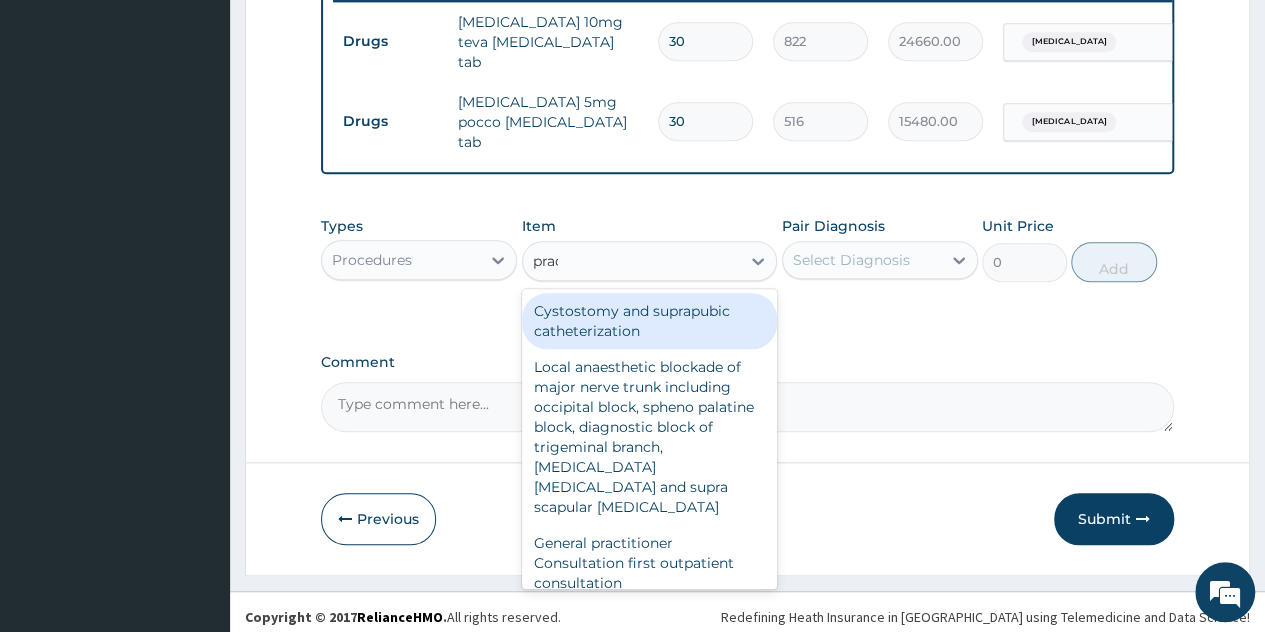 type on "pract" 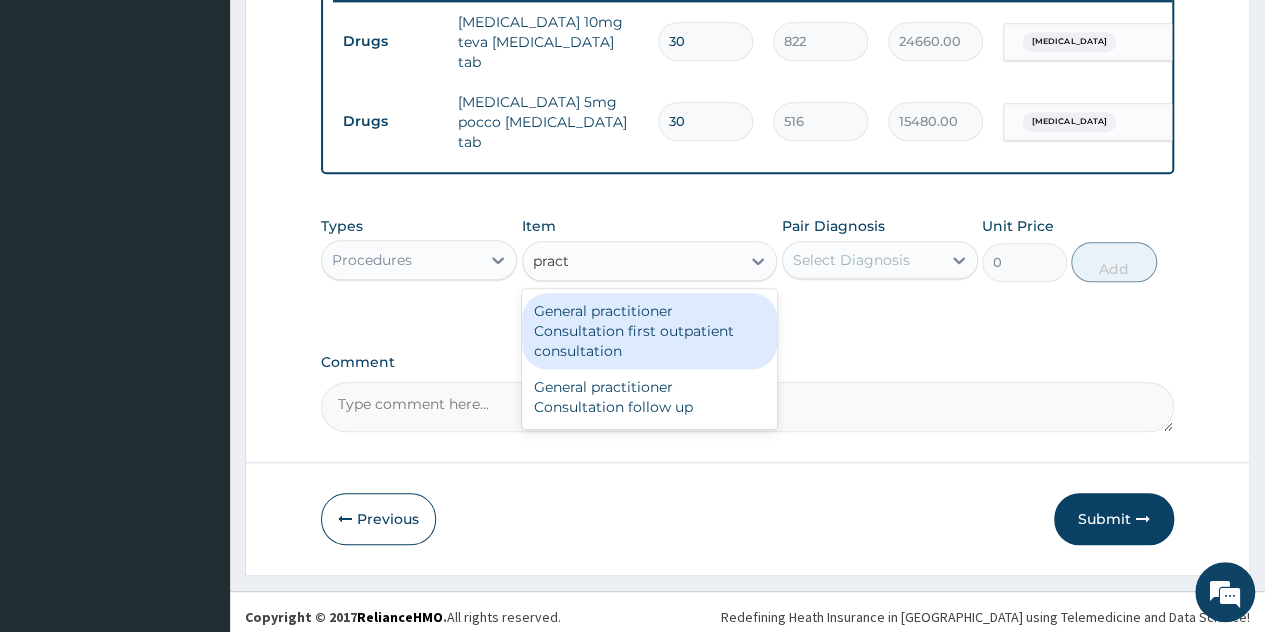 type 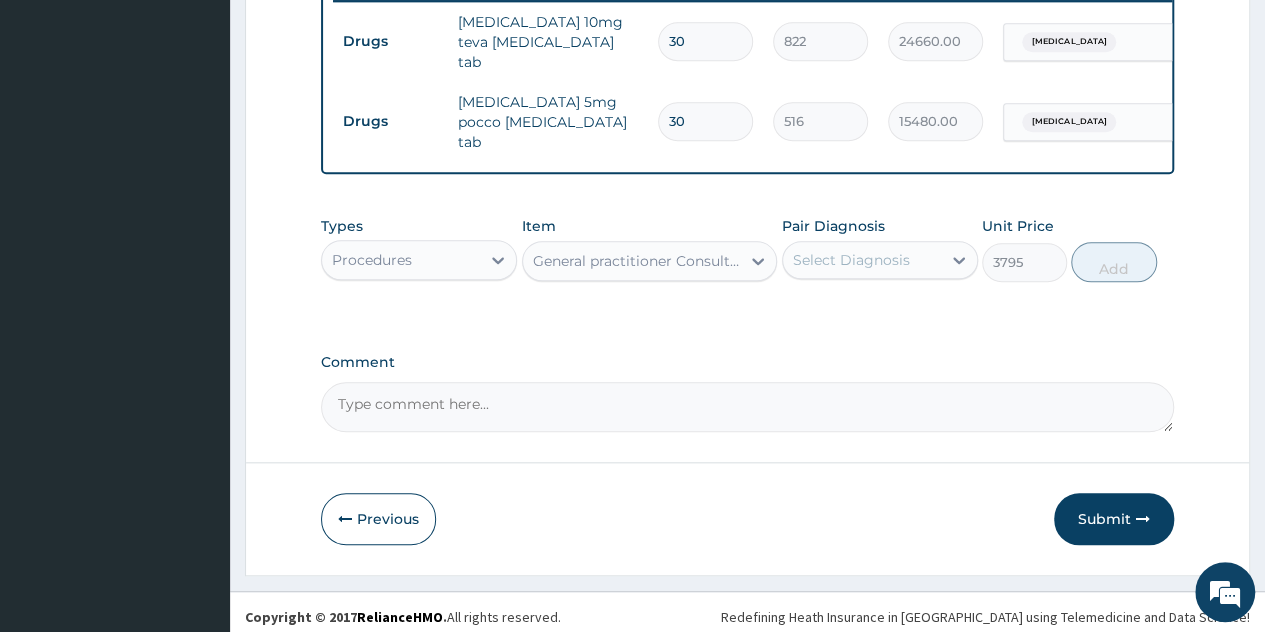 click on "Select Diagnosis" at bounding box center (851, 260) 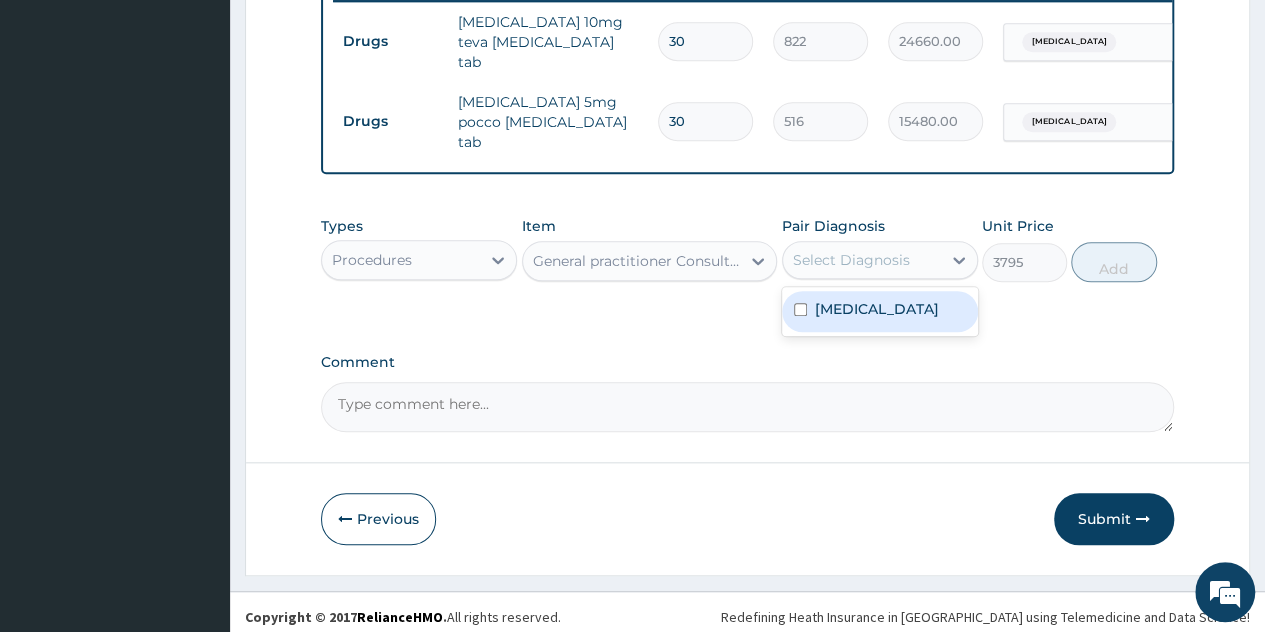 drag, startPoint x: 862, startPoint y: 310, endPoint x: 1161, endPoint y: 236, distance: 308.02112 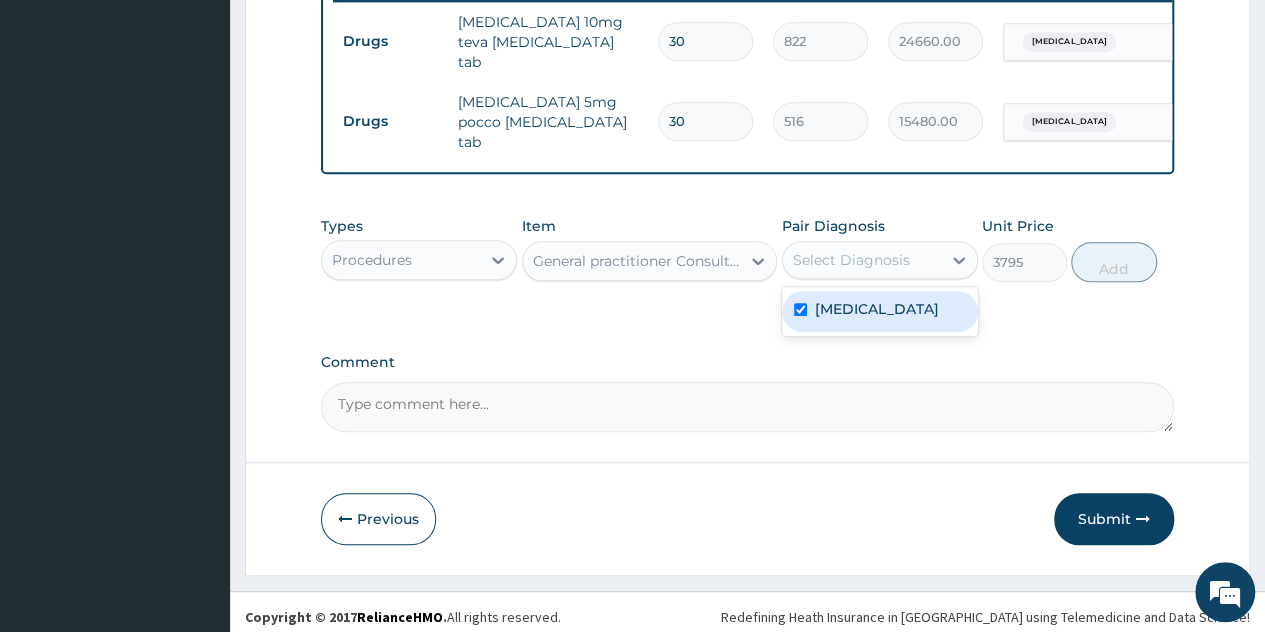checkbox on "true" 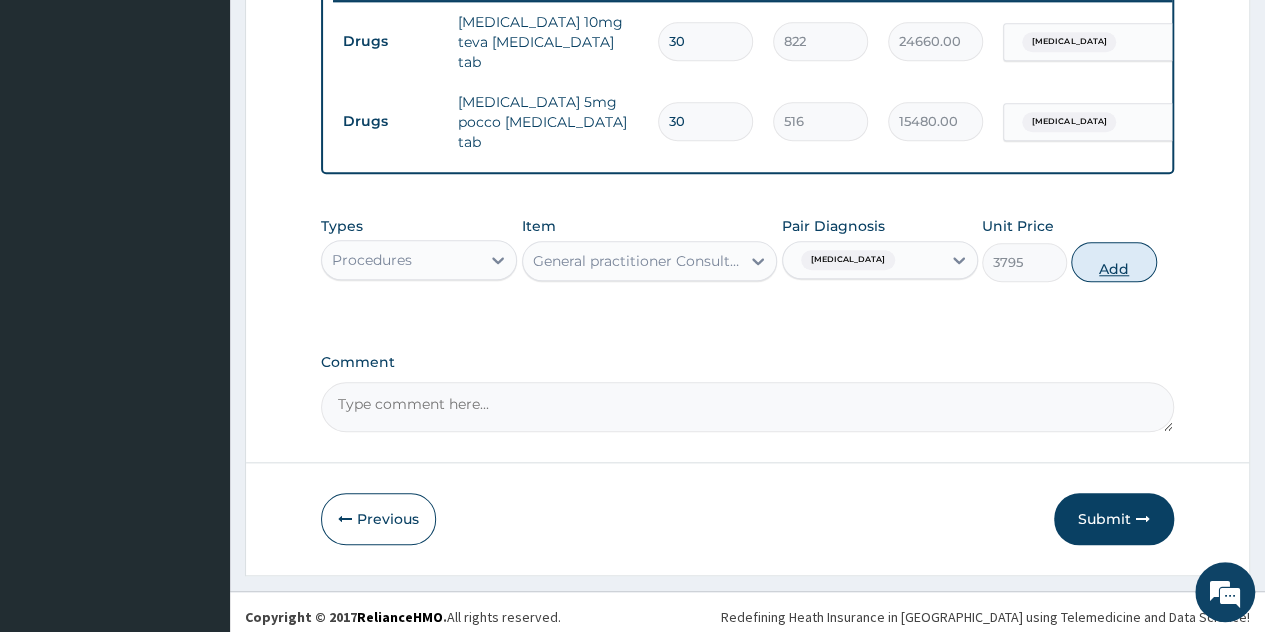 click on "Add" at bounding box center (1113, 262) 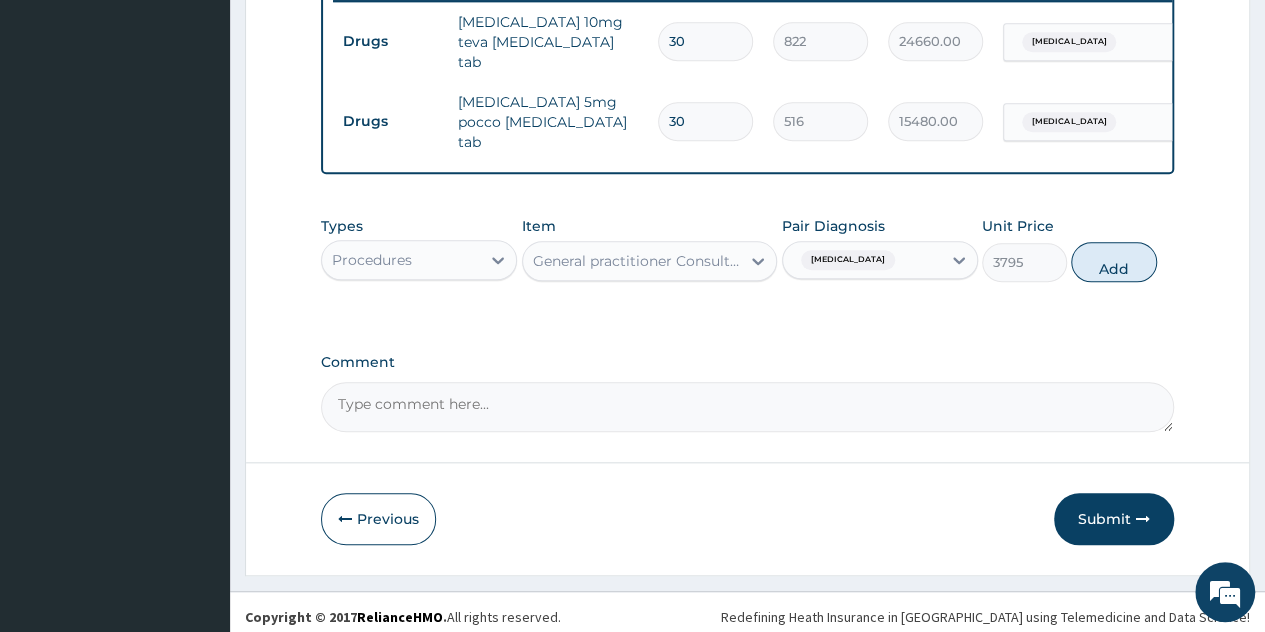 type on "0" 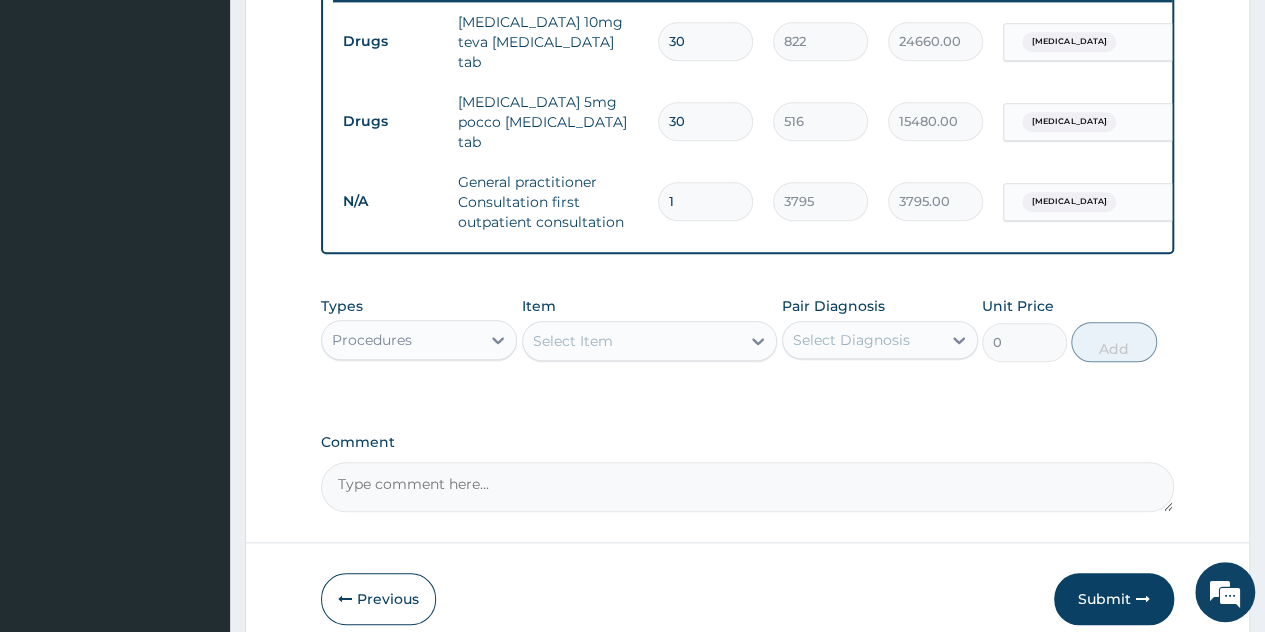 scroll, scrollTop: 876, scrollLeft: 0, axis: vertical 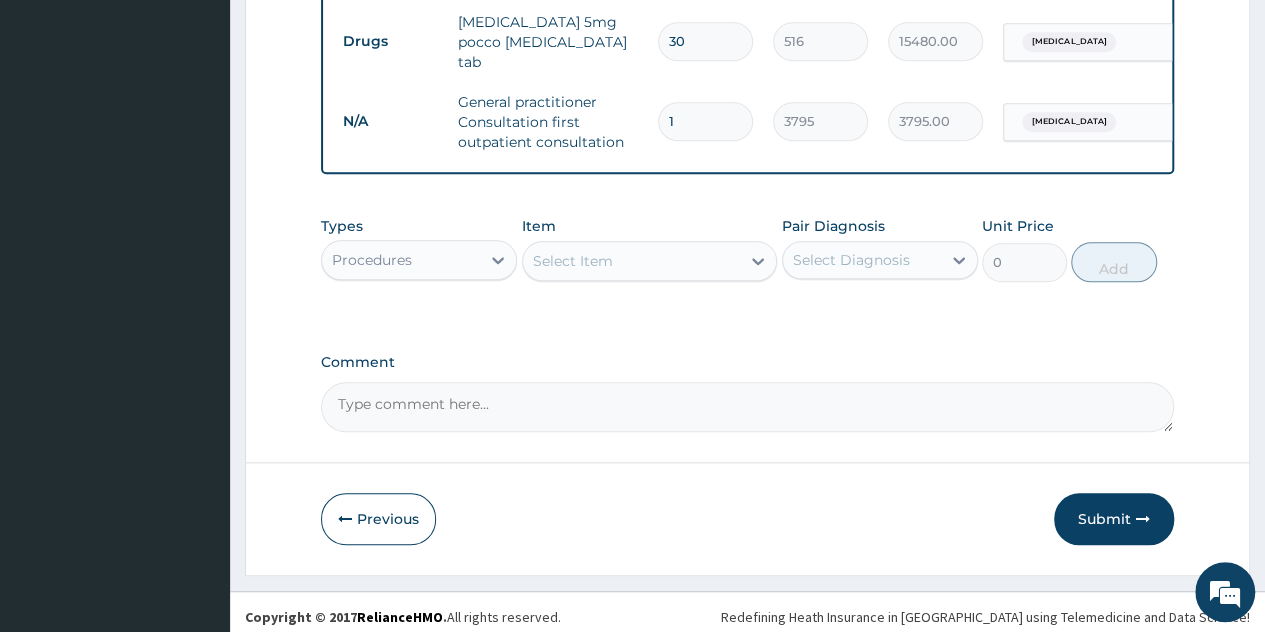 drag, startPoint x: 1076, startPoint y: 498, endPoint x: 1057, endPoint y: 498, distance: 19 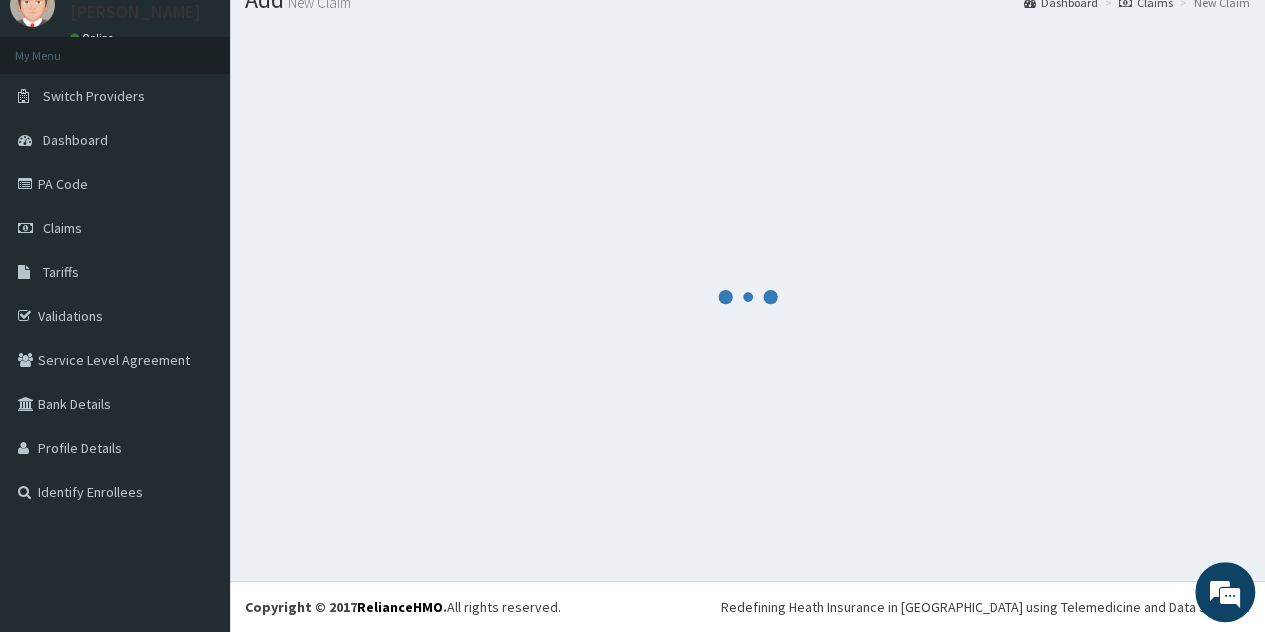 scroll, scrollTop: 77, scrollLeft: 0, axis: vertical 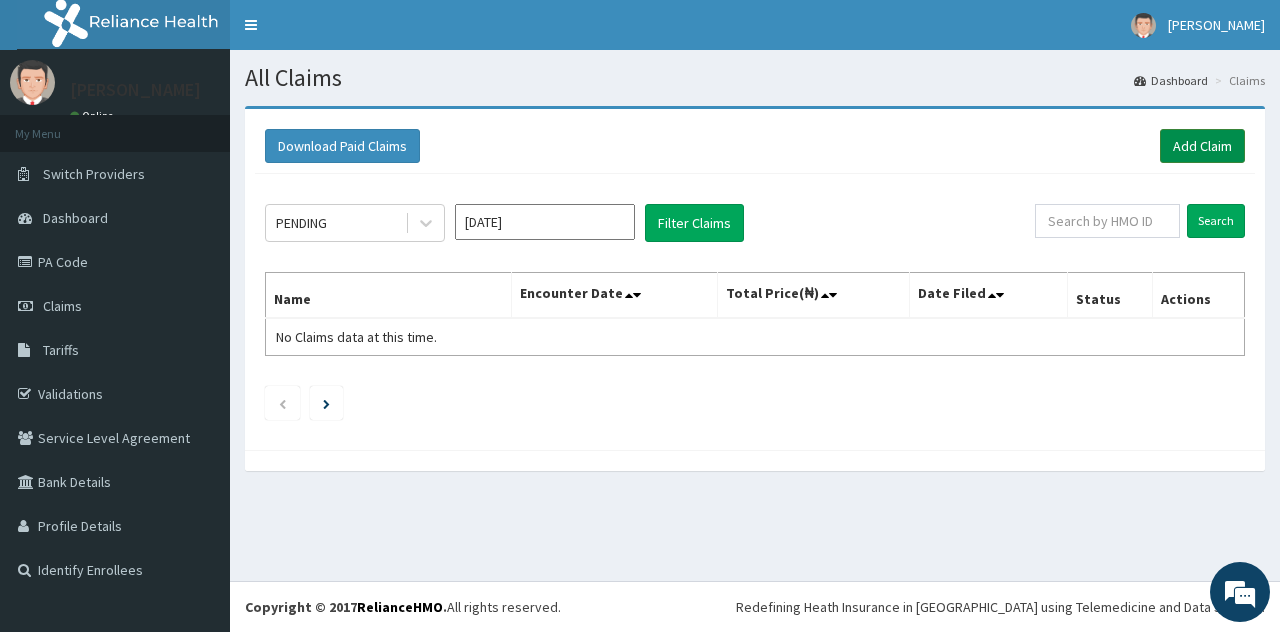 click on "Add Claim" at bounding box center [1202, 146] 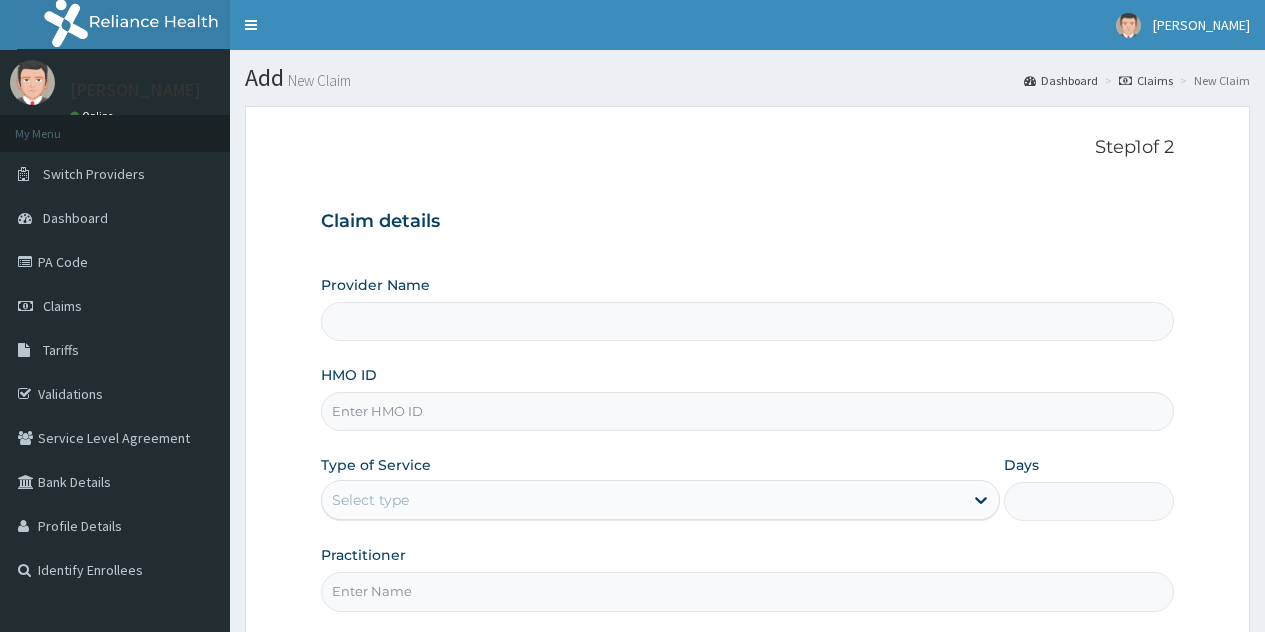 scroll, scrollTop: 0, scrollLeft: 0, axis: both 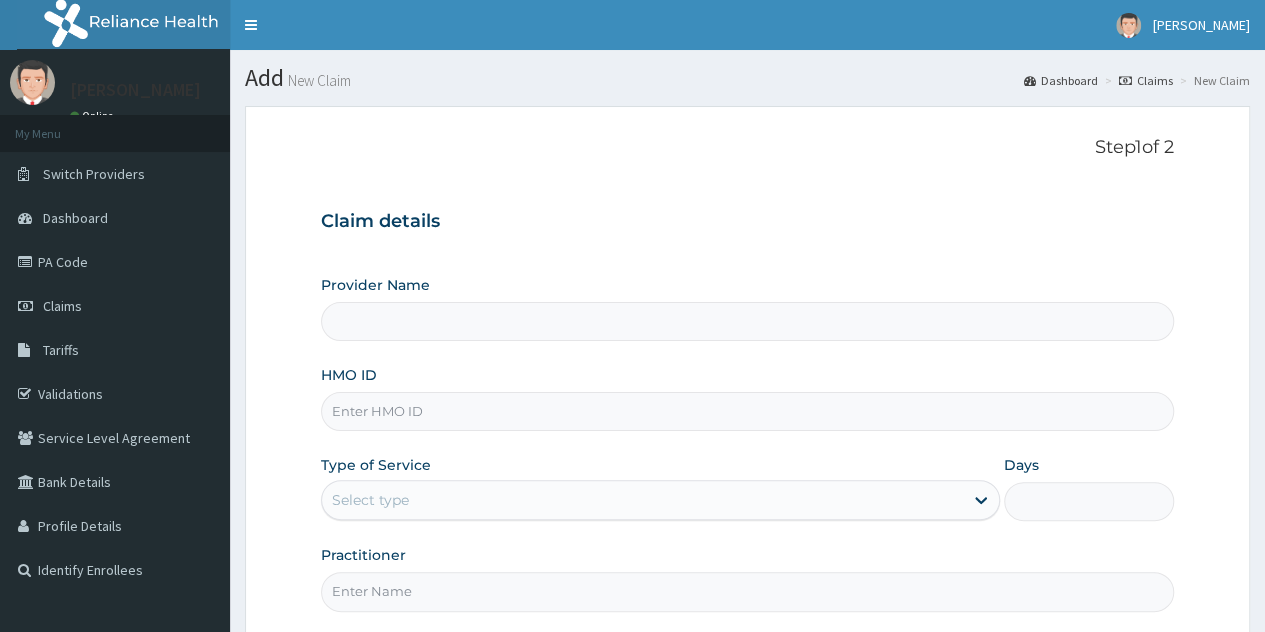 click on "Provider Name HMO ID Type of Service Select type Days Practitioner" at bounding box center [747, 443] 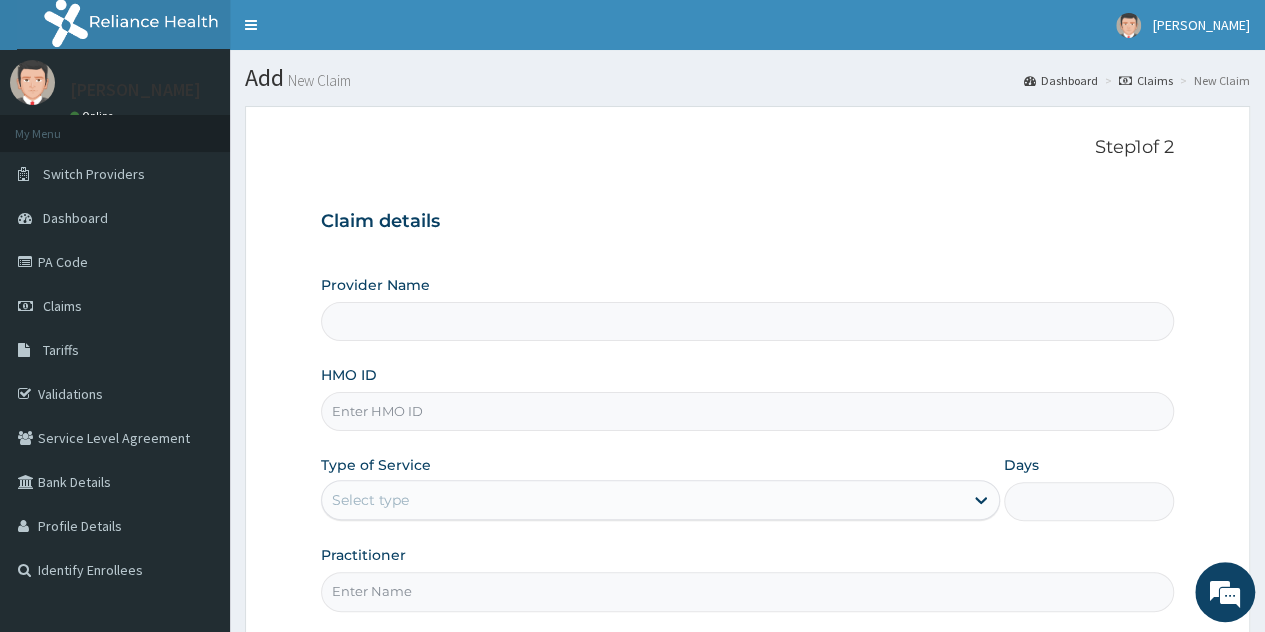click on "HMO ID" at bounding box center (747, 411) 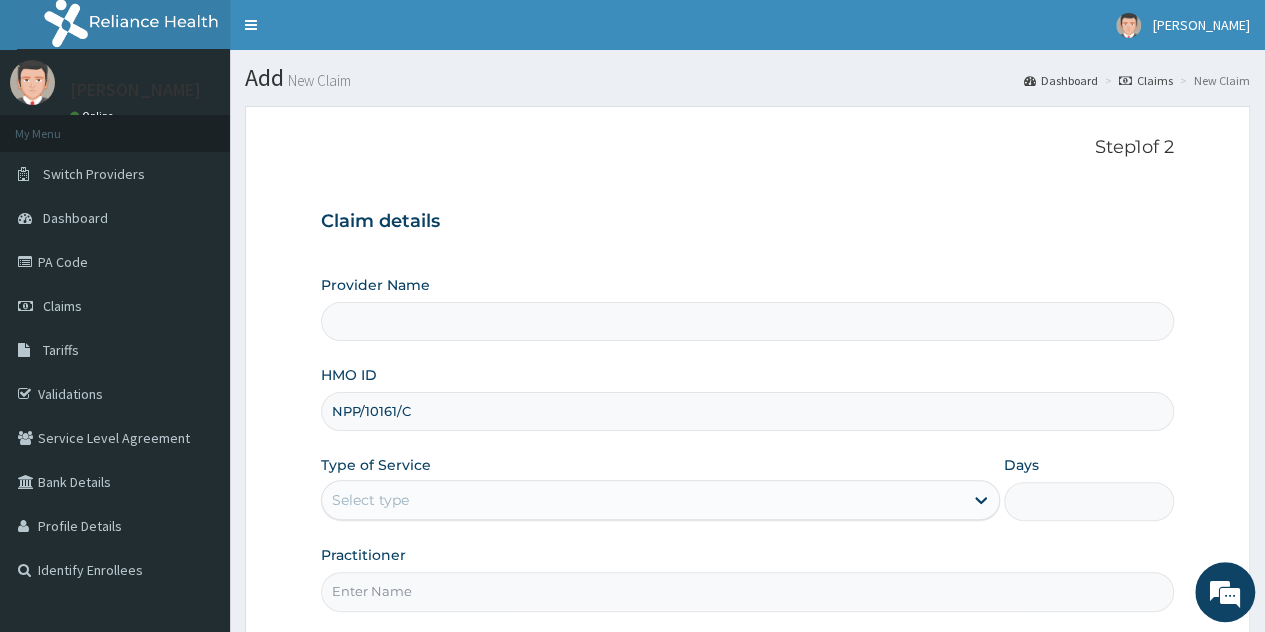 type on "County Hospital Ltd" 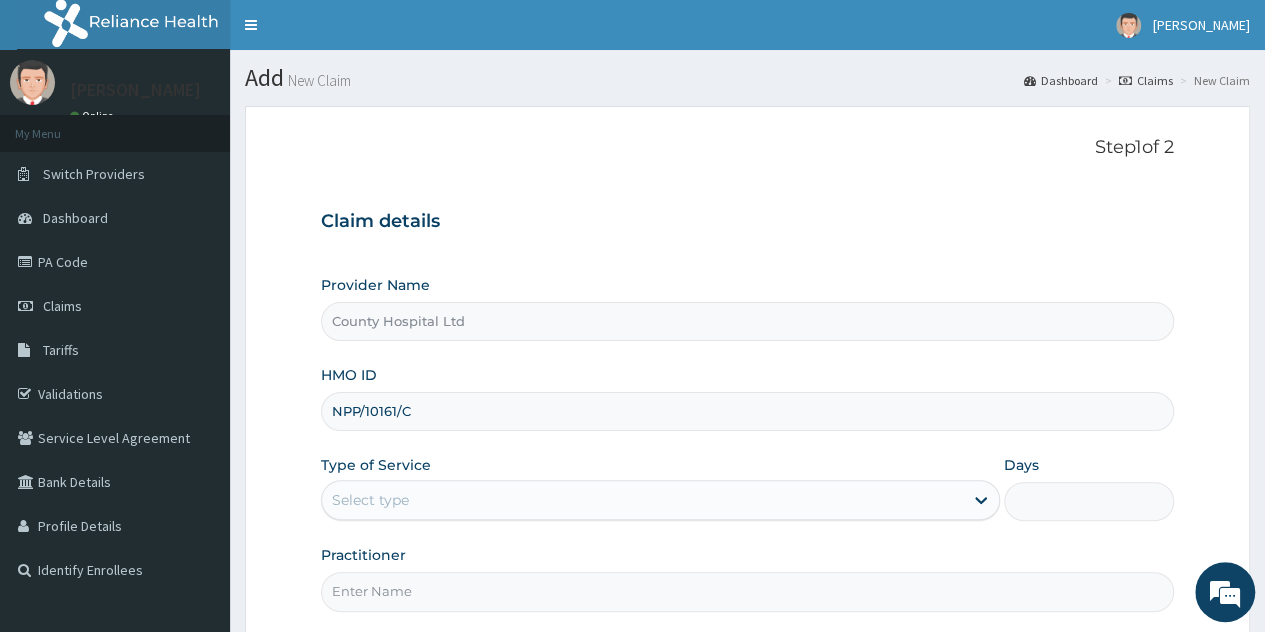 type on "NPP/10161/C" 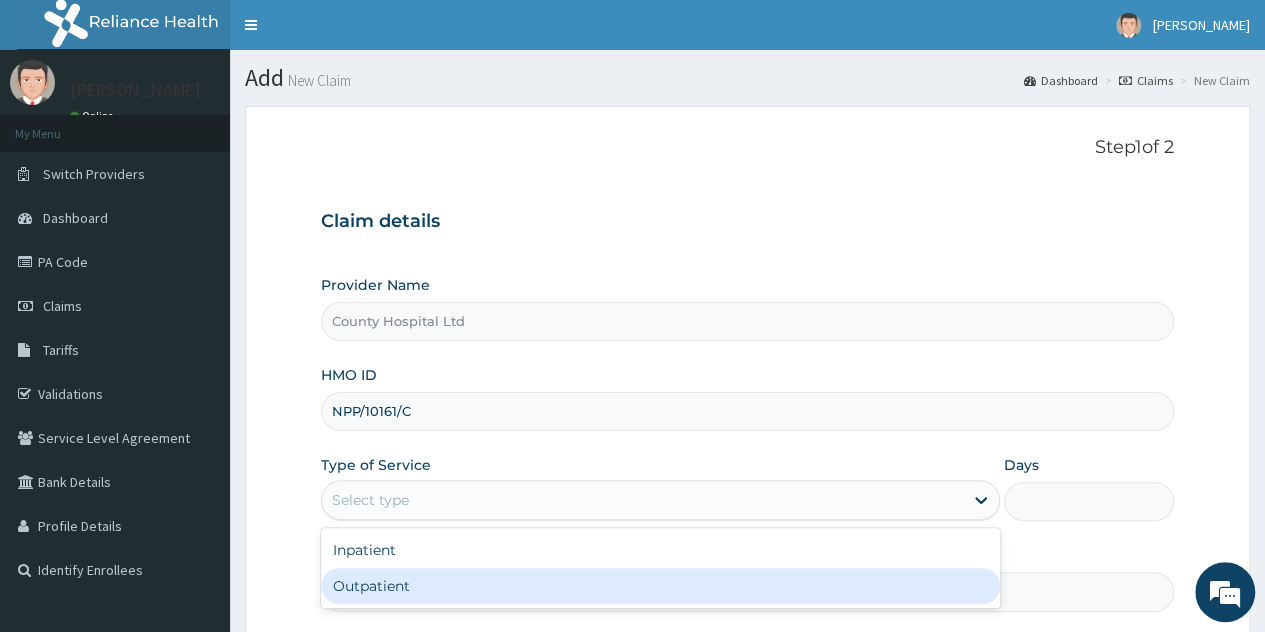 click on "Outpatient" at bounding box center (660, 586) 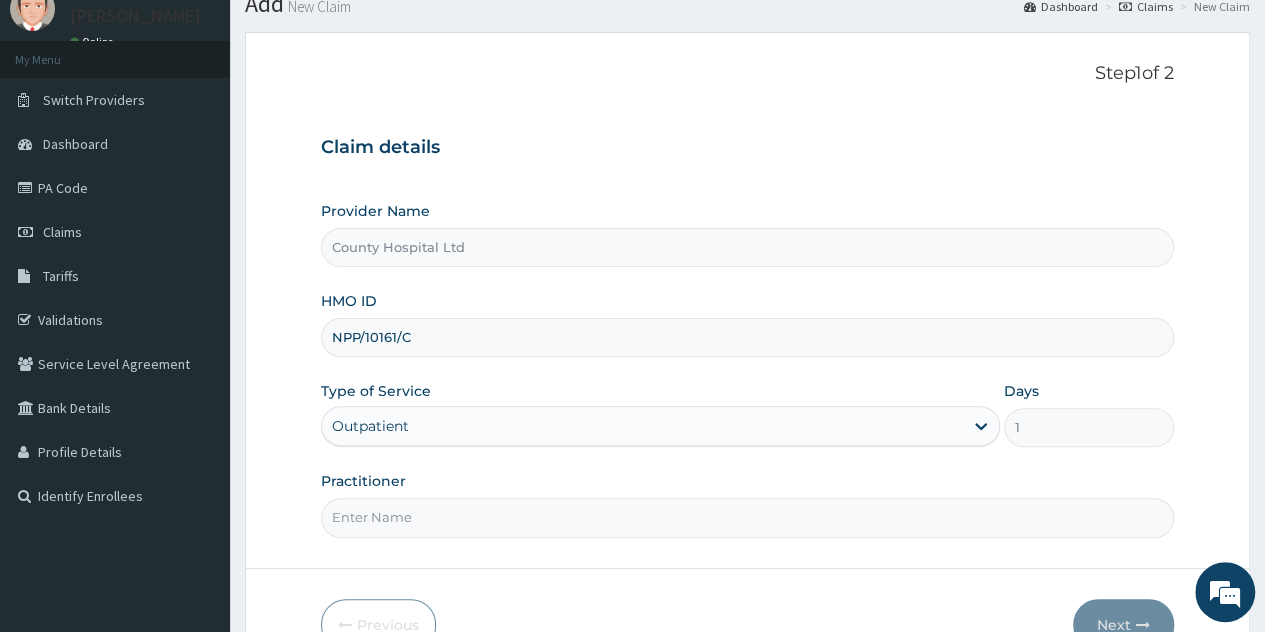 scroll, scrollTop: 188, scrollLeft: 0, axis: vertical 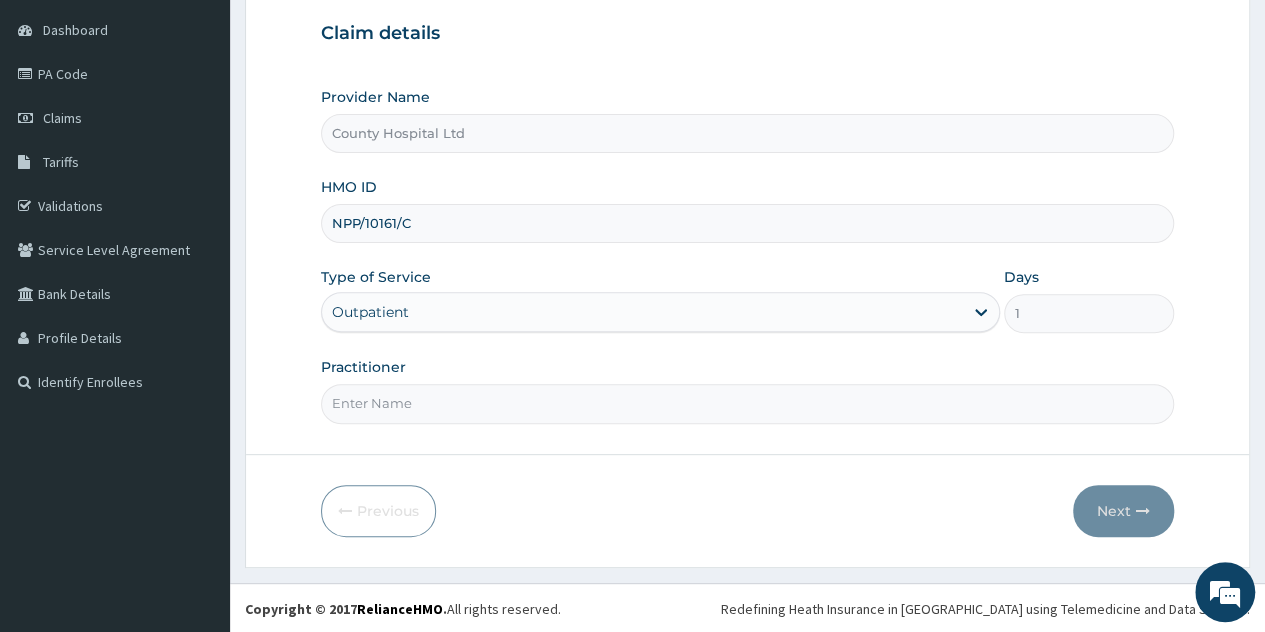 drag, startPoint x: 454, startPoint y: 404, endPoint x: 446, endPoint y: 386, distance: 19.697716 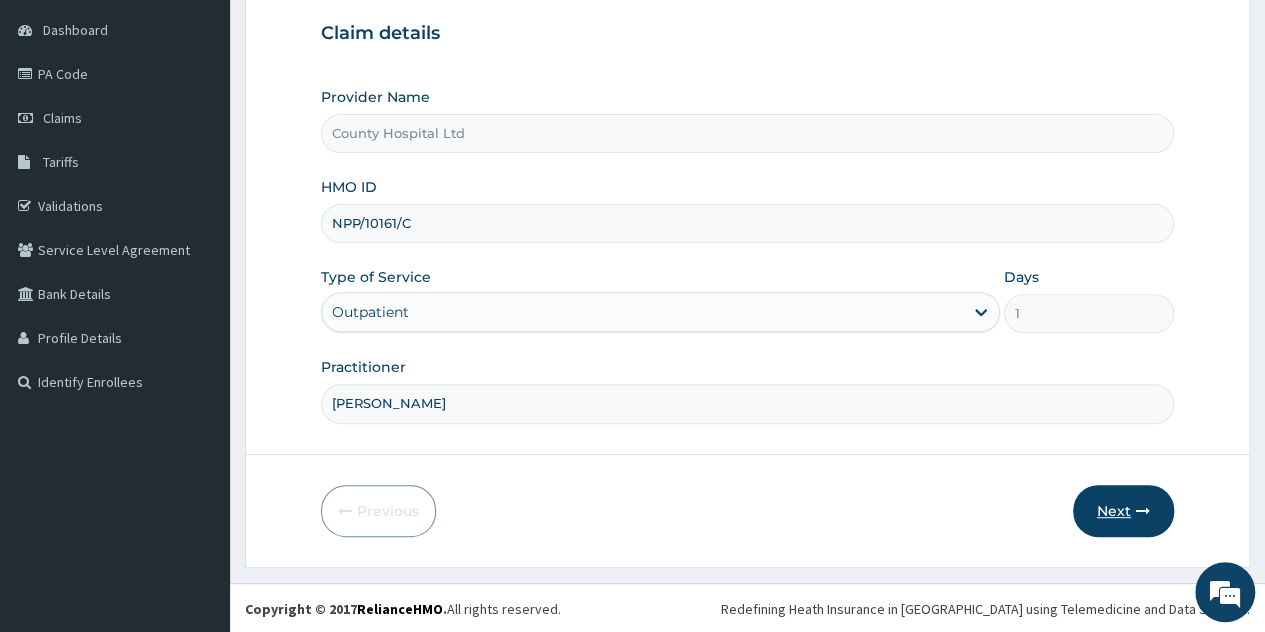 click on "Next" at bounding box center (1123, 511) 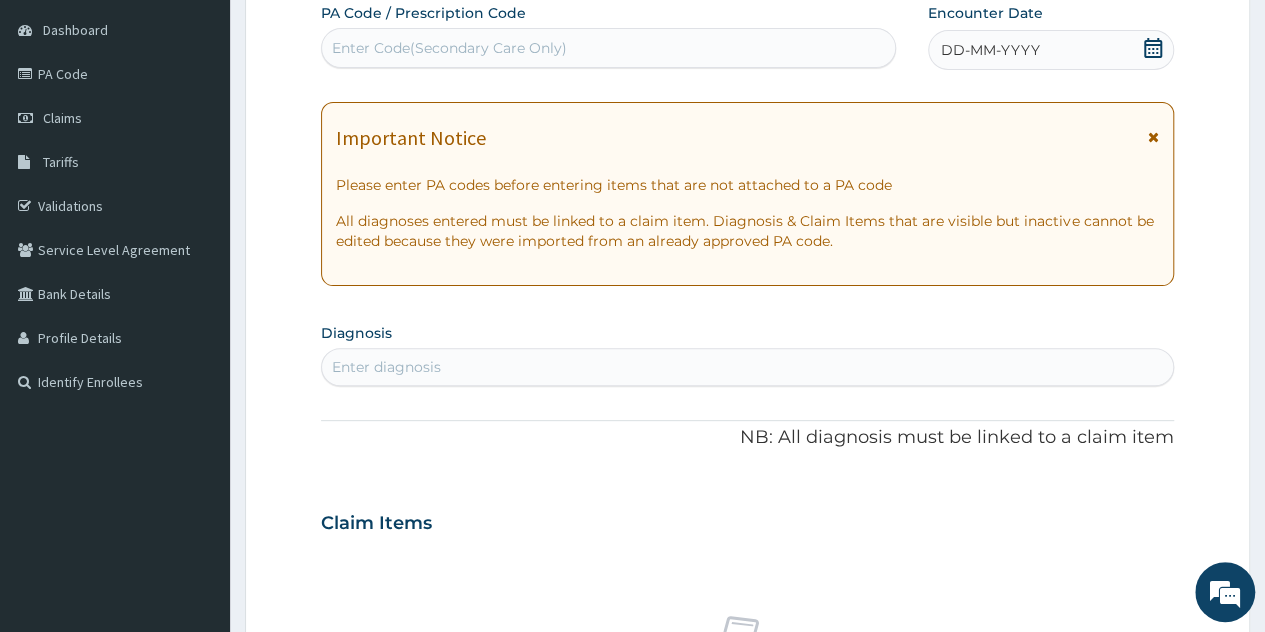 click on "DD-MM-YYYY" at bounding box center [990, 50] 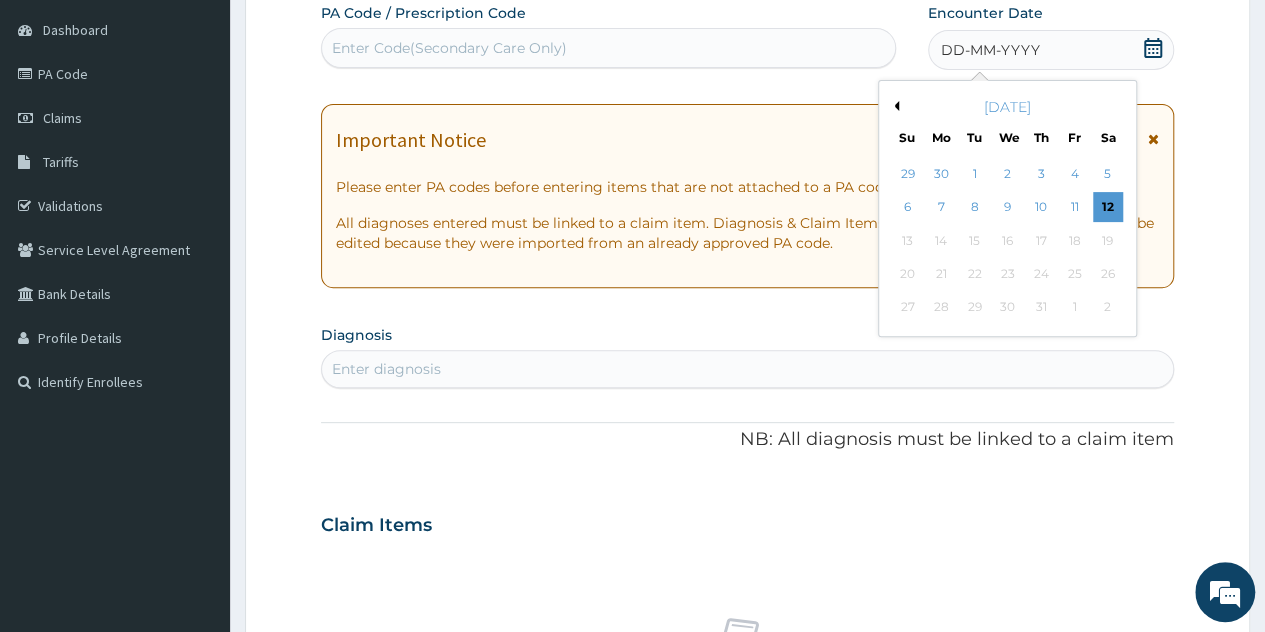 click on "[DATE]" at bounding box center (1007, 107) 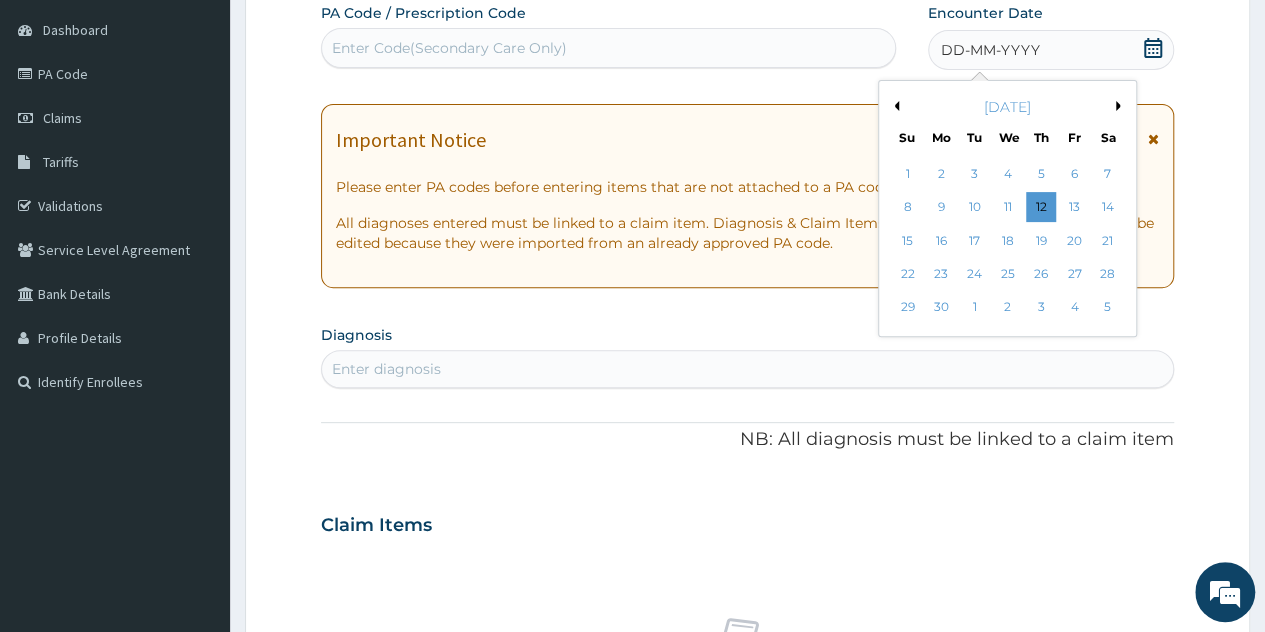 click on "Previous Month" at bounding box center [894, 106] 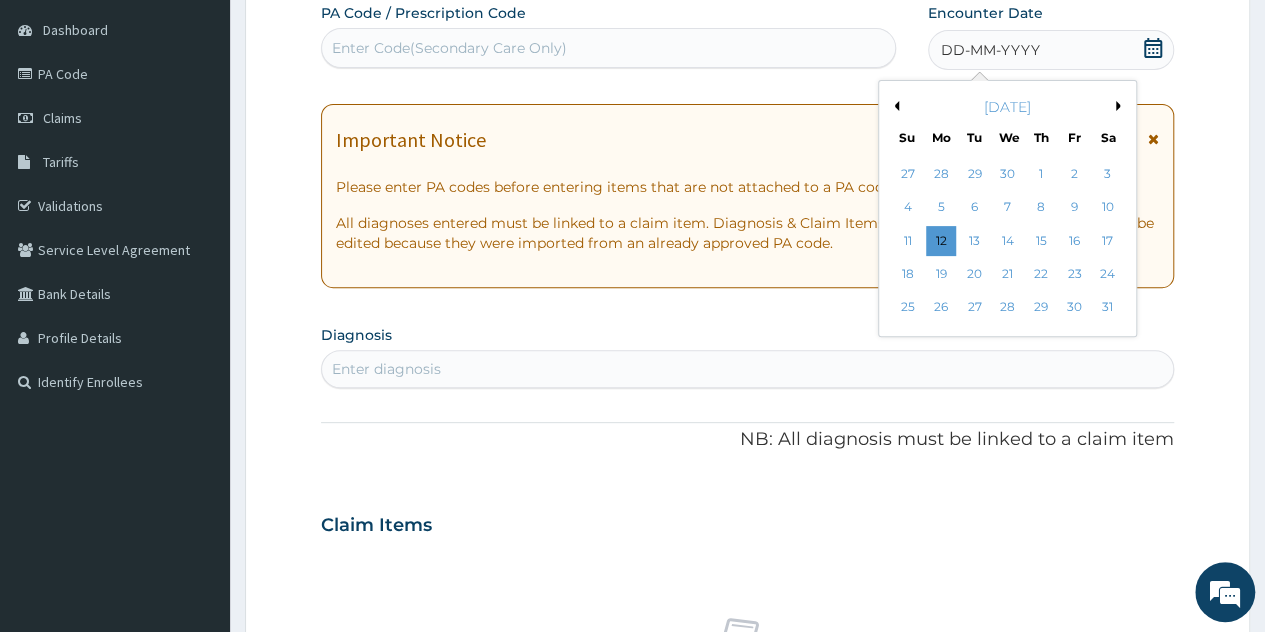 click on "Previous Month" at bounding box center [894, 106] 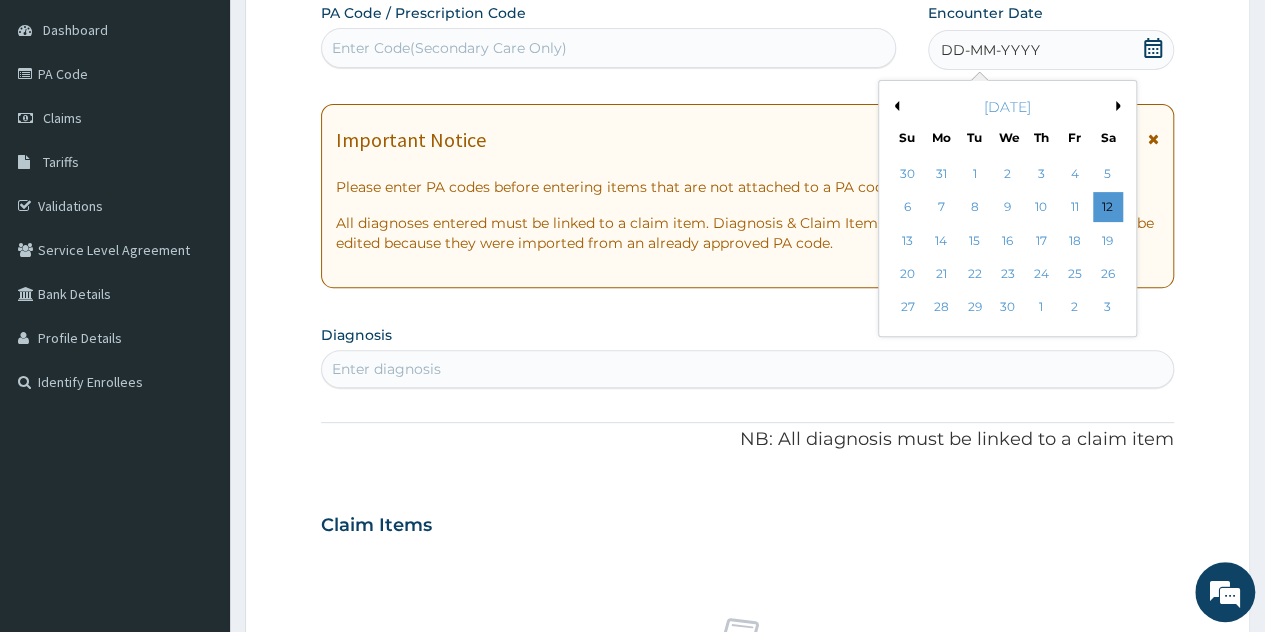 click on "Previous Month" at bounding box center [894, 106] 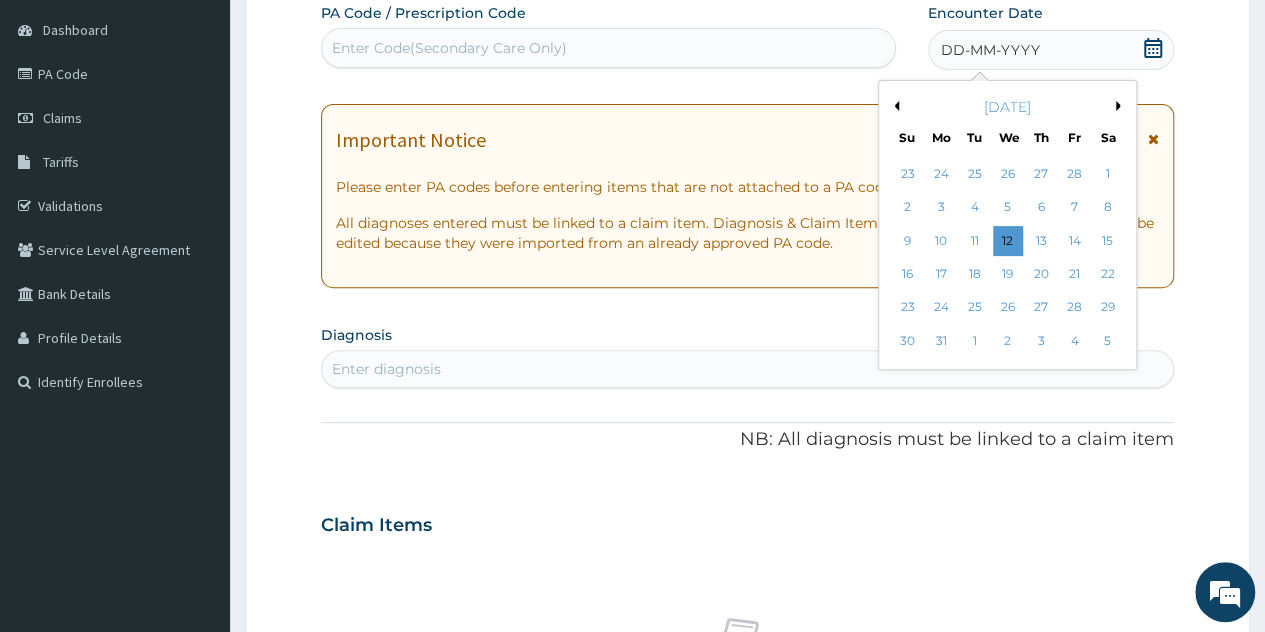 click on "Previous Month" at bounding box center [894, 106] 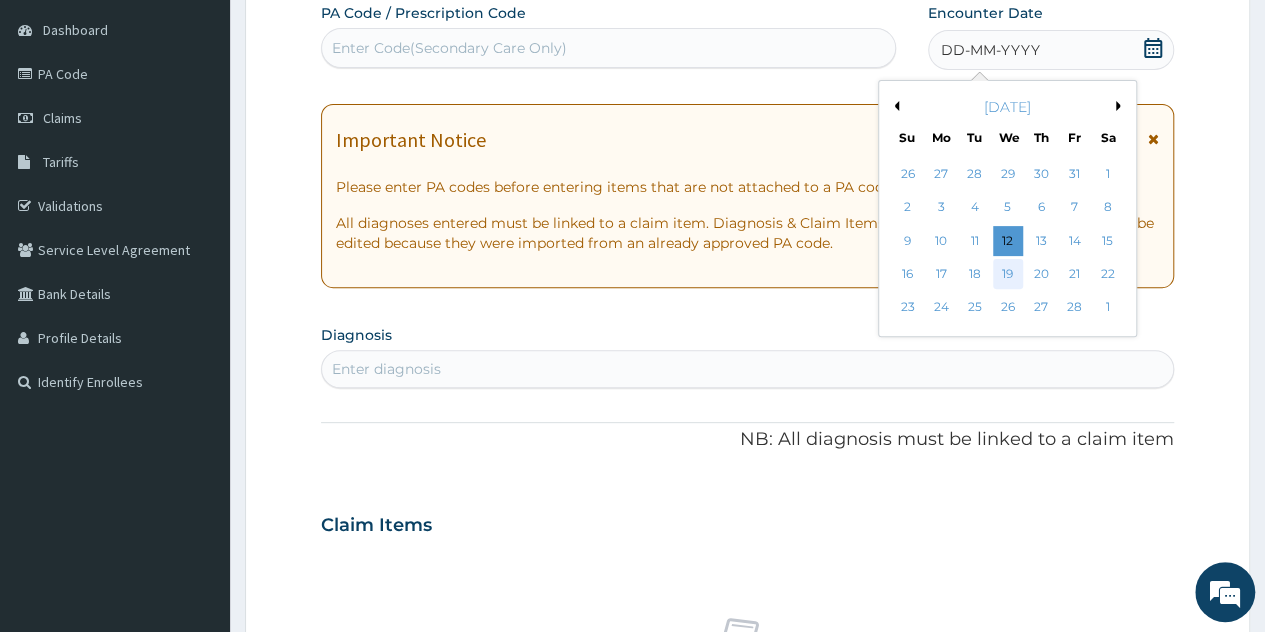 click on "19" at bounding box center (1007, 274) 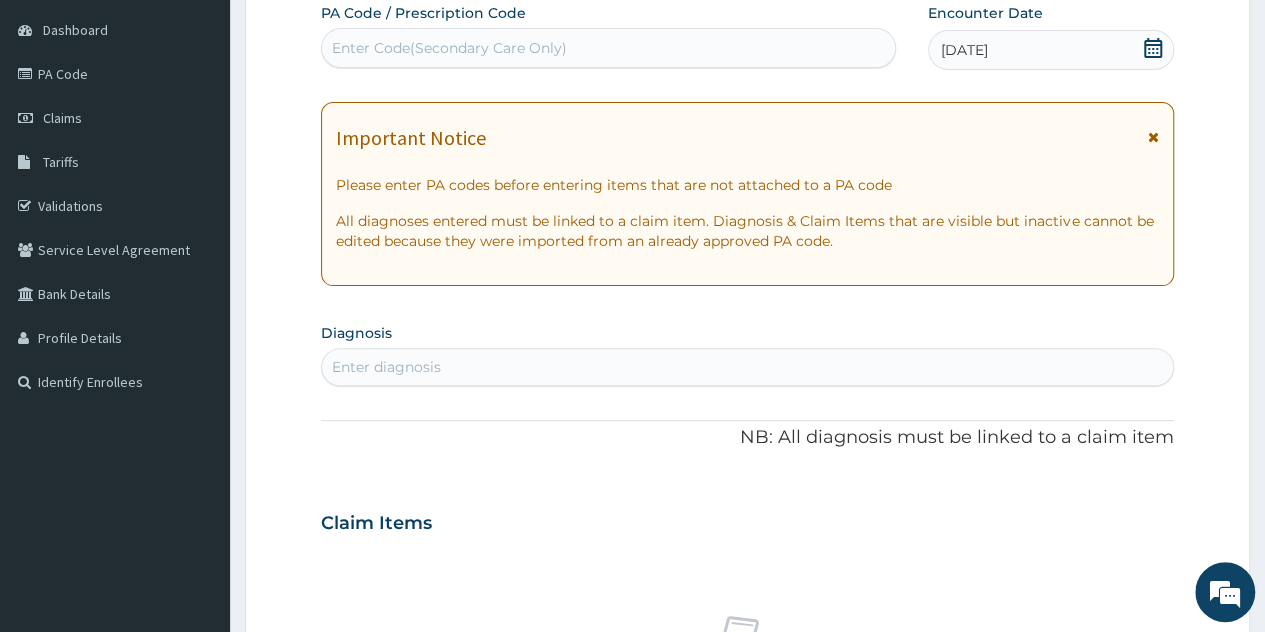 scroll, scrollTop: 0, scrollLeft: 0, axis: both 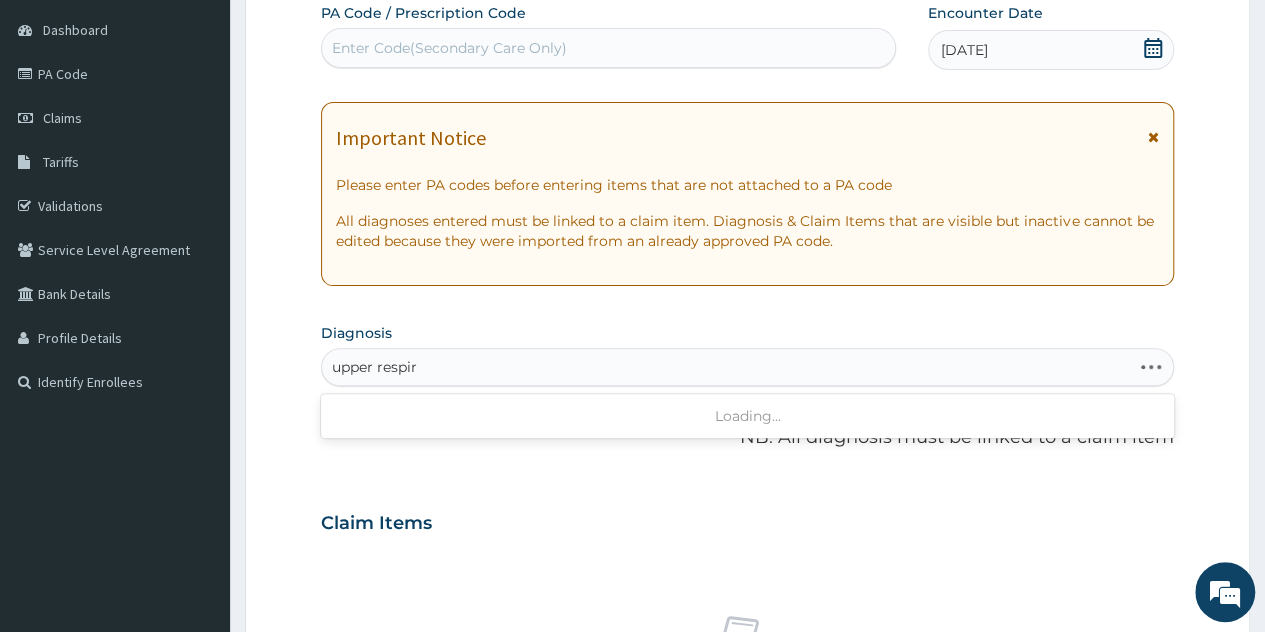 type on "upper respi" 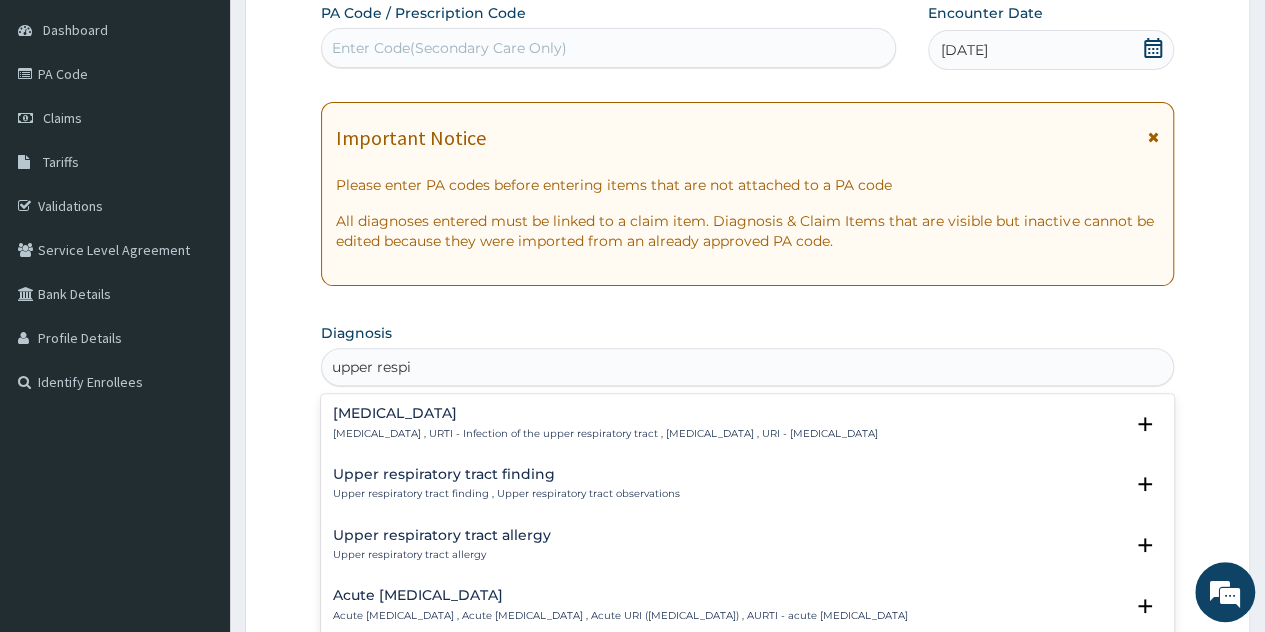 click on "Upper respiratory infection , URTI - Infection of the upper respiratory tract , Upper respiratory tract infection , URI - Upper respiratory infection" at bounding box center (605, 434) 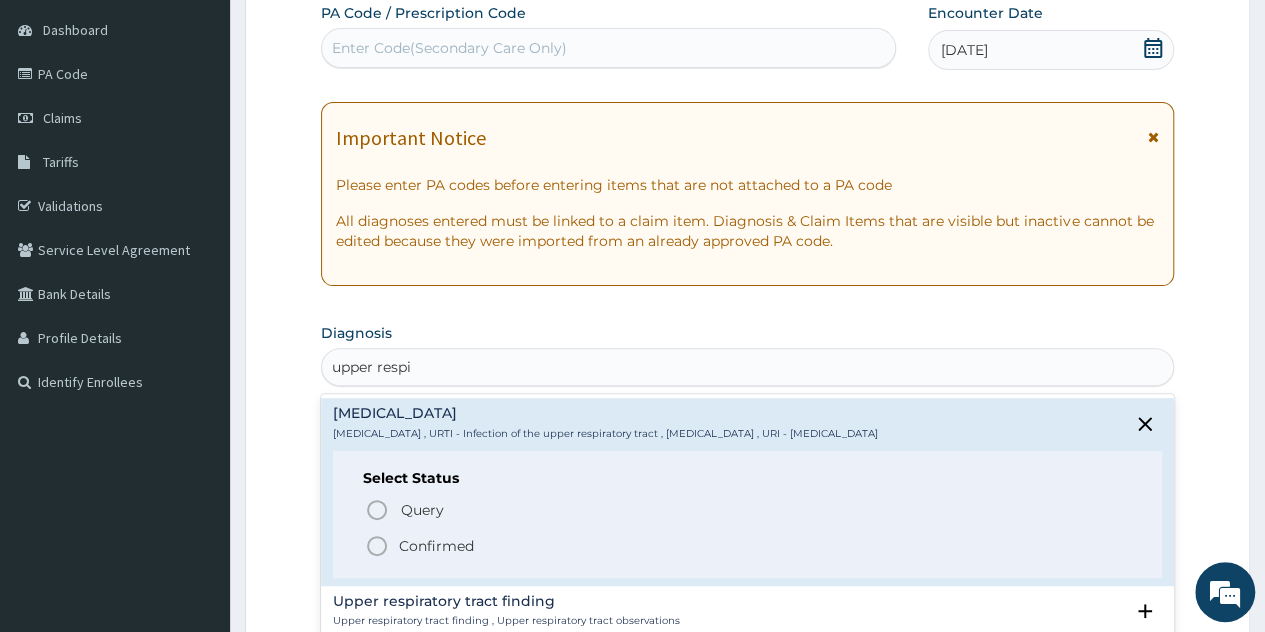 click on "Confirmed" at bounding box center [436, 546] 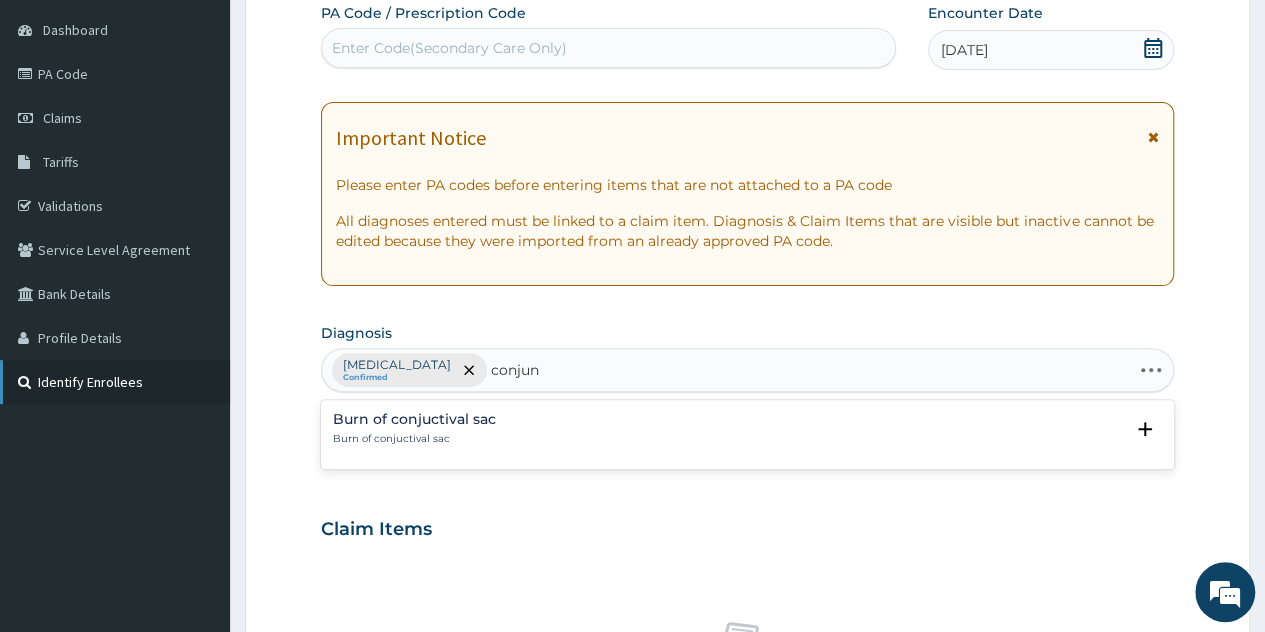 type on "conjunc" 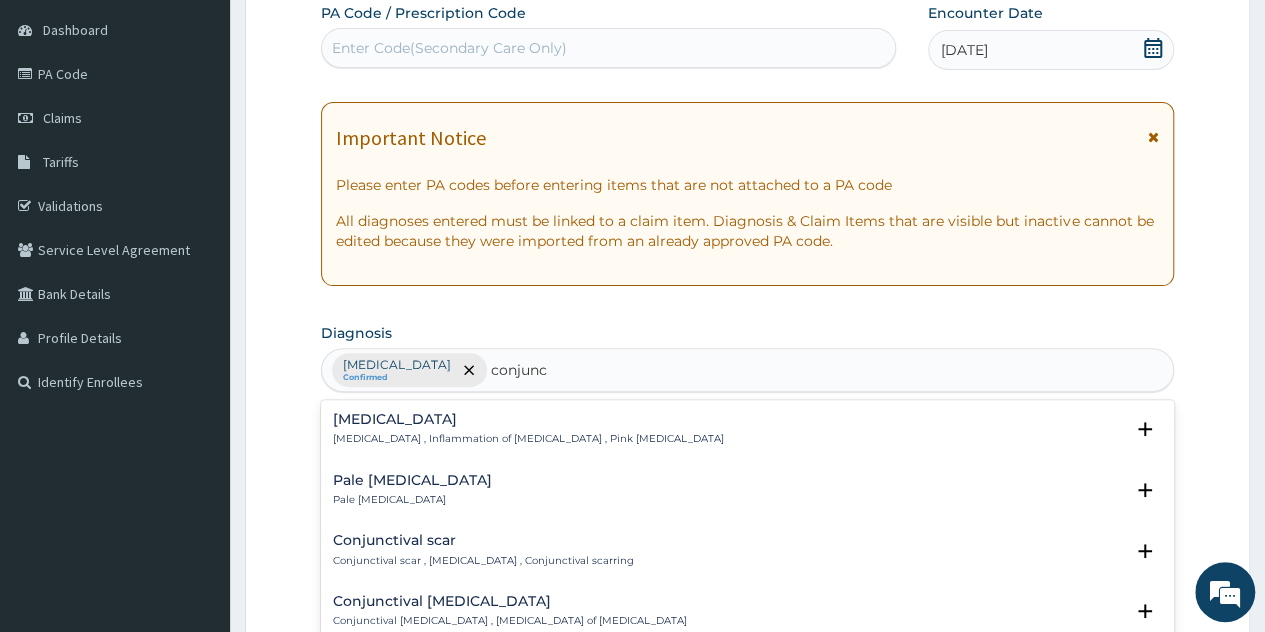 click on "Conjunctivitis" at bounding box center [528, 419] 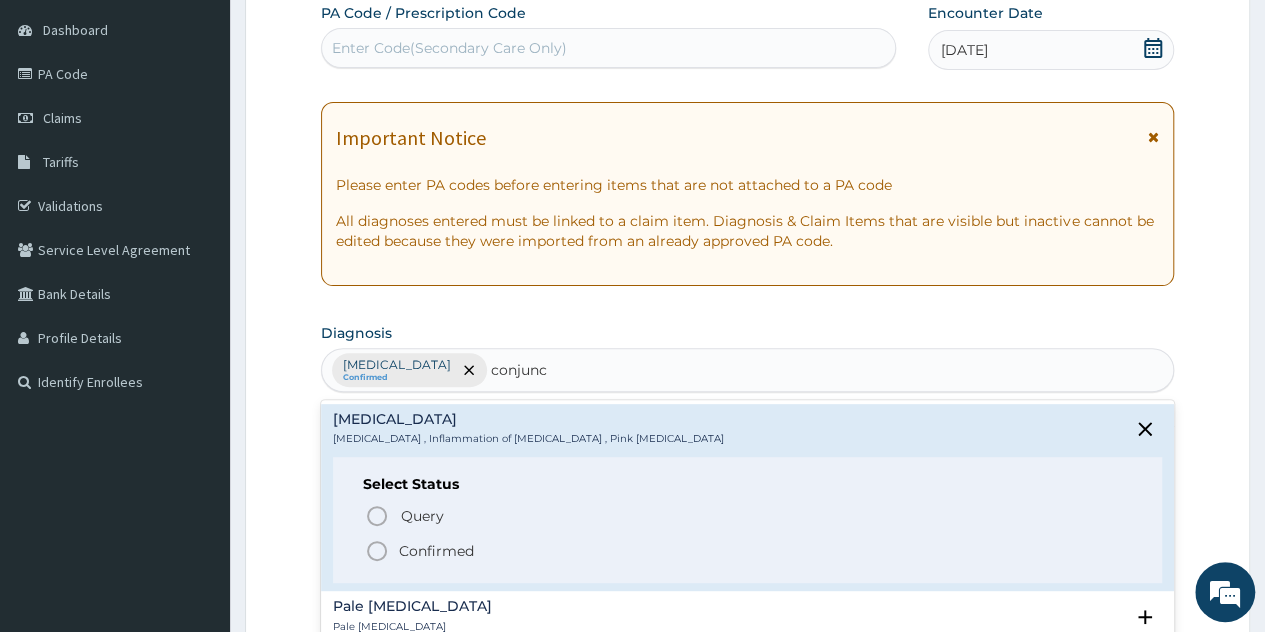 click on "Confirmed" at bounding box center (436, 551) 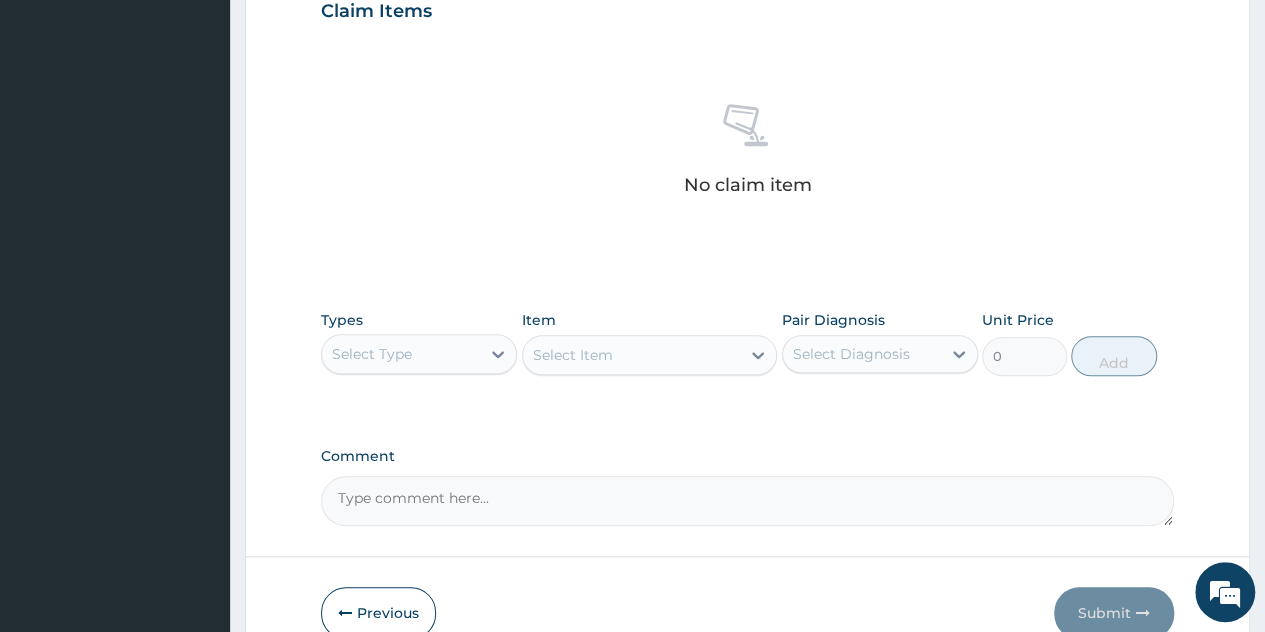 scroll, scrollTop: 806, scrollLeft: 0, axis: vertical 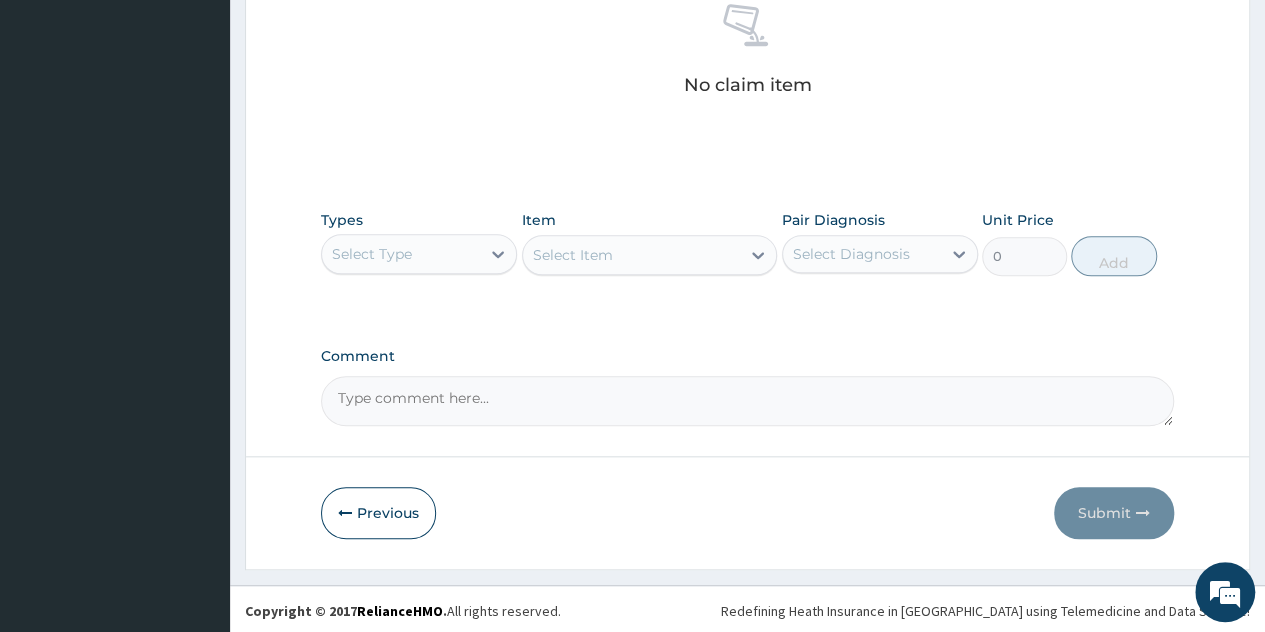 click on "Types Select Type" at bounding box center [419, 243] 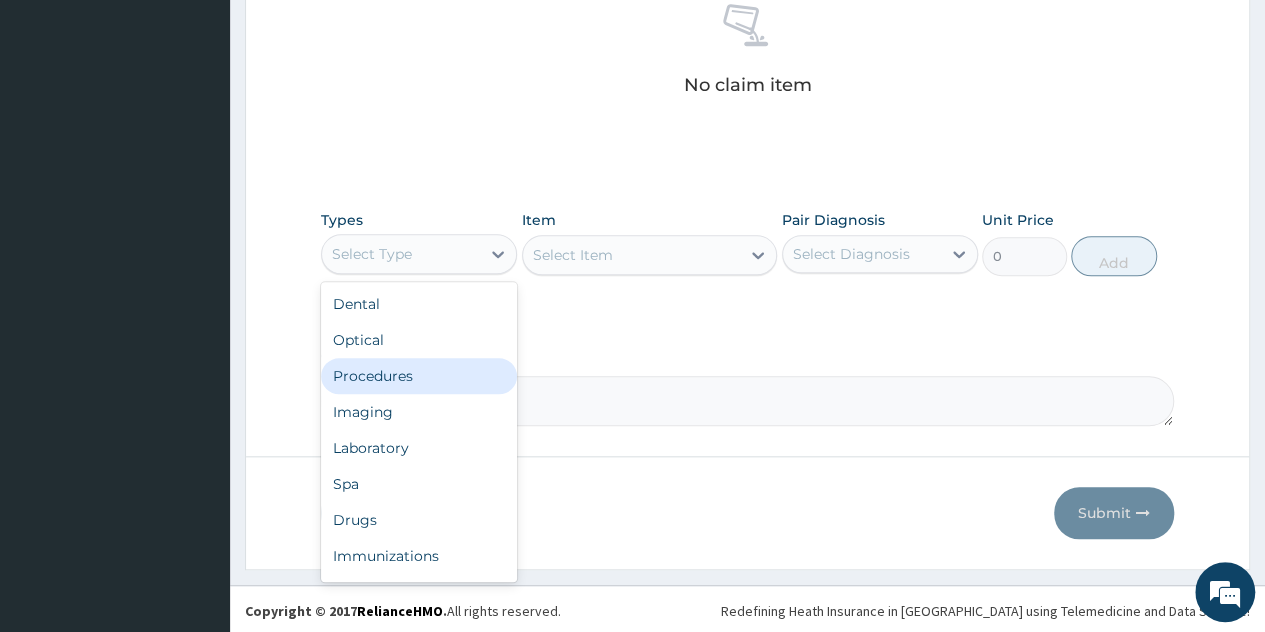 click on "Procedures" at bounding box center (419, 376) 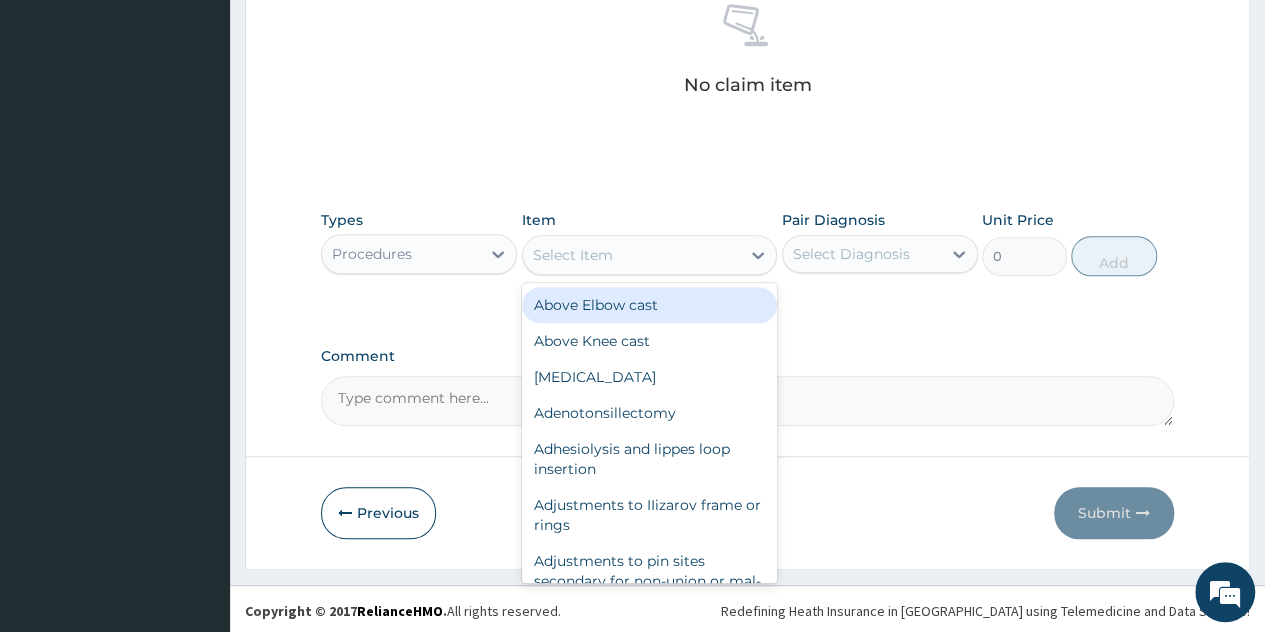 click on "Select Item" at bounding box center [632, 255] 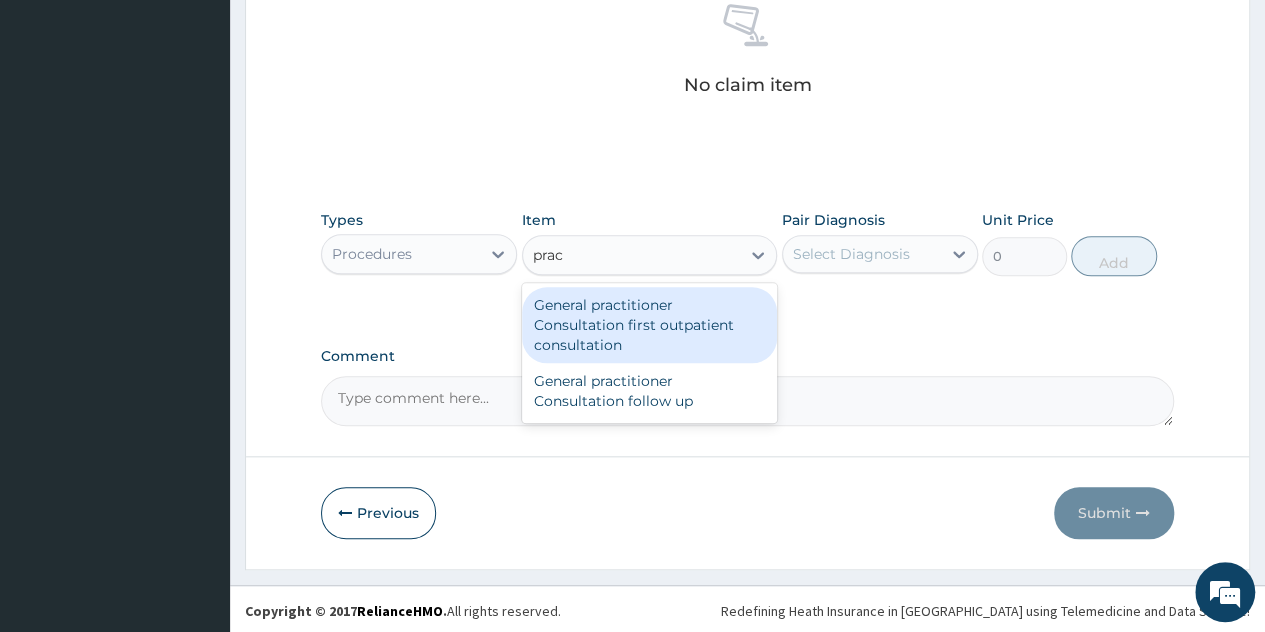 type on "pract" 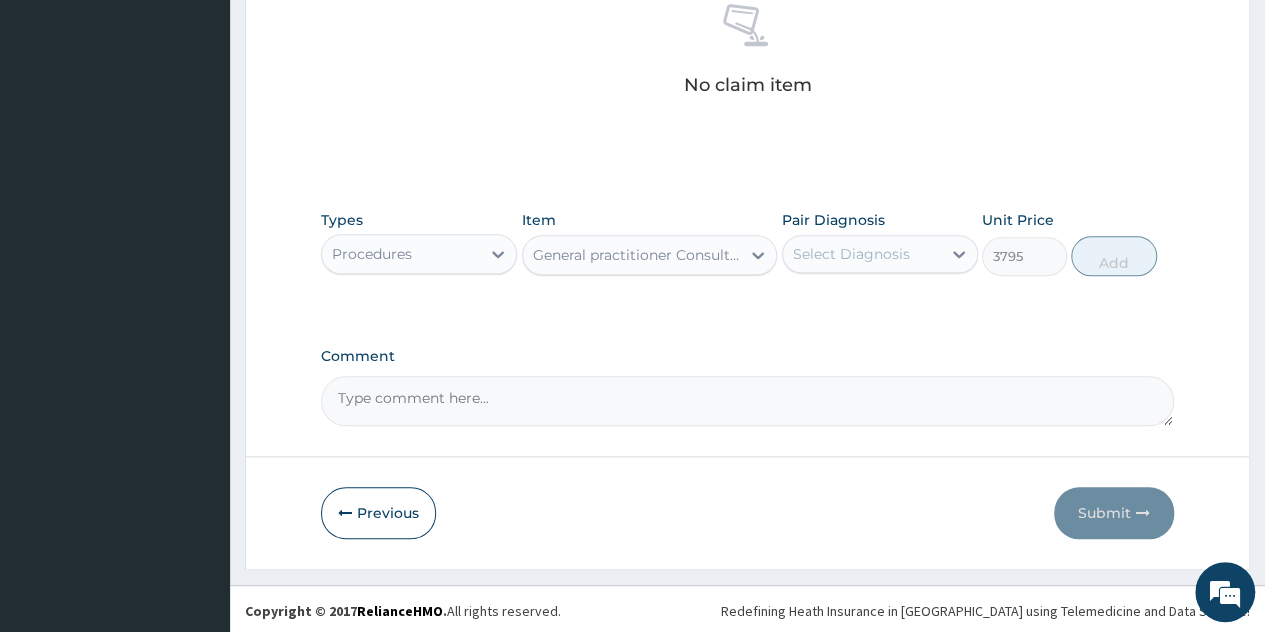 type 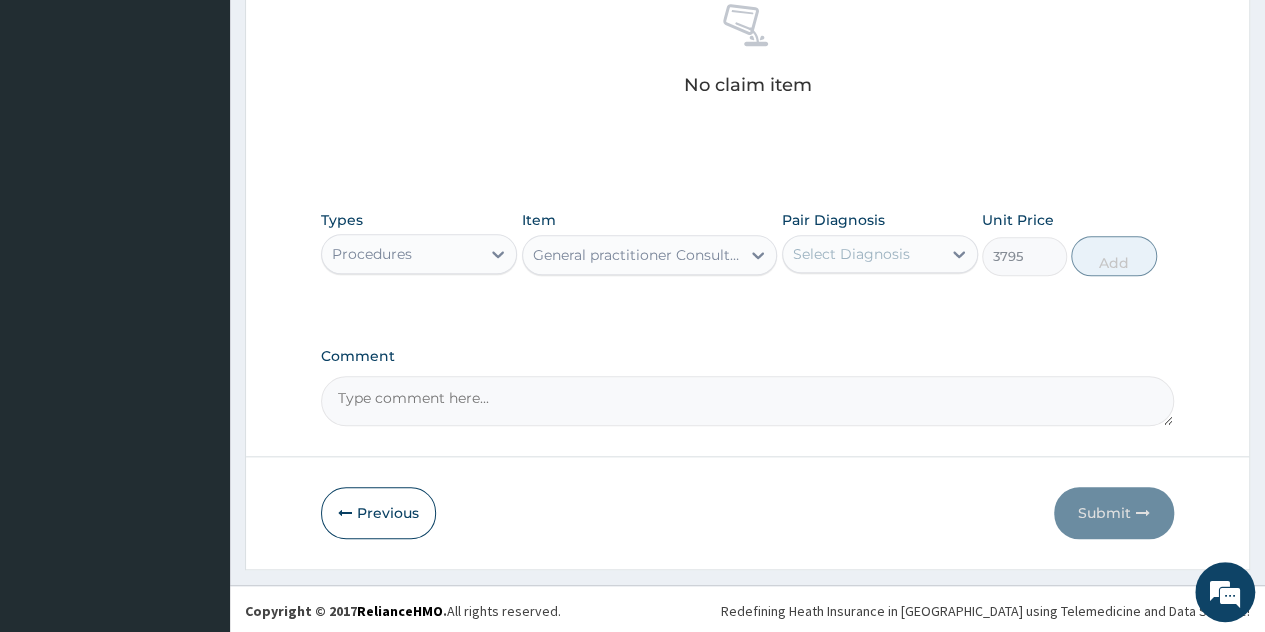 click on "Select Diagnosis" at bounding box center [851, 254] 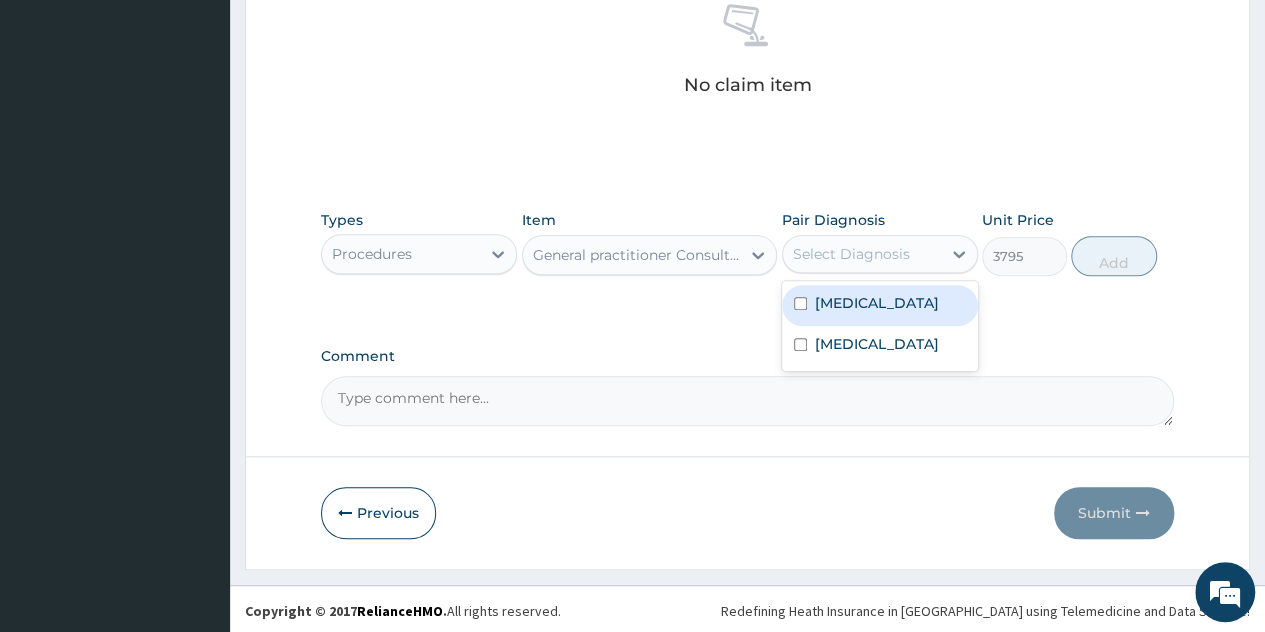 click on "Upper respiratory infection" at bounding box center [877, 303] 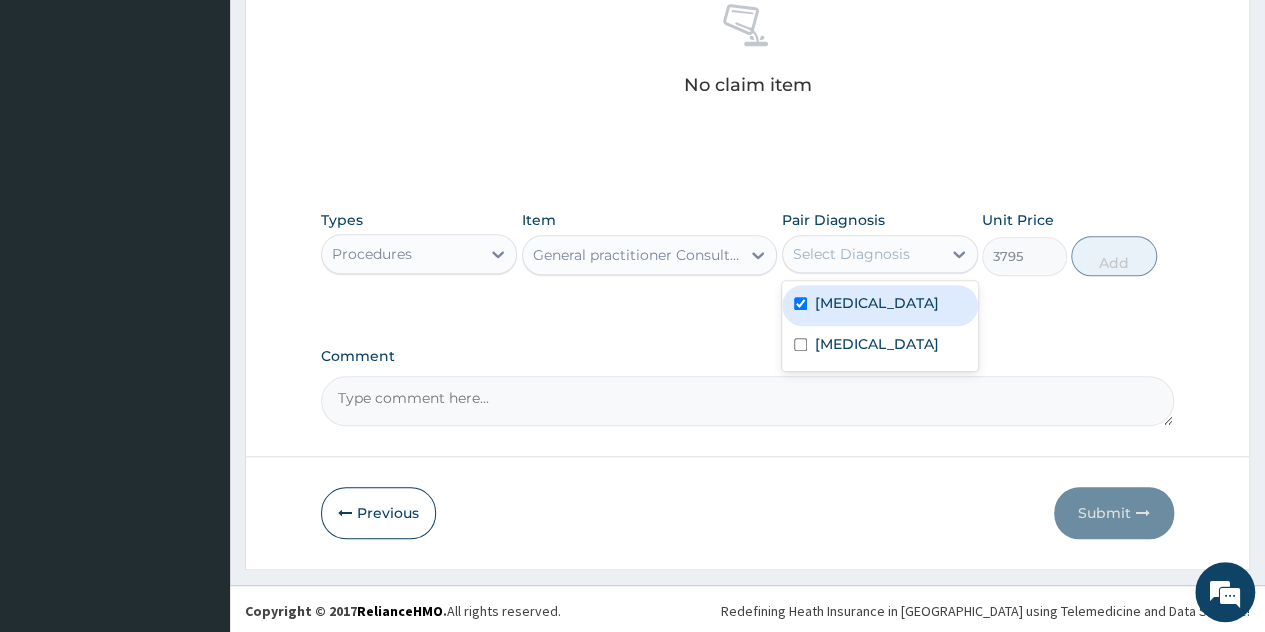checkbox on "true" 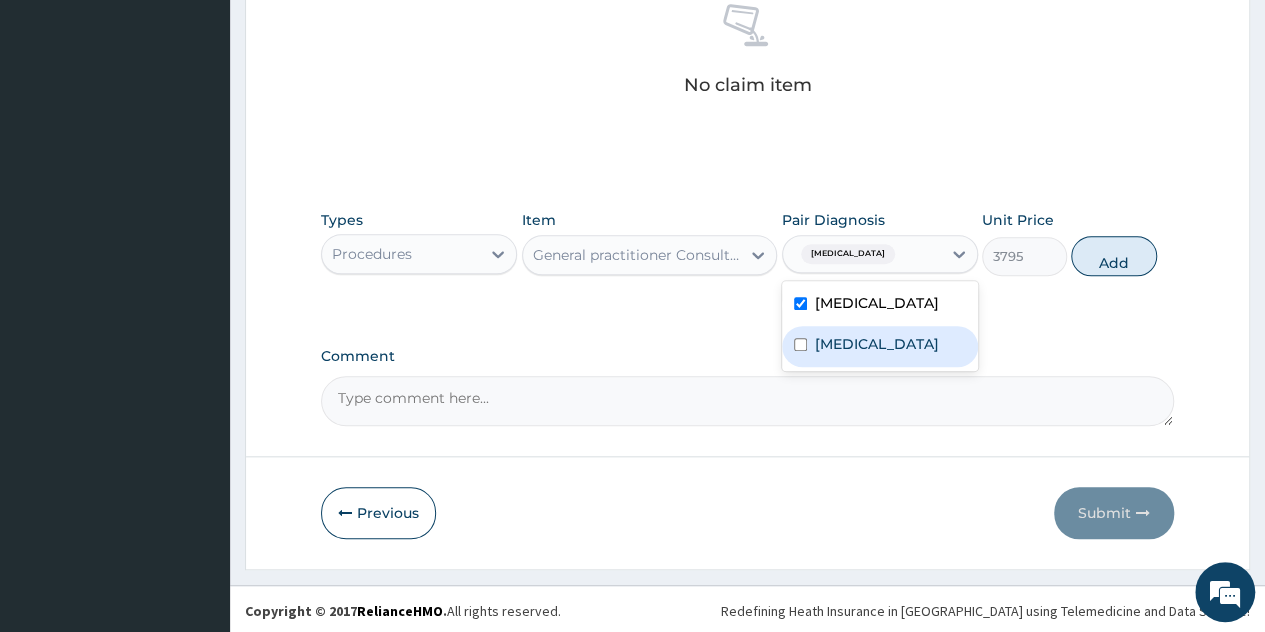 click on "Conjunctivitis" at bounding box center (877, 344) 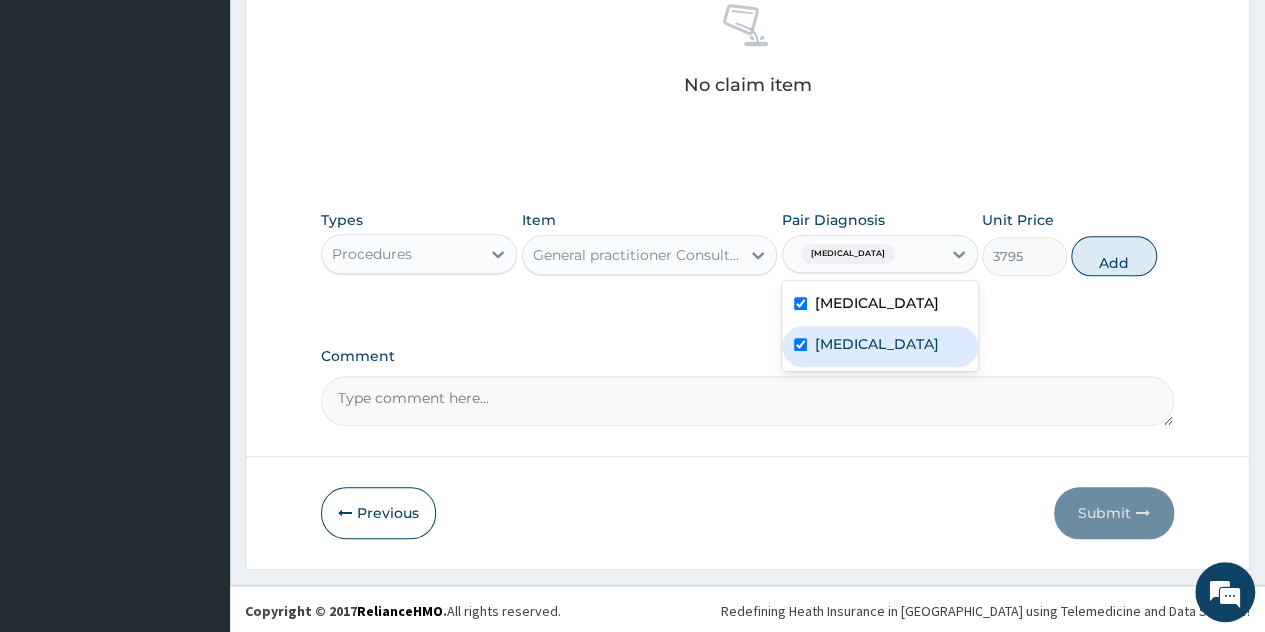 checkbox on "true" 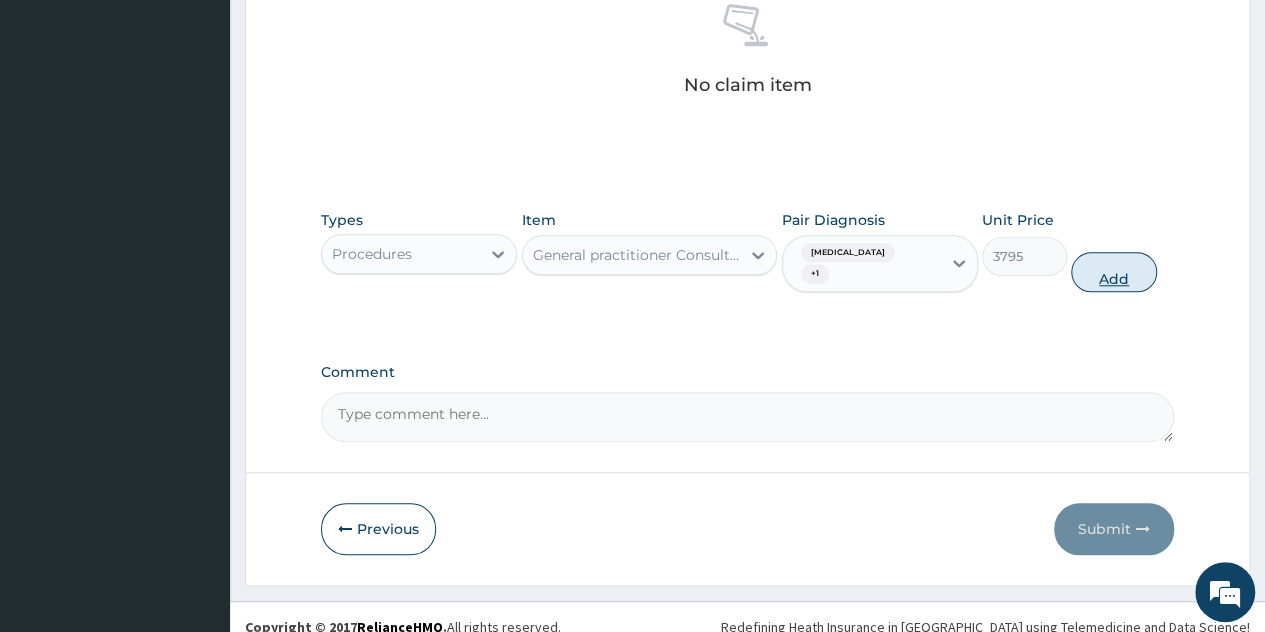 click on "Add" at bounding box center (1113, 272) 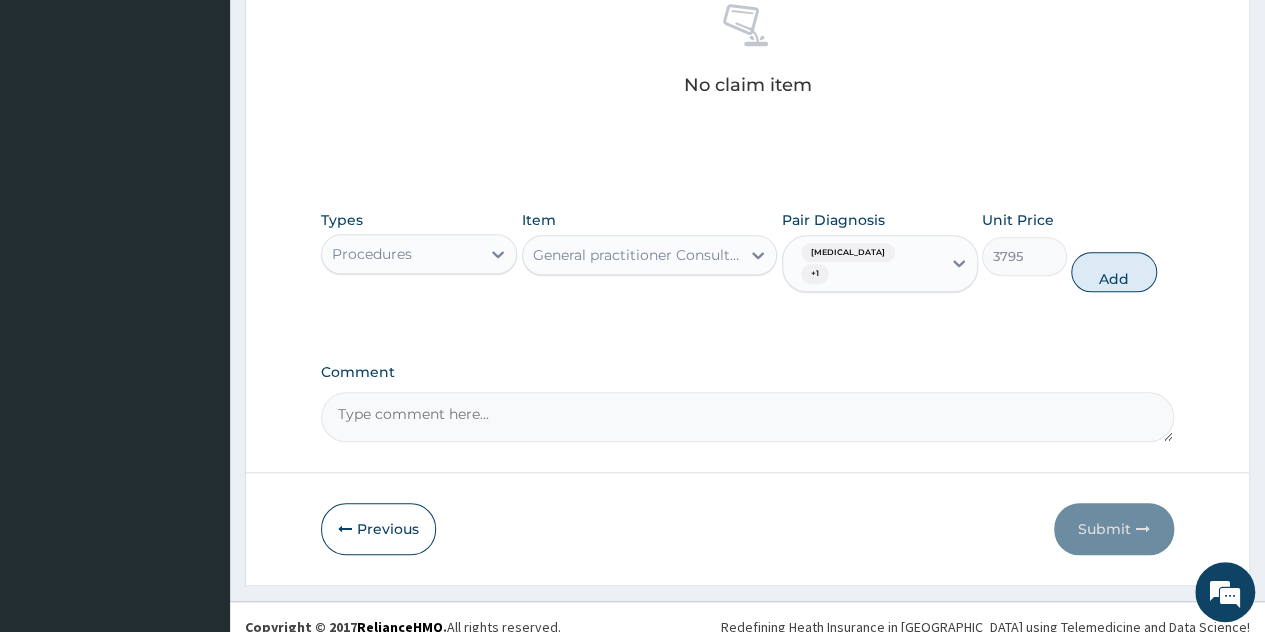 type on "0" 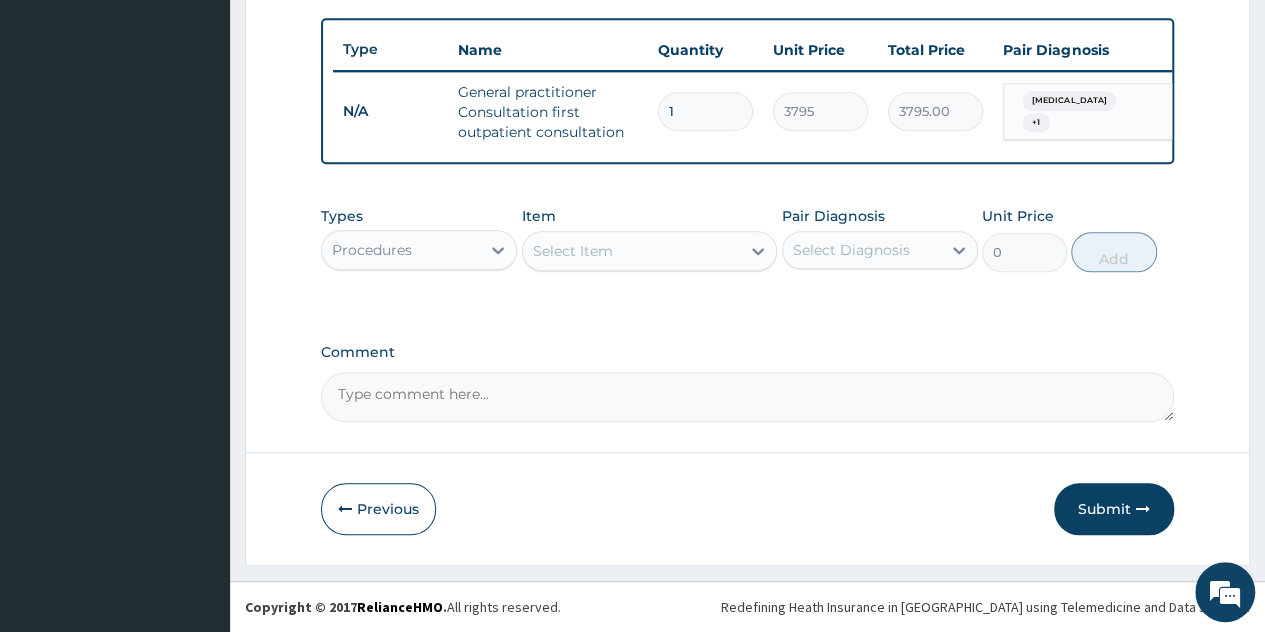 scroll, scrollTop: 738, scrollLeft: 0, axis: vertical 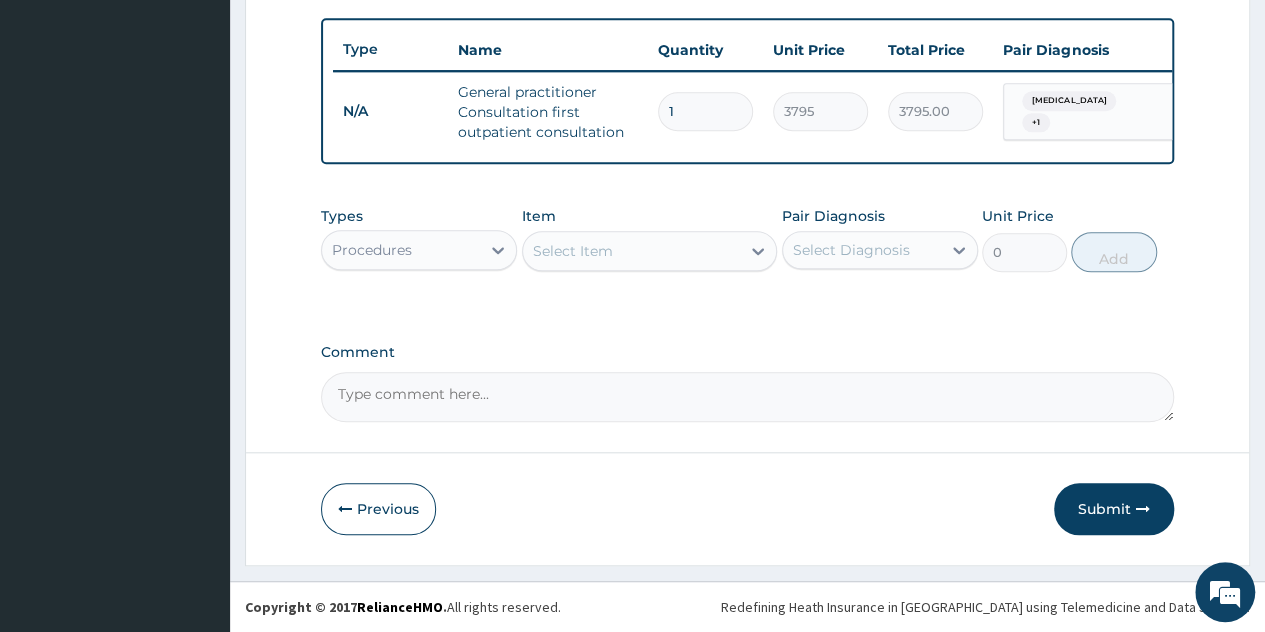 drag, startPoint x: 464, startPoint y: 257, endPoint x: 468, endPoint y: 271, distance: 14.56022 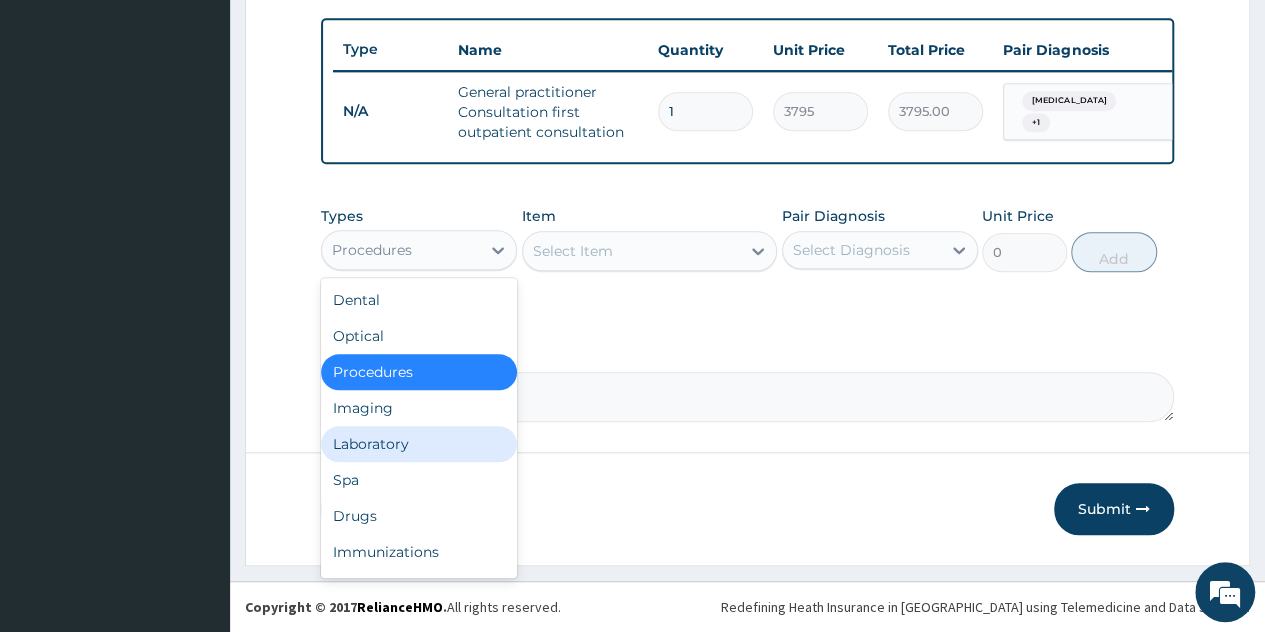 click on "Laboratory" at bounding box center (419, 444) 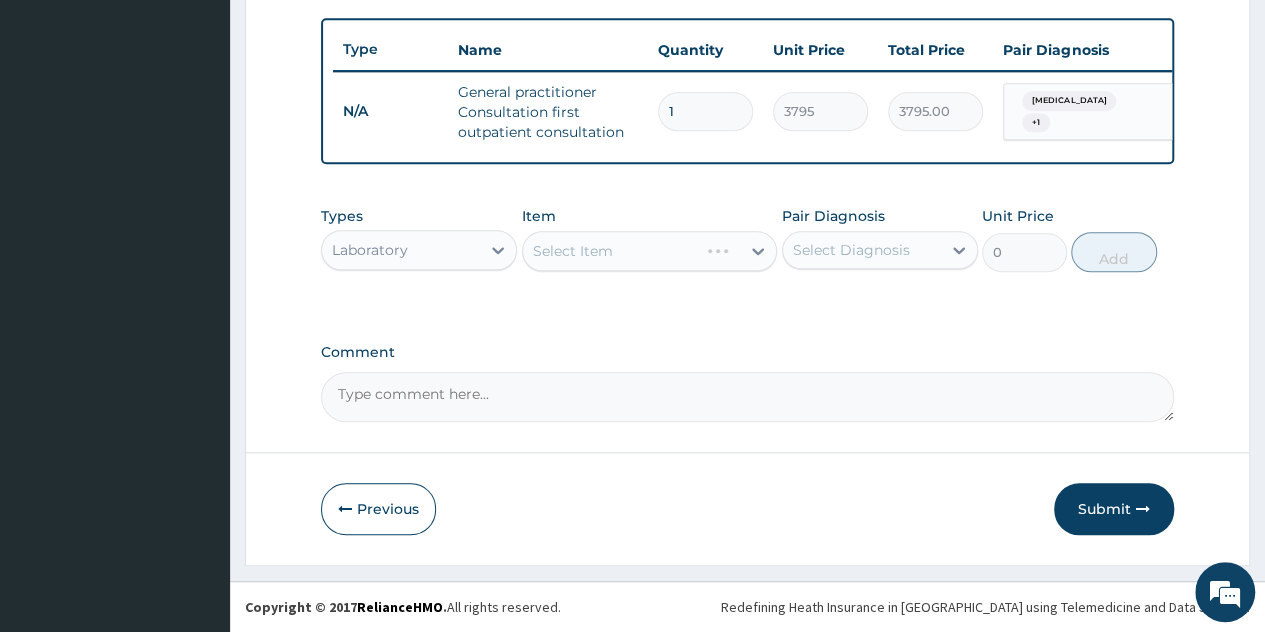 click on "Select Item" at bounding box center [650, 251] 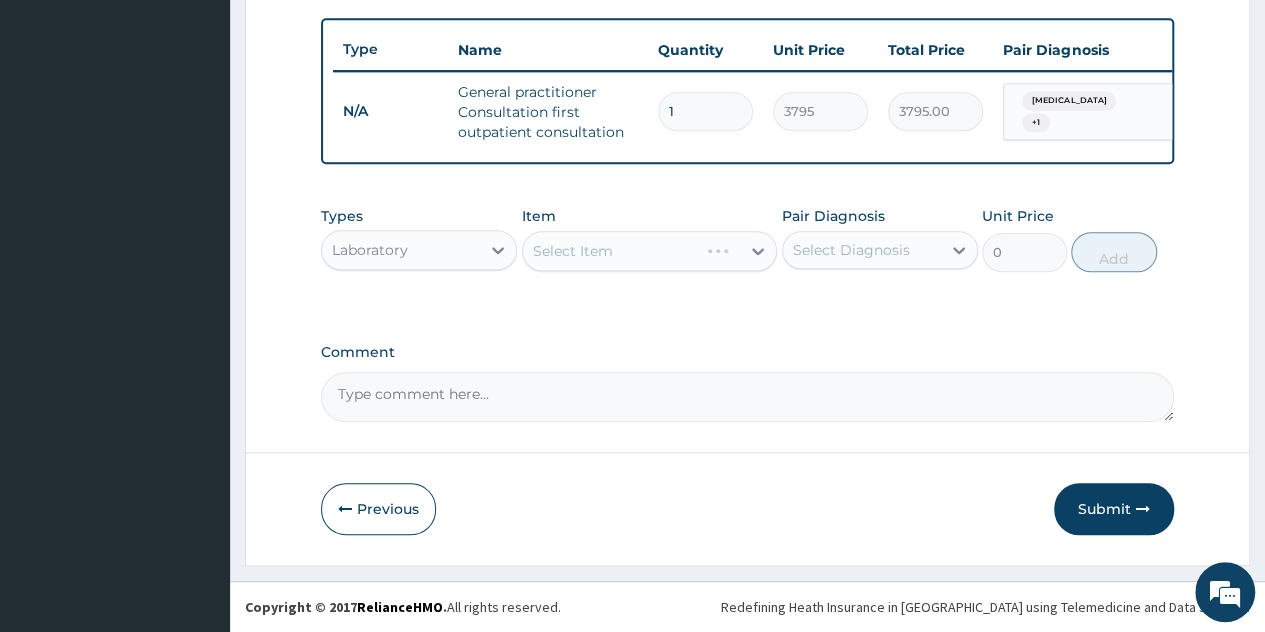 click on "Laboratory" at bounding box center [401, 250] 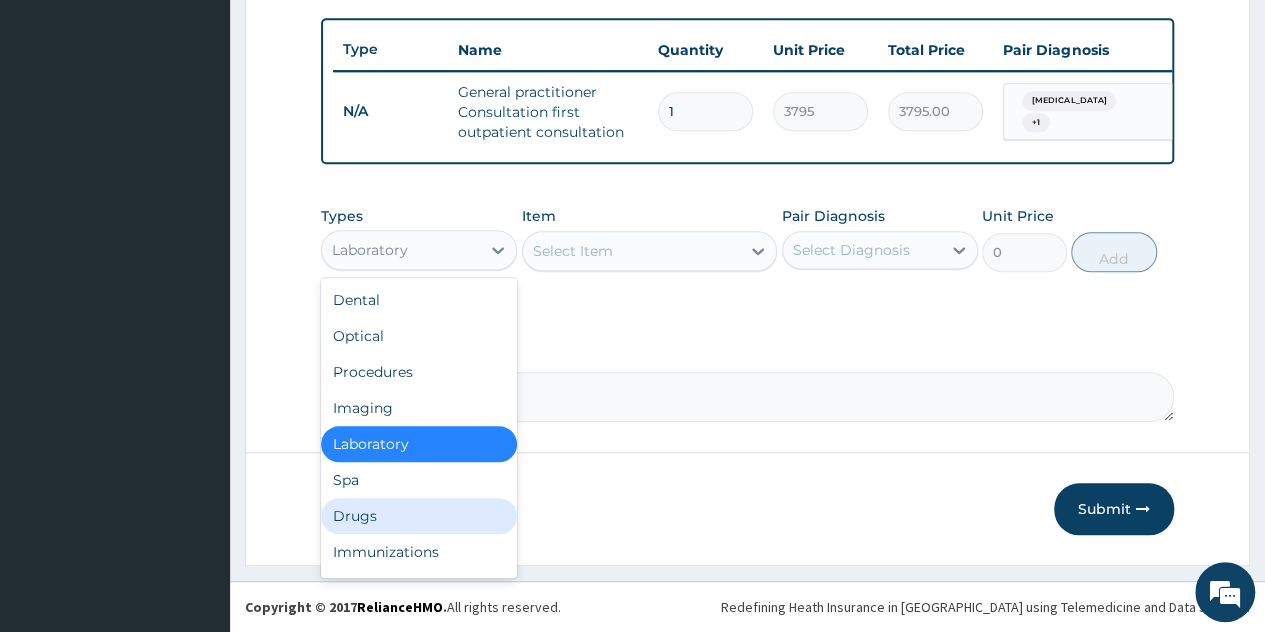 click on "Drugs" at bounding box center [419, 516] 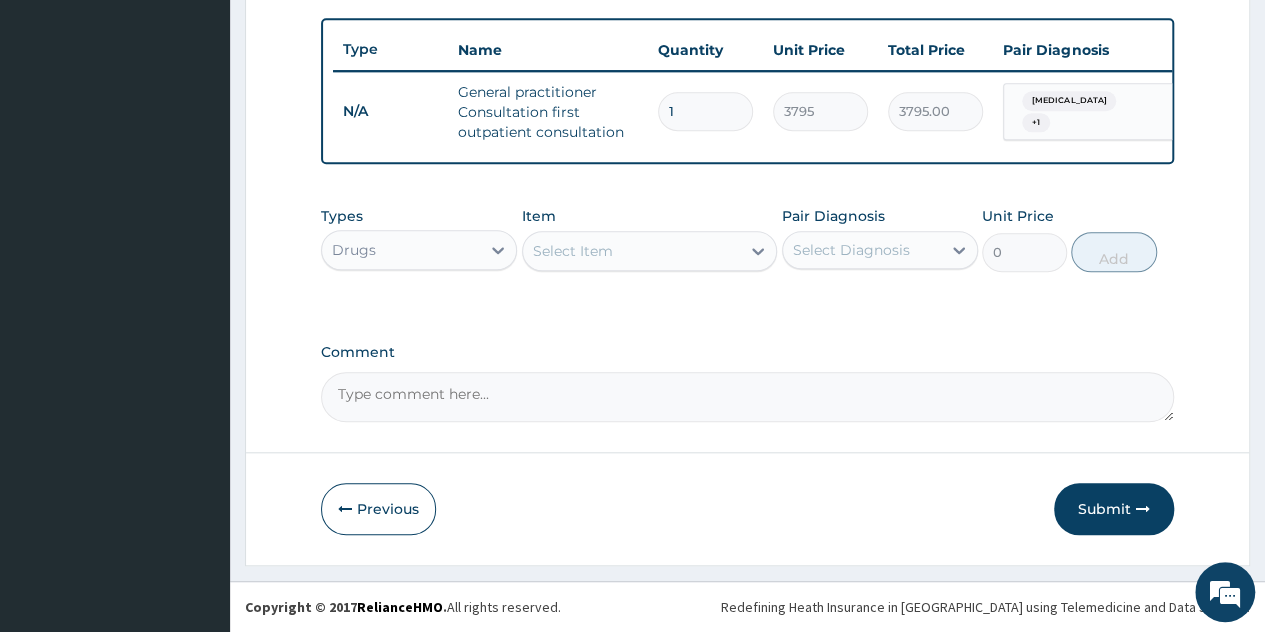 click on "Select Item" at bounding box center [632, 251] 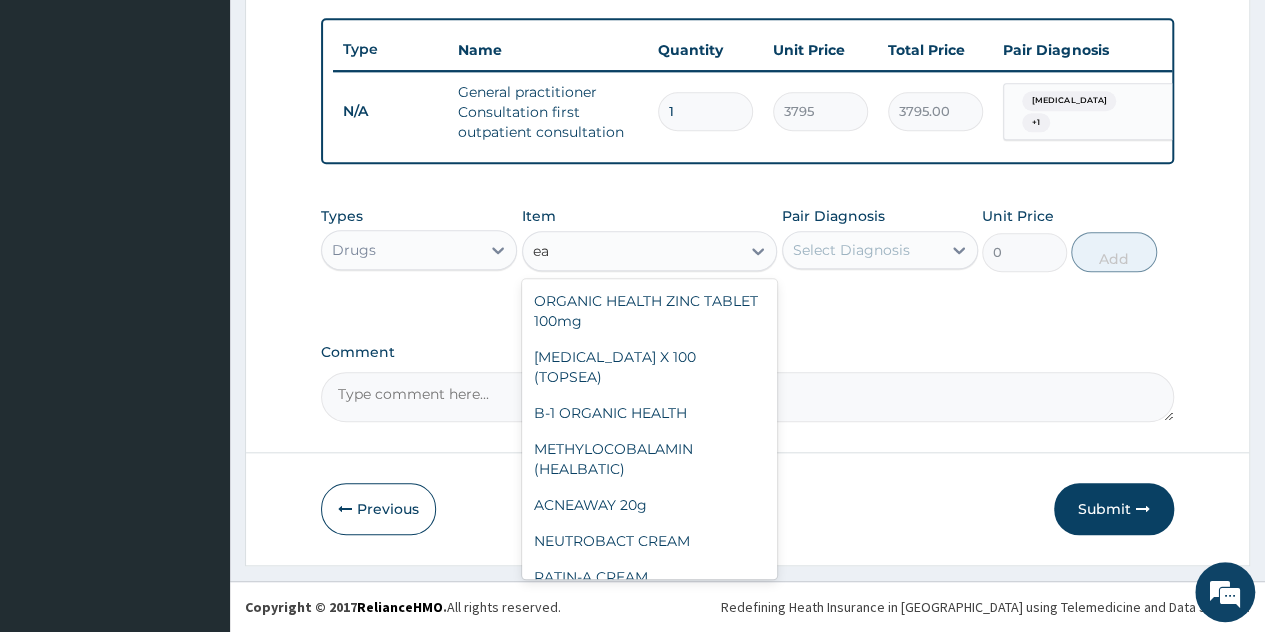 type on "e" 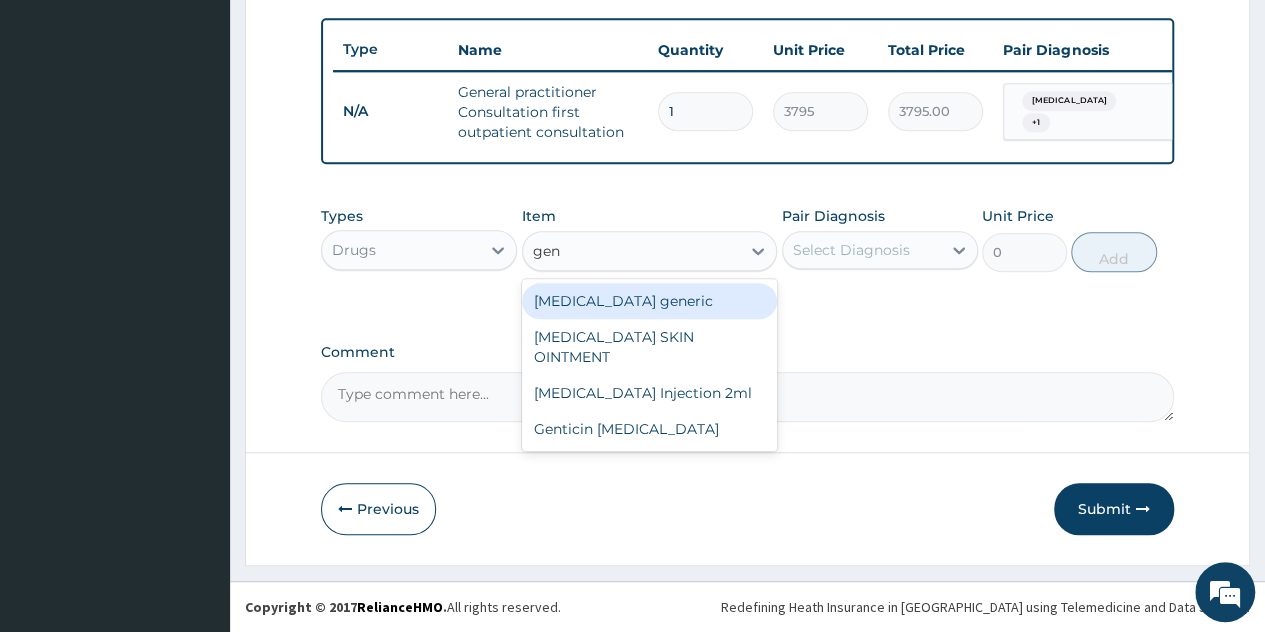 type on "gent" 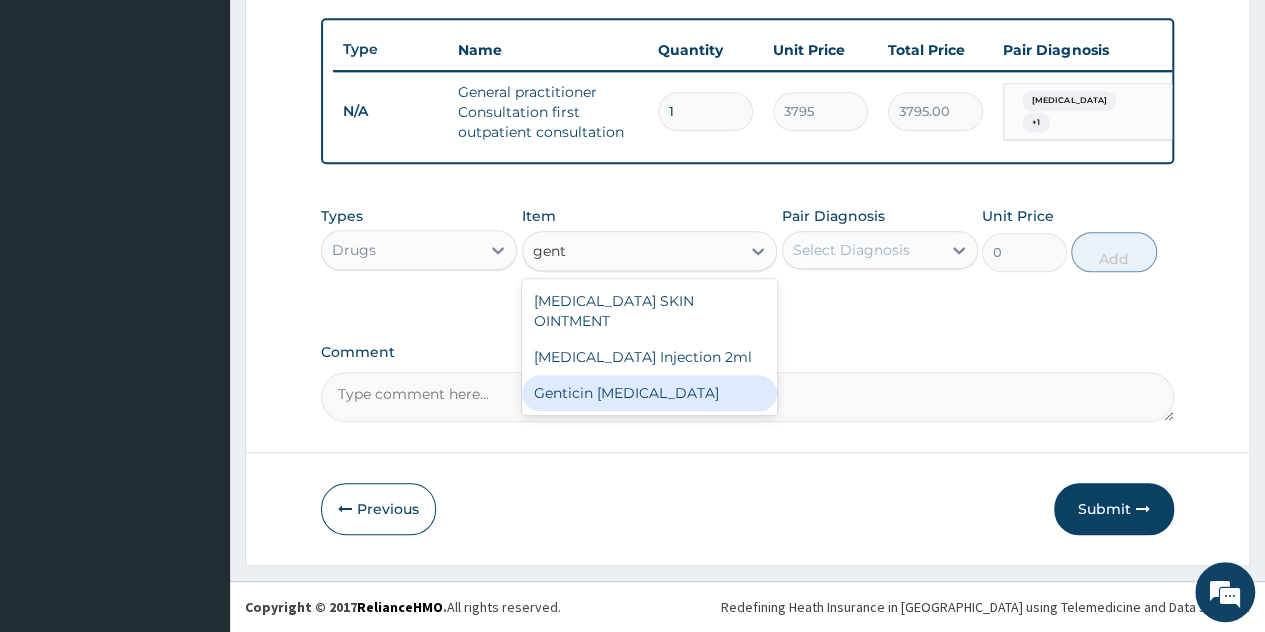 click on "Genticin [MEDICAL_DATA]" at bounding box center (650, 393) 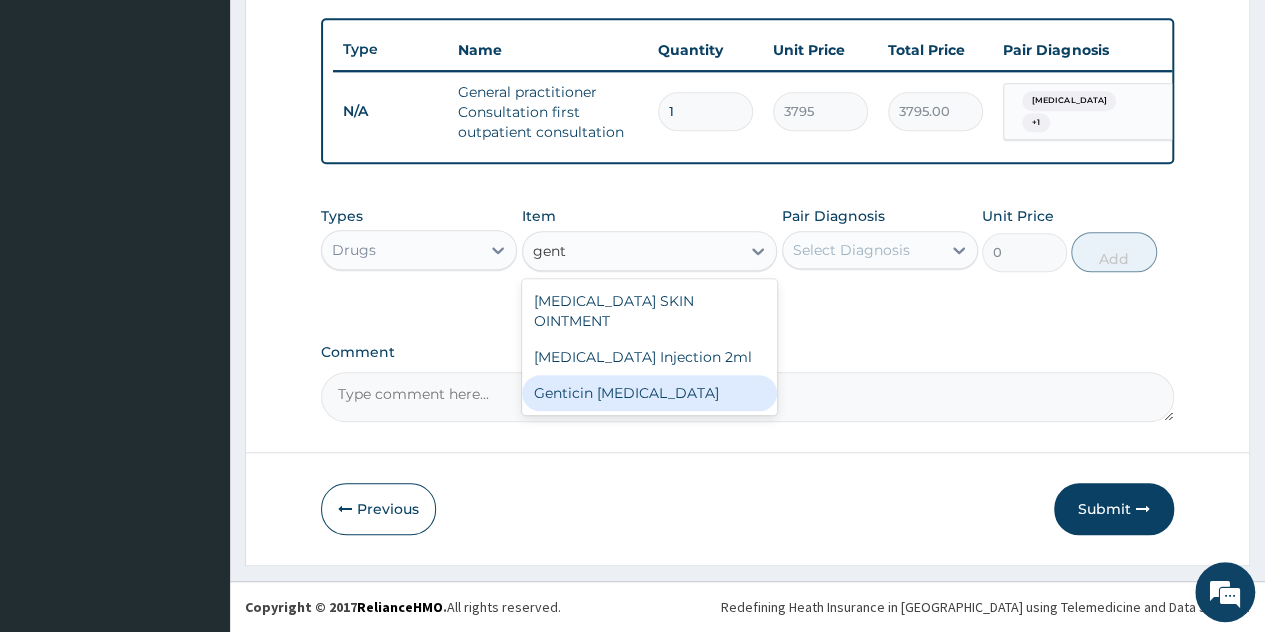 type 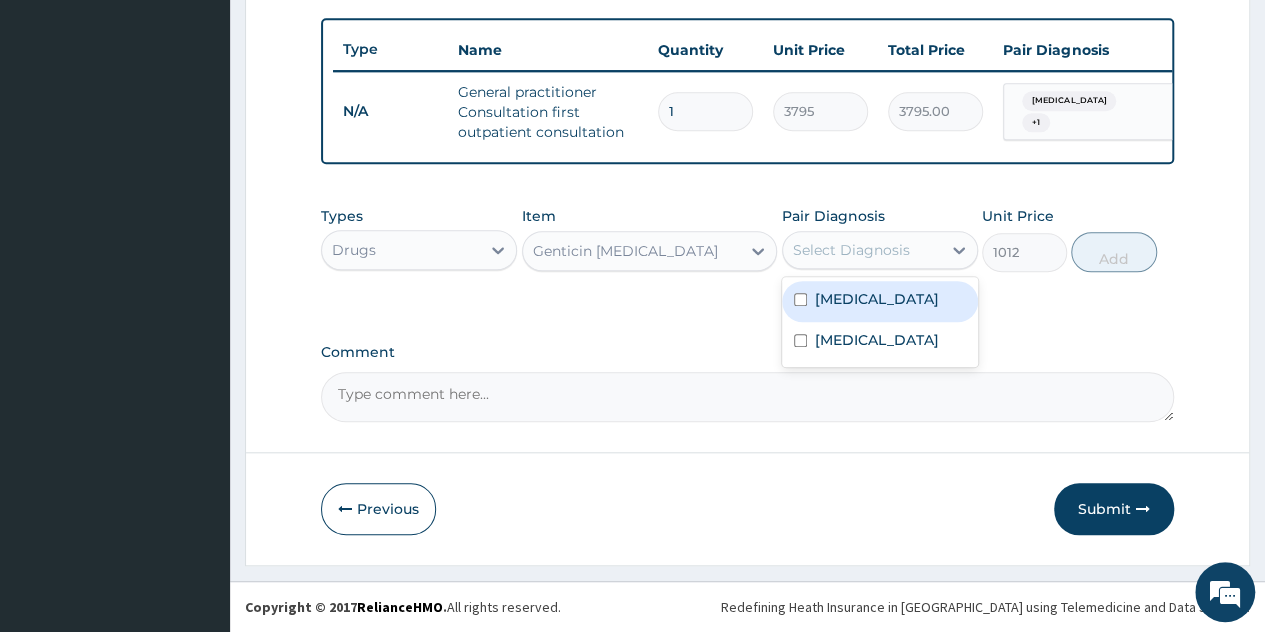 click on "Select Diagnosis" at bounding box center [862, 250] 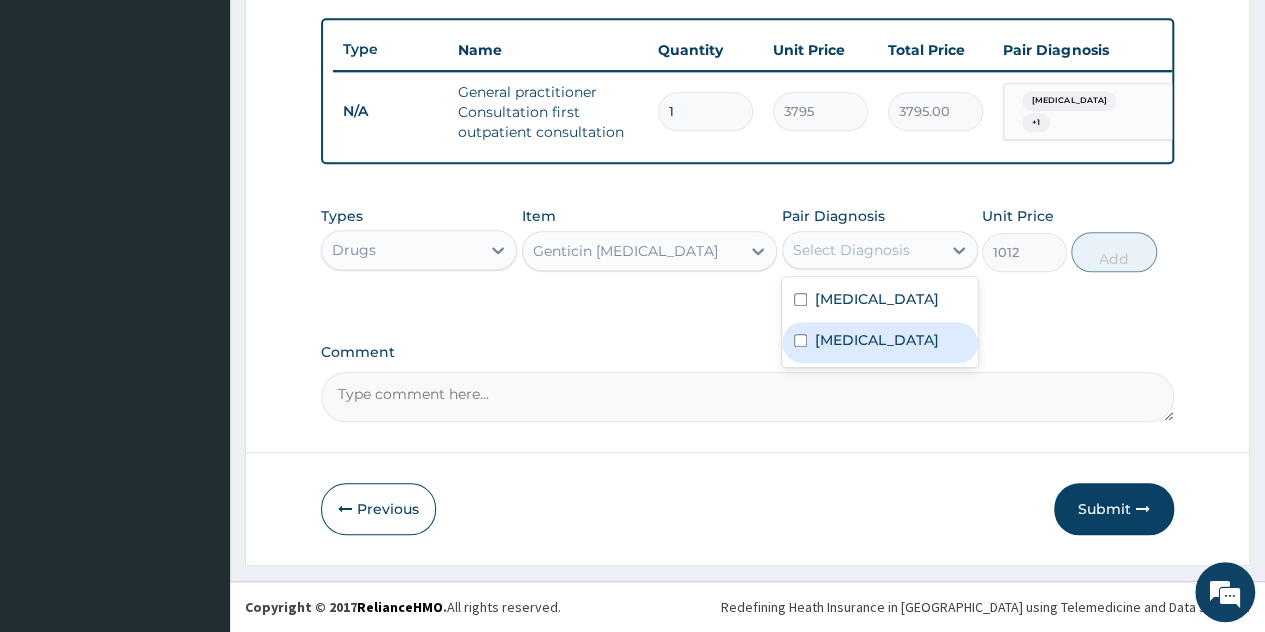 click on "Conjunctivitis" at bounding box center [877, 340] 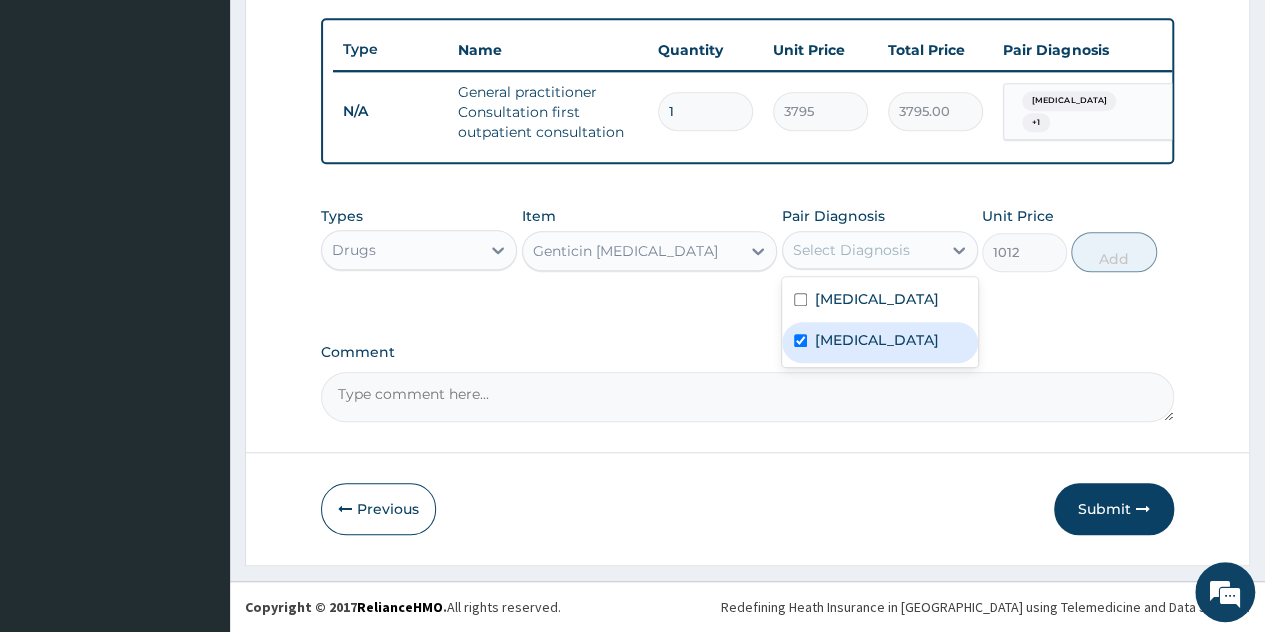 checkbox on "true" 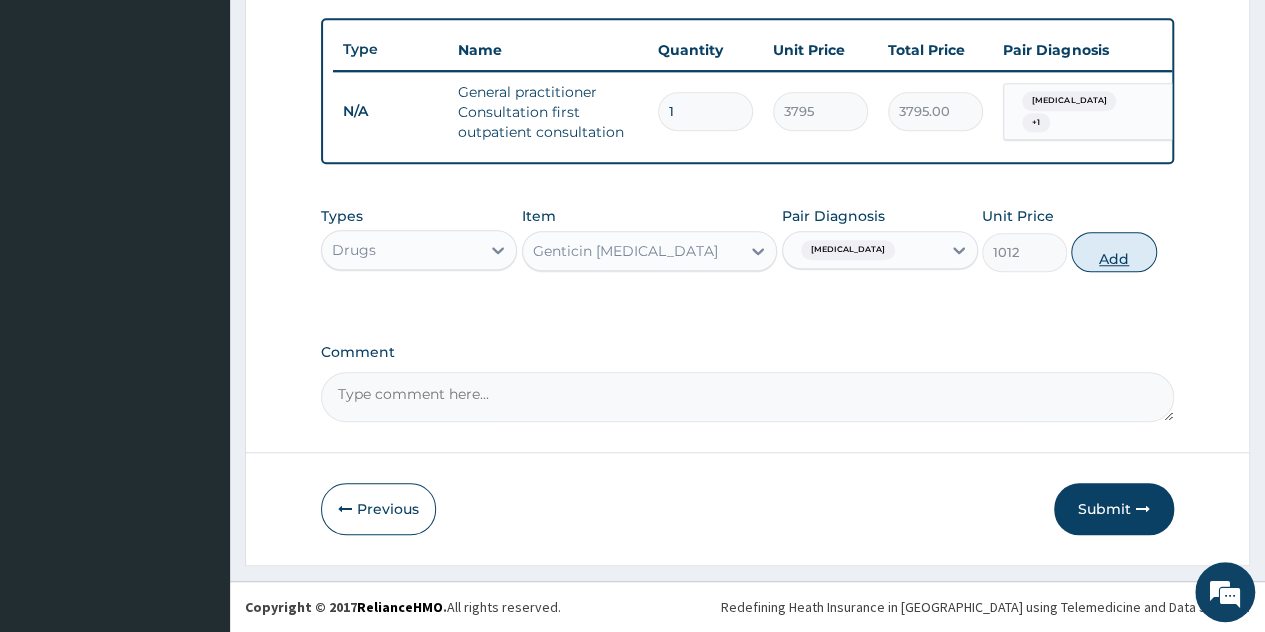 click on "Add" at bounding box center (1113, 252) 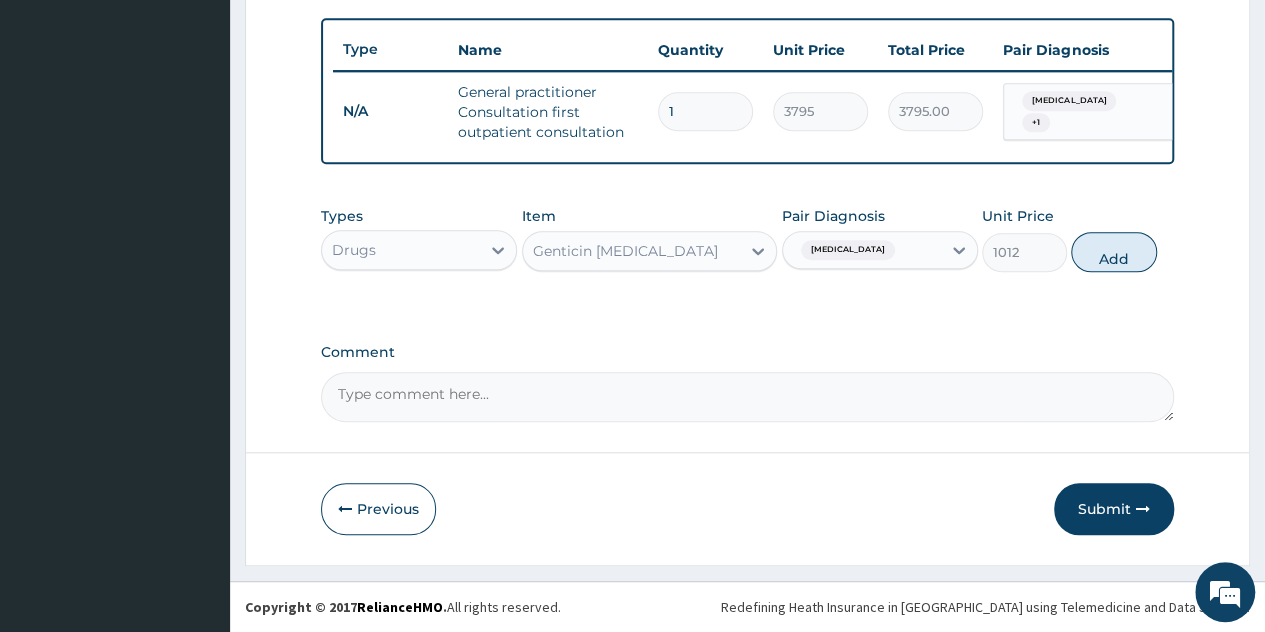 type on "0" 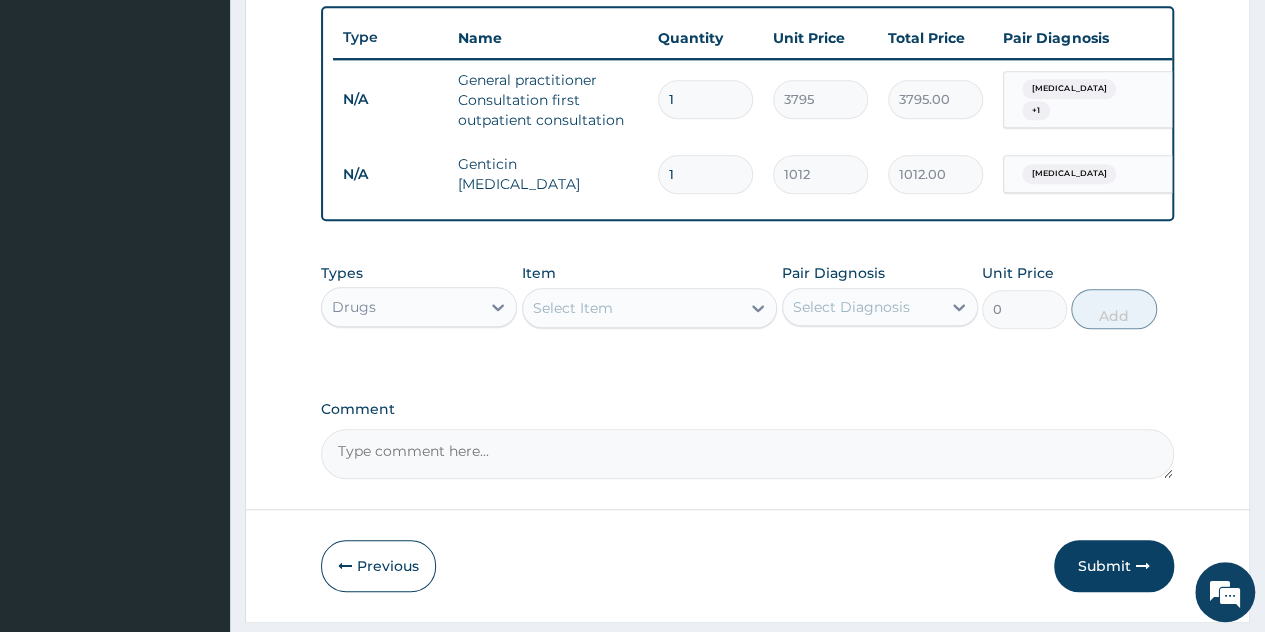 click on "Select Item" at bounding box center [573, 308] 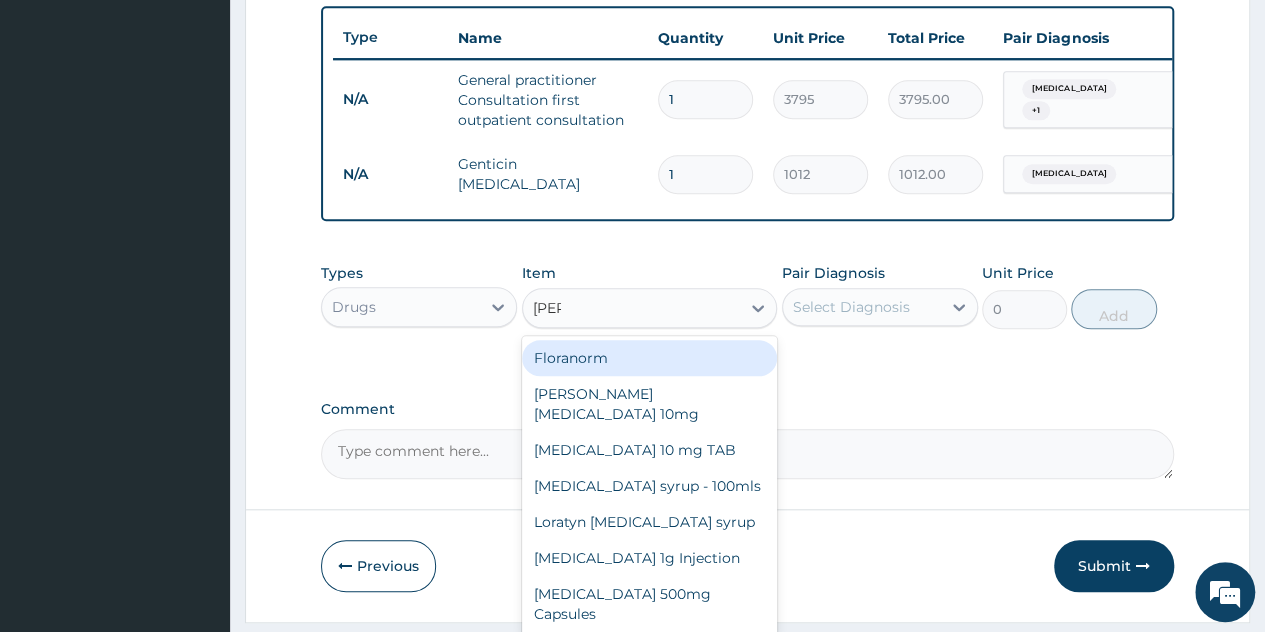 type on "lorat" 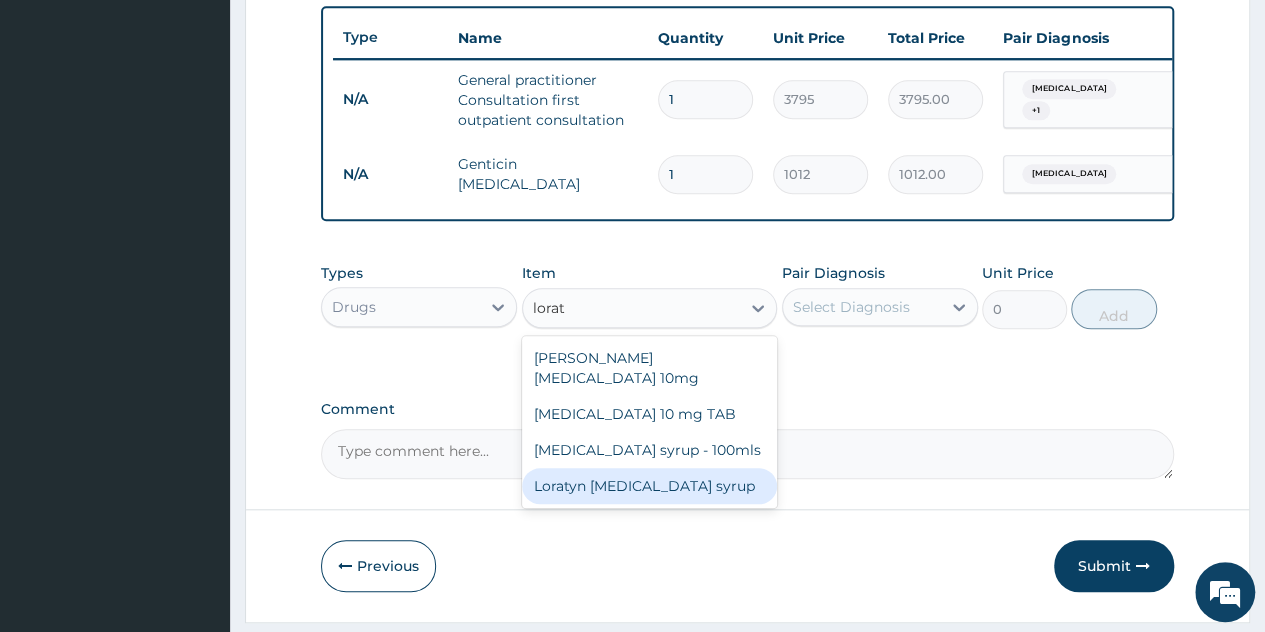click on "Loratyn [MEDICAL_DATA] syrup" at bounding box center (650, 486) 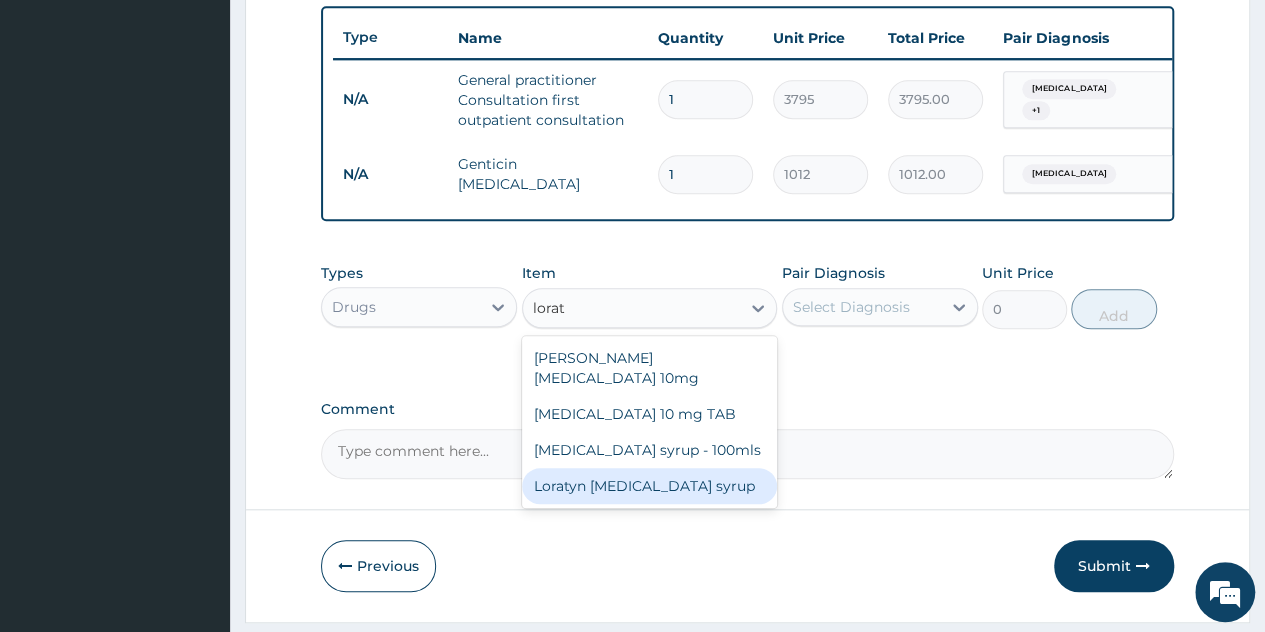 type 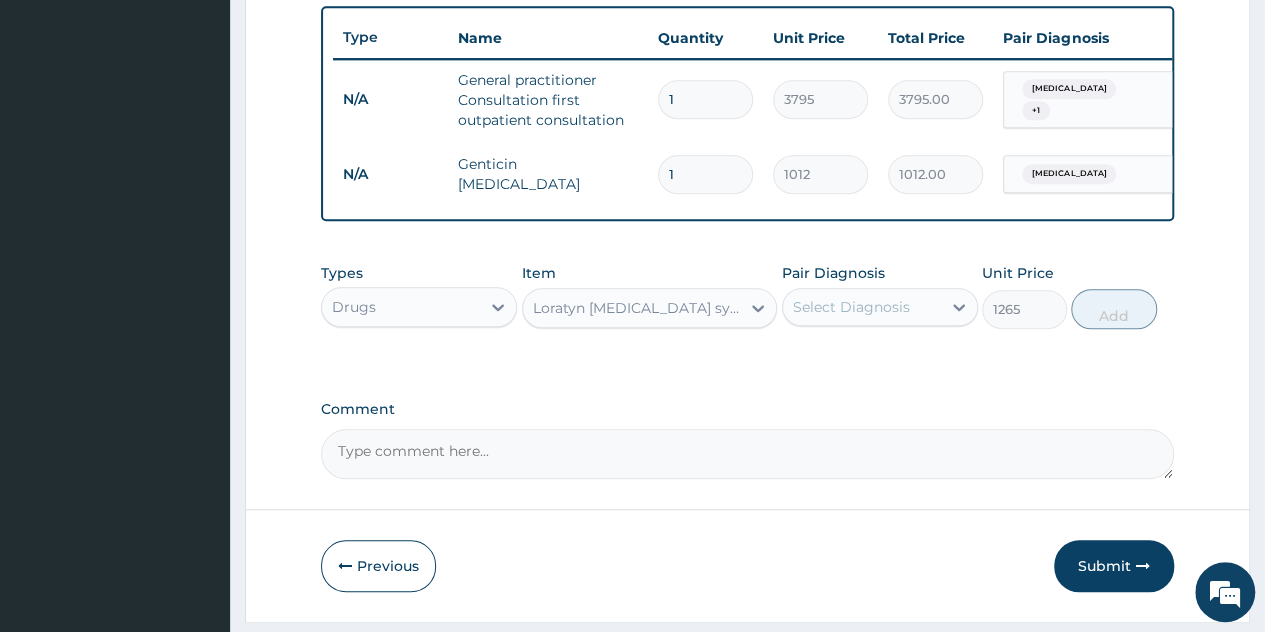 click on "Select Diagnosis" at bounding box center (851, 307) 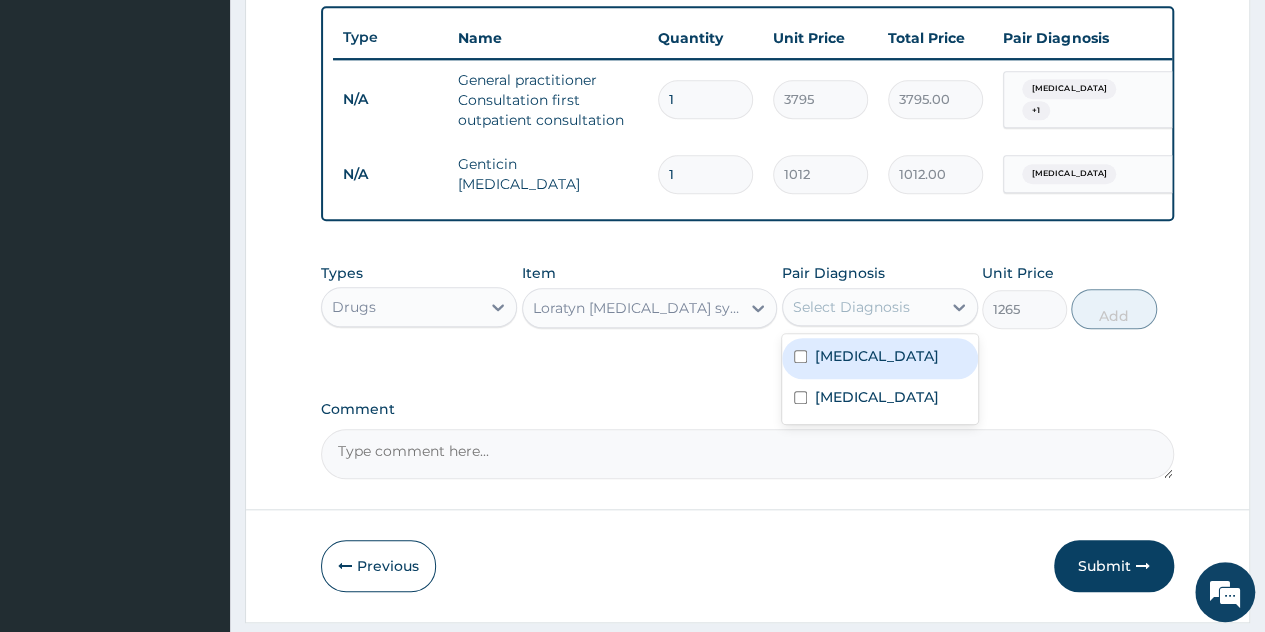 click on "Upper respiratory infection" at bounding box center (877, 356) 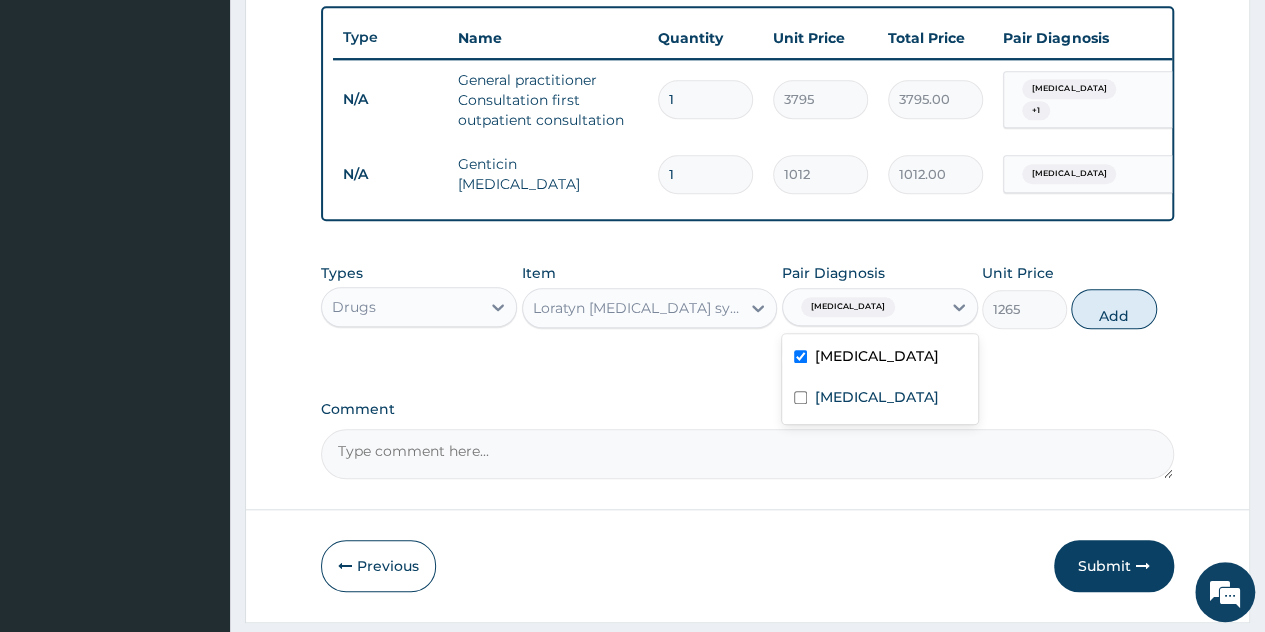 checkbox on "true" 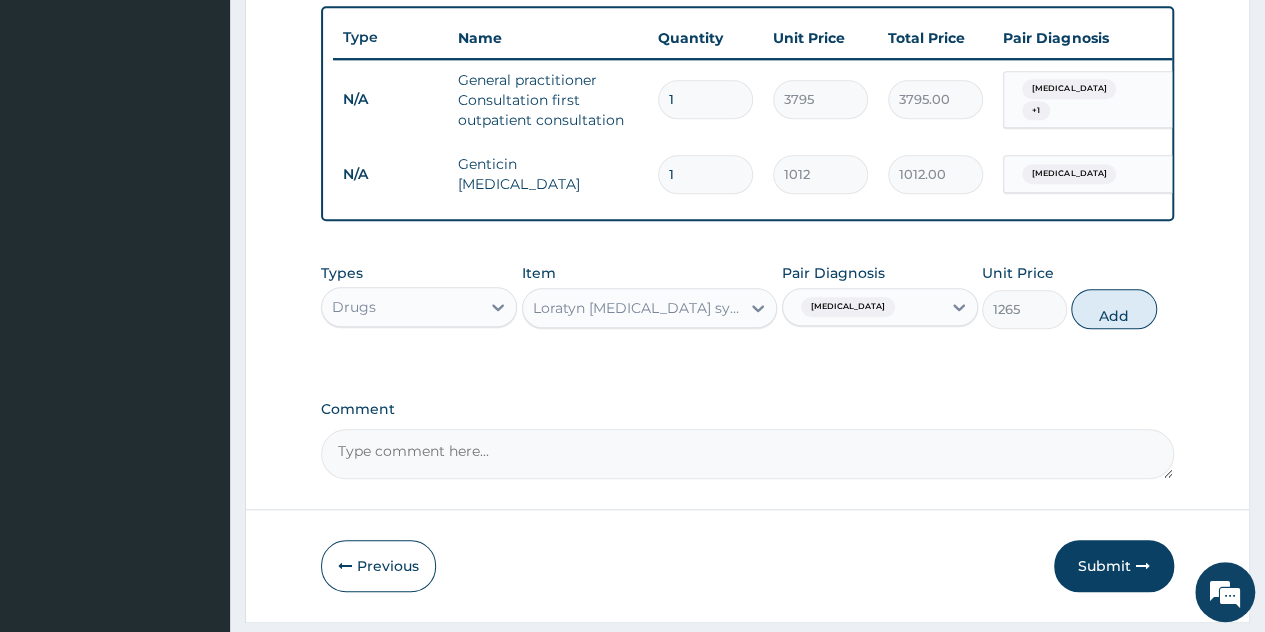drag, startPoint x: 1111, startPoint y: 333, endPoint x: 782, endPoint y: 363, distance: 330.36496 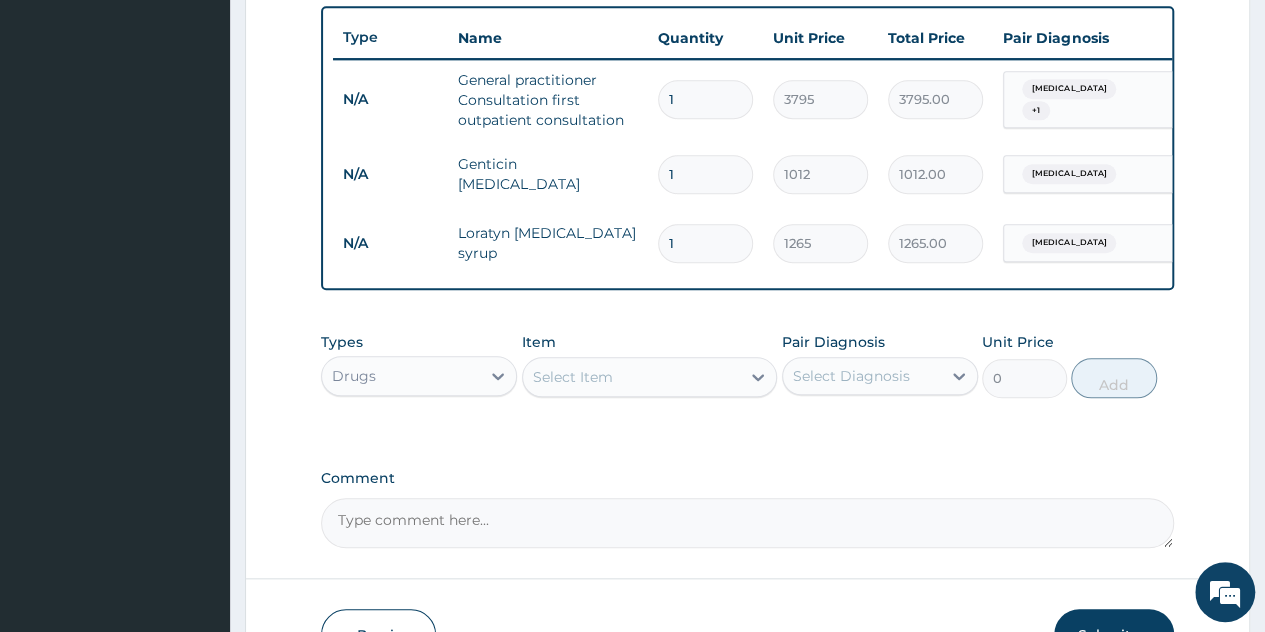 click on "Select Item" at bounding box center [632, 377] 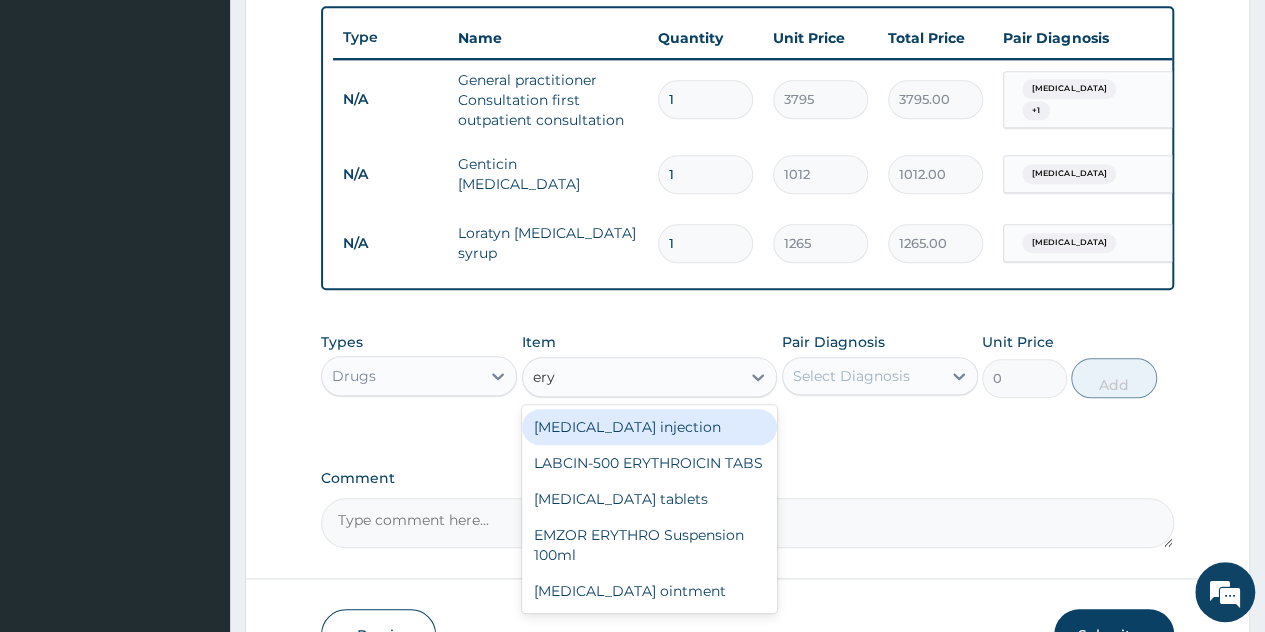 type on "eryt" 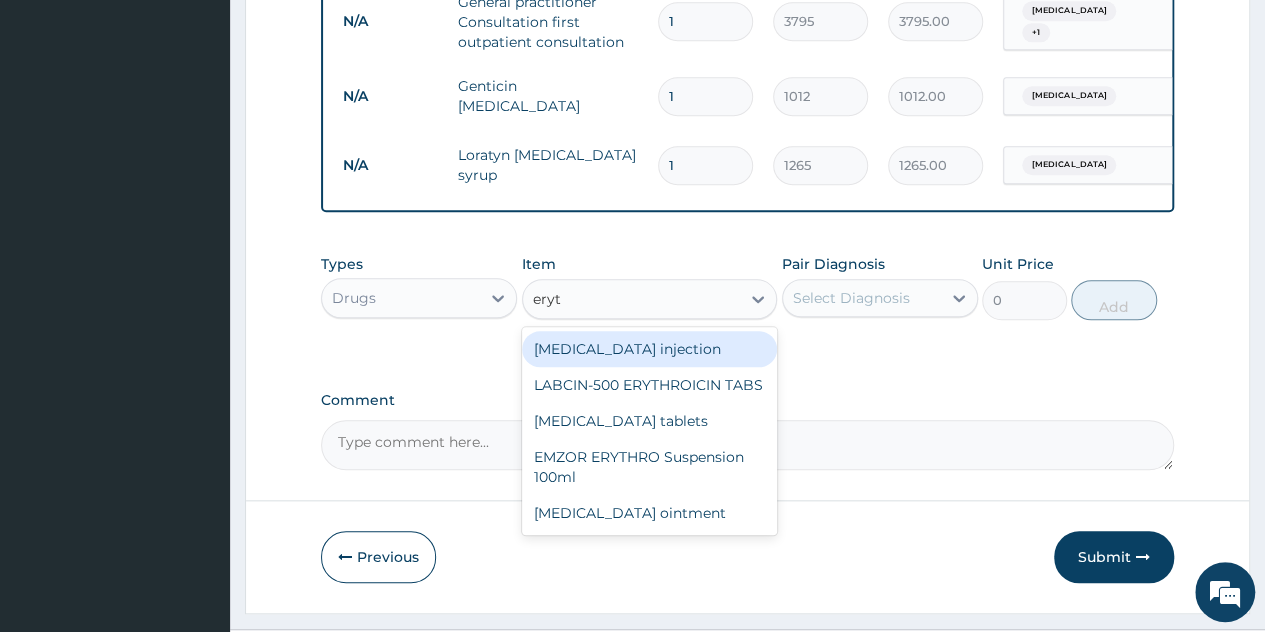 scroll, scrollTop: 876, scrollLeft: 0, axis: vertical 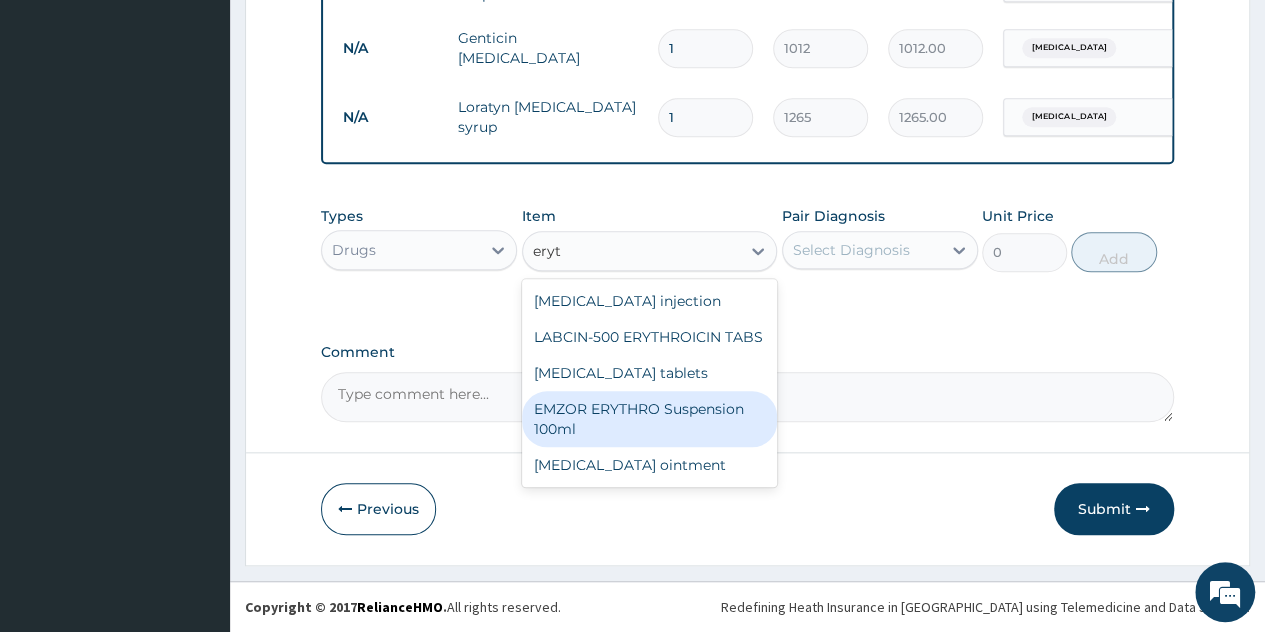 drag, startPoint x: 682, startPoint y: 433, endPoint x: 728, endPoint y: 408, distance: 52.35456 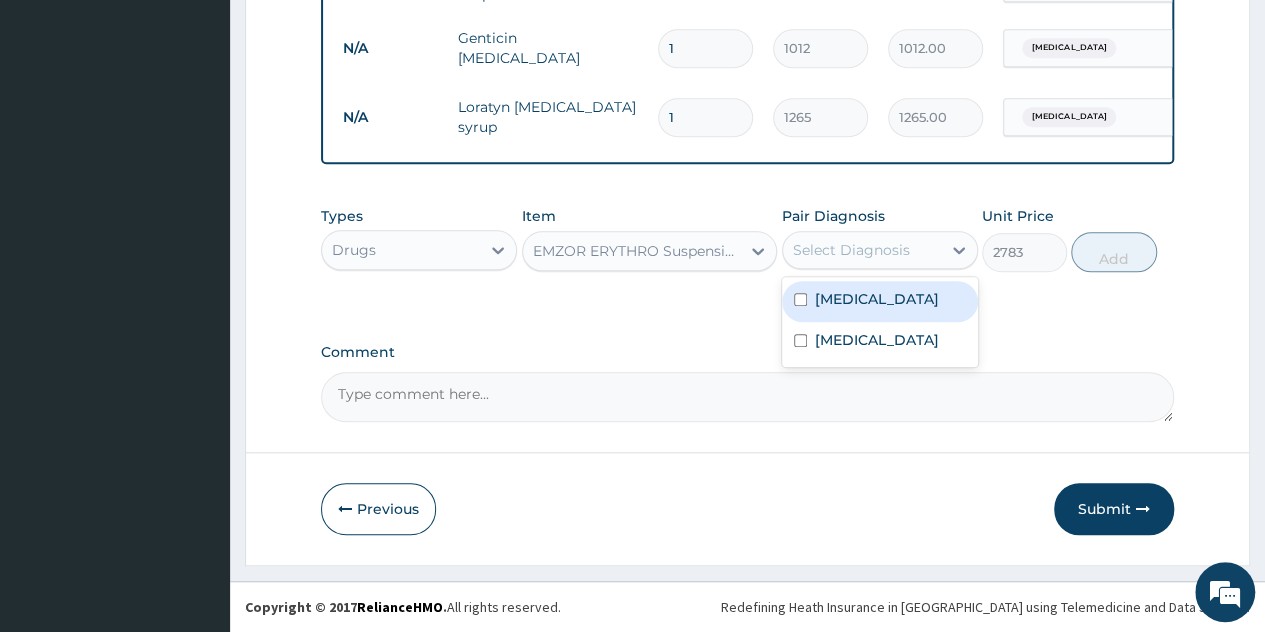 click on "Pair Diagnosis option Upper respiratory infection, selected. option Upper respiratory infection focused, 1 of 2. 2 results available. Use Up and Down to choose options, press Enter to select the currently focused option, press Escape to exit the menu, press Tab to select the option and exit the menu. Select Diagnosis Upper respiratory infection Conjunctivitis" at bounding box center [880, 239] 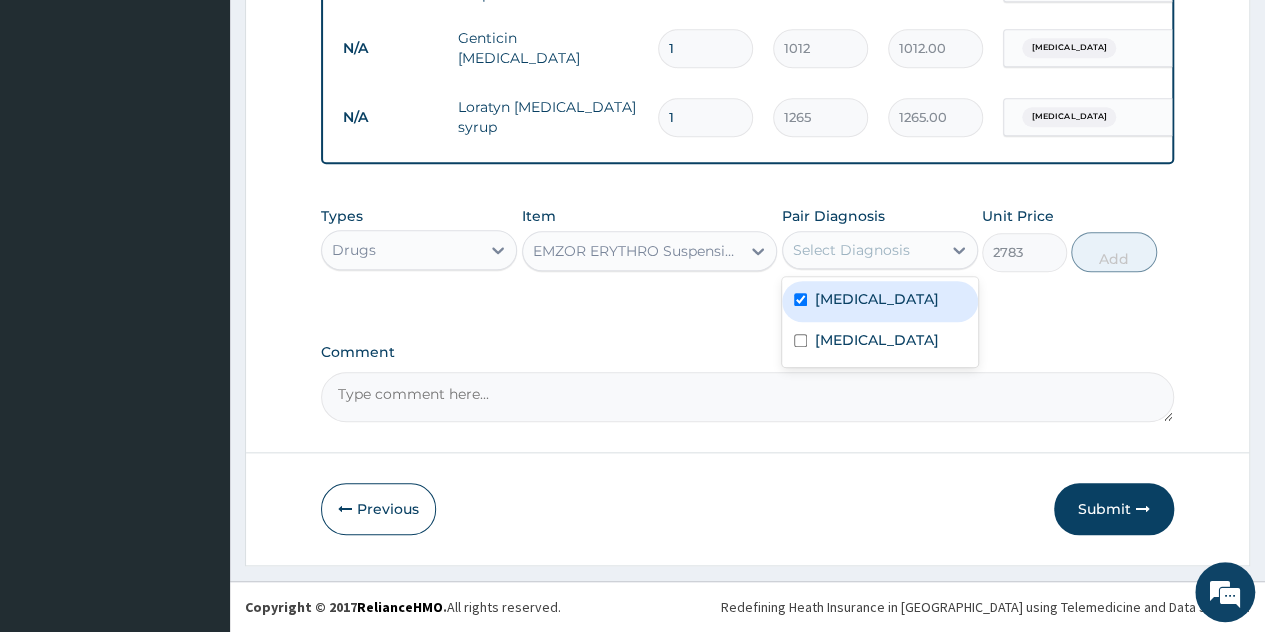 checkbox on "true" 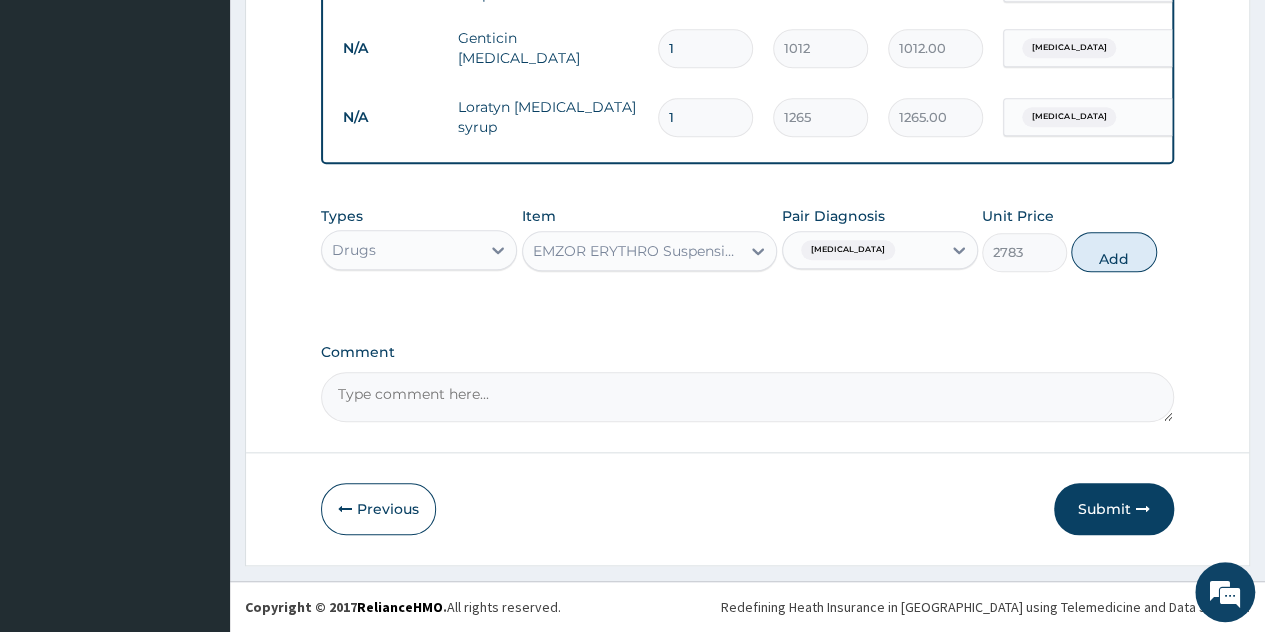 drag, startPoint x: 1122, startPoint y: 265, endPoint x: 1010, endPoint y: 351, distance: 141.20906 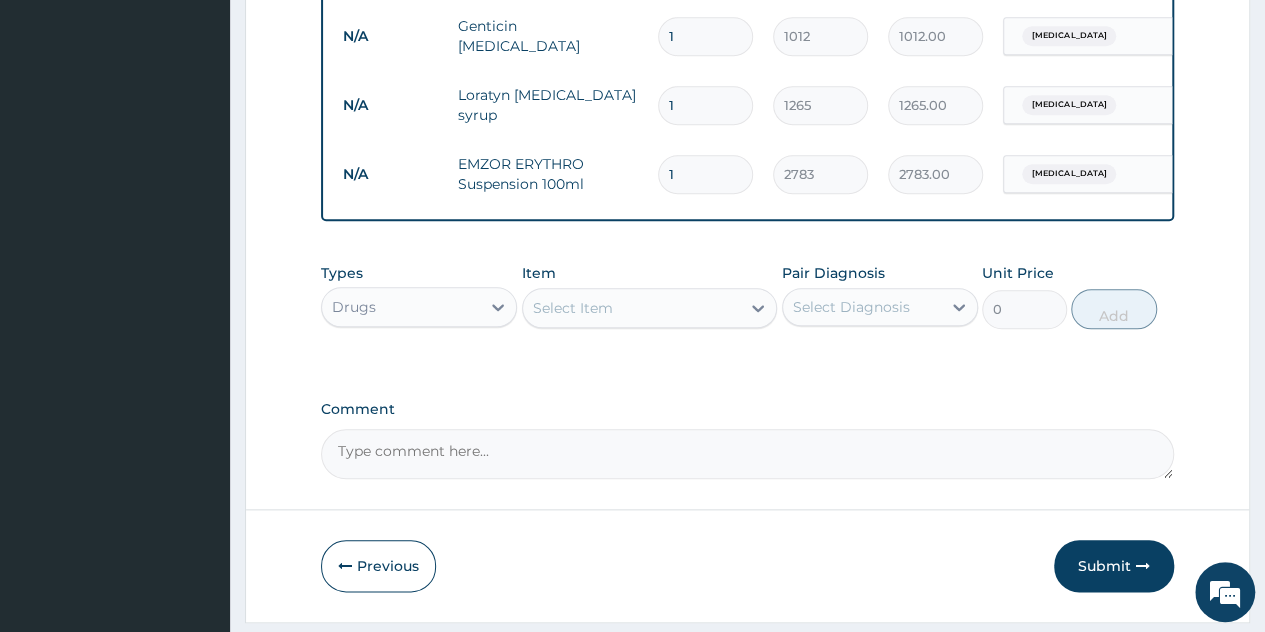 click on "Select Item" at bounding box center (573, 308) 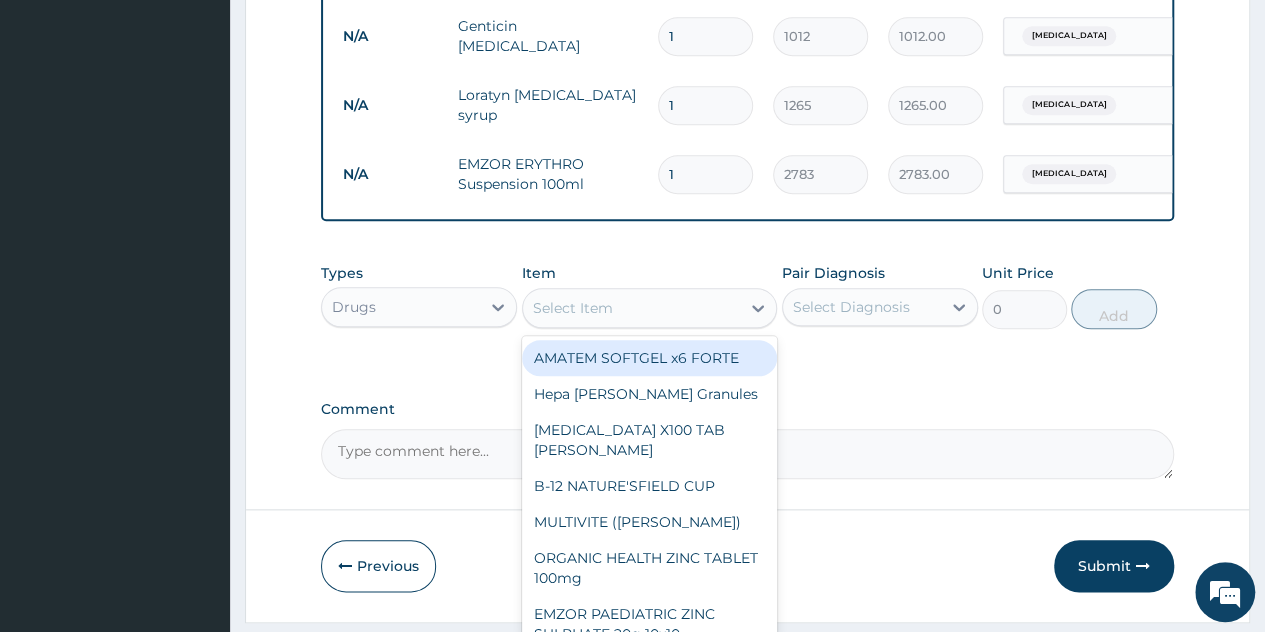 type on "c" 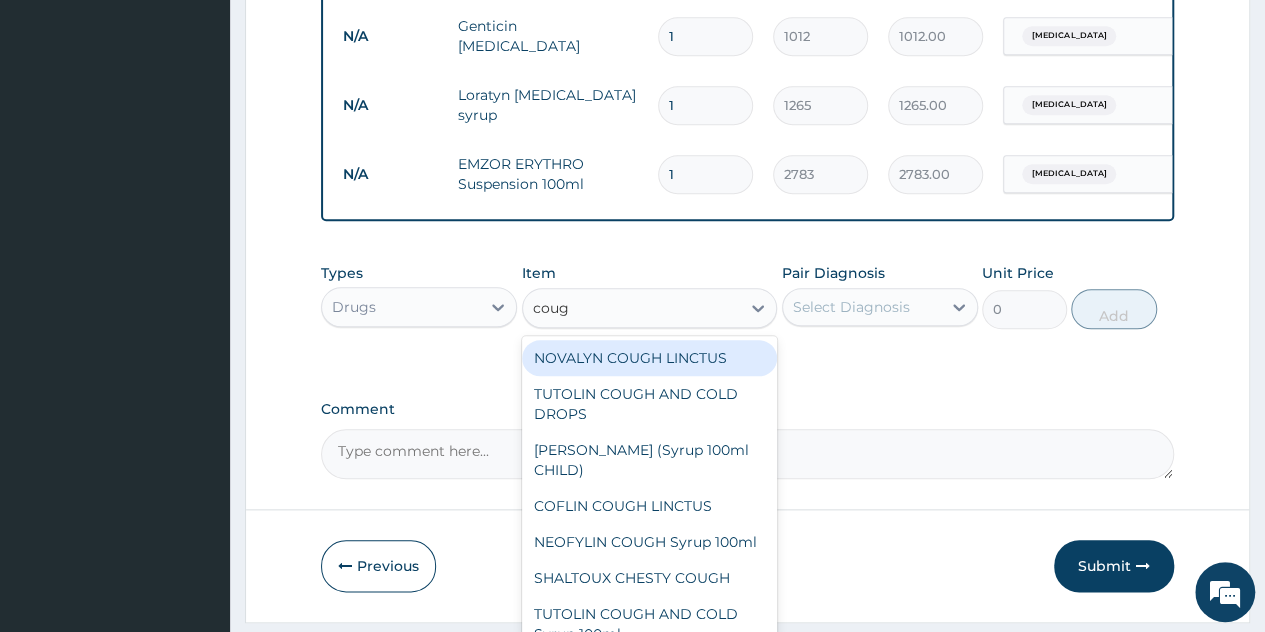 type on "cough" 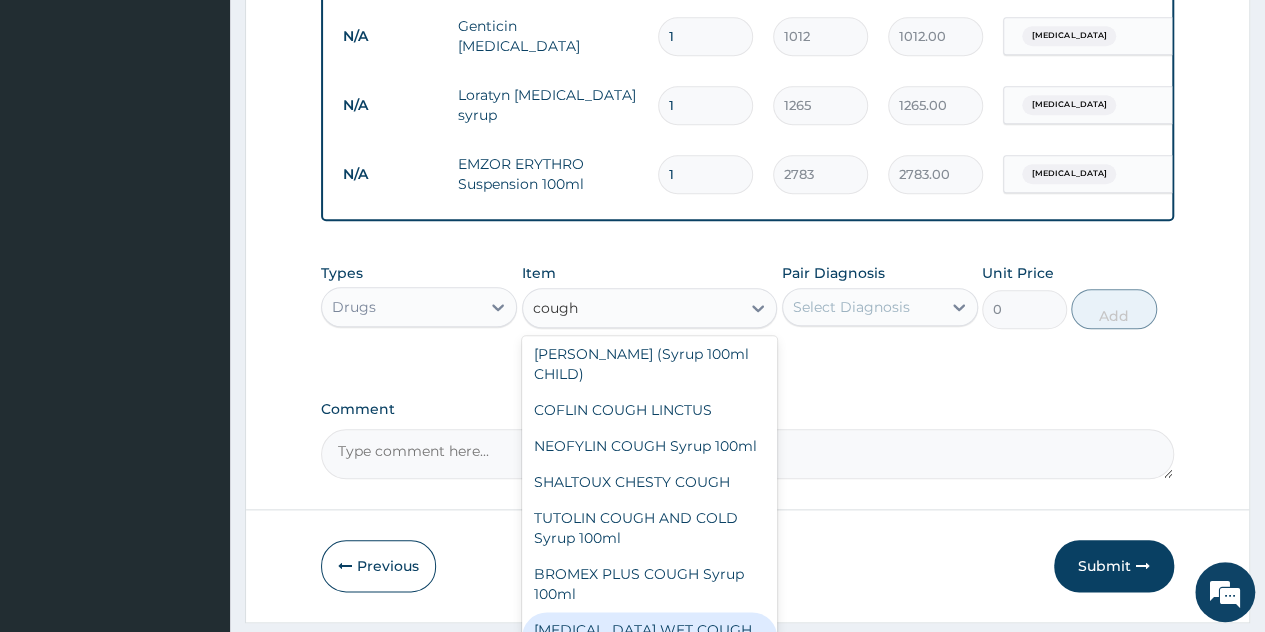 scroll, scrollTop: 0, scrollLeft: 0, axis: both 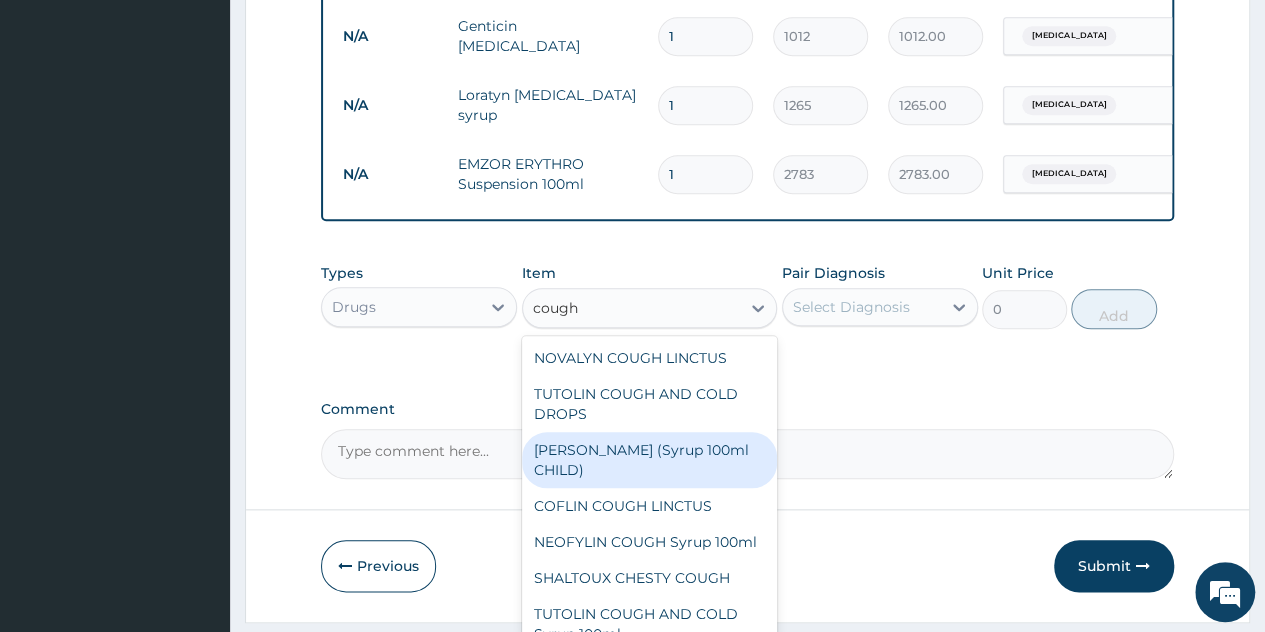click on "[PERSON_NAME] (Syrup 100ml CHILD)" at bounding box center (650, 460) 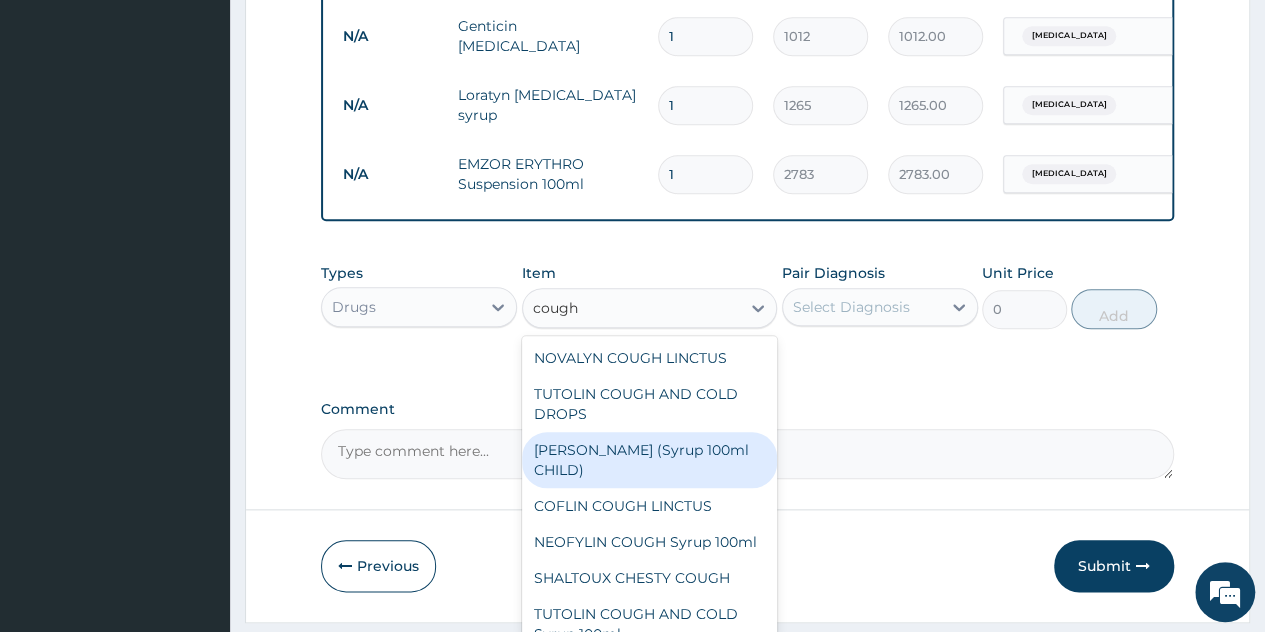 type 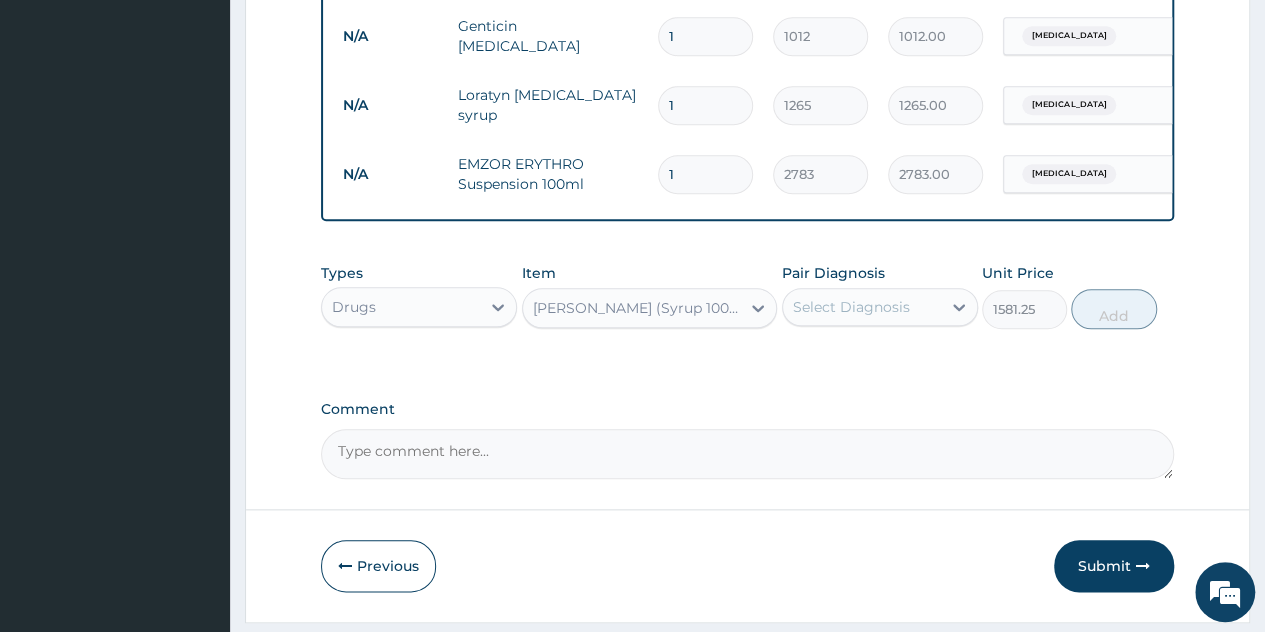 drag, startPoint x: 939, startPoint y: 322, endPoint x: 937, endPoint y: 337, distance: 15.132746 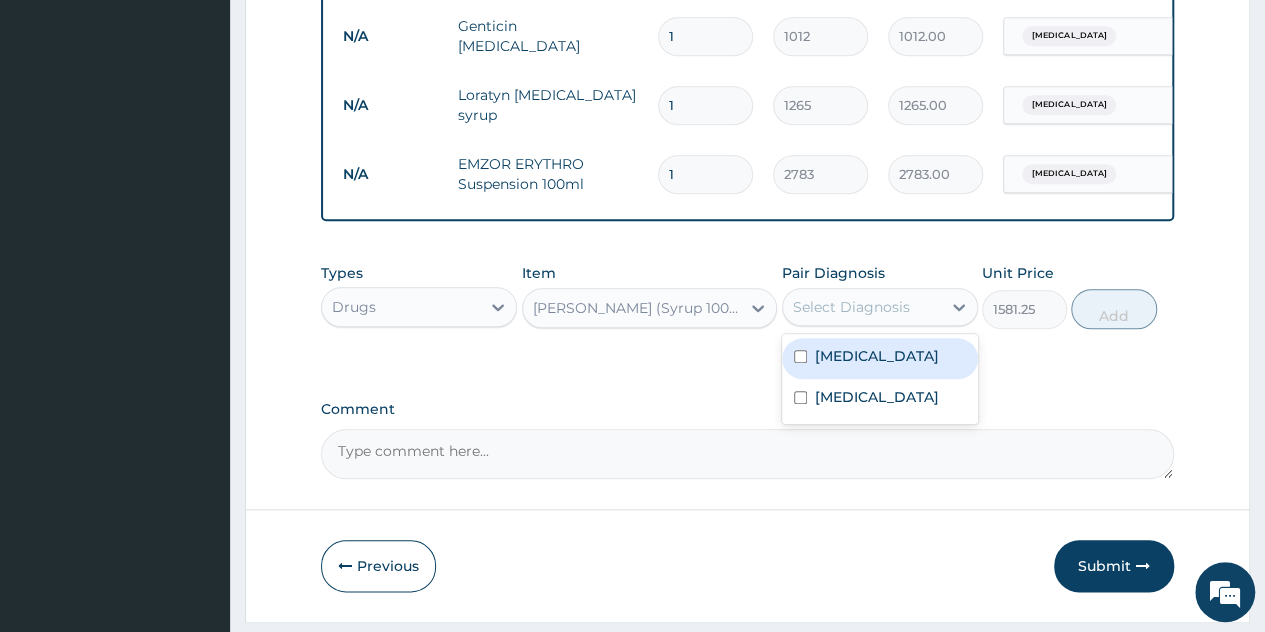 click on "Upper respiratory infection" at bounding box center (877, 356) 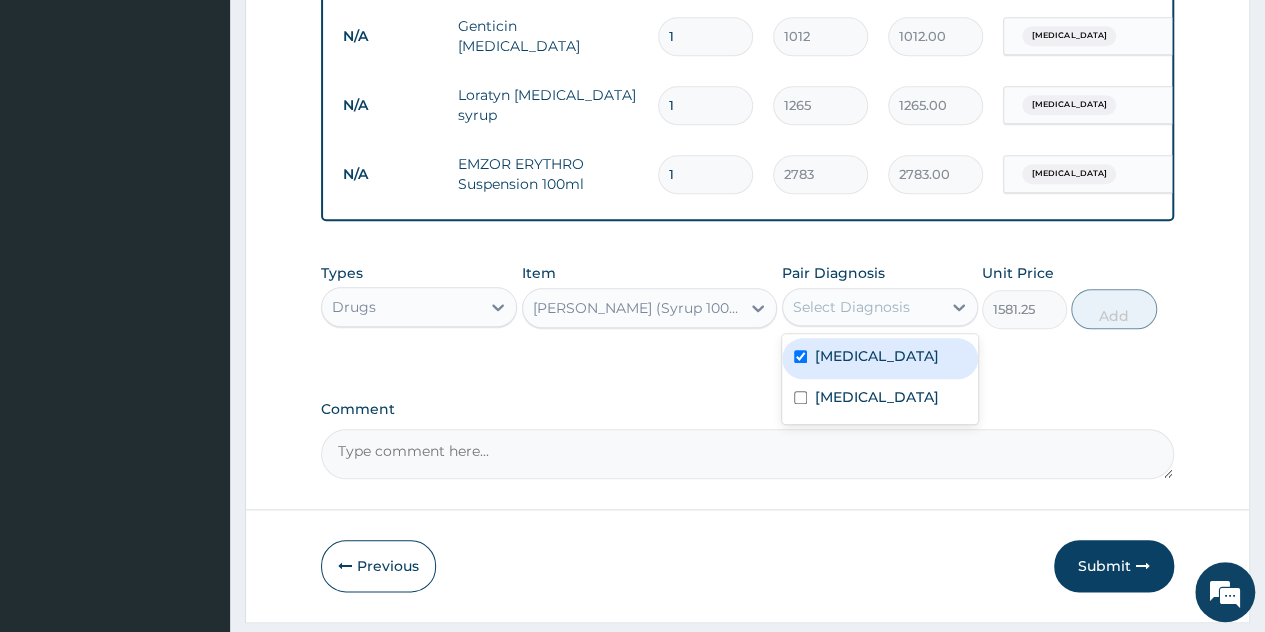 checkbox on "true" 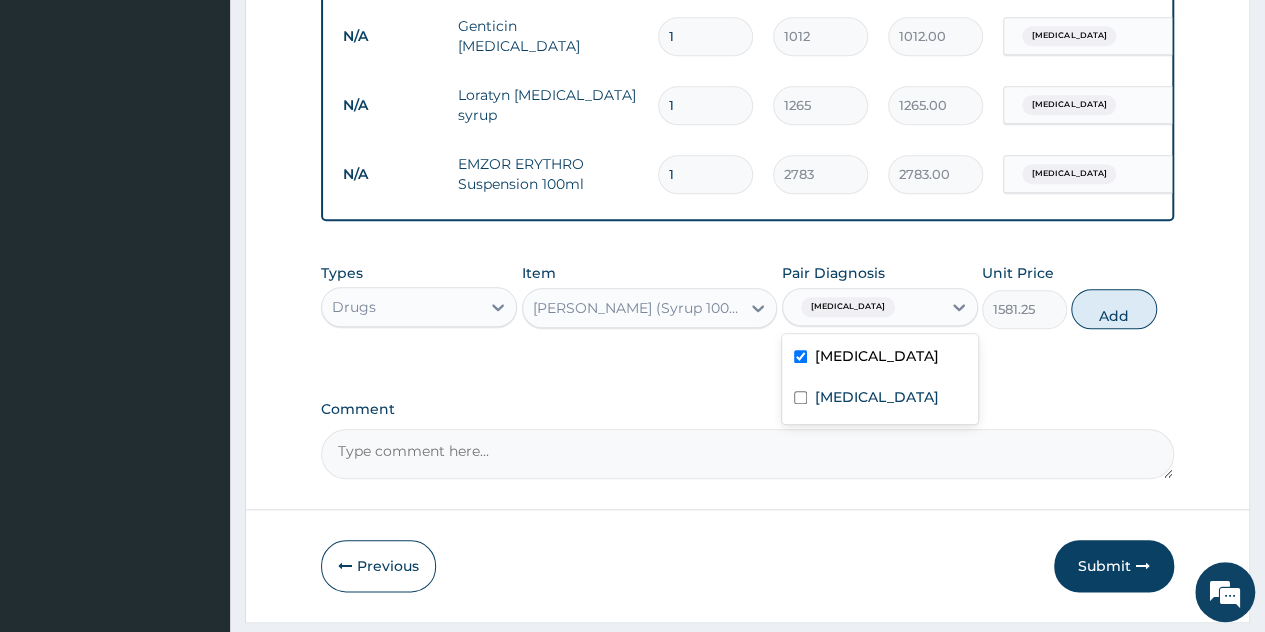 click on "Types Drugs Item EMZOLYN COUGH (Syrup 100ml CHILD) Pair Diagnosis option Upper respiratory infection, selected. option Upper respiratory infection selected, 1 of 2. 2 results available. Use Up and Down to choose options, press Enter to select the currently focused option, press Escape to exit the menu, press Tab to select the option and exit the menu. Upper respiratory infection Upper respiratory infection Conjunctivitis Unit Price 1581.25 Add" at bounding box center [747, 296] 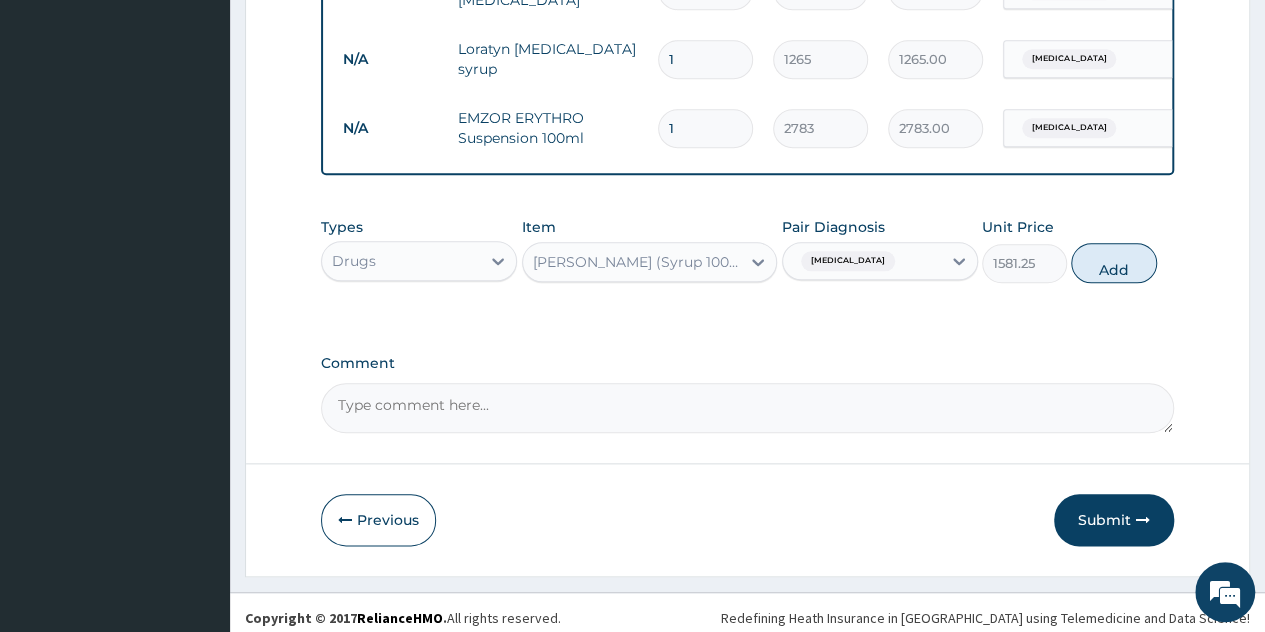 scroll, scrollTop: 946, scrollLeft: 0, axis: vertical 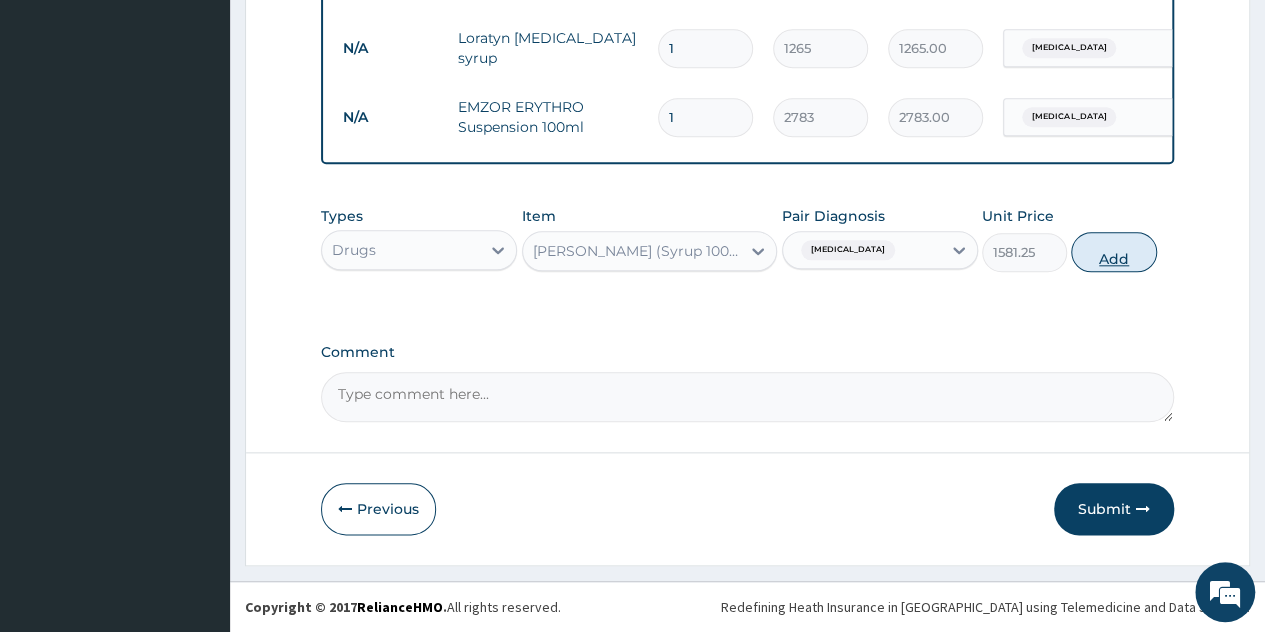 click on "Add" at bounding box center (1113, 252) 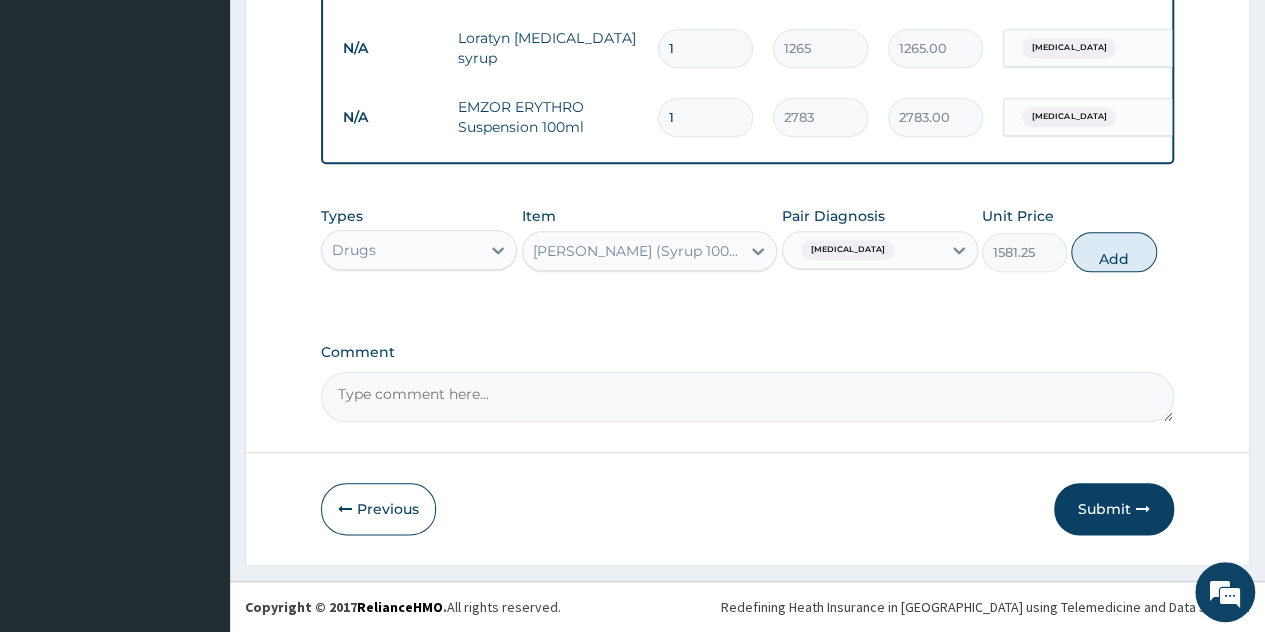 type on "0" 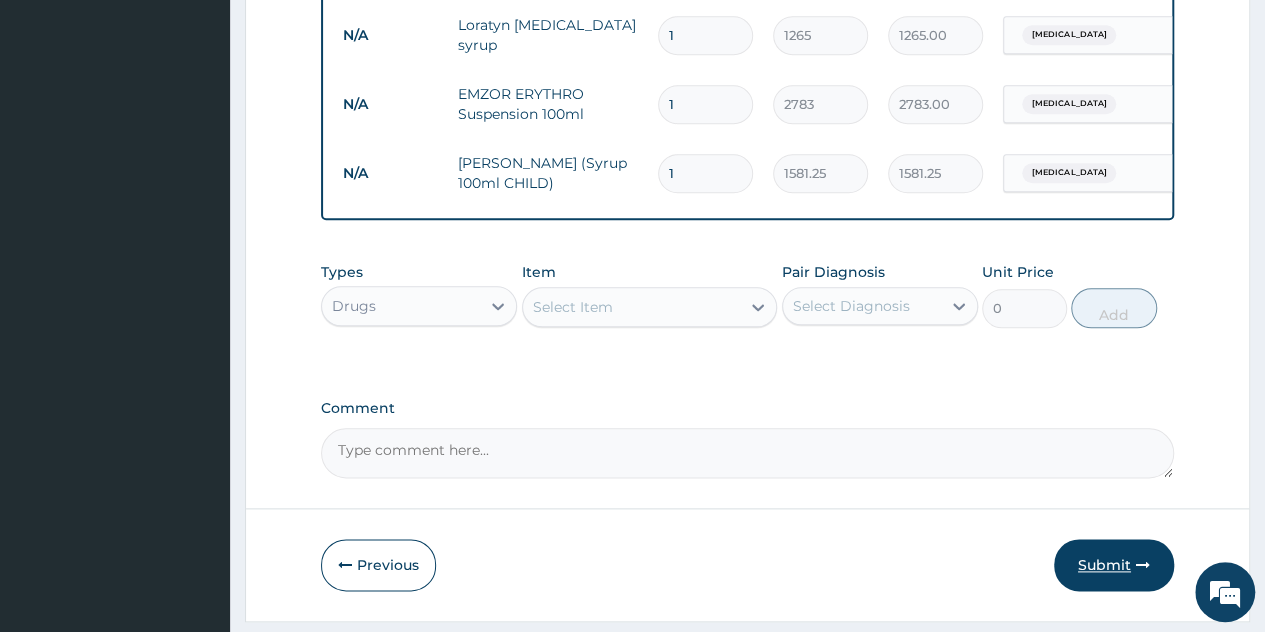 click on "Submit" at bounding box center [1114, 565] 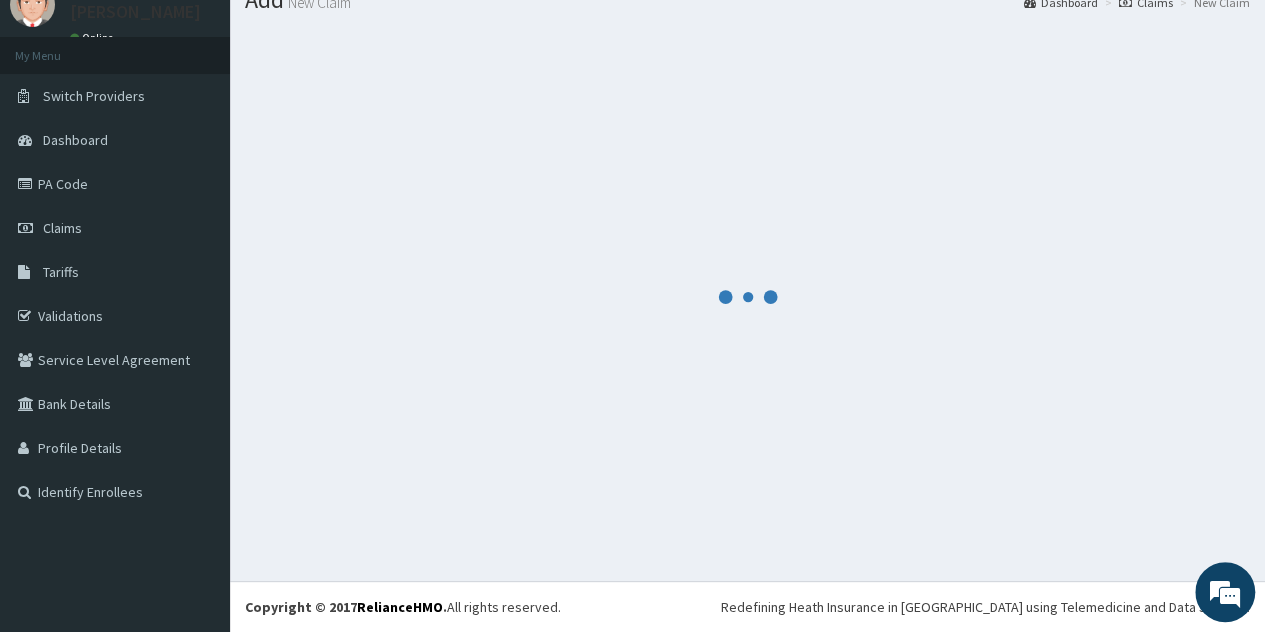 scroll, scrollTop: 77, scrollLeft: 0, axis: vertical 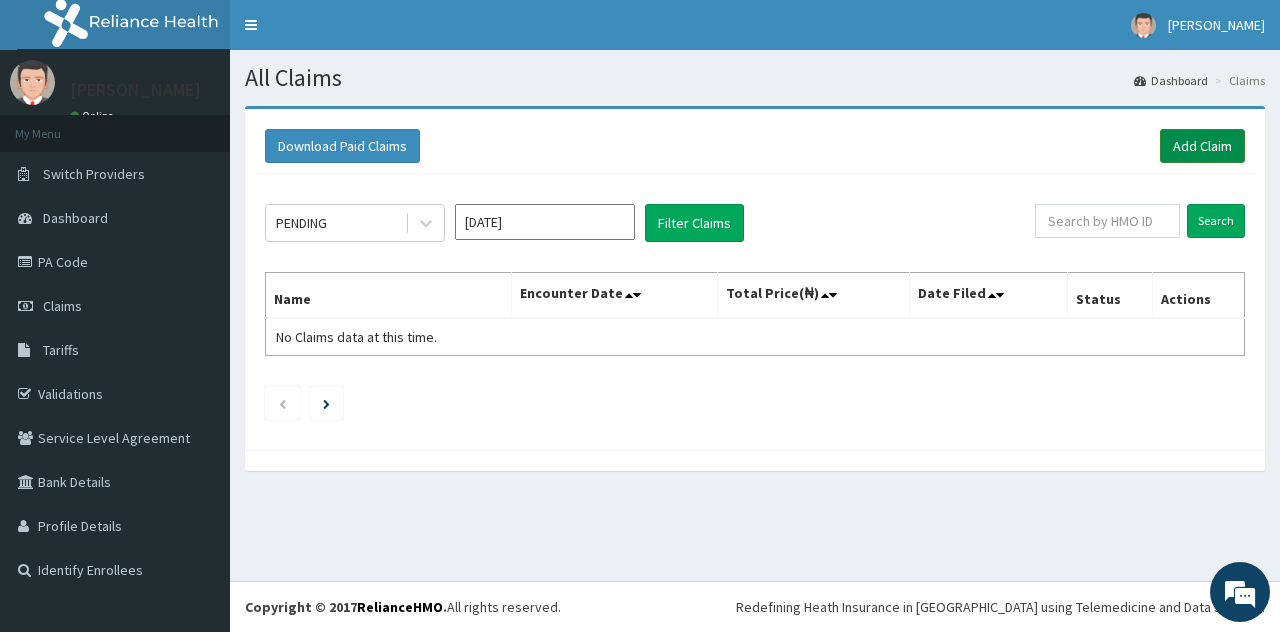 click on "Add Claim" at bounding box center (1202, 146) 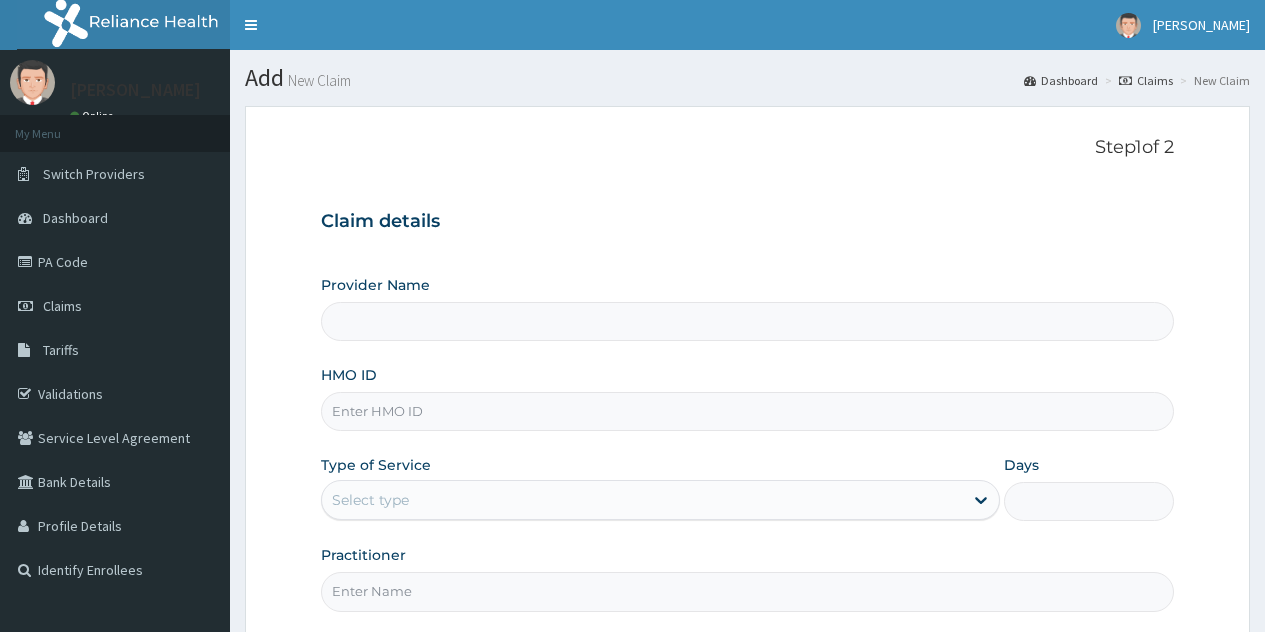scroll, scrollTop: 0, scrollLeft: 0, axis: both 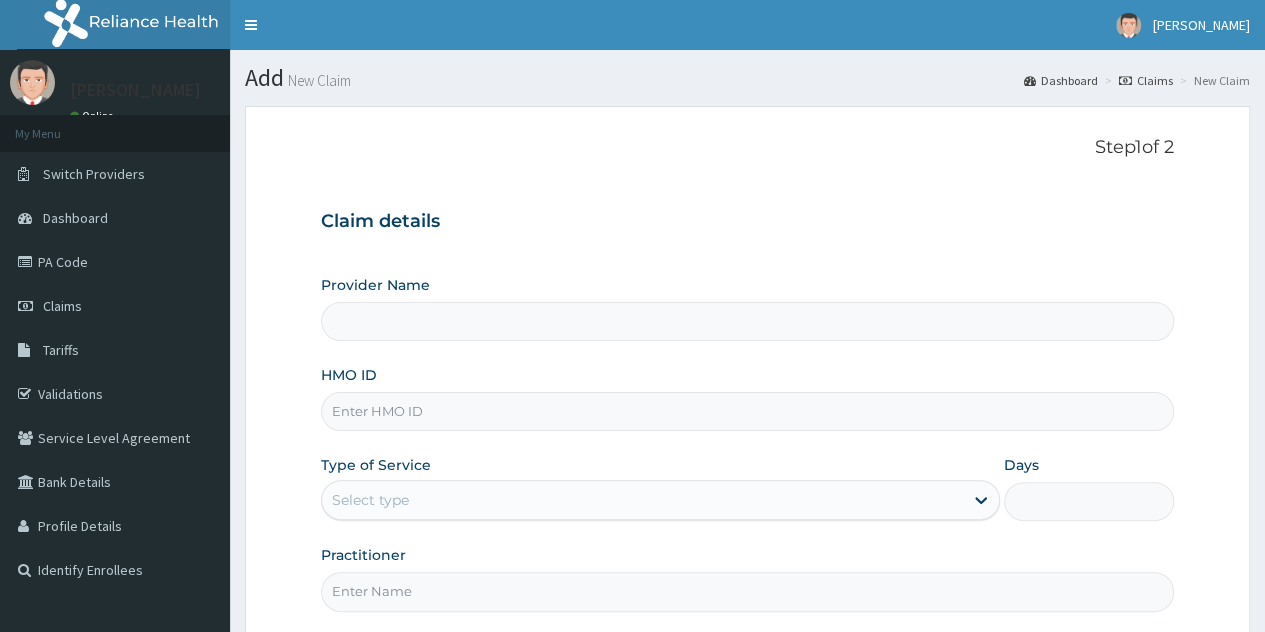click on "HMO ID" at bounding box center (747, 411) 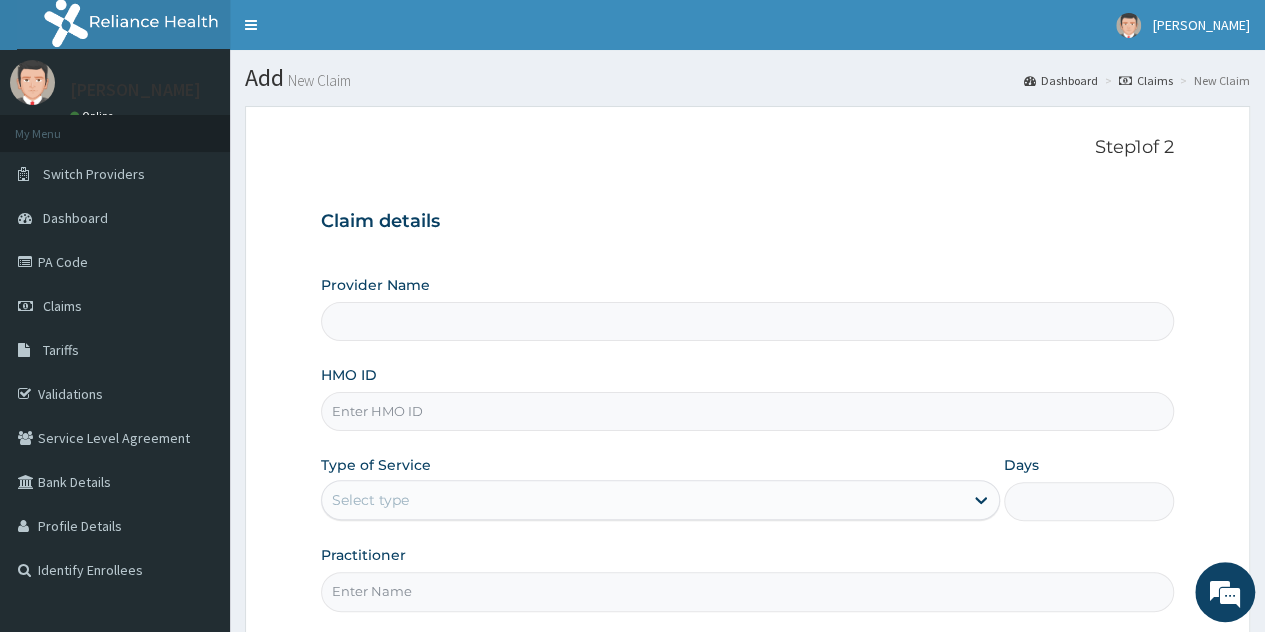 paste on "AOP/10002/D" 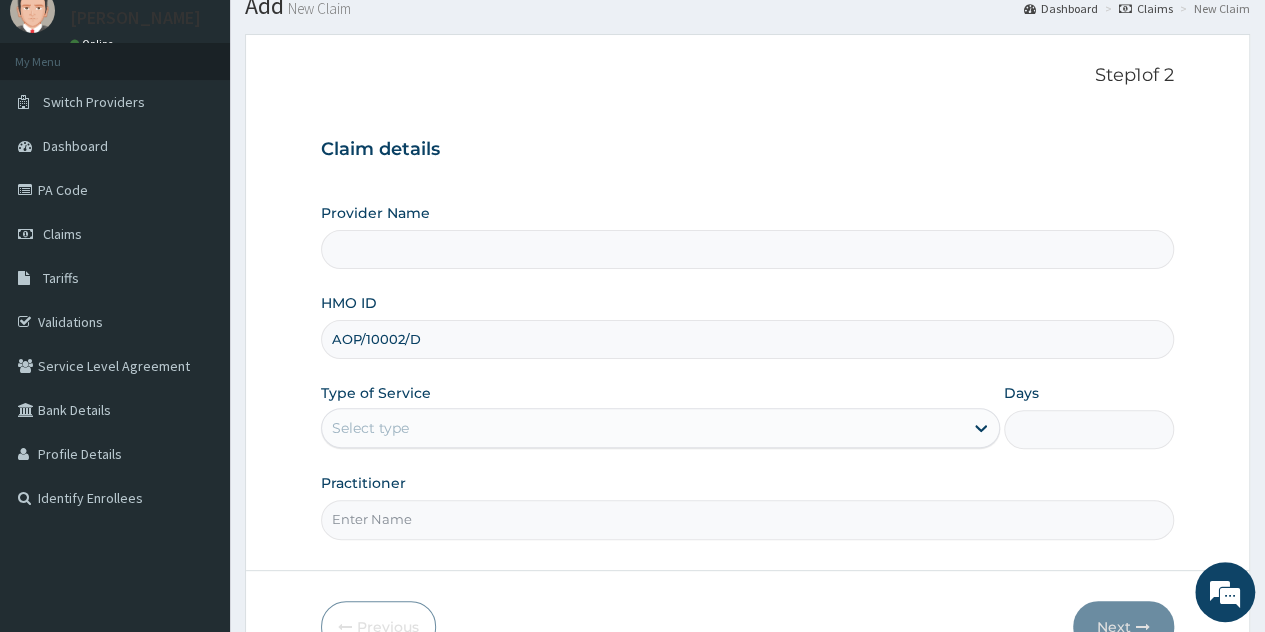 scroll, scrollTop: 188, scrollLeft: 0, axis: vertical 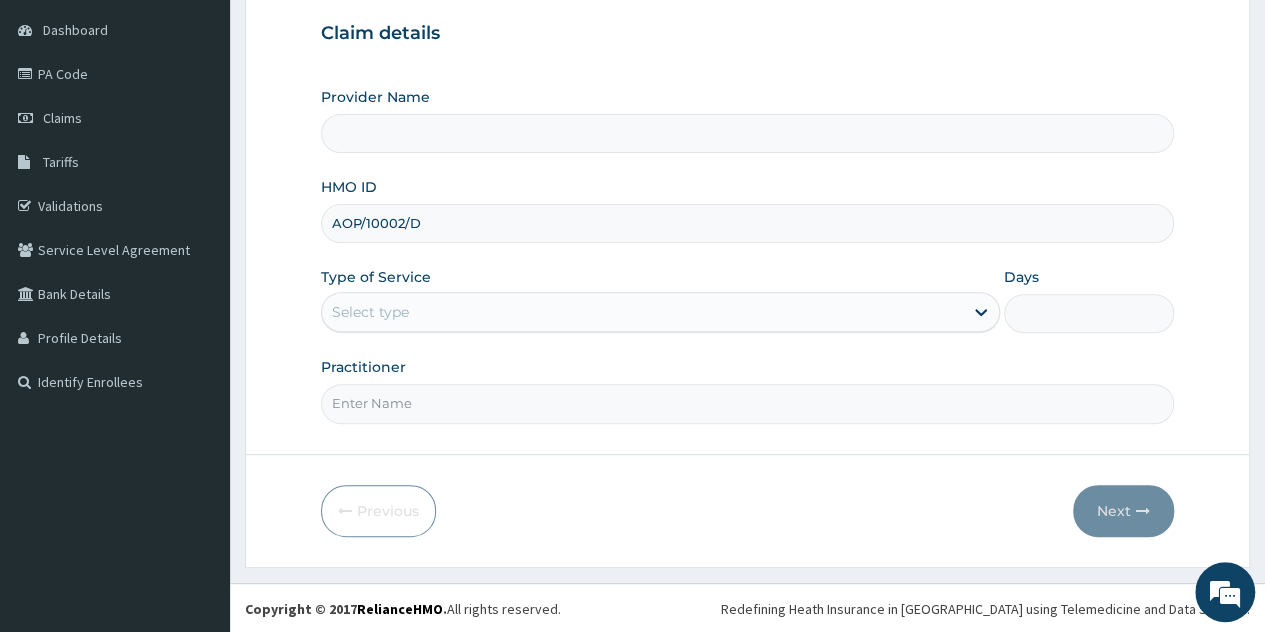 type on "AOP/10002/D" 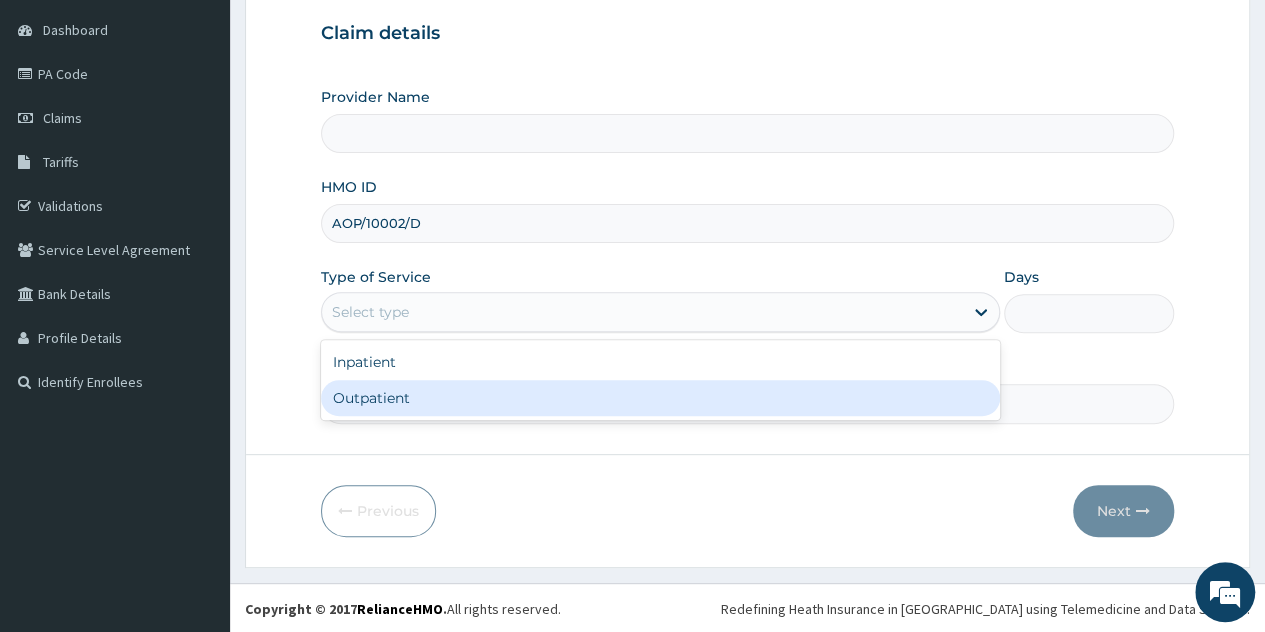 click on "Outpatient" at bounding box center [660, 398] 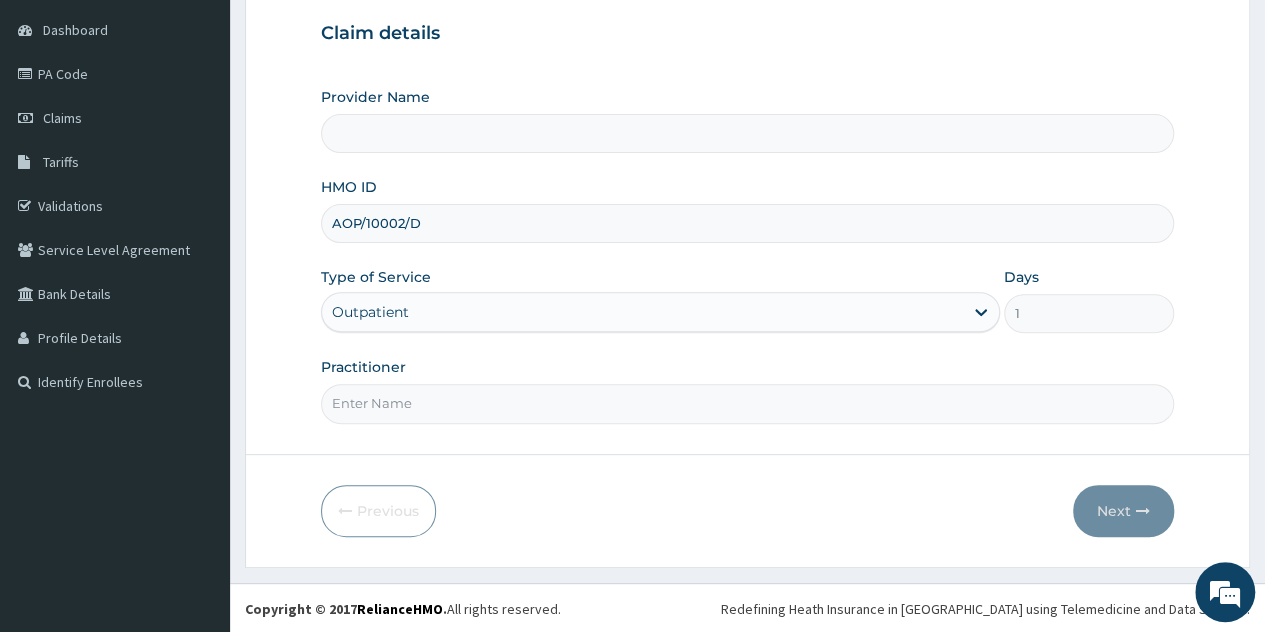 click on "Practitioner" at bounding box center (747, 403) 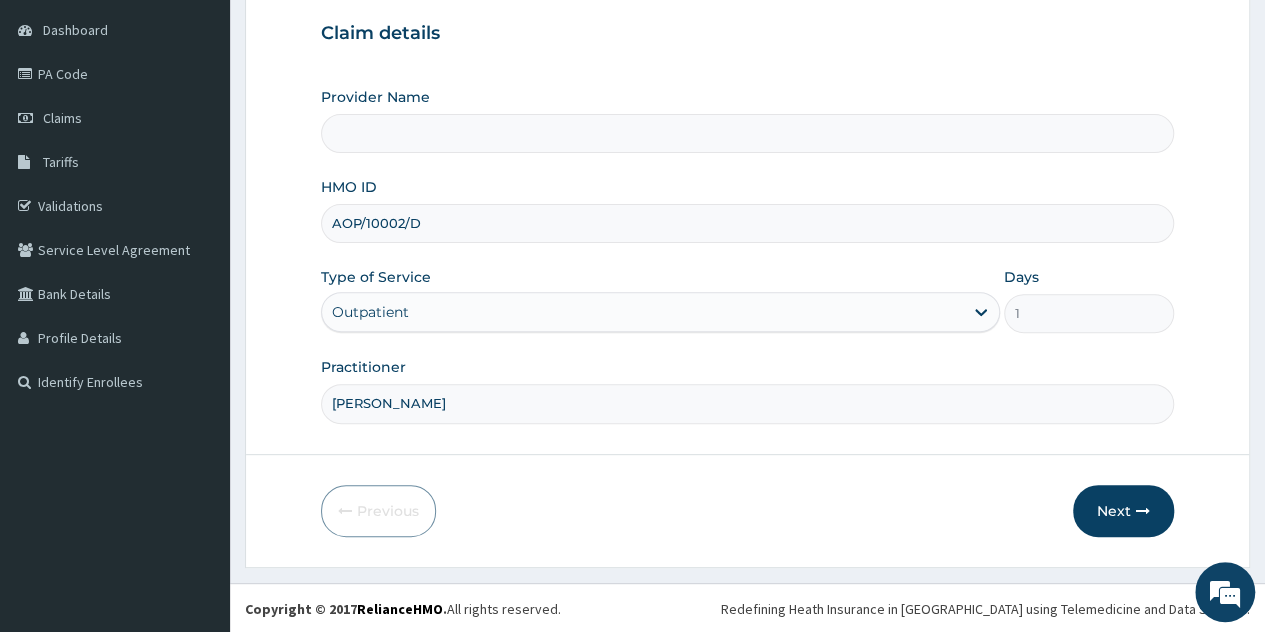 type on "County Hospital Ltd" 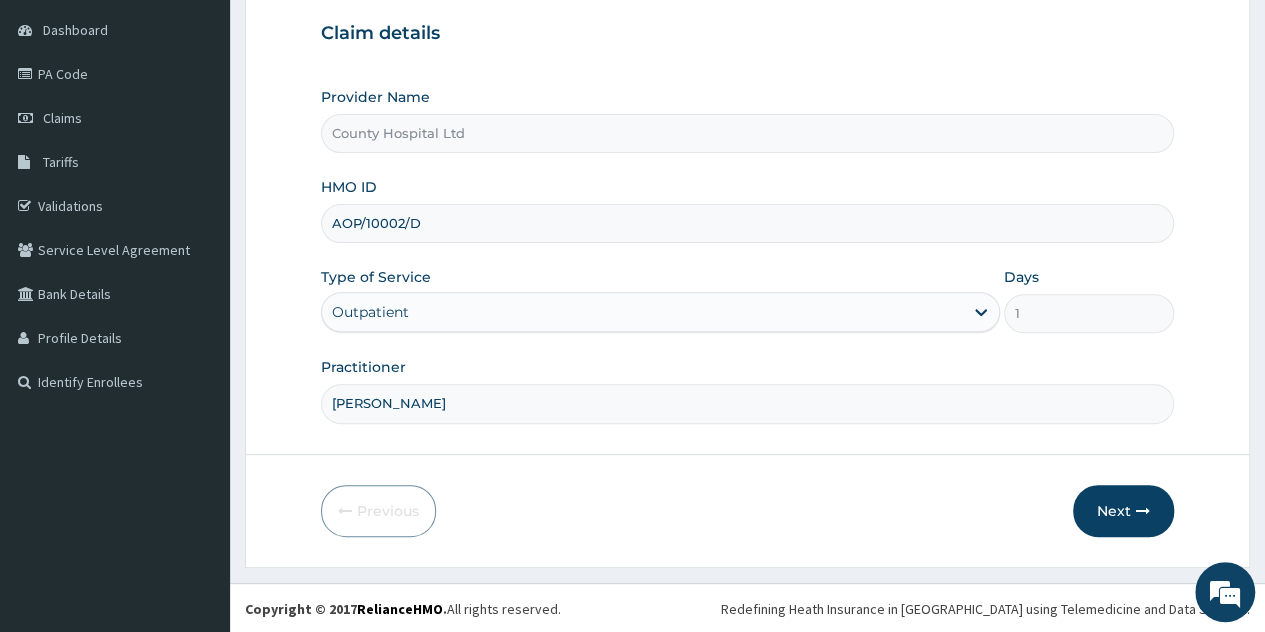scroll, scrollTop: 0, scrollLeft: 0, axis: both 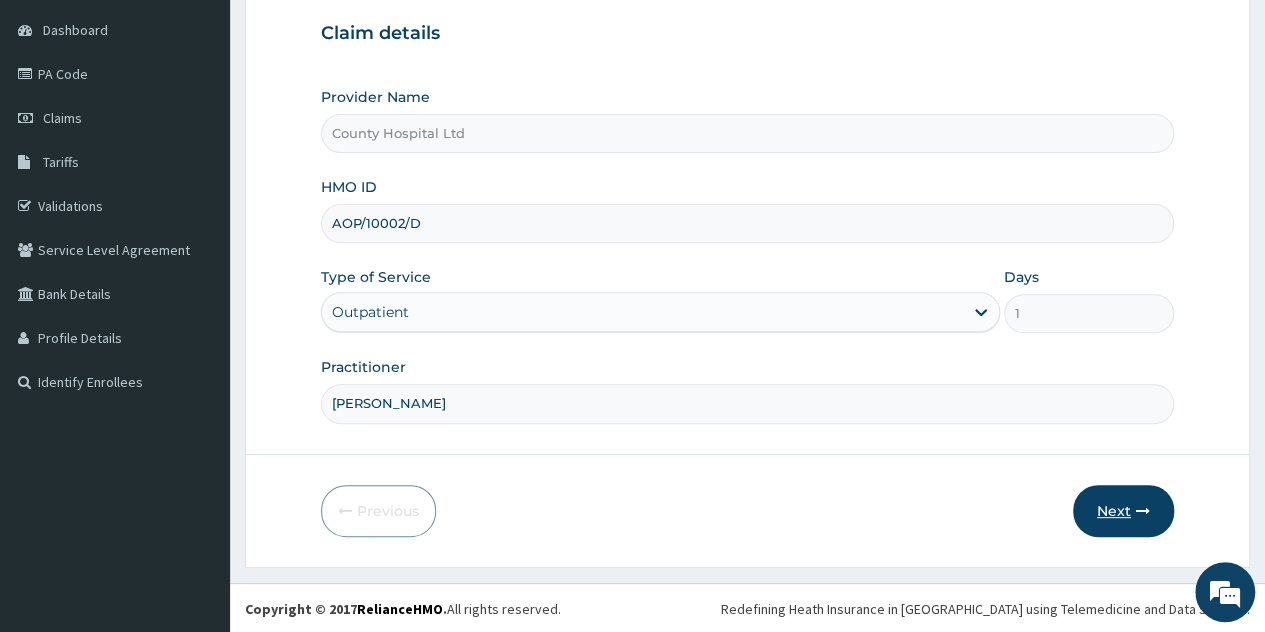 click on "Next" at bounding box center [1123, 511] 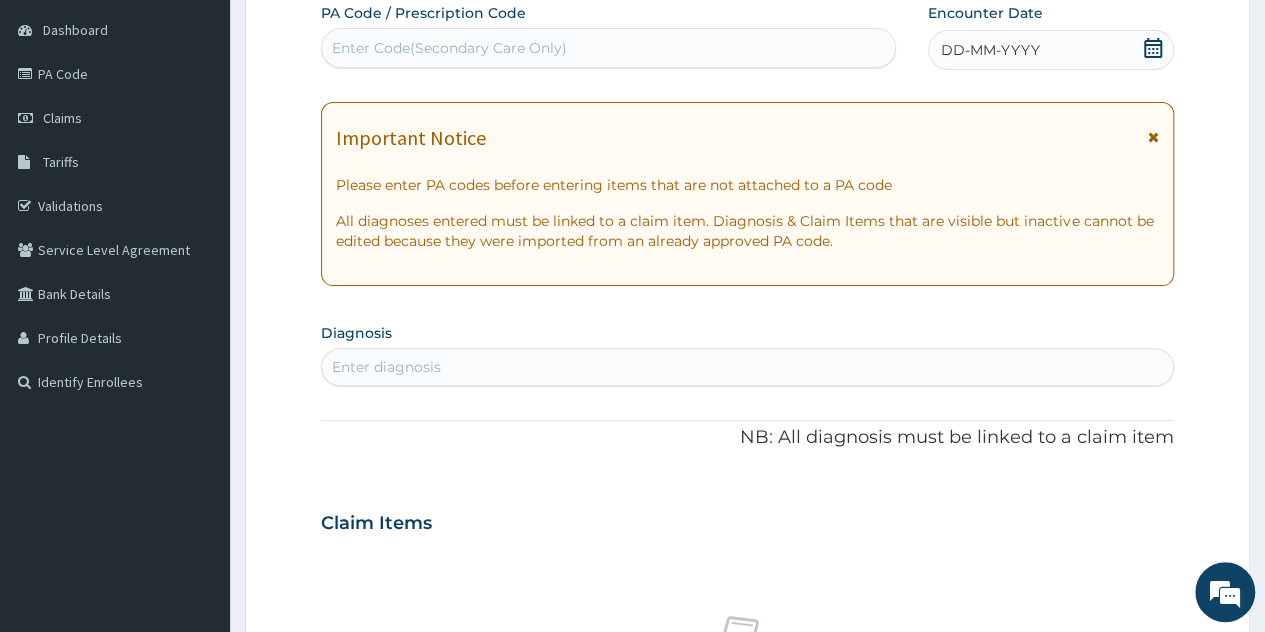 click on "DD-MM-YYYY" at bounding box center (990, 50) 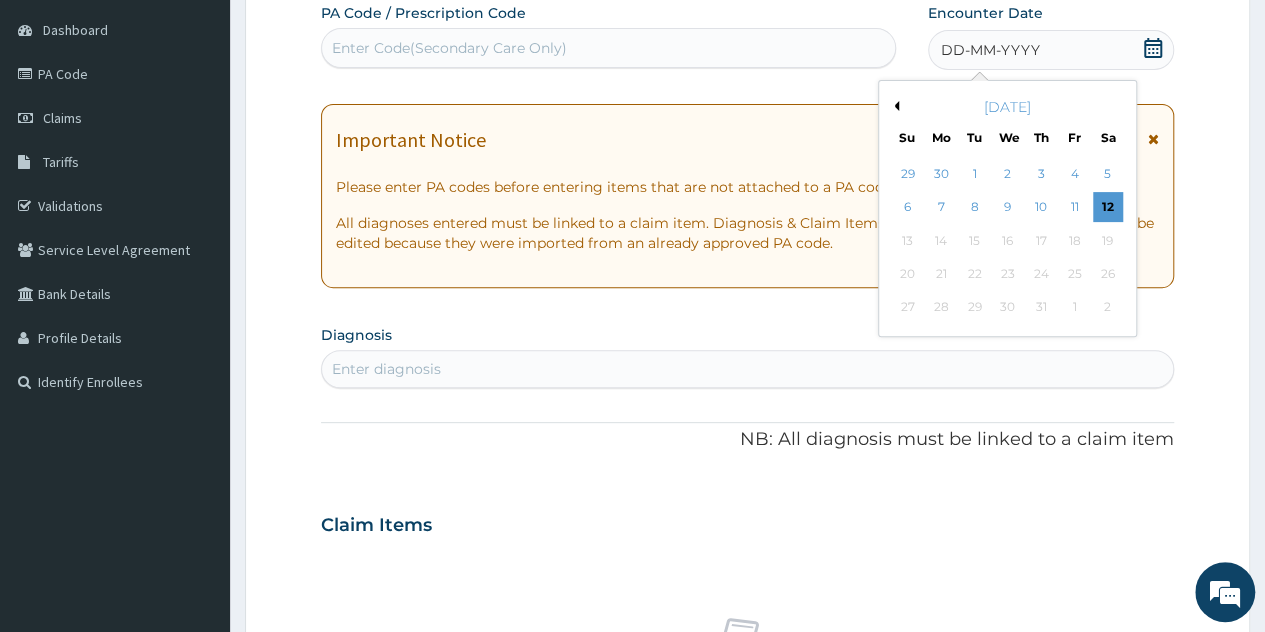 click on "[DATE]" at bounding box center [1007, 107] 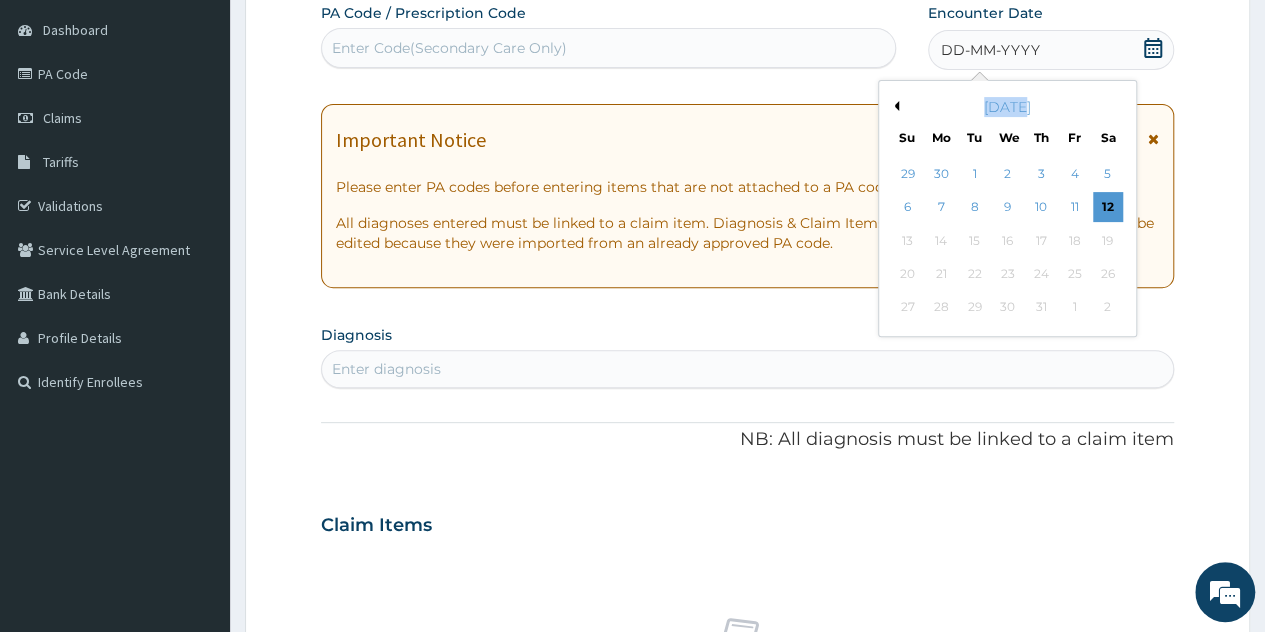 click on "[DATE]" at bounding box center (1007, 107) 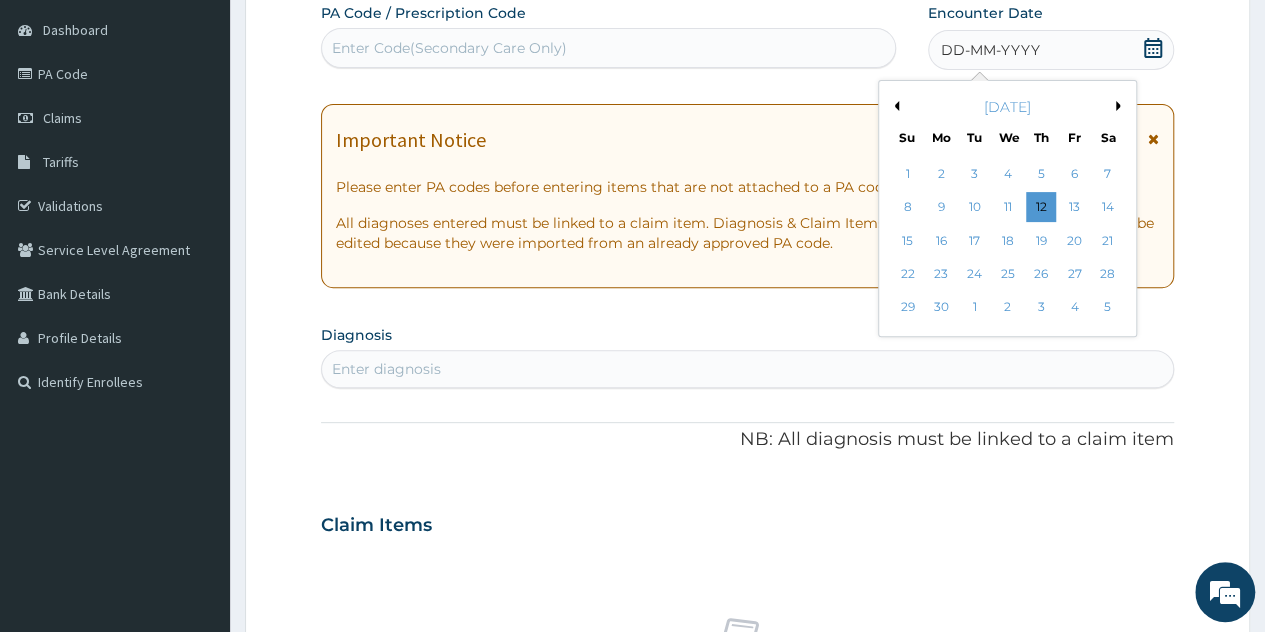 click on "Previous Month" at bounding box center (894, 106) 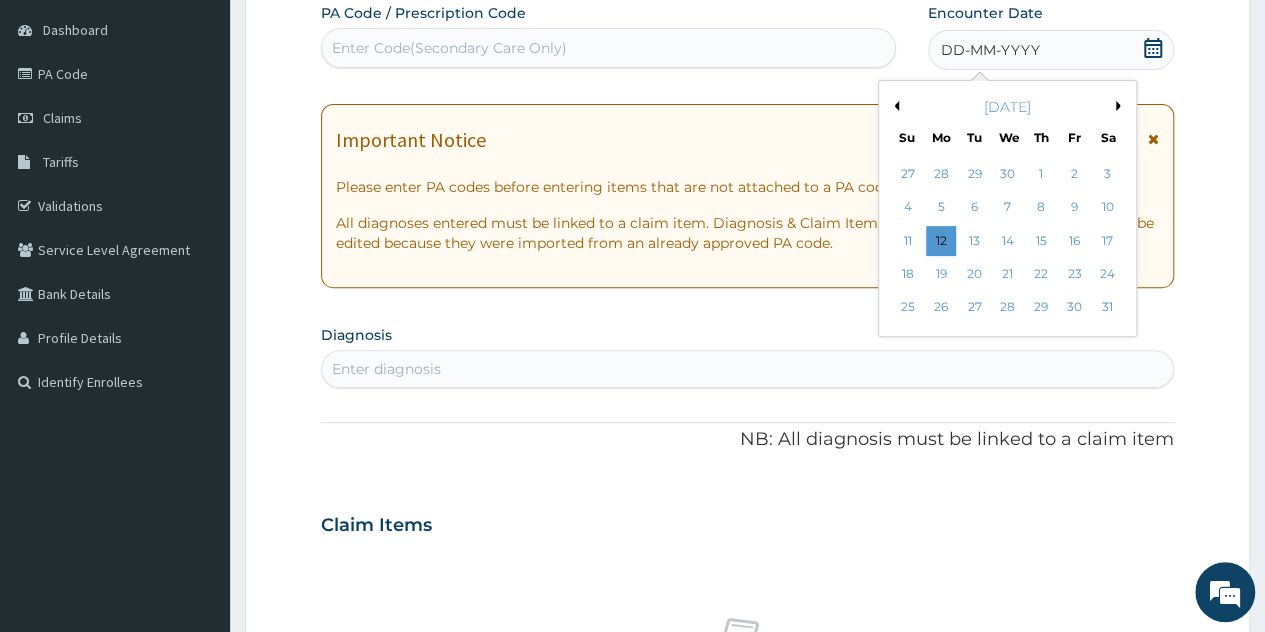 click on "Previous Month" at bounding box center [894, 106] 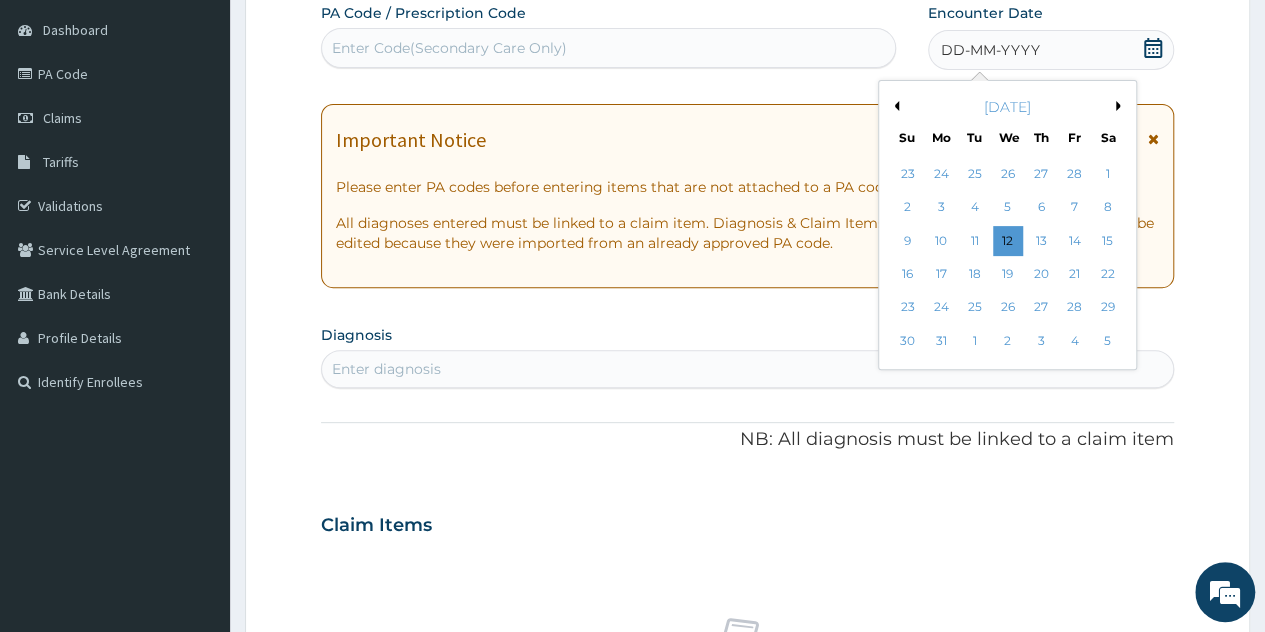 click on "Previous Month" at bounding box center (894, 106) 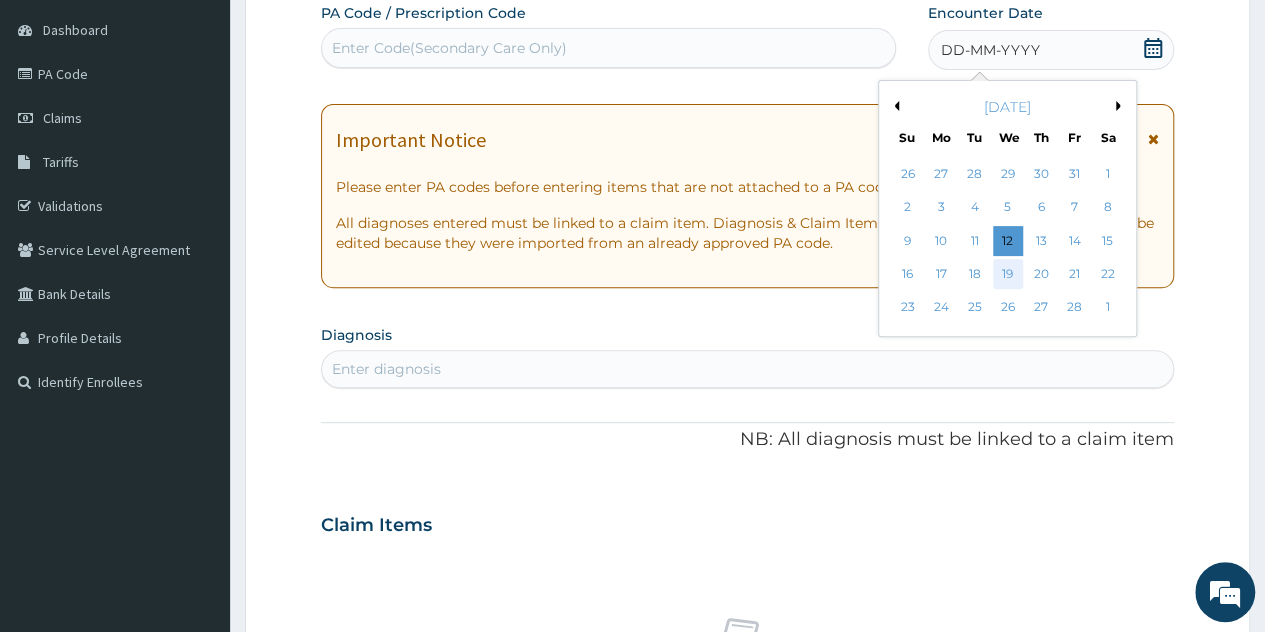 click on "19" at bounding box center [1007, 274] 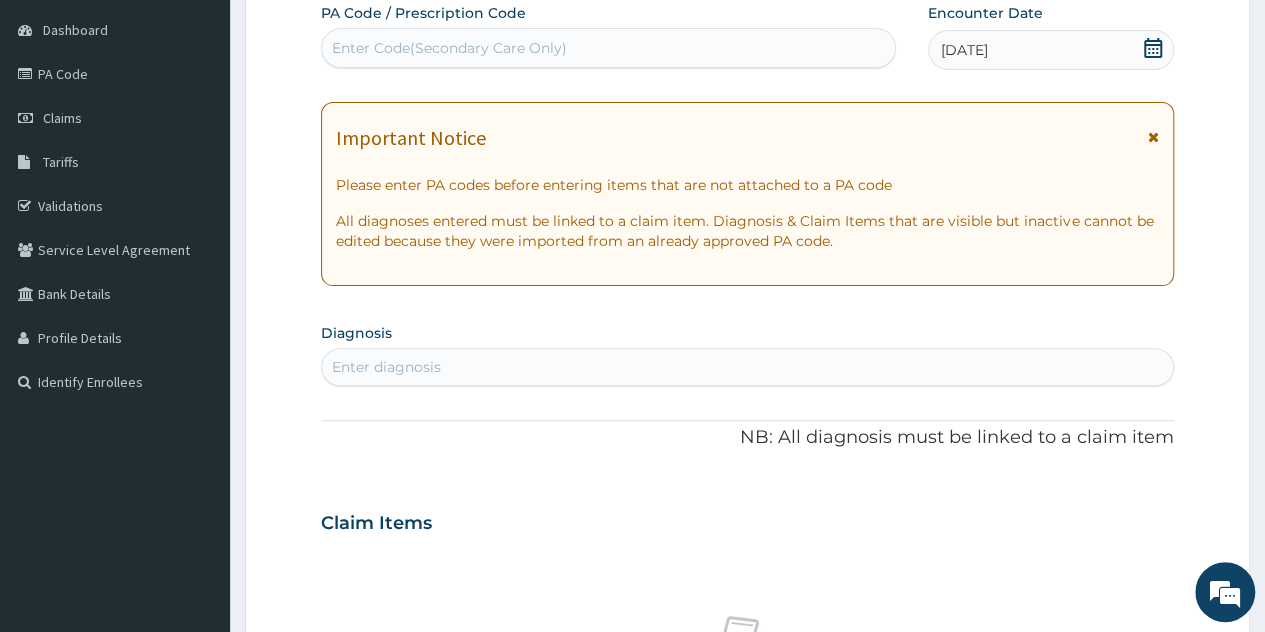 click on "Enter diagnosis" at bounding box center [747, 367] 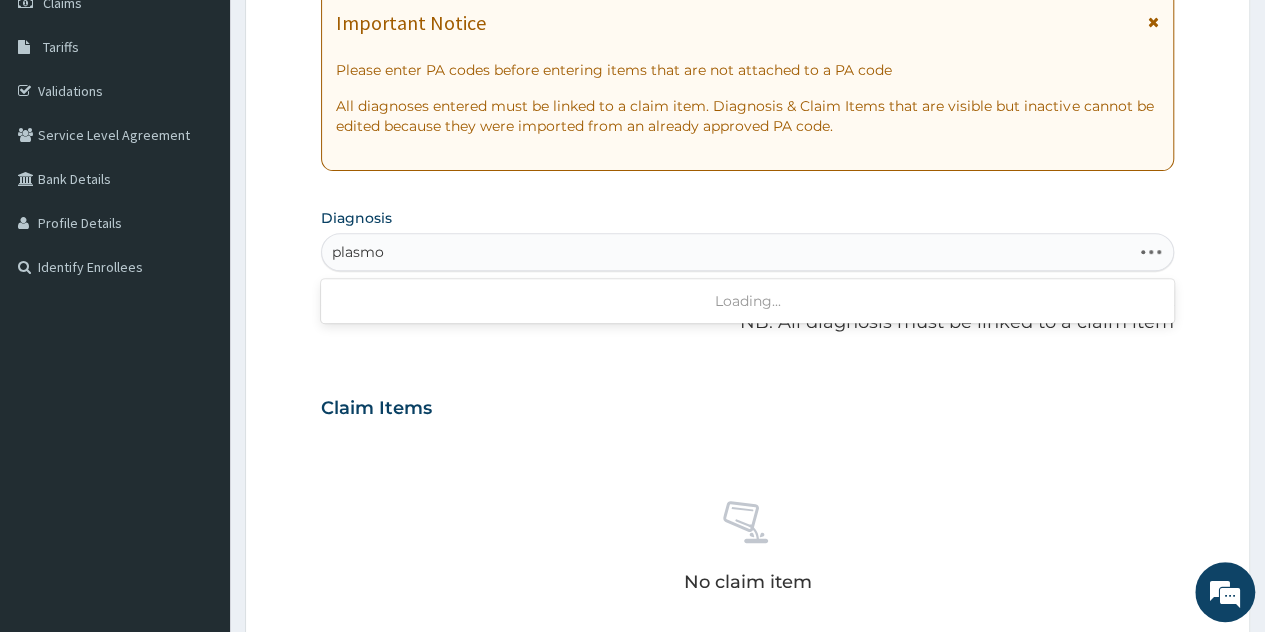 scroll, scrollTop: 388, scrollLeft: 0, axis: vertical 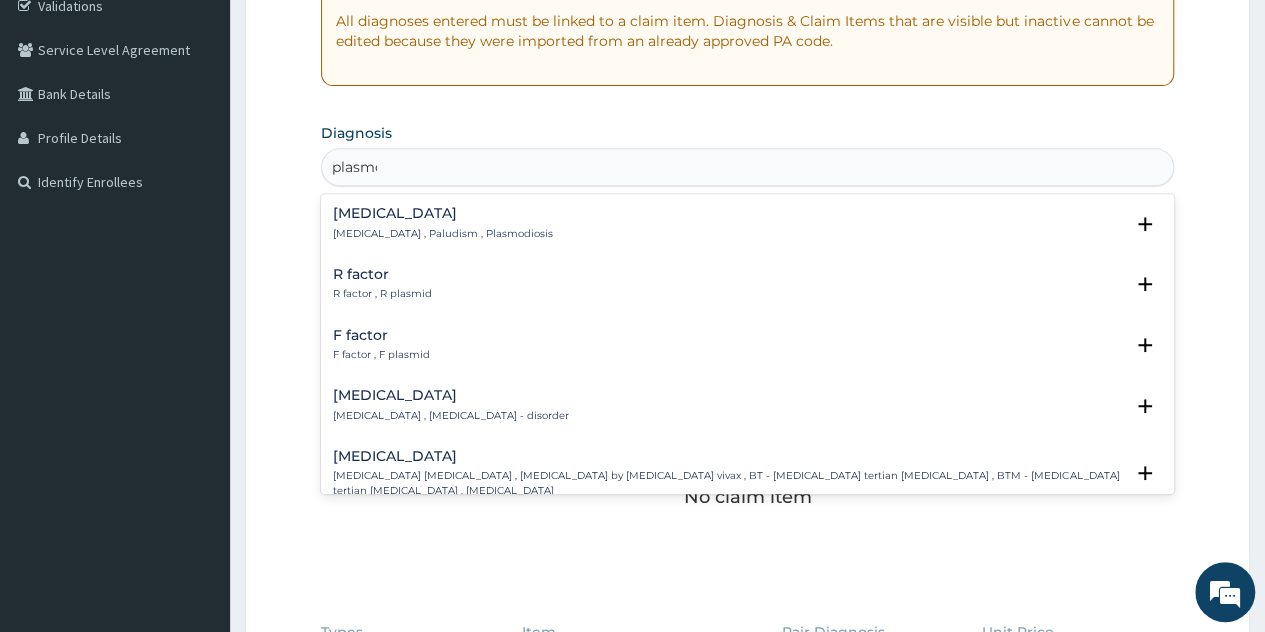 type on "plasmod" 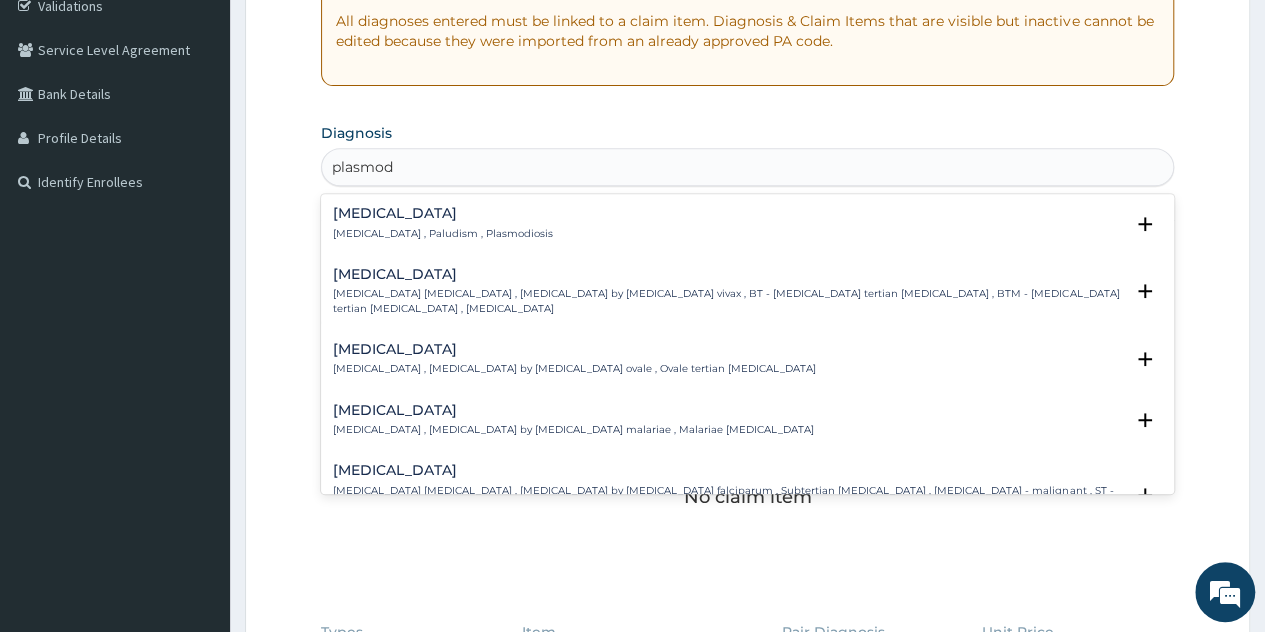 click on "Malaria" at bounding box center (443, 213) 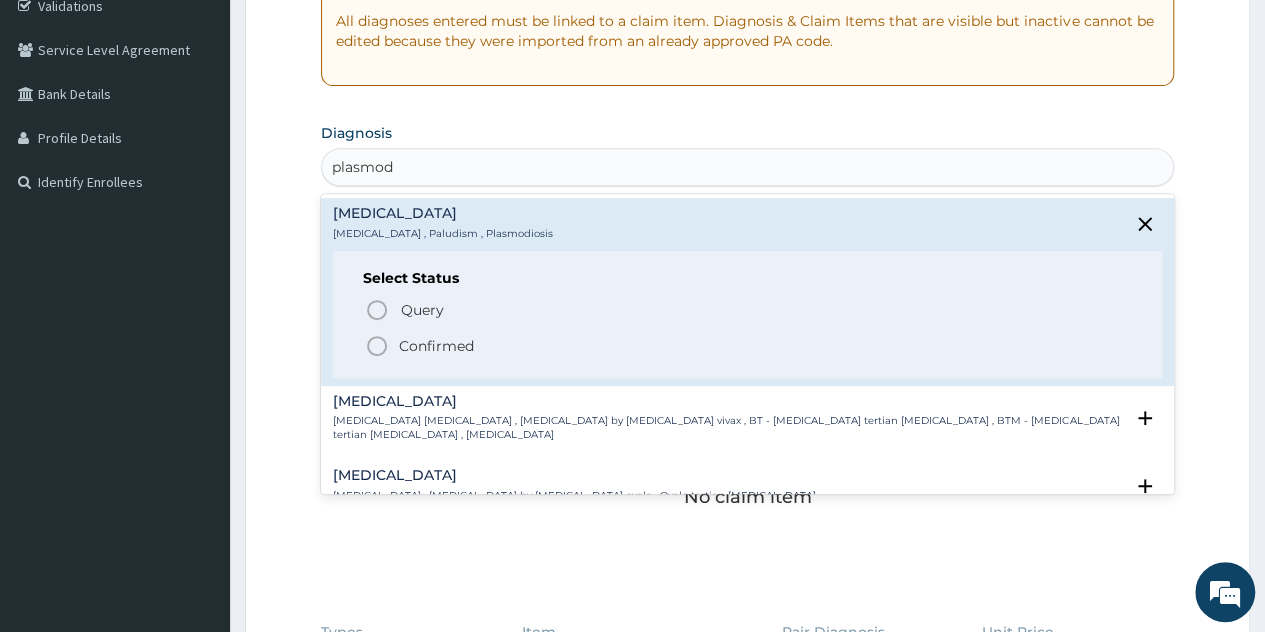 click on "Confirmed" at bounding box center (748, 346) 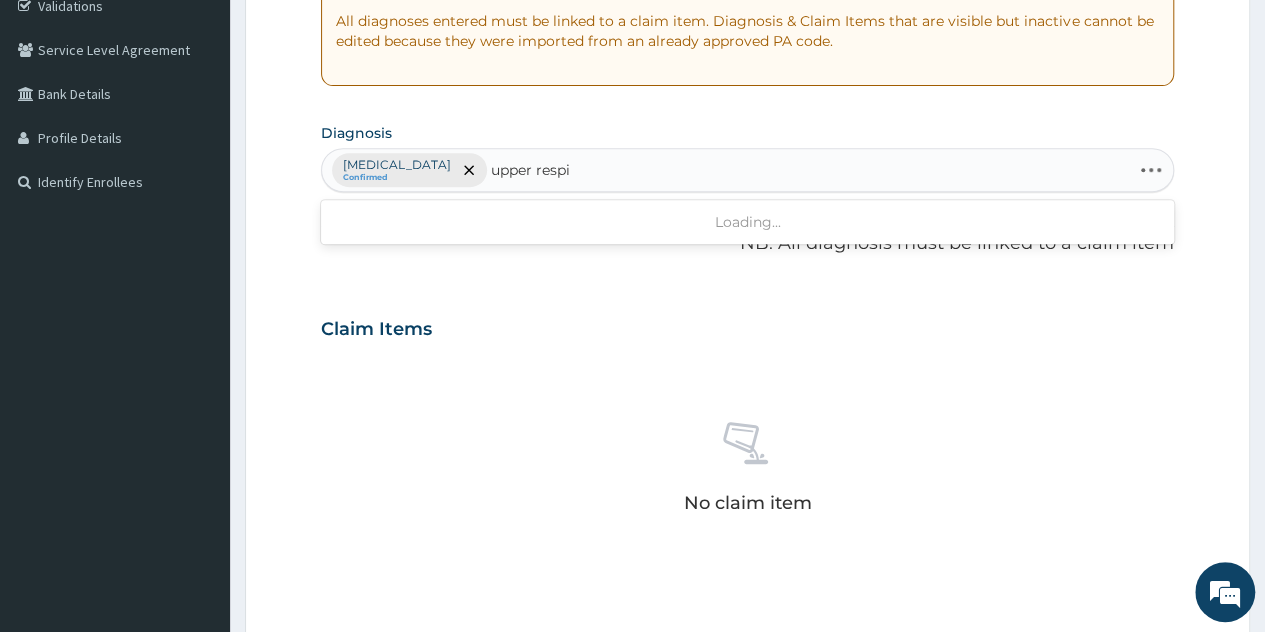 type on "upper respir" 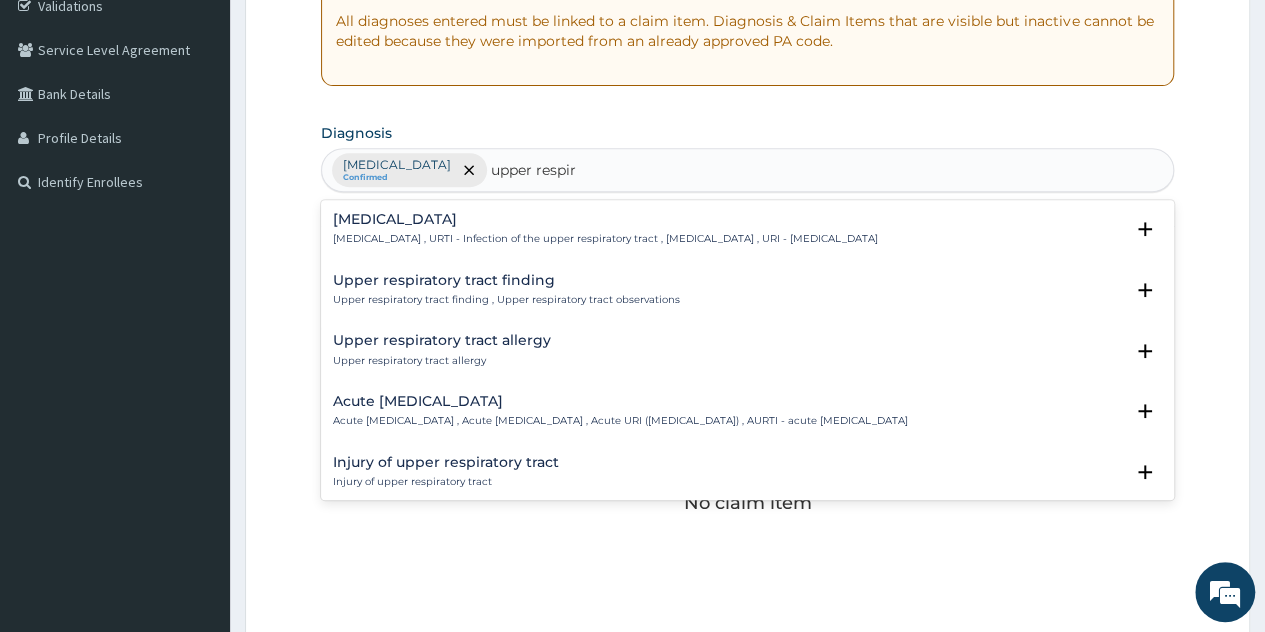 click on "Upper respiratory infection , URTI - Infection of the upper respiratory tract , Upper respiratory tract infection , URI - Upper respiratory infection" at bounding box center [605, 239] 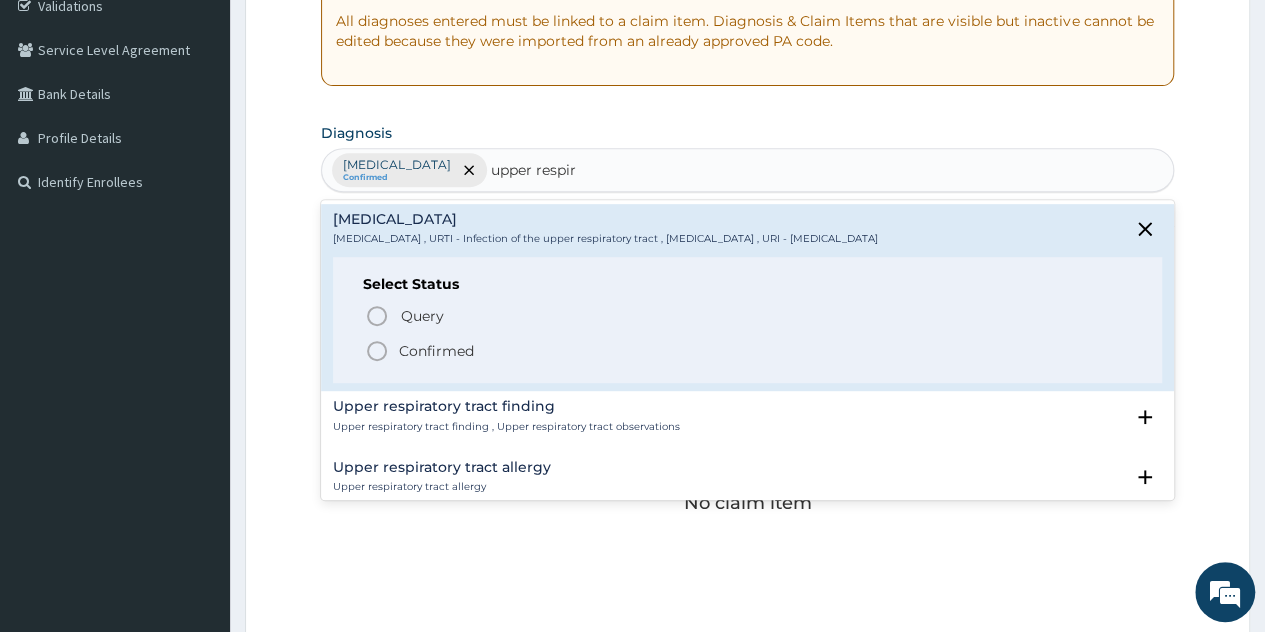 click on "Confirmed" at bounding box center [436, 351] 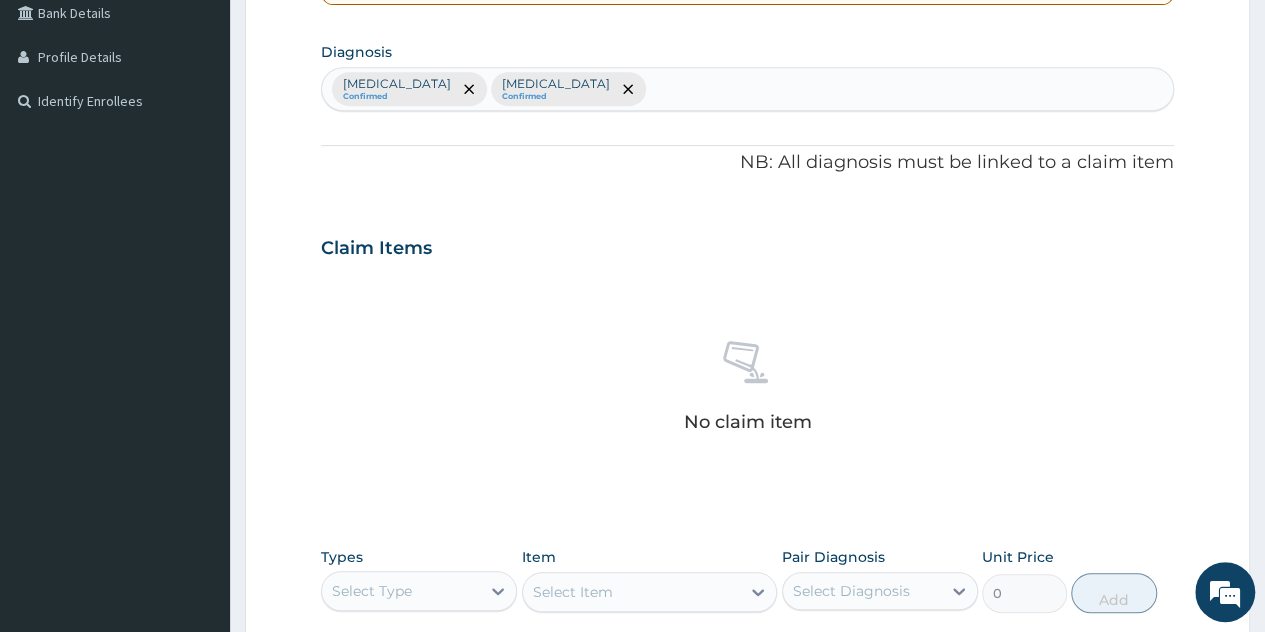 scroll, scrollTop: 806, scrollLeft: 0, axis: vertical 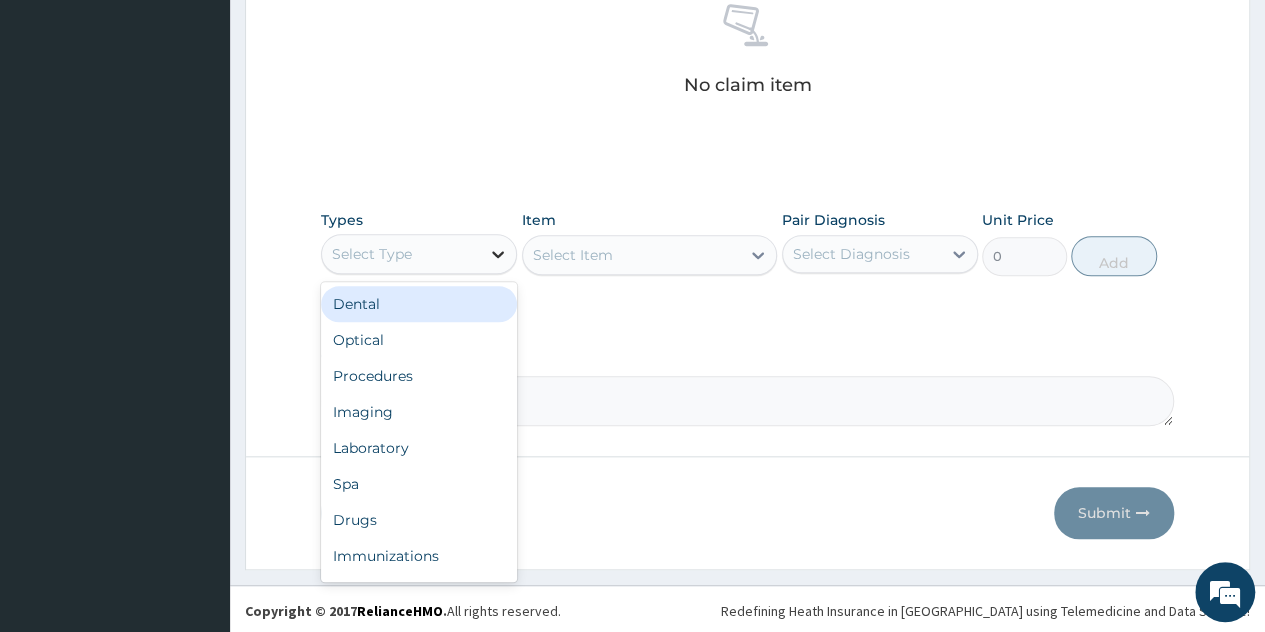 click at bounding box center [498, 254] 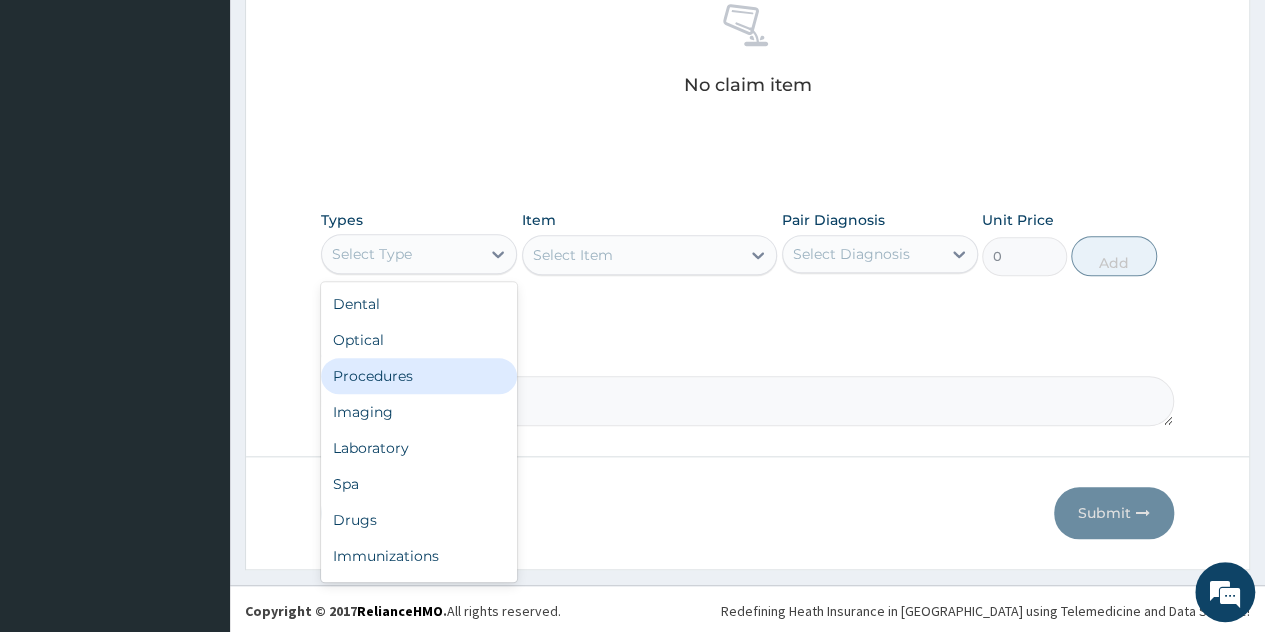 click on "Procedures" at bounding box center (419, 376) 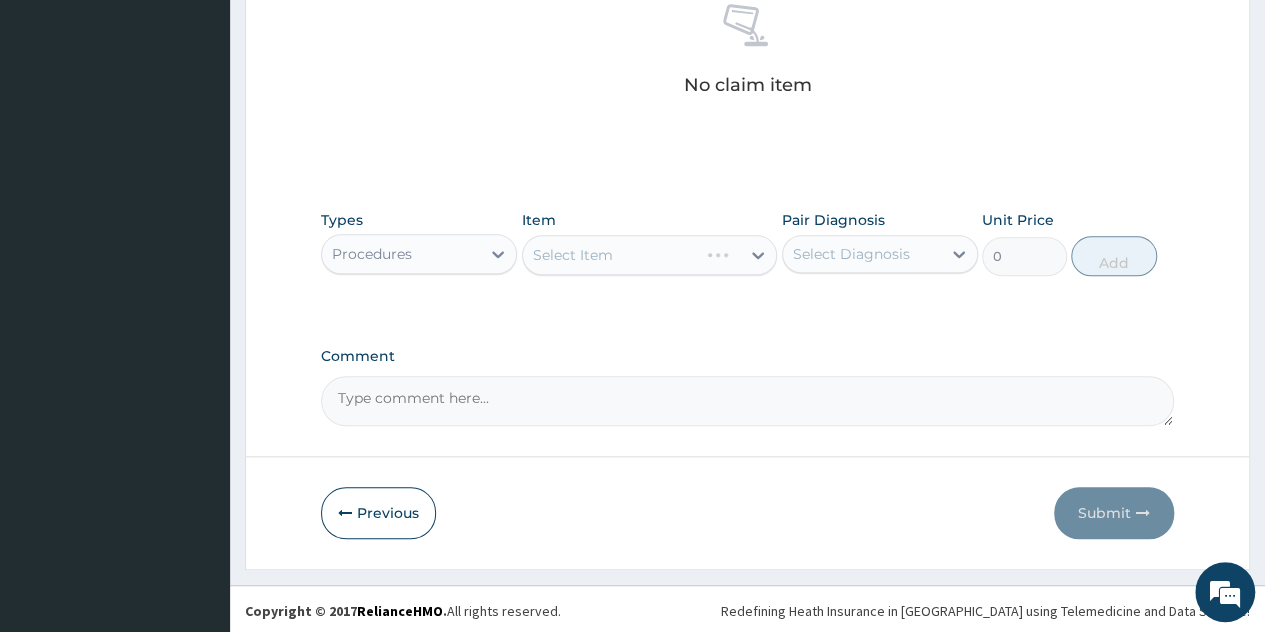 click on "Select Item" at bounding box center [650, 255] 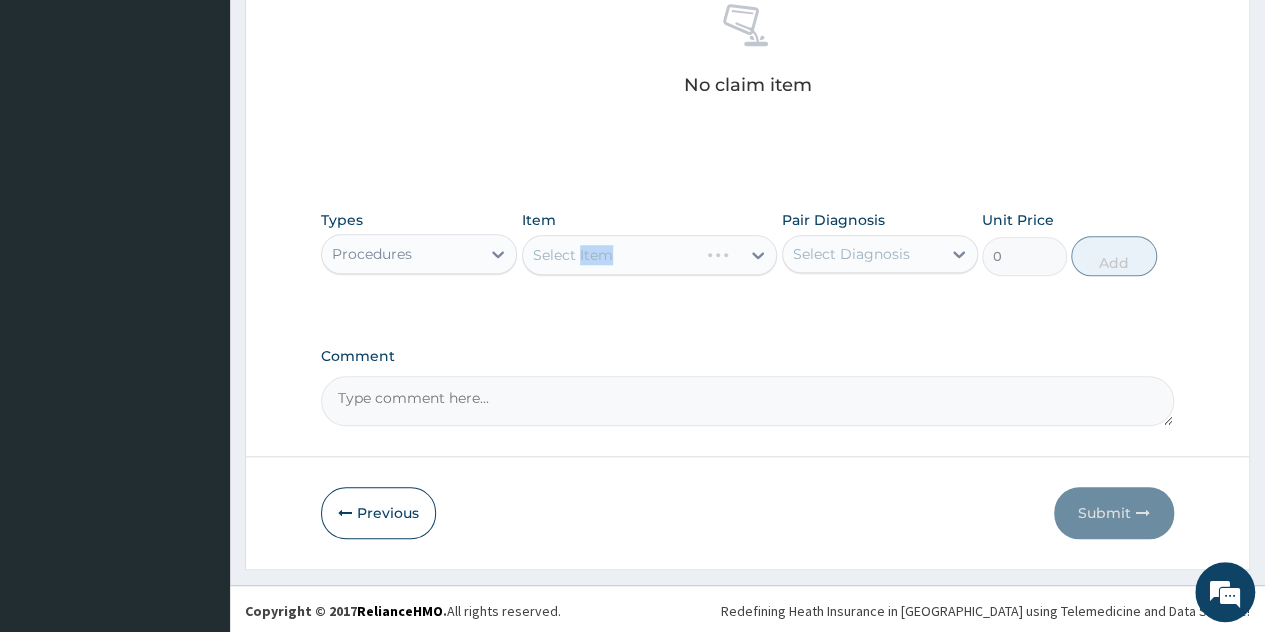 click on "Select Item" at bounding box center (650, 255) 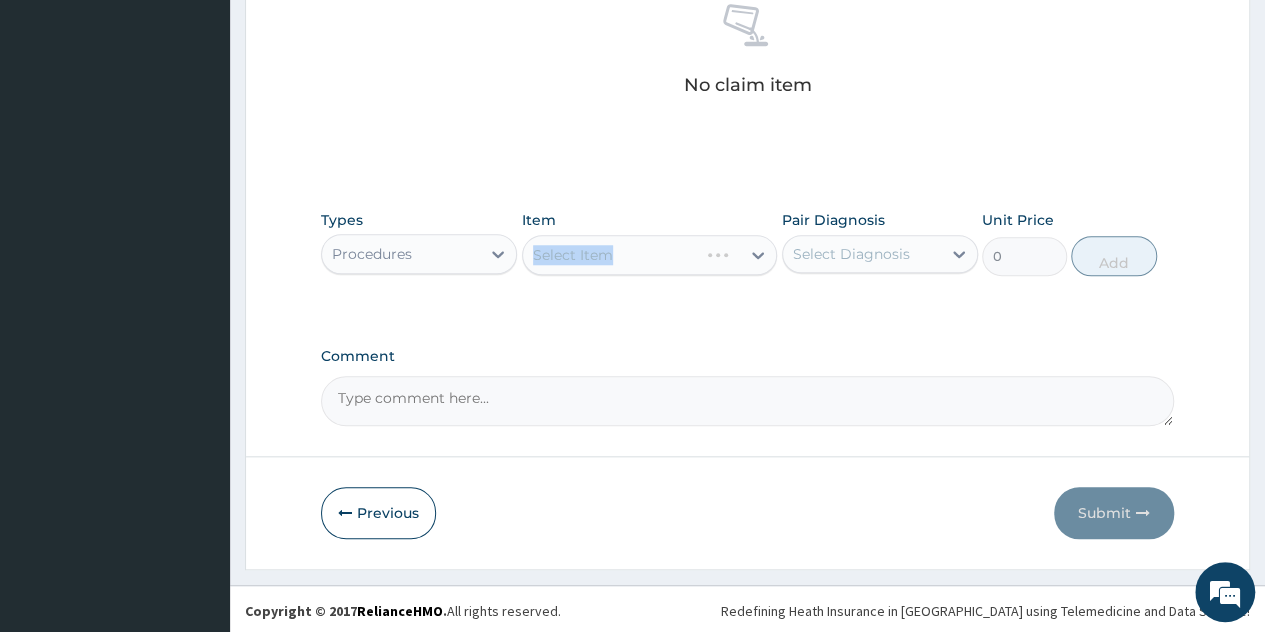 click on "Select Item" at bounding box center [650, 255] 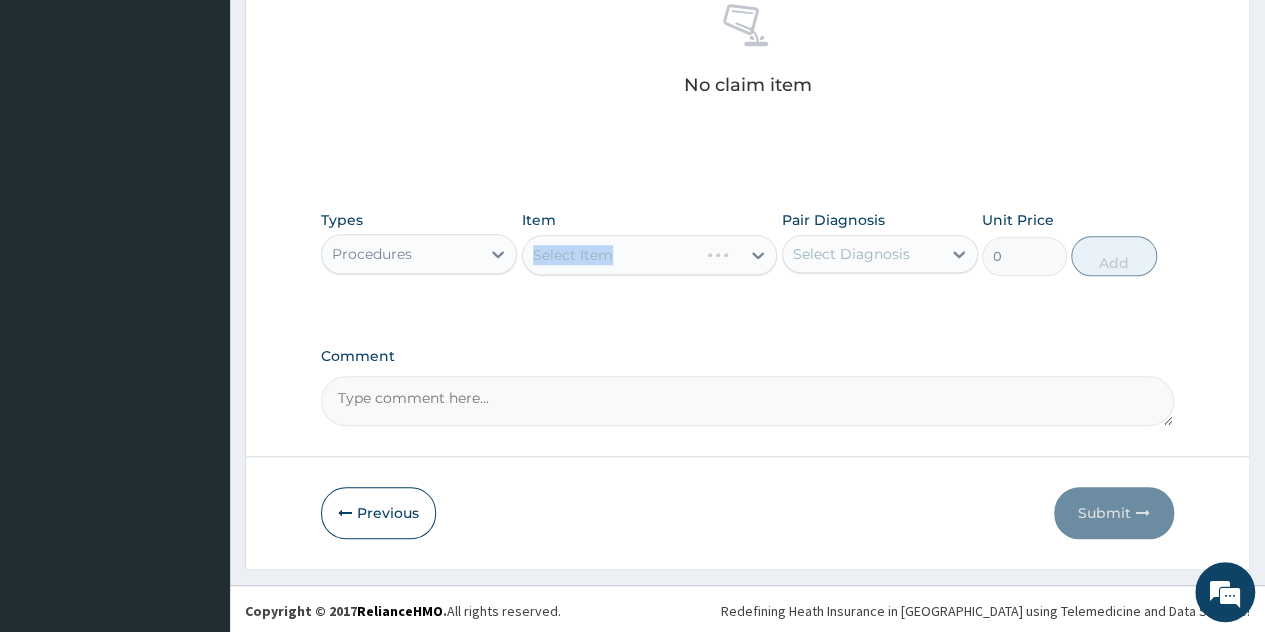 click on "Select Item" at bounding box center [650, 255] 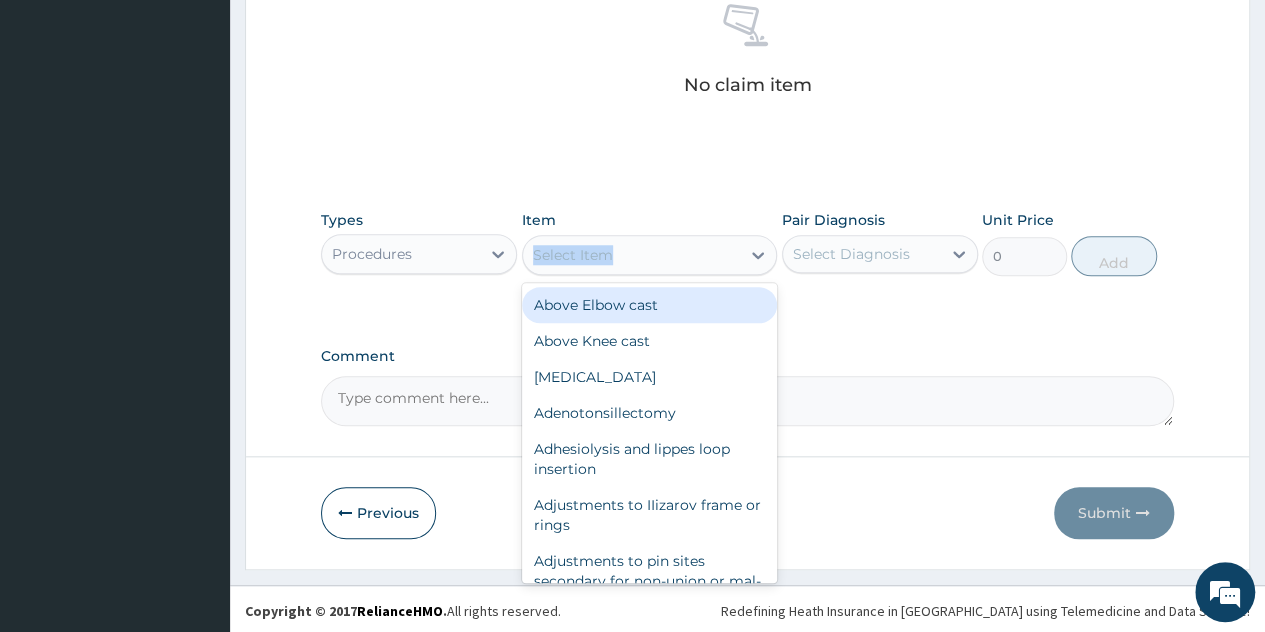 click on "Select Item" at bounding box center [573, 255] 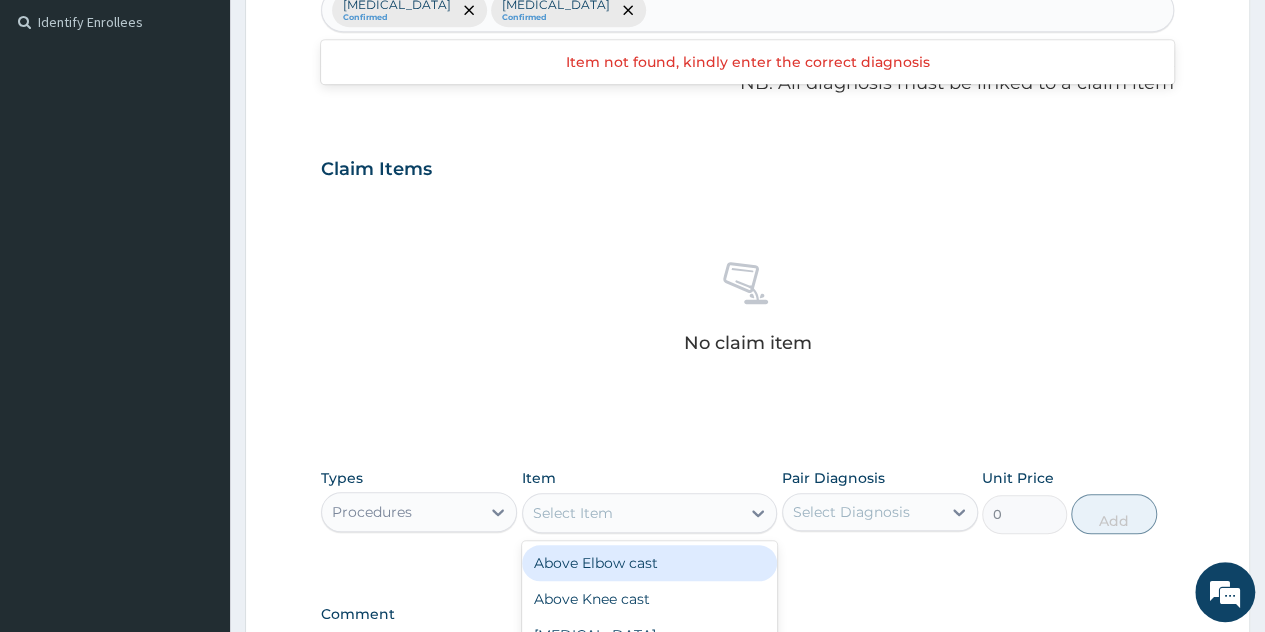 scroll, scrollTop: 706, scrollLeft: 0, axis: vertical 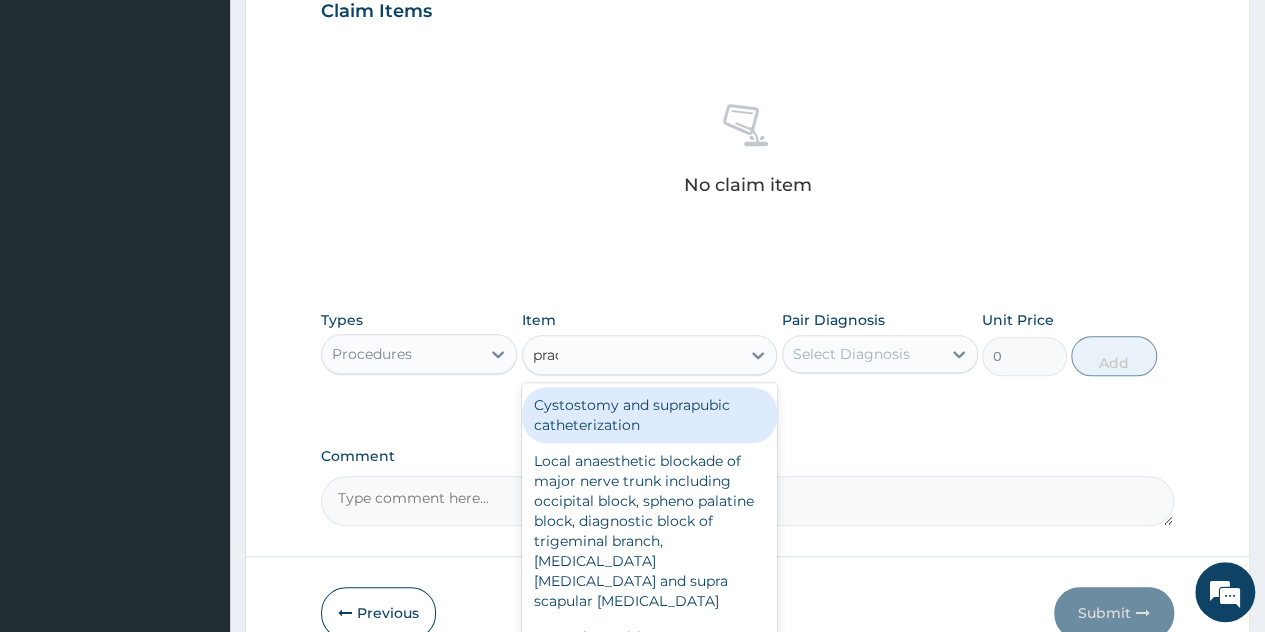 type on "pract" 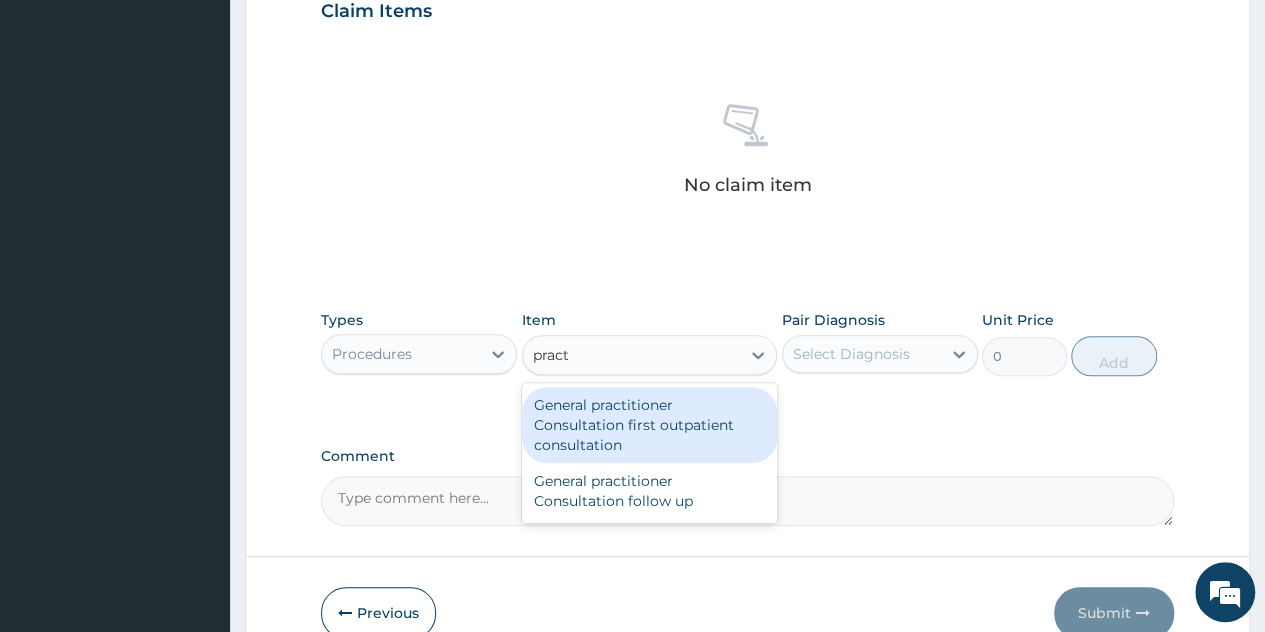 type 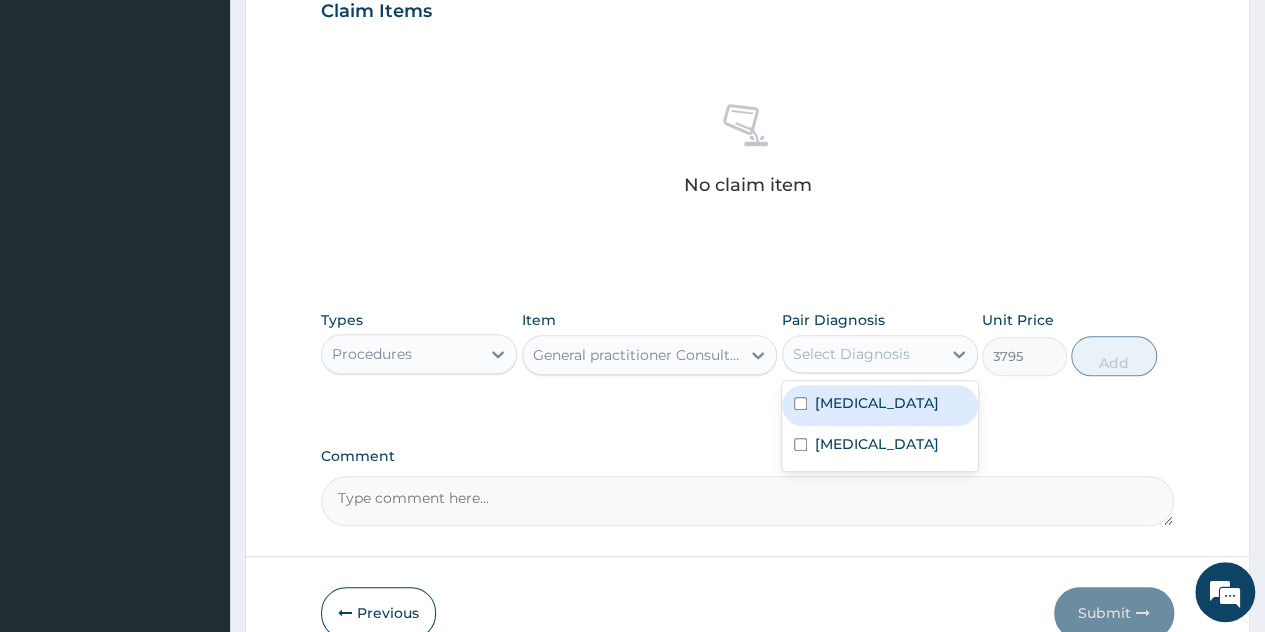 drag, startPoint x: 896, startPoint y: 340, endPoint x: 894, endPoint y: 367, distance: 27.073973 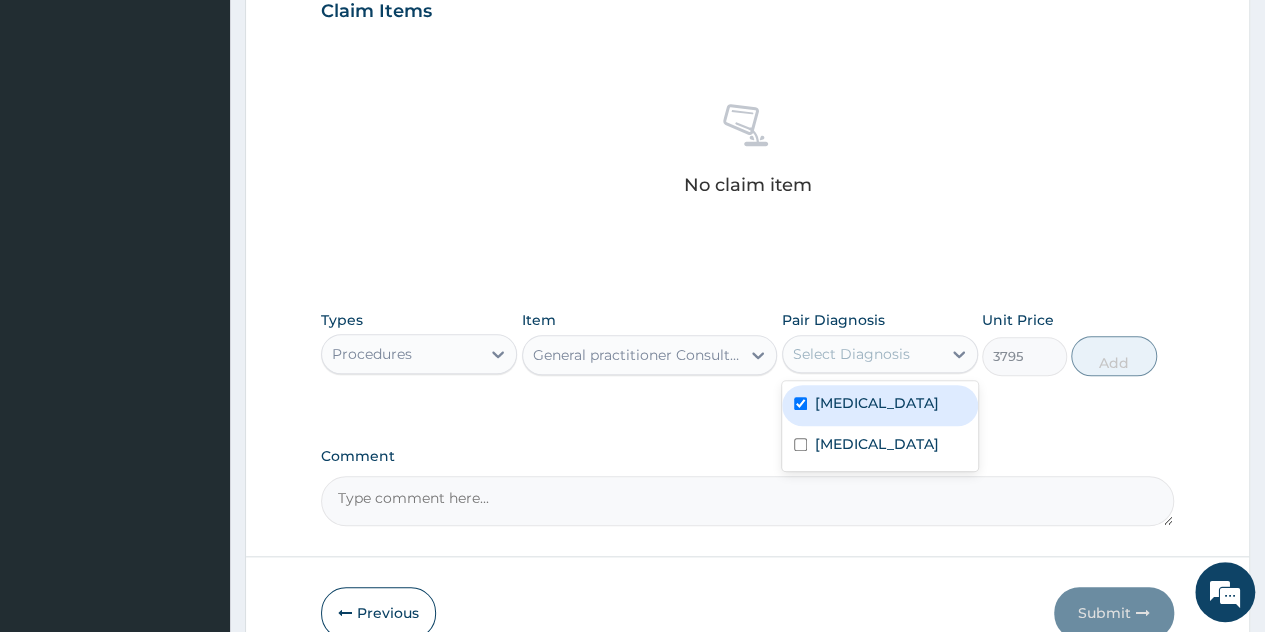 checkbox on "true" 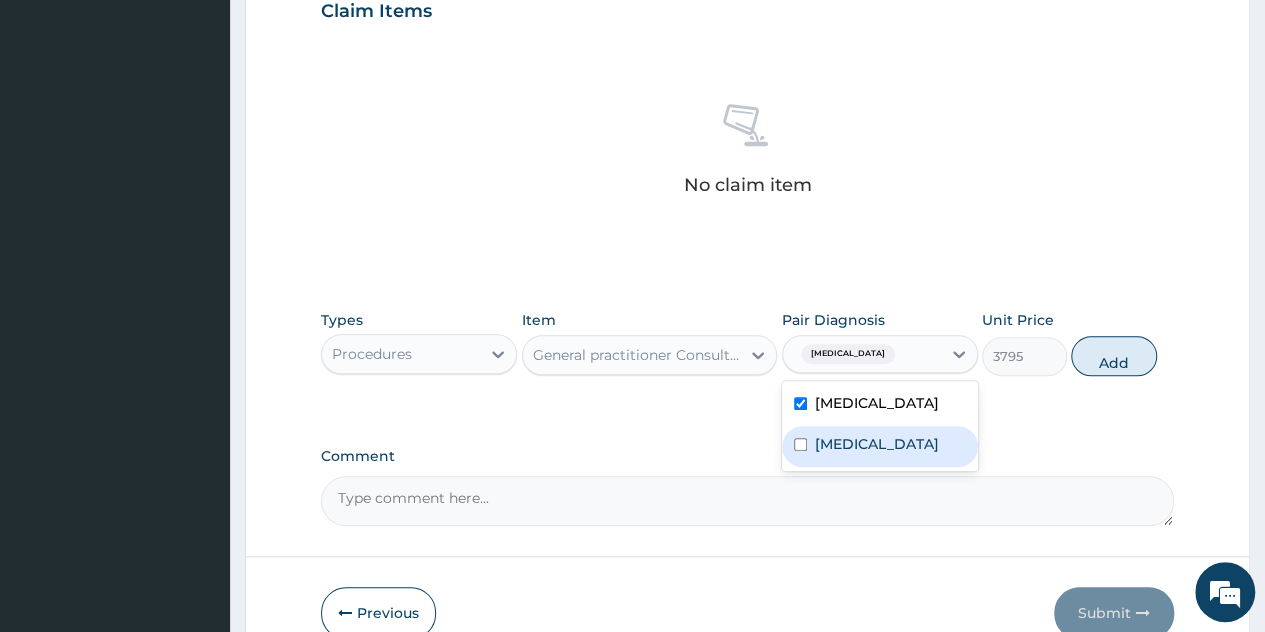 click on "Upper respiratory infection" at bounding box center [877, 444] 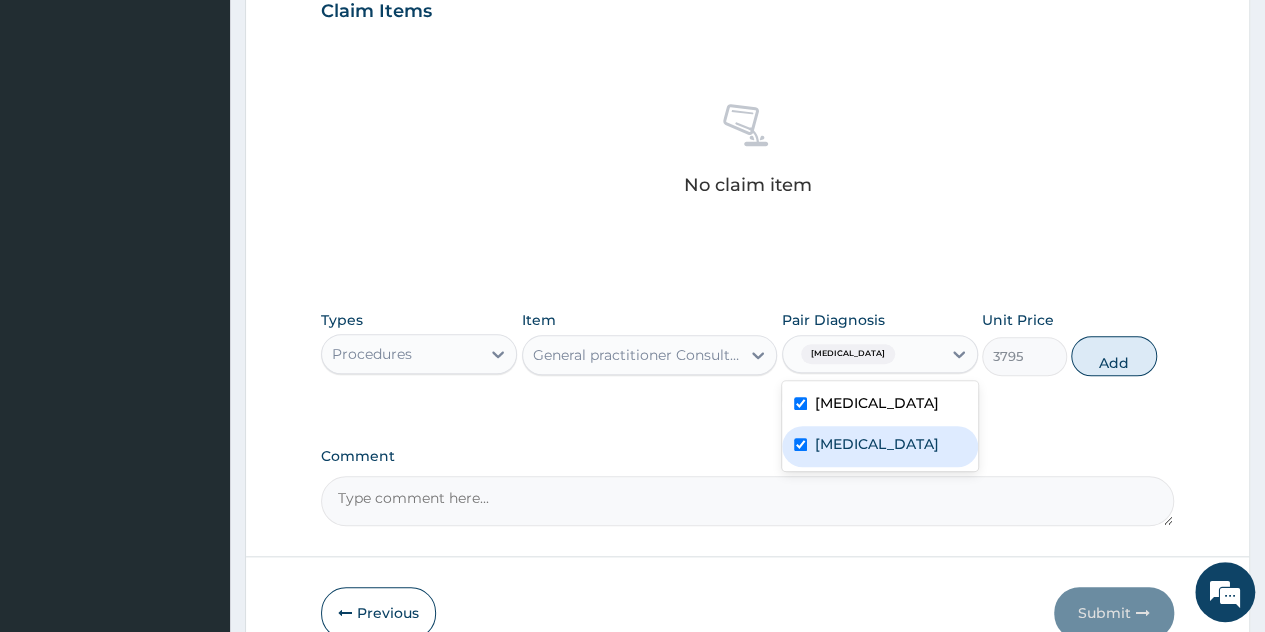 checkbox on "true" 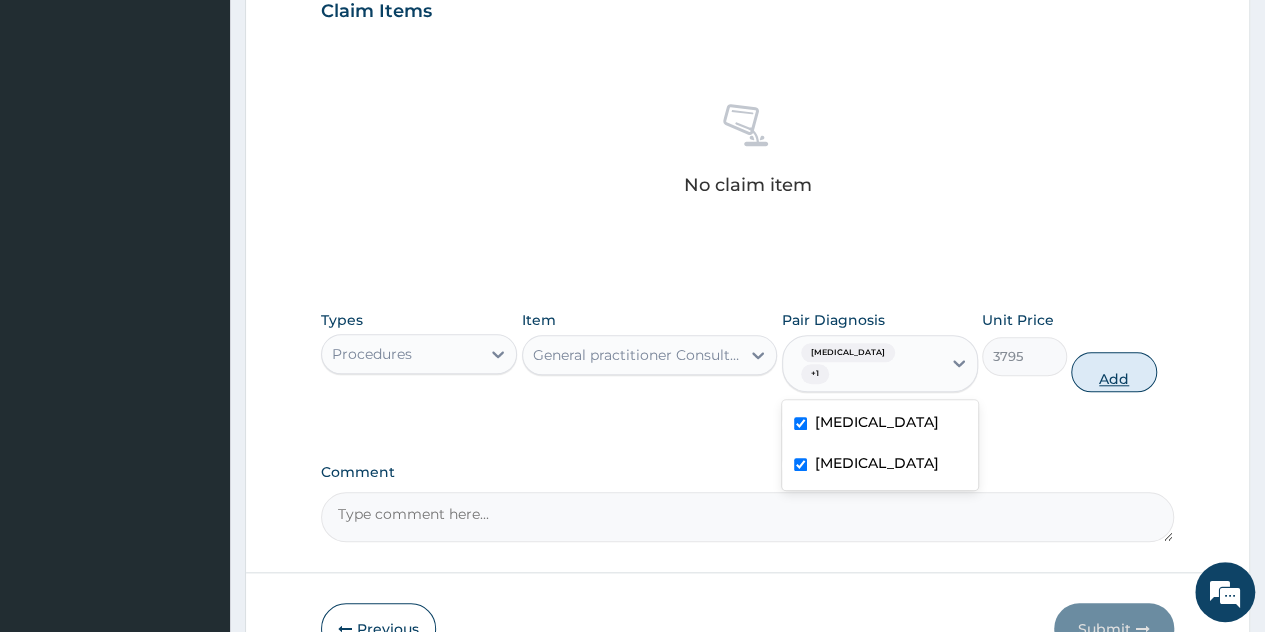 click on "Add" at bounding box center (1113, 372) 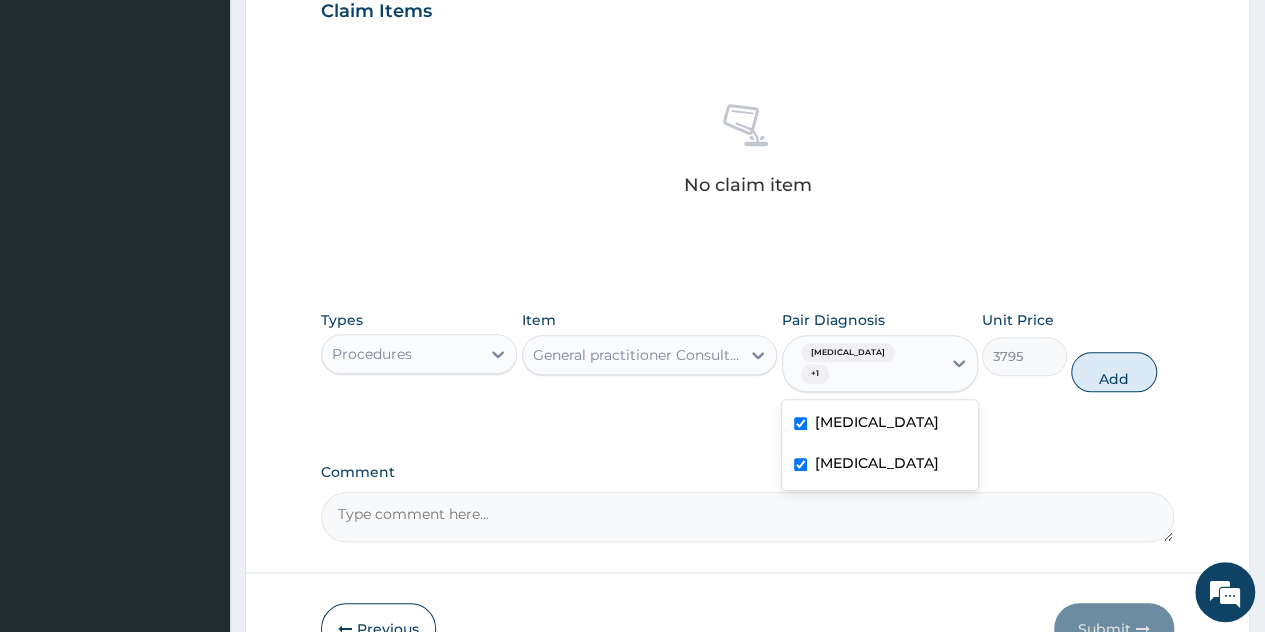 type on "0" 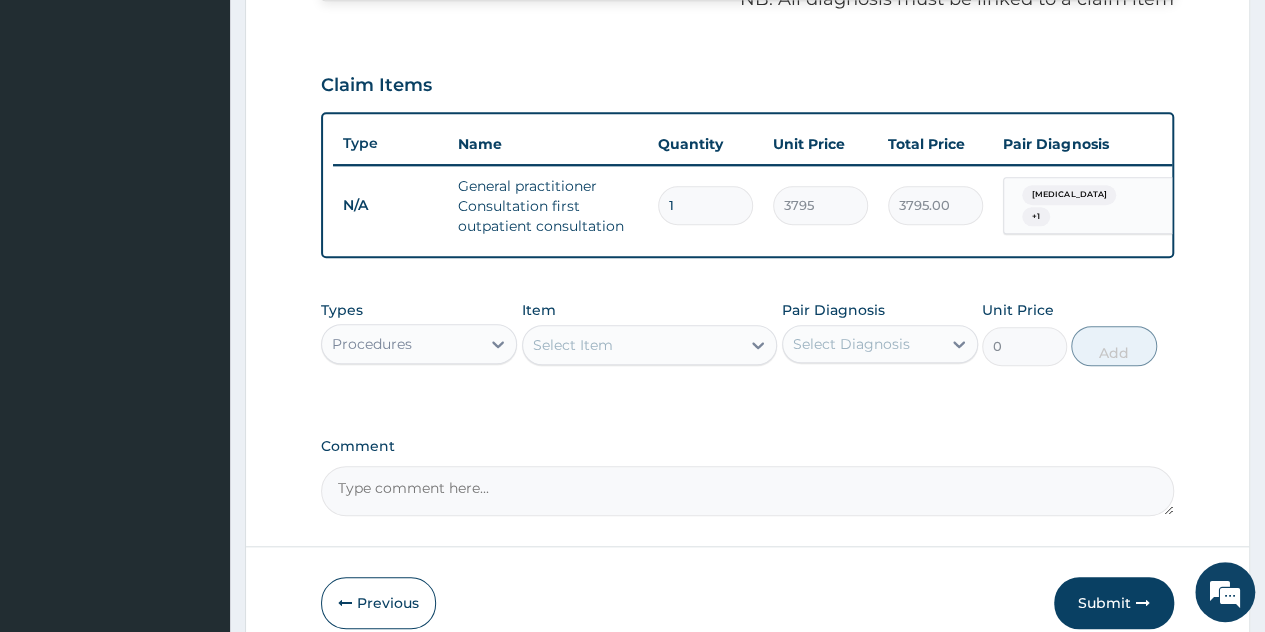 scroll, scrollTop: 506, scrollLeft: 0, axis: vertical 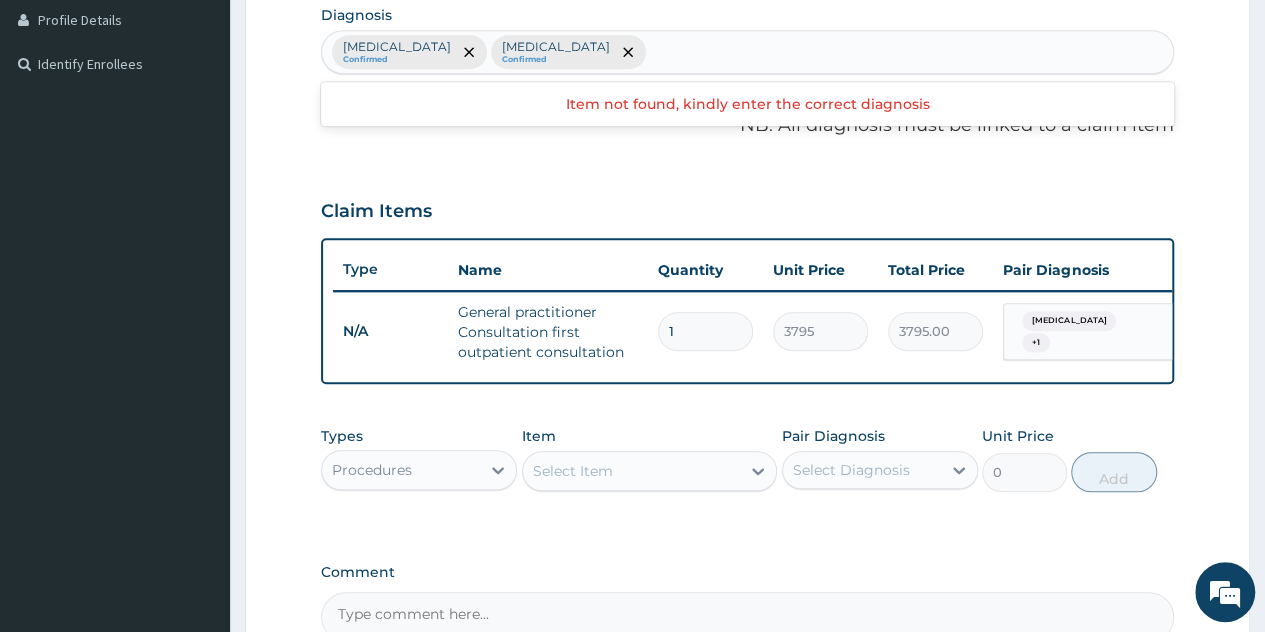 click on "Malaria Confirmed Upper respiratory infection Confirmed" at bounding box center [747, 52] 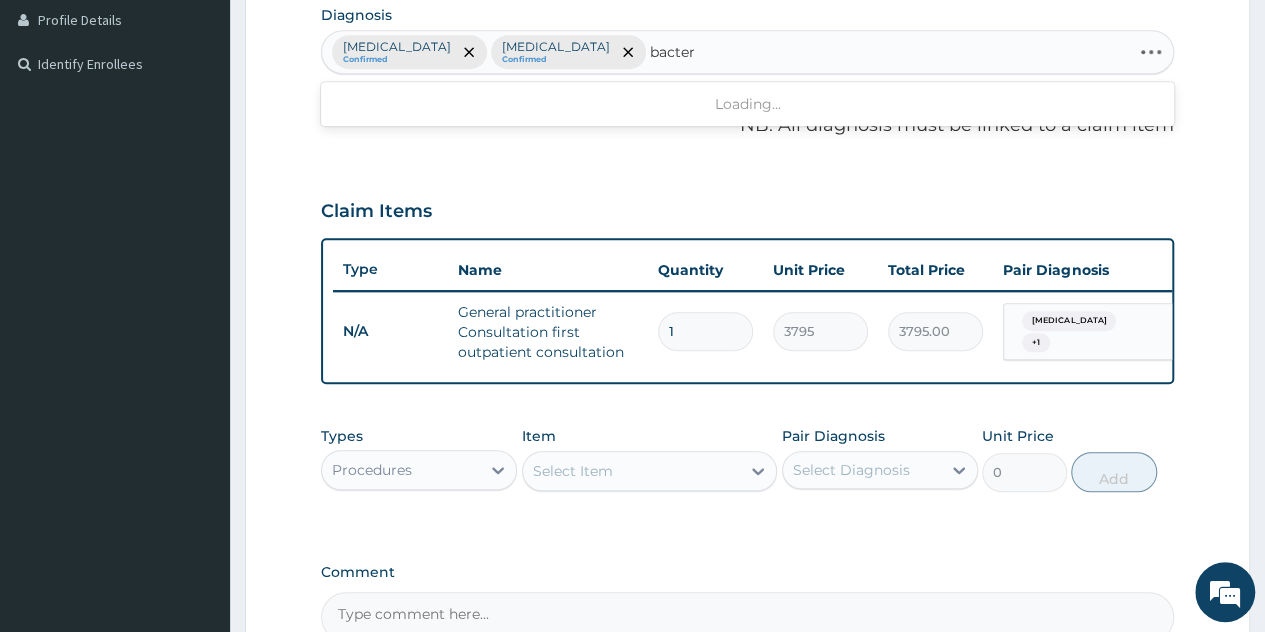 type on "bacte" 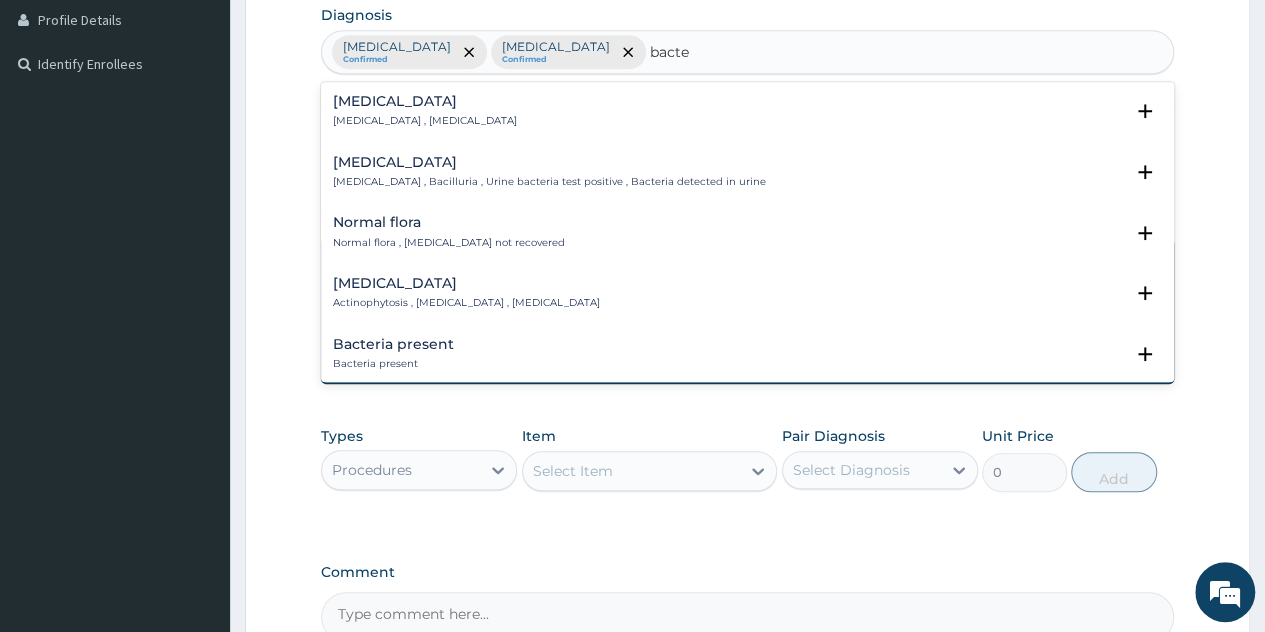 click on "Bacteremia Bacteremia , Bacteraemia" at bounding box center [747, 111] 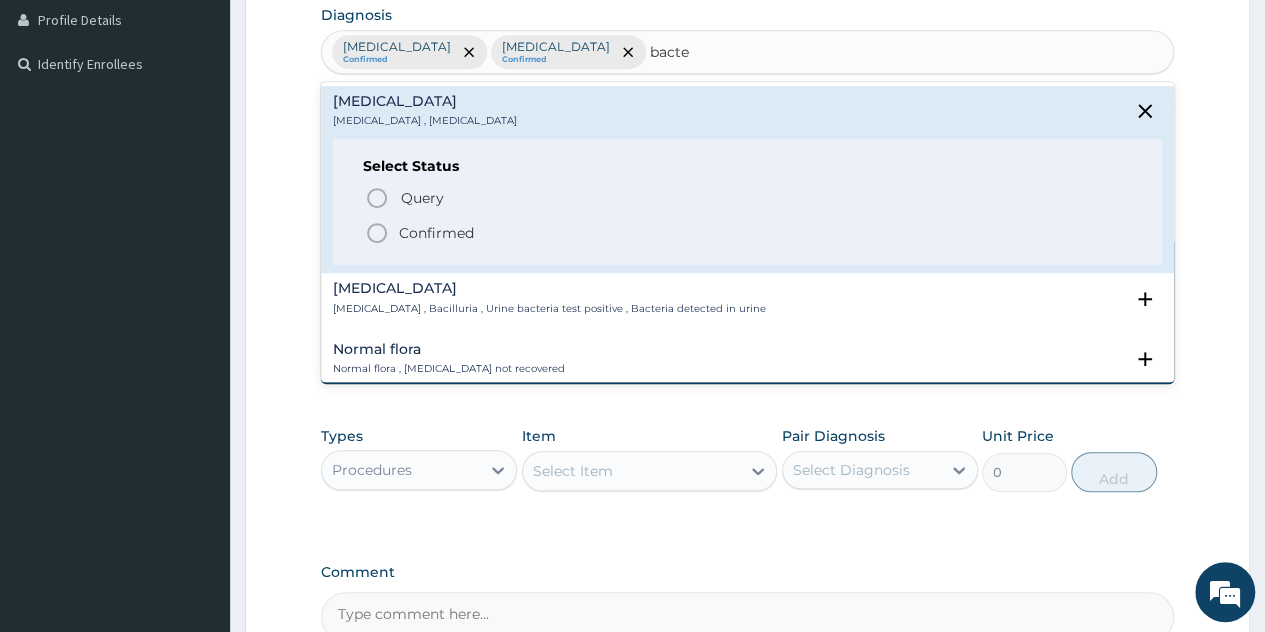 click on "Confirmed" at bounding box center (436, 233) 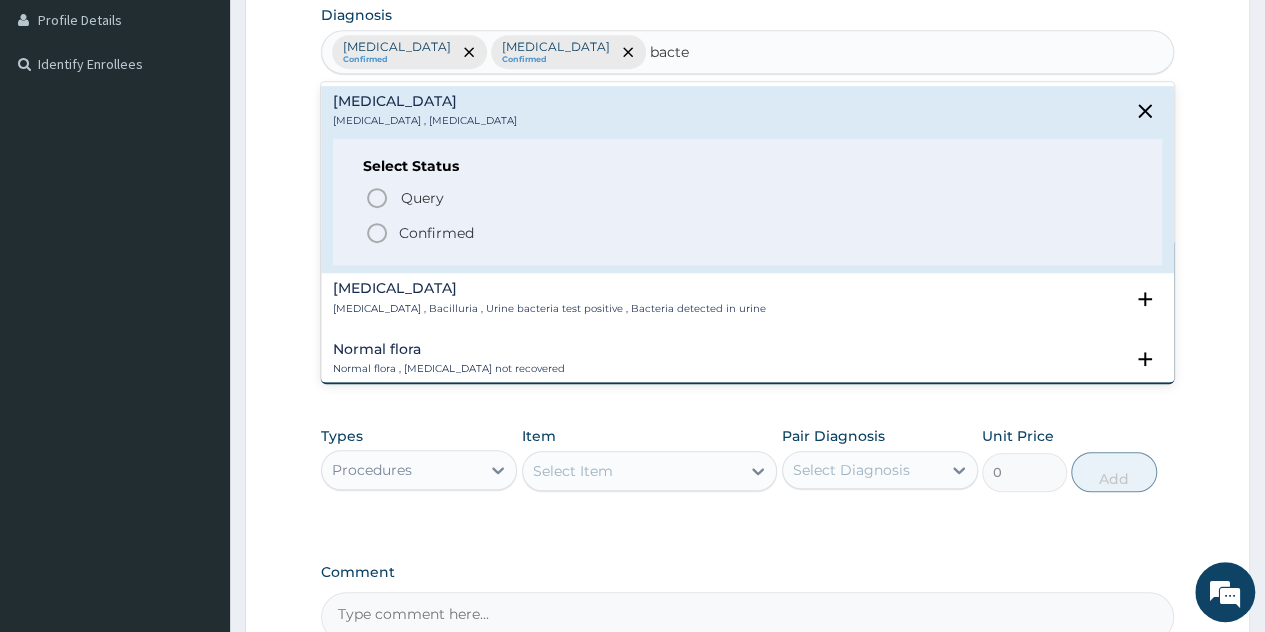 type 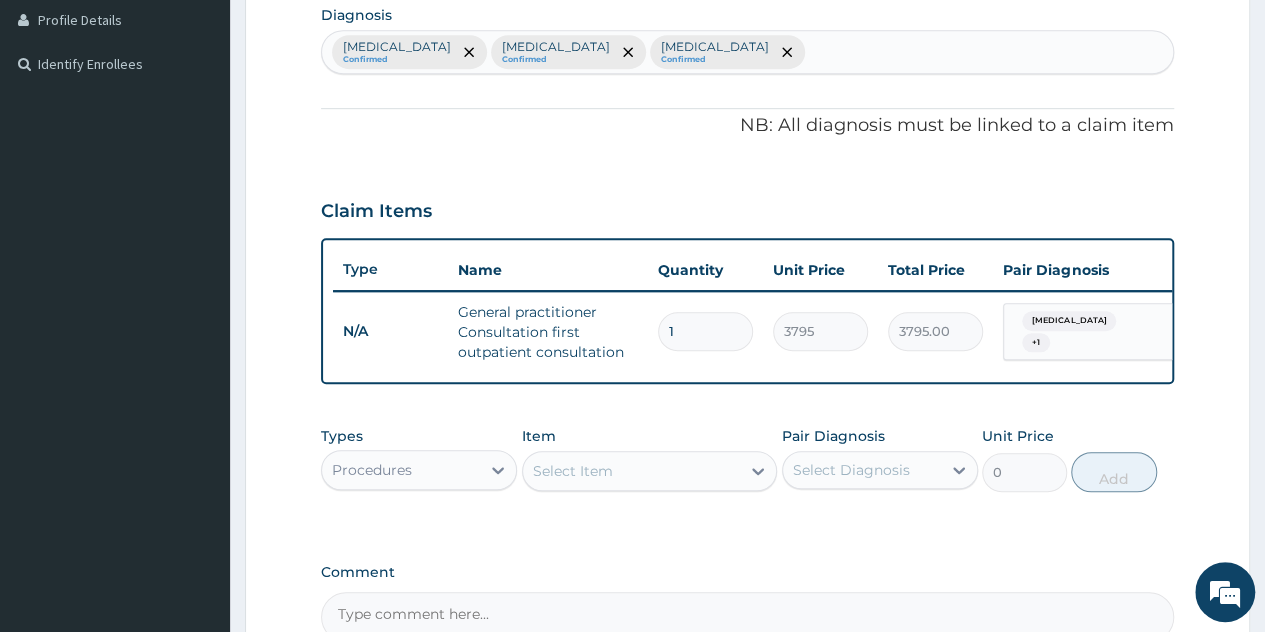 scroll, scrollTop: 738, scrollLeft: 0, axis: vertical 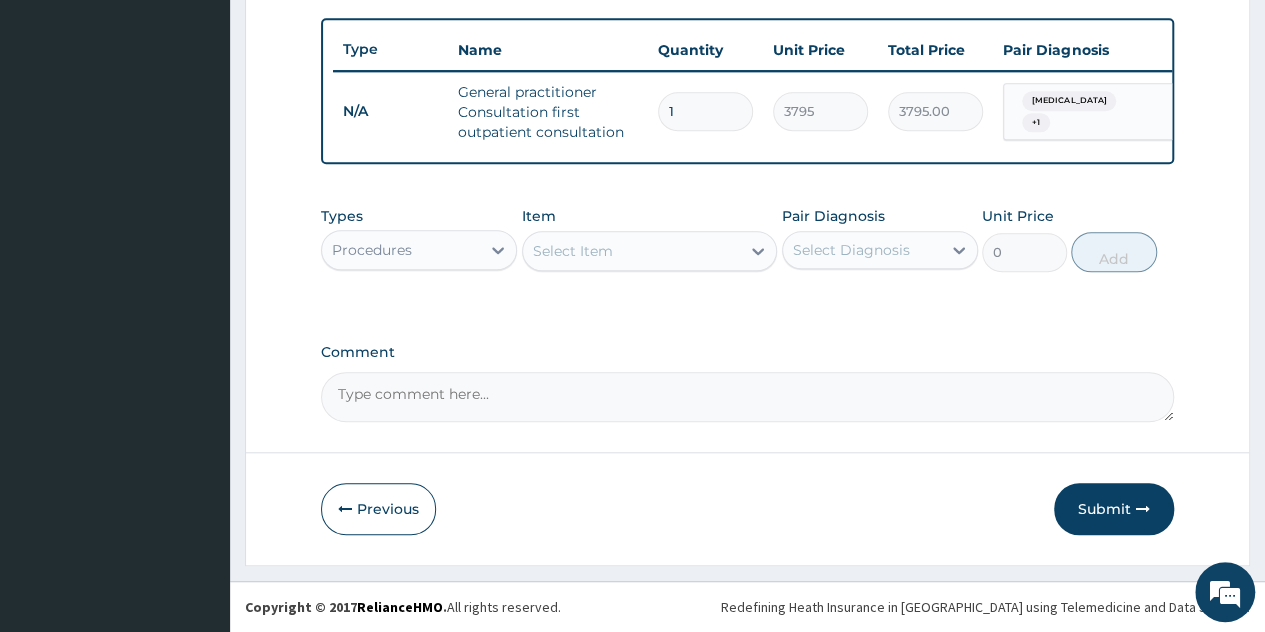 click on "Procedures" at bounding box center [419, 250] 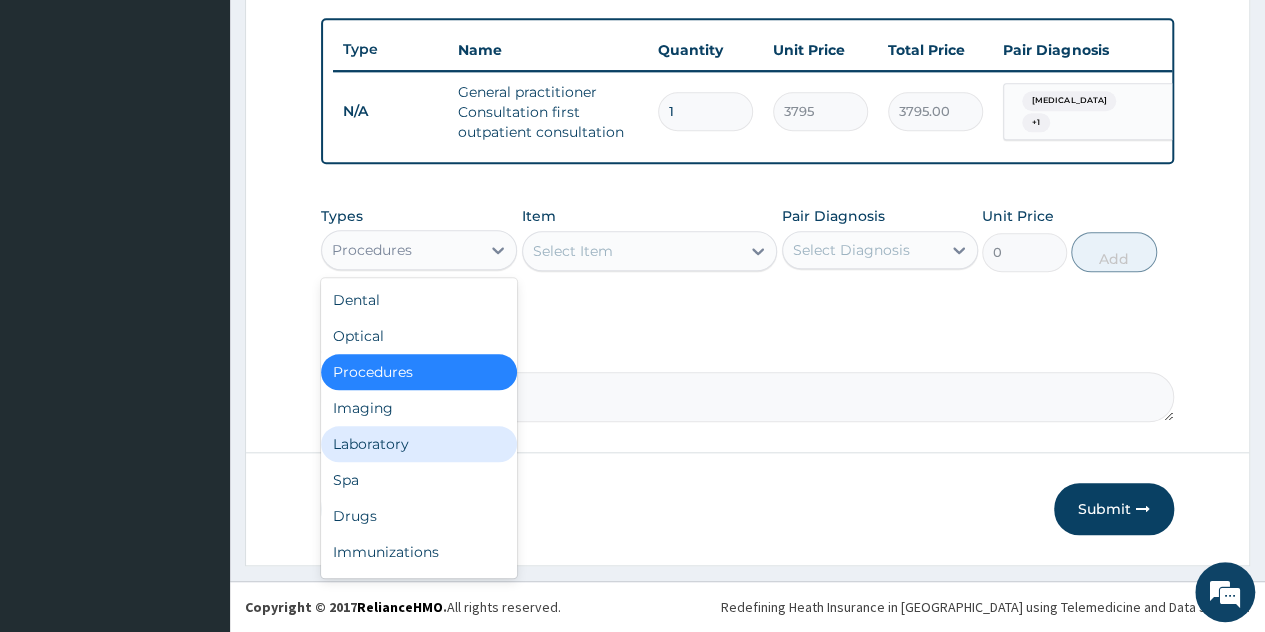 drag, startPoint x: 415, startPoint y: 449, endPoint x: 436, endPoint y: 431, distance: 27.658634 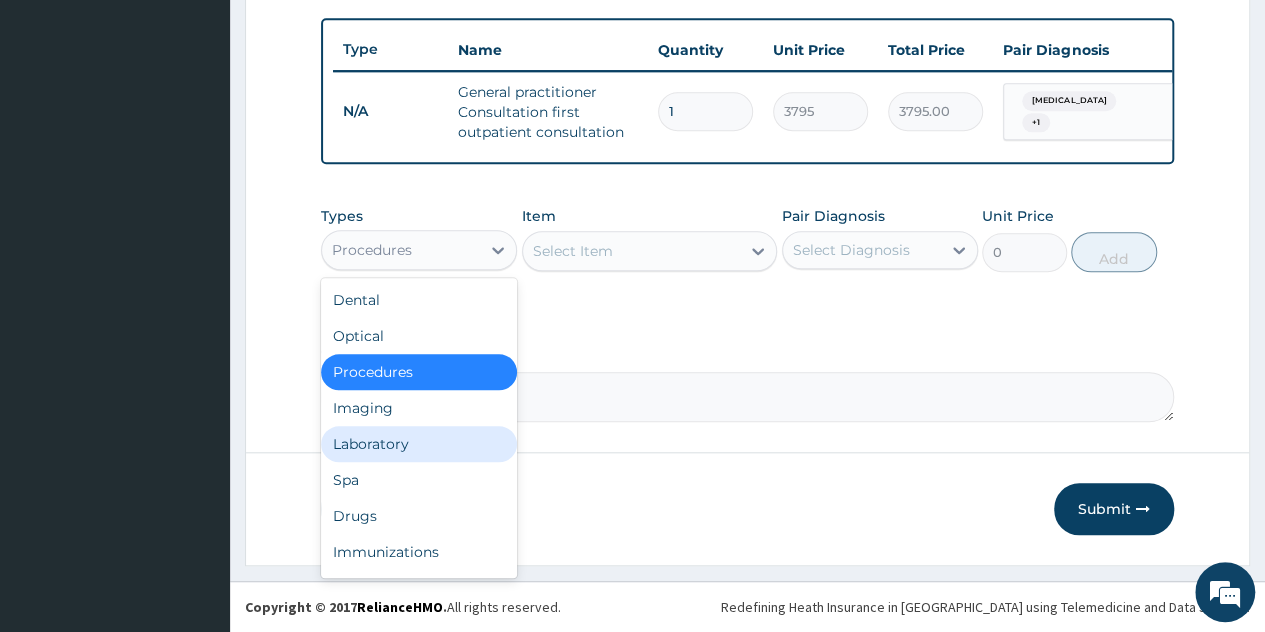 click on "Laboratory" at bounding box center (419, 444) 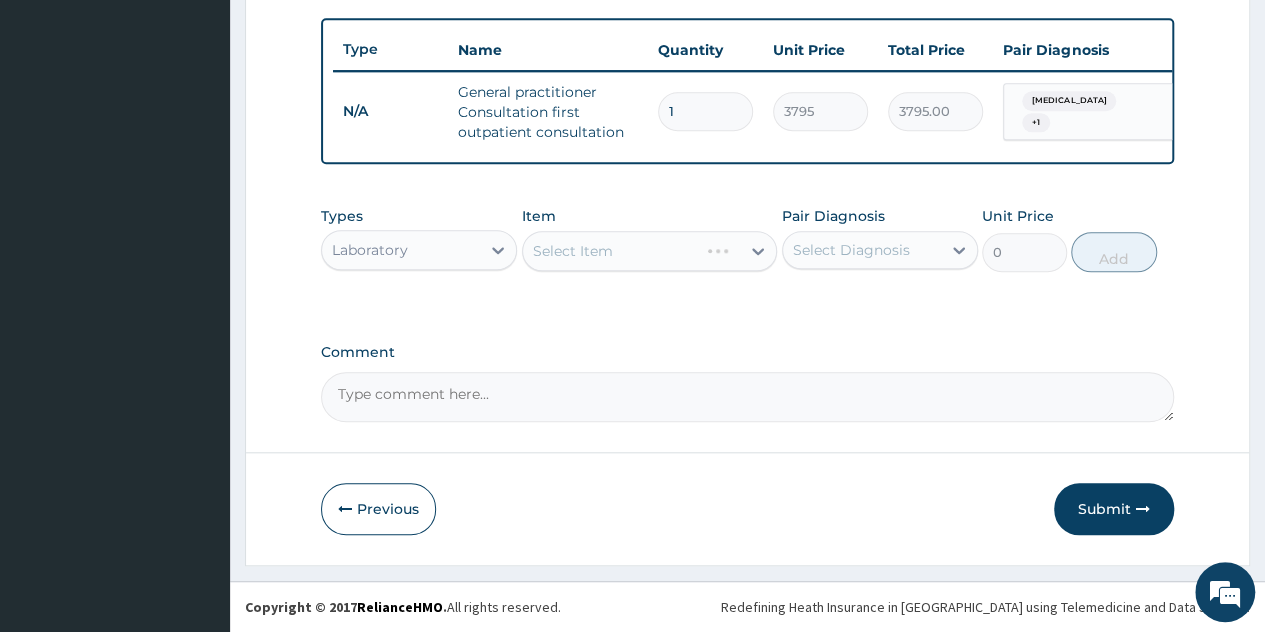 click on "Select Item" at bounding box center (650, 251) 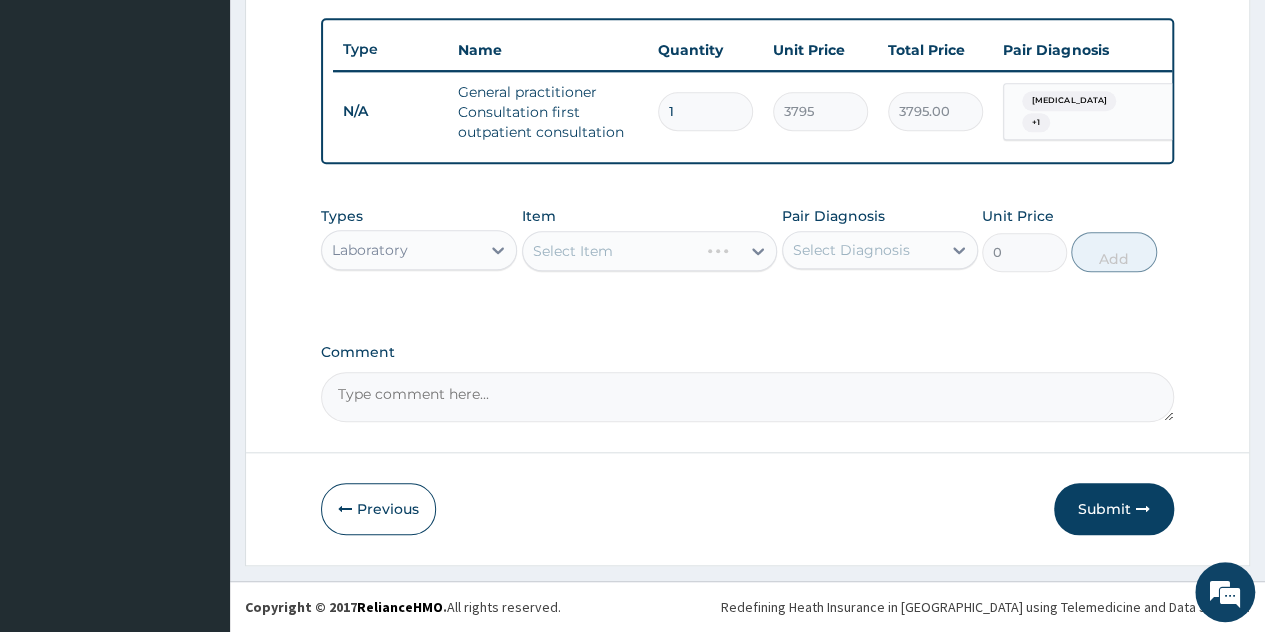 click on "Select Item" at bounding box center [650, 251] 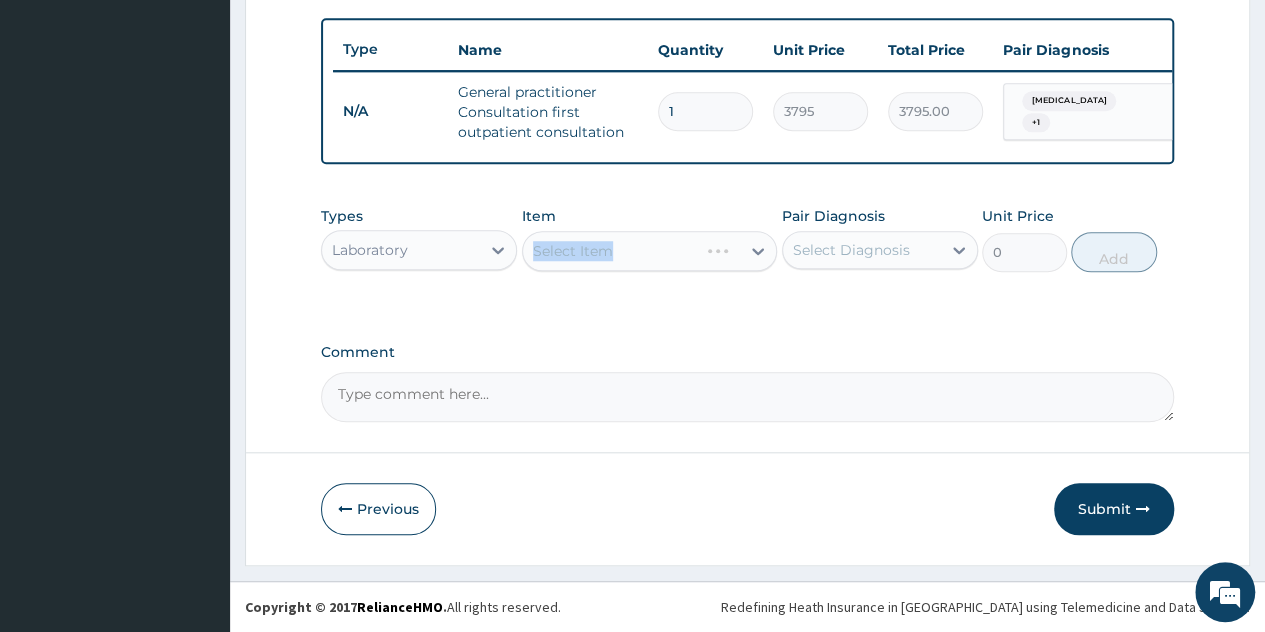 click on "Select Item" at bounding box center (650, 251) 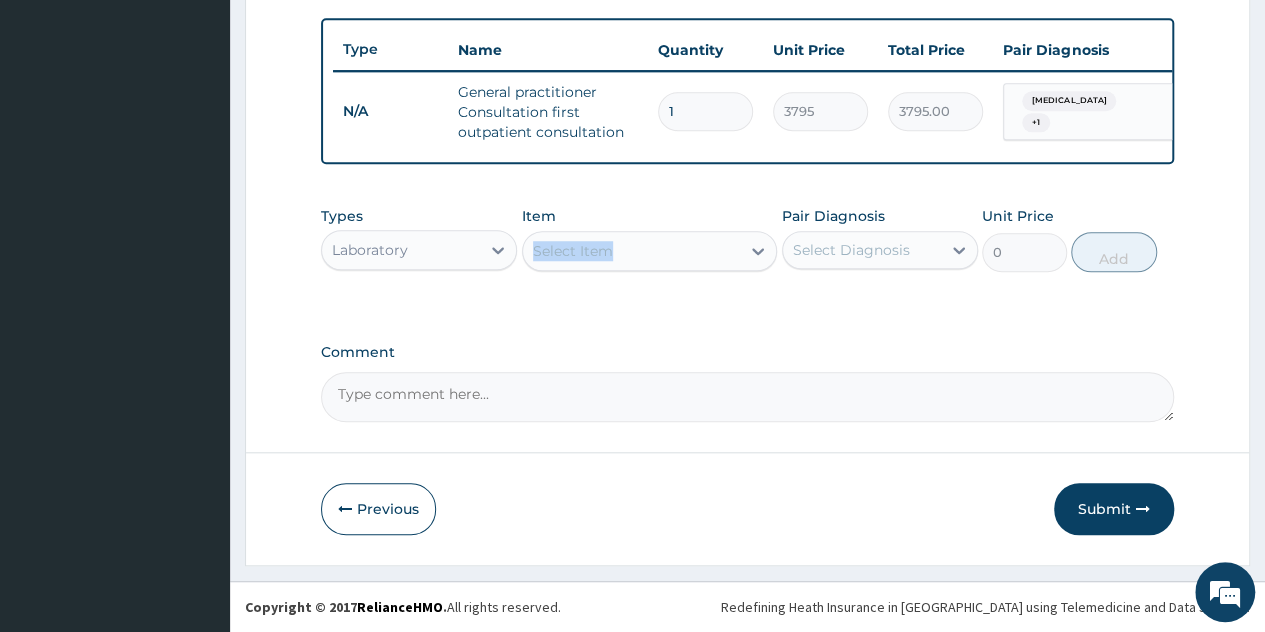 click on "Select Item" at bounding box center (650, 251) 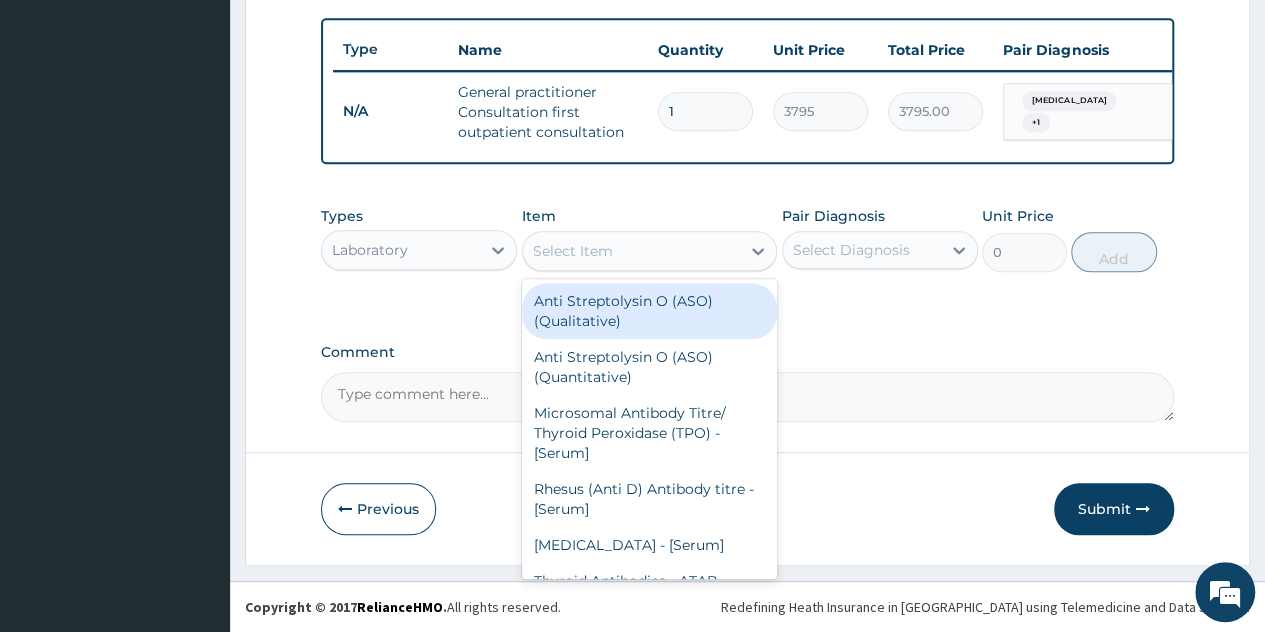 click on "Select Item" at bounding box center (632, 251) 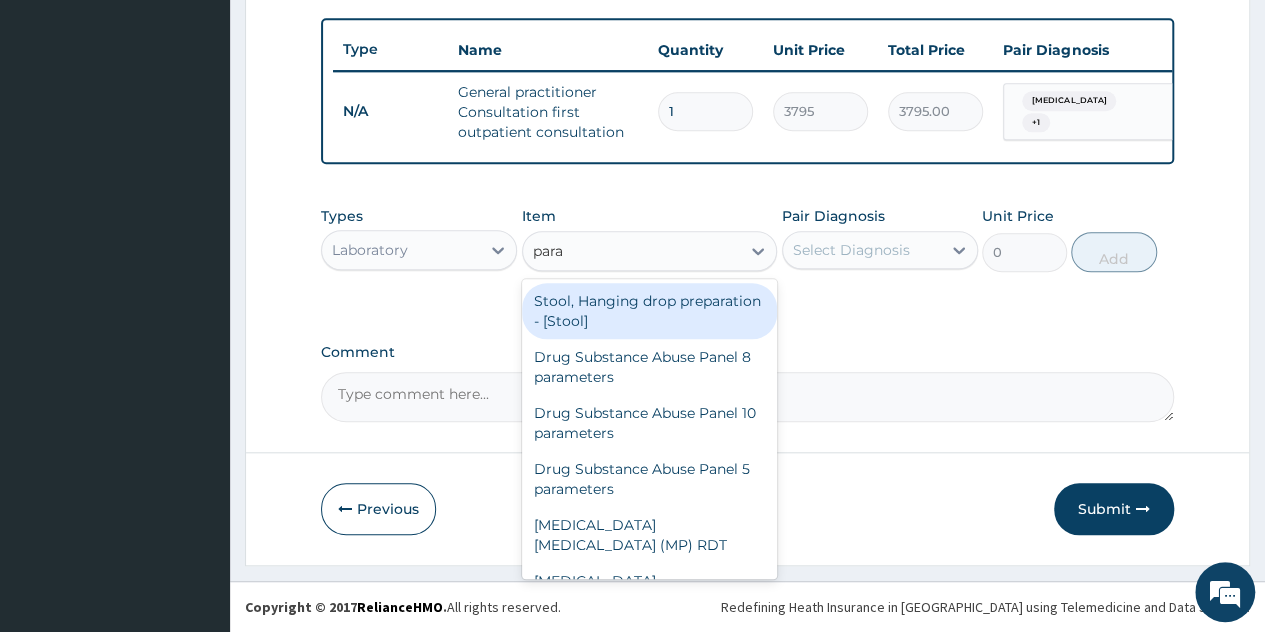 type on "paras" 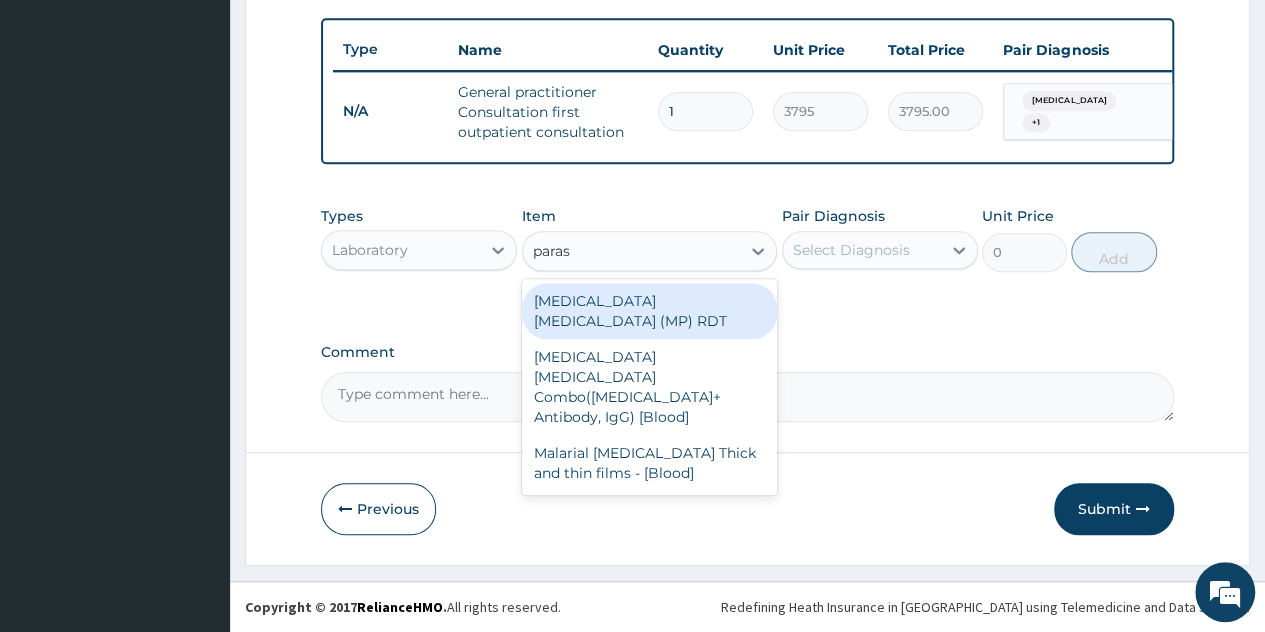 click on "MALARIA PARASITE (MP) RDT" at bounding box center (650, 311) 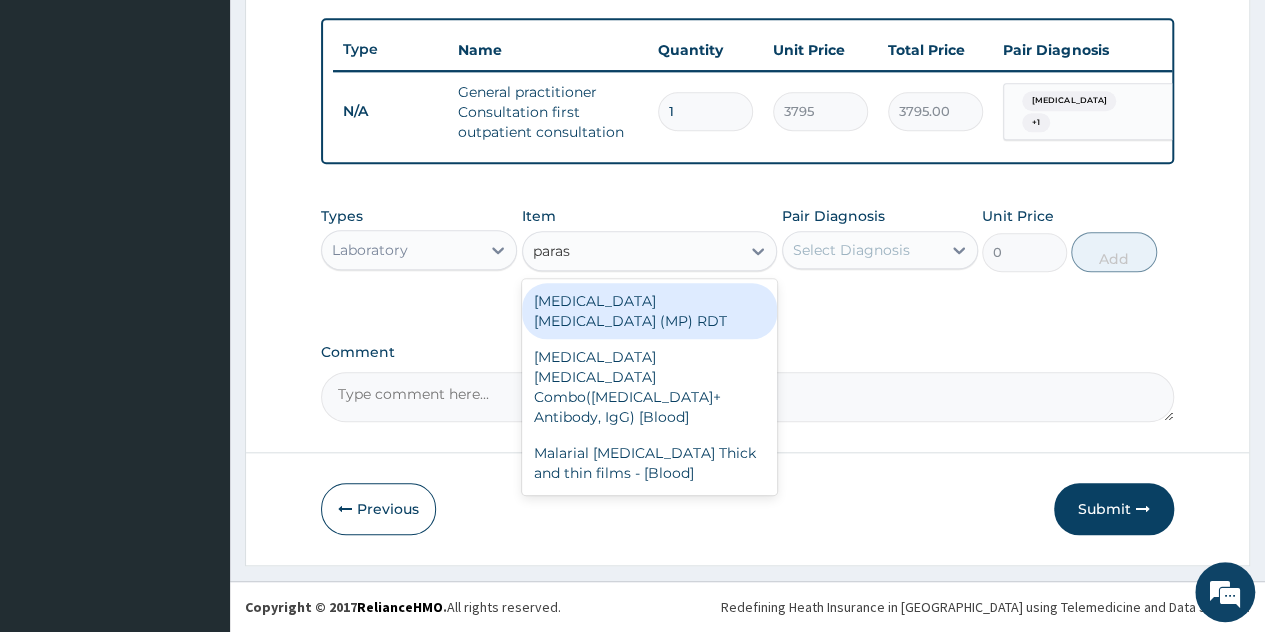 type 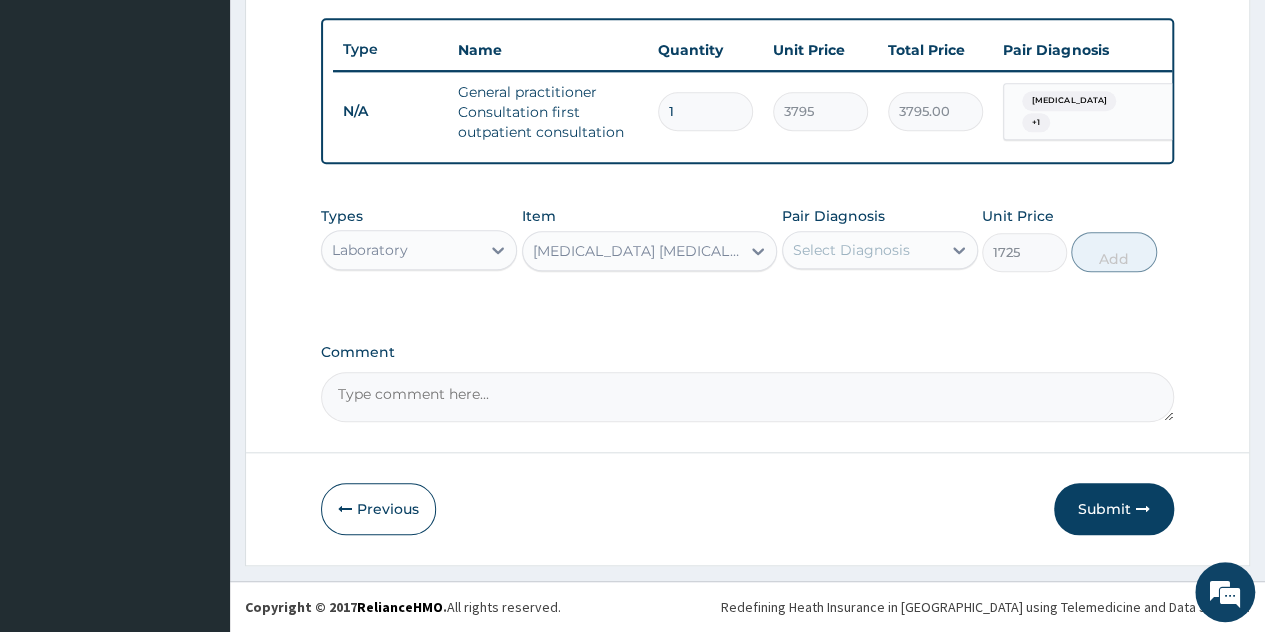 click on "Select Diagnosis" at bounding box center [851, 250] 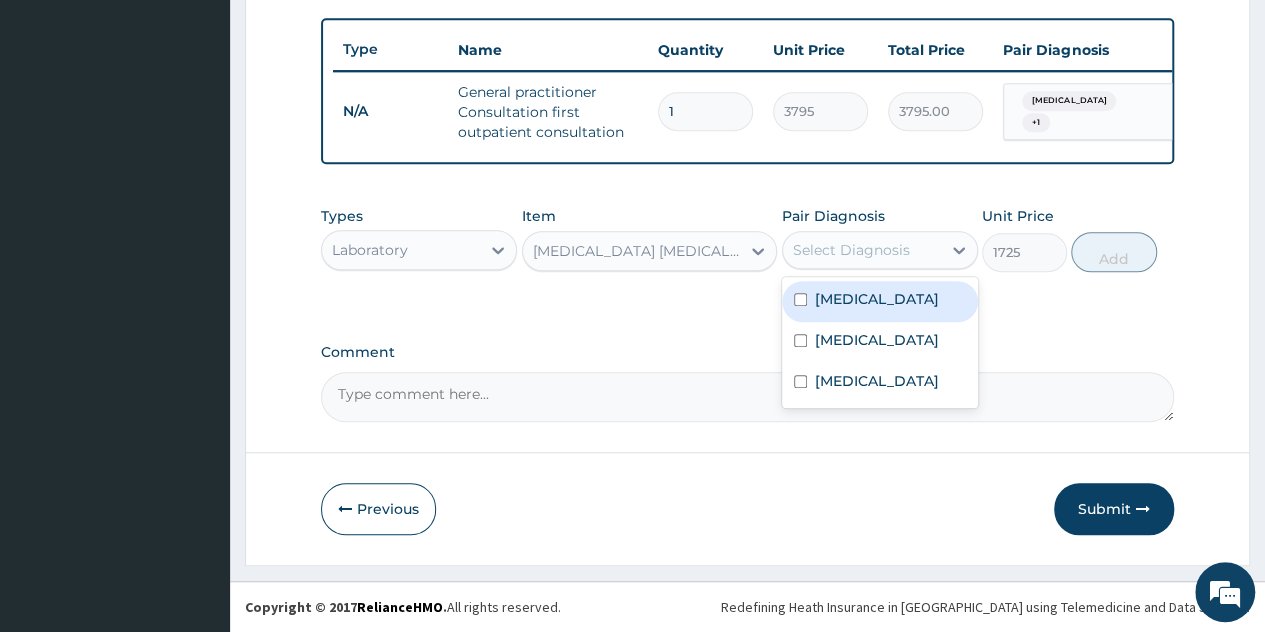 click on "[MEDICAL_DATA]" at bounding box center (880, 301) 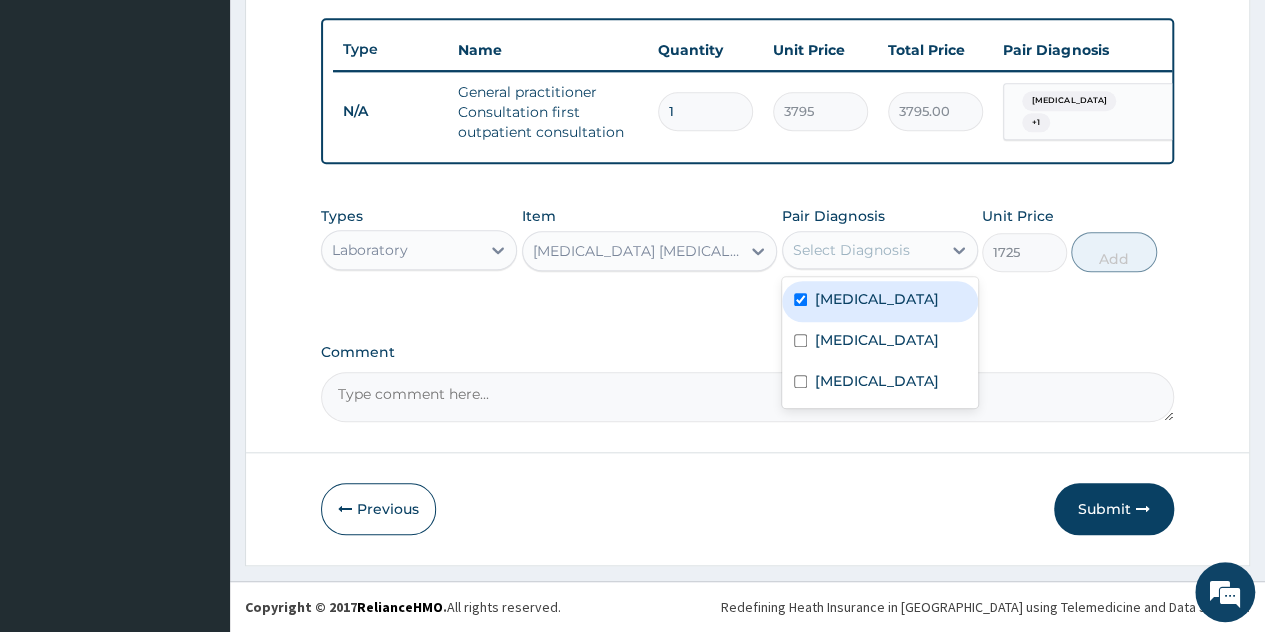 checkbox on "true" 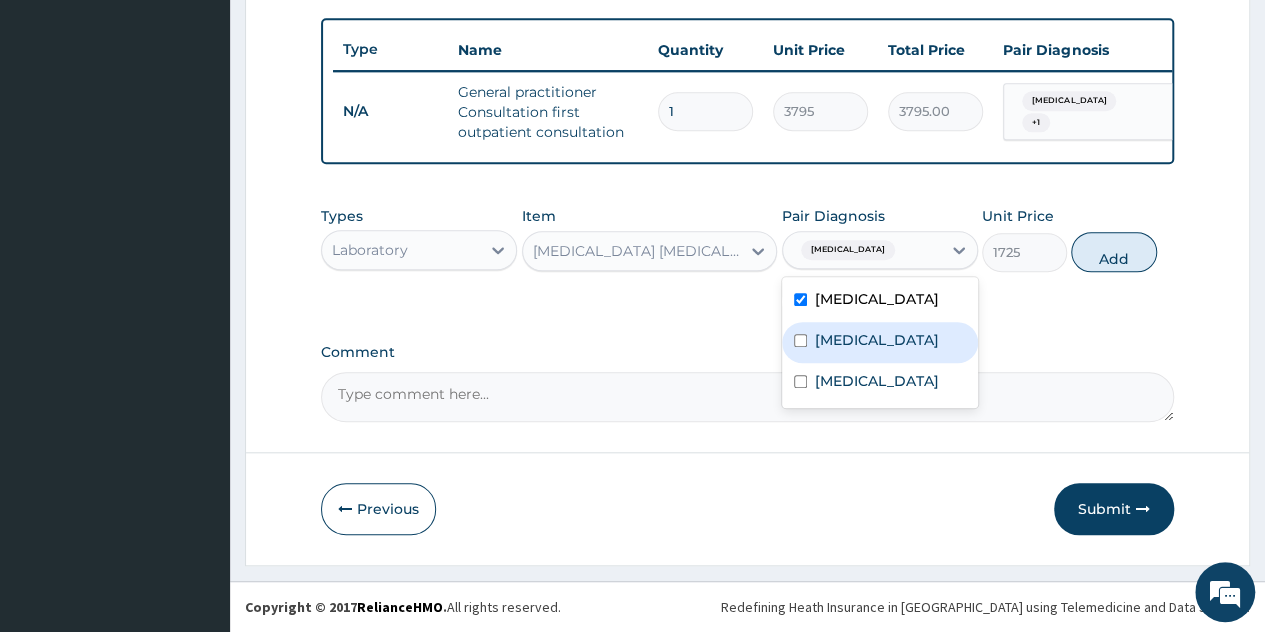 drag, startPoint x: 1106, startPoint y: 252, endPoint x: 1022, endPoint y: 272, distance: 86.34813 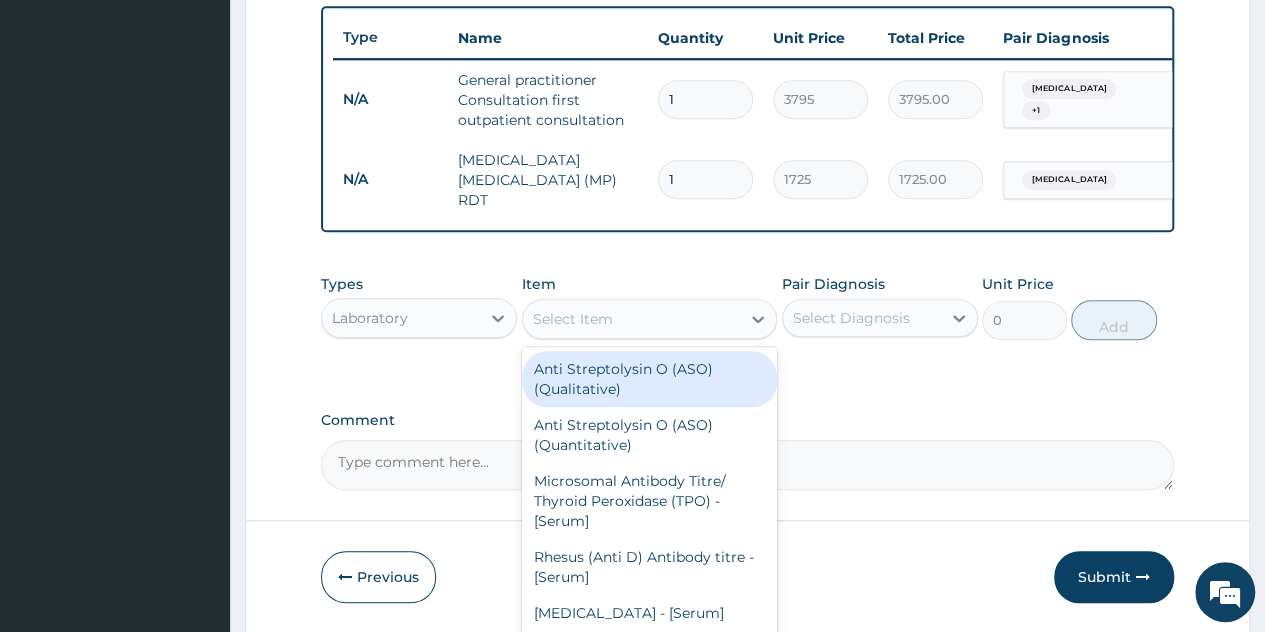 click on "Select Item" at bounding box center [632, 319] 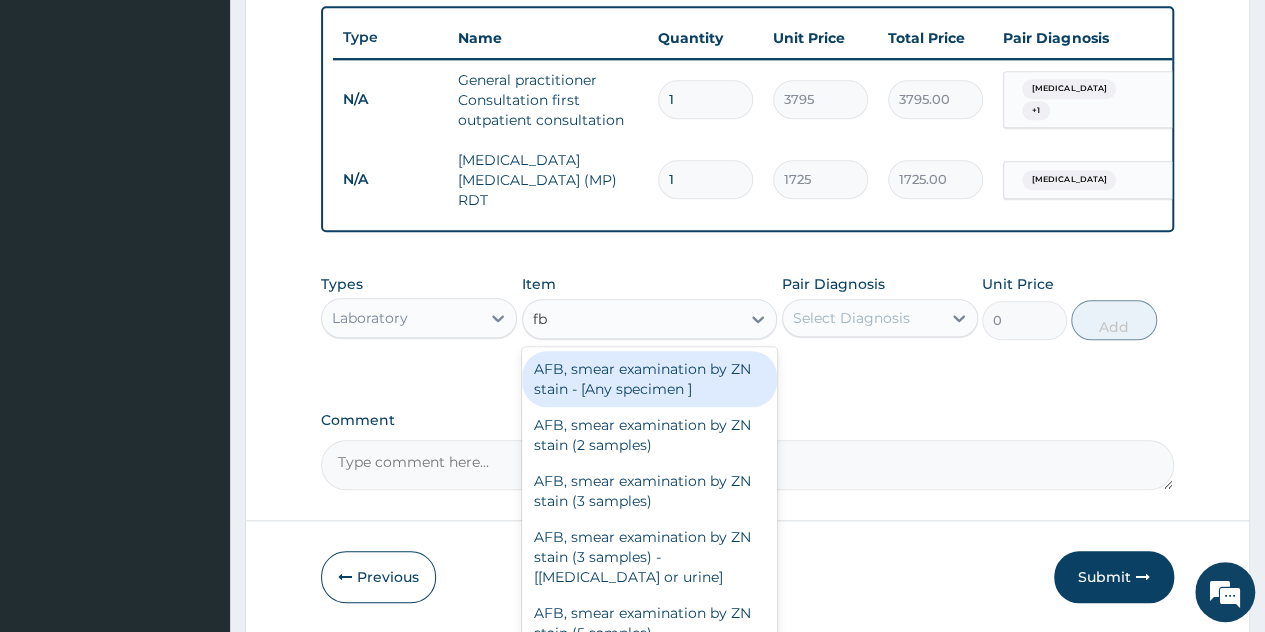 type on "fbc" 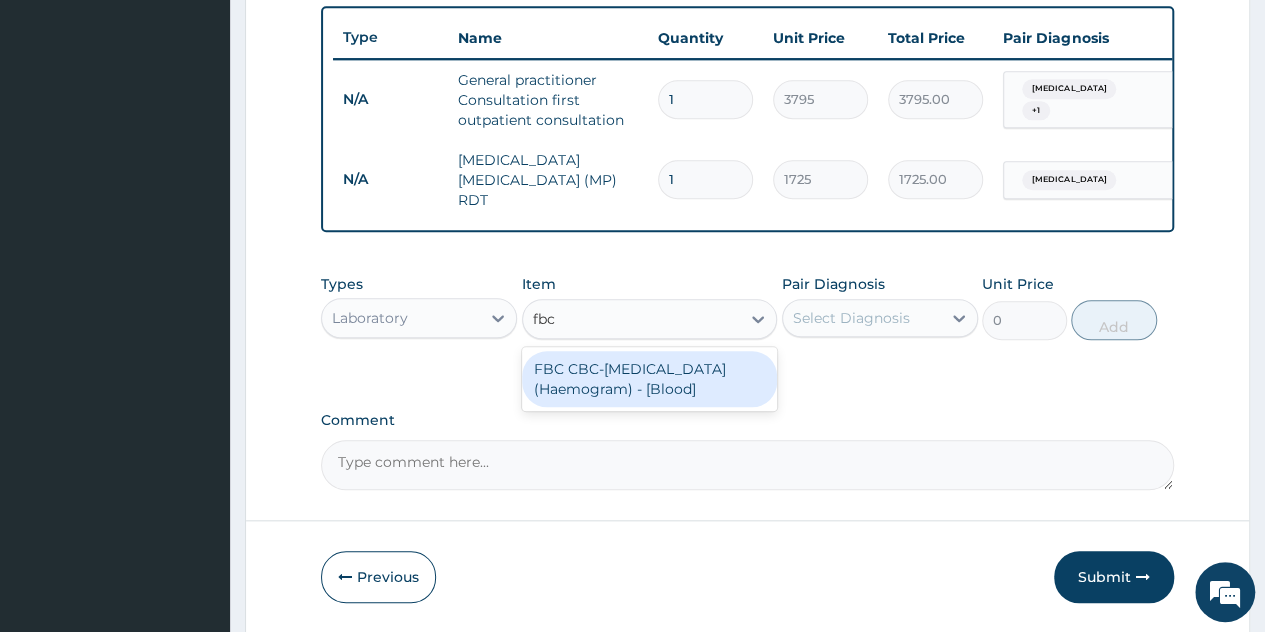 drag, startPoint x: 678, startPoint y: 376, endPoint x: 880, endPoint y: 346, distance: 204.21558 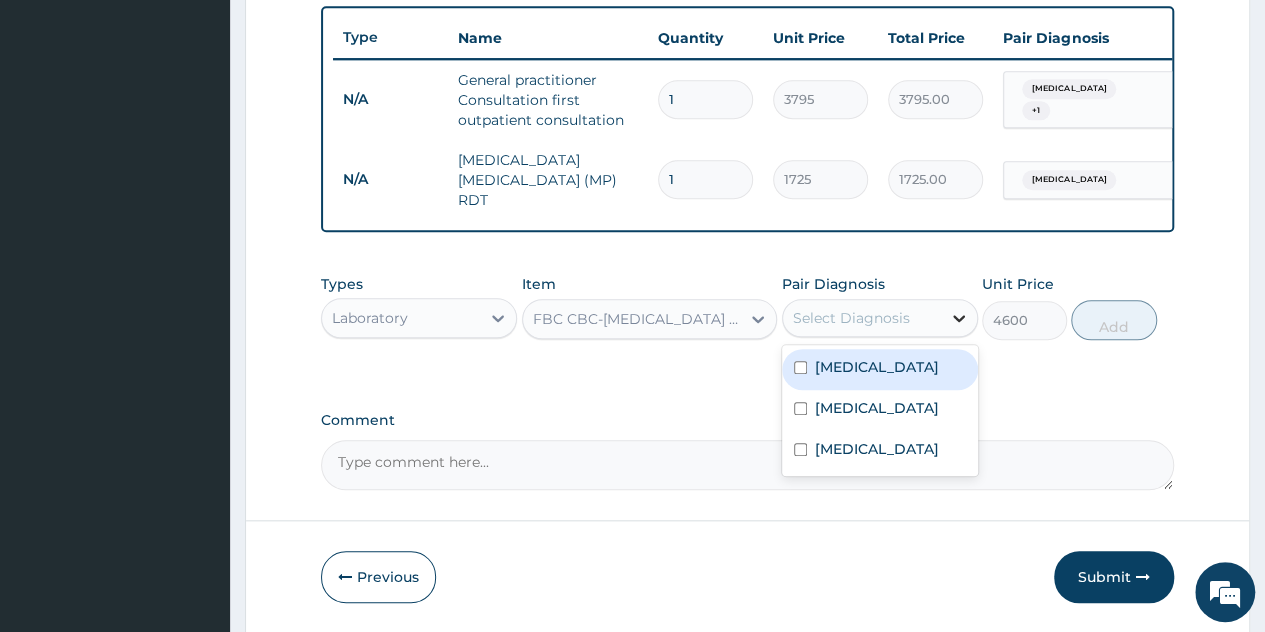 click at bounding box center [959, 318] 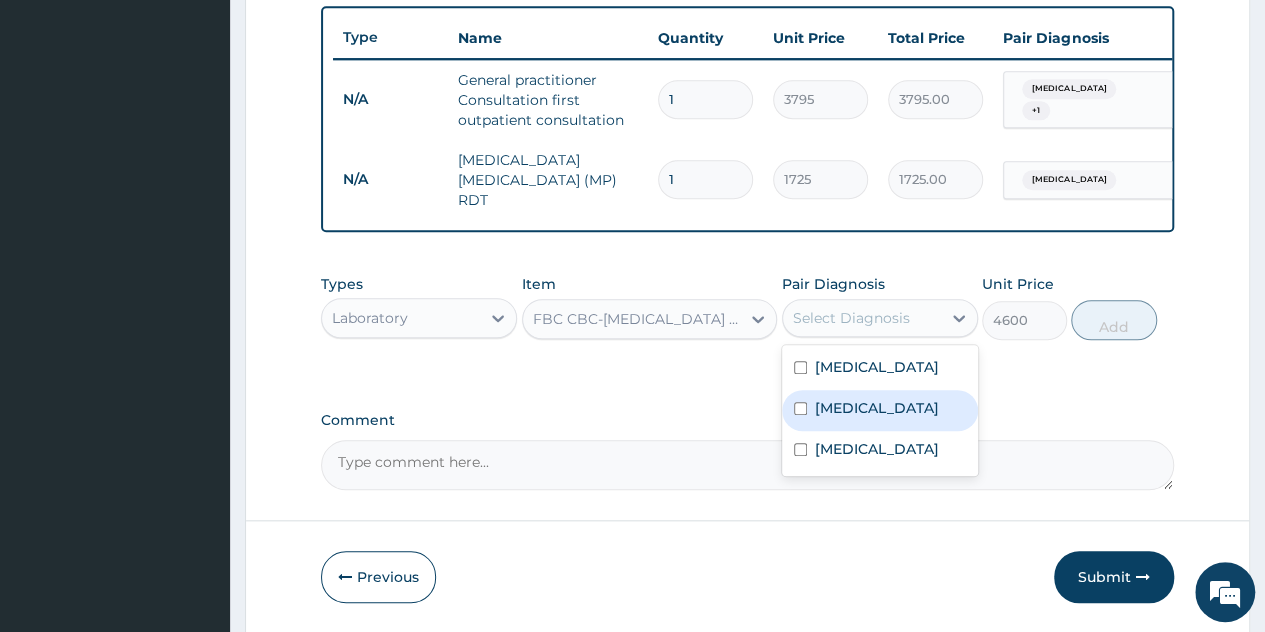 click on "Upper respiratory infection" at bounding box center [880, 410] 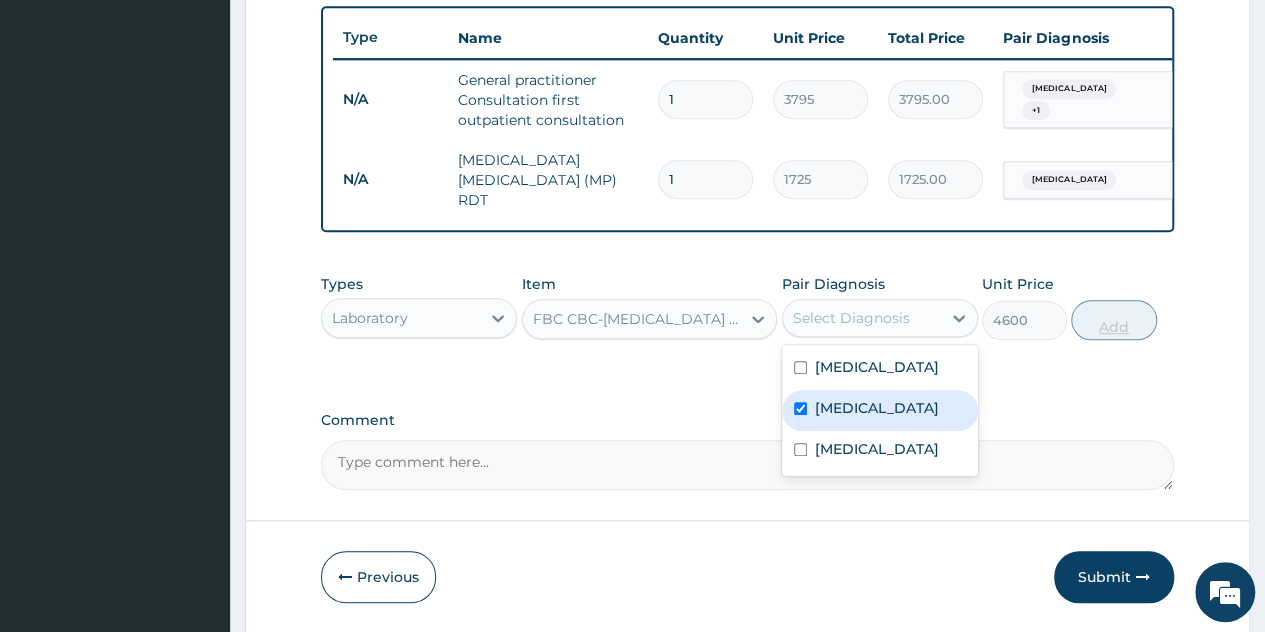 checkbox on "true" 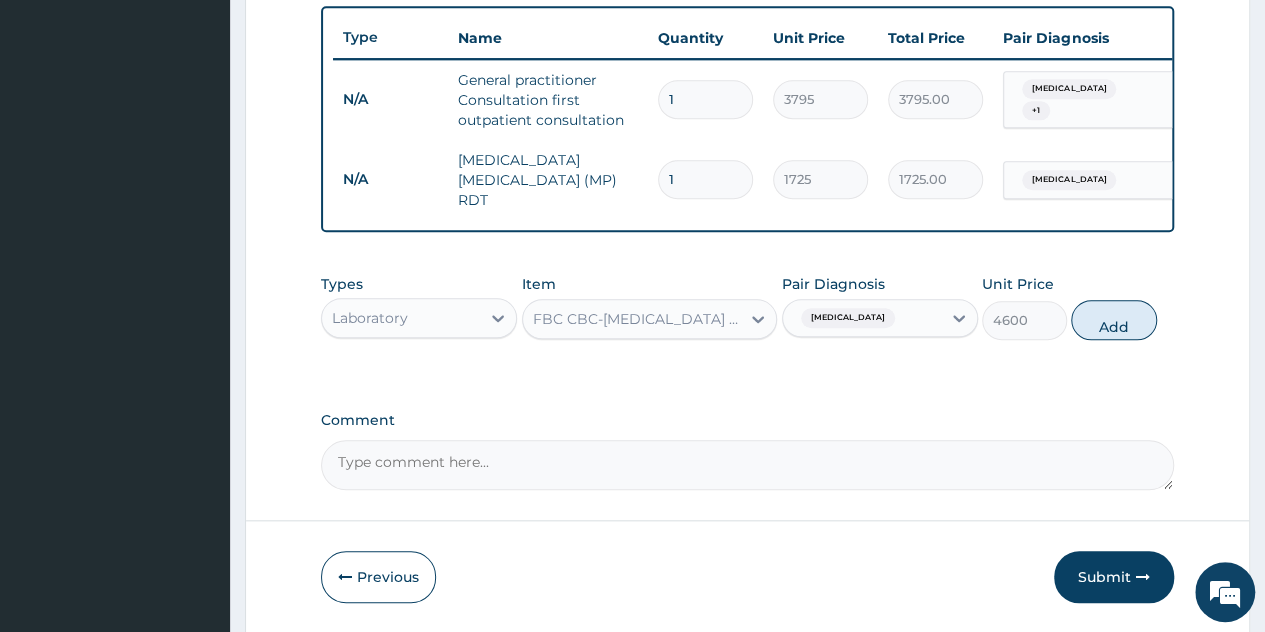 click on "Types Laboratory Item FBC CBC-Complete Blood Count (Haemogram) - [Blood] Pair Diagnosis Upper respiratory infection Unit Price 4600 Add" at bounding box center [747, 307] 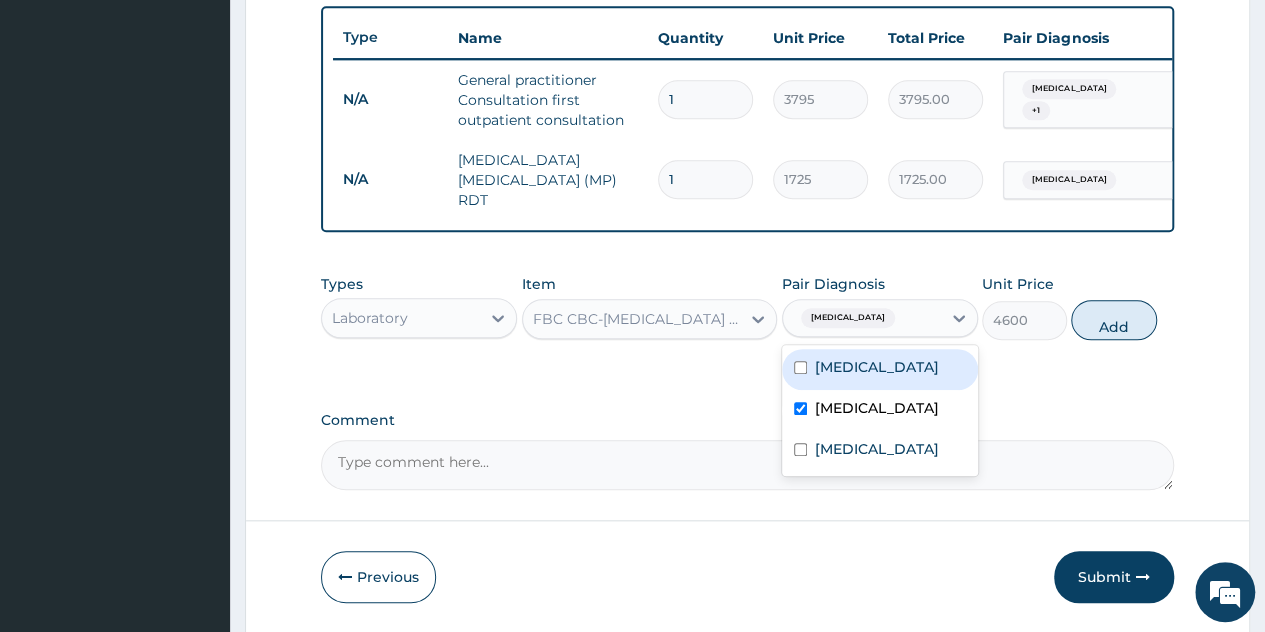 click on "Upper respiratory infection" at bounding box center [848, 318] 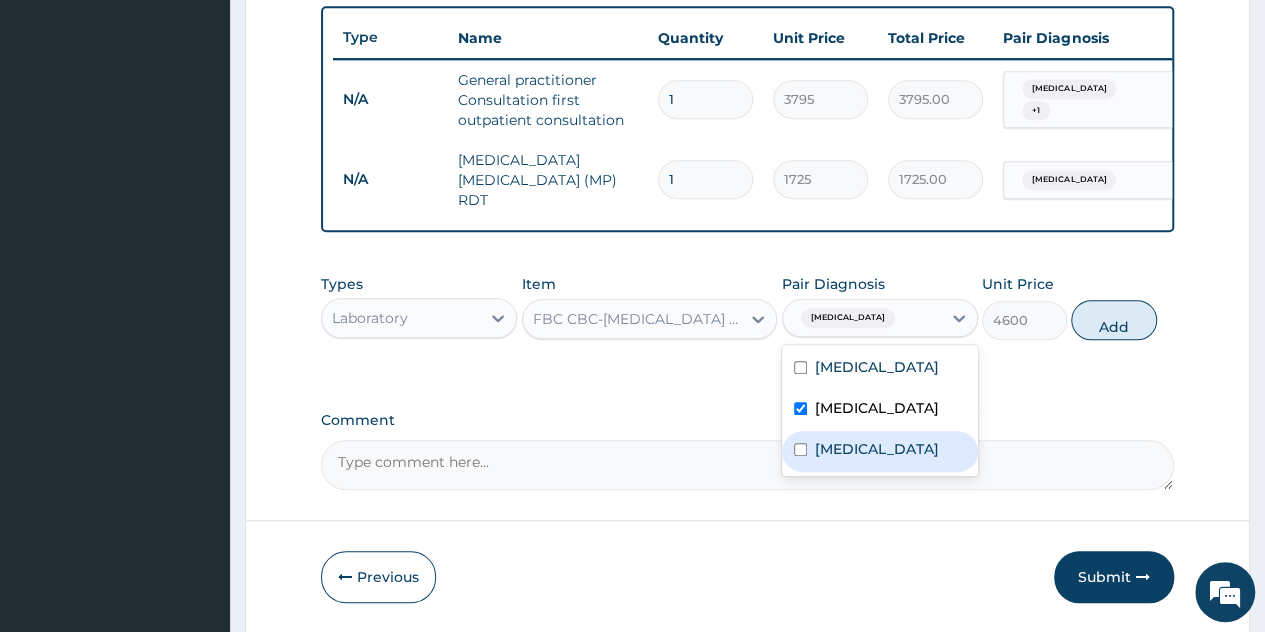 click on "Bacteremia" at bounding box center (880, 451) 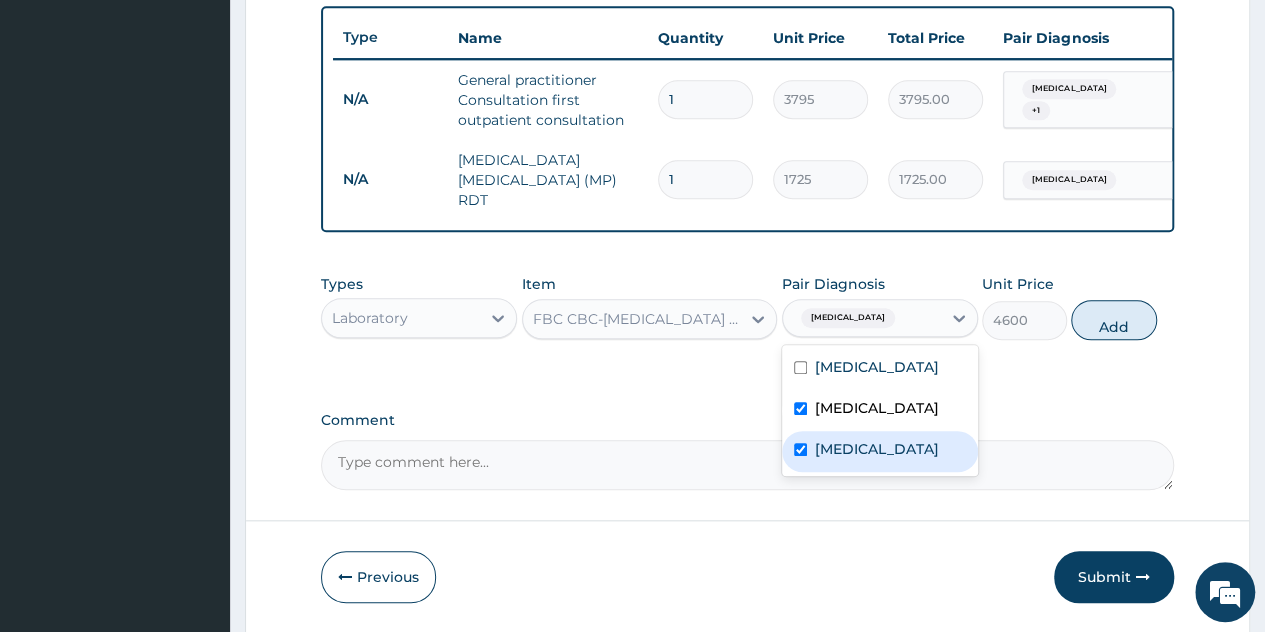 checkbox on "true" 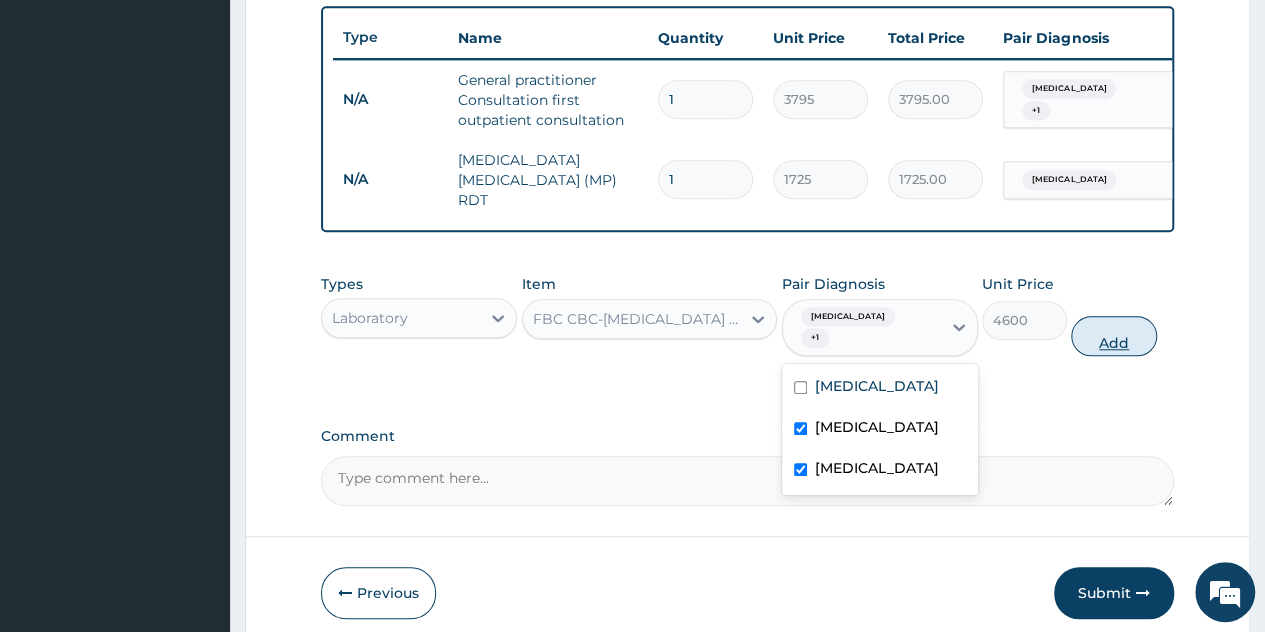 click on "Add" at bounding box center [1113, 336] 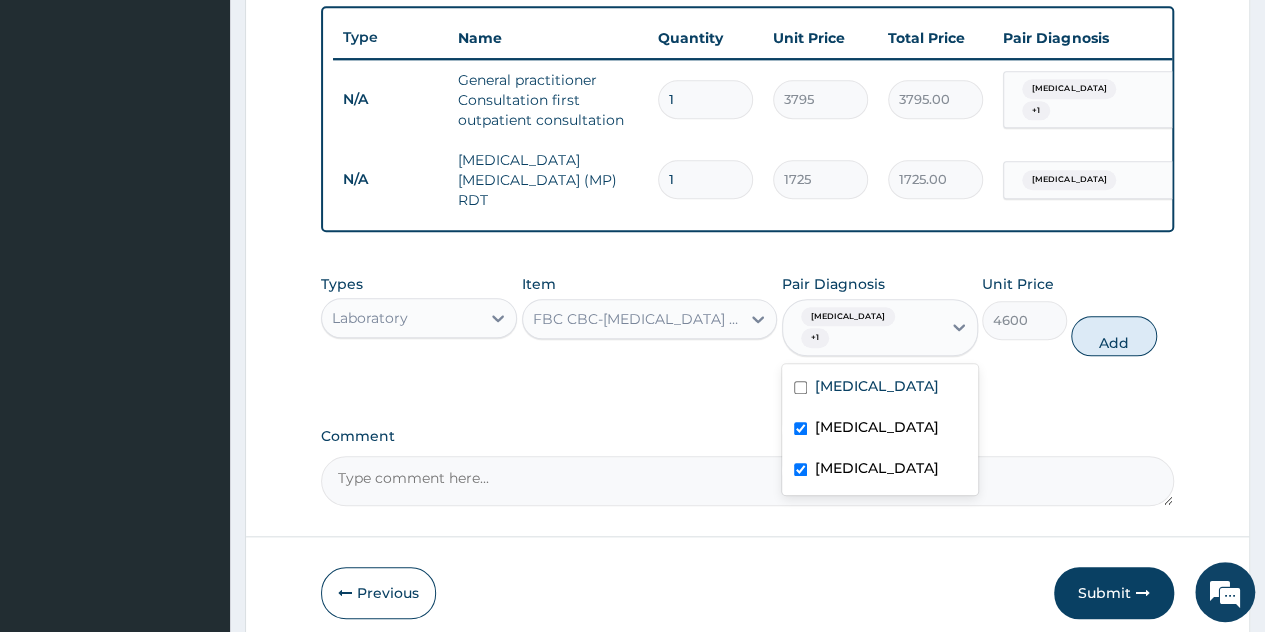 type on "0" 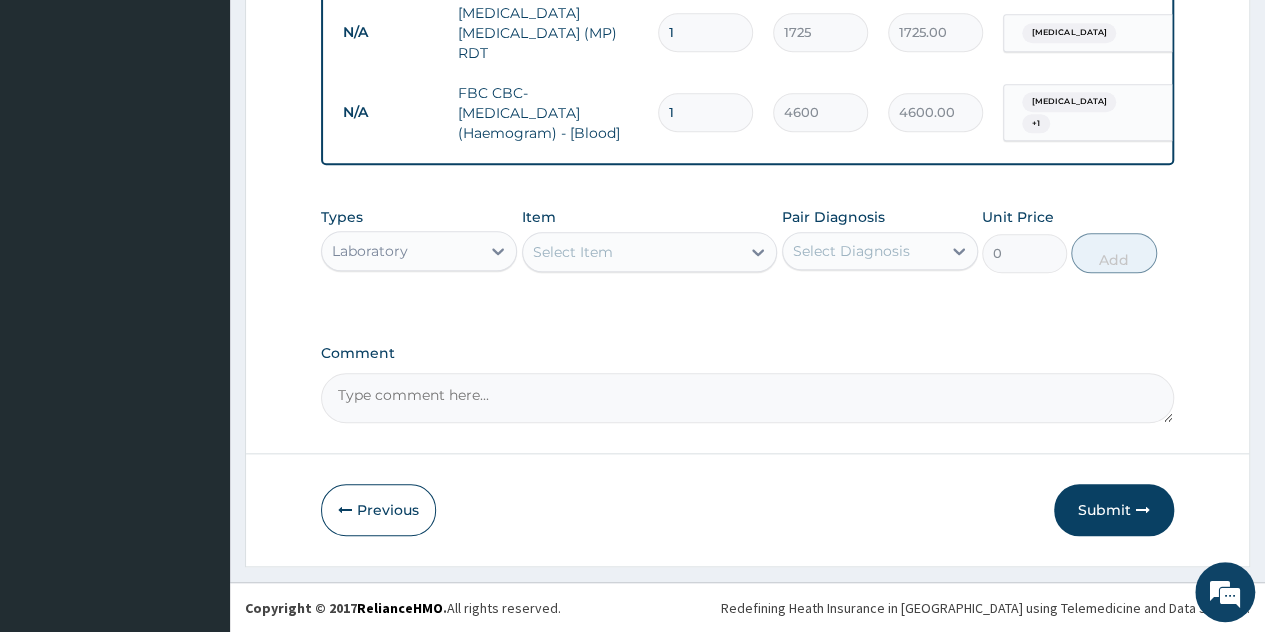 scroll, scrollTop: 887, scrollLeft: 0, axis: vertical 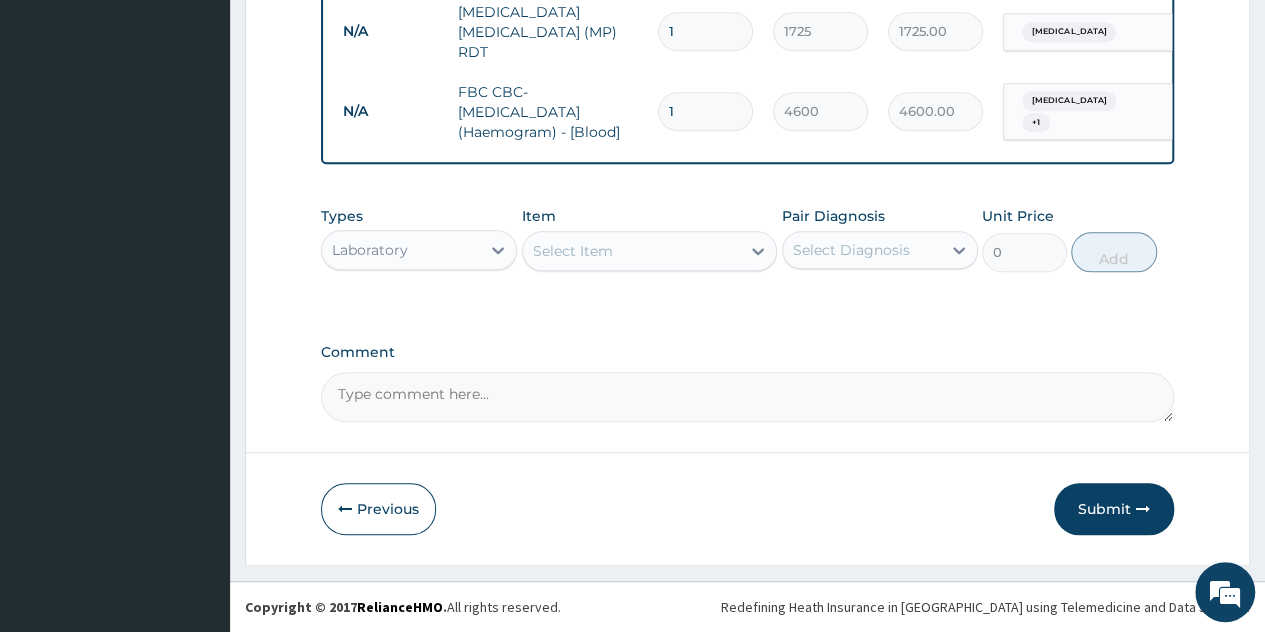 click on "Laboratory" at bounding box center (401, 250) 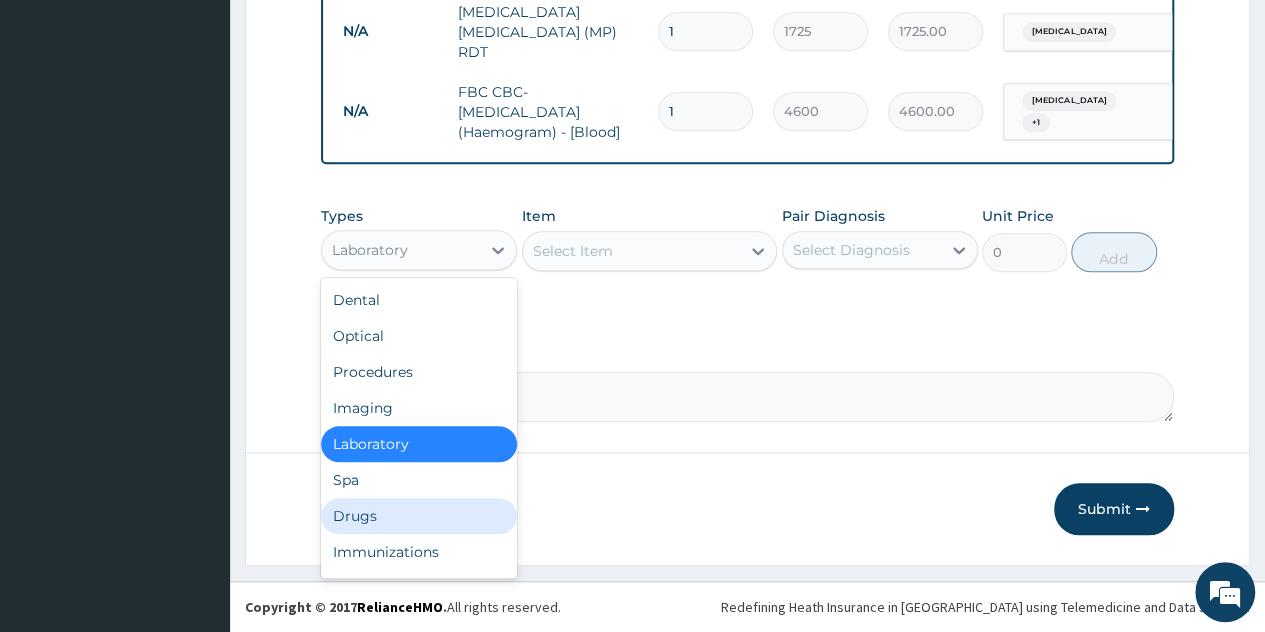 drag, startPoint x: 392, startPoint y: 514, endPoint x: 688, endPoint y: 223, distance: 415.08673 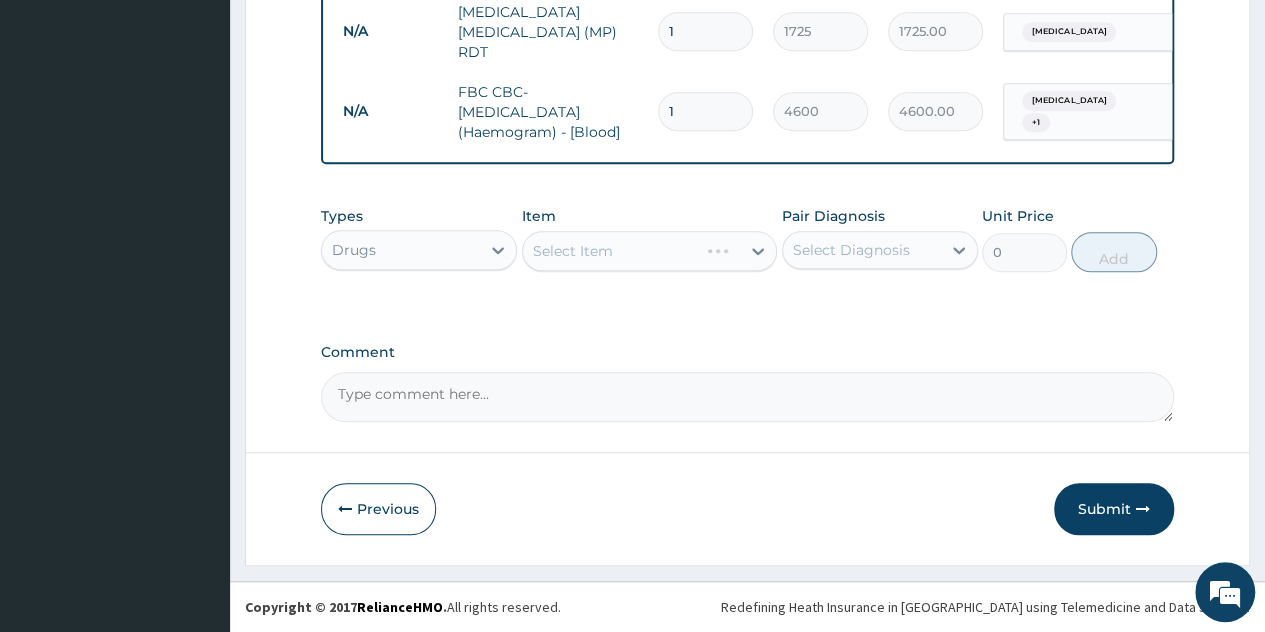 click on "Select Item" at bounding box center (650, 251) 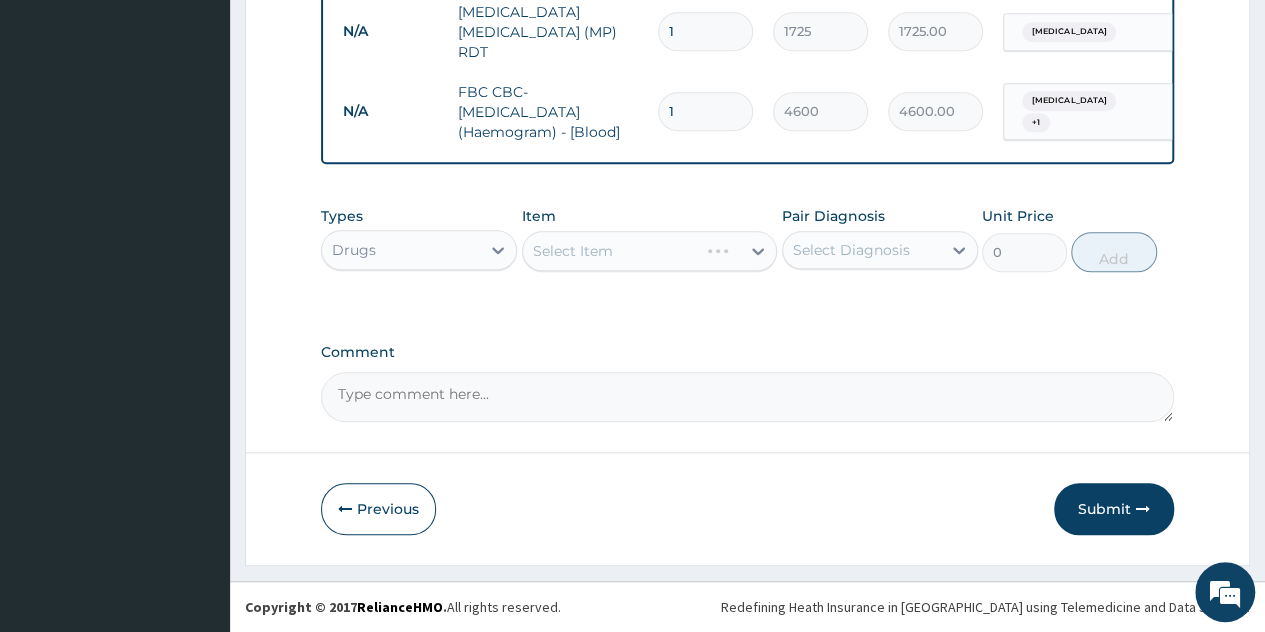 click on "Select Item" at bounding box center [650, 251] 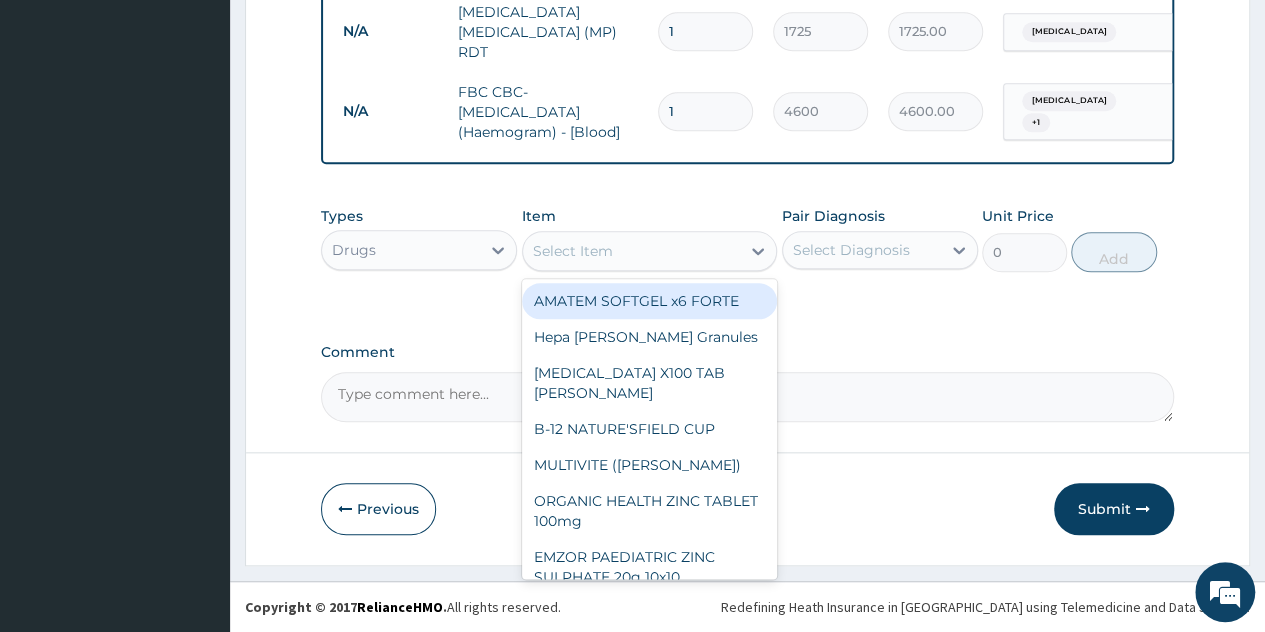 click on "Select Item" at bounding box center (632, 251) 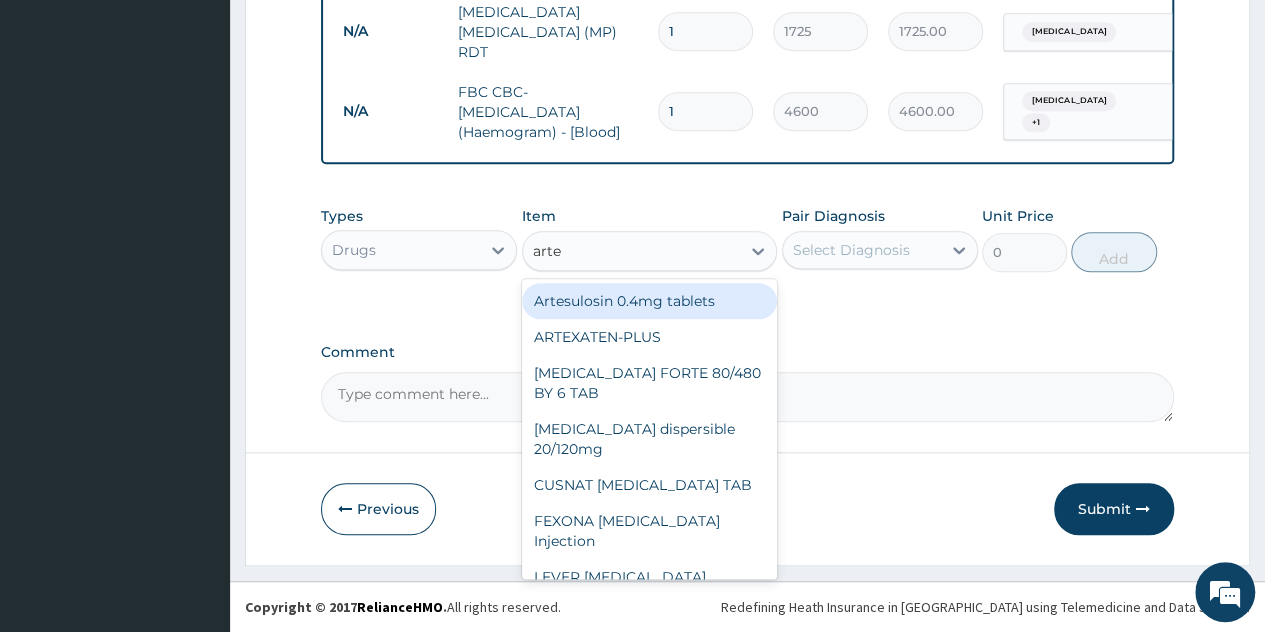 type on "artem" 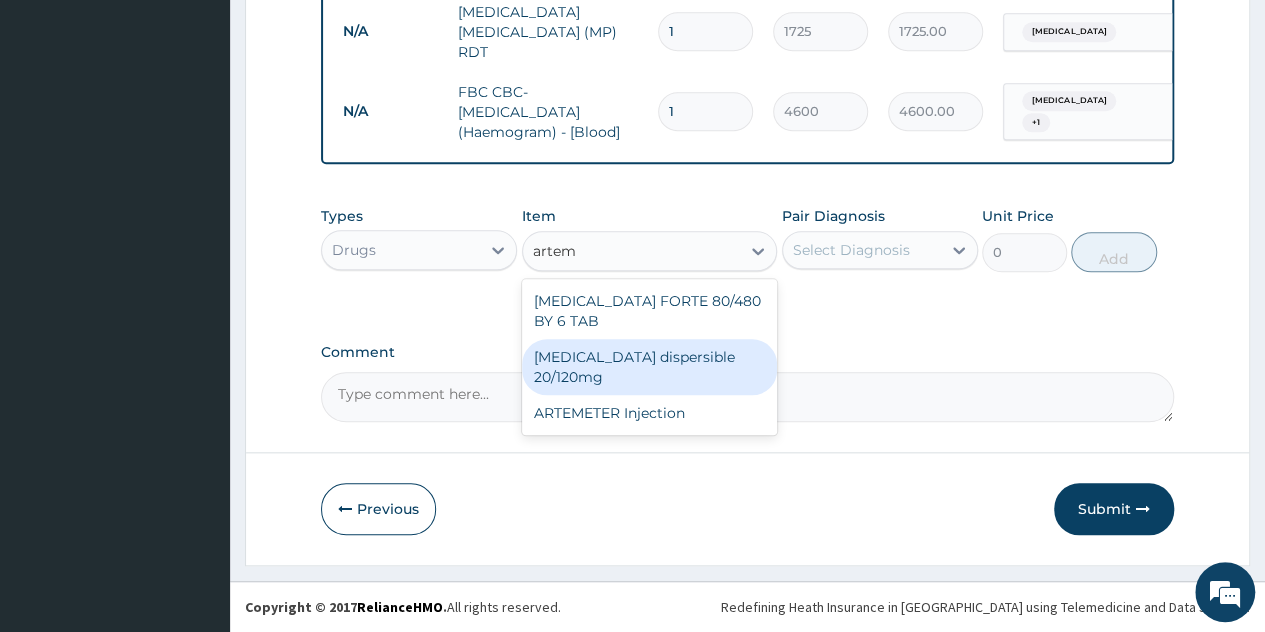 click on "[MEDICAL_DATA] dispersible 20/120mg" at bounding box center (650, 367) 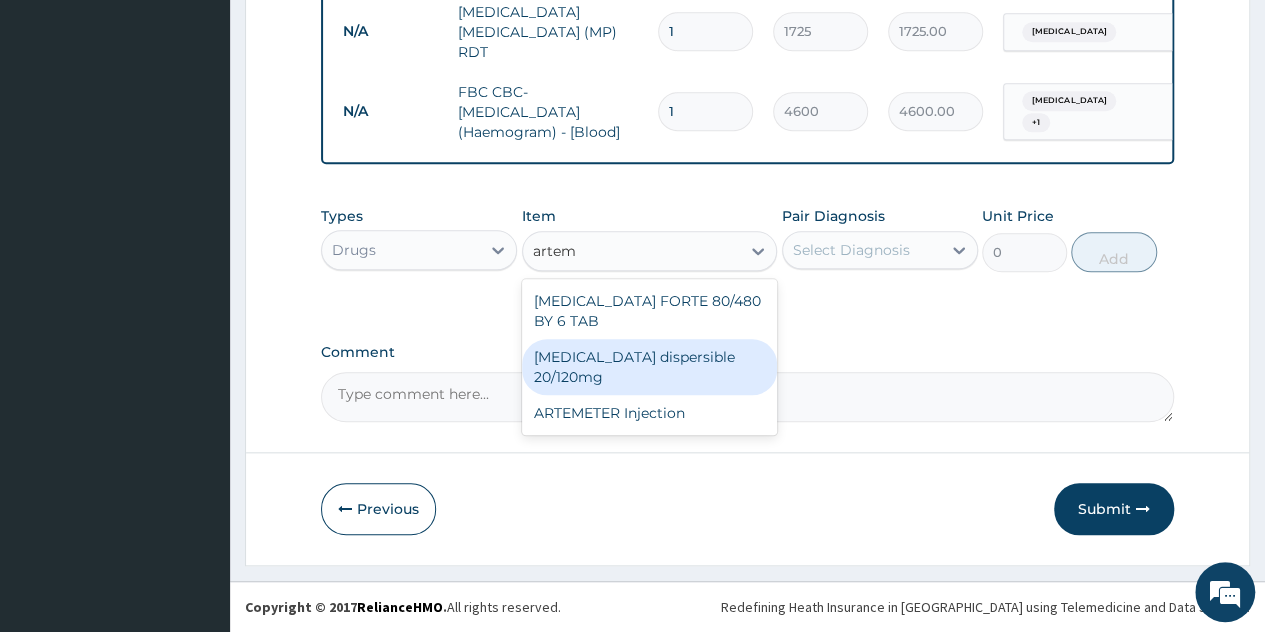 type 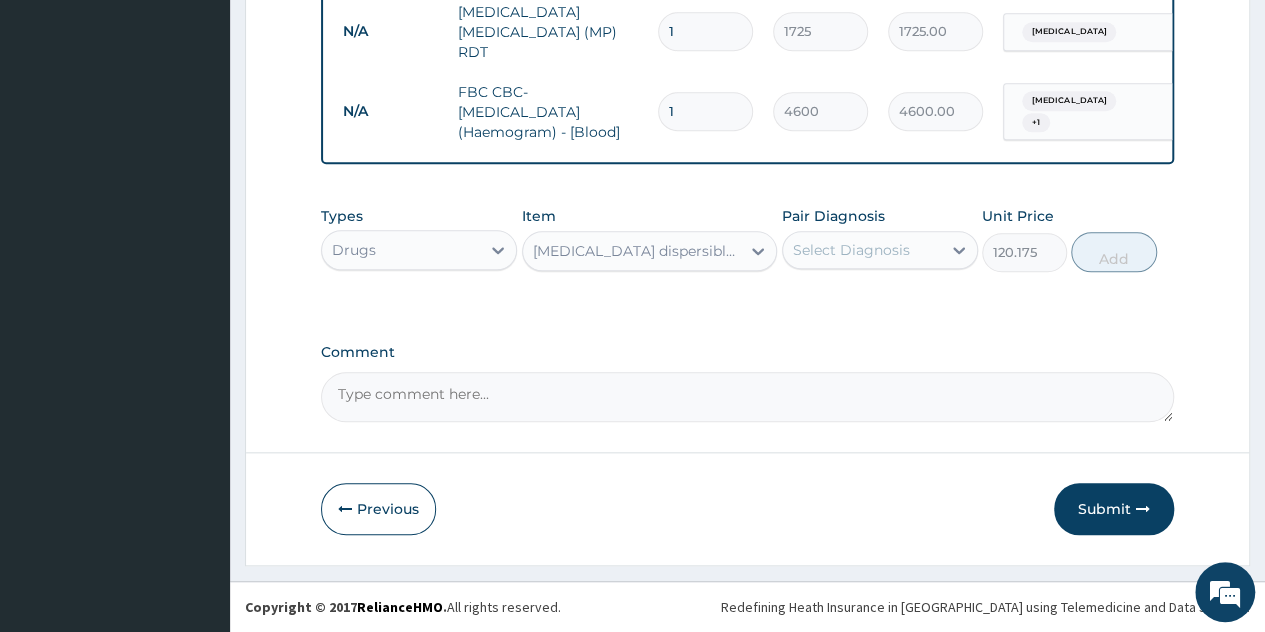 click on "Select Diagnosis" at bounding box center [862, 250] 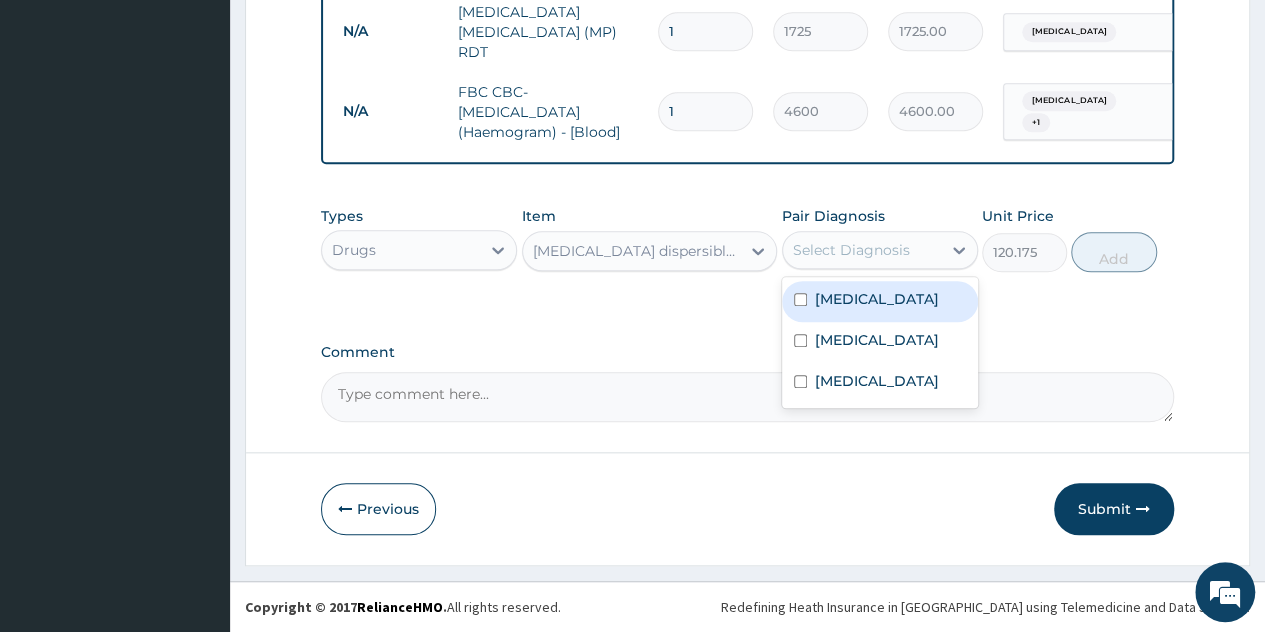 click on "[MEDICAL_DATA]" at bounding box center [880, 301] 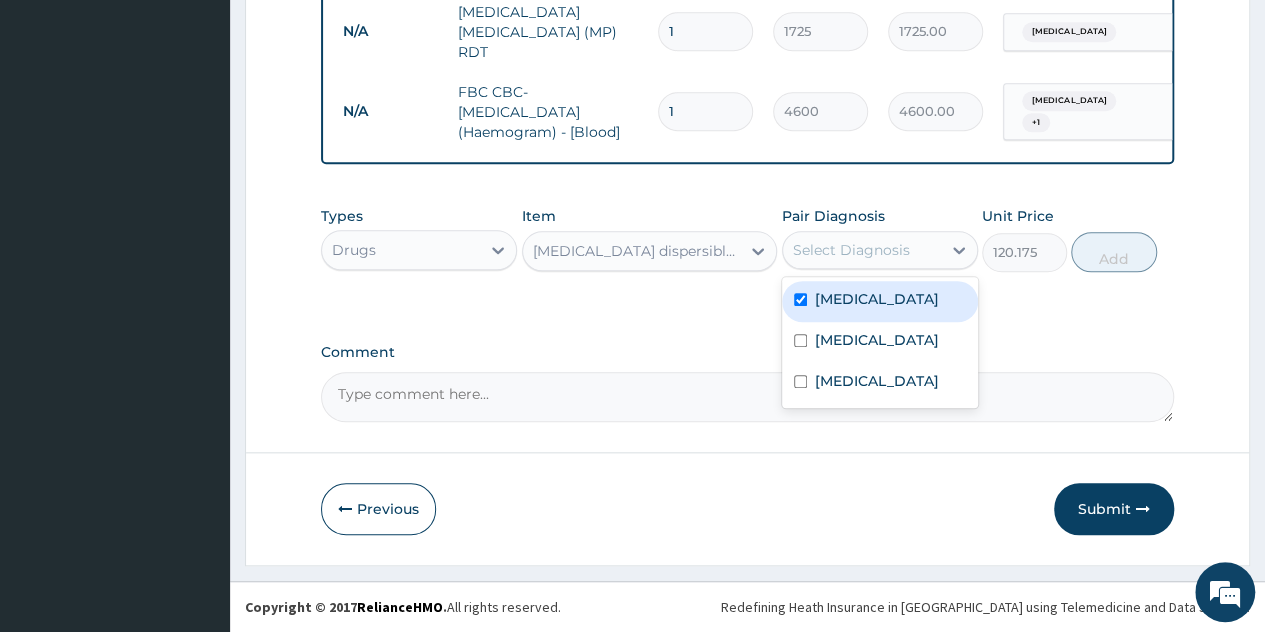 checkbox on "true" 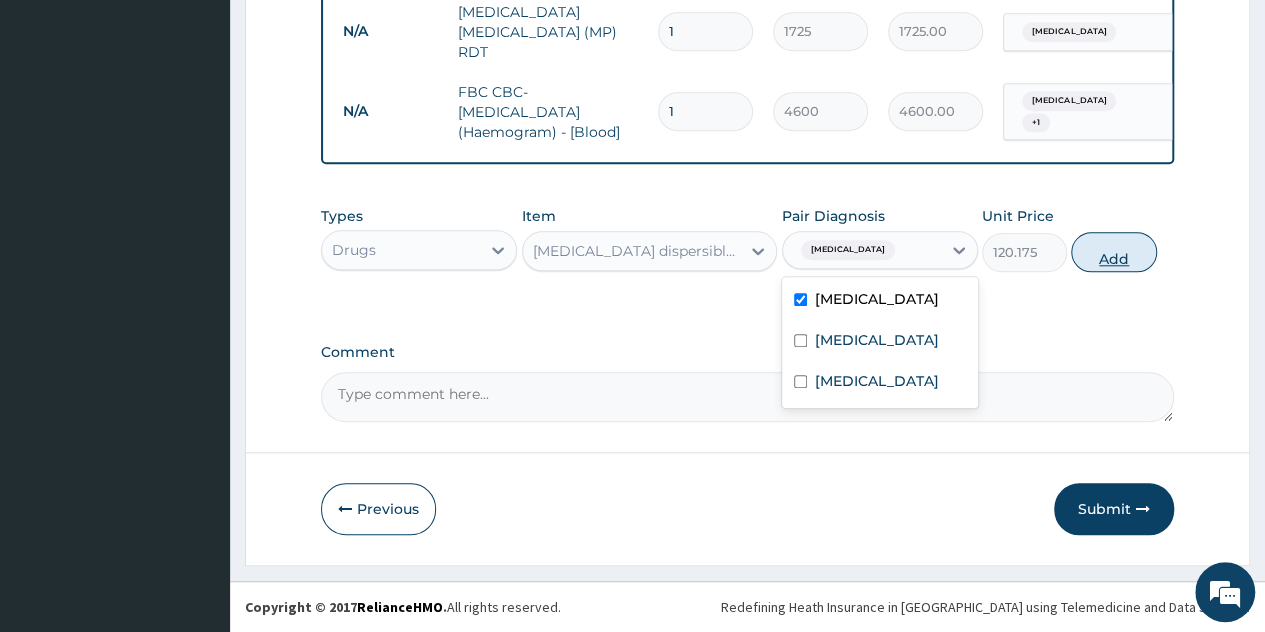 click on "Add" at bounding box center [1113, 252] 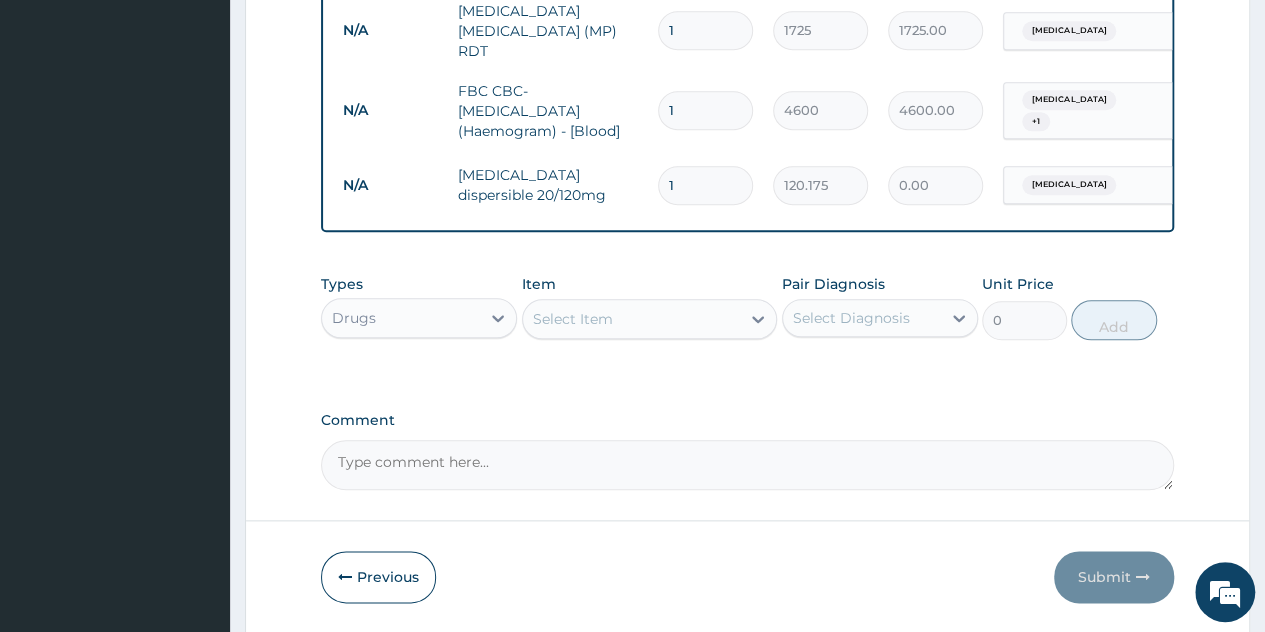 type 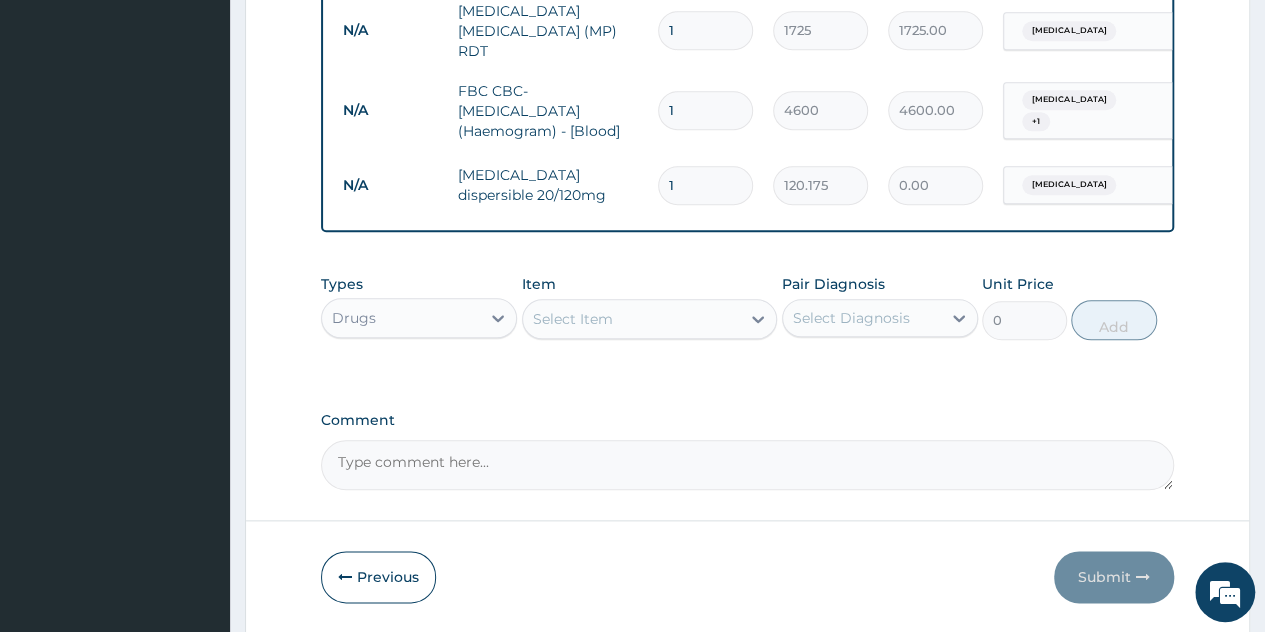 type on "0.00" 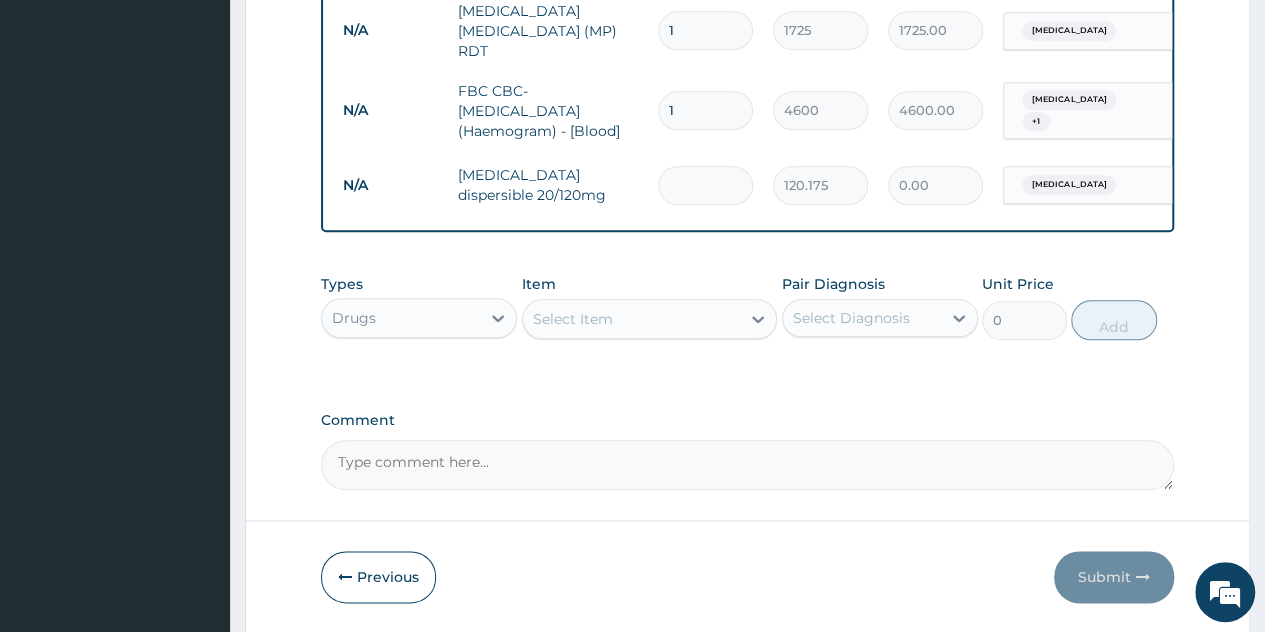 type on "2" 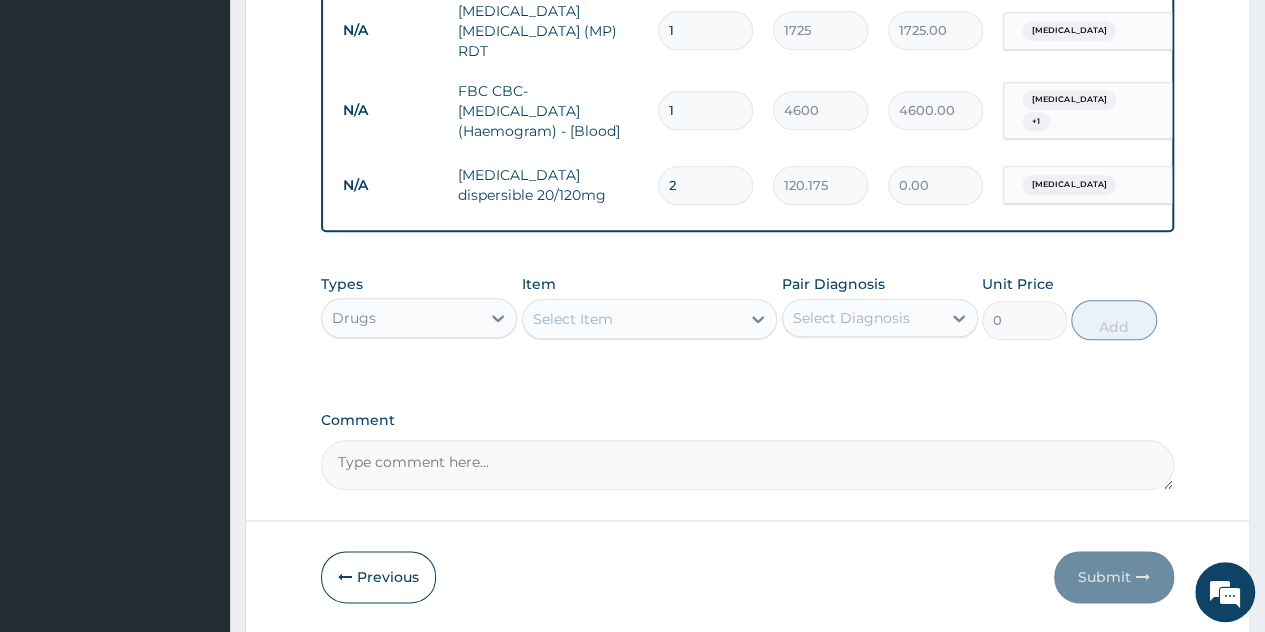 type on "240.35" 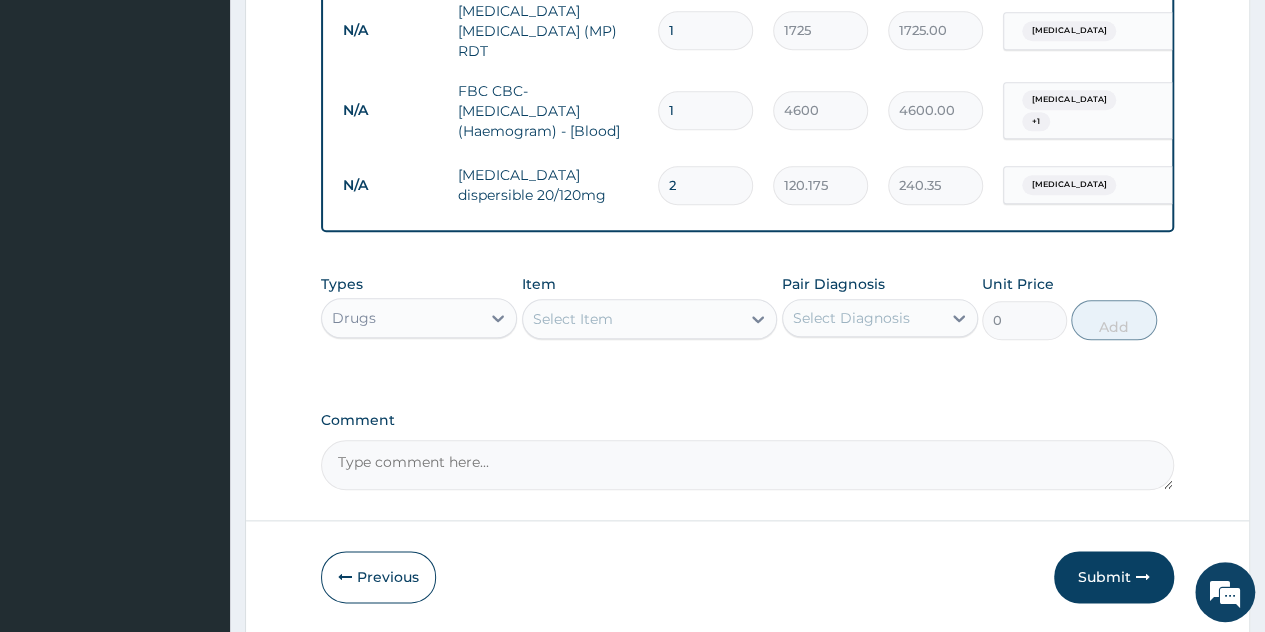 type on "24" 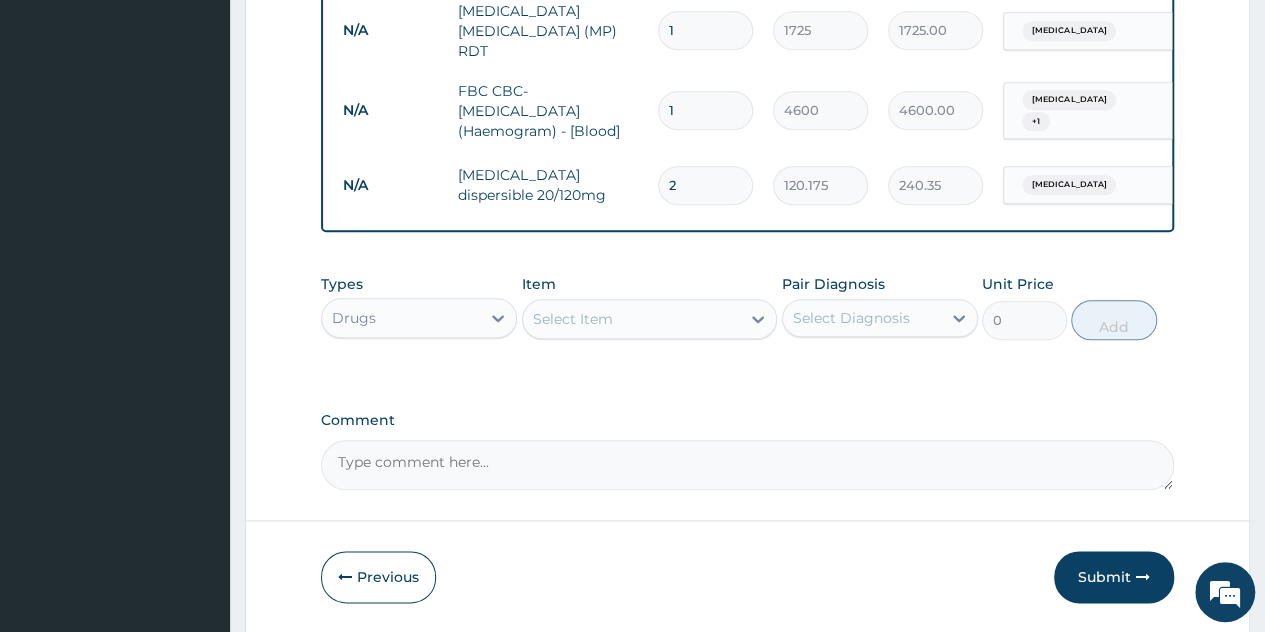 type on "2884.20" 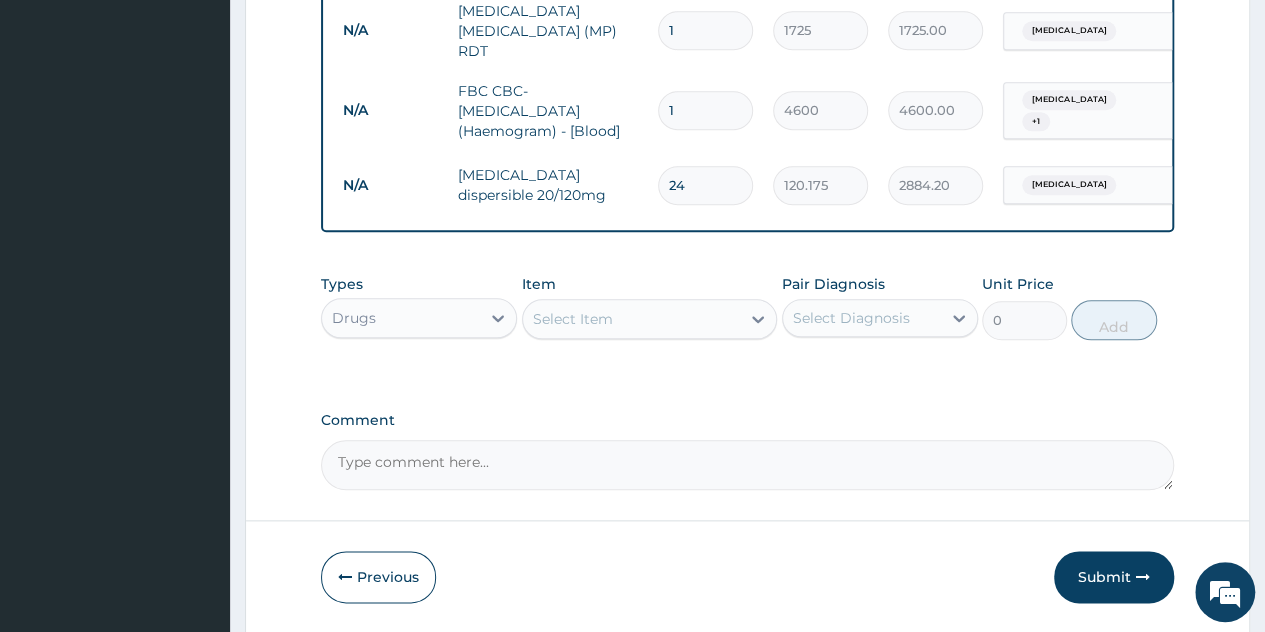 type on "24" 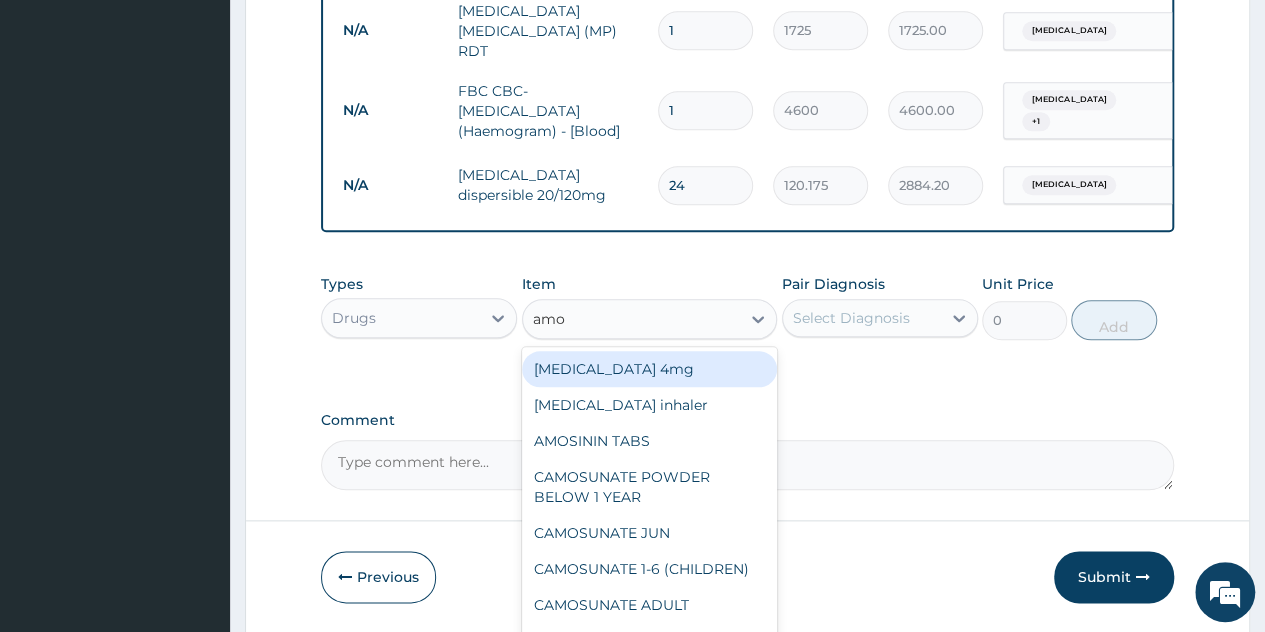 type on "amox" 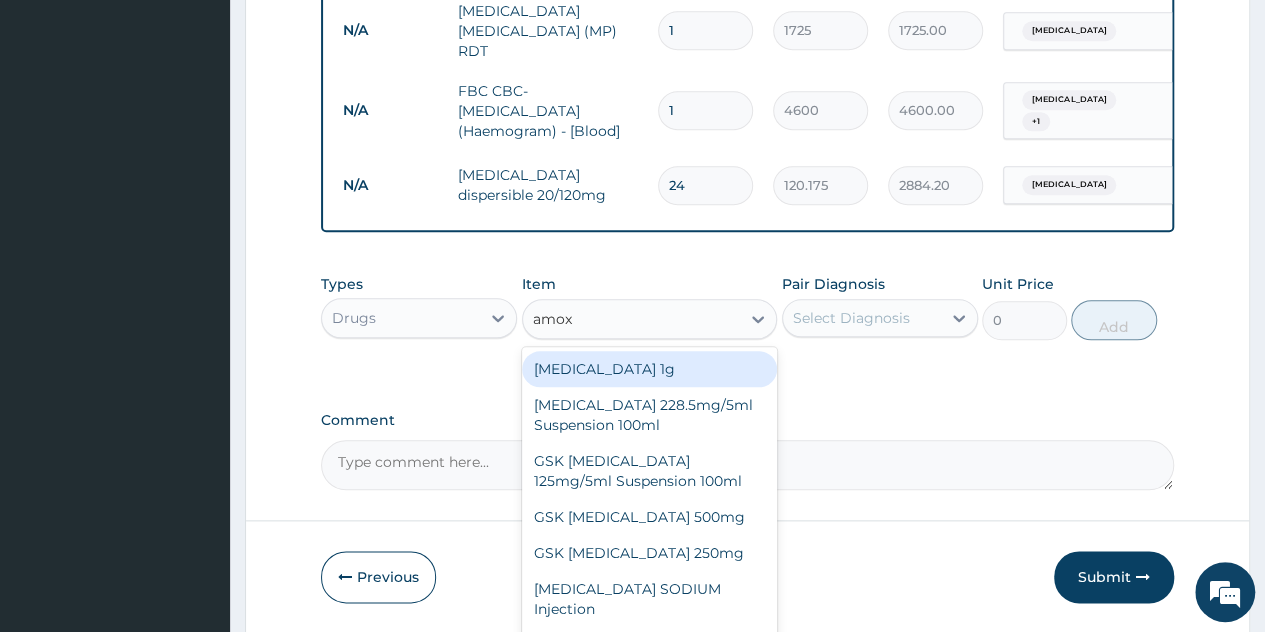 scroll, scrollTop: 956, scrollLeft: 0, axis: vertical 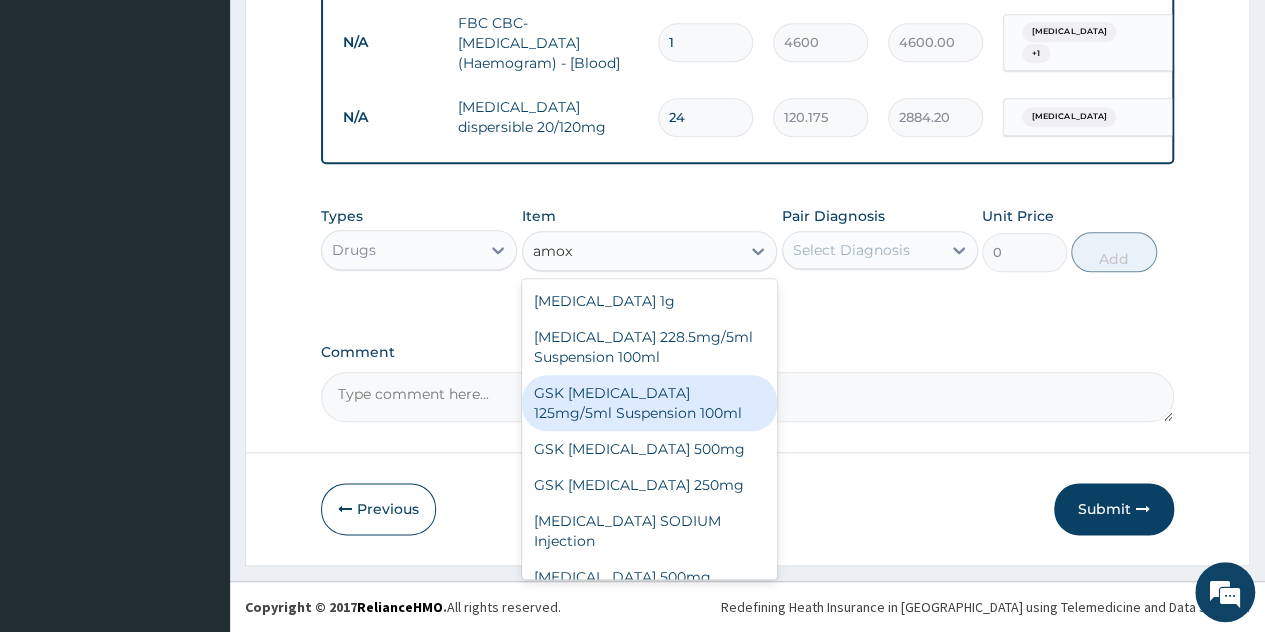 click on "GSK AMOXIL 125mg/5ml Suspension 100ml" at bounding box center [650, 403] 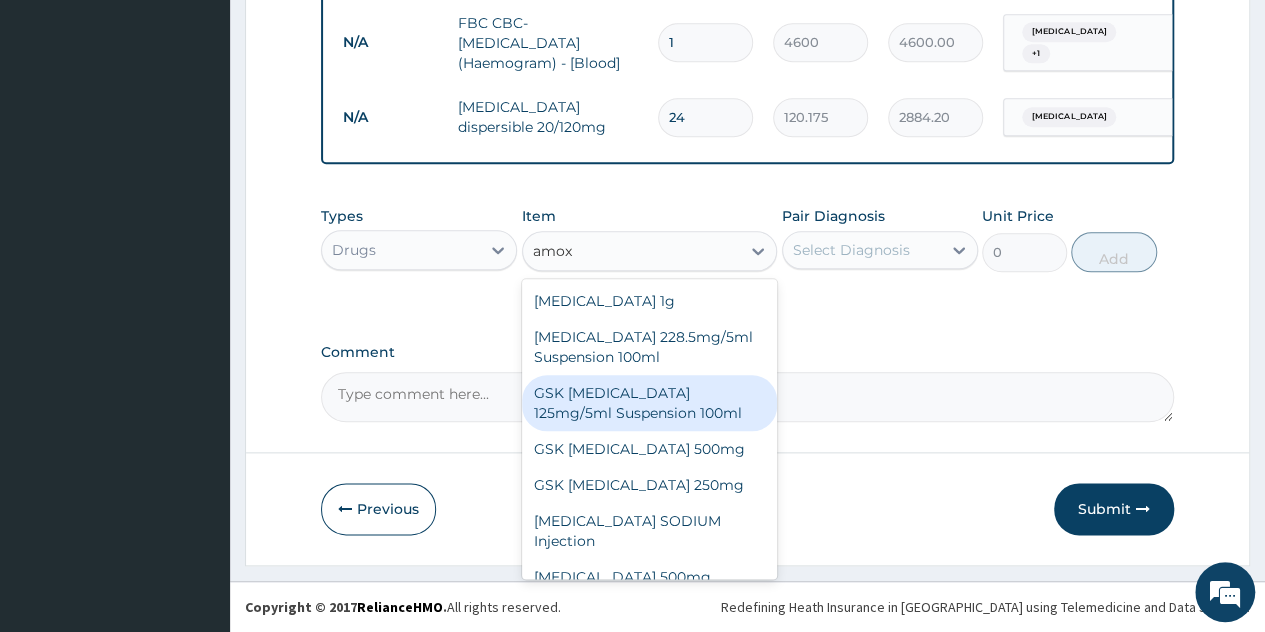 type 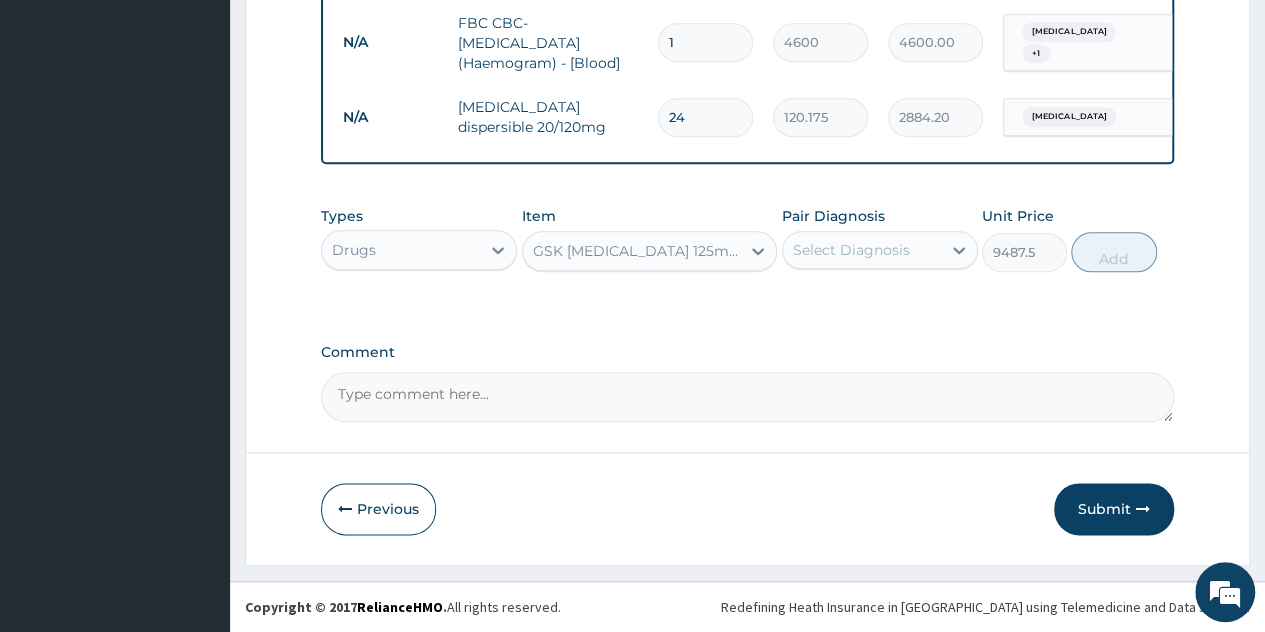 click on "Select Diagnosis" at bounding box center (862, 250) 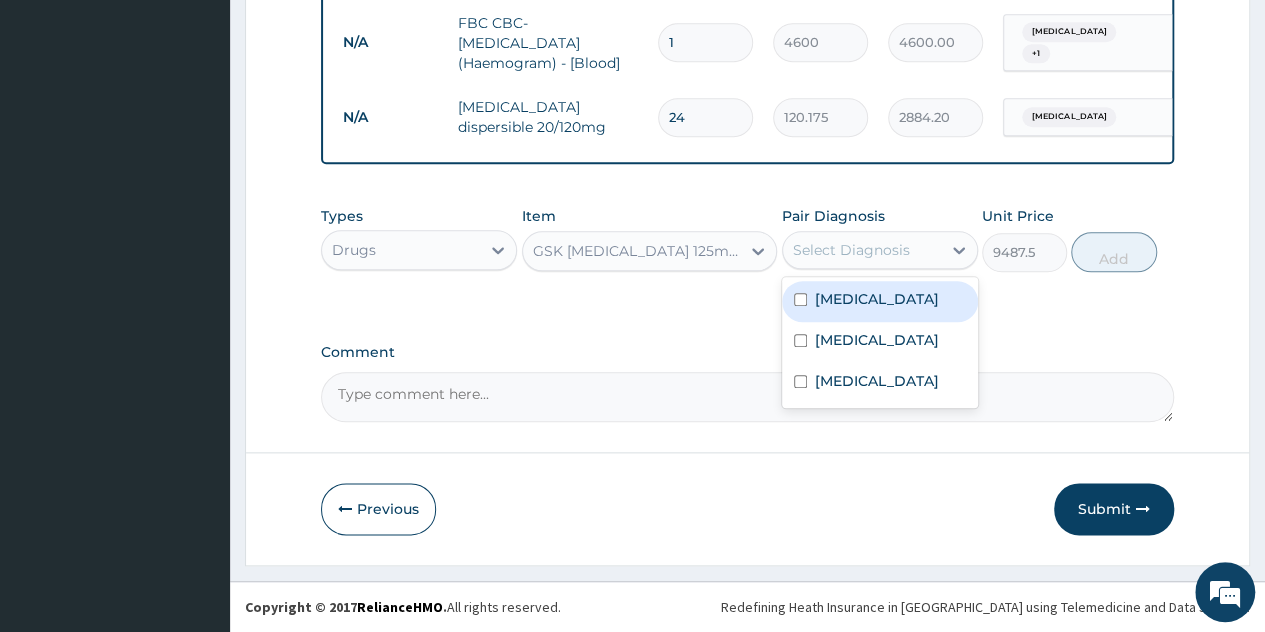click on "Malaria" at bounding box center (877, 299) 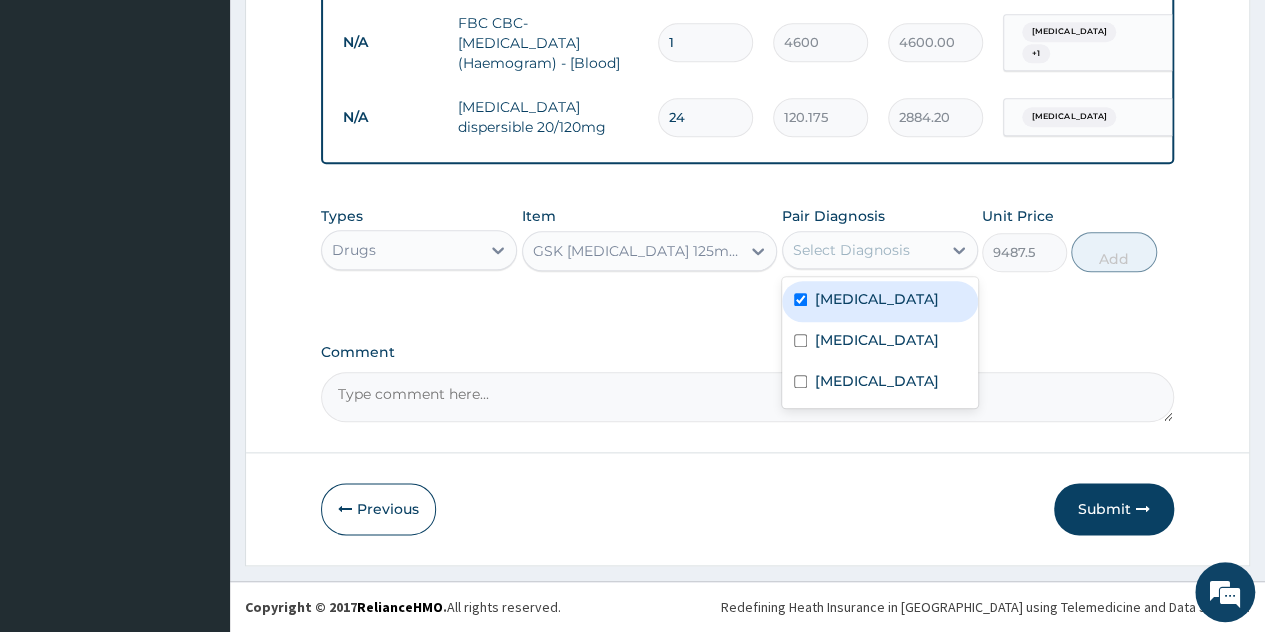 checkbox on "true" 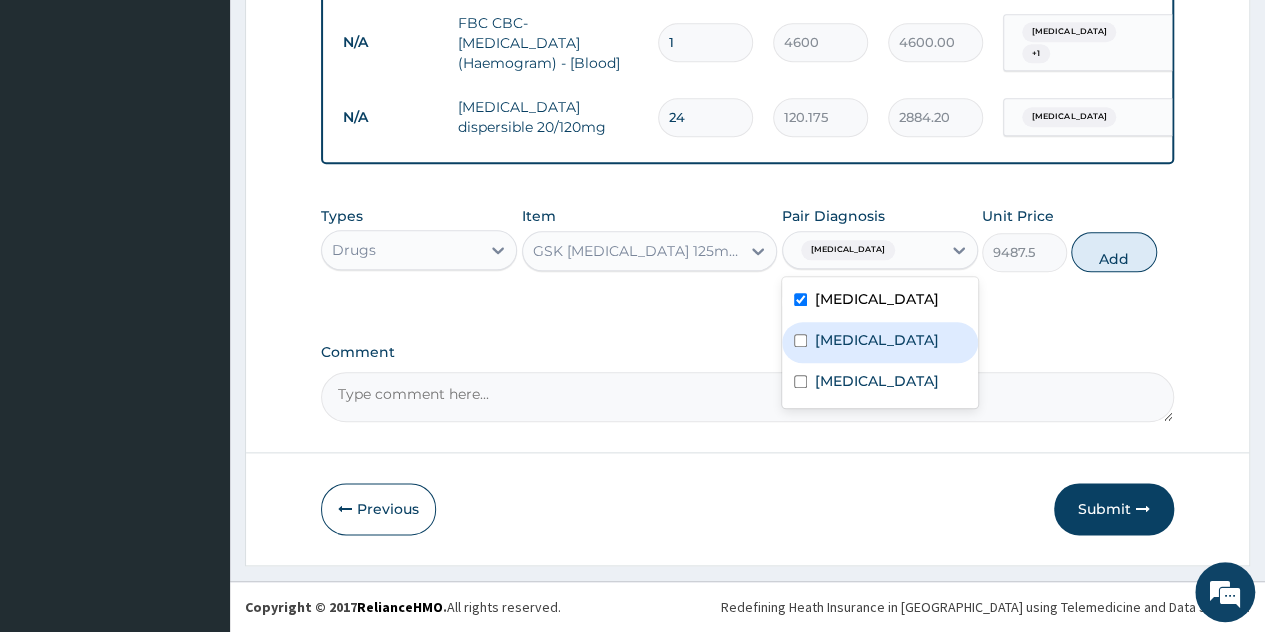 click on "Upper respiratory infection" at bounding box center [877, 340] 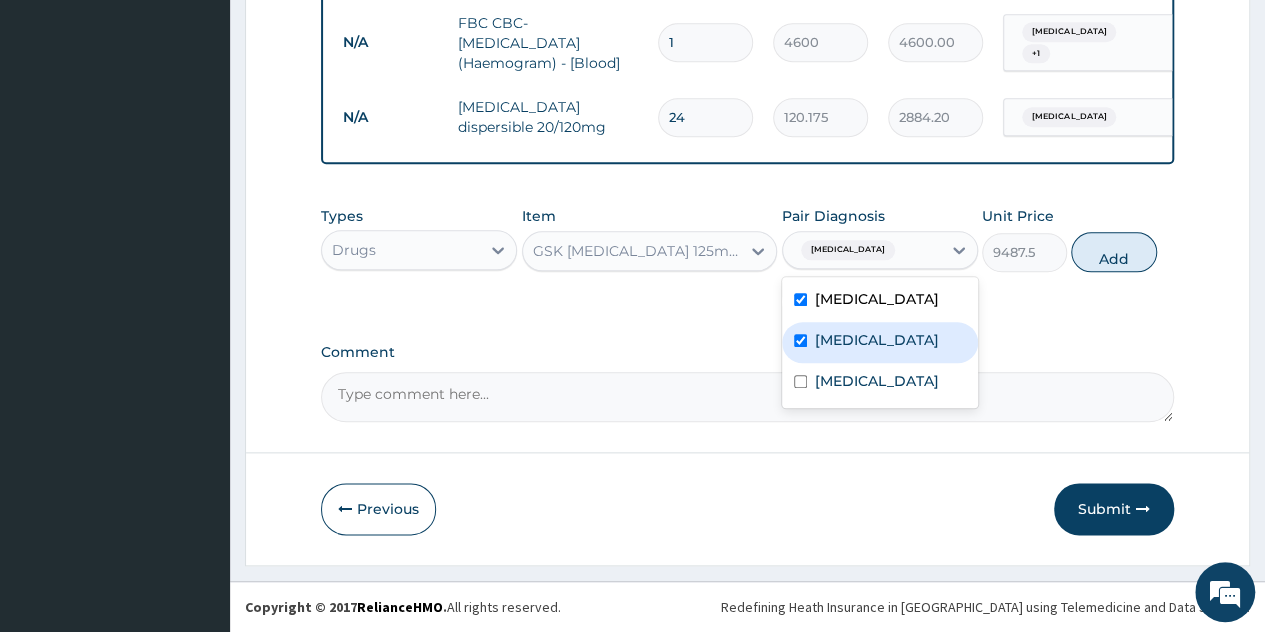 checkbox on "true" 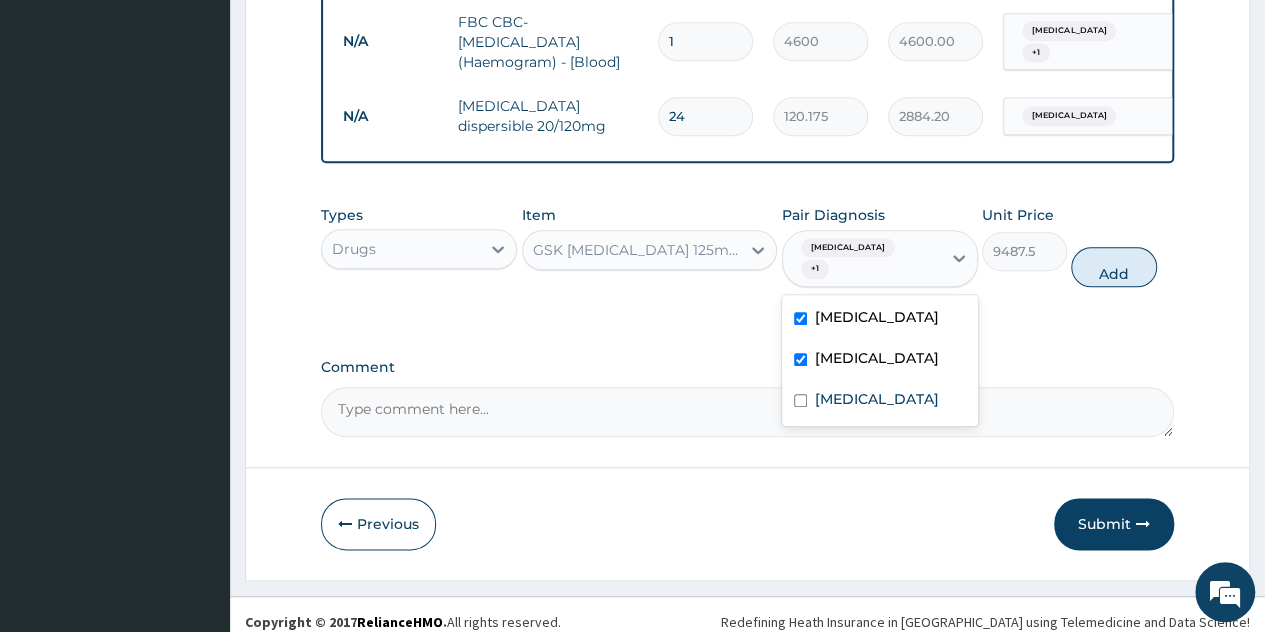 click on "[MEDICAL_DATA]" at bounding box center [877, 317] 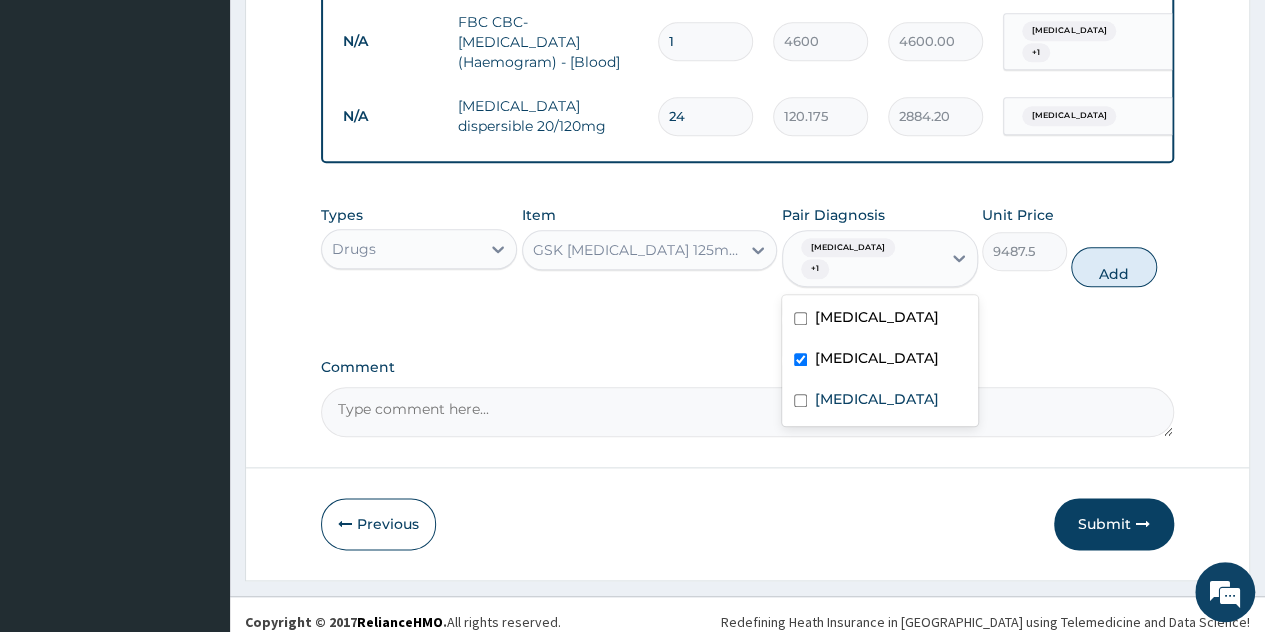 checkbox on "false" 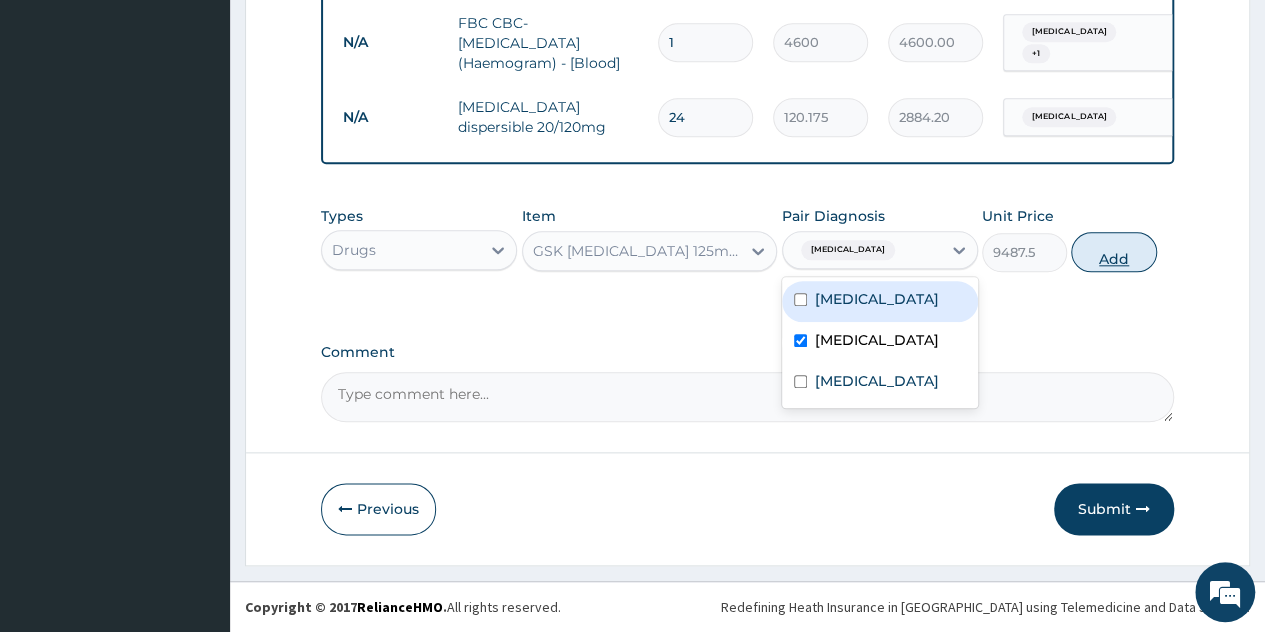 click on "Add" at bounding box center (1113, 252) 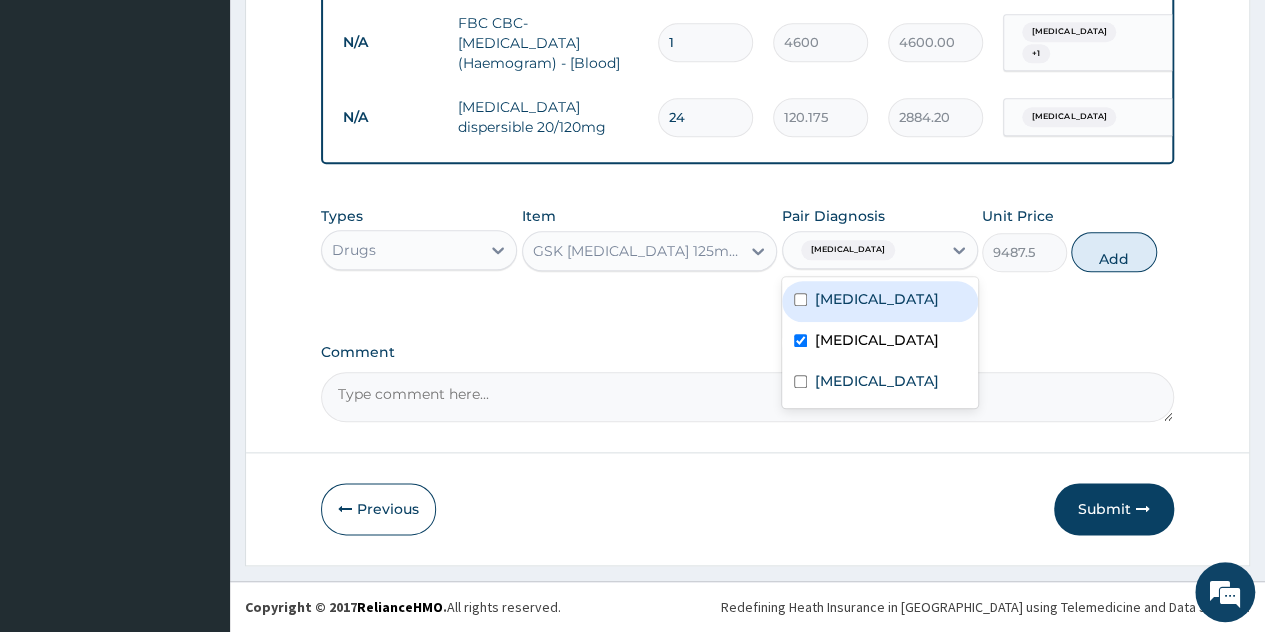 type on "0" 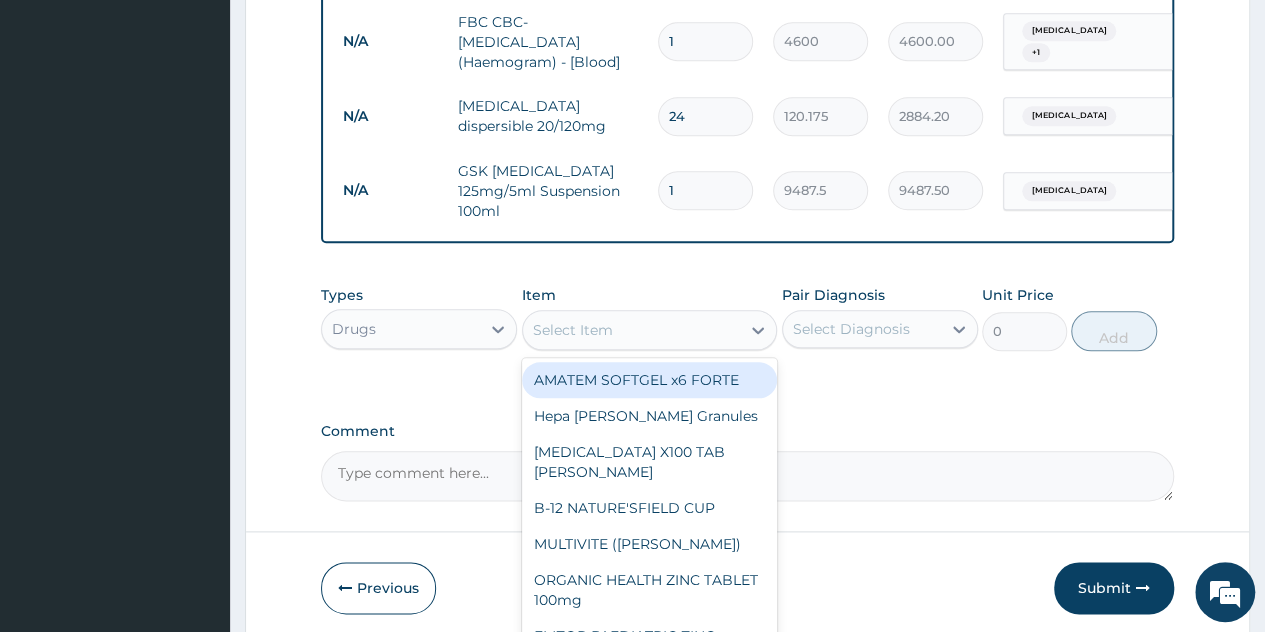 click on "Select Item" at bounding box center [632, 330] 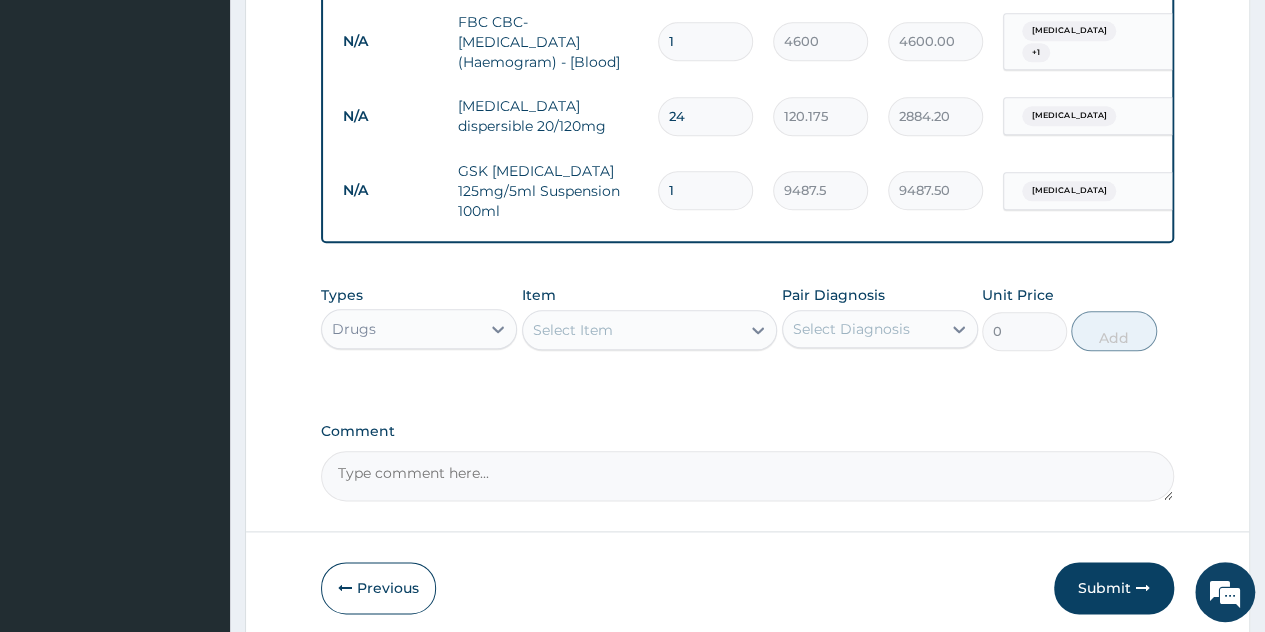 click on "Select Item" at bounding box center (632, 330) 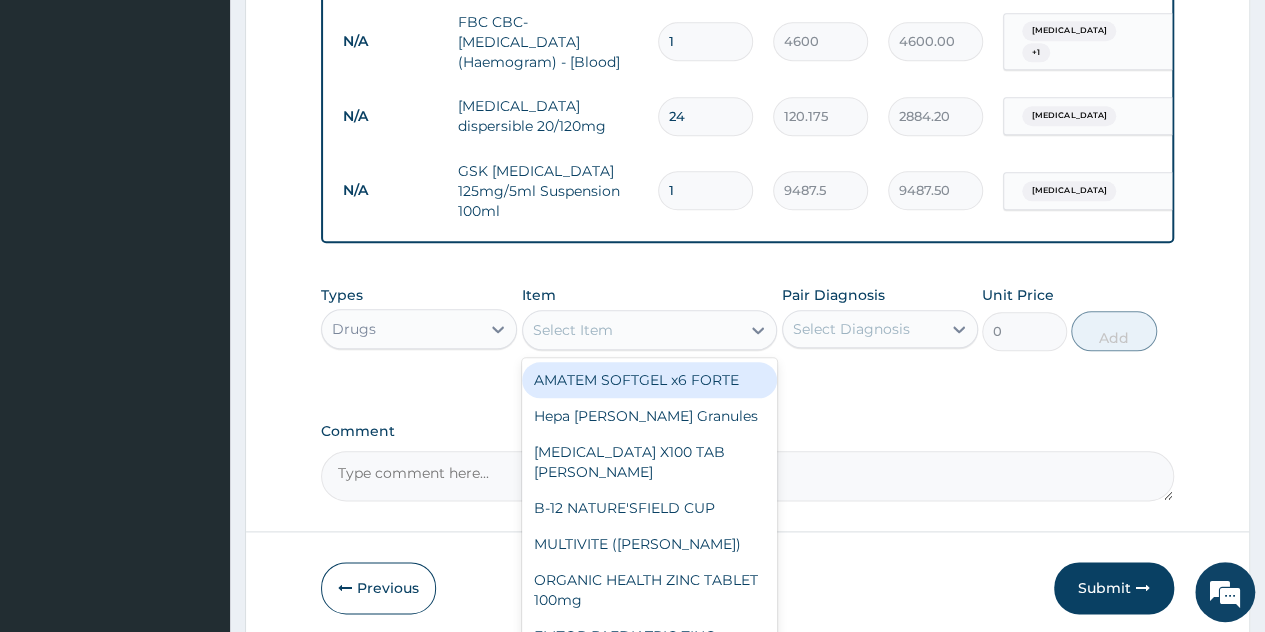 type on "k" 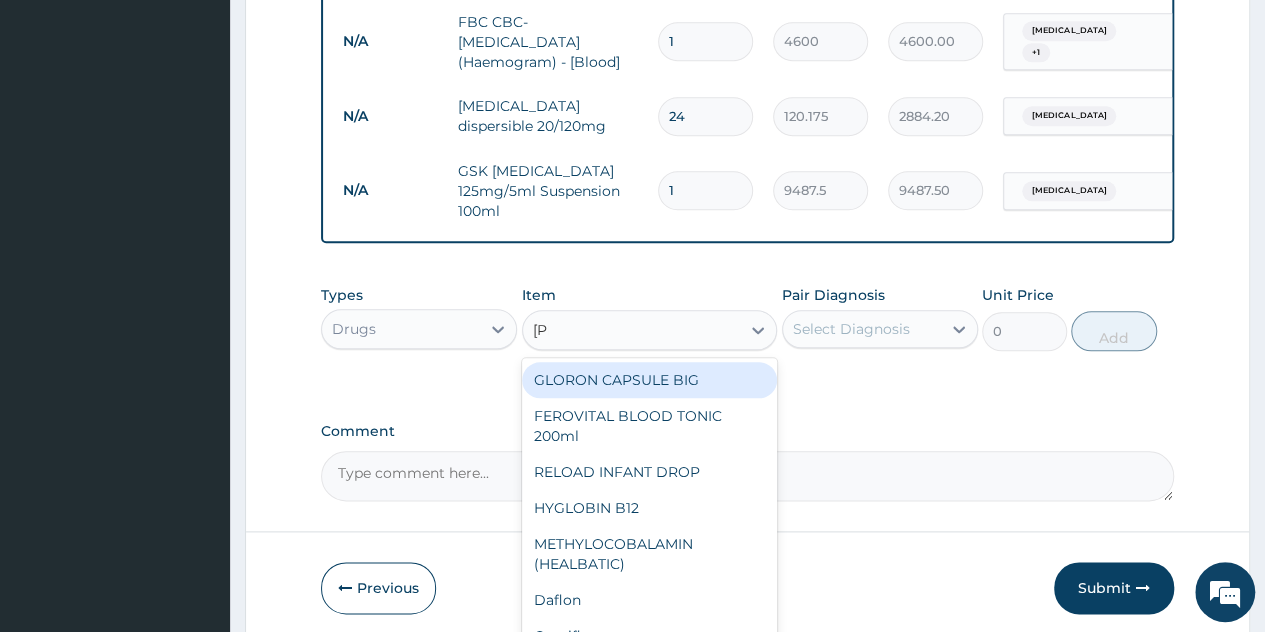 type on "lorat" 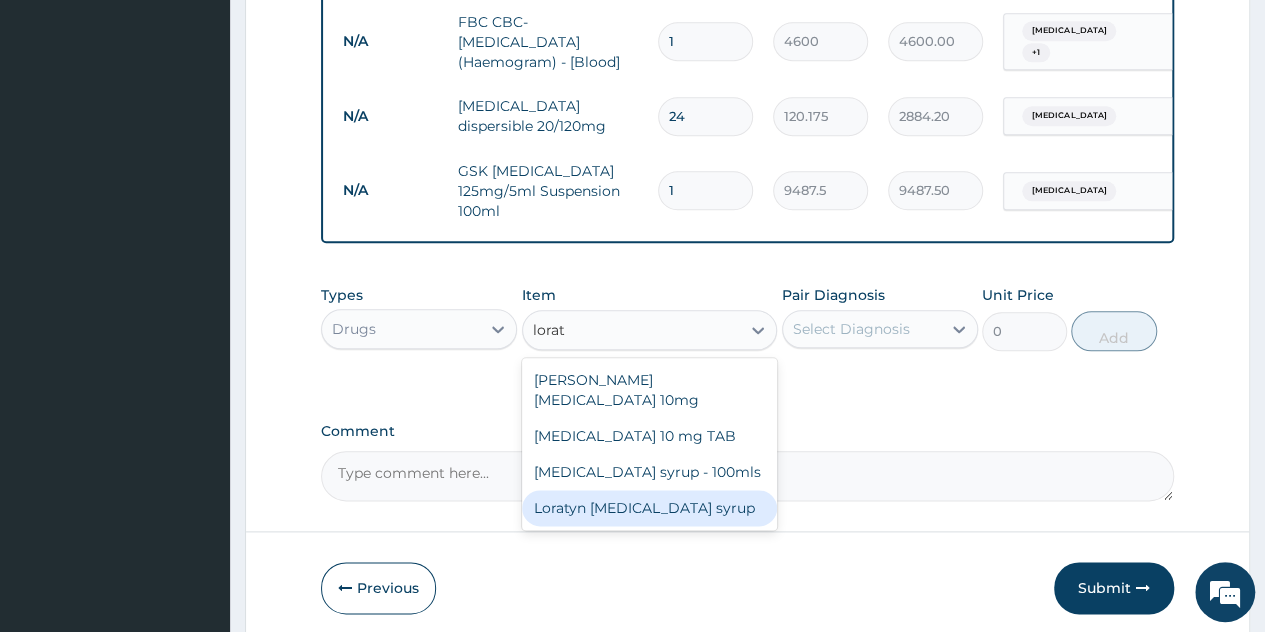 click on "Loratyn Loratadine syrup" at bounding box center (650, 508) 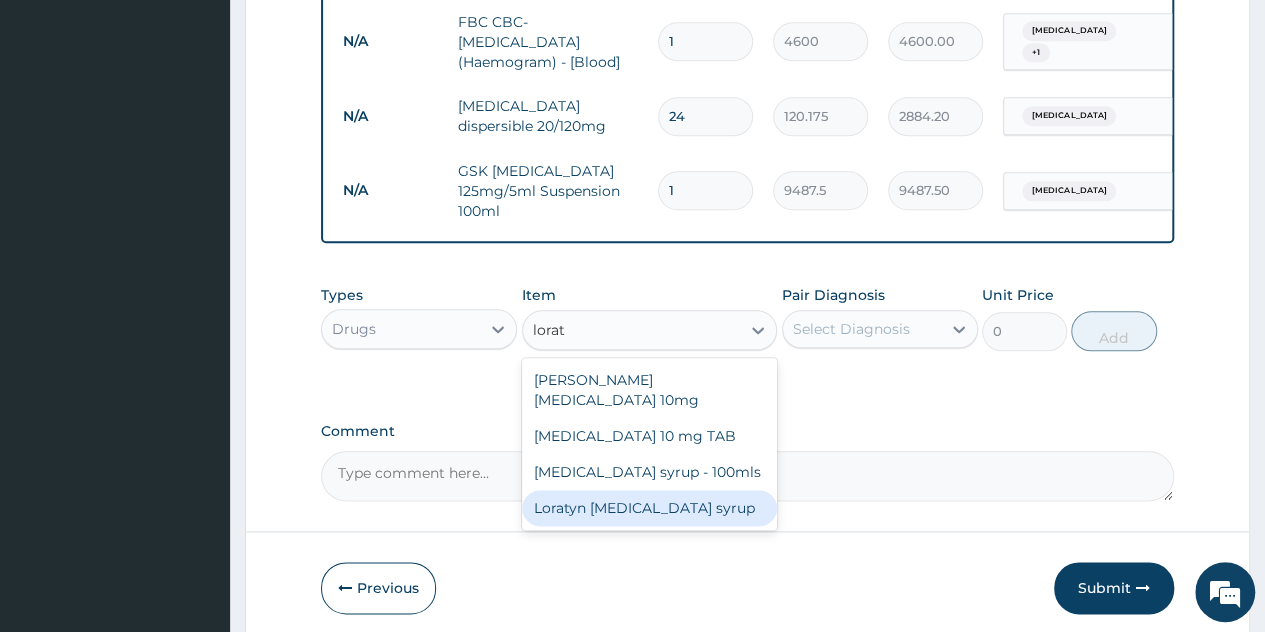 type 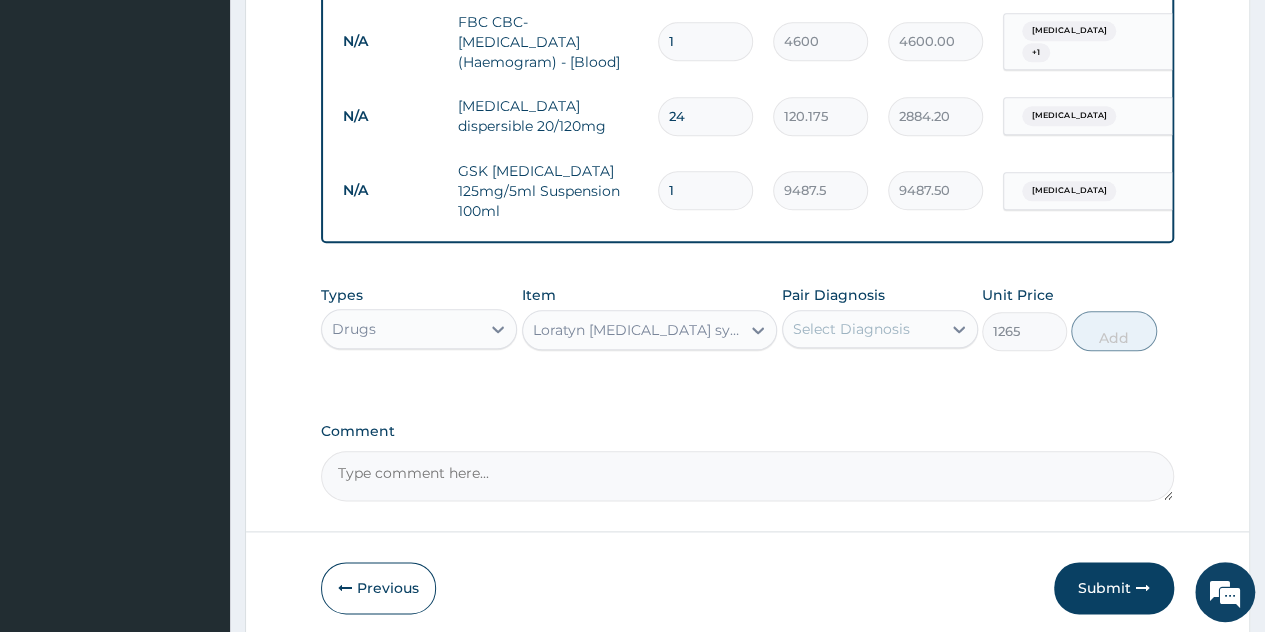 drag, startPoint x: 902, startPoint y: 283, endPoint x: 900, endPoint y: 303, distance: 20.09975 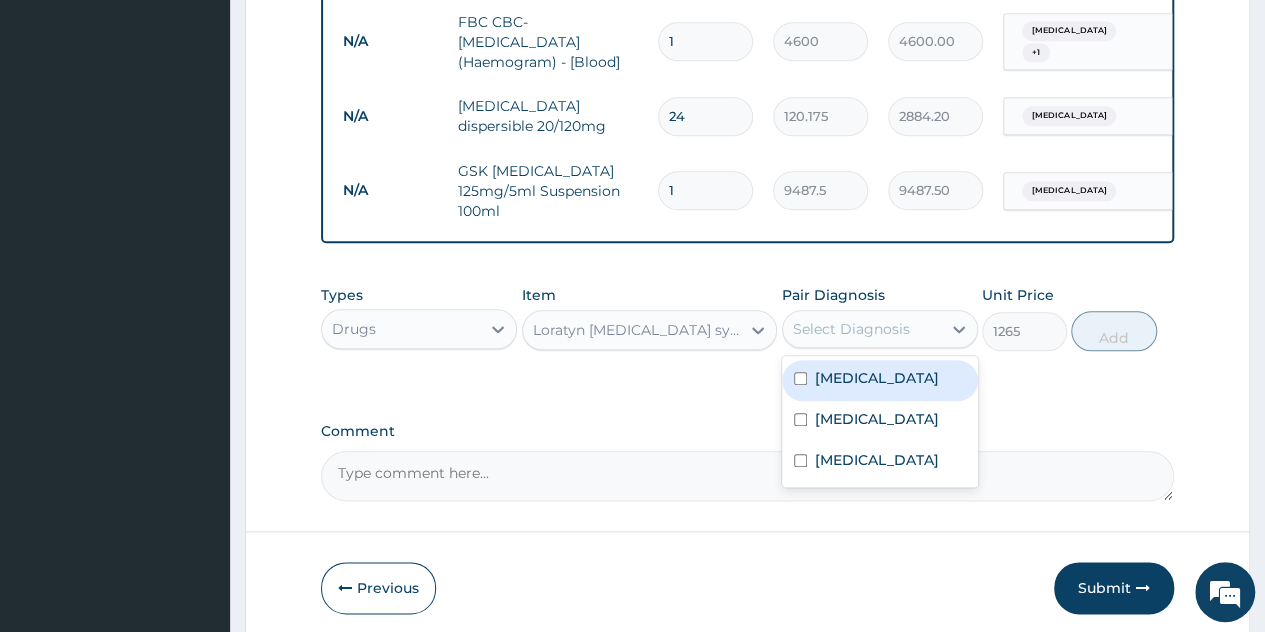 click on "Upper respiratory infection" at bounding box center [880, 421] 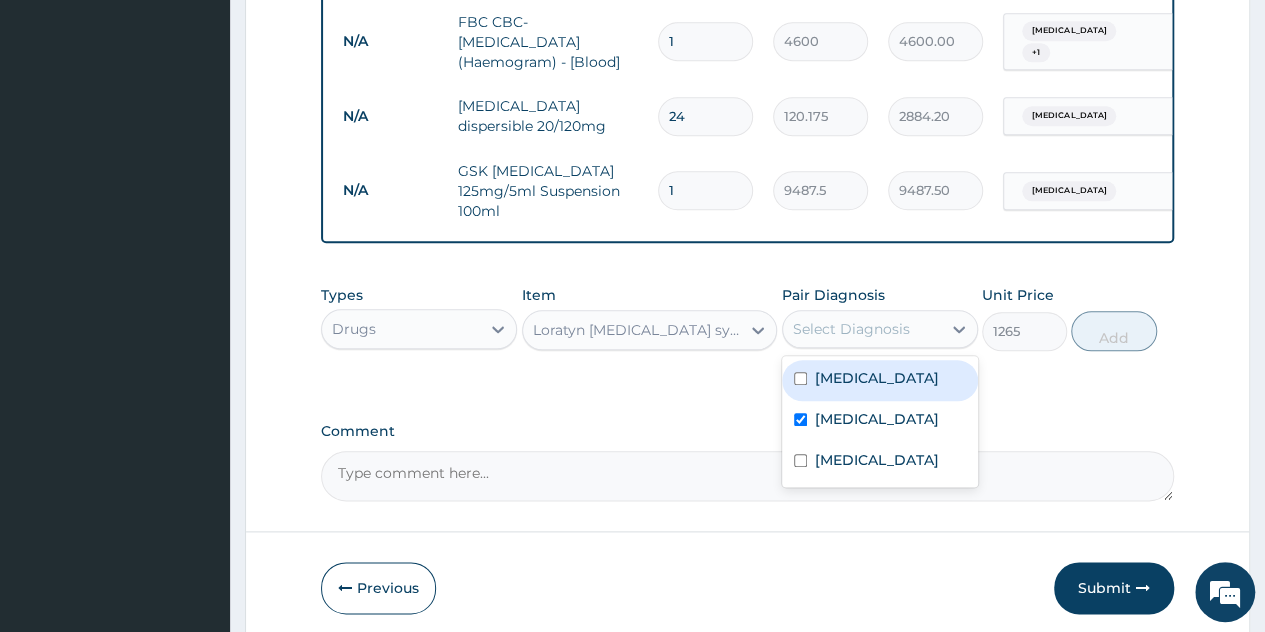 checkbox on "true" 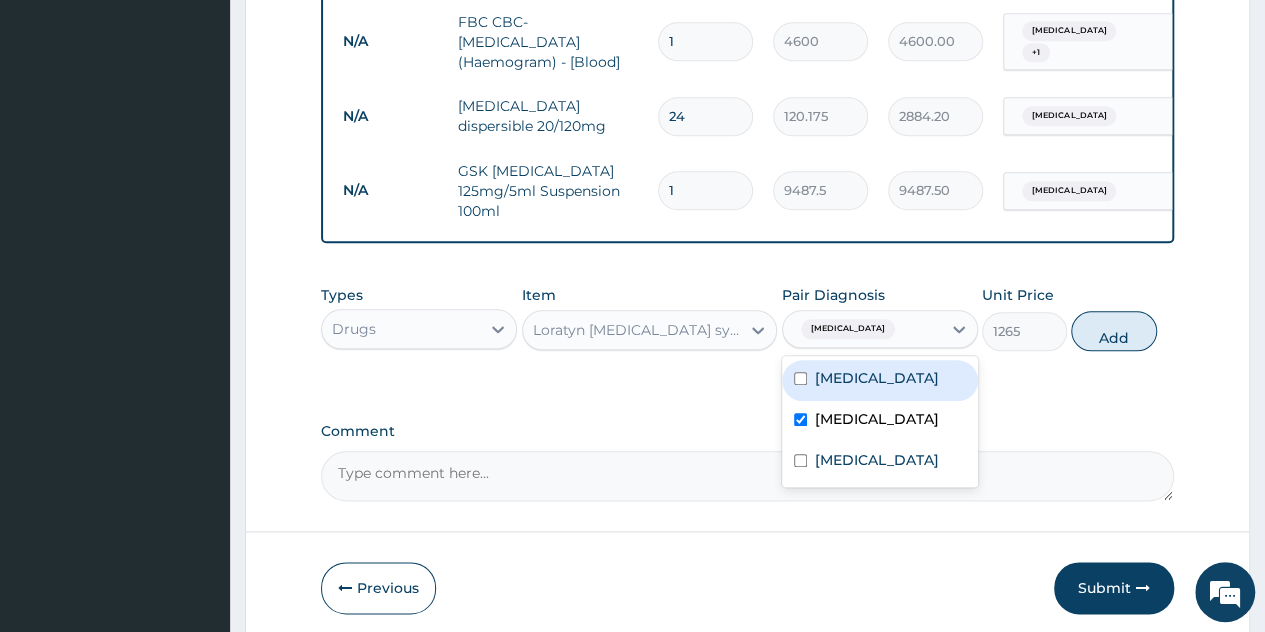 click on "Add" at bounding box center [1113, 331] 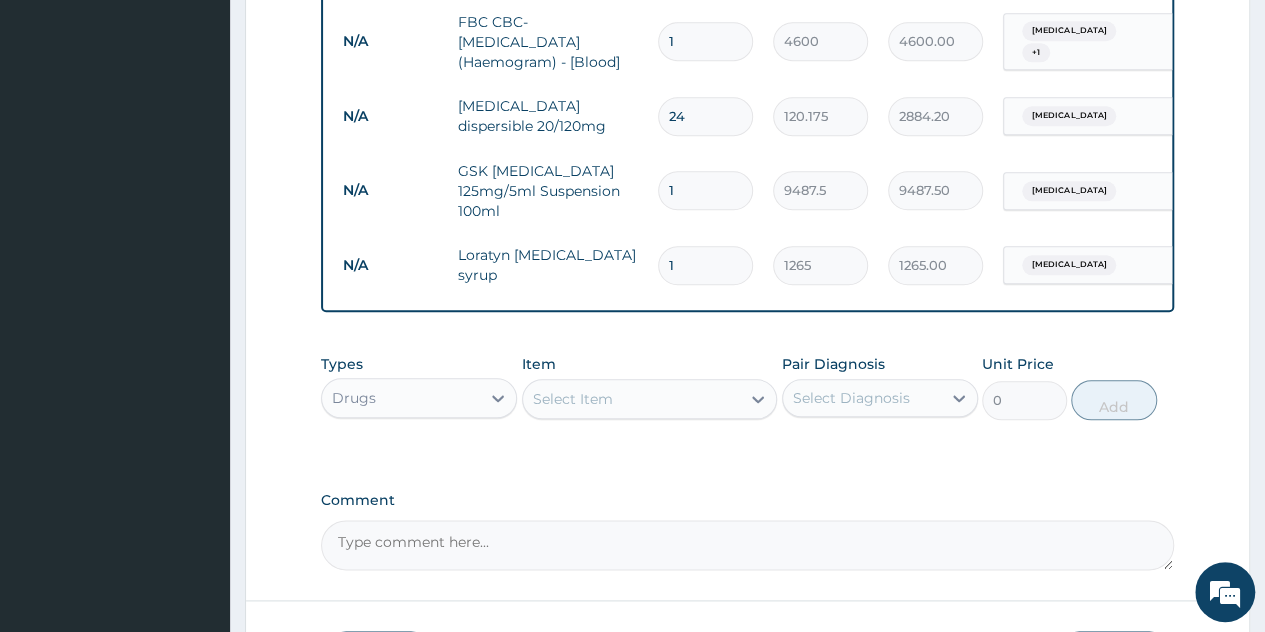 click on "Select Item" at bounding box center (650, 399) 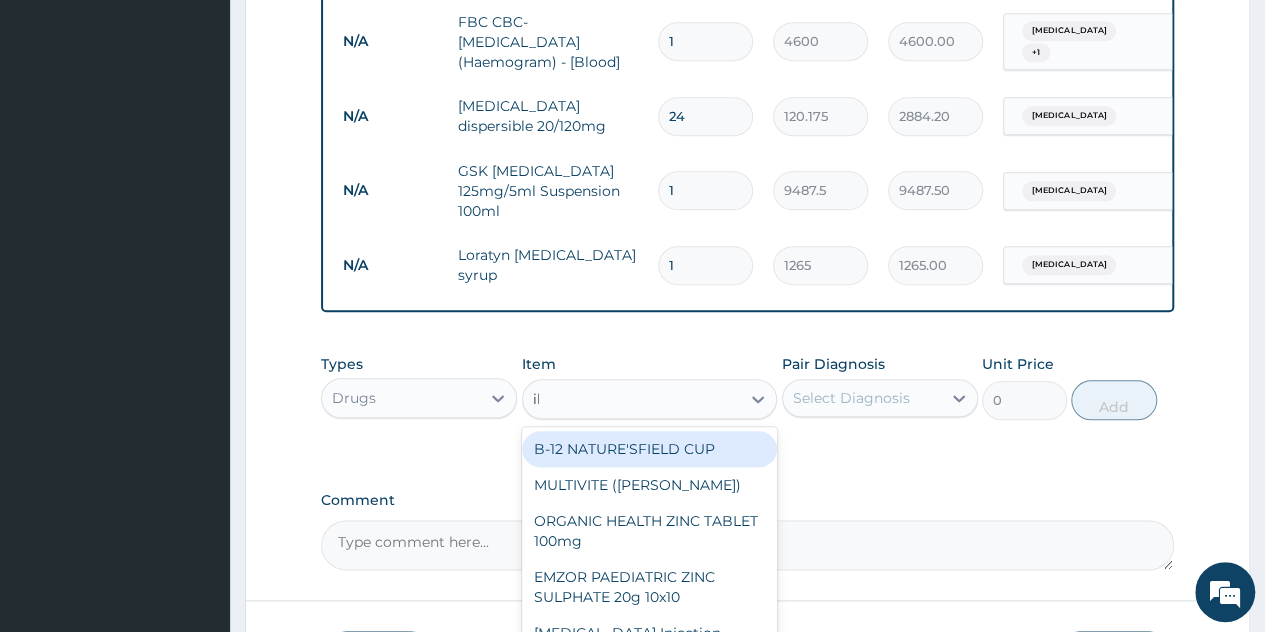 type on "ibu" 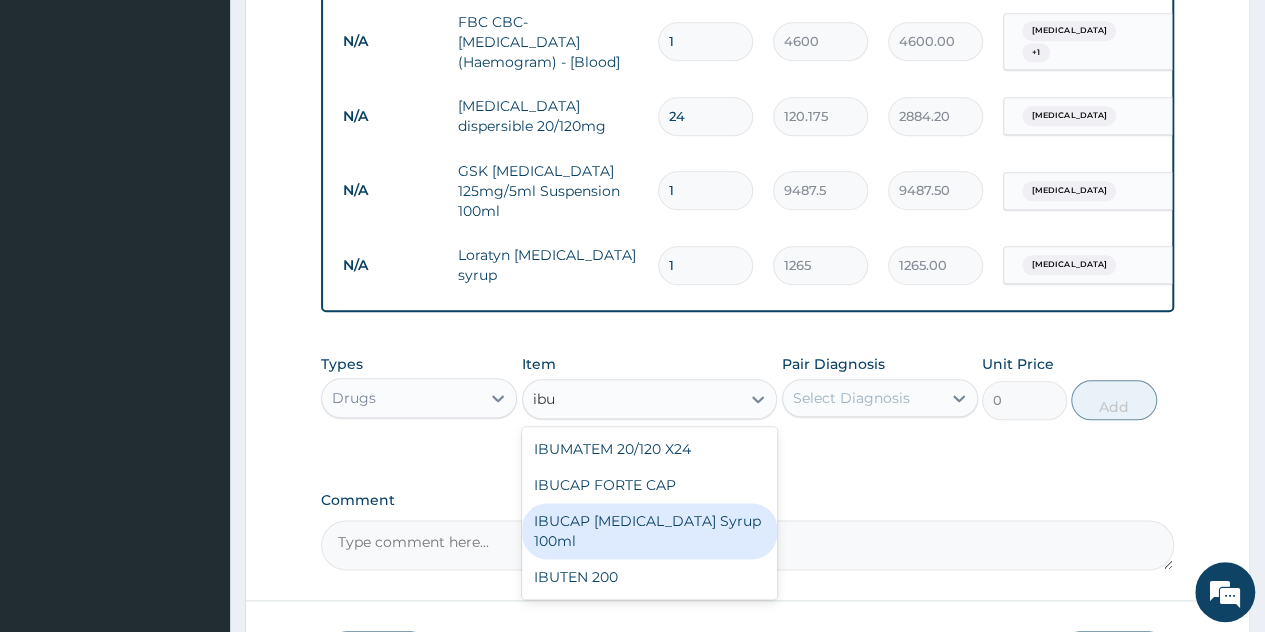 click on "IBUCAP [MEDICAL_DATA] Syrup 100ml" at bounding box center [650, 531] 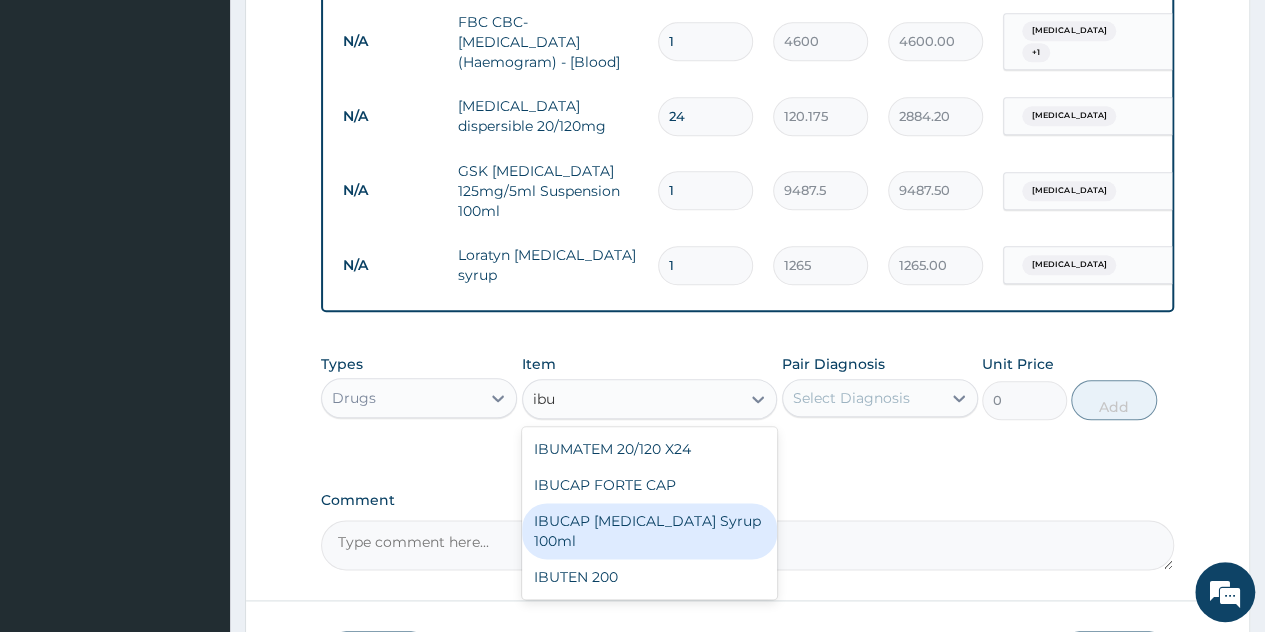 type 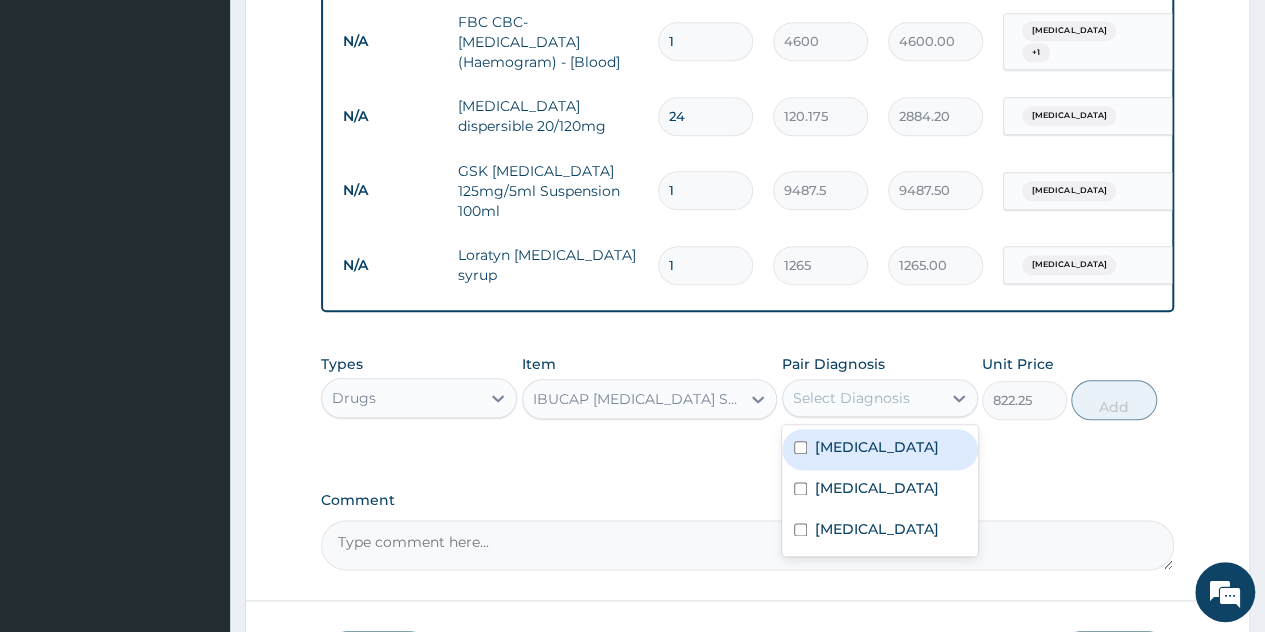 click on "Select Diagnosis" at bounding box center (862, 398) 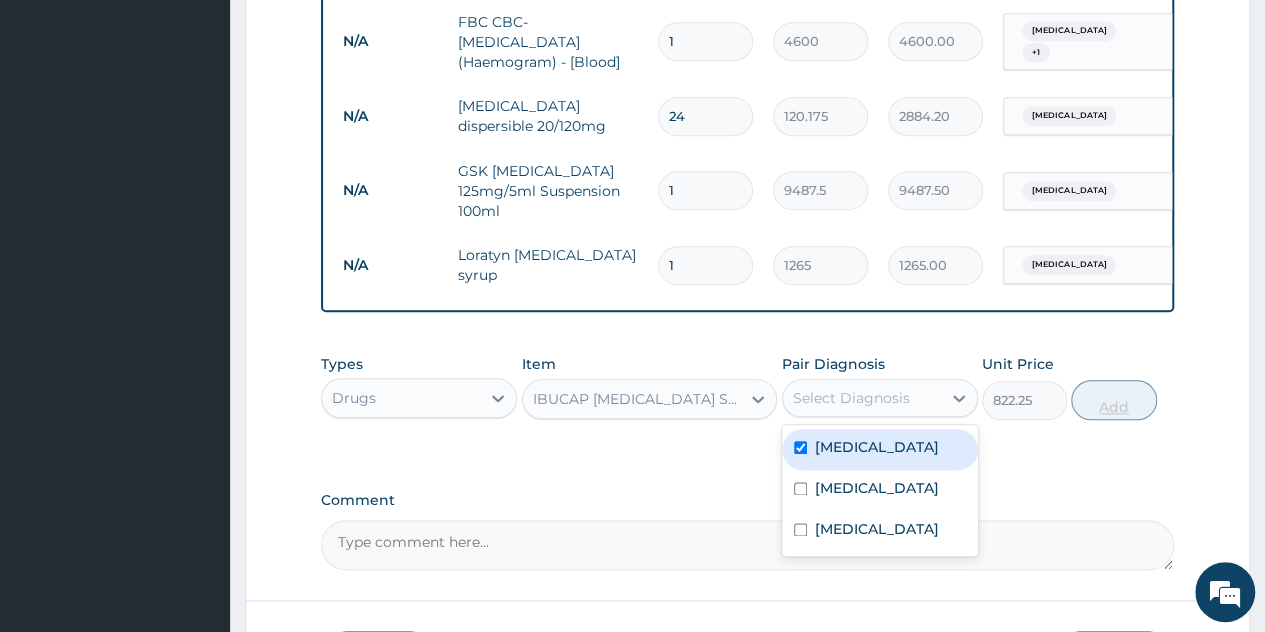 checkbox on "true" 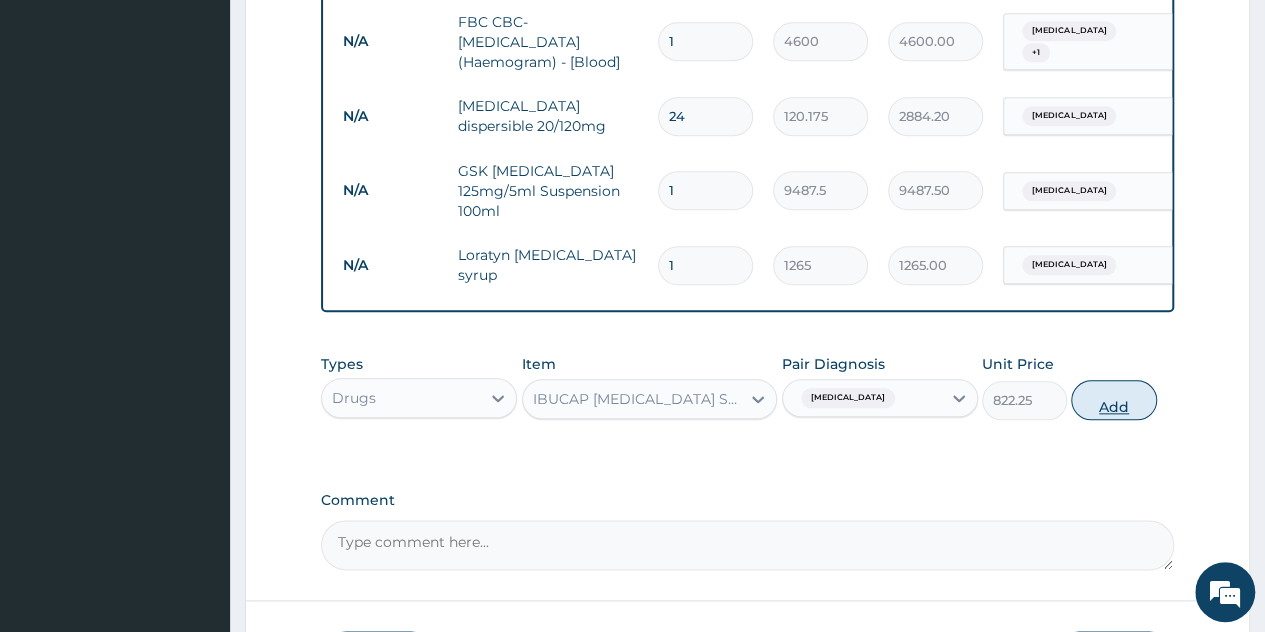 click on "Add" at bounding box center [1113, 400] 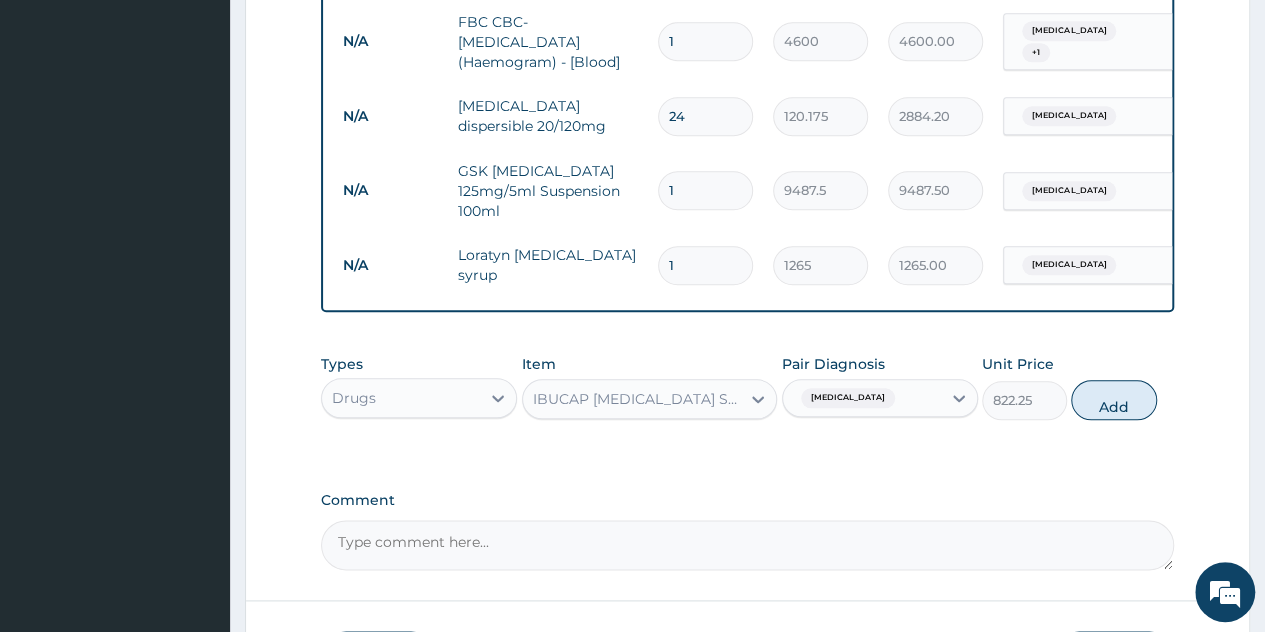 type on "0" 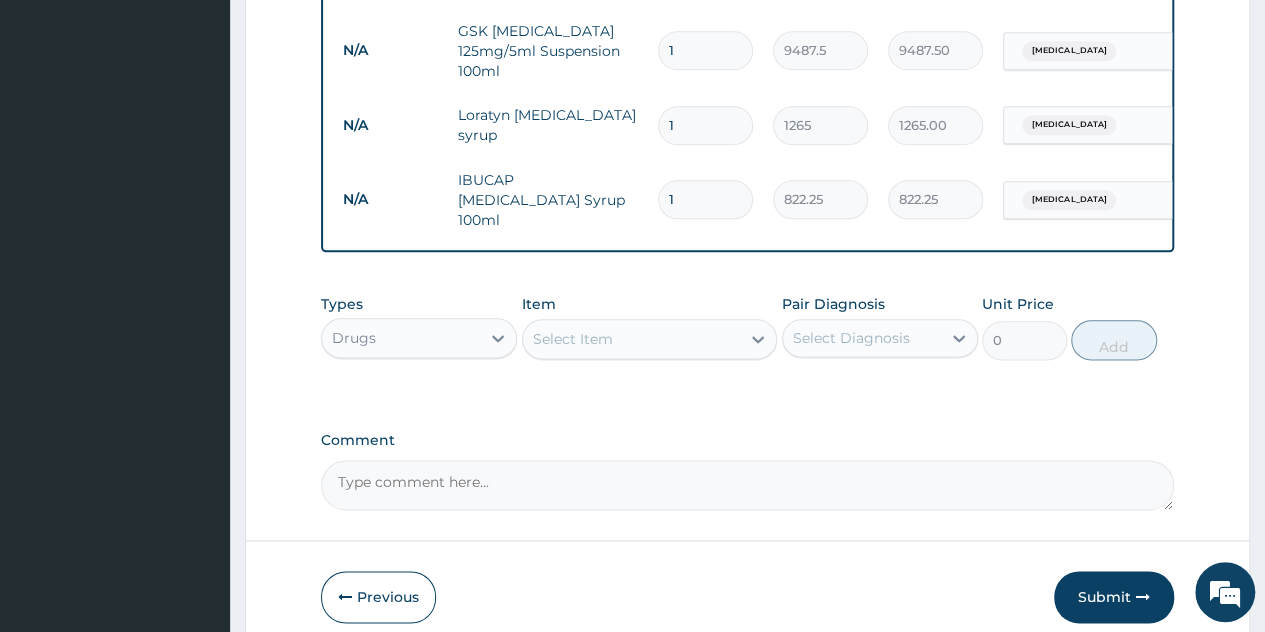 scroll, scrollTop: 1156, scrollLeft: 0, axis: vertical 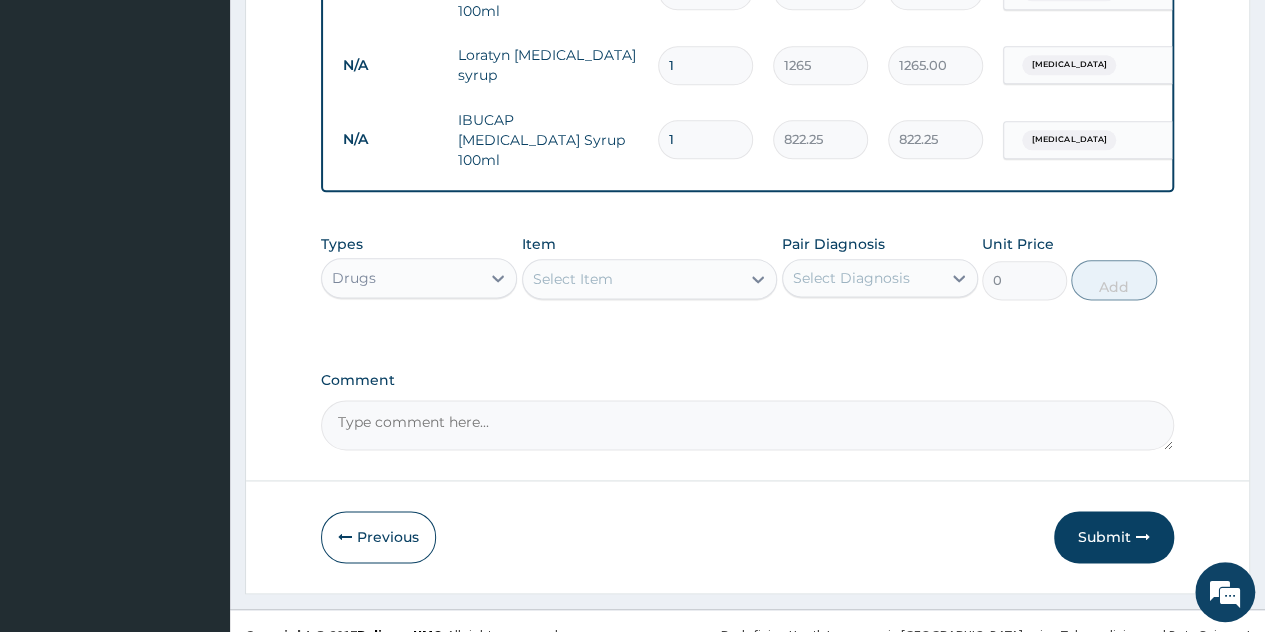 click on "Submit" at bounding box center (1114, 537) 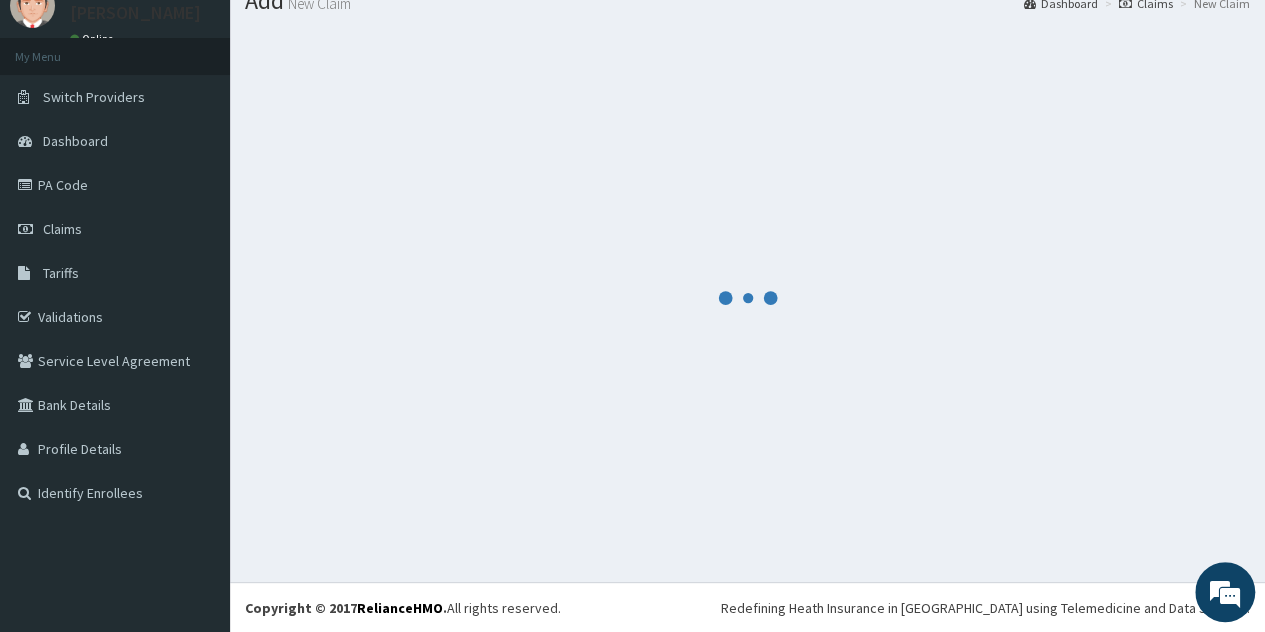 scroll, scrollTop: 1156, scrollLeft: 0, axis: vertical 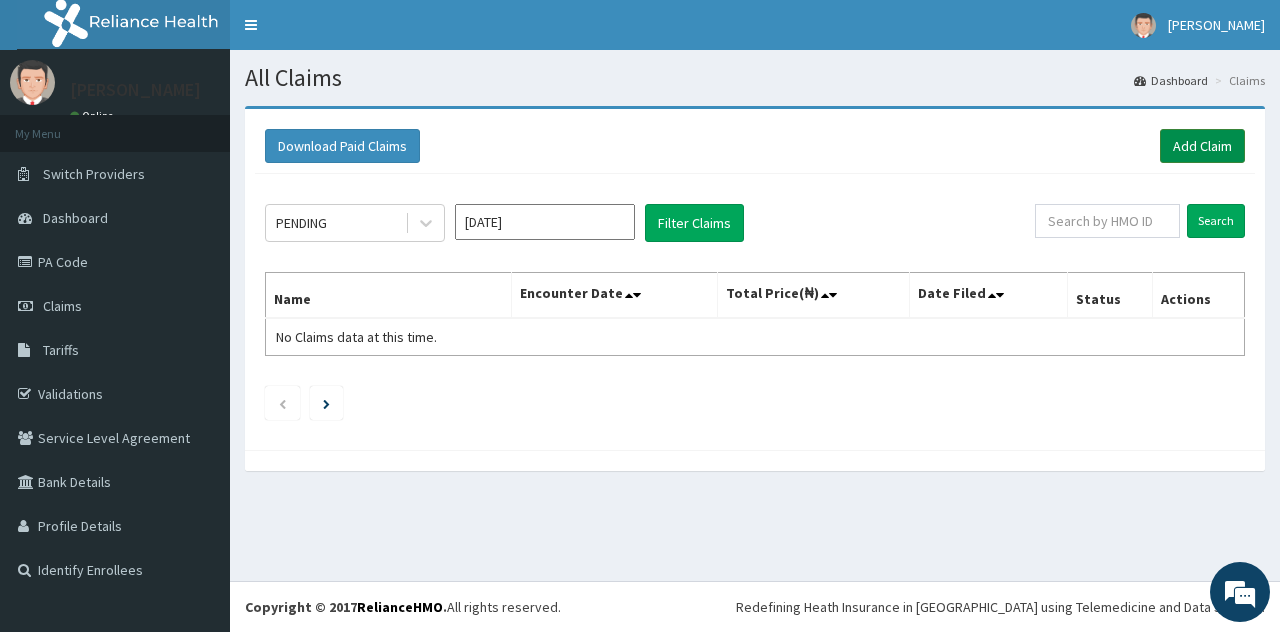 click on "Add Claim" at bounding box center (1202, 146) 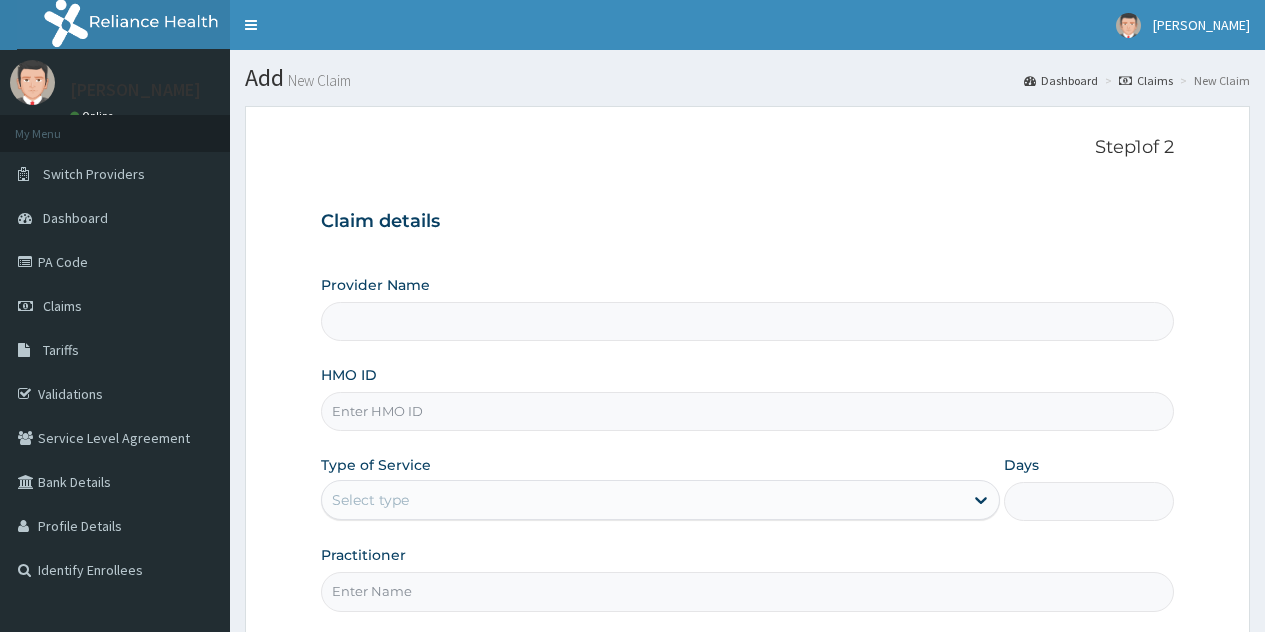 click on "HMO ID" at bounding box center [747, 411] 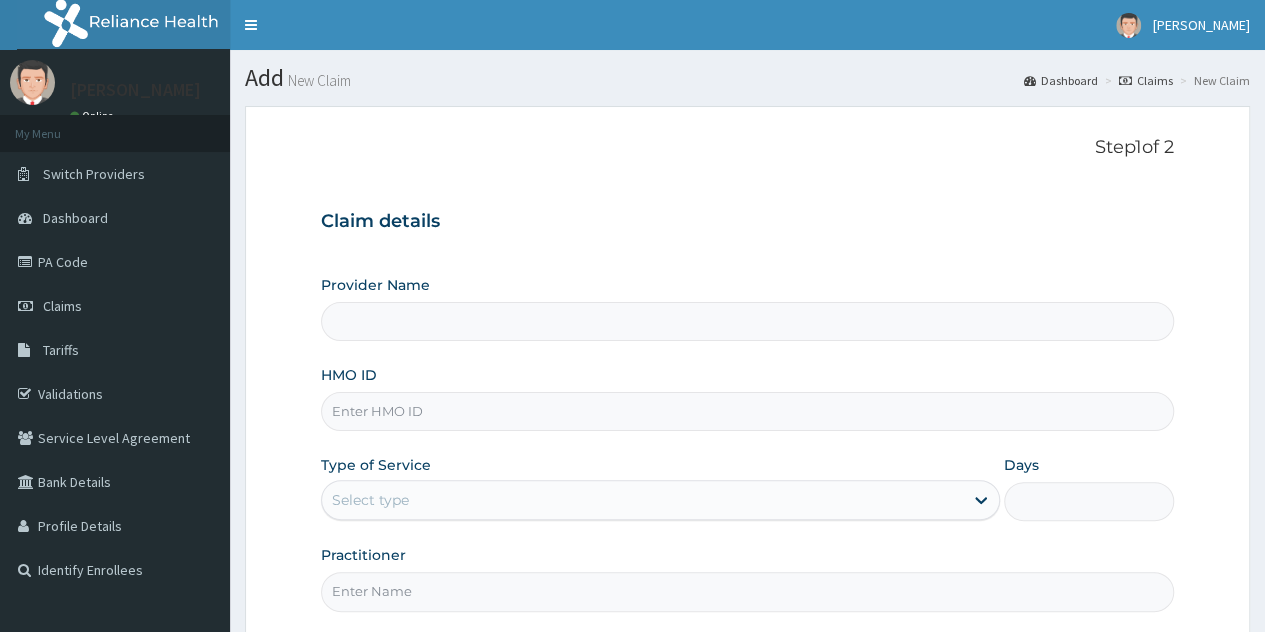 scroll, scrollTop: 0, scrollLeft: 0, axis: both 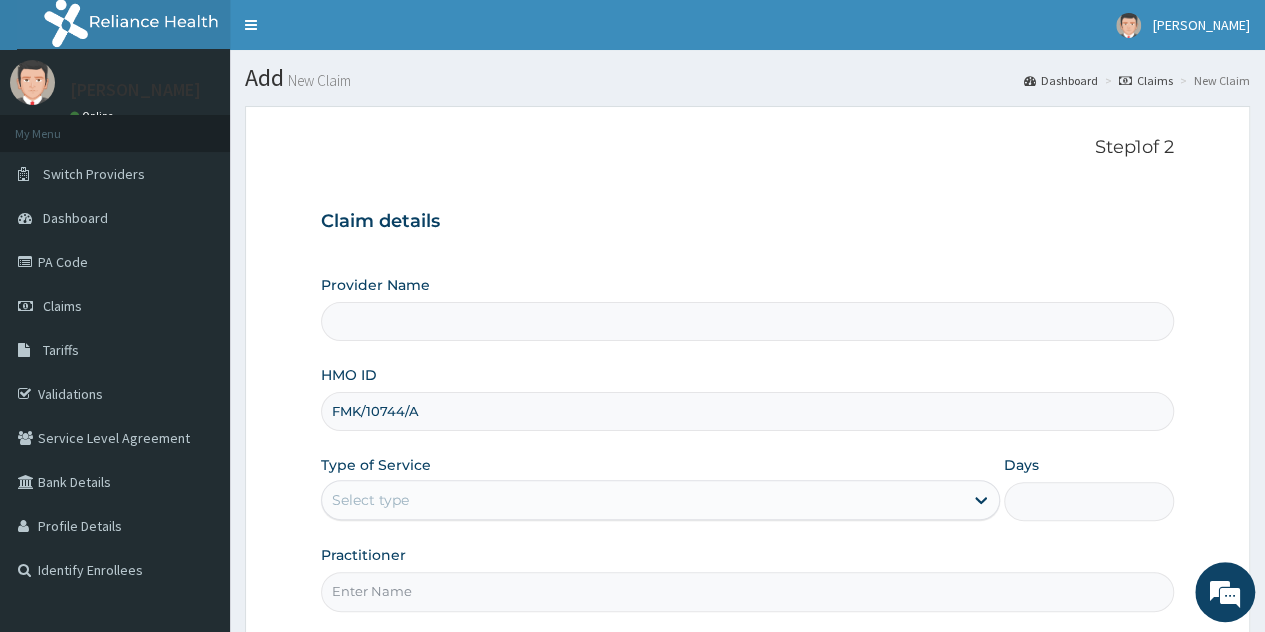 type on "FMK/10744/A" 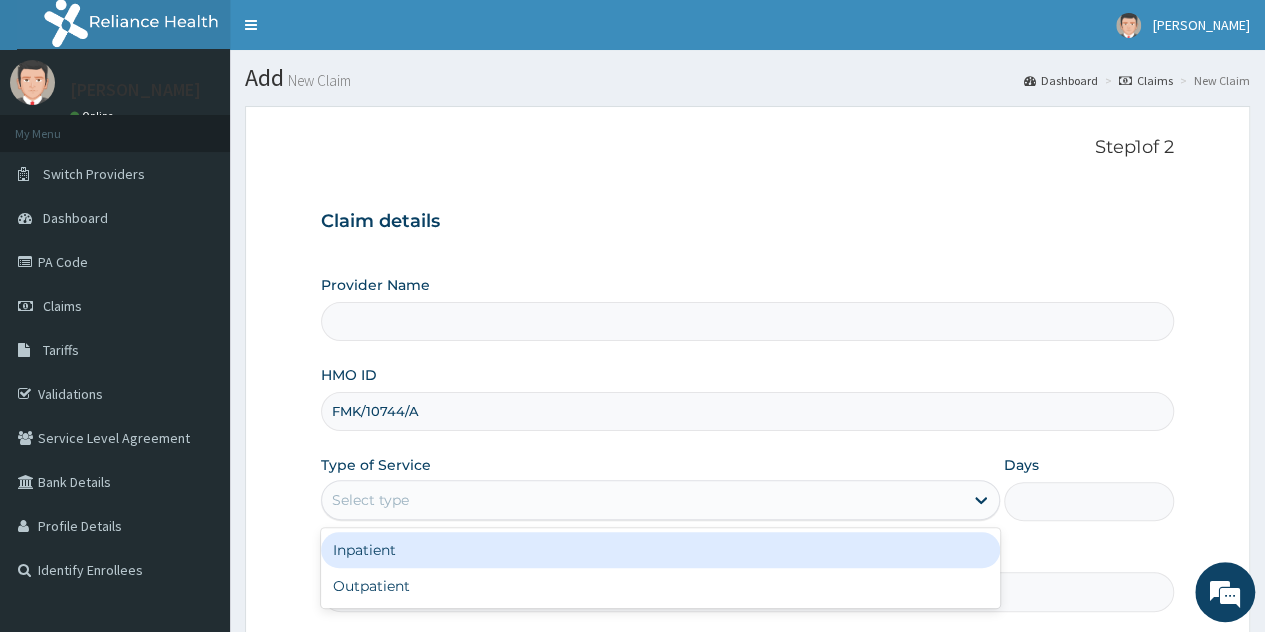 click on "Select type" at bounding box center [642, 500] 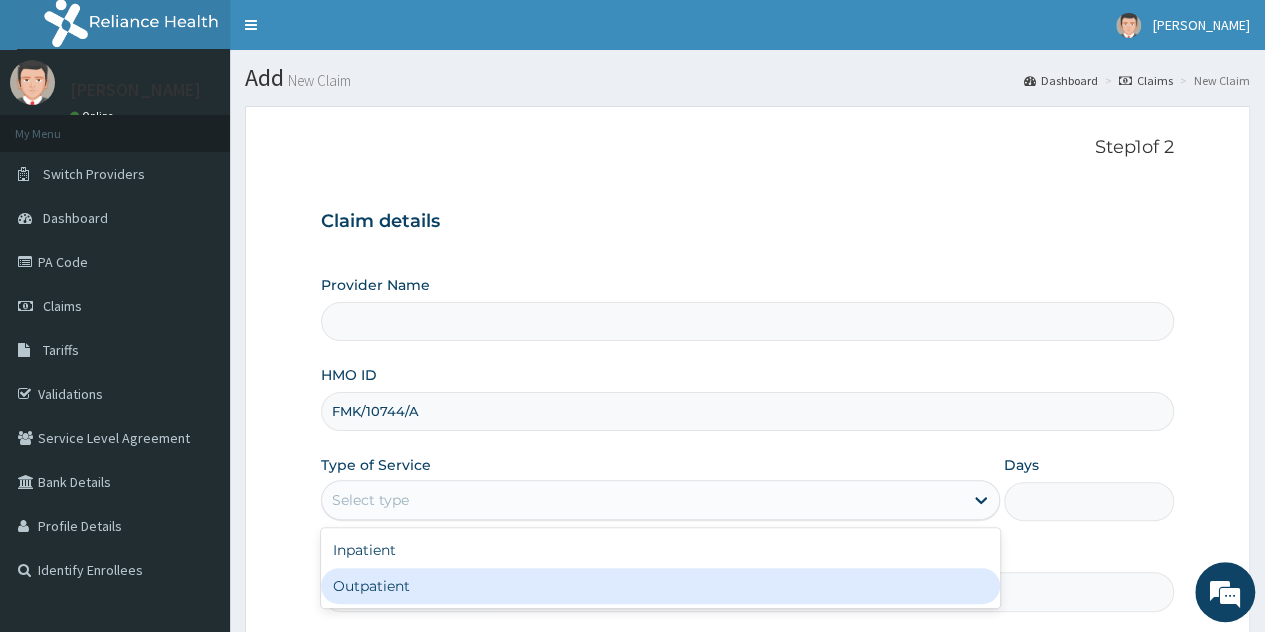 click on "Outpatient" at bounding box center (660, 586) 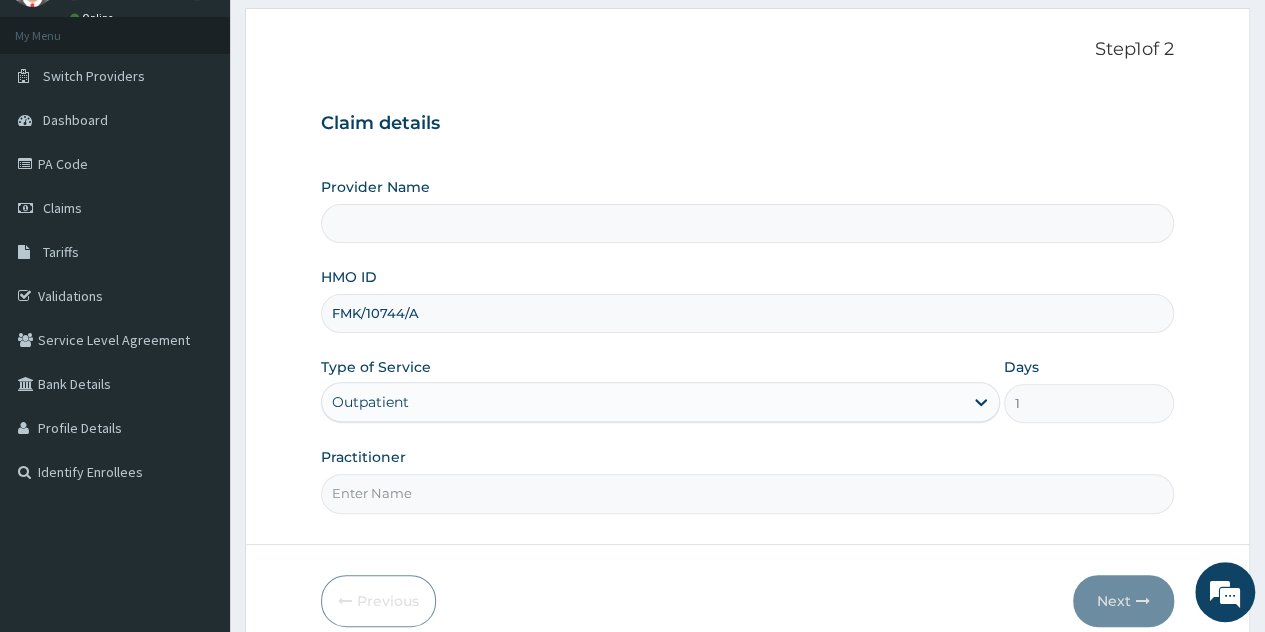 scroll, scrollTop: 188, scrollLeft: 0, axis: vertical 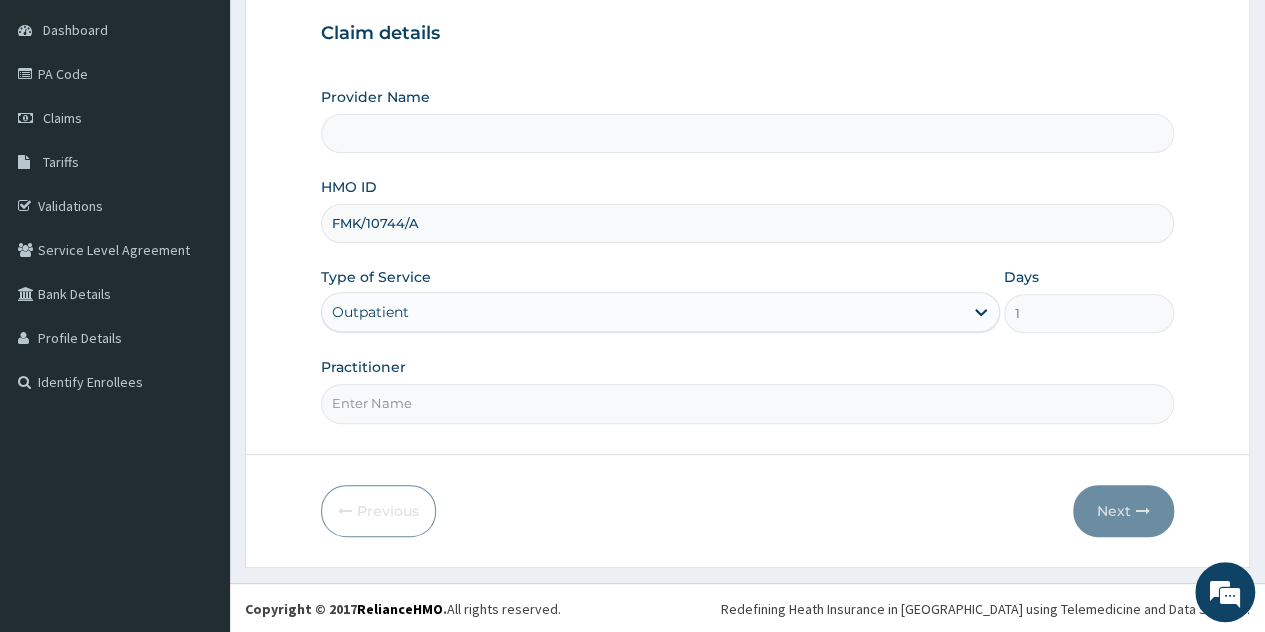 click on "Practitioner" at bounding box center [747, 403] 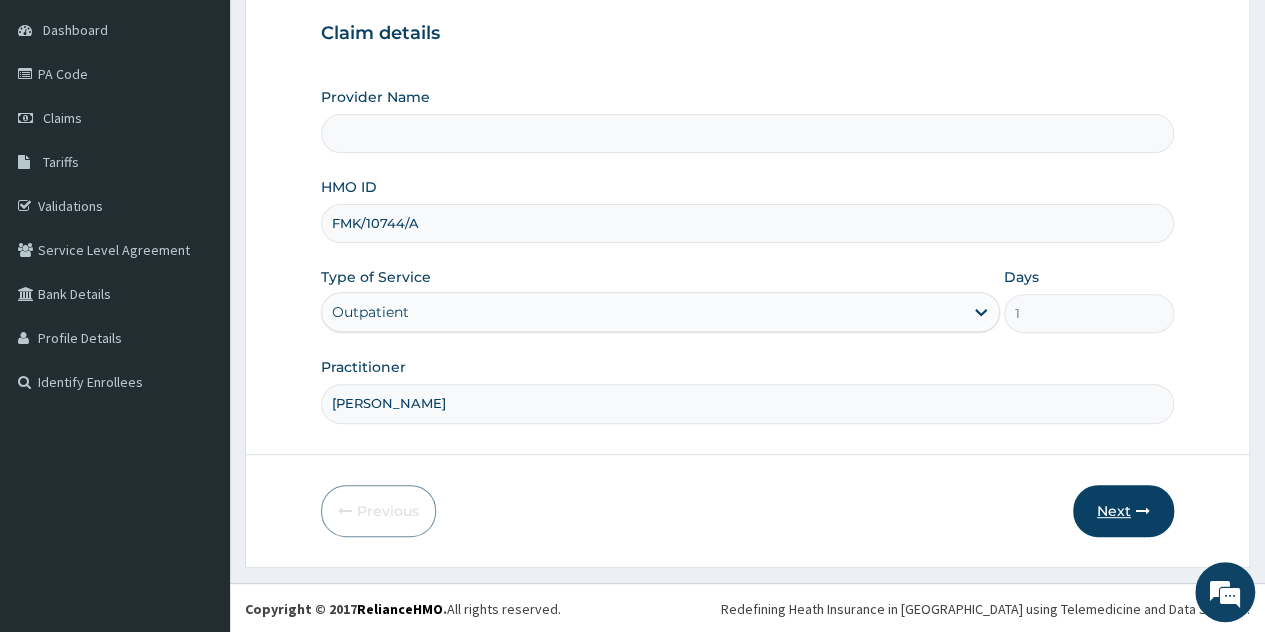 click on "Next" at bounding box center (1123, 511) 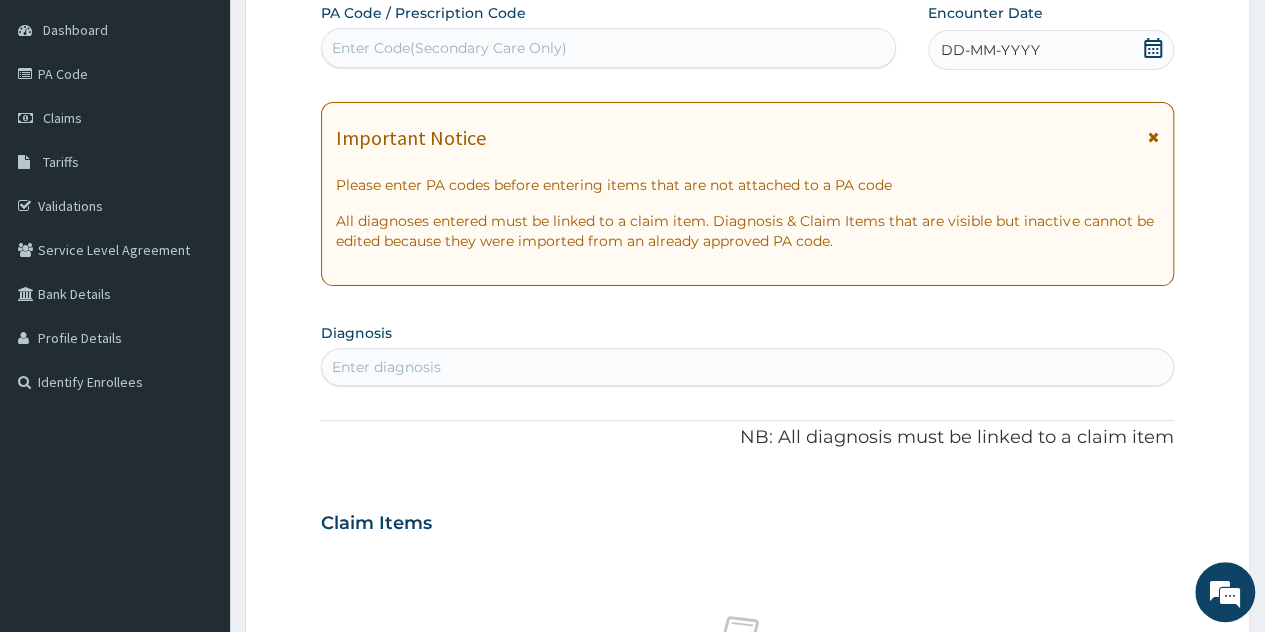 click on "DD-MM-YYYY" at bounding box center [990, 50] 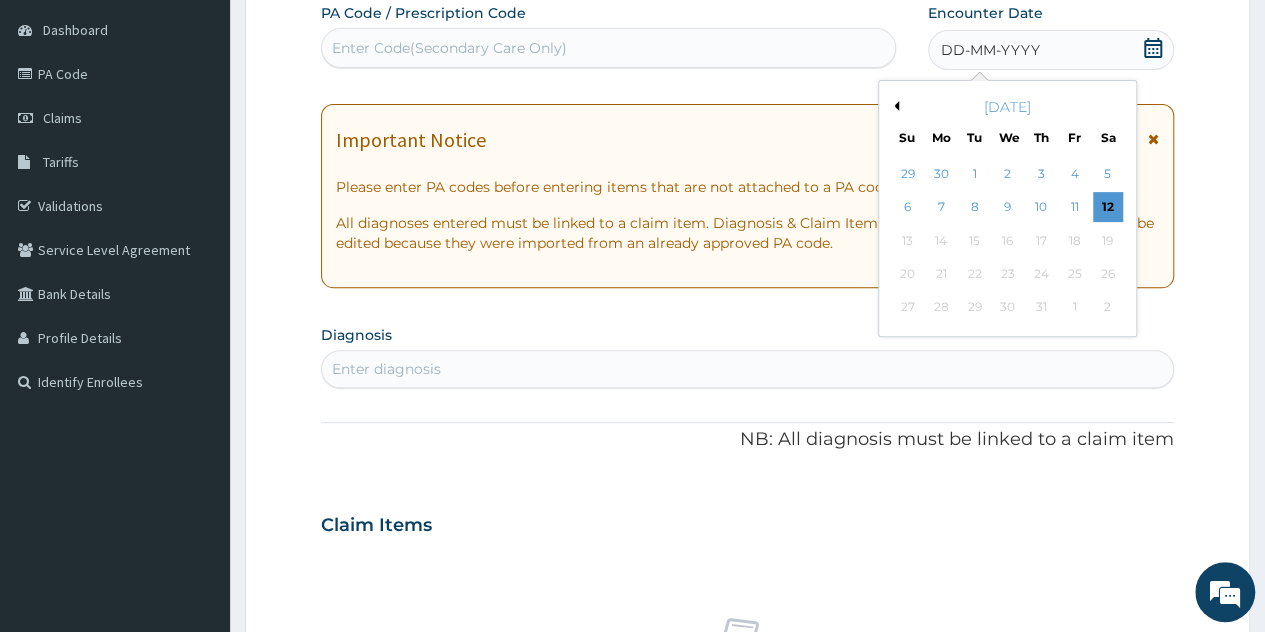 click on "Previous Month" at bounding box center [894, 106] 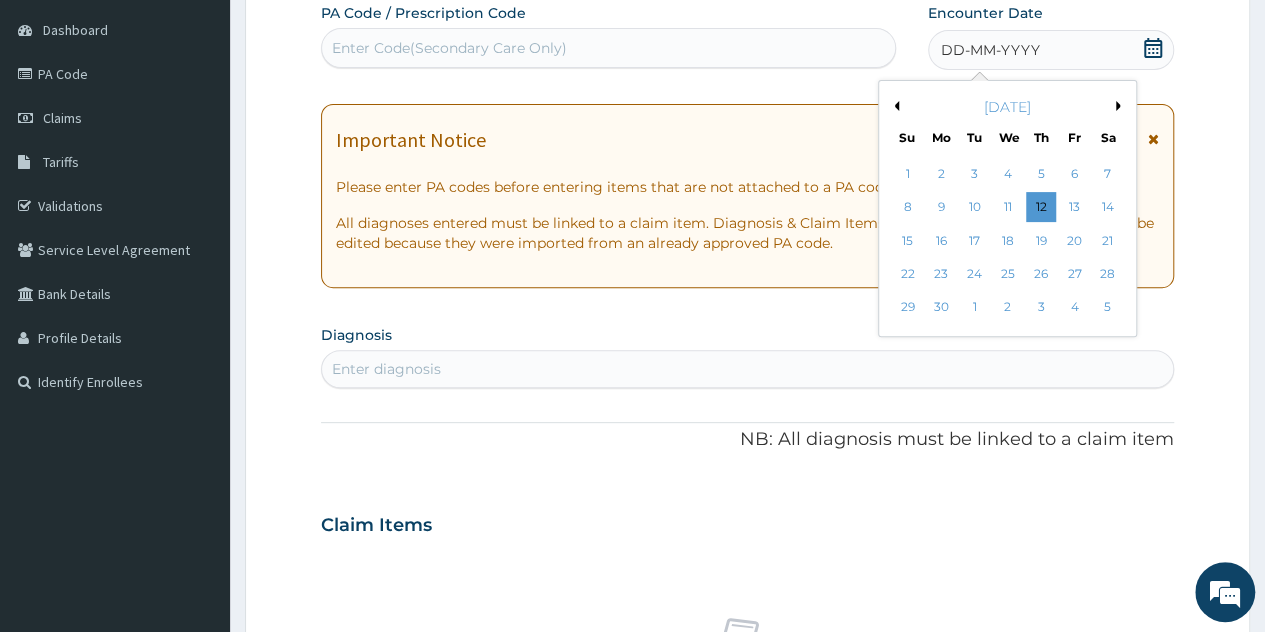 click on "Previous Month" at bounding box center (894, 106) 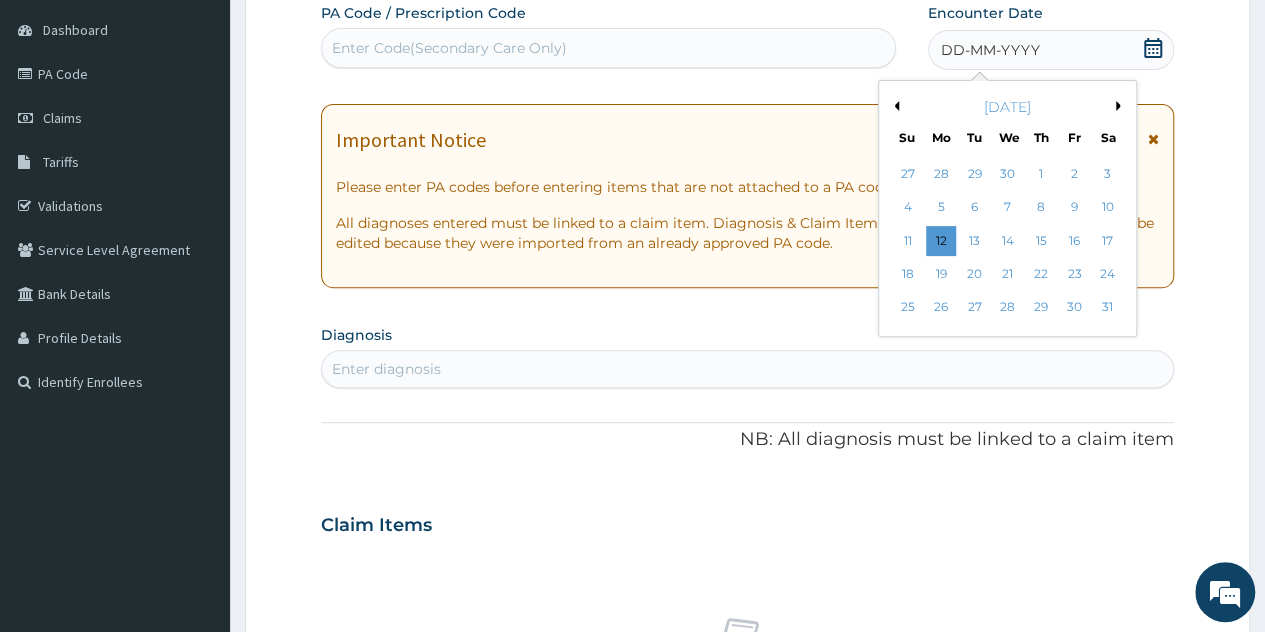 click on "Previous Month" at bounding box center [894, 106] 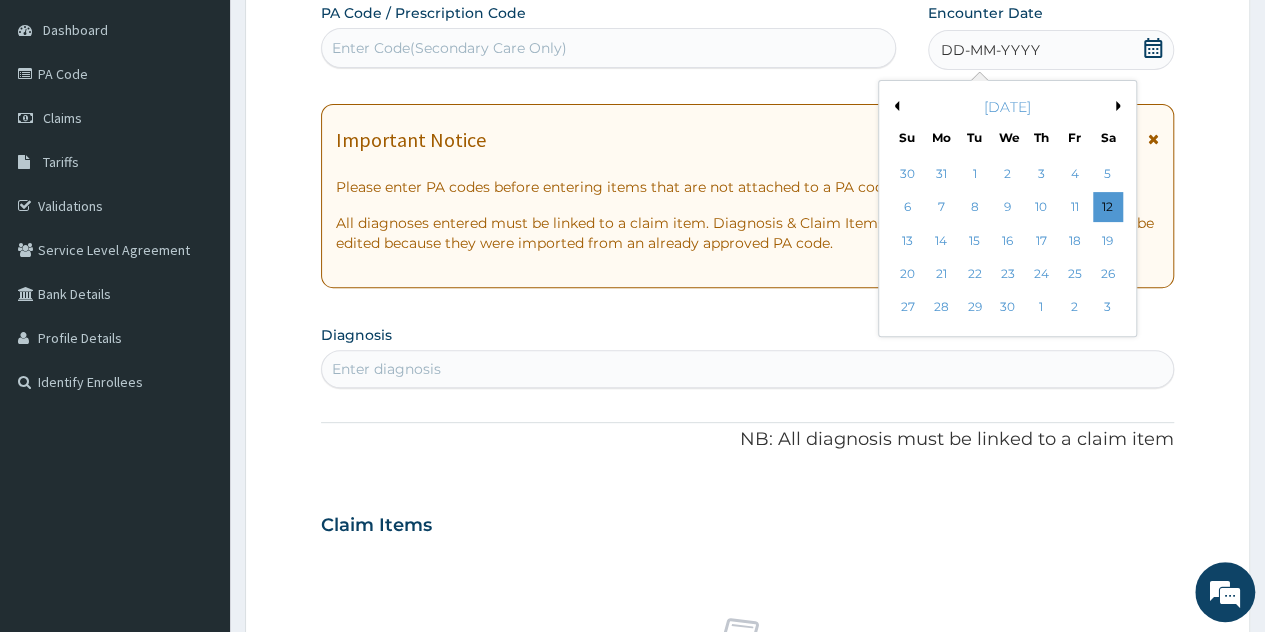 click on "Previous Month" at bounding box center [894, 106] 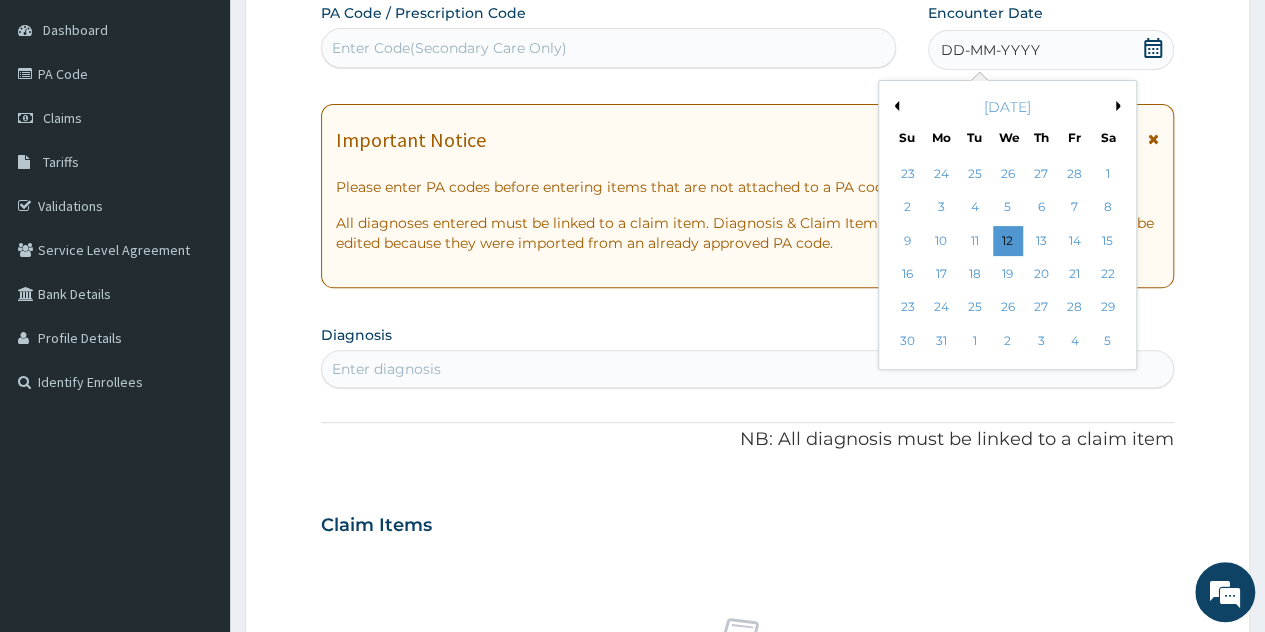 click on "Previous Month" at bounding box center (894, 106) 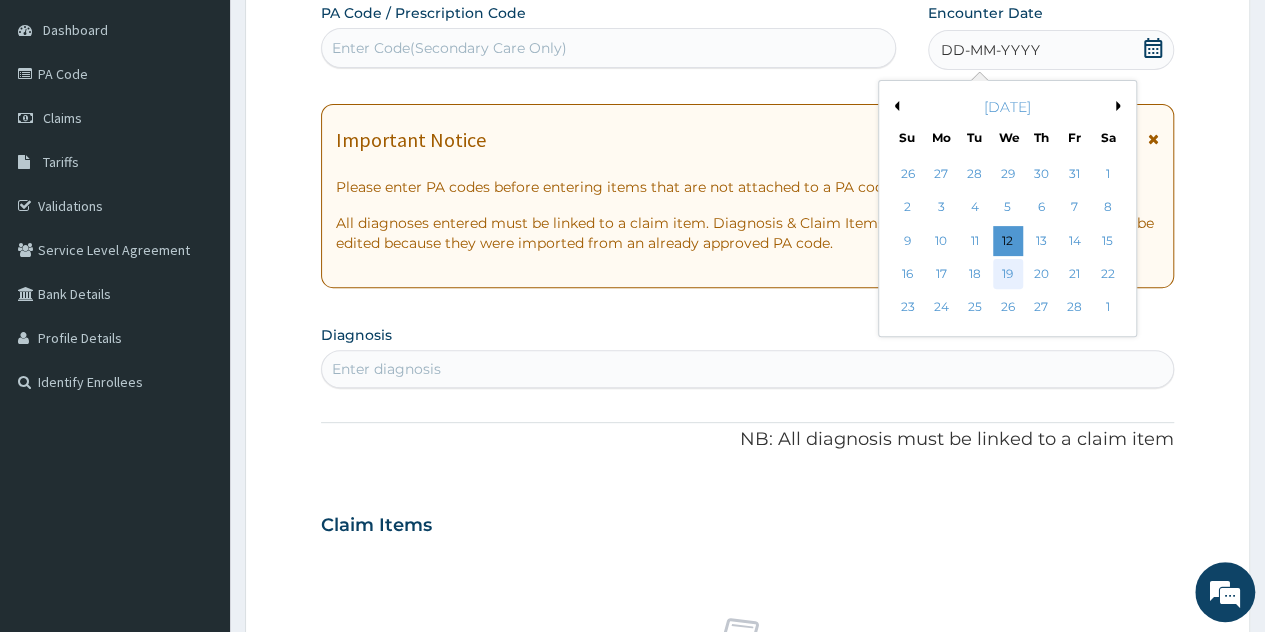 click on "19" at bounding box center (1007, 274) 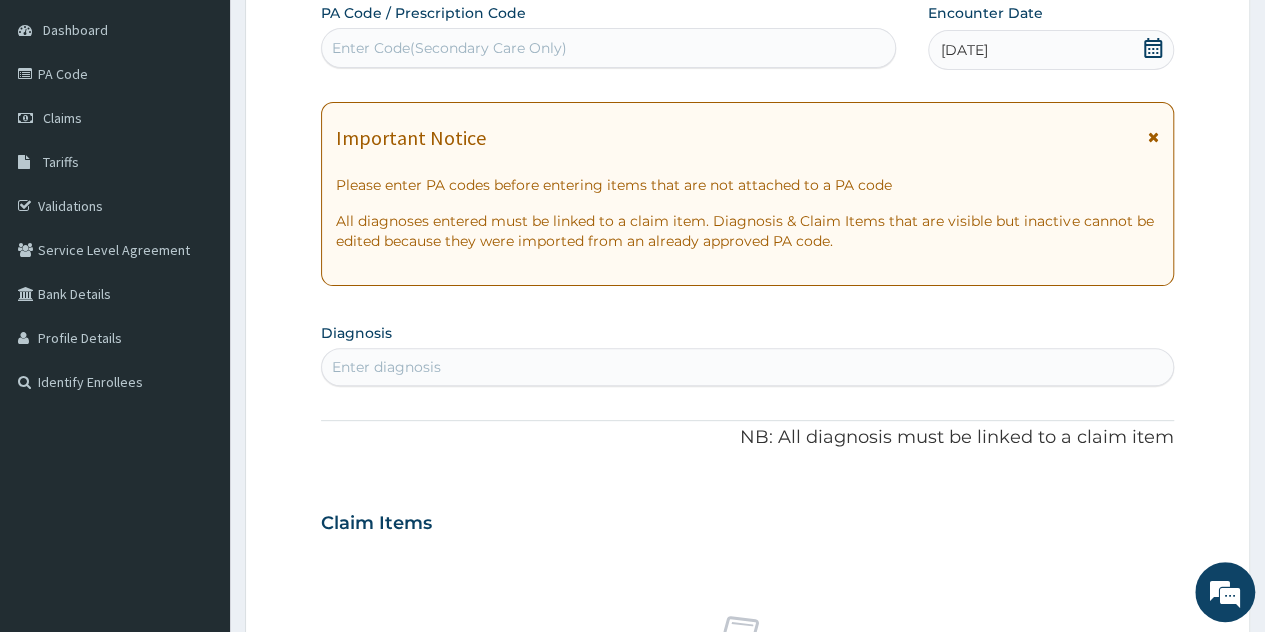 scroll, scrollTop: 0, scrollLeft: 0, axis: both 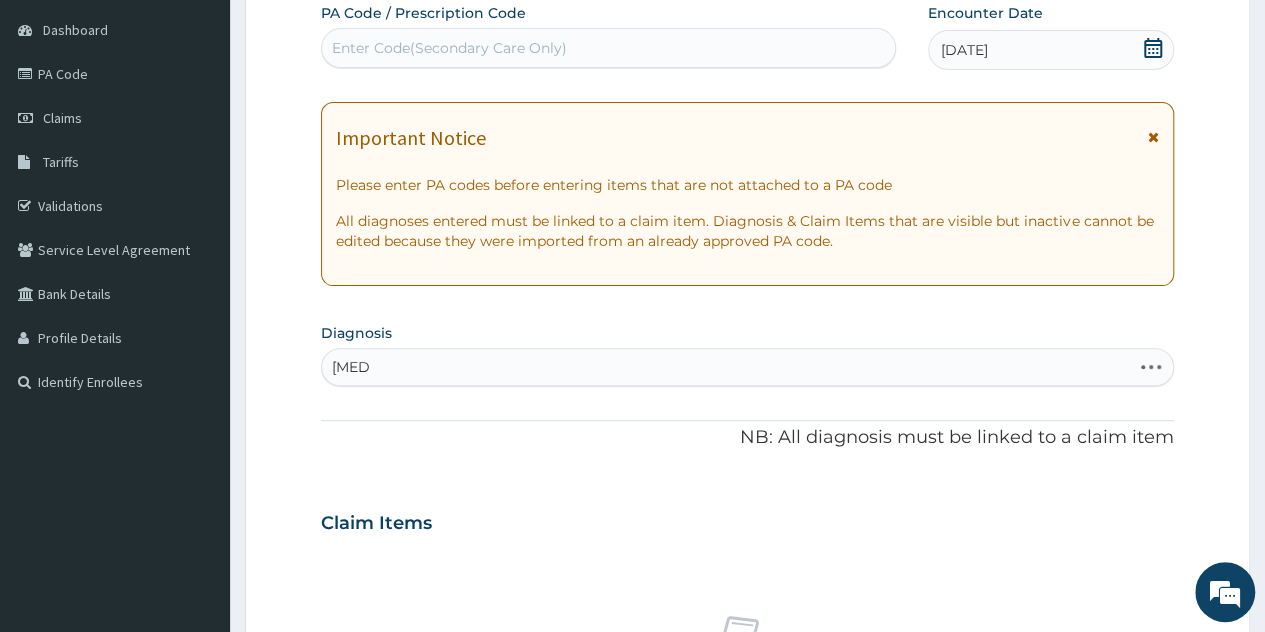 type on "gastroe" 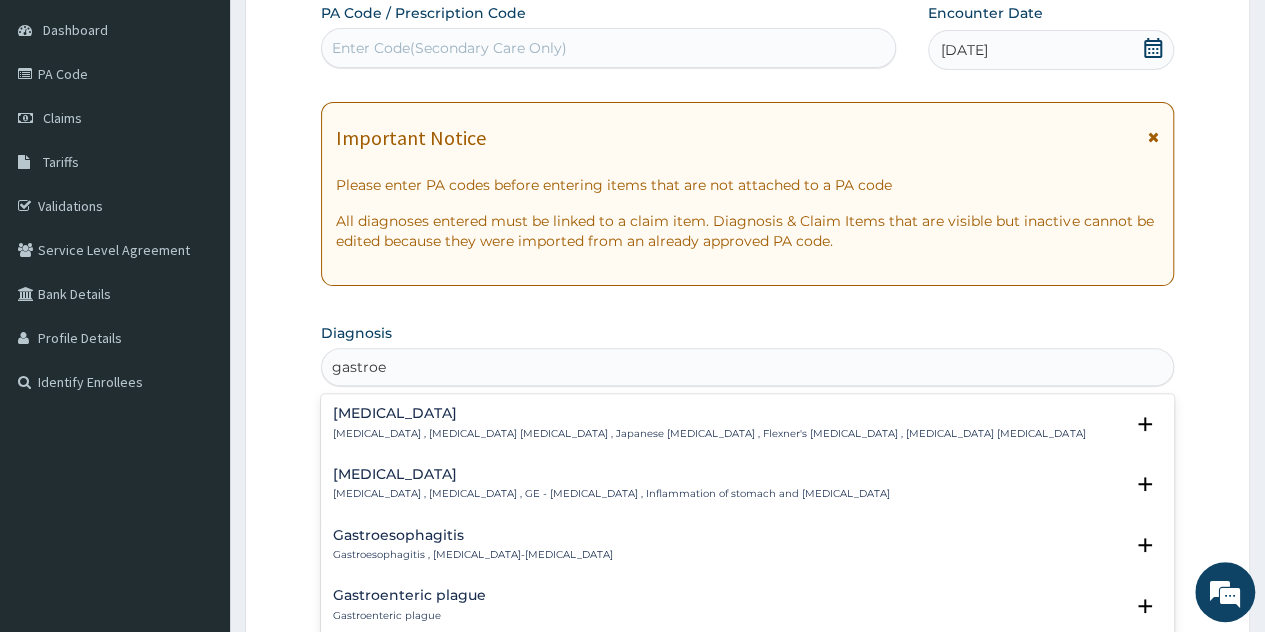 click on "Gastroenteritis , Gastroenteropathy , GE - Gastroenteritis , Inflammation of stomach and intestine" at bounding box center [611, 494] 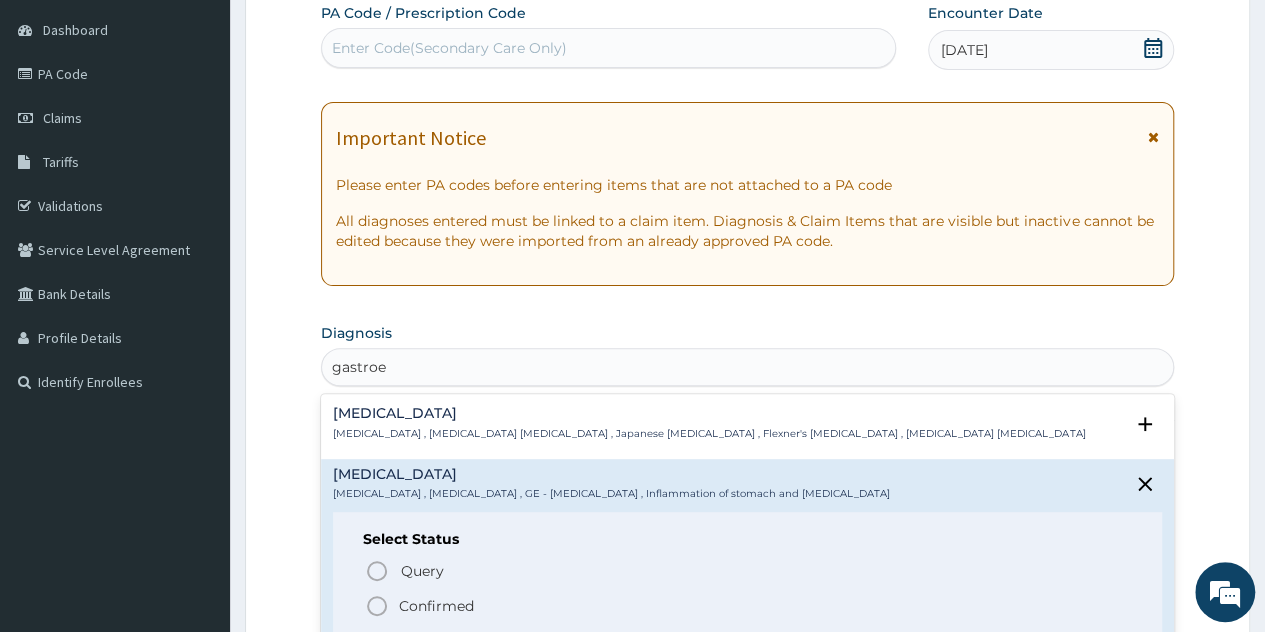 click on "Confirmed" at bounding box center (748, 606) 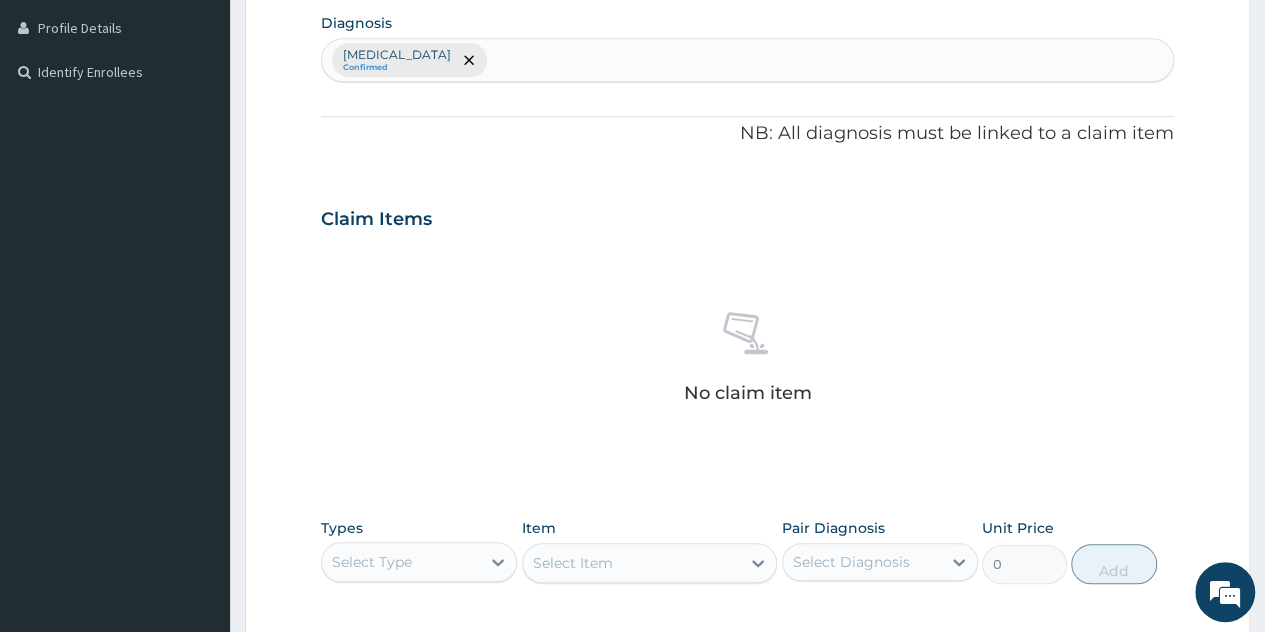 scroll, scrollTop: 588, scrollLeft: 0, axis: vertical 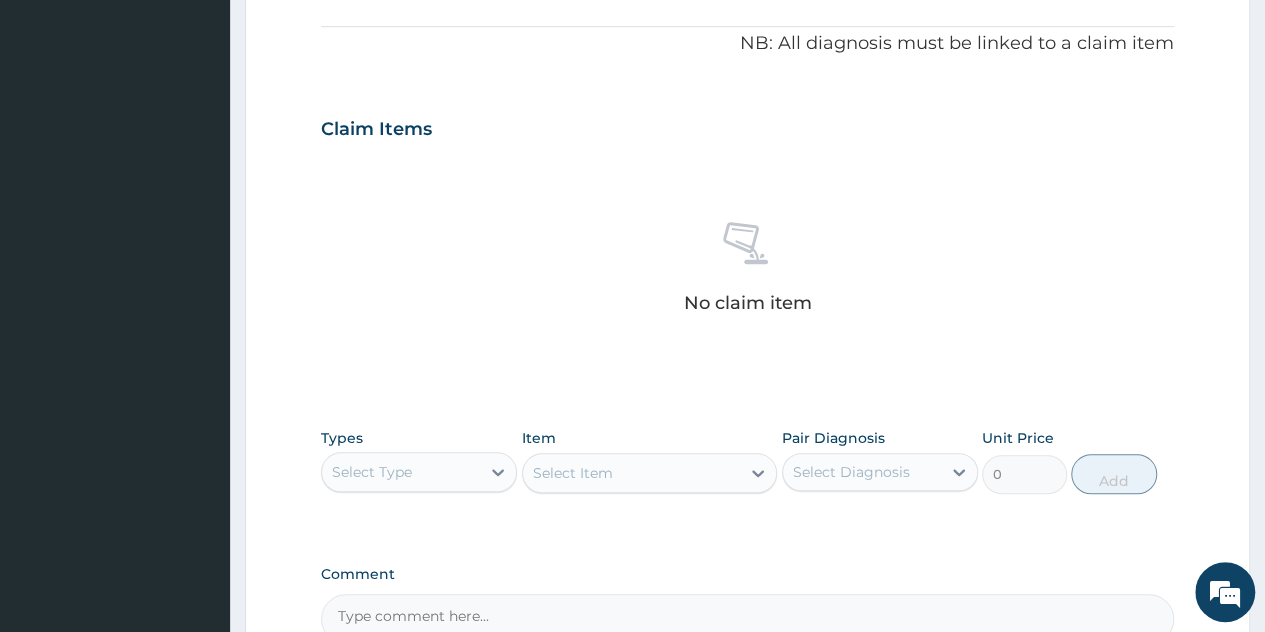 click on "Select Type" at bounding box center [372, 472] 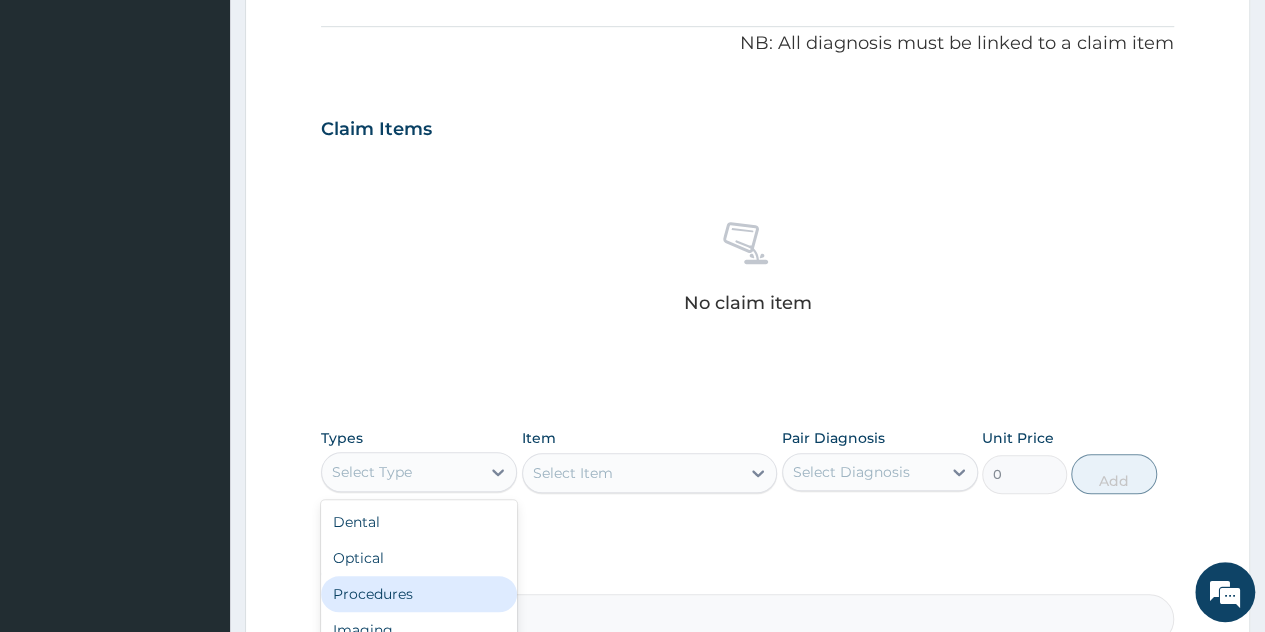 click on "Procedures" at bounding box center (419, 594) 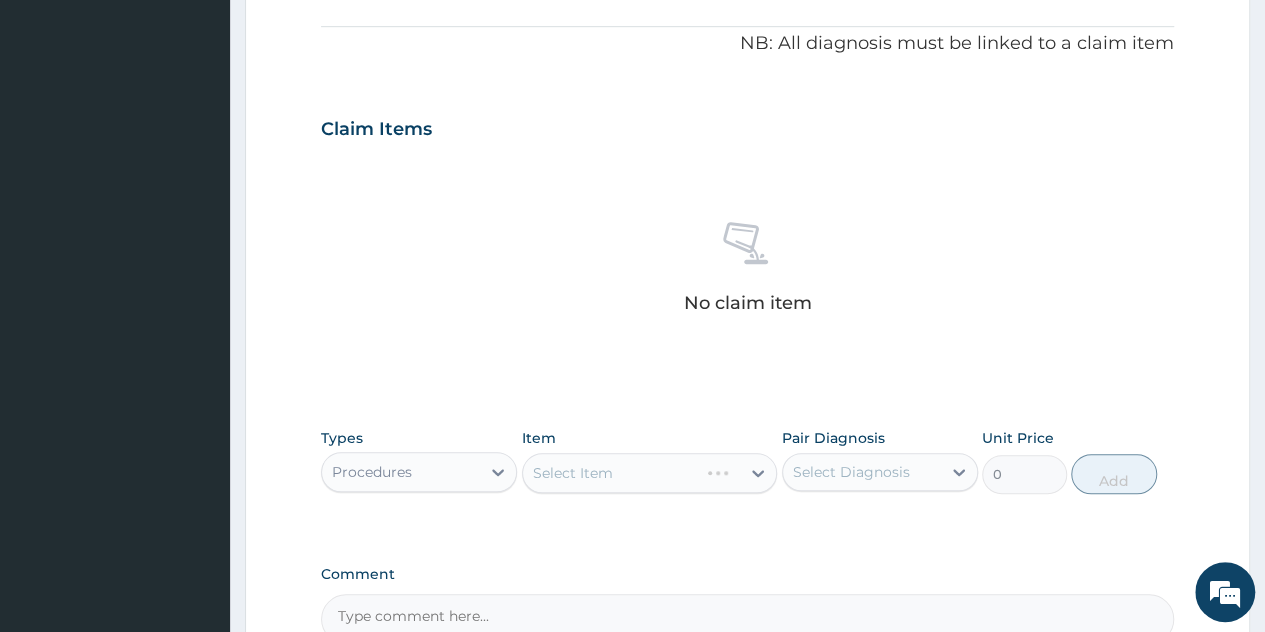 click on "Select Item" at bounding box center (650, 473) 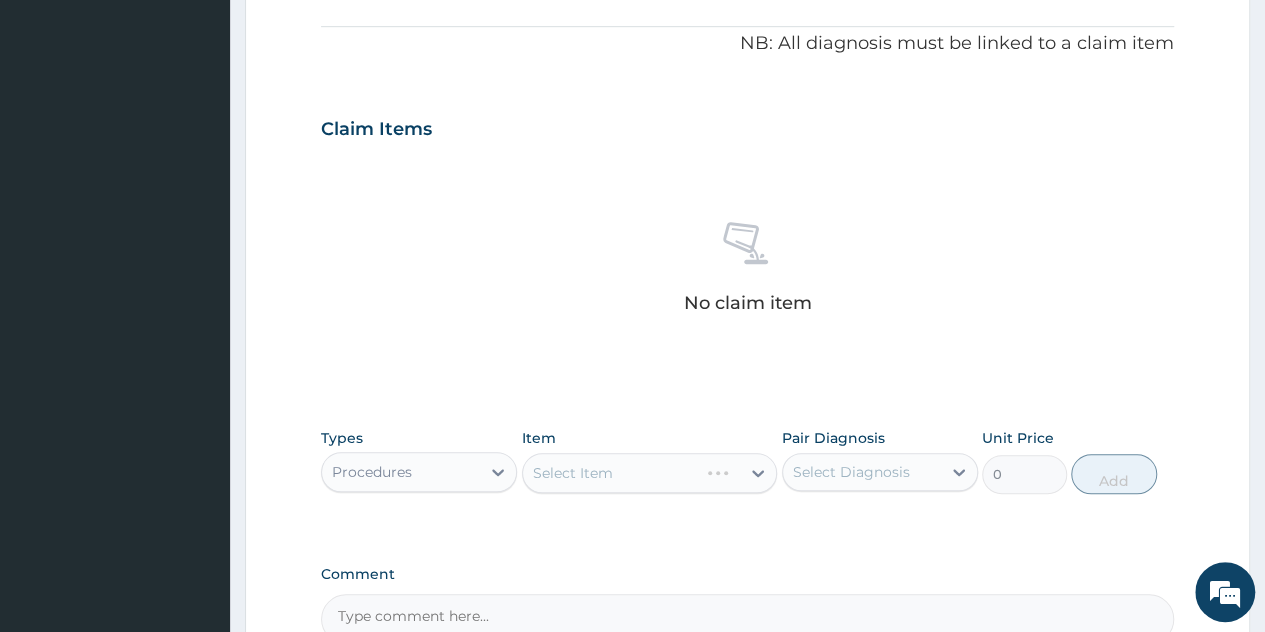 click on "Select Item" at bounding box center [650, 473] 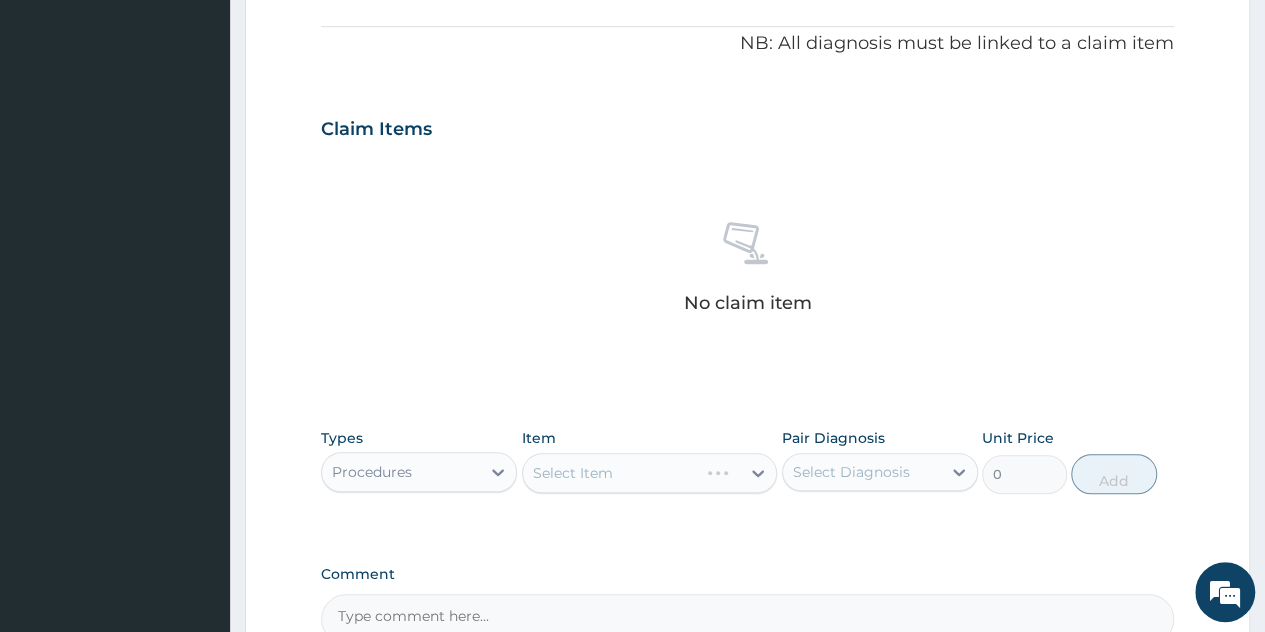 click on "Select Item" at bounding box center [650, 473] 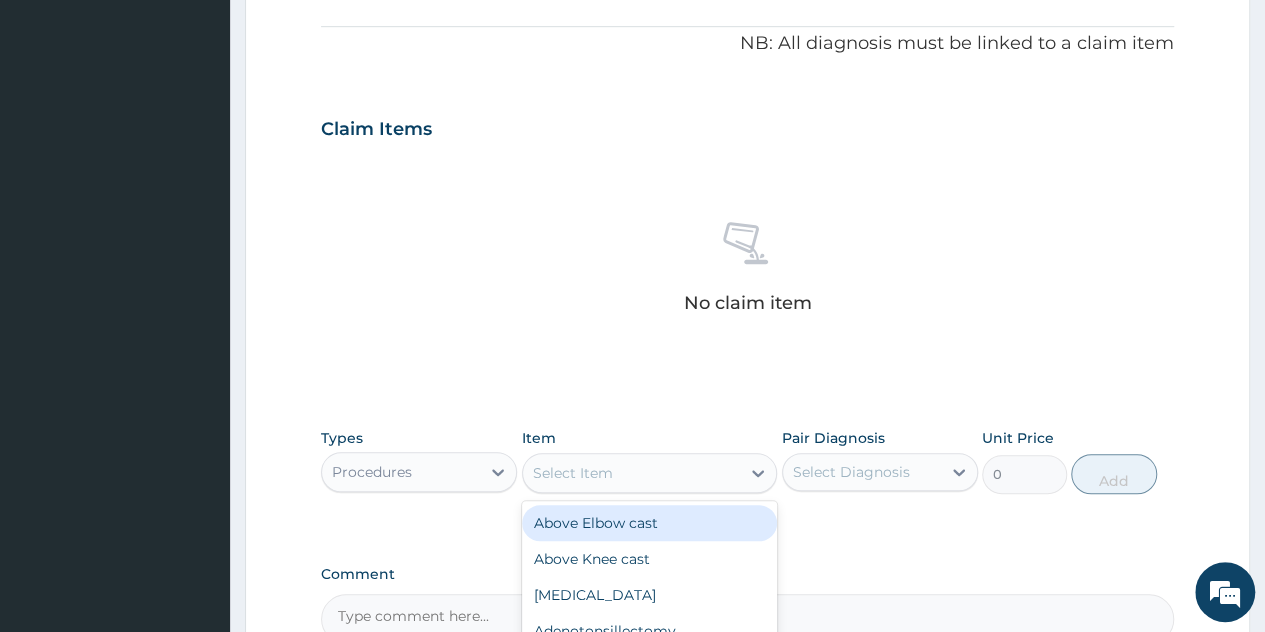 click on "Select Item" at bounding box center [632, 473] 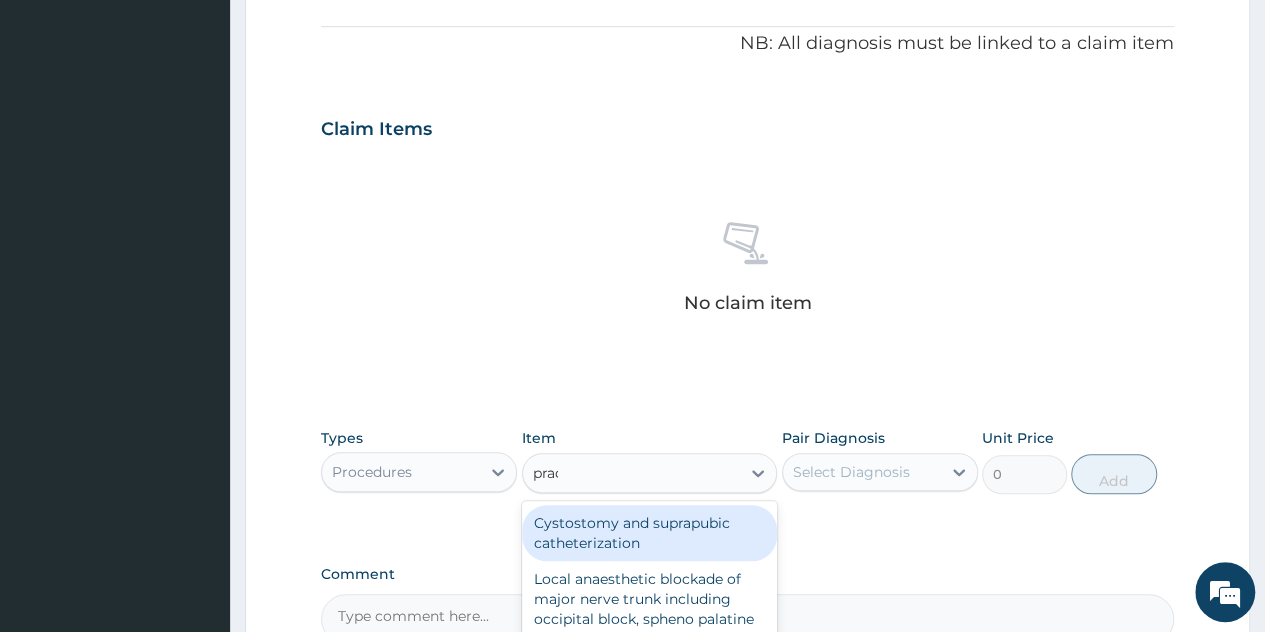 type on "pract" 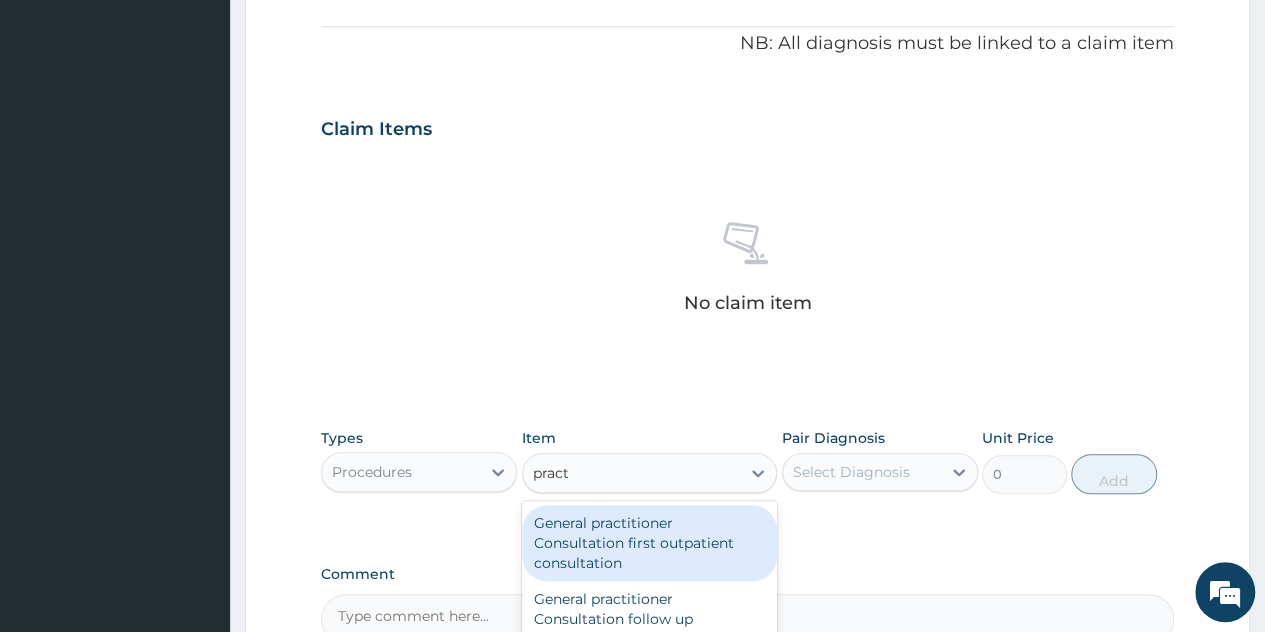 type 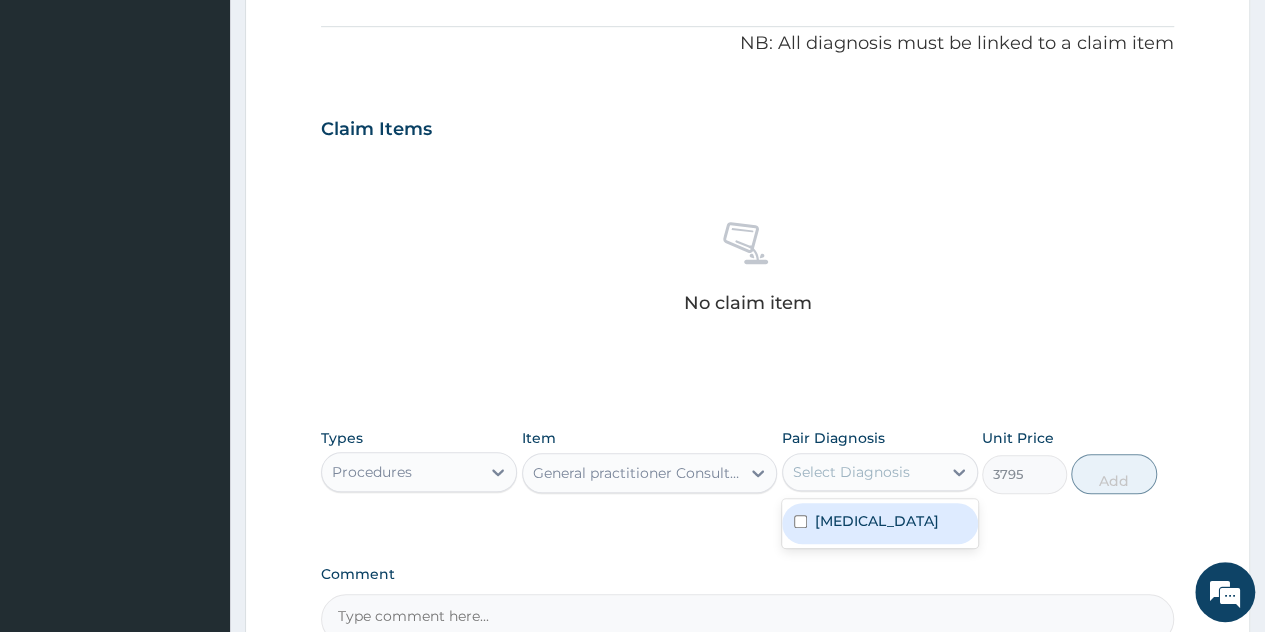 click on "Select Diagnosis" at bounding box center [851, 472] 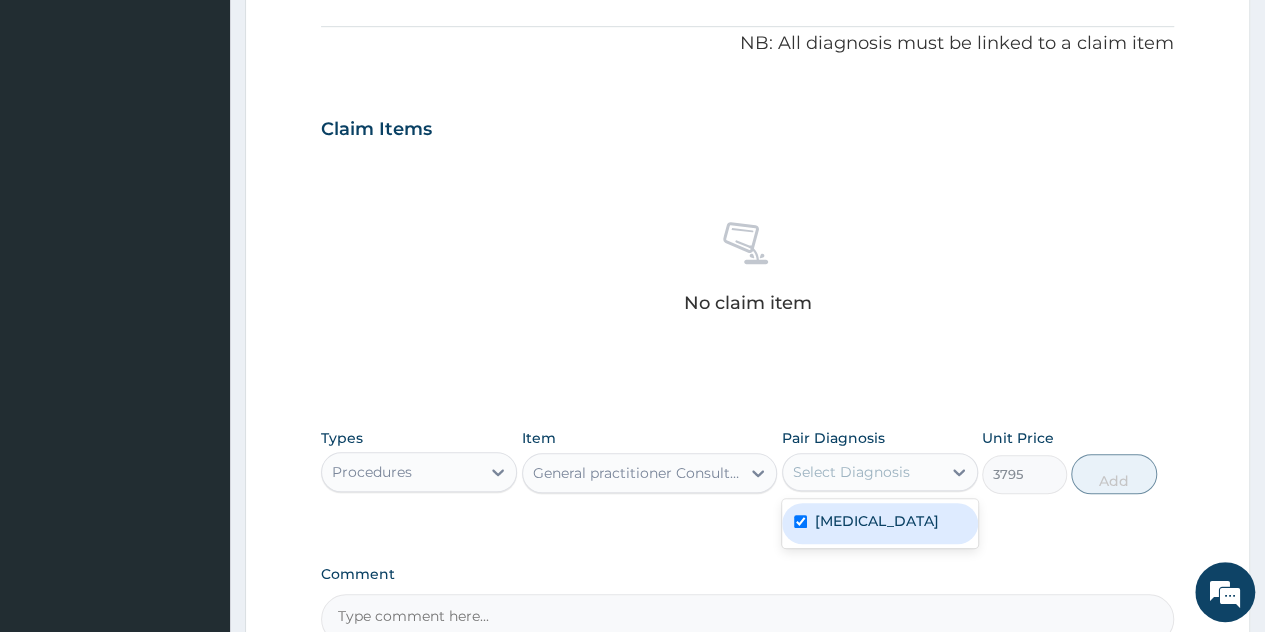 checkbox on "true" 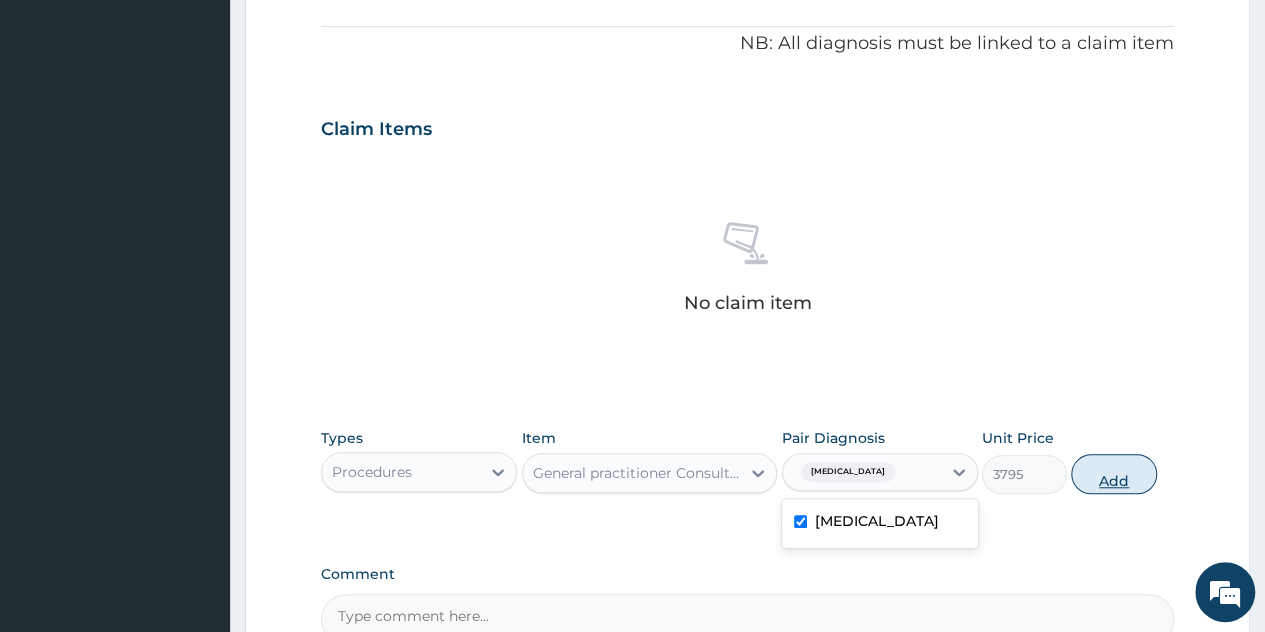 click on "Add" at bounding box center [1113, 474] 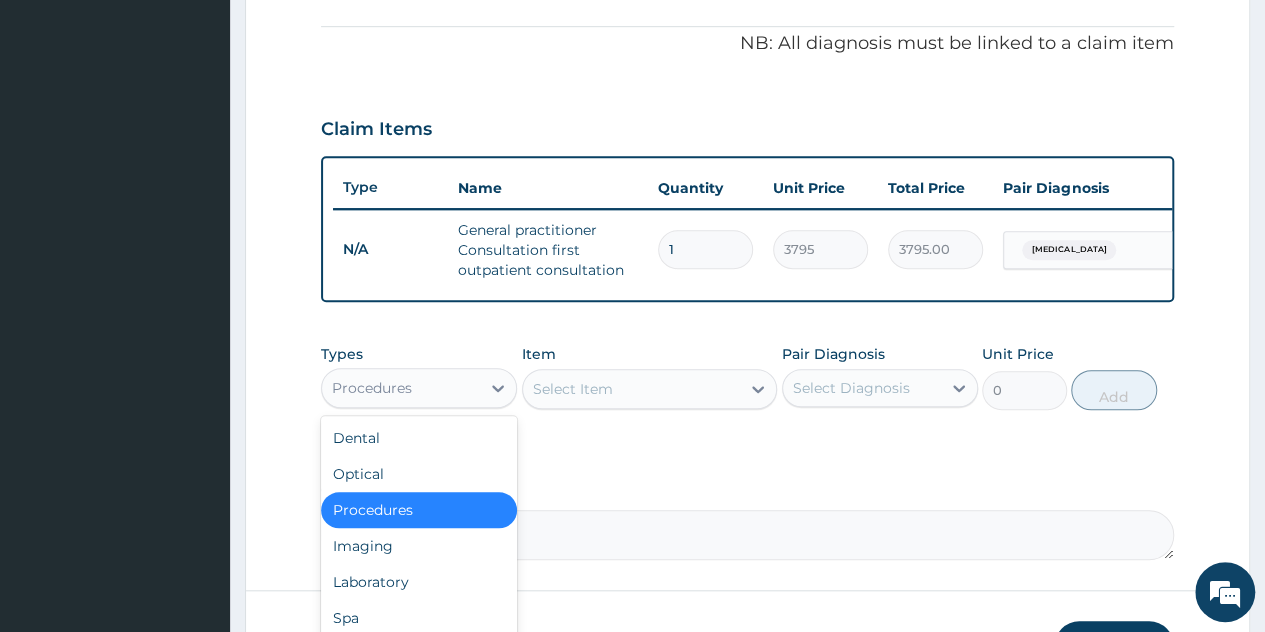 click on "Procedures" at bounding box center (401, 388) 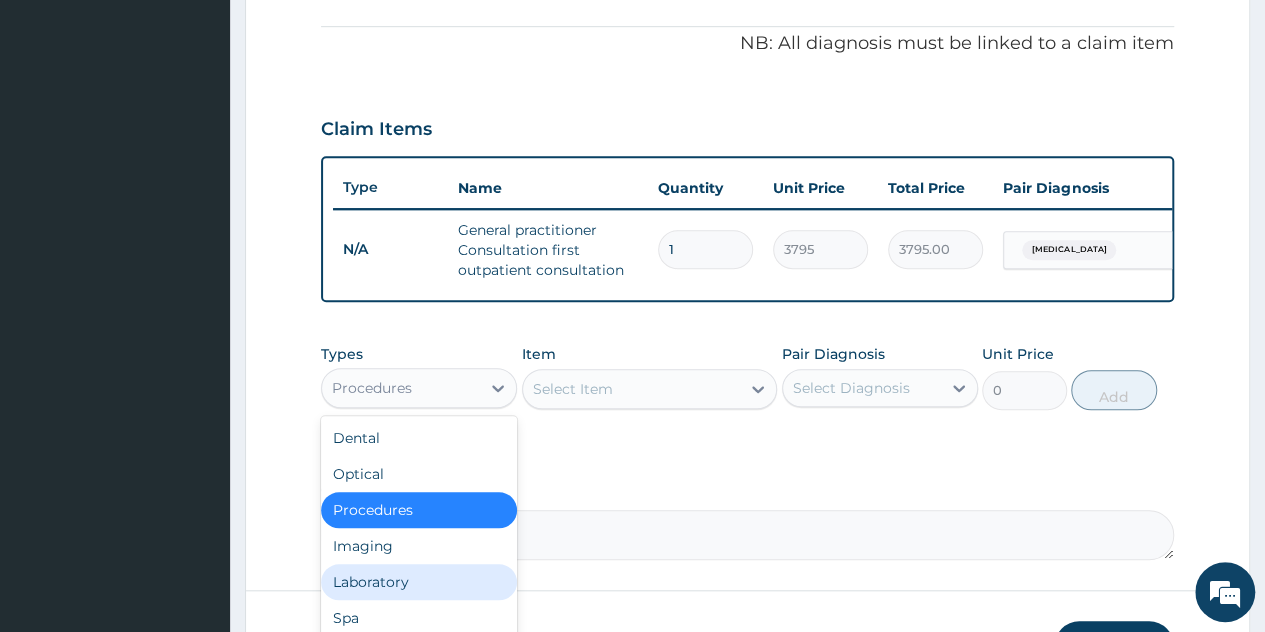 click on "Laboratory" at bounding box center [419, 582] 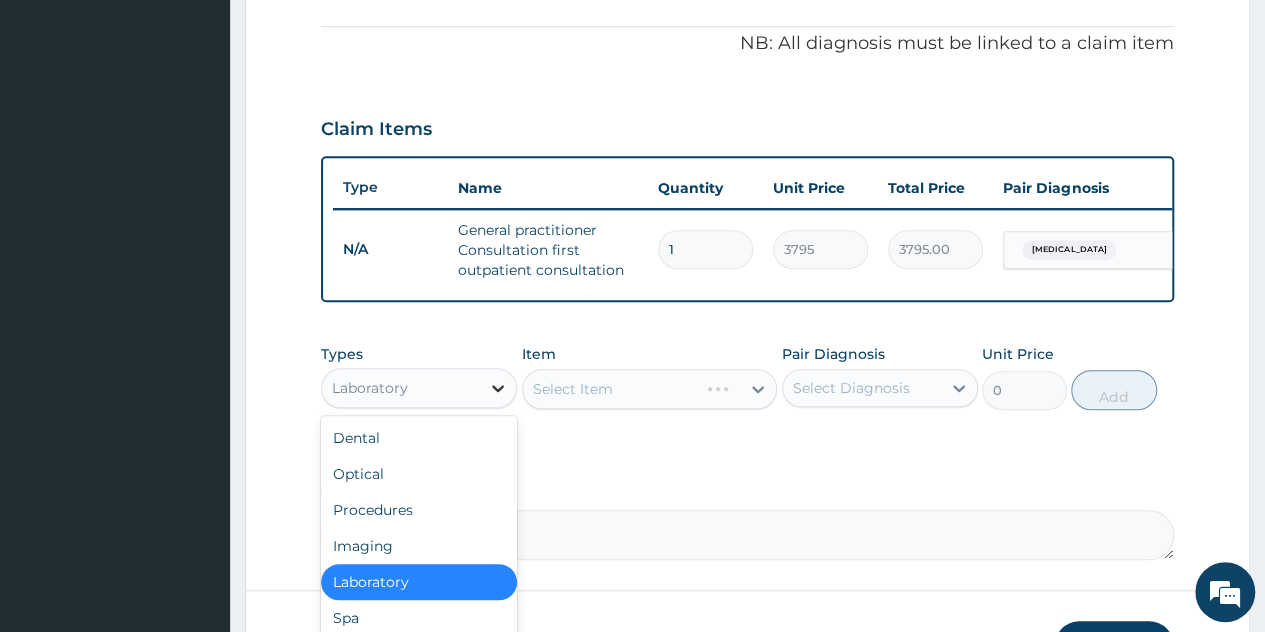 click at bounding box center [498, 388] 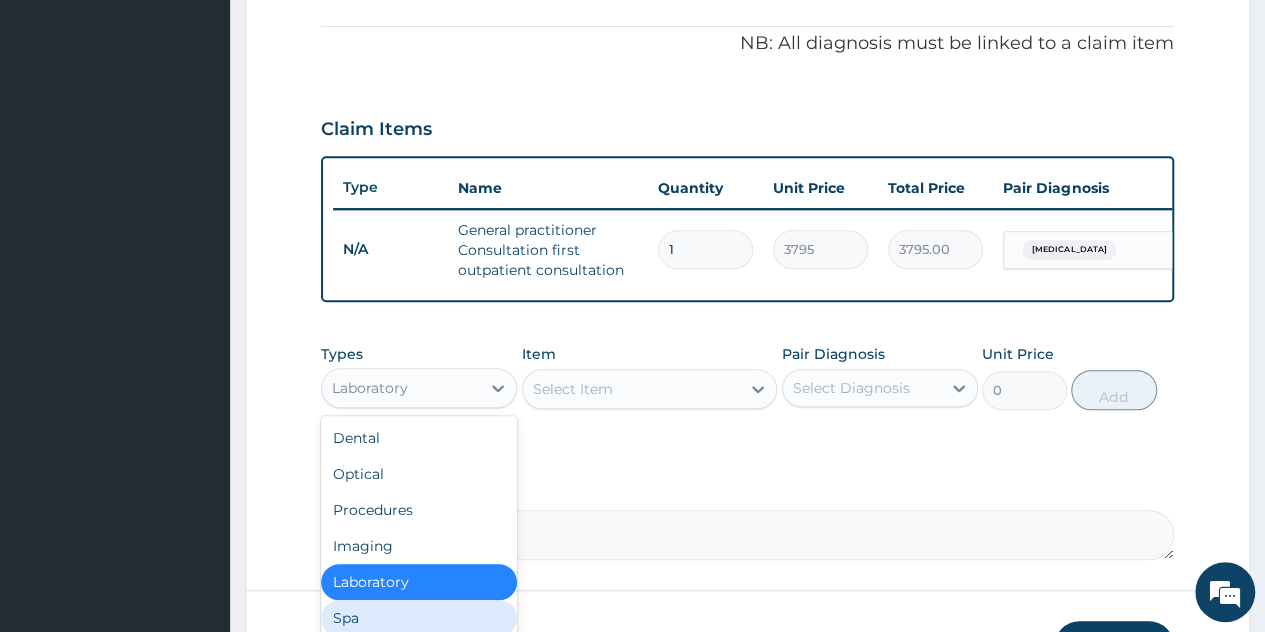 scroll, scrollTop: 68, scrollLeft: 0, axis: vertical 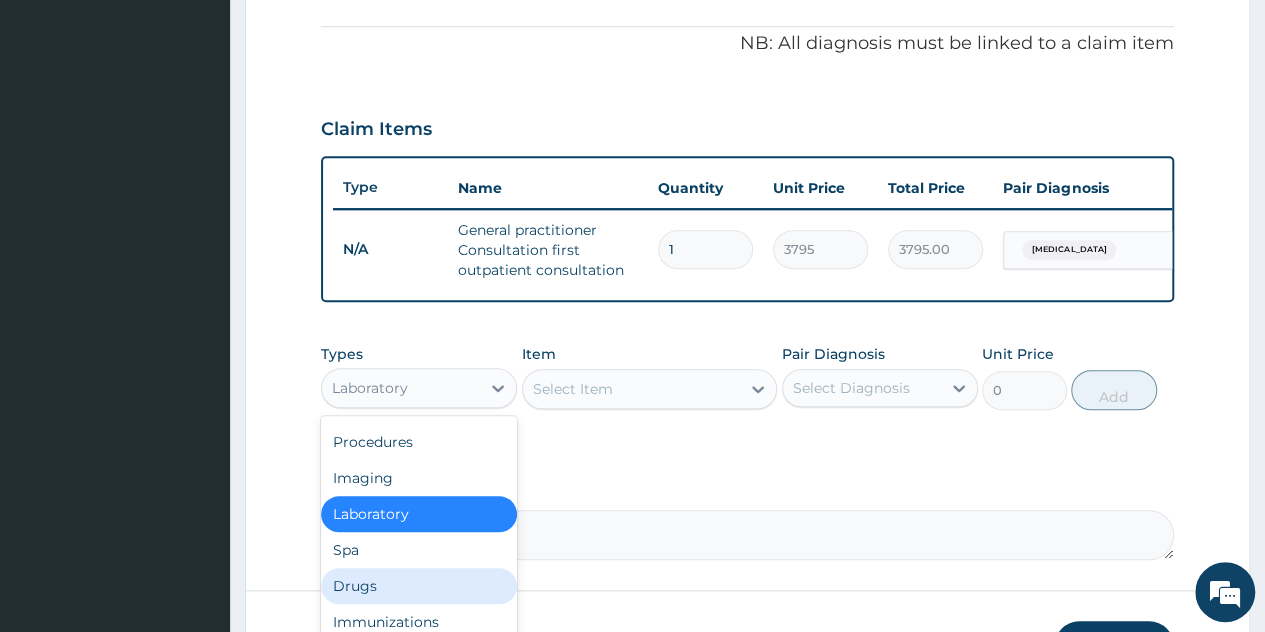 click on "Drugs" at bounding box center (419, 586) 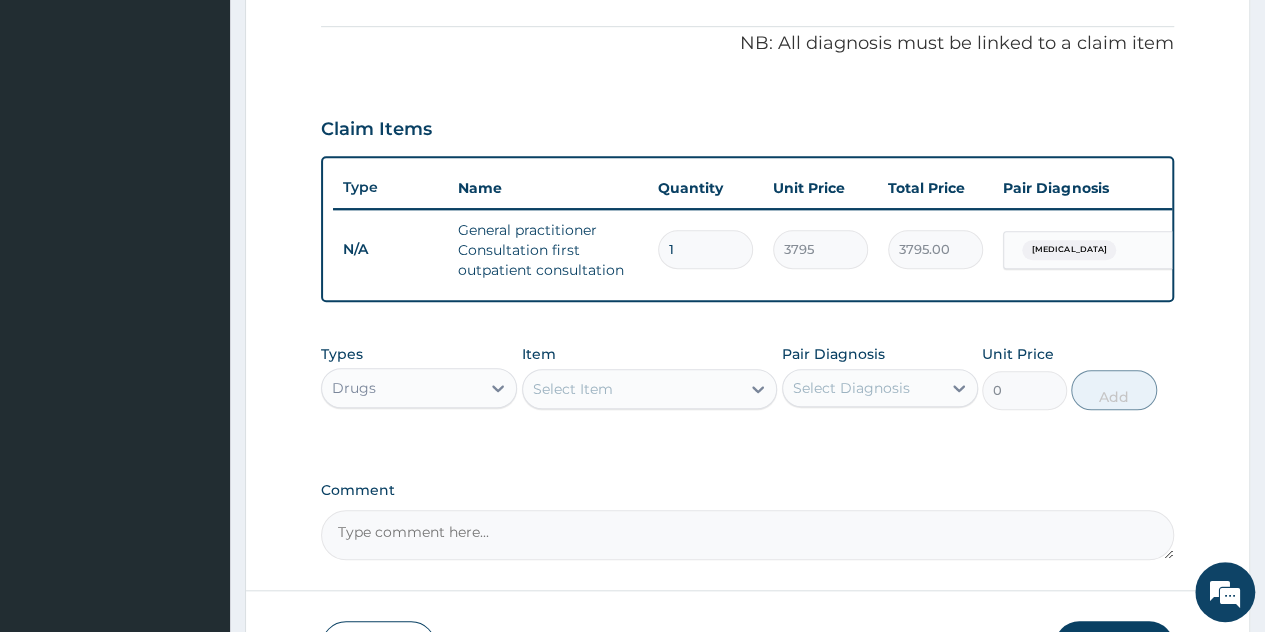 drag, startPoint x: 683, startPoint y: 396, endPoint x: 686, endPoint y: 381, distance: 15.297058 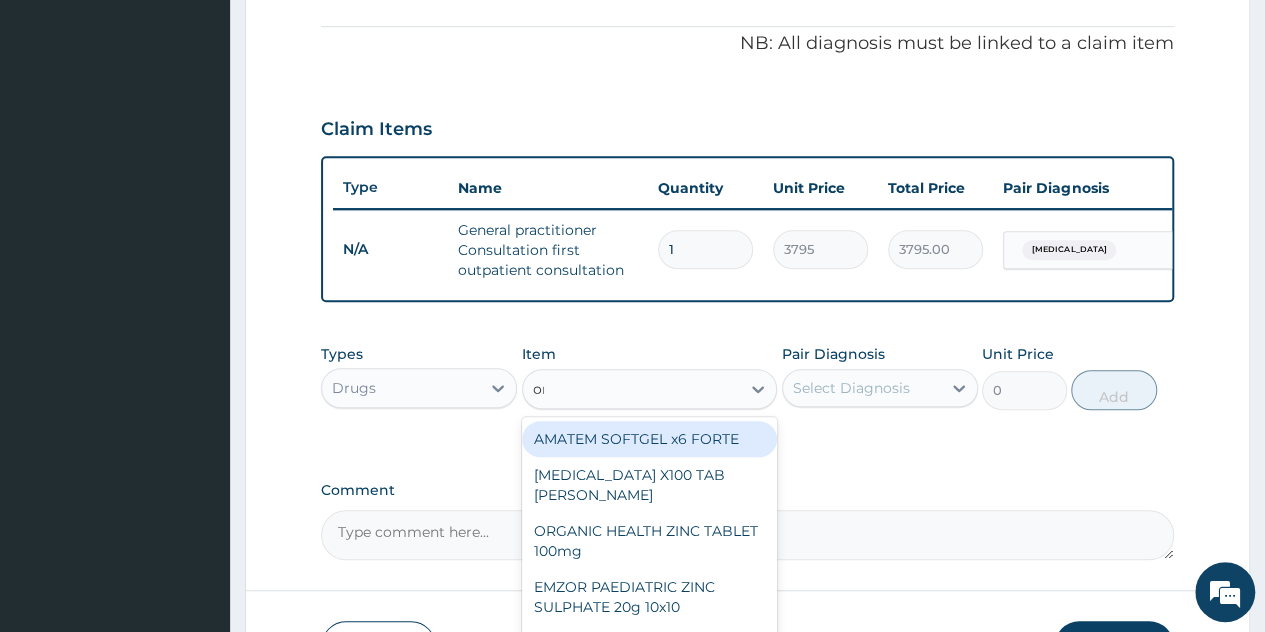 type on "ors" 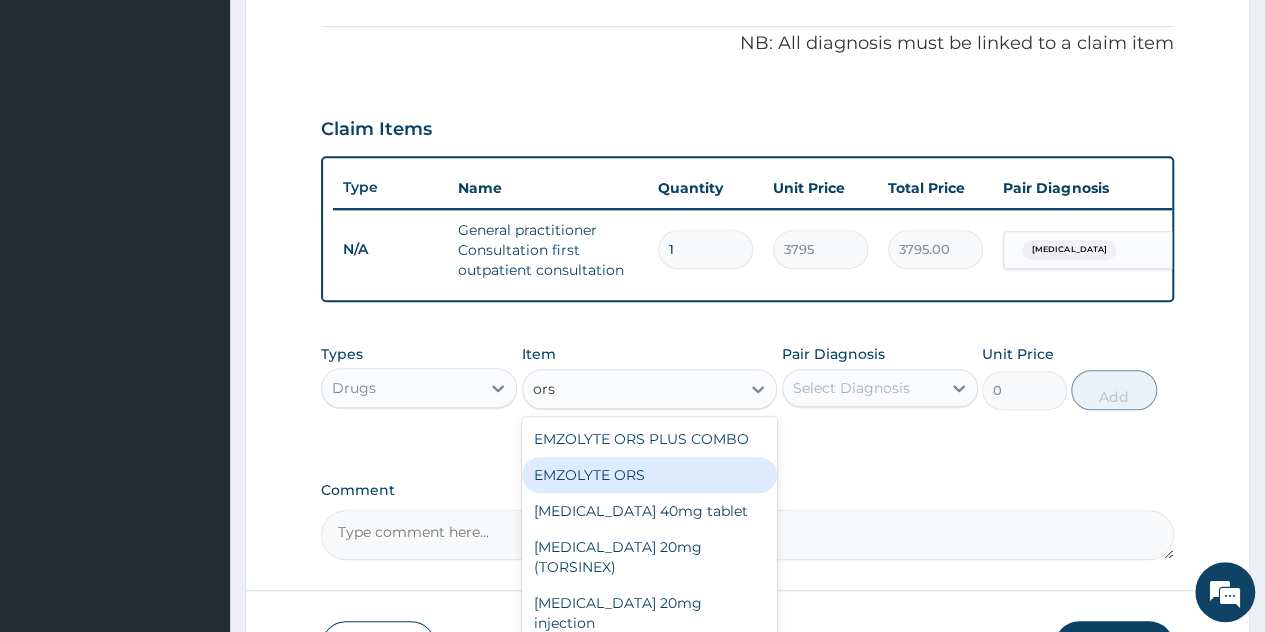 click on "EMZOLYTE ORS" at bounding box center [650, 475] 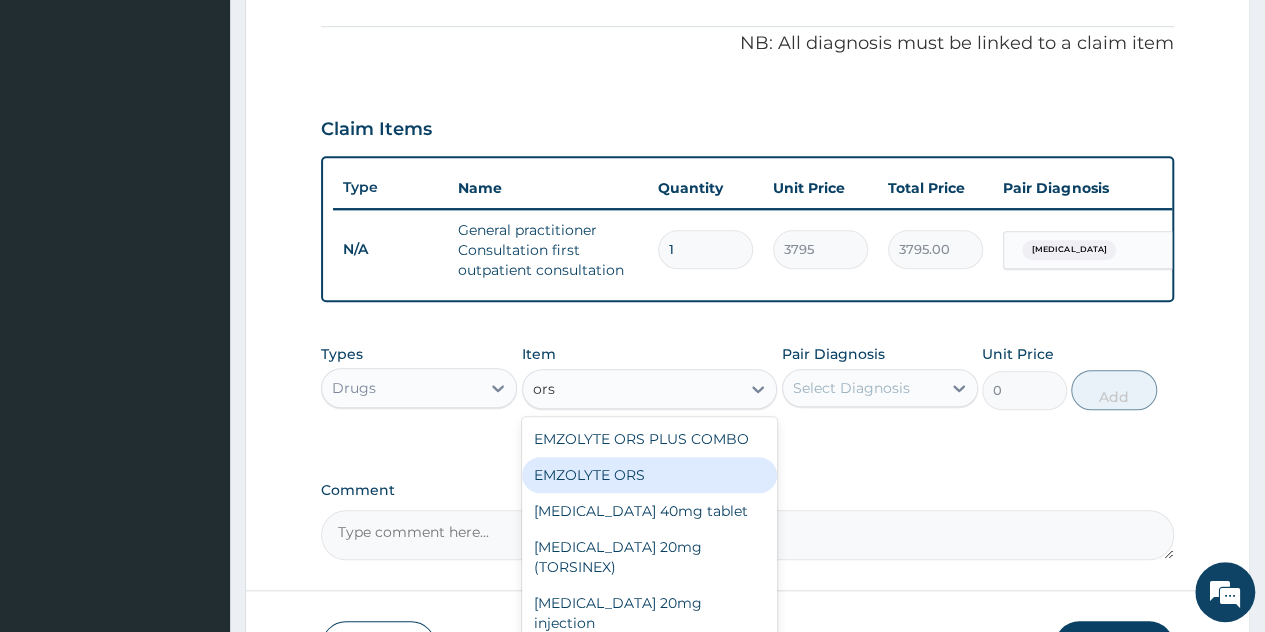type 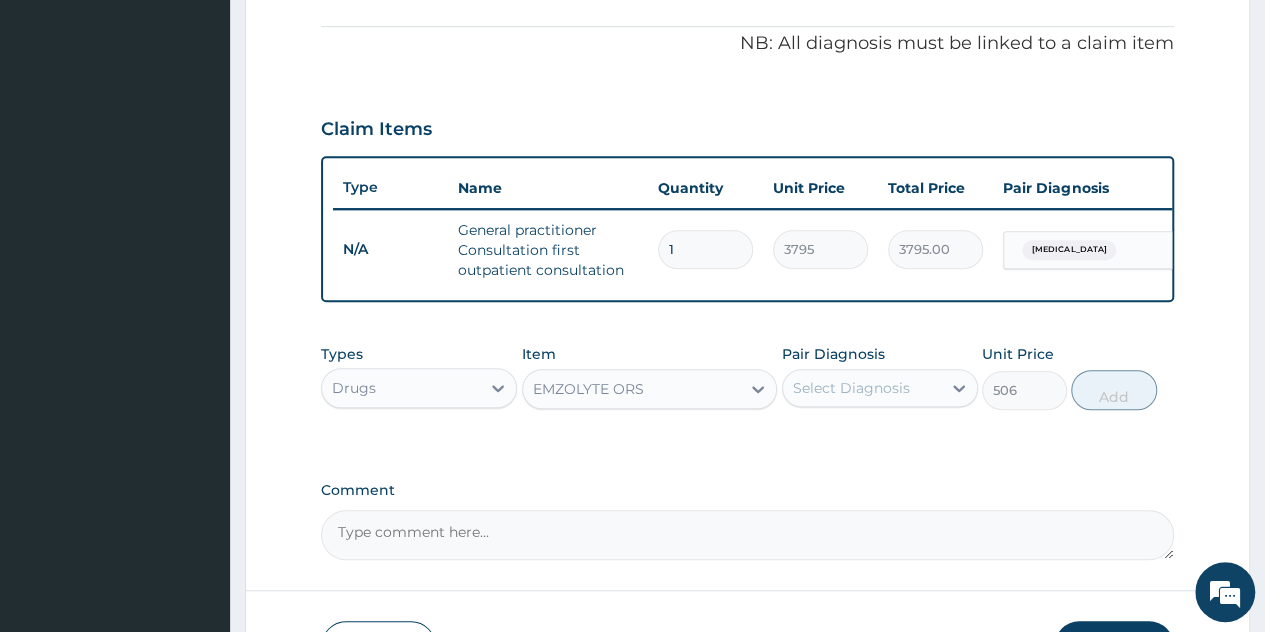 click on "Select Diagnosis" at bounding box center [851, 388] 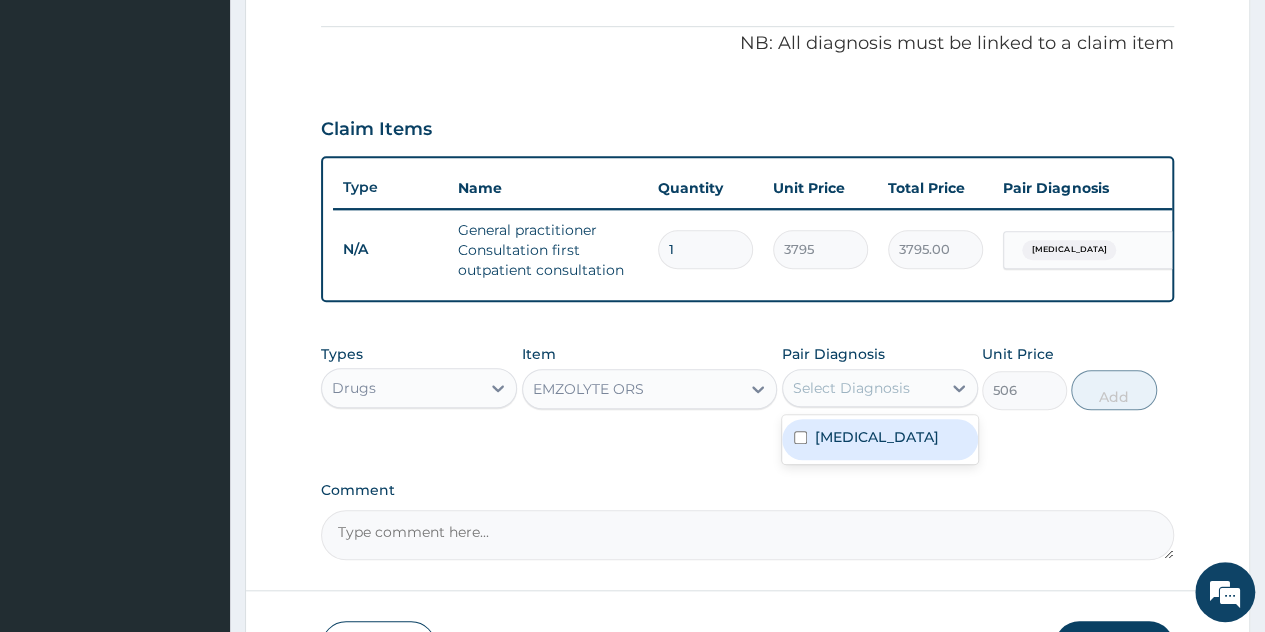 click on "Gastroenteritis" at bounding box center (880, 439) 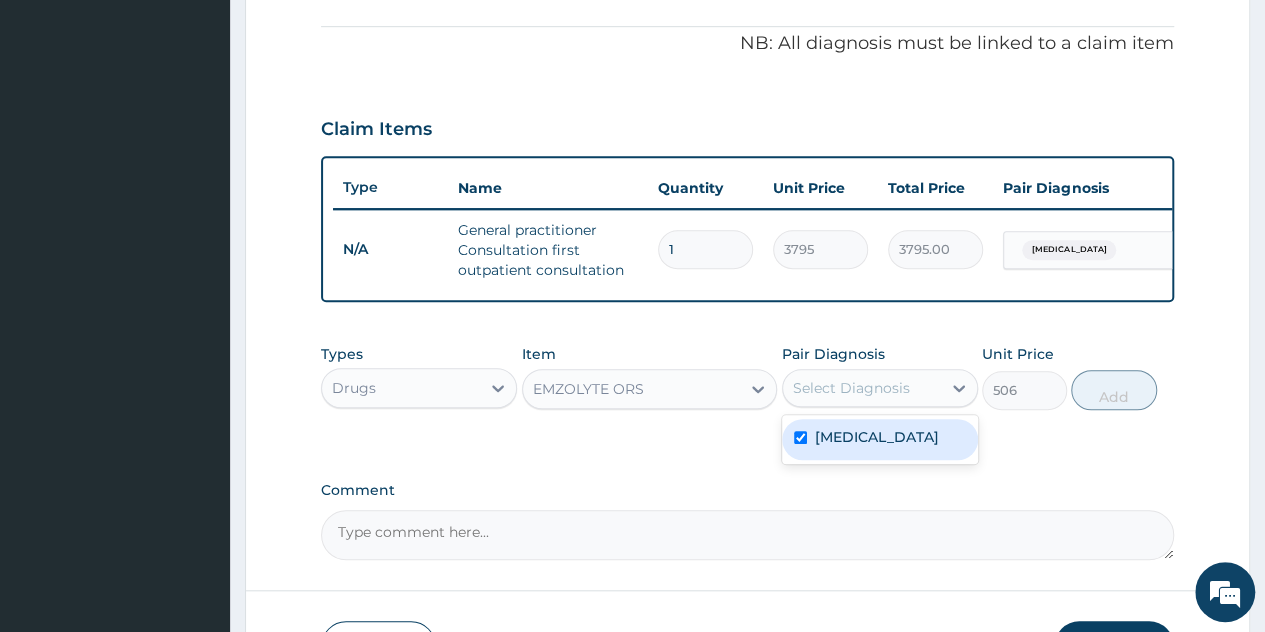 checkbox on "true" 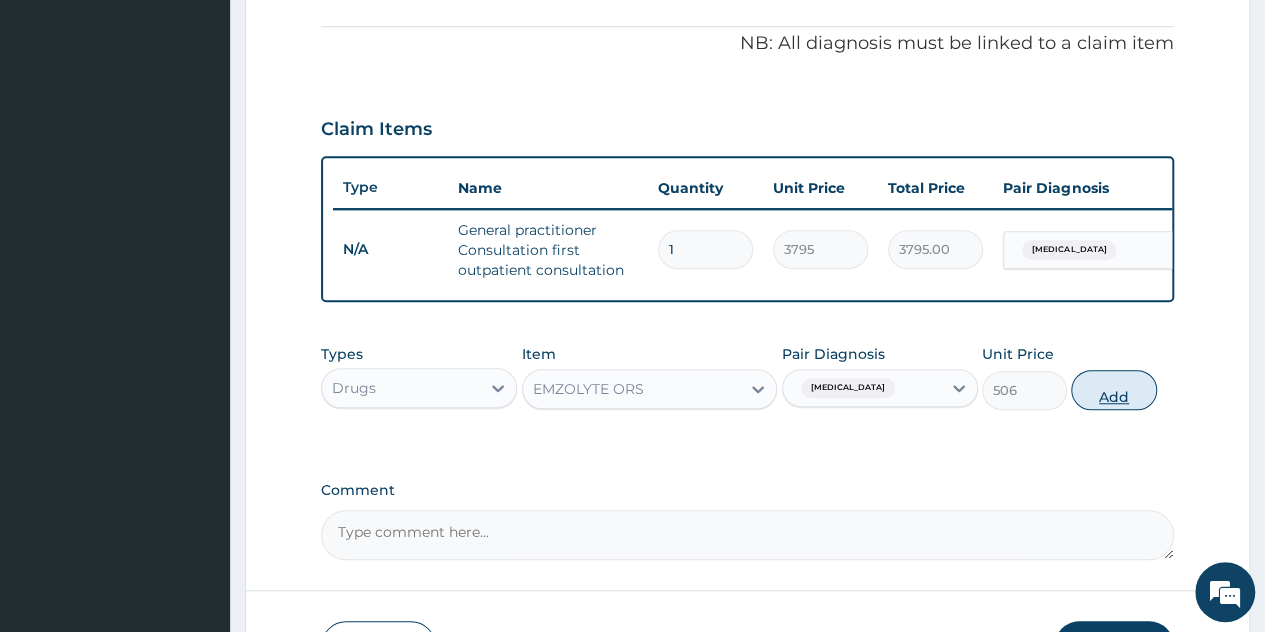 click on "Add" at bounding box center [1113, 390] 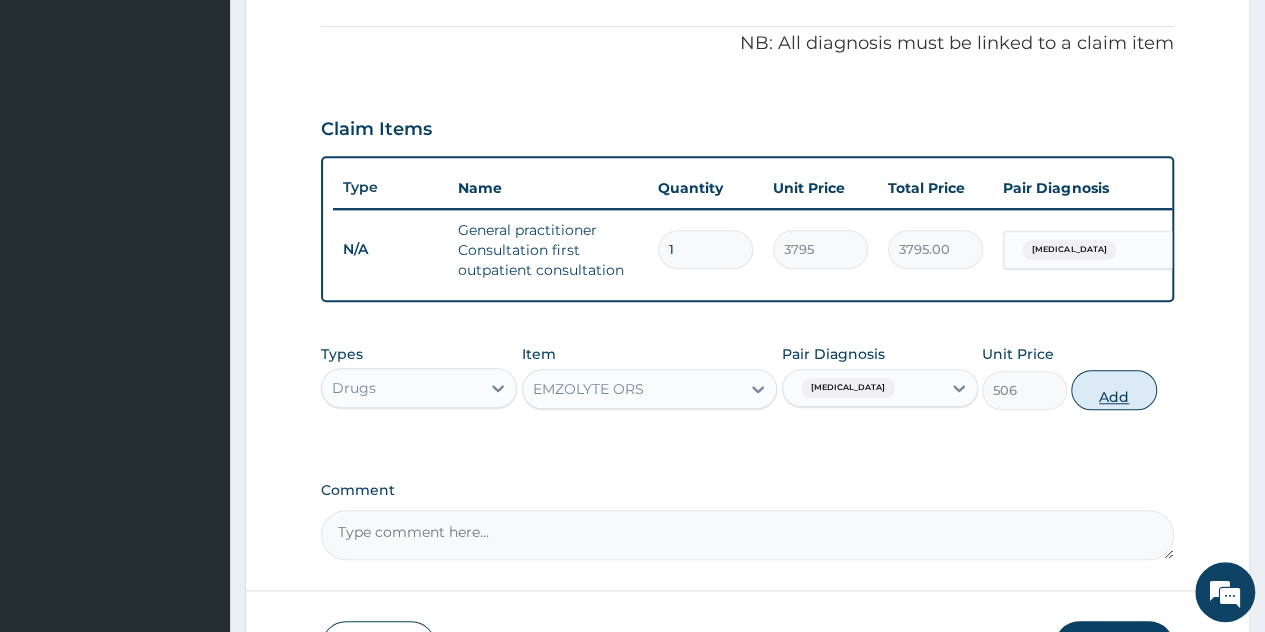 type on "0" 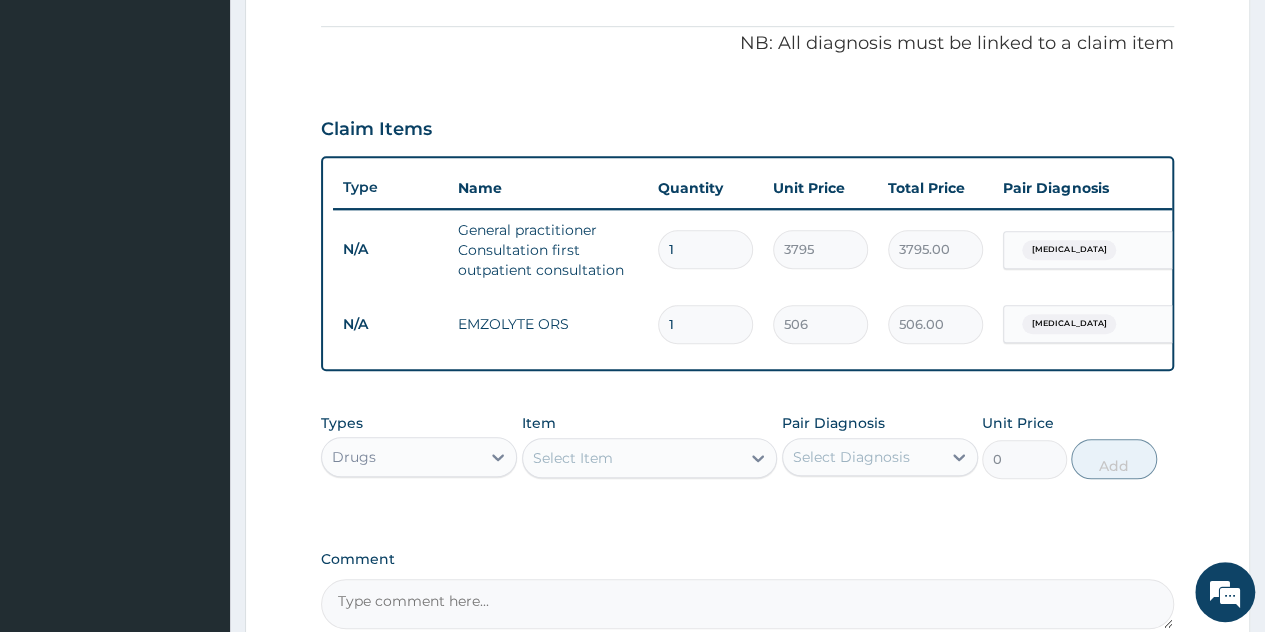 click on "Select Item" at bounding box center (632, 458) 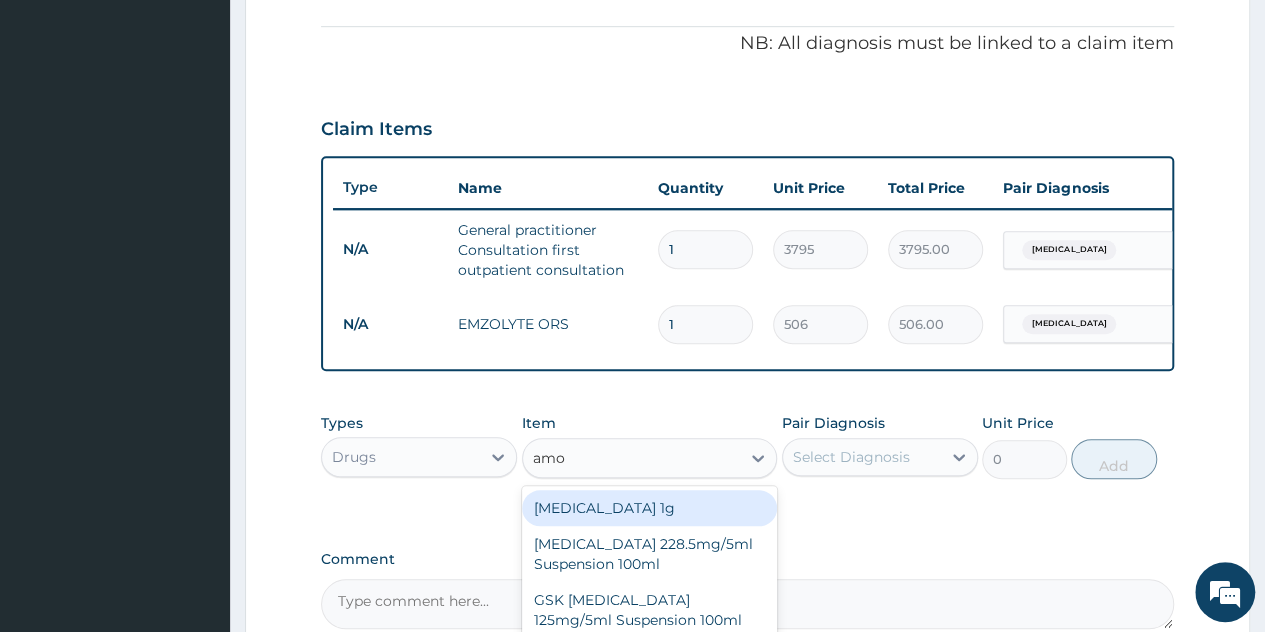 type on "amox" 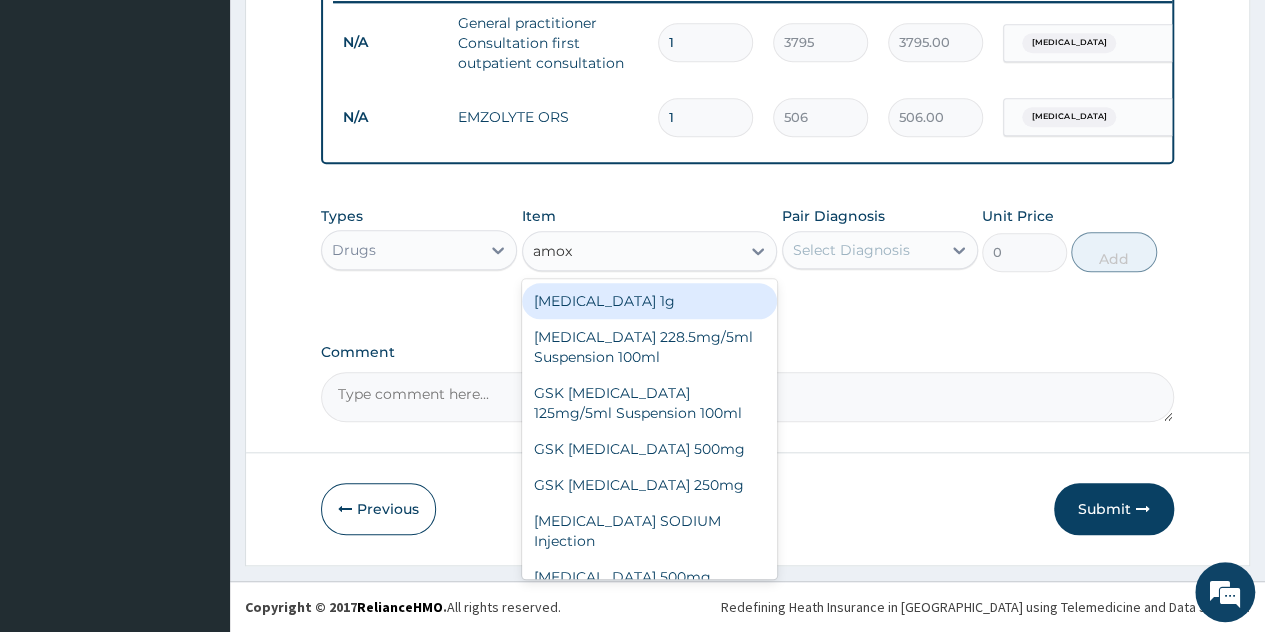 scroll, scrollTop: 807, scrollLeft: 0, axis: vertical 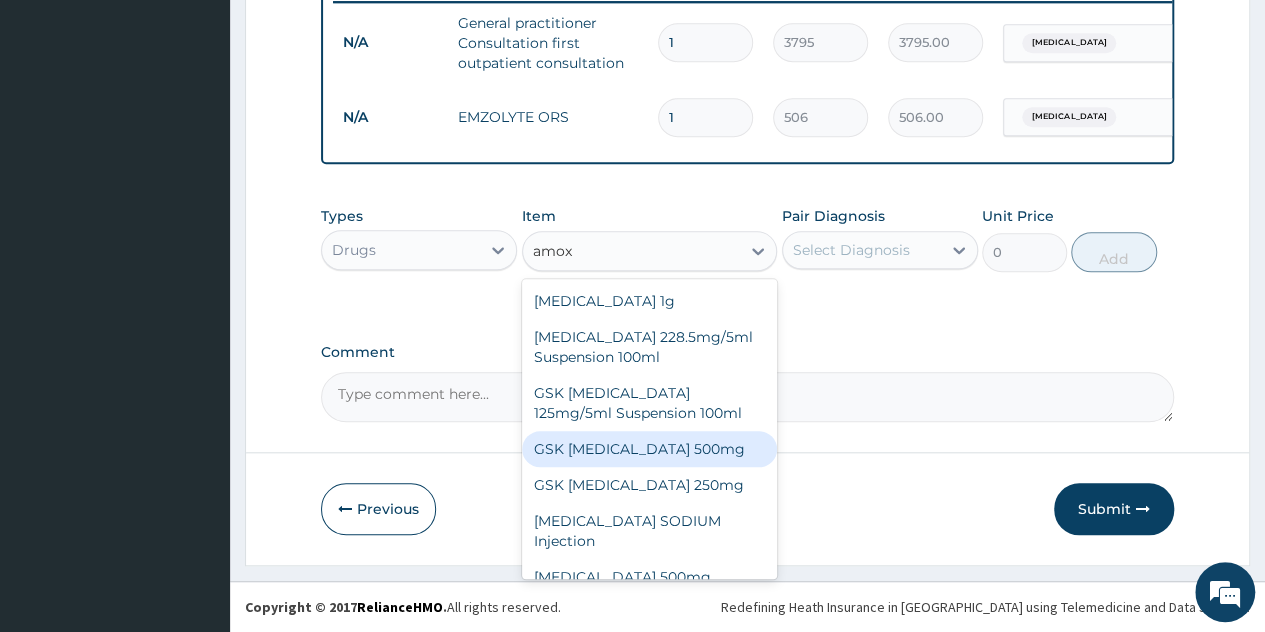 click on "GSK [MEDICAL_DATA] 500mg" at bounding box center [650, 449] 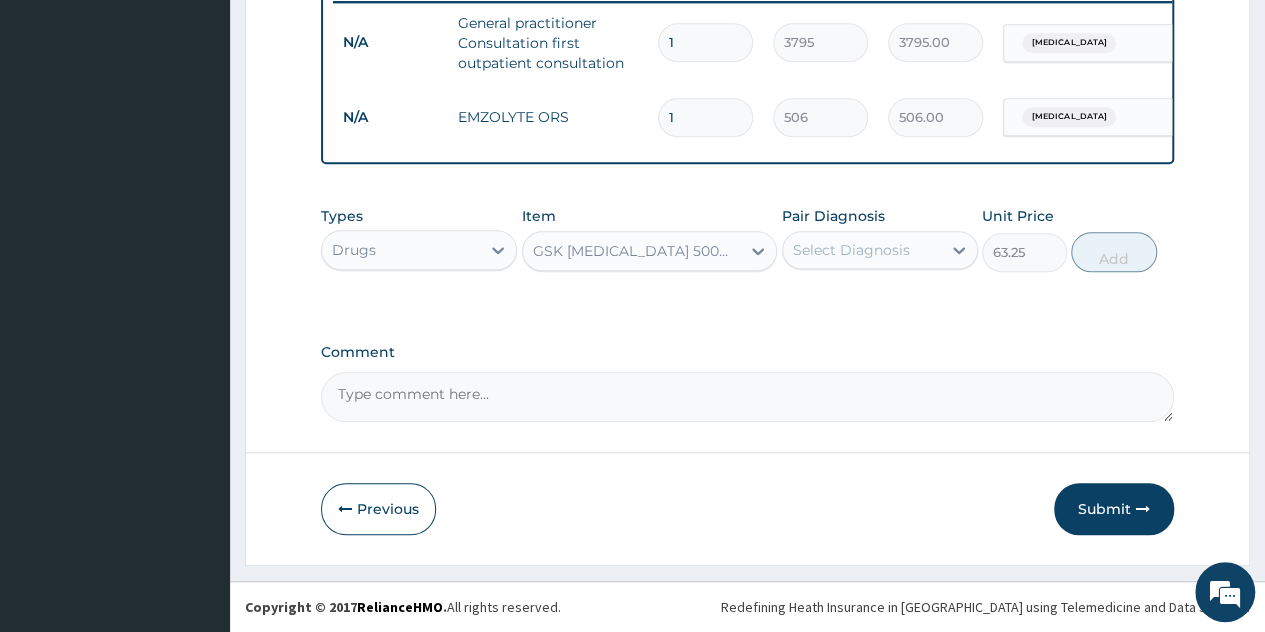 click on "Select Diagnosis" at bounding box center (851, 250) 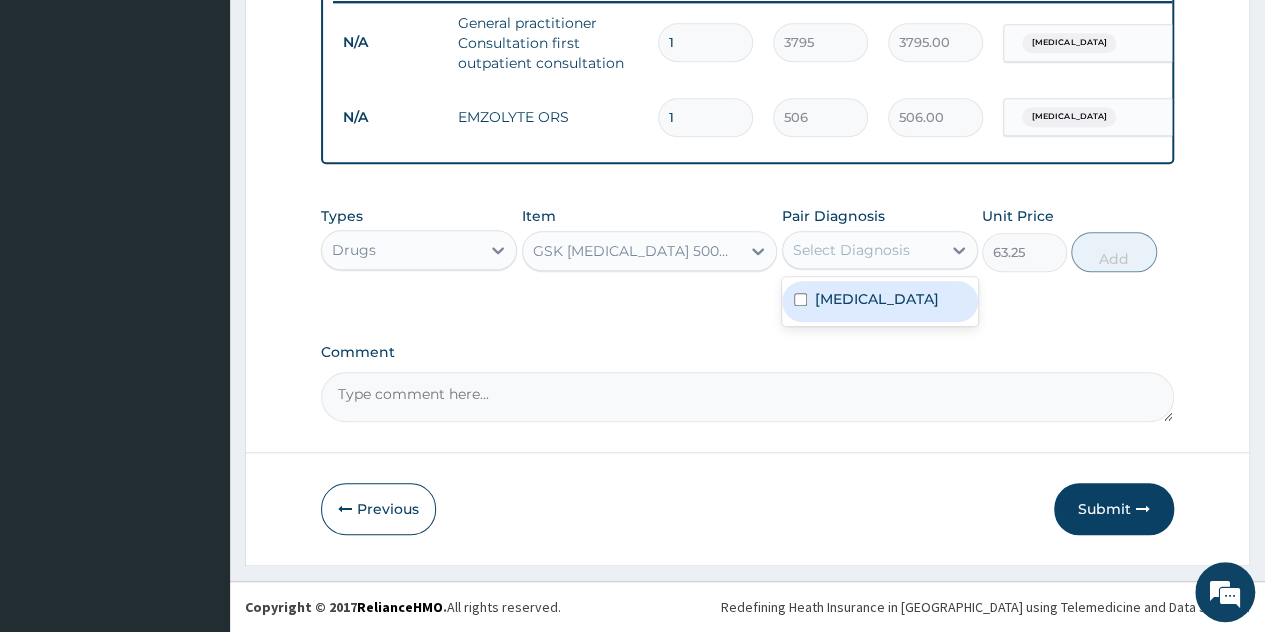 click on "Gastroenteritis" at bounding box center [880, 301] 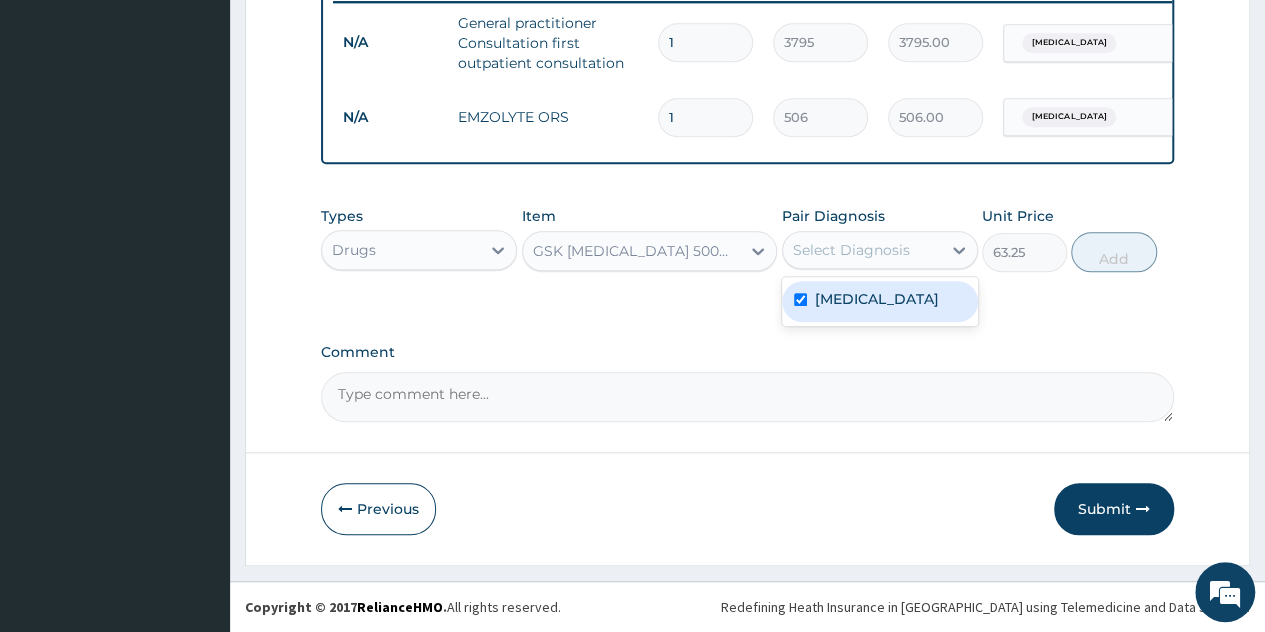 checkbox on "true" 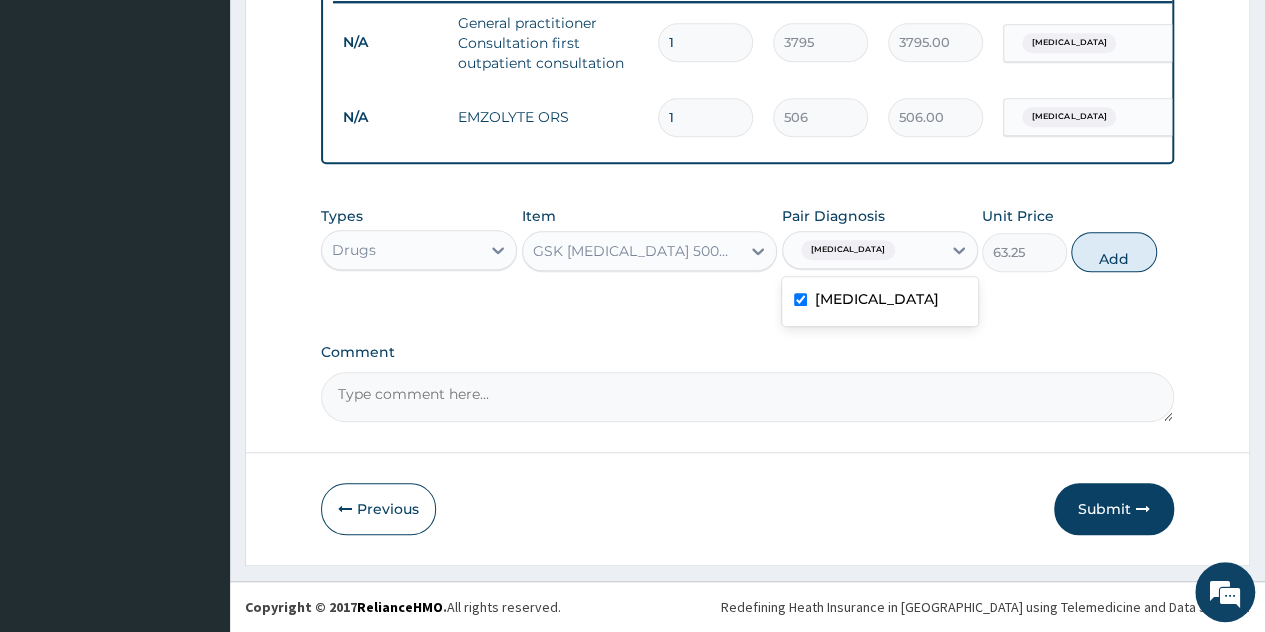click on "GSK [MEDICAL_DATA] 500mg" at bounding box center (632, 251) 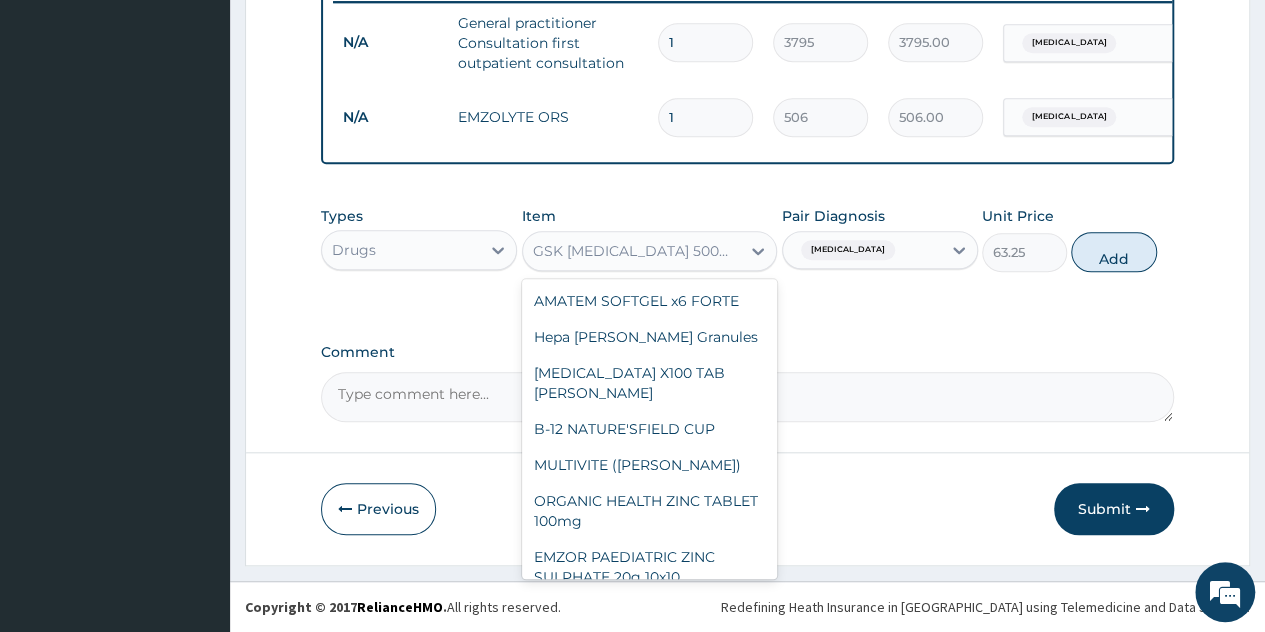 scroll, scrollTop: 25480, scrollLeft: 0, axis: vertical 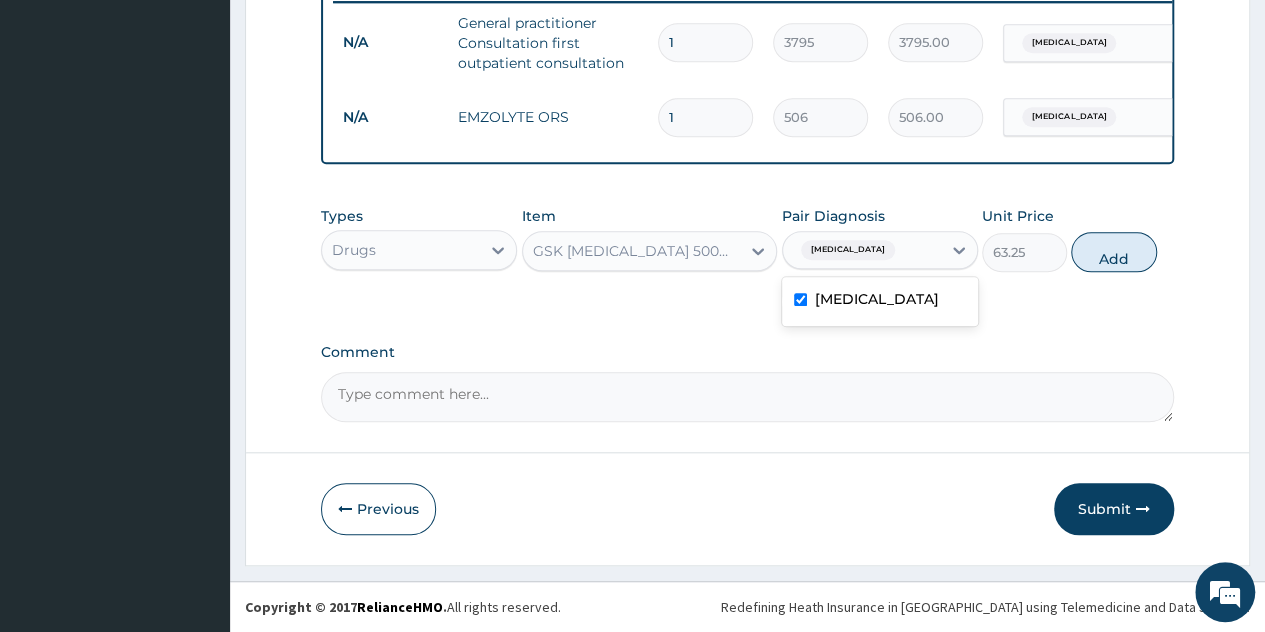click at bounding box center [903, 250] 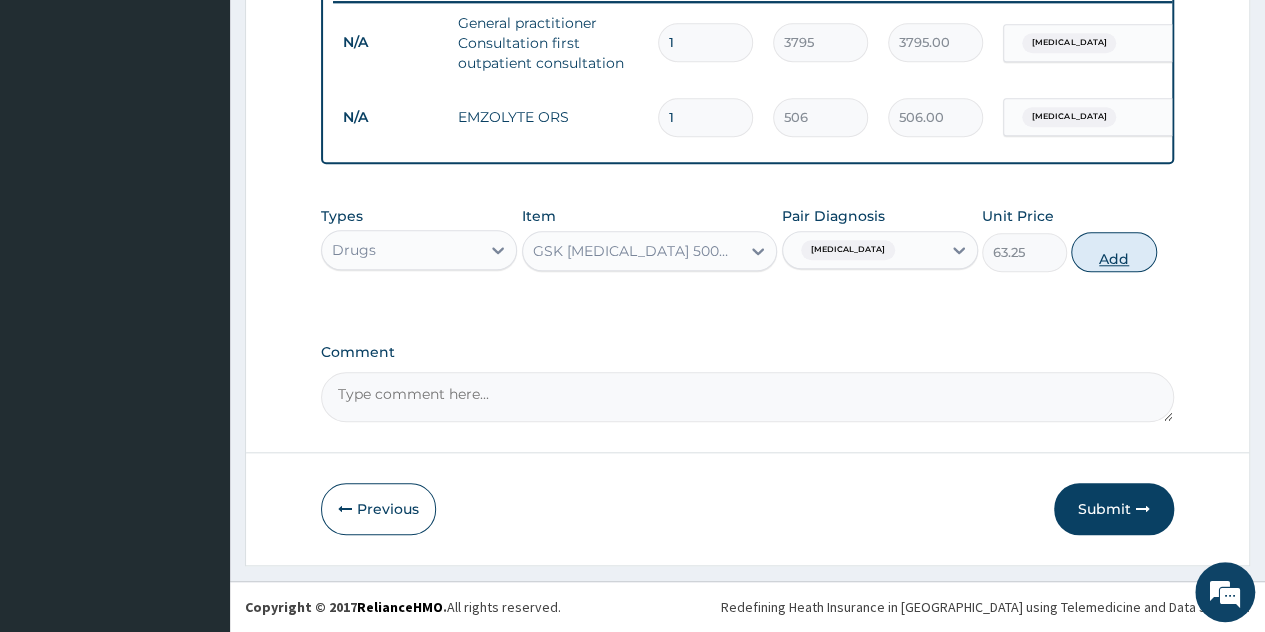 click on "Add" at bounding box center [1113, 252] 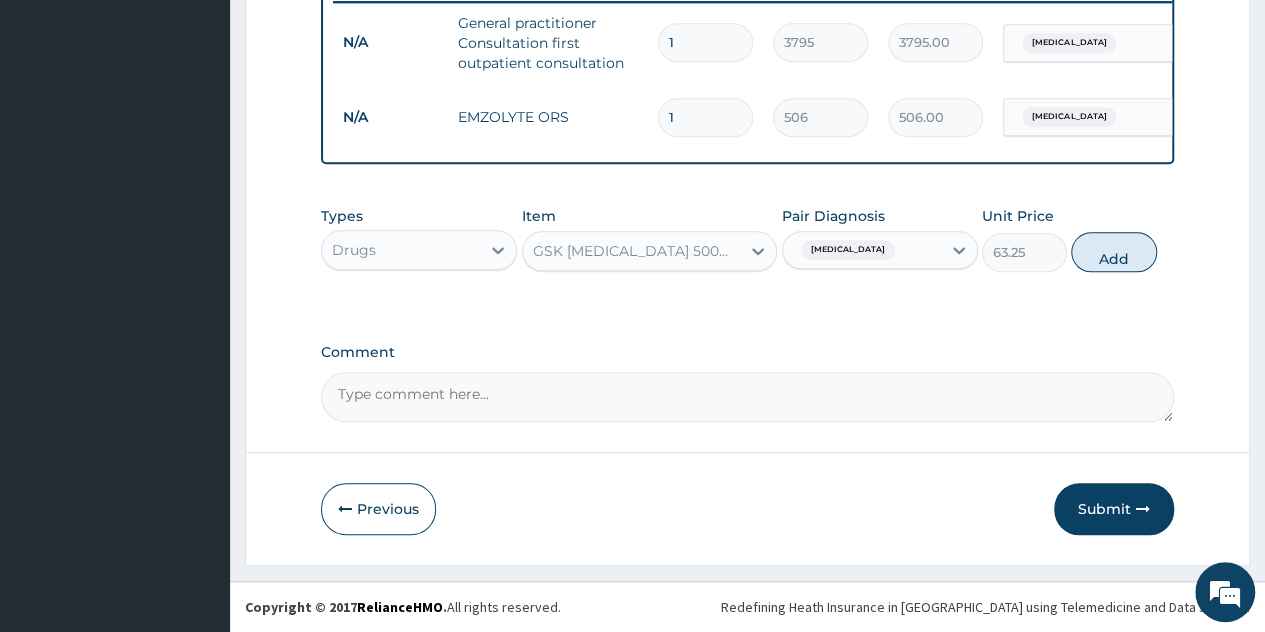 type on "0" 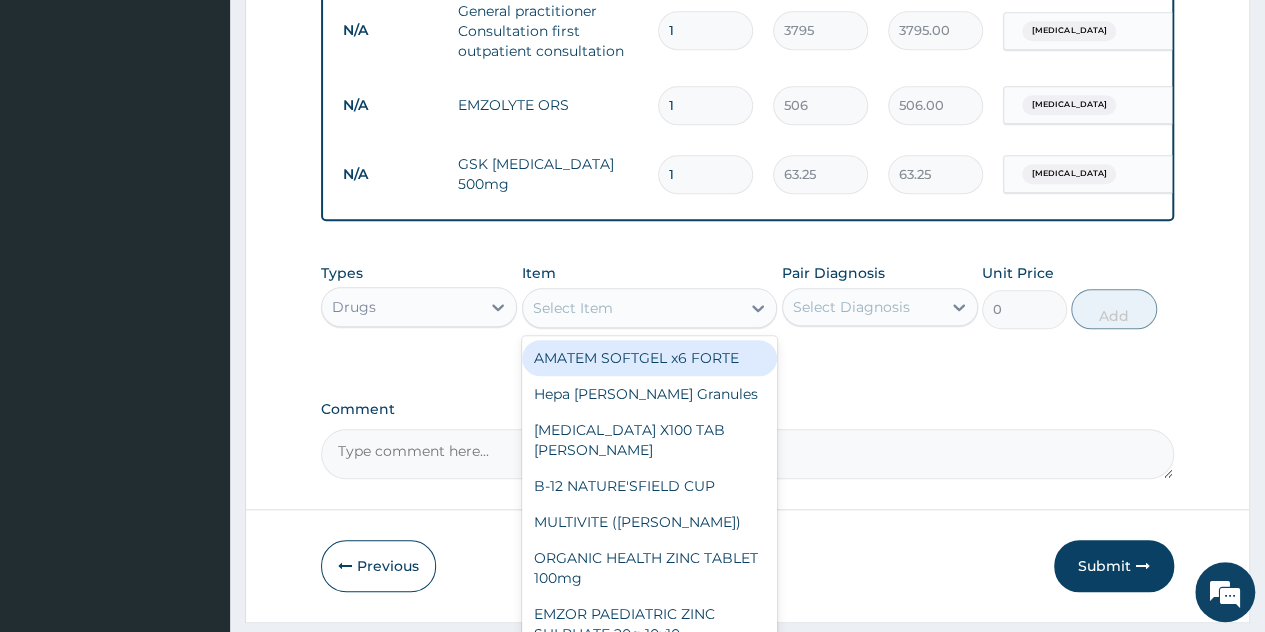 click on "Select Item" at bounding box center [650, 308] 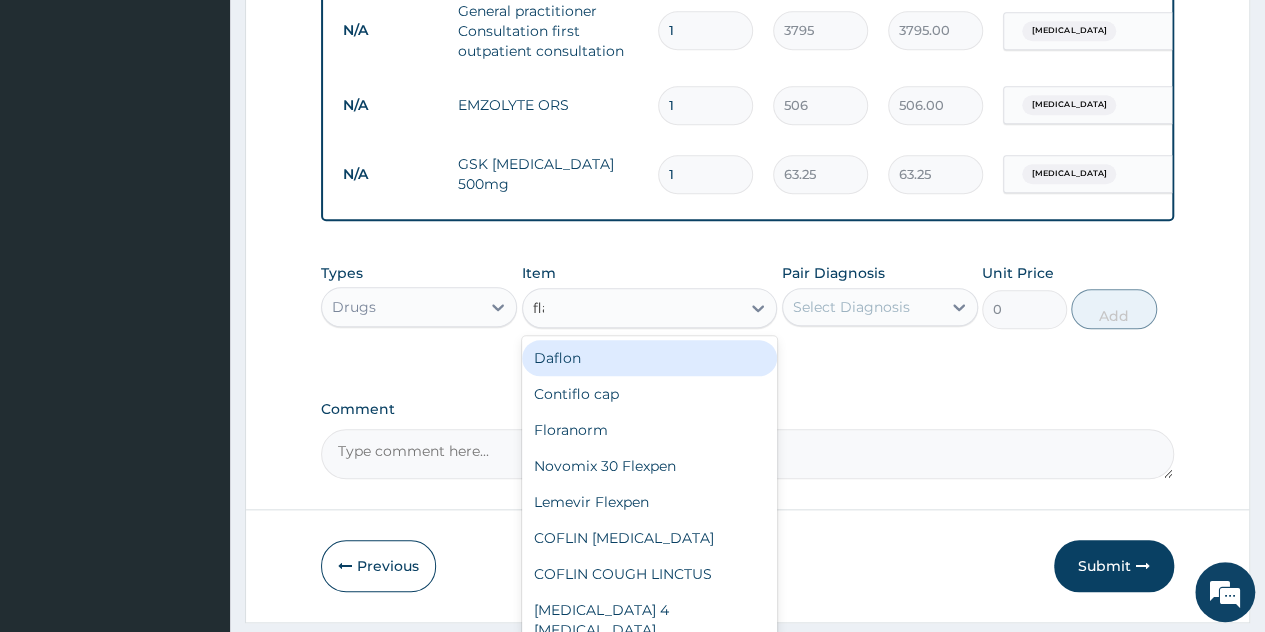 type on "flag" 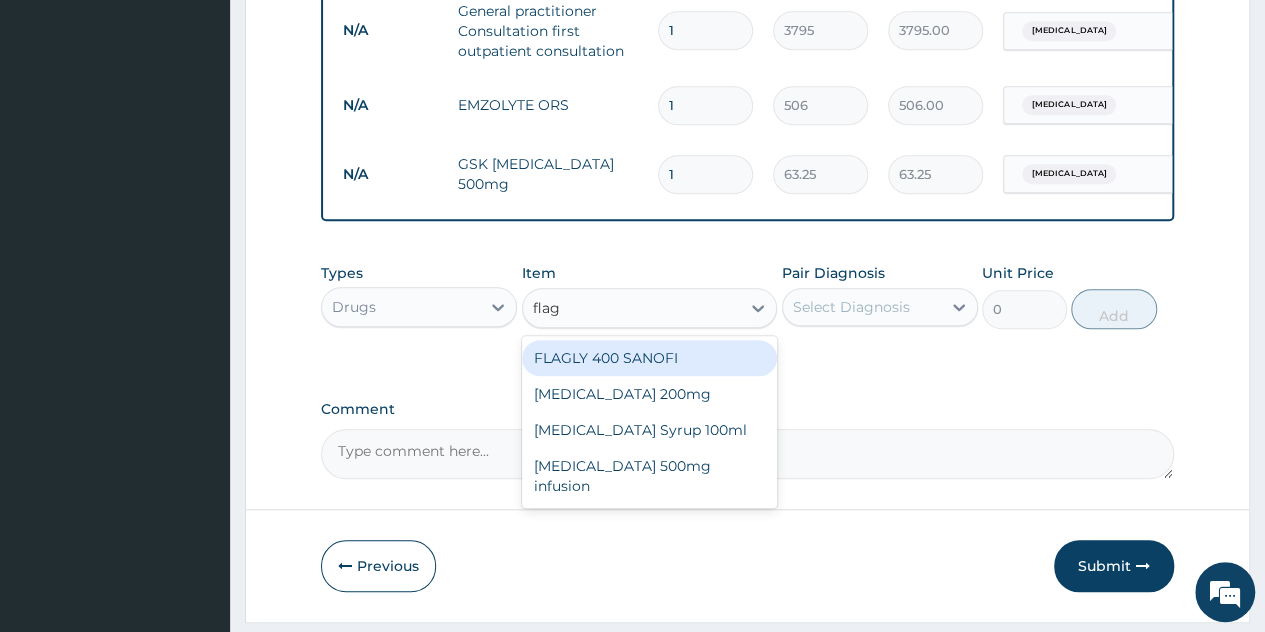 click on "FLAGLY 400 SANOFI" at bounding box center [650, 358] 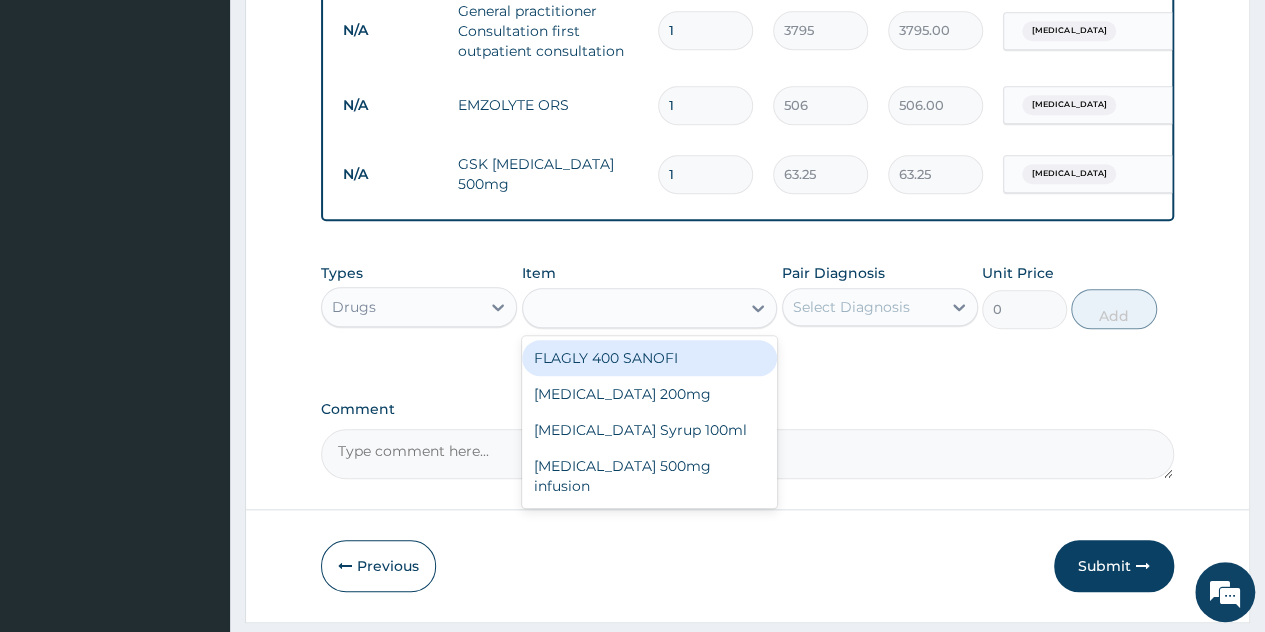 type on "75.9" 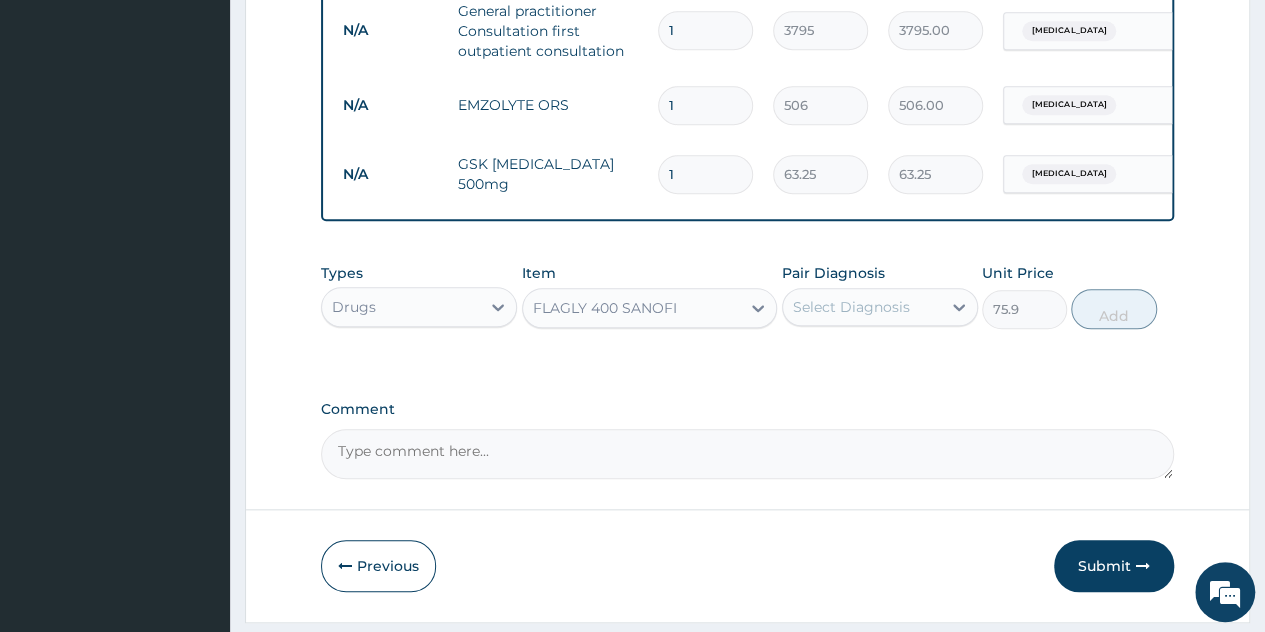 click on "Select Diagnosis" at bounding box center [862, 307] 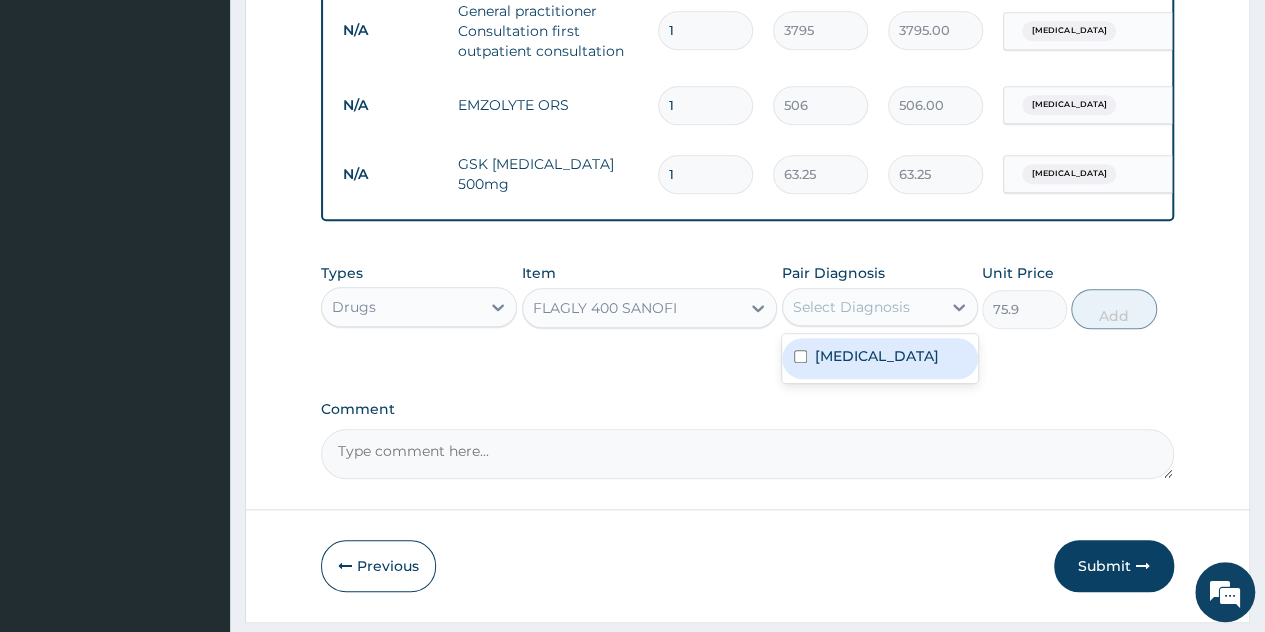 click on "Gastroenteritis" at bounding box center [877, 356] 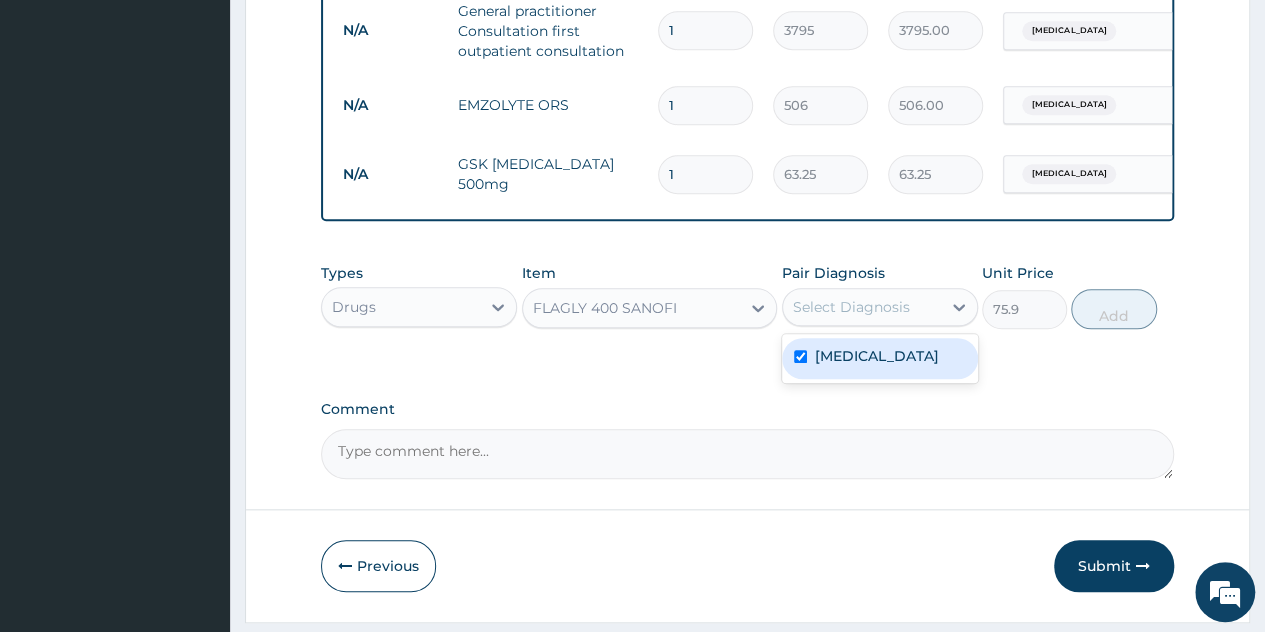 checkbox on "true" 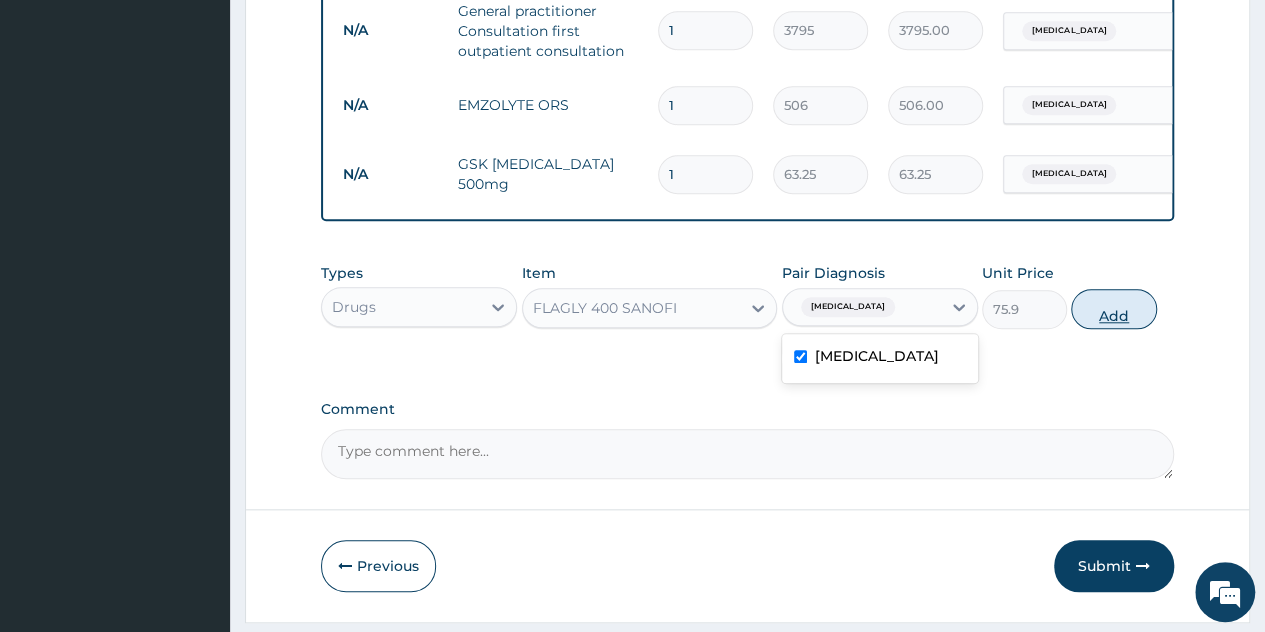 click on "Add" at bounding box center (1113, 309) 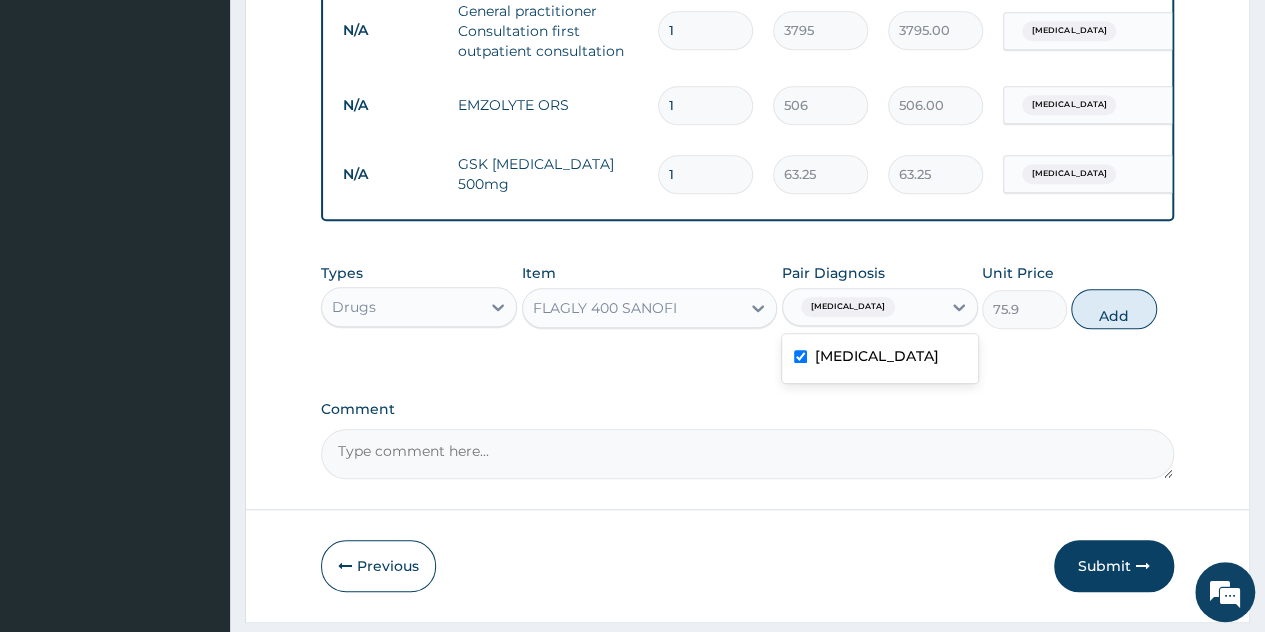 type on "0" 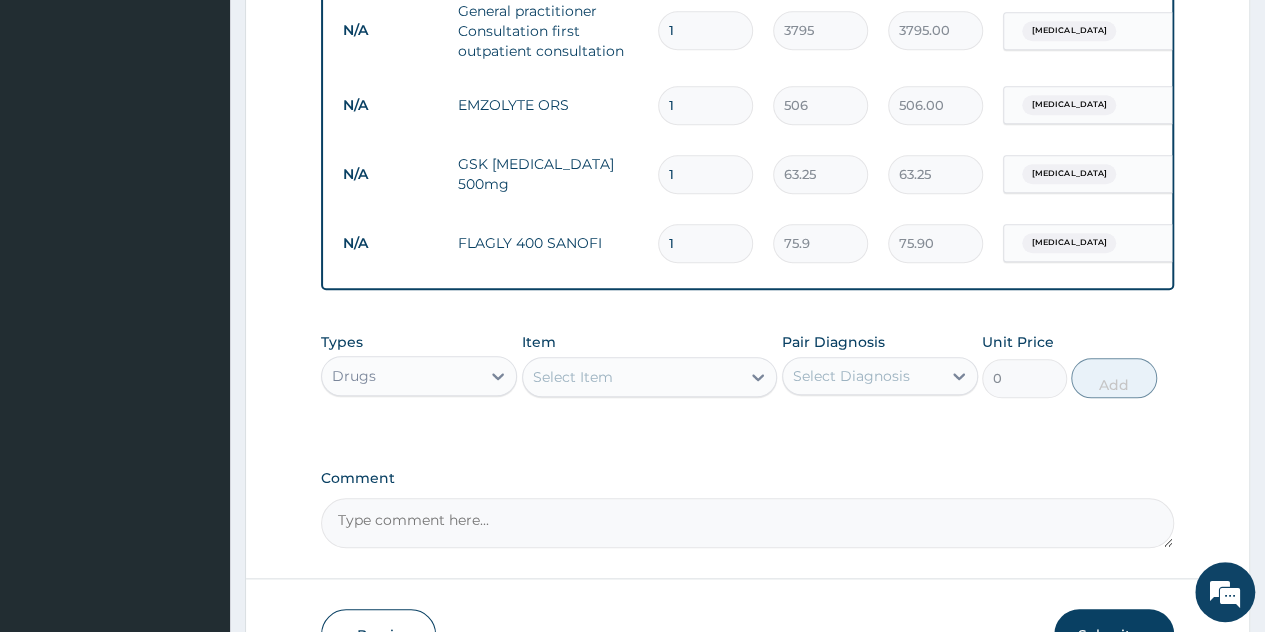 type on "15" 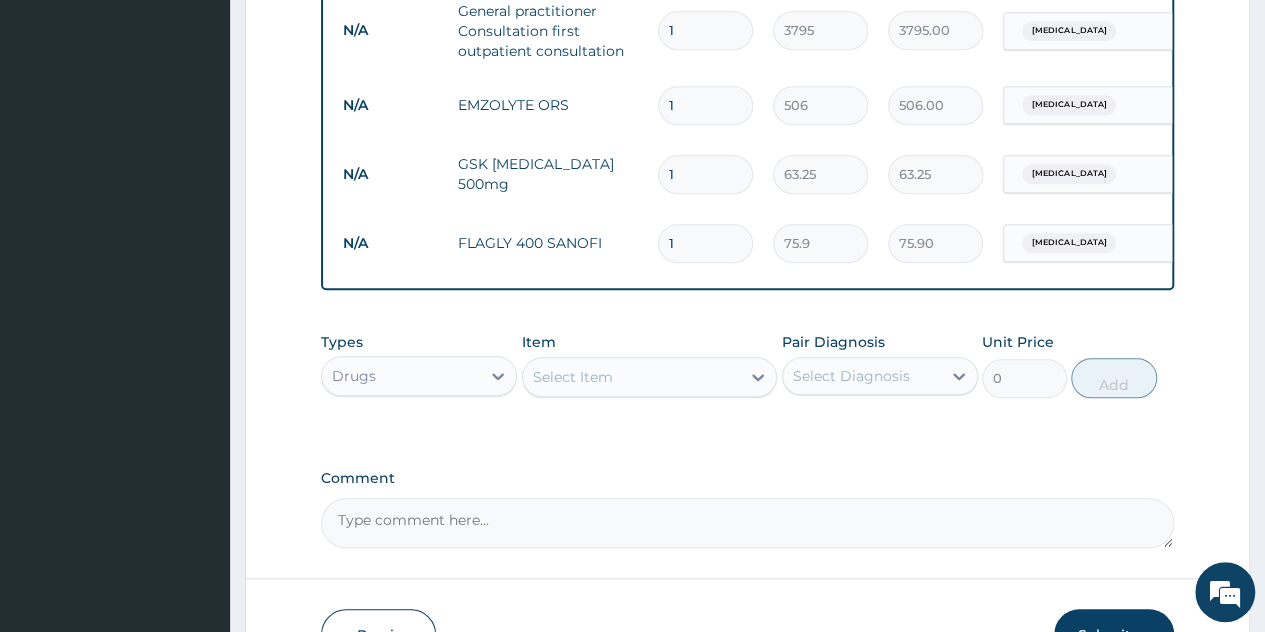 type on "1138.50" 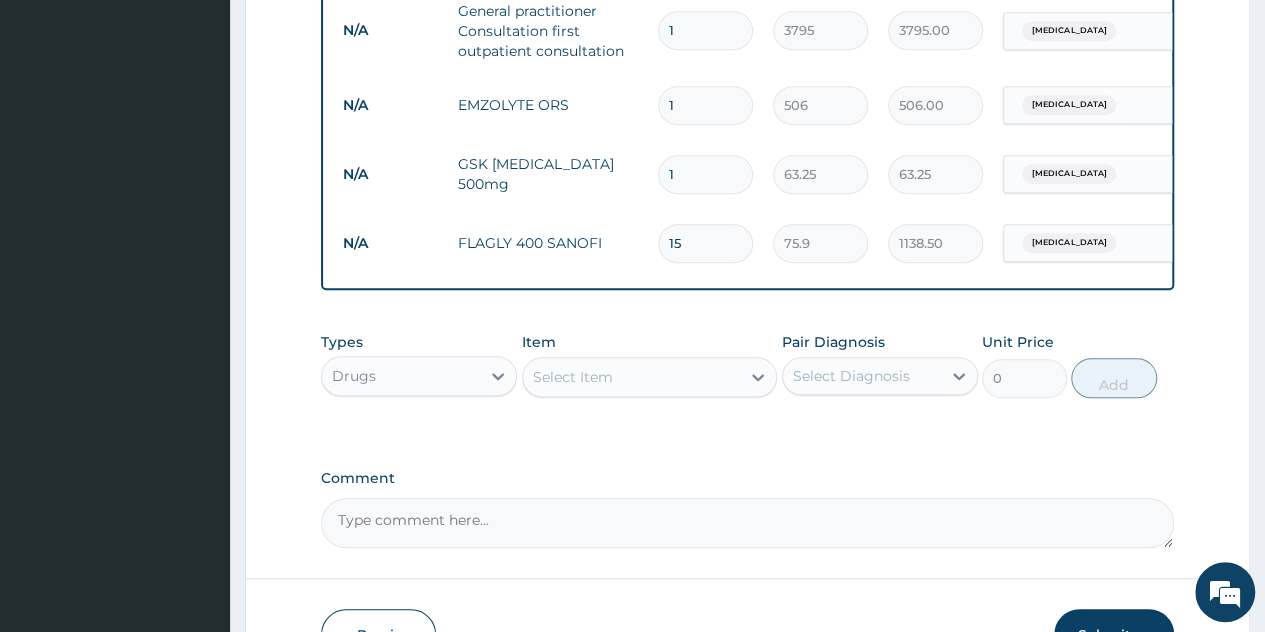 type on "15" 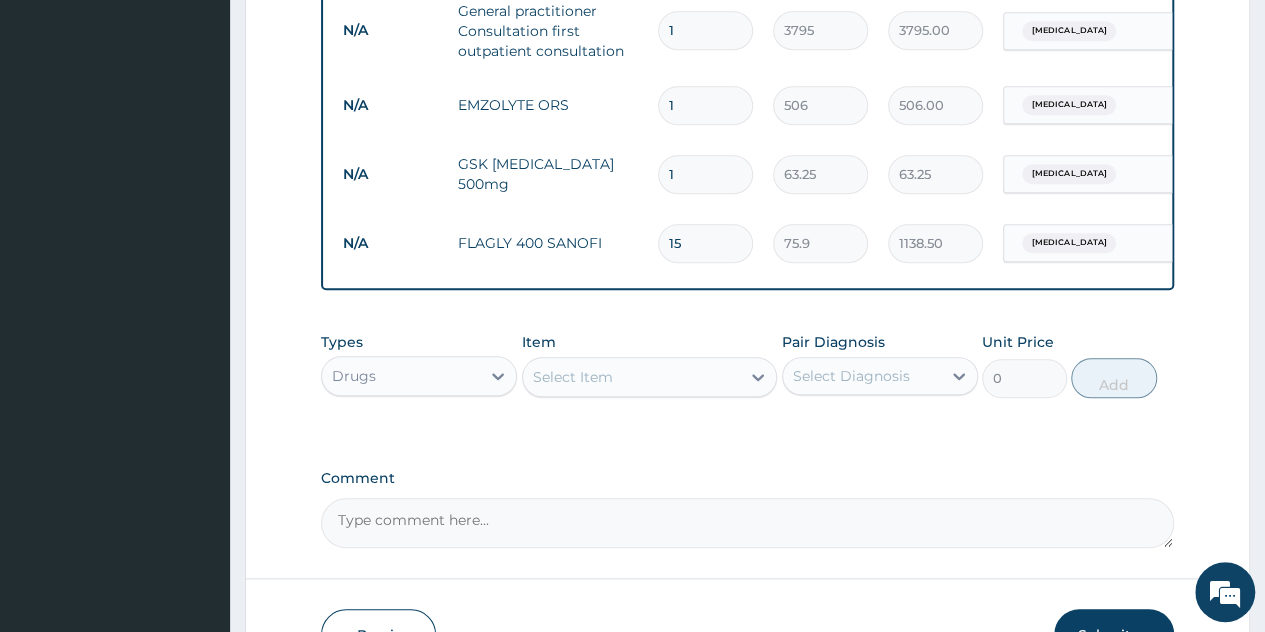 click on "Select Item" at bounding box center (632, 377) 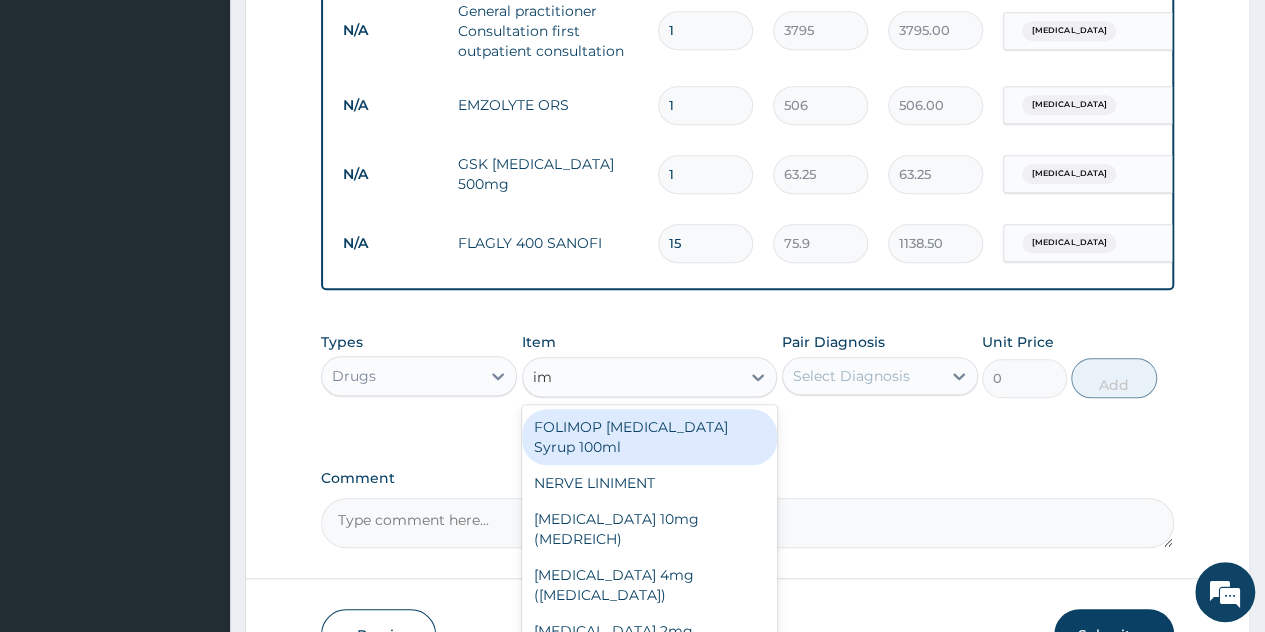 type on "i" 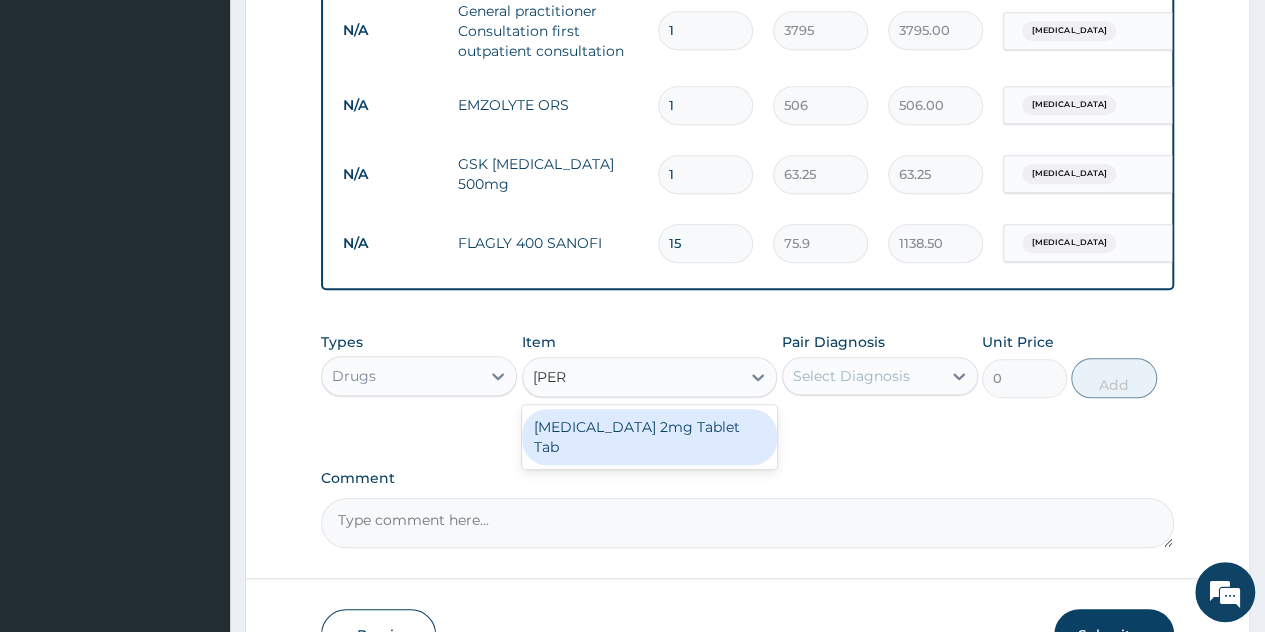 type on "loper" 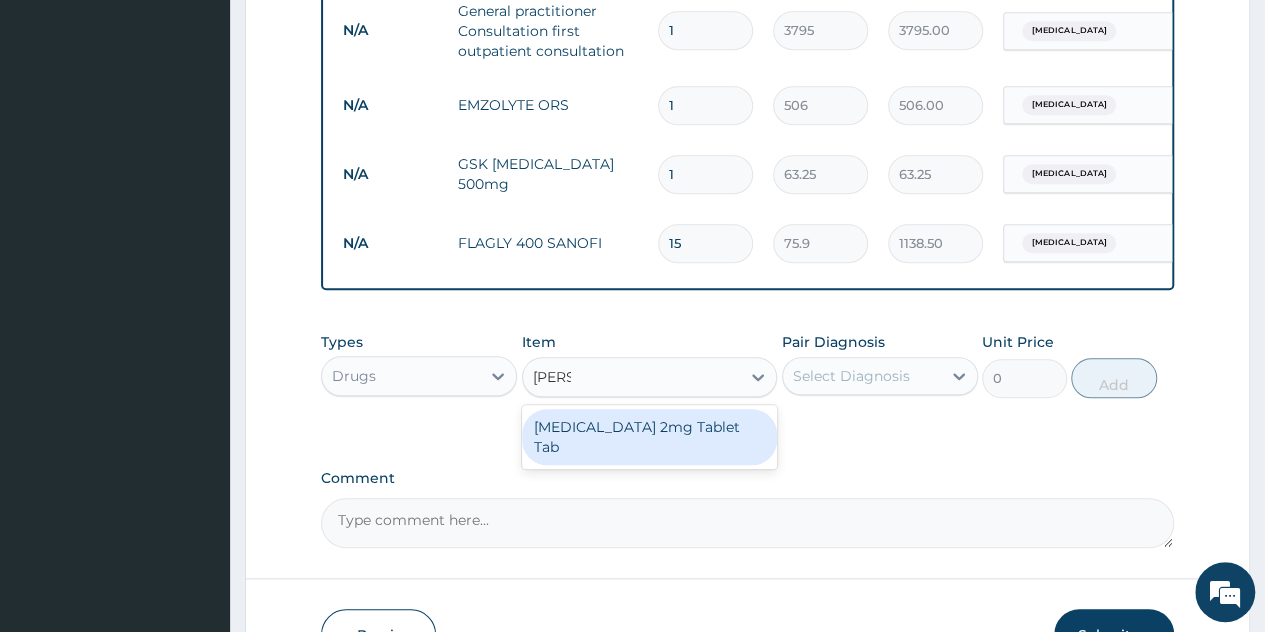 drag, startPoint x: 732, startPoint y: 439, endPoint x: 796, endPoint y: 427, distance: 65.11528 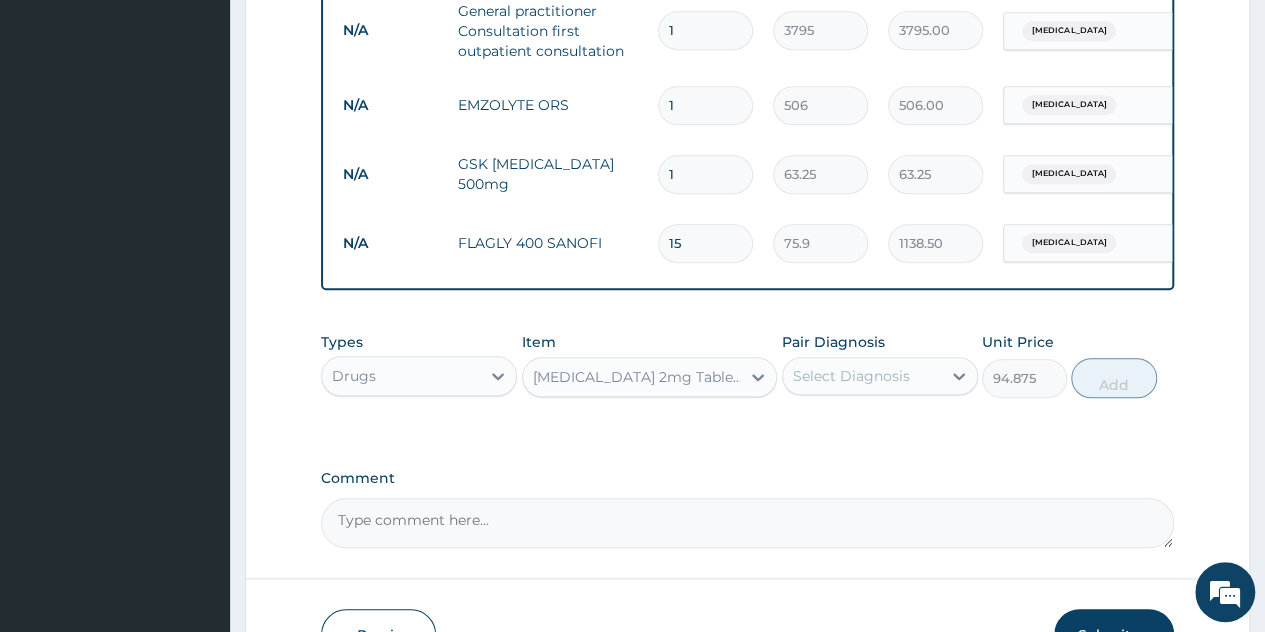 click on "Types Drugs Item option Loperamide 2mg Tablet Tab, selected.   Select is focused ,type to refine list, press Down to open the menu,  Loperamide 2mg Tablet Tab Pair Diagnosis Select Diagnosis Unit Price 94.875 Add" at bounding box center (747, 365) 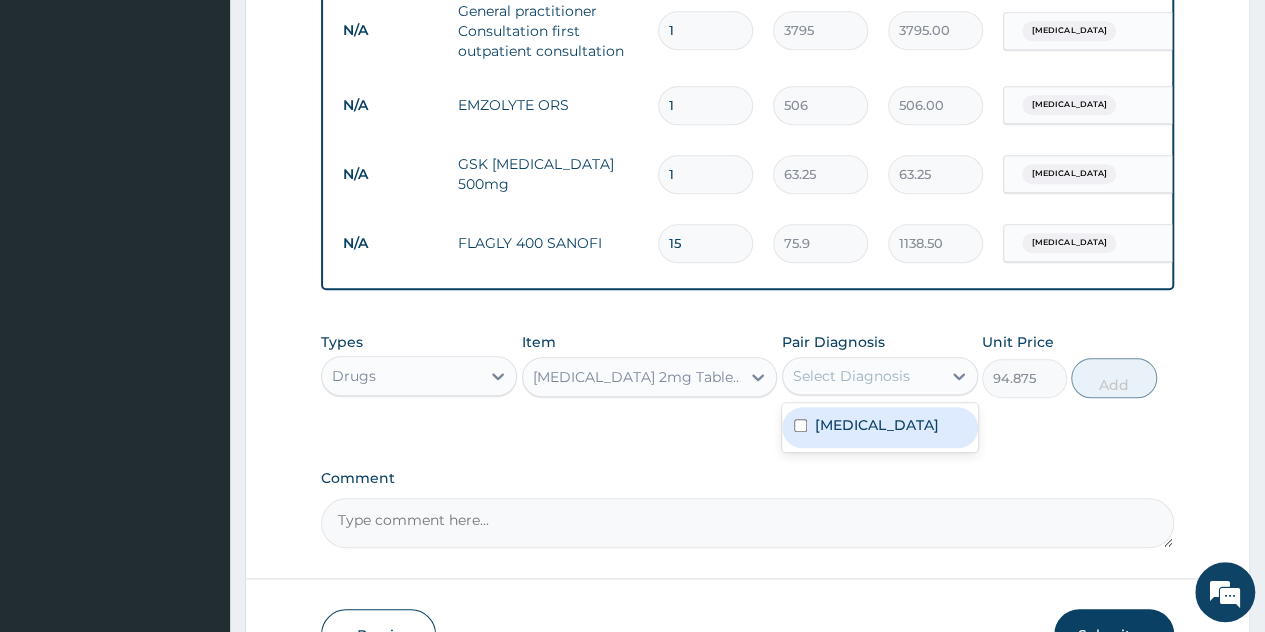 click on "Gastroenteritis" at bounding box center (877, 425) 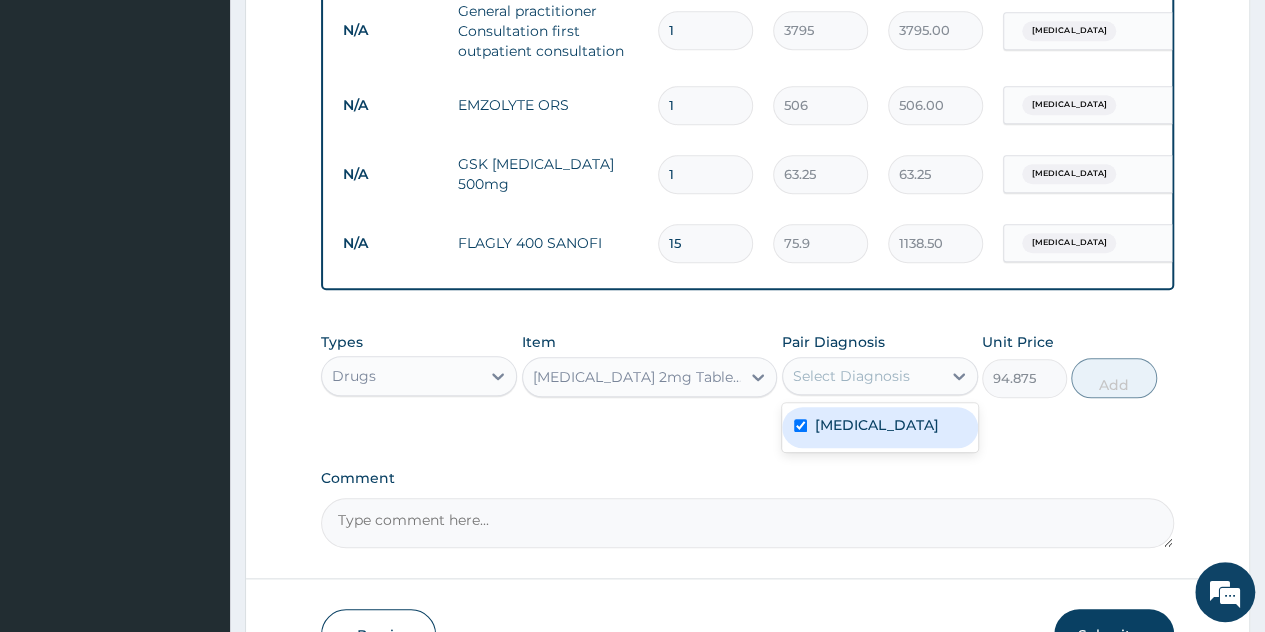 checkbox on "true" 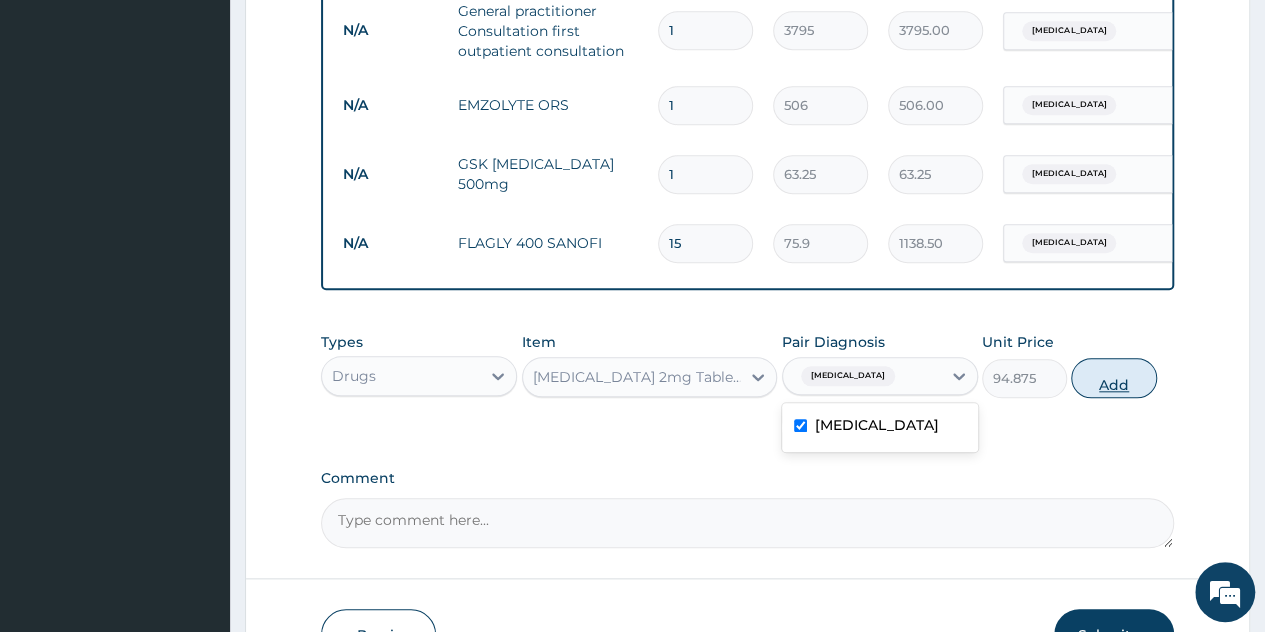 click on "Add" at bounding box center [1113, 378] 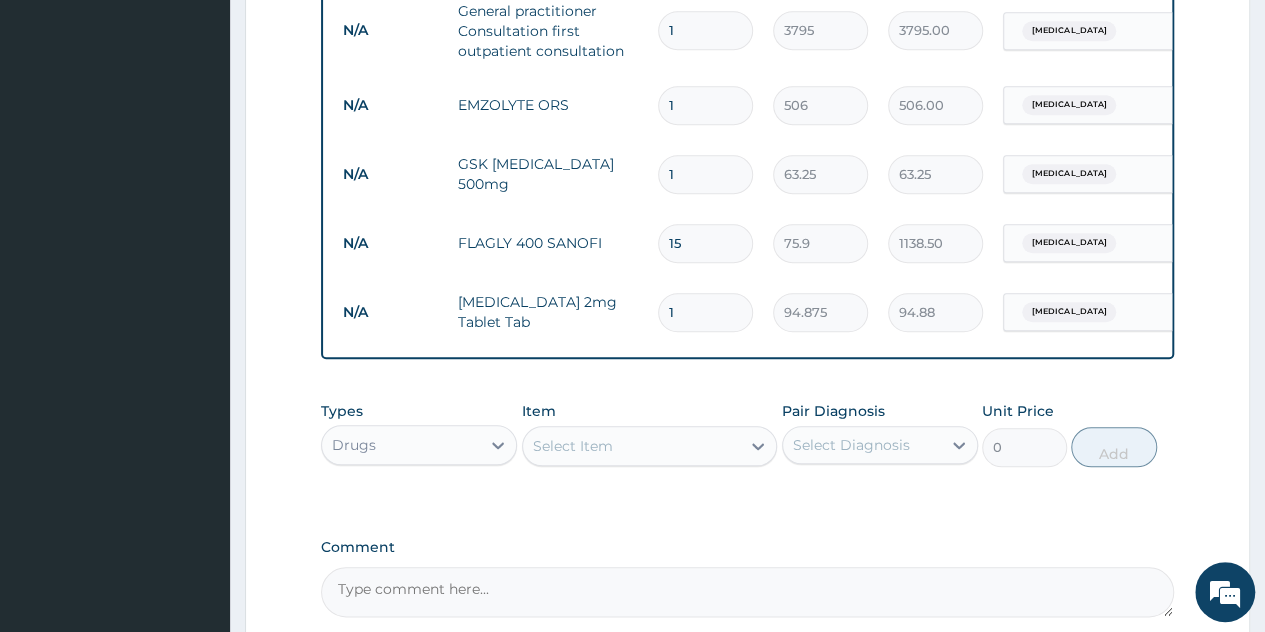 type 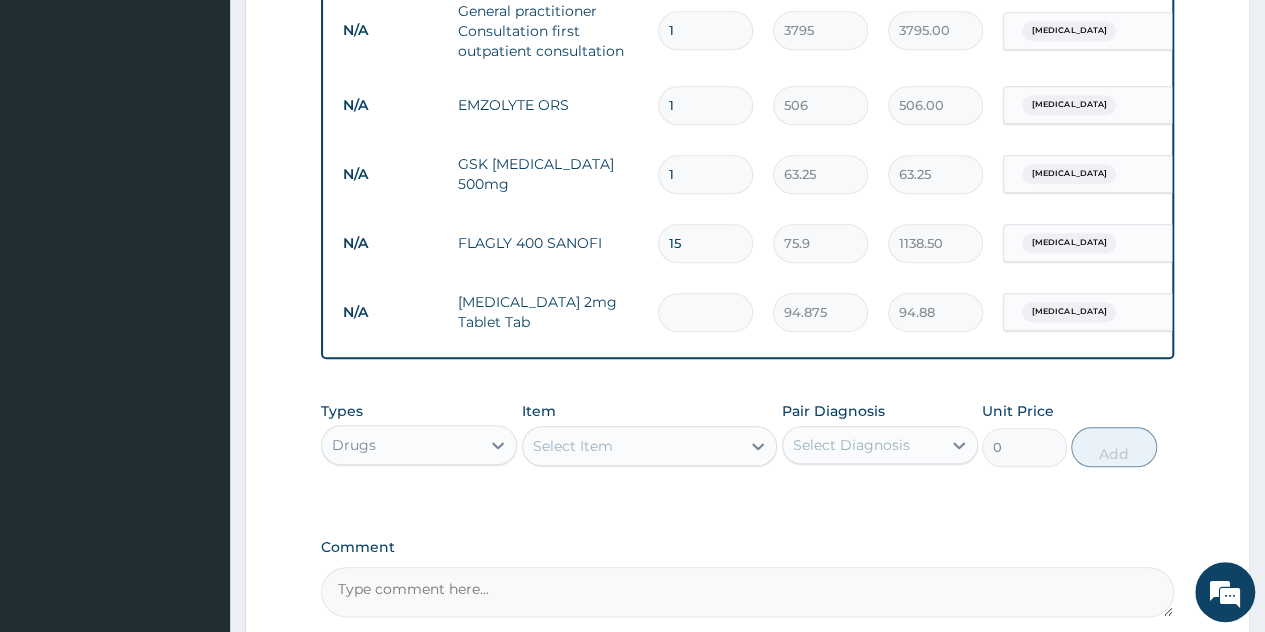type on "0.00" 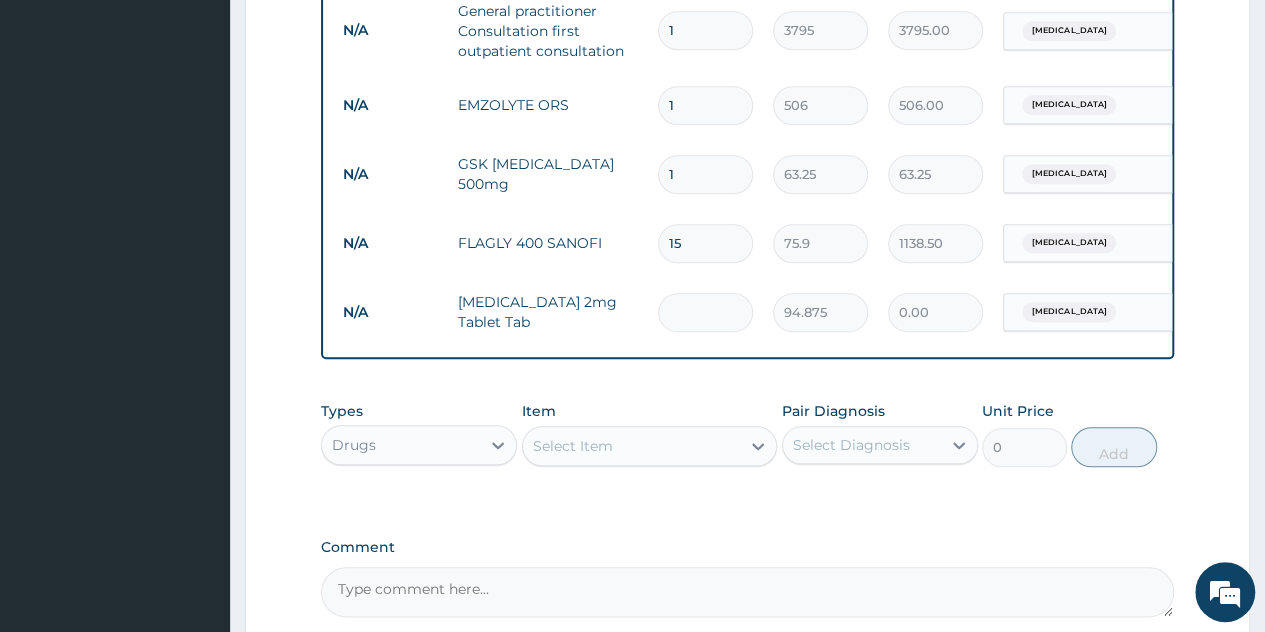 type on "3" 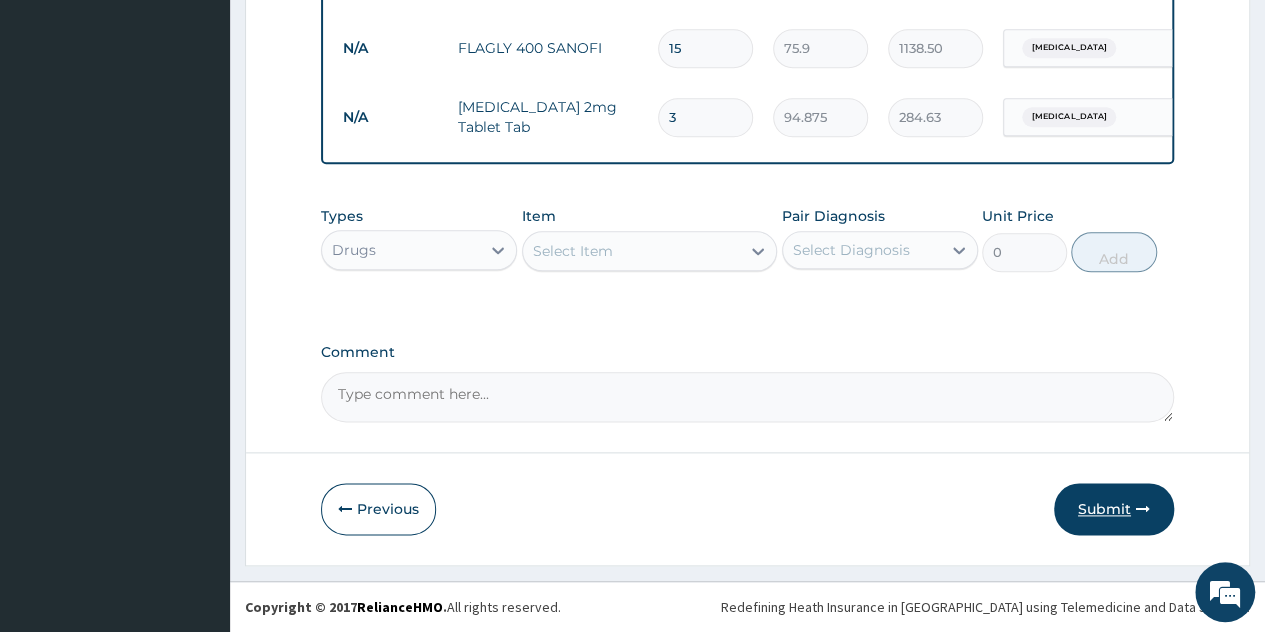 type on "3" 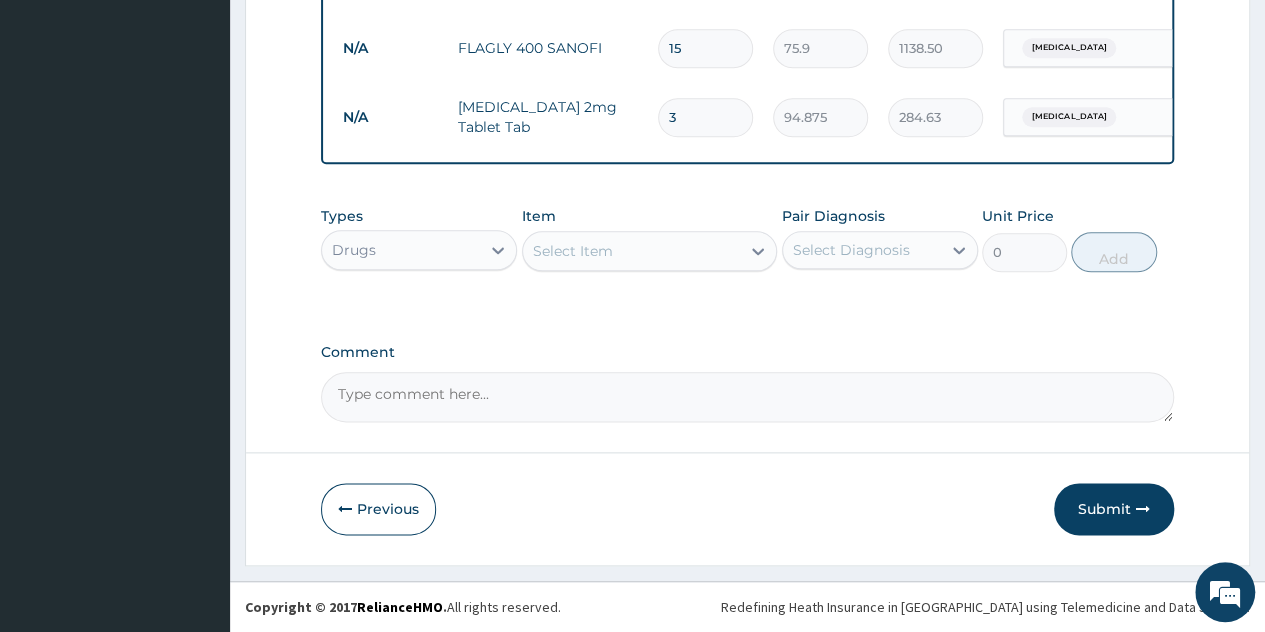 drag, startPoint x: 1106, startPoint y: 509, endPoint x: 889, endPoint y: 607, distance: 238.10292 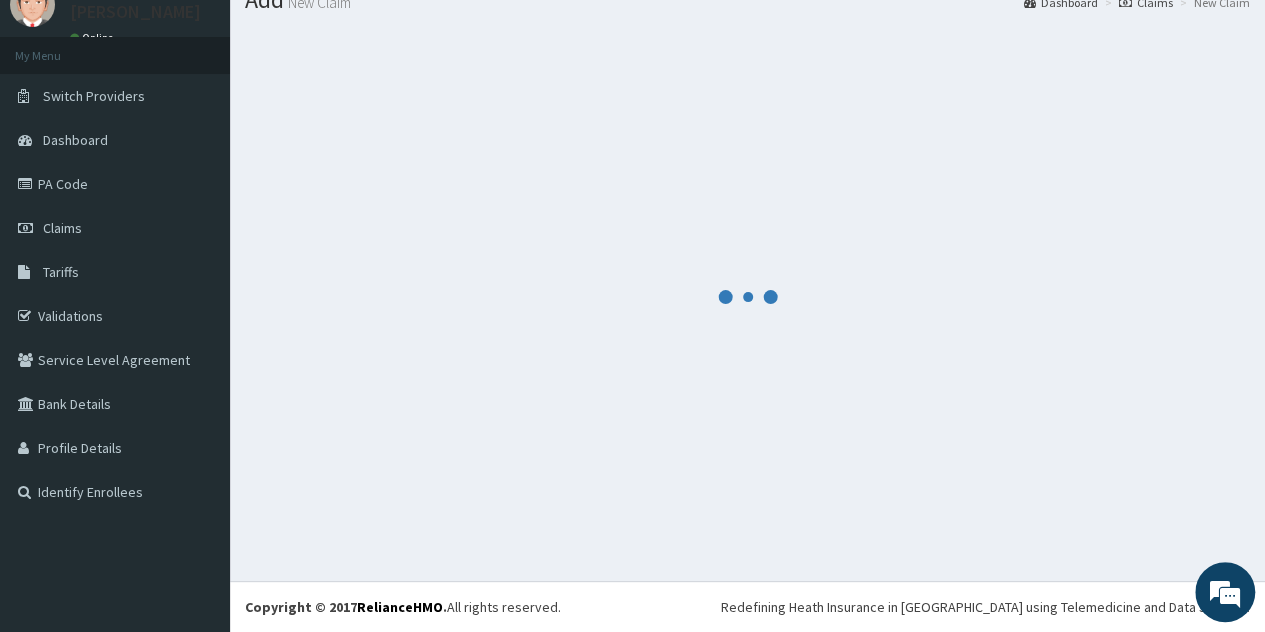 scroll, scrollTop: 77, scrollLeft: 0, axis: vertical 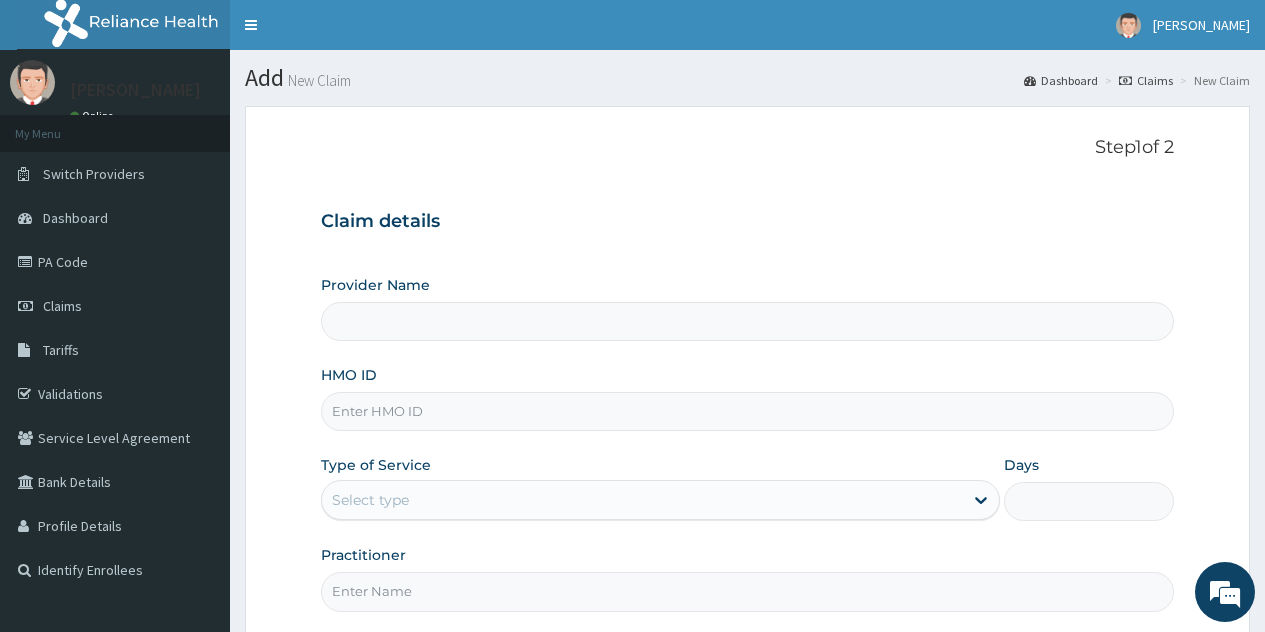 type on "County Hospital Ltd" 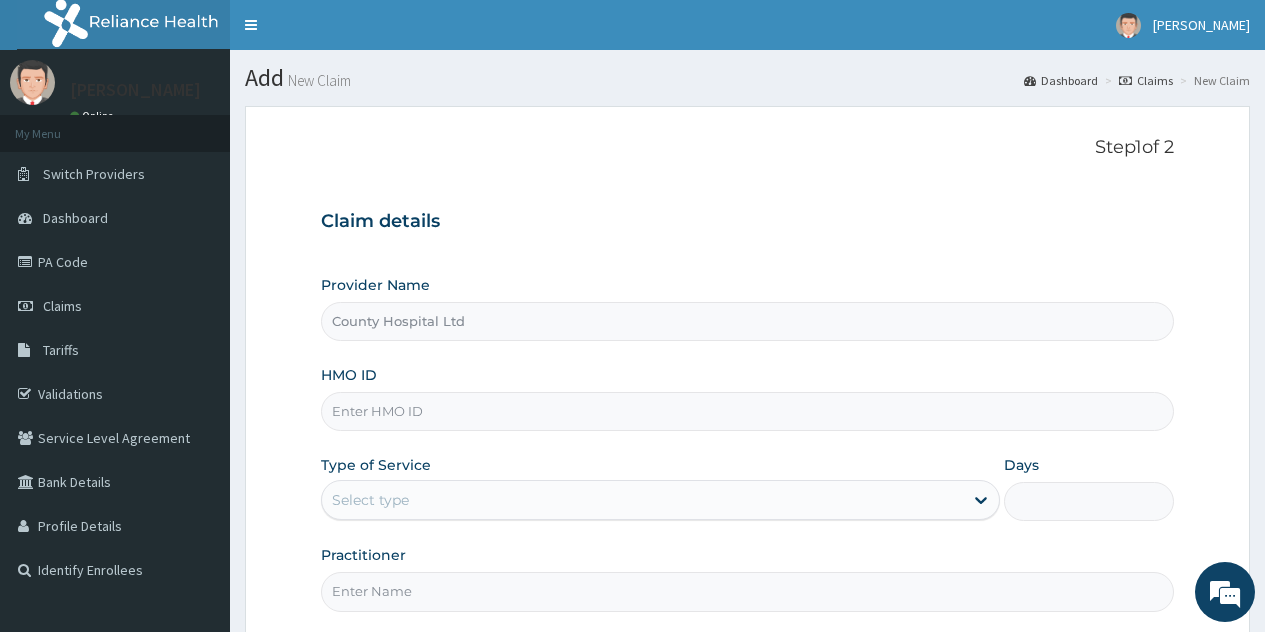 scroll, scrollTop: 0, scrollLeft: 0, axis: both 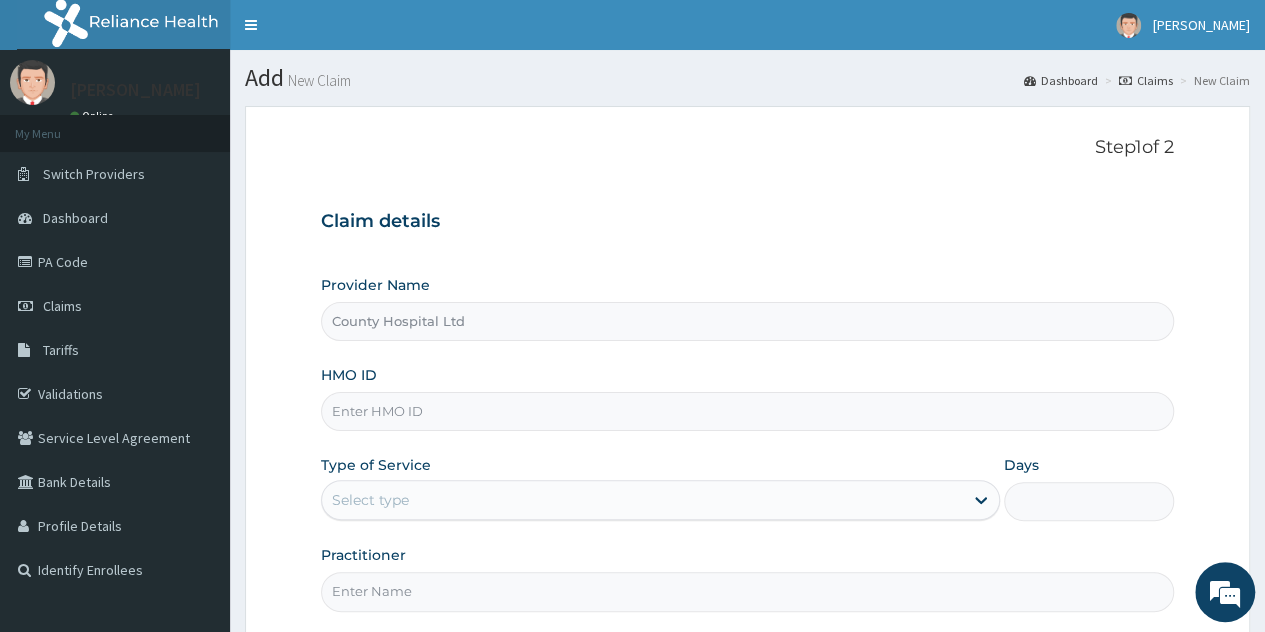 click on "HMO ID" at bounding box center [747, 411] 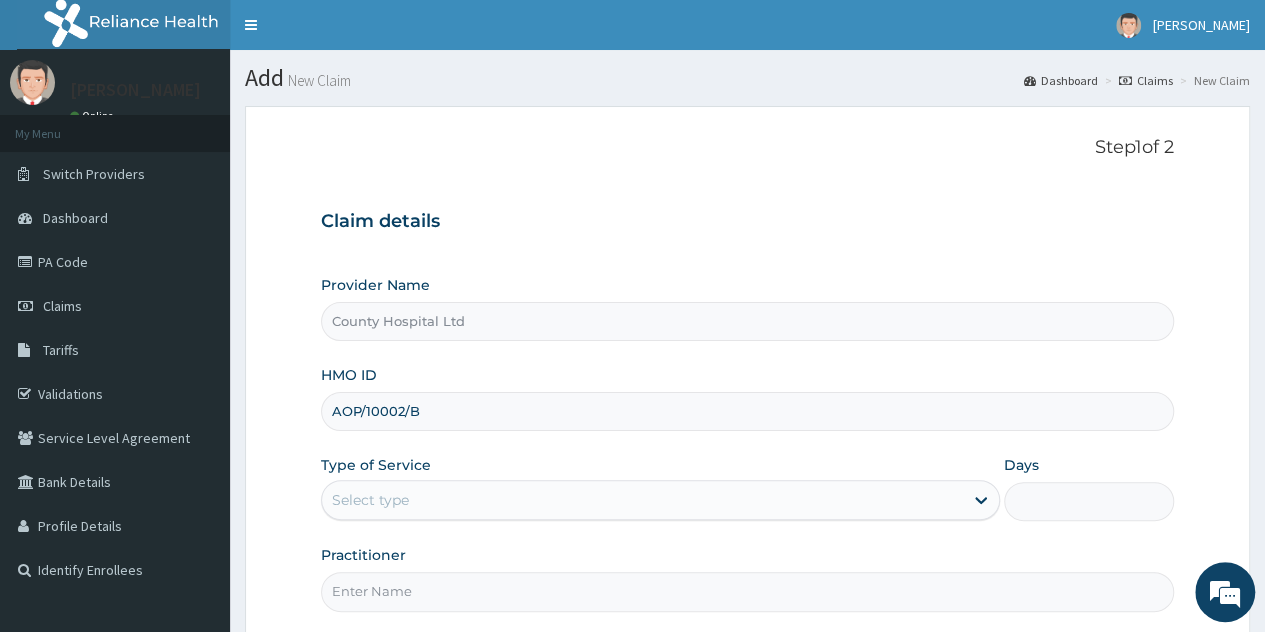 type on "AOP/10002/B" 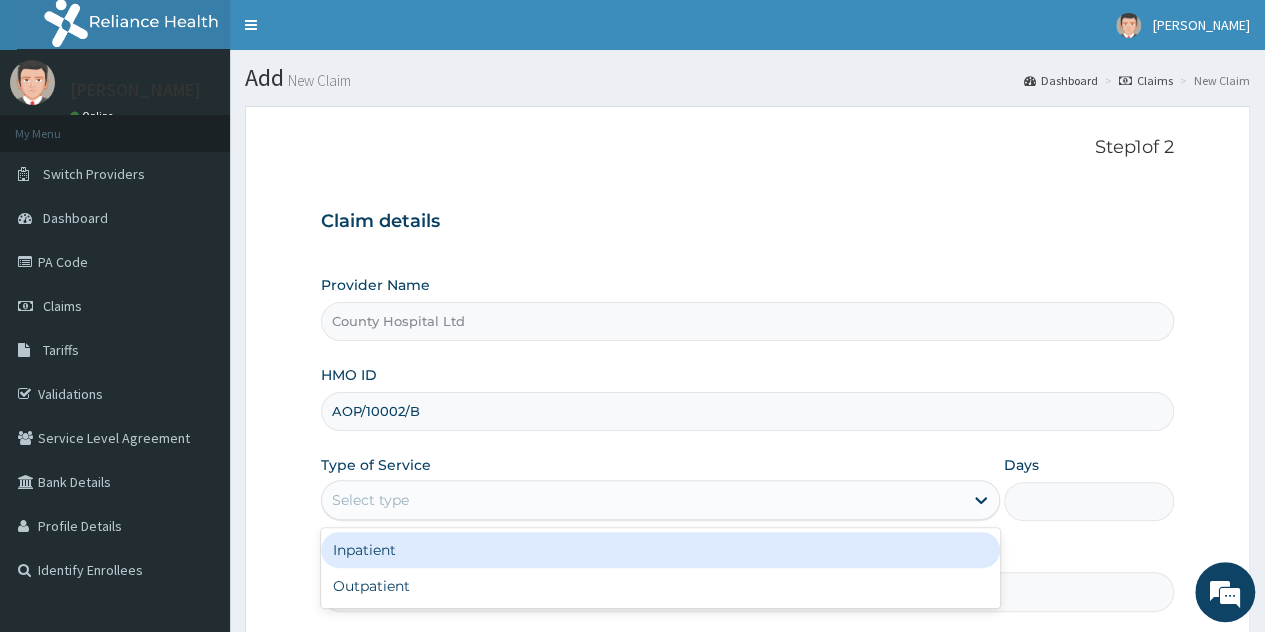 click on "Select type" at bounding box center (642, 500) 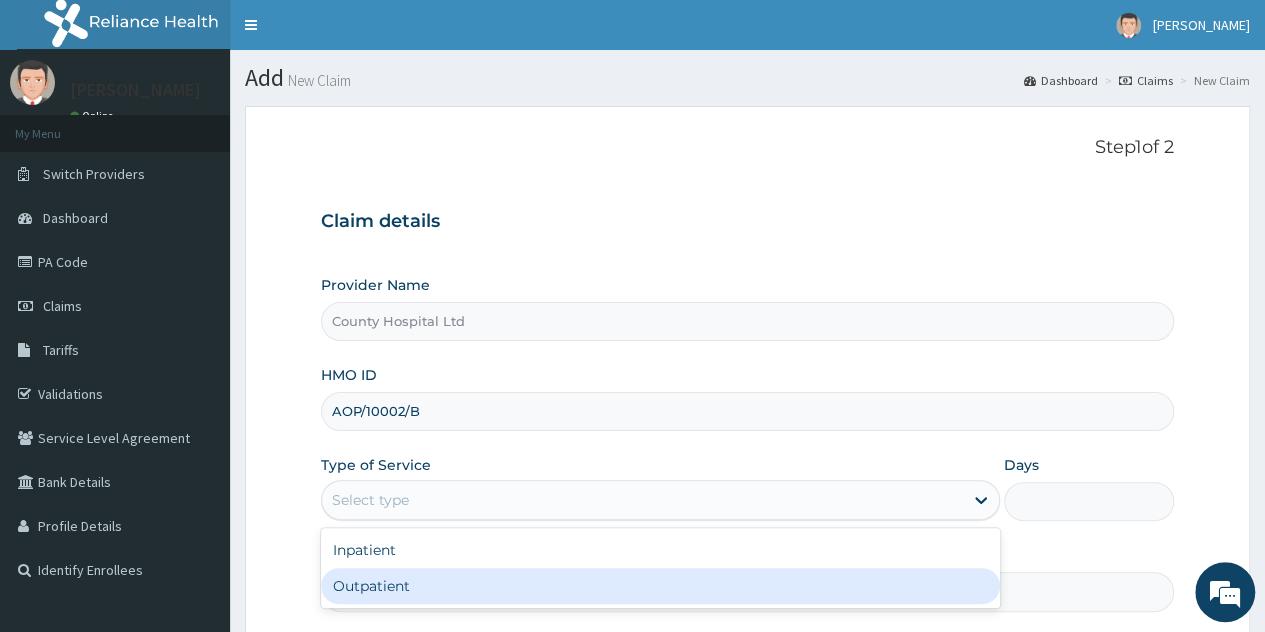 click on "Outpatient" at bounding box center (660, 586) 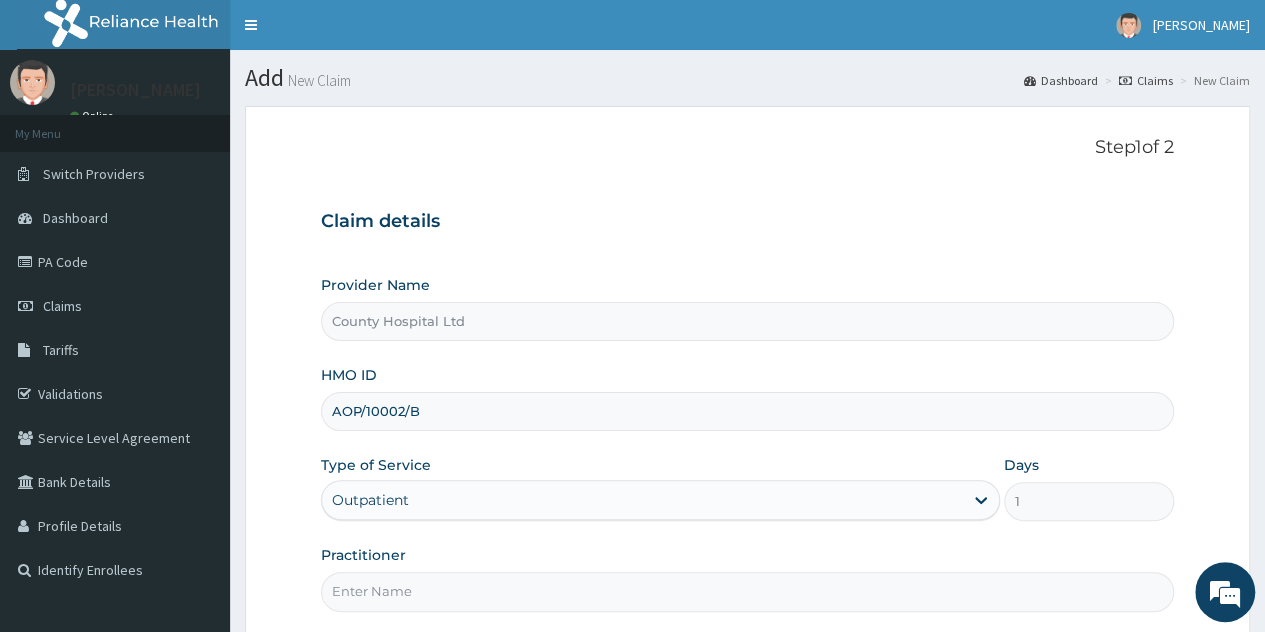scroll, scrollTop: 188, scrollLeft: 0, axis: vertical 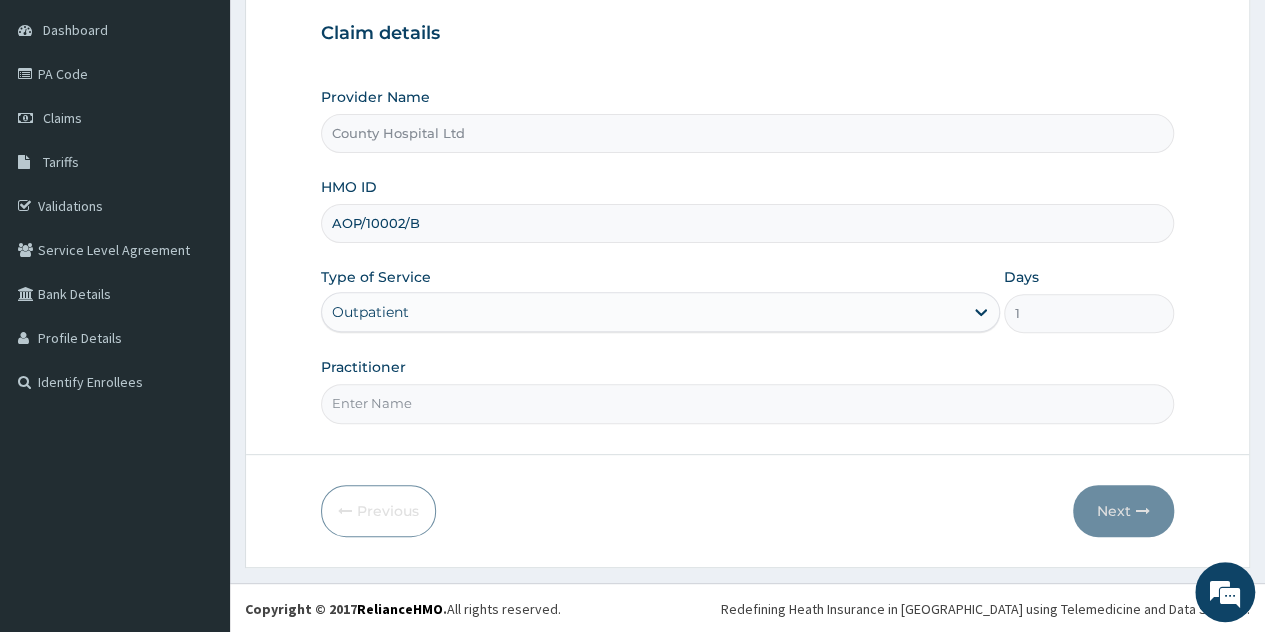 click on "Practitioner" at bounding box center [747, 403] 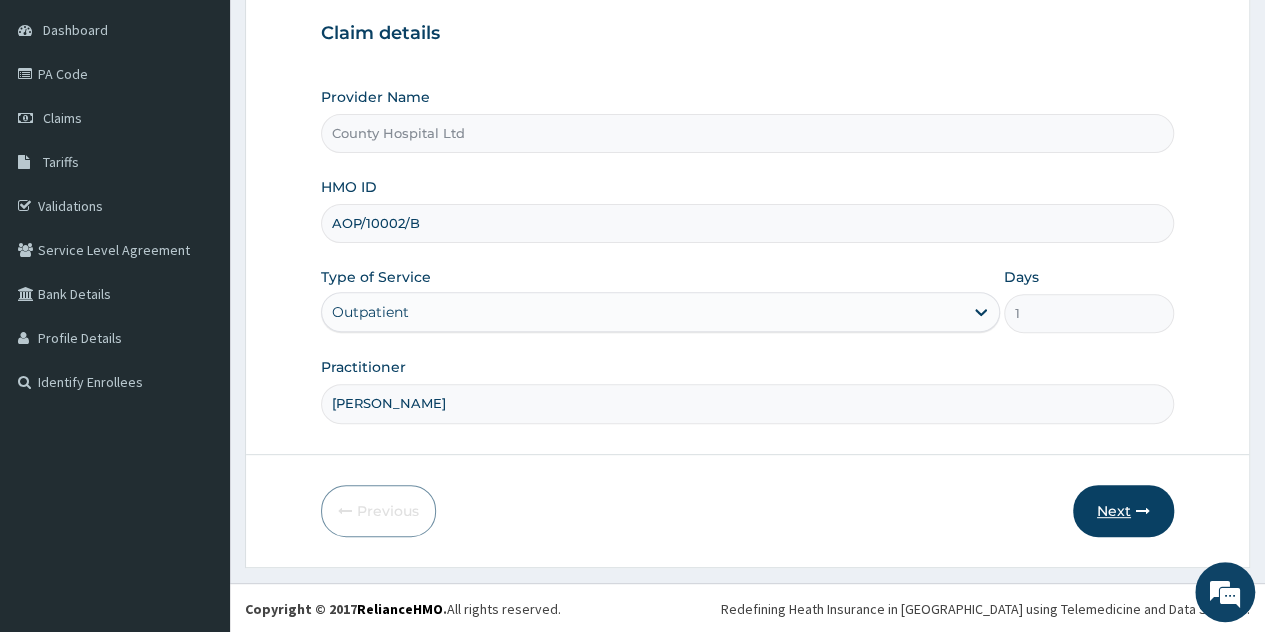 click on "Next" at bounding box center [1123, 511] 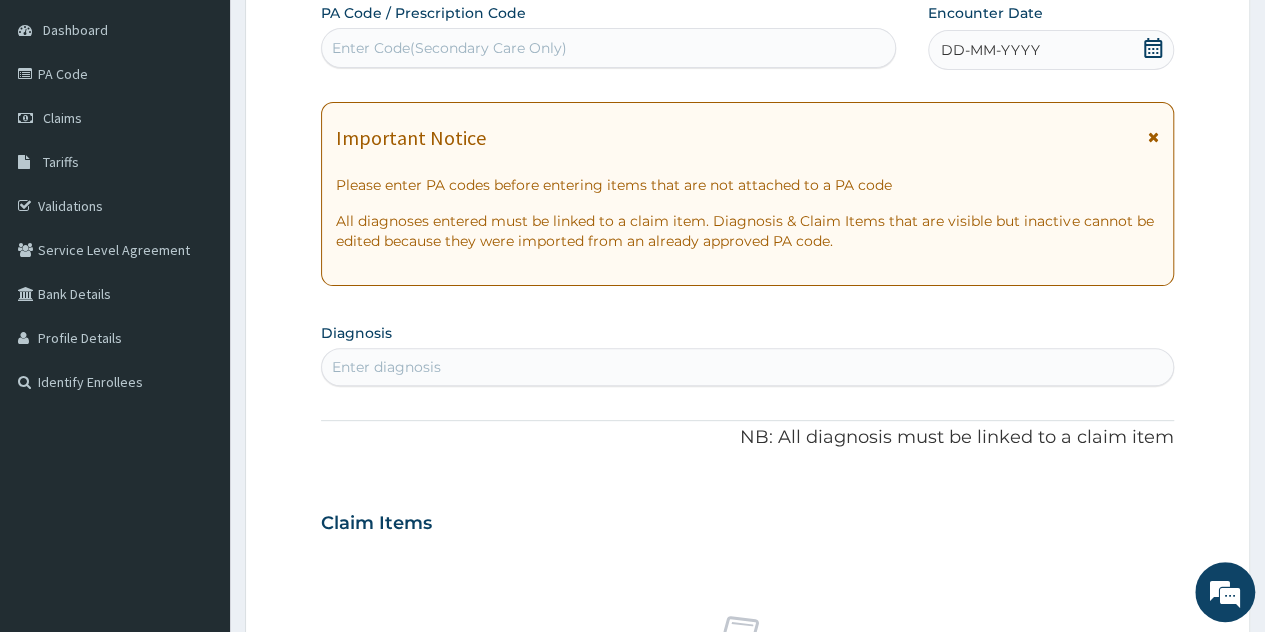 click on "DD-MM-YYYY" at bounding box center (990, 50) 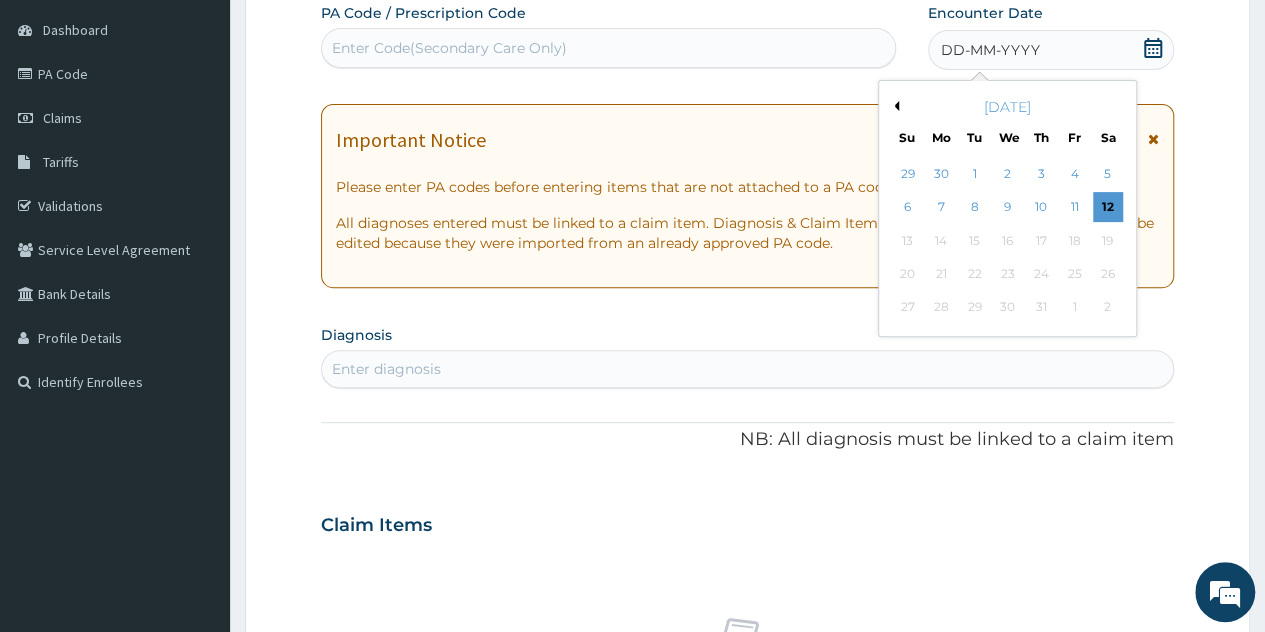 click on "Previous Month" at bounding box center [894, 106] 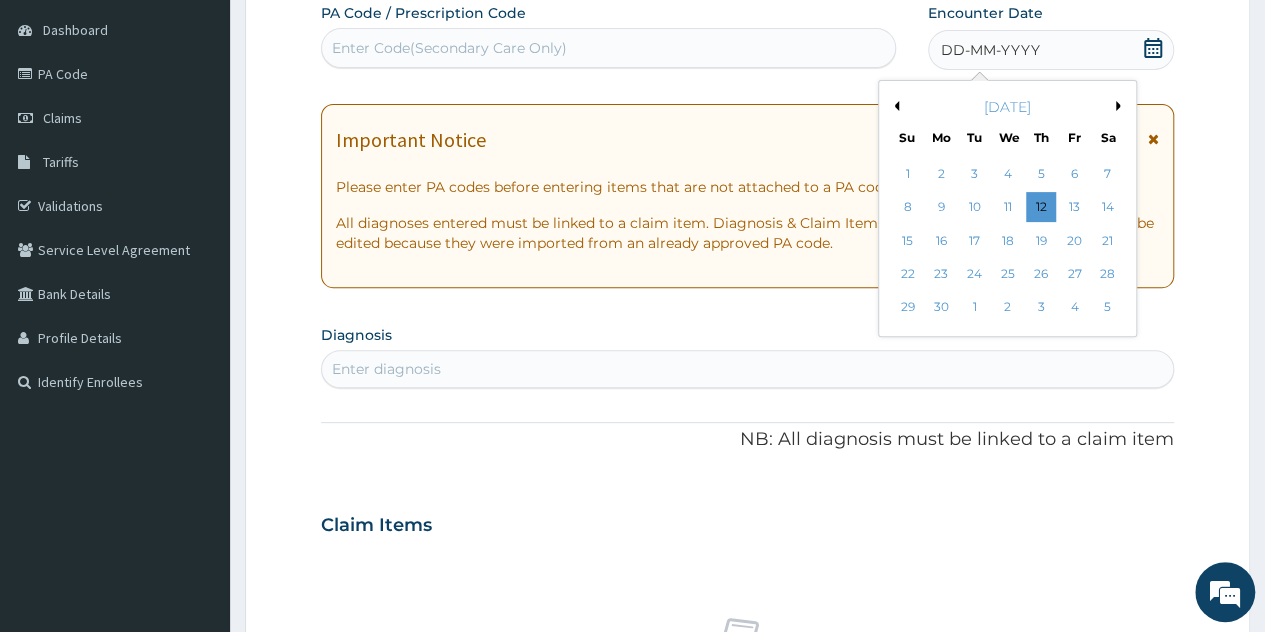 click on "Previous Month" at bounding box center (894, 106) 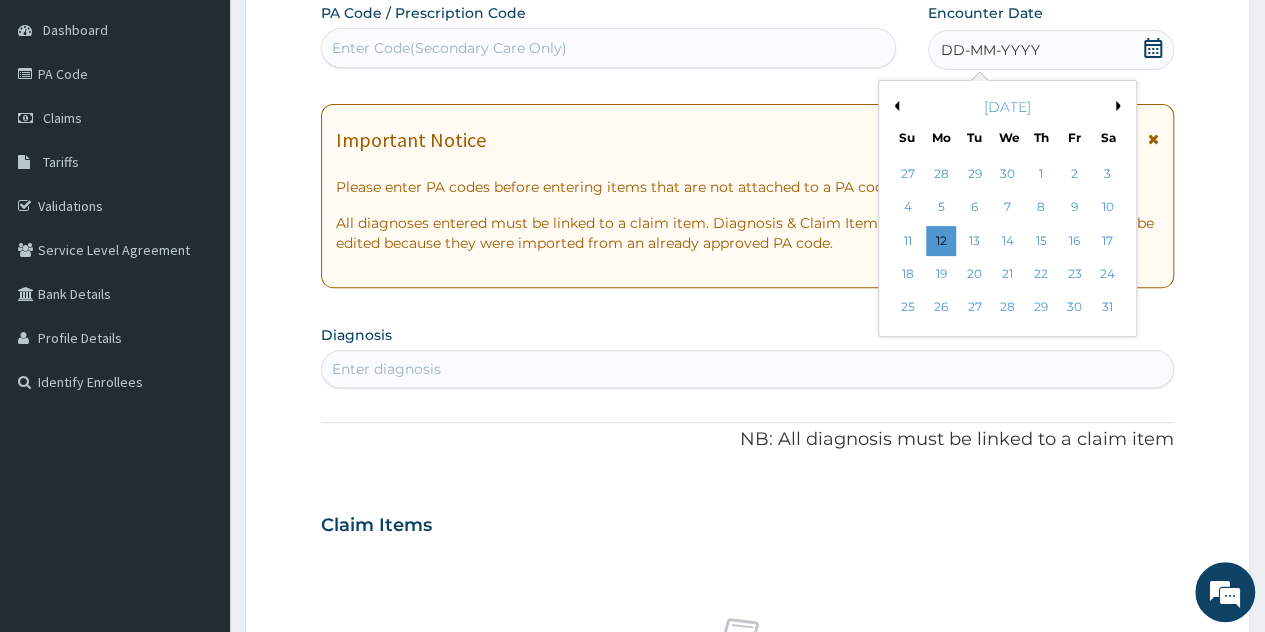 click on "Previous Month" at bounding box center [894, 106] 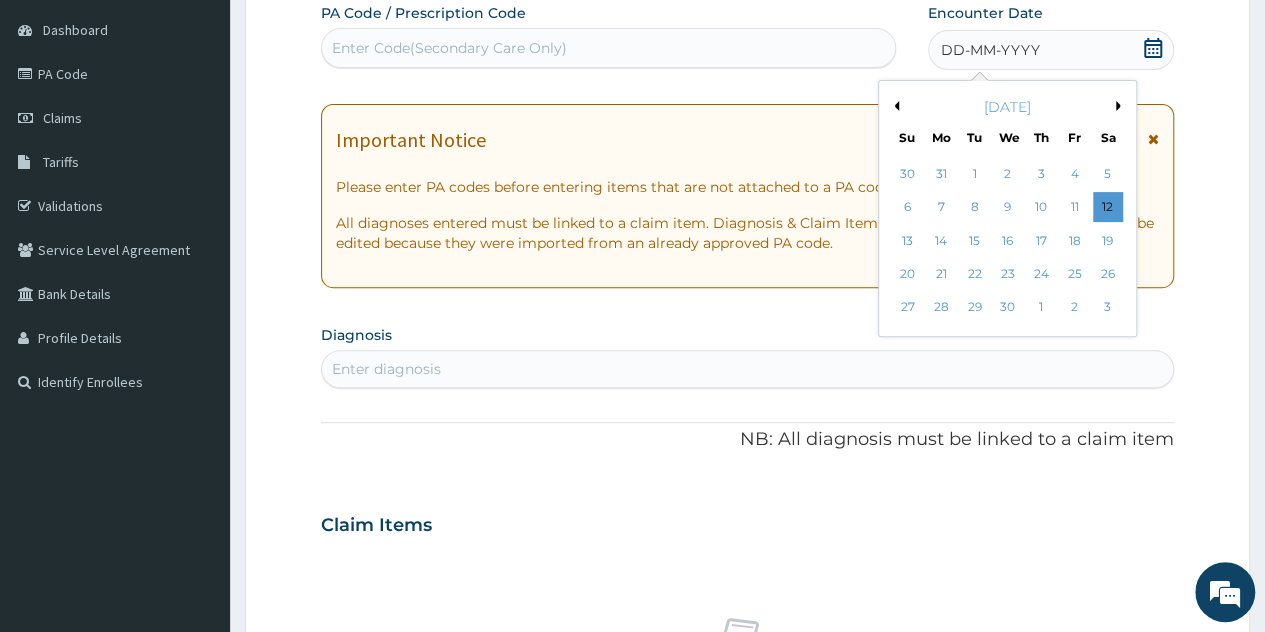 click on "Previous Month" at bounding box center [894, 106] 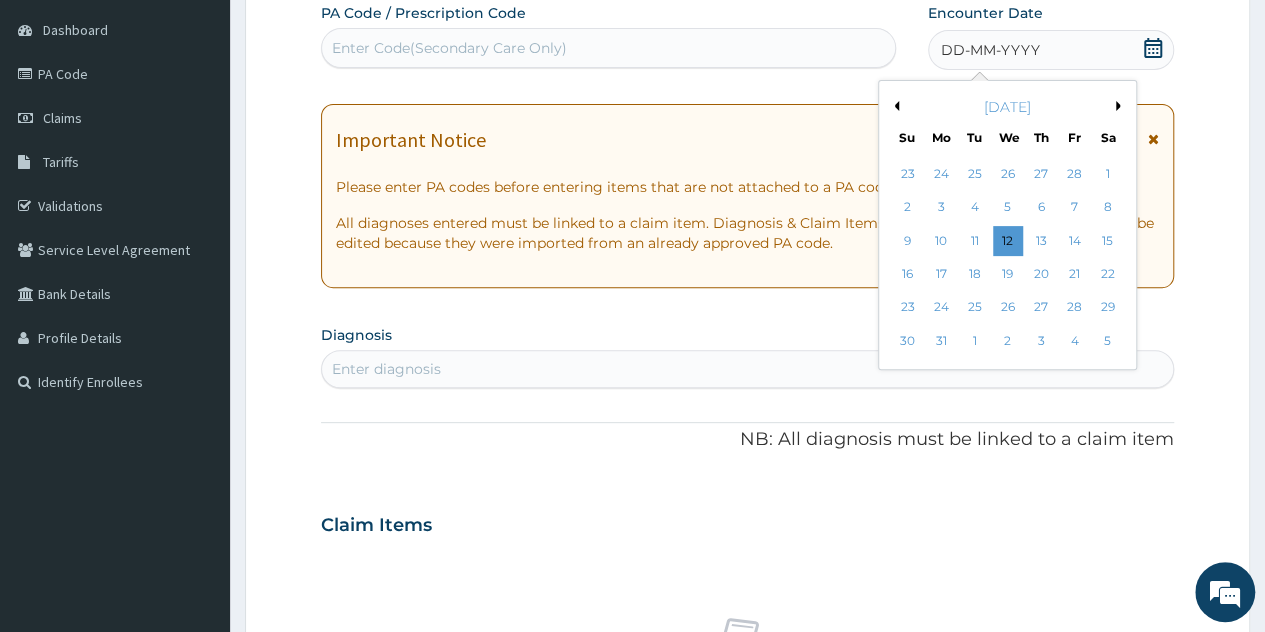 click on "Previous Month" at bounding box center (894, 106) 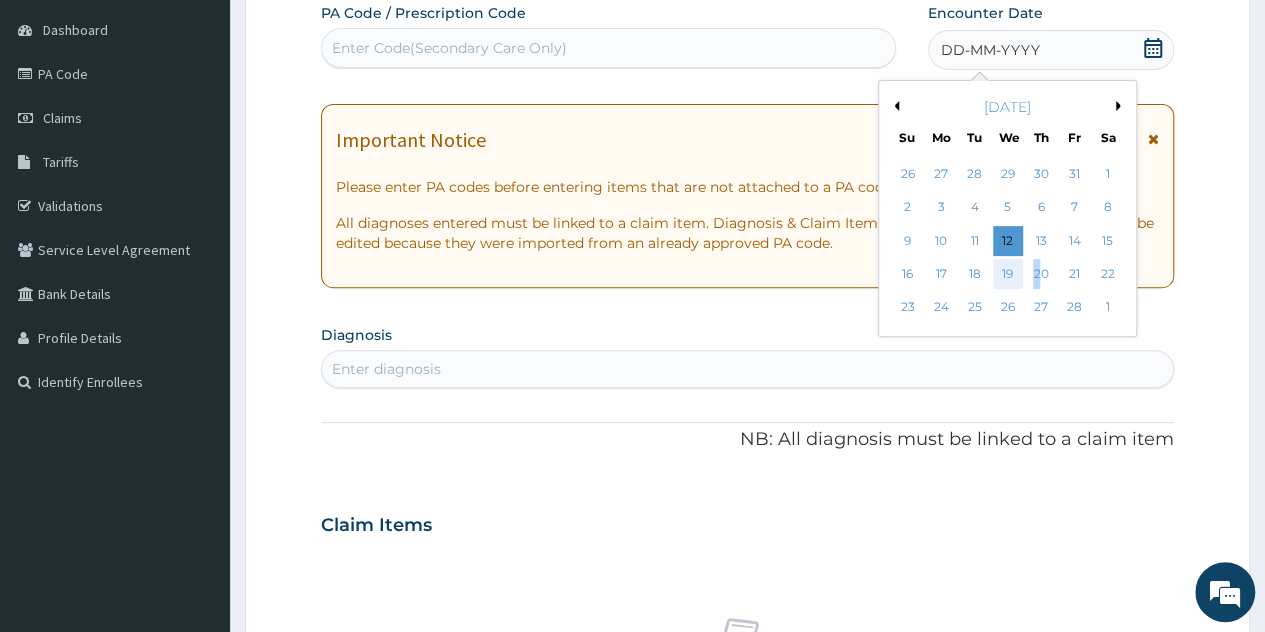 drag, startPoint x: 1039, startPoint y: 272, endPoint x: 1010, endPoint y: 276, distance: 29.274563 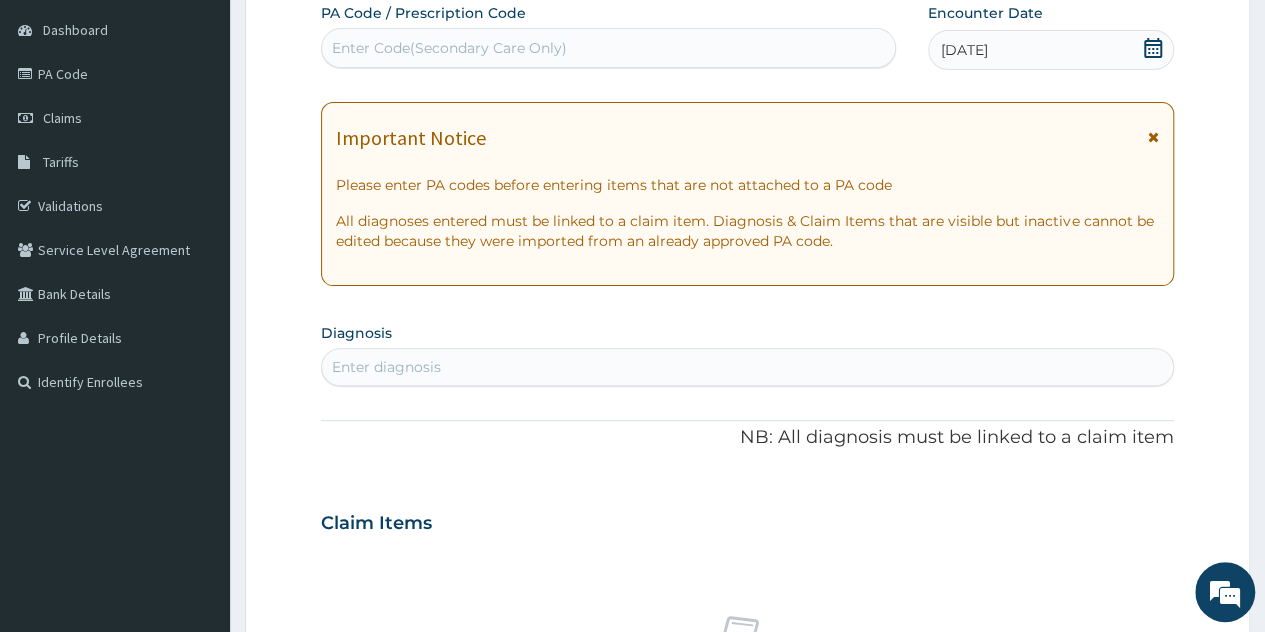 click on "Enter diagnosis" at bounding box center (747, 367) 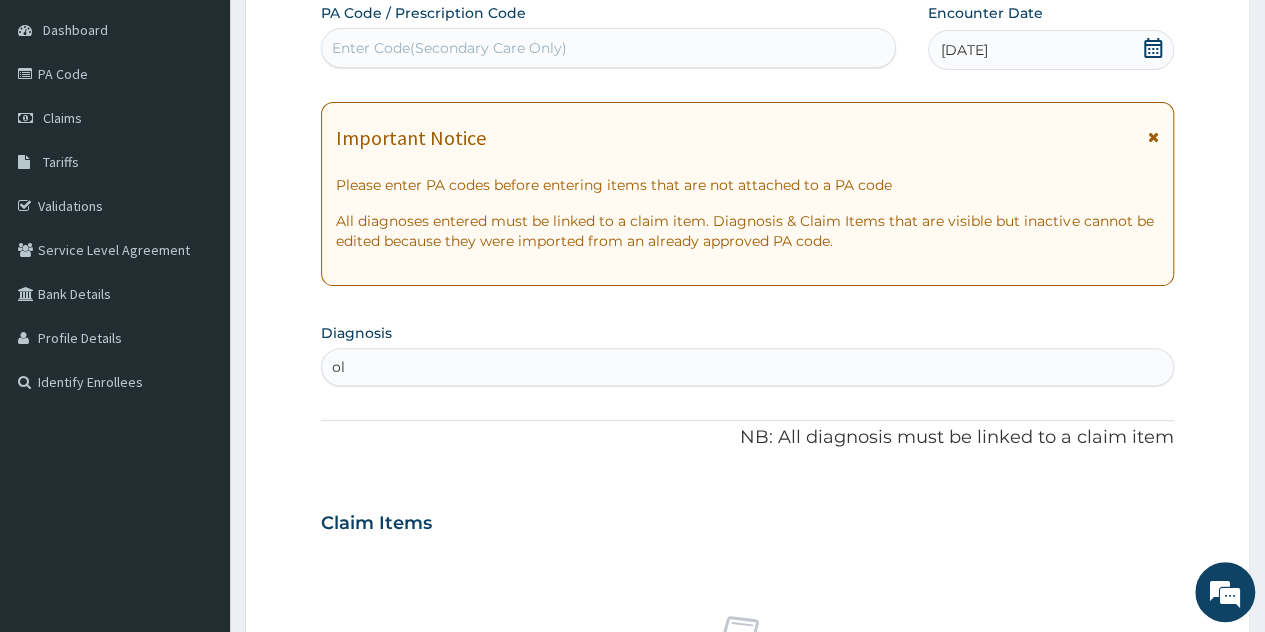 type on "o" 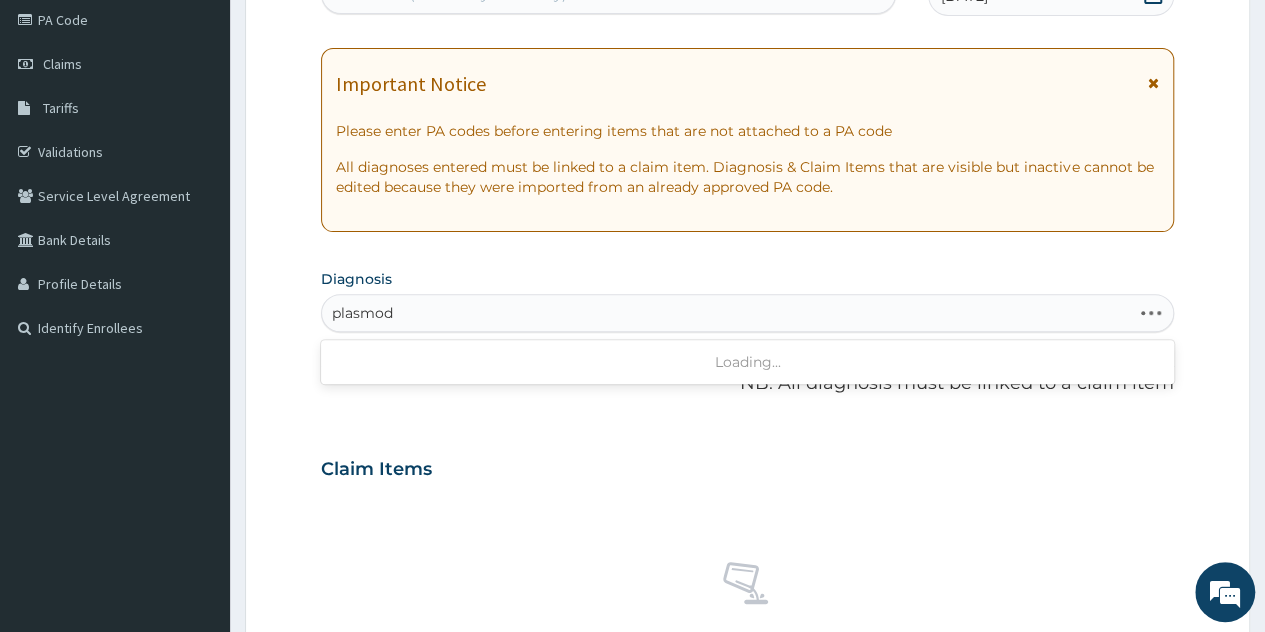 scroll, scrollTop: 288, scrollLeft: 0, axis: vertical 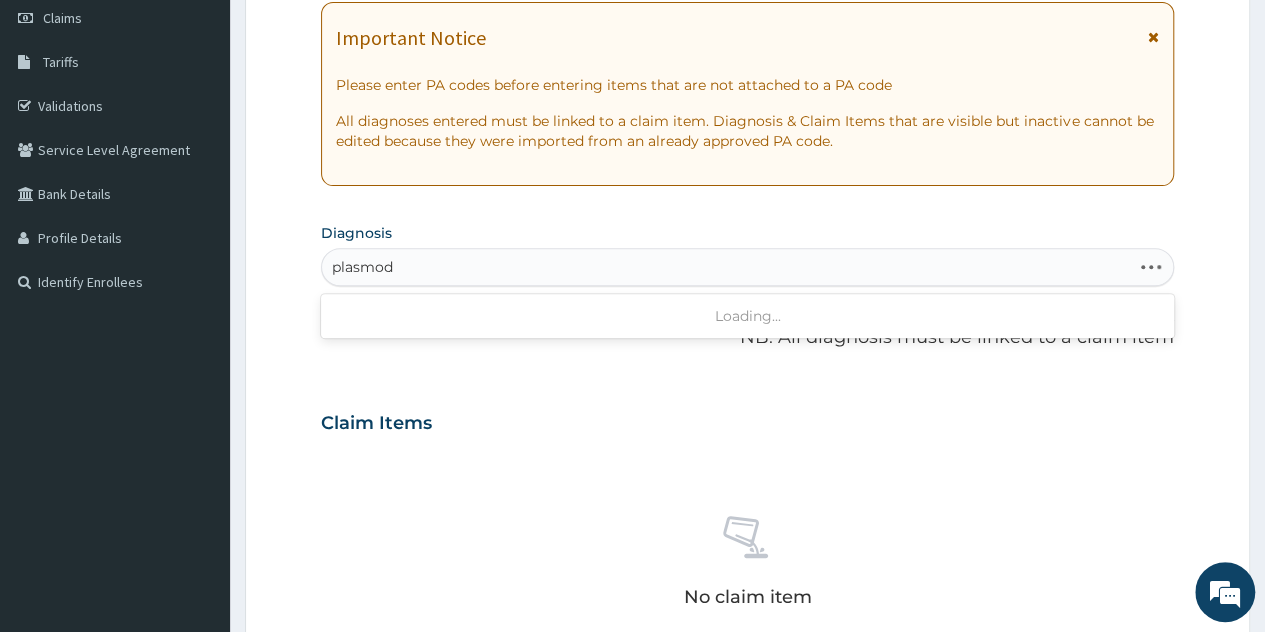 type on "plasmo" 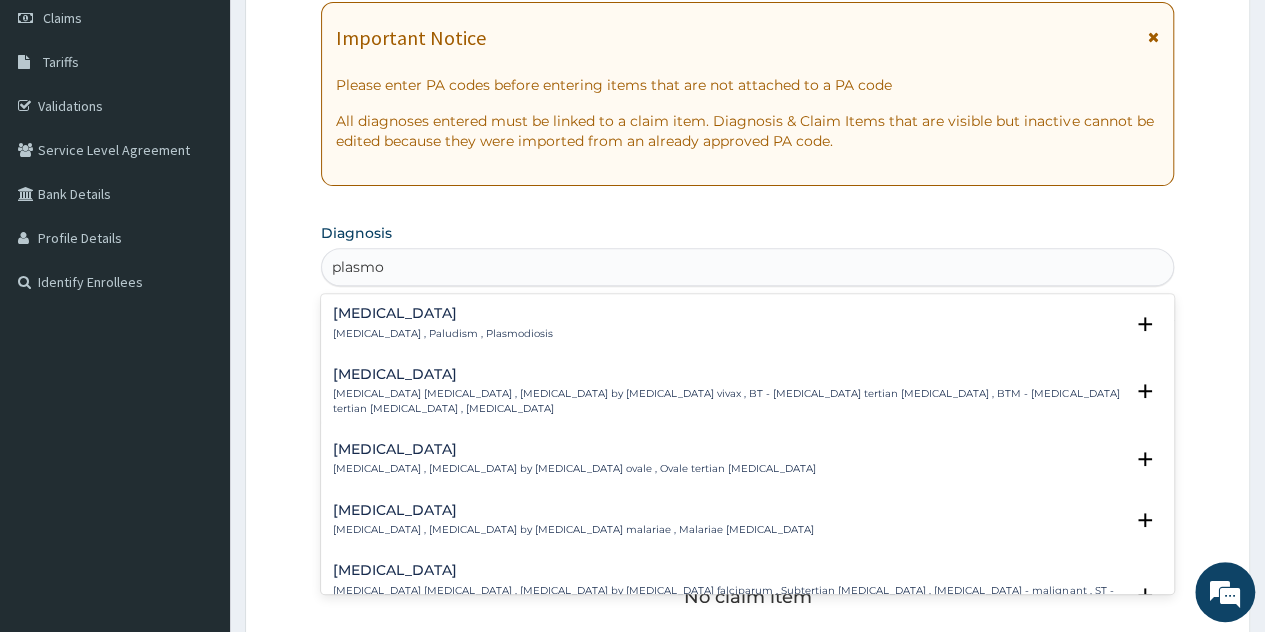click on "[MEDICAL_DATA]" at bounding box center [443, 313] 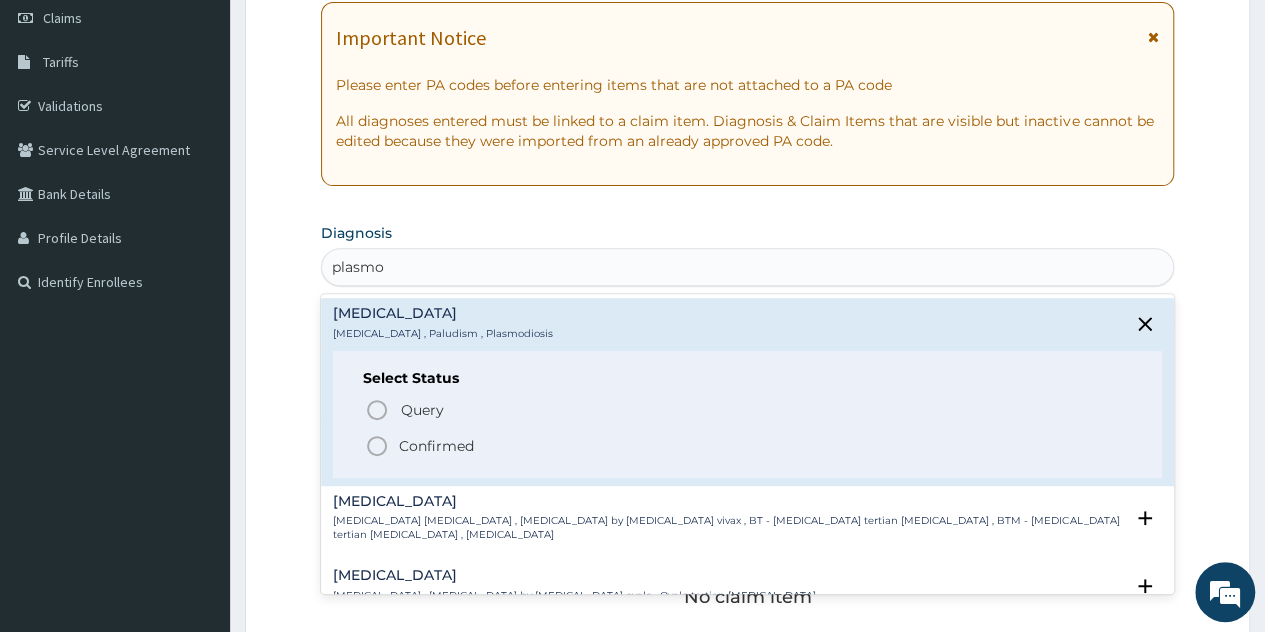 click on "Confirmed" at bounding box center [748, 446] 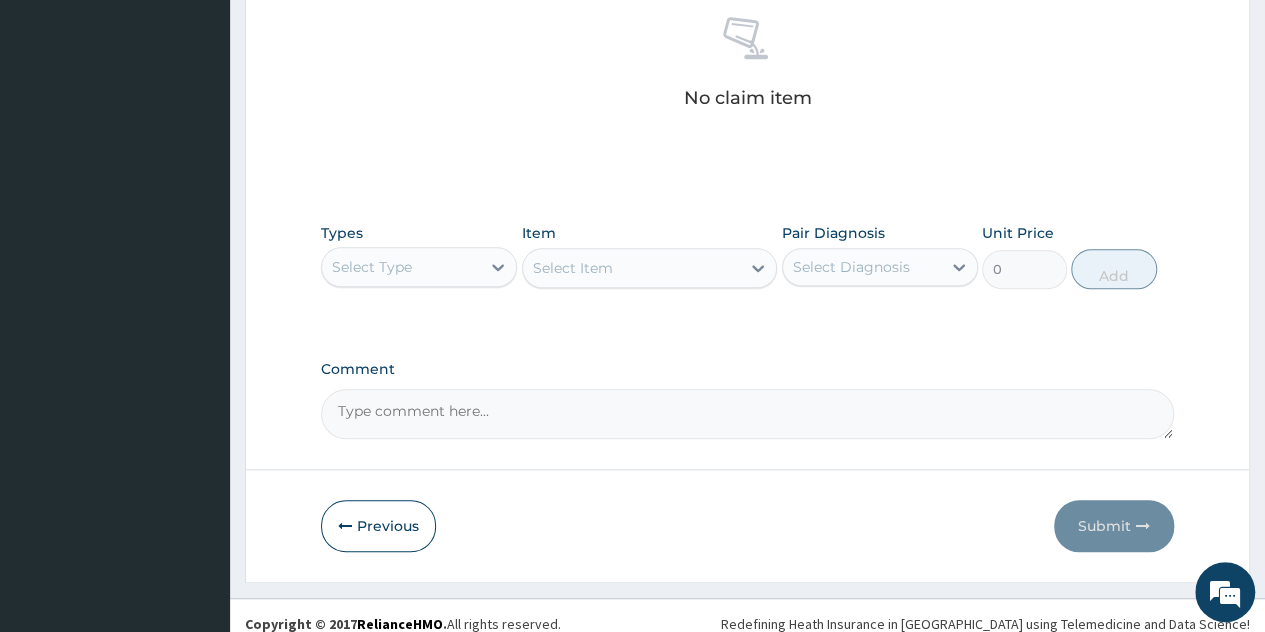 scroll, scrollTop: 806, scrollLeft: 0, axis: vertical 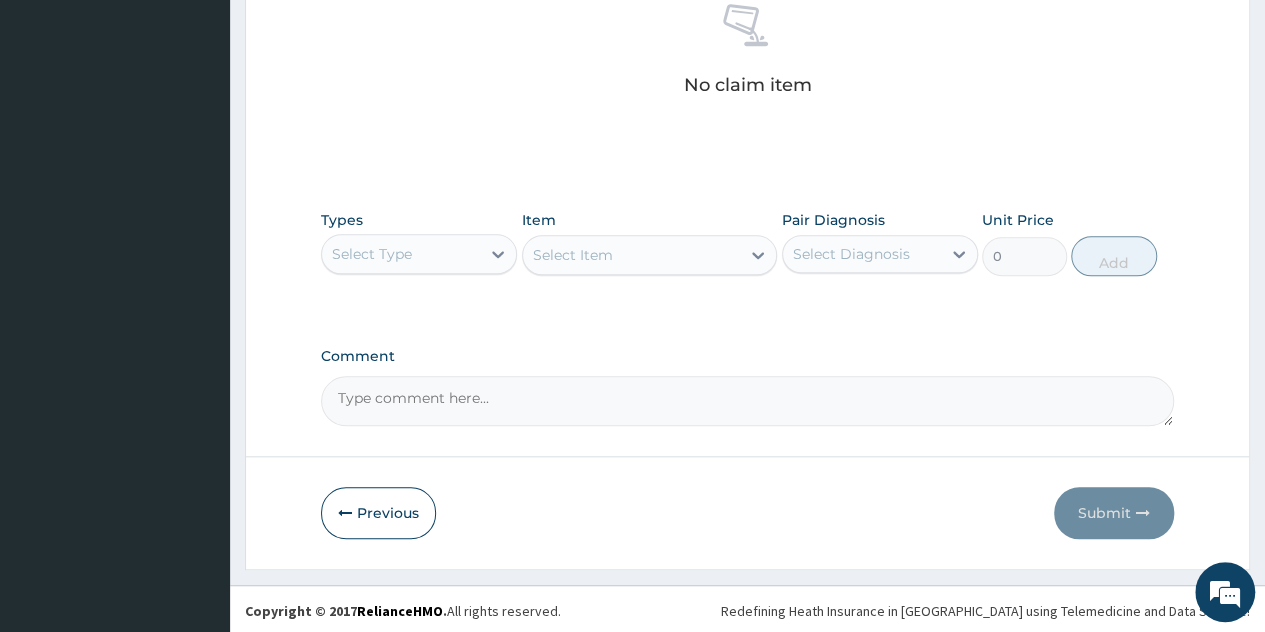 click on "Types Select Type Item Select Item Pair Diagnosis Select Diagnosis Unit Price 0 Add" at bounding box center (747, 243) 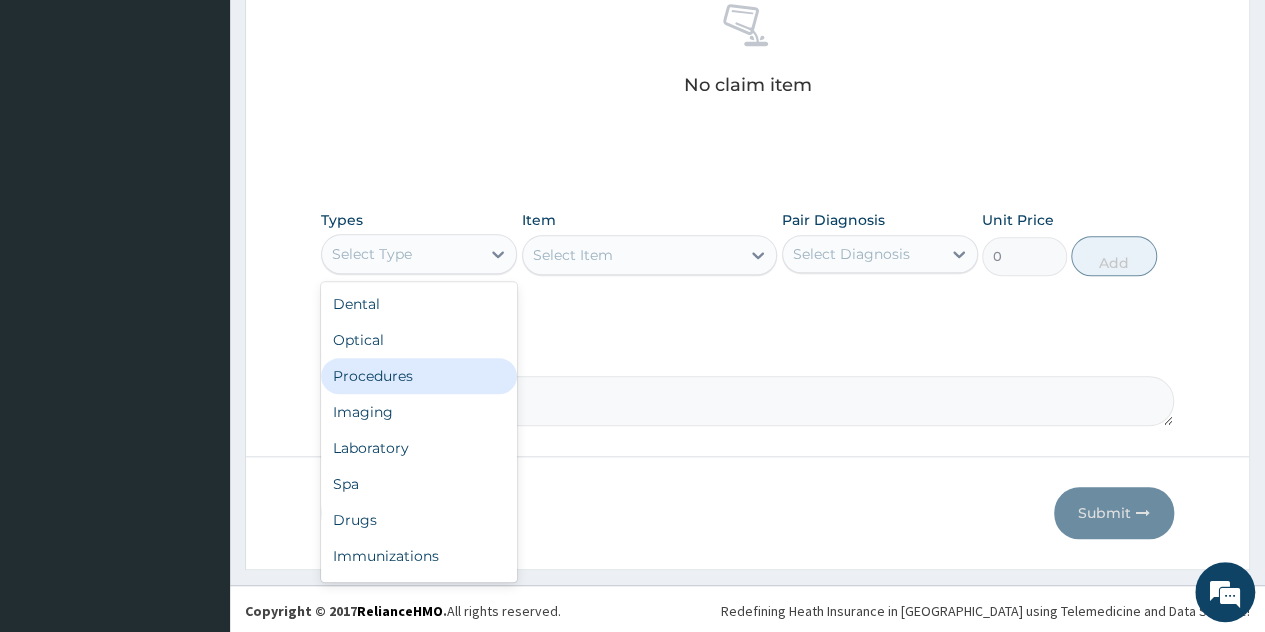 click on "Procedures" at bounding box center (419, 376) 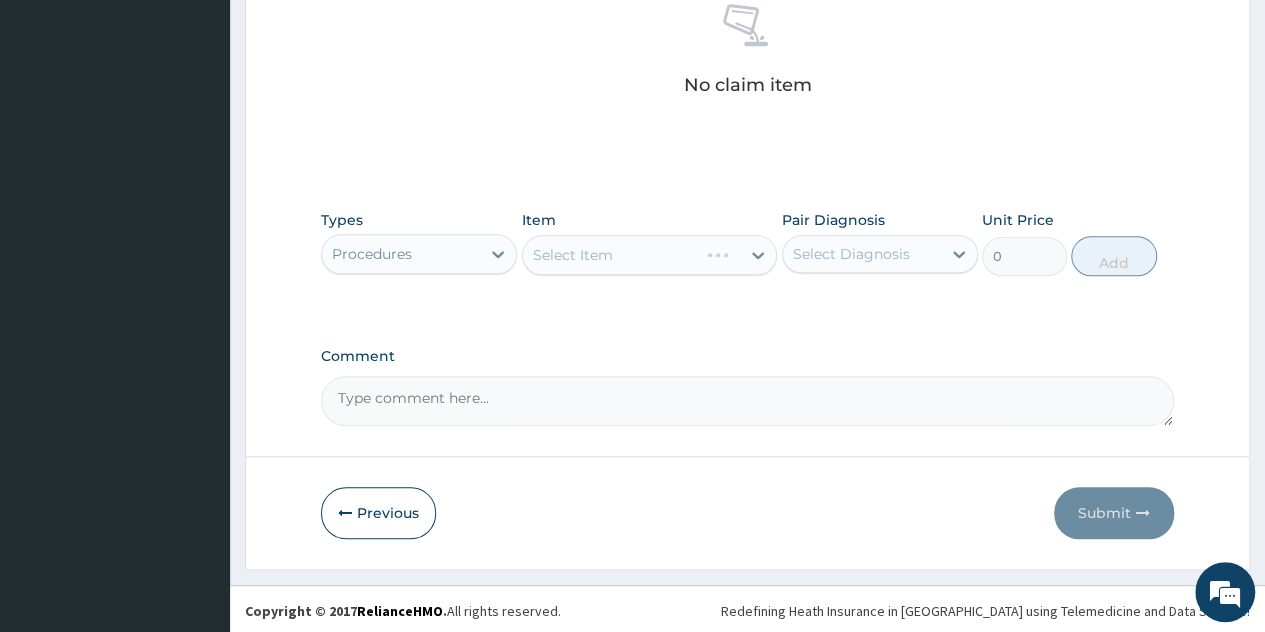click on "Select Item" at bounding box center (650, 255) 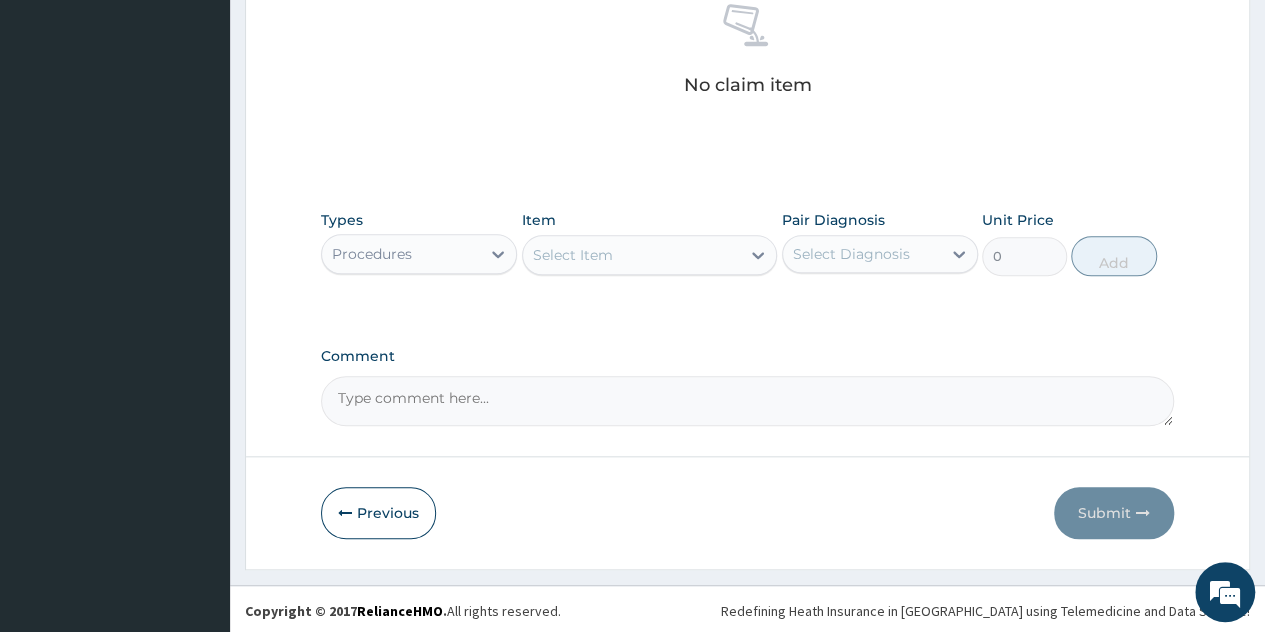 click on "Select Item" at bounding box center [632, 255] 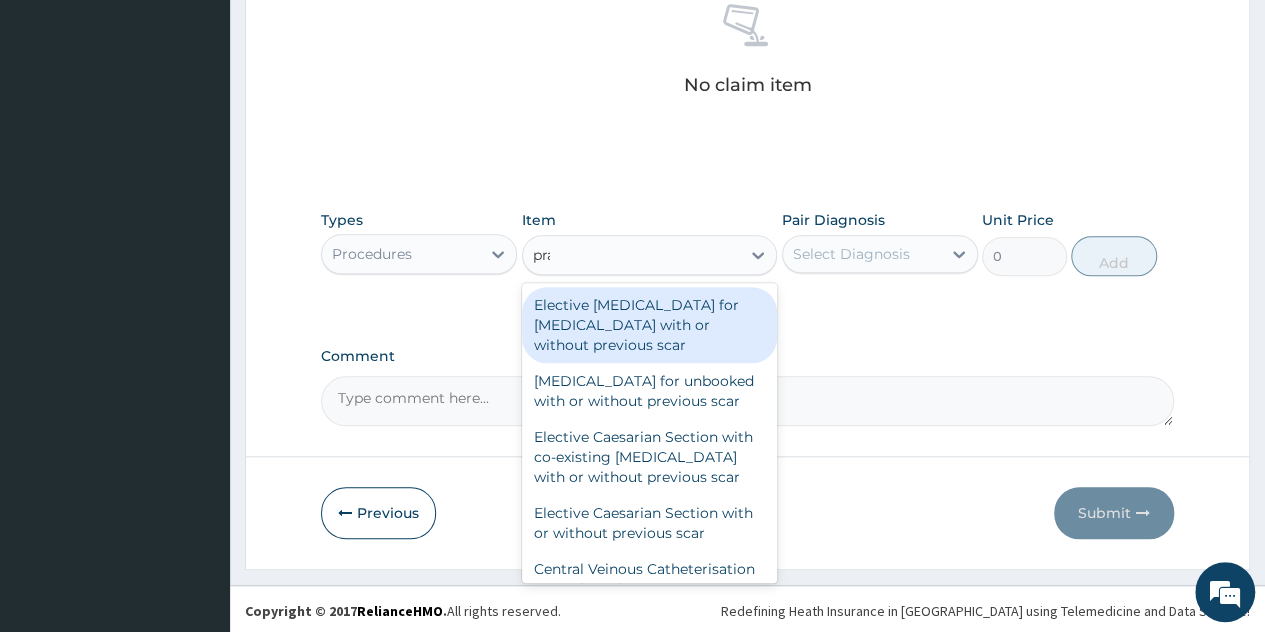 type on "pract" 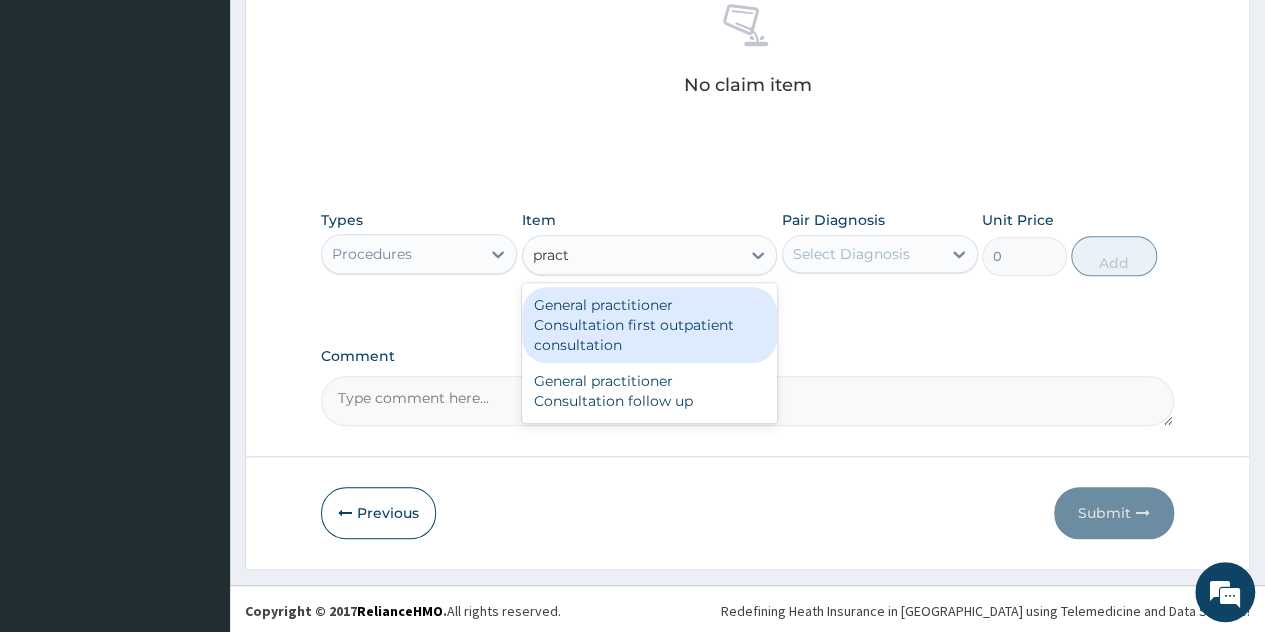 type 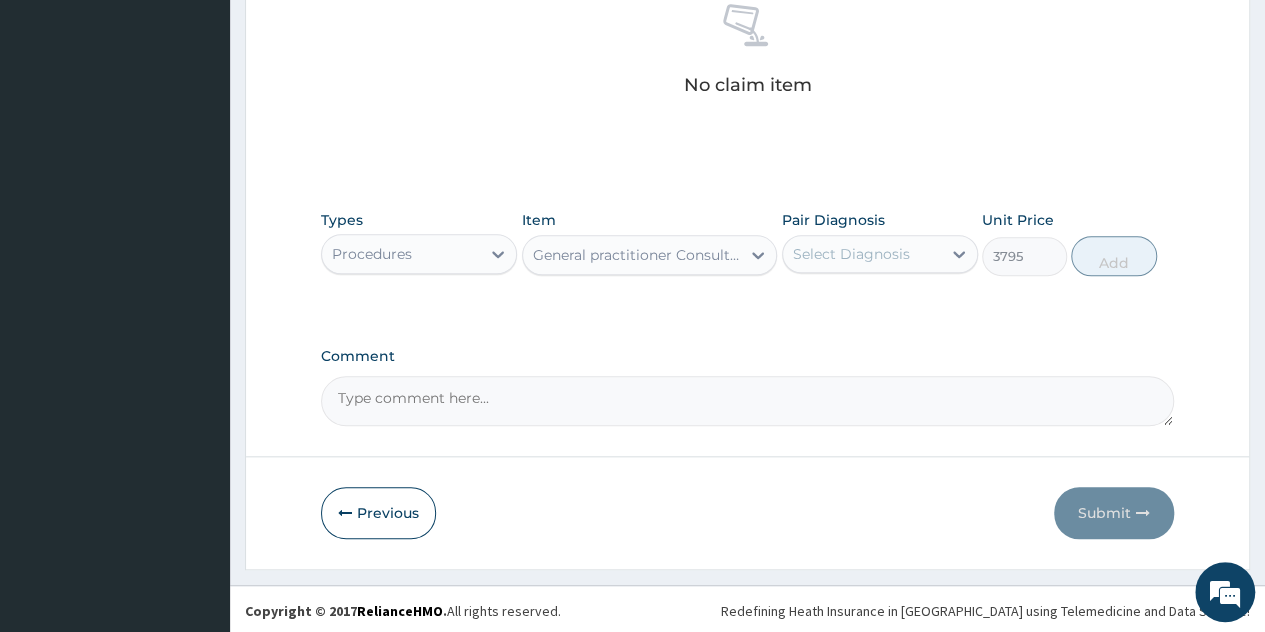 drag, startPoint x: 894, startPoint y: 257, endPoint x: 895, endPoint y: 267, distance: 10.049875 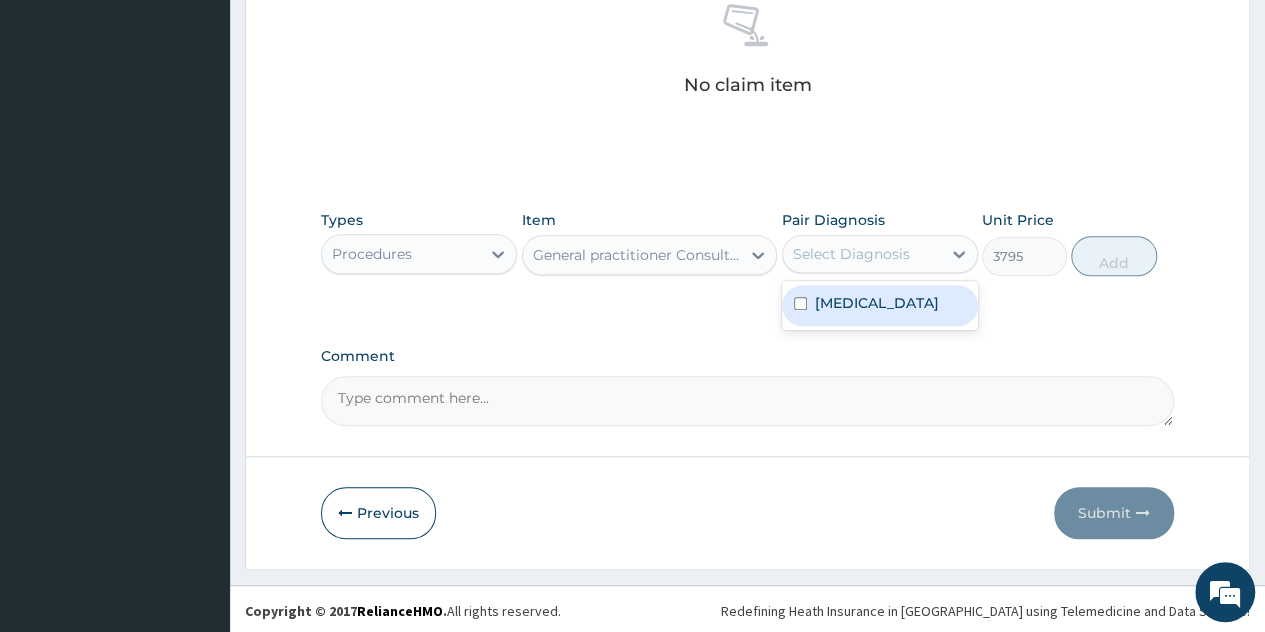 click on "[MEDICAL_DATA]" at bounding box center [880, 305] 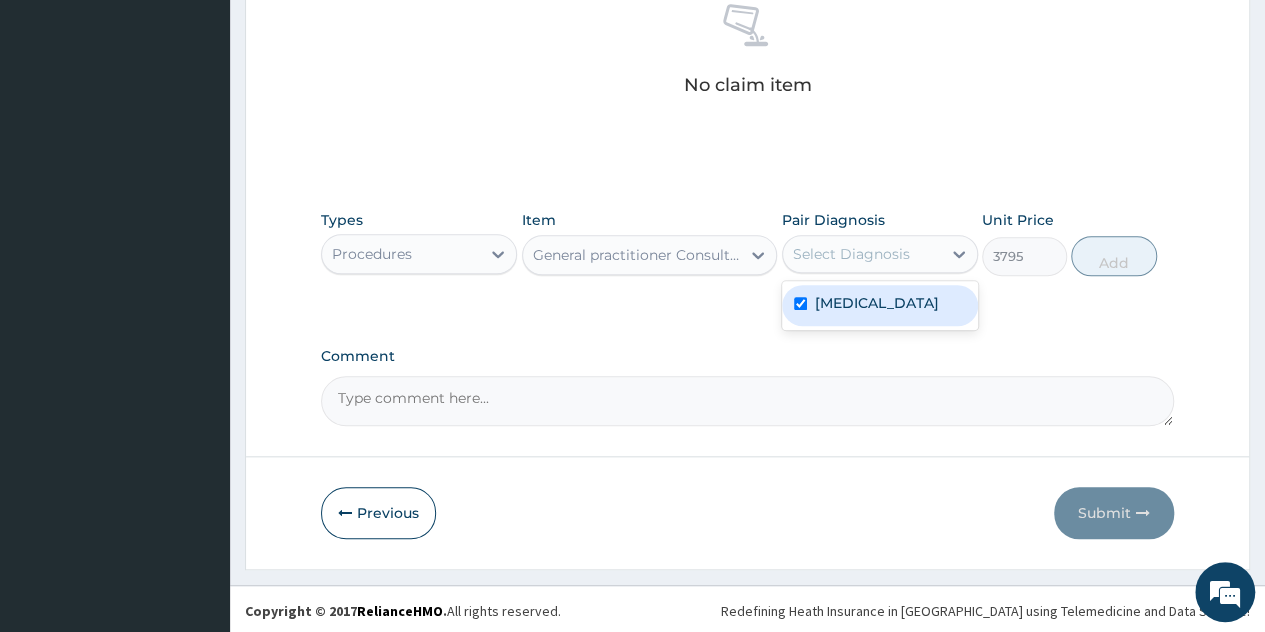 checkbox on "true" 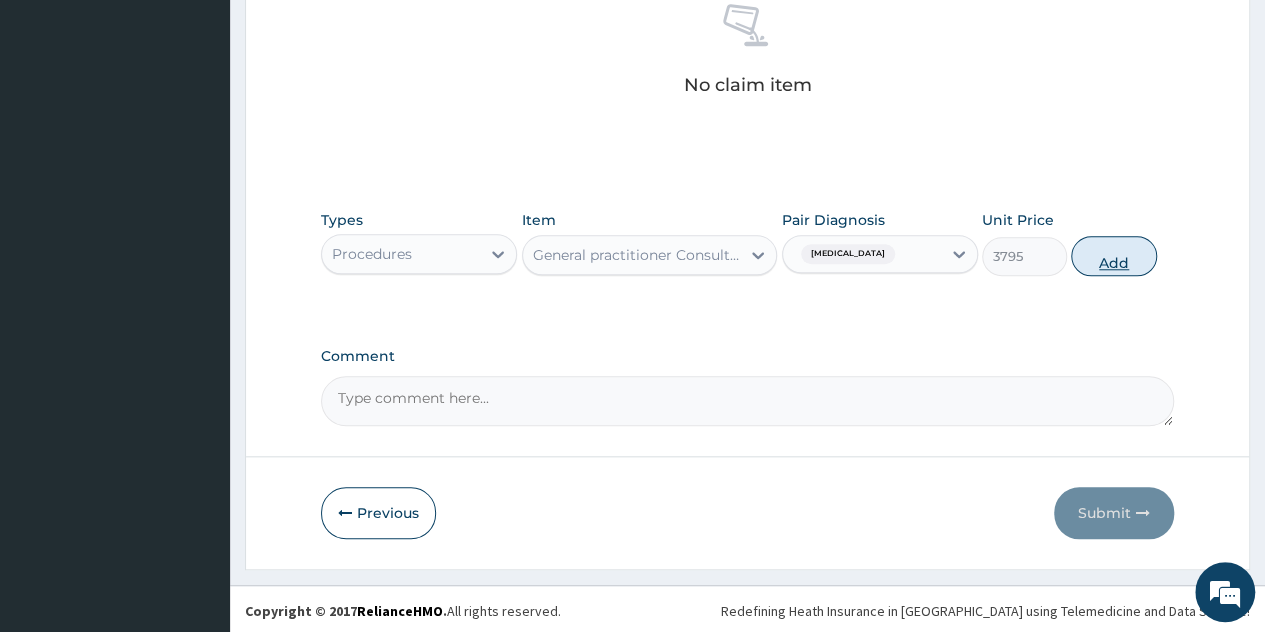 click on "Add" at bounding box center [1113, 256] 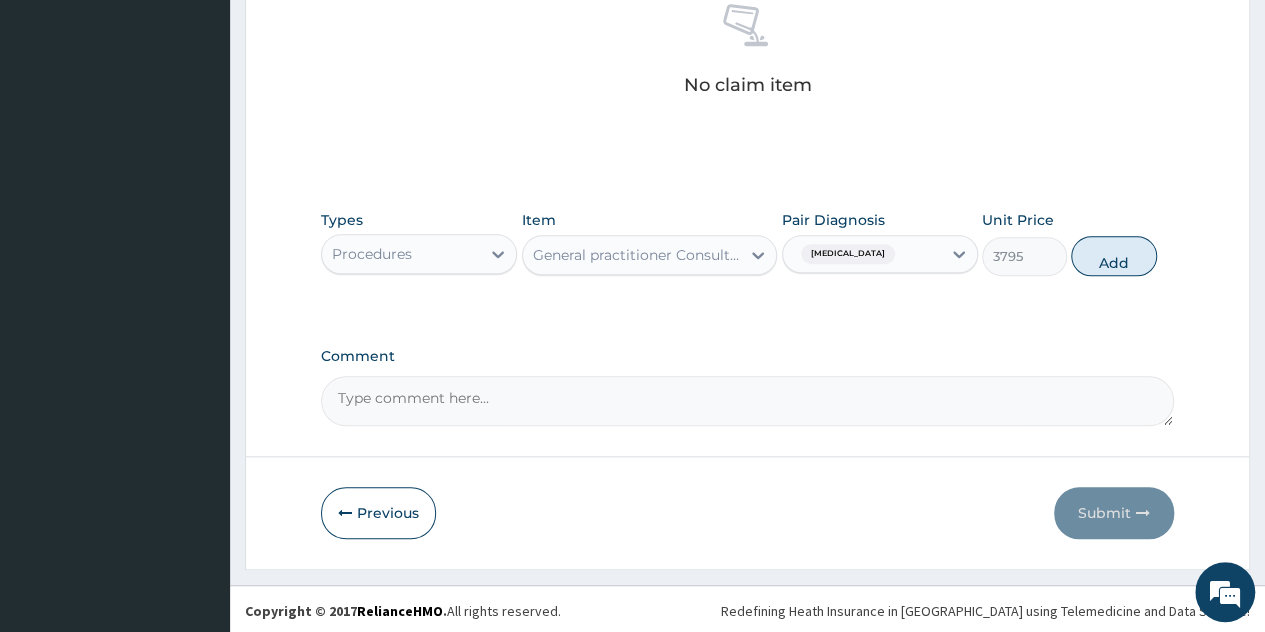 type on "0" 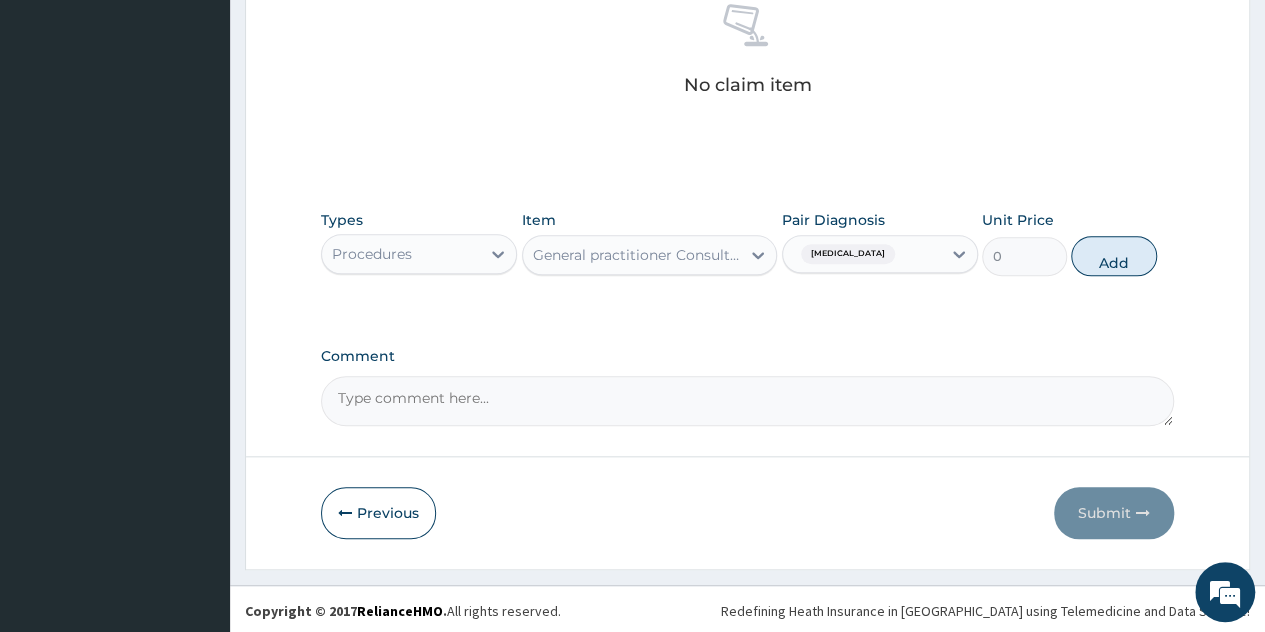 scroll, scrollTop: 738, scrollLeft: 0, axis: vertical 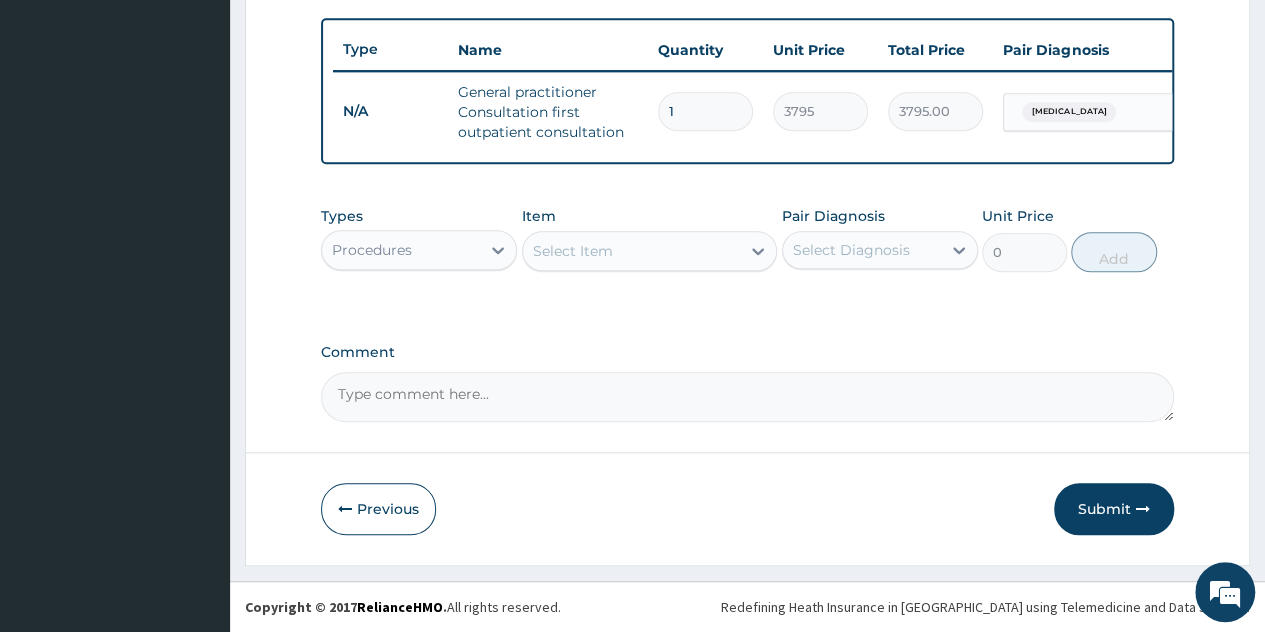 click on "Procedures" at bounding box center (401, 250) 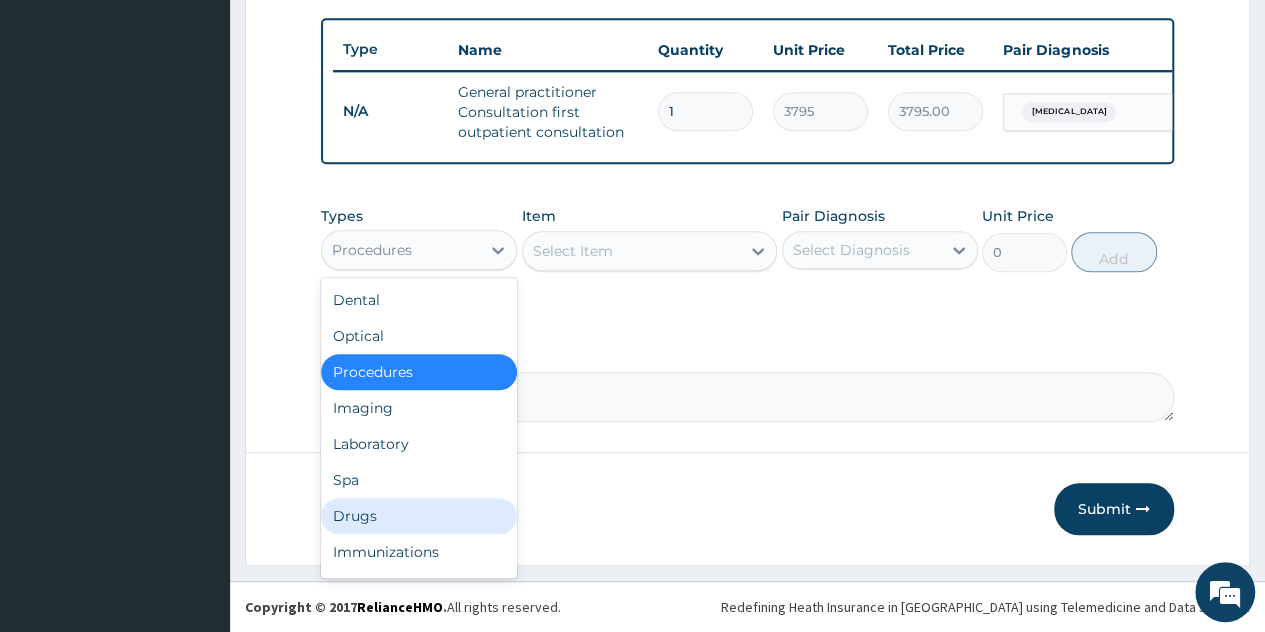 click on "Drugs" at bounding box center (419, 516) 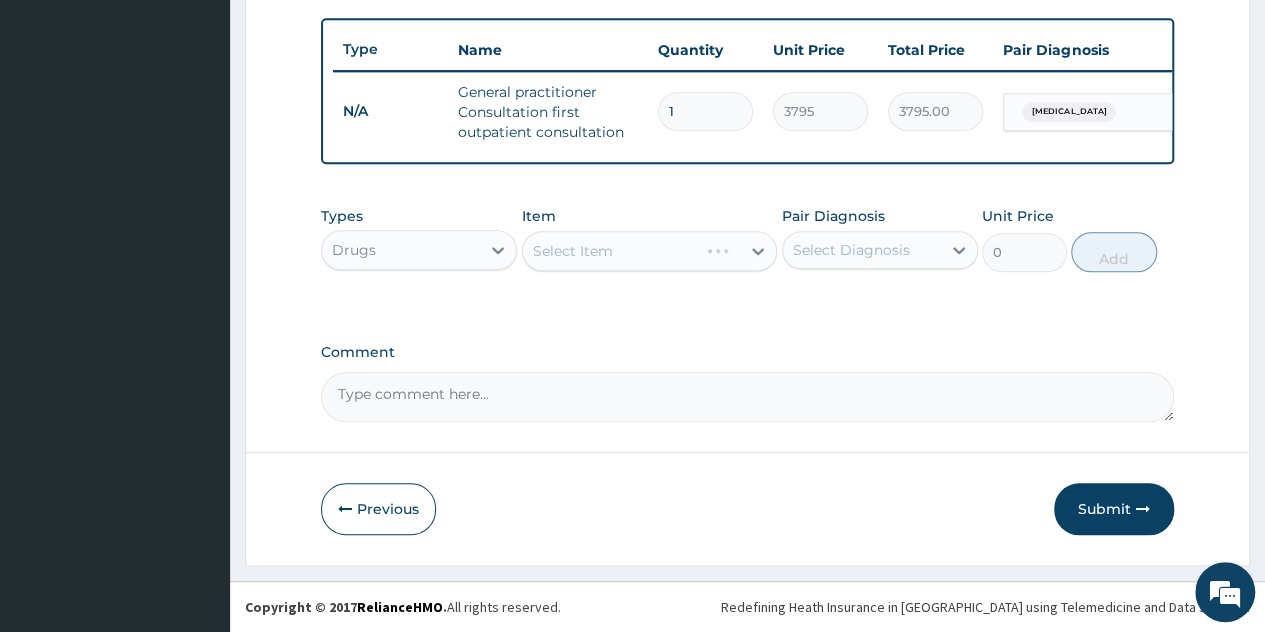 click on "Select Item" at bounding box center [650, 251] 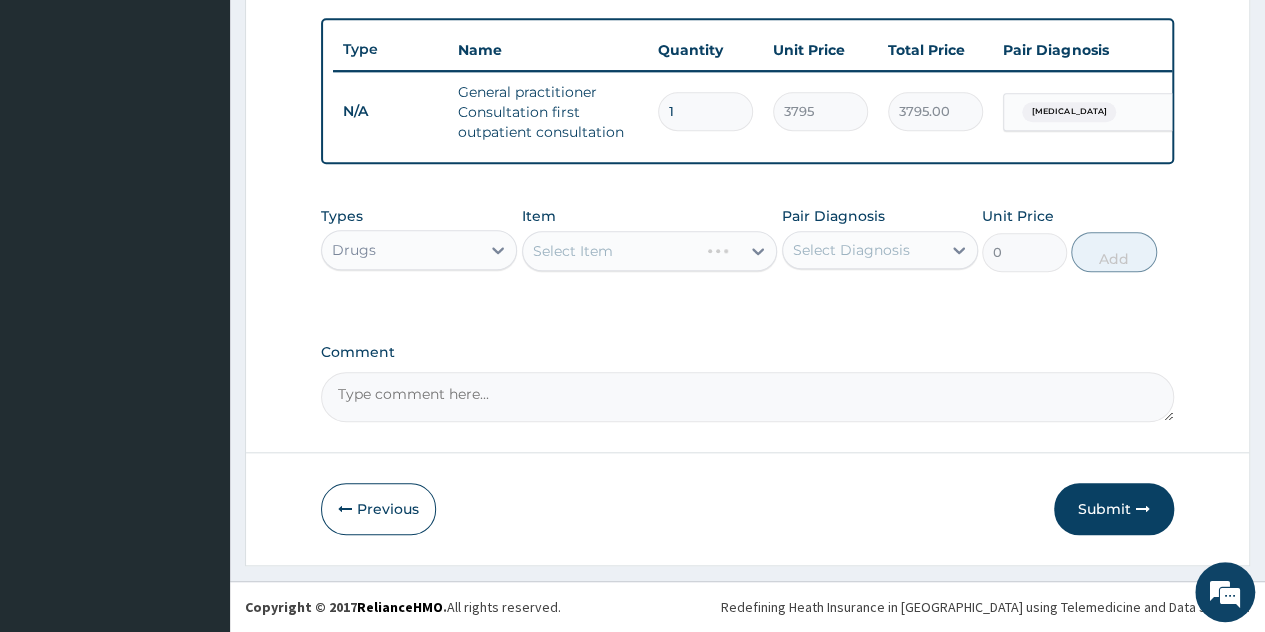 click on "Select Item" at bounding box center (650, 251) 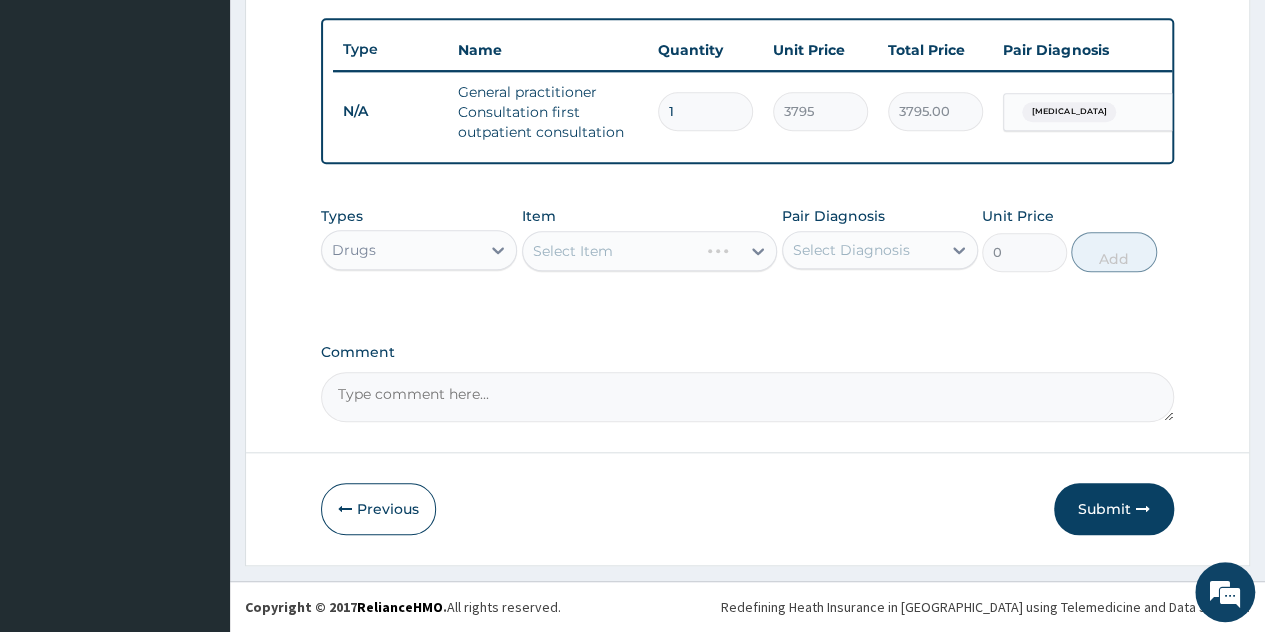 click on "Select Item" at bounding box center [650, 251] 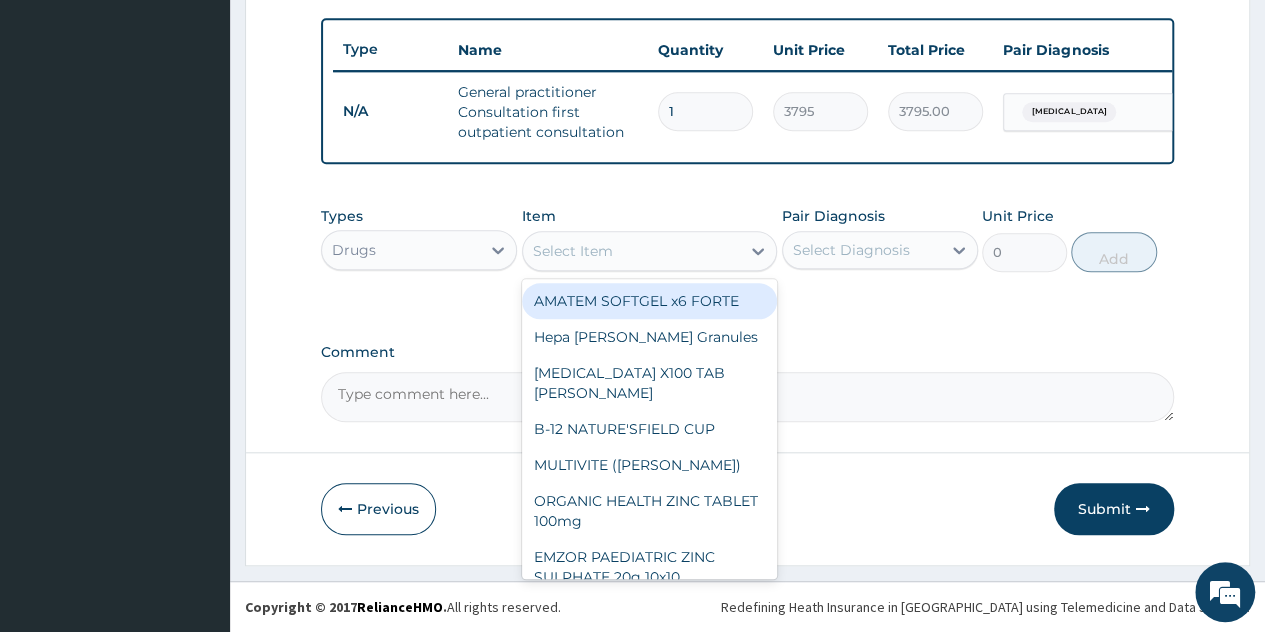 click on "Select Item" at bounding box center (573, 251) 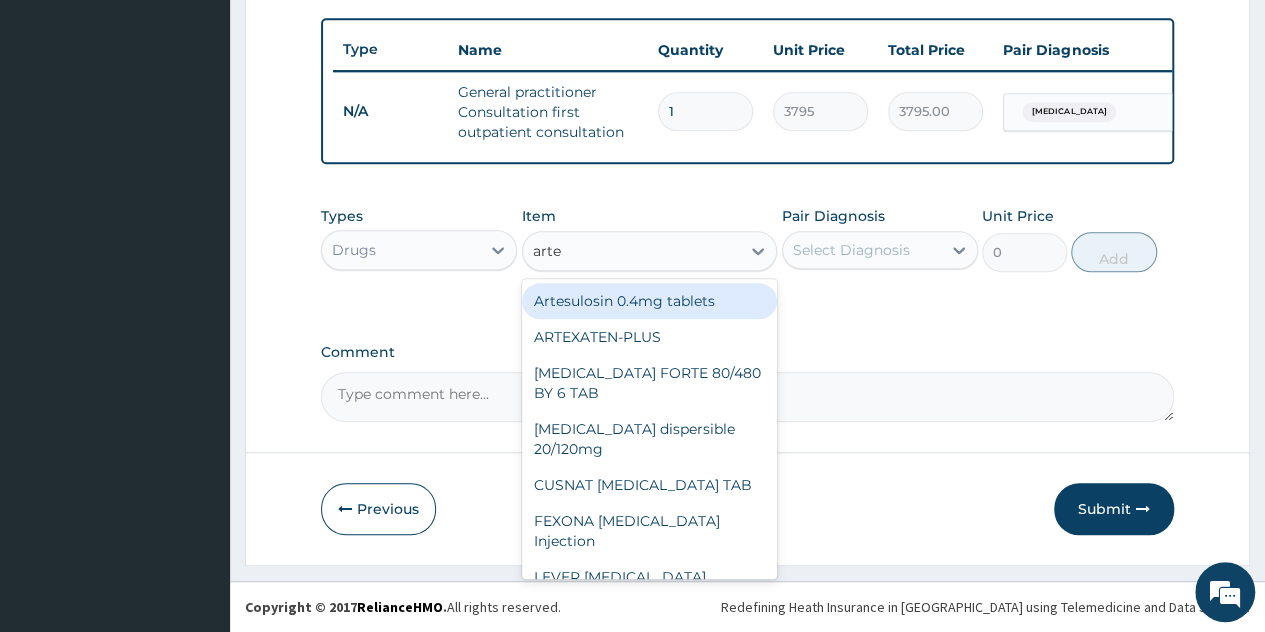 type on "artem" 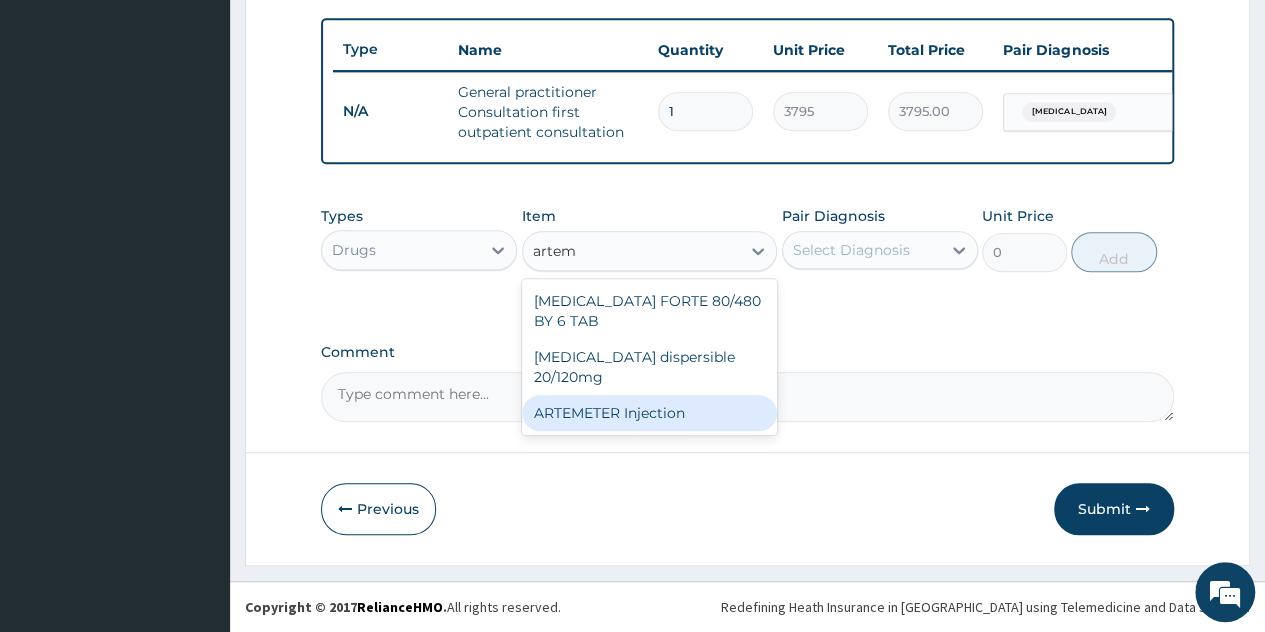 click on "[MEDICAL_DATA] dispersible 20/120mg" at bounding box center (650, 367) 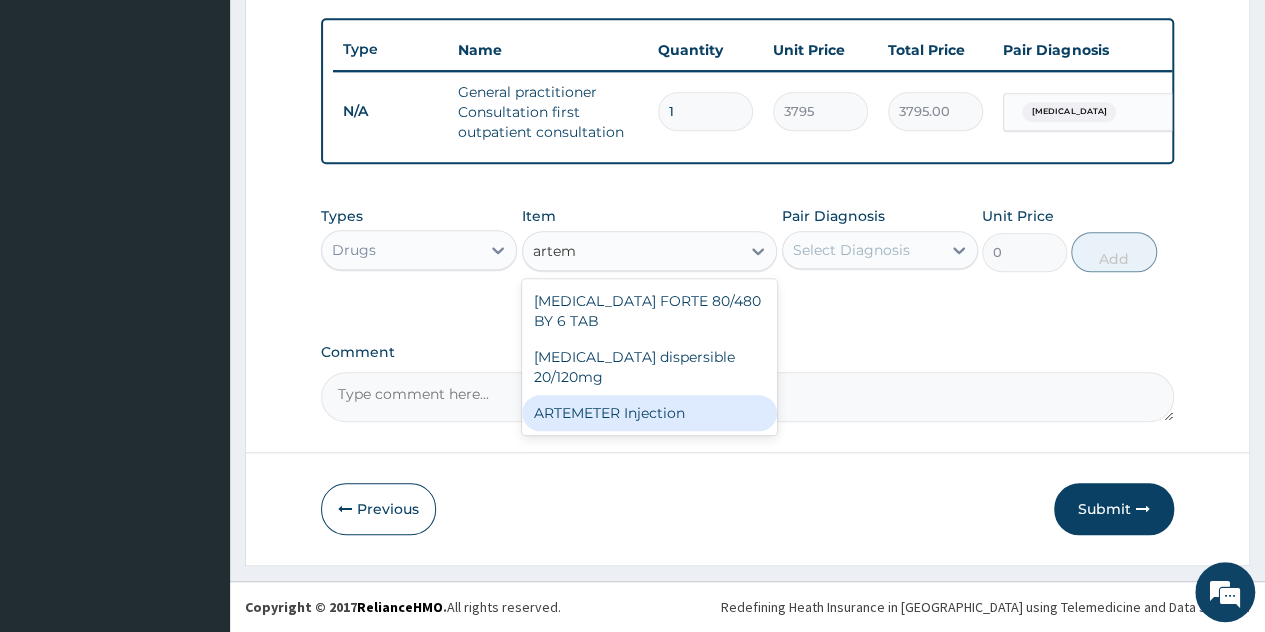 type 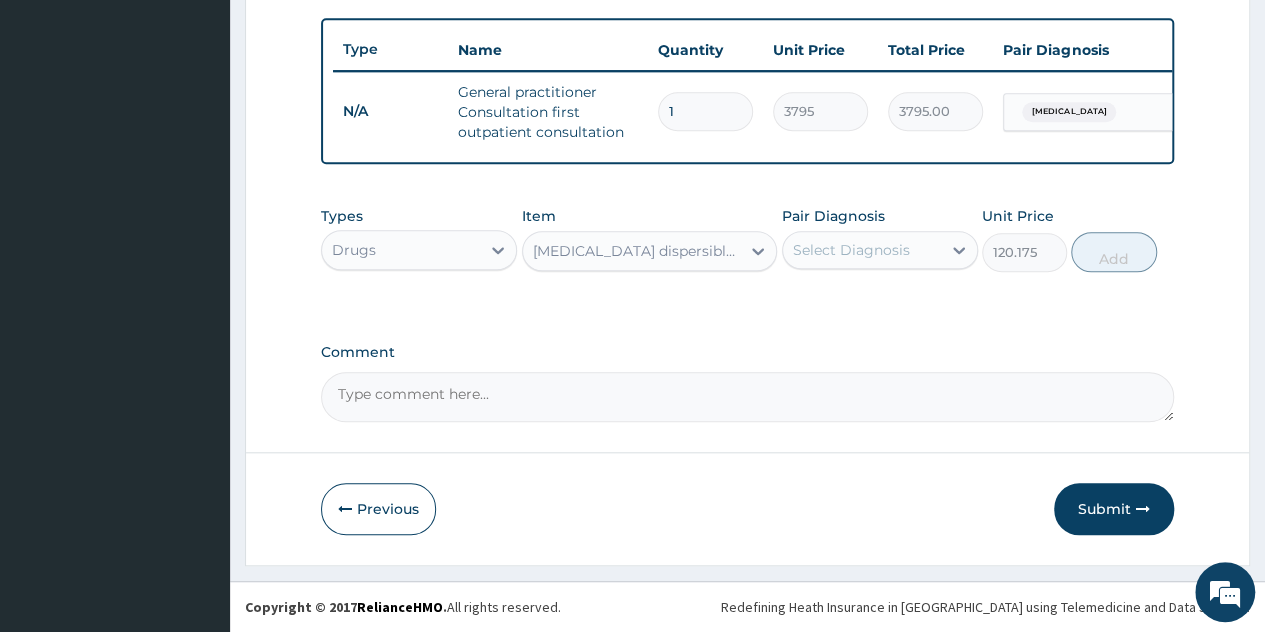 click on "Select Diagnosis" at bounding box center [851, 250] 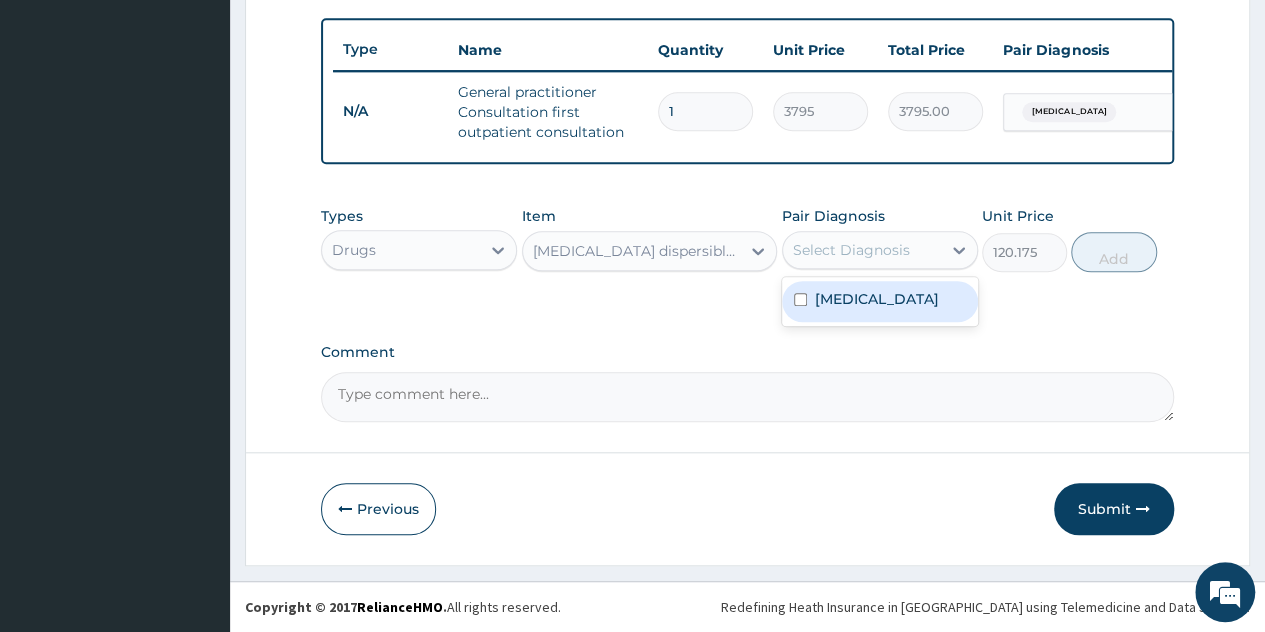 click on "[MEDICAL_DATA]" at bounding box center (877, 299) 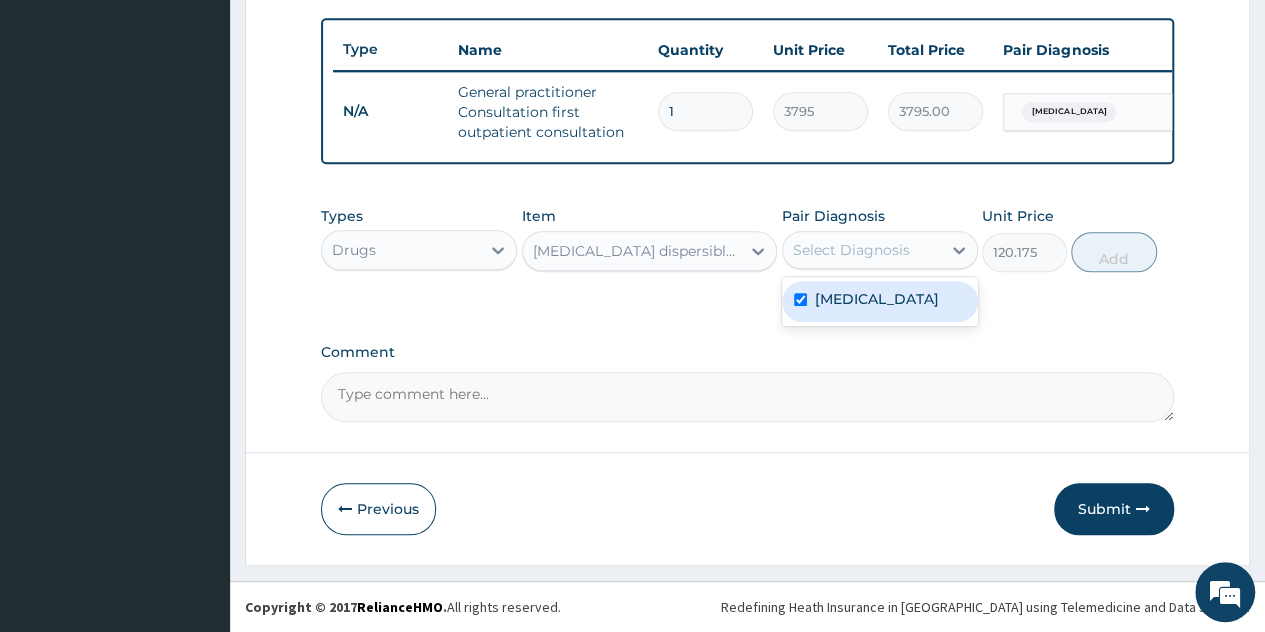 checkbox on "true" 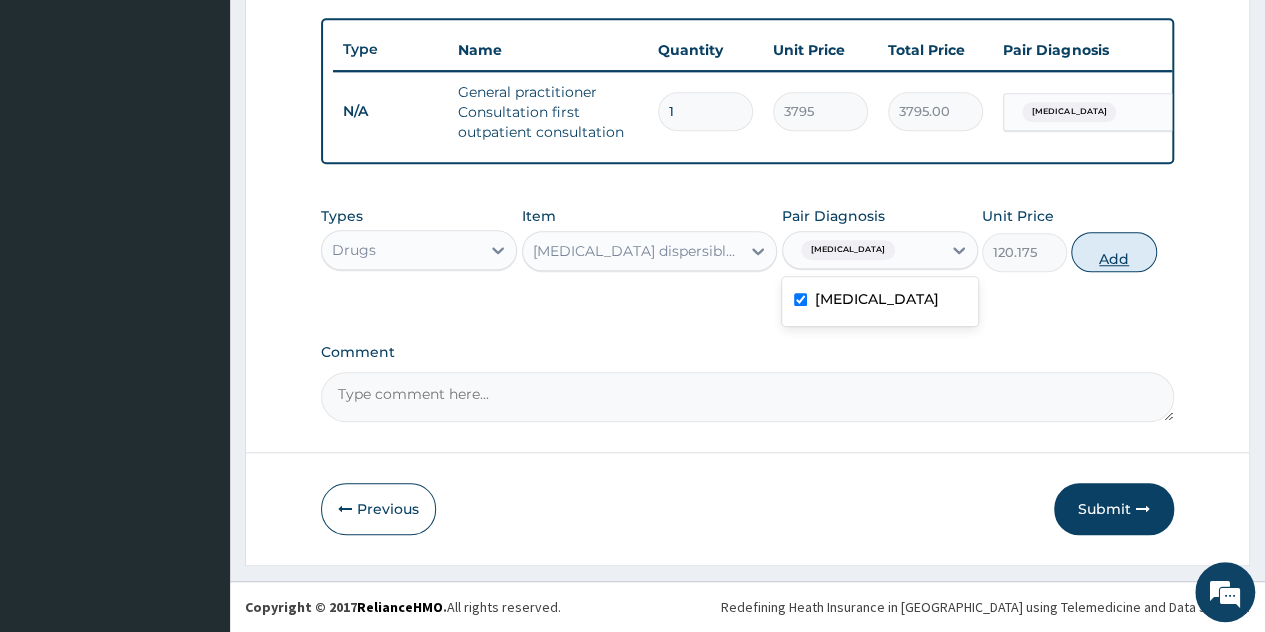 click on "Add" at bounding box center [1113, 252] 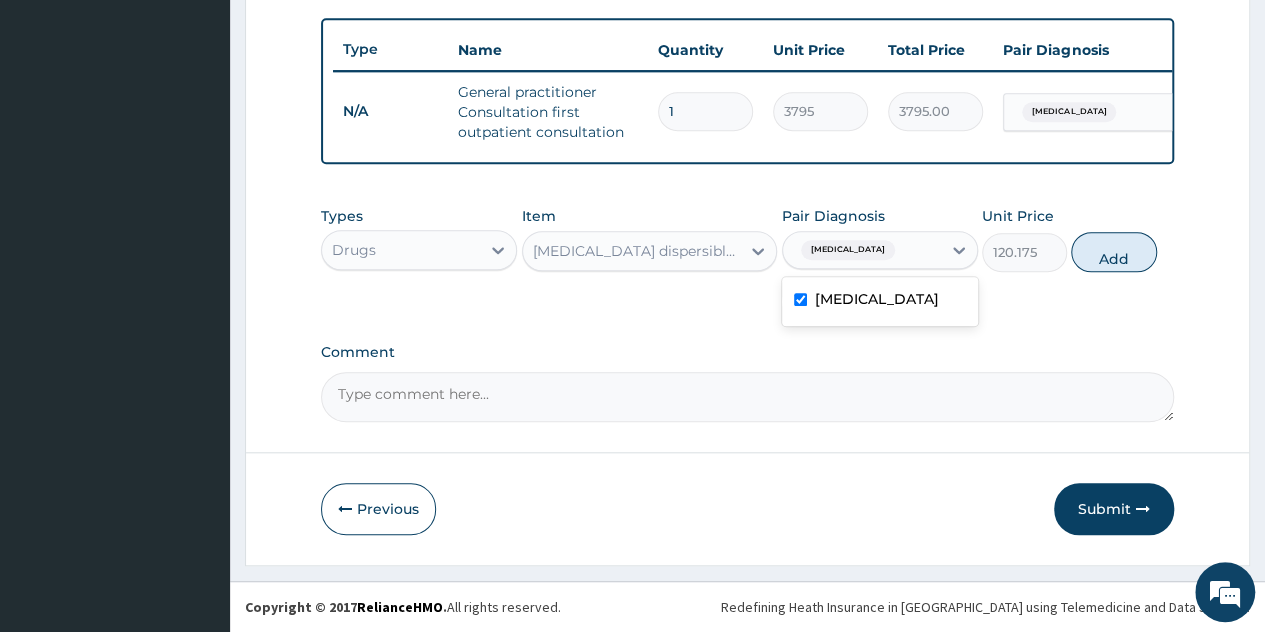 type on "0" 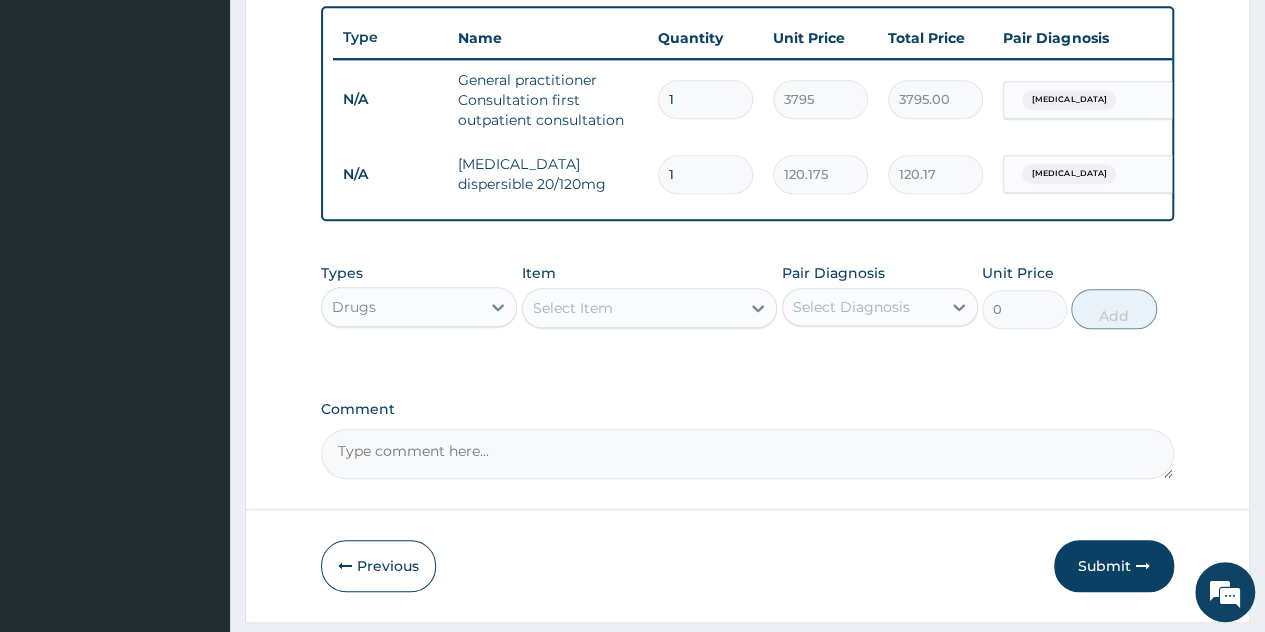 type 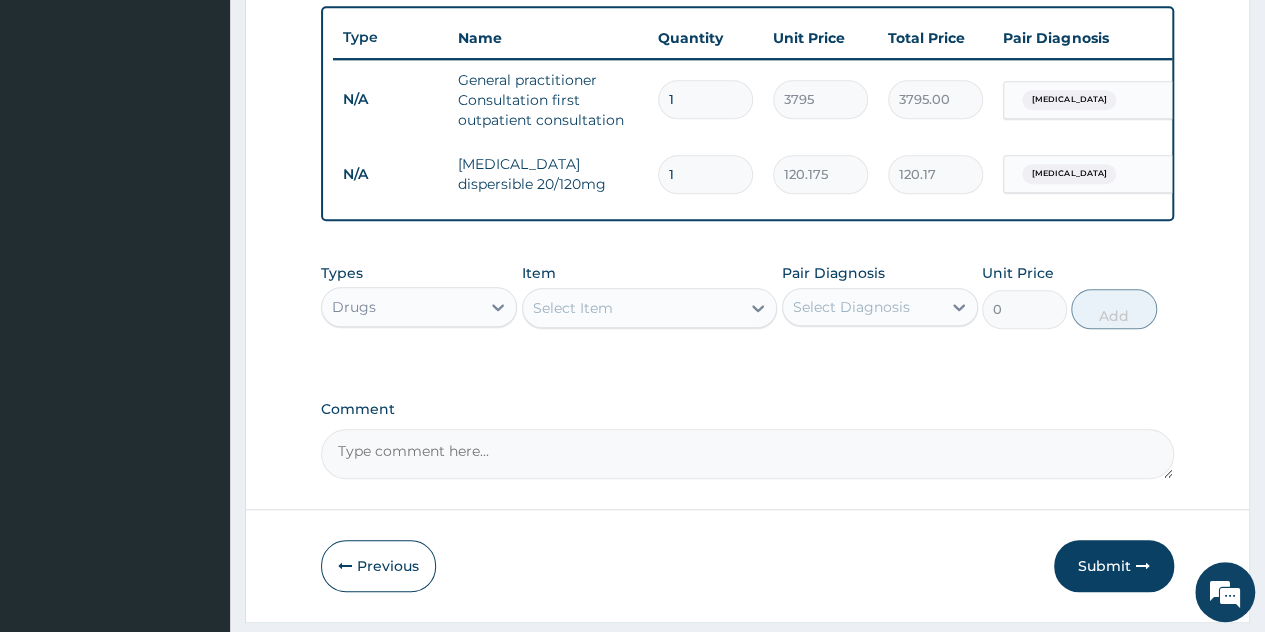 type on "0.00" 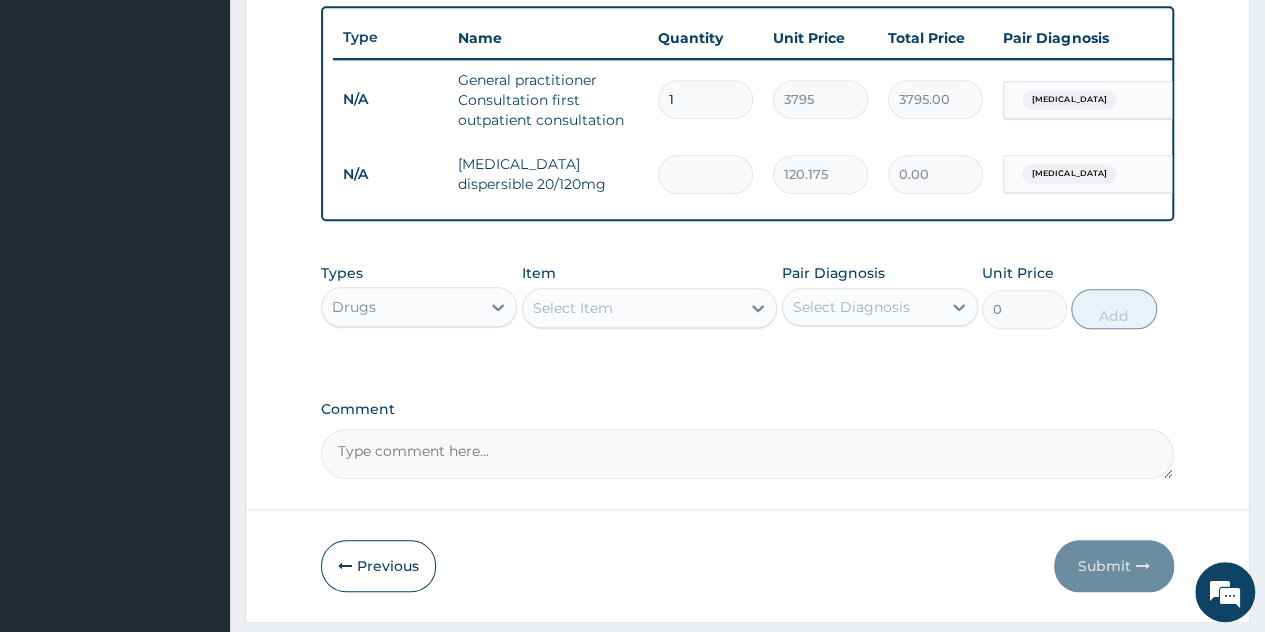 type on "2" 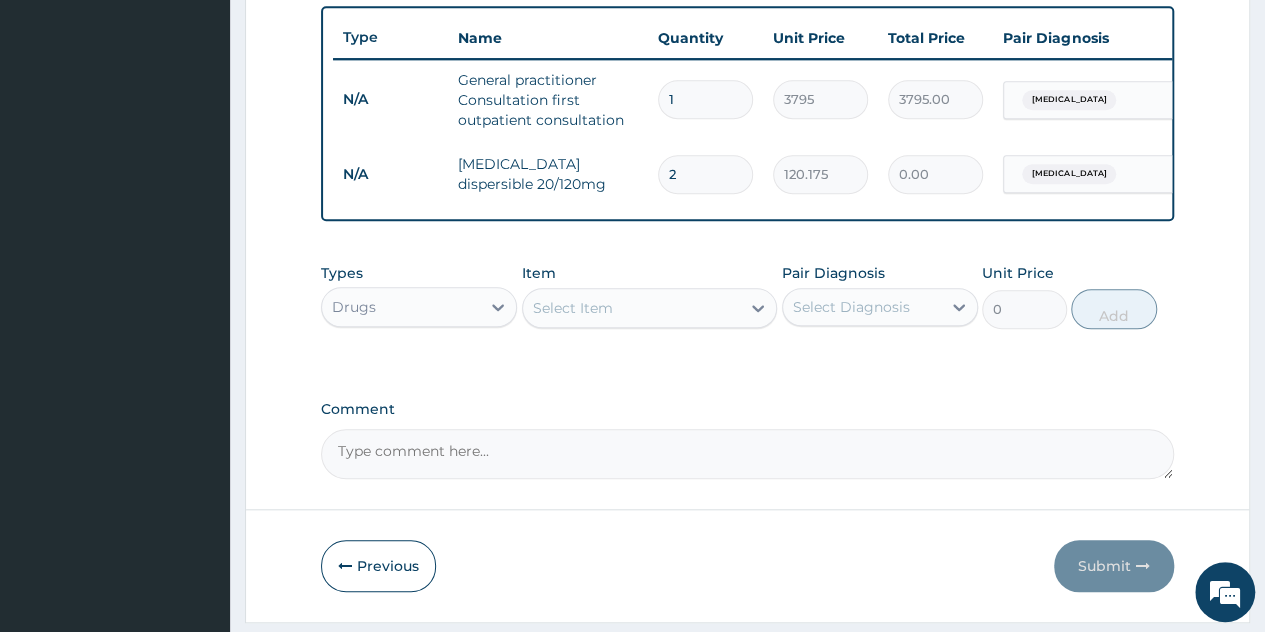 type on "240.35" 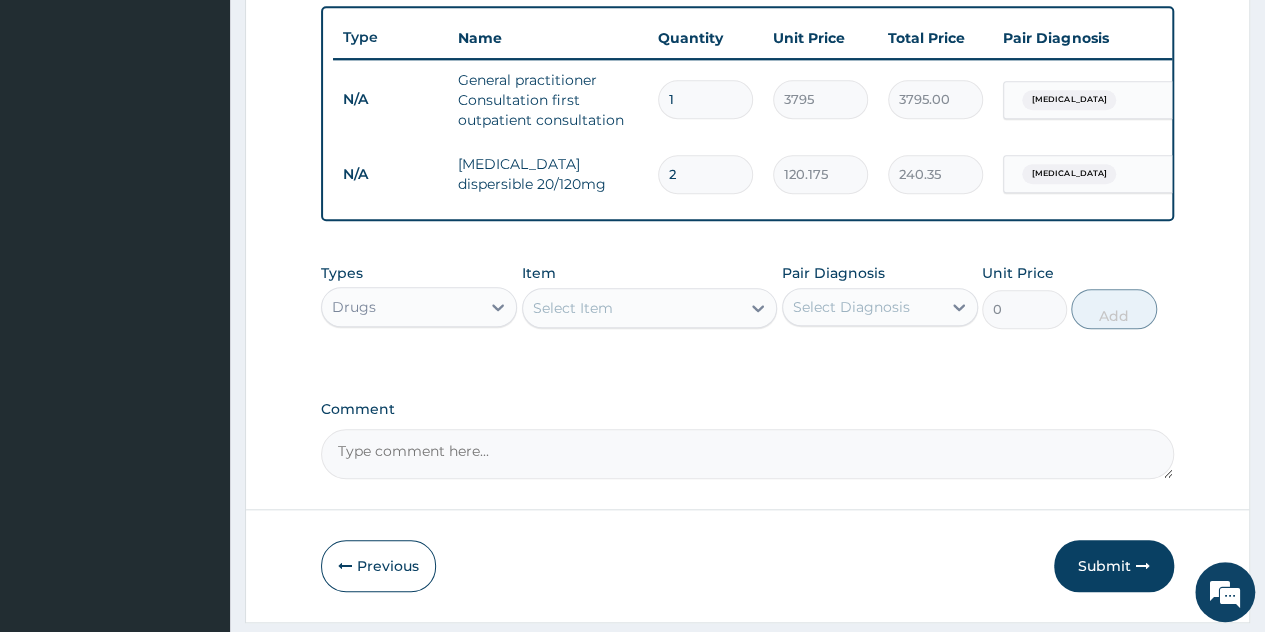type on "24" 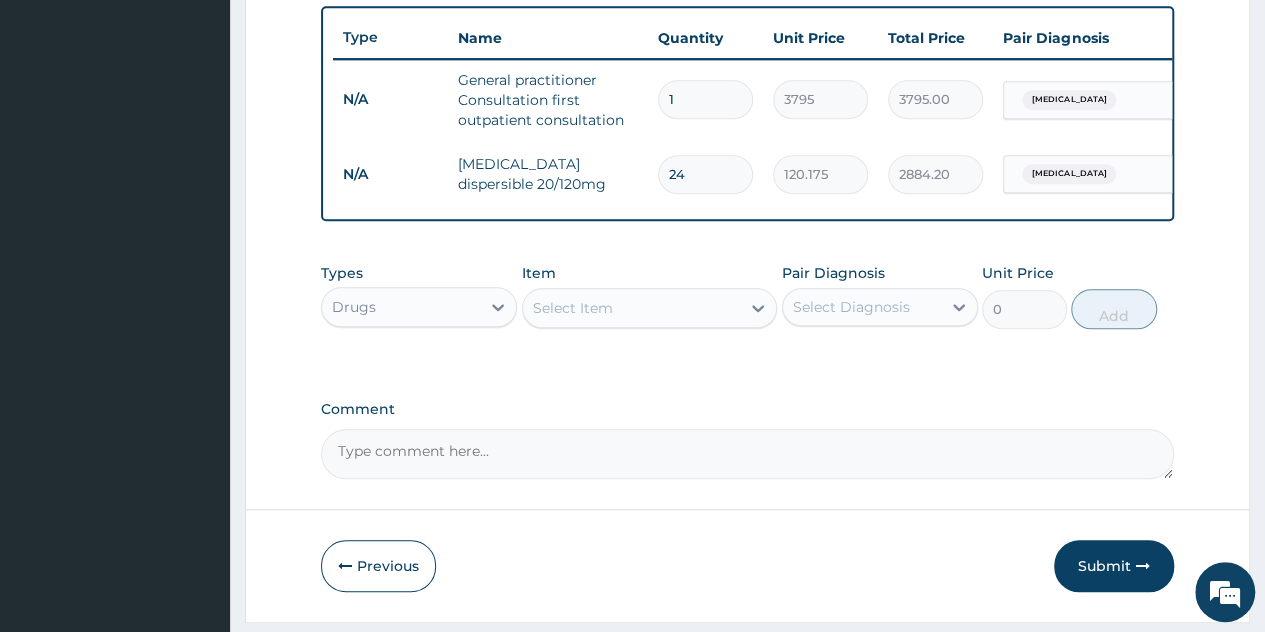 type on "24" 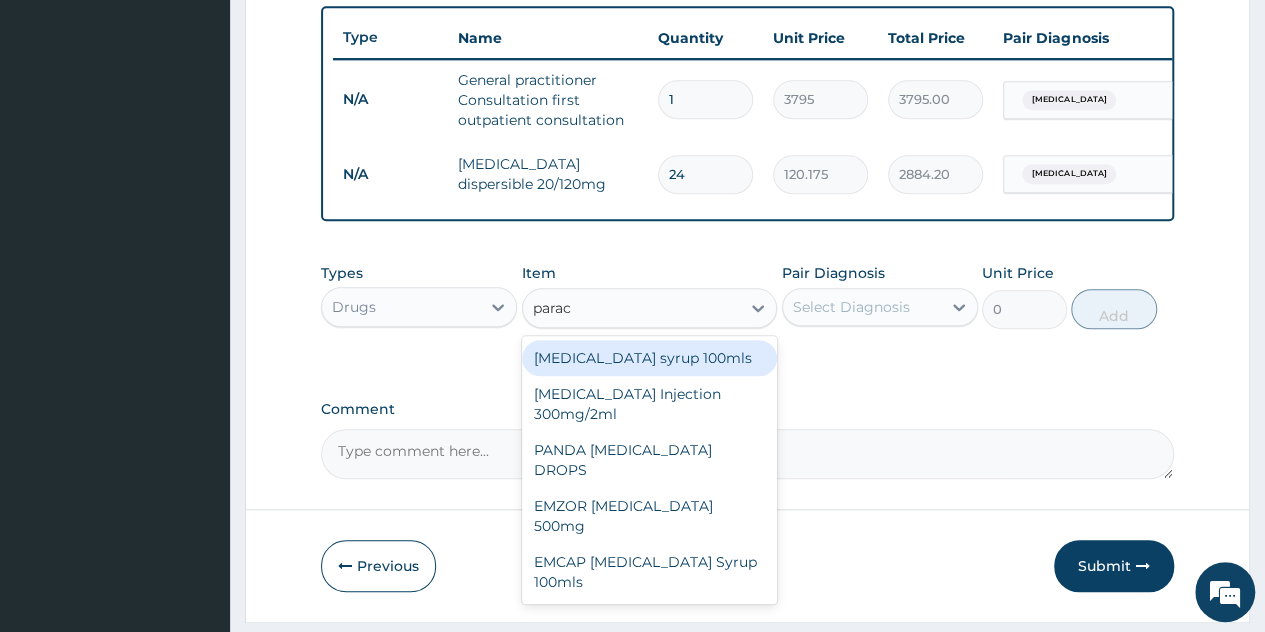 type on "parace" 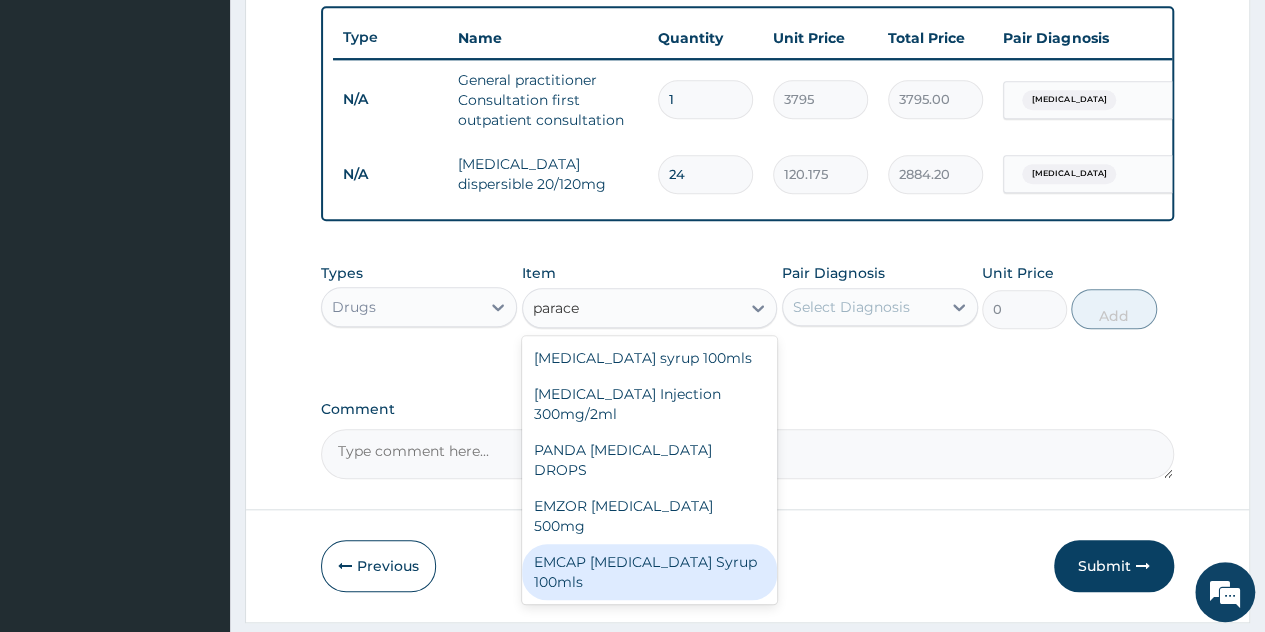 click on "EMCAP PARACETAMOL Syrup 100mls" at bounding box center [650, 572] 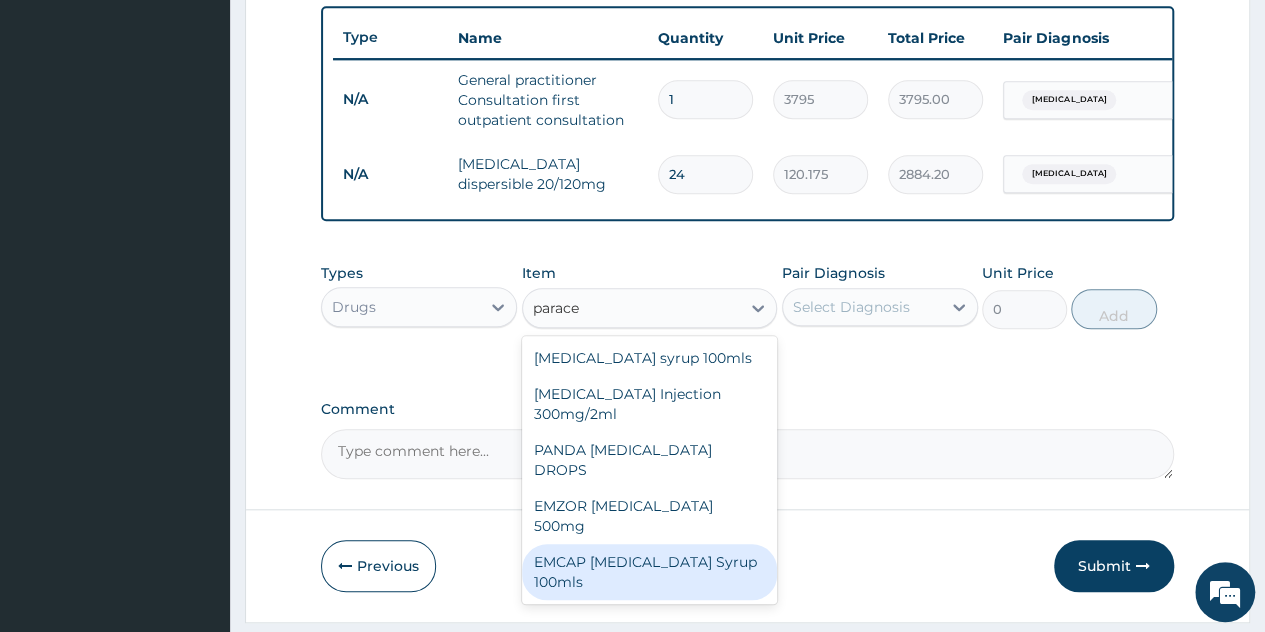 type 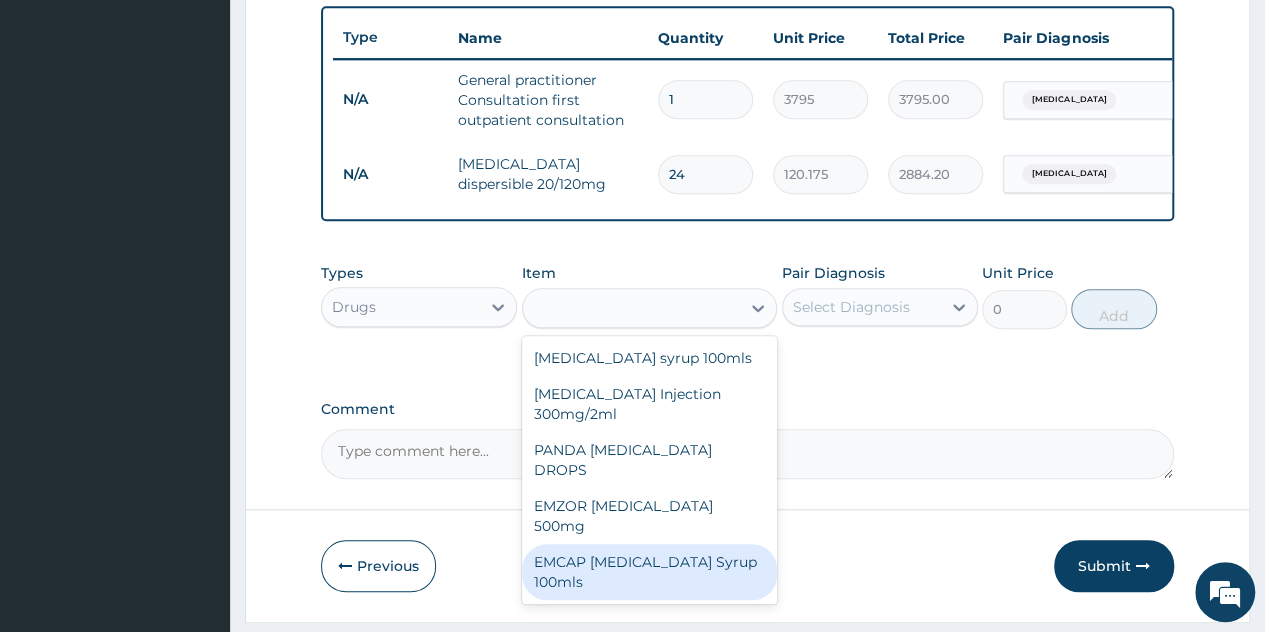 type on "632.5" 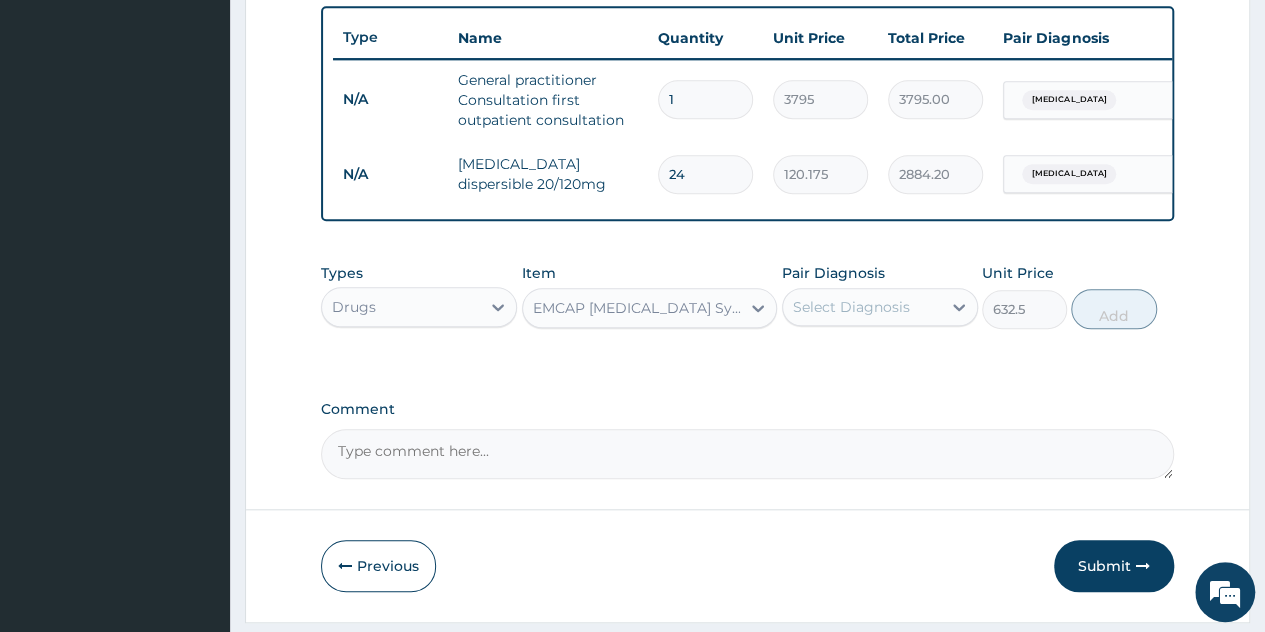 drag, startPoint x: 898, startPoint y: 319, endPoint x: 899, endPoint y: 331, distance: 12.0415945 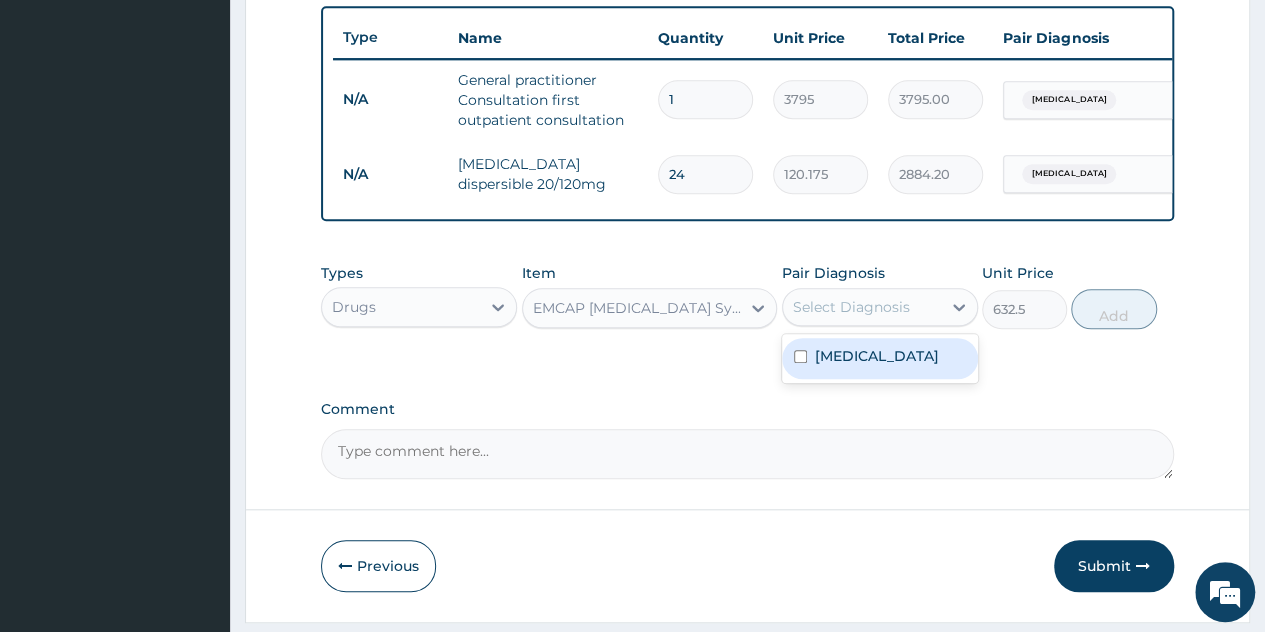 click on "Malaria" at bounding box center (880, 358) 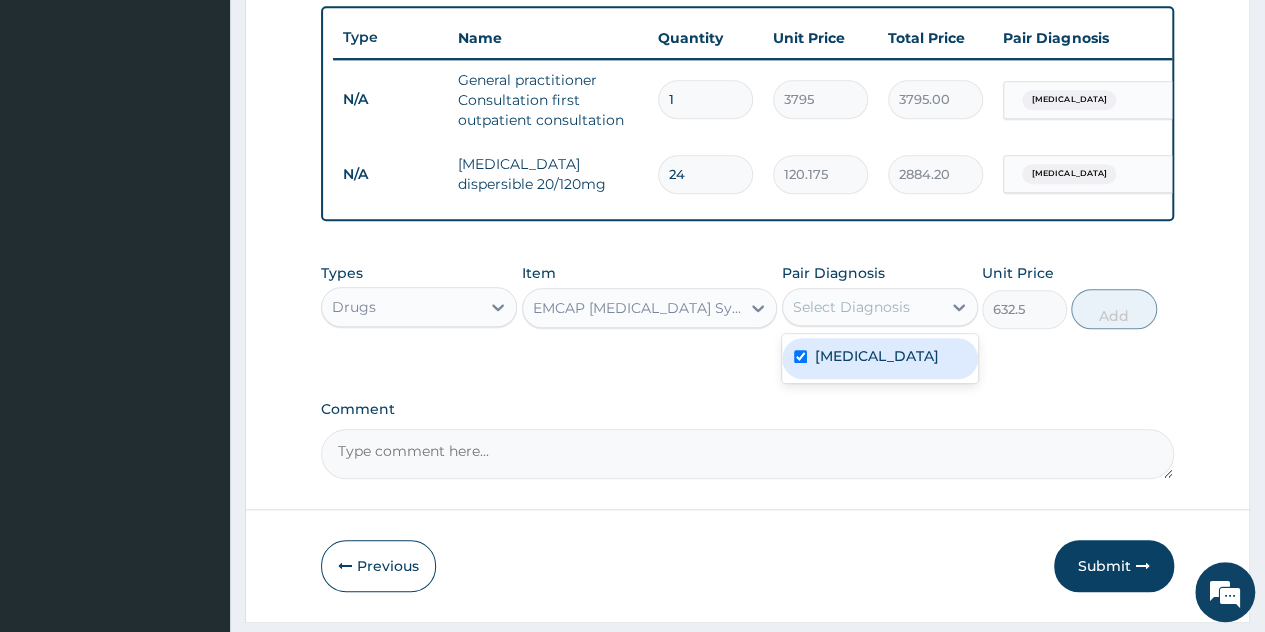 checkbox on "true" 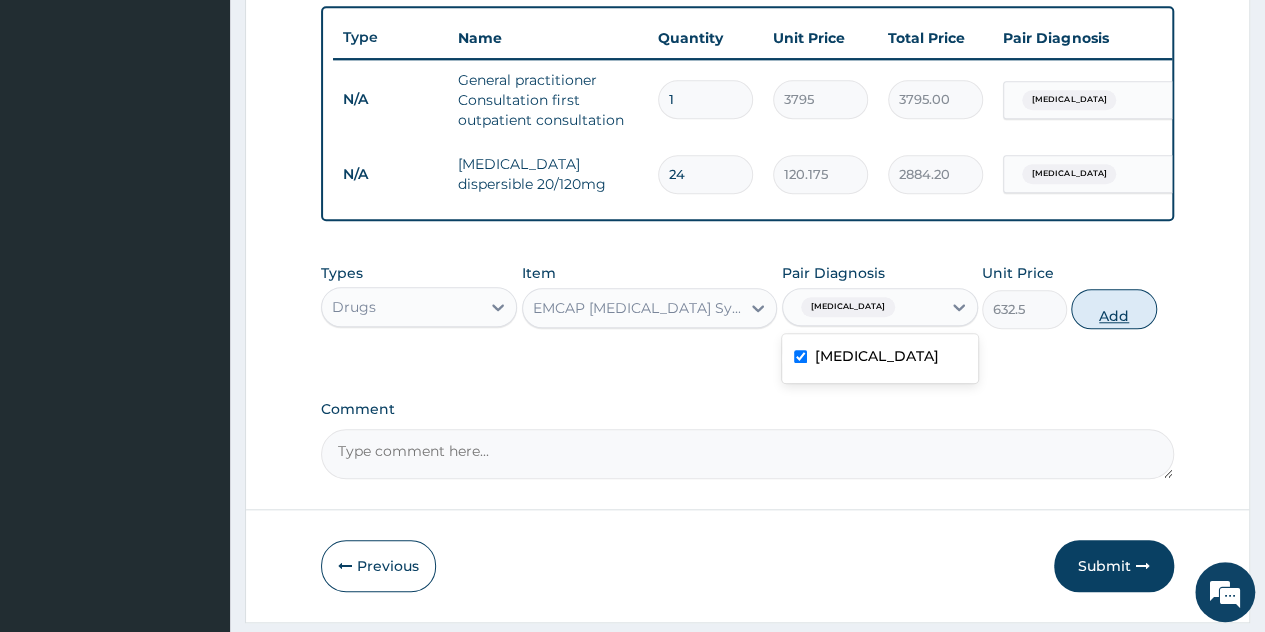 click on "Types Drugs Item EMCAP PARACETAMOL Syrup 100mls Pair Diagnosis option Malaria, selected. option Malaria selected, 1 of 1. 1 result available. Use Up and Down to choose options, press Enter to select the currently focused option, press Escape to exit the menu, press Tab to select the option and exit the menu. Malaria Malaria Unit Price 632.5 Add" at bounding box center [747, 296] 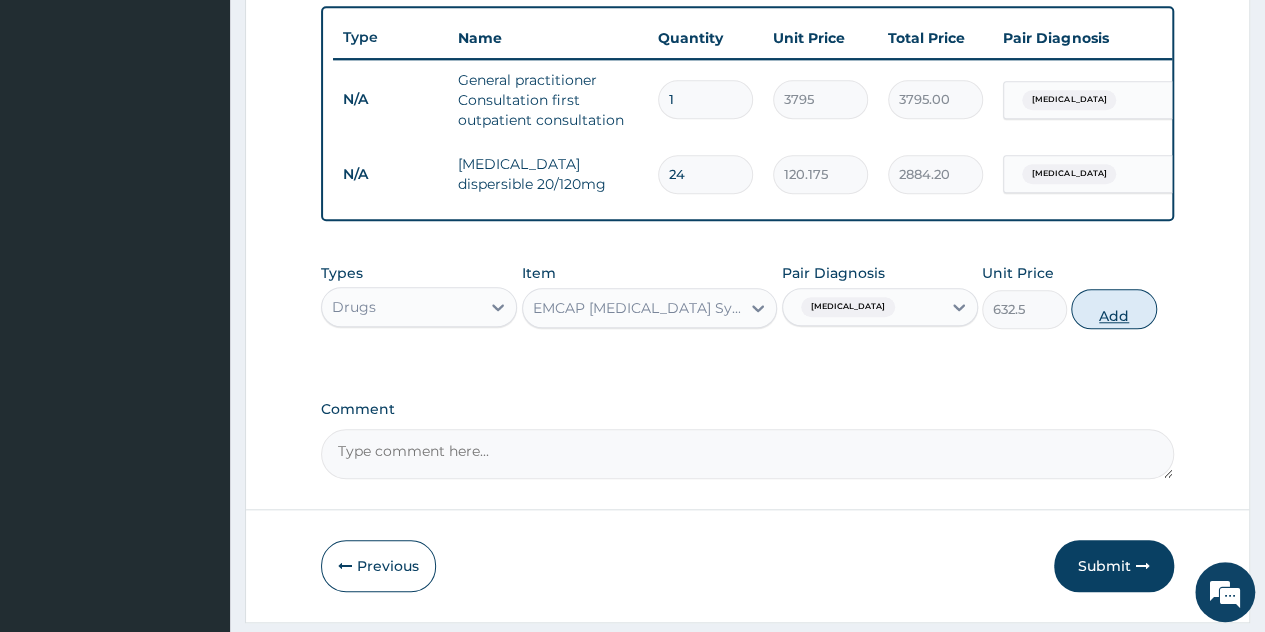 click on "Add" at bounding box center [1113, 309] 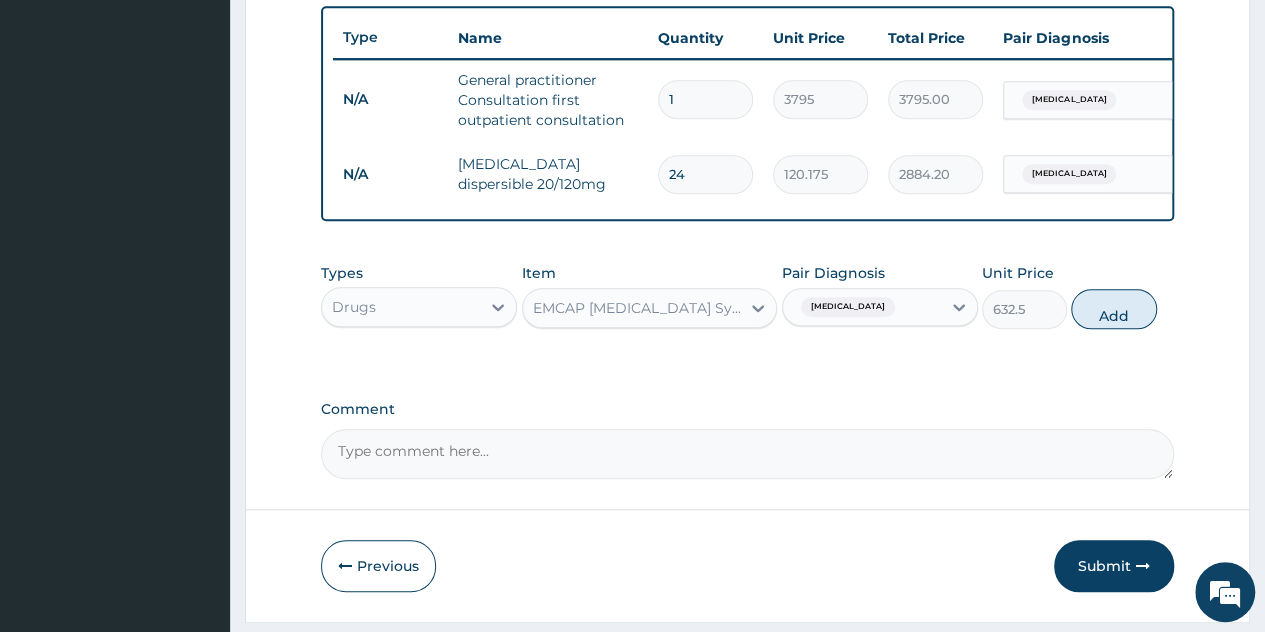 type on "0" 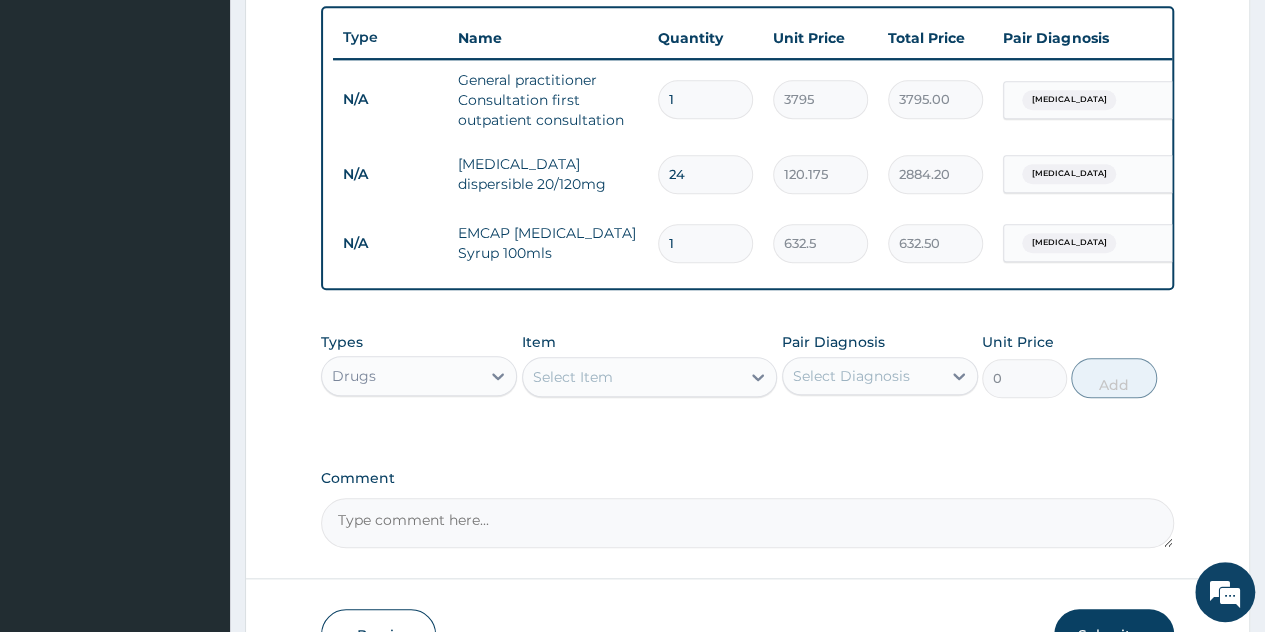 click on "Select Item" at bounding box center (632, 377) 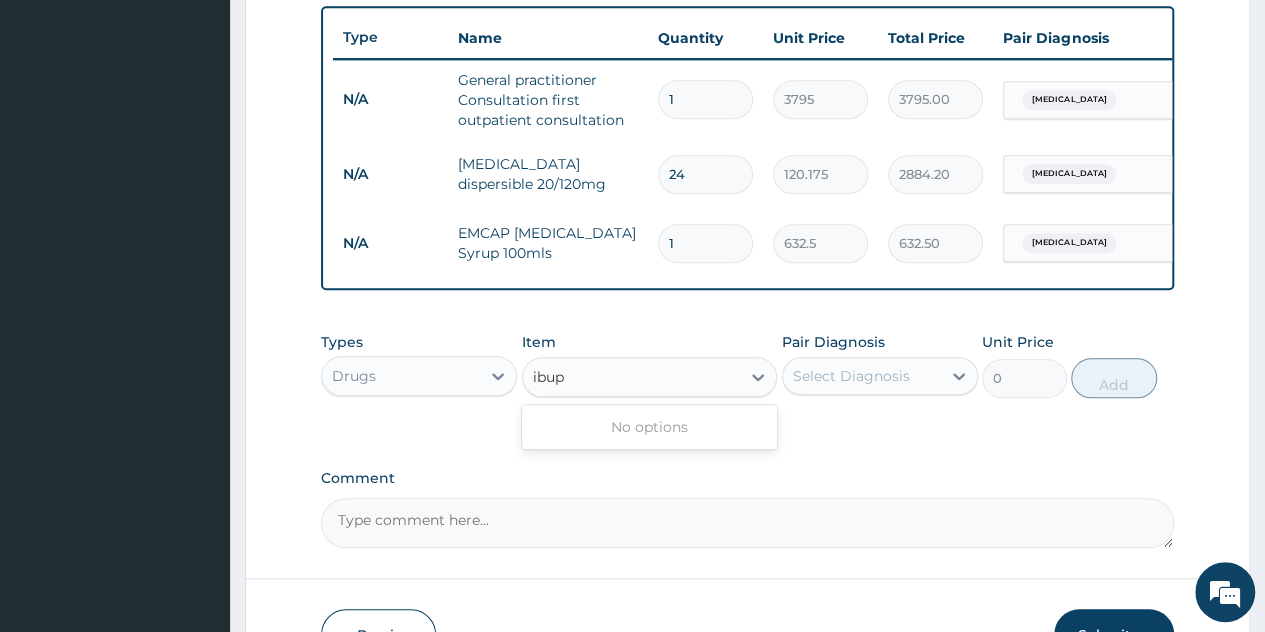 type on "ibu" 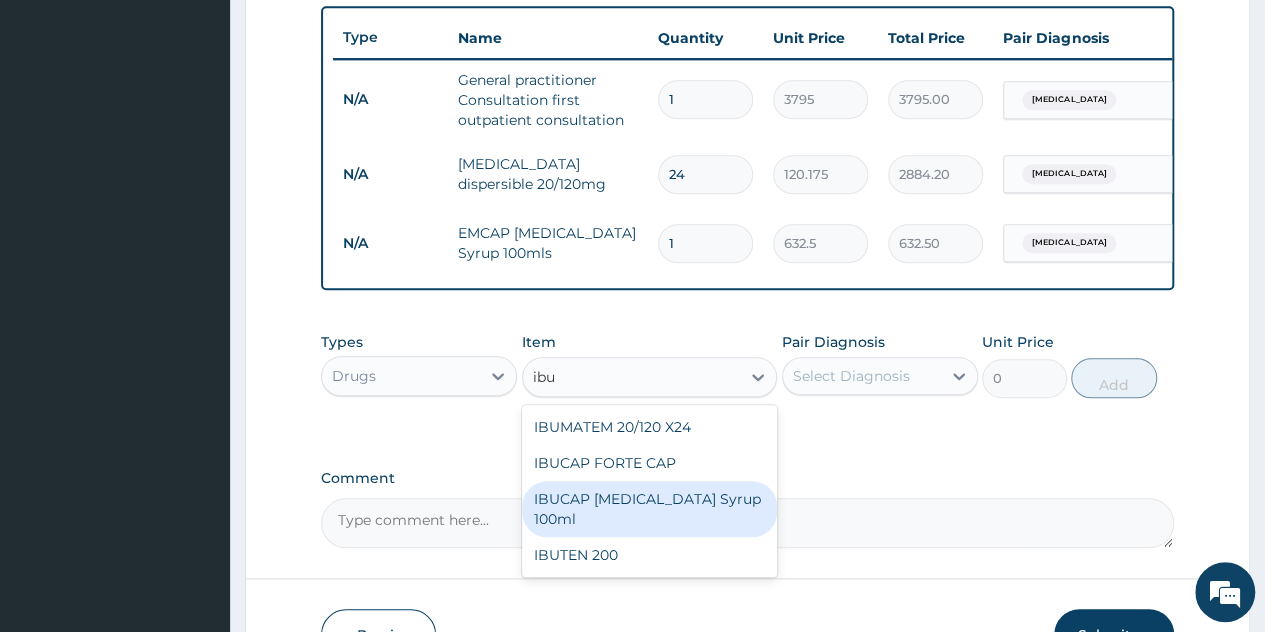 drag, startPoint x: 711, startPoint y: 525, endPoint x: 904, endPoint y: 405, distance: 227.26416 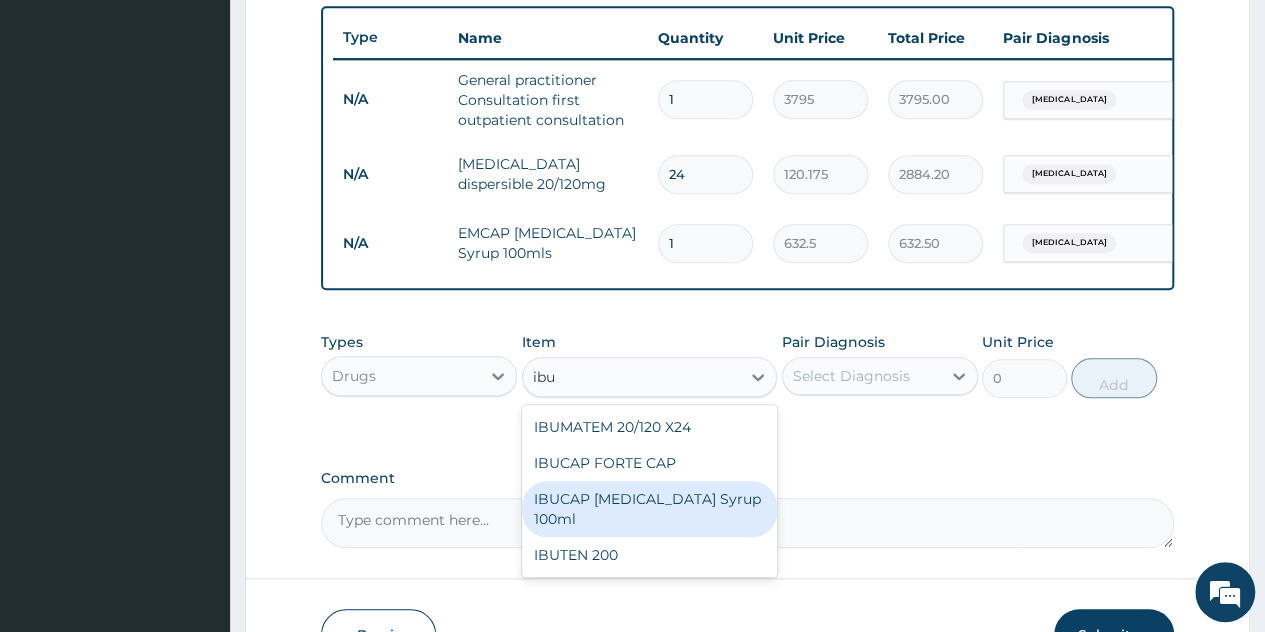 click on "IBUCAP [MEDICAL_DATA] Syrup 100ml" at bounding box center [650, 509] 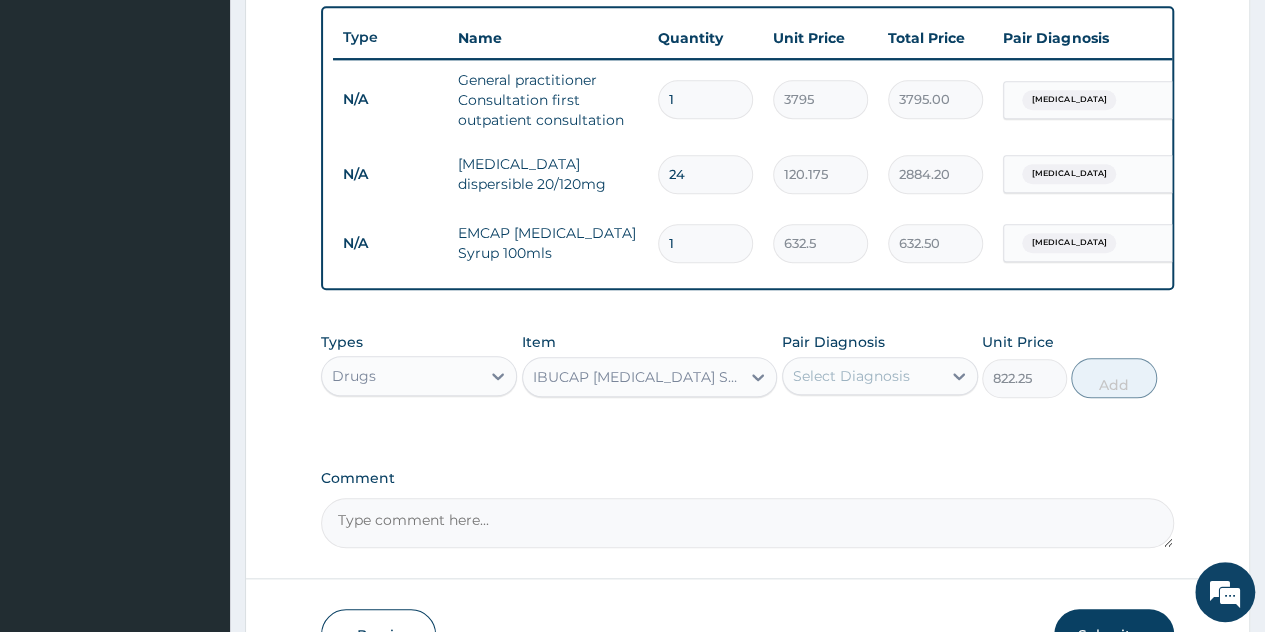 click on "Select Diagnosis" at bounding box center (862, 376) 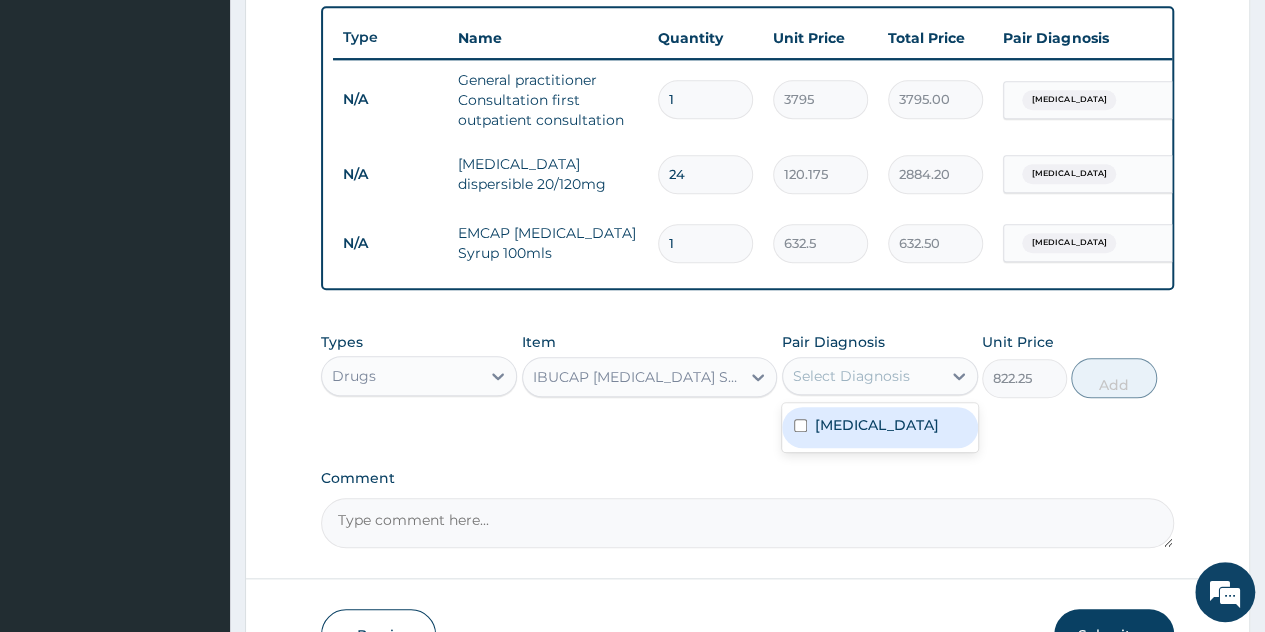 click on "[MEDICAL_DATA]" at bounding box center [880, 427] 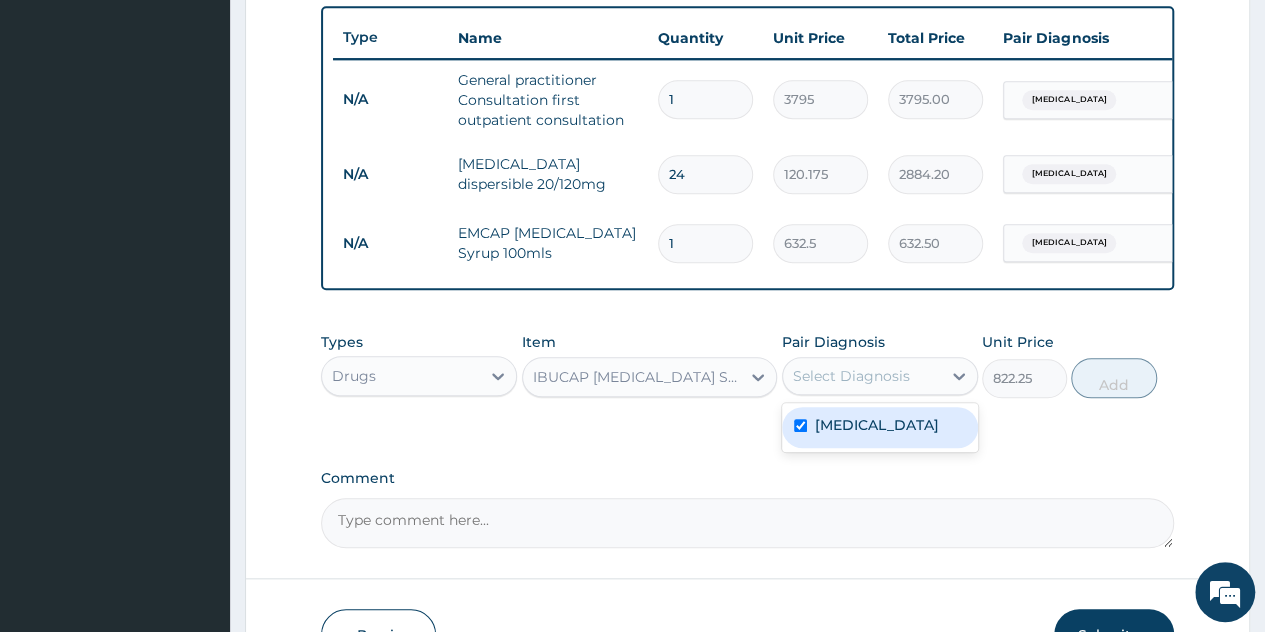 checkbox on "true" 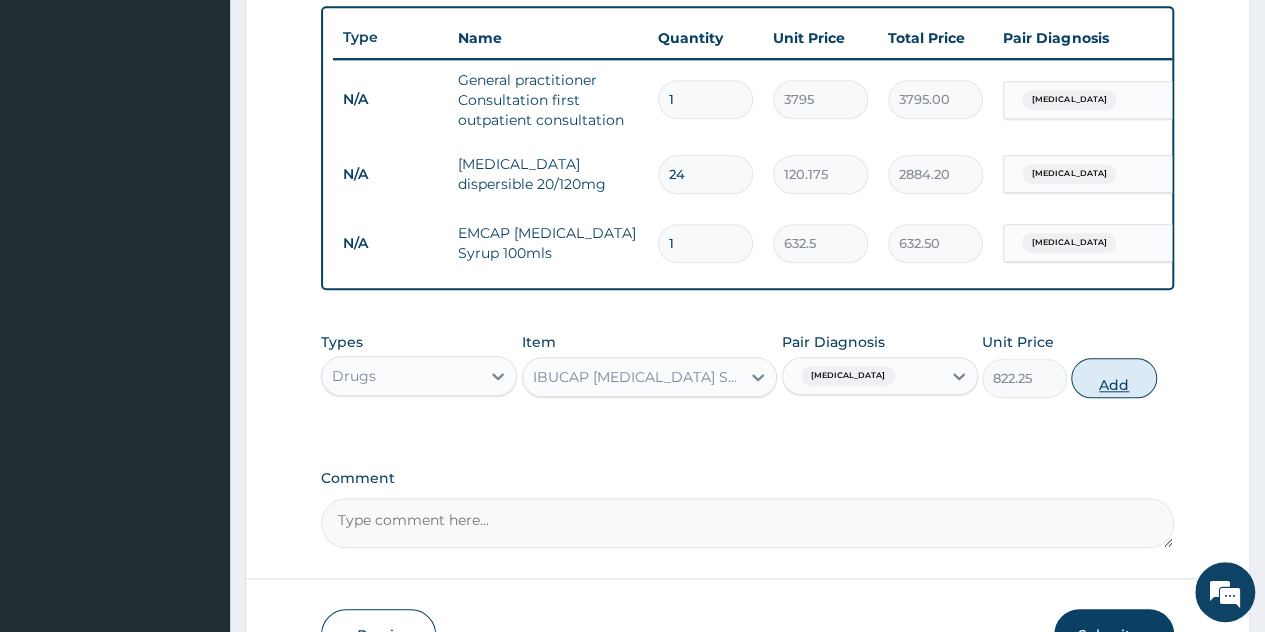 click on "Add" at bounding box center [1113, 378] 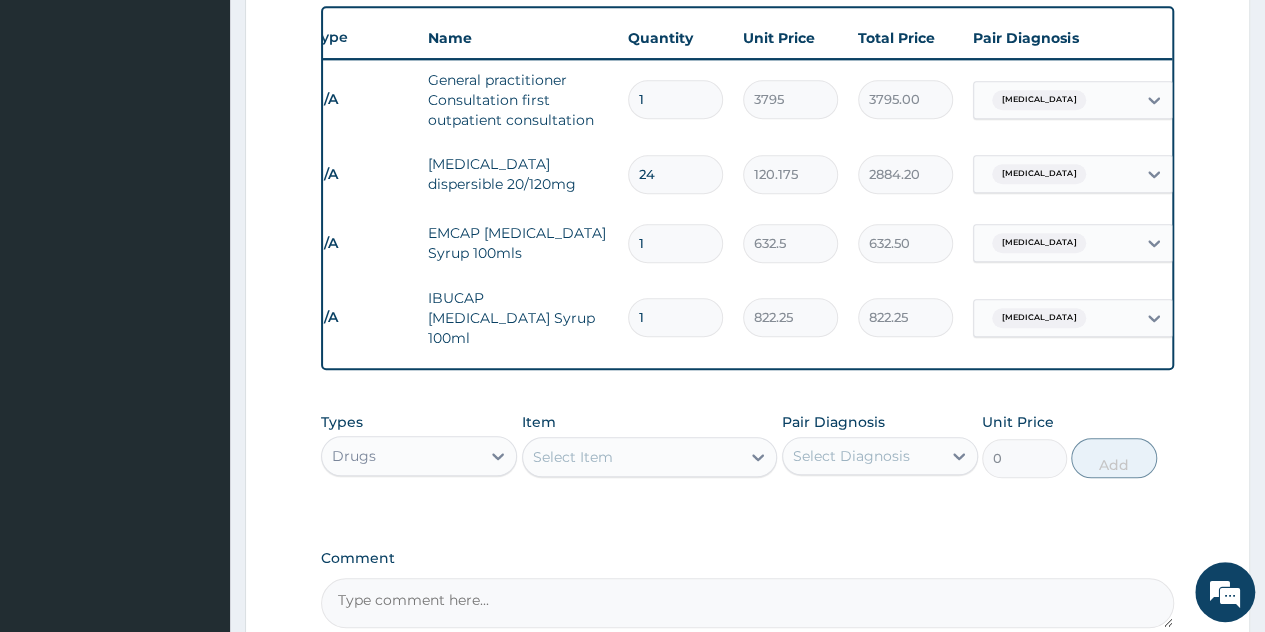 scroll, scrollTop: 0, scrollLeft: 106, axis: horizontal 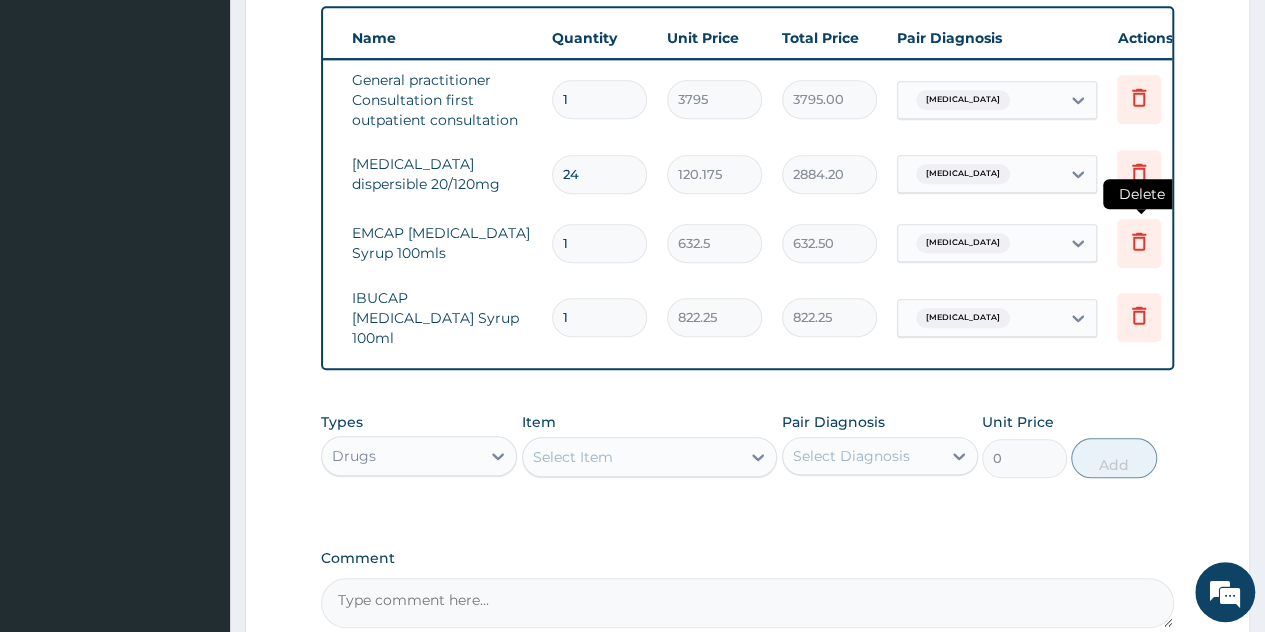 click 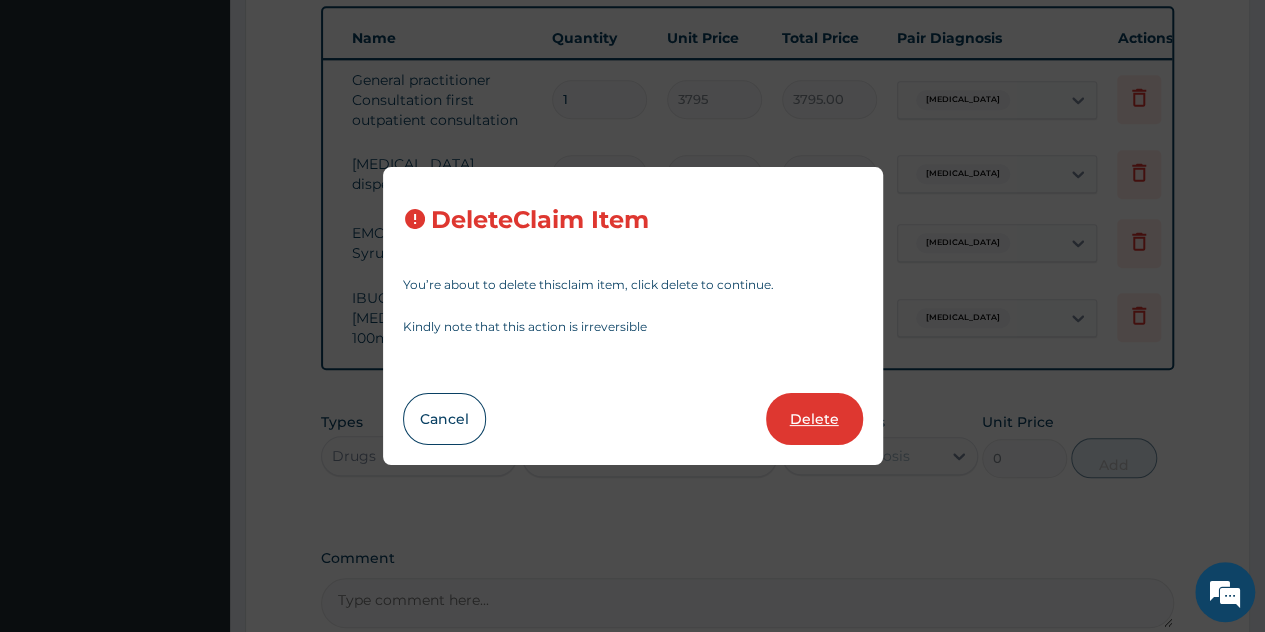 click on "Delete" at bounding box center (814, 419) 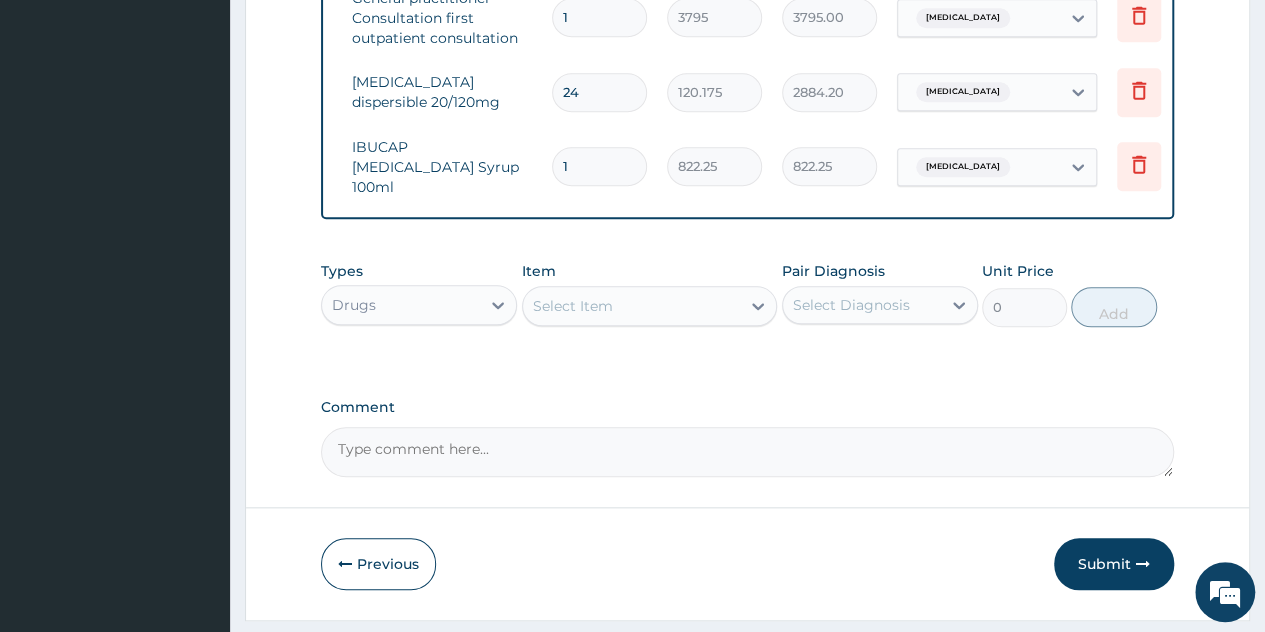 scroll, scrollTop: 876, scrollLeft: 0, axis: vertical 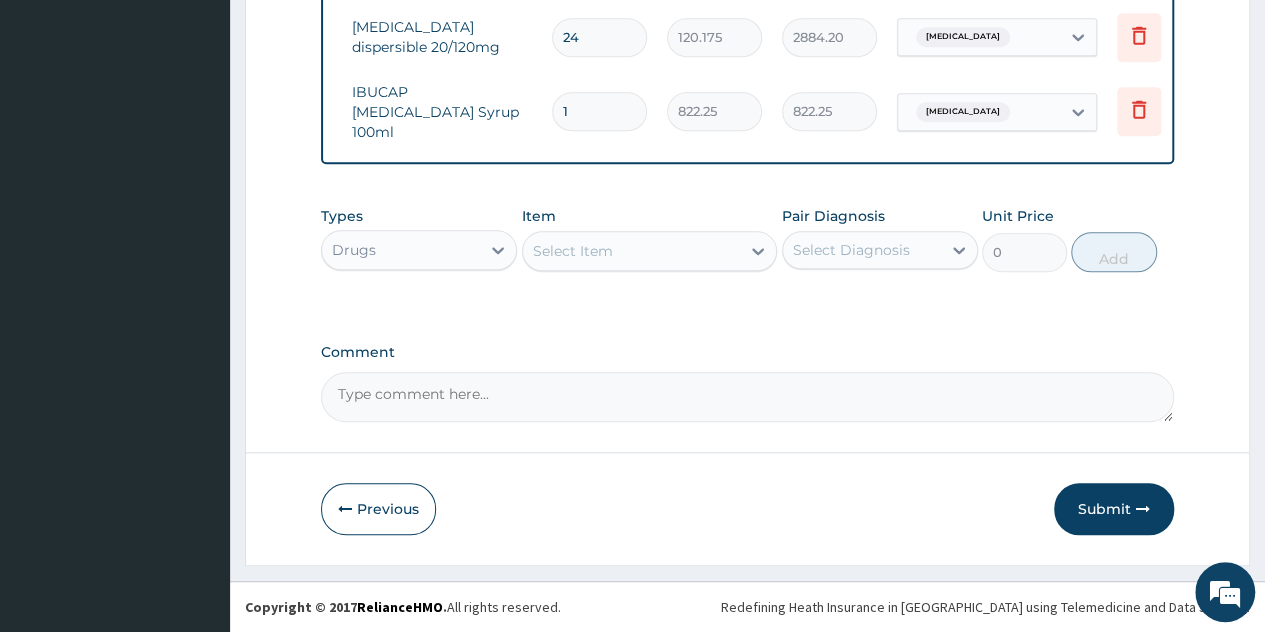 click on "Submit" at bounding box center (1114, 509) 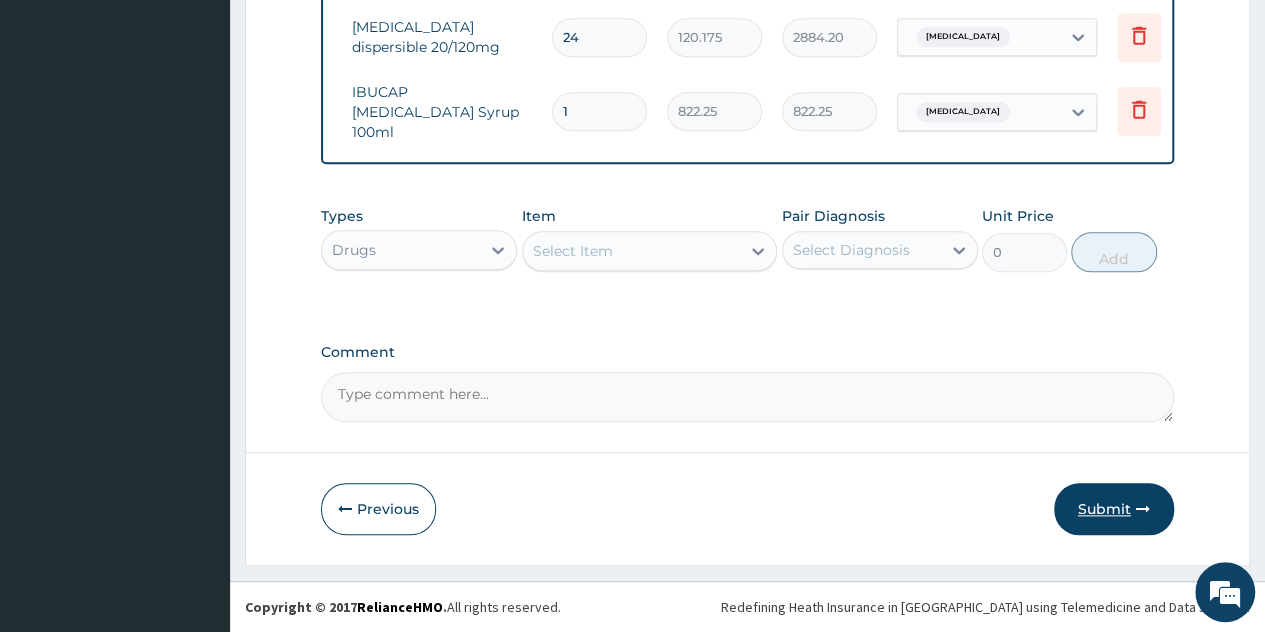 click on "Submit" at bounding box center [1114, 509] 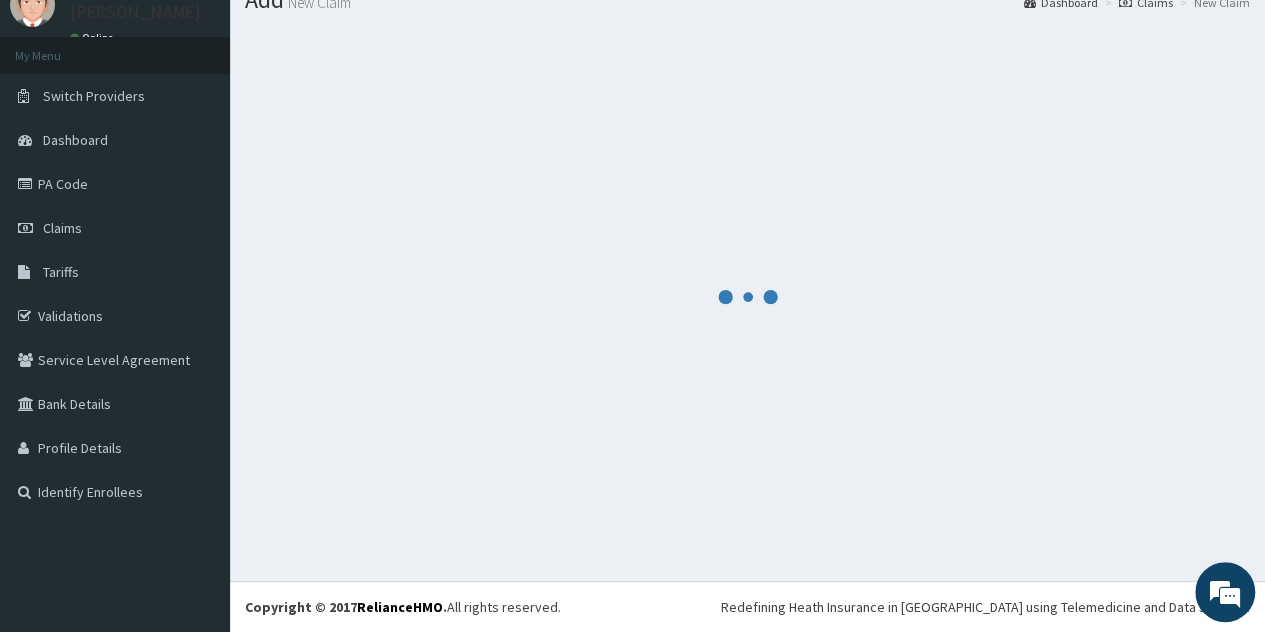 scroll, scrollTop: 77, scrollLeft: 0, axis: vertical 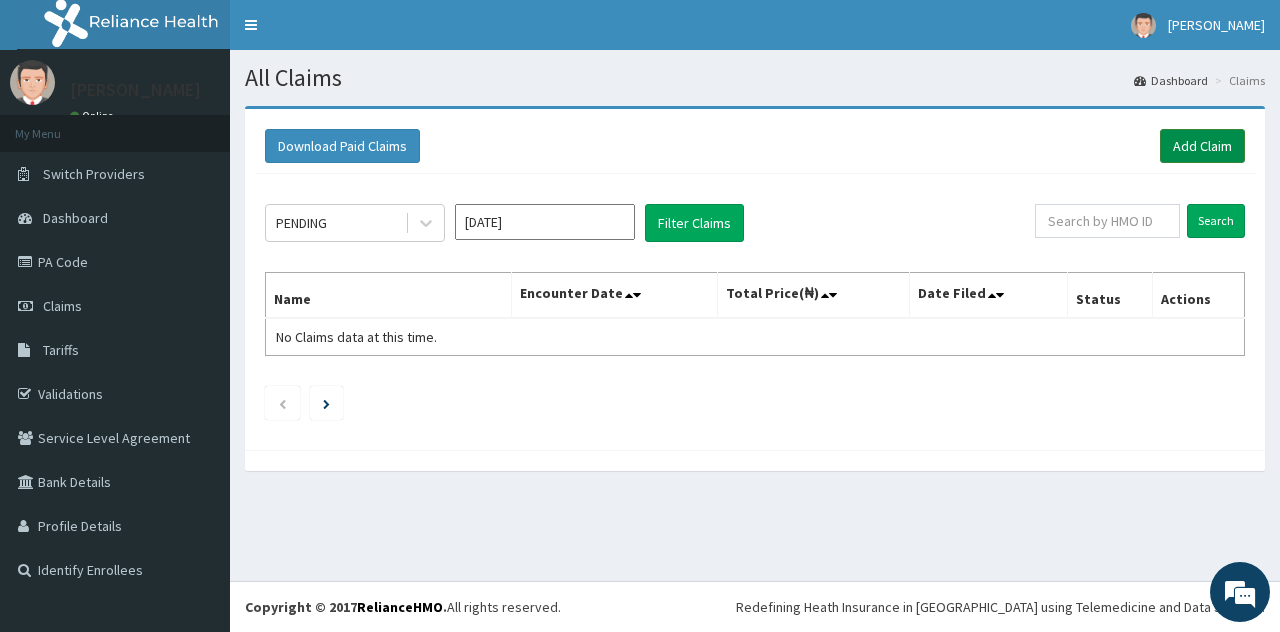 click on "Add Claim" at bounding box center (1202, 146) 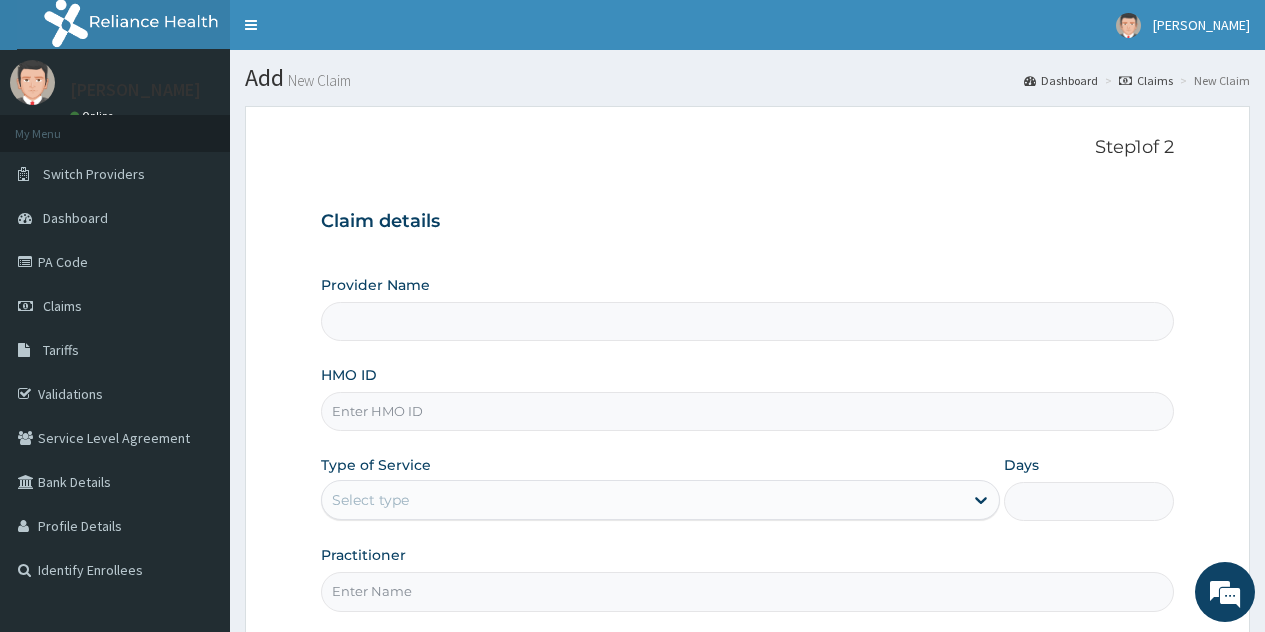 type on "County Hospital Ltd" 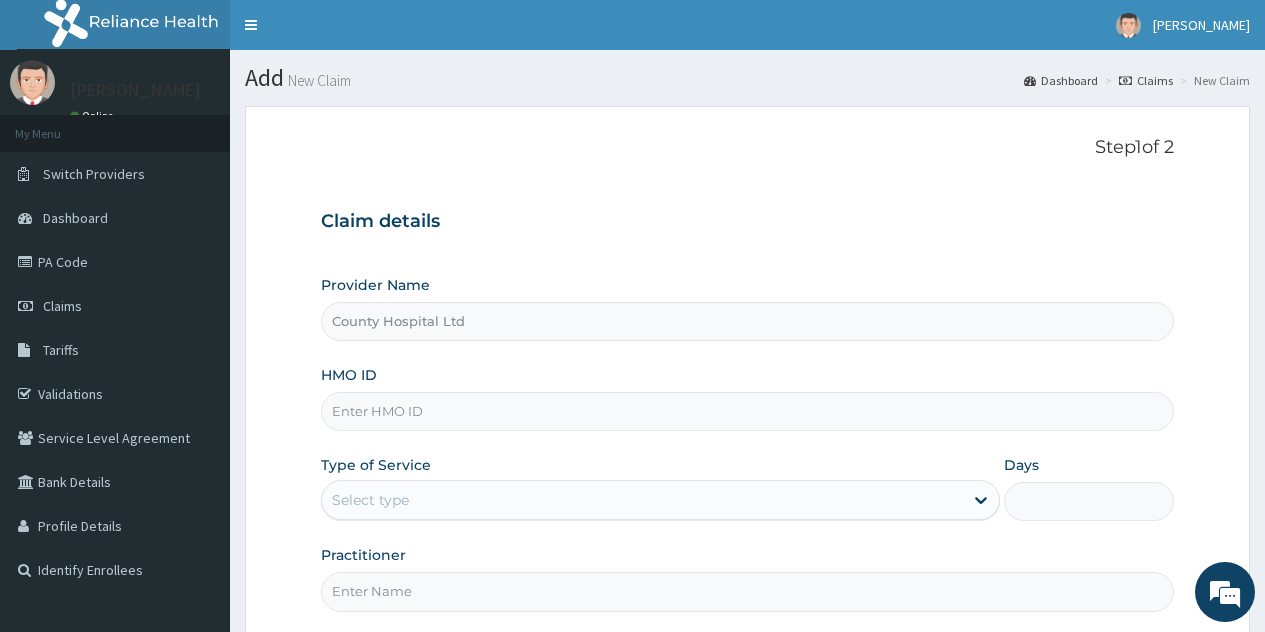 scroll, scrollTop: 0, scrollLeft: 0, axis: both 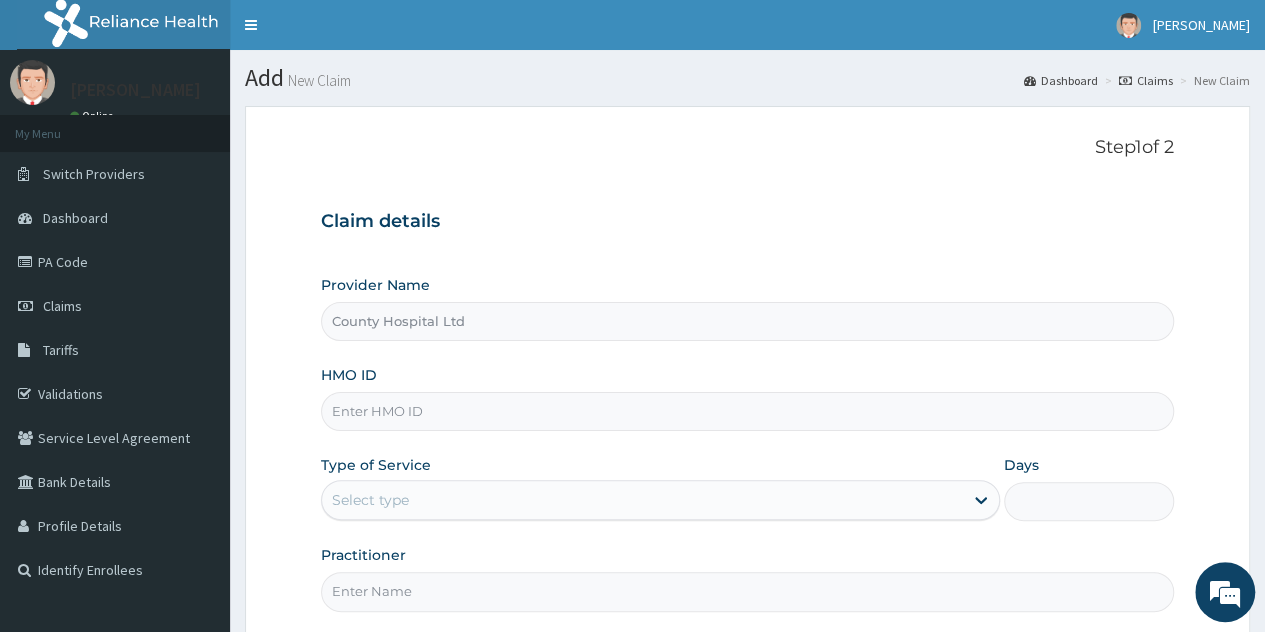 click on "HMO ID" at bounding box center [747, 411] 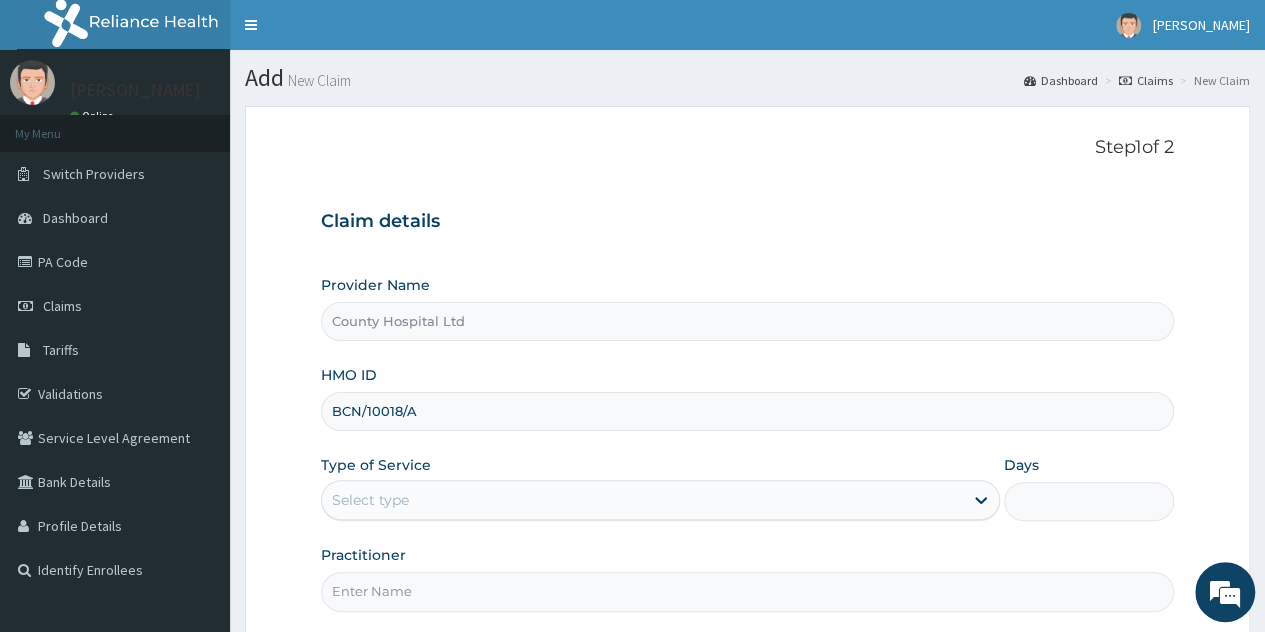 type on "BCN/10018/A" 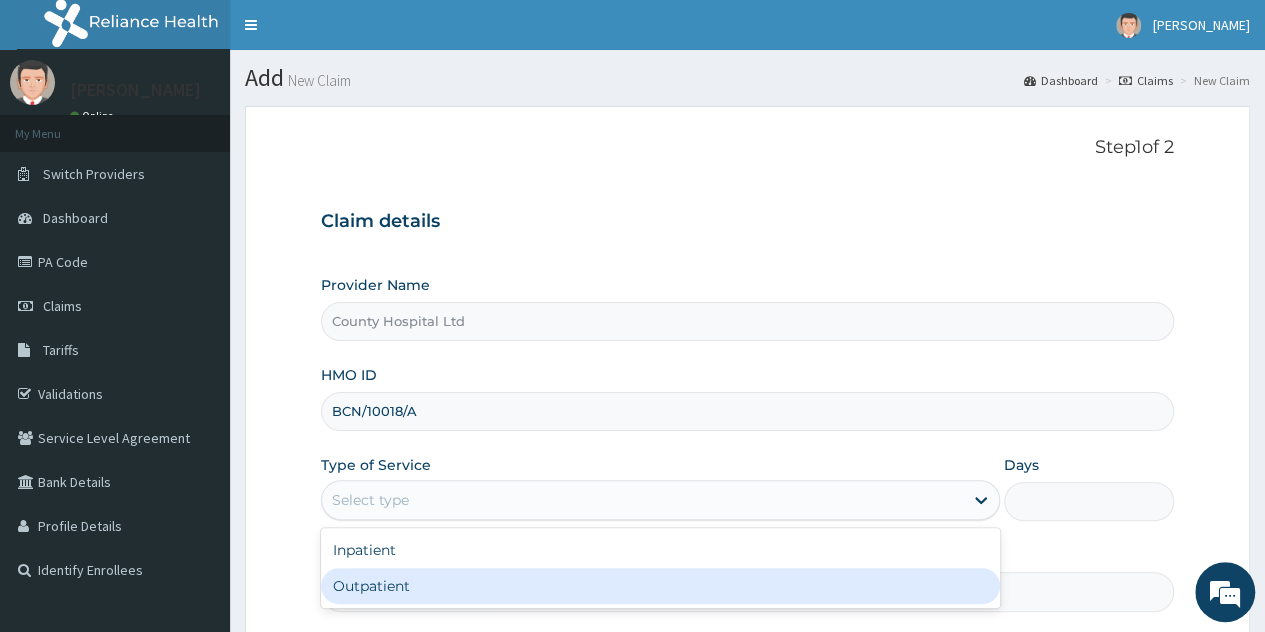click on "Outpatient" at bounding box center [660, 586] 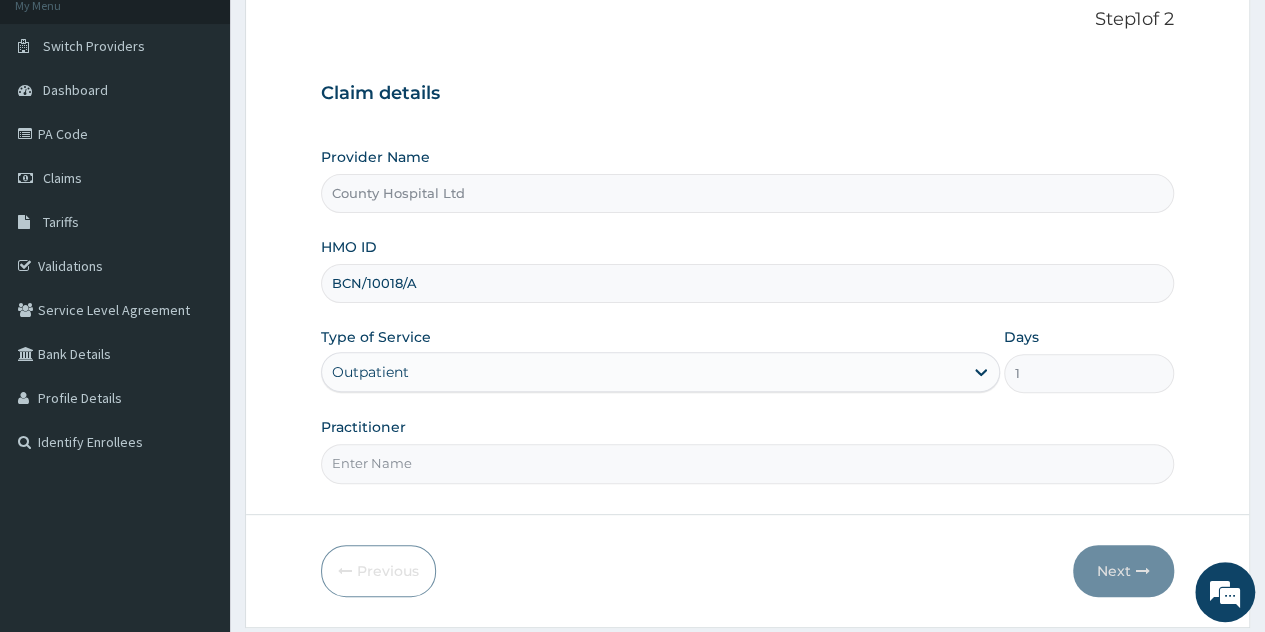 scroll, scrollTop: 188, scrollLeft: 0, axis: vertical 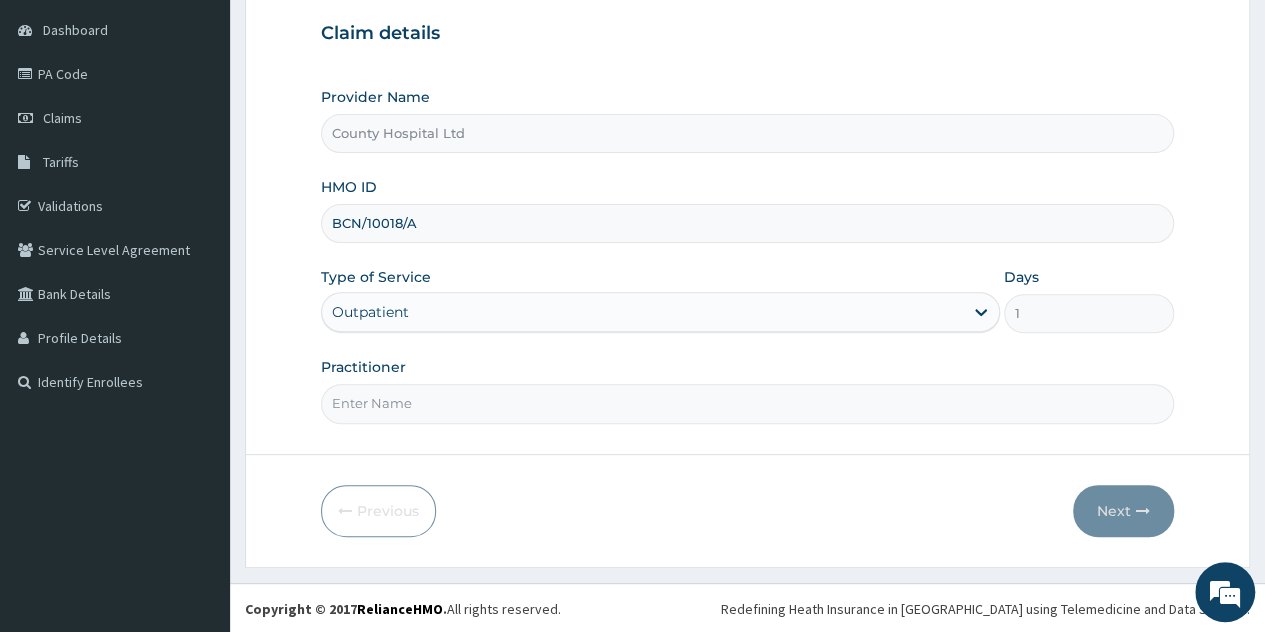 click on "Practitioner" at bounding box center [747, 403] 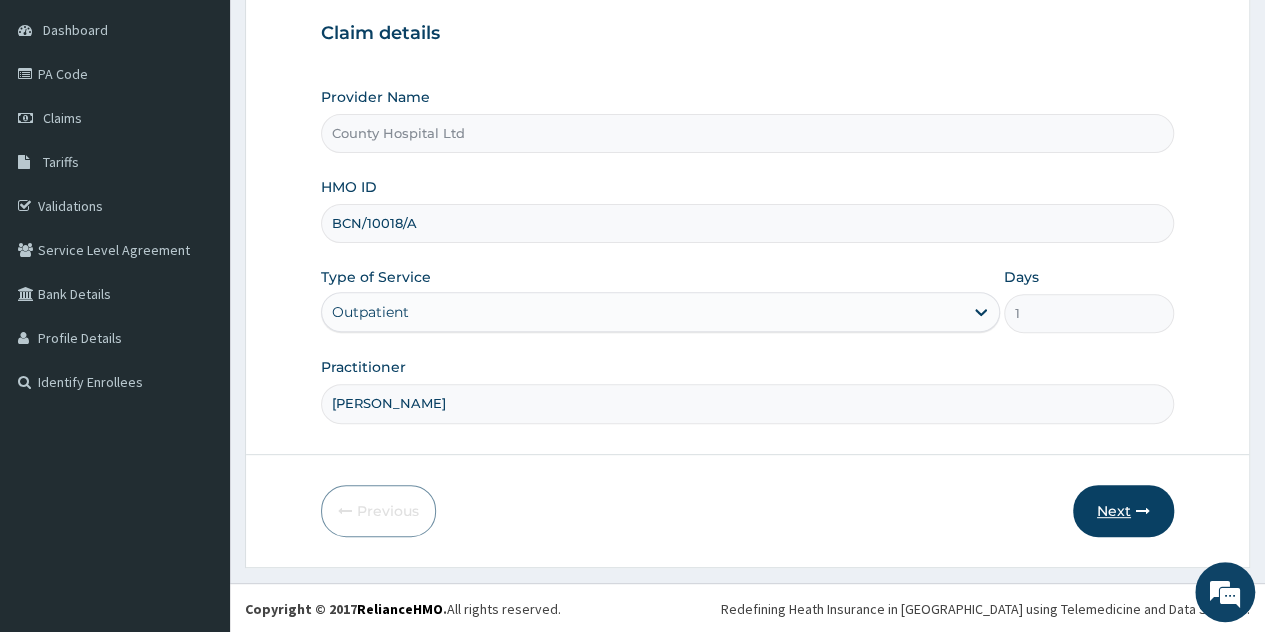 click on "Next" at bounding box center [1123, 511] 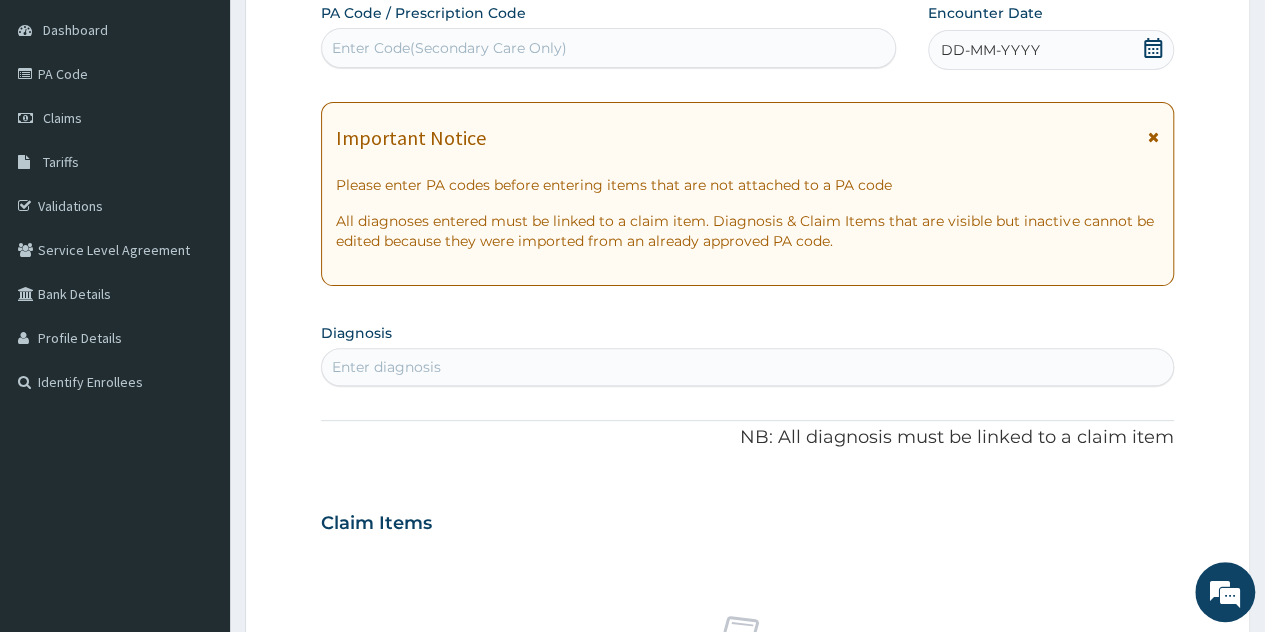 click on "DD-MM-YYYY" at bounding box center (1051, 50) 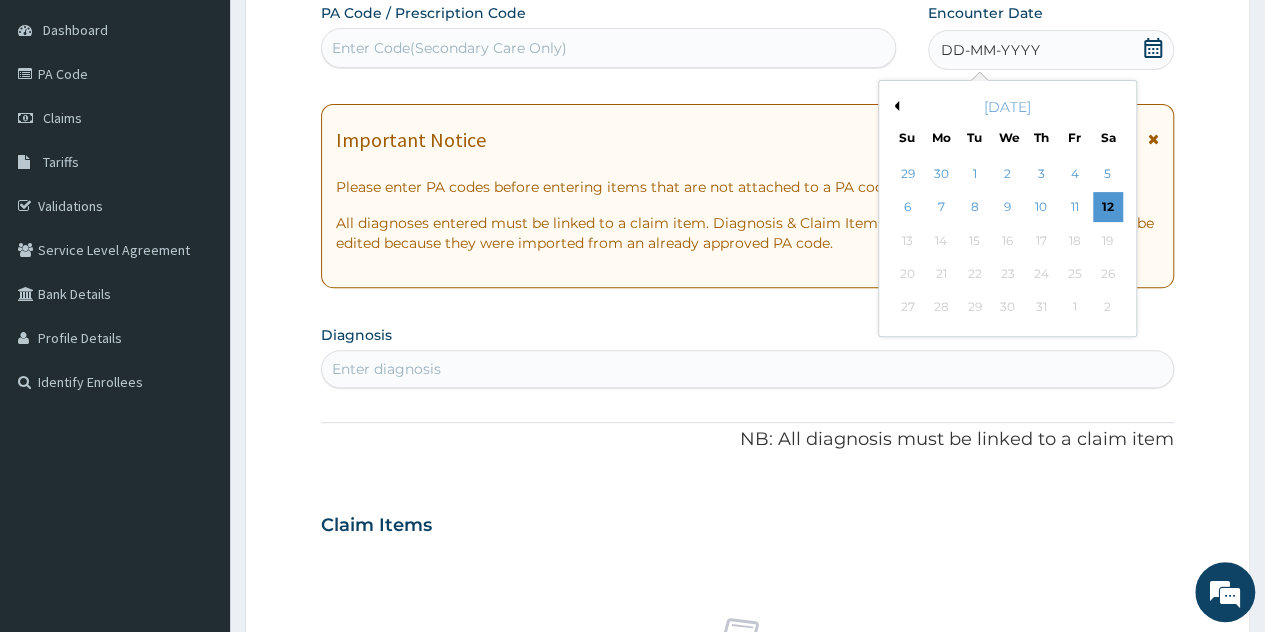 click on "Previous Month" at bounding box center (894, 106) 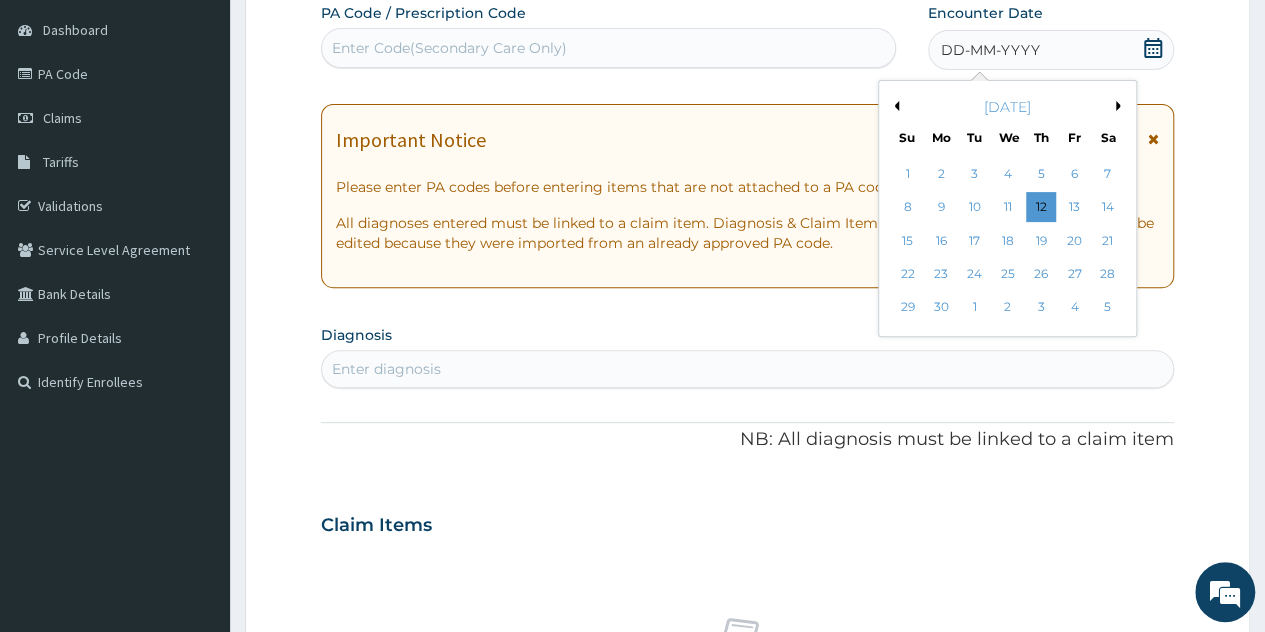 click on "Previous Month" at bounding box center [894, 106] 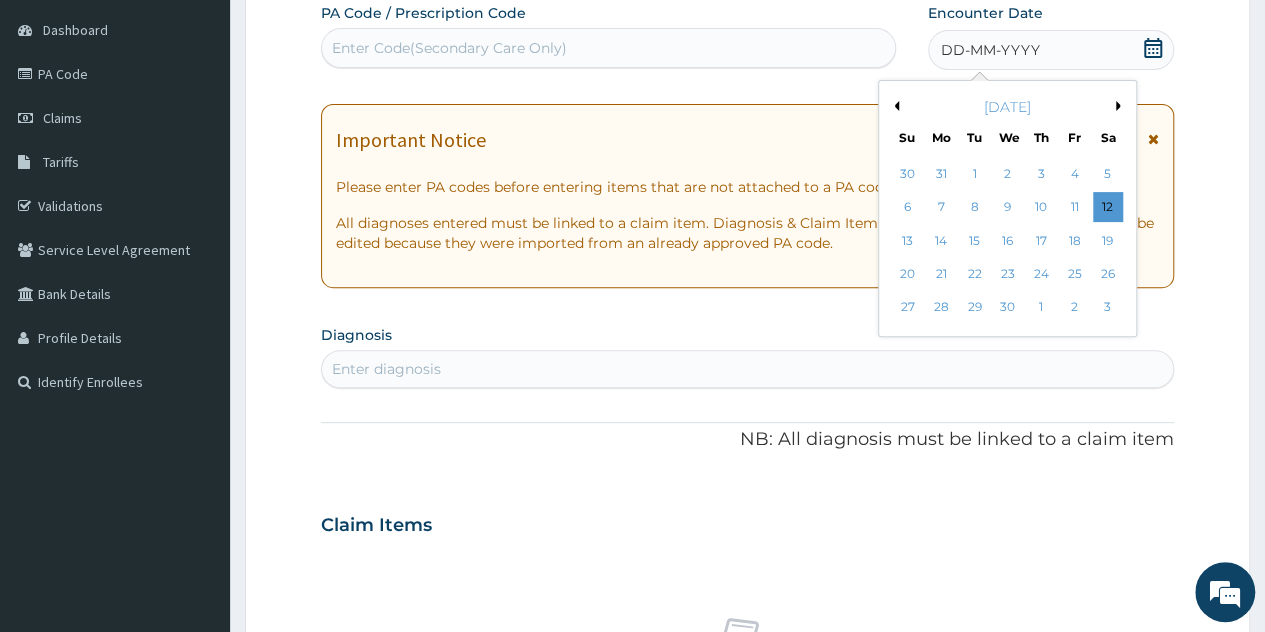 click on "Previous Month" at bounding box center [894, 106] 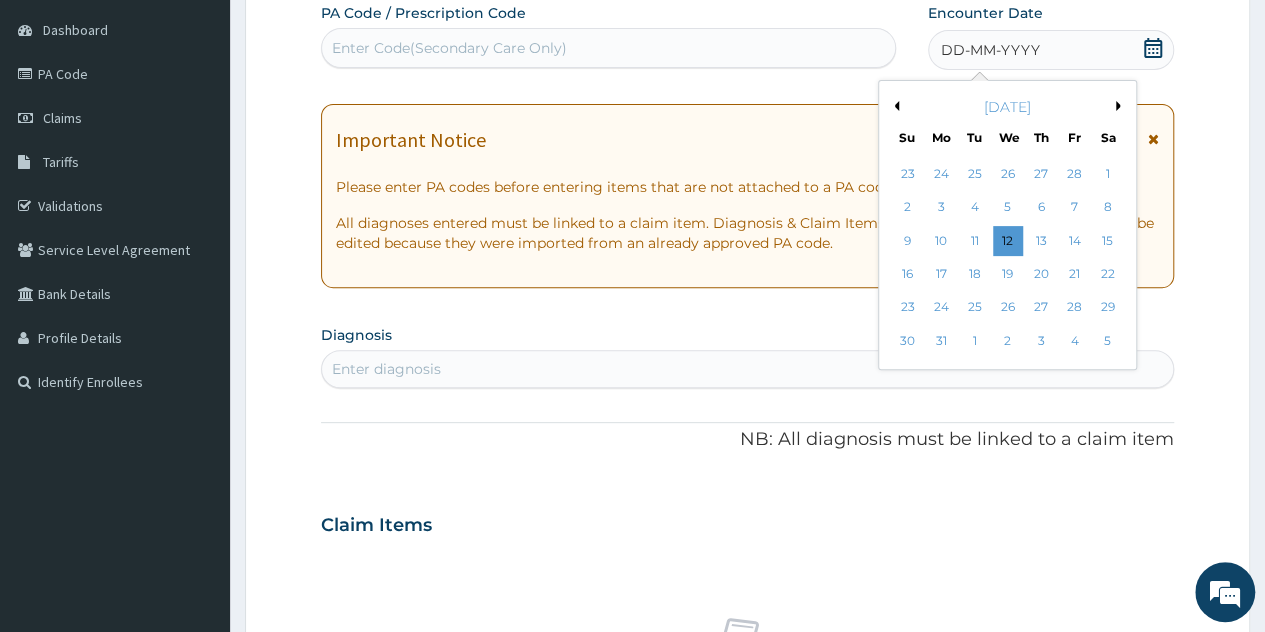 click on "Previous Month" at bounding box center [894, 106] 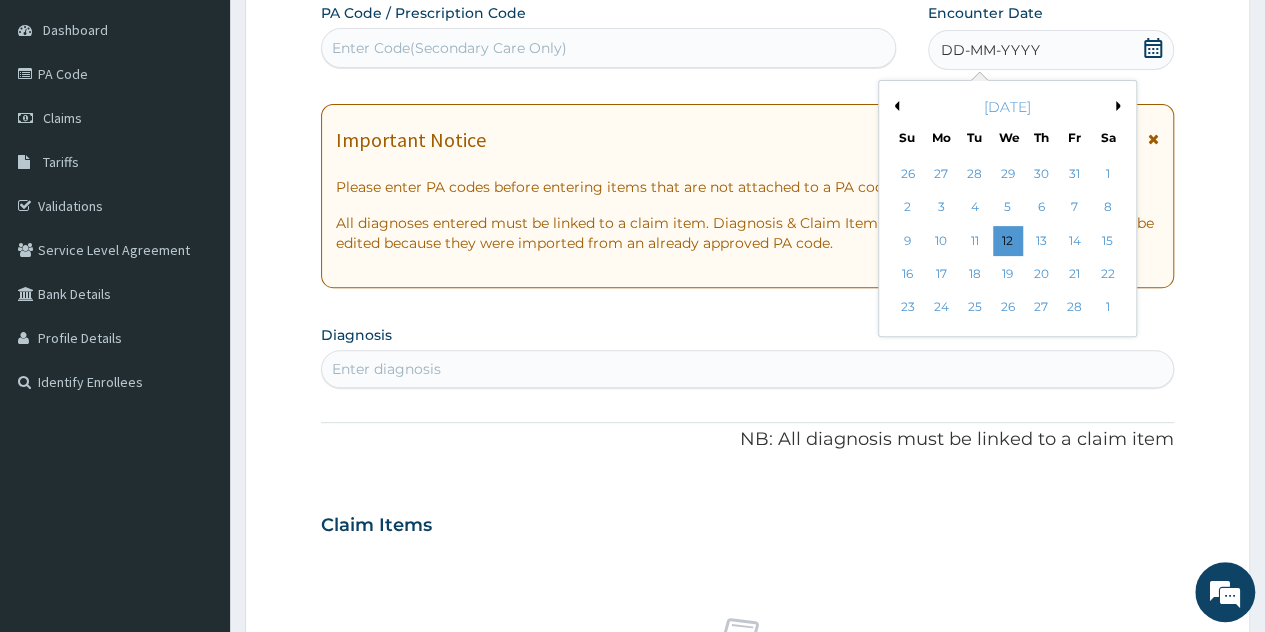 drag, startPoint x: 1008, startPoint y: 271, endPoint x: 788, endPoint y: 207, distance: 229.12006 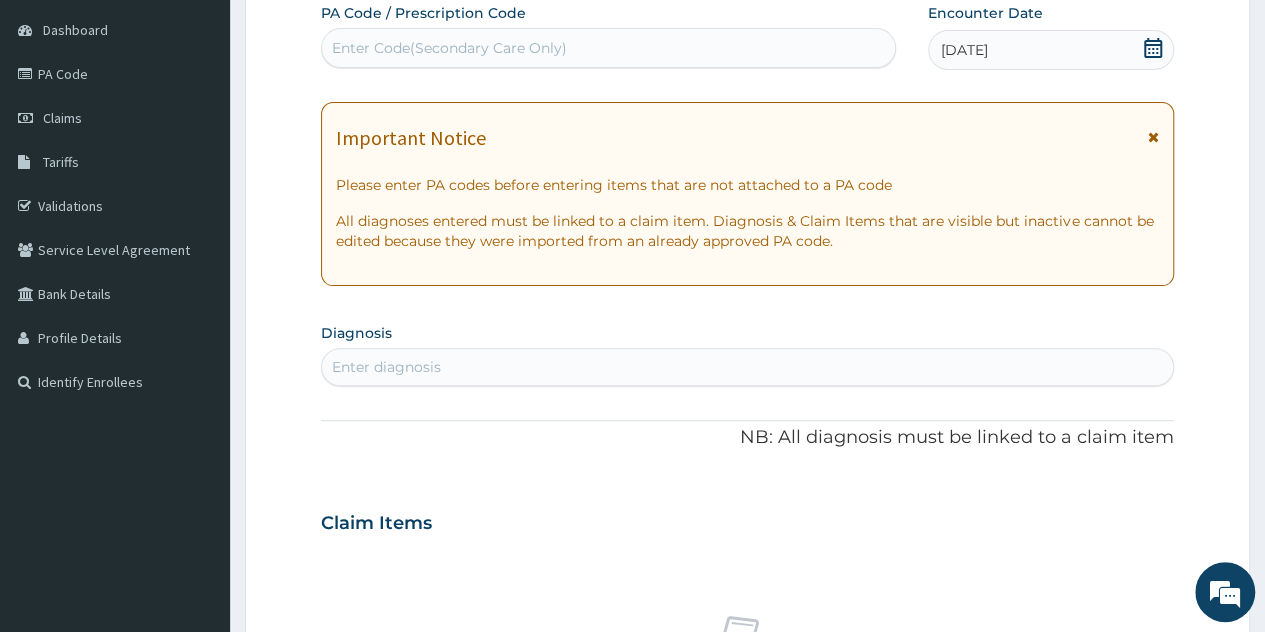 click on "Enter diagnosis" at bounding box center [747, 367] 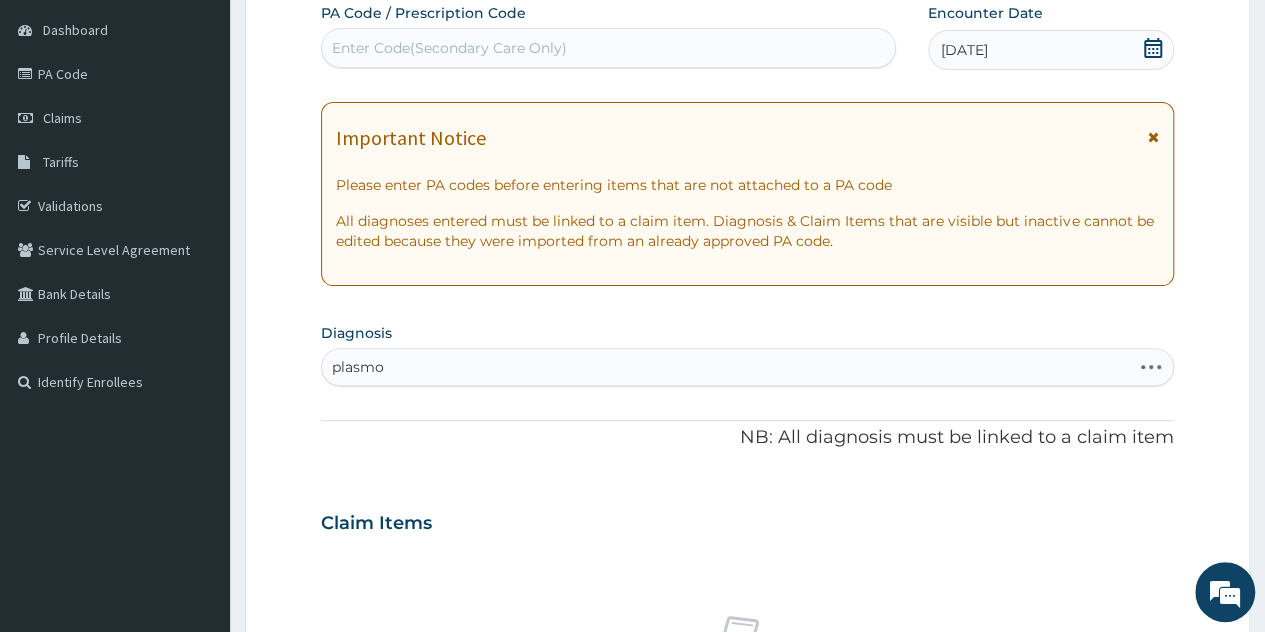 type on "plasm" 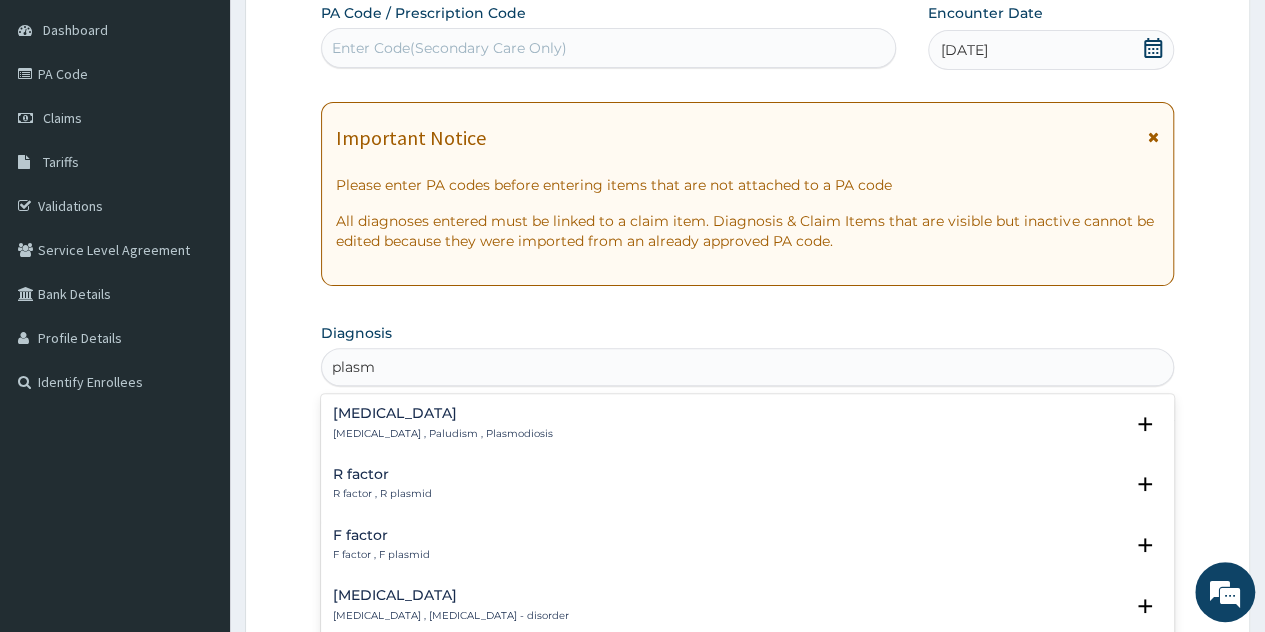 click on "Malaria Malaria , Paludism , Plasmodiosis Select Status Query Query covers suspected (?), Keep in view (kiv), Ruled out (r/o) Confirmed" at bounding box center [747, 428] 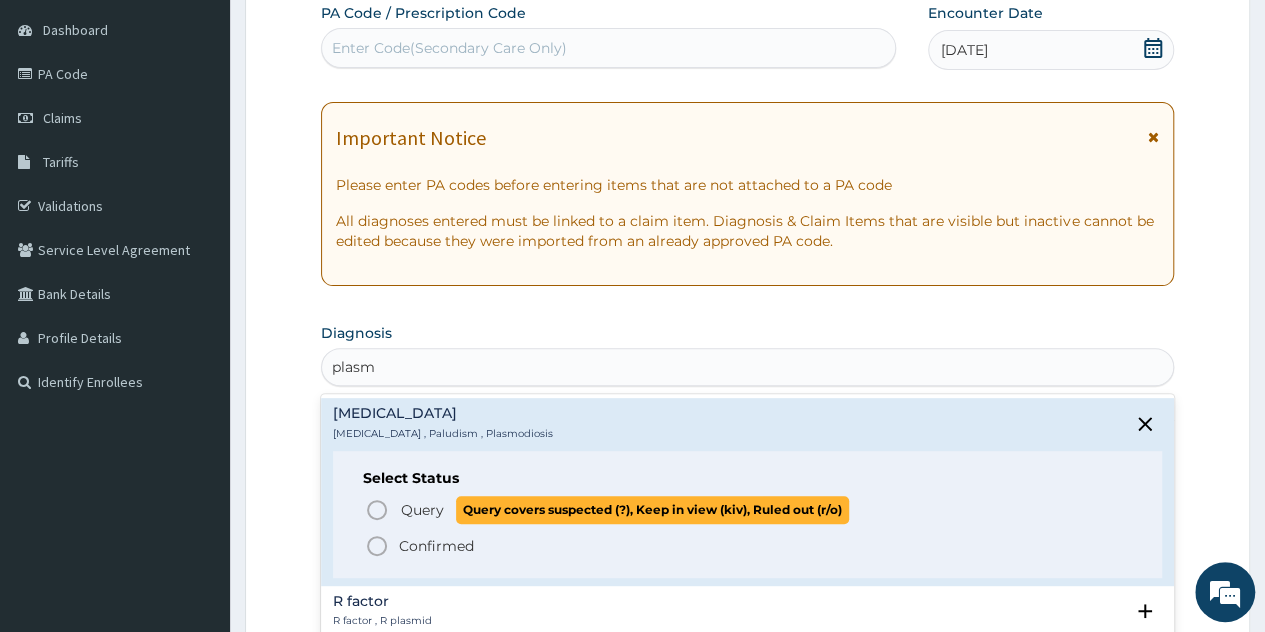 click on "Query Query covers suspected (?), Keep in view (kiv), Ruled out (r/o)" at bounding box center (624, 509) 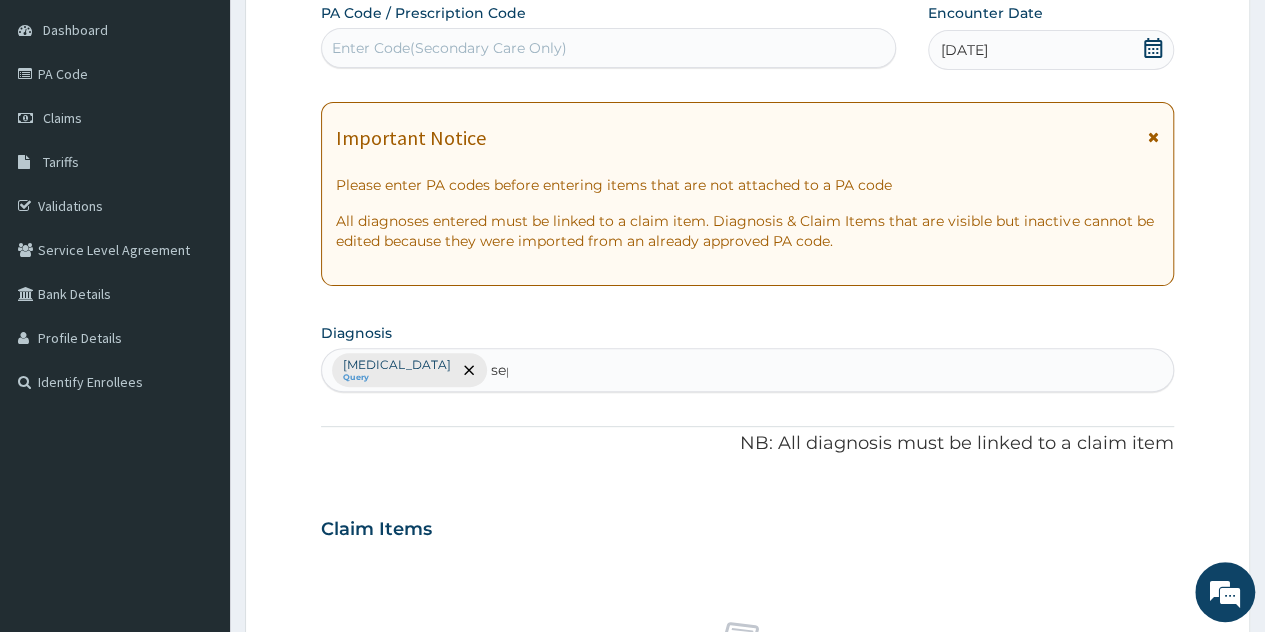 type on "sepsi" 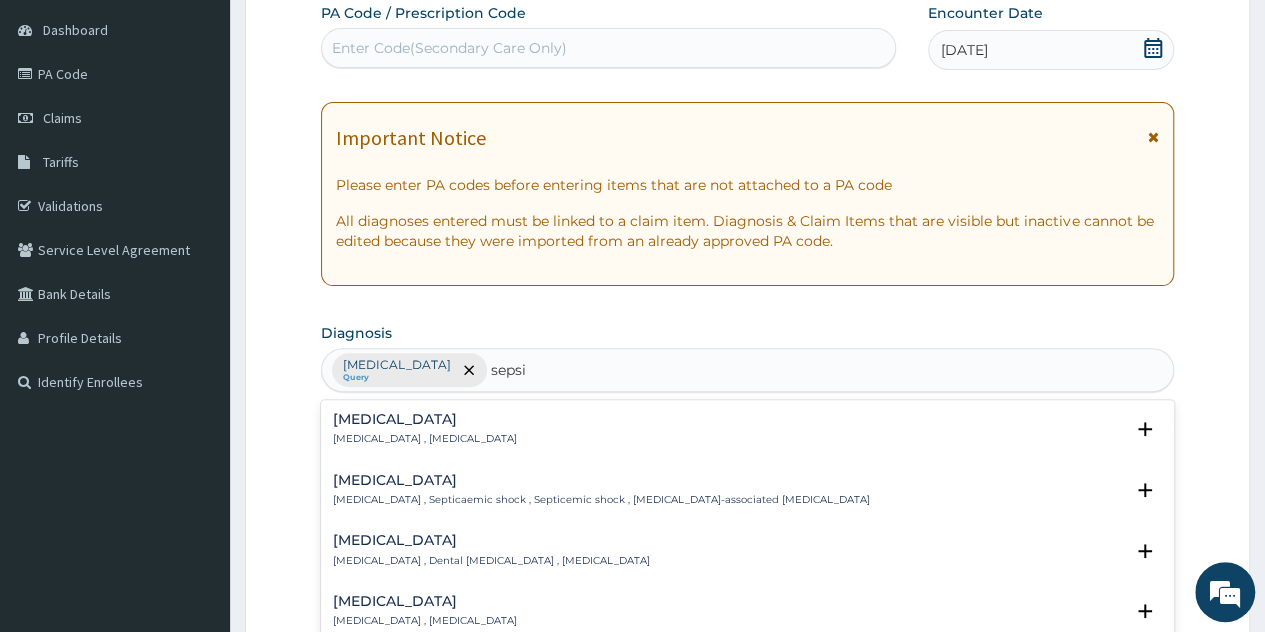 click on "Sepsis Systemic infection , Sepsis" at bounding box center [425, 429] 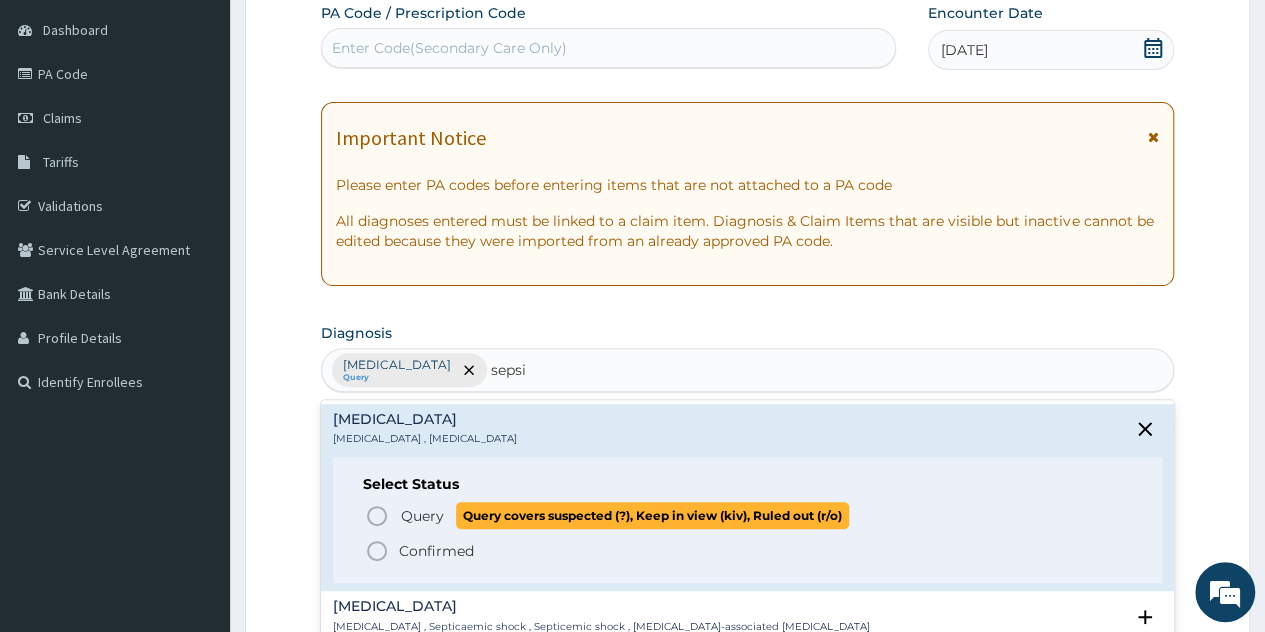 click on "Query" at bounding box center [422, 516] 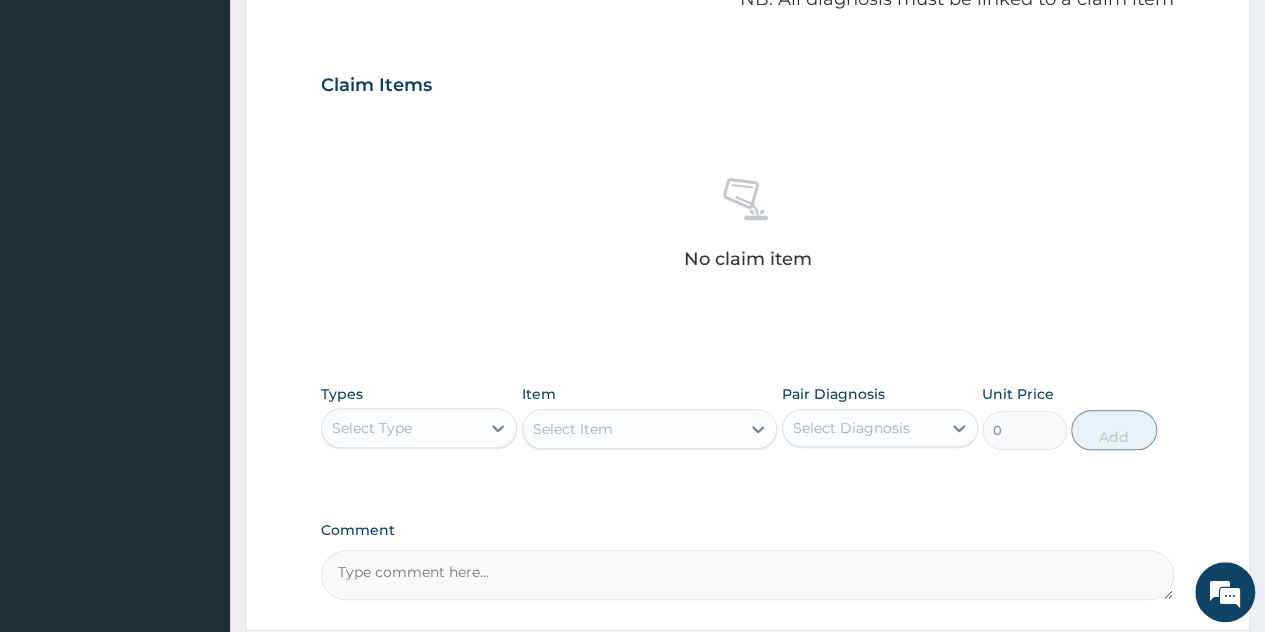 scroll, scrollTop: 788, scrollLeft: 0, axis: vertical 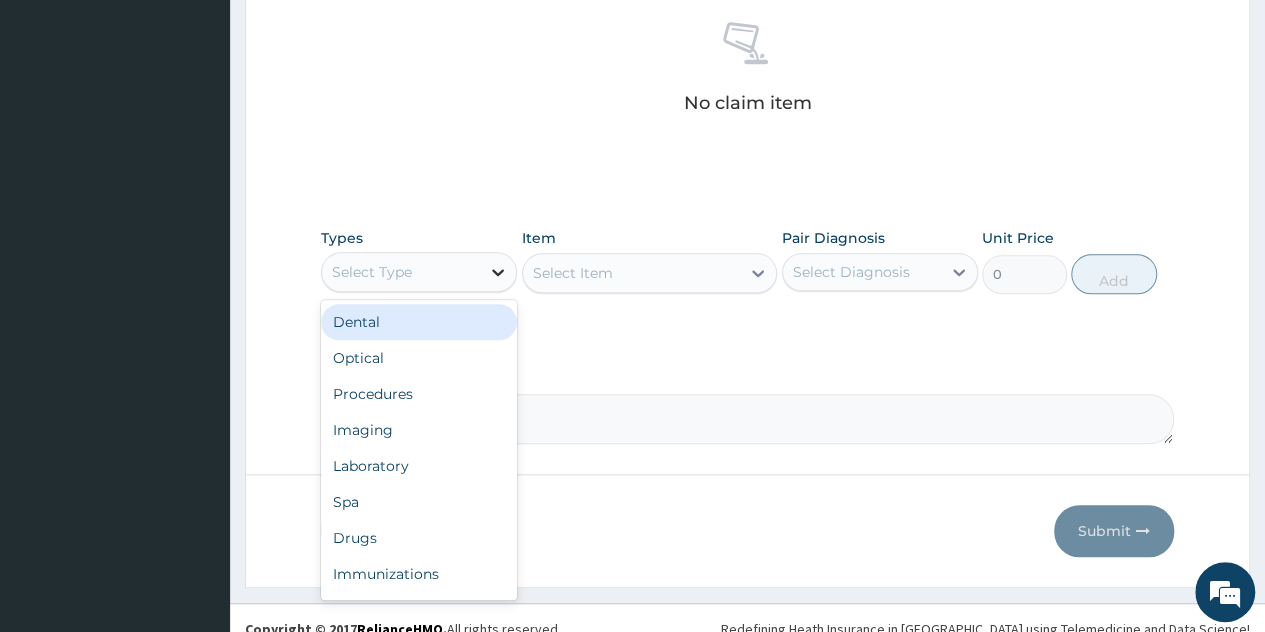 click 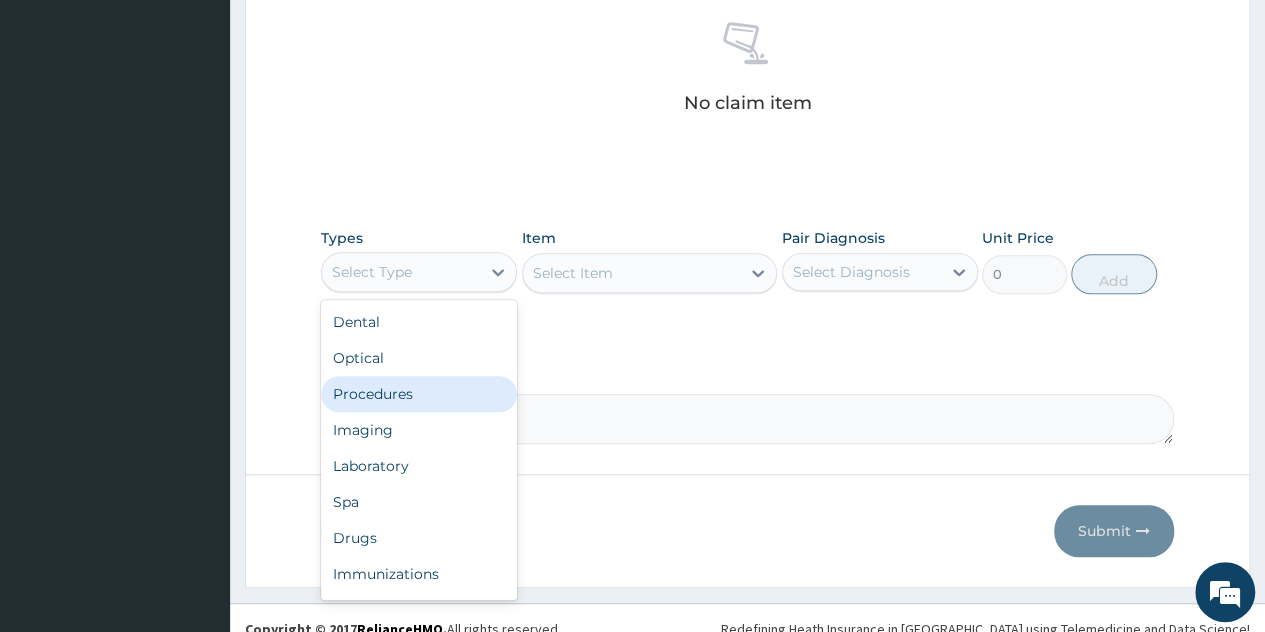 click on "Procedures" at bounding box center [419, 394] 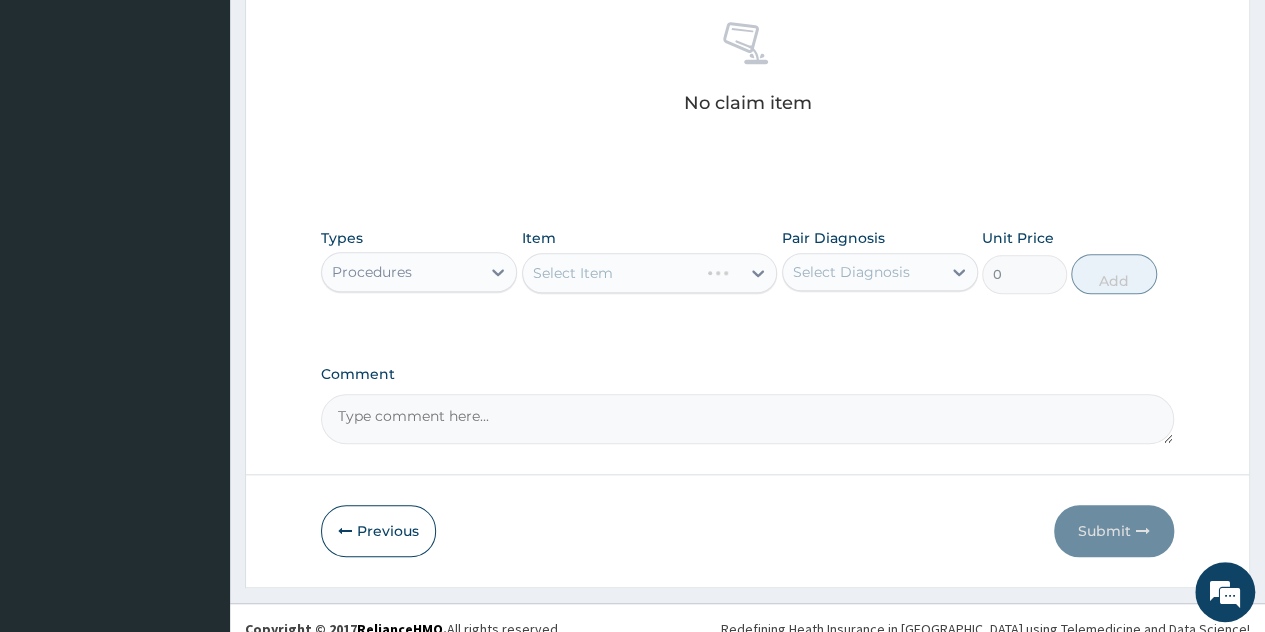 click on "Select Item" at bounding box center (650, 273) 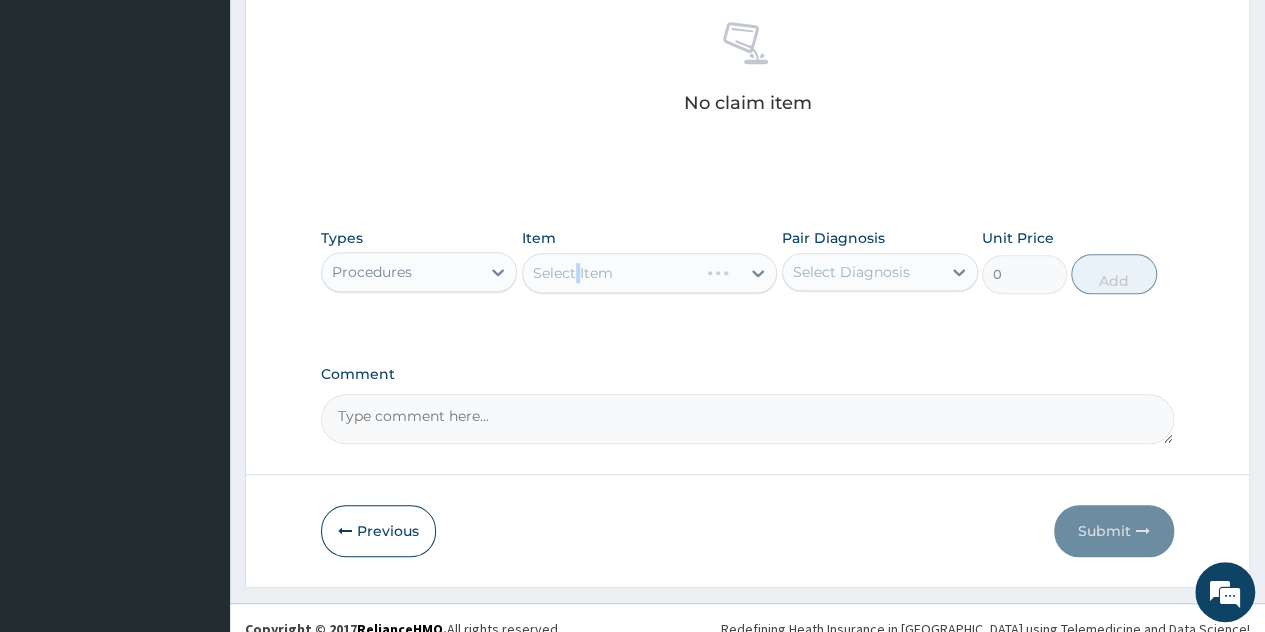 click on "Select Item" at bounding box center [650, 273] 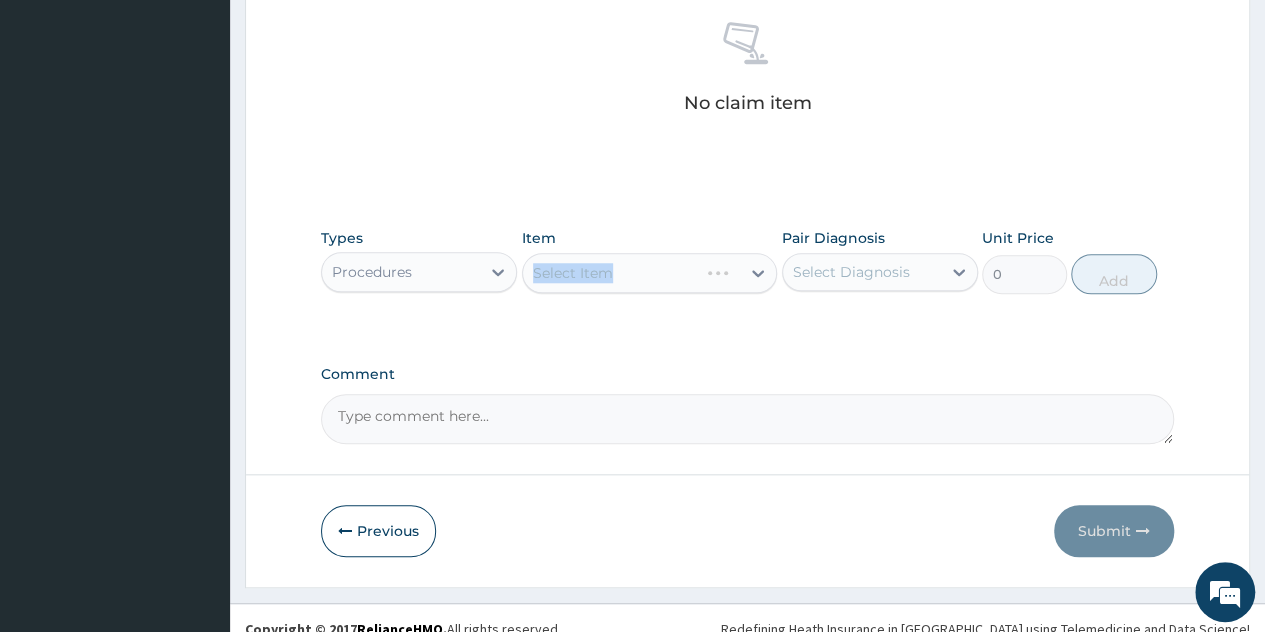 click on "Select Item" at bounding box center (650, 273) 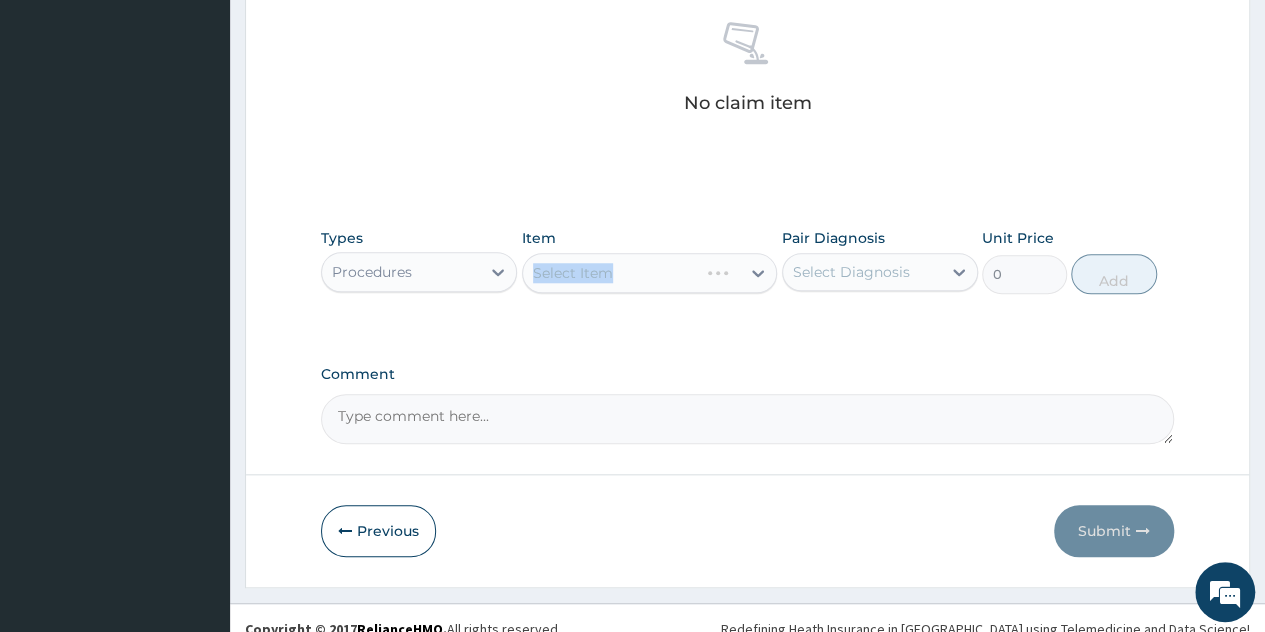 click on "Select Item" at bounding box center [650, 273] 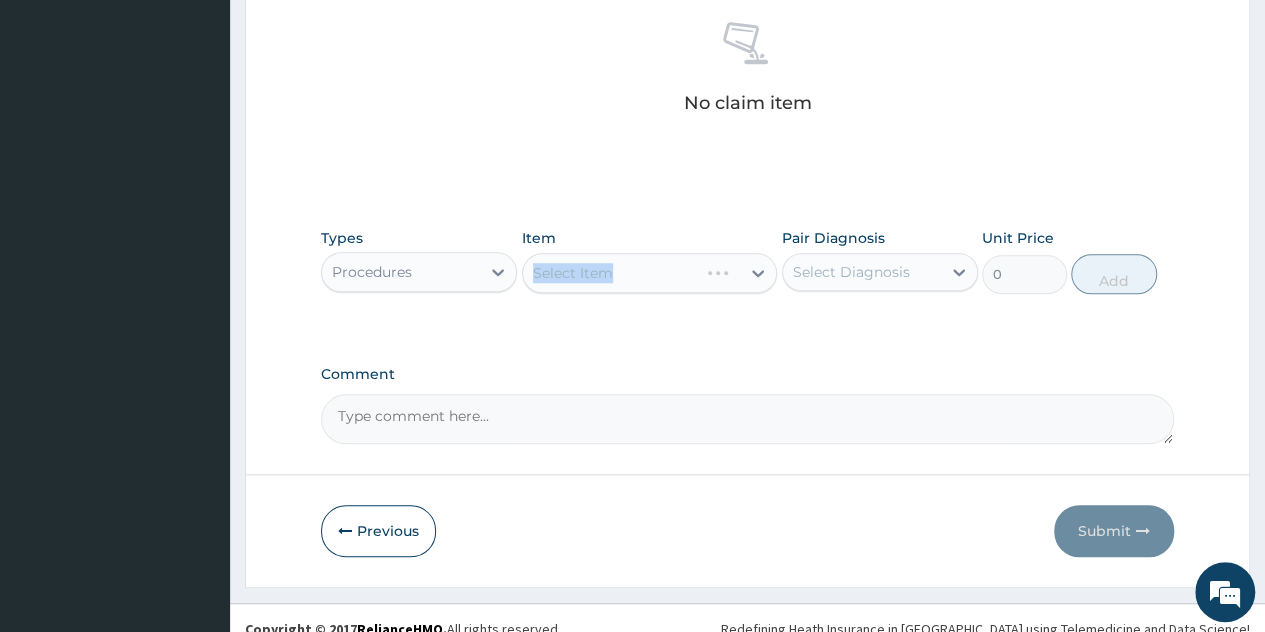 click on "Select Item" at bounding box center [650, 273] 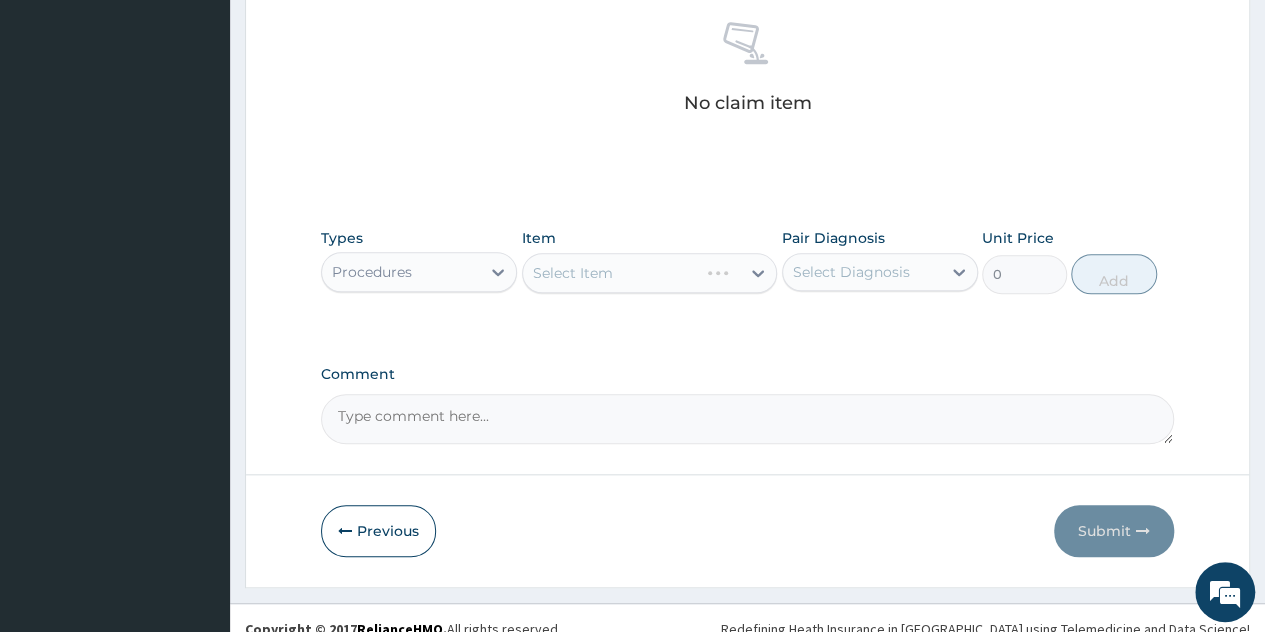 click on "Select Item" at bounding box center (650, 273) 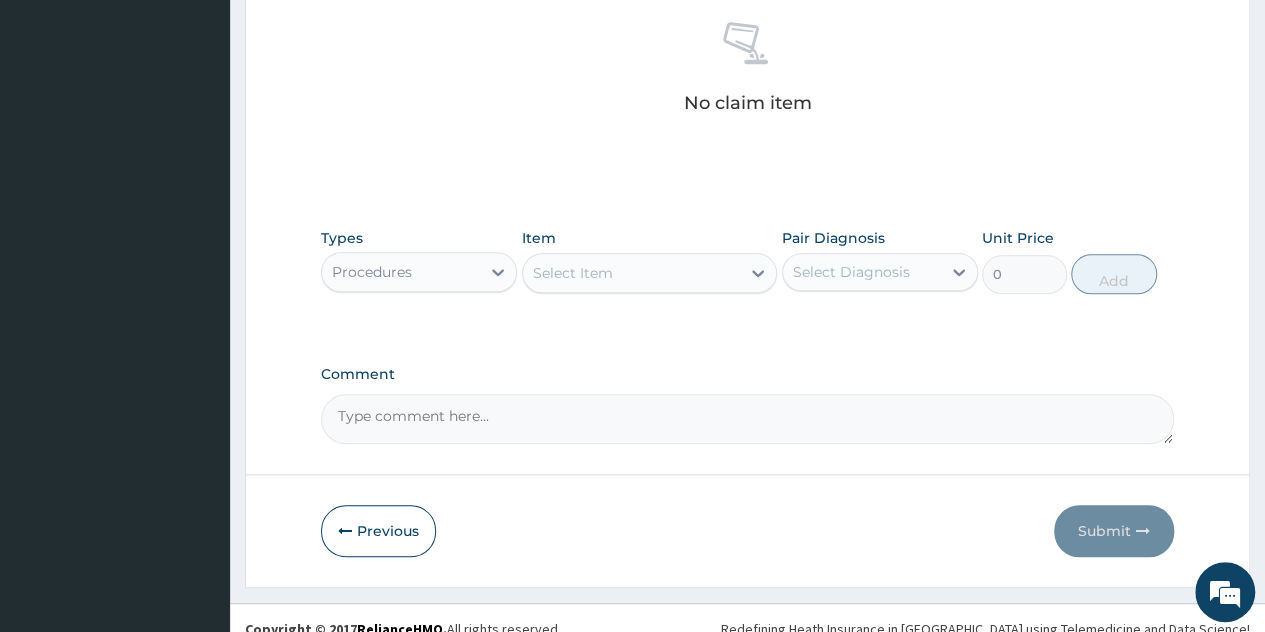 click on "Select Item" at bounding box center [573, 273] 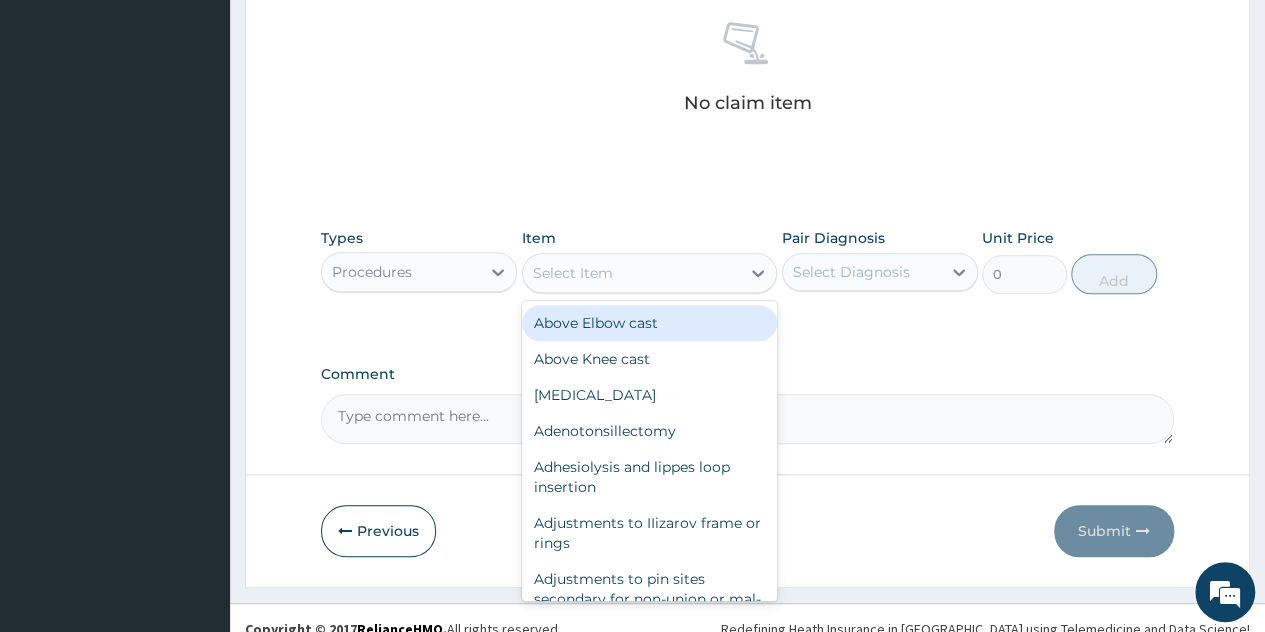 type on "[" 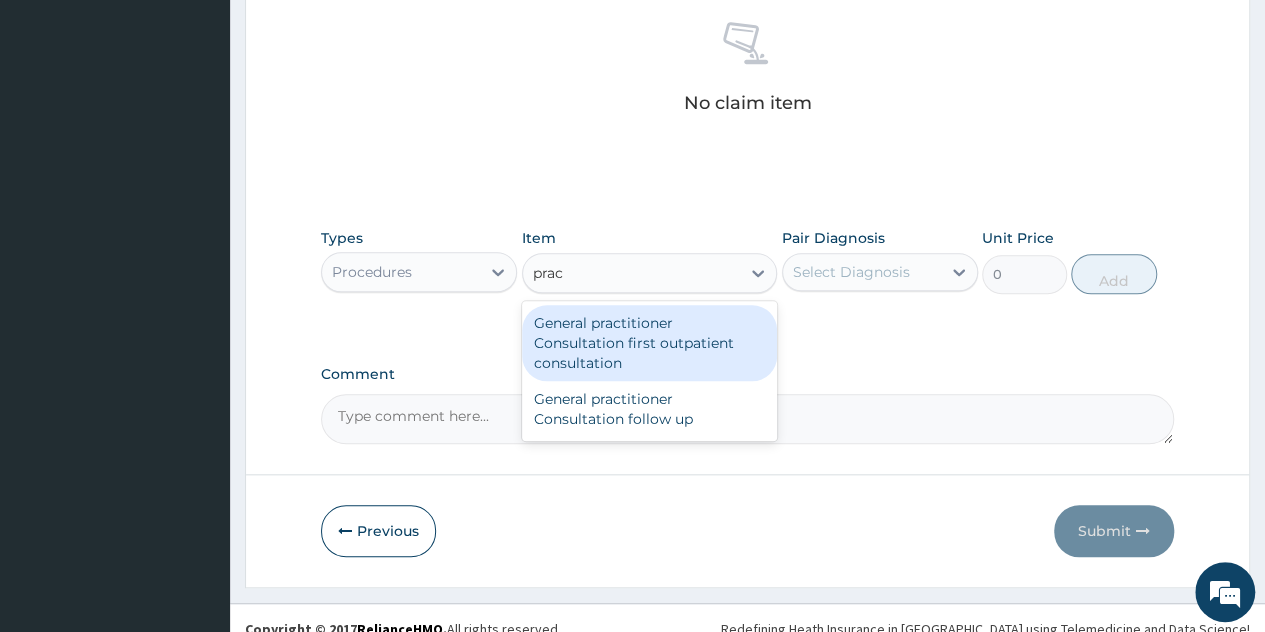 type on "pract" 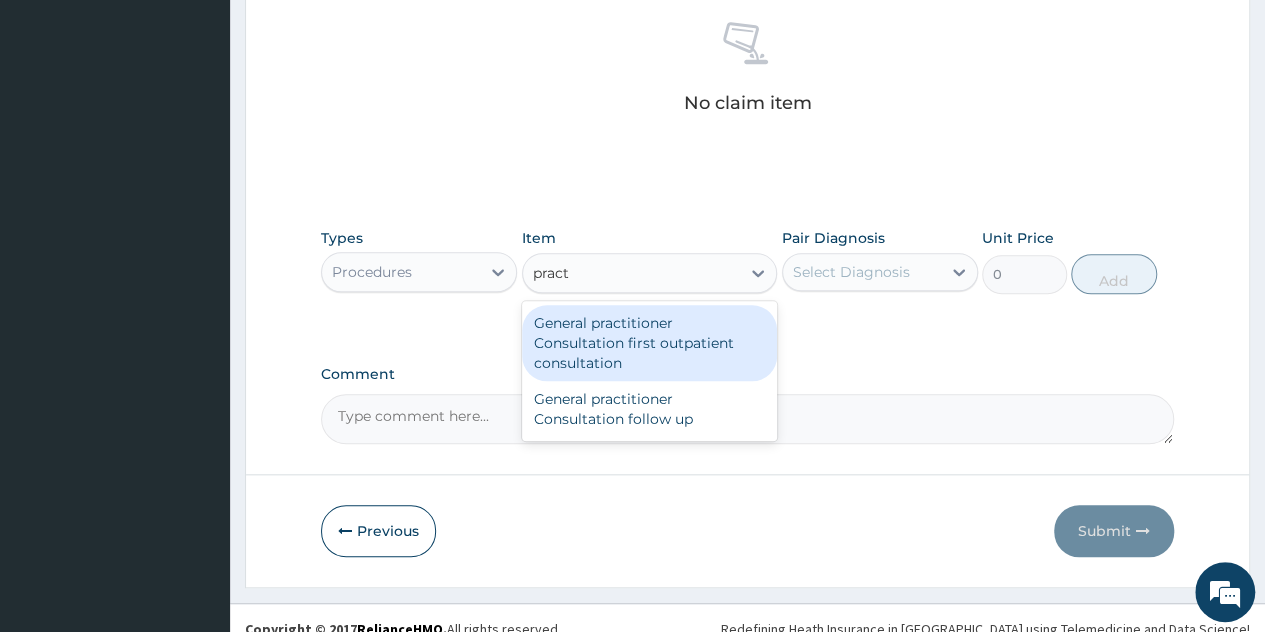 type 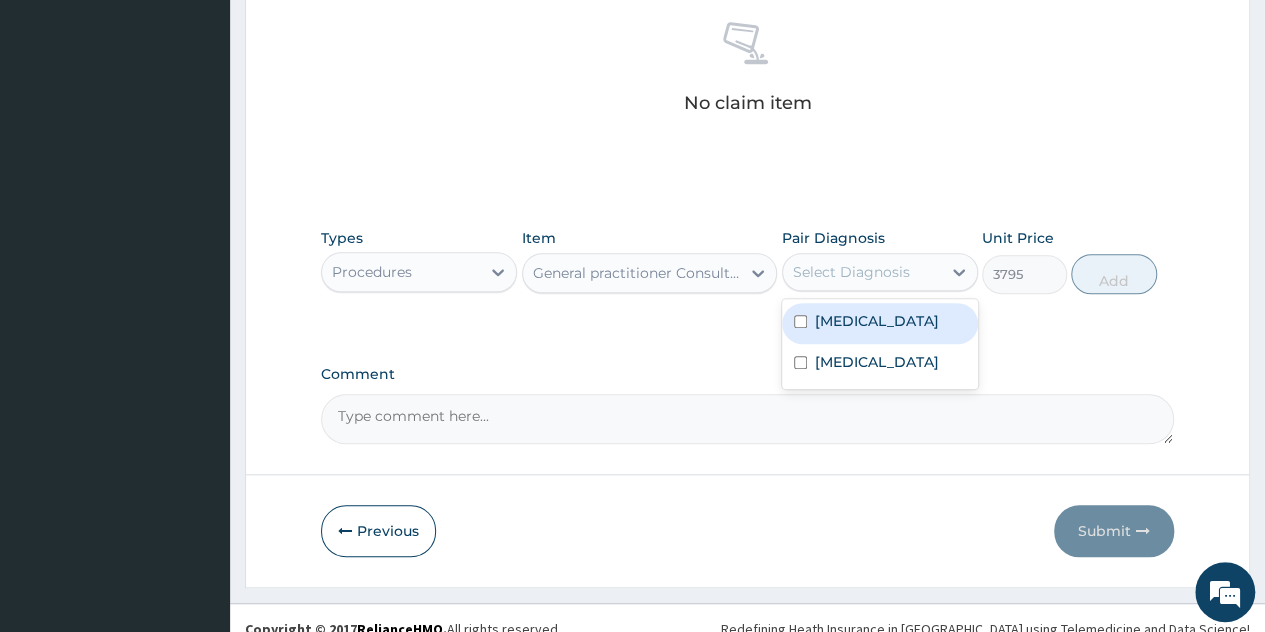 click on "Select Diagnosis" at bounding box center (851, 272) 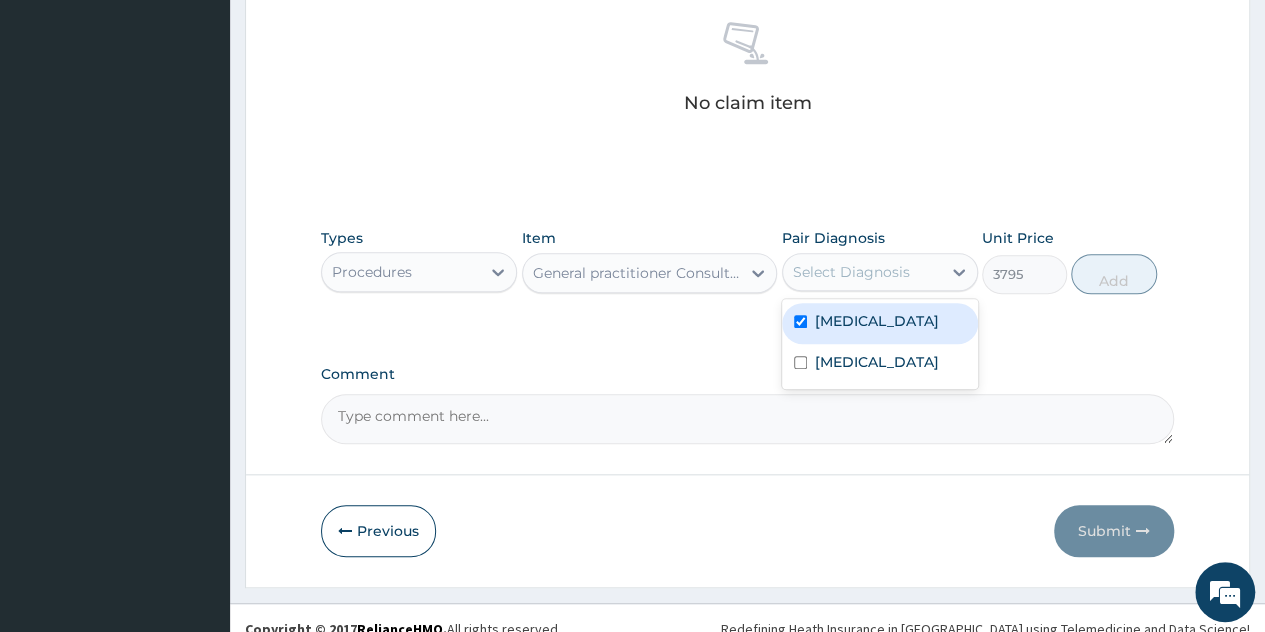 checkbox on "true" 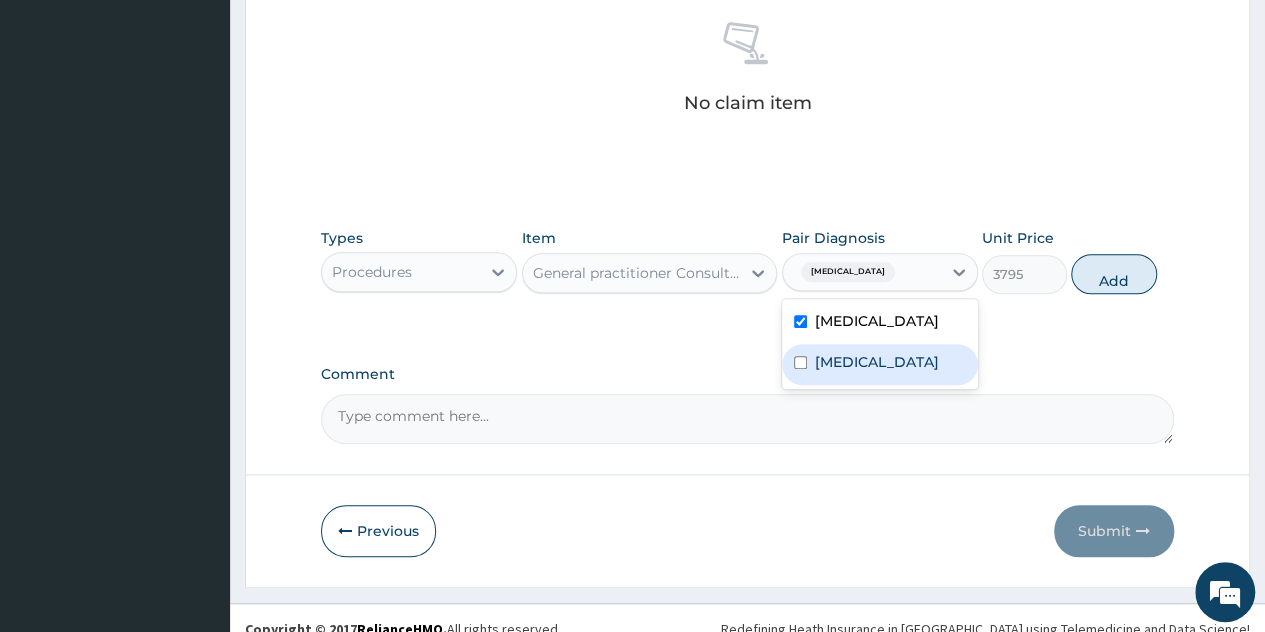 click on "Sepsis" at bounding box center (880, 364) 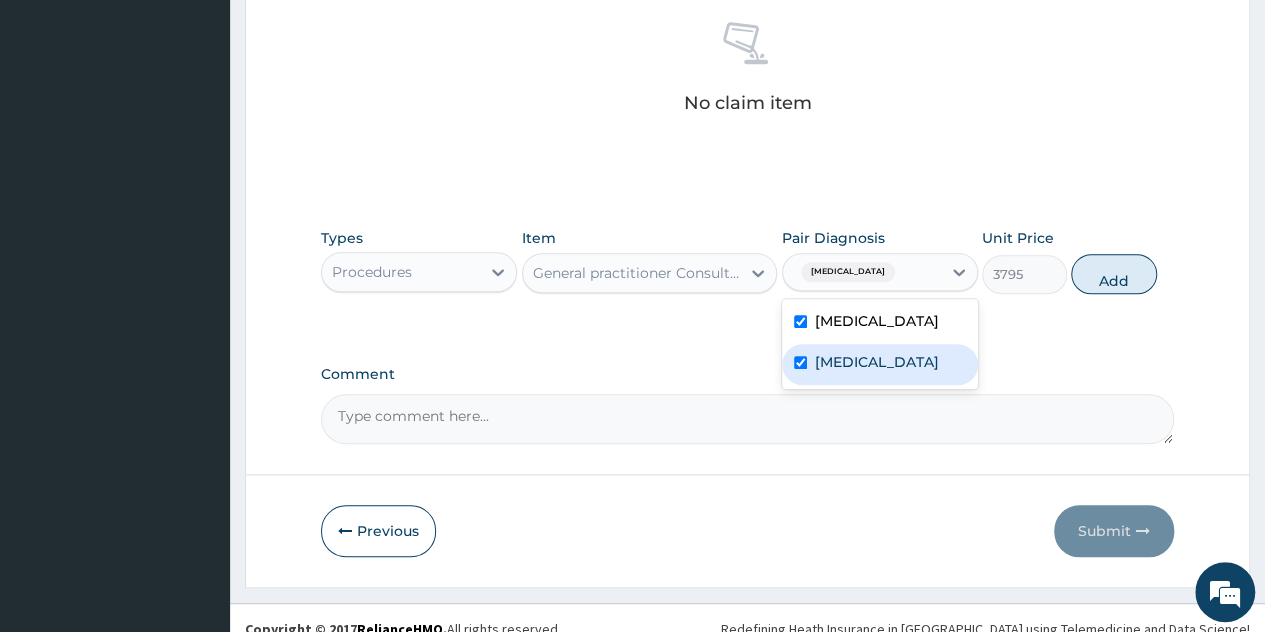 checkbox on "true" 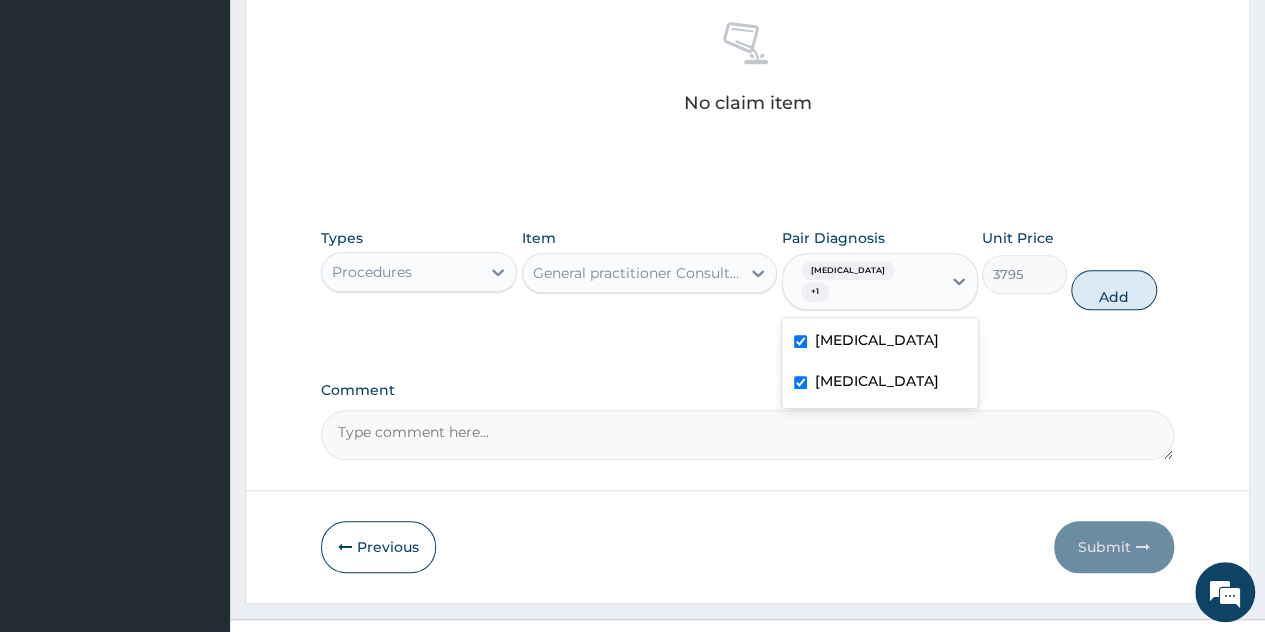 drag, startPoint x: 1111, startPoint y: 266, endPoint x: 897, endPoint y: 273, distance: 214.11446 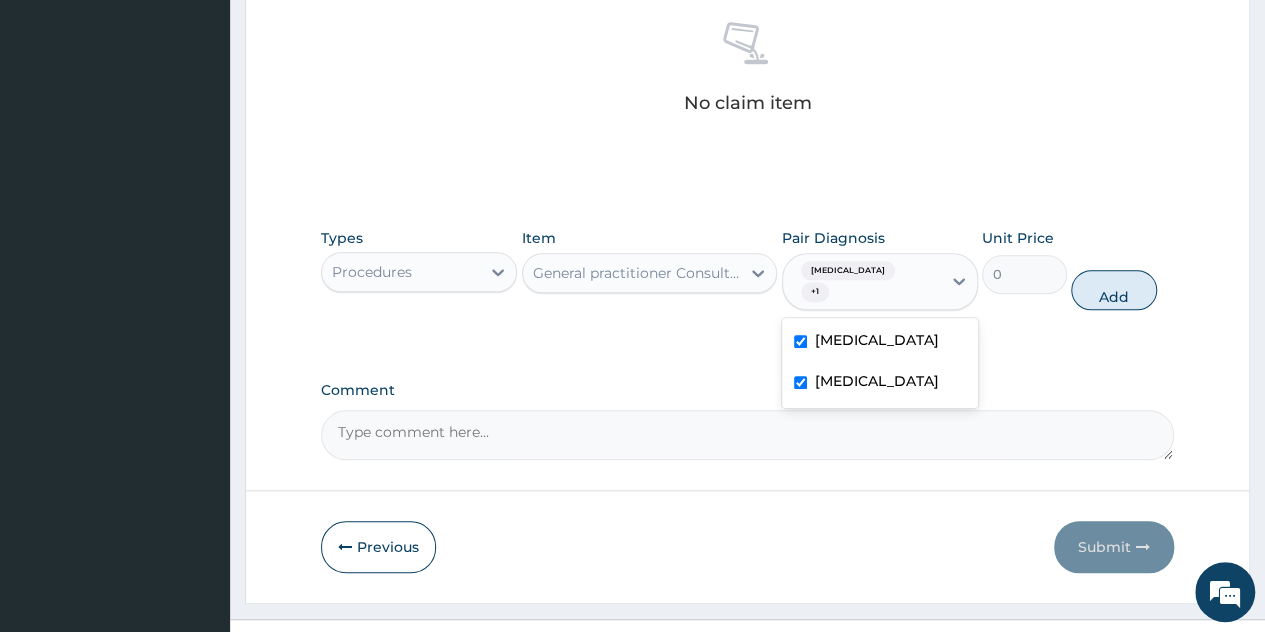 scroll, scrollTop: 738, scrollLeft: 0, axis: vertical 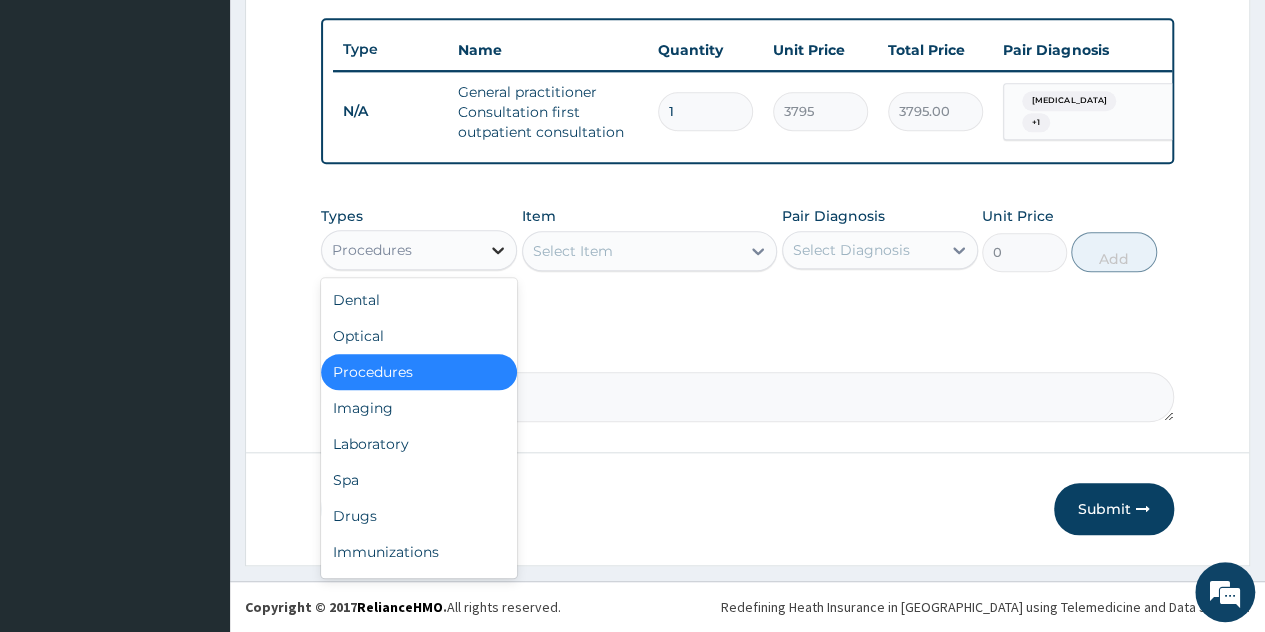 click at bounding box center (498, 250) 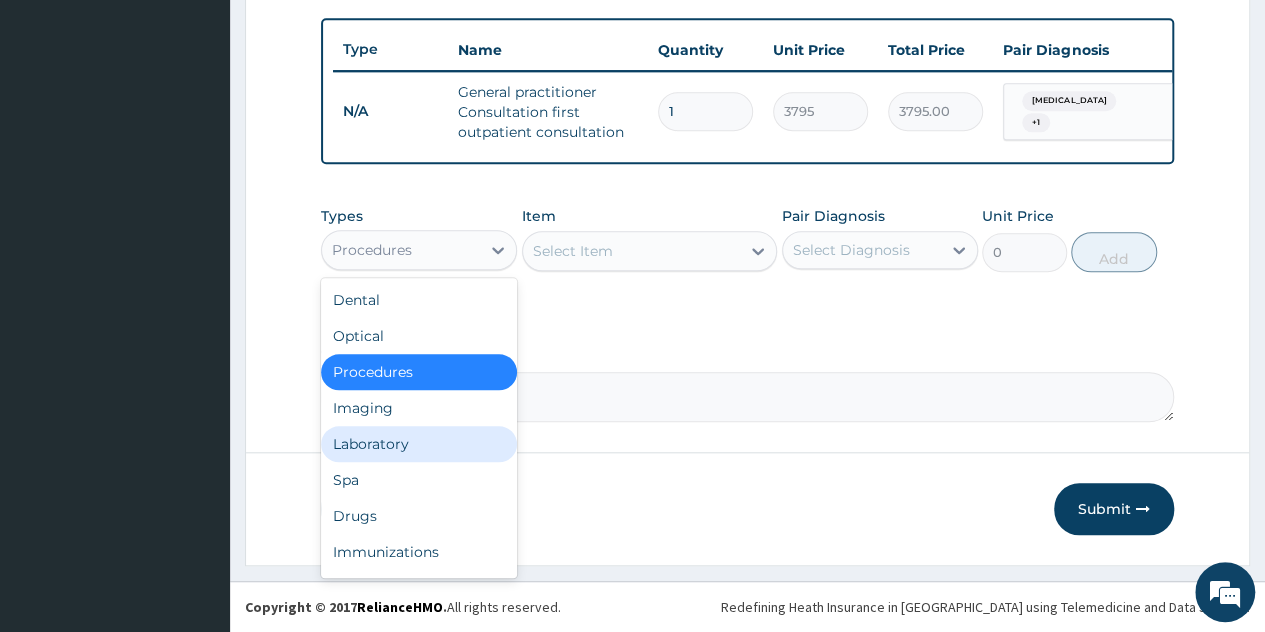 drag, startPoint x: 476, startPoint y: 437, endPoint x: 548, endPoint y: 373, distance: 96.332756 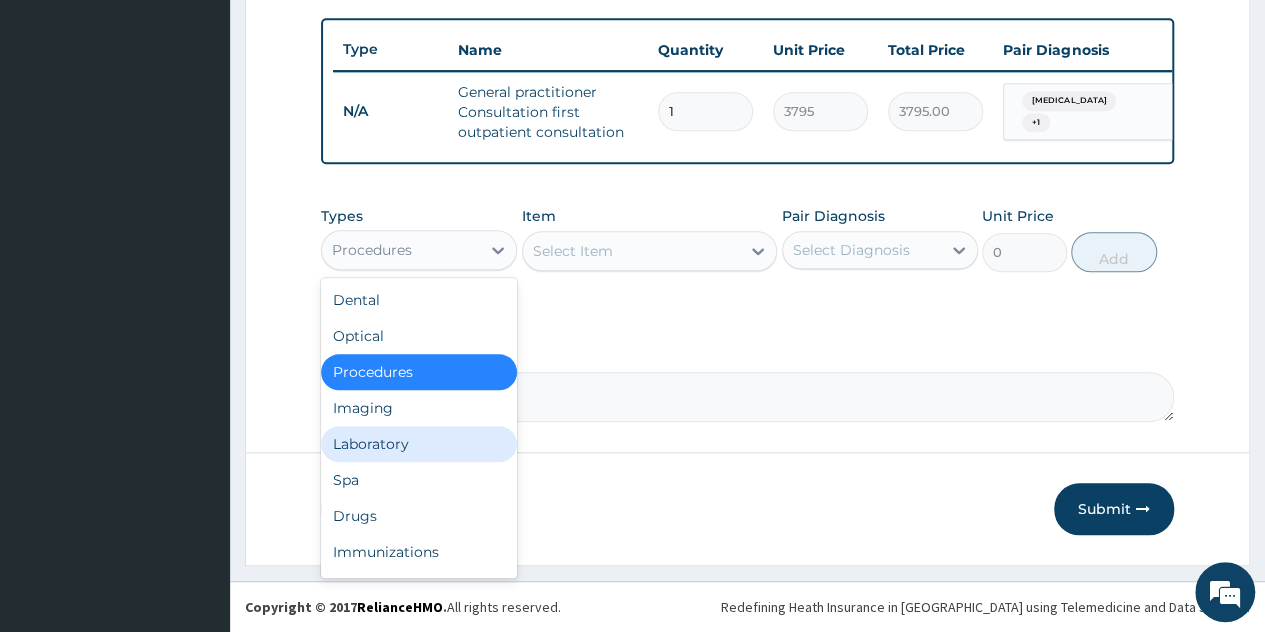click on "Laboratory" at bounding box center (419, 444) 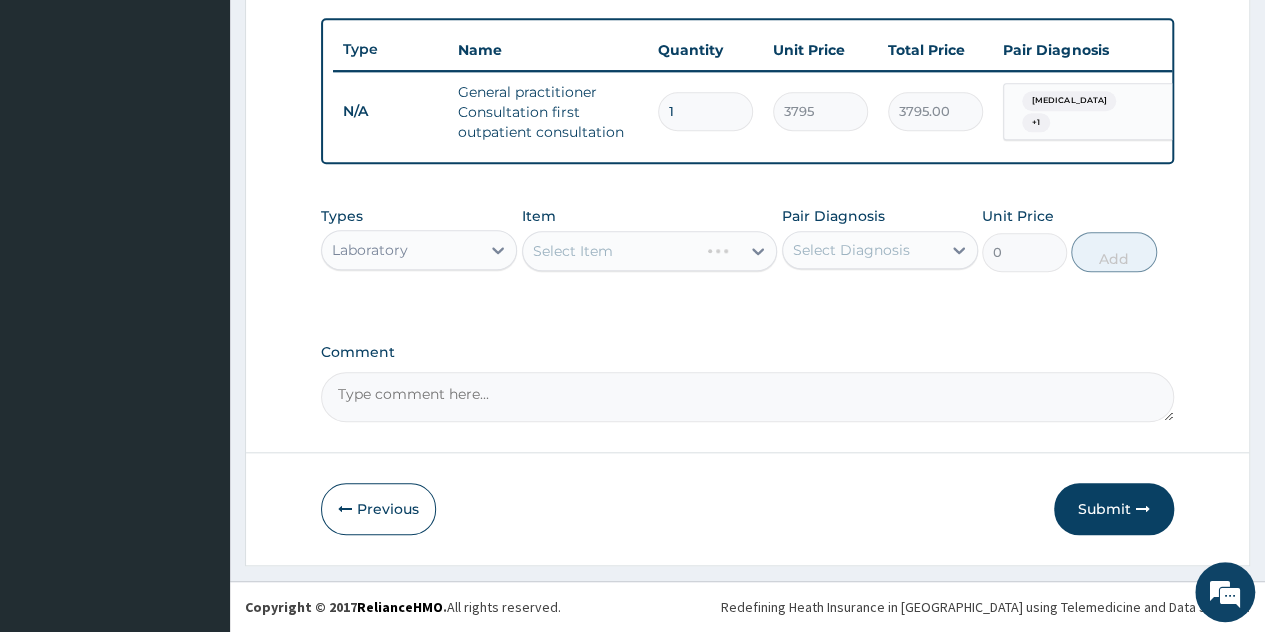 click on "Select Item" at bounding box center [650, 251] 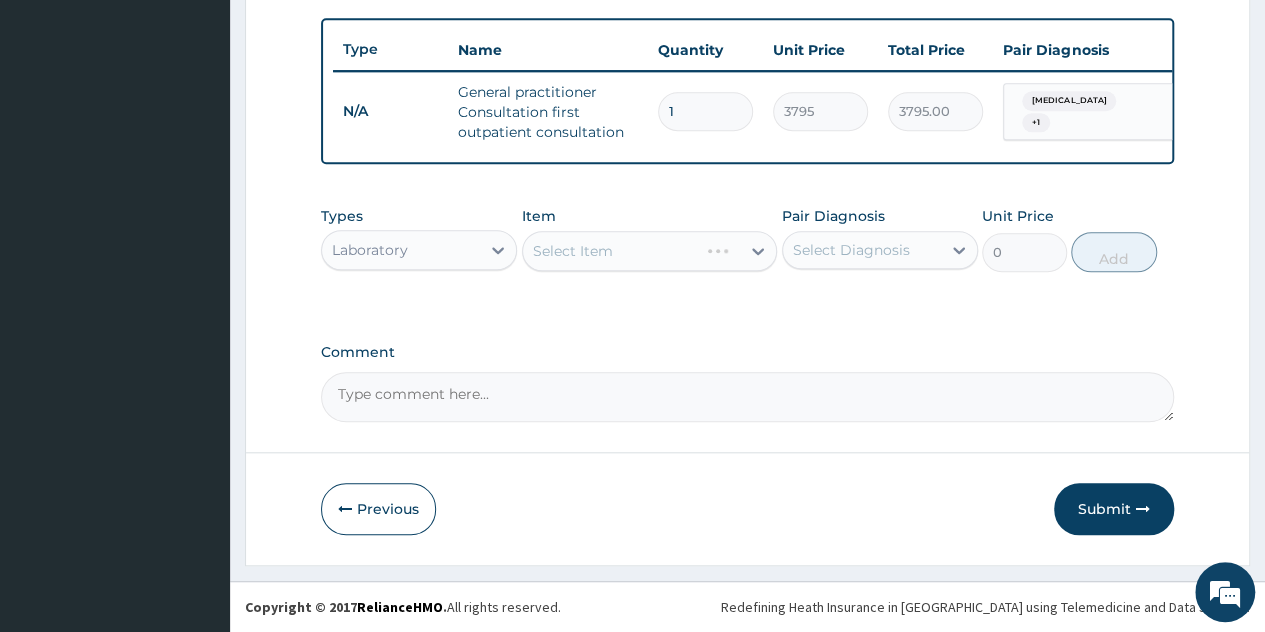 click on "Select Item" at bounding box center [650, 251] 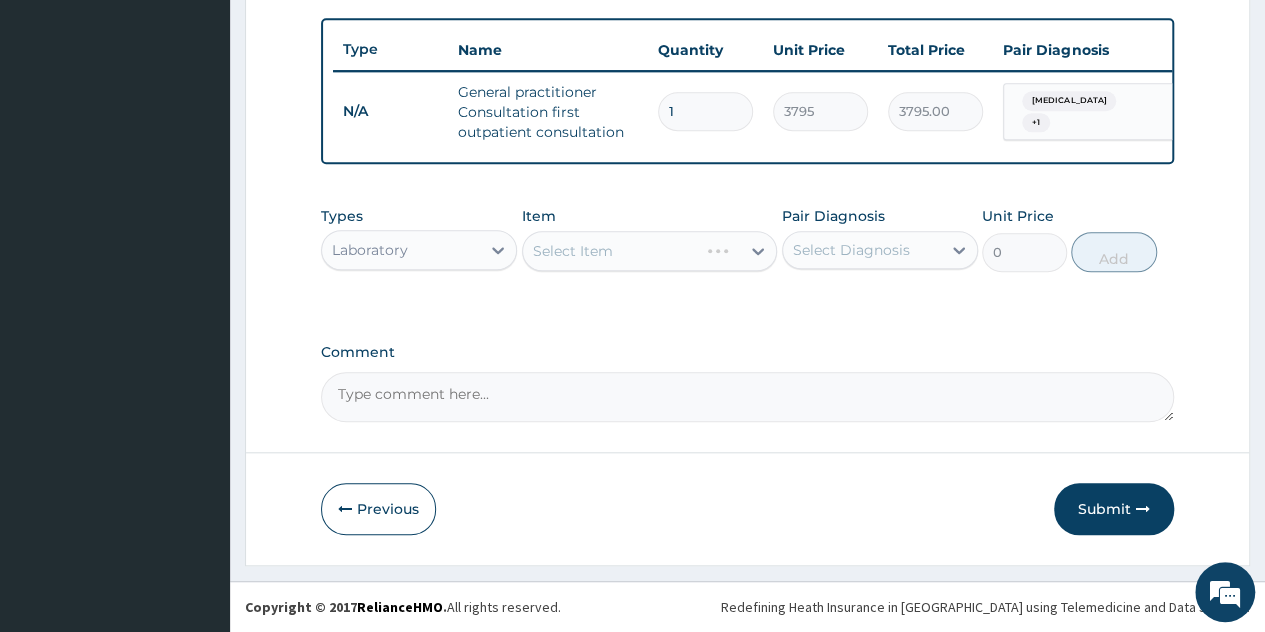 click on "Select Item" at bounding box center (650, 251) 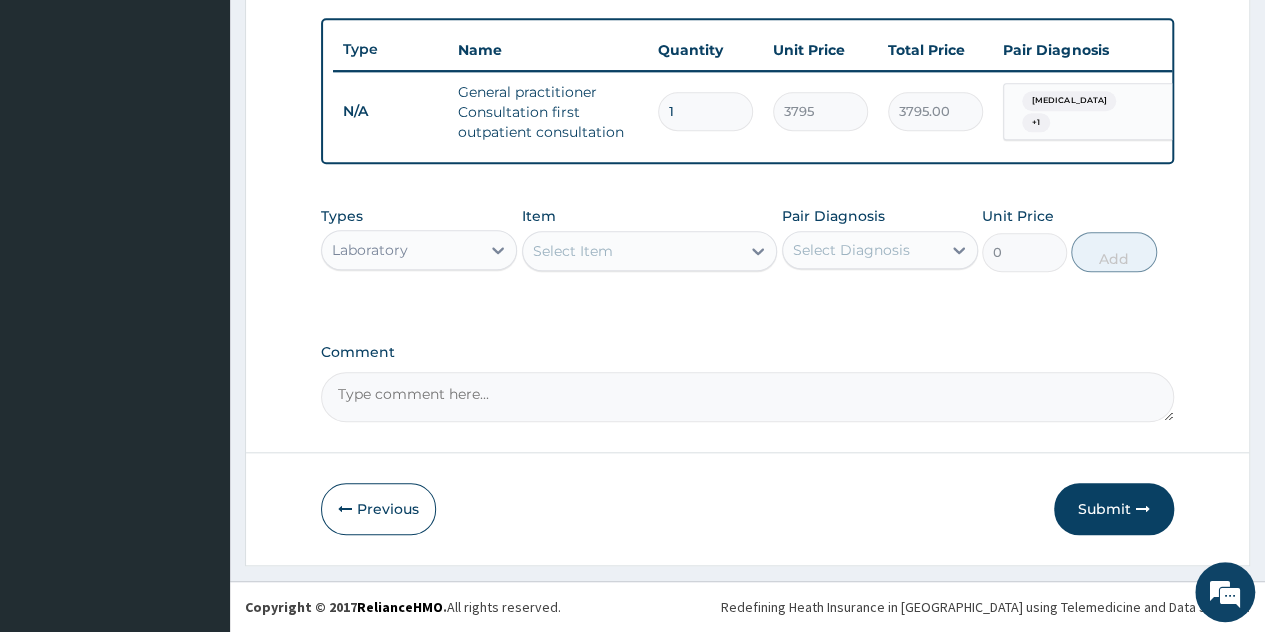 click on "Select Item" at bounding box center [650, 251] 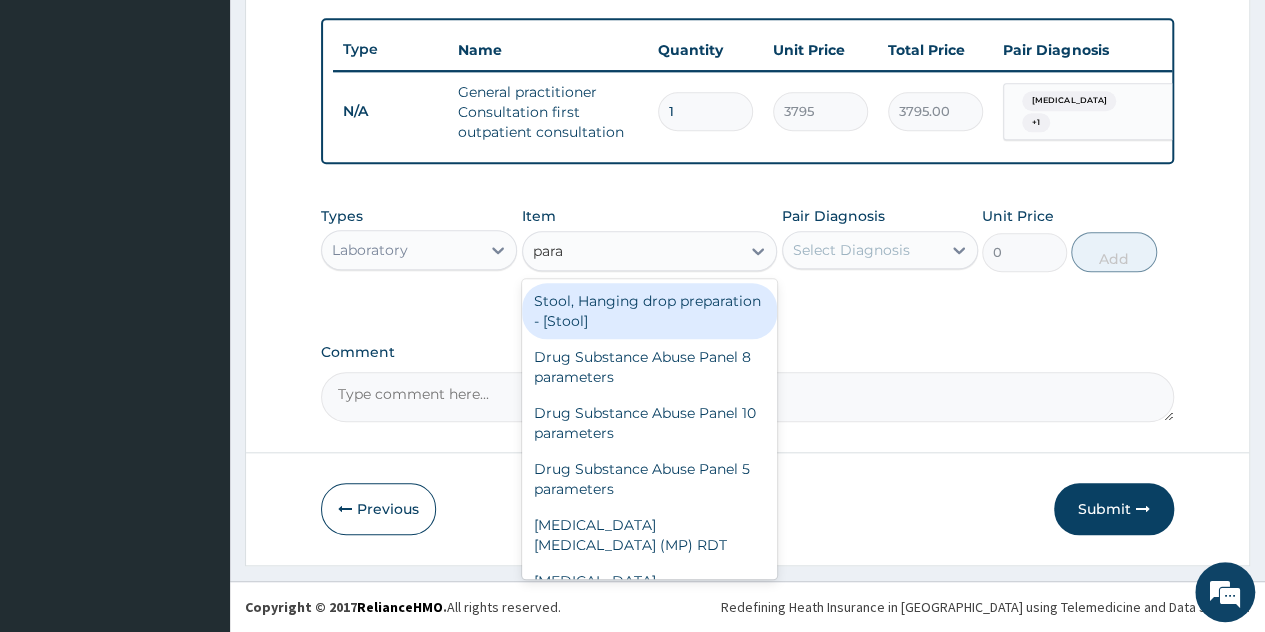 type on "paras" 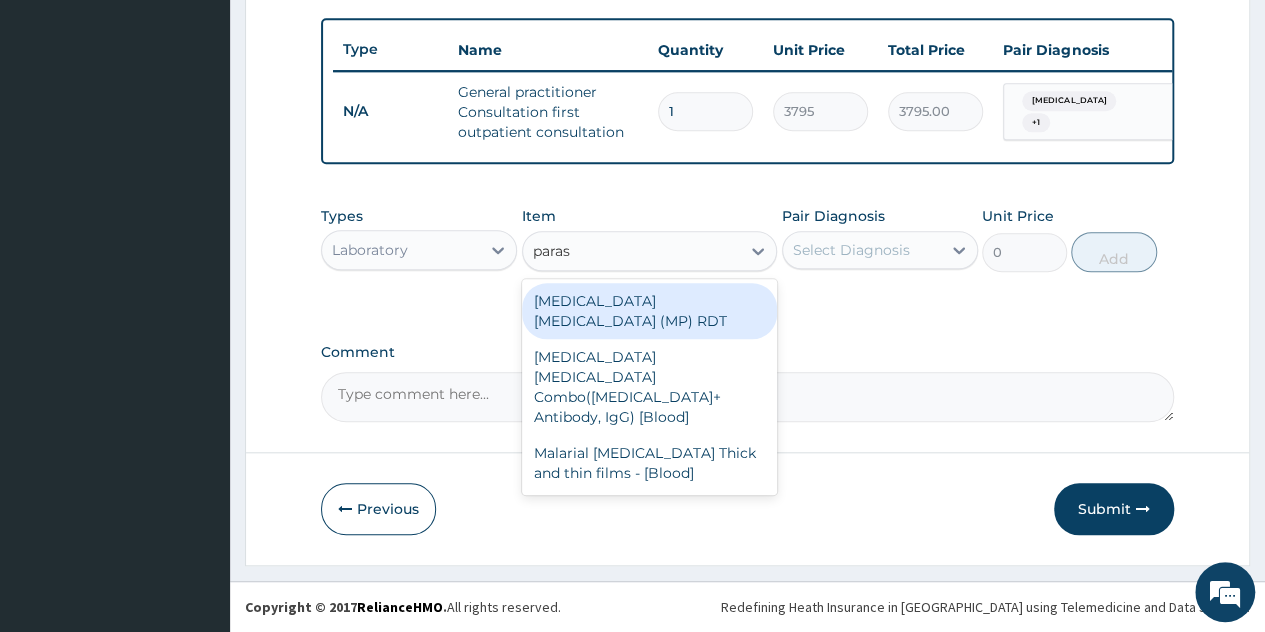 click on "MALARIA PARASITE (MP) RDT" at bounding box center [650, 311] 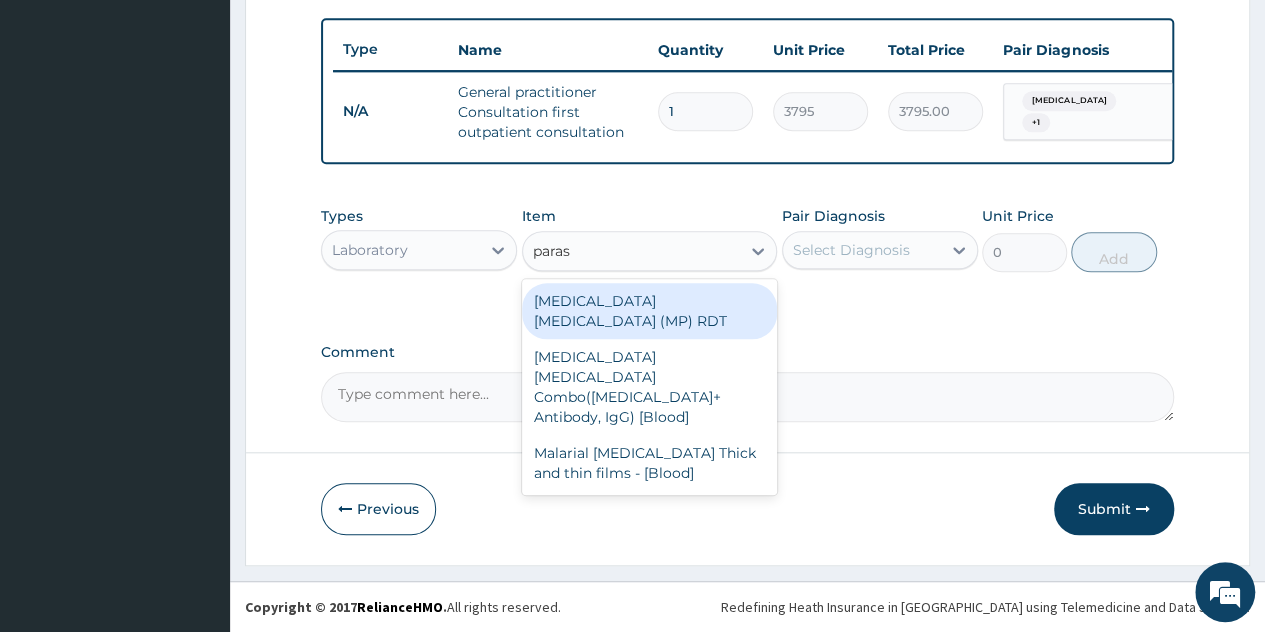 type 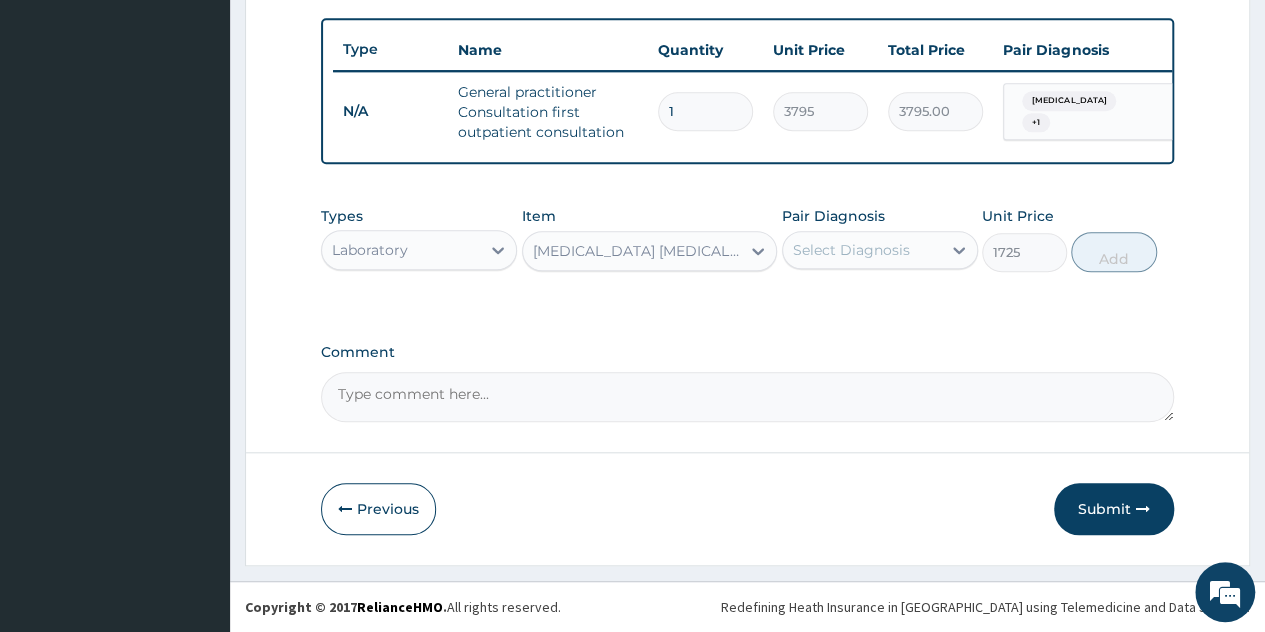 drag, startPoint x: 889, startPoint y: 241, endPoint x: 891, endPoint y: 251, distance: 10.198039 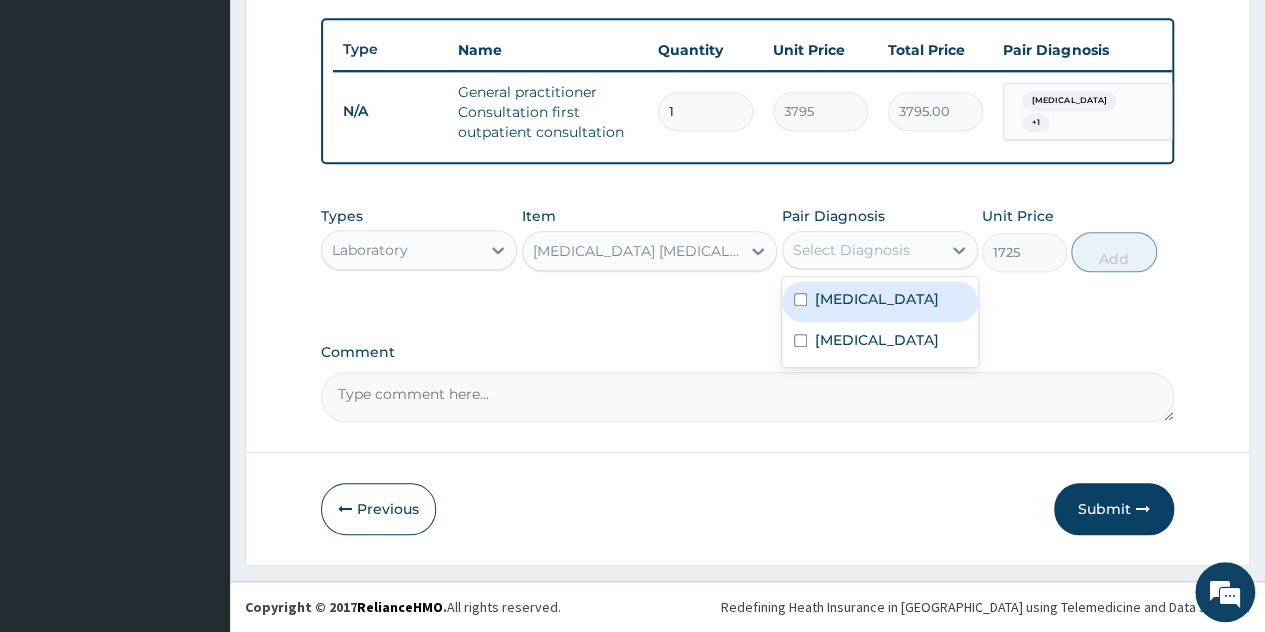 click on "[MEDICAL_DATA]" at bounding box center (880, 301) 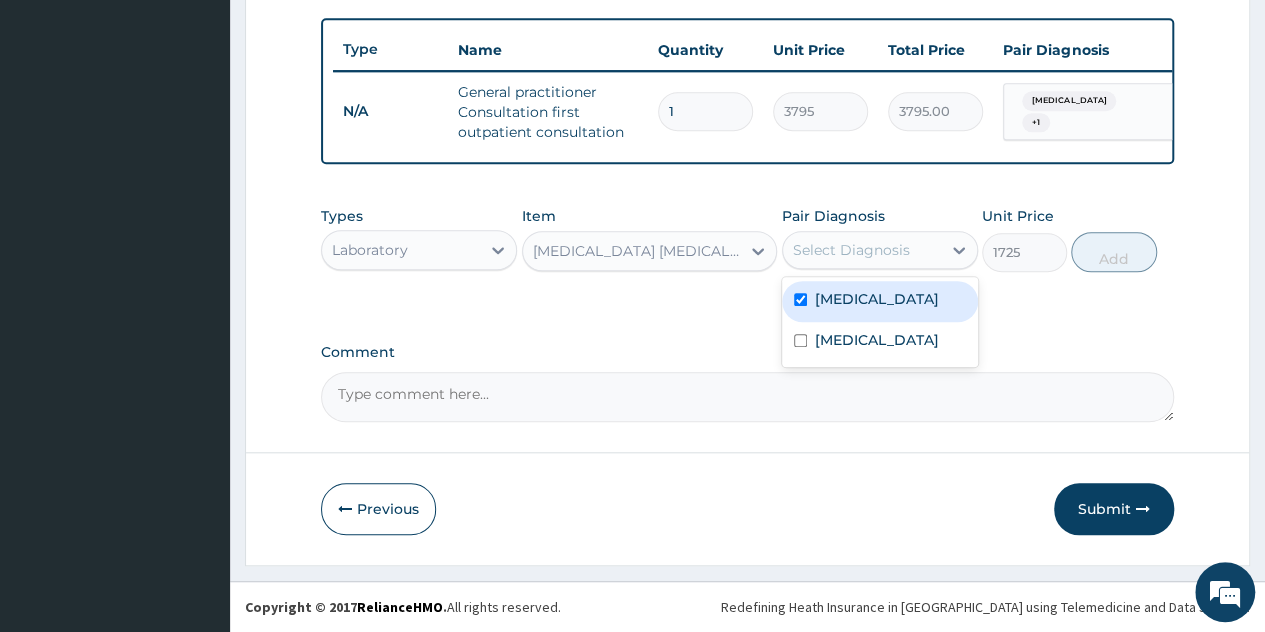 checkbox on "true" 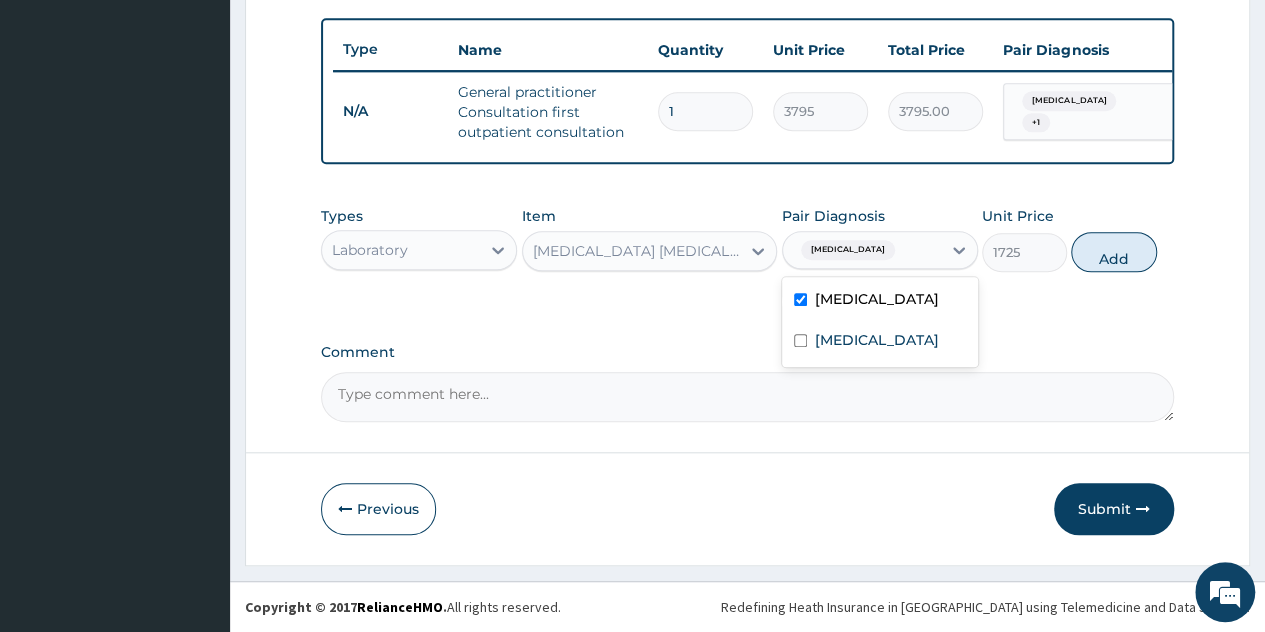 drag, startPoint x: 1100, startPoint y: 245, endPoint x: 936, endPoint y: 293, distance: 170.88008 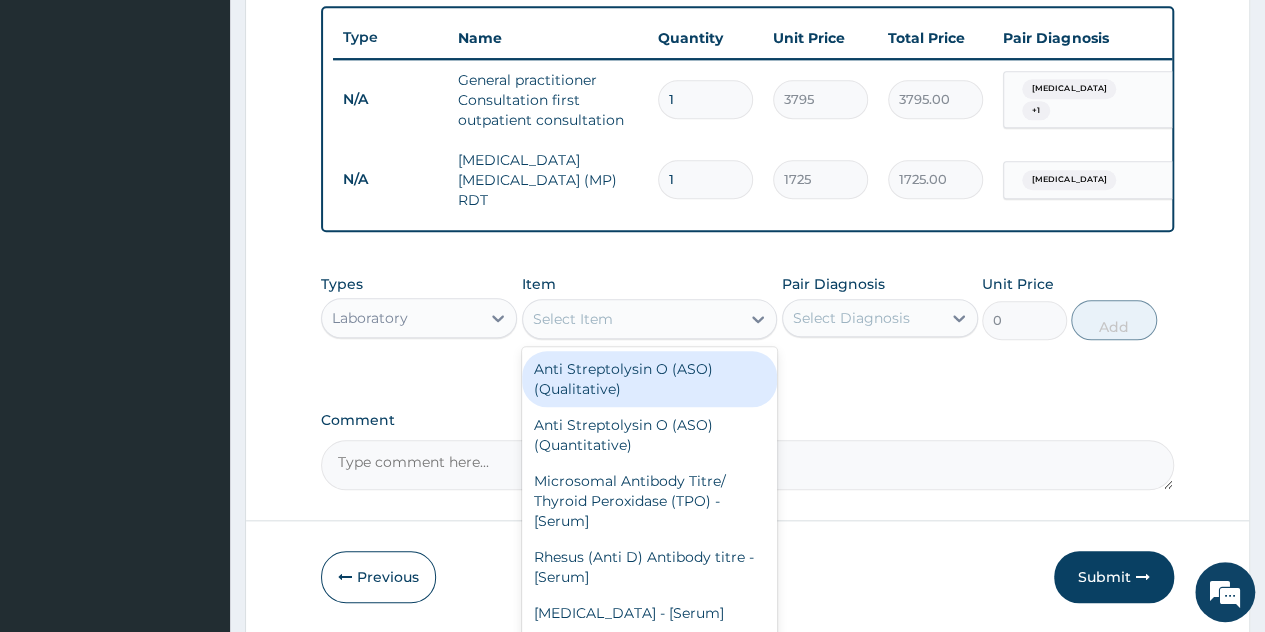 click on "Select Item" at bounding box center [632, 319] 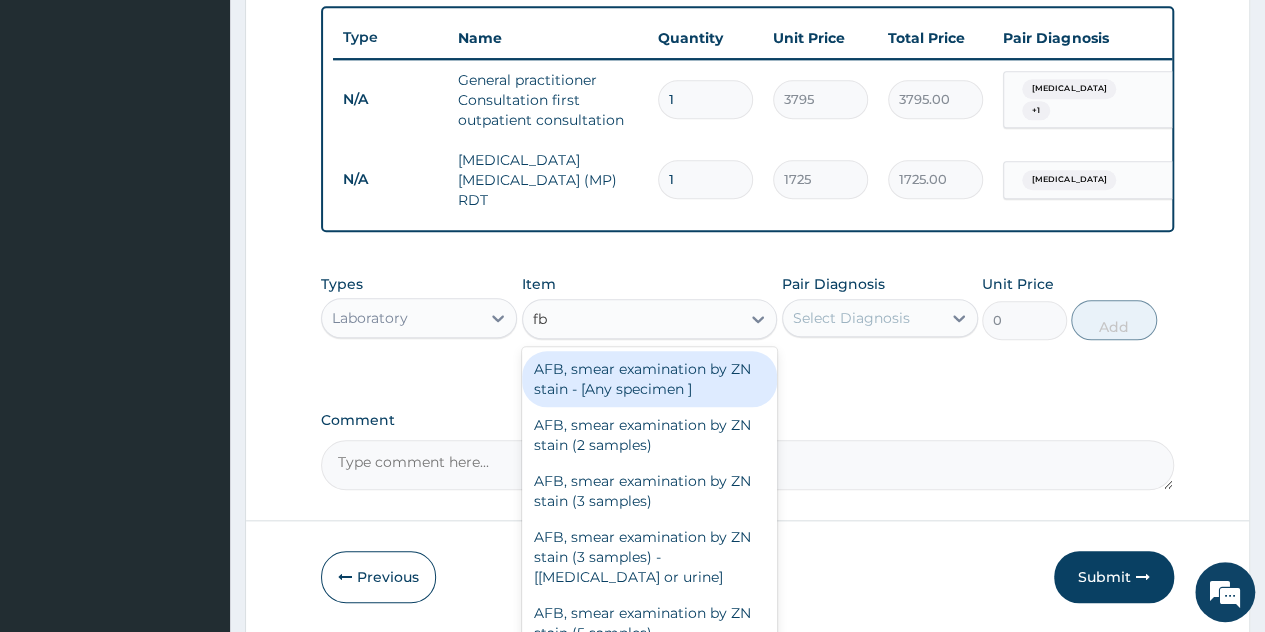 type on "fbc" 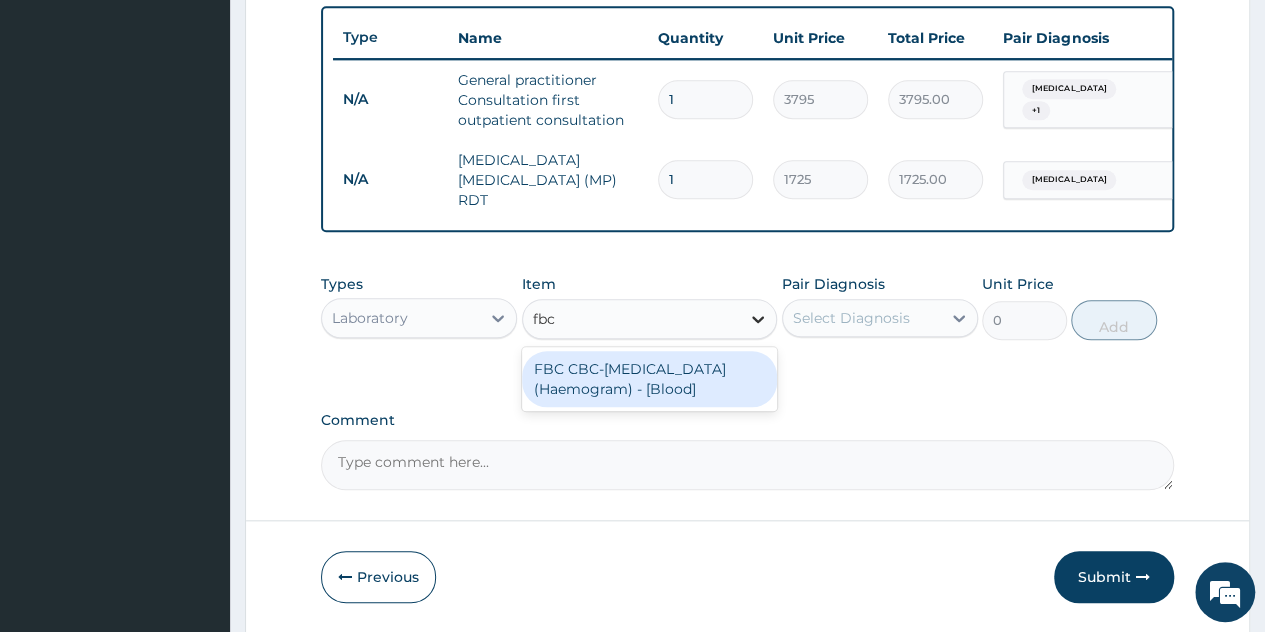 drag, startPoint x: 574, startPoint y: 373, endPoint x: 751, endPoint y: 308, distance: 188.55768 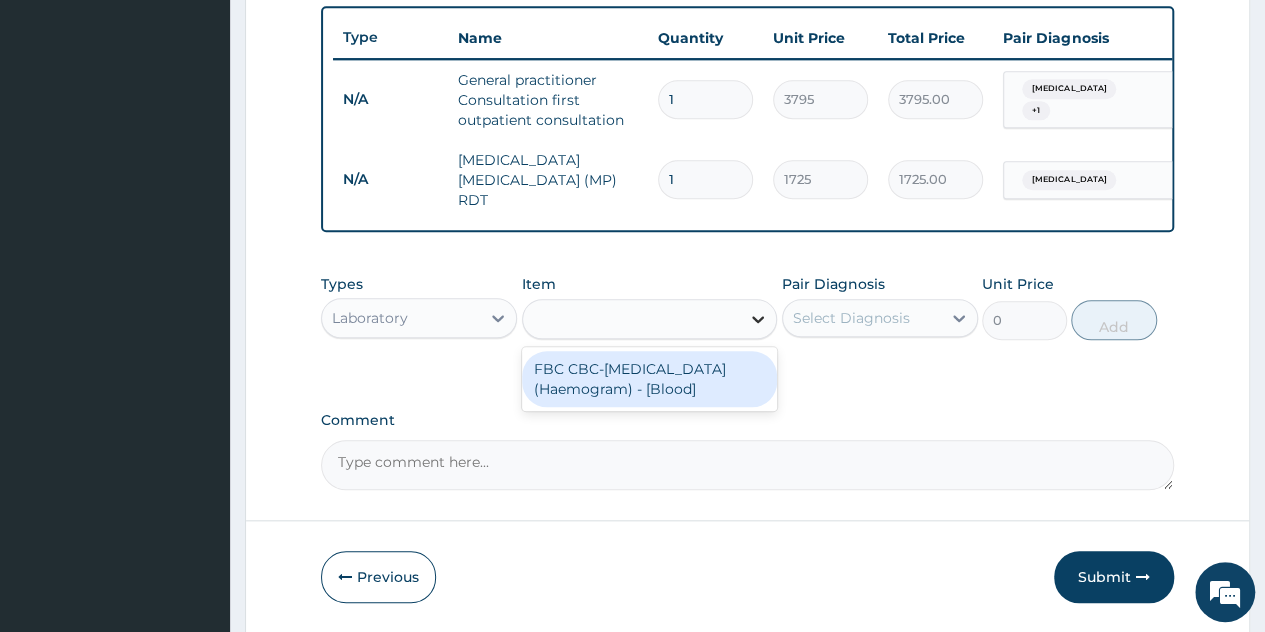 type on "4600" 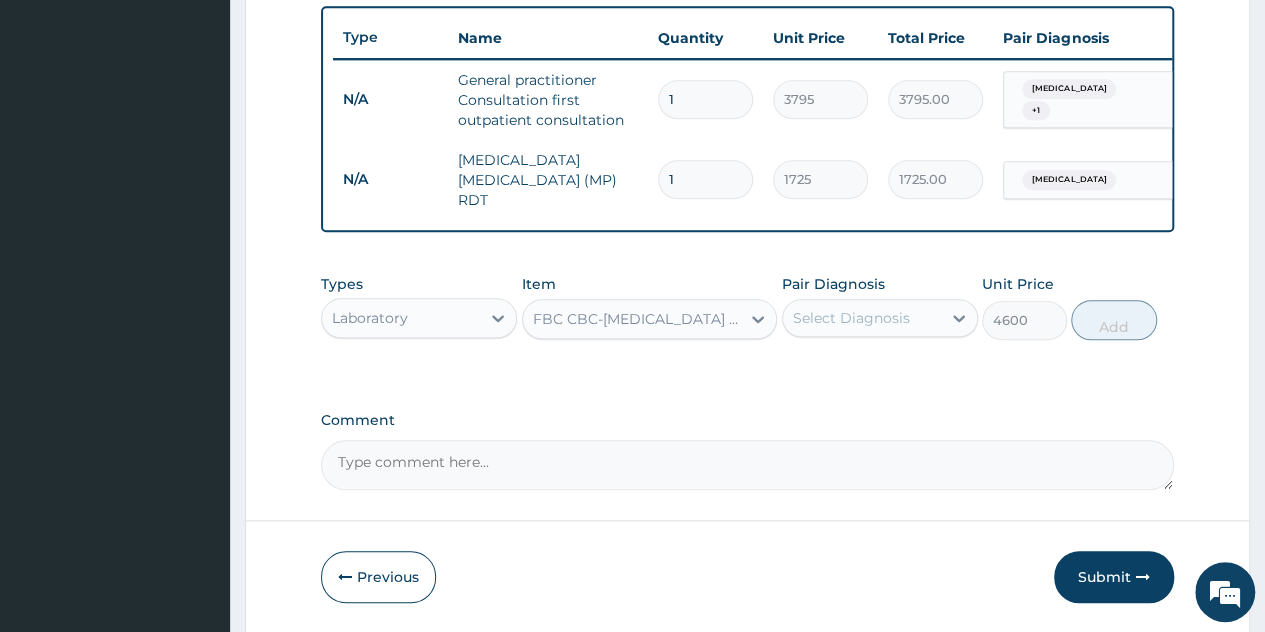 drag, startPoint x: 865, startPoint y: 309, endPoint x: 861, endPoint y: 325, distance: 16.492422 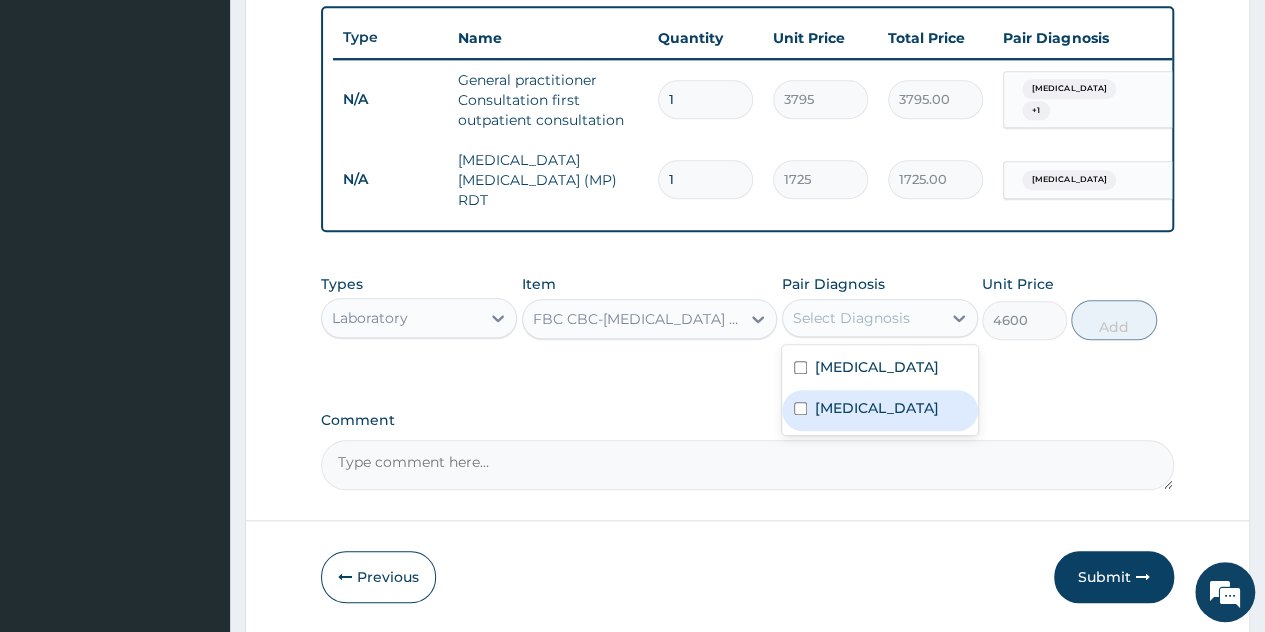 drag, startPoint x: 850, startPoint y: 375, endPoint x: 852, endPoint y: 409, distance: 34.058773 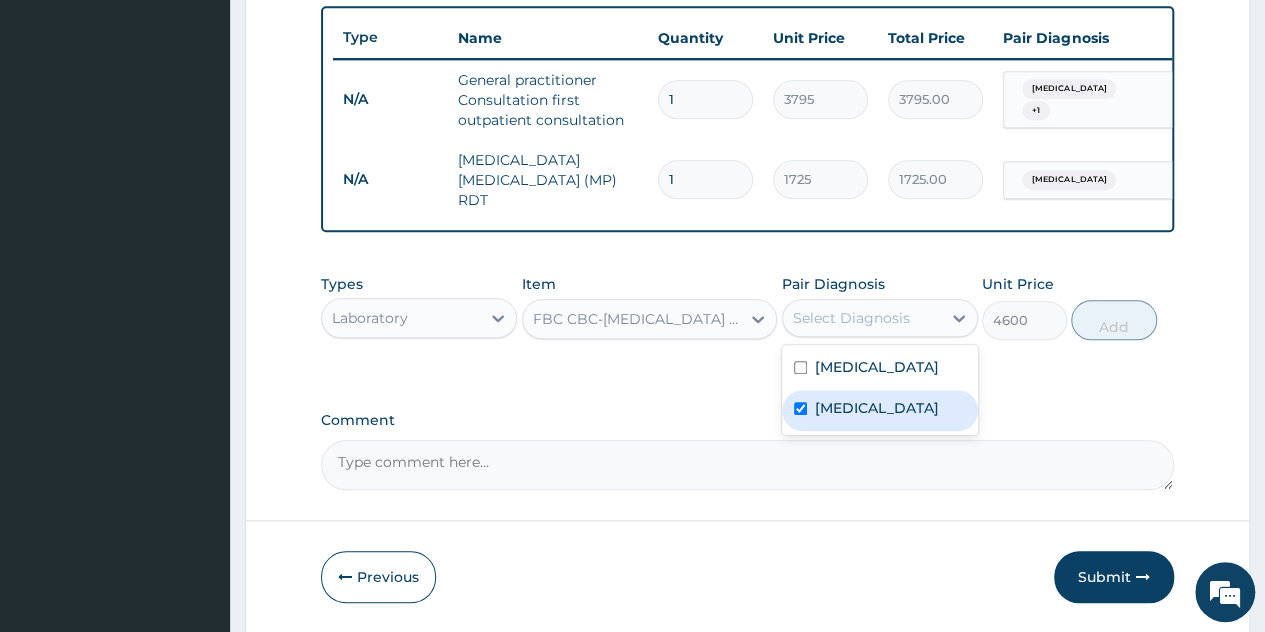 checkbox on "true" 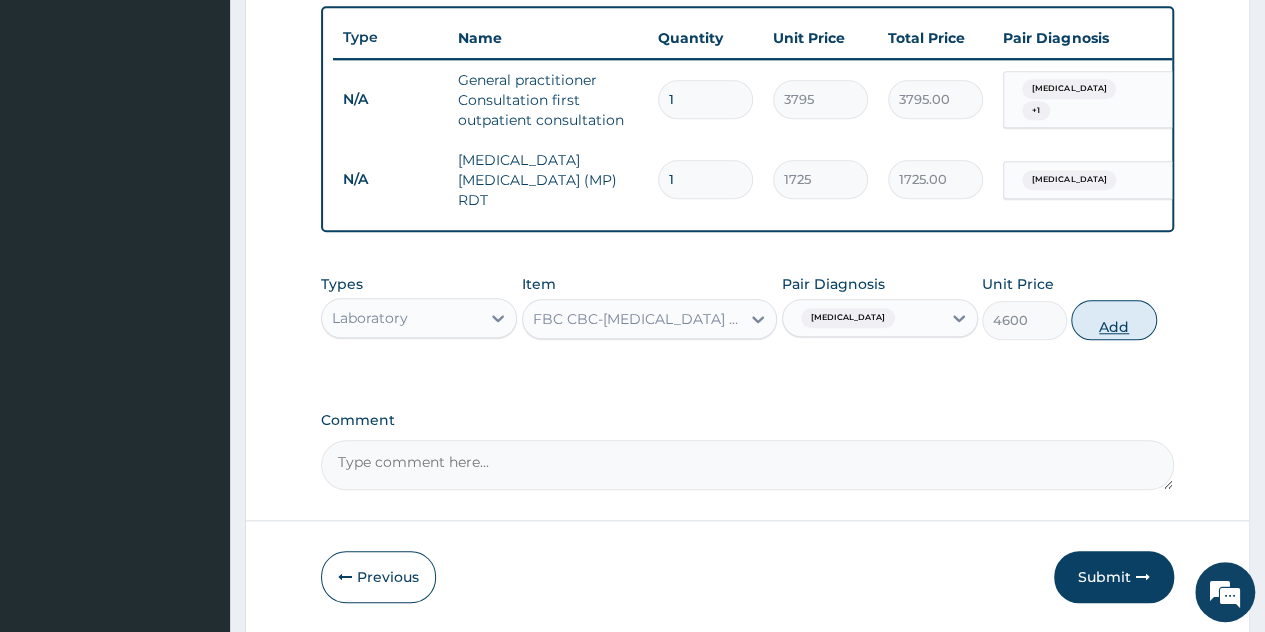 click on "Add" at bounding box center [1113, 320] 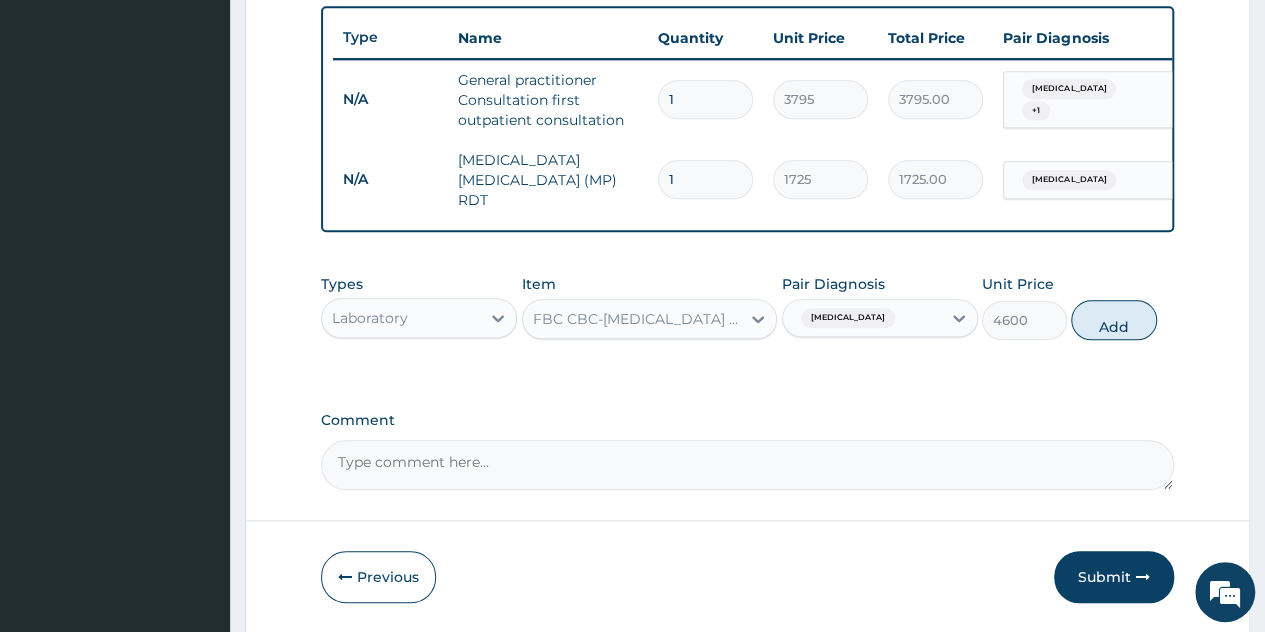 type on "0" 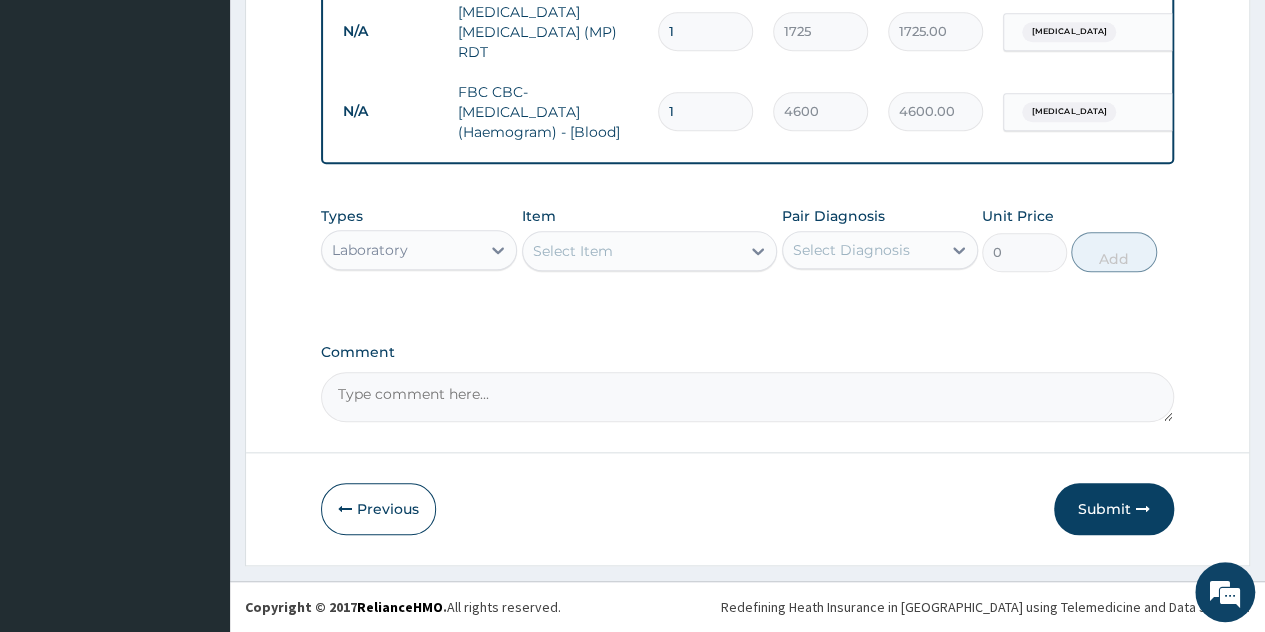scroll, scrollTop: 887, scrollLeft: 0, axis: vertical 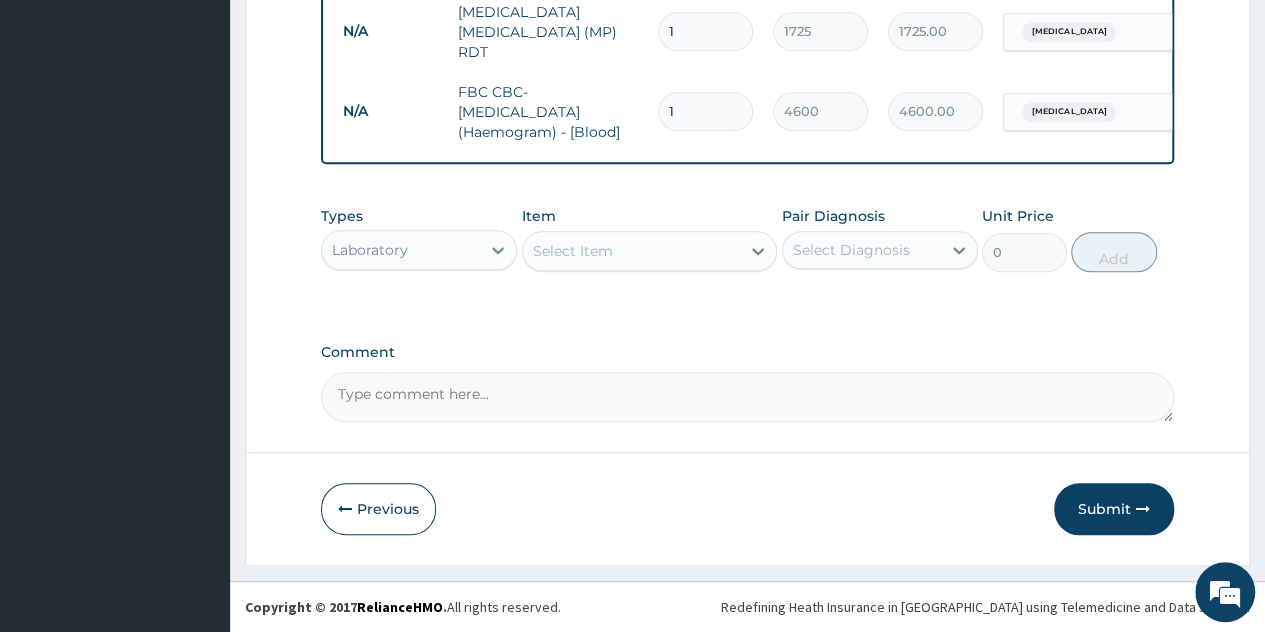 drag, startPoint x: 462, startPoint y: 260, endPoint x: 470, endPoint y: 273, distance: 15.264338 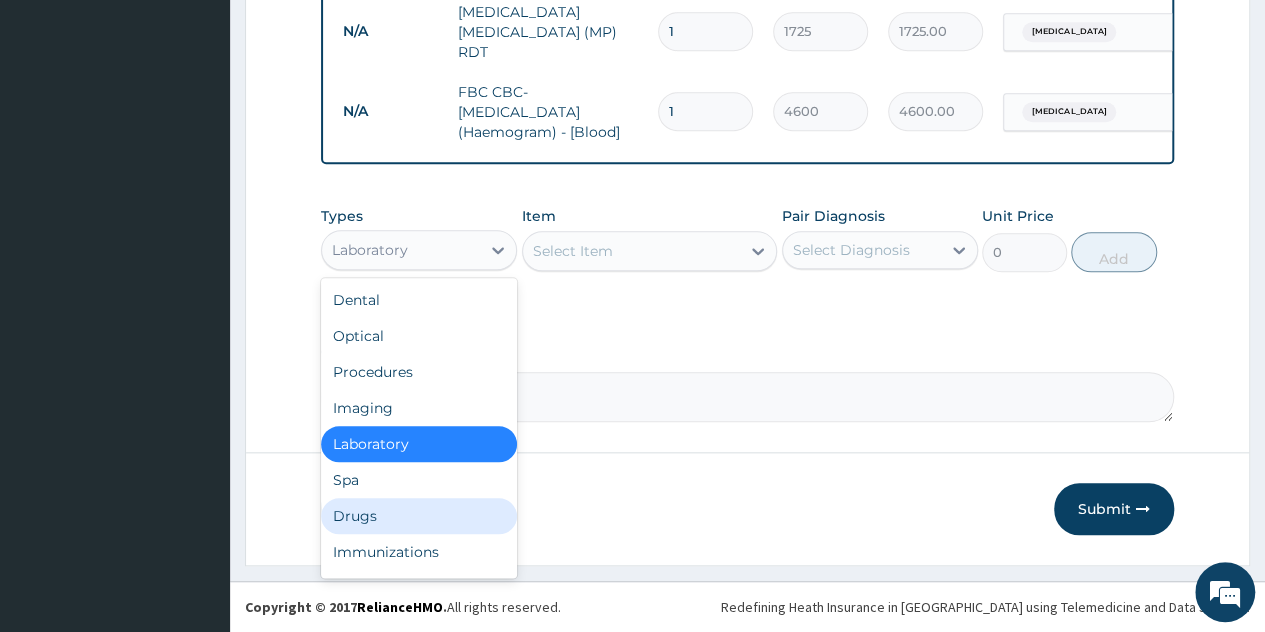 click on "Drugs" at bounding box center [419, 516] 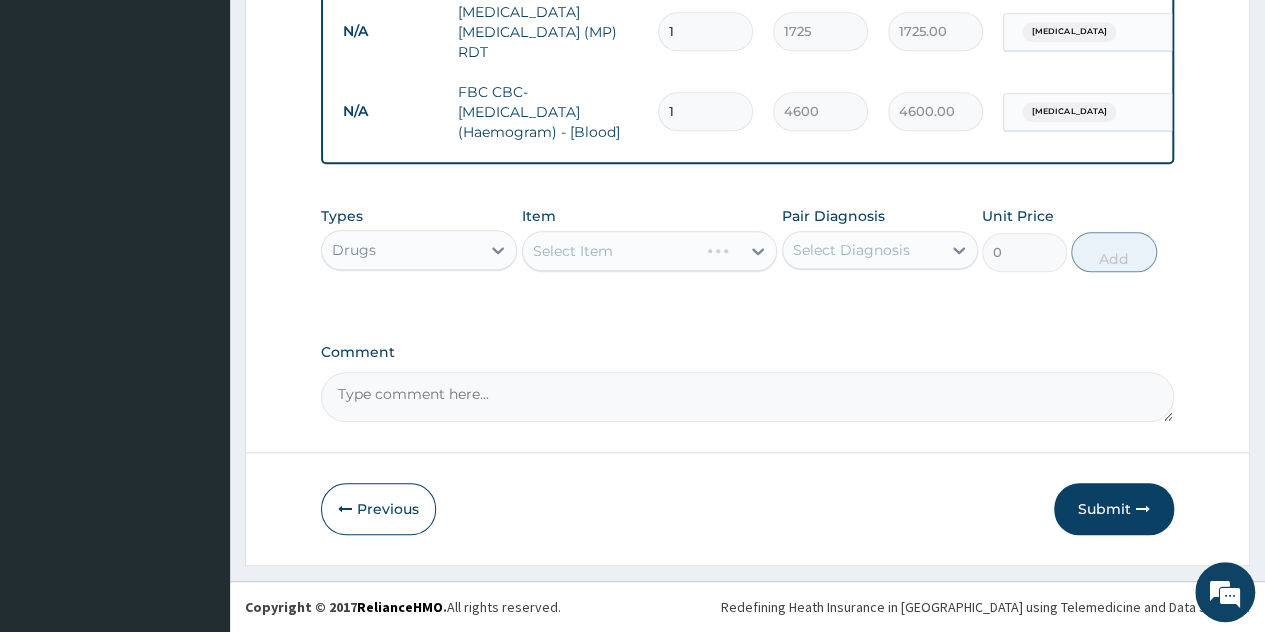 click on "Select Item" at bounding box center [650, 251] 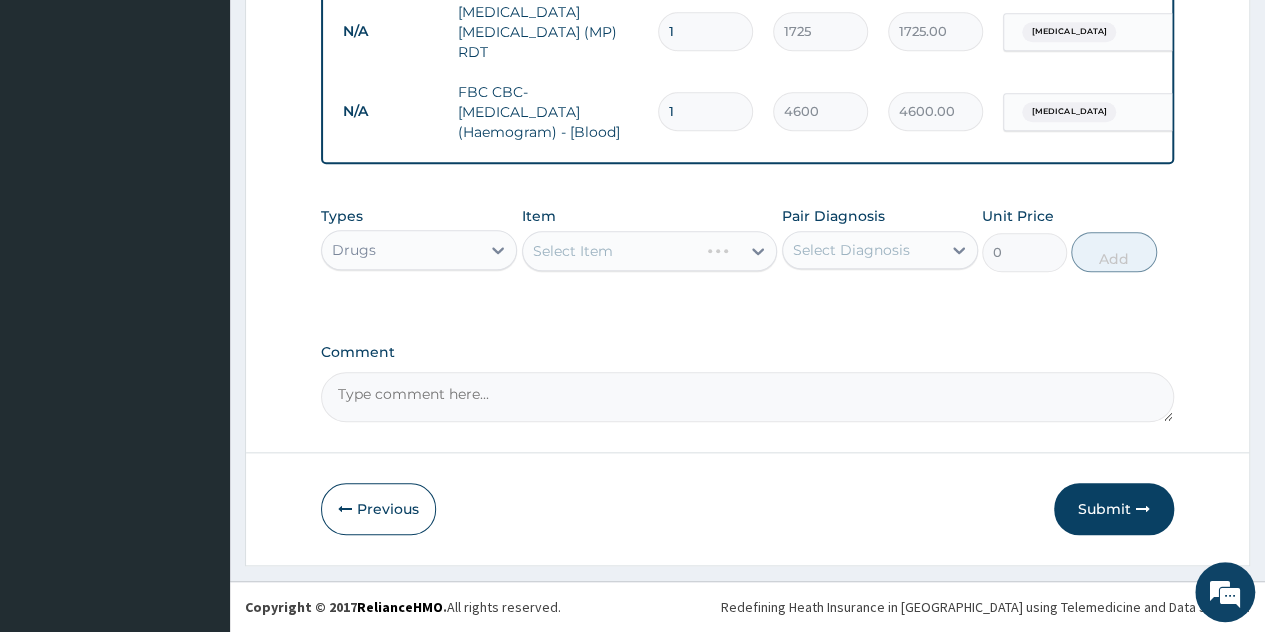 click on "Select Item" at bounding box center (650, 251) 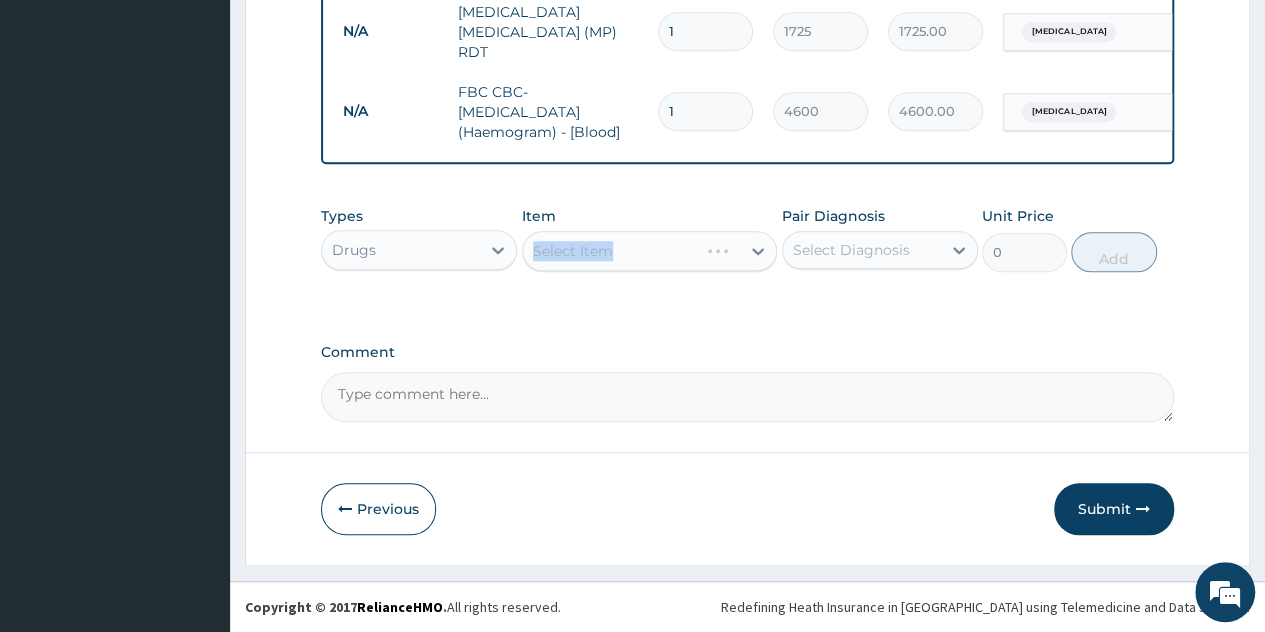click on "Select Item" at bounding box center (650, 251) 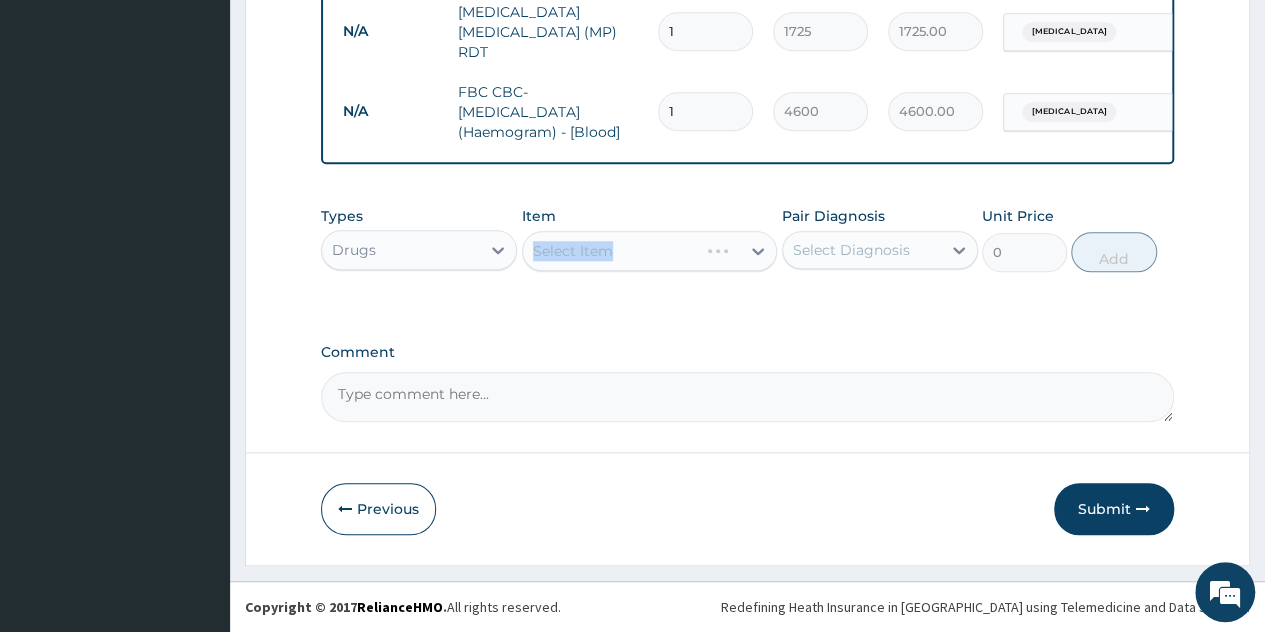 click on "Select Item" at bounding box center (650, 251) 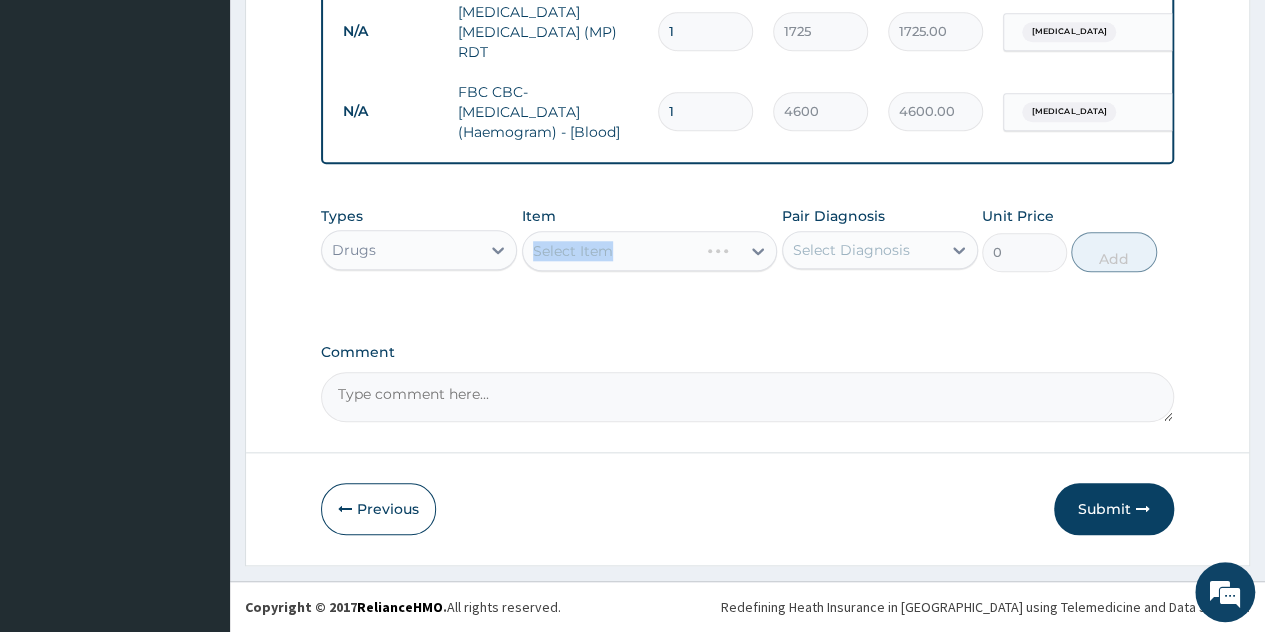 click on "Select Item" at bounding box center [650, 251] 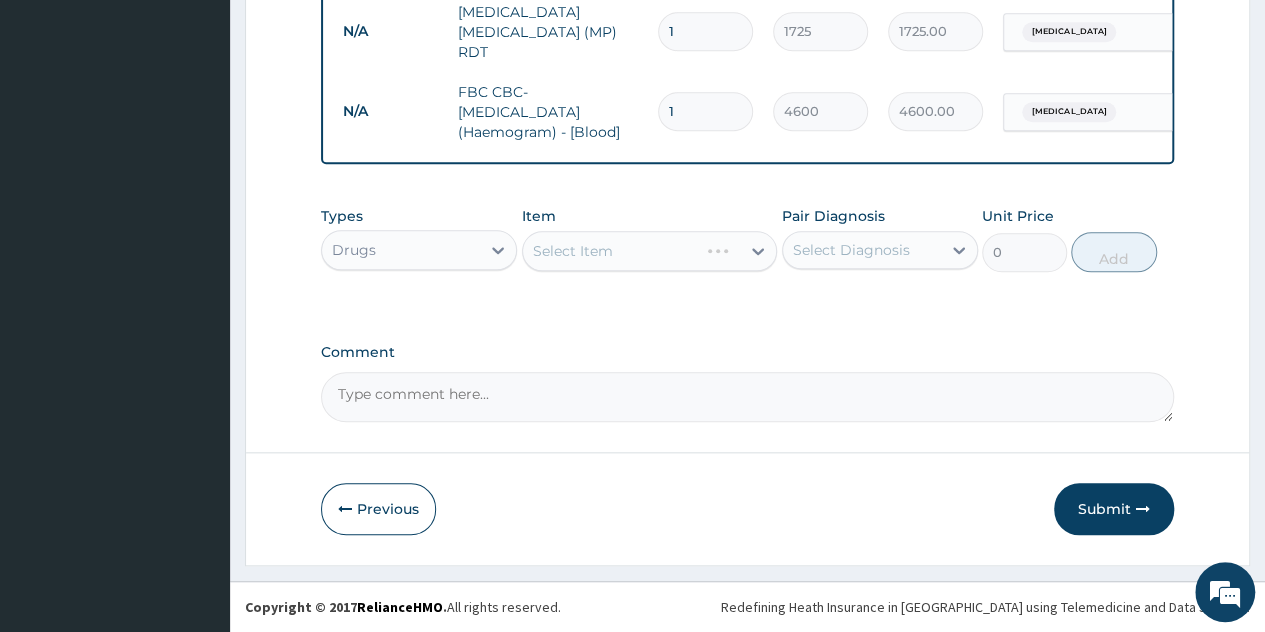 click on "Select Item" at bounding box center (650, 251) 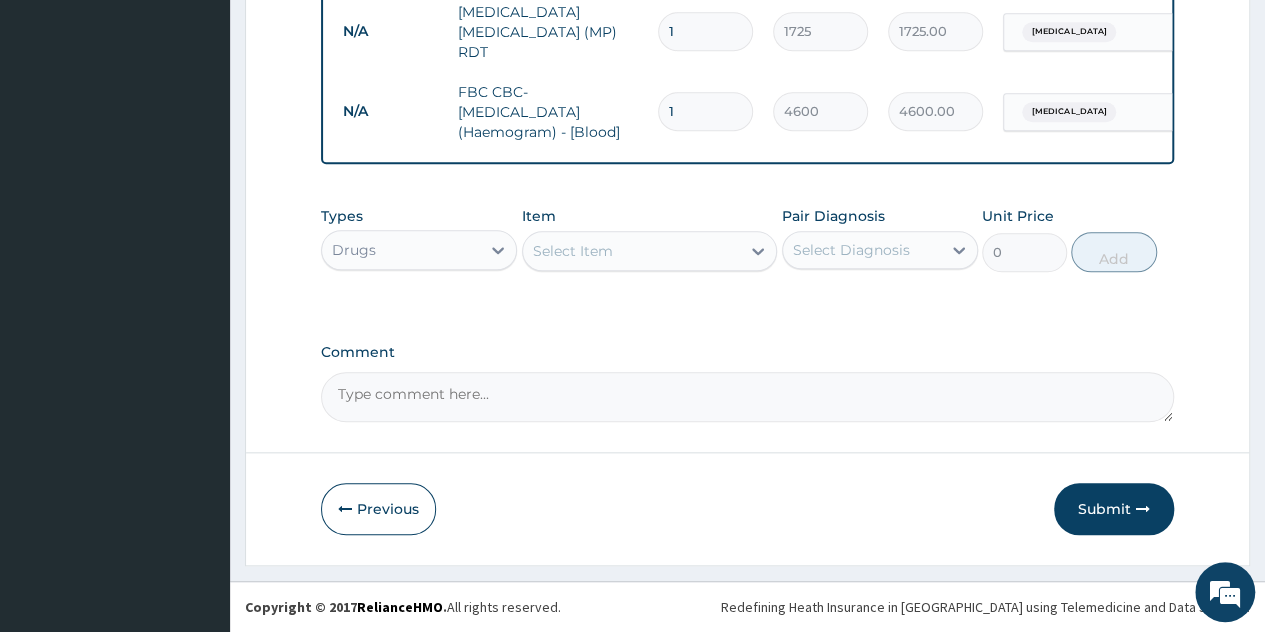 click on "Select Item" at bounding box center (632, 251) 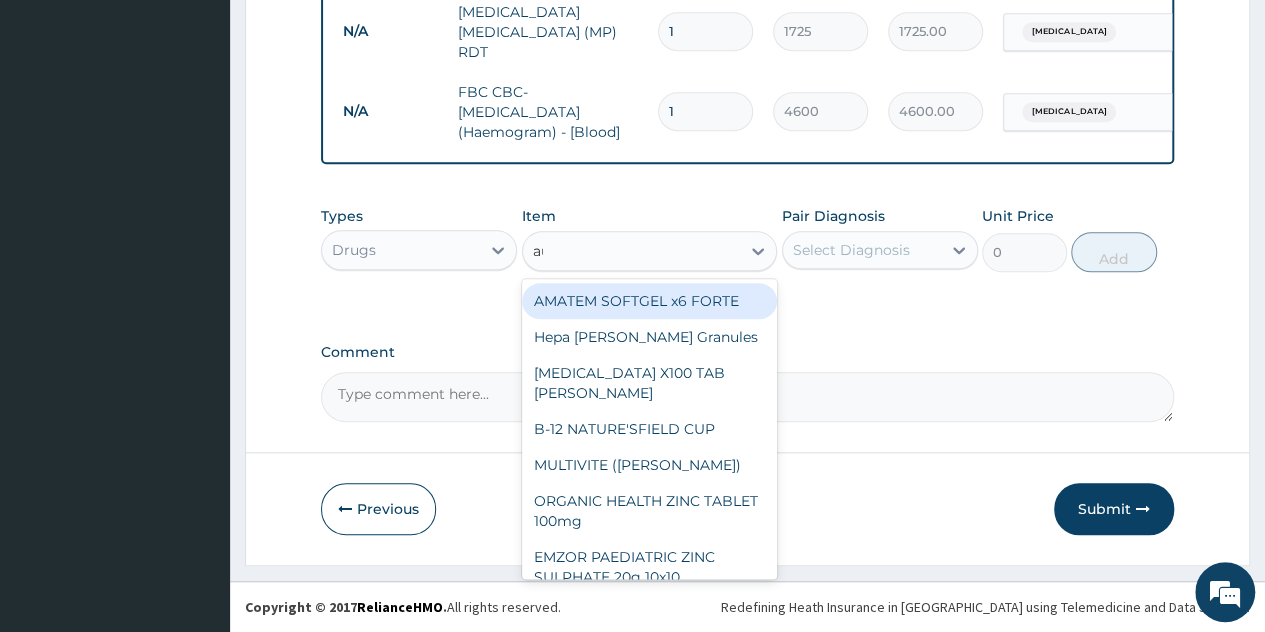 type on "aug" 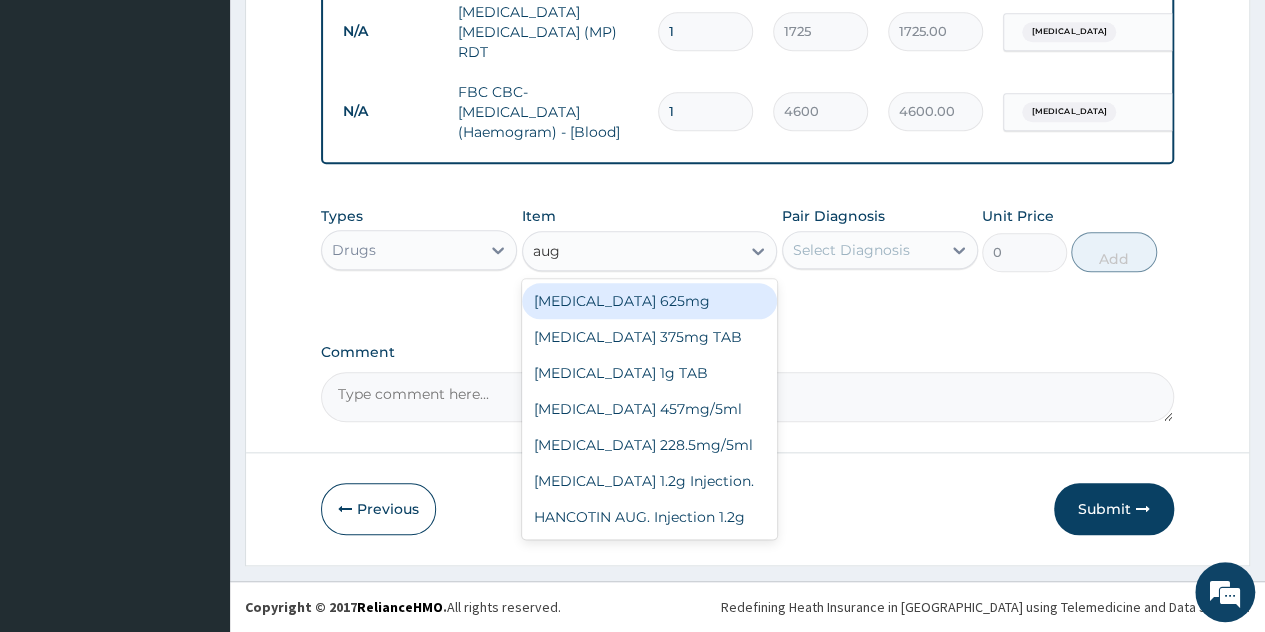click on "[MEDICAL_DATA] 625mg" at bounding box center (650, 301) 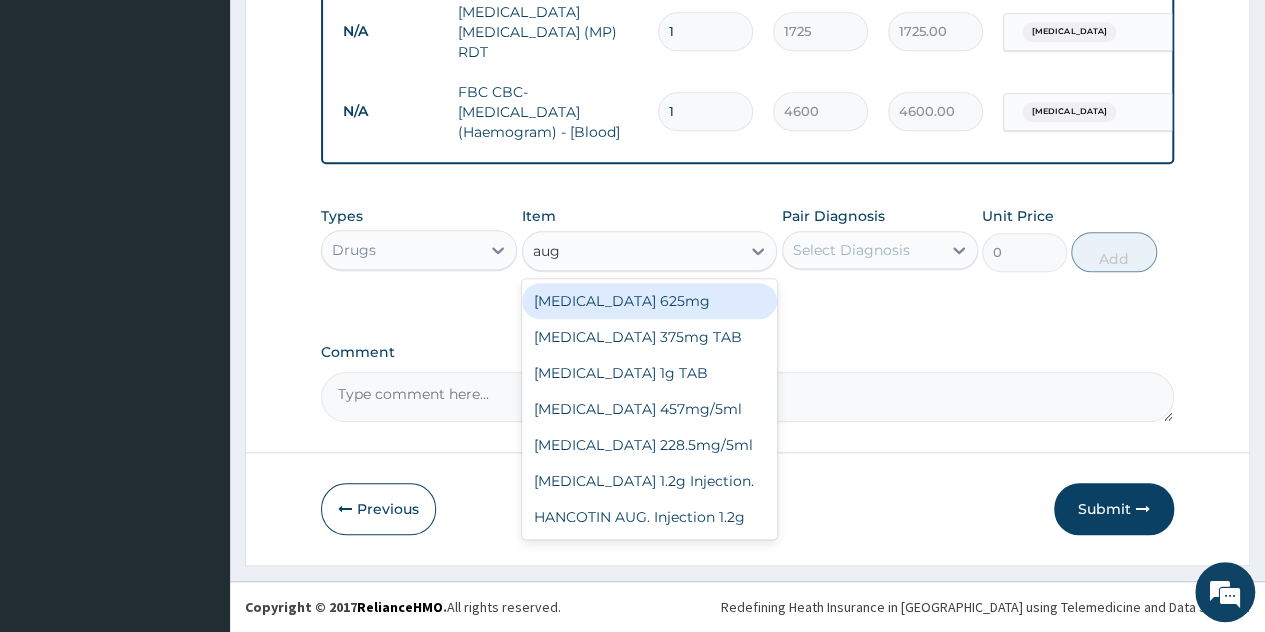 type 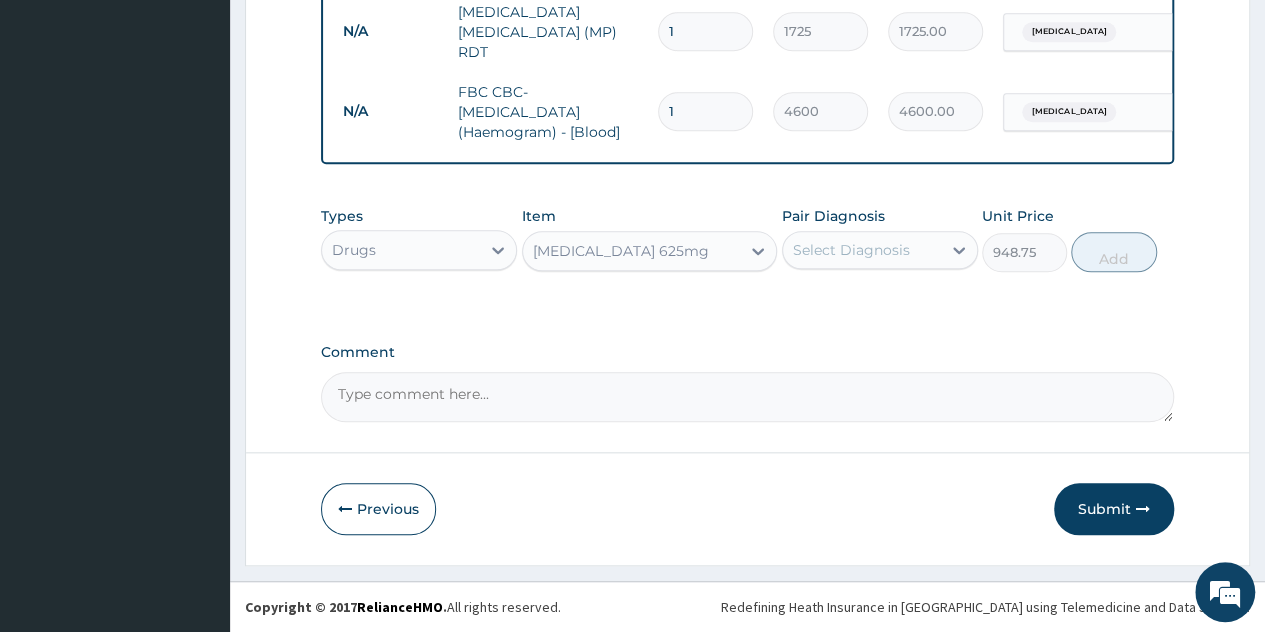 click on "Select Diagnosis" at bounding box center (862, 250) 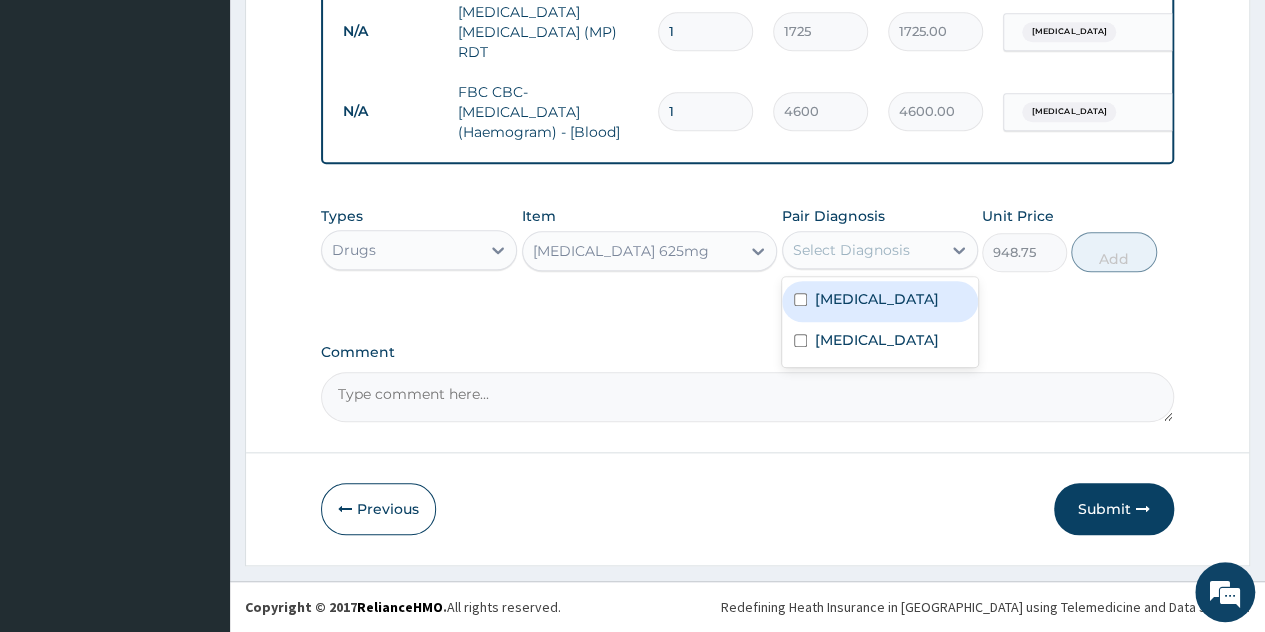click on "[MEDICAL_DATA]" at bounding box center [880, 301] 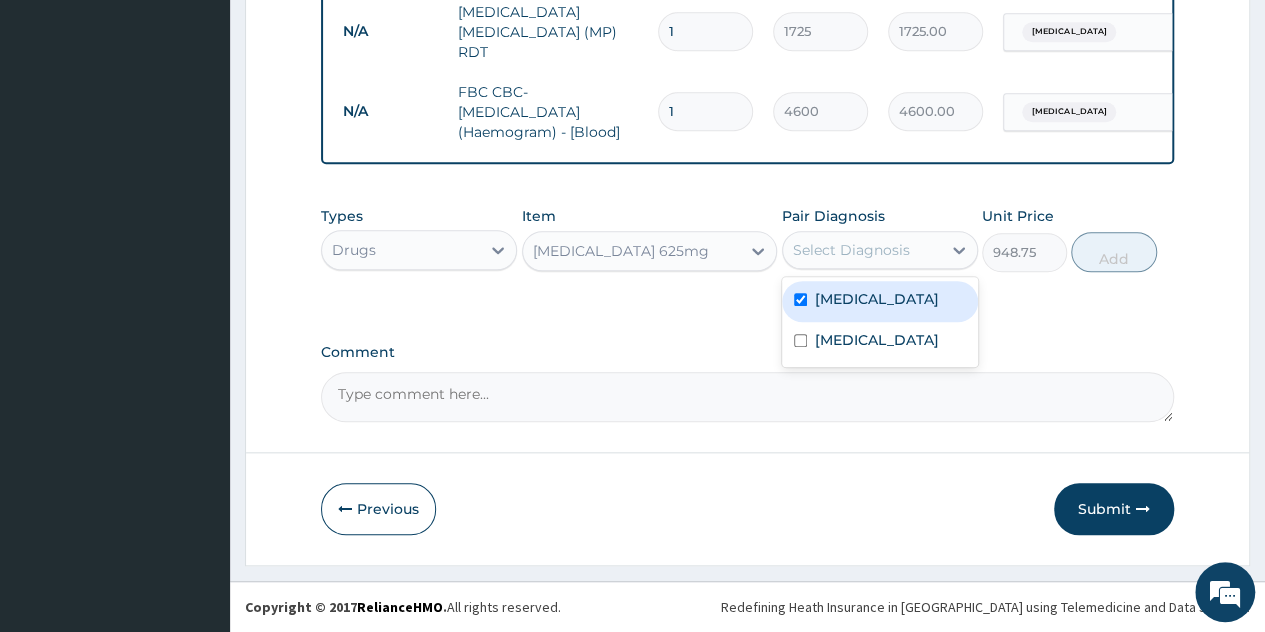 checkbox on "true" 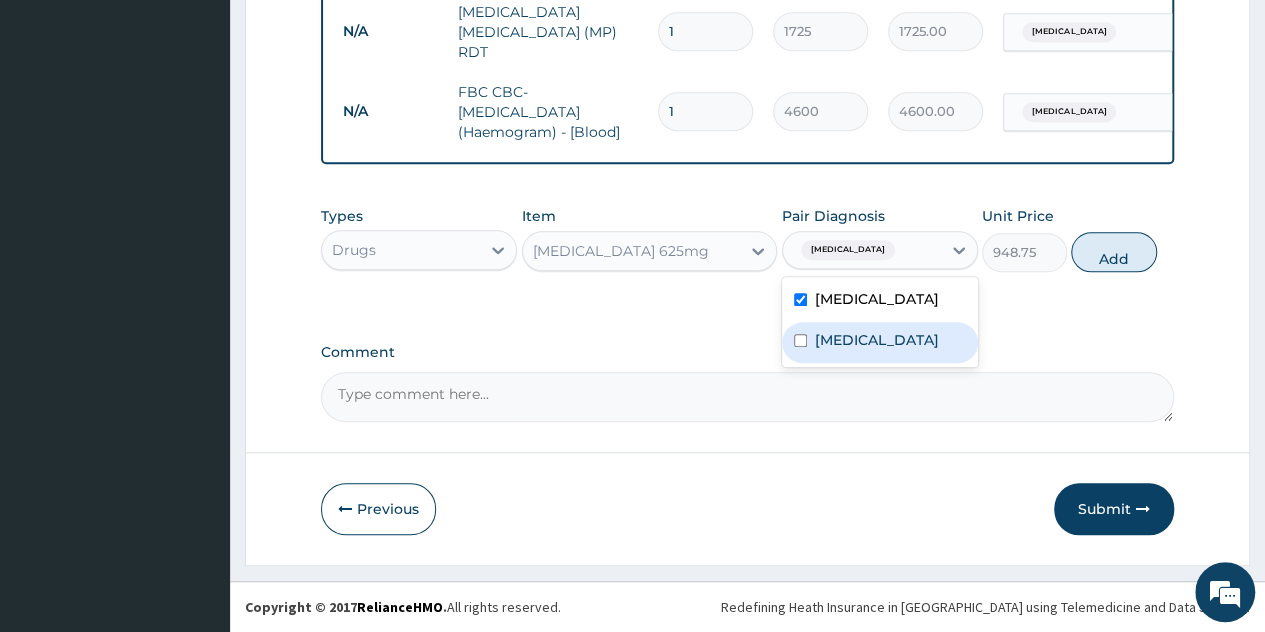 click on "Sepsis" at bounding box center (880, 342) 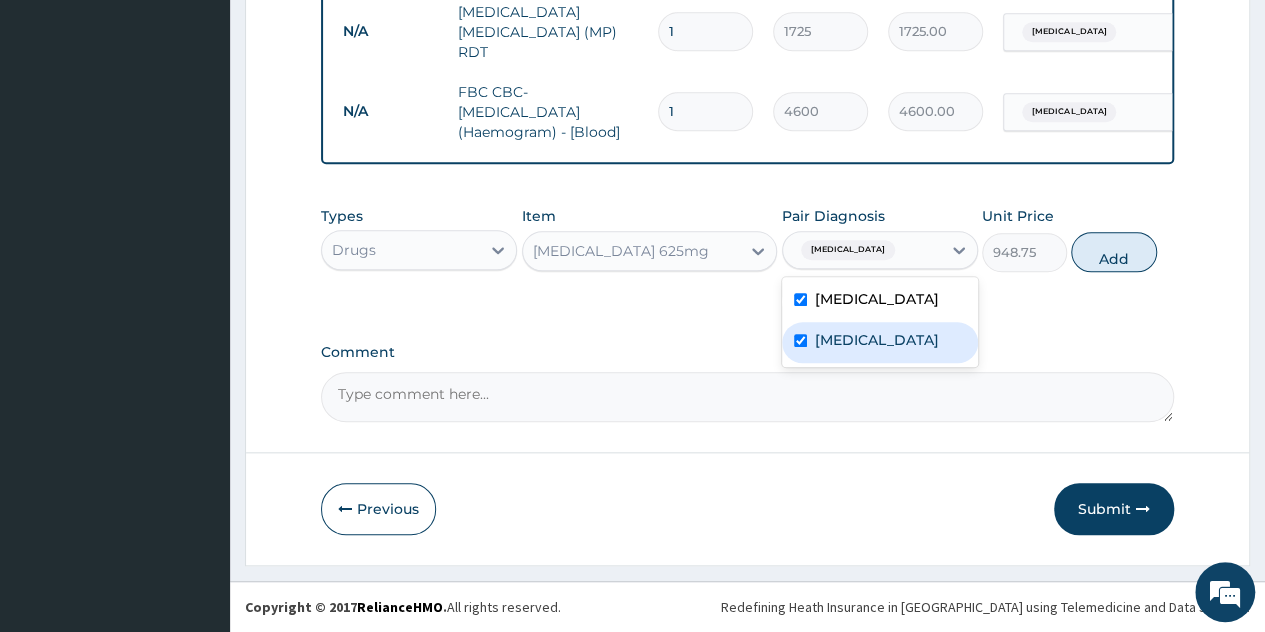 checkbox on "true" 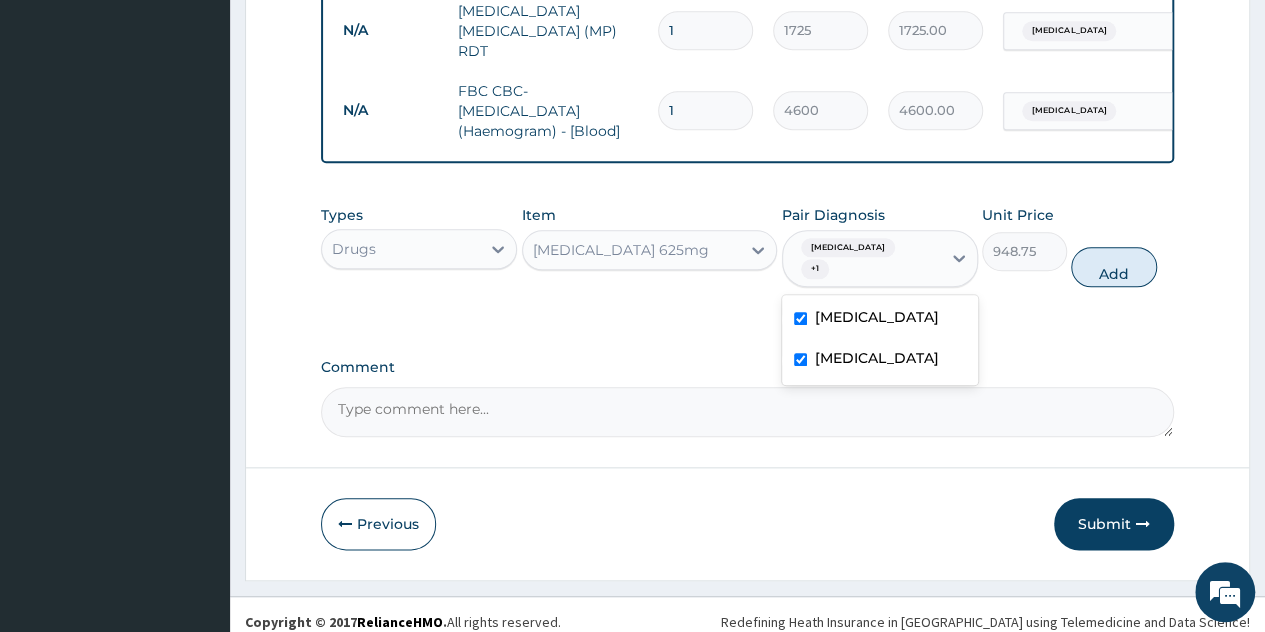 click on "[MEDICAL_DATA]" at bounding box center (880, 319) 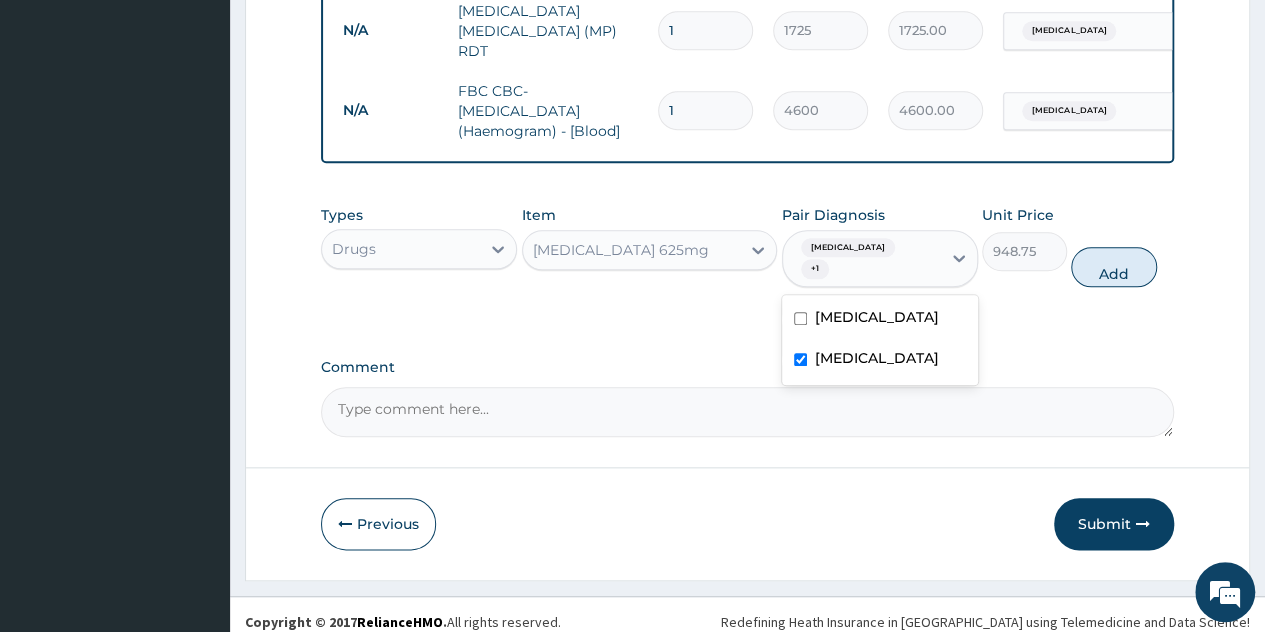checkbox on "false" 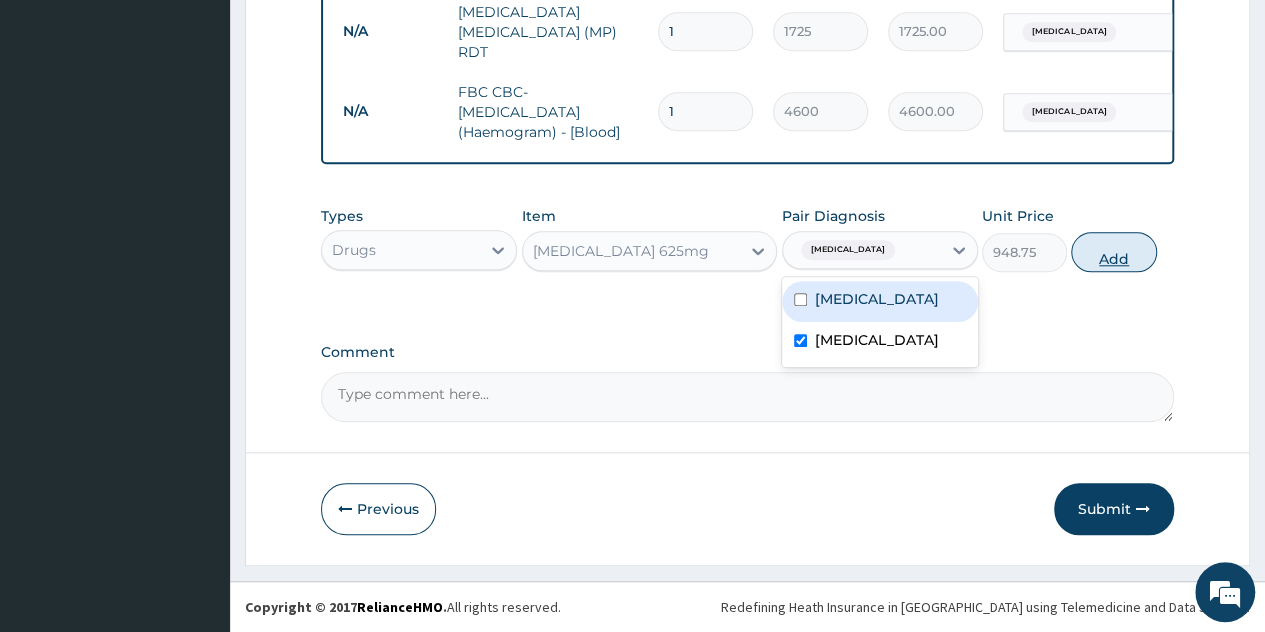 click on "Add" at bounding box center [1113, 252] 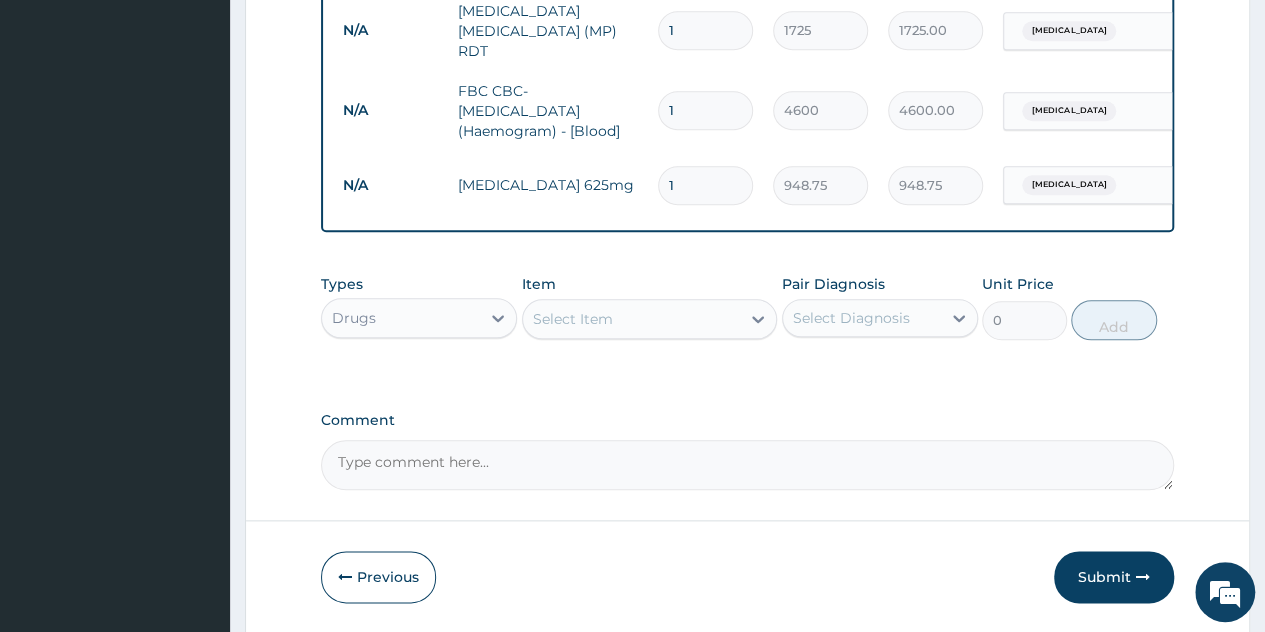 type on "14" 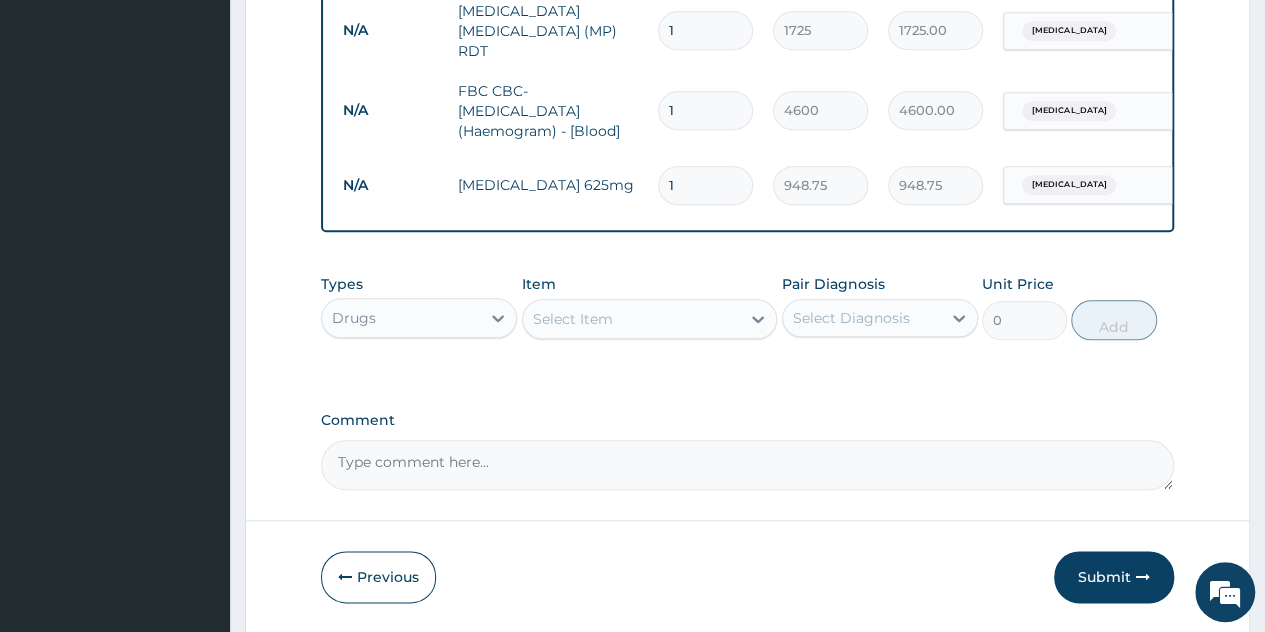 type on "13282.50" 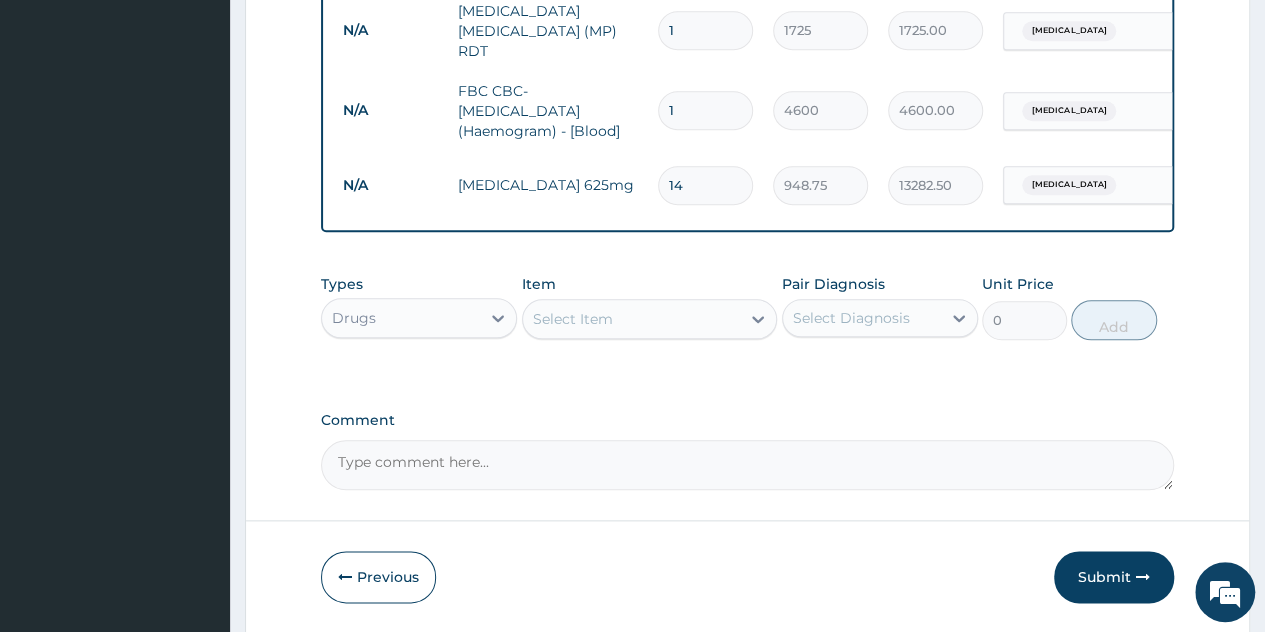 type on "14" 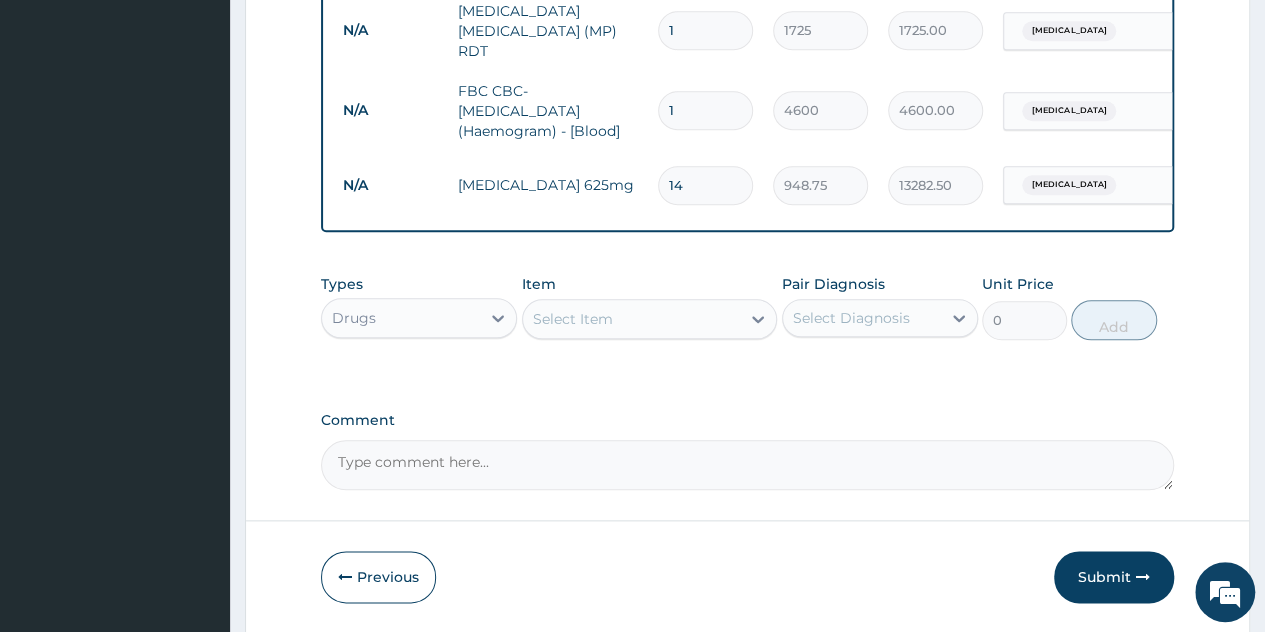 click on "Select Item" at bounding box center (632, 319) 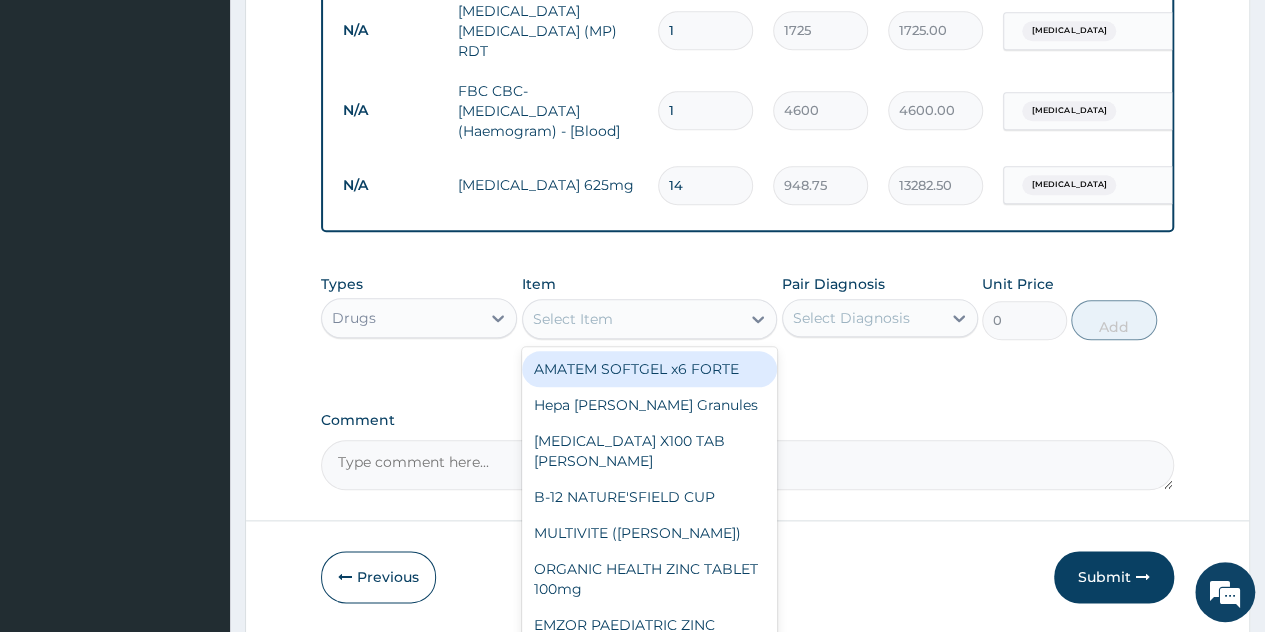 click on "AMATEM SOFTGEL x6 FORTE" at bounding box center [650, 369] 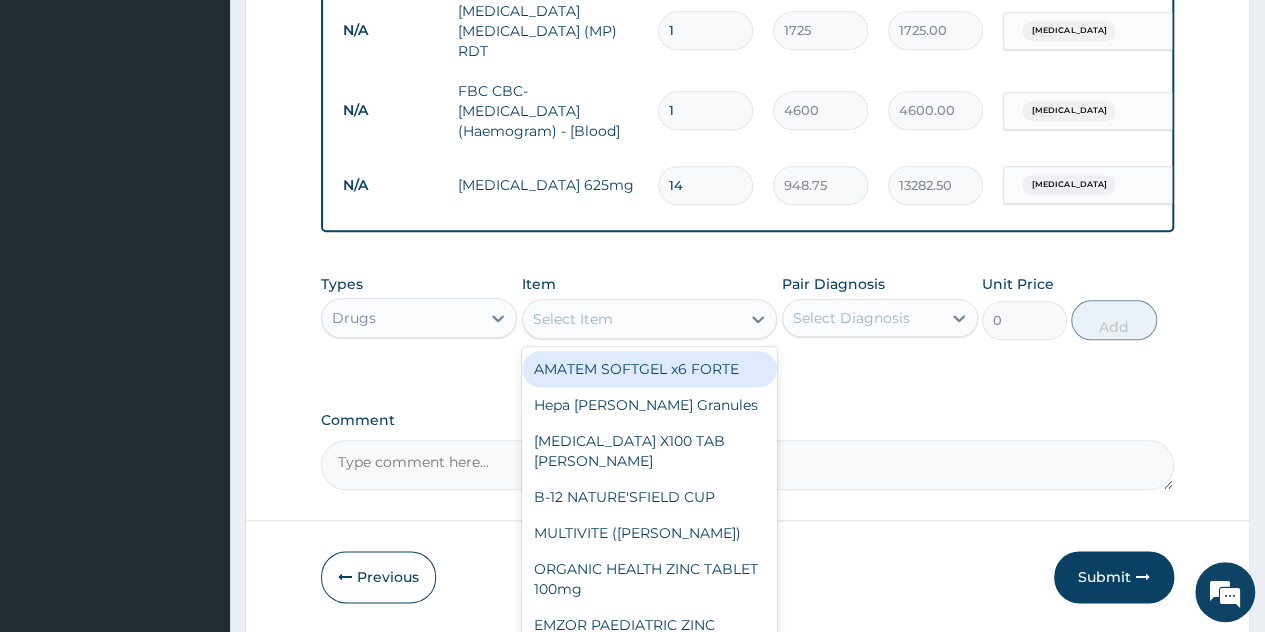 type on "506" 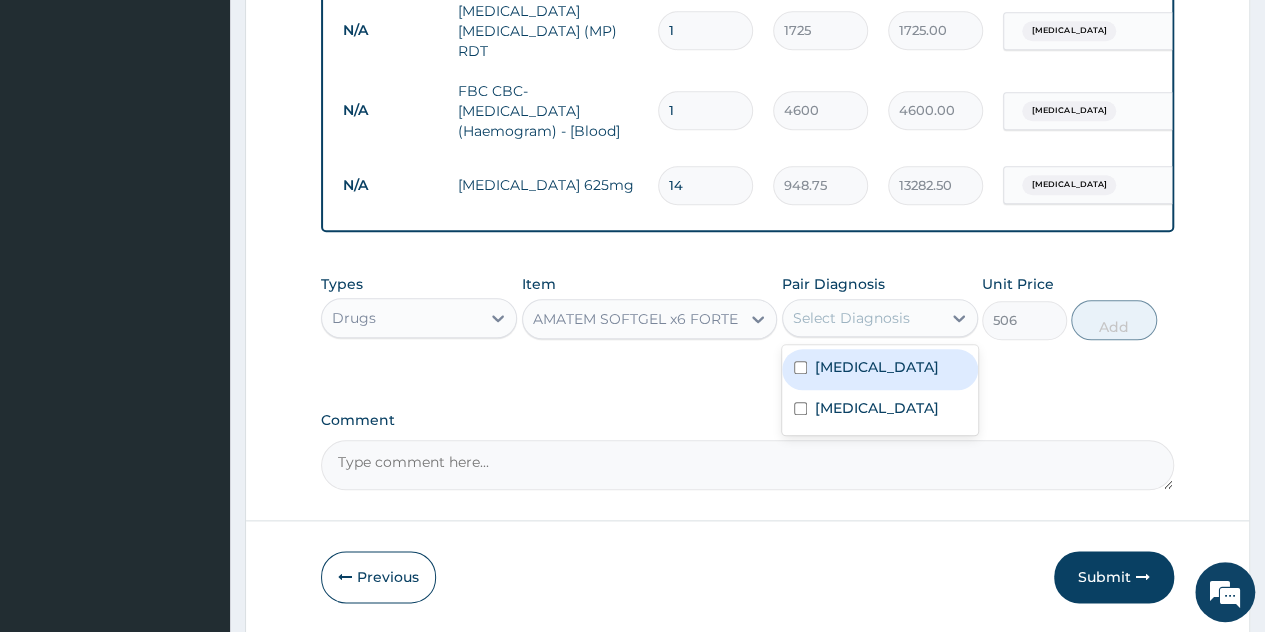 click on "Select Diagnosis" at bounding box center [862, 318] 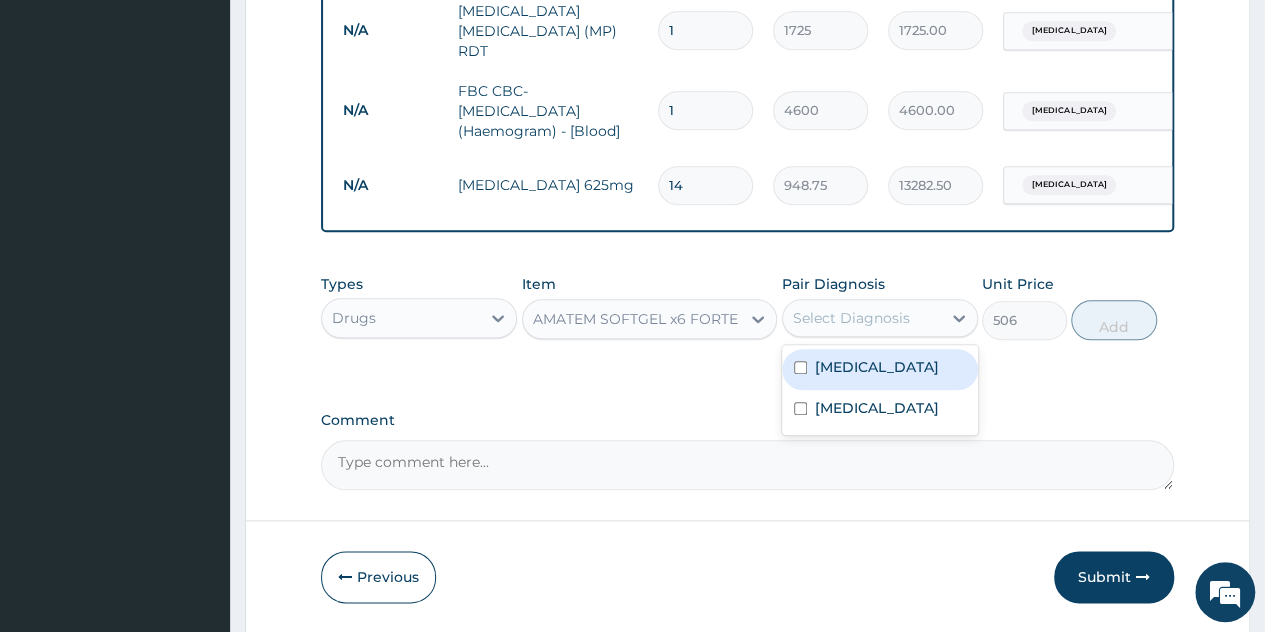 click on "Malaria" at bounding box center (880, 369) 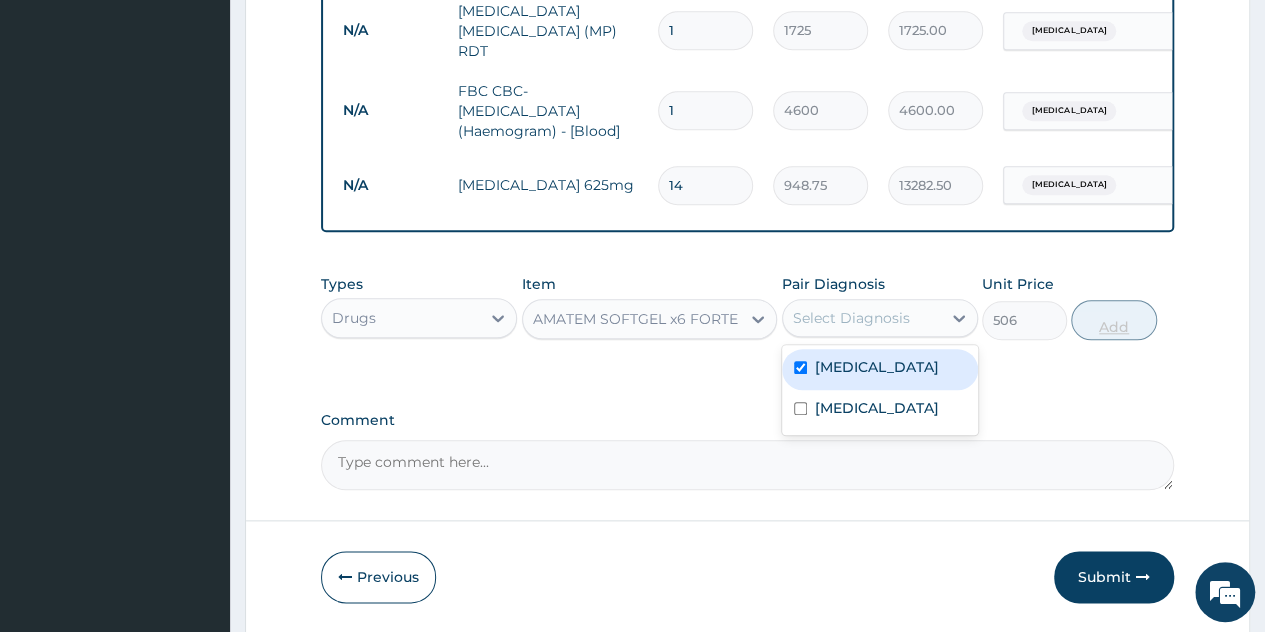 checkbox on "true" 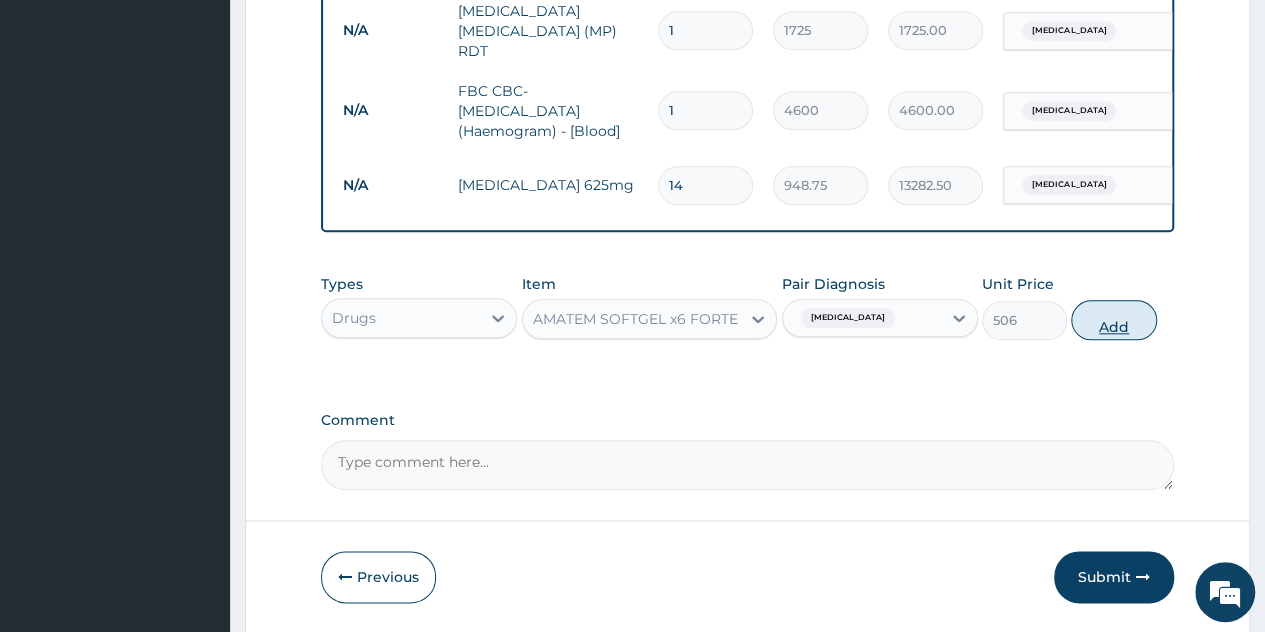 click on "Add" at bounding box center (1113, 320) 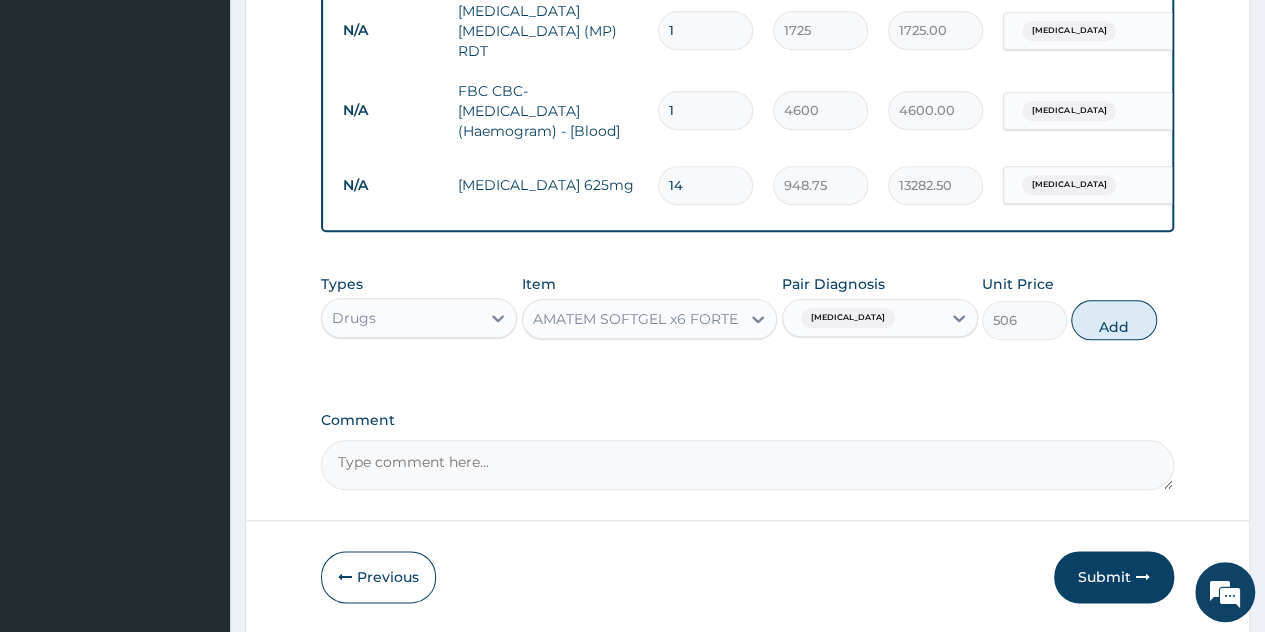 type on "0" 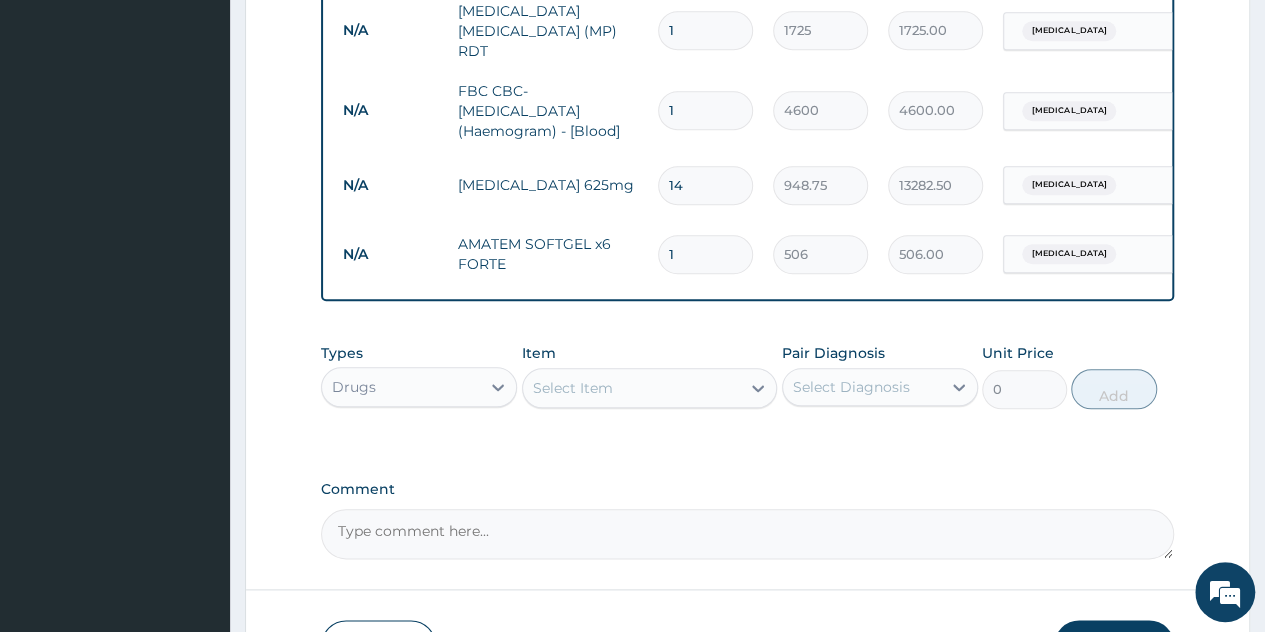 type 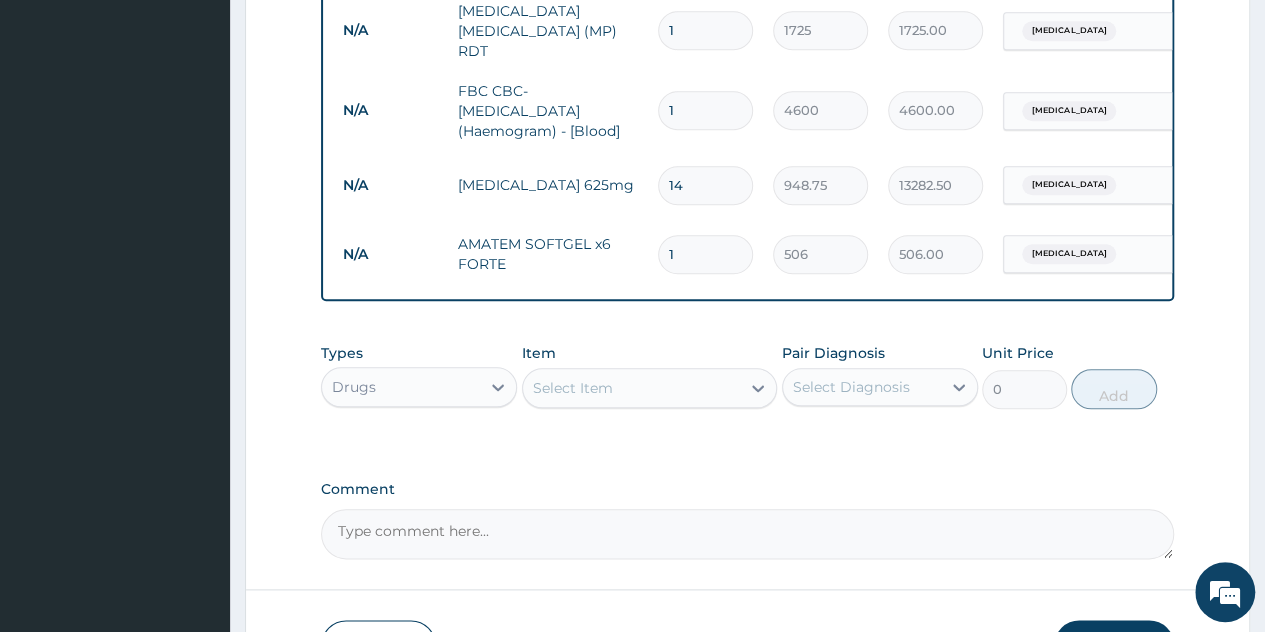type on "0.00" 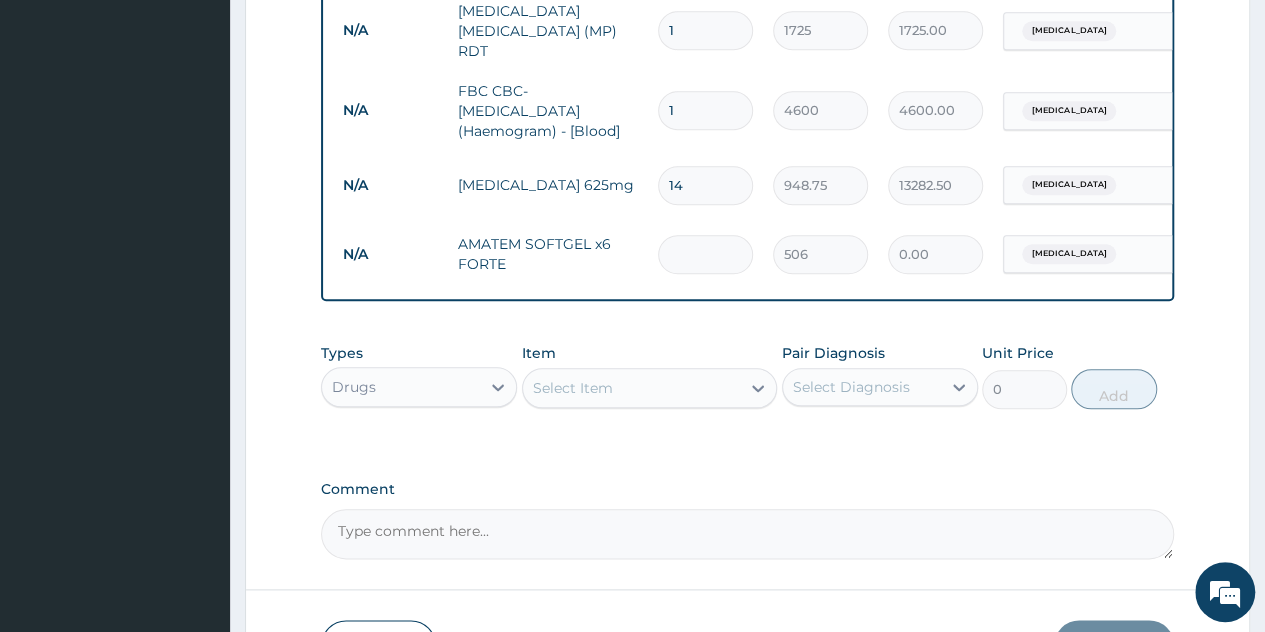 type on "6" 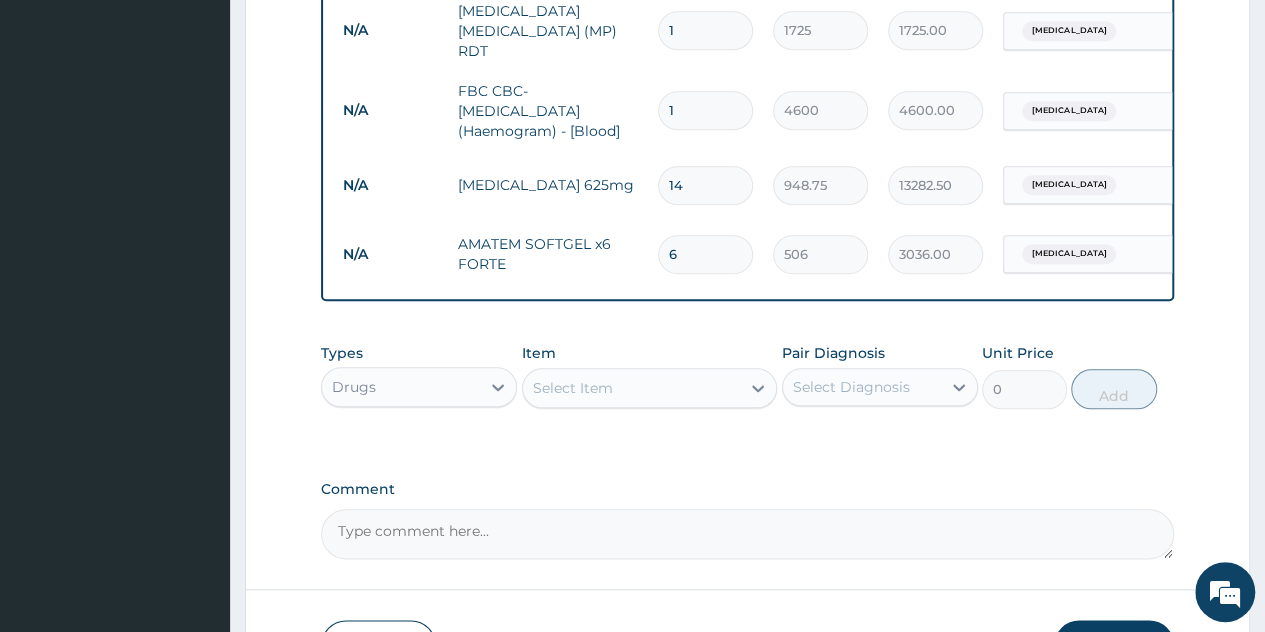 type on "6" 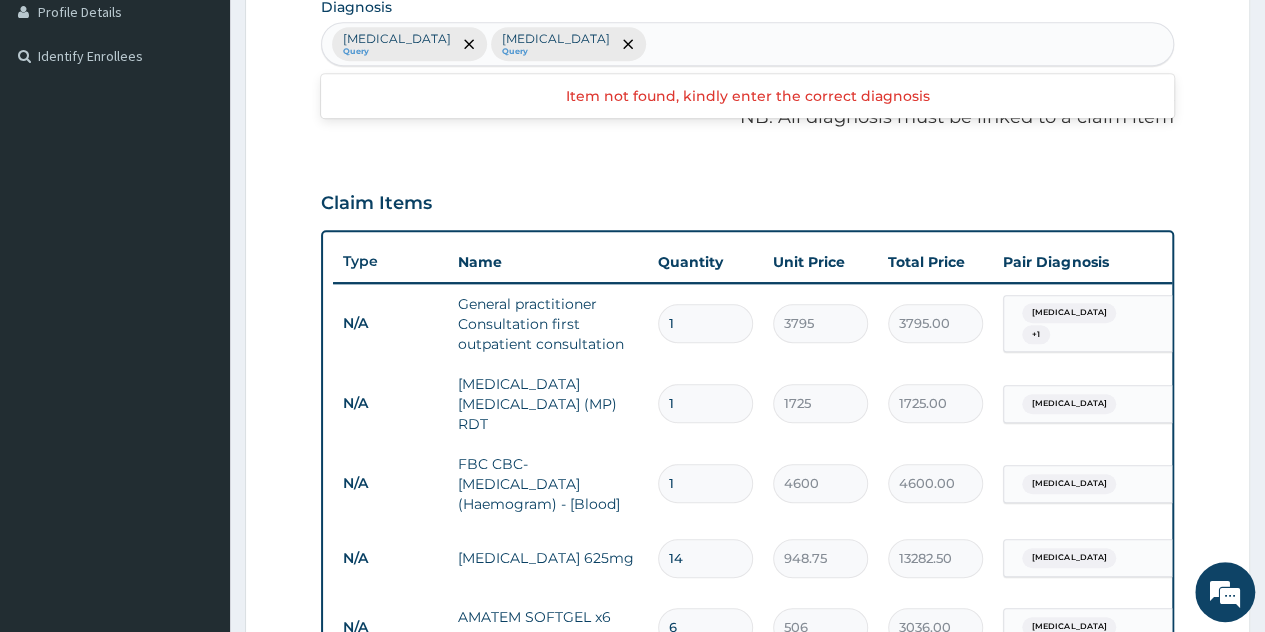 scroll, scrollTop: 487, scrollLeft: 0, axis: vertical 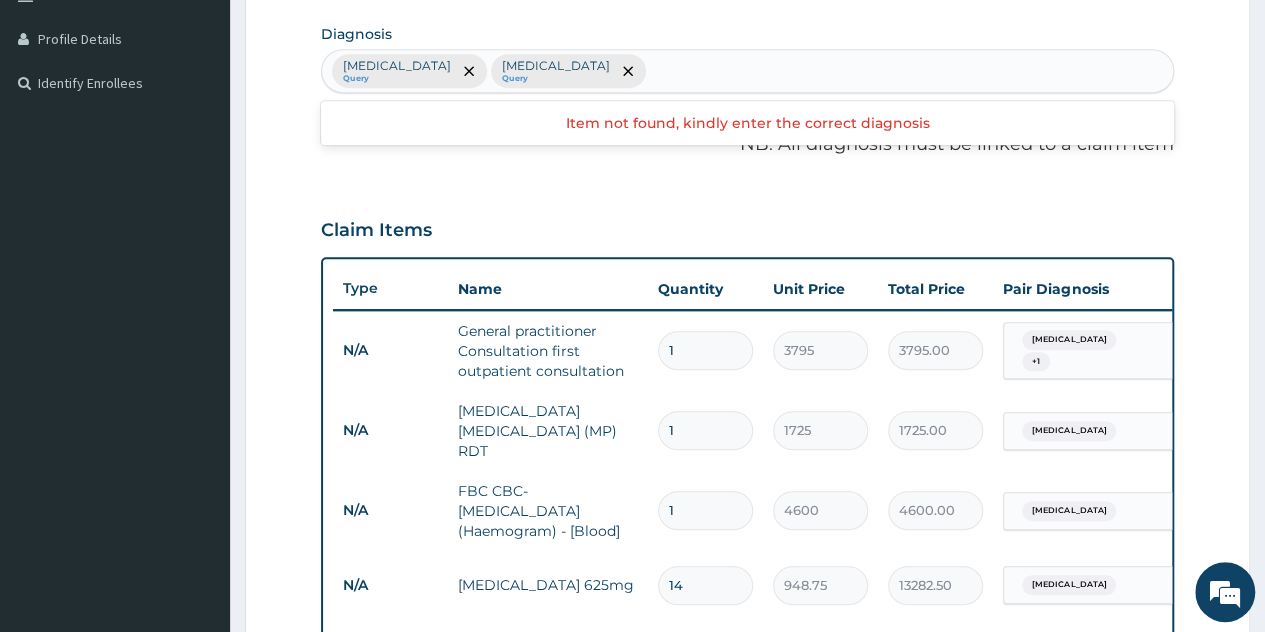 click on "Malaria Query Sepsis Query" at bounding box center (747, 71) 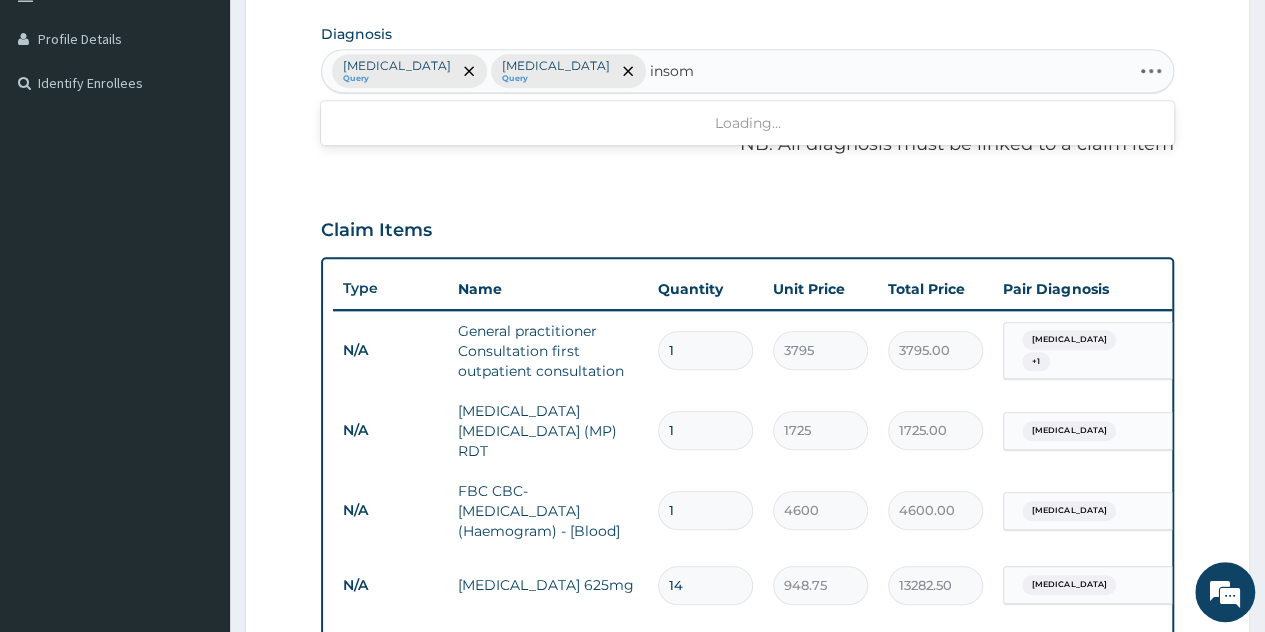 scroll, scrollTop: 987, scrollLeft: 0, axis: vertical 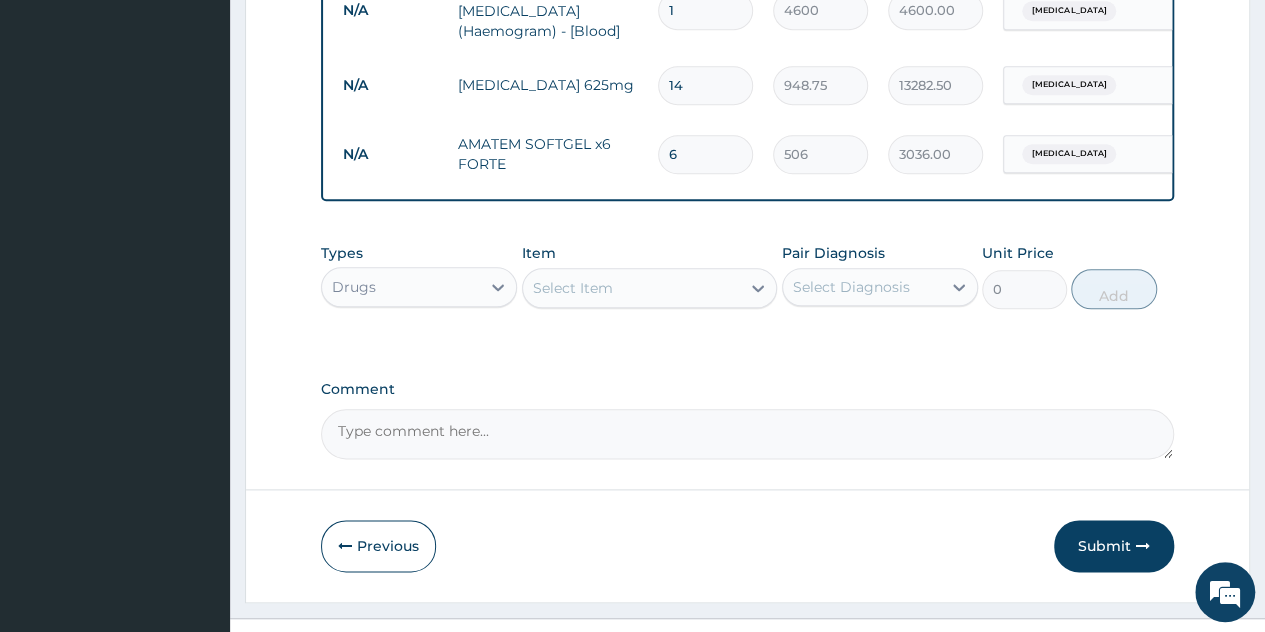 type on "insom" 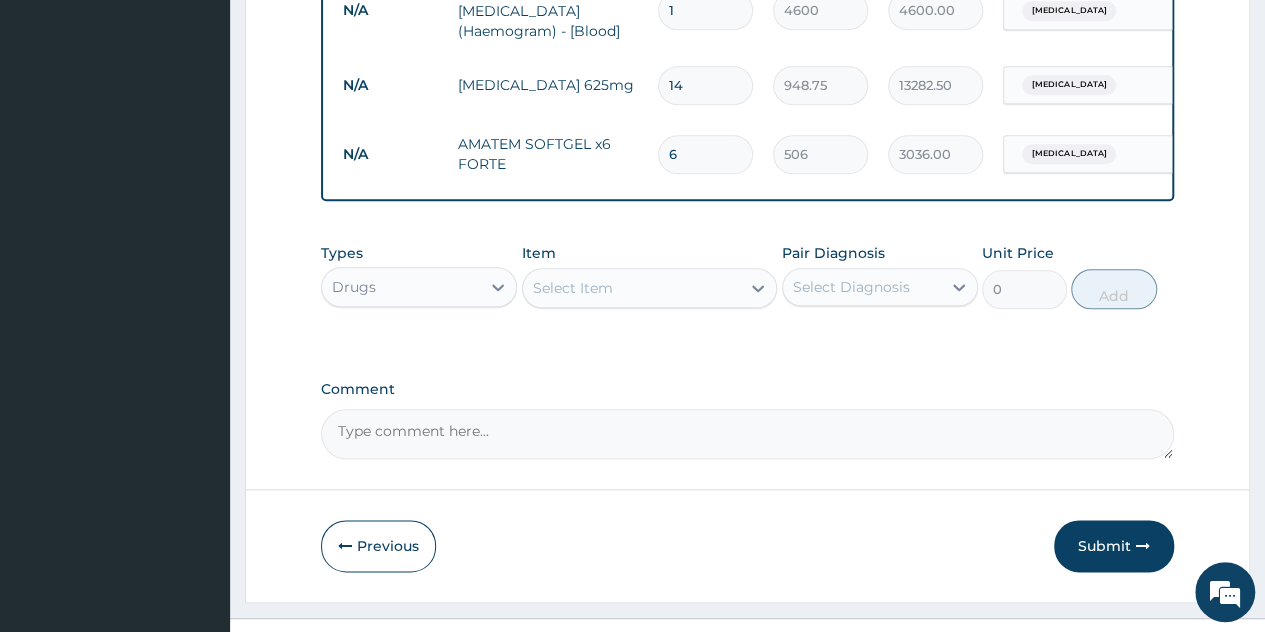 click on "Select Item" at bounding box center (632, 288) 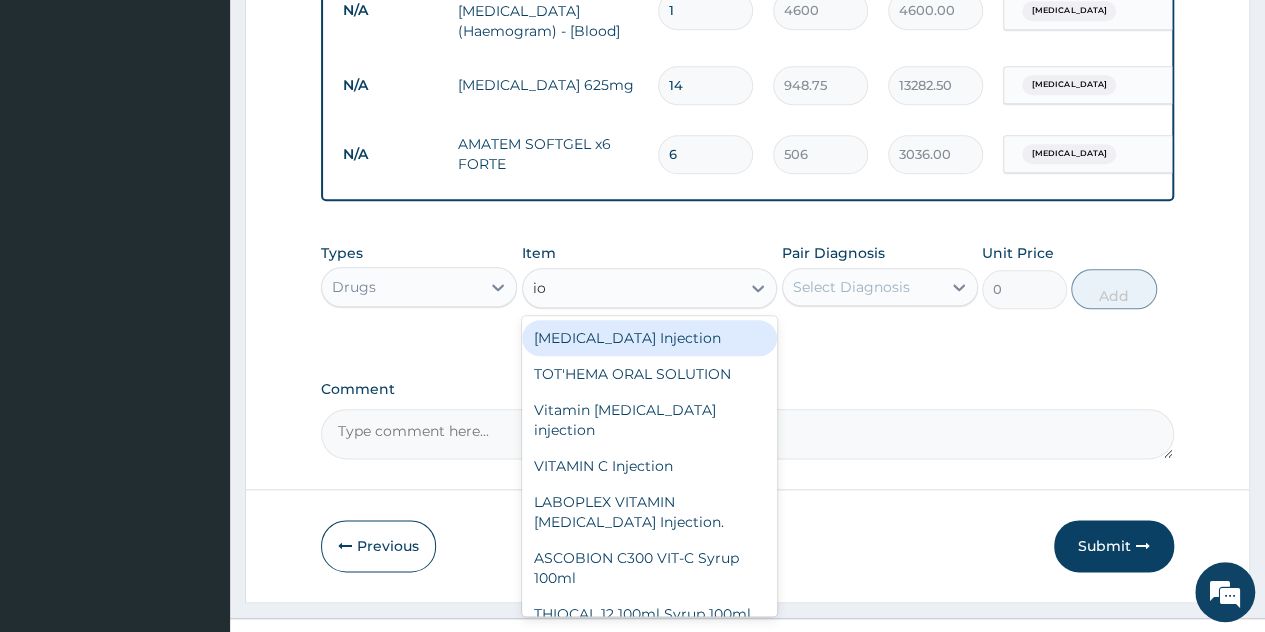 type on "i" 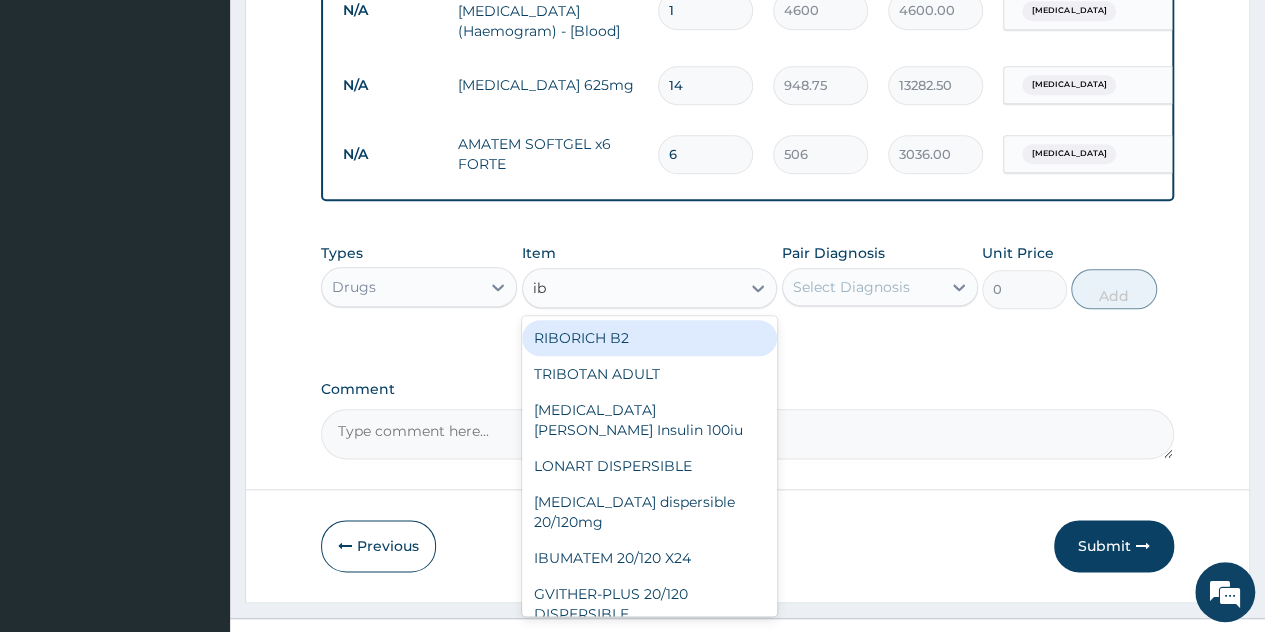 type on "ibu" 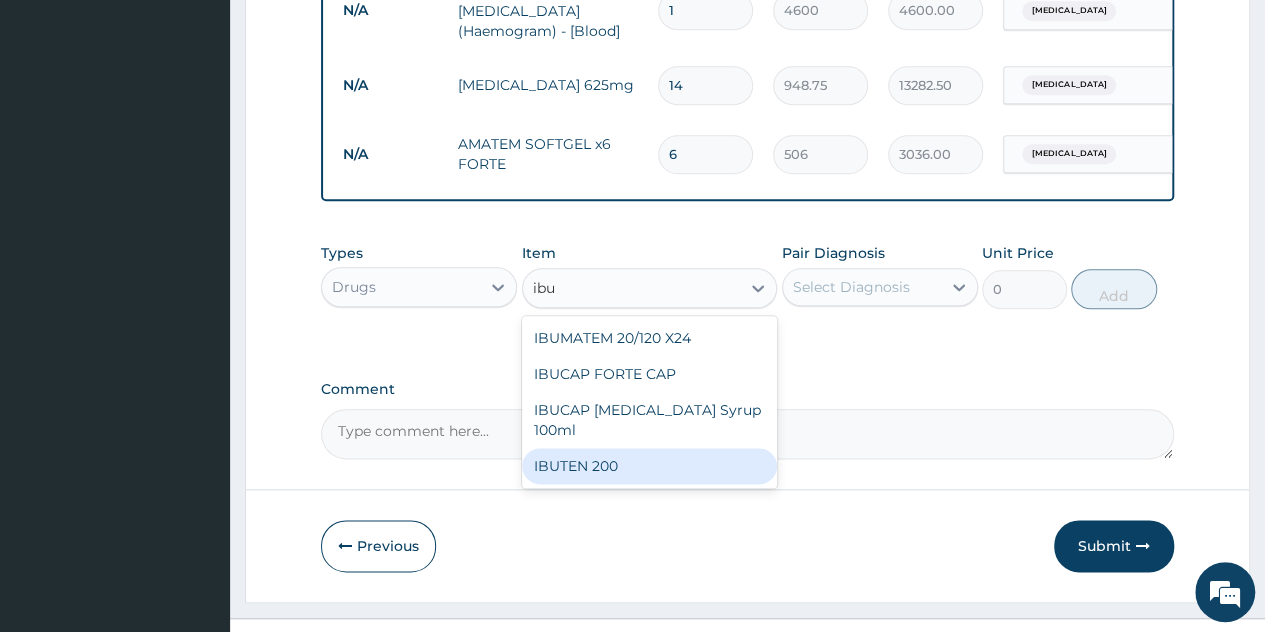 drag, startPoint x: 682, startPoint y: 471, endPoint x: 833, endPoint y: 375, distance: 178.93295 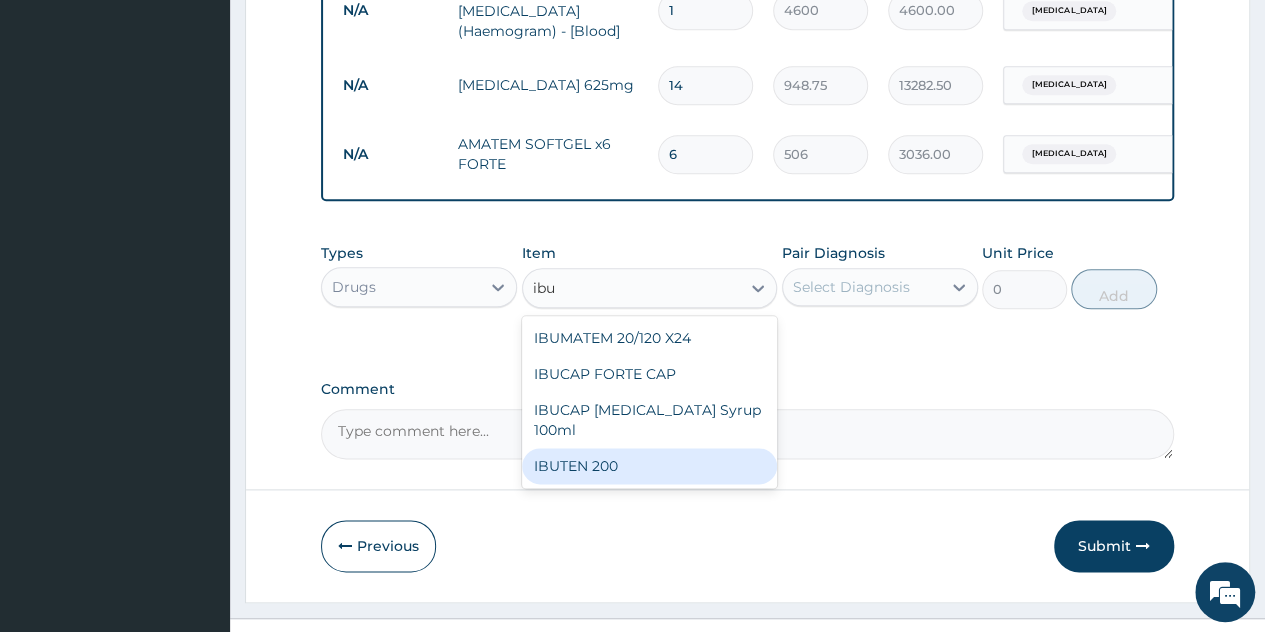 click on "IBUTEN 200" at bounding box center (650, 466) 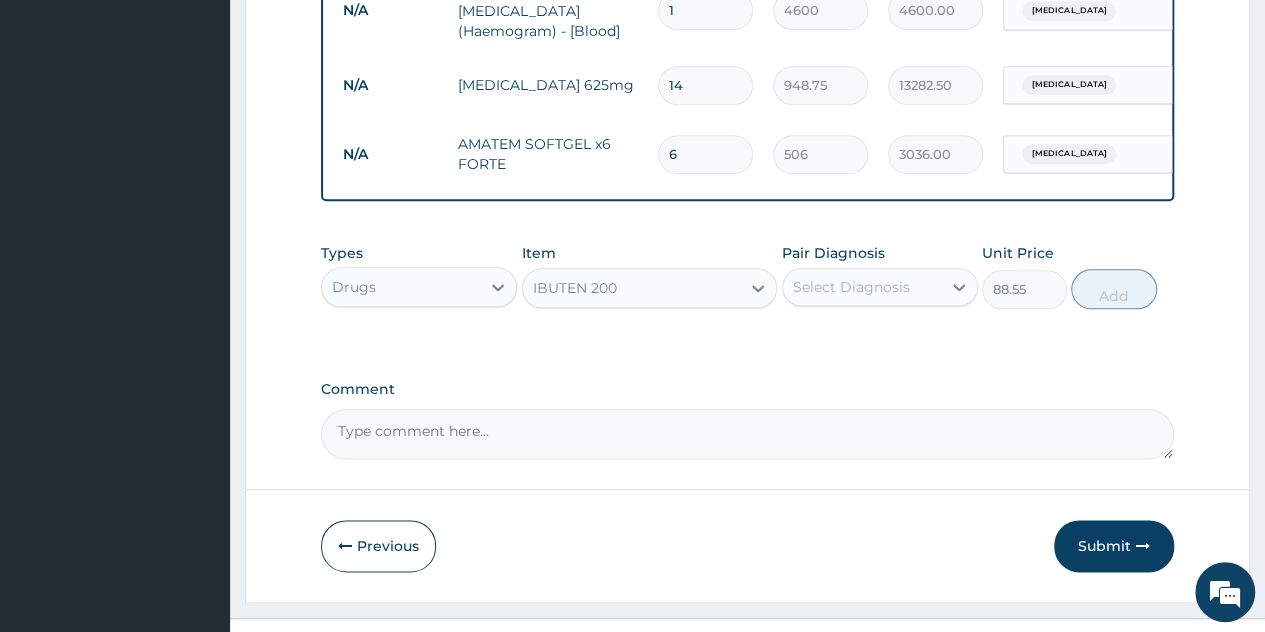 drag, startPoint x: 872, startPoint y: 277, endPoint x: 883, endPoint y: 311, distance: 35.735138 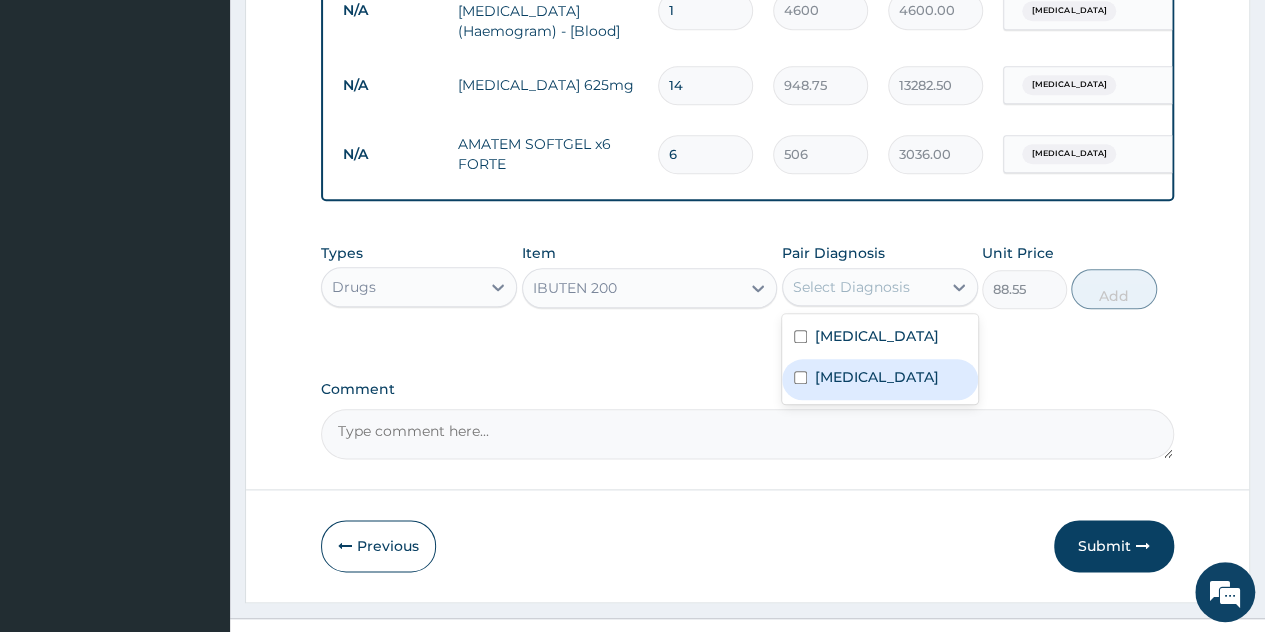 click on "Sepsis" at bounding box center (880, 379) 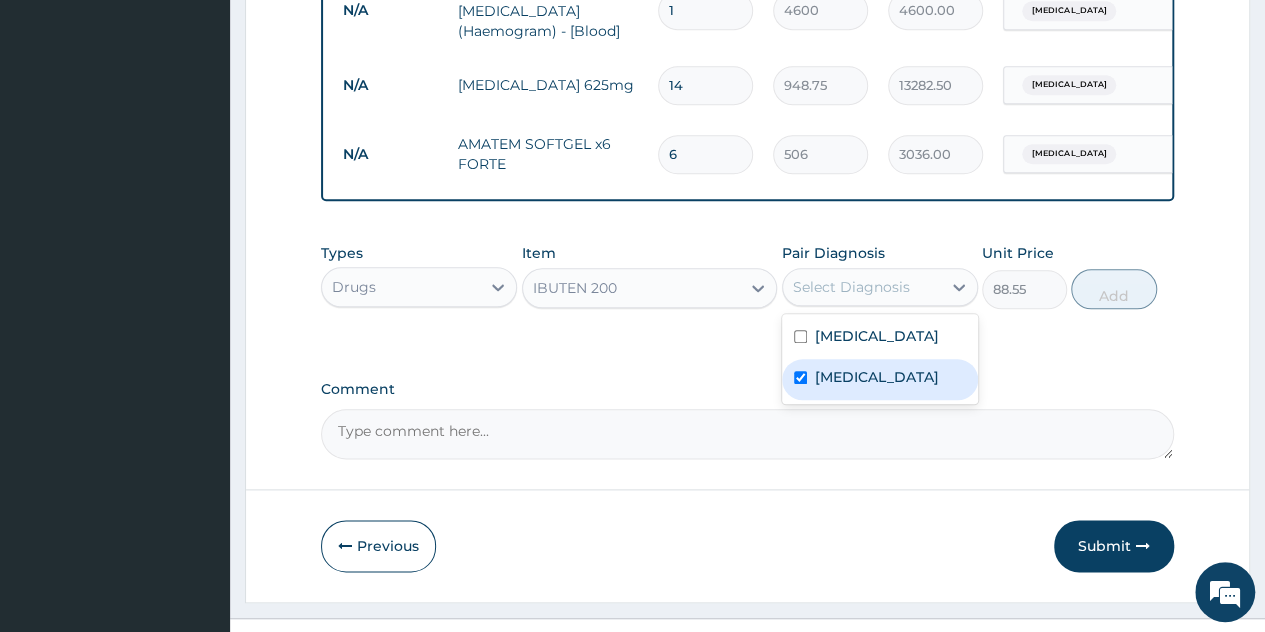 checkbox on "true" 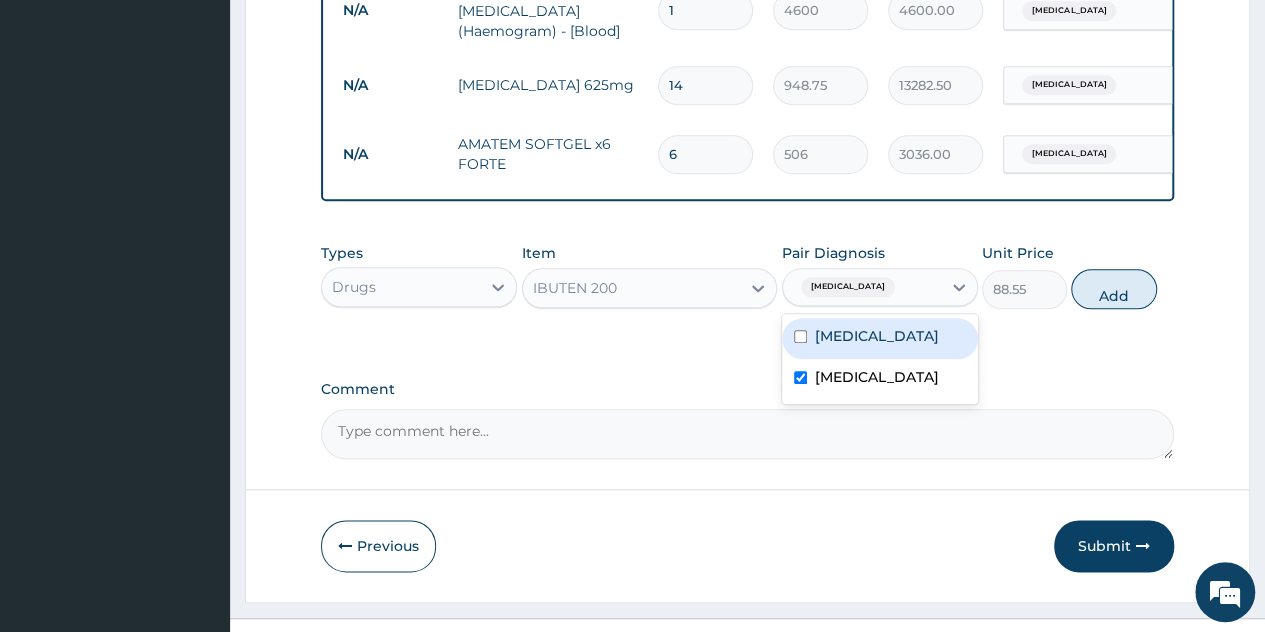 click on "[MEDICAL_DATA]" at bounding box center (880, 338) 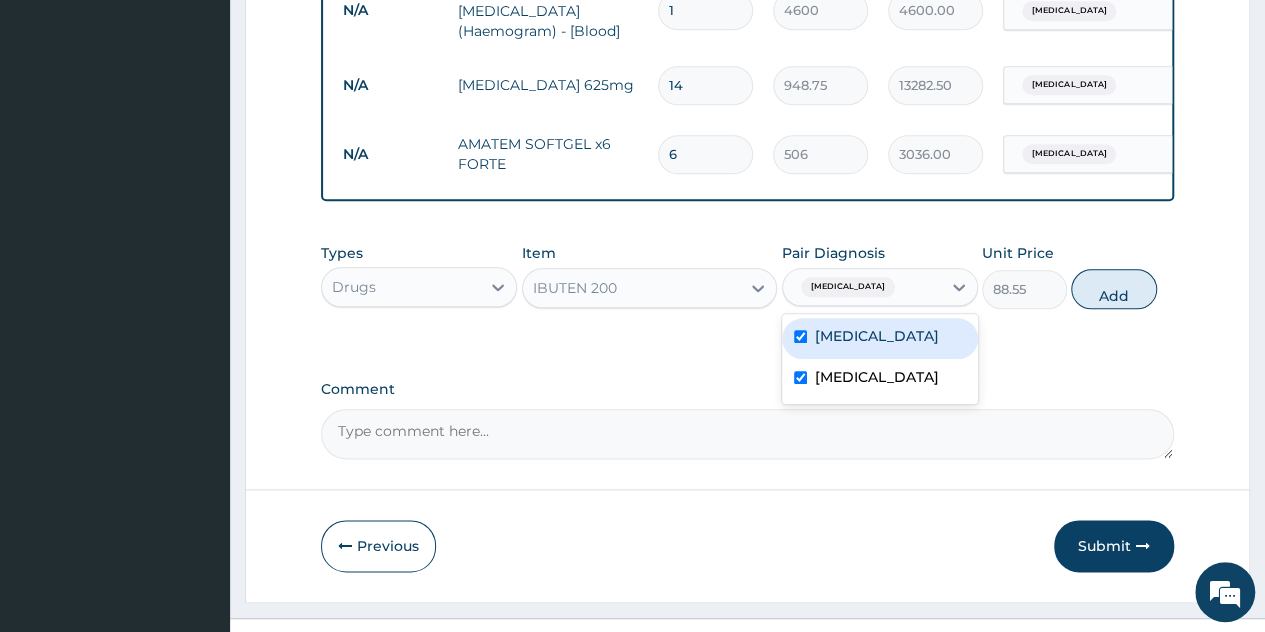 checkbox on "true" 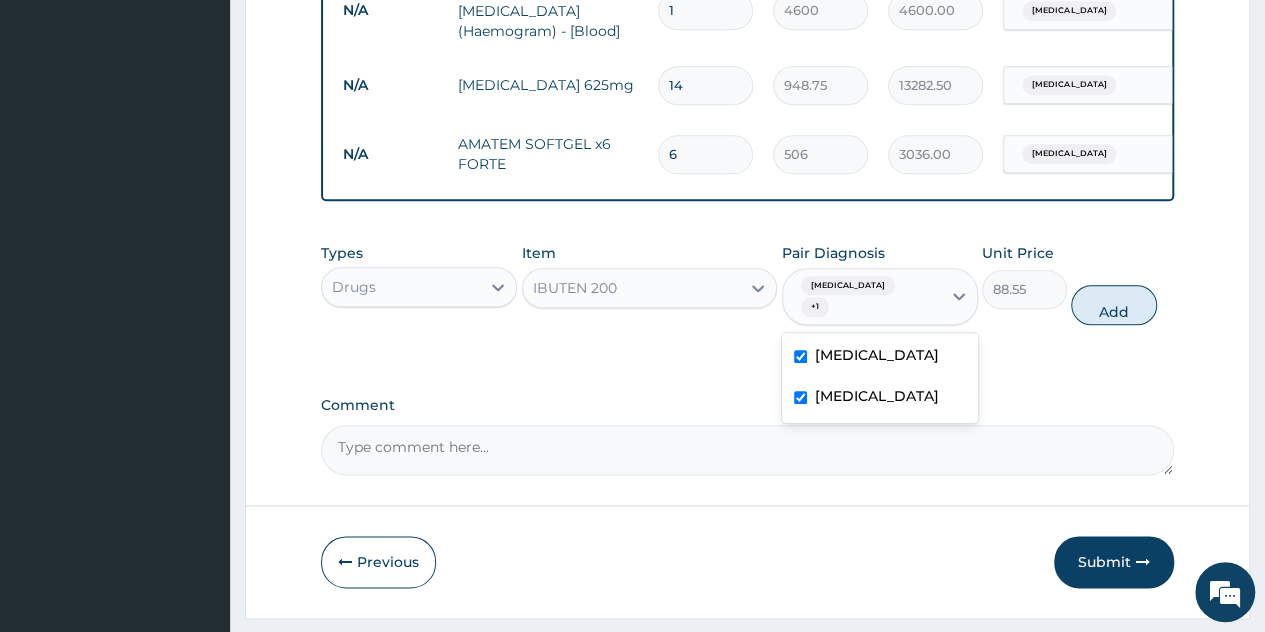 click on "Sepsis" at bounding box center [880, 398] 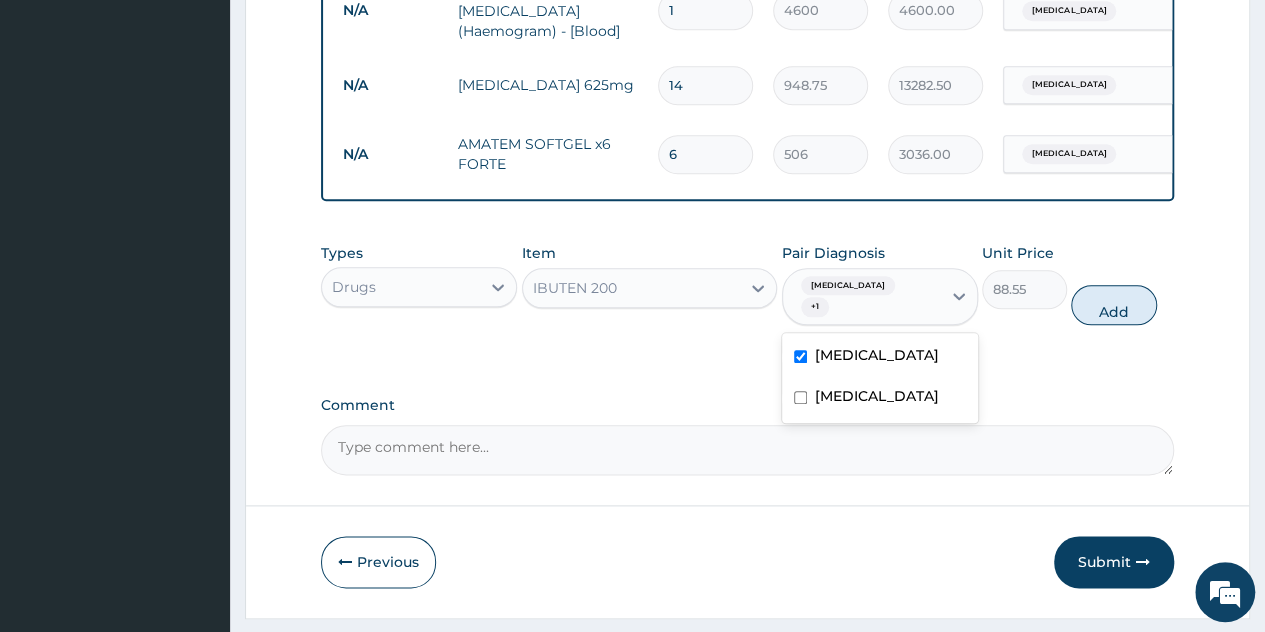 checkbox on "false" 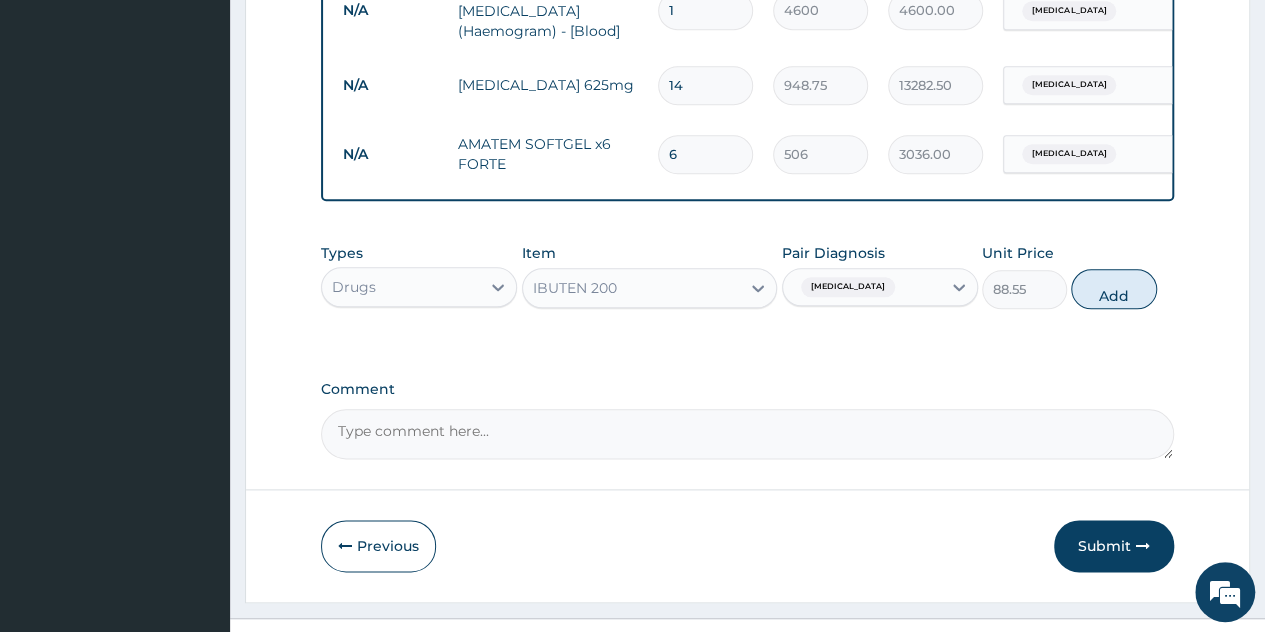 drag, startPoint x: 1094, startPoint y: 297, endPoint x: 1075, endPoint y: 289, distance: 20.615528 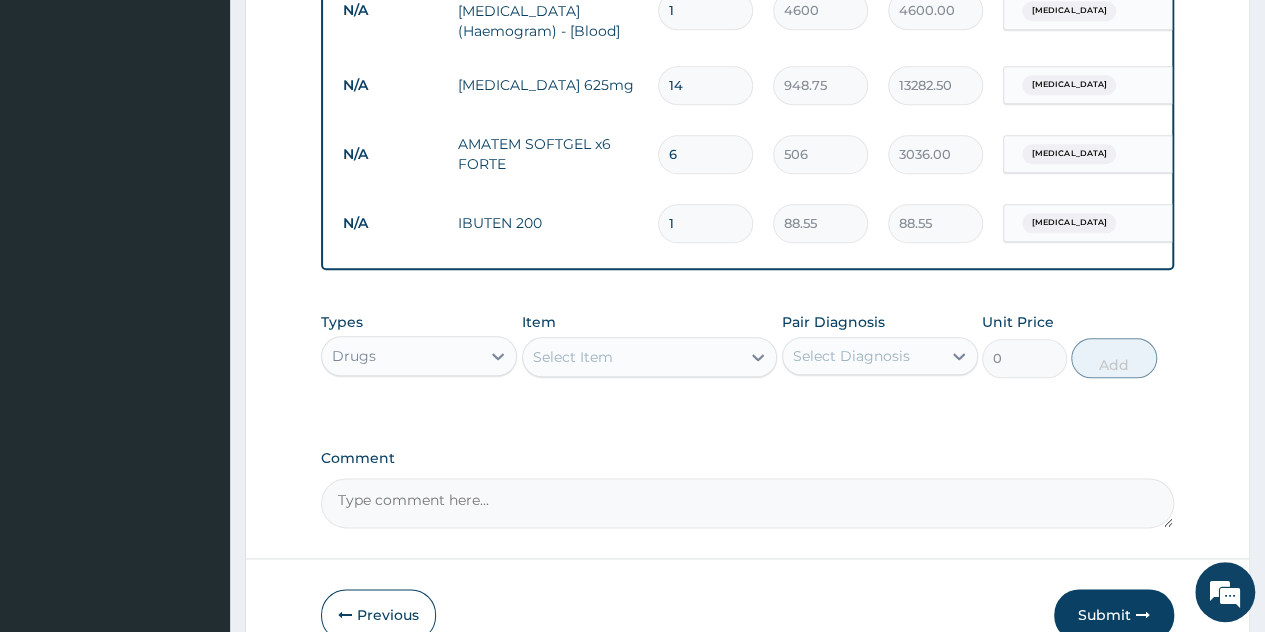 type on "10" 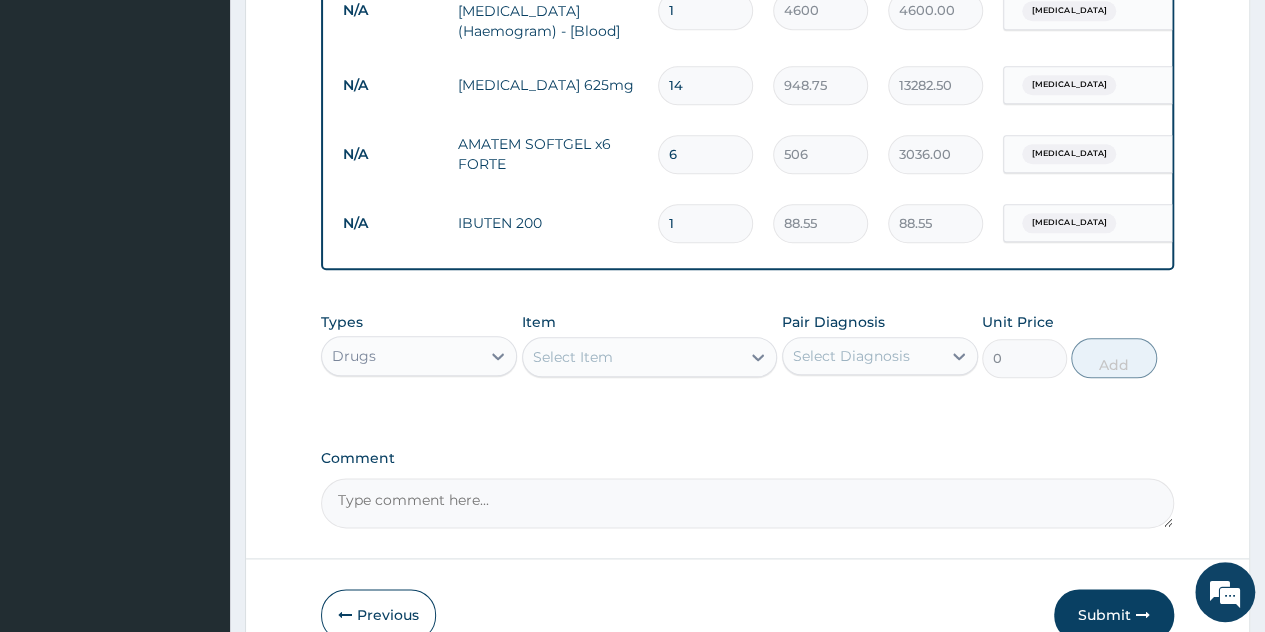 type on "885.50" 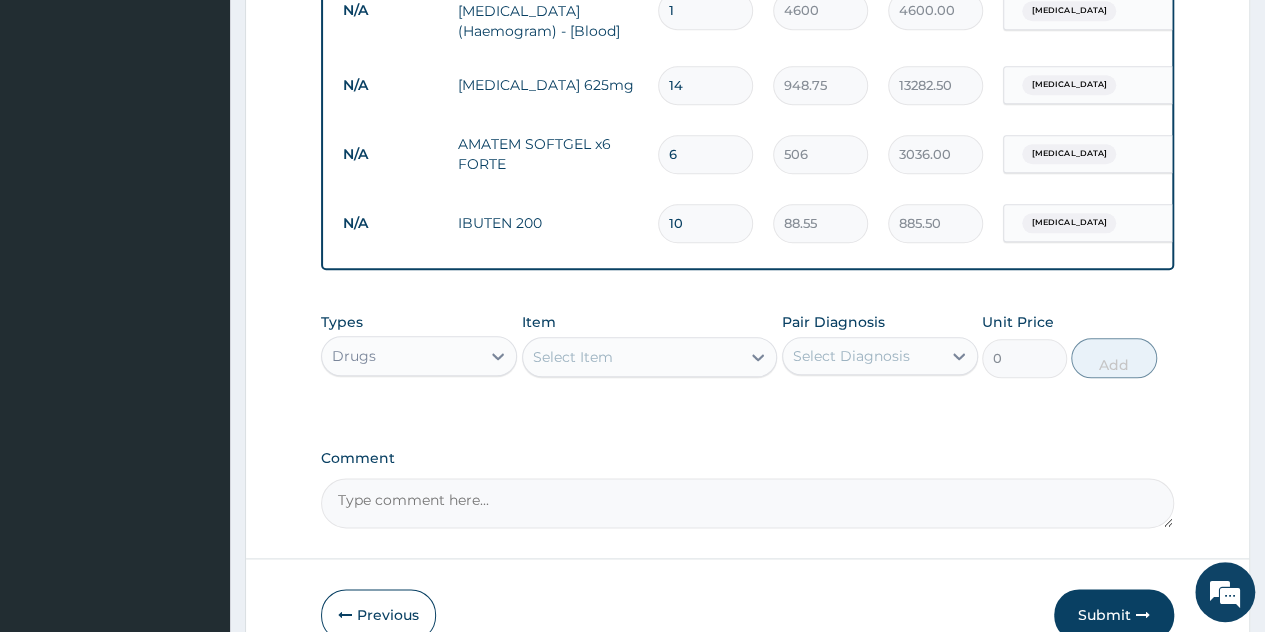 type on "10" 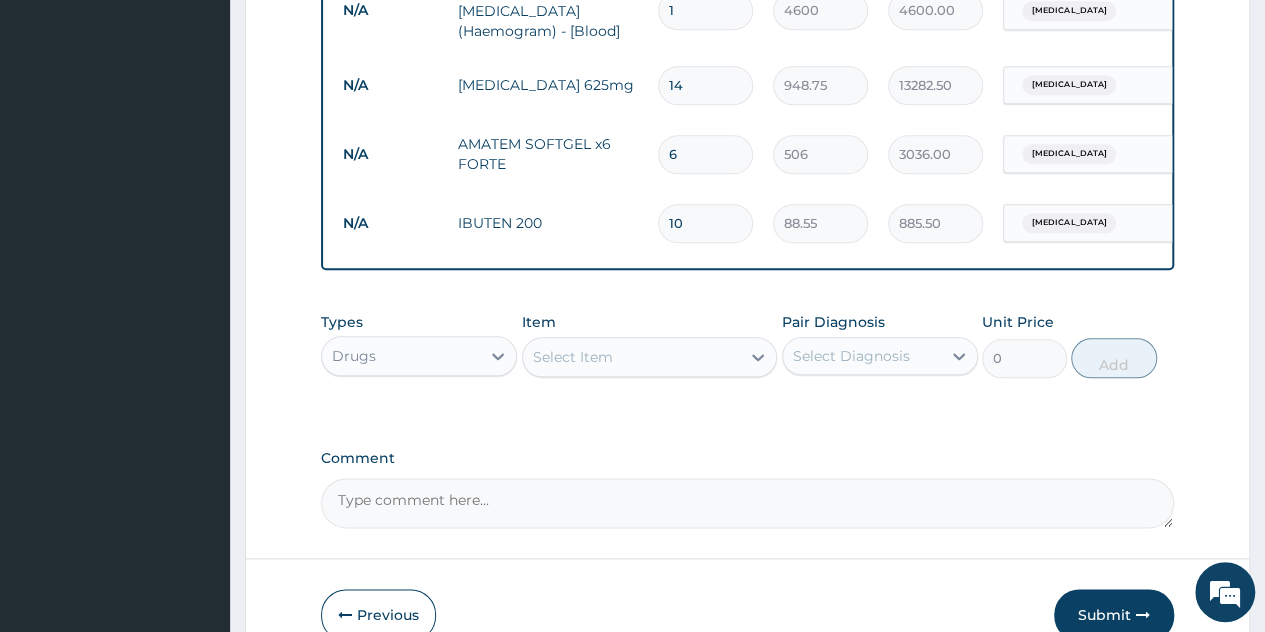 drag, startPoint x: 650, startPoint y: 359, endPoint x: 620, endPoint y: 323, distance: 46.8615 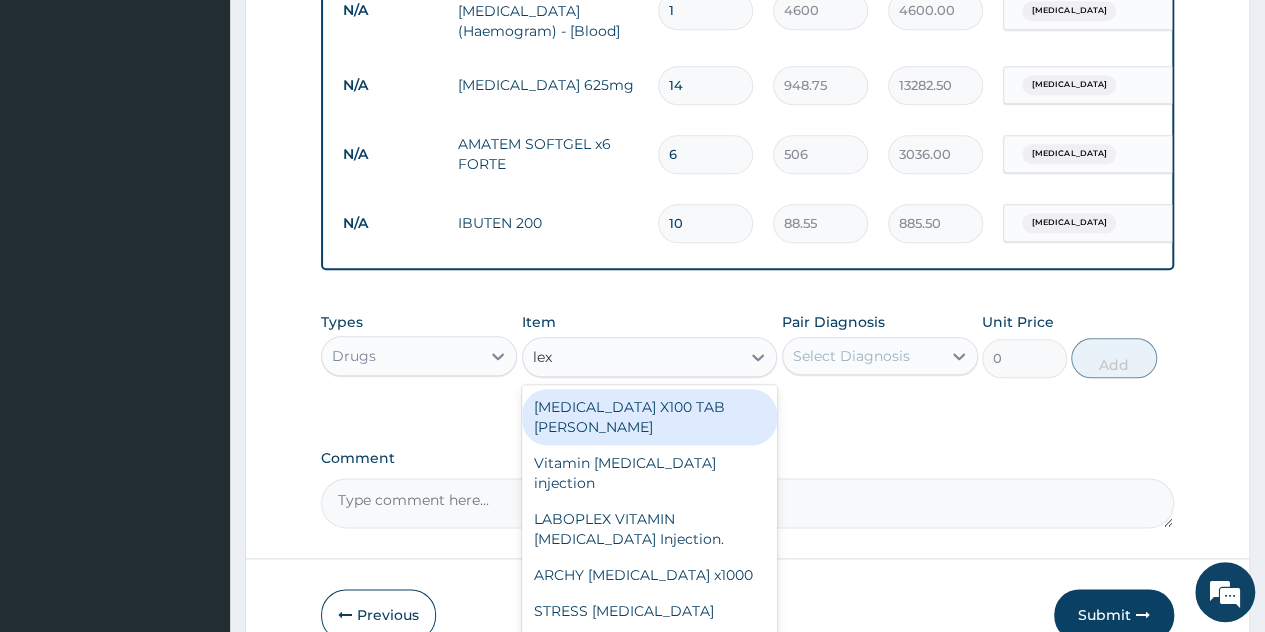type on "lexo" 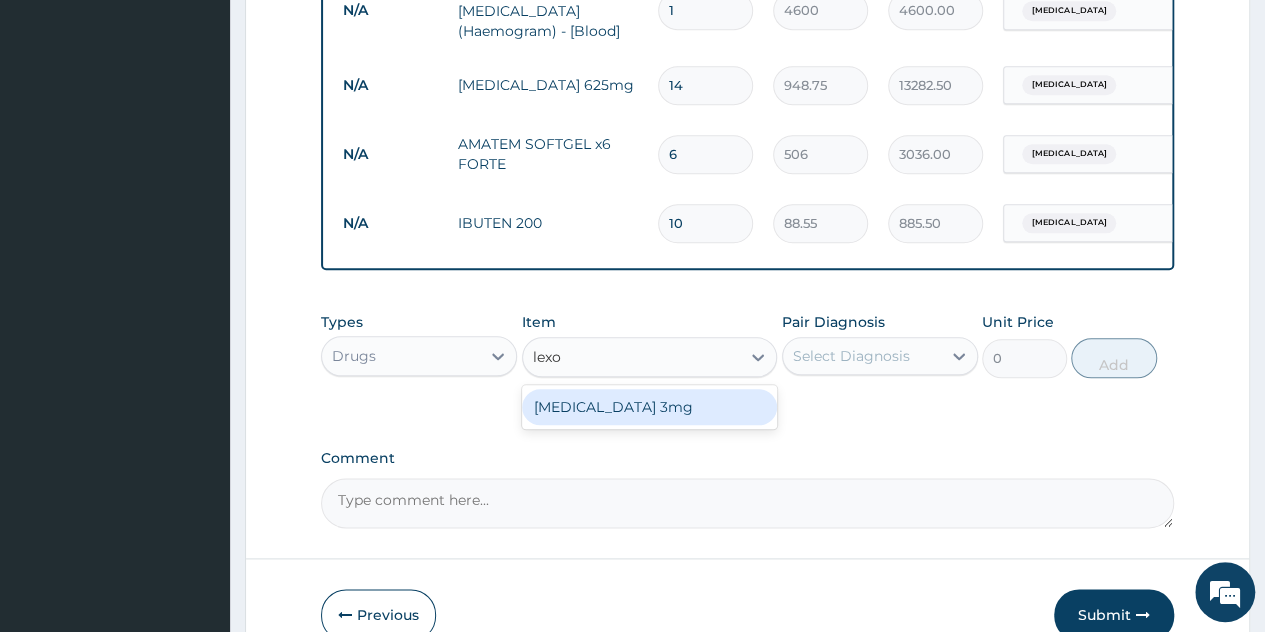 type 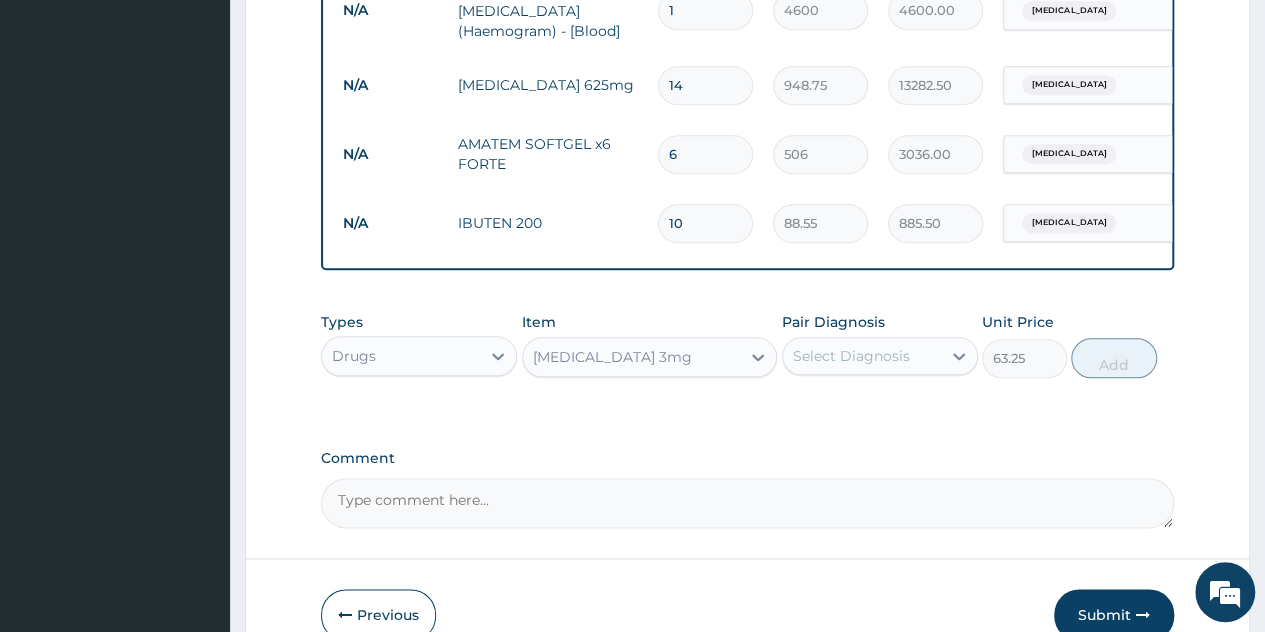 click on "Select Diagnosis" at bounding box center (851, 356) 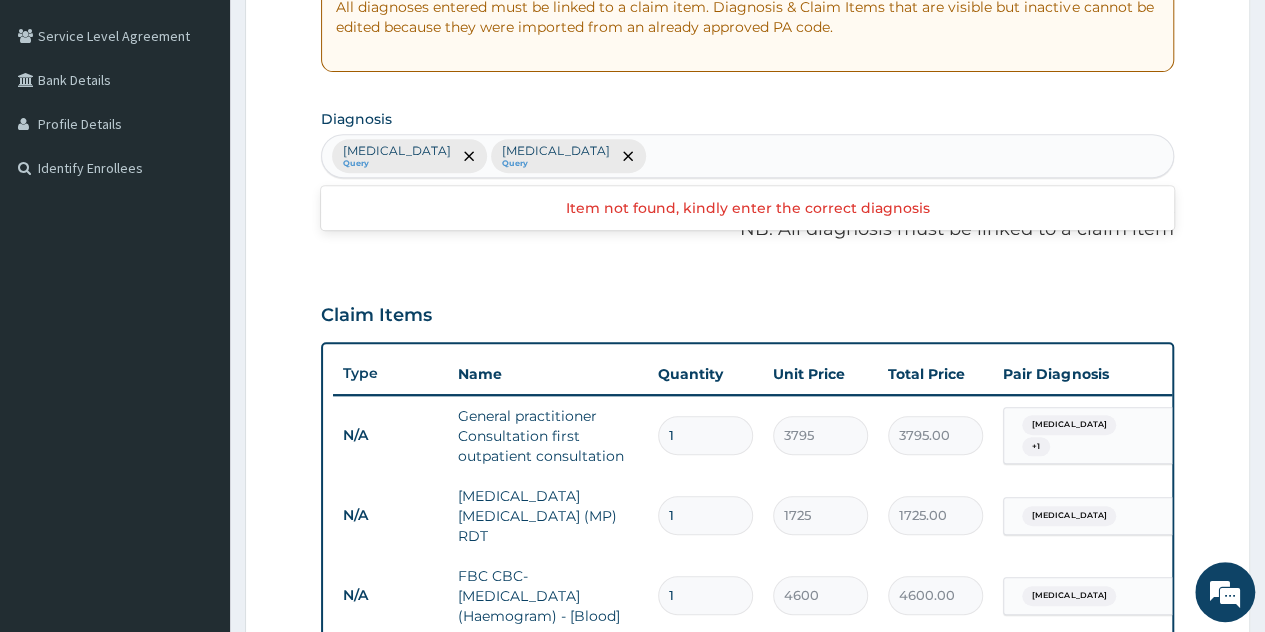 scroll, scrollTop: 287, scrollLeft: 0, axis: vertical 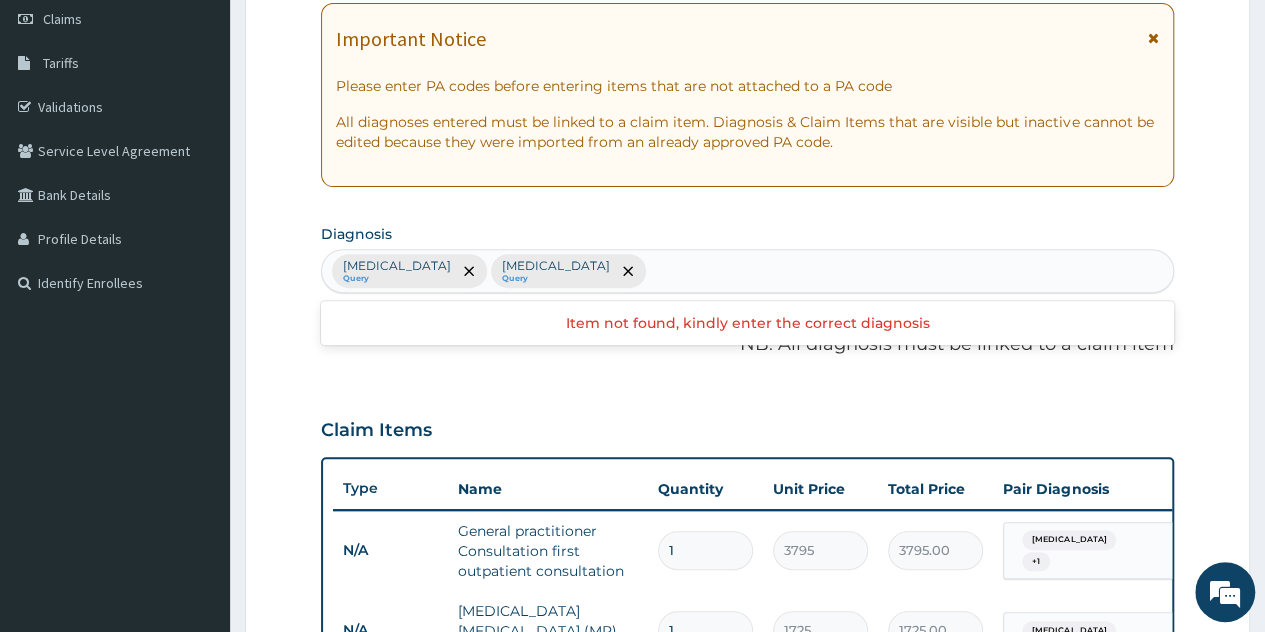 click on "Malaria Query Sepsis Query" at bounding box center (747, 271) 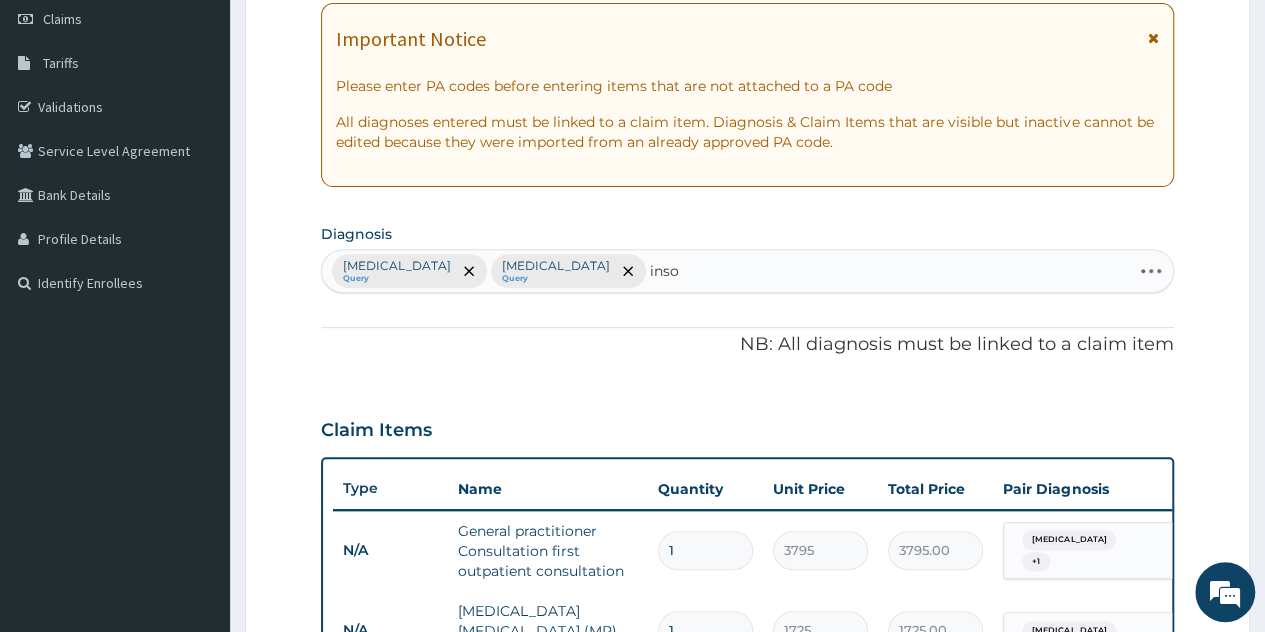 type on "insom" 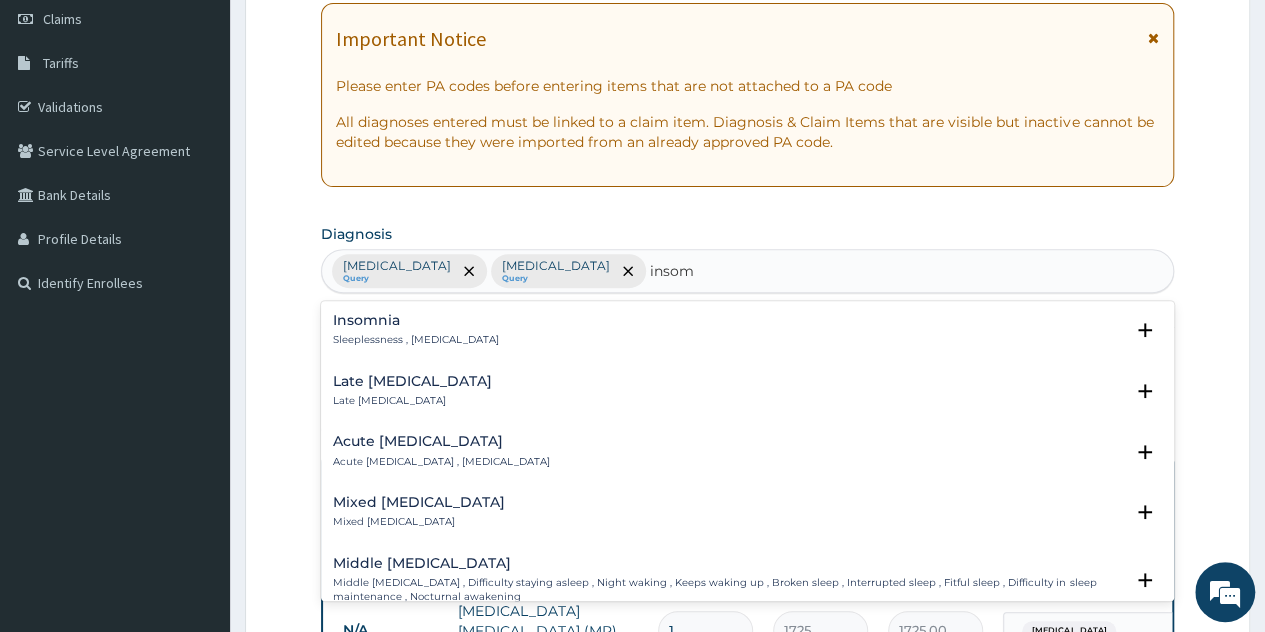 click on "Sleeplessness , Insomnia" at bounding box center [416, 340] 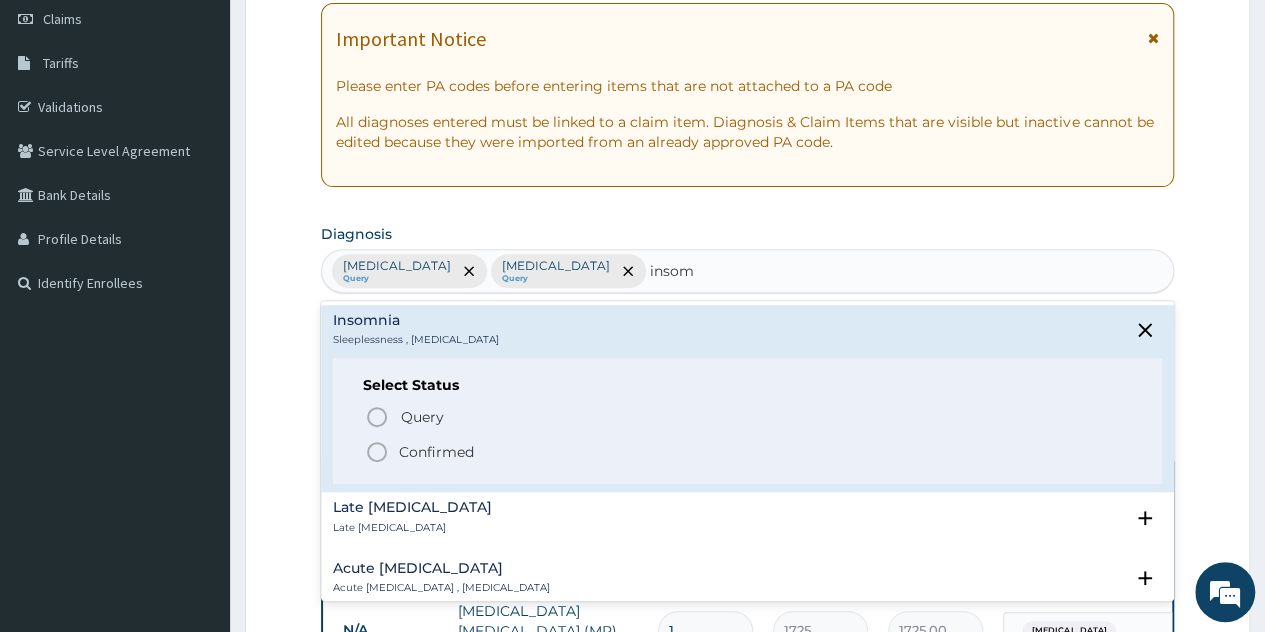 drag, startPoint x: 404, startPoint y: 447, endPoint x: 514, endPoint y: 430, distance: 111.305885 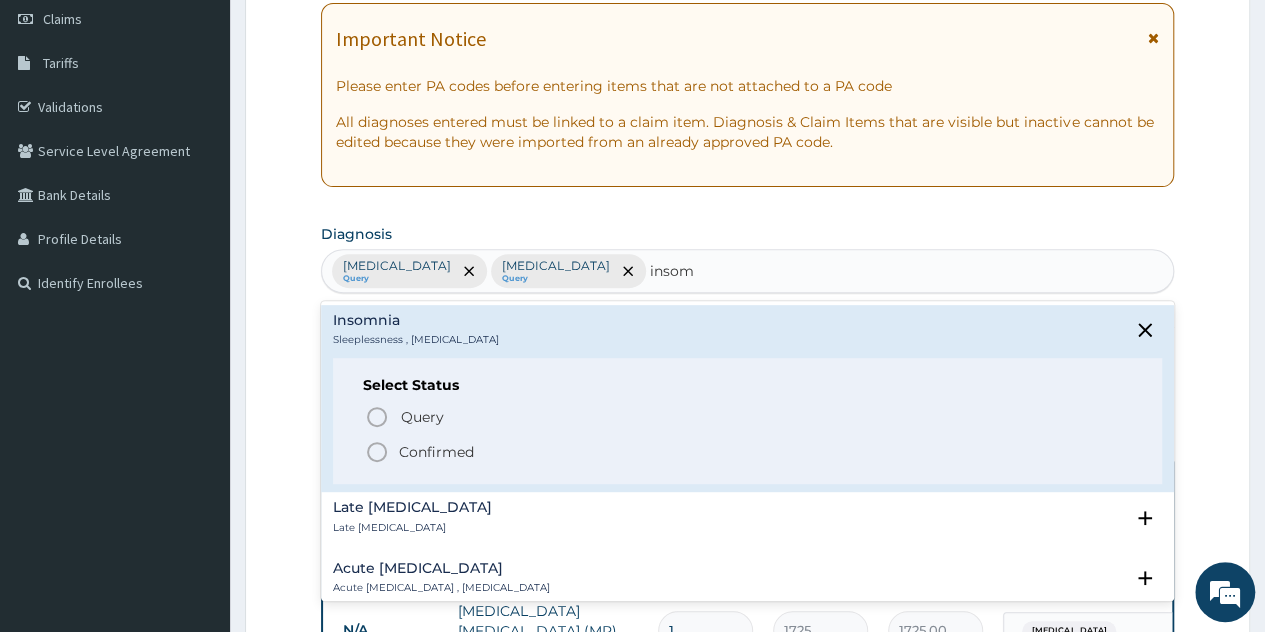 click on "Confirmed" at bounding box center [436, 452] 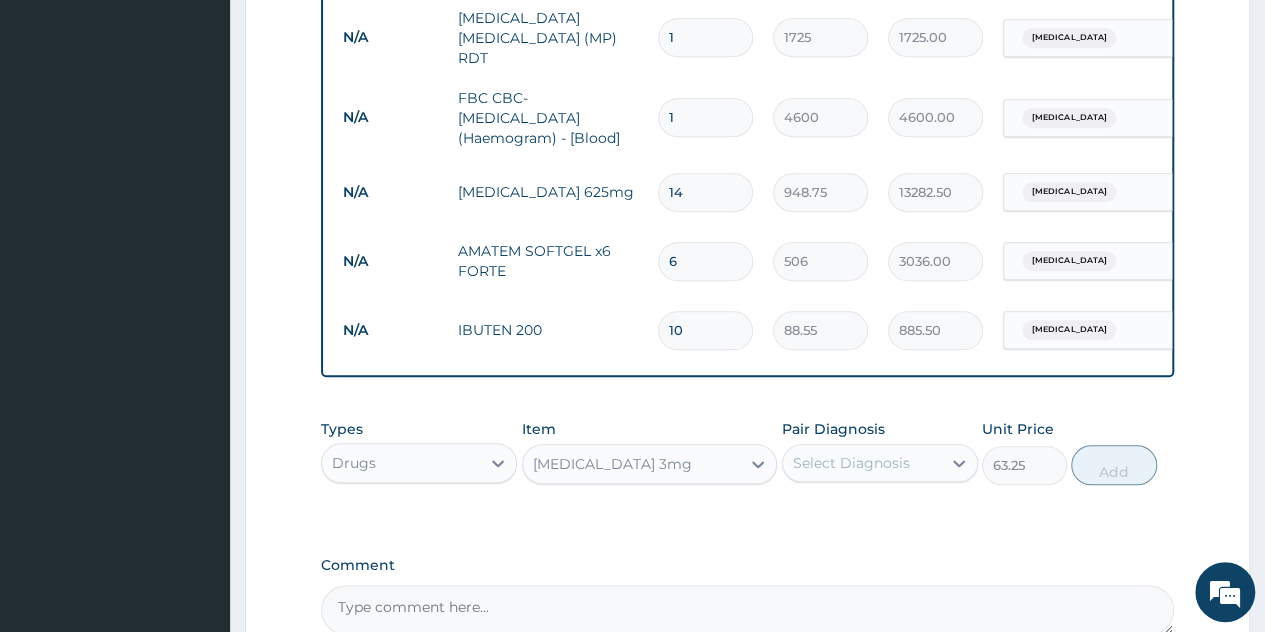 scroll, scrollTop: 1095, scrollLeft: 0, axis: vertical 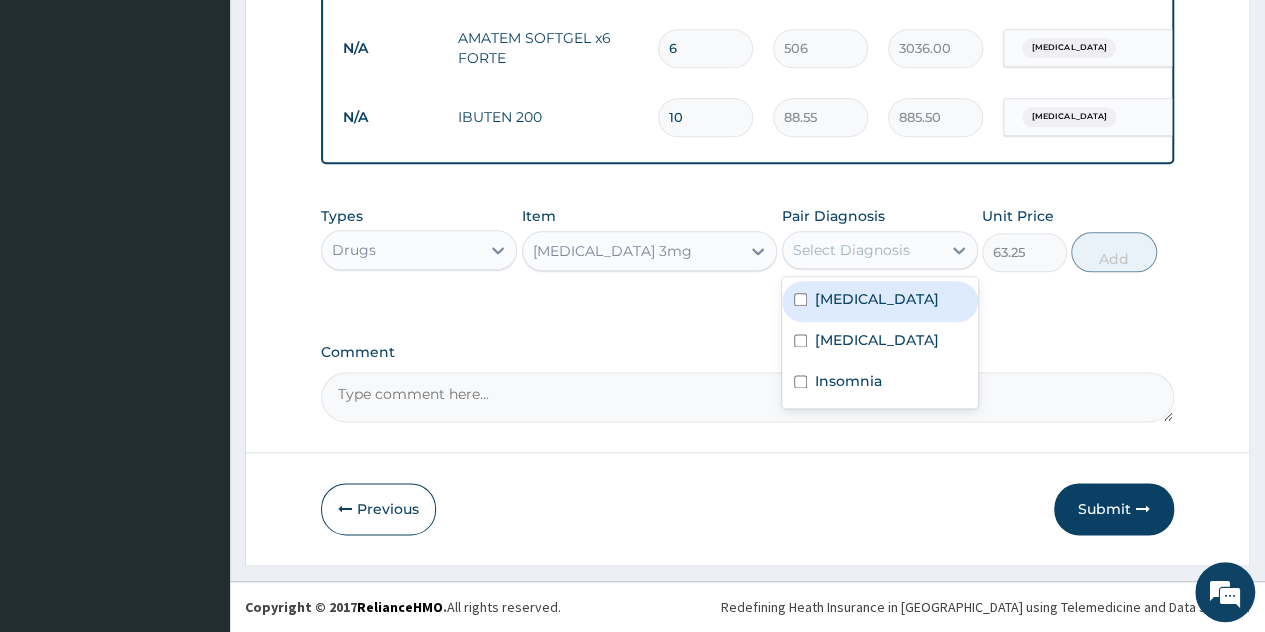 click on "Select Diagnosis" at bounding box center (862, 250) 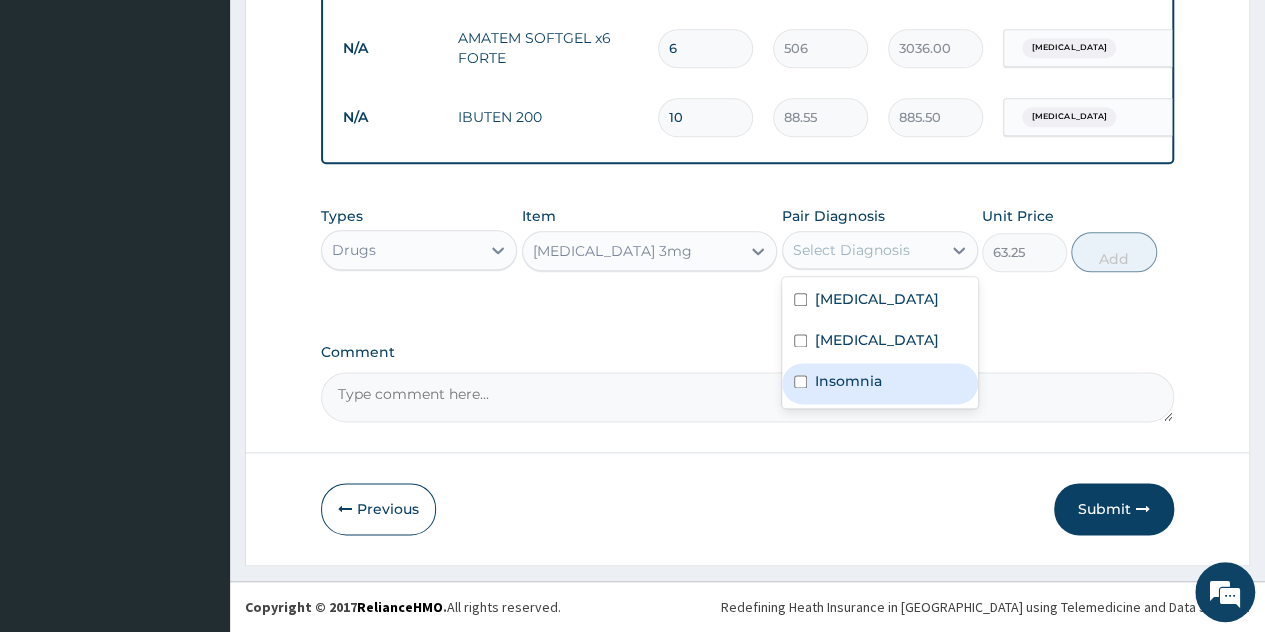 click on "Insomnia" at bounding box center [880, 383] 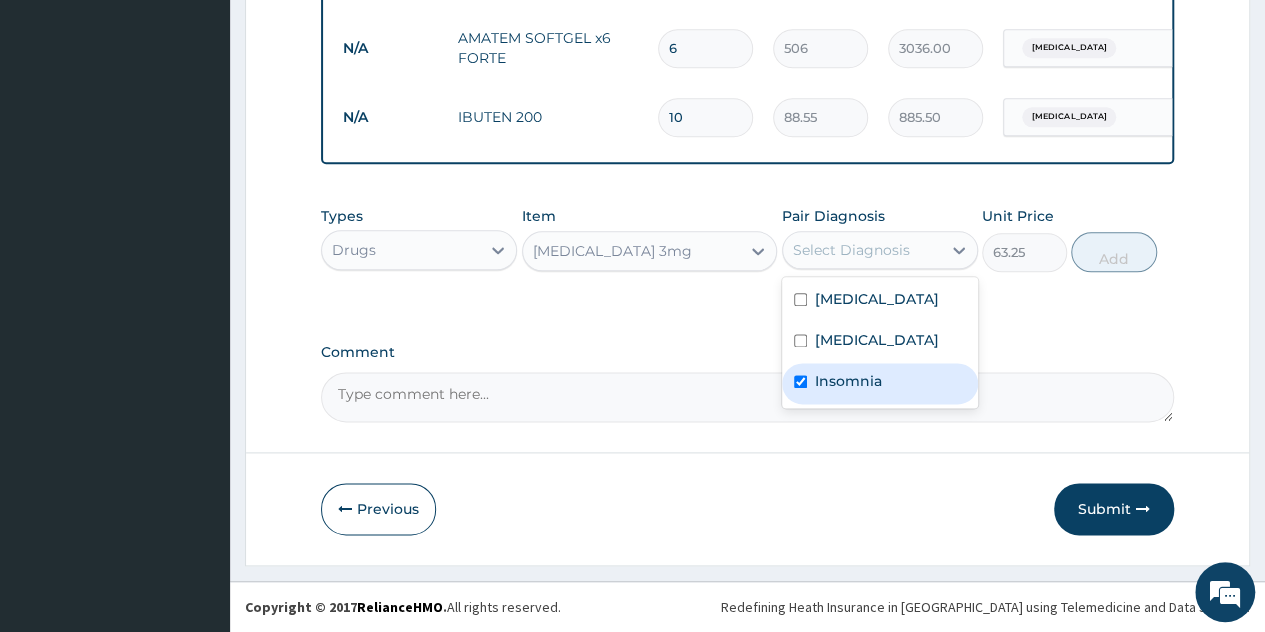 checkbox on "true" 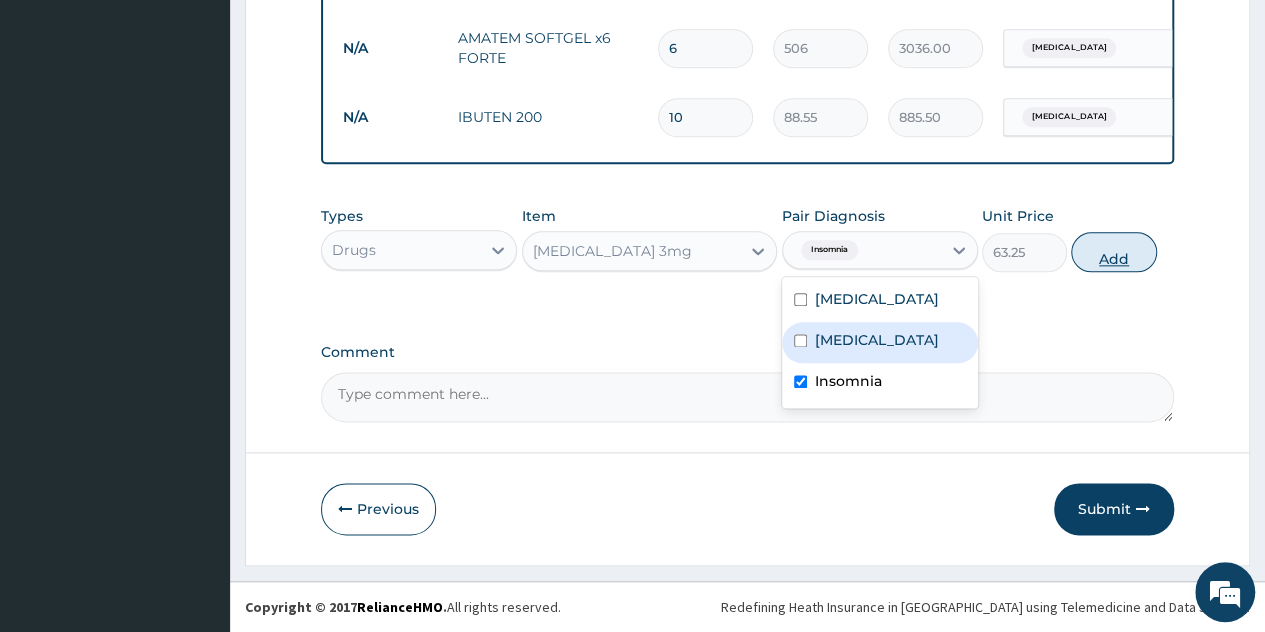 click on "Add" at bounding box center [1113, 252] 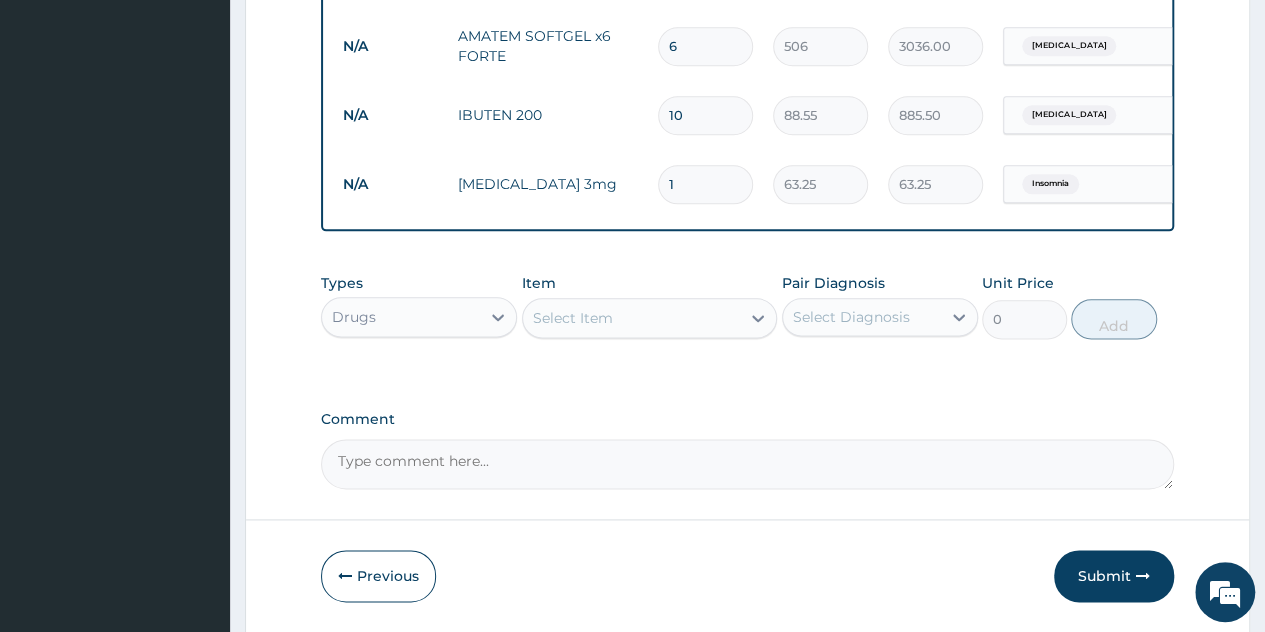 drag, startPoint x: 693, startPoint y: 173, endPoint x: 479, endPoint y: 181, distance: 214.14948 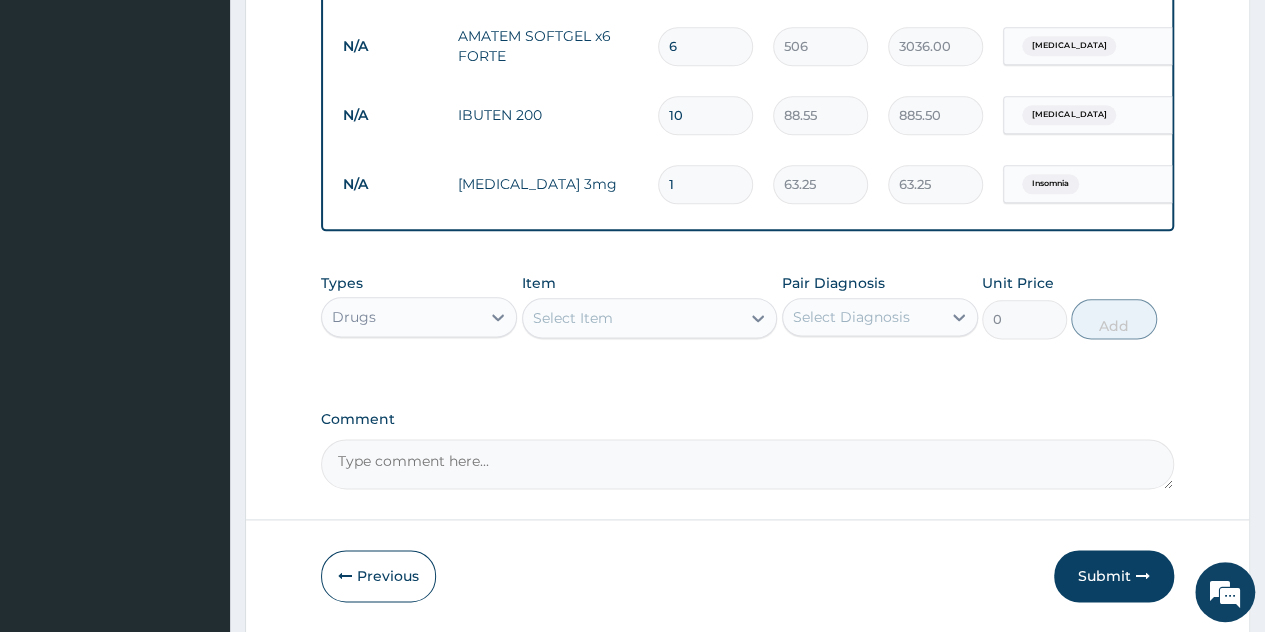 click on "N/A Lexotan 3mg 1 63.25 63.25 Insomnia Delete" at bounding box center [823, 184] 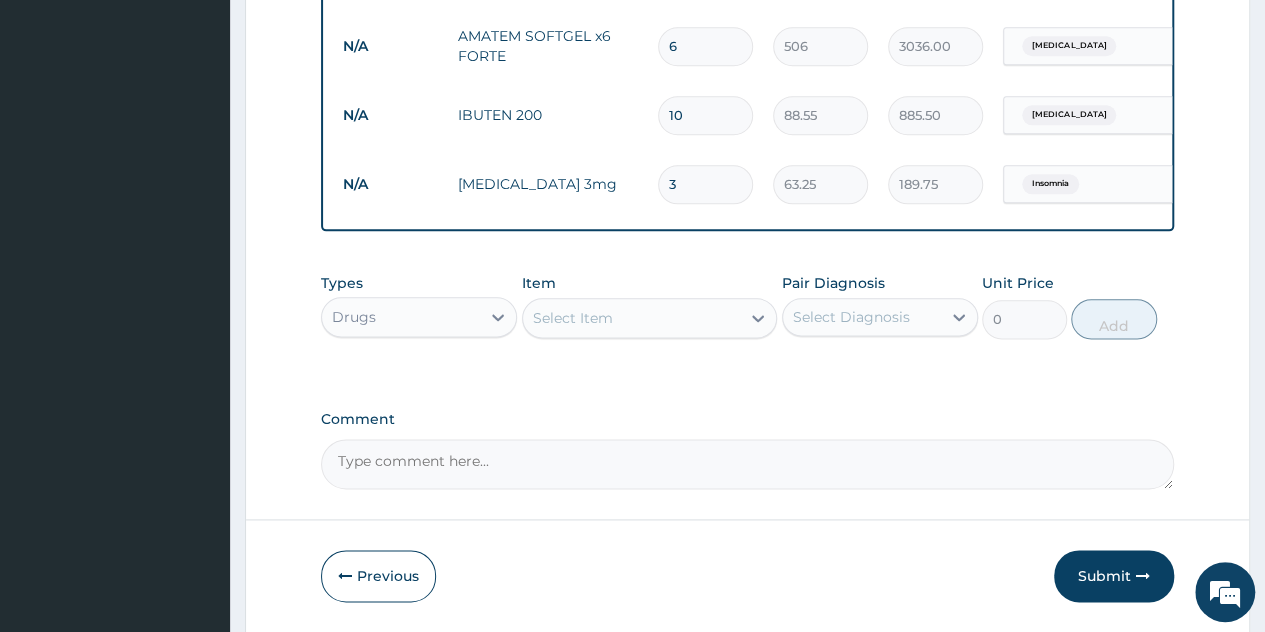 type on "3" 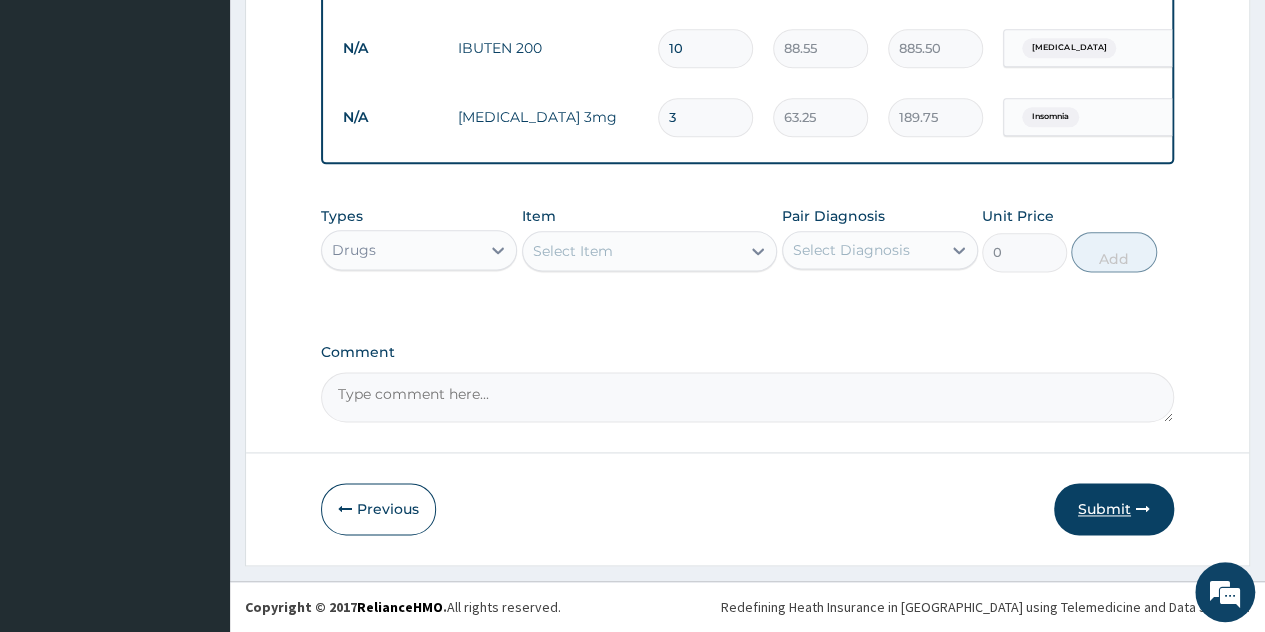 click on "Submit" at bounding box center (1114, 509) 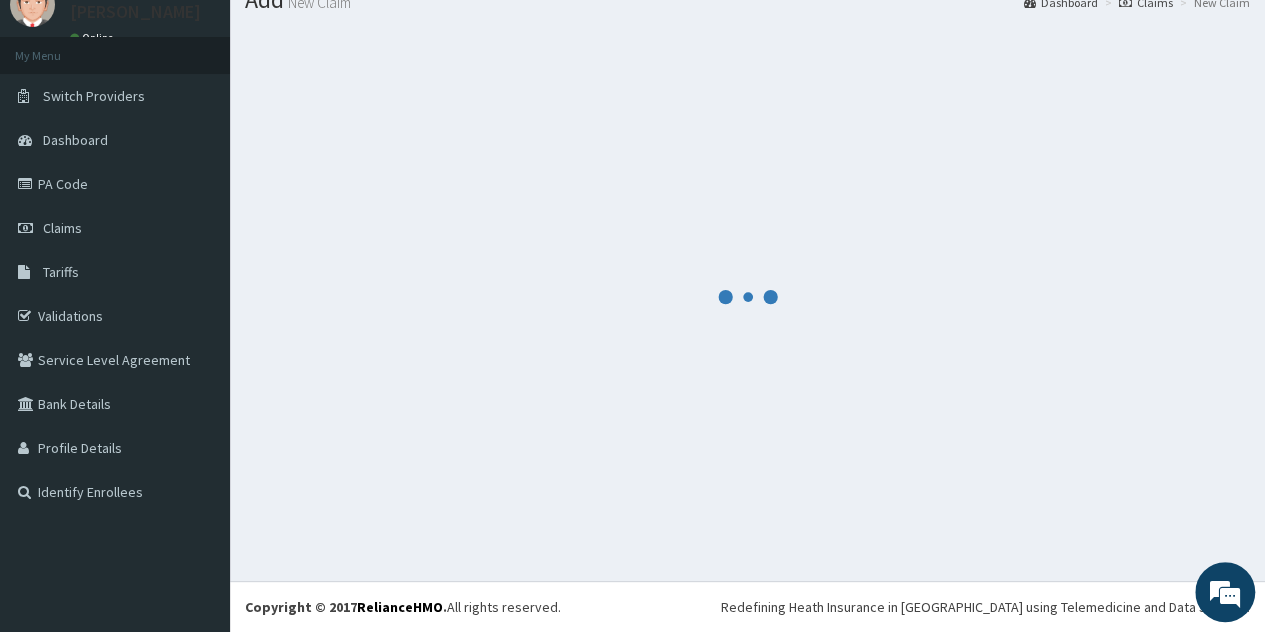 scroll, scrollTop: 77, scrollLeft: 0, axis: vertical 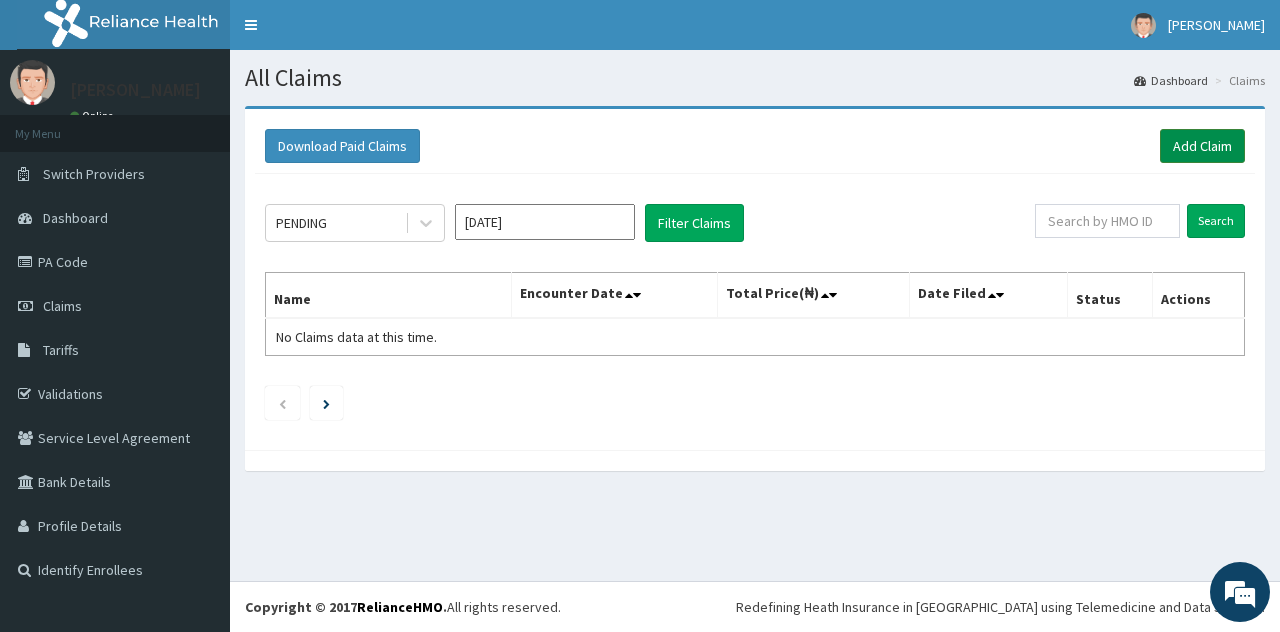 click on "Add Claim" at bounding box center (1202, 146) 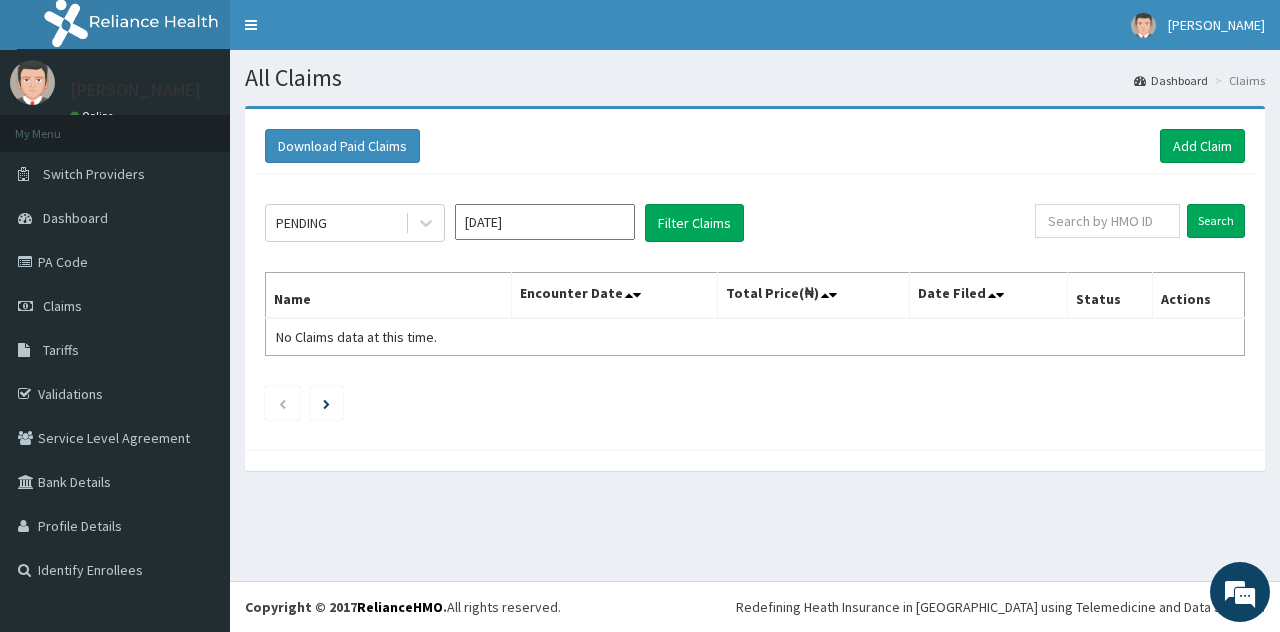 scroll, scrollTop: 0, scrollLeft: 0, axis: both 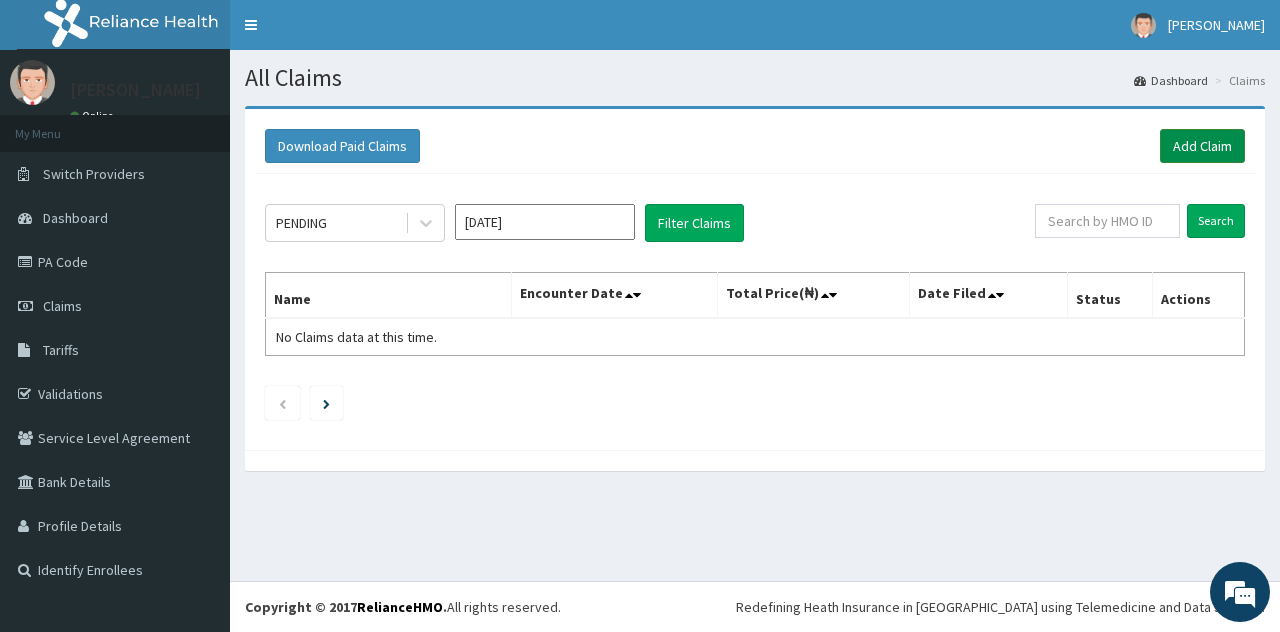 click on "Add Claim" at bounding box center (1202, 146) 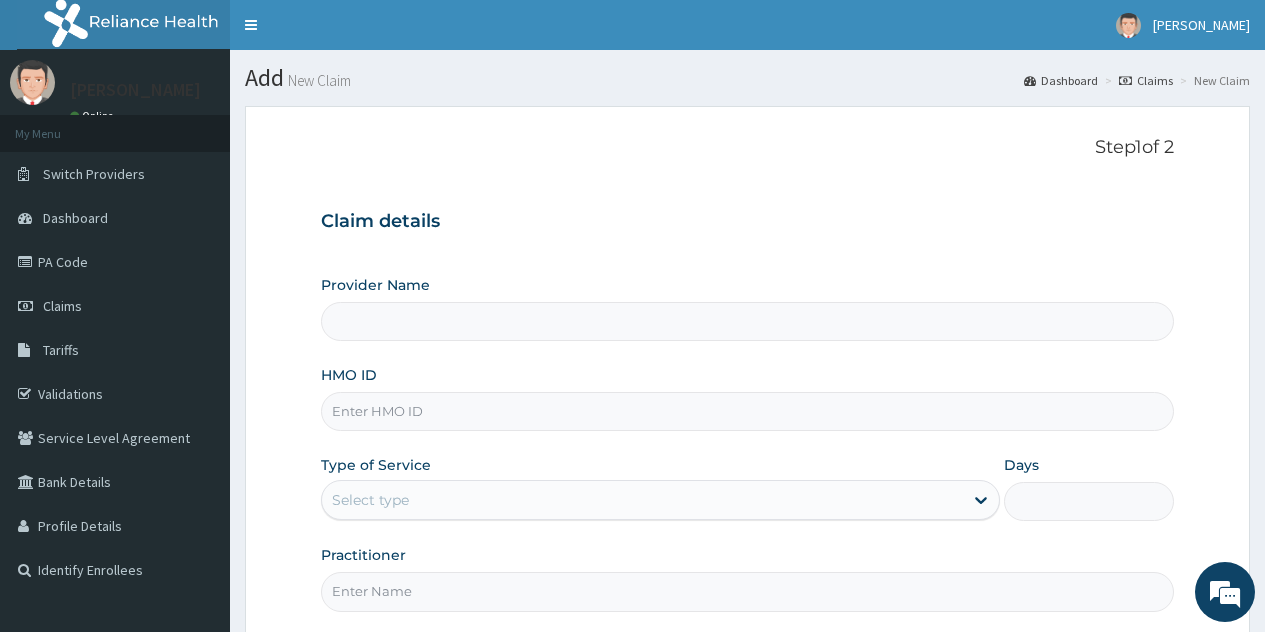 type on "County Hospital Ltd" 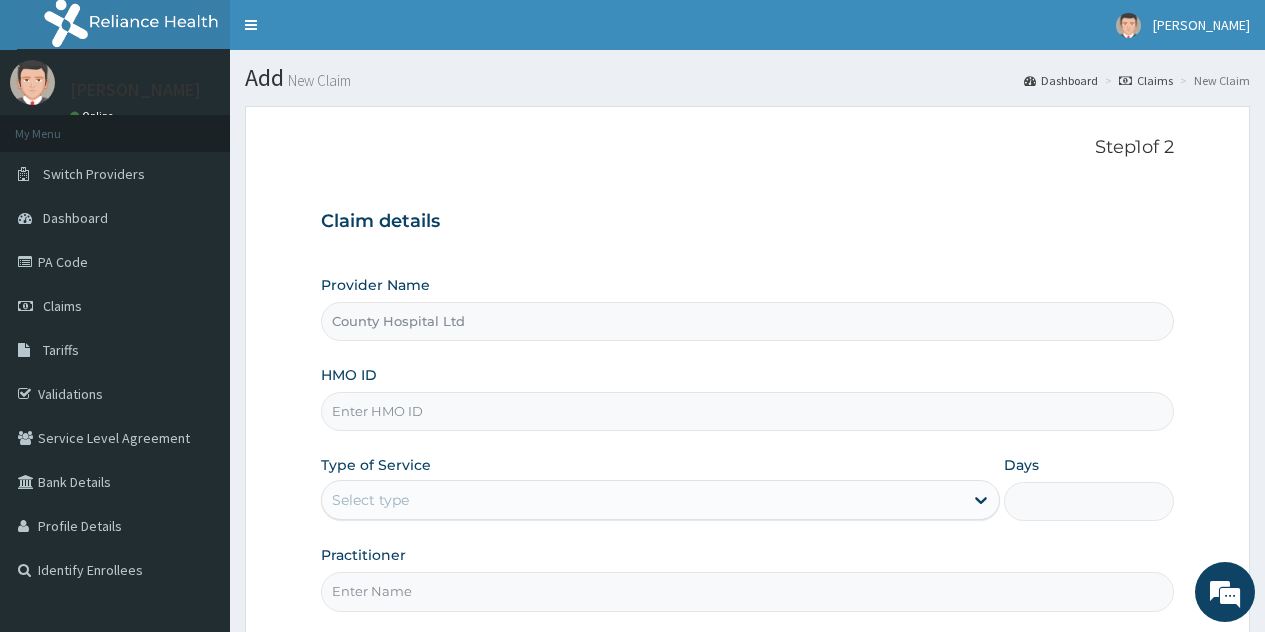scroll, scrollTop: 0, scrollLeft: 0, axis: both 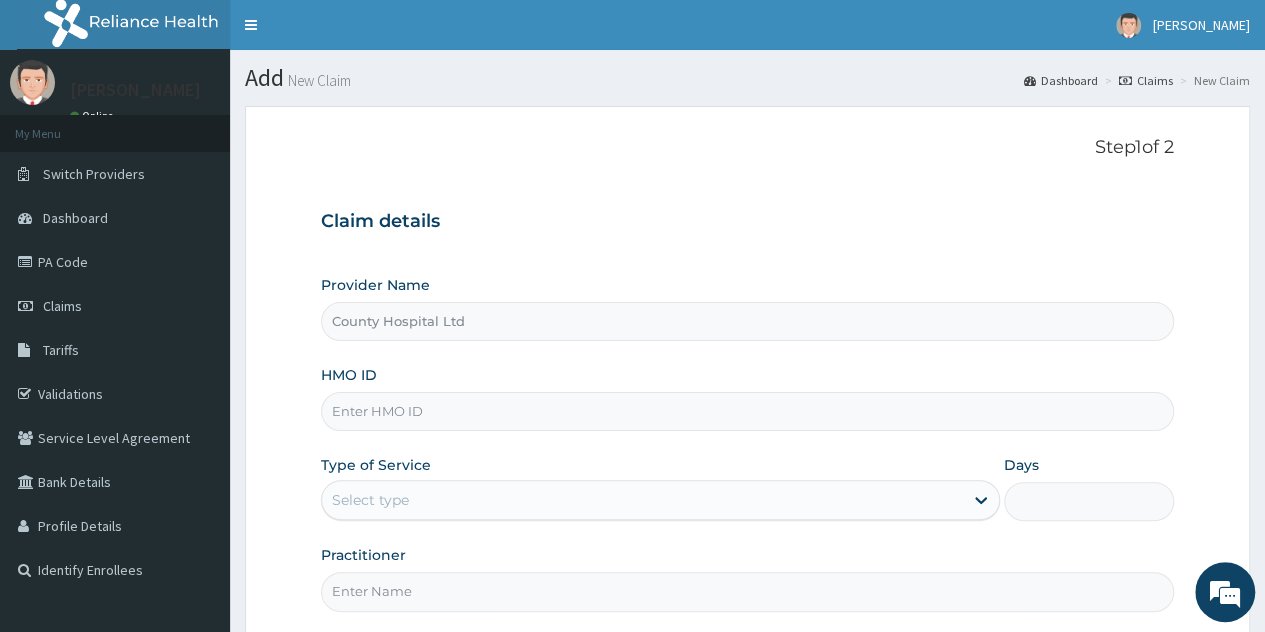 click on "HMO ID" at bounding box center [747, 411] 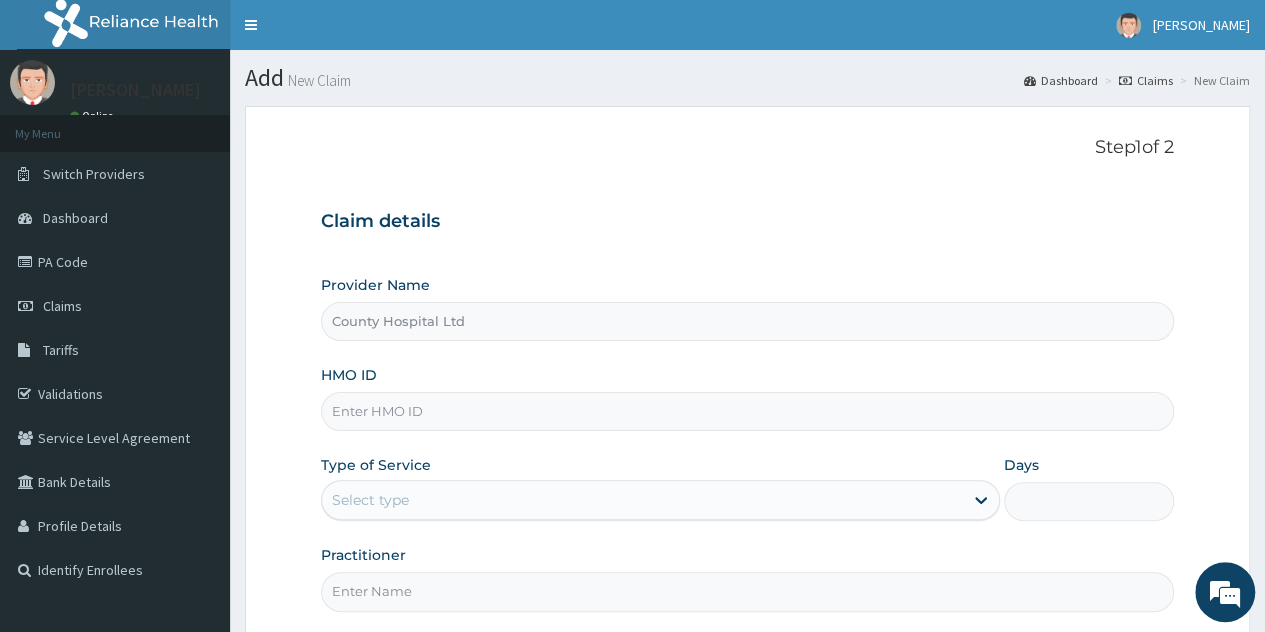 scroll, scrollTop: 0, scrollLeft: 0, axis: both 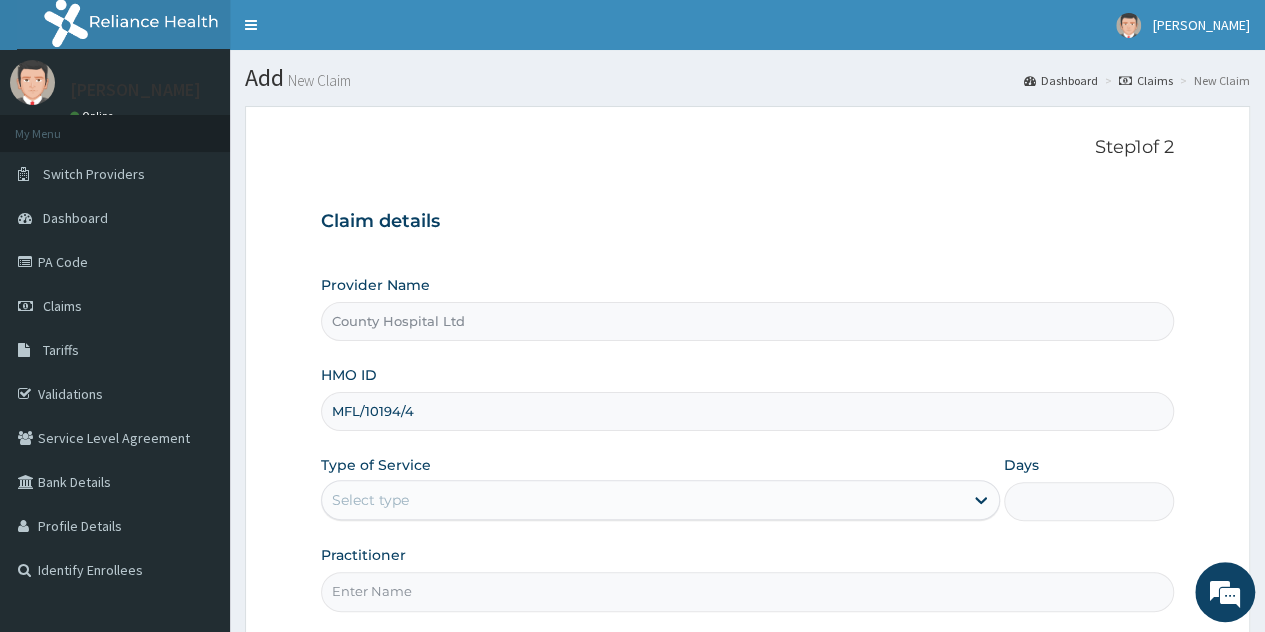 type on "MFL/10194/4" 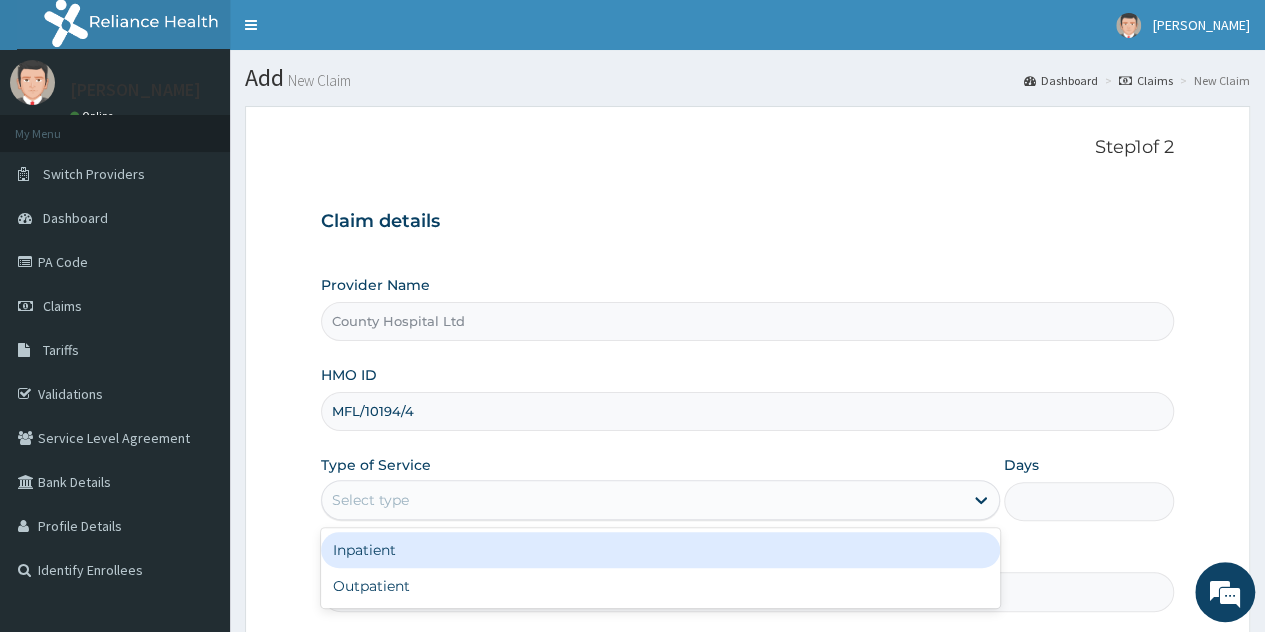 drag, startPoint x: 459, startPoint y: 502, endPoint x: 427, endPoint y: 584, distance: 88.02273 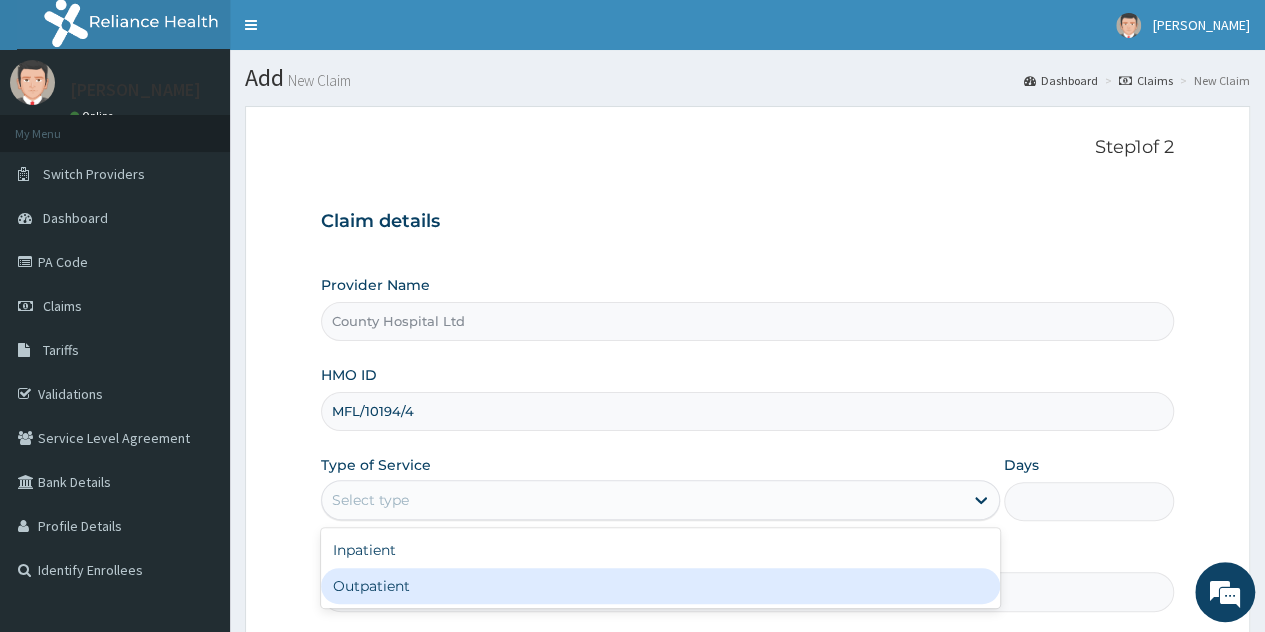 click on "Outpatient" at bounding box center [660, 586] 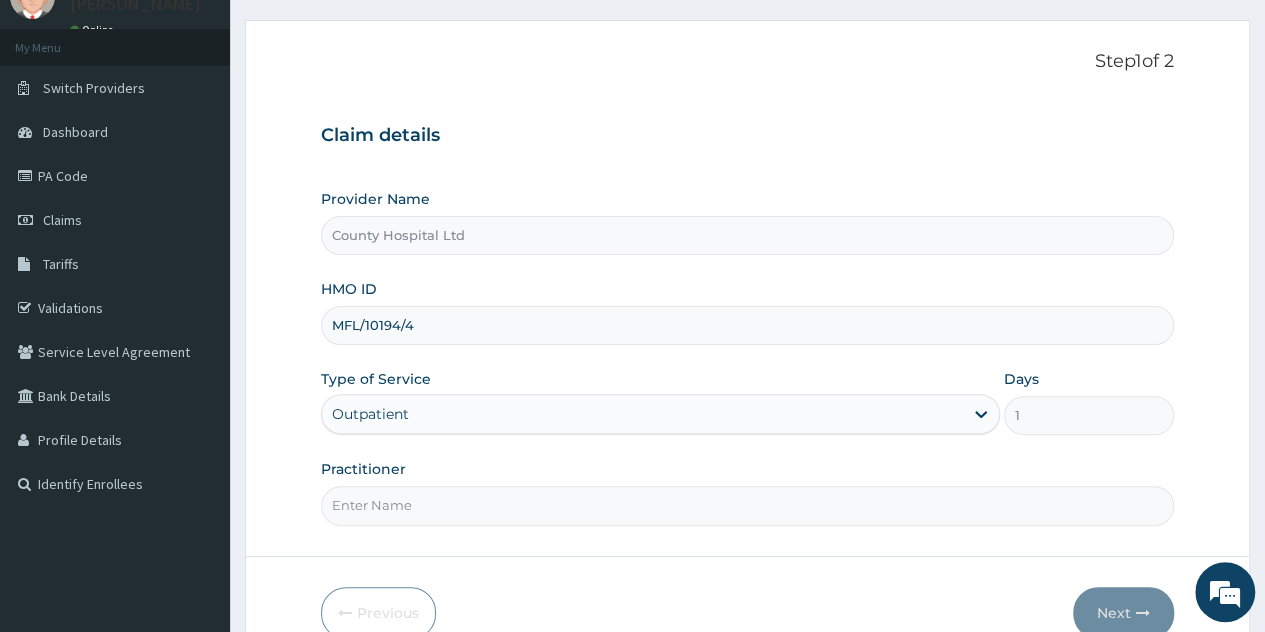 scroll, scrollTop: 188, scrollLeft: 0, axis: vertical 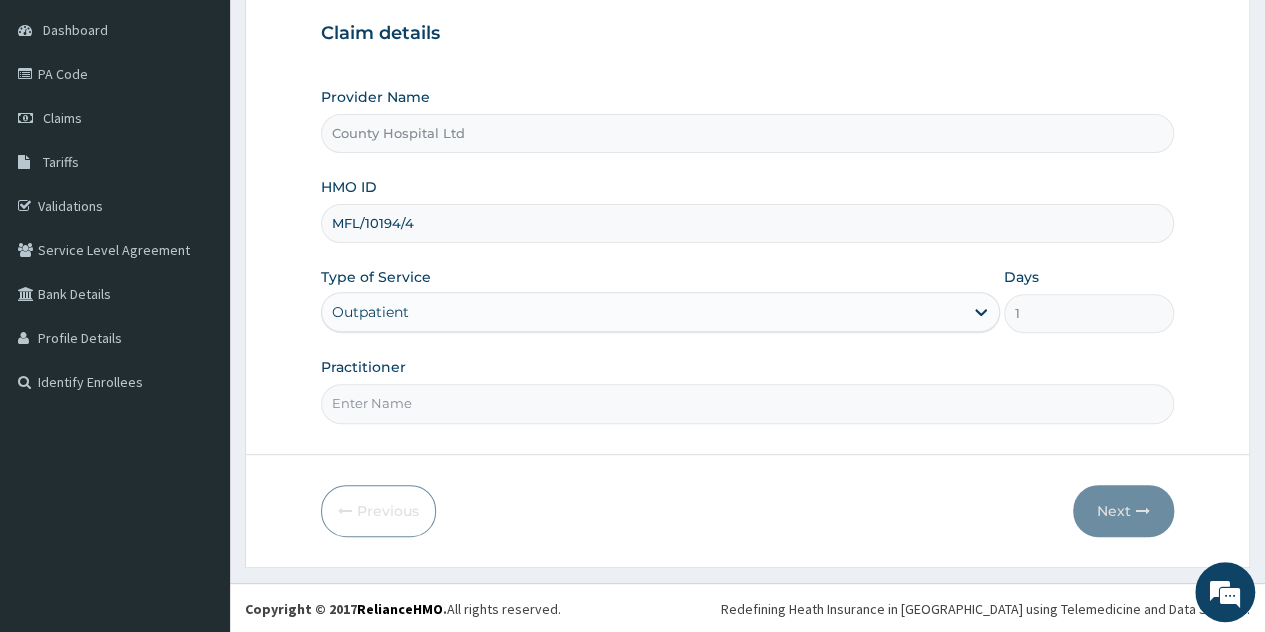 click on "Practitioner" at bounding box center (747, 403) 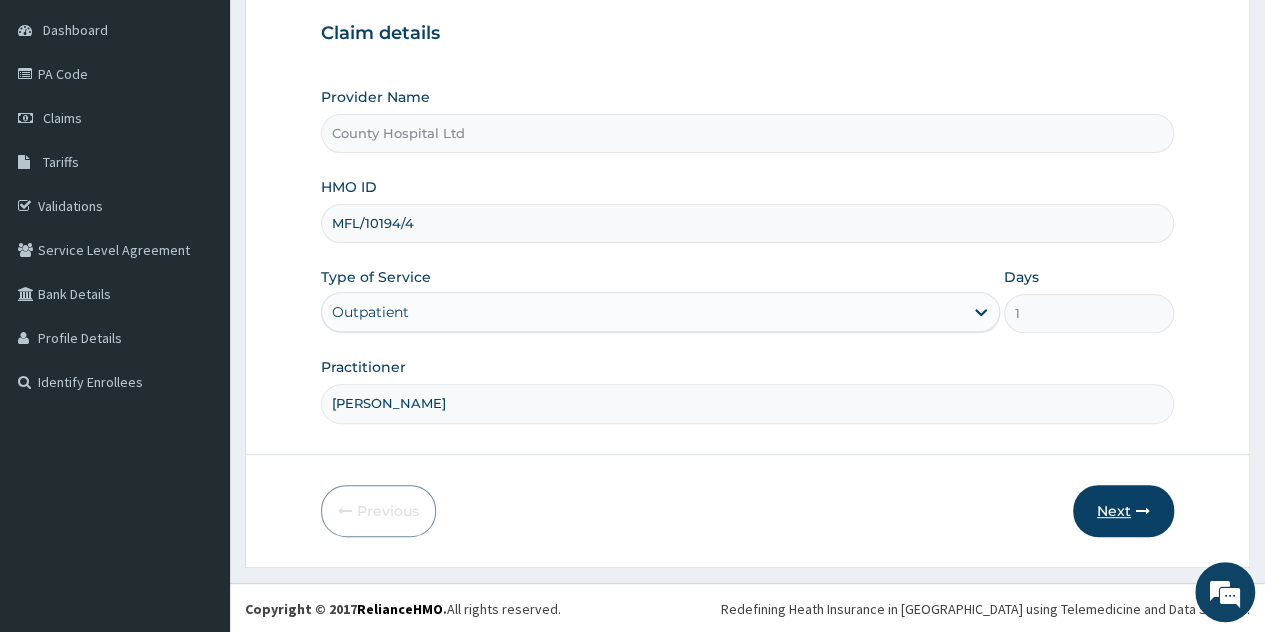 click on "Next" at bounding box center [1123, 511] 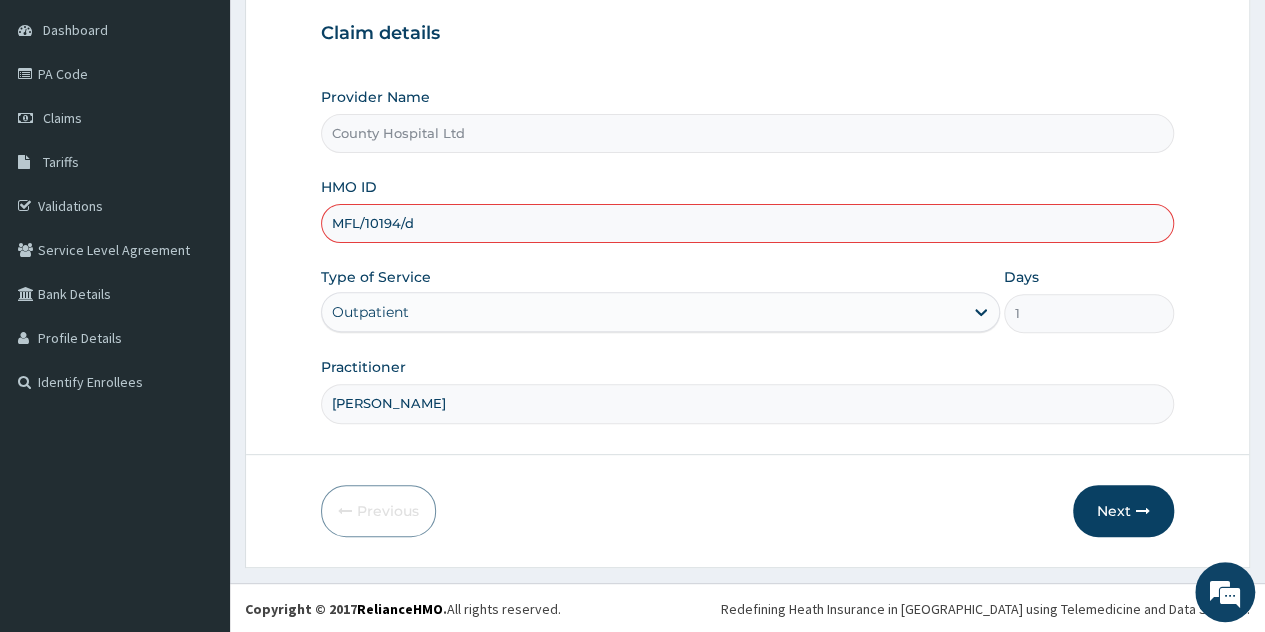 type on "MFL/10194/d" 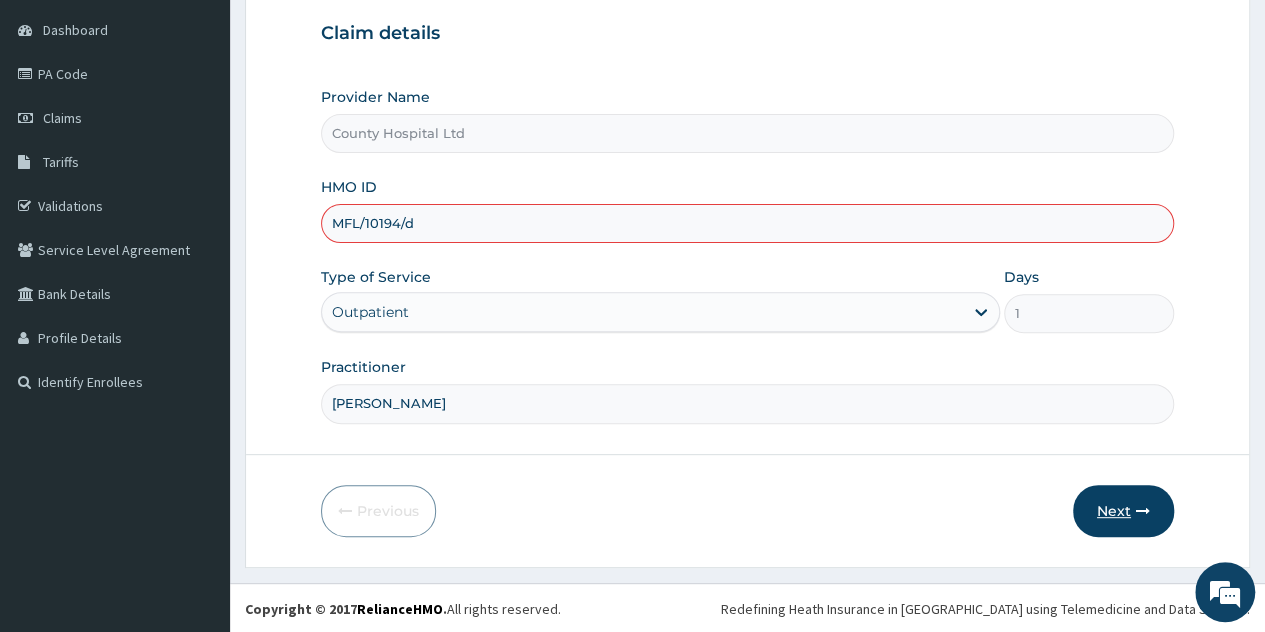 click at bounding box center (1143, 511) 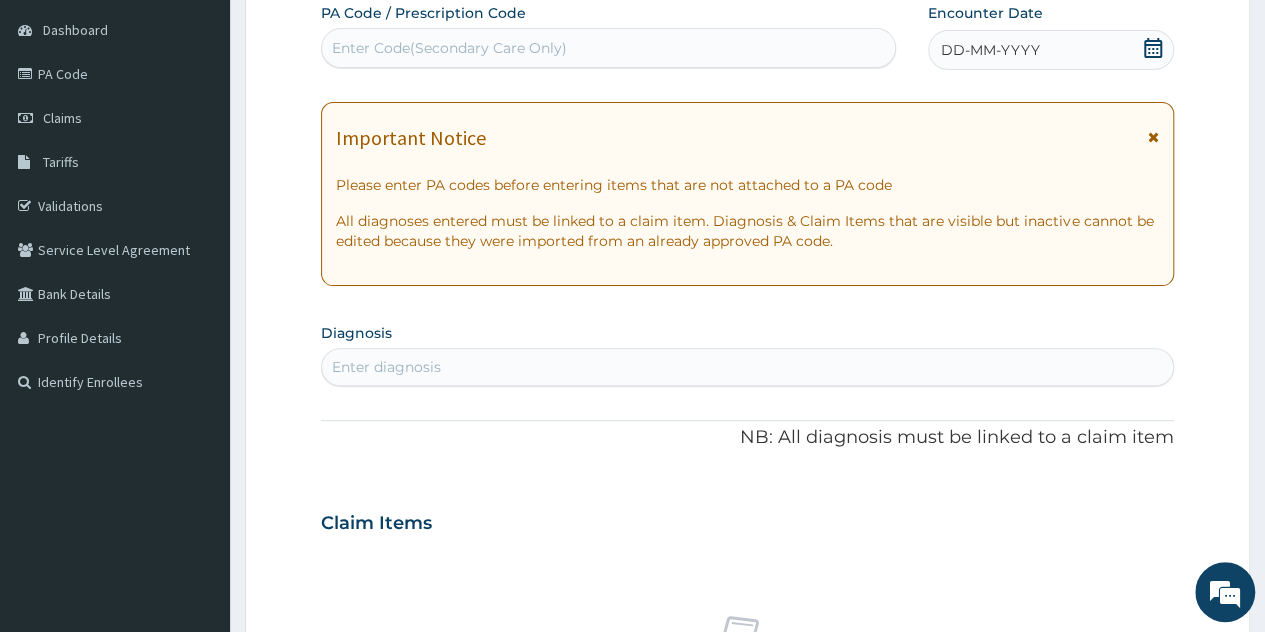 click on "DD-MM-YYYY" at bounding box center [1051, 50] 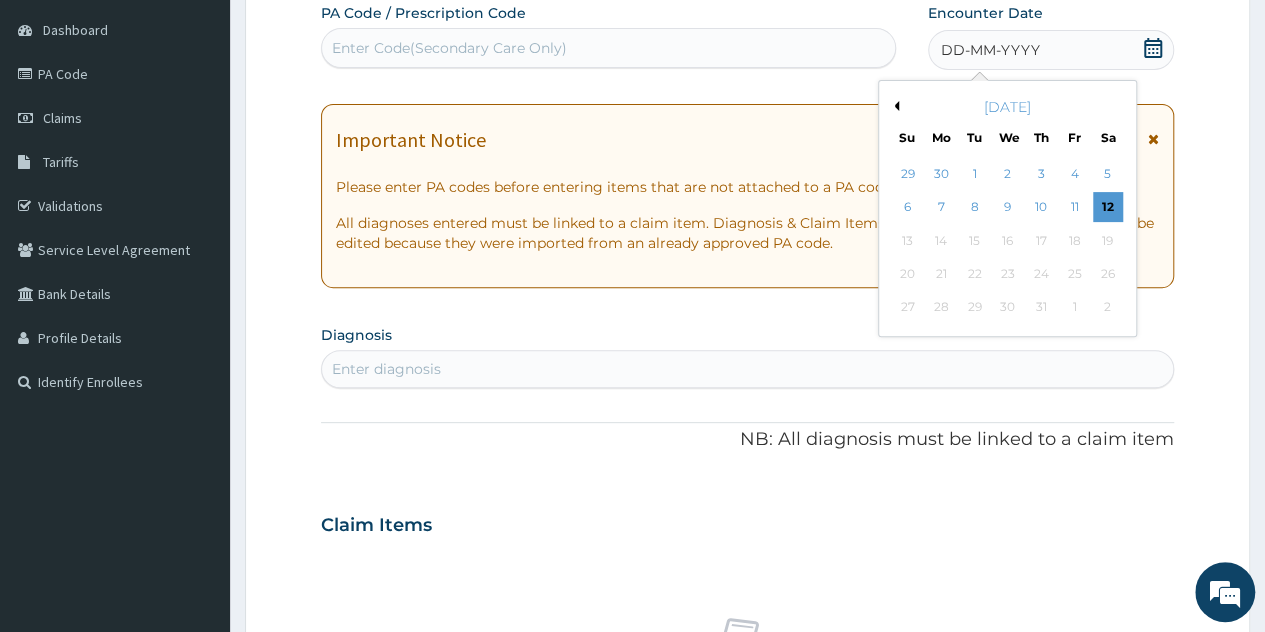click on "Previous Month" at bounding box center (894, 106) 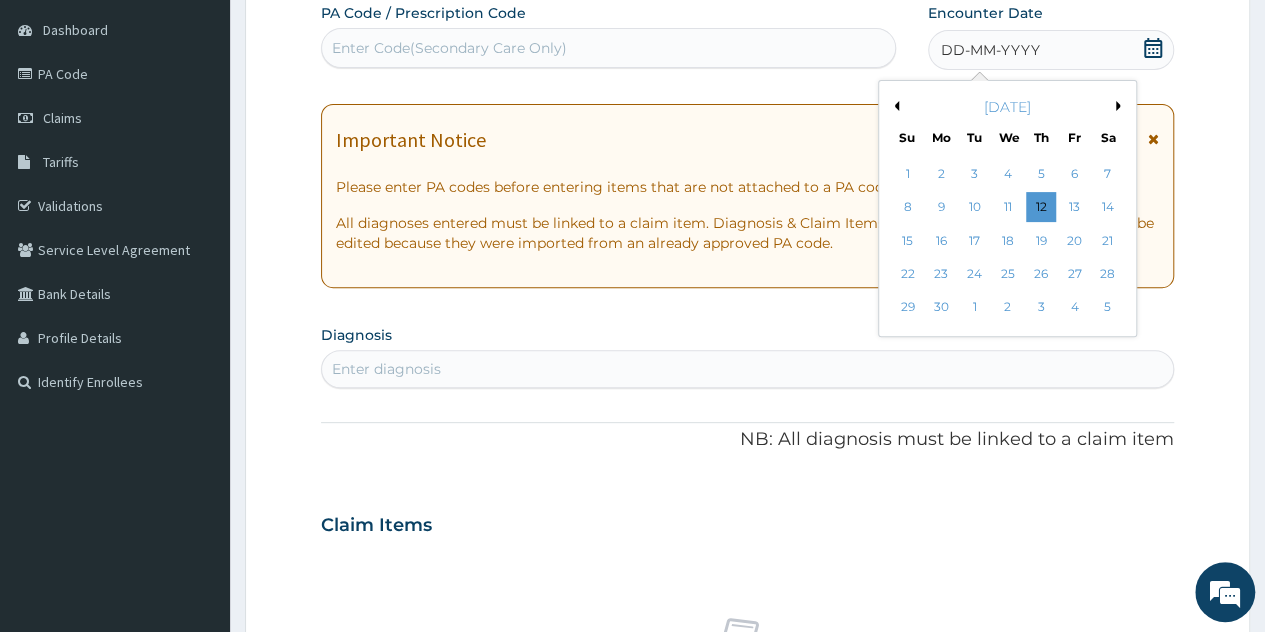 click on "Previous Month" at bounding box center [894, 106] 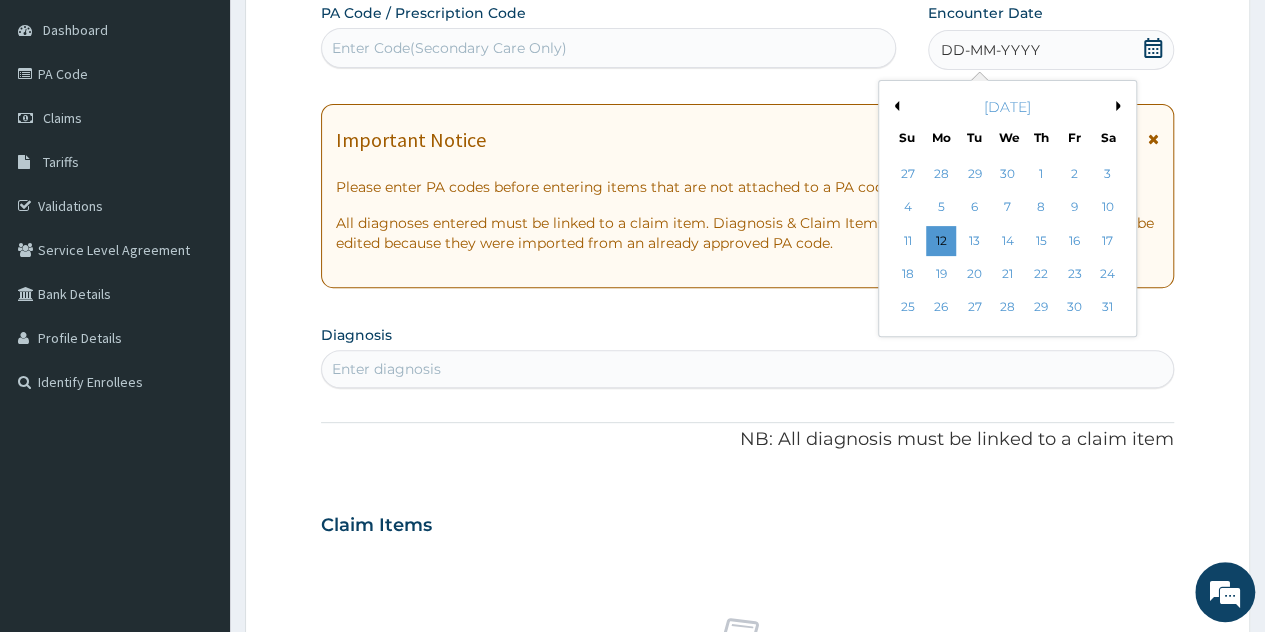 click on "Previous Month" at bounding box center (894, 106) 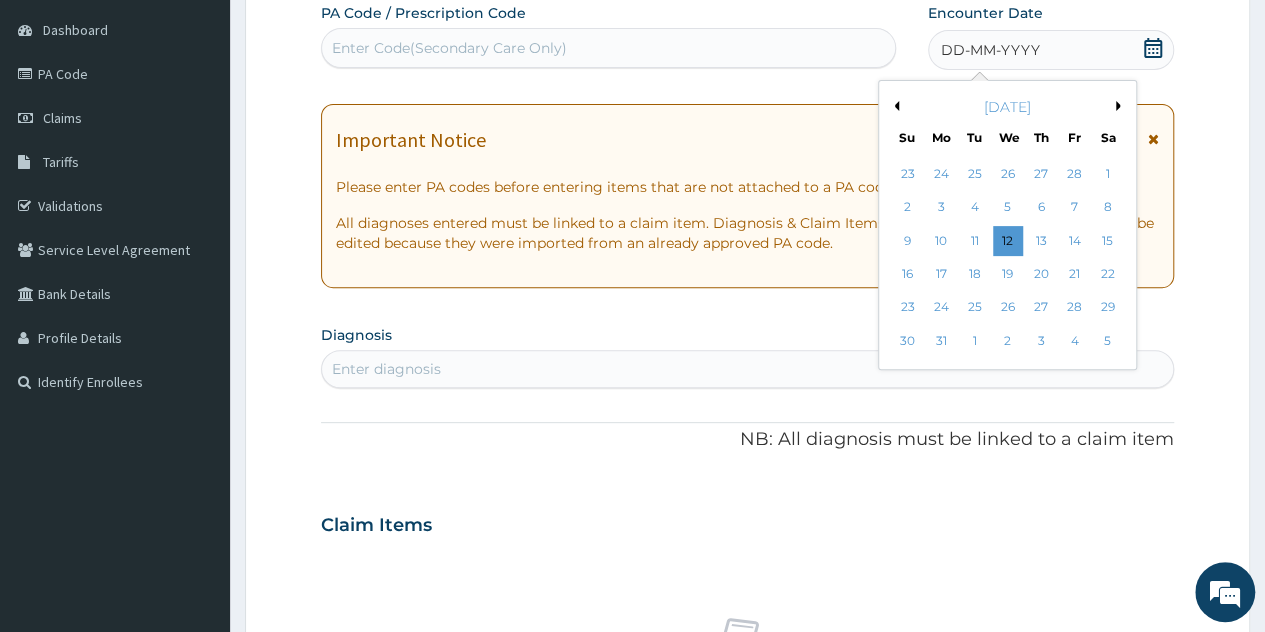 click on "Previous Month" at bounding box center [894, 106] 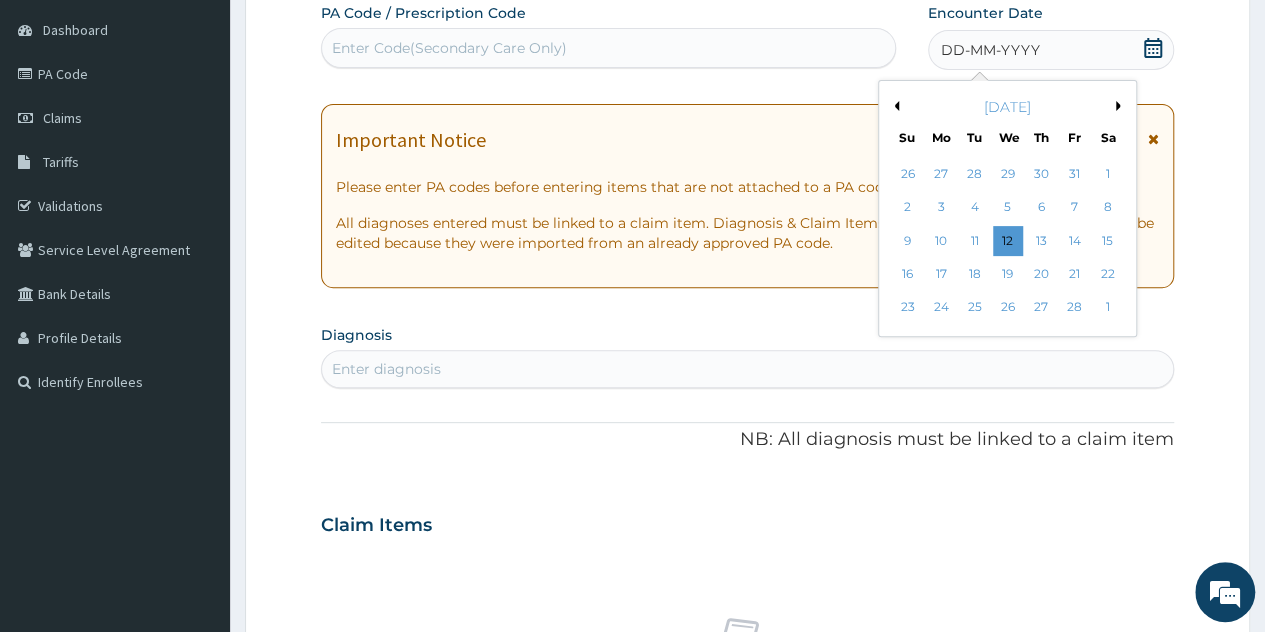 click on "Previous Month" at bounding box center (894, 106) 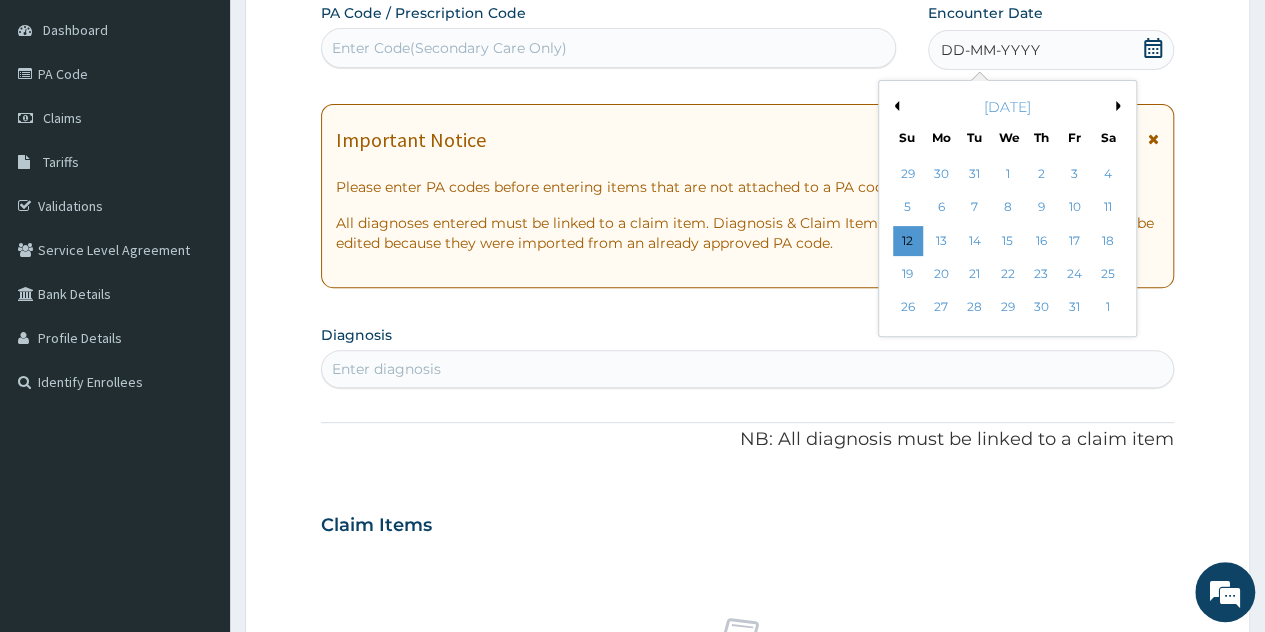 click on "Next Month" at bounding box center (1121, 106) 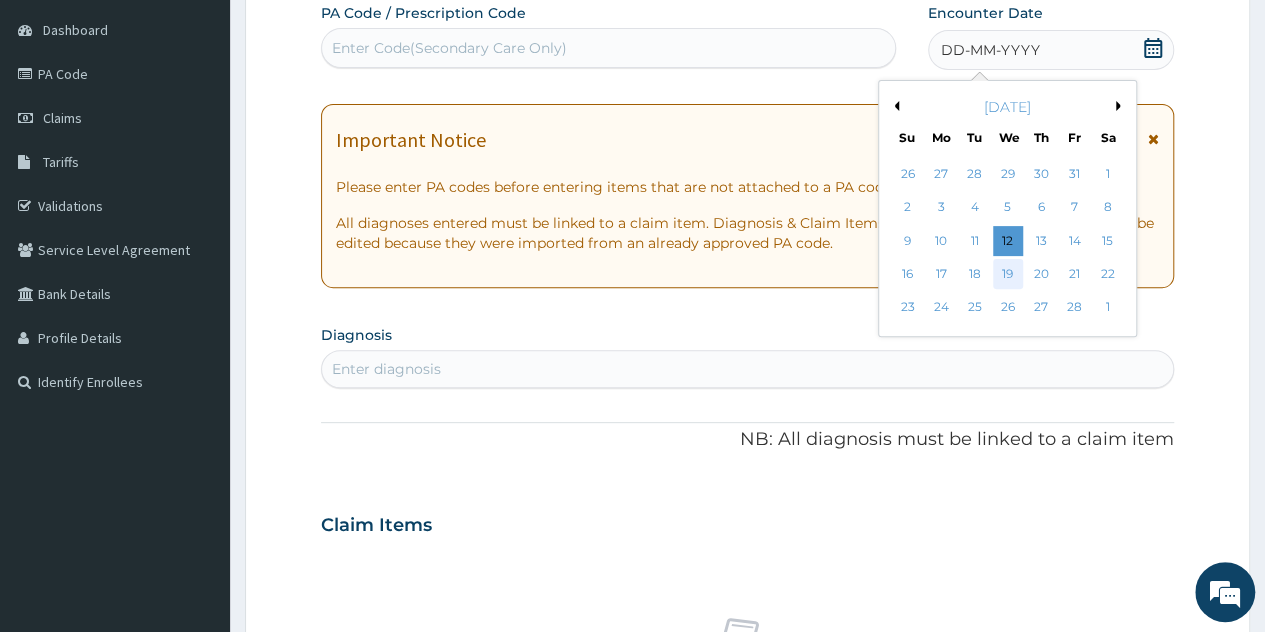 click on "19" at bounding box center [1007, 274] 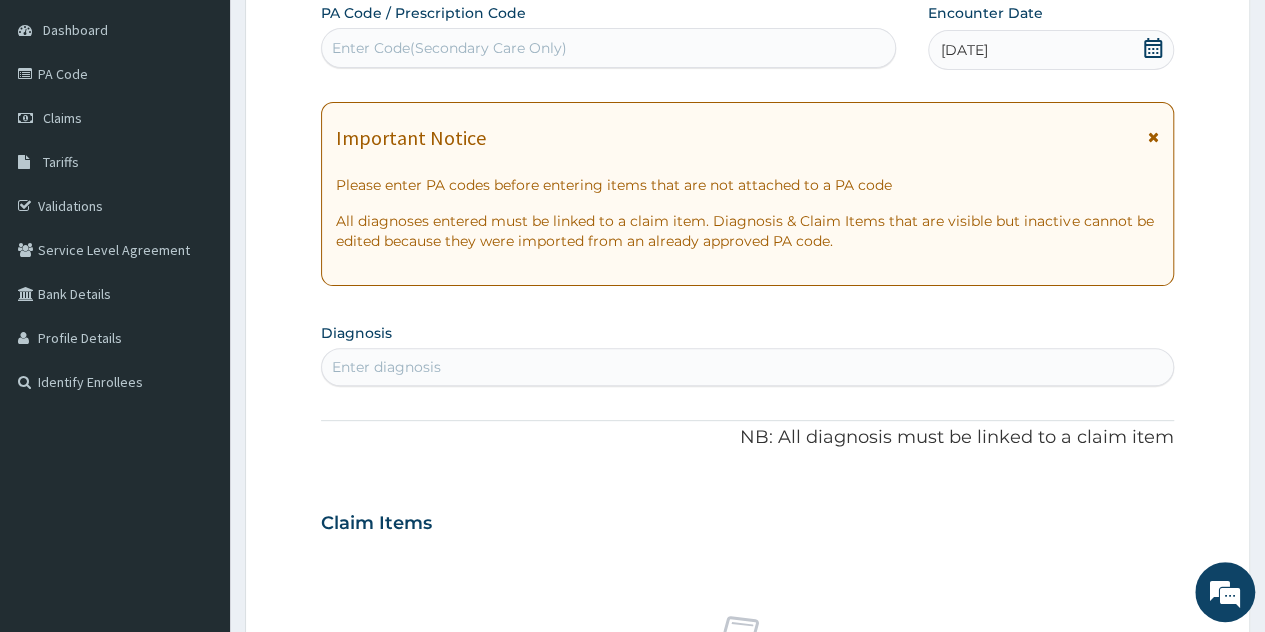 click on "Enter diagnosis" at bounding box center (747, 367) 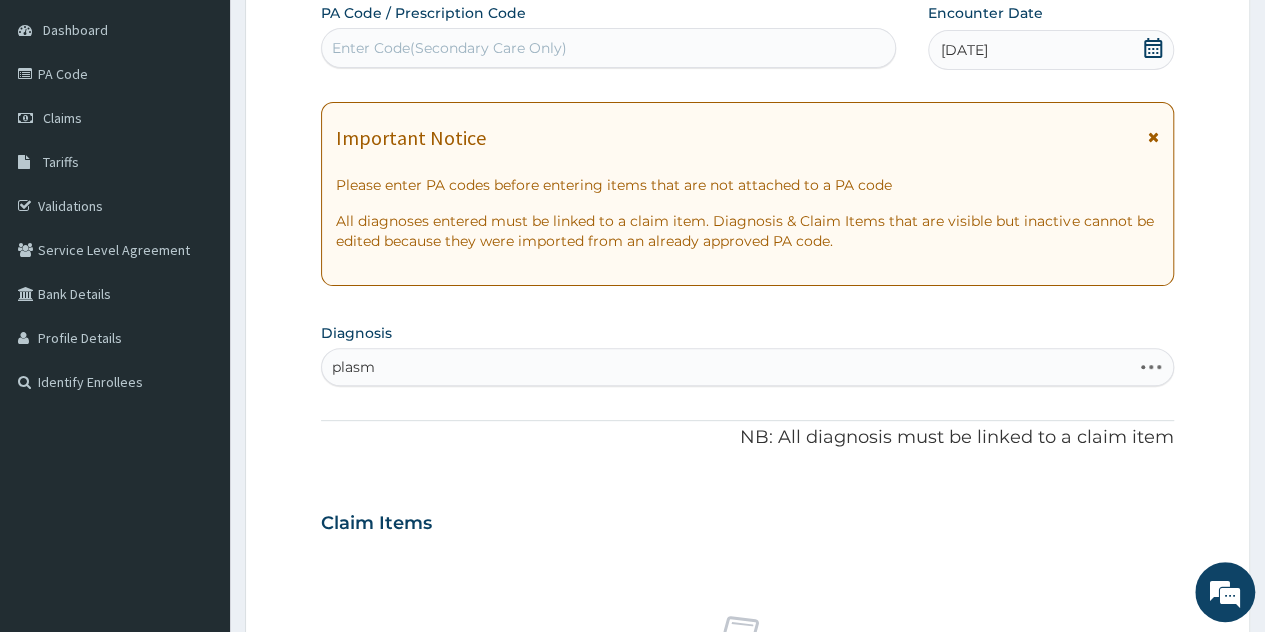 type on "plasmo" 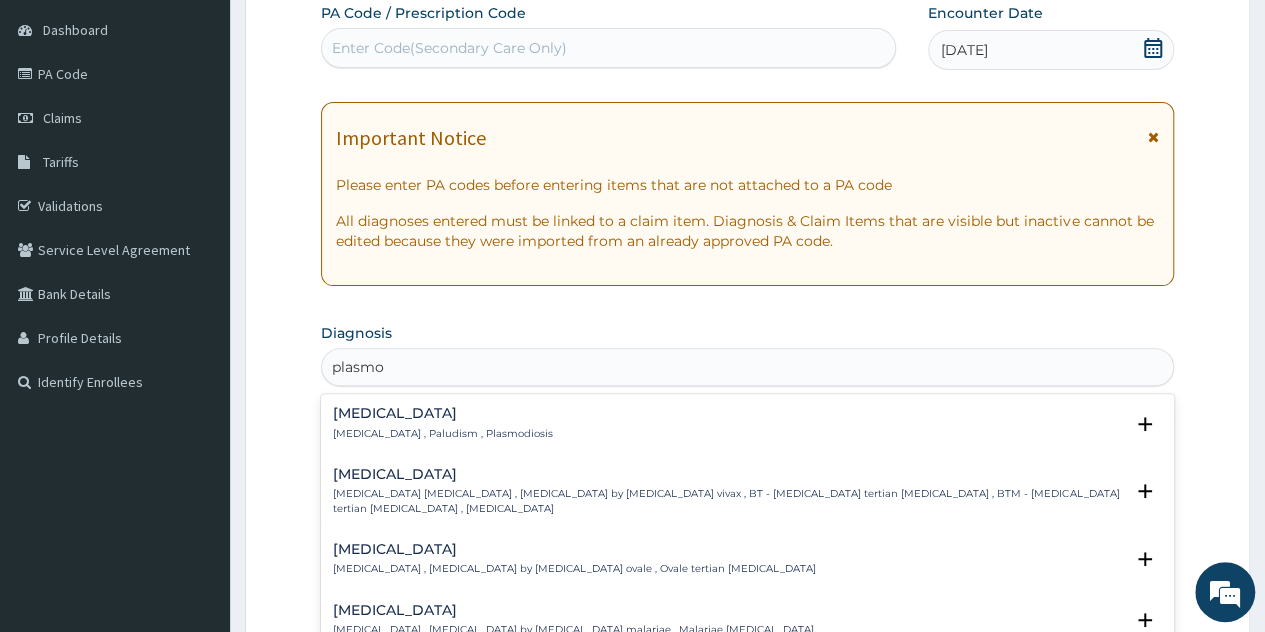 click on "Malaria" at bounding box center (443, 413) 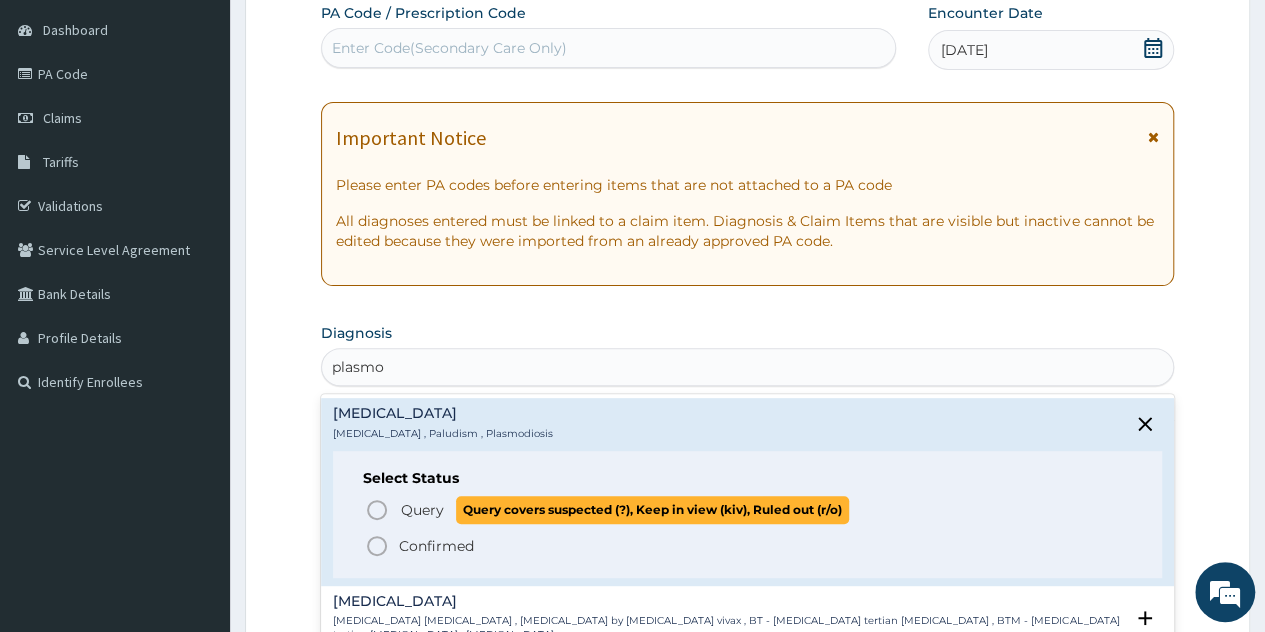 click on "Query" at bounding box center (422, 510) 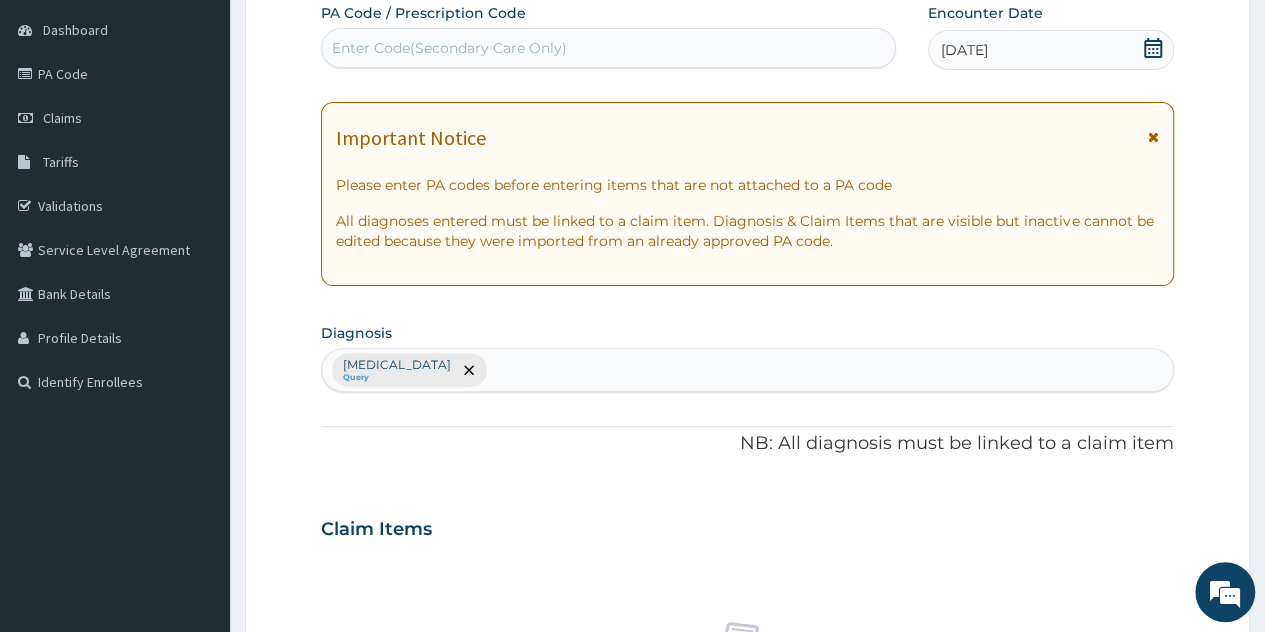 type on "s" 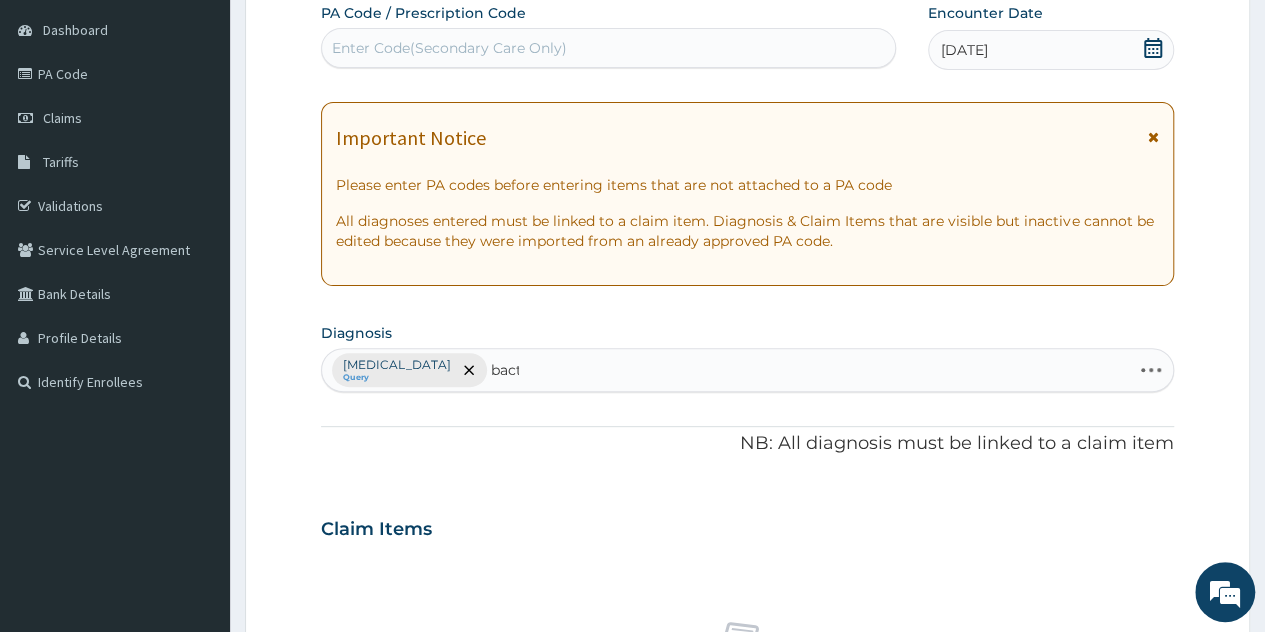 type on "bacter" 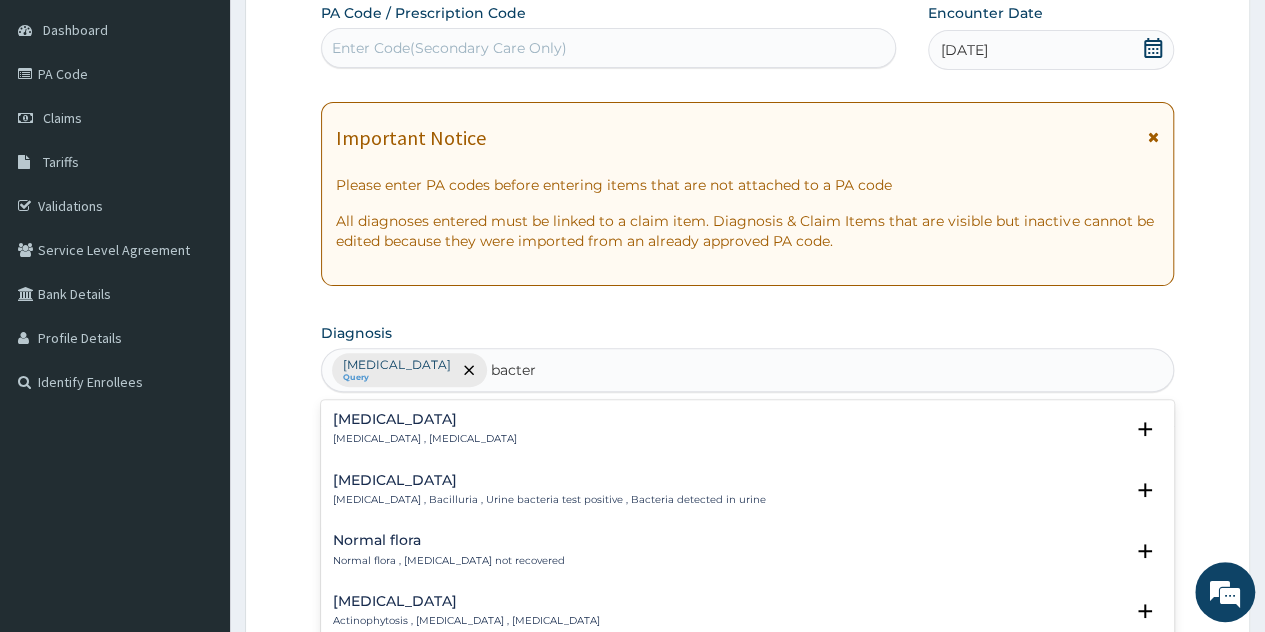 click on "Bacteremia , Bacteraemia" at bounding box center [425, 439] 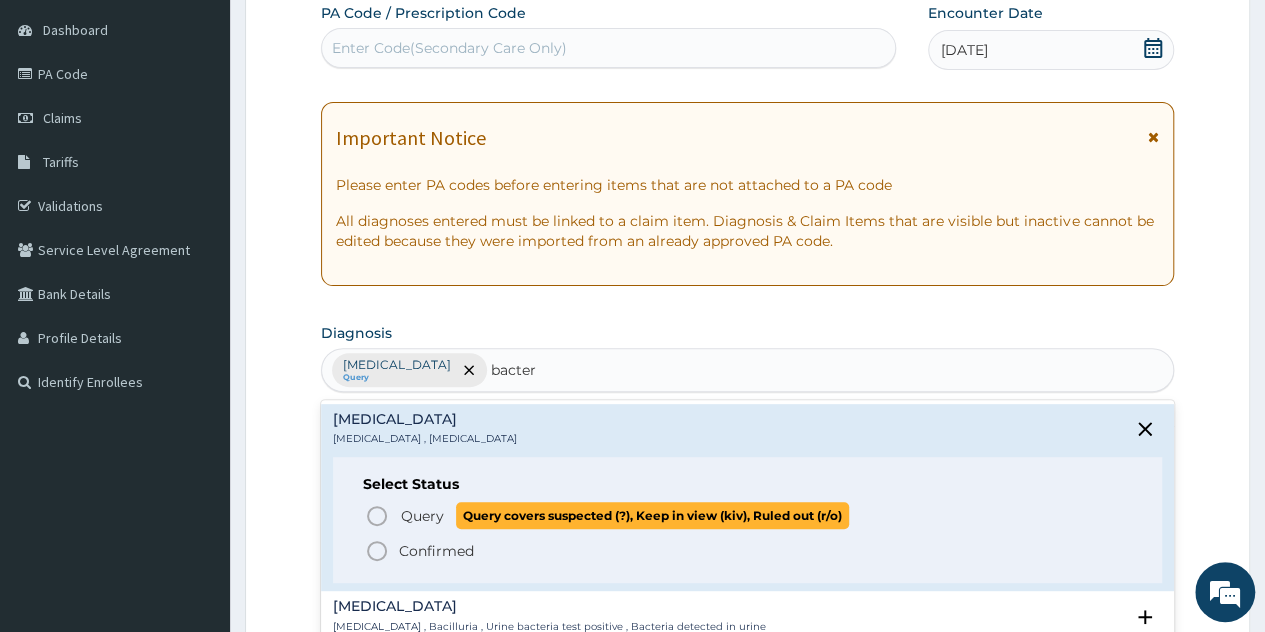 click on "Query" at bounding box center (422, 516) 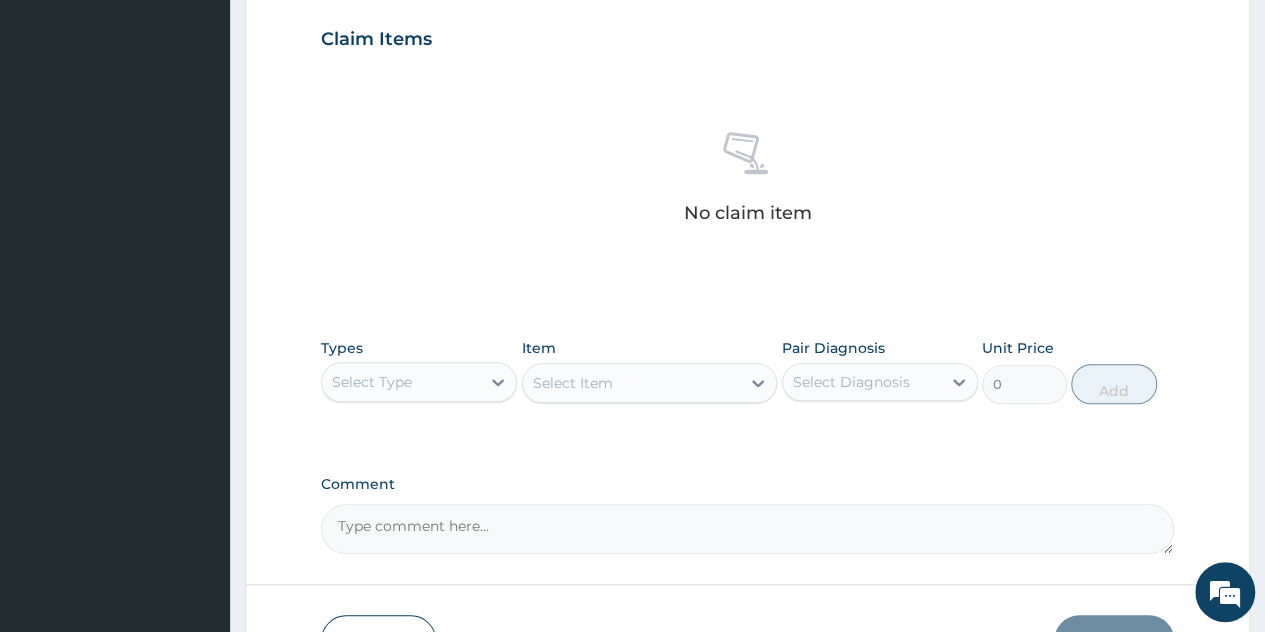 scroll, scrollTop: 688, scrollLeft: 0, axis: vertical 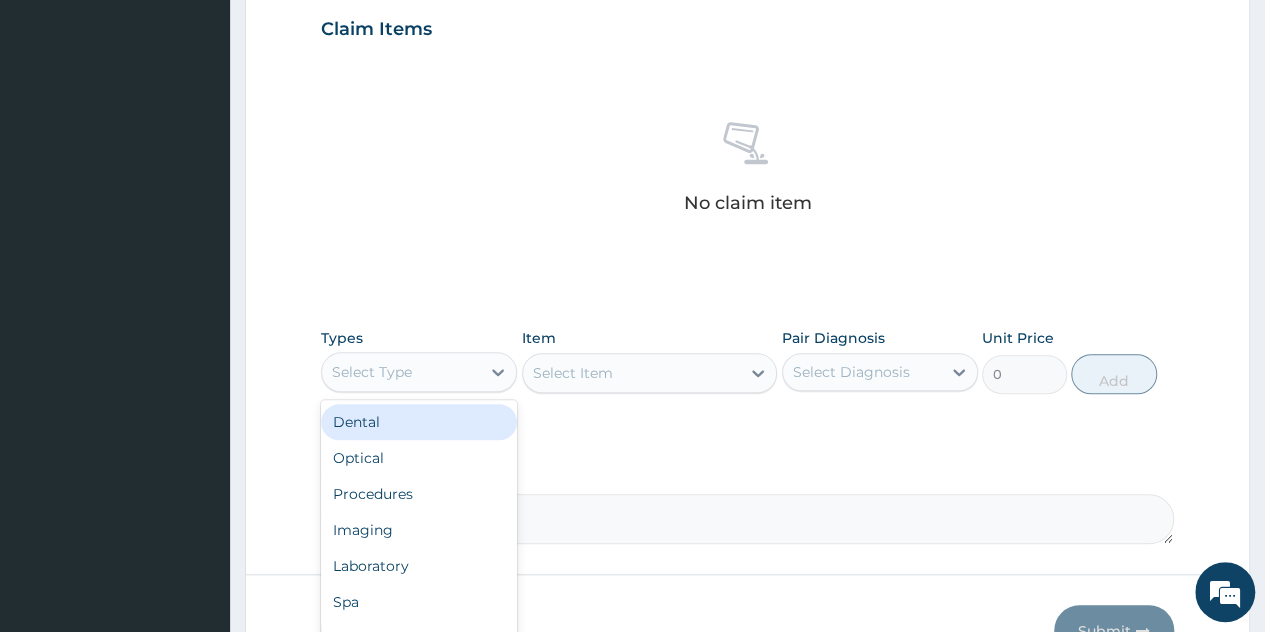 click on "Select Type" at bounding box center (401, 372) 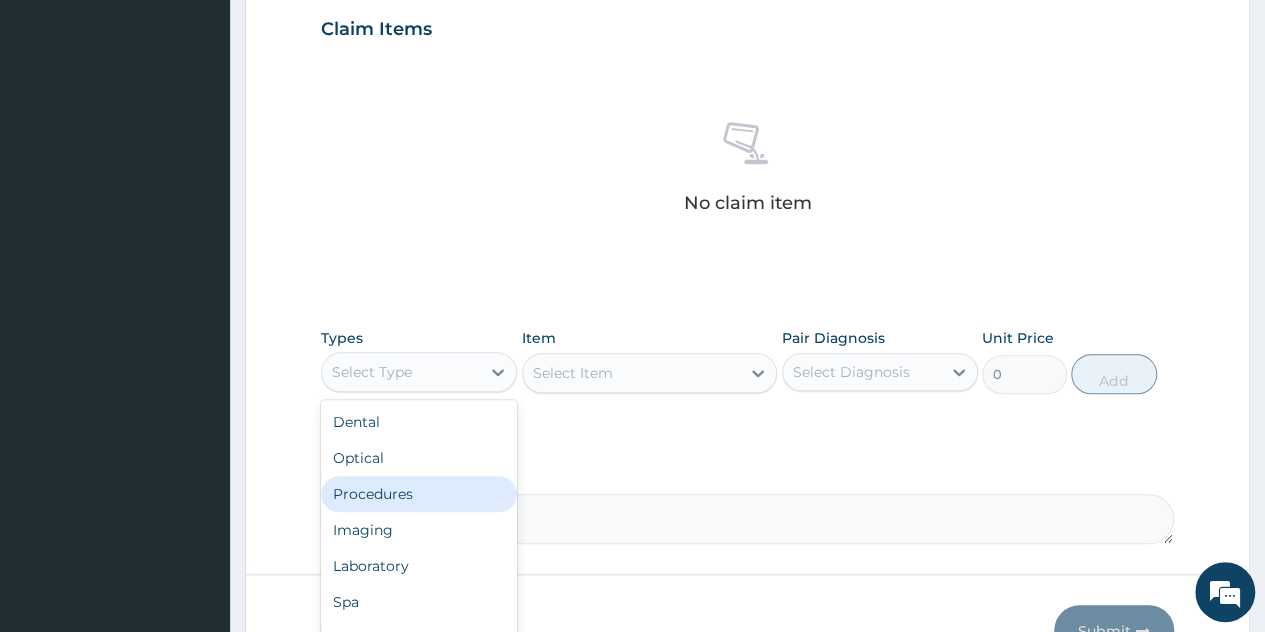 click on "Procedures" at bounding box center [419, 494] 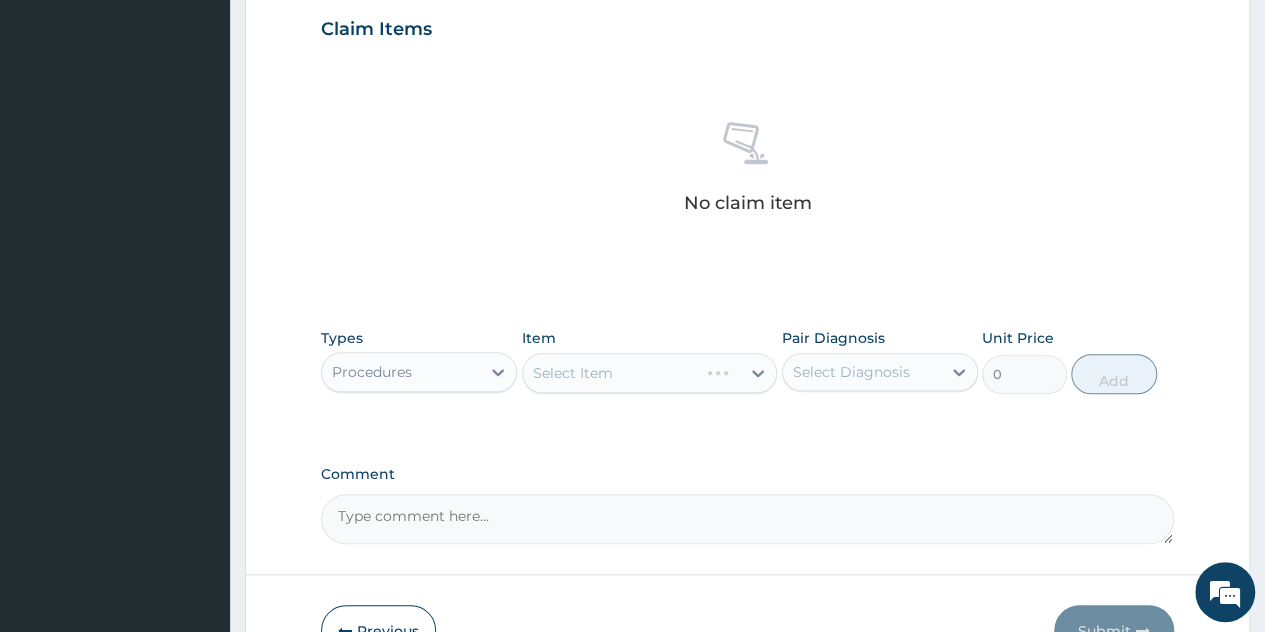 click on "Select Item" at bounding box center [650, 373] 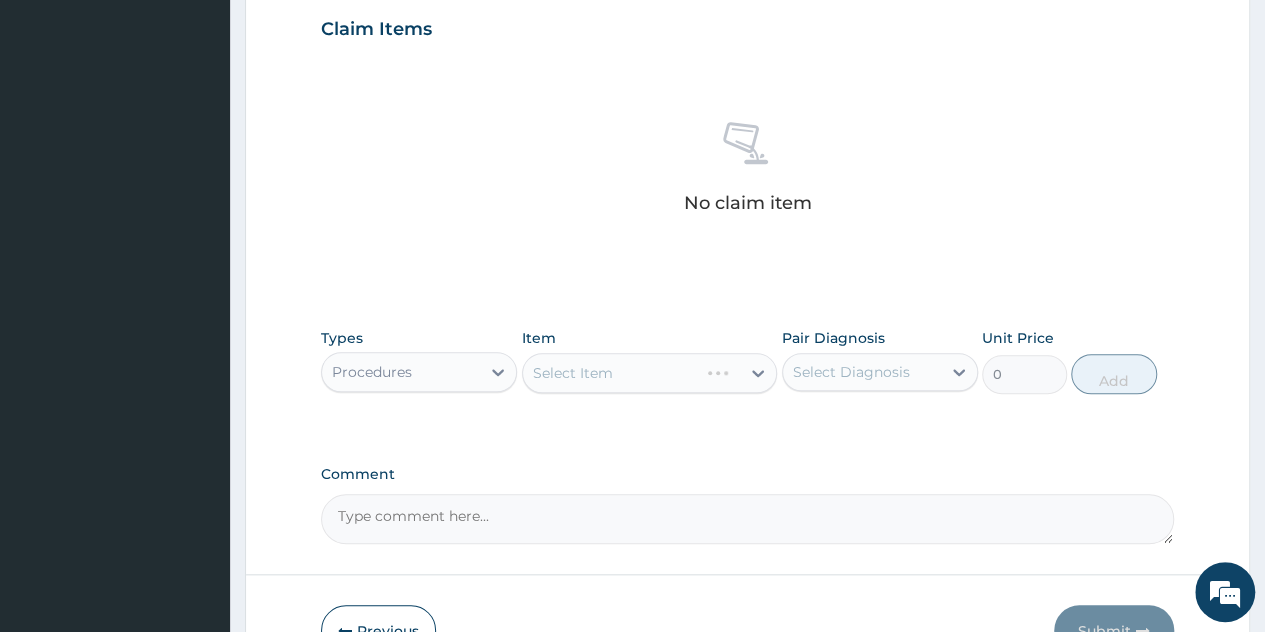 click on "Select Item" at bounding box center [650, 373] 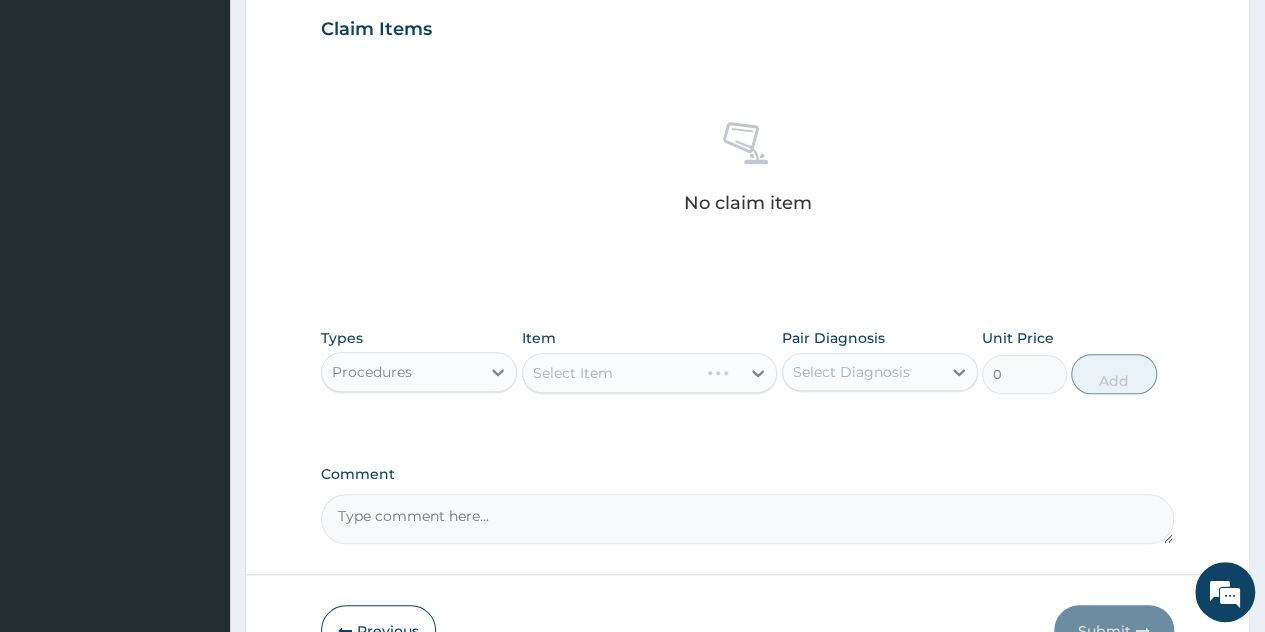 click on "Select Item" at bounding box center (650, 373) 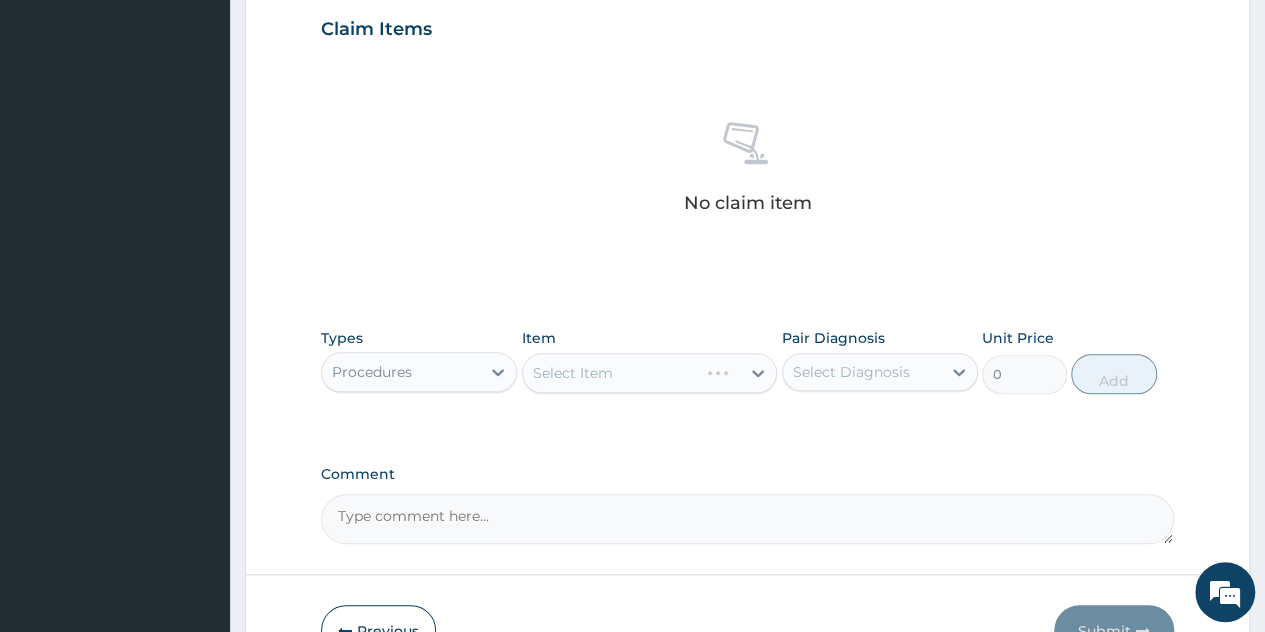 click on "Select Item" at bounding box center [650, 373] 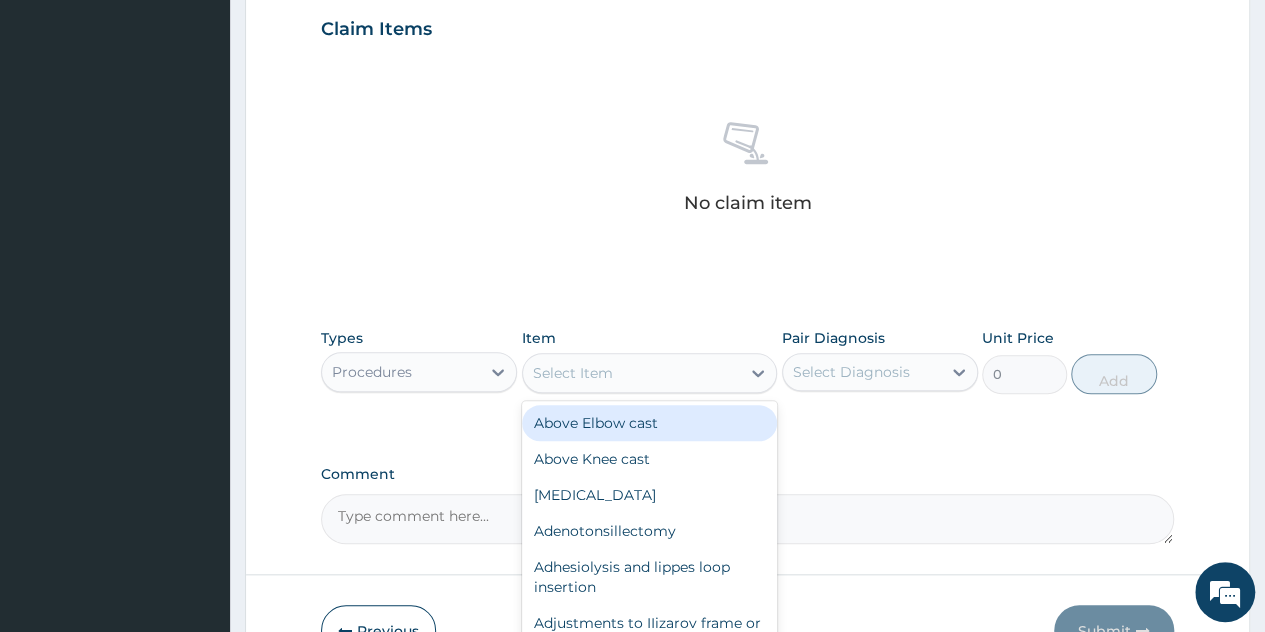 click on "Select Item" at bounding box center [632, 373] 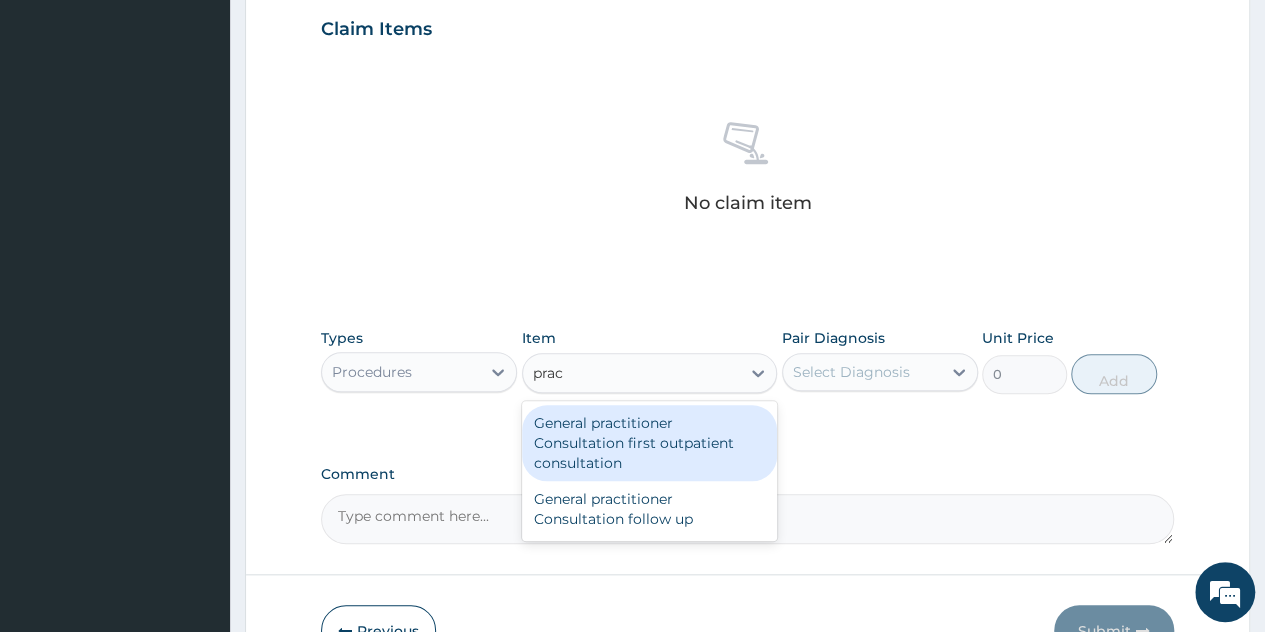 type on "pract" 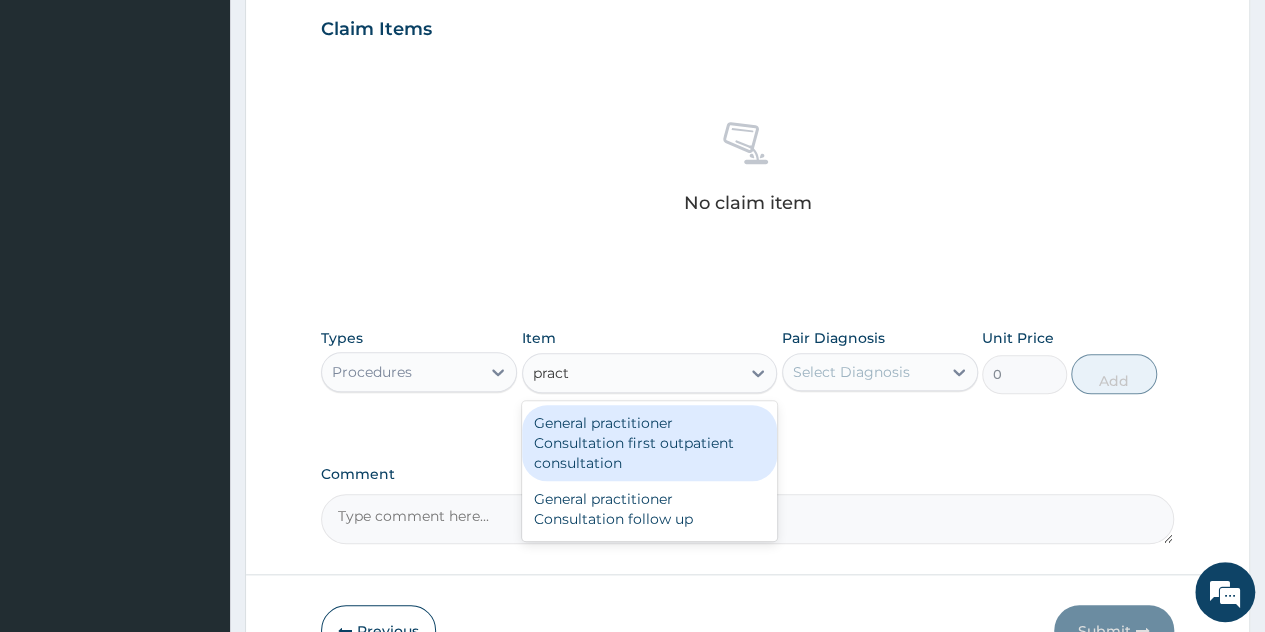 type 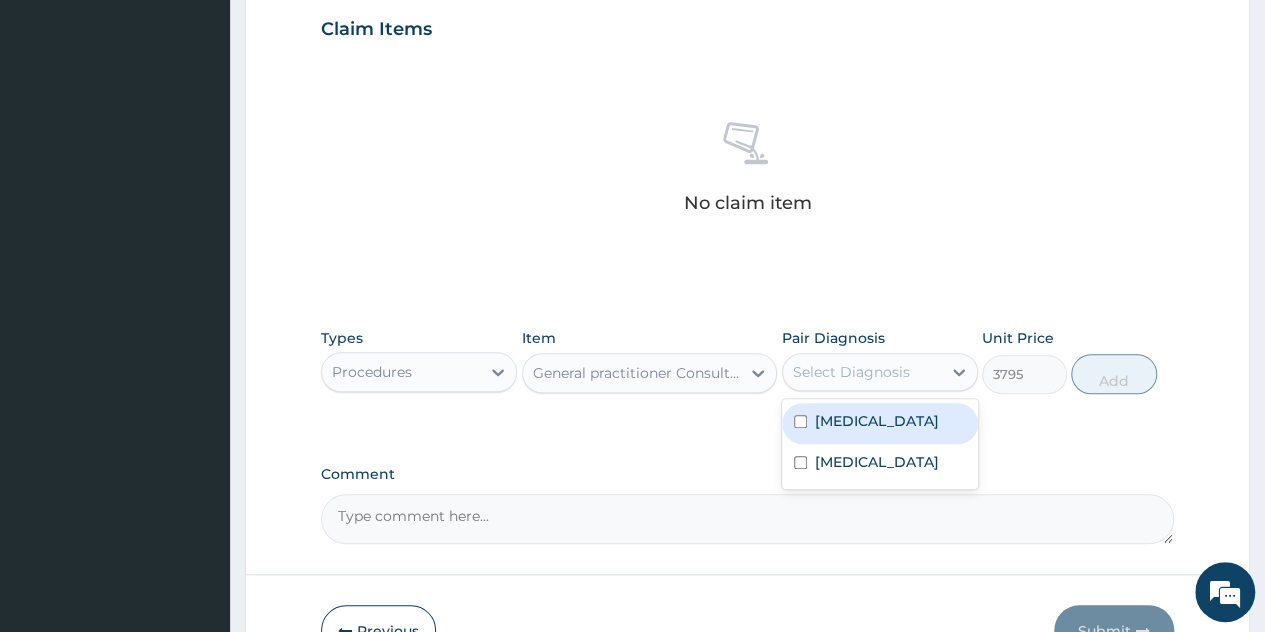 drag, startPoint x: 905, startPoint y: 374, endPoint x: 886, endPoint y: 425, distance: 54.42426 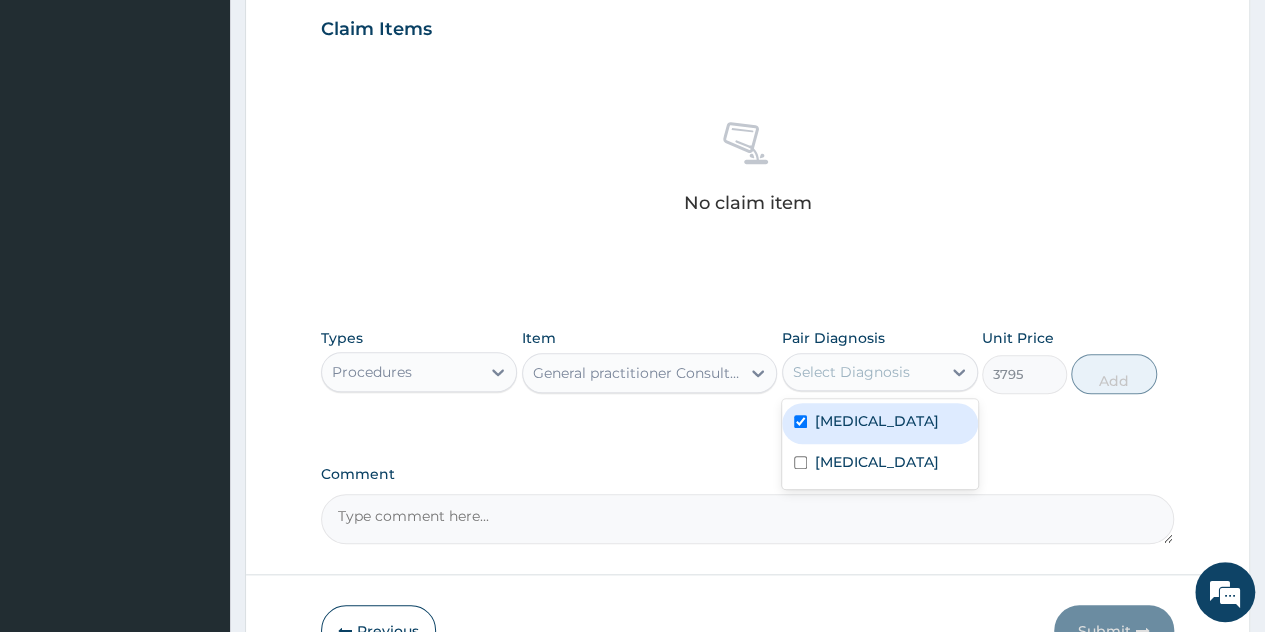 checkbox on "true" 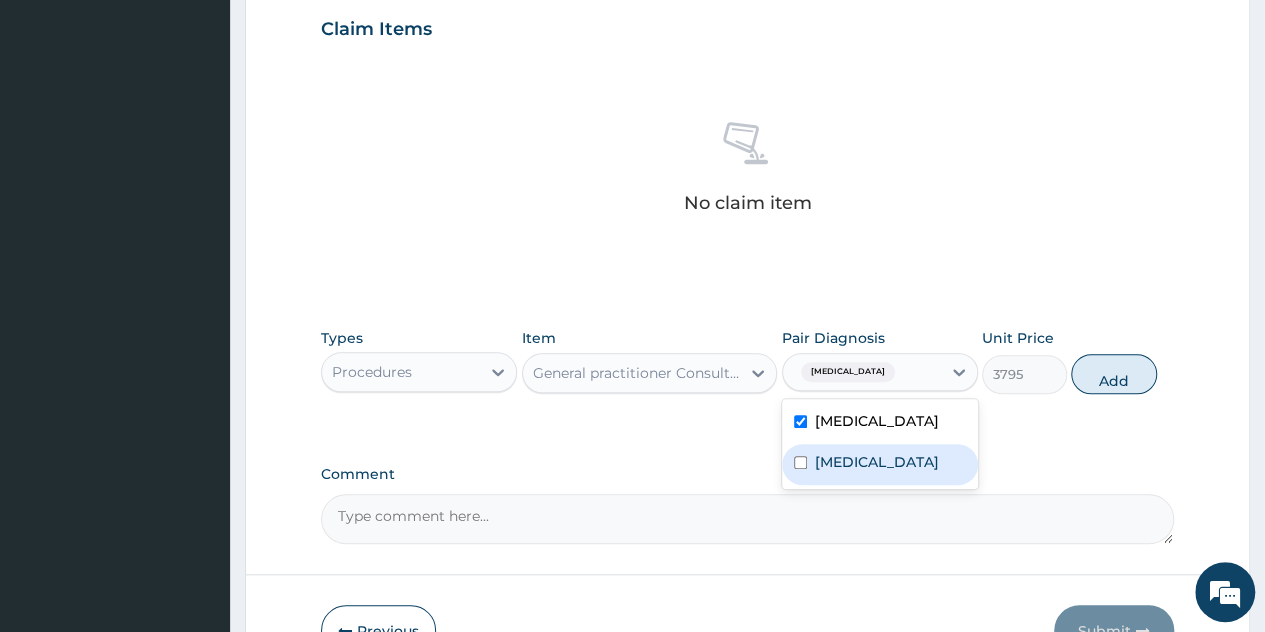 click on "Bacteremia" at bounding box center [877, 462] 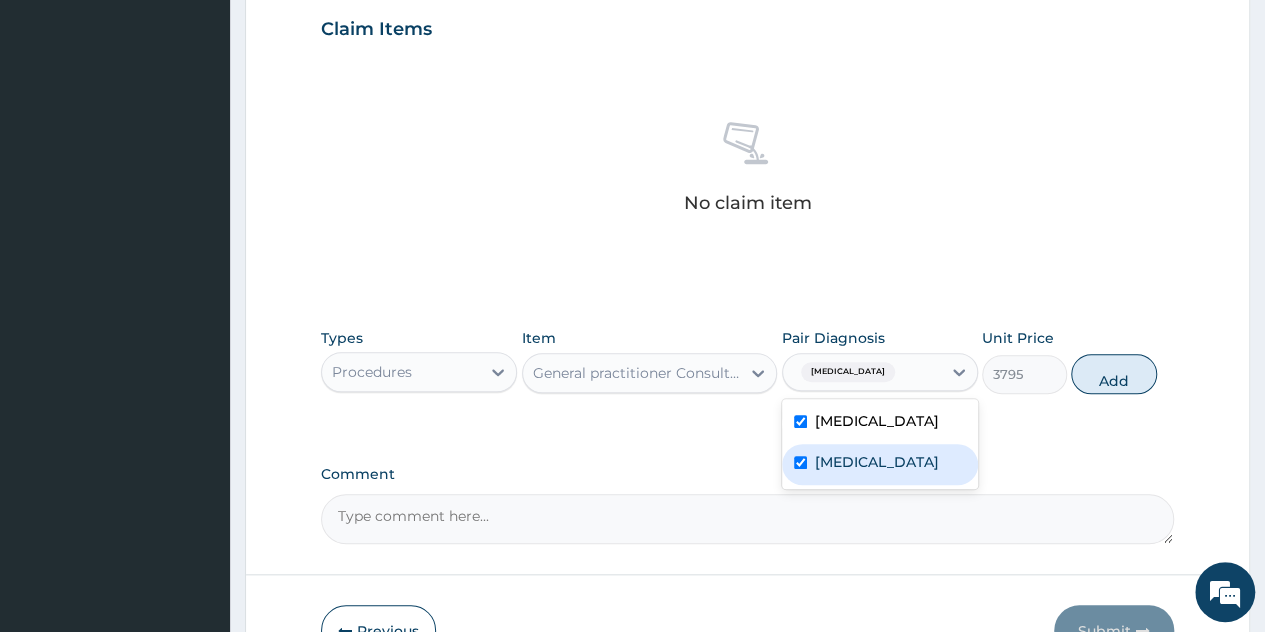 checkbox on "true" 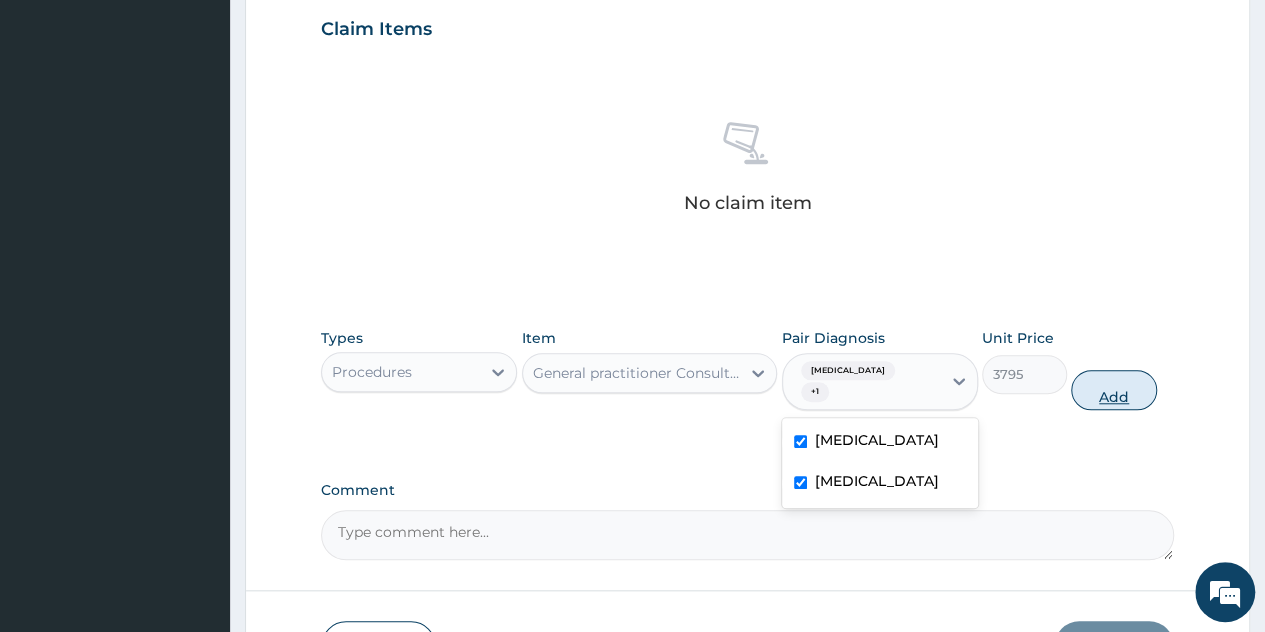 click on "Add" at bounding box center [1113, 390] 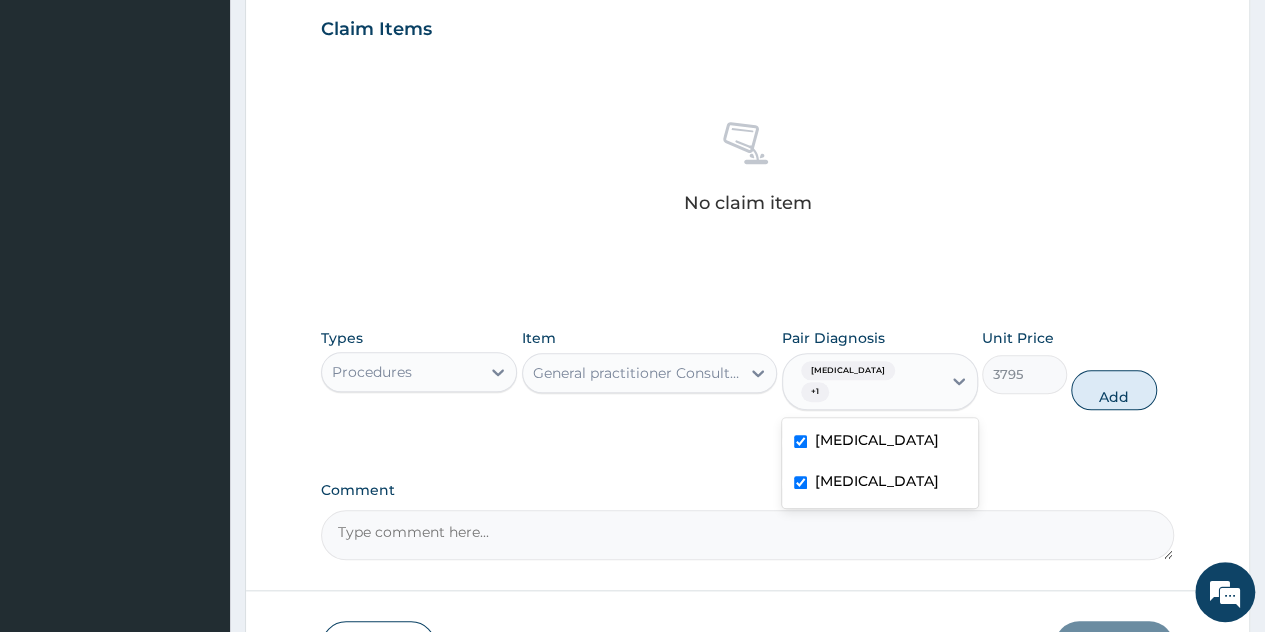 type on "0" 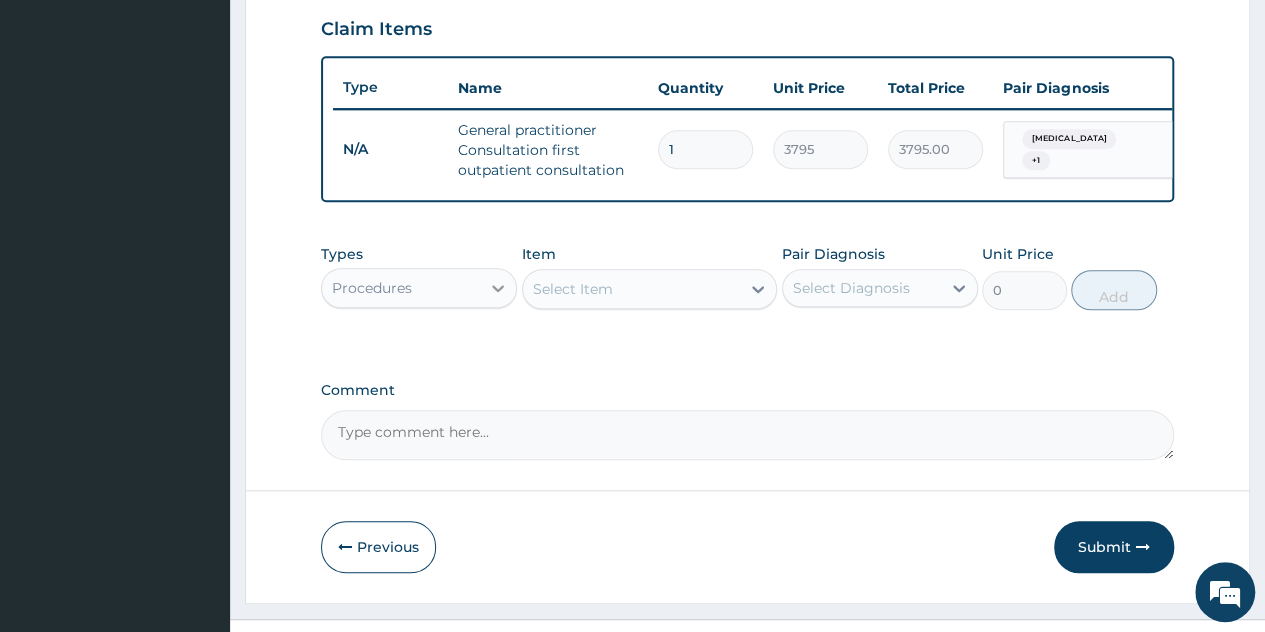 click 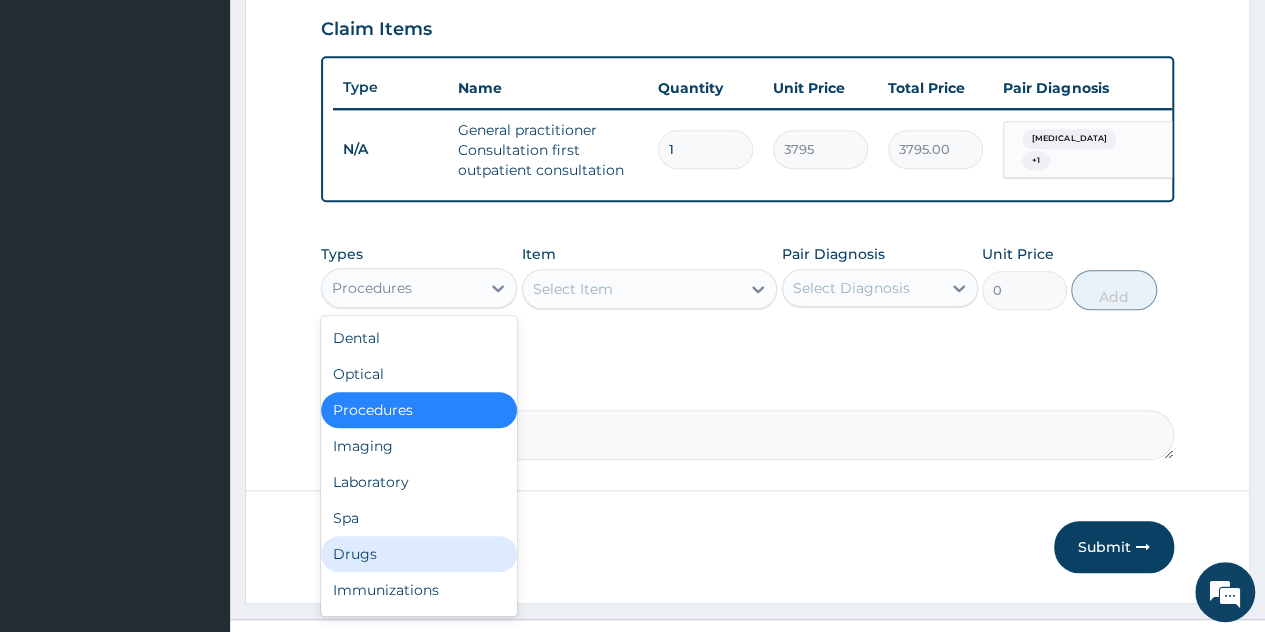 click on "Drugs" at bounding box center [419, 554] 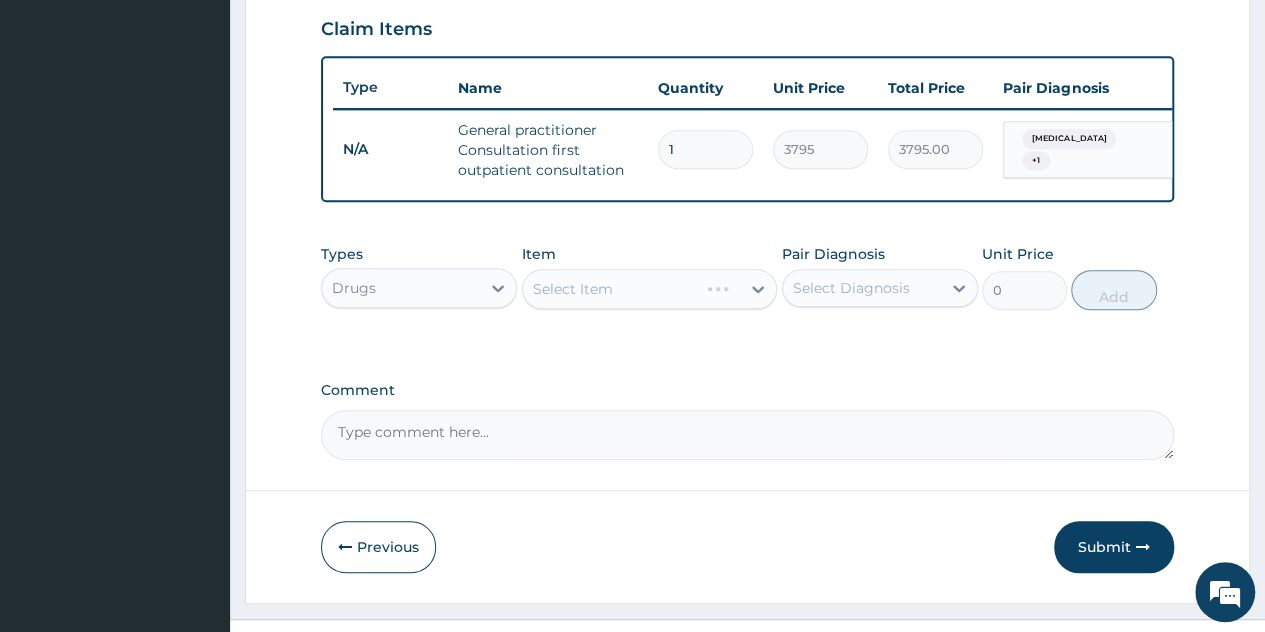 click on "Select Item" at bounding box center [650, 289] 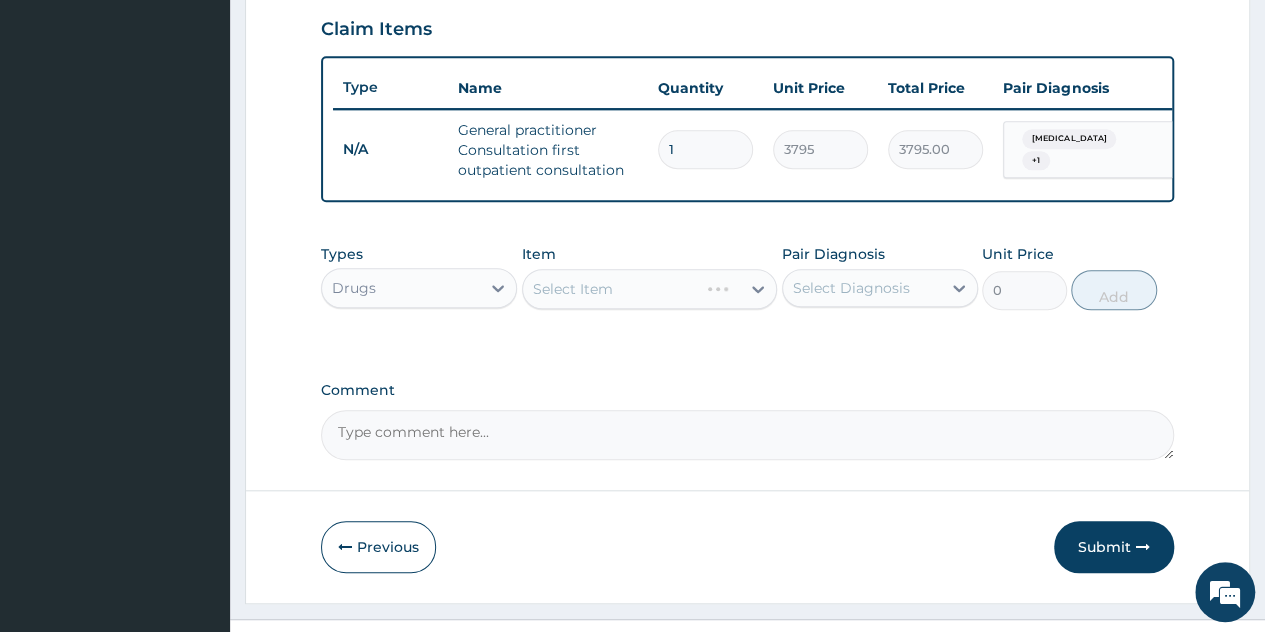 click on "Select Item" at bounding box center [650, 289] 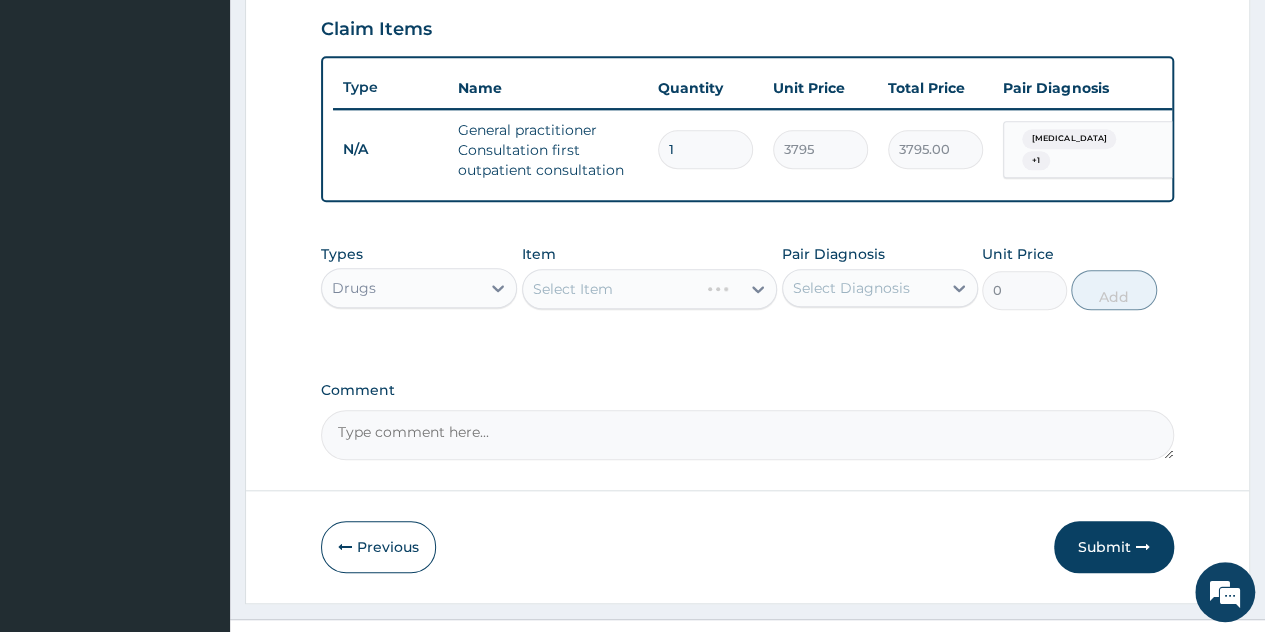 click on "Select Item" at bounding box center [650, 289] 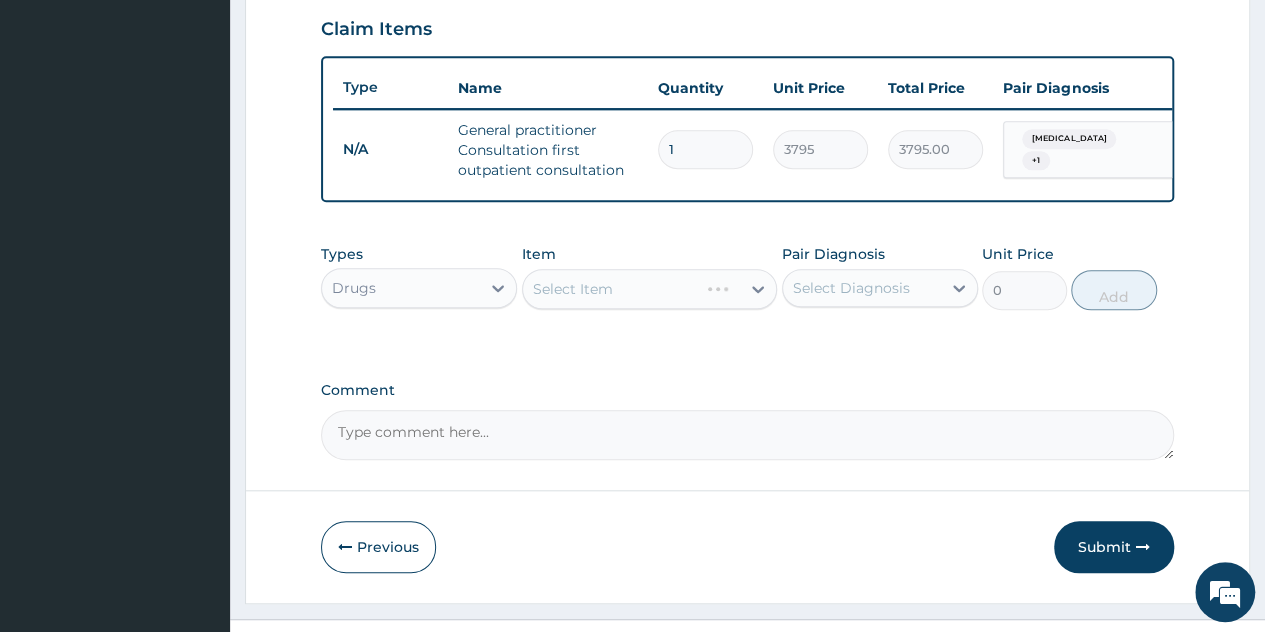 click on "Select Item" at bounding box center [650, 289] 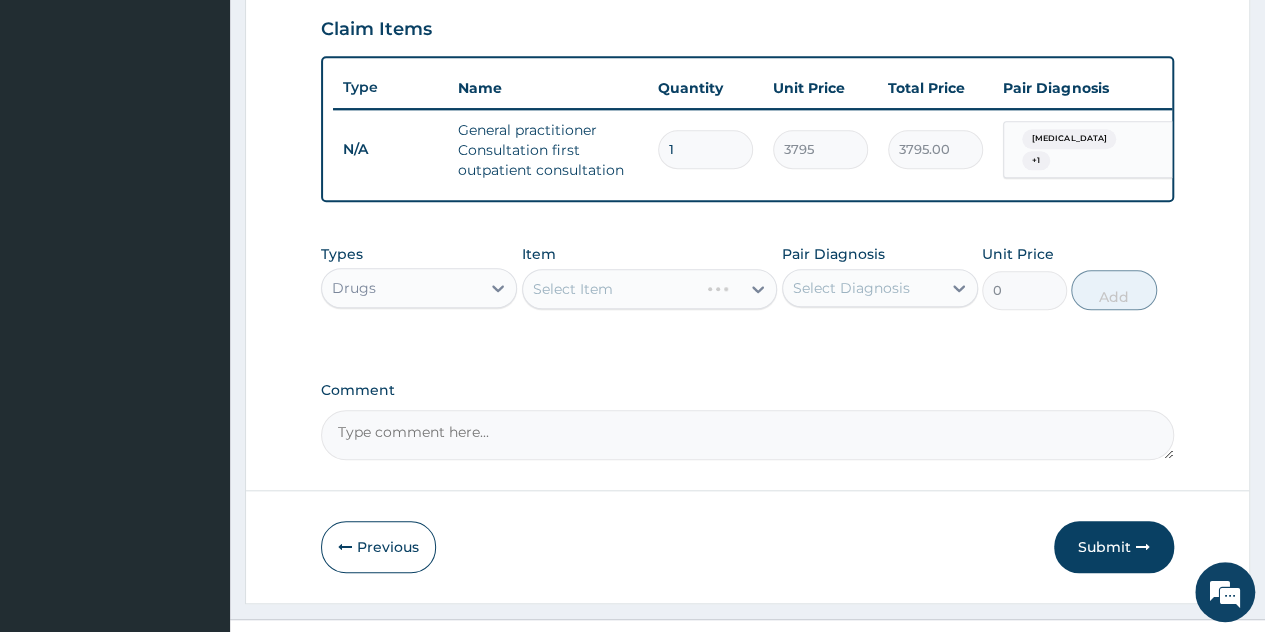 click on "Select Item" at bounding box center (650, 289) 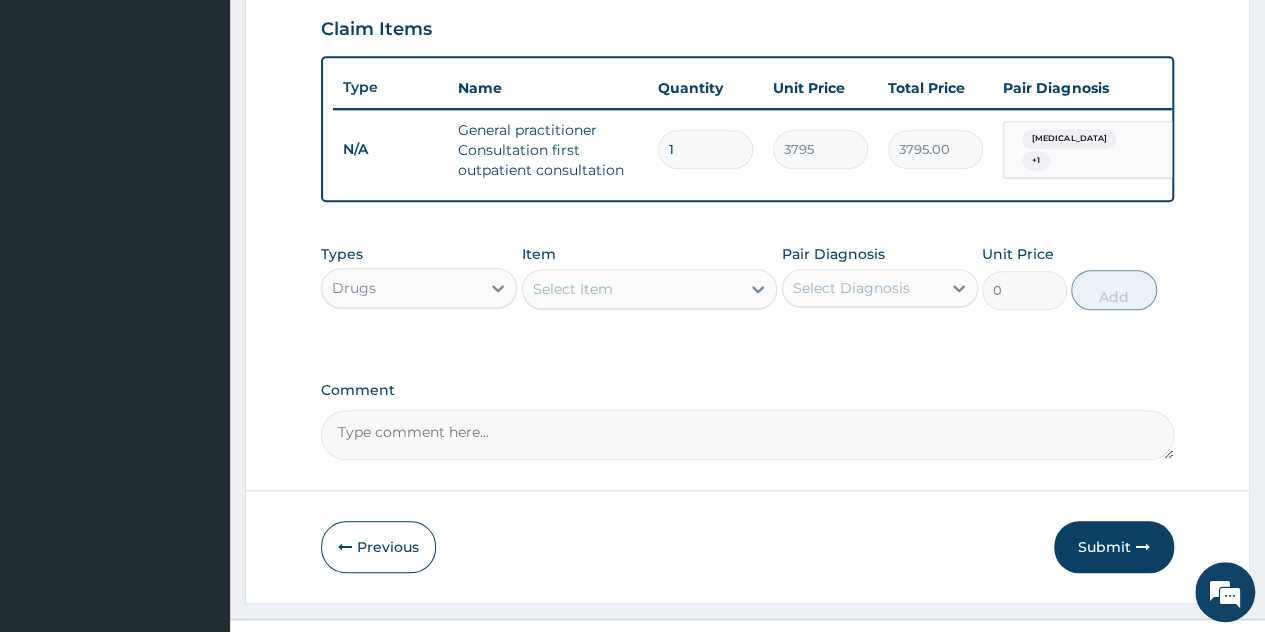 click on "Select Item" at bounding box center (632, 289) 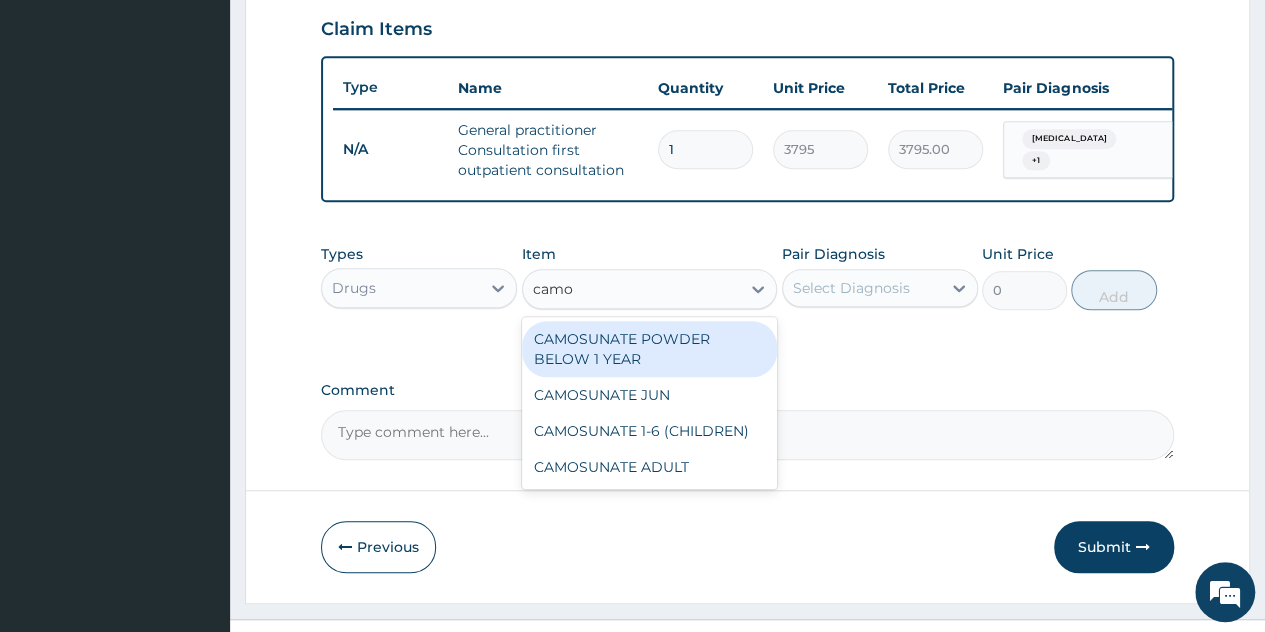 type on "camos" 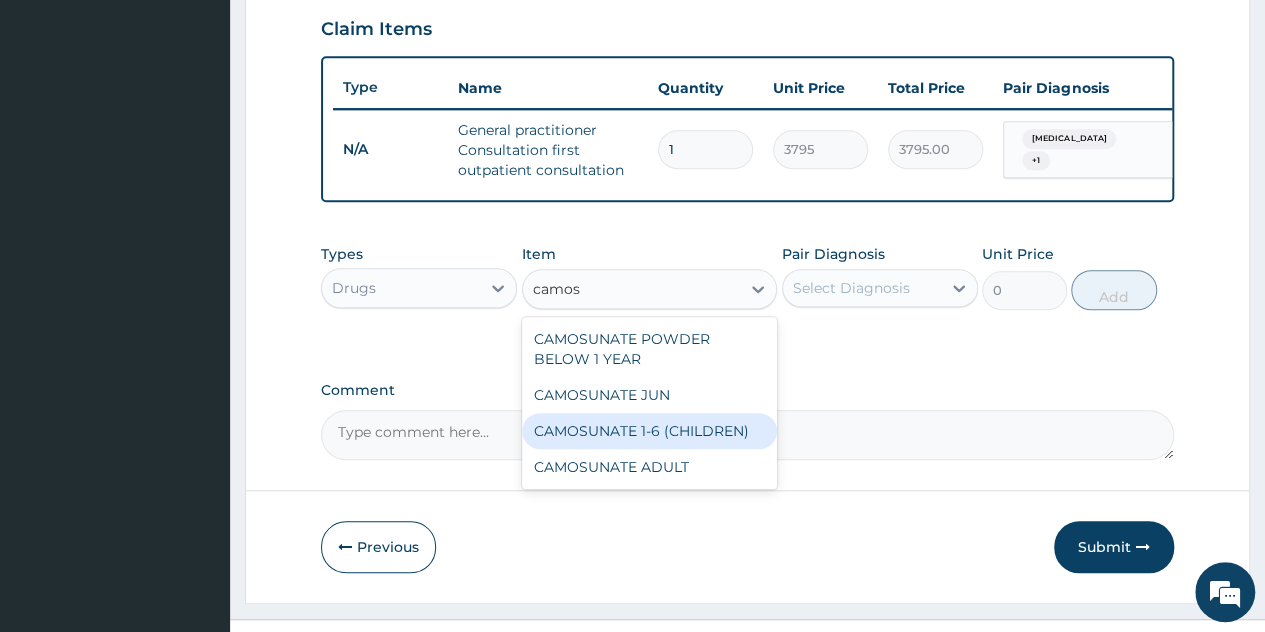 click on "CAMOSUNATE 1-6 (CHILDREN)" at bounding box center (650, 431) 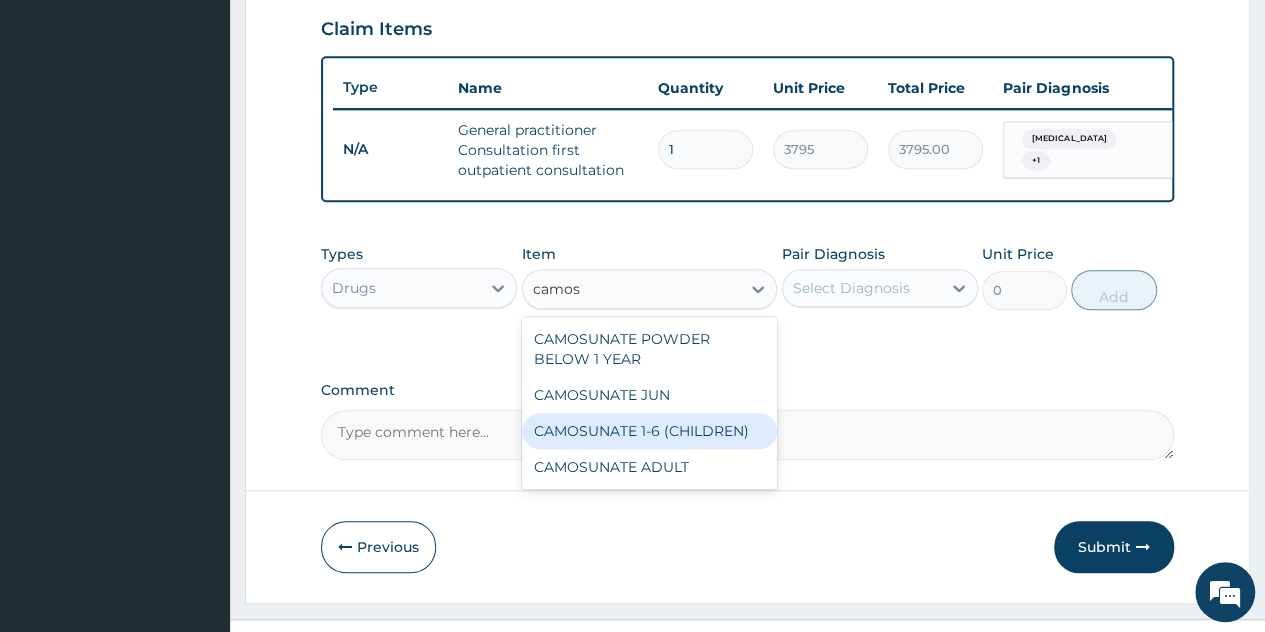 type 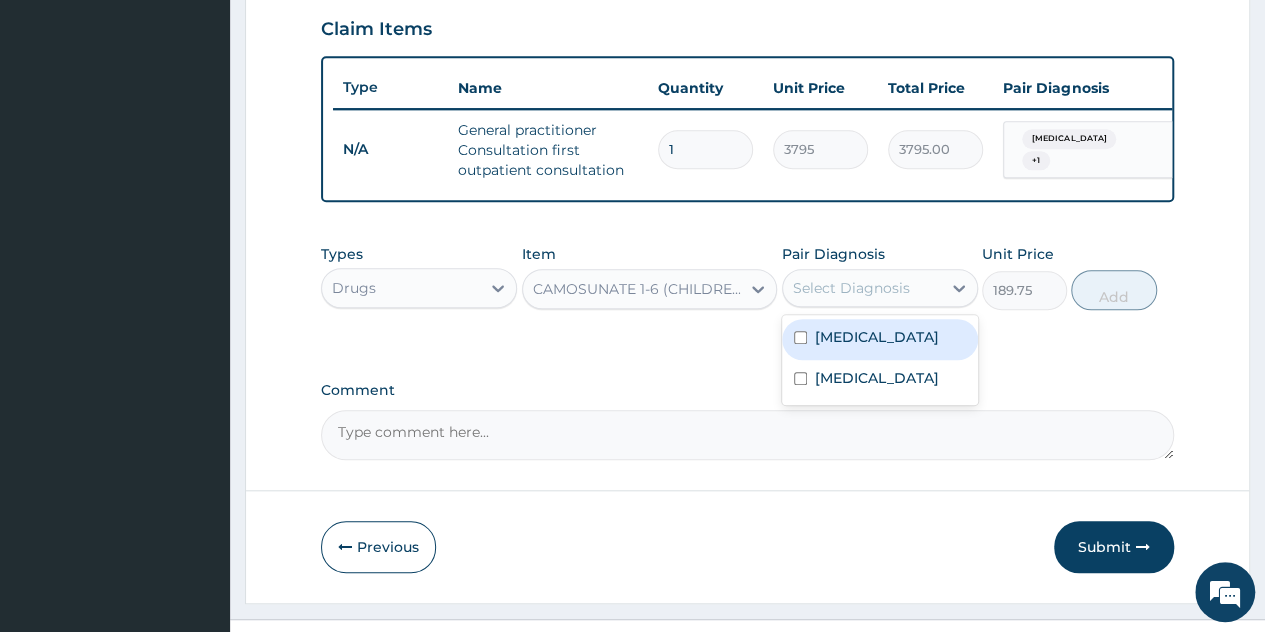 click on "Select Diagnosis" at bounding box center (862, 288) 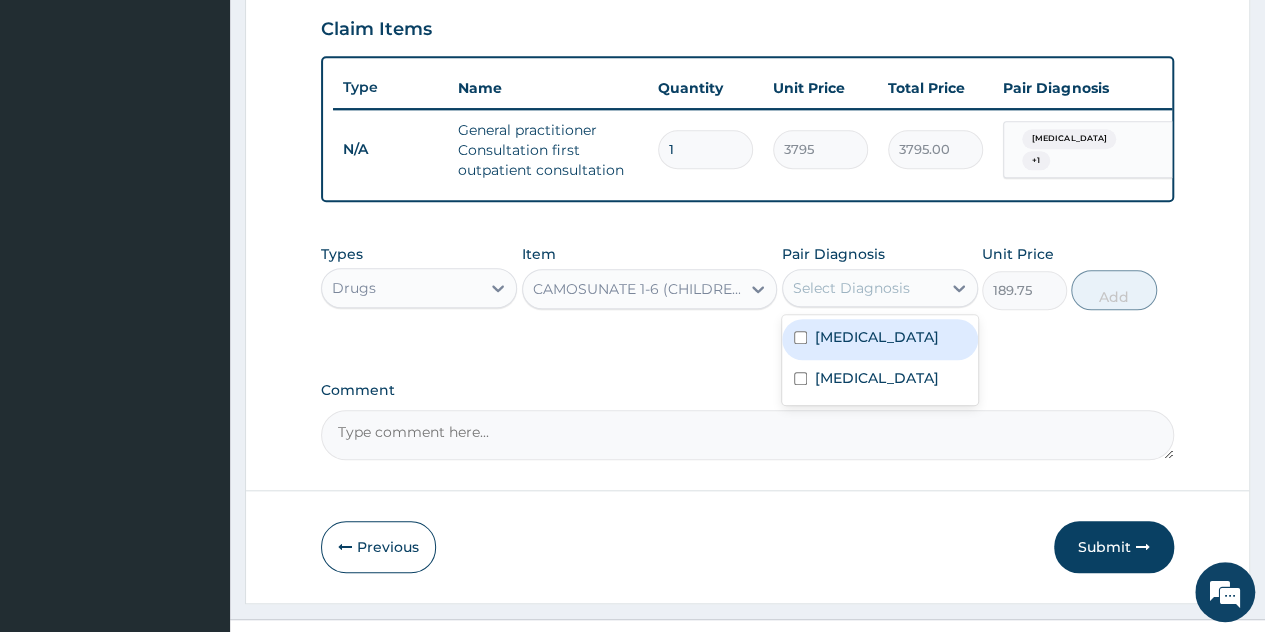 click on "[MEDICAL_DATA]" at bounding box center [880, 339] 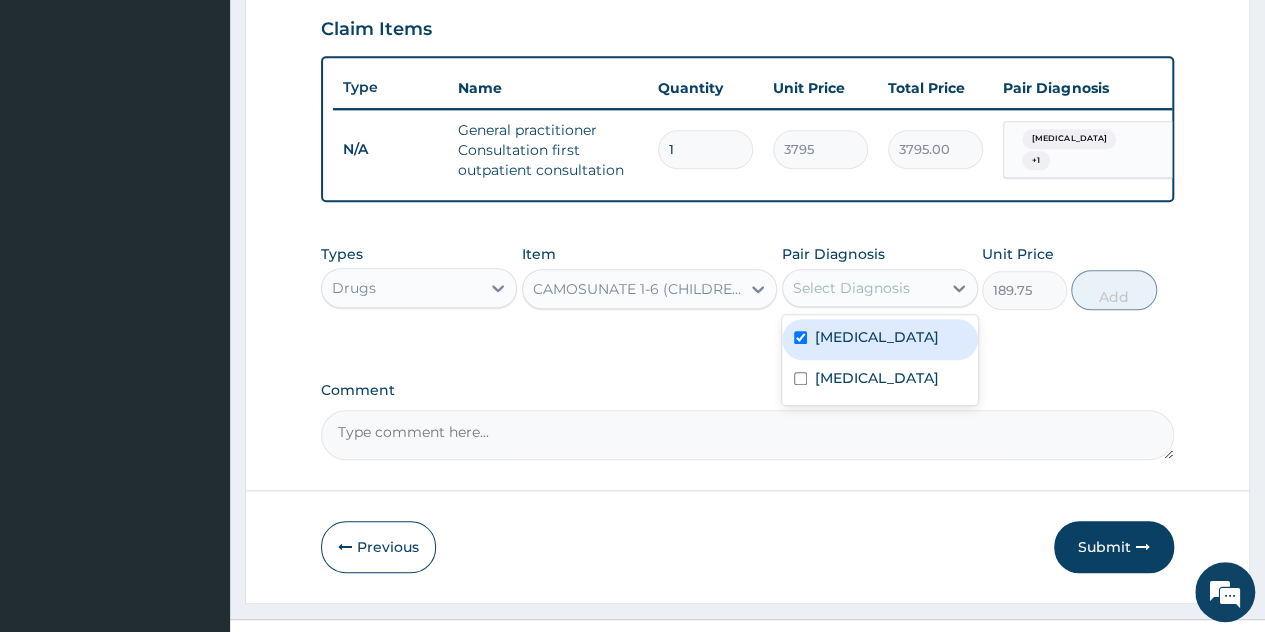 checkbox on "true" 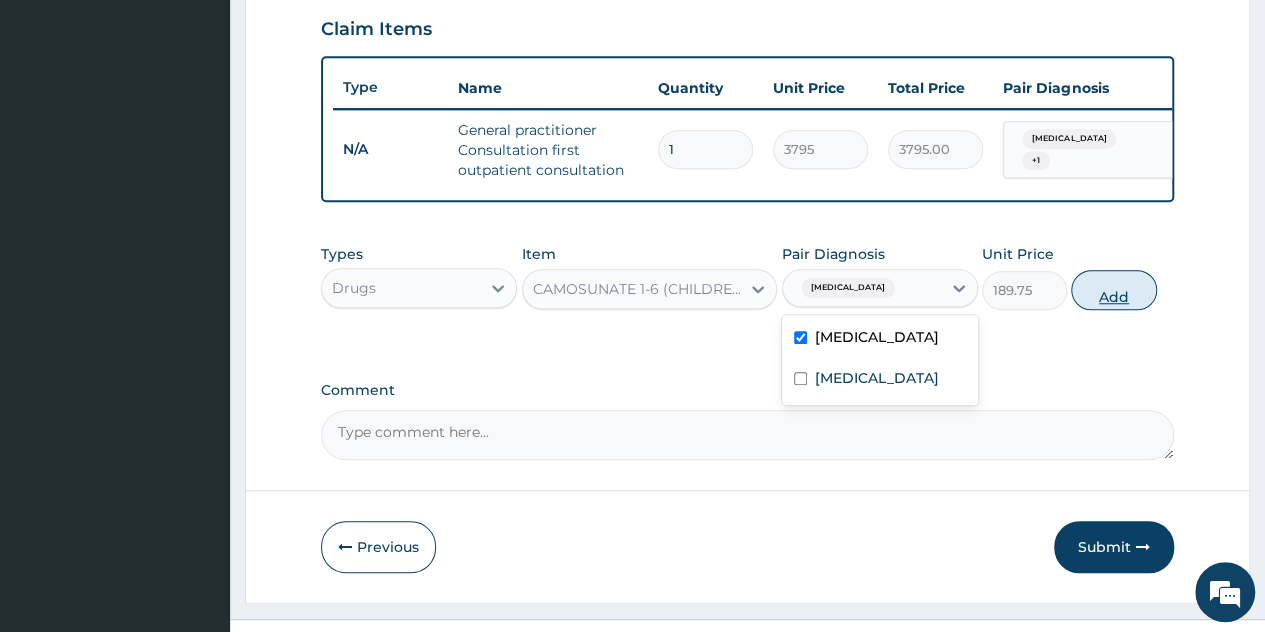 click on "Add" at bounding box center [1113, 290] 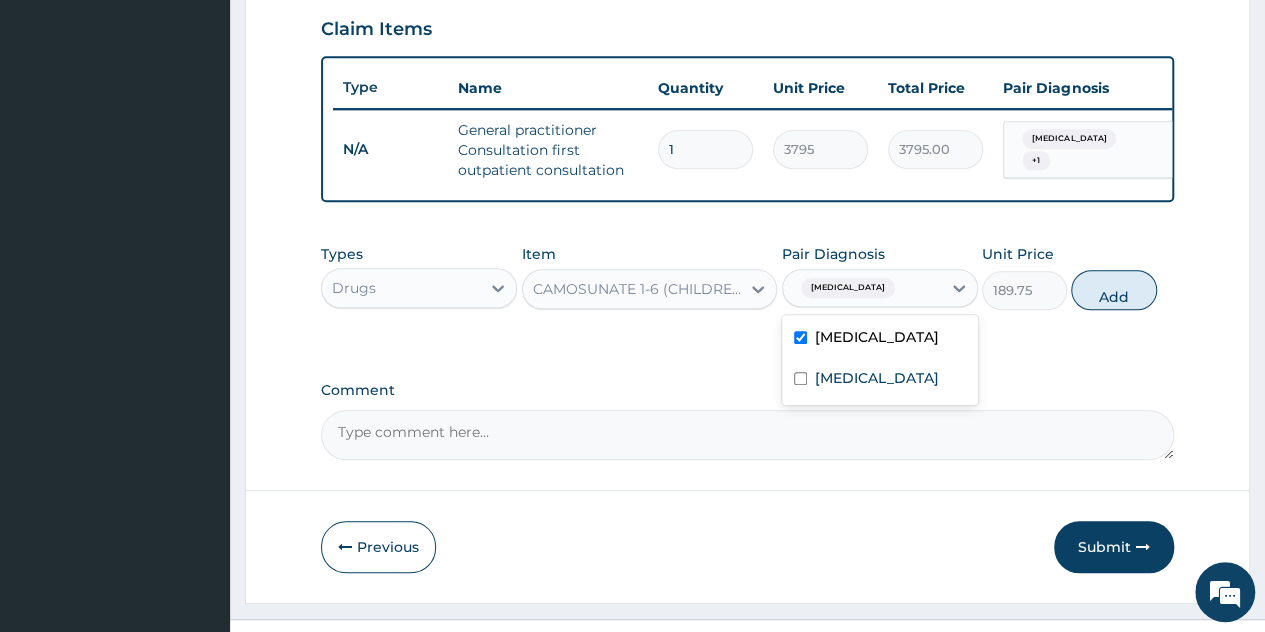 type on "0" 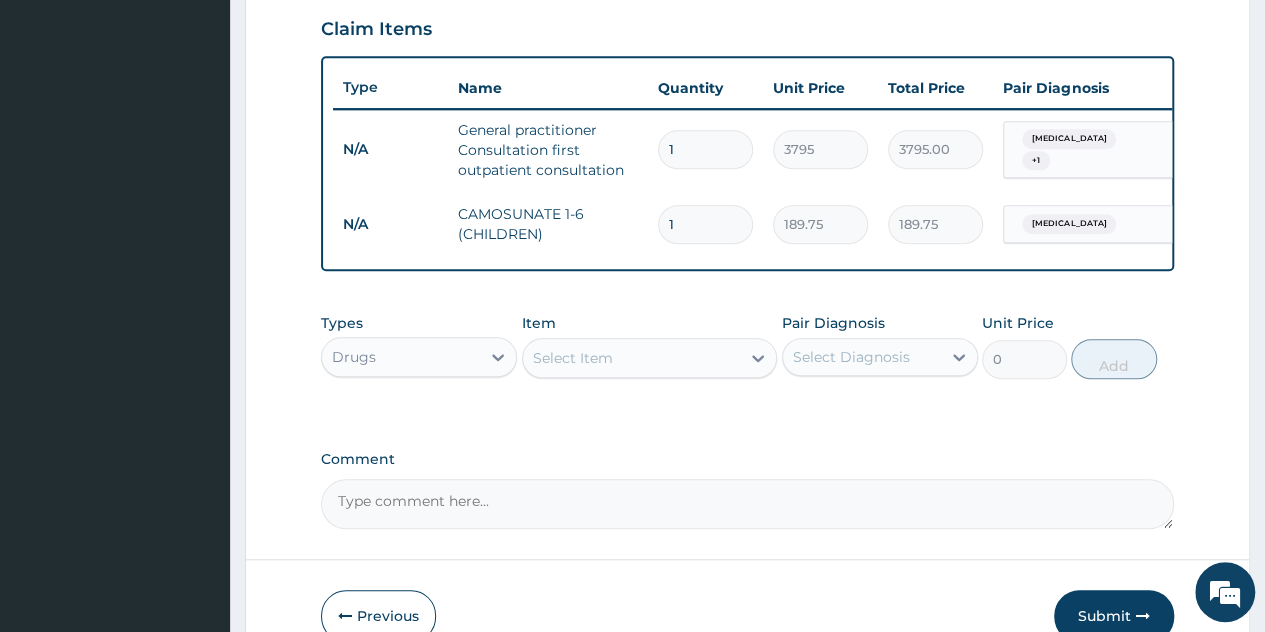 drag, startPoint x: 700, startPoint y: 210, endPoint x: 487, endPoint y: 211, distance: 213.00235 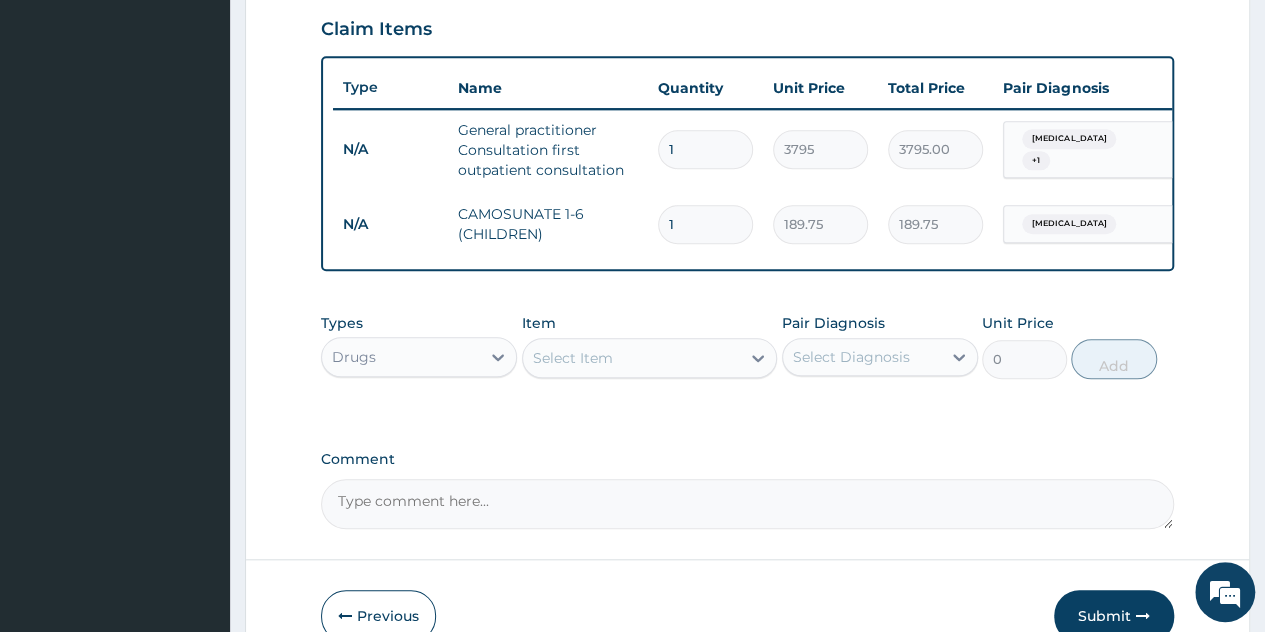 click on "N/A CAMOSUNATE 1-6 (CHILDREN) 1 189.75 189.75 Malaria Delete" at bounding box center (823, 224) 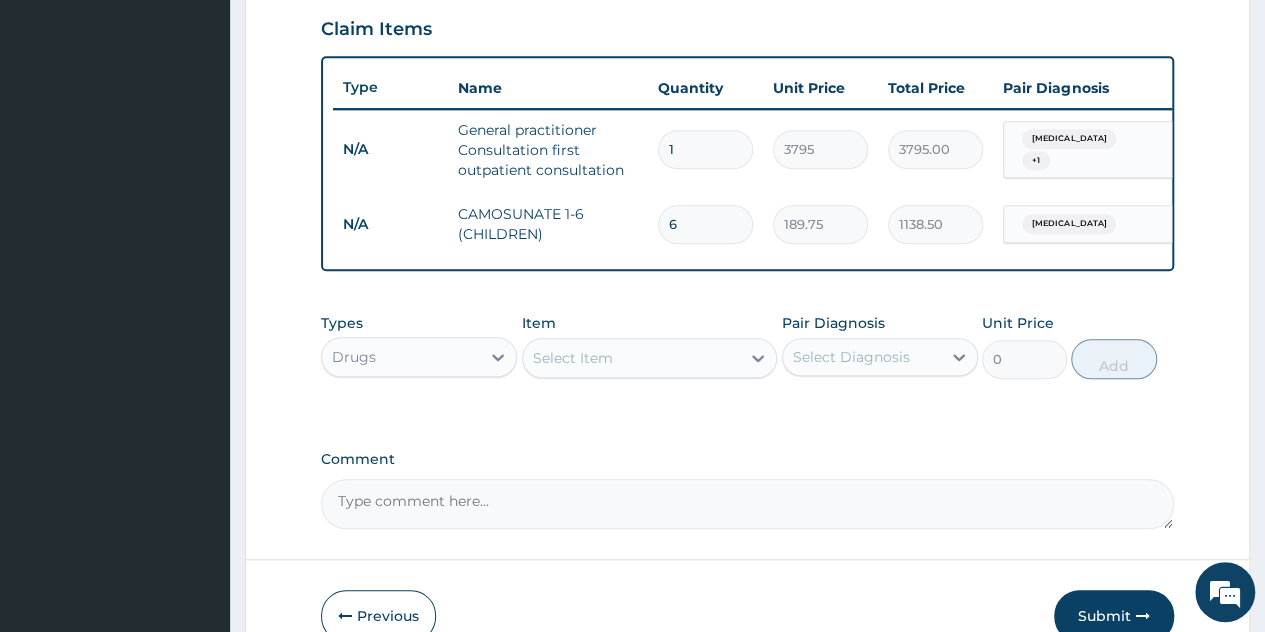 type on "6" 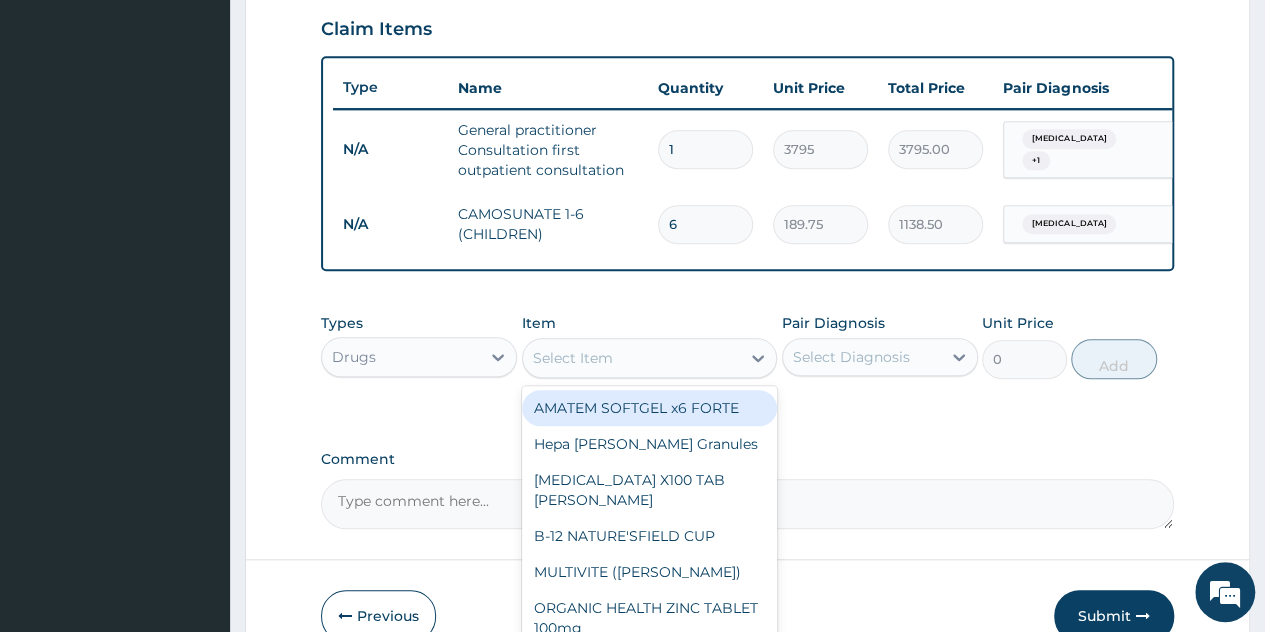 click on "Select Item" at bounding box center (632, 358) 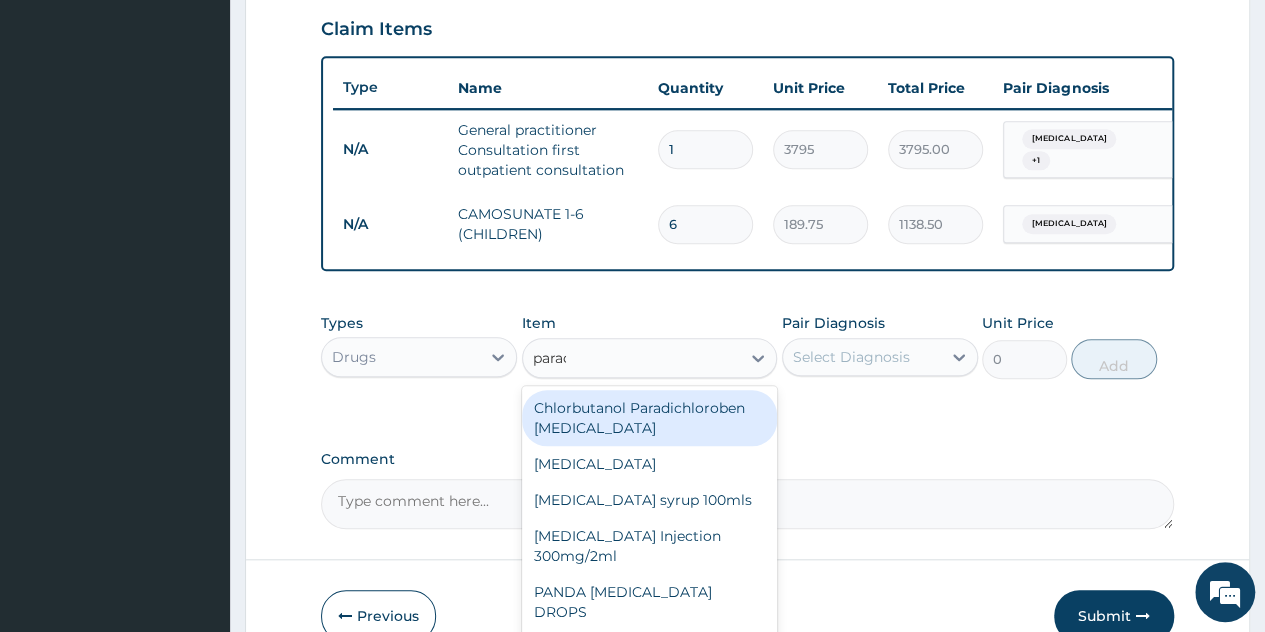 type on "parace" 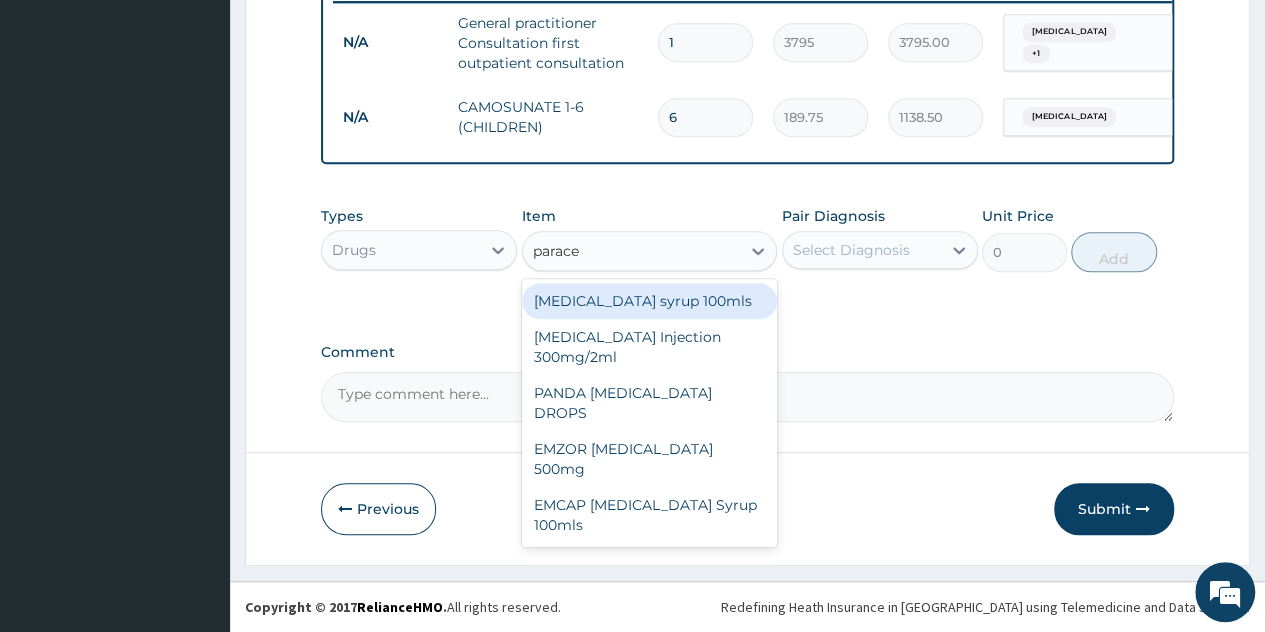 scroll, scrollTop: 807, scrollLeft: 0, axis: vertical 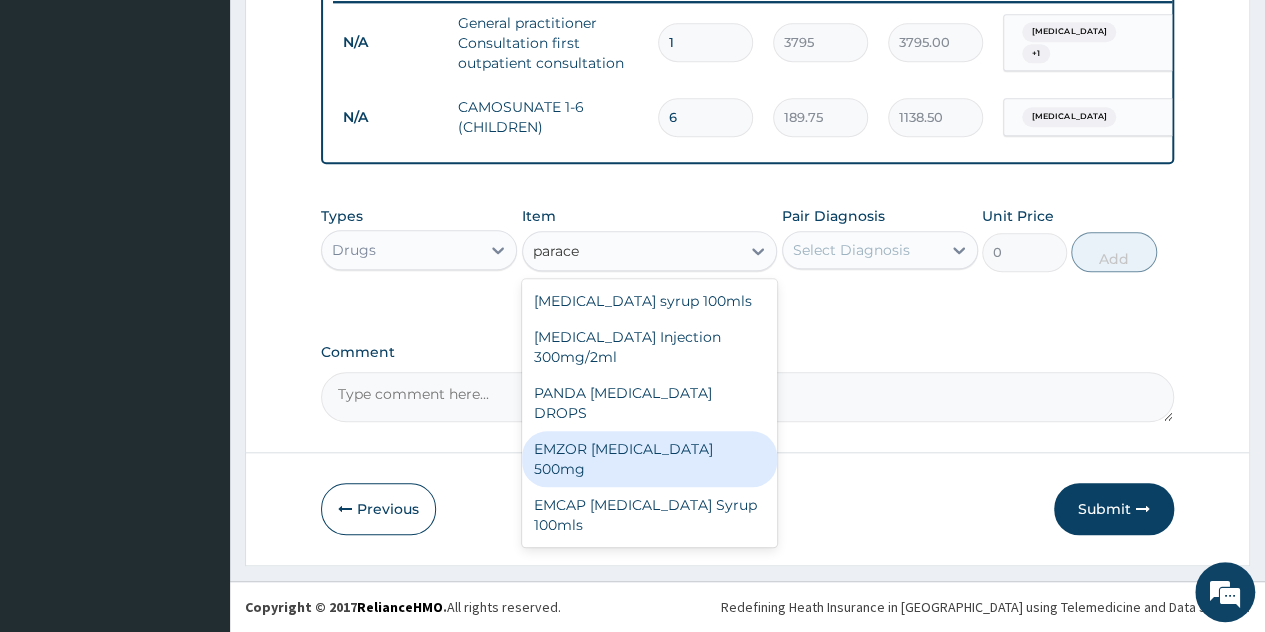 click on "EMZOR [MEDICAL_DATA] 500mg" at bounding box center [650, 459] 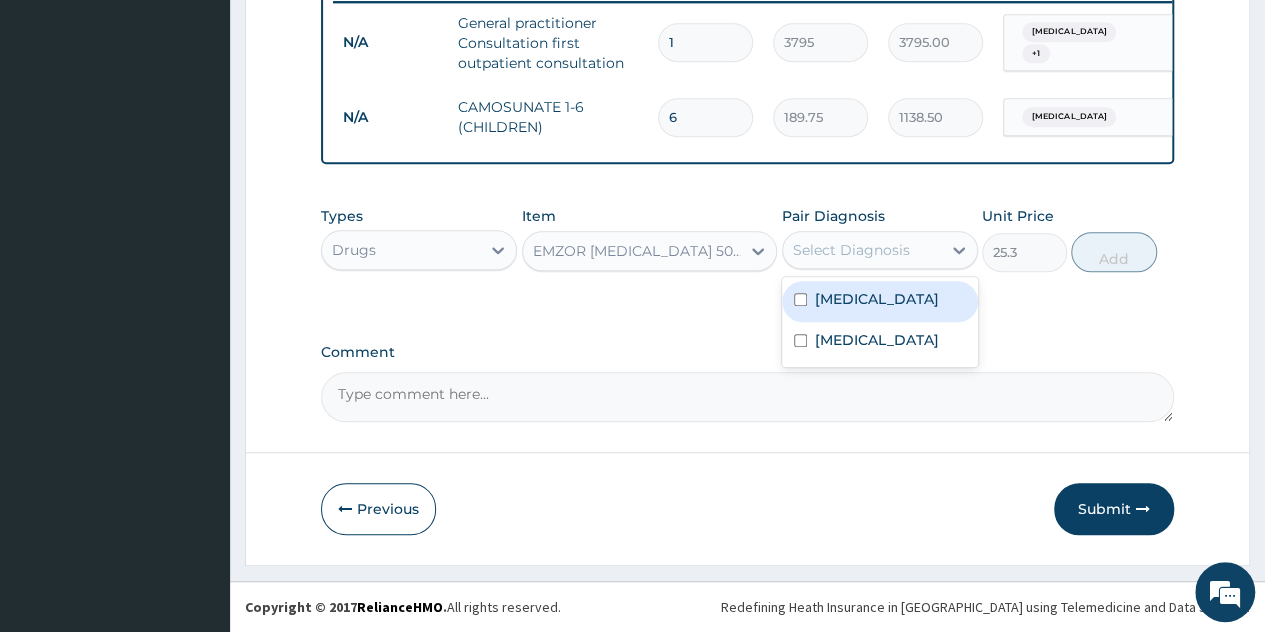 click on "Select Diagnosis" at bounding box center [851, 250] 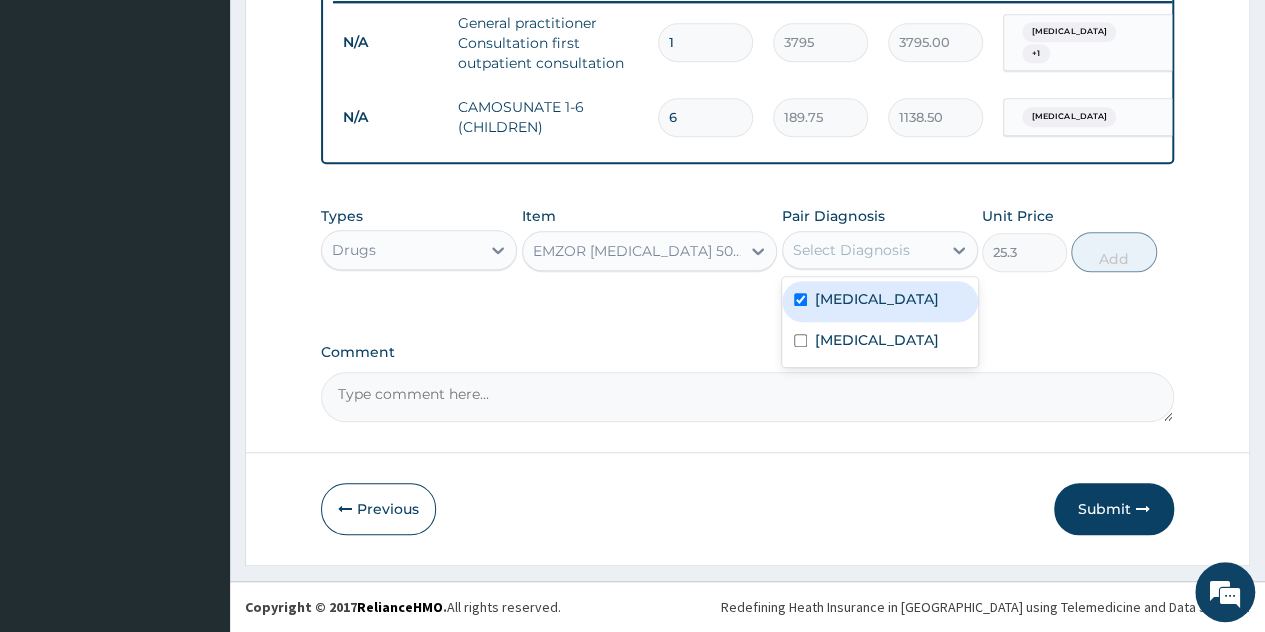 checkbox on "true" 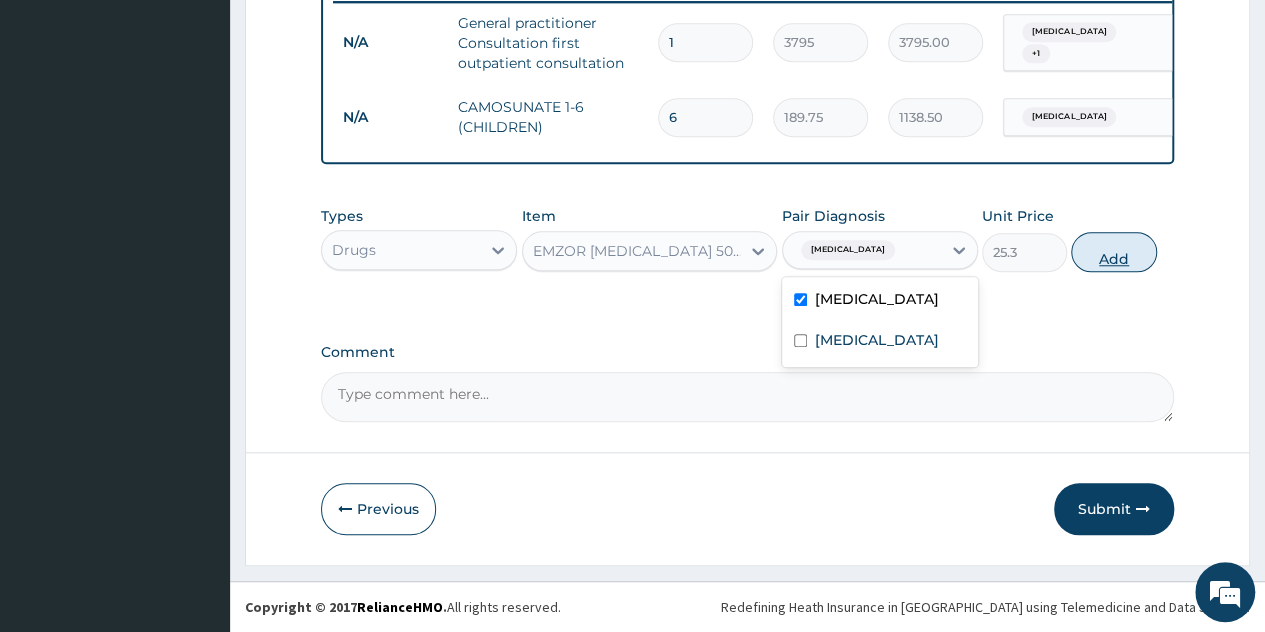 click on "Add" at bounding box center (1113, 252) 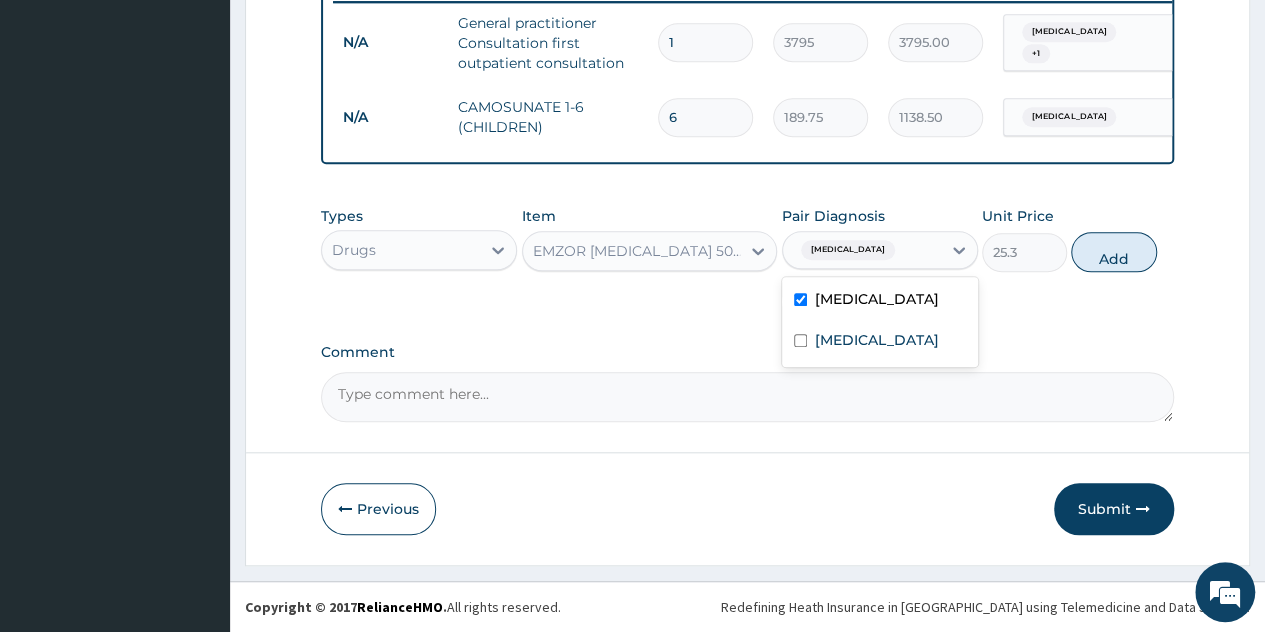 type on "0" 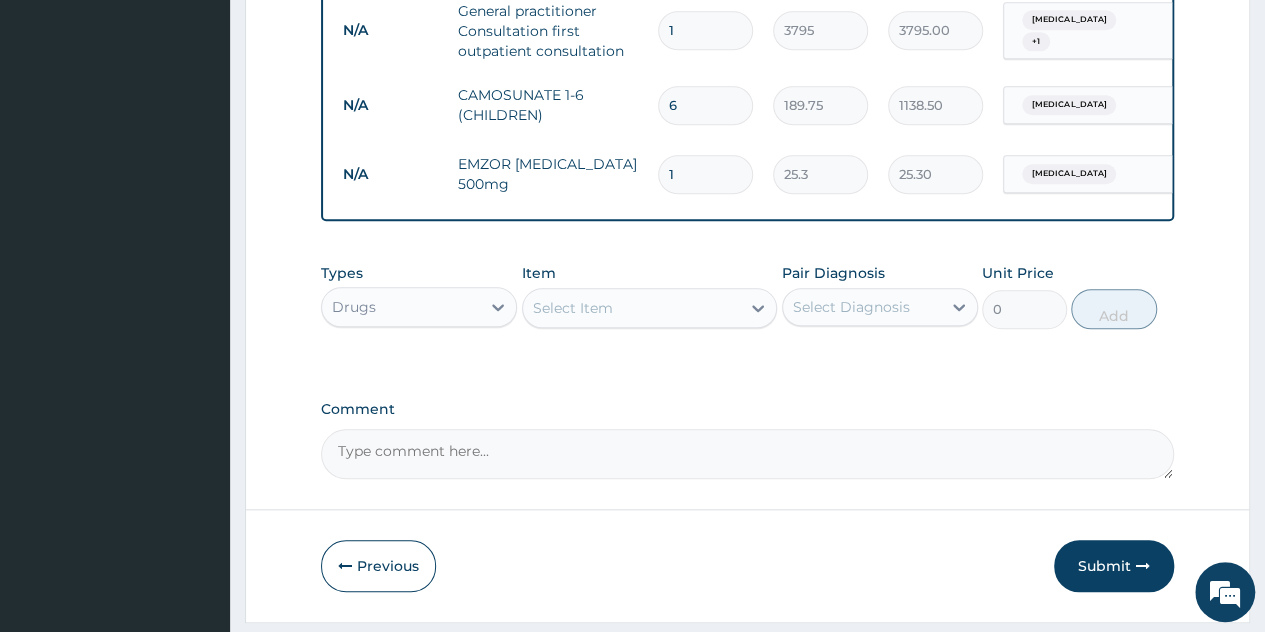 type on "18" 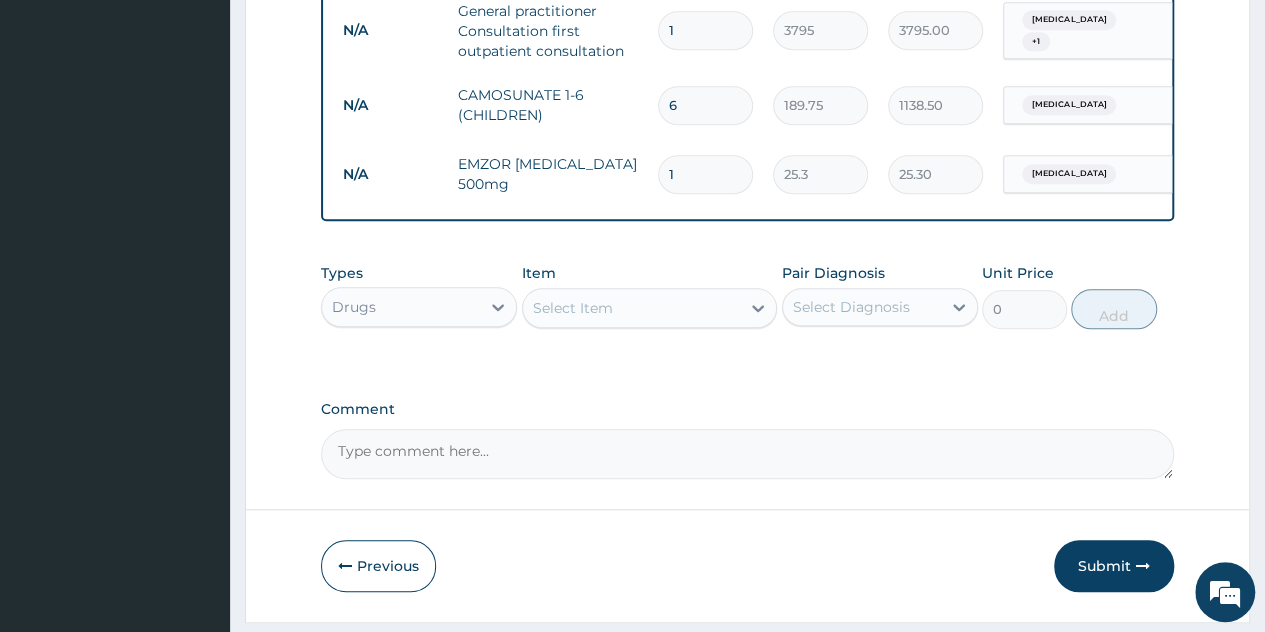 type on "455.40" 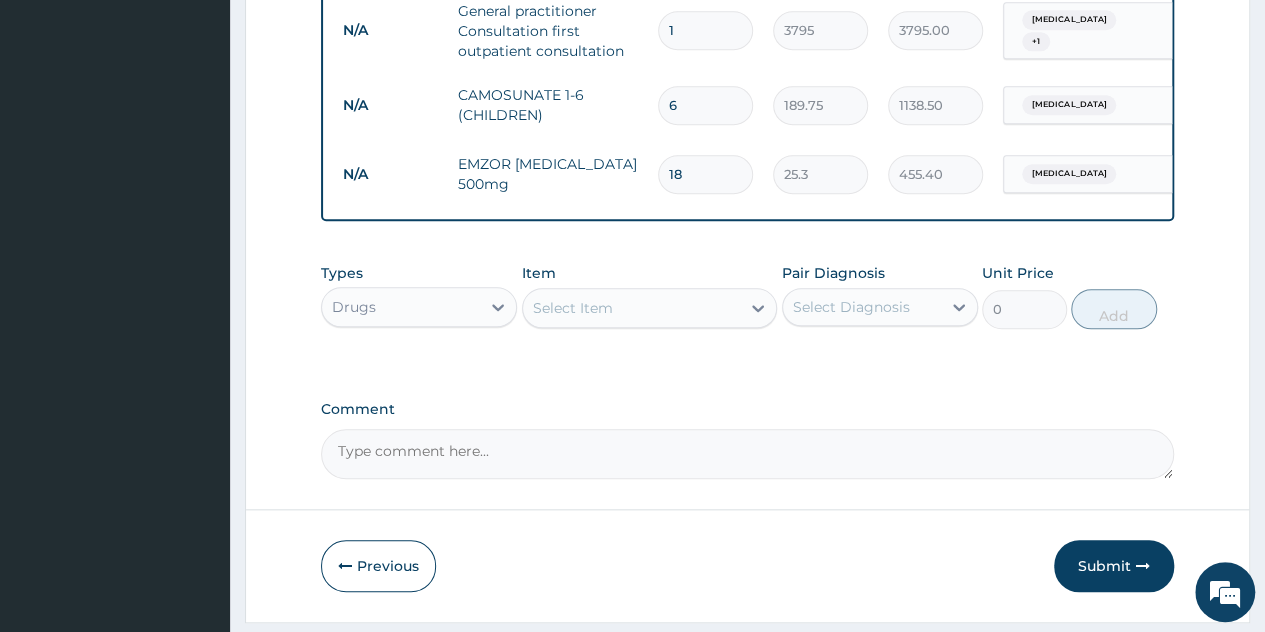 type on "18" 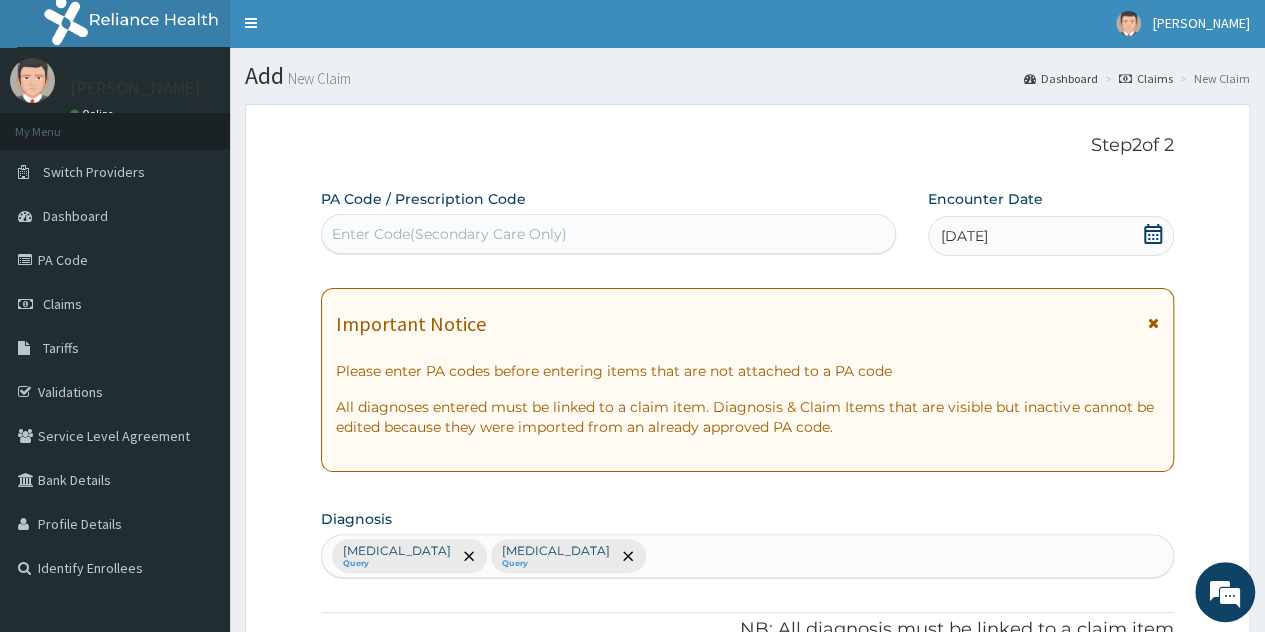 scroll, scrollTop: 0, scrollLeft: 0, axis: both 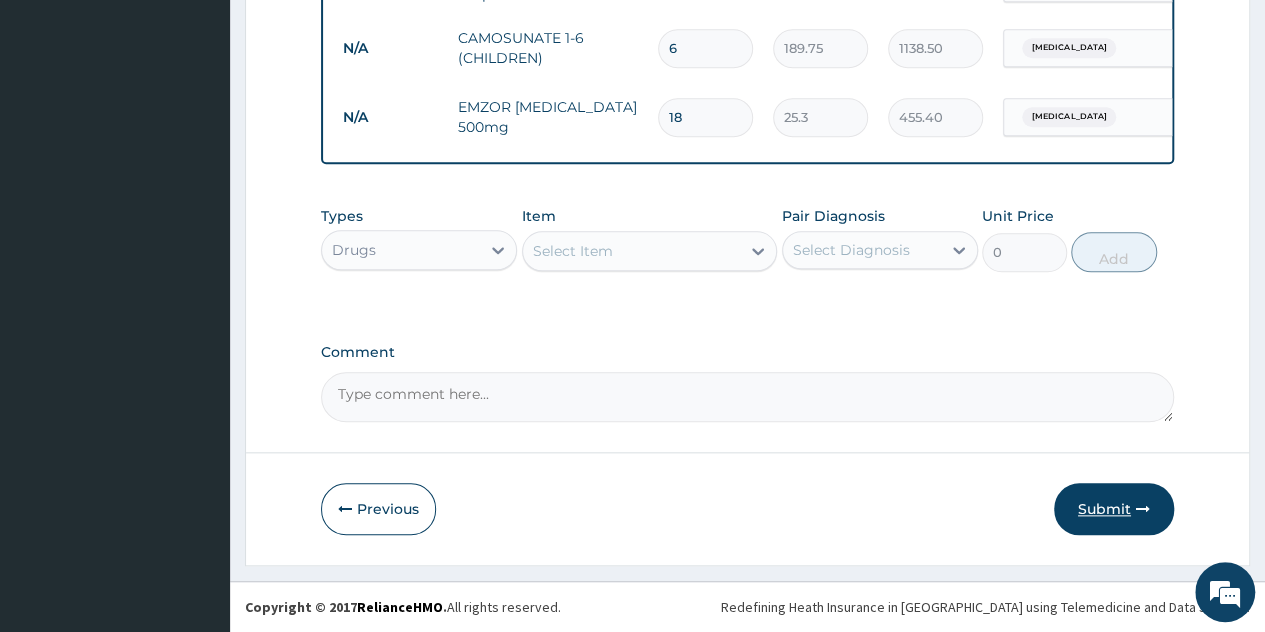 click on "Submit" at bounding box center [1114, 509] 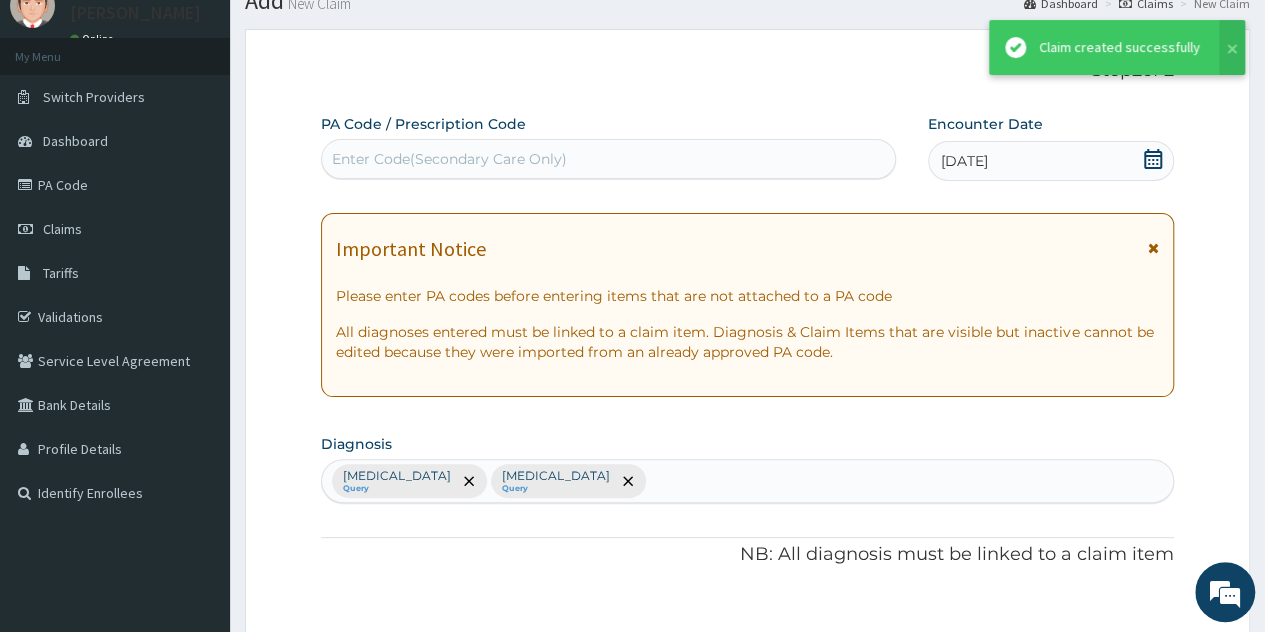 scroll, scrollTop: 876, scrollLeft: 0, axis: vertical 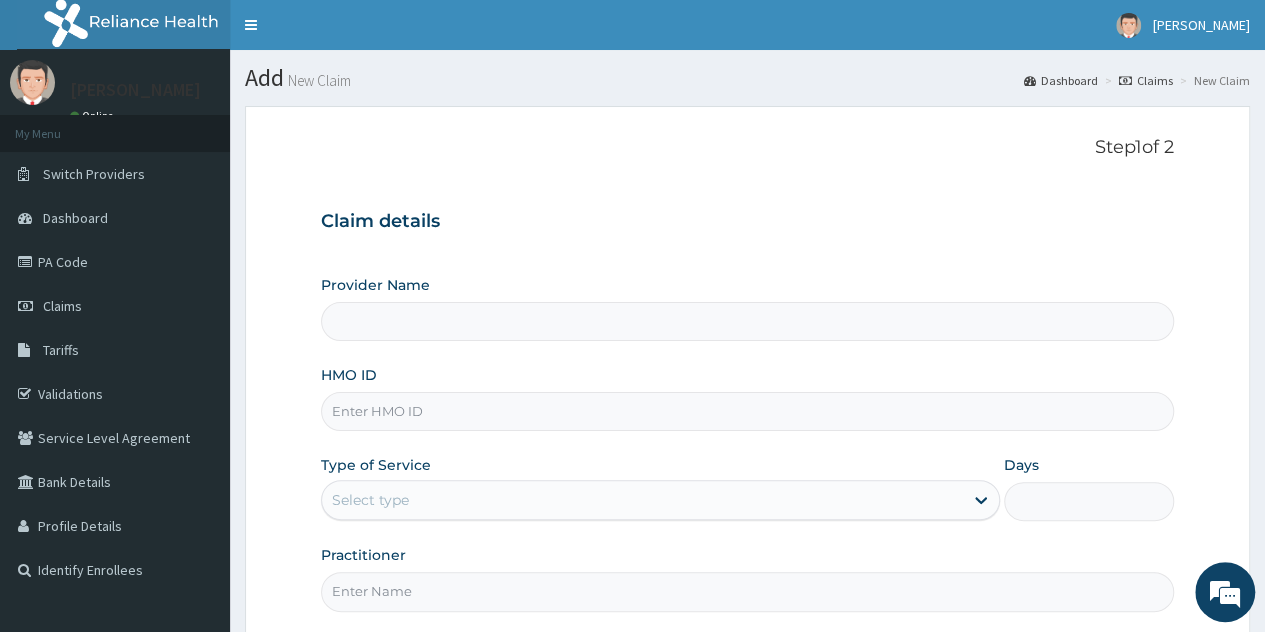 click on "HMO ID" at bounding box center [747, 411] 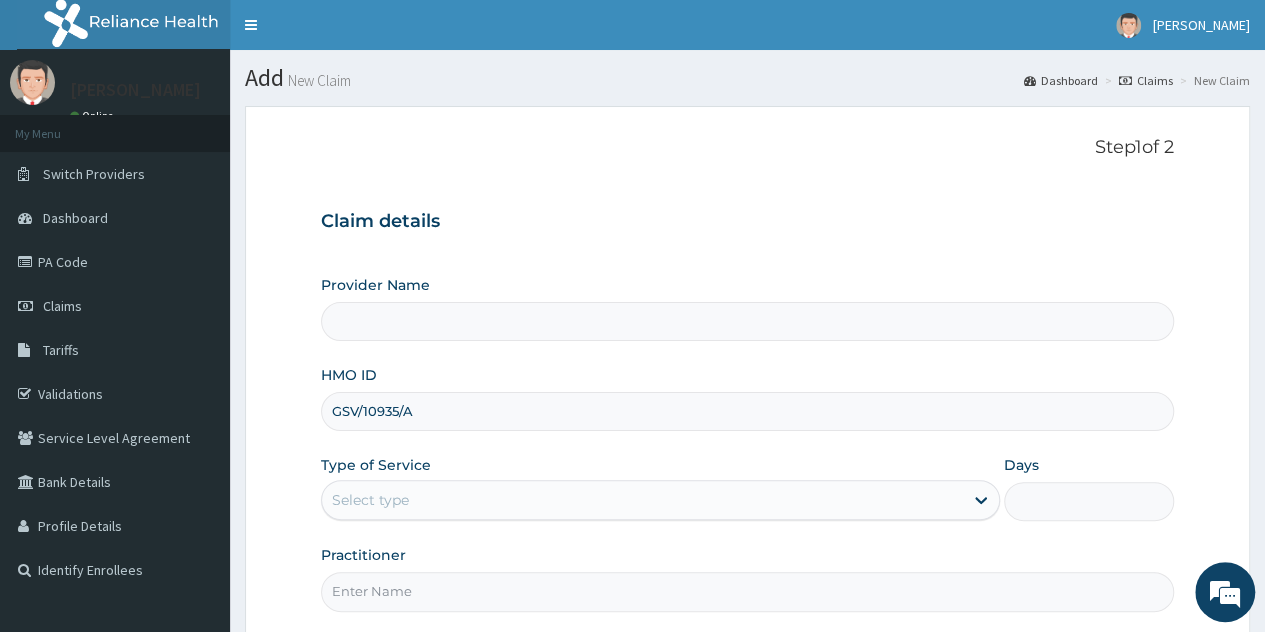 type on "GSV/10935/A" 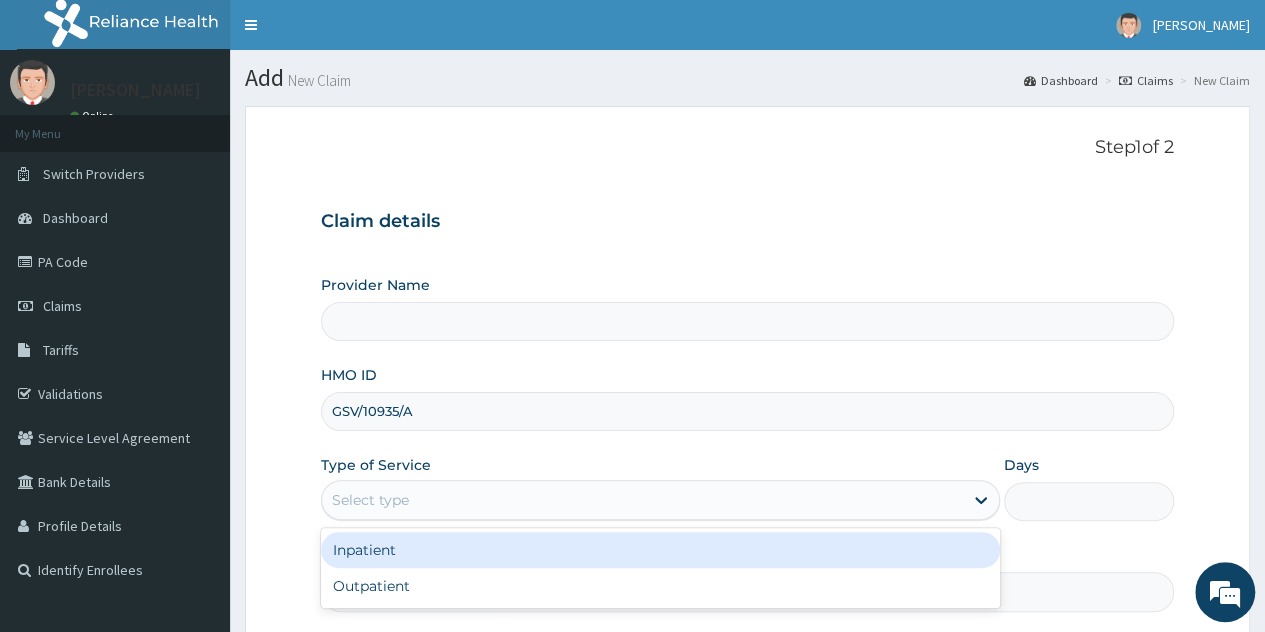 drag, startPoint x: 392, startPoint y: 502, endPoint x: 392, endPoint y: 560, distance: 58 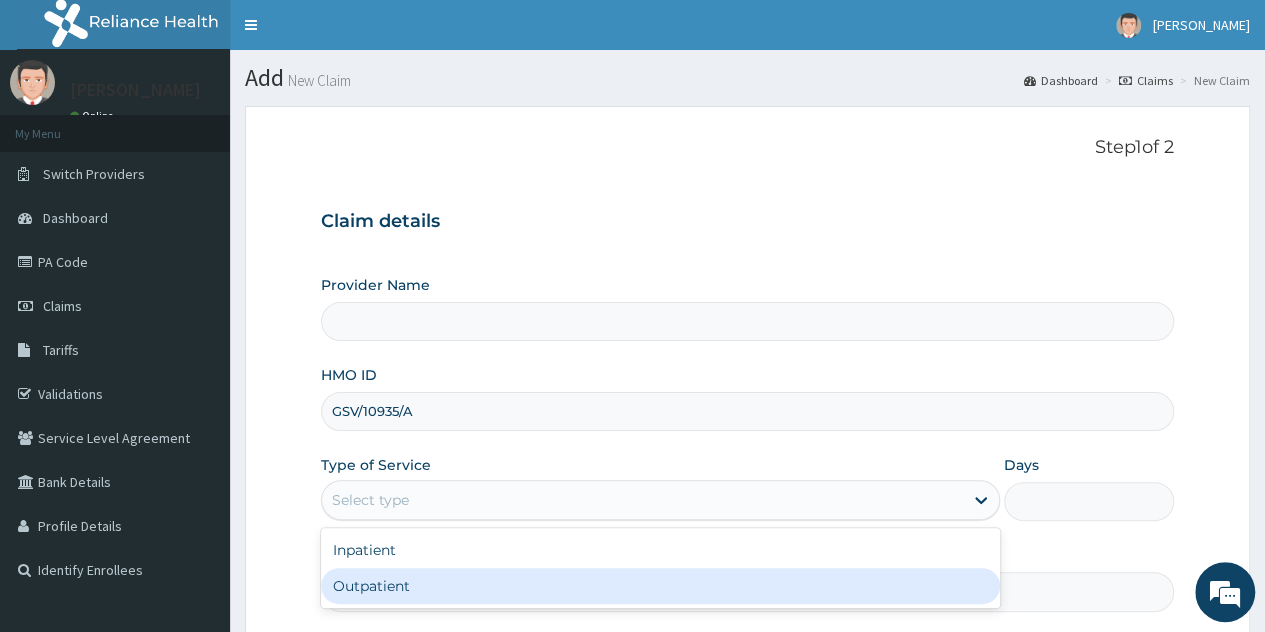 click on "Outpatient" at bounding box center (660, 586) 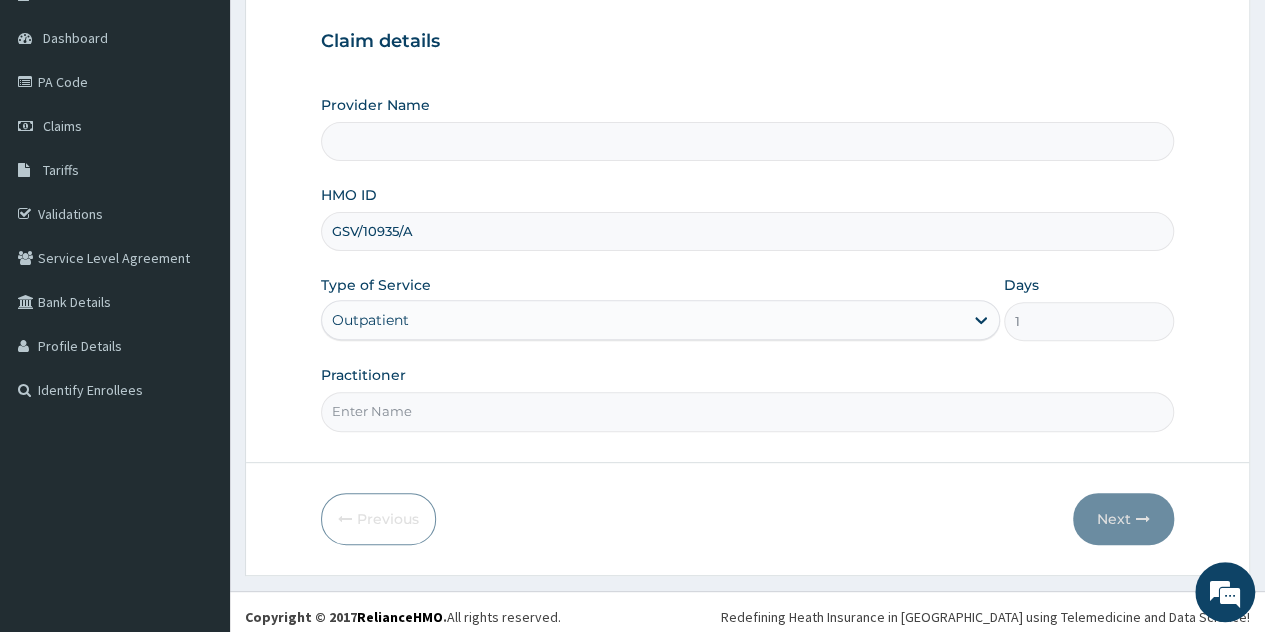 scroll, scrollTop: 188, scrollLeft: 0, axis: vertical 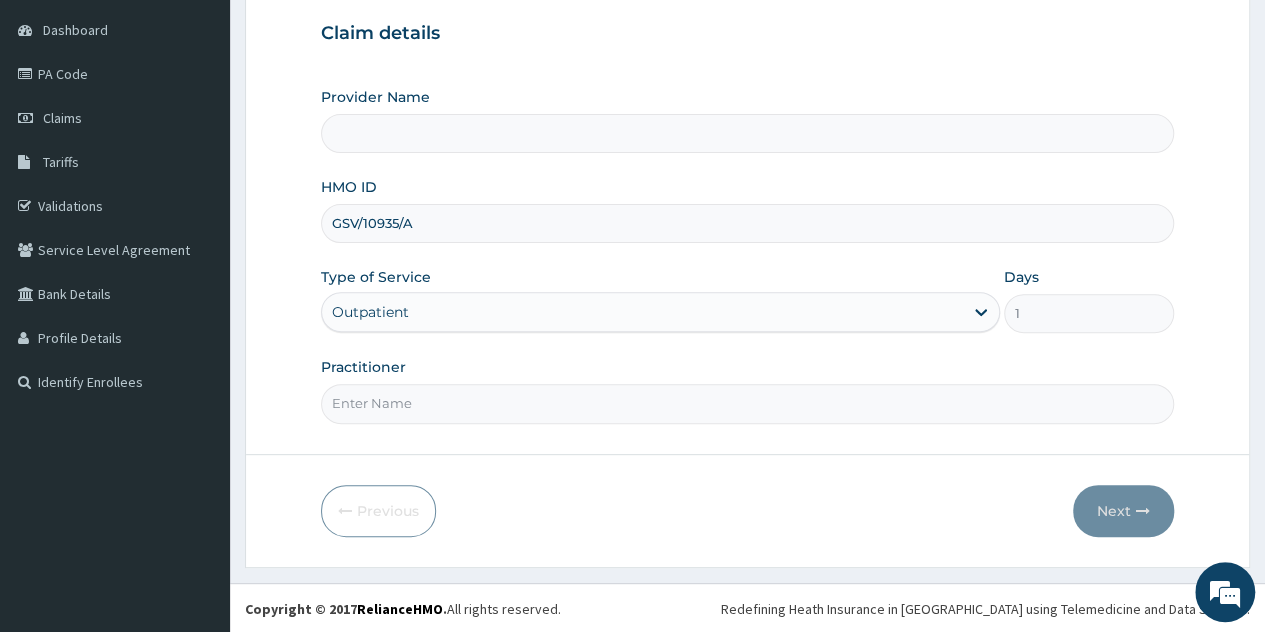 click on "Practitioner" at bounding box center [747, 403] 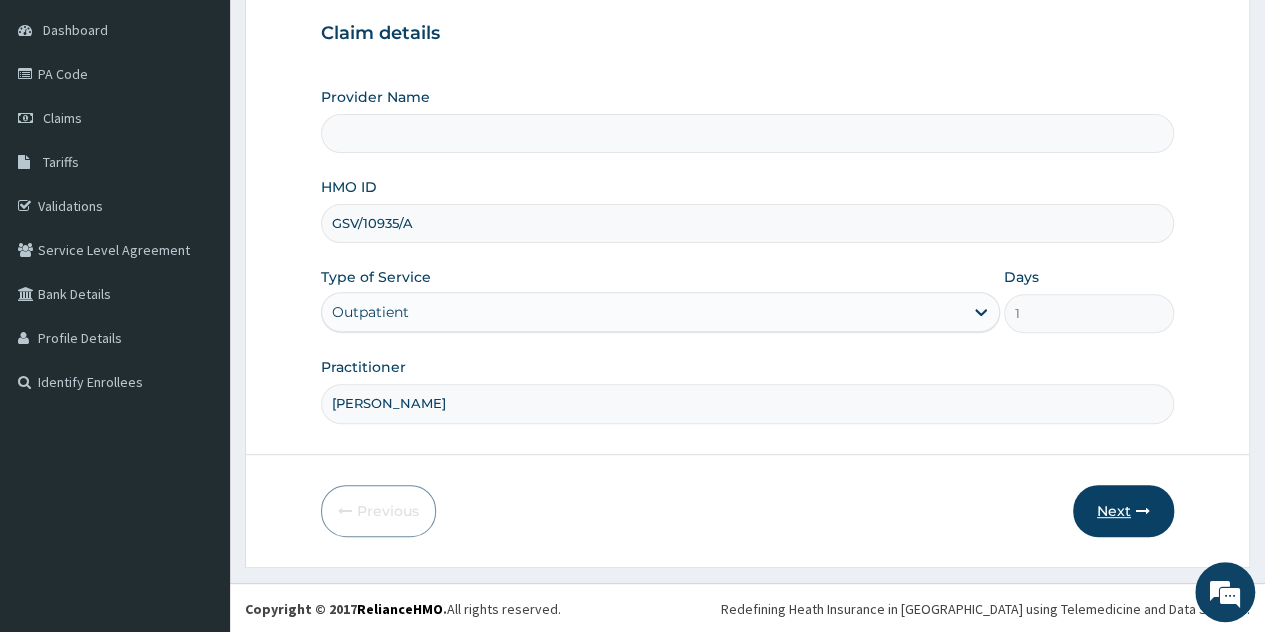 click on "Next" at bounding box center [1123, 511] 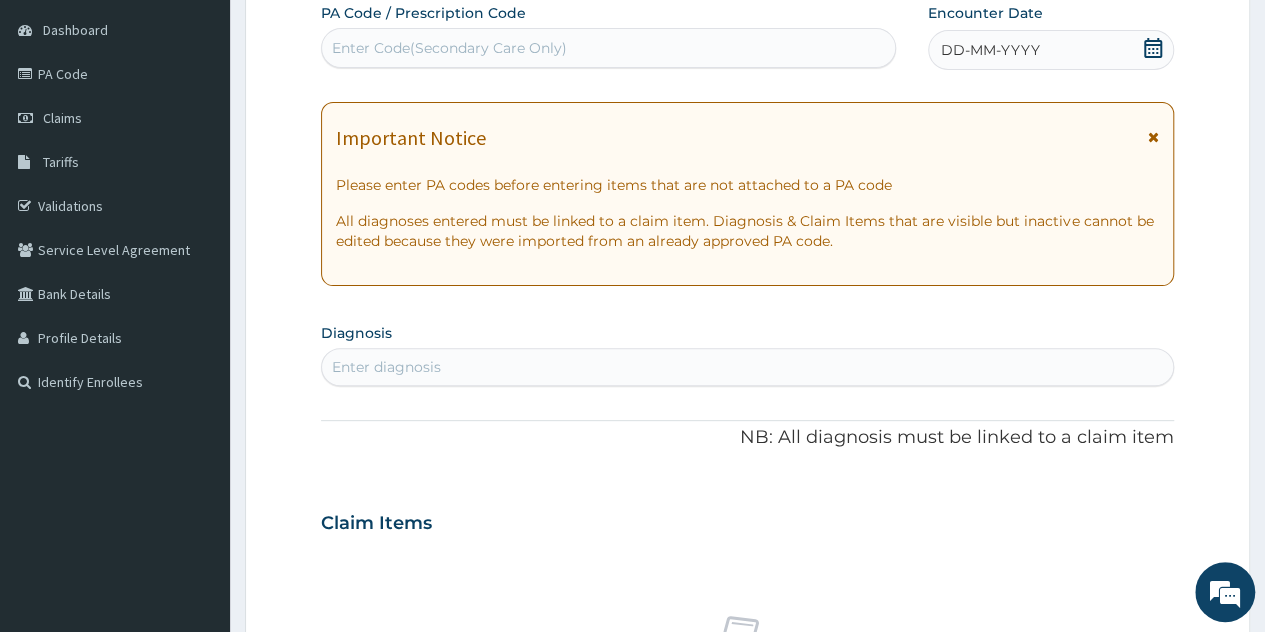 click on "DD-MM-YYYY" at bounding box center (990, 50) 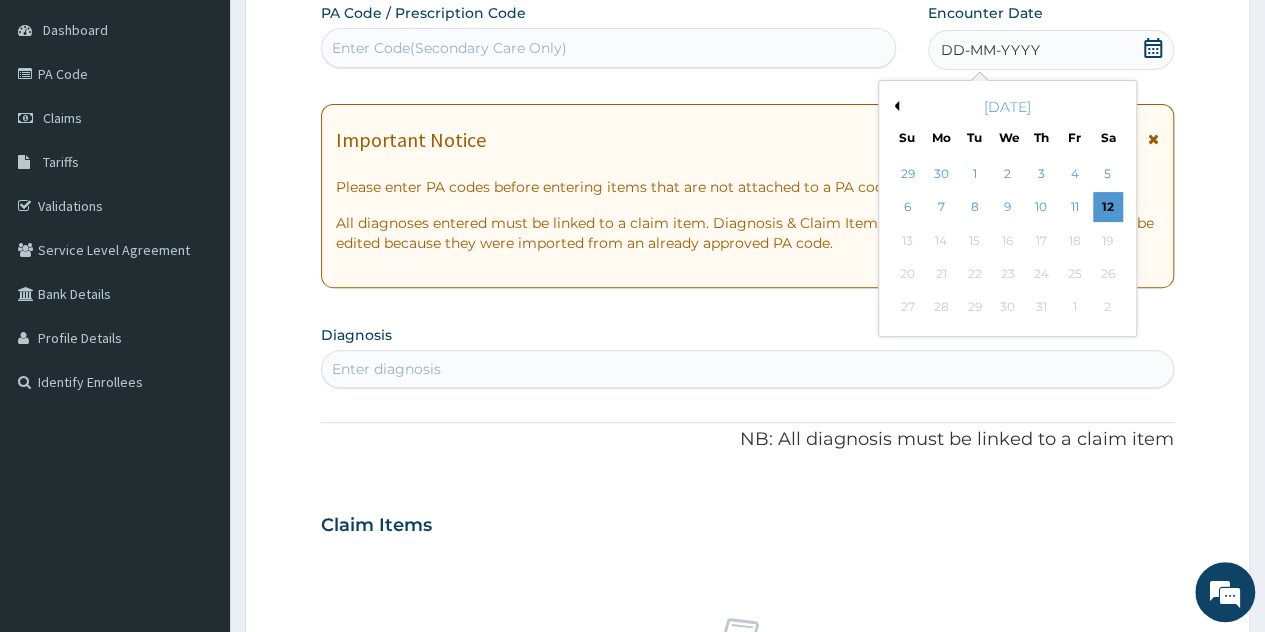 click on "Previous Month" at bounding box center [894, 106] 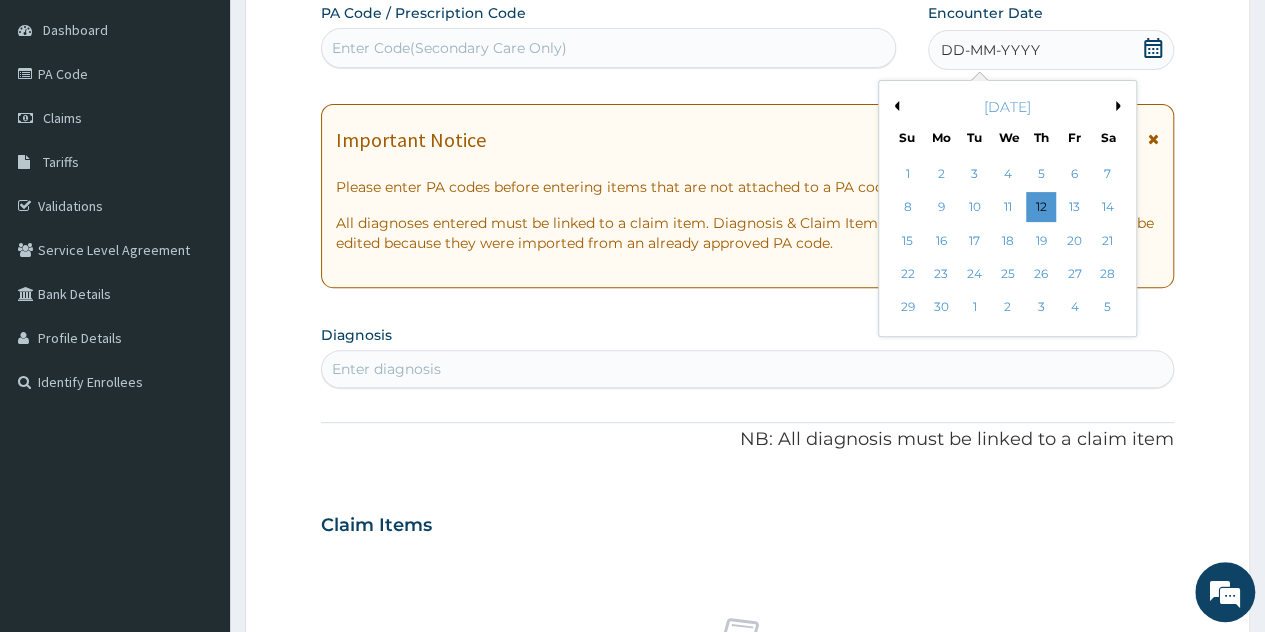 click on "Previous Month" at bounding box center (894, 106) 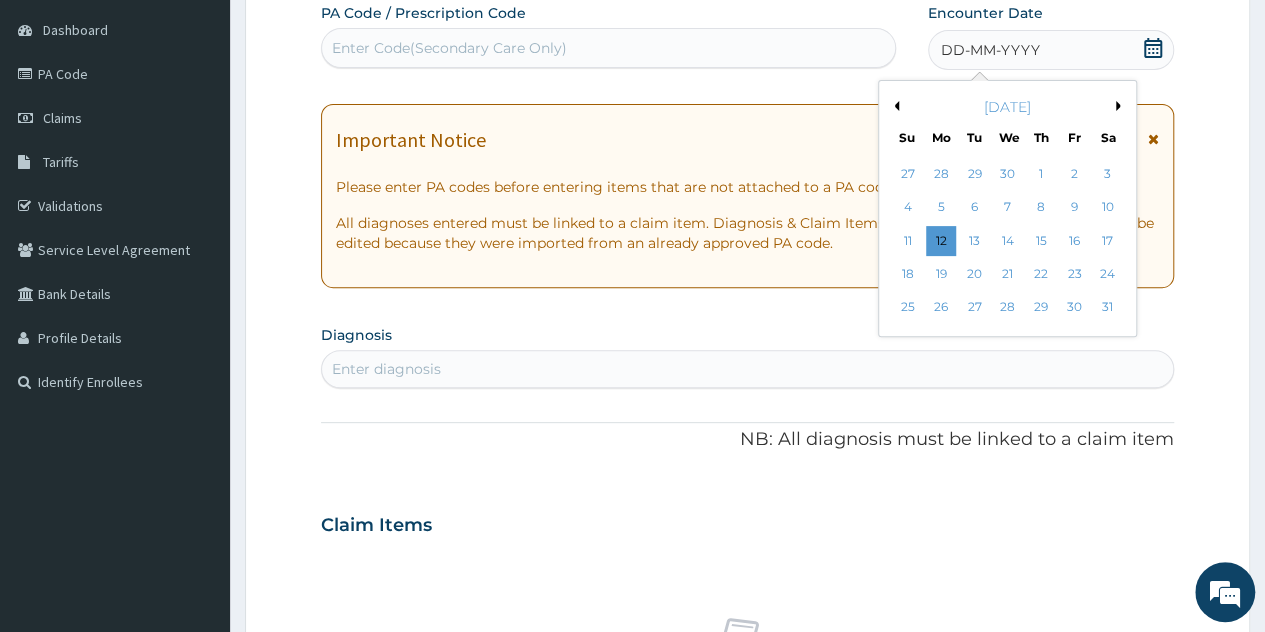 click on "Previous Month" at bounding box center (894, 106) 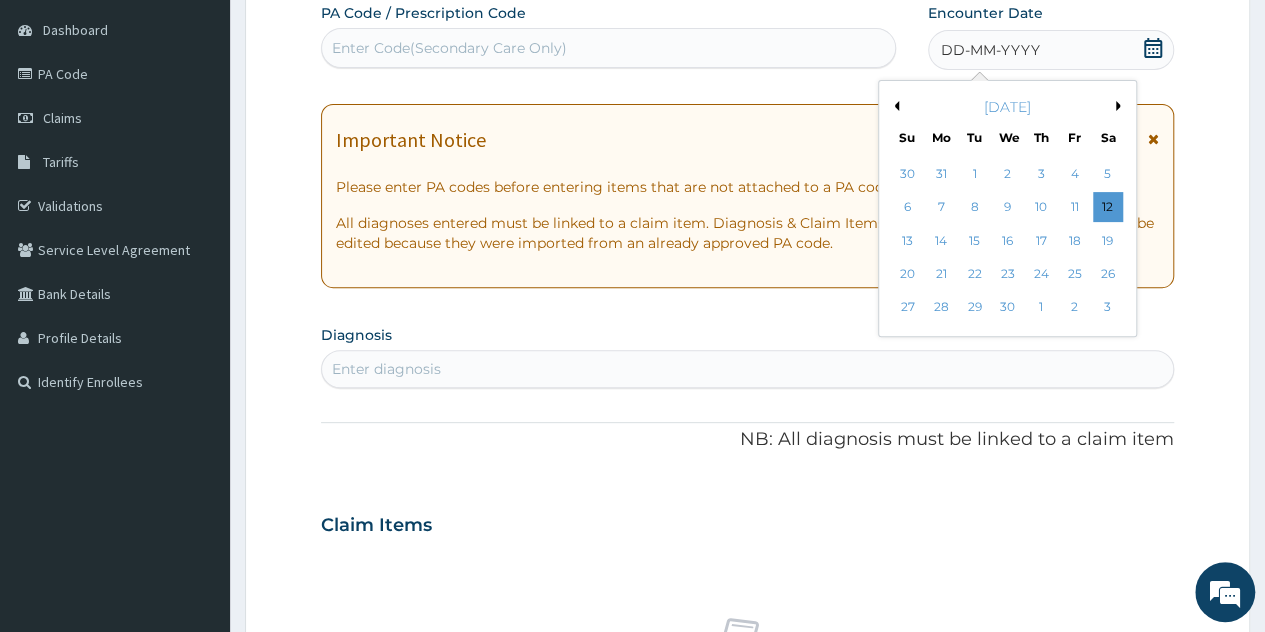 click on "Previous Month" at bounding box center [894, 106] 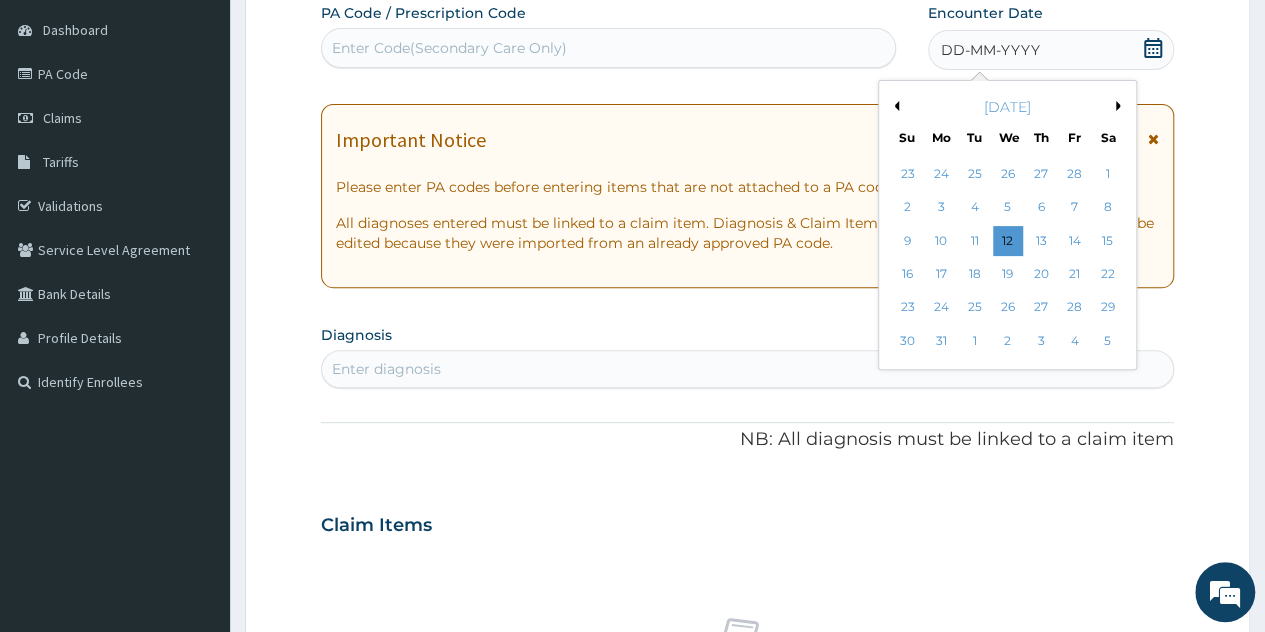 scroll, scrollTop: 0, scrollLeft: 0, axis: both 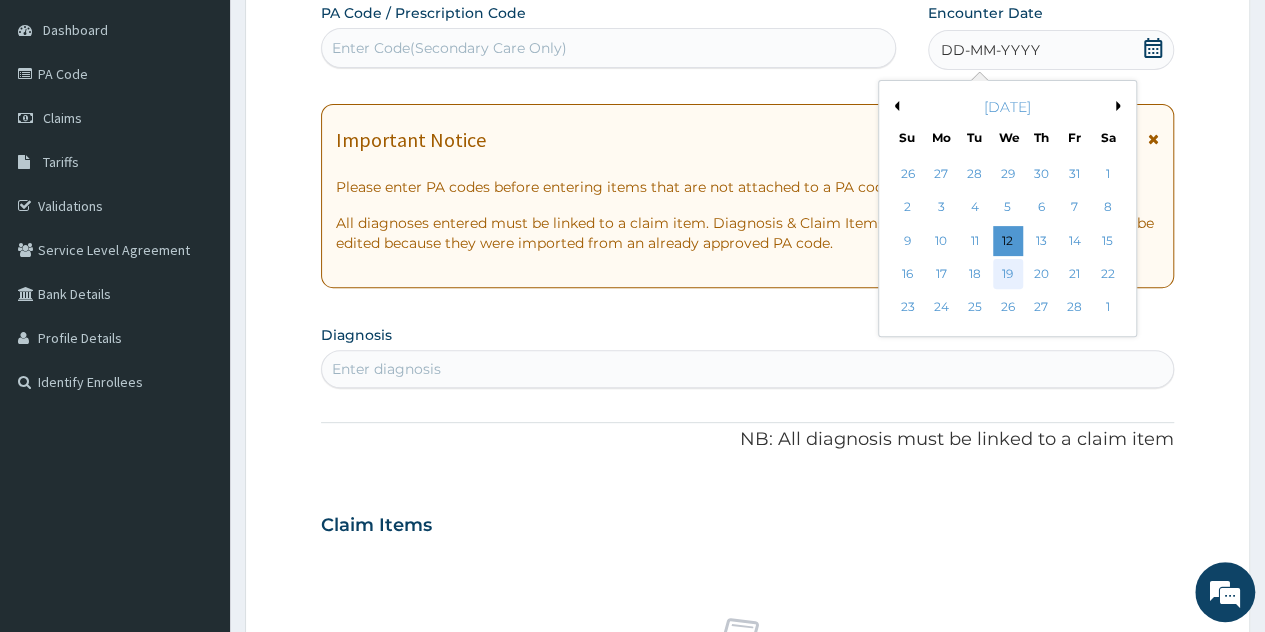 click on "19" at bounding box center (1007, 274) 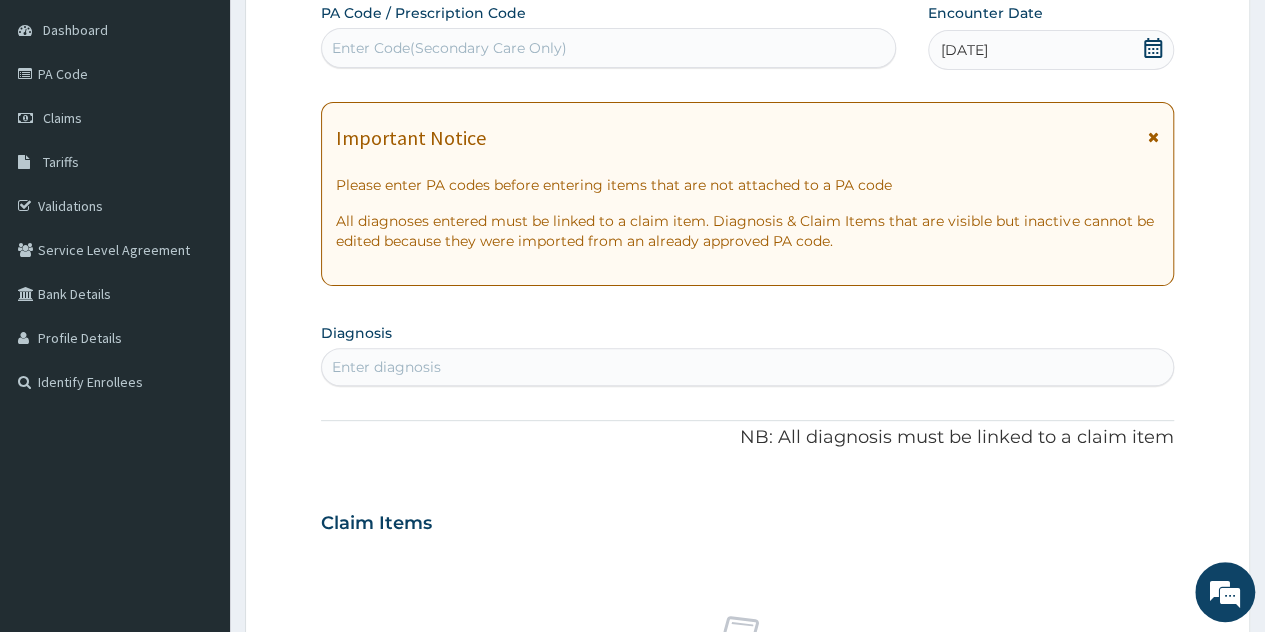 drag, startPoint x: 531, startPoint y: 363, endPoint x: 536, endPoint y: 317, distance: 46.270943 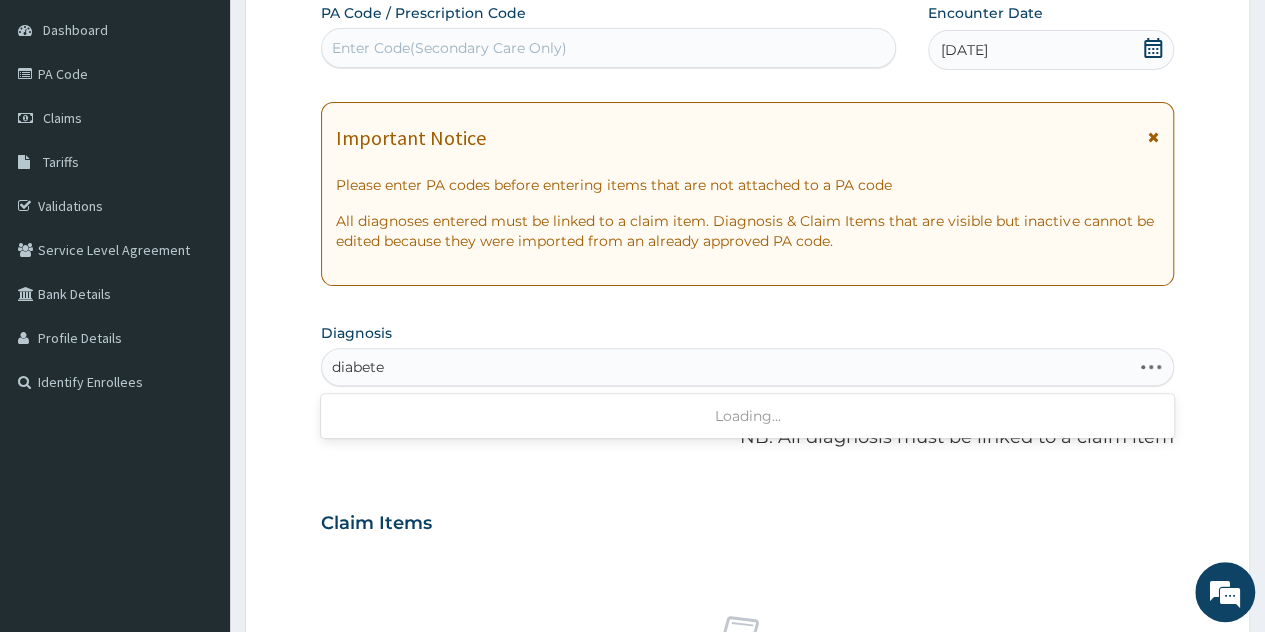 type on "diabetes" 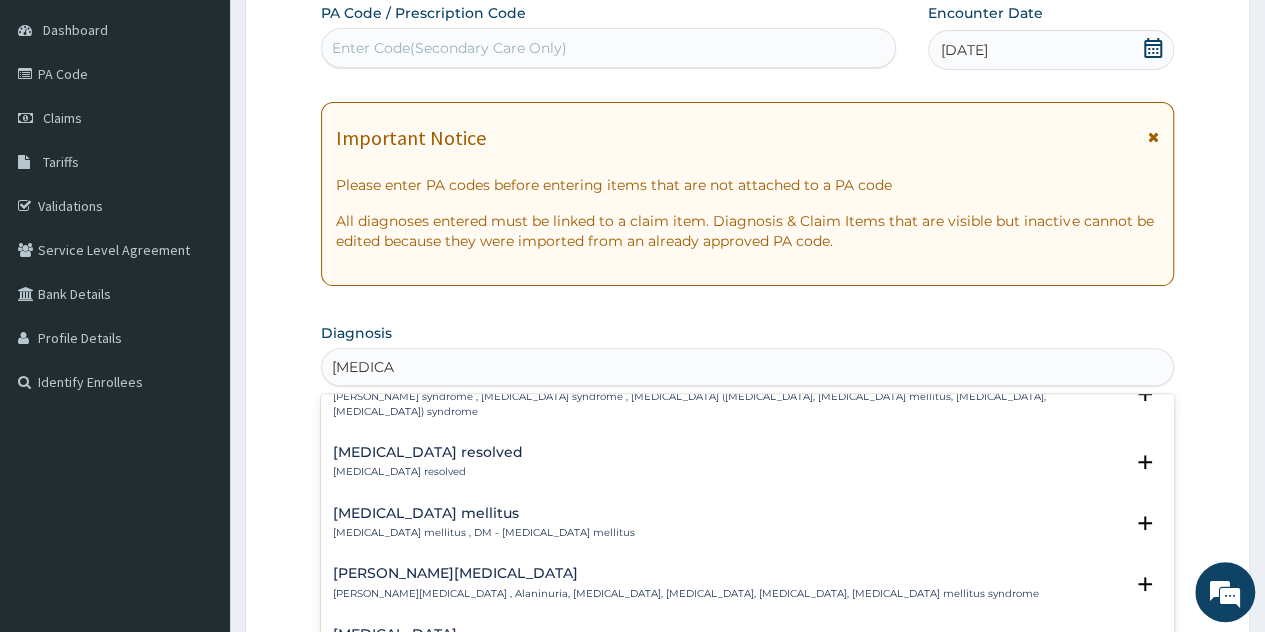 scroll, scrollTop: 200, scrollLeft: 0, axis: vertical 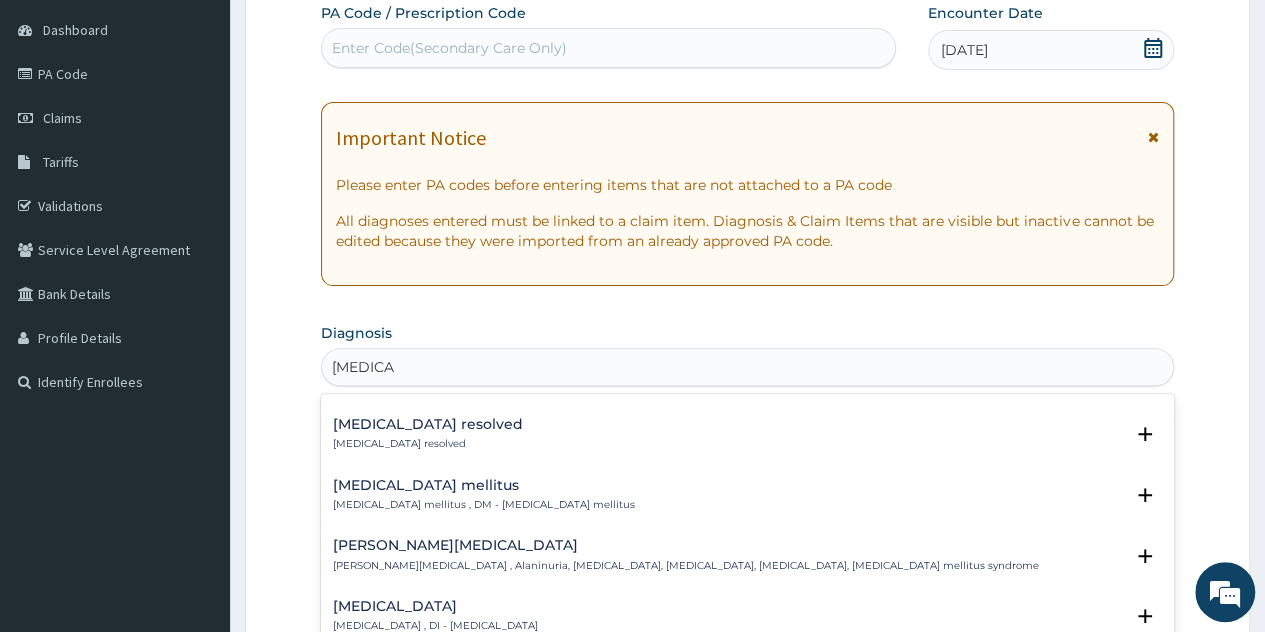 click on "Diabetes mellitus" at bounding box center [484, 485] 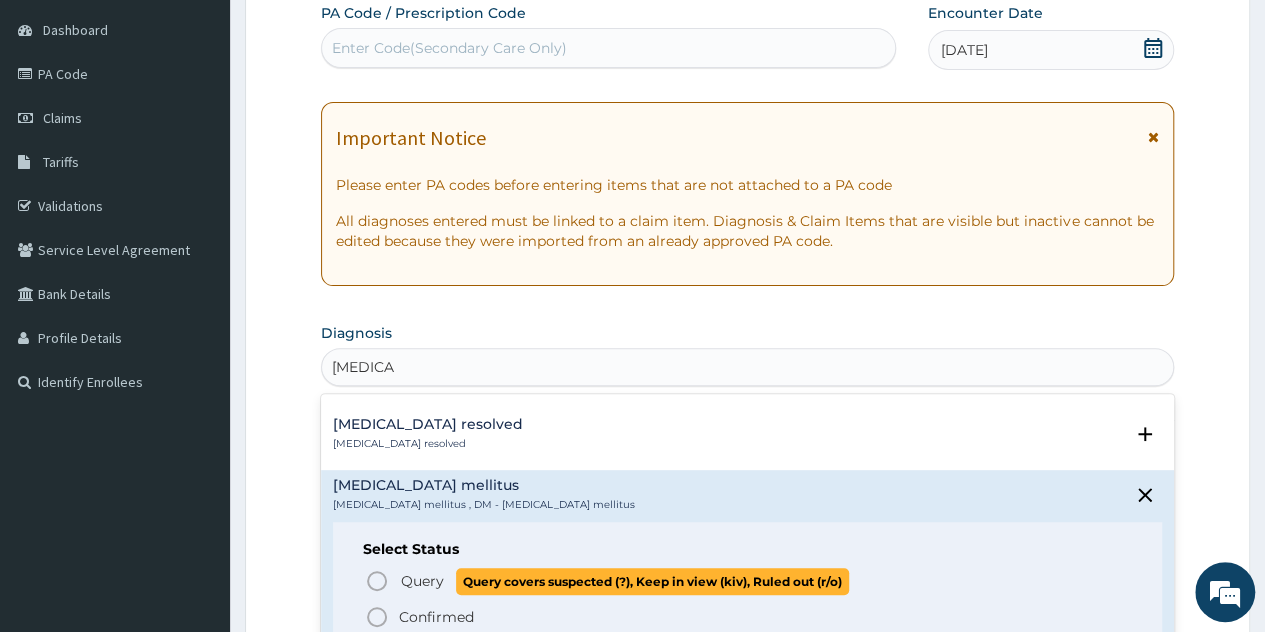 click on "Query" at bounding box center (422, 581) 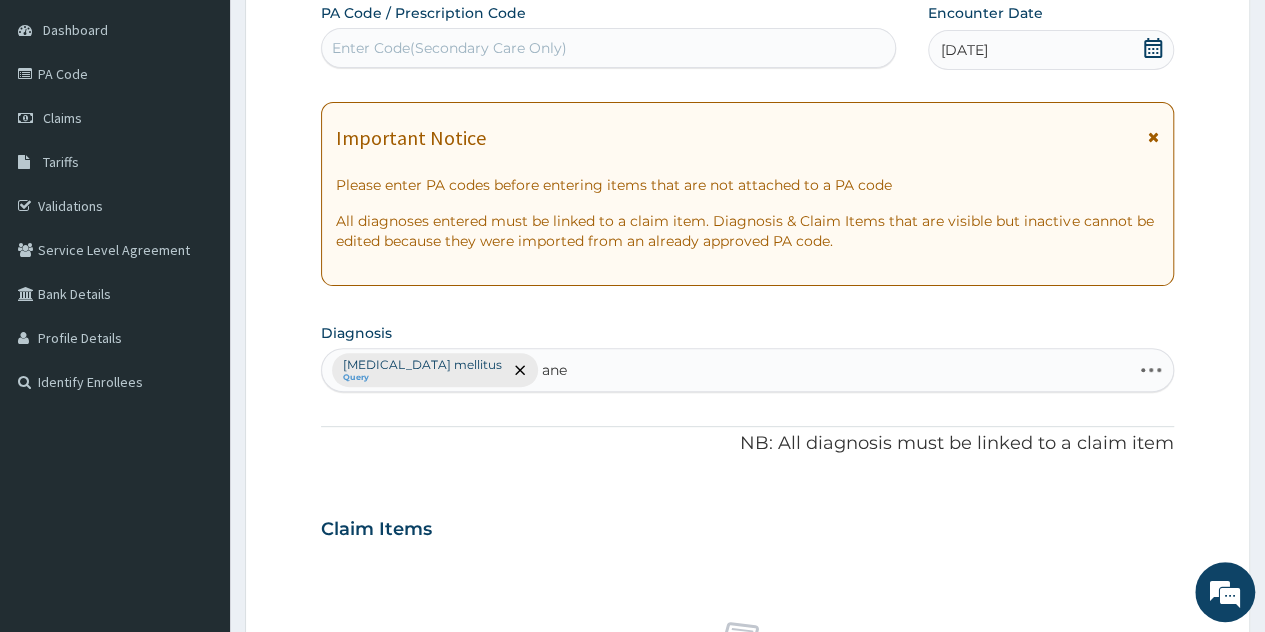 type on "anem" 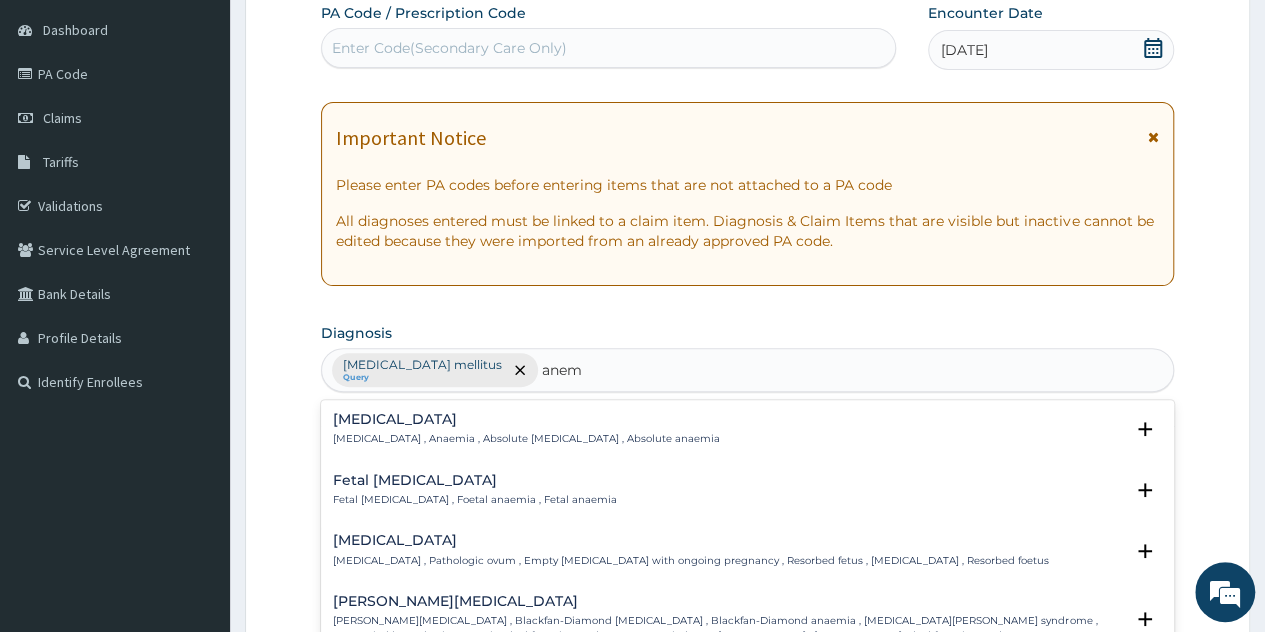 click on "Anemia" at bounding box center (526, 419) 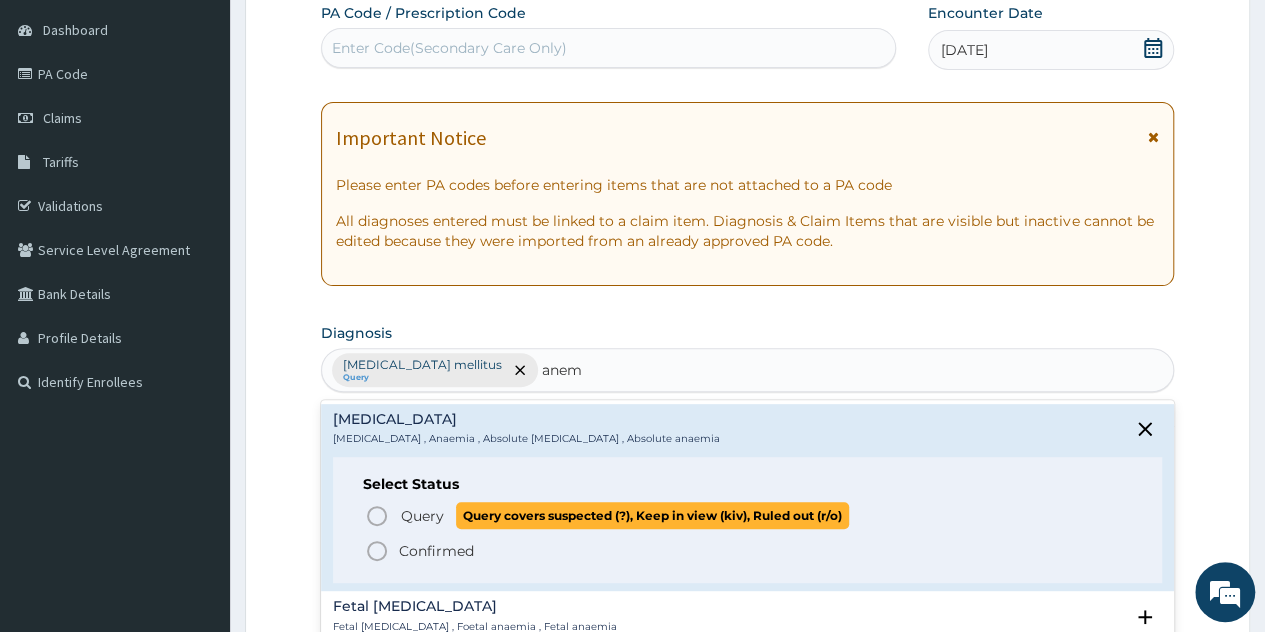 click on "Query" at bounding box center [422, 516] 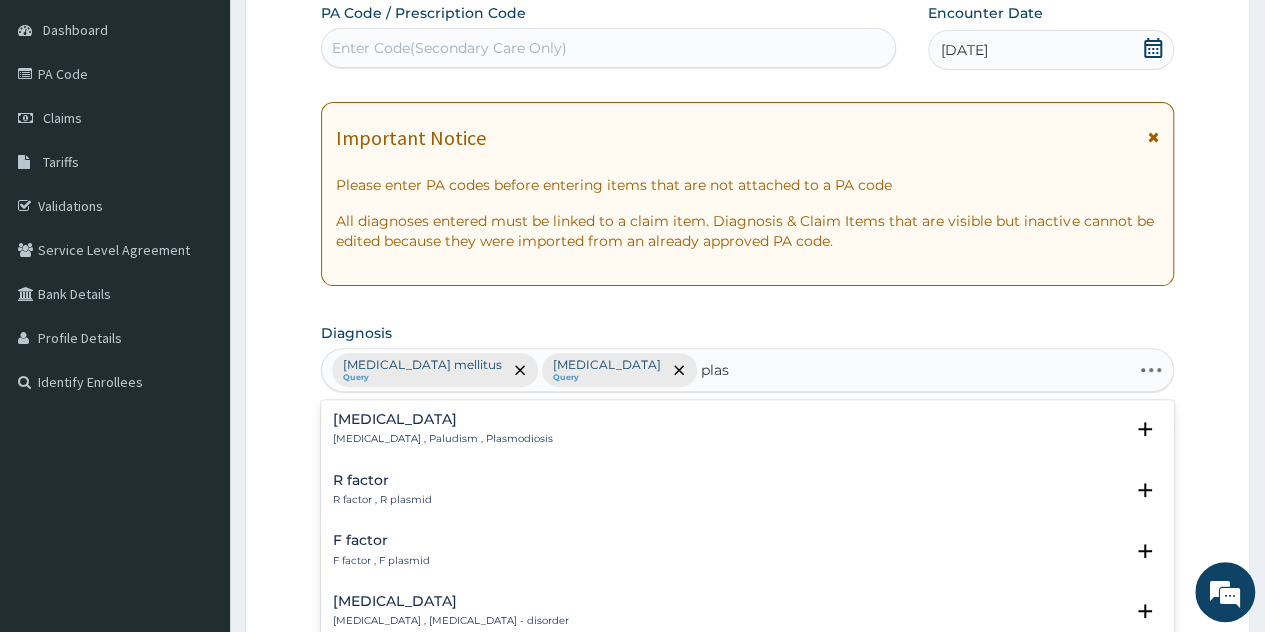 type on "plasm" 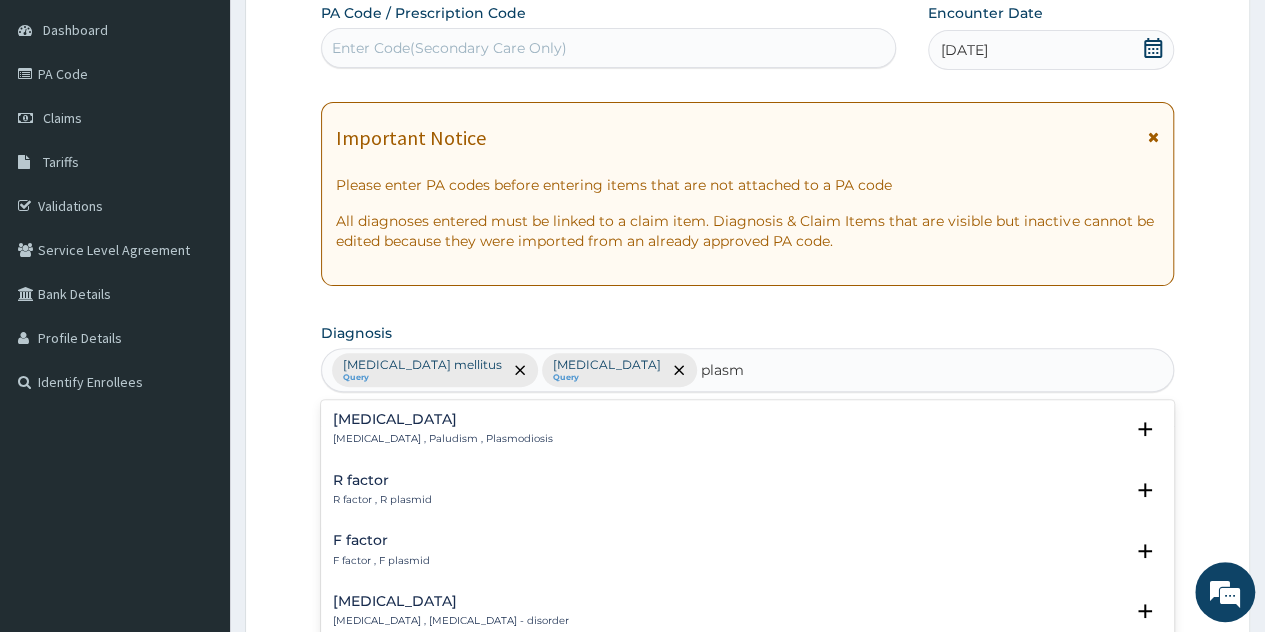 click on "[MEDICAL_DATA] , Paludism , Plasmodiosis" at bounding box center [443, 439] 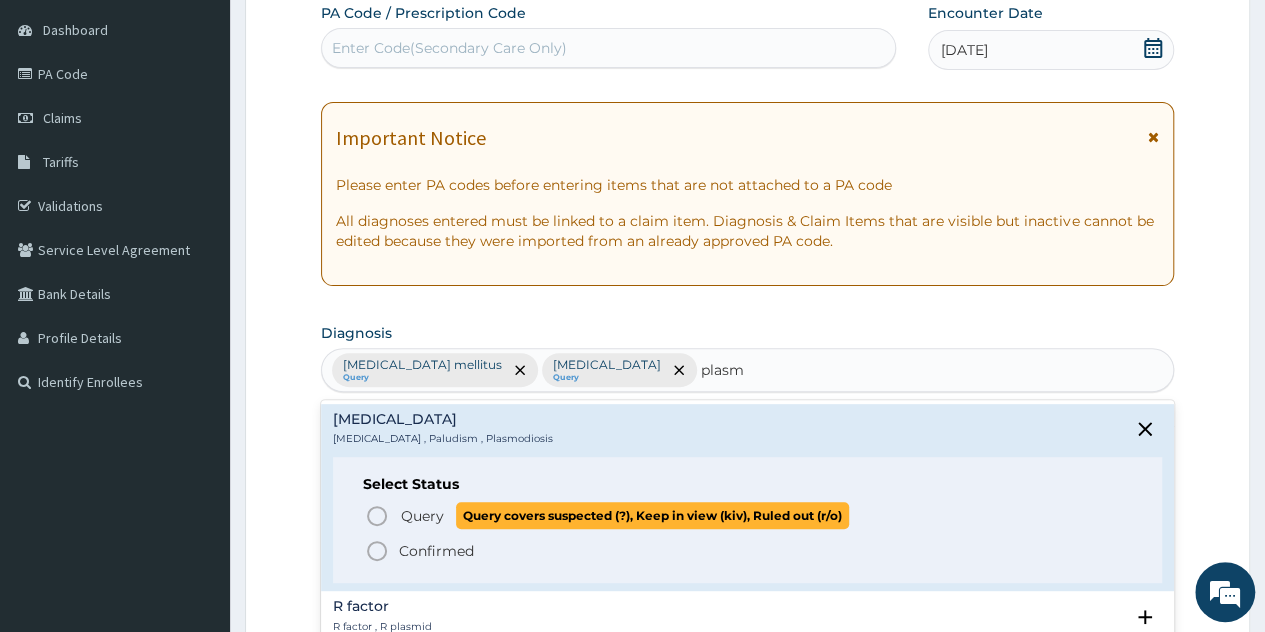 click on "Query" at bounding box center (422, 516) 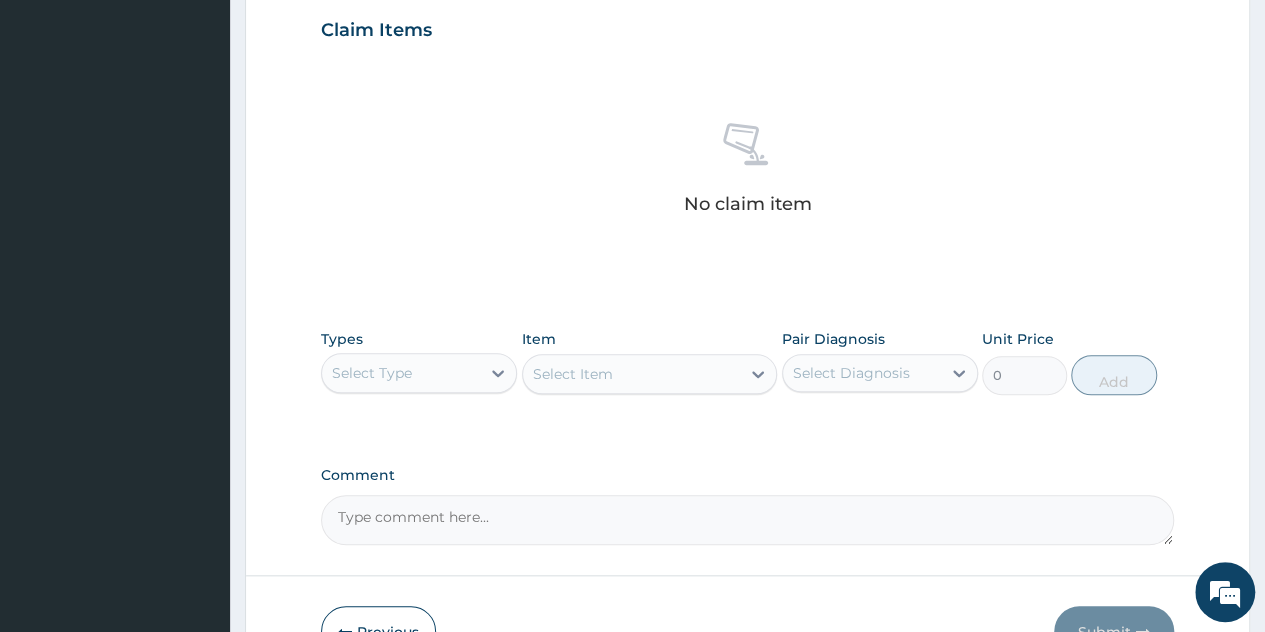 scroll, scrollTop: 688, scrollLeft: 0, axis: vertical 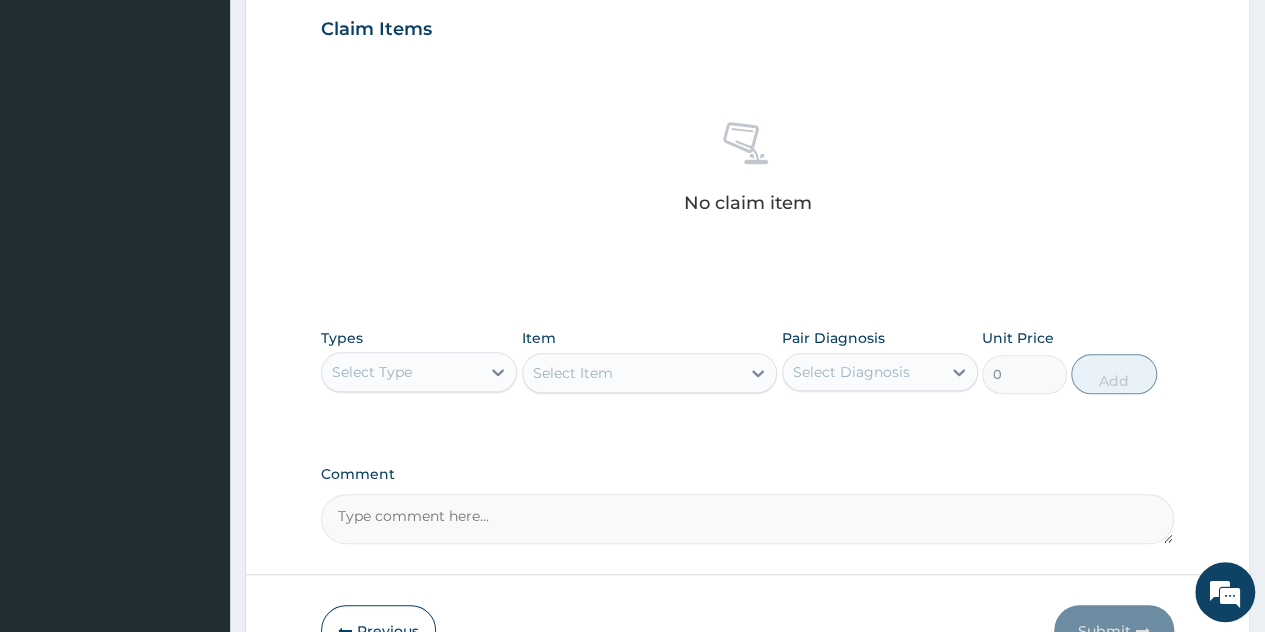 drag, startPoint x: 409, startPoint y: 363, endPoint x: 416, endPoint y: 378, distance: 16.552946 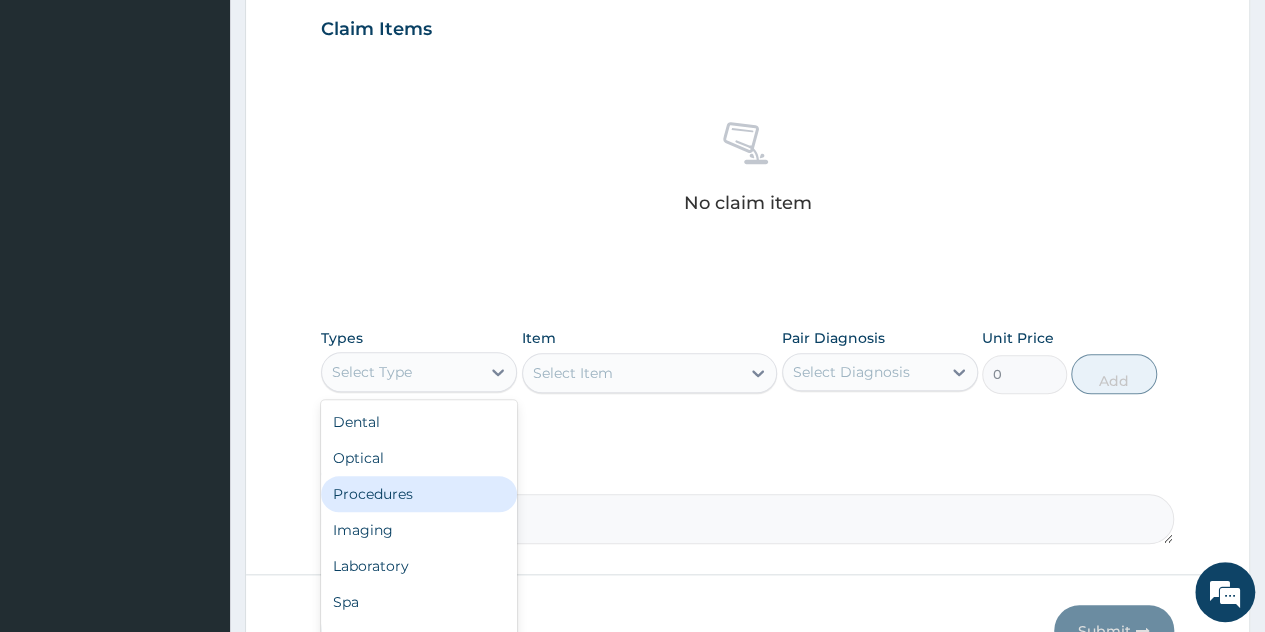 click on "Procedures" at bounding box center (419, 494) 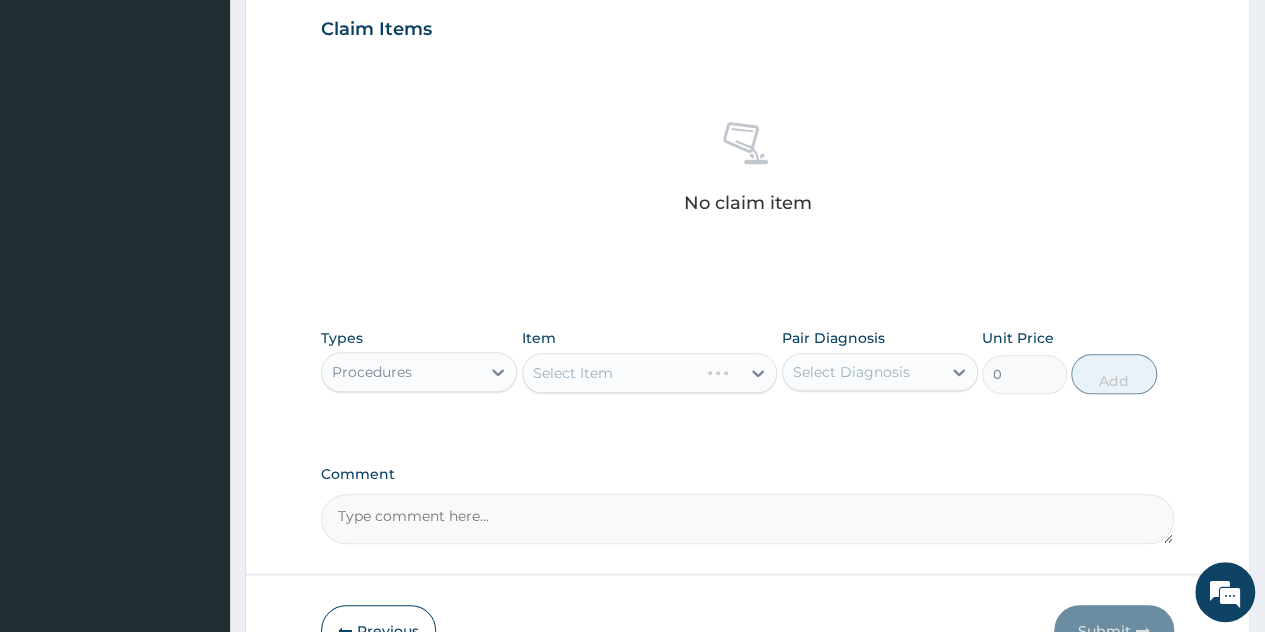 click on "Select Item" at bounding box center (650, 373) 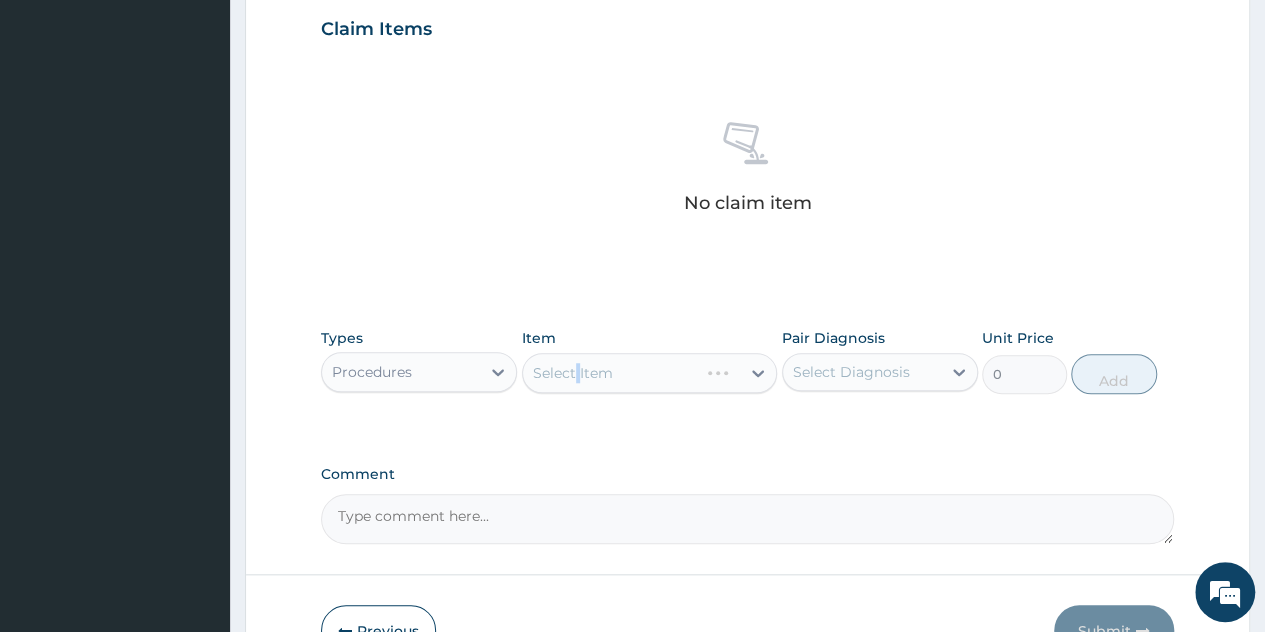 click on "Select Item" at bounding box center [650, 373] 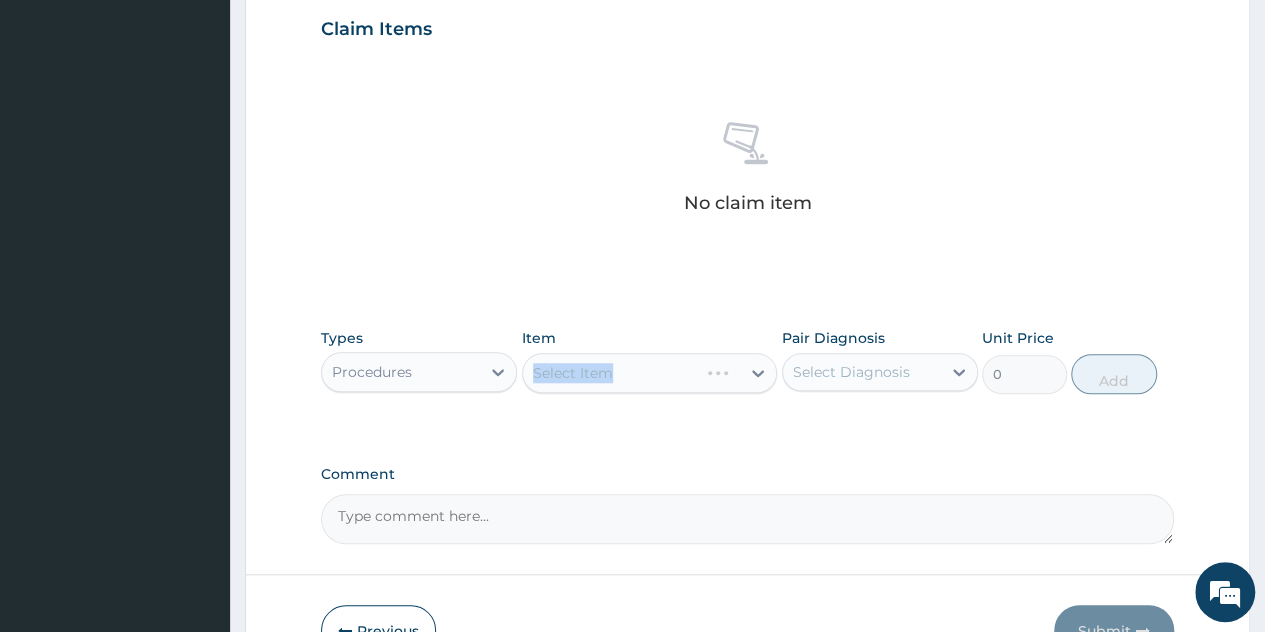 click on "Select Item" at bounding box center [650, 373] 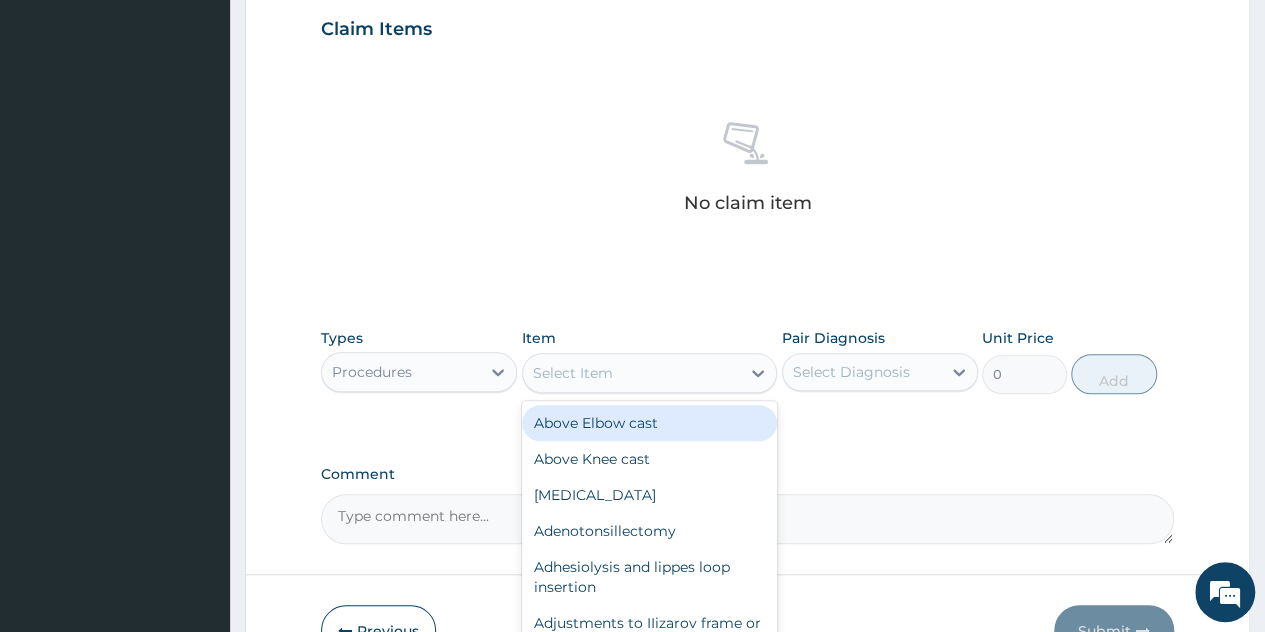 click on "Select Item" at bounding box center [573, 373] 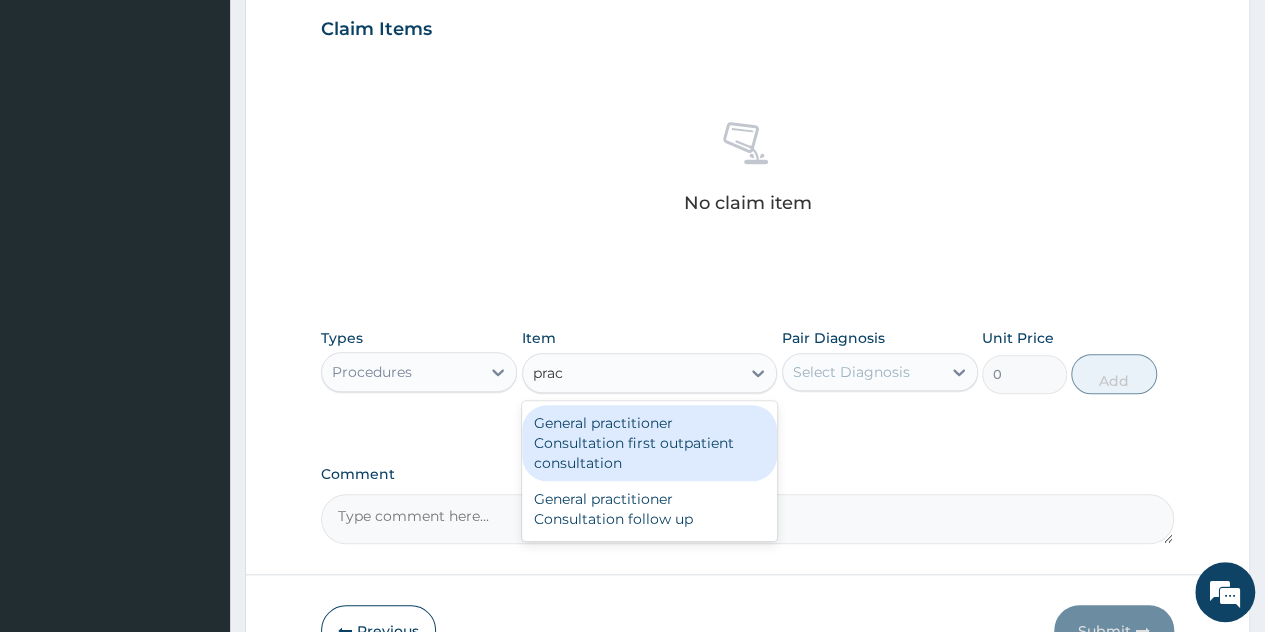 type on "pract" 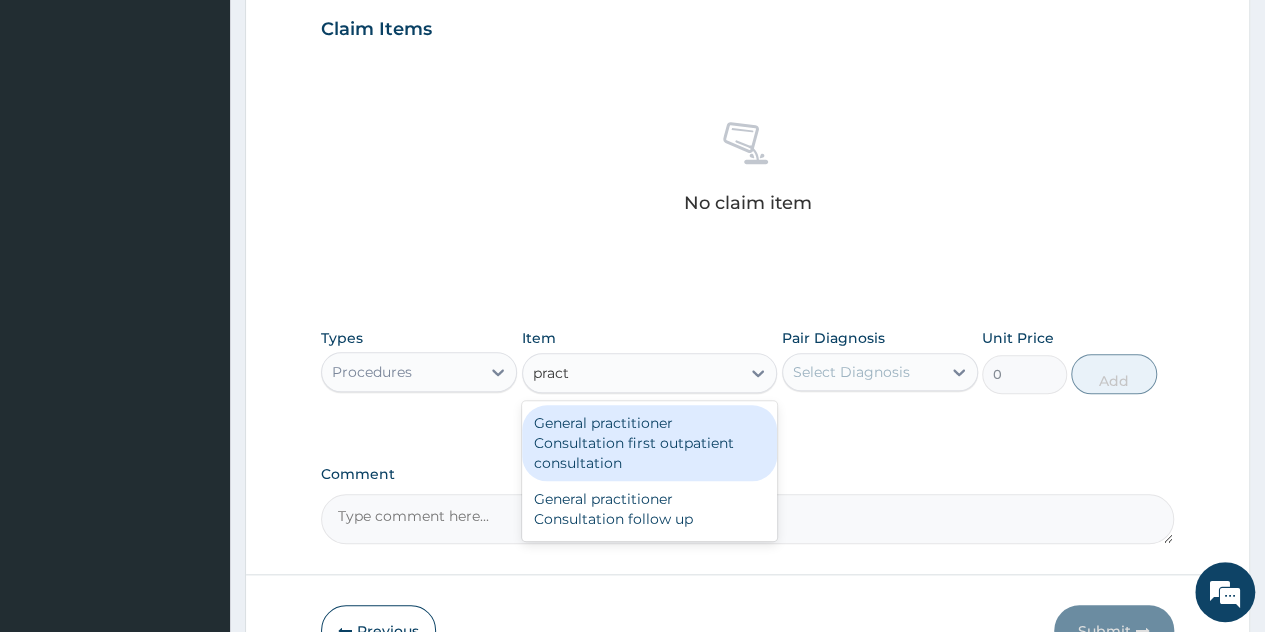 type 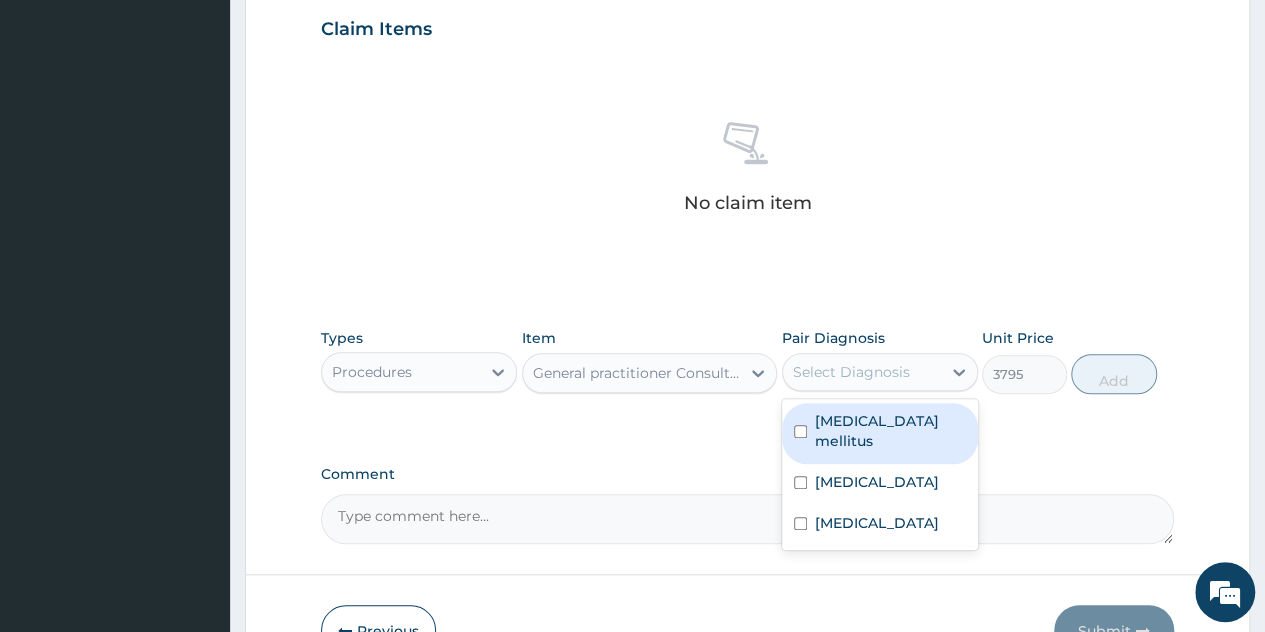 drag, startPoint x: 899, startPoint y: 383, endPoint x: 899, endPoint y: 394, distance: 11 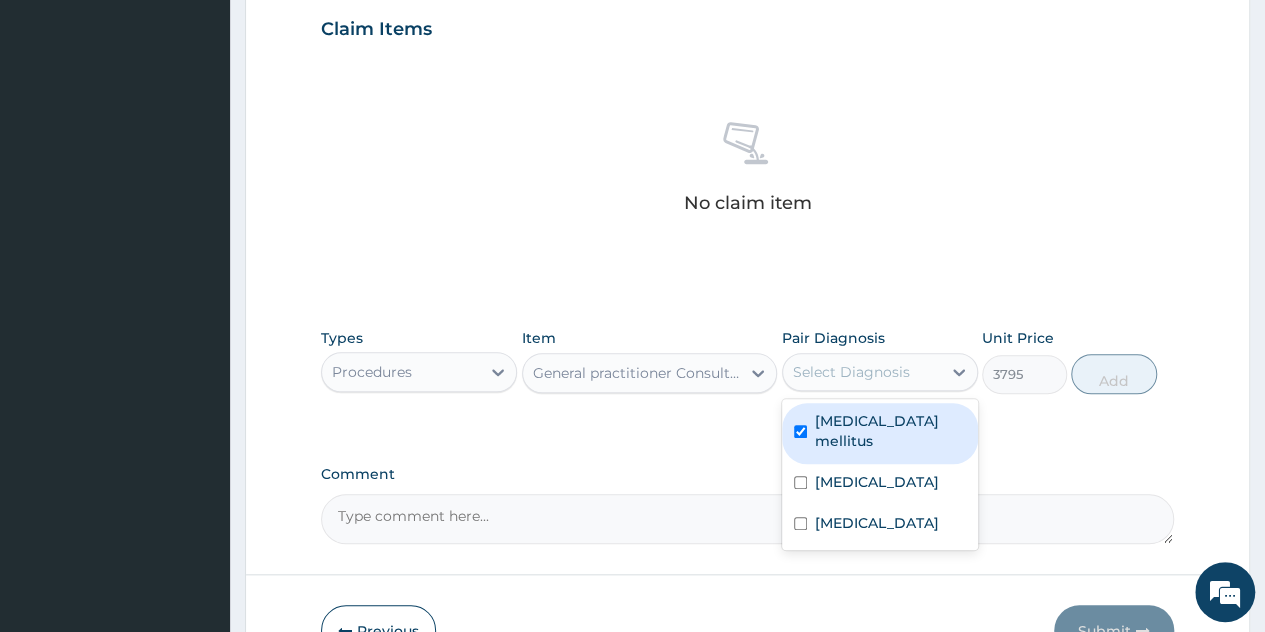 checkbox on "true" 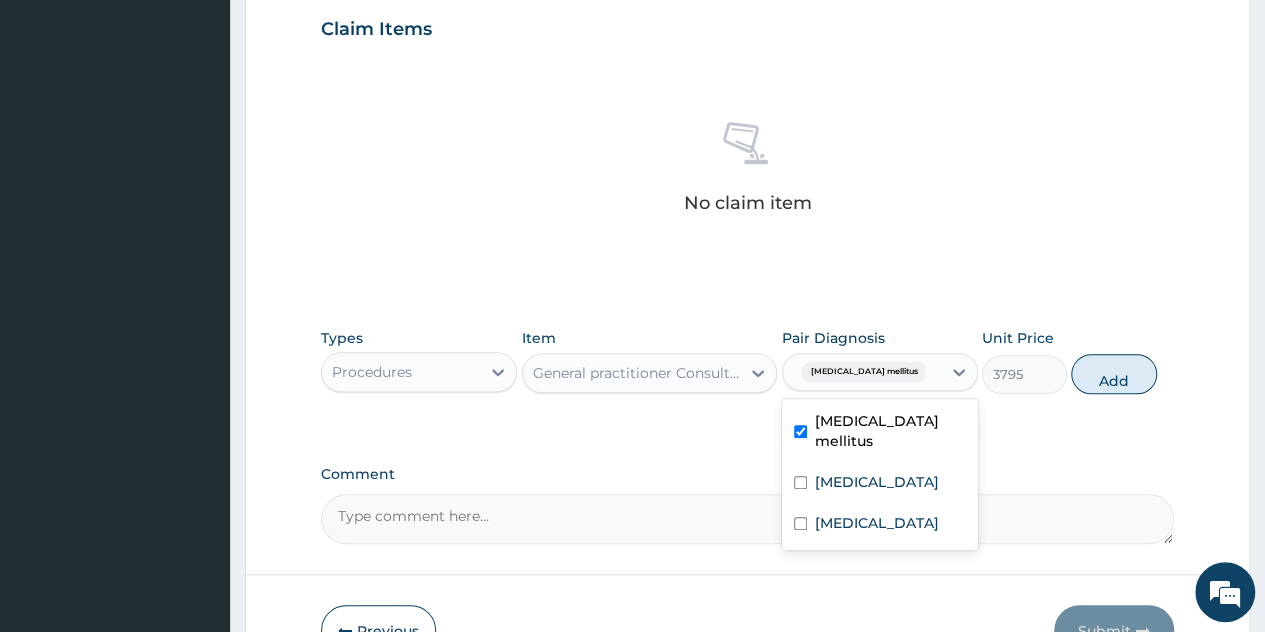 click on "Anemia" at bounding box center (880, 484) 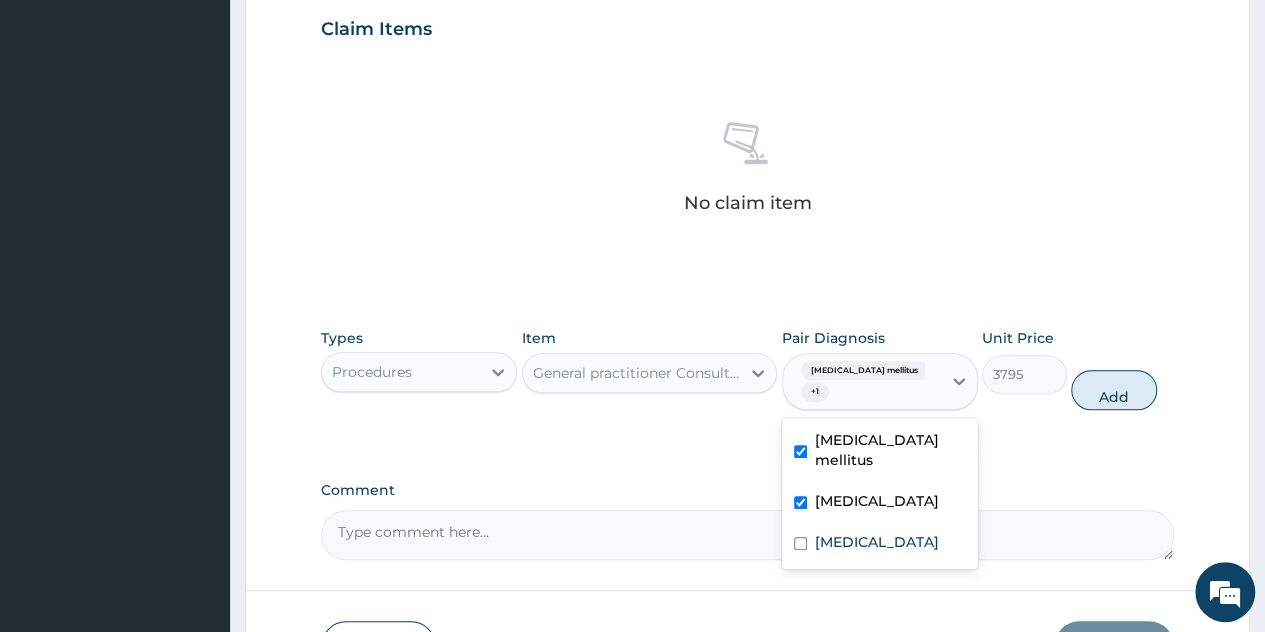 checkbox on "true" 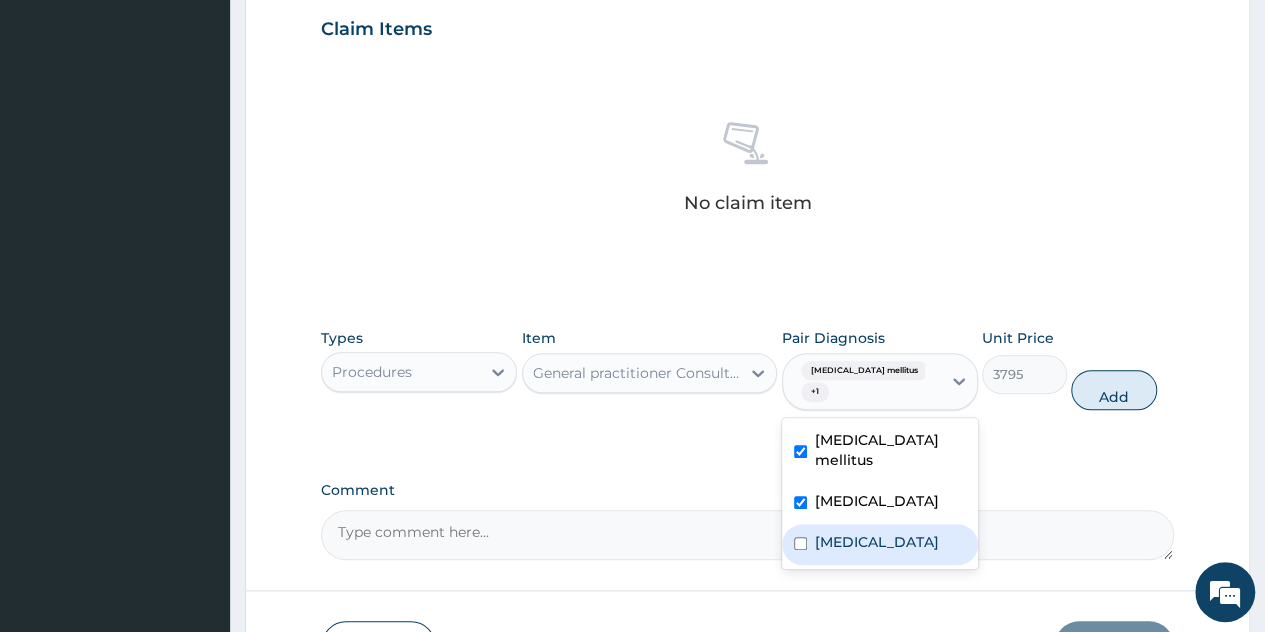 drag, startPoint x: 883, startPoint y: 509, endPoint x: 1022, endPoint y: 477, distance: 142.6359 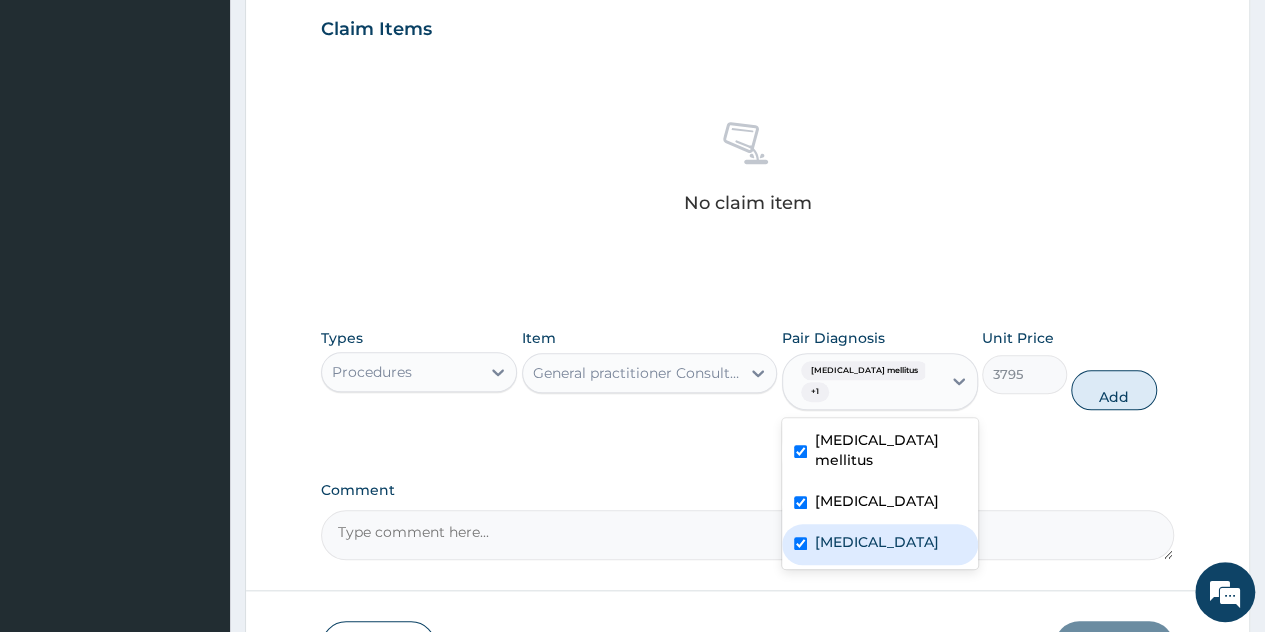 checkbox on "true" 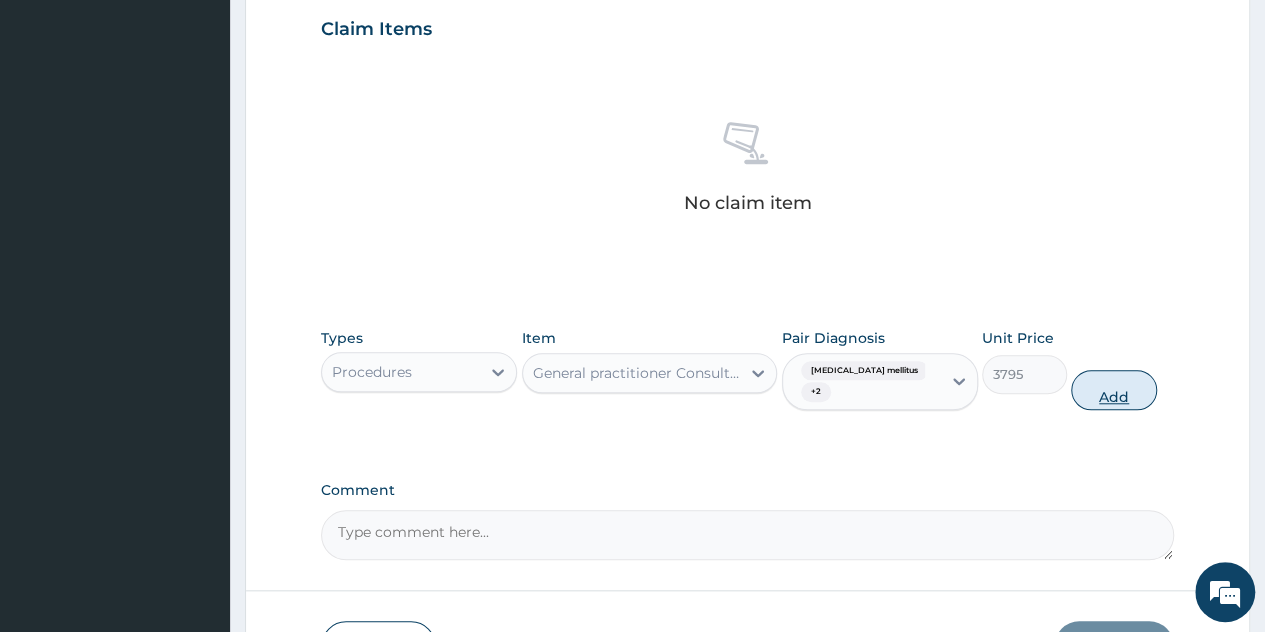 click on "Add" at bounding box center (1113, 390) 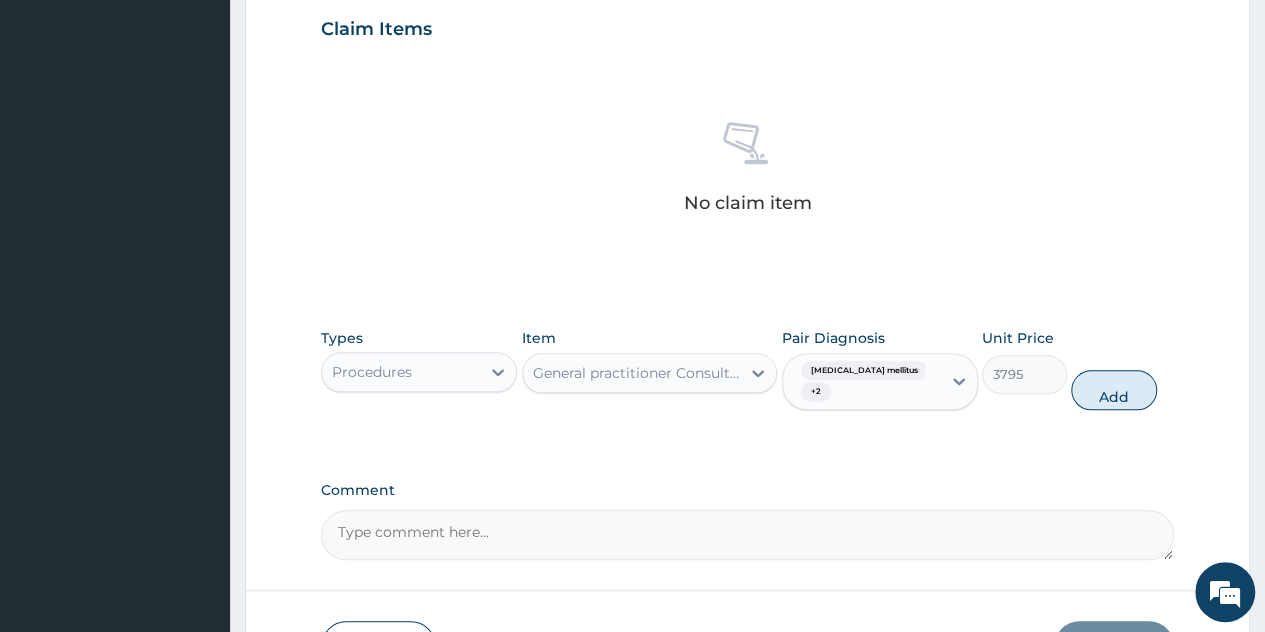 type on "0" 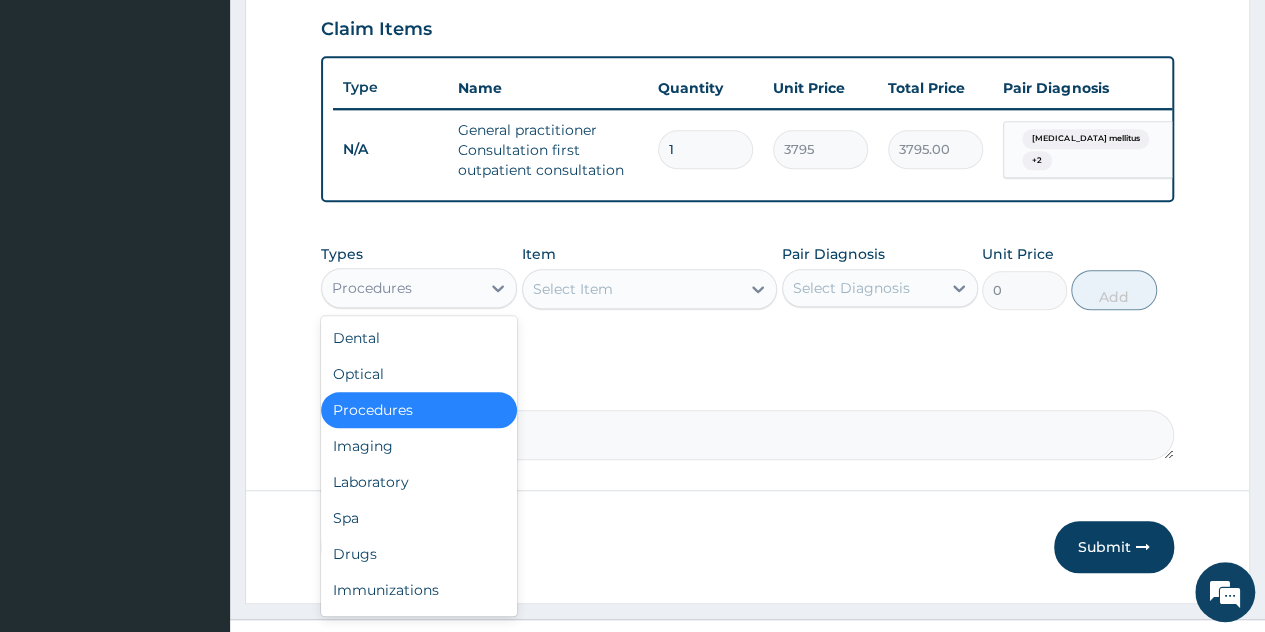 click on "Procedures" at bounding box center (419, 288) 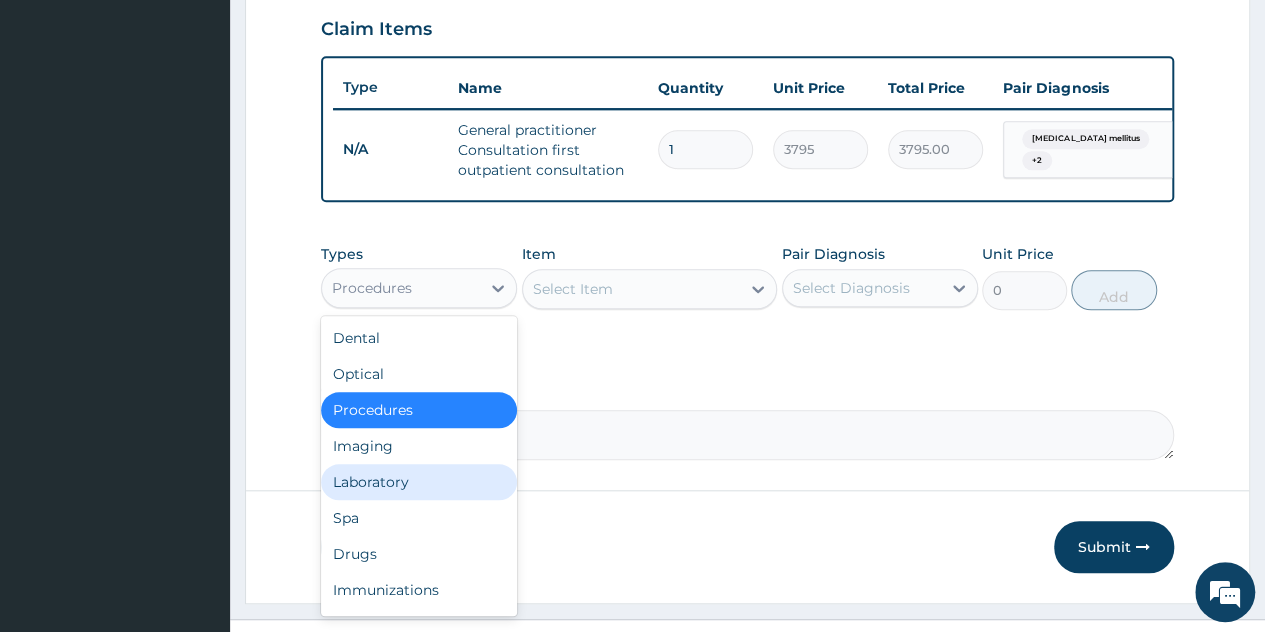 click on "Laboratory" at bounding box center (419, 482) 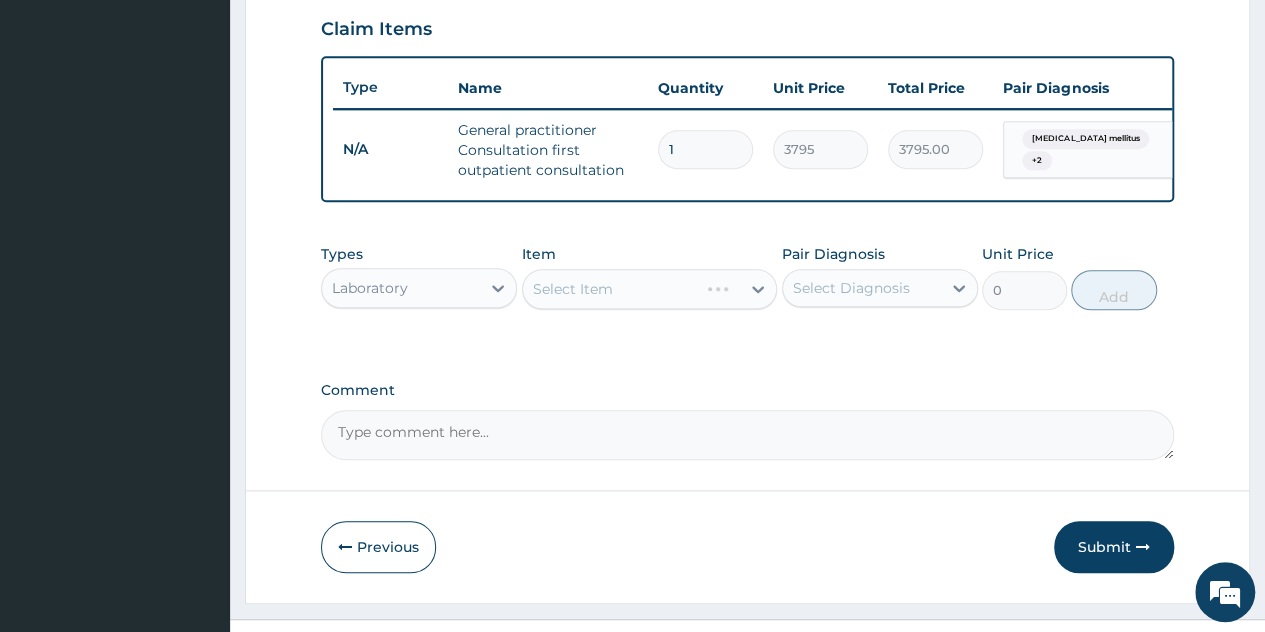 click on "Select Item" at bounding box center (650, 289) 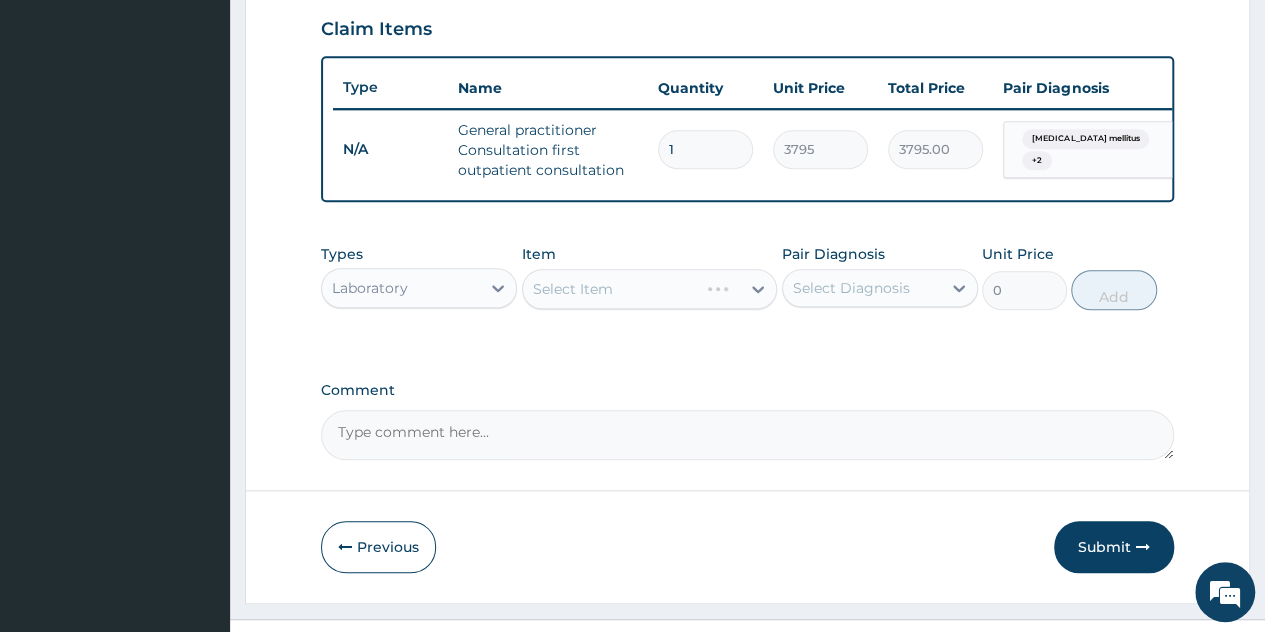 click on "Select Item" at bounding box center [650, 289] 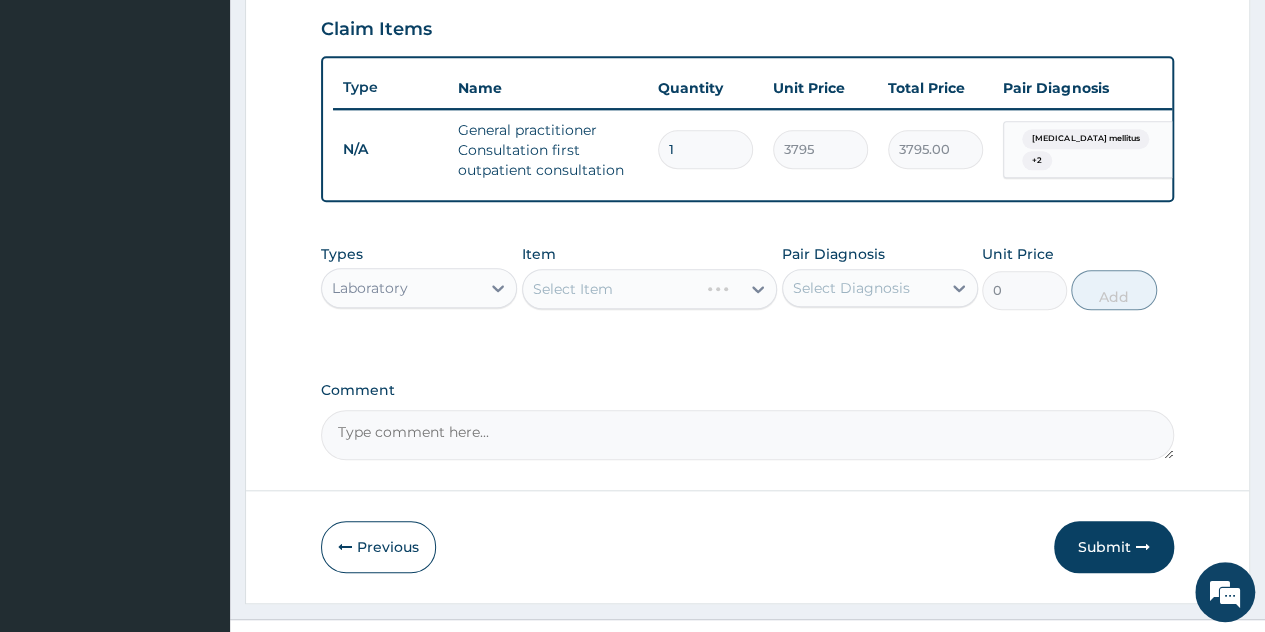 click on "Select Item" at bounding box center (650, 289) 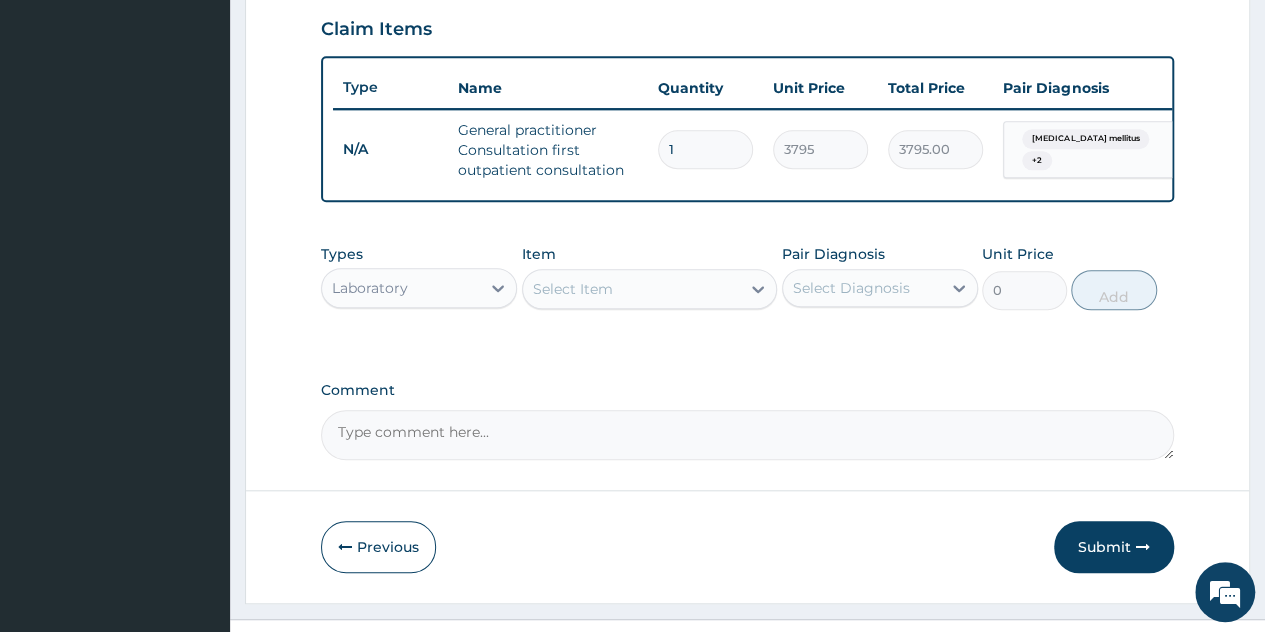 click on "Select Item" at bounding box center [632, 289] 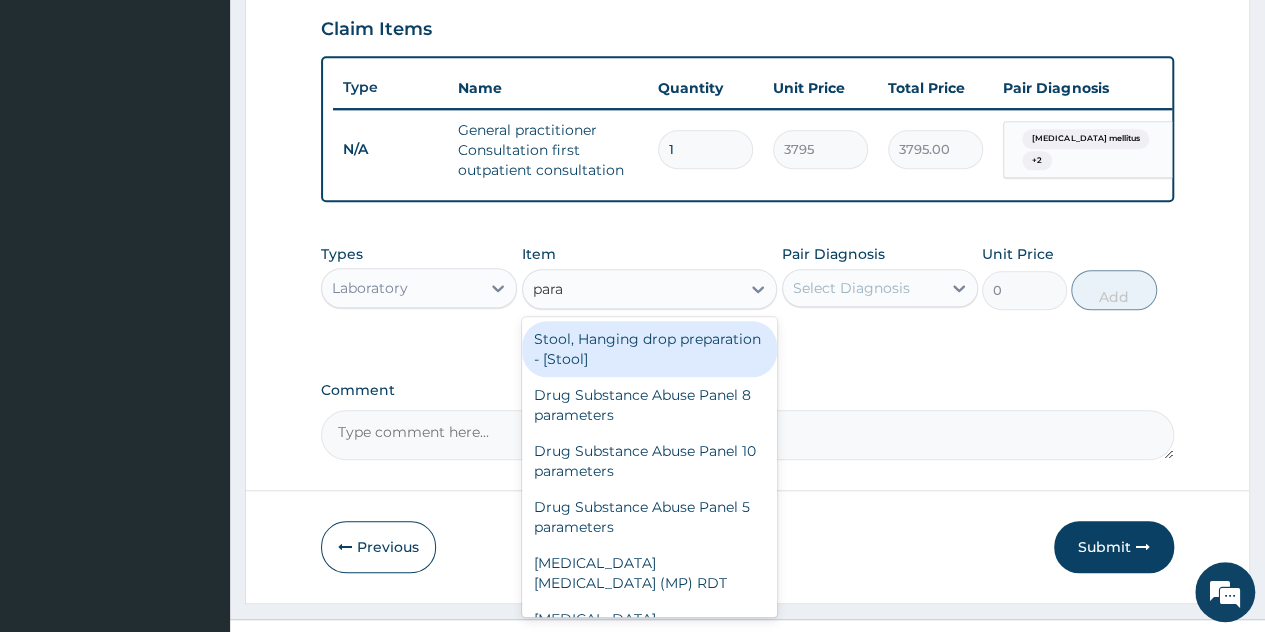 type on "paras" 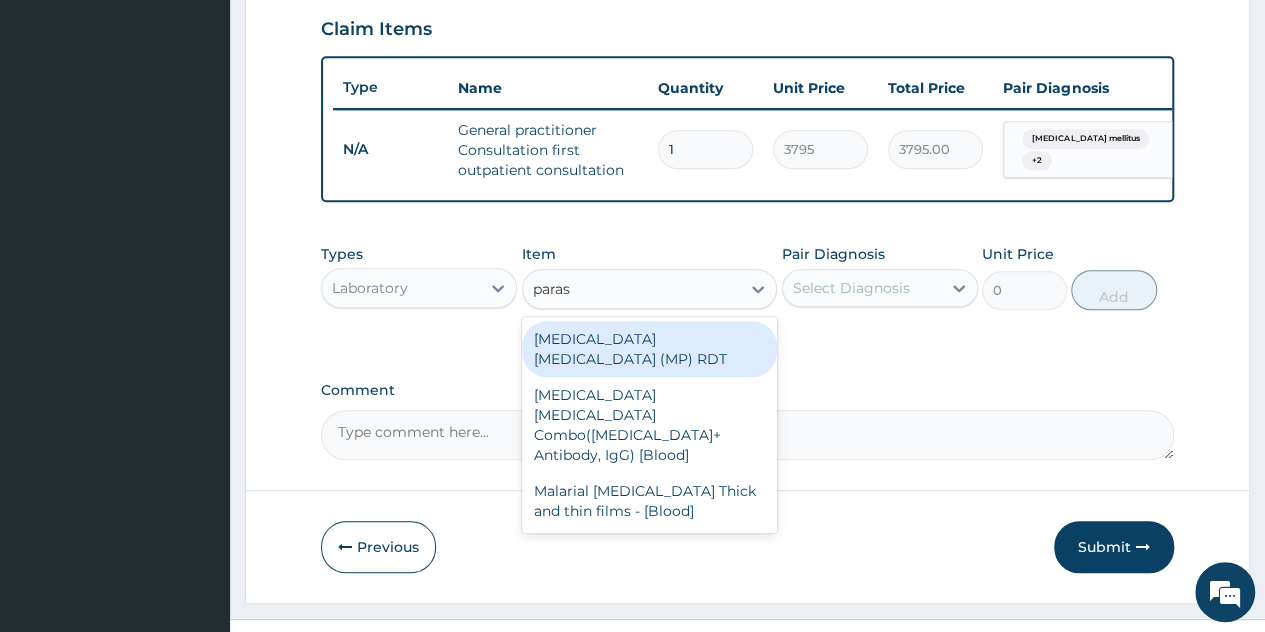 click on "MALARIA PARASITE (MP) RDT Malaria Parasite Combo(Blood Film+ Antibody, IgG) [Blood] Malarial Parasite Thick and thin films - [Blood]" at bounding box center (650, 425) 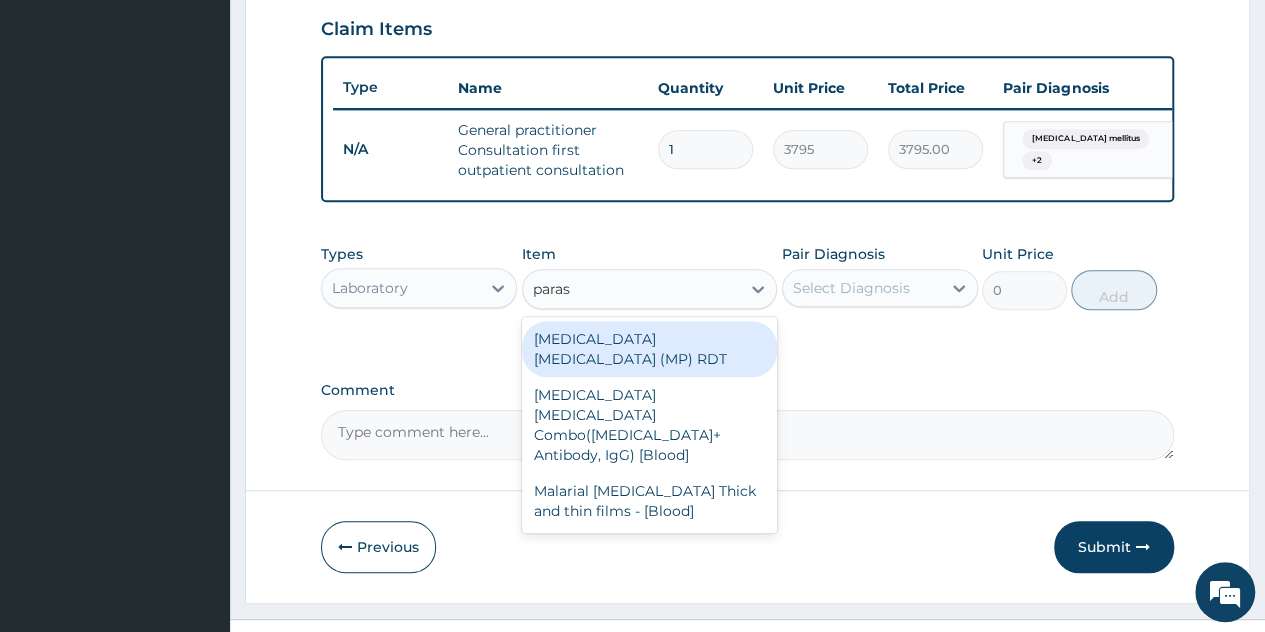 drag, startPoint x: 683, startPoint y: 349, endPoint x: 892, endPoint y: 310, distance: 212.60762 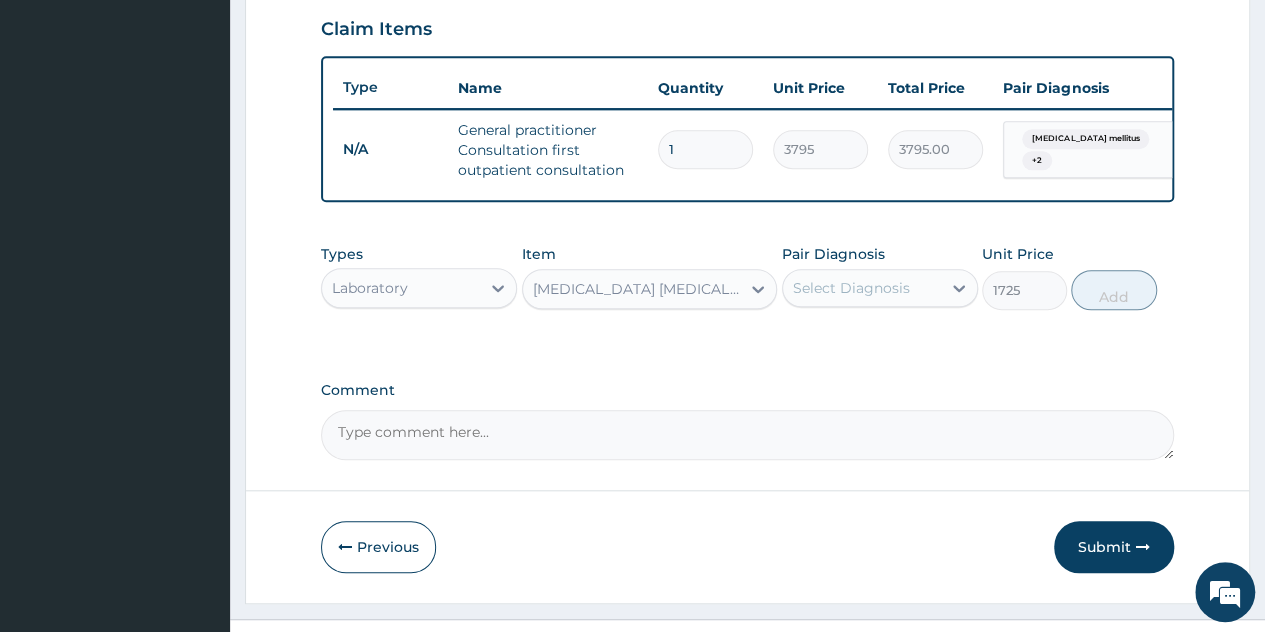 click on "Select Diagnosis" at bounding box center (862, 288) 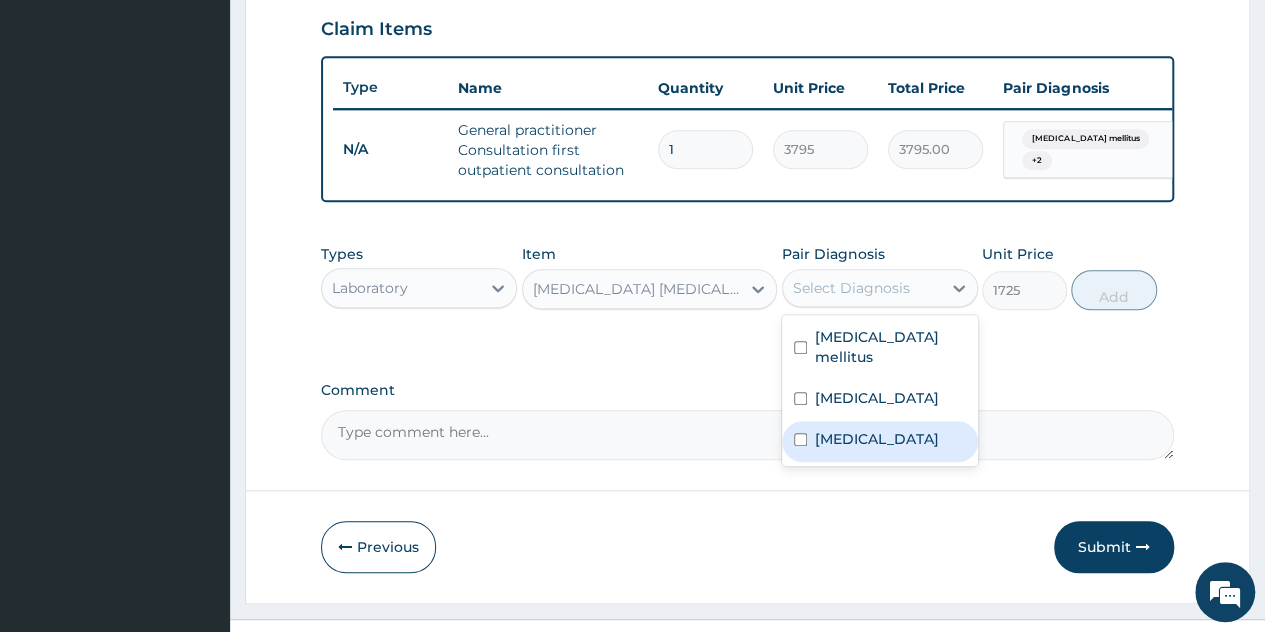 drag, startPoint x: 878, startPoint y: 387, endPoint x: 876, endPoint y: 433, distance: 46.043457 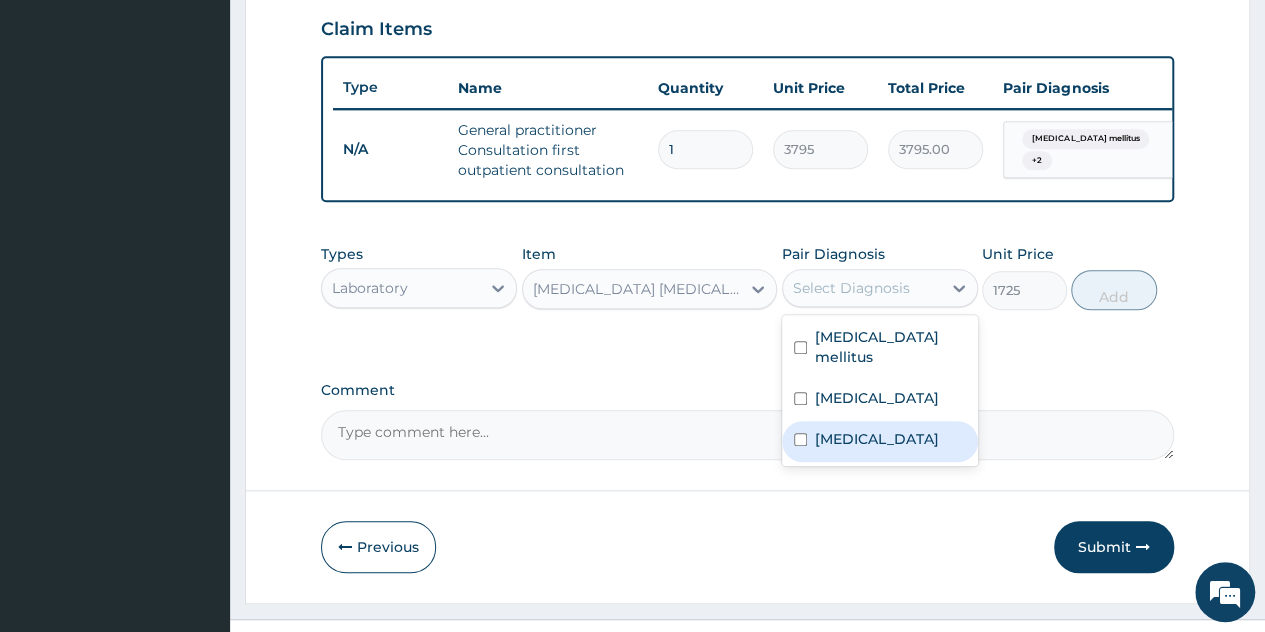 click on "Diabetes mellitus Anemia Malaria" at bounding box center (880, 390) 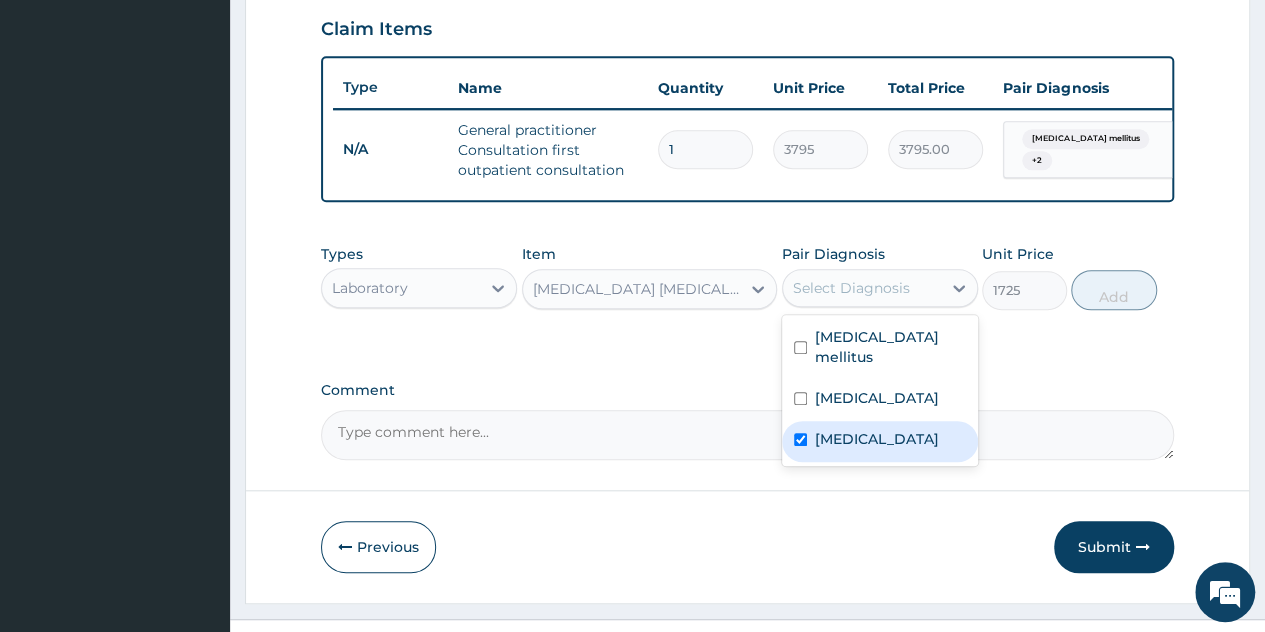 checkbox on "true" 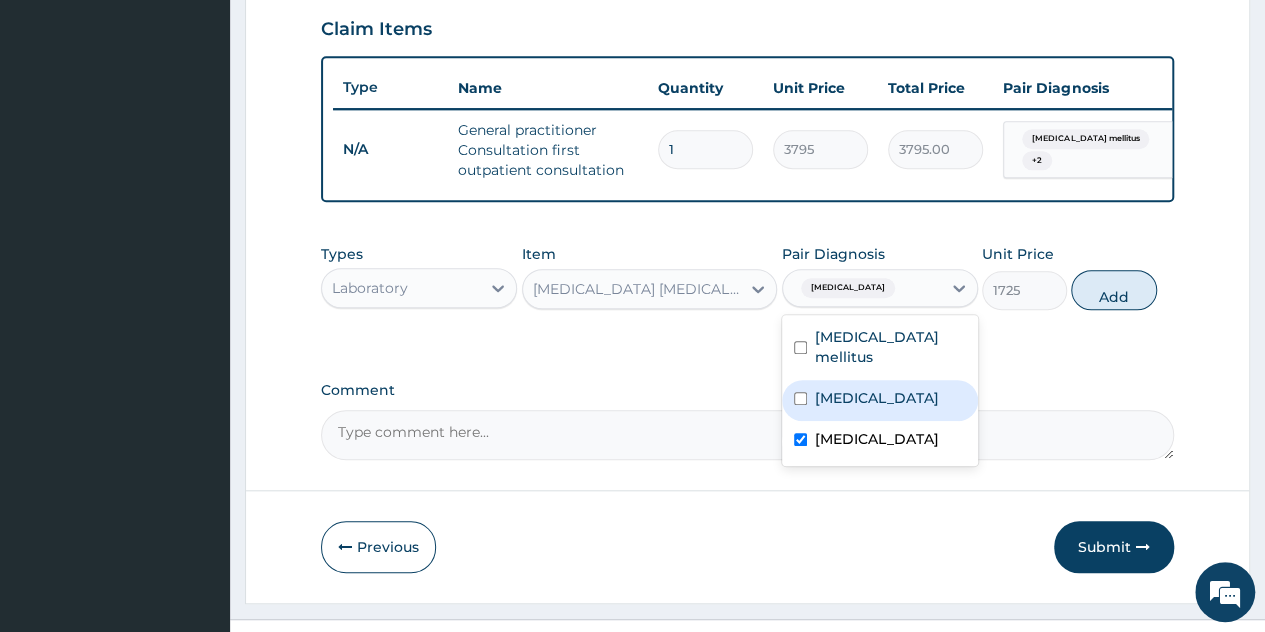 click on "Add" at bounding box center (1113, 290) 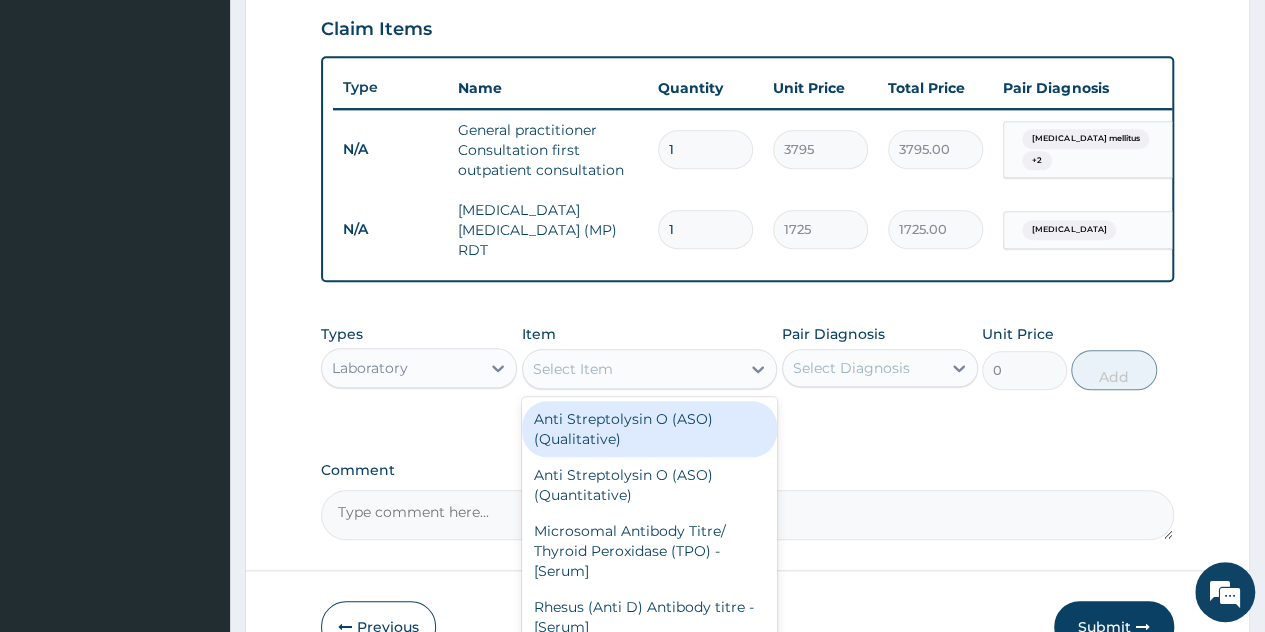 click on "Select Item" at bounding box center [632, 369] 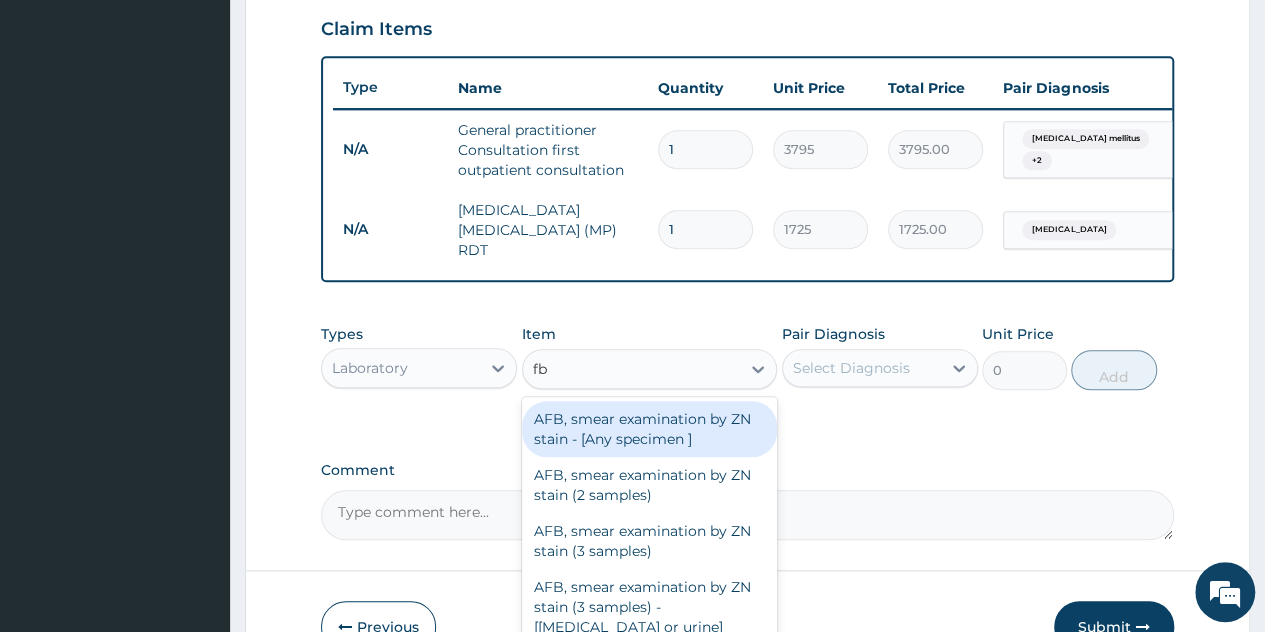 type on "fbc" 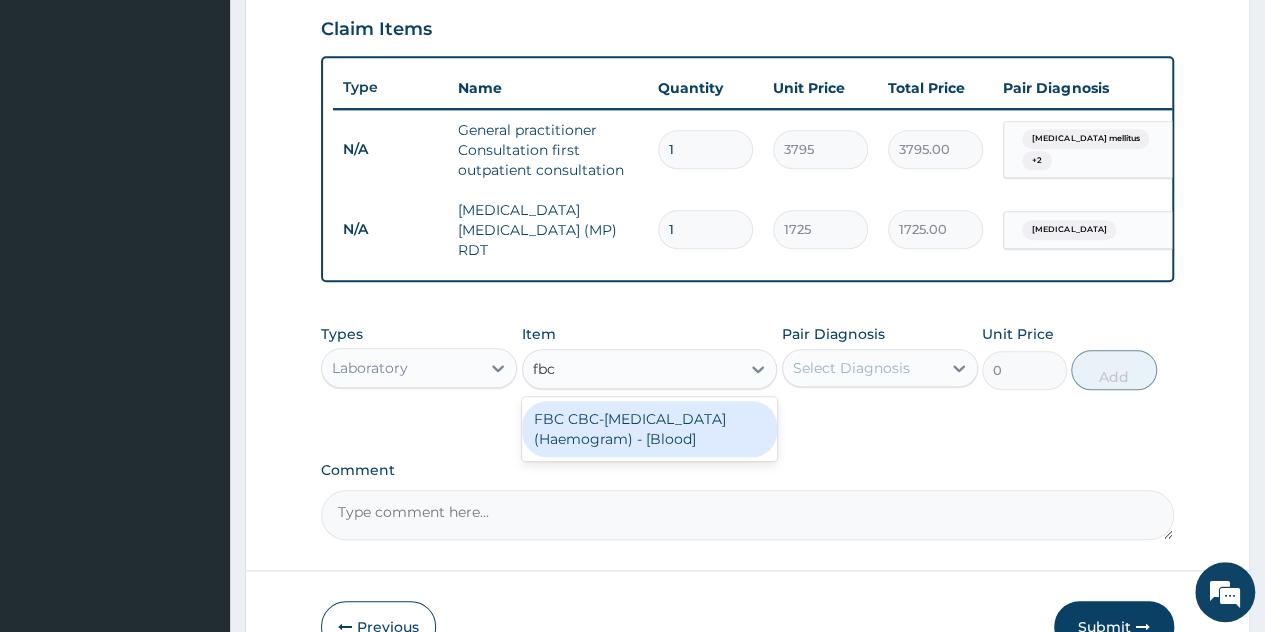 drag, startPoint x: 618, startPoint y: 424, endPoint x: 803, endPoint y: 392, distance: 187.74718 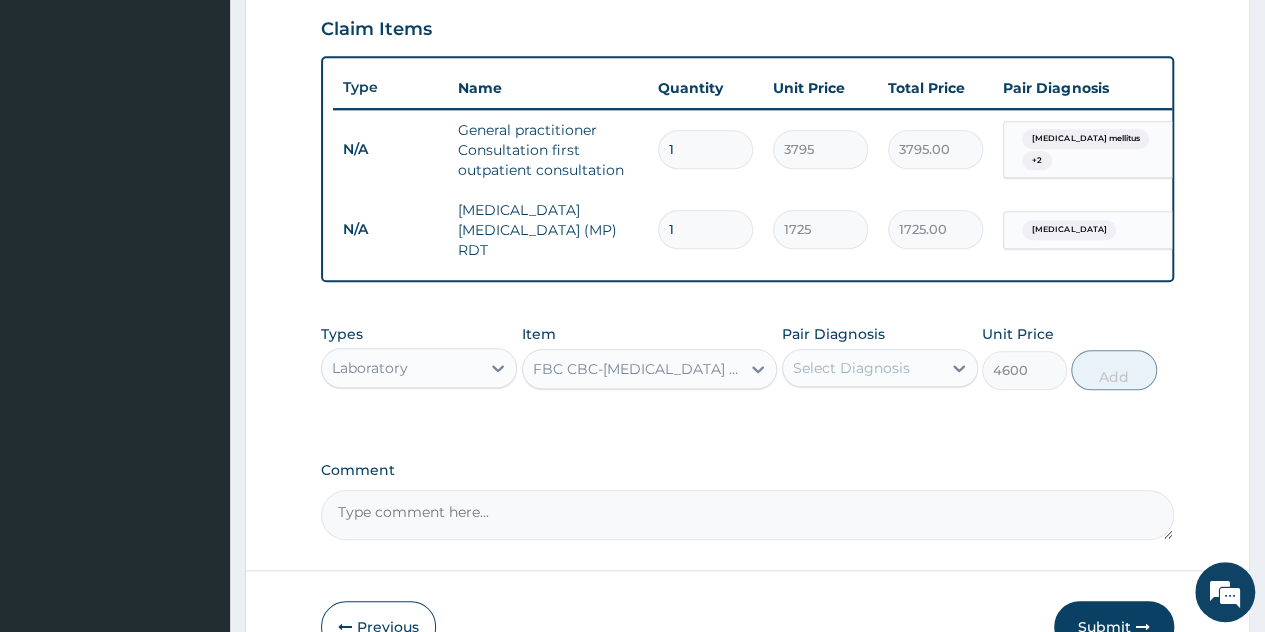 click on "Select Diagnosis" at bounding box center (851, 368) 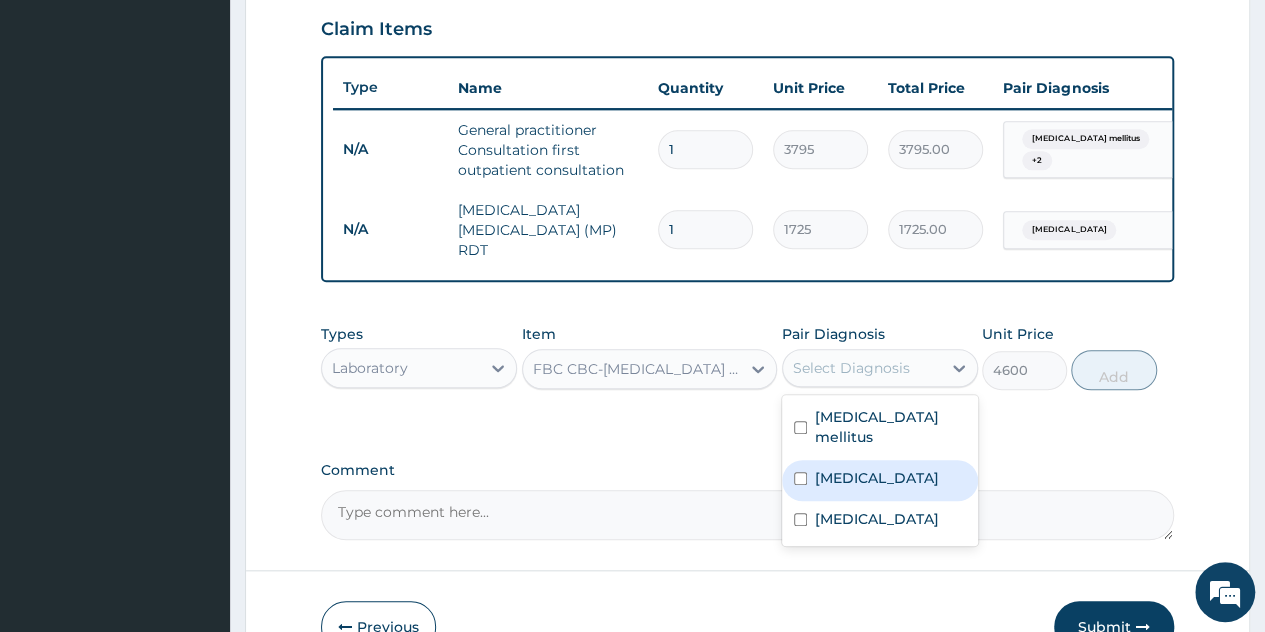 click on "[MEDICAL_DATA]" at bounding box center [877, 478] 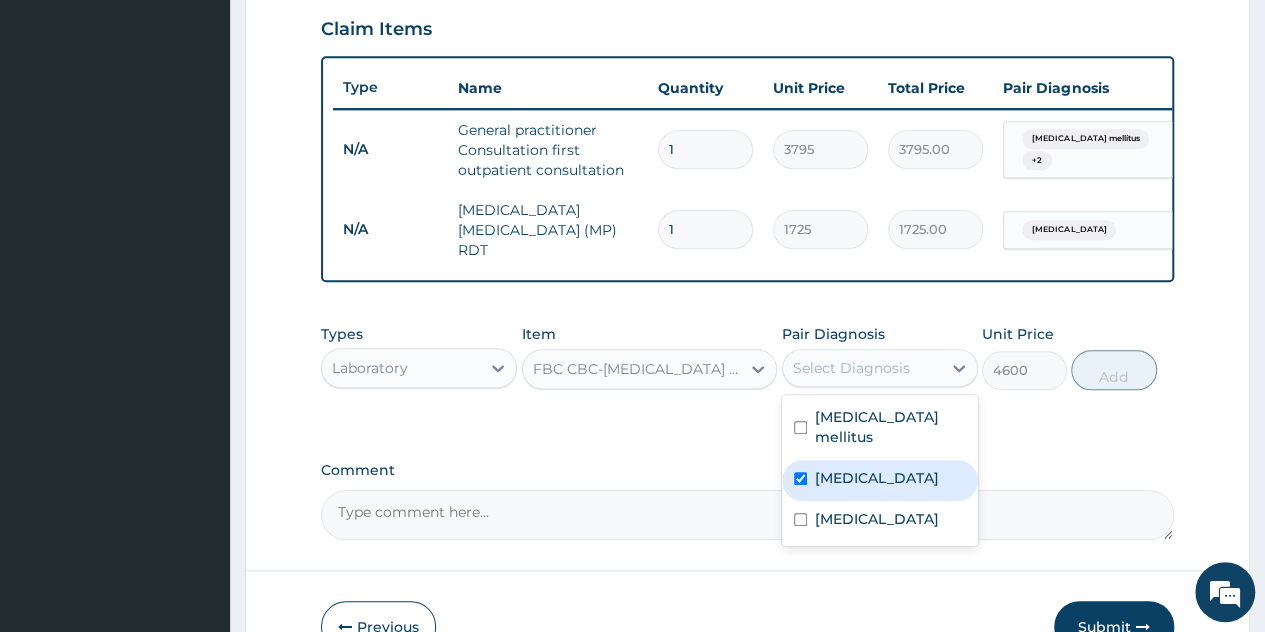 checkbox on "true" 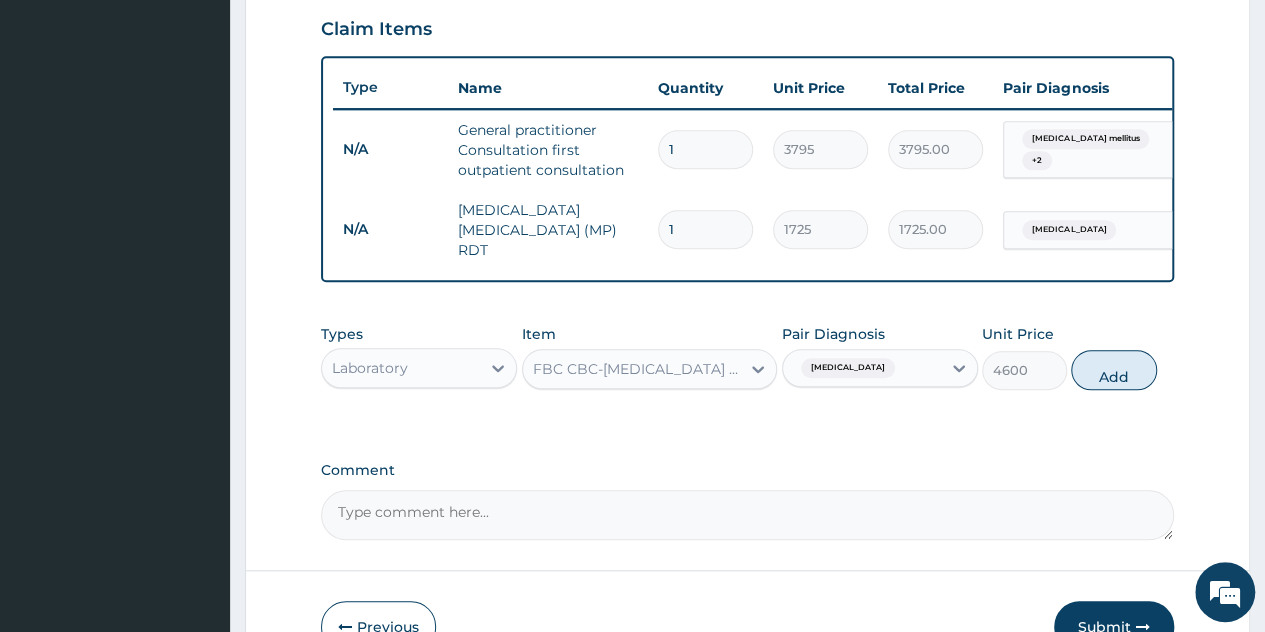 drag, startPoint x: 1086, startPoint y: 371, endPoint x: 702, endPoint y: 322, distance: 387.11368 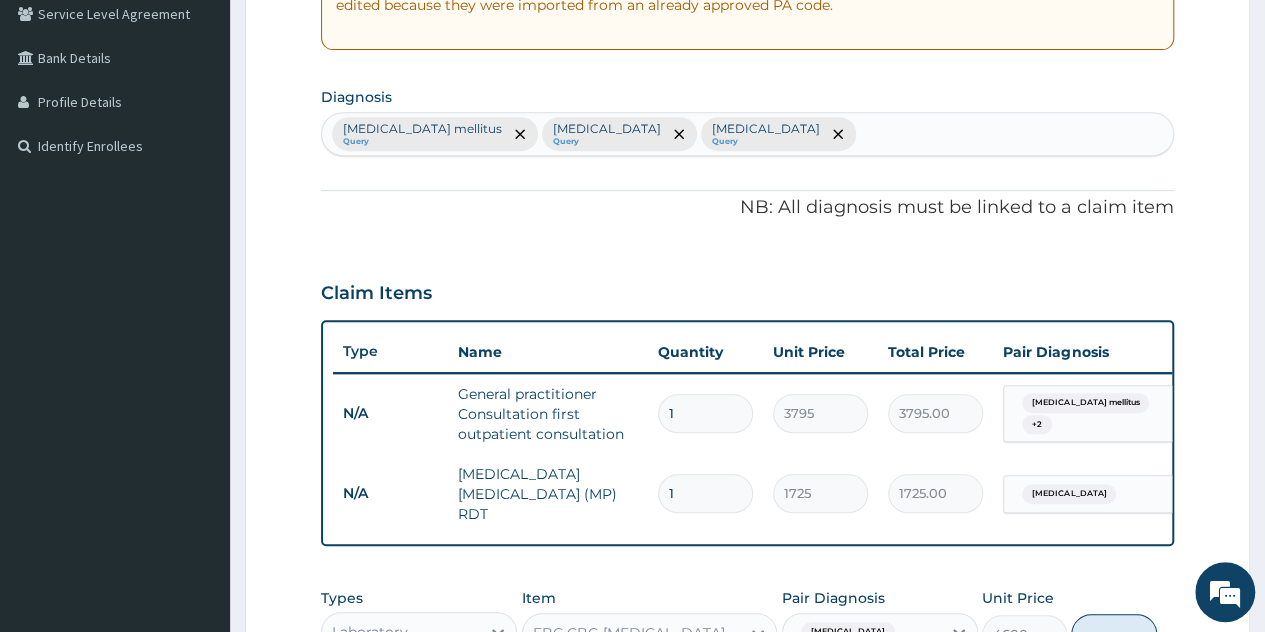 scroll, scrollTop: 388, scrollLeft: 0, axis: vertical 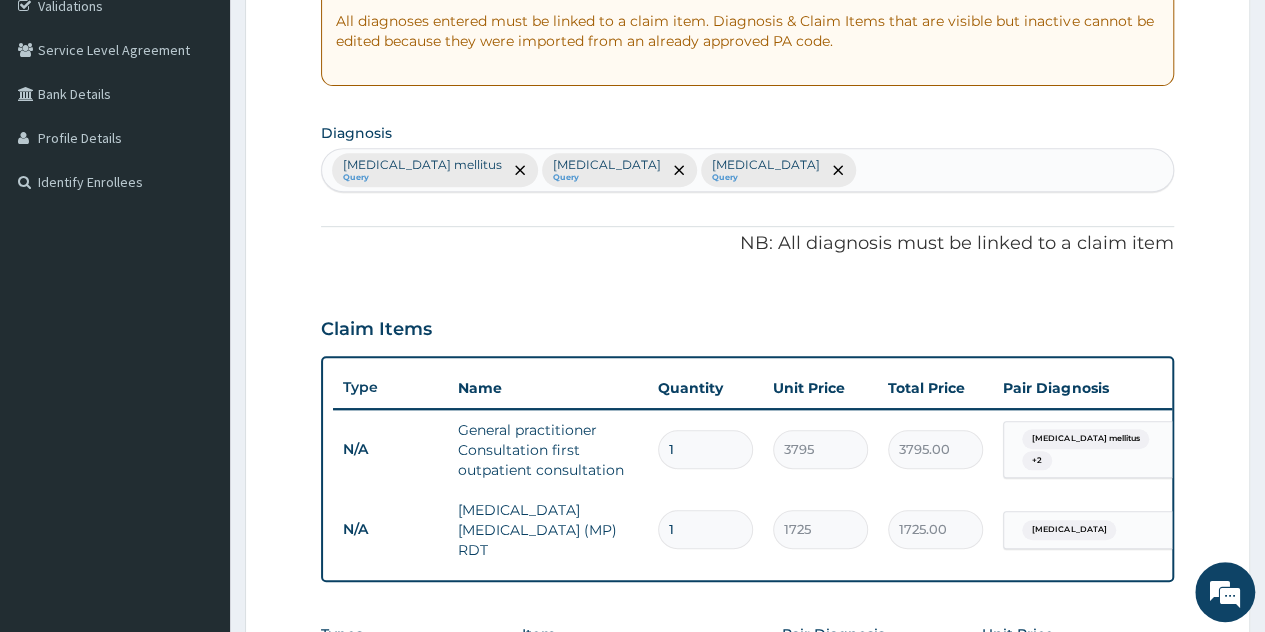 click on "Diabetes mellitus Query Anemia Query Malaria Query" at bounding box center (747, 170) 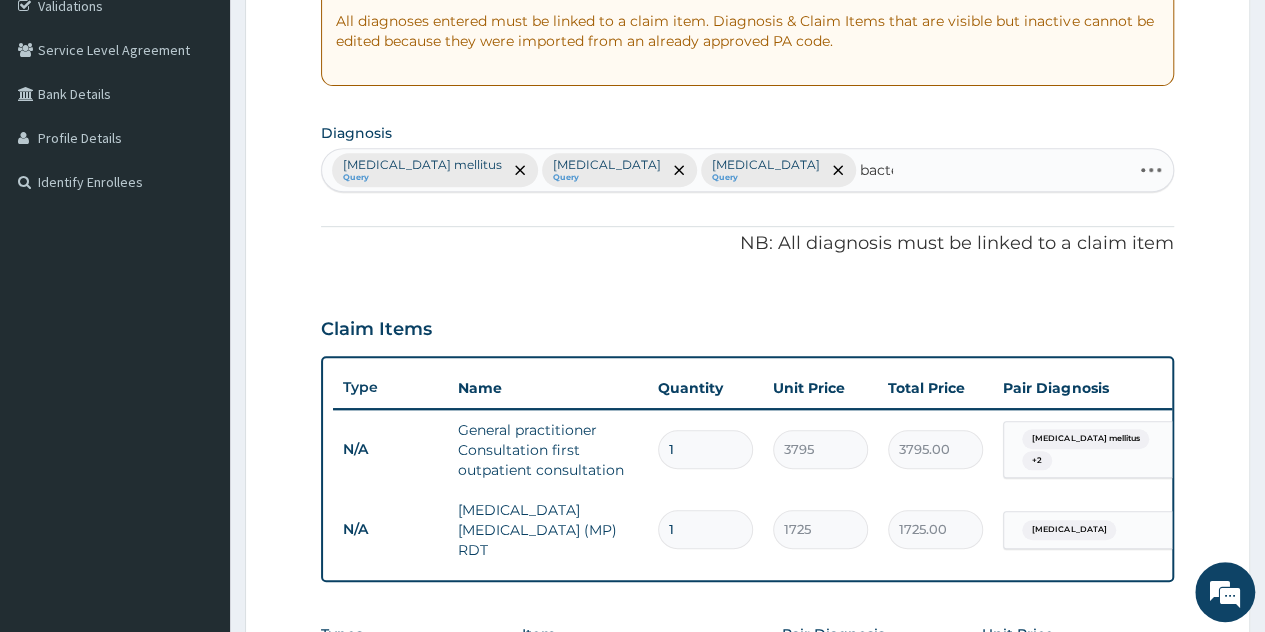 type on "bacter" 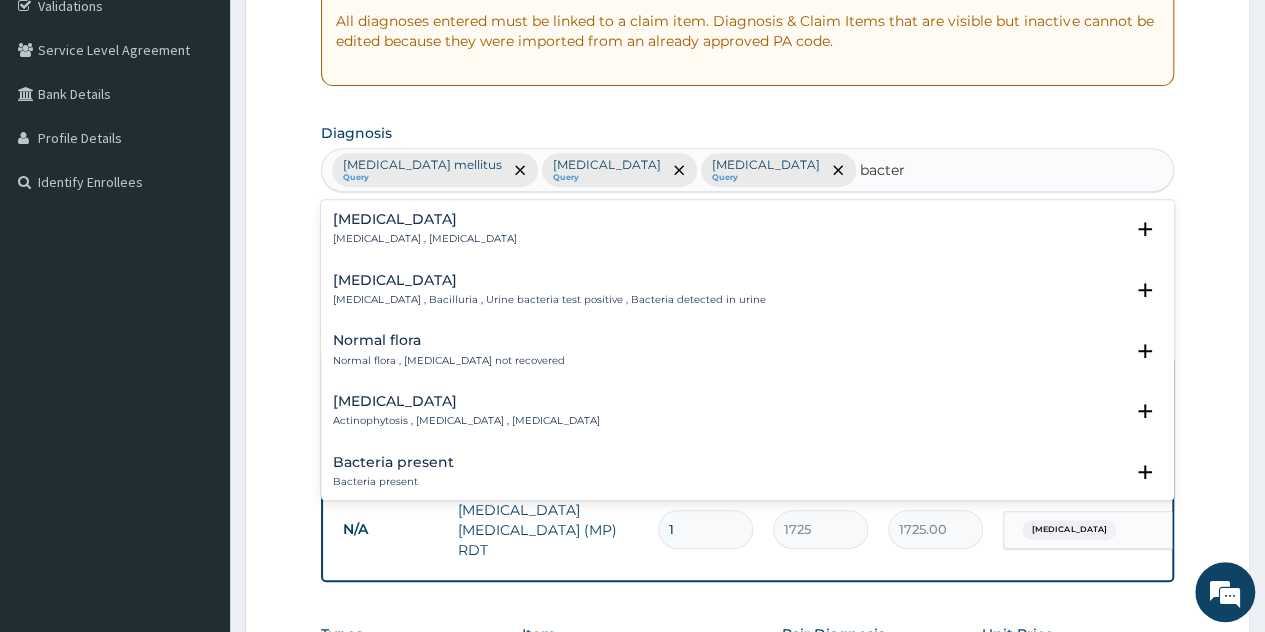 click on "Bacteremia Bacteremia , Bacteraemia" at bounding box center (747, 229) 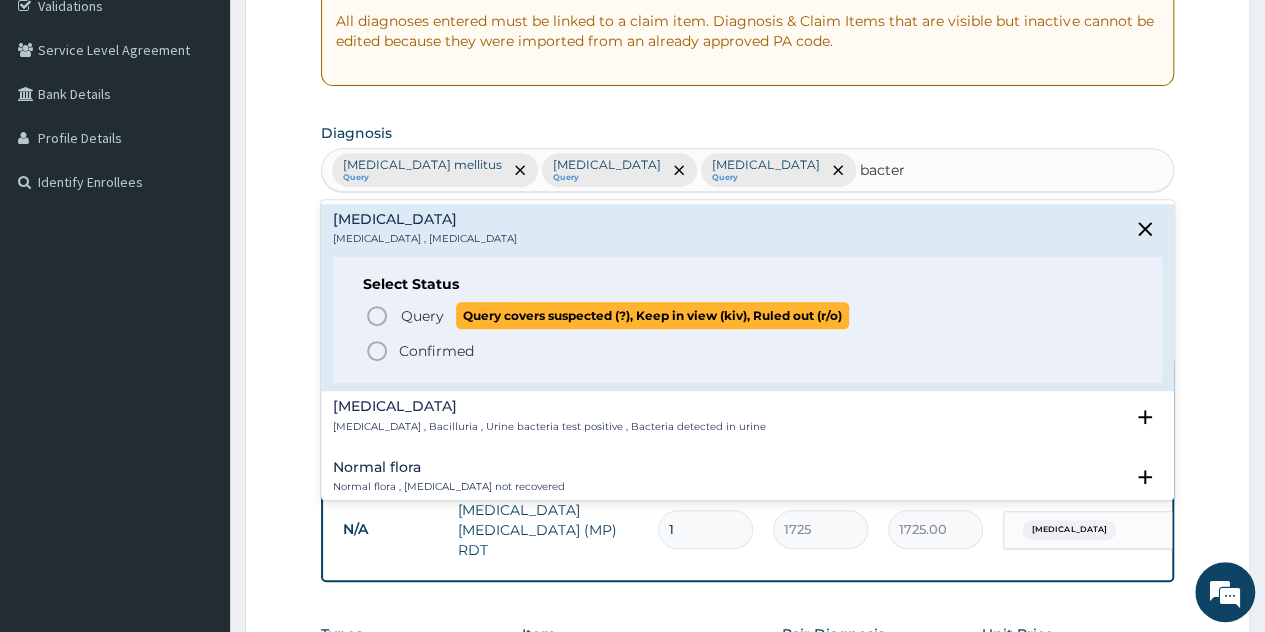 drag, startPoint x: 447, startPoint y: 355, endPoint x: 458, endPoint y: 312, distance: 44.38468 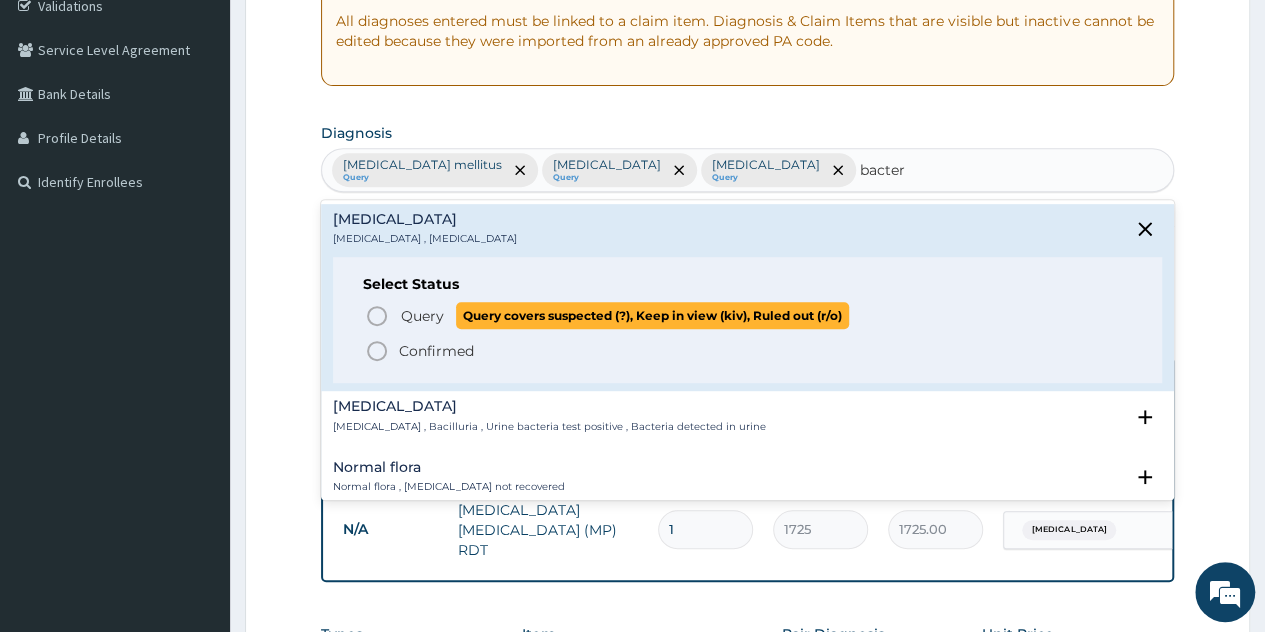 click on "Query Query covers suspected (?), Keep in view (kiv), Ruled out (r/o) Confirmed" at bounding box center [747, 332] 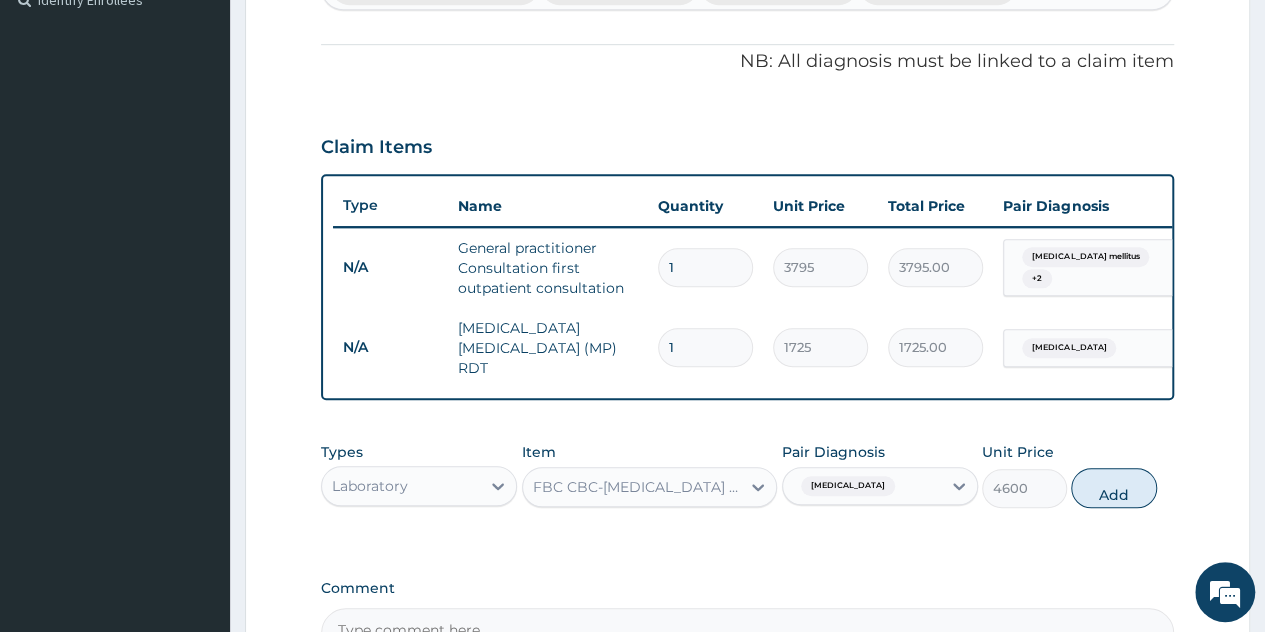 scroll, scrollTop: 688, scrollLeft: 0, axis: vertical 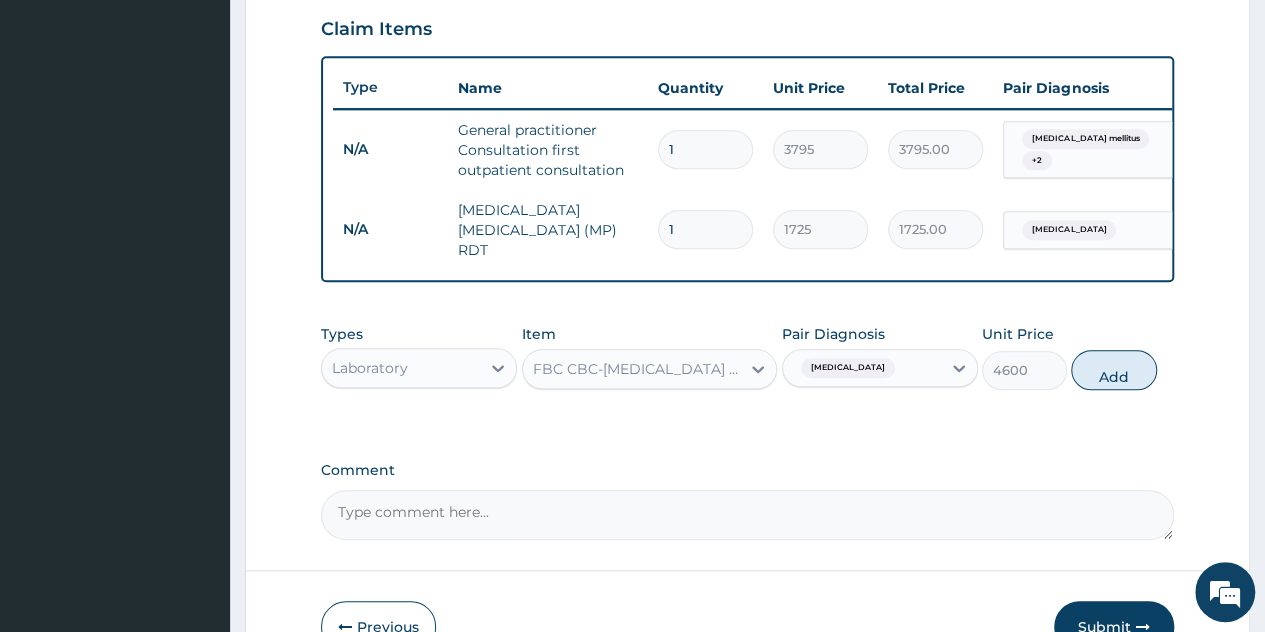 click on "[MEDICAL_DATA]" at bounding box center (862, 368) 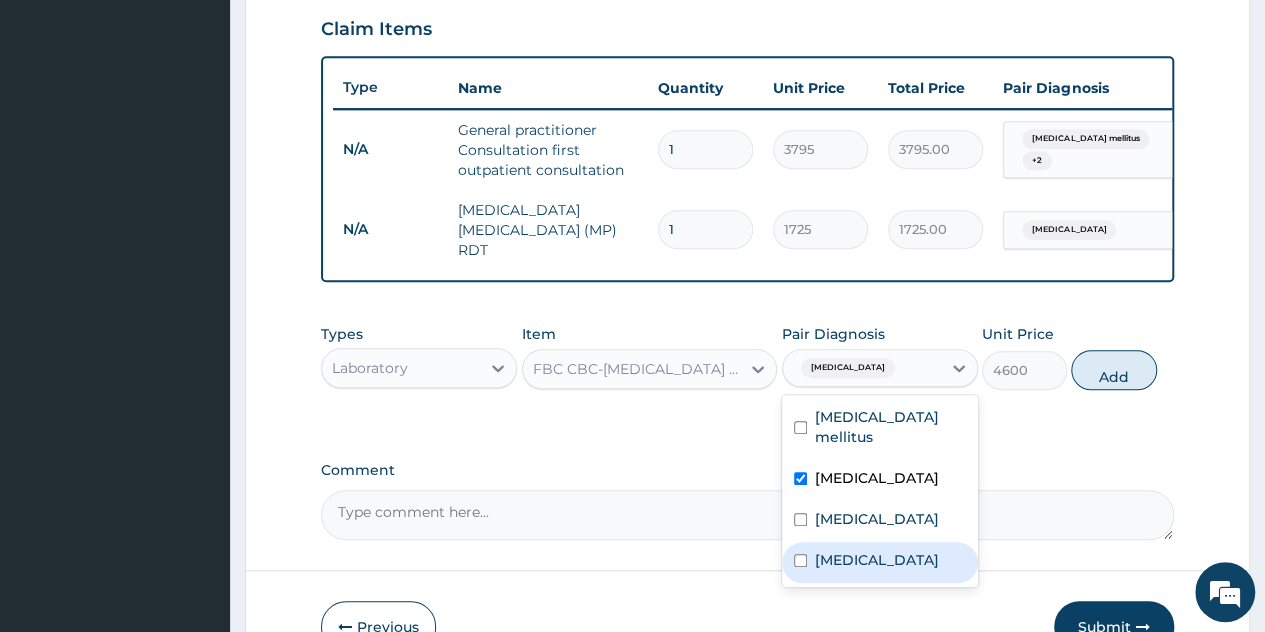 click on "[MEDICAL_DATA]" at bounding box center (880, 562) 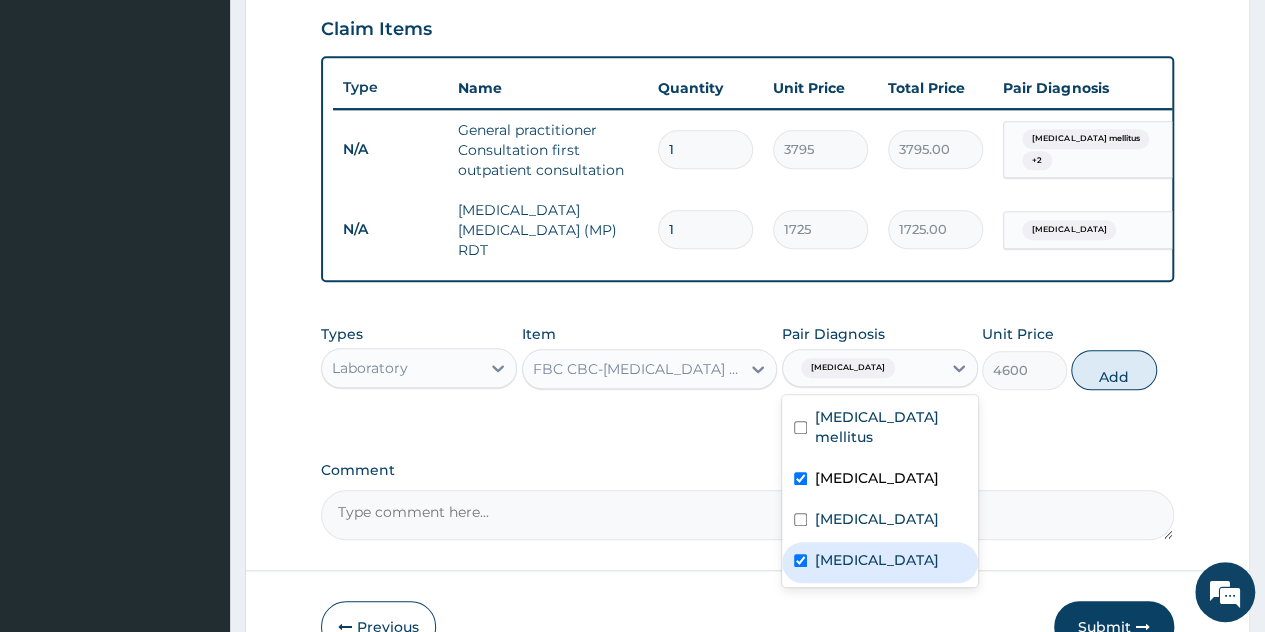 checkbox on "true" 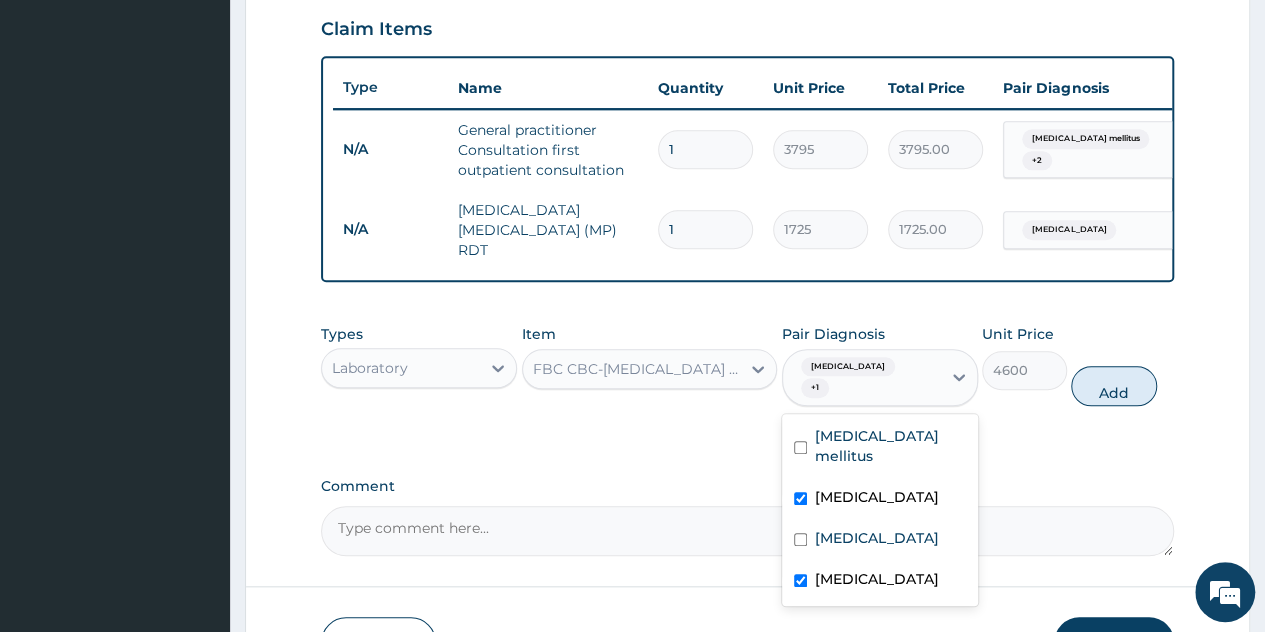 click on "[MEDICAL_DATA]" at bounding box center (877, 497) 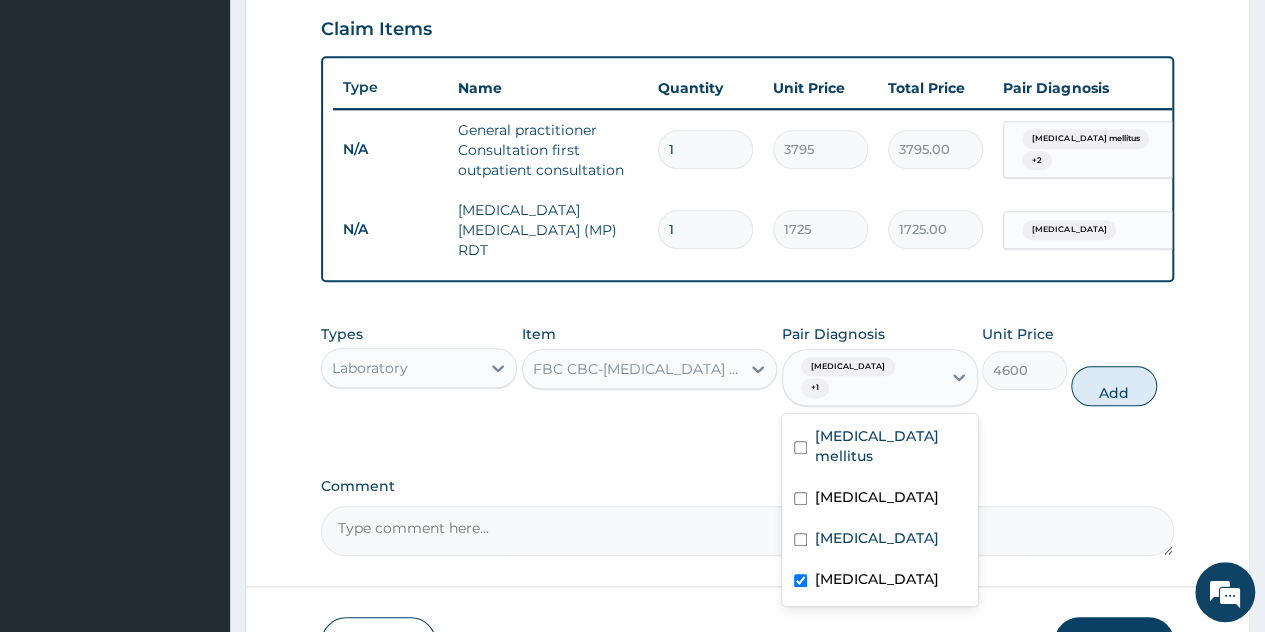 checkbox on "false" 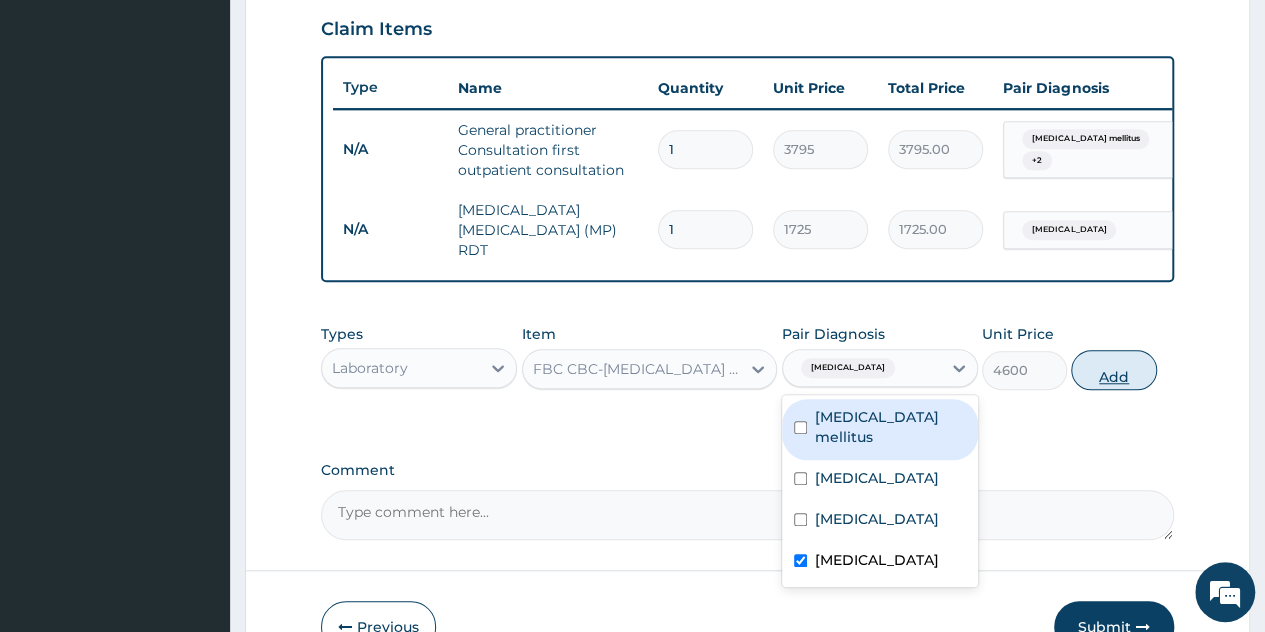 click on "Add" at bounding box center [1113, 370] 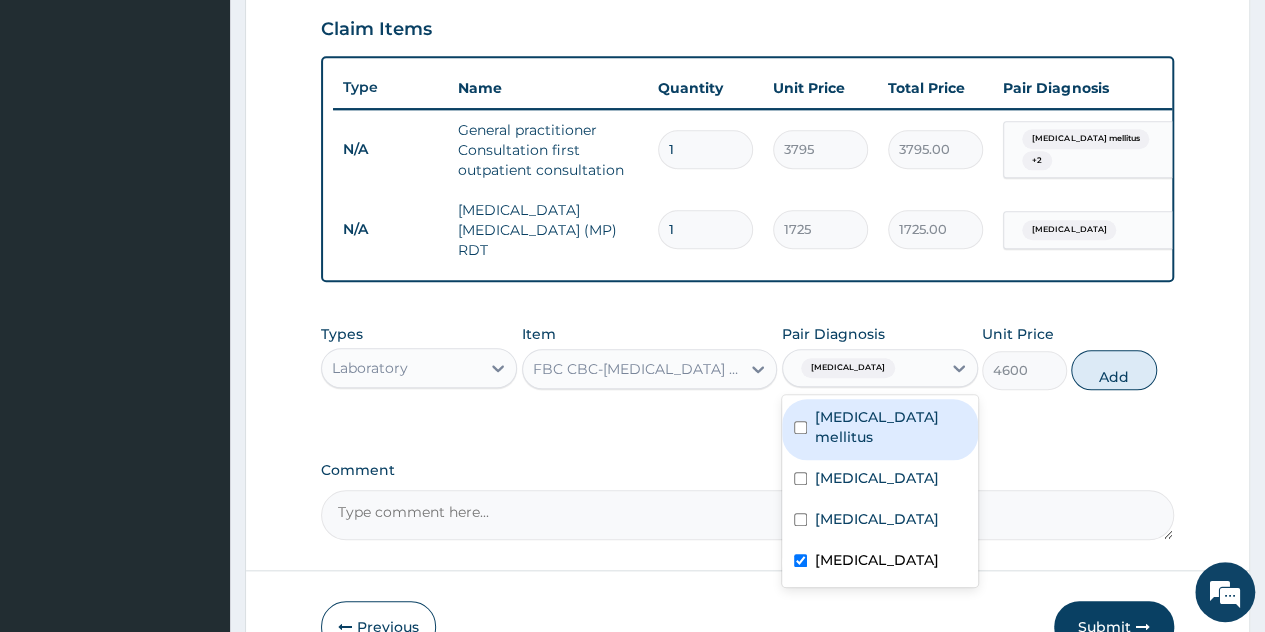 type on "0" 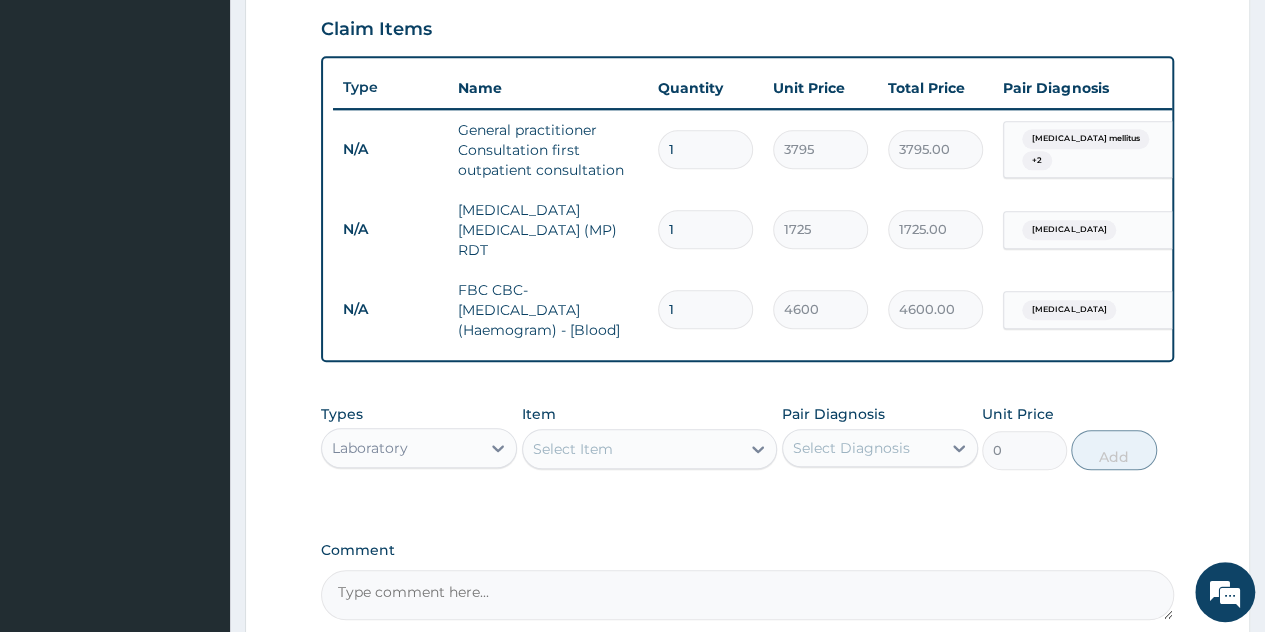 click on "Item Select Item" at bounding box center (650, 437) 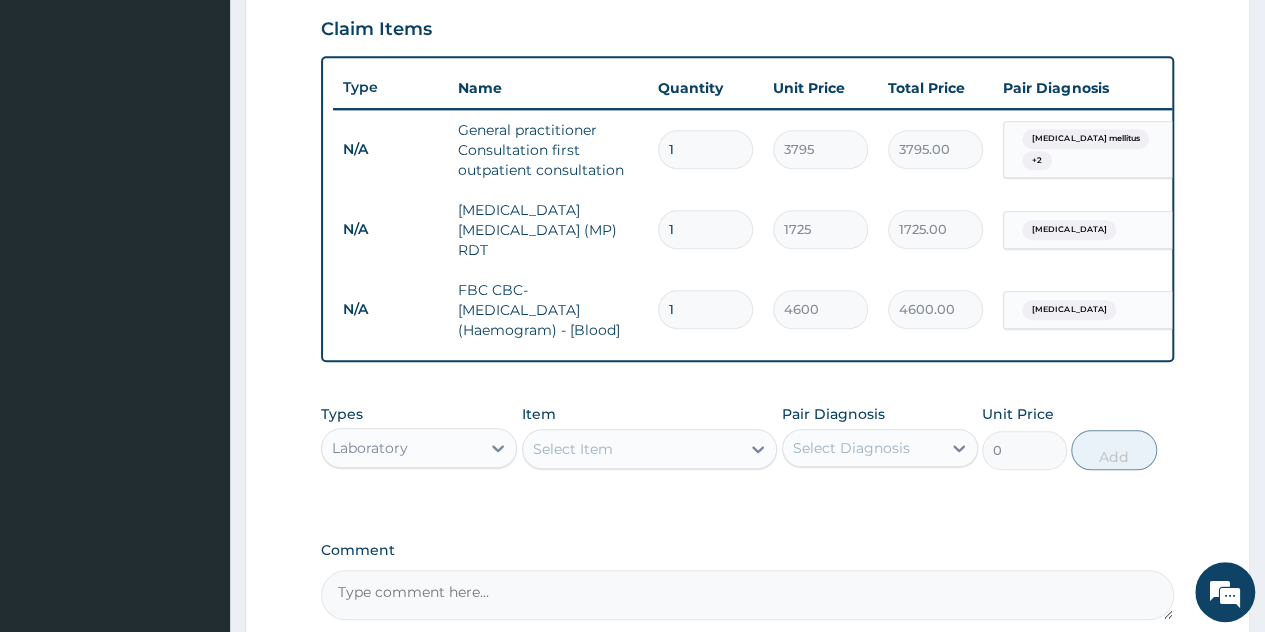 drag, startPoint x: 648, startPoint y: 418, endPoint x: 648, endPoint y: 434, distance: 16 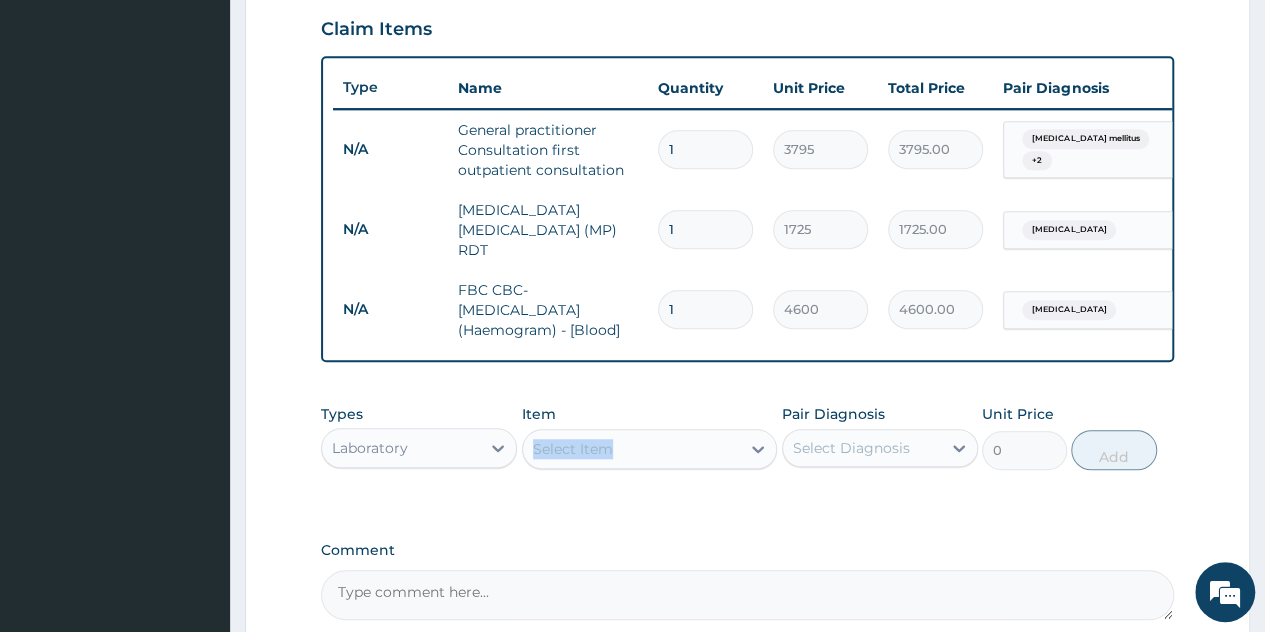 click on "Select Item" at bounding box center [650, 449] 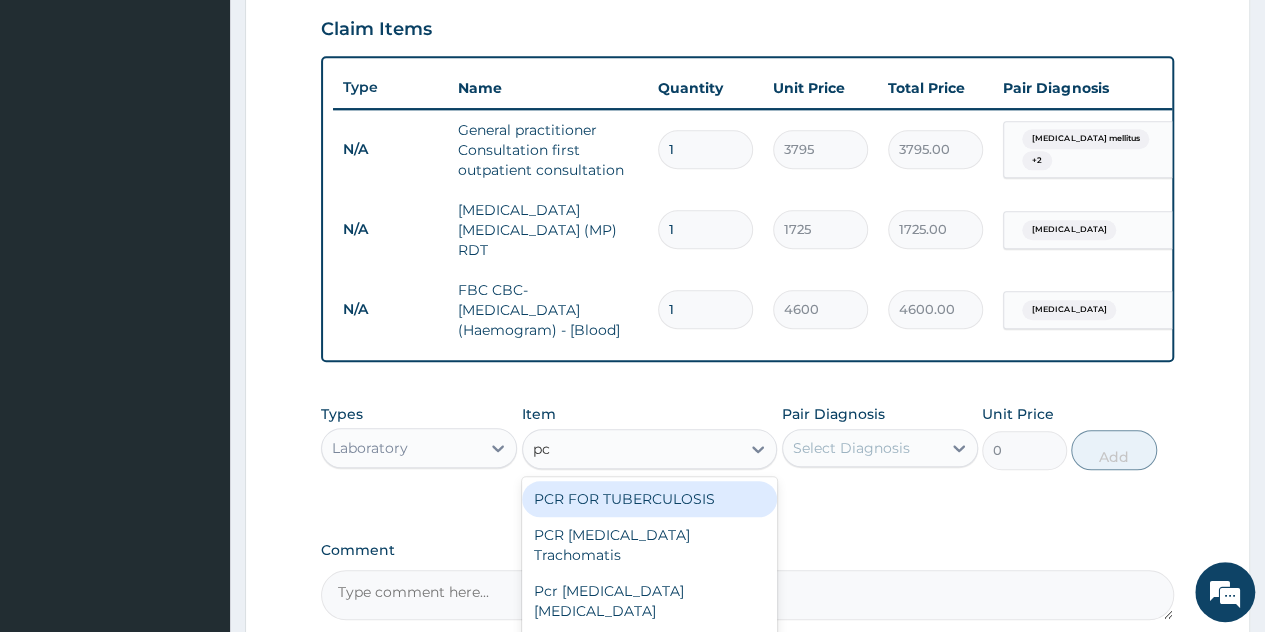 type on "pcv" 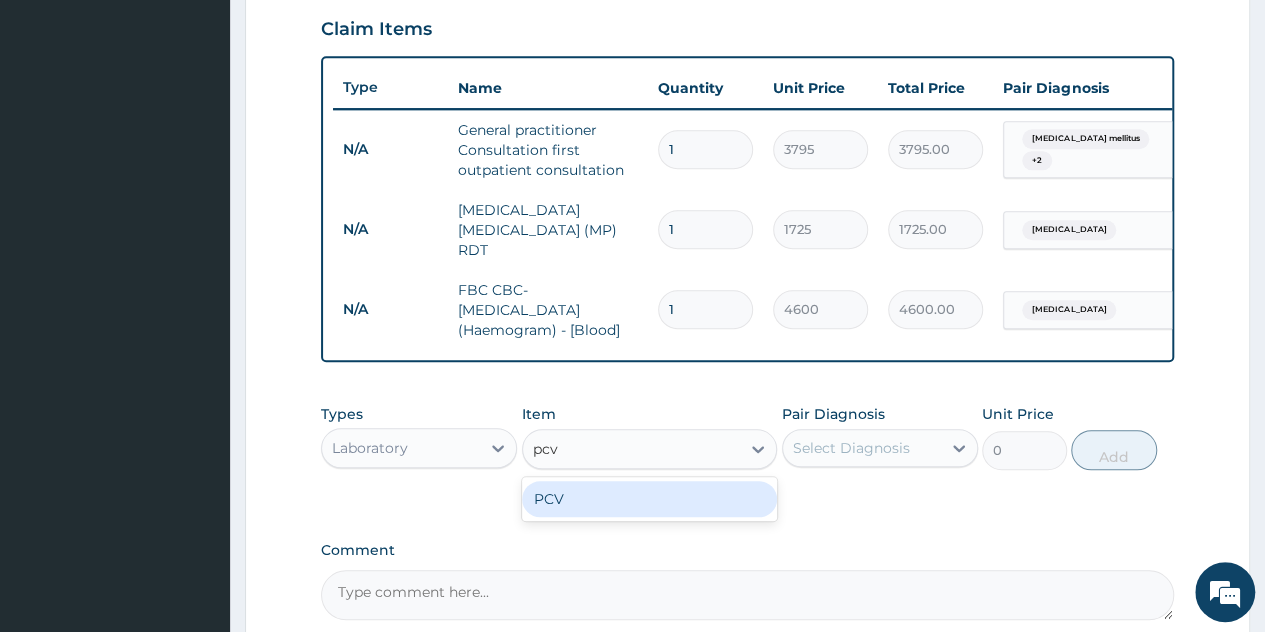drag, startPoint x: 672, startPoint y: 499, endPoint x: 806, endPoint y: 467, distance: 137.76791 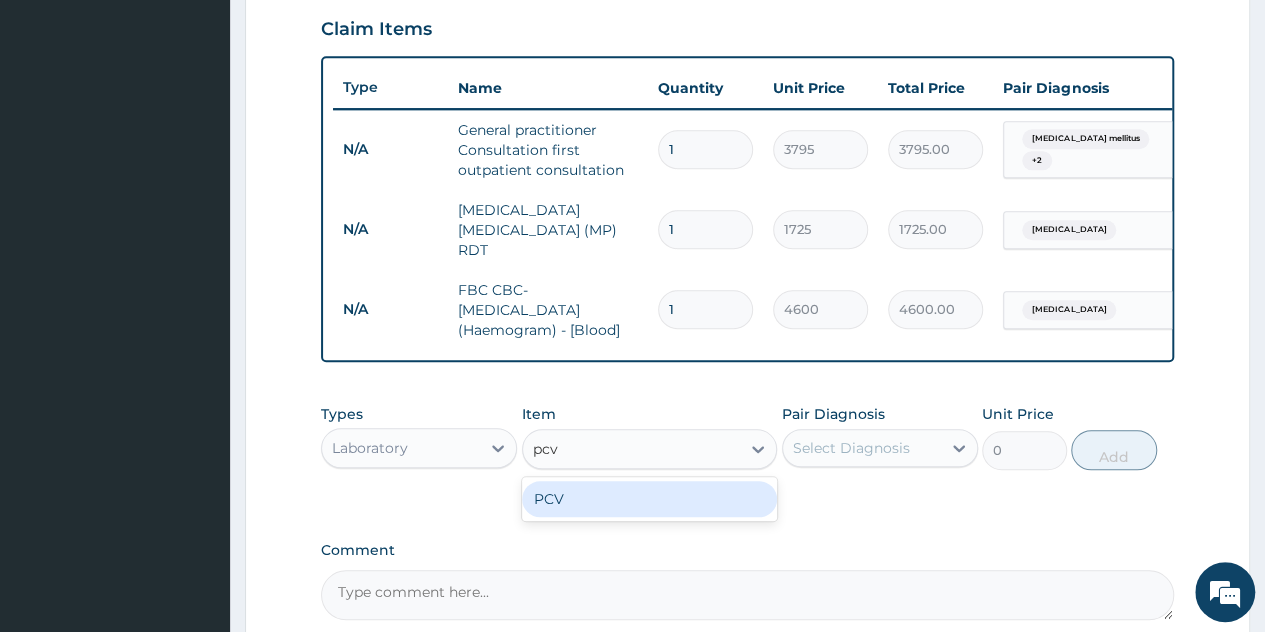 click on "PCV" at bounding box center [650, 499] 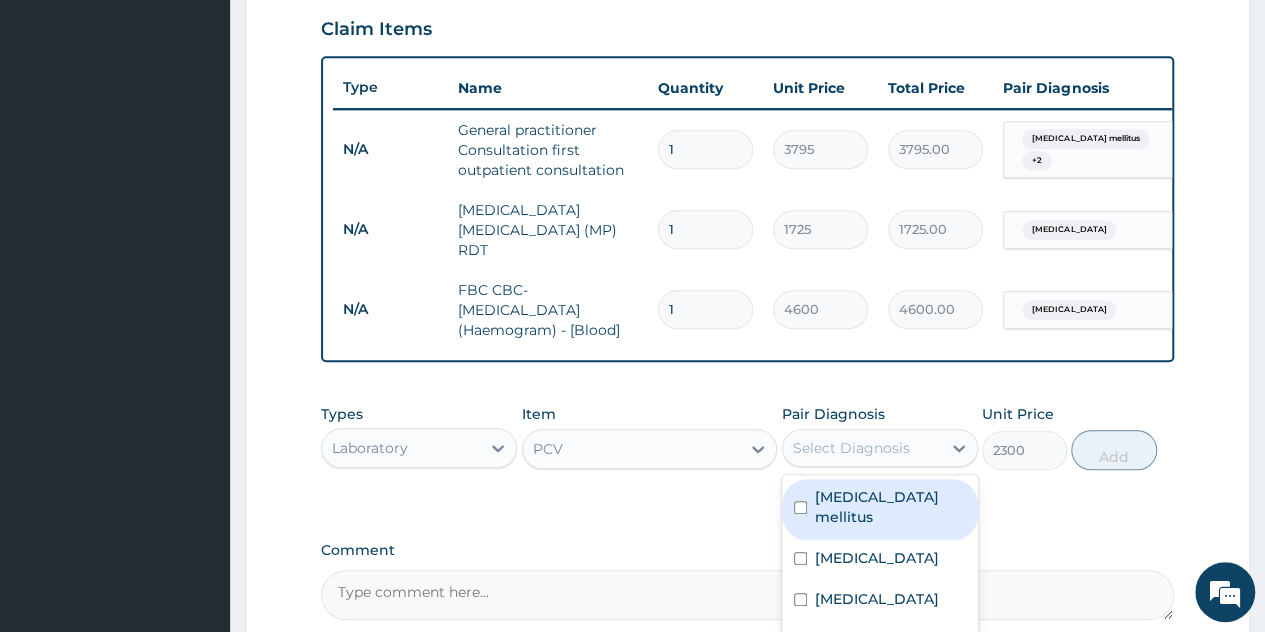 click on "Select Diagnosis" at bounding box center (851, 448) 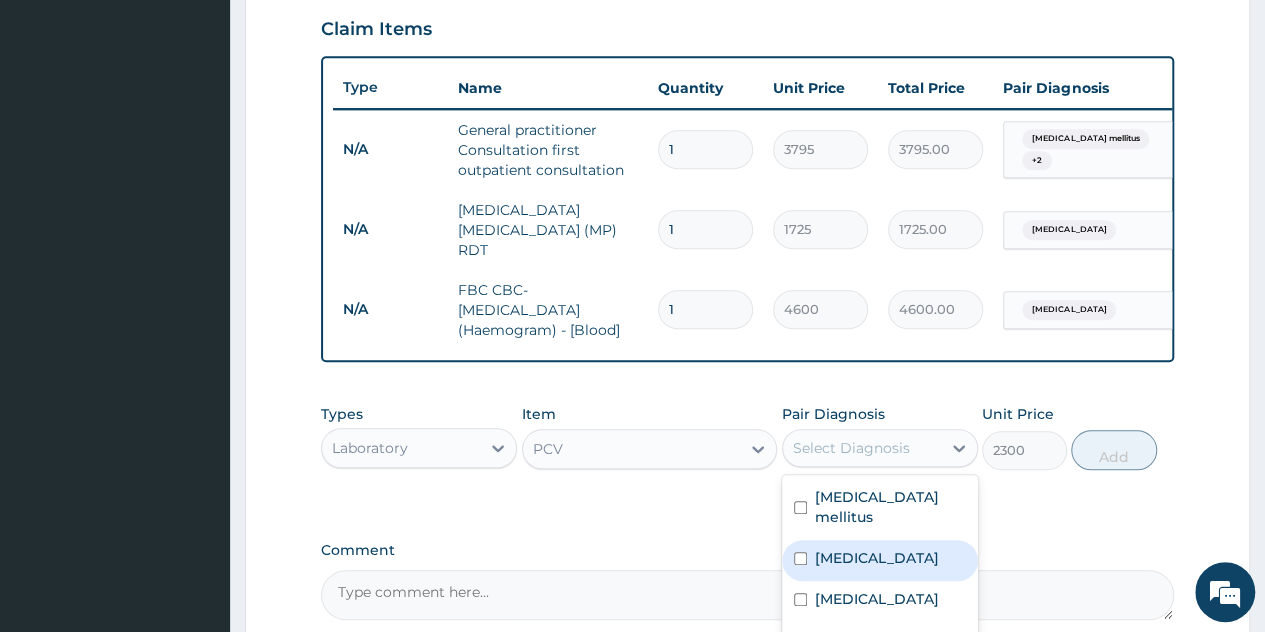 click on "[MEDICAL_DATA]" at bounding box center (880, 560) 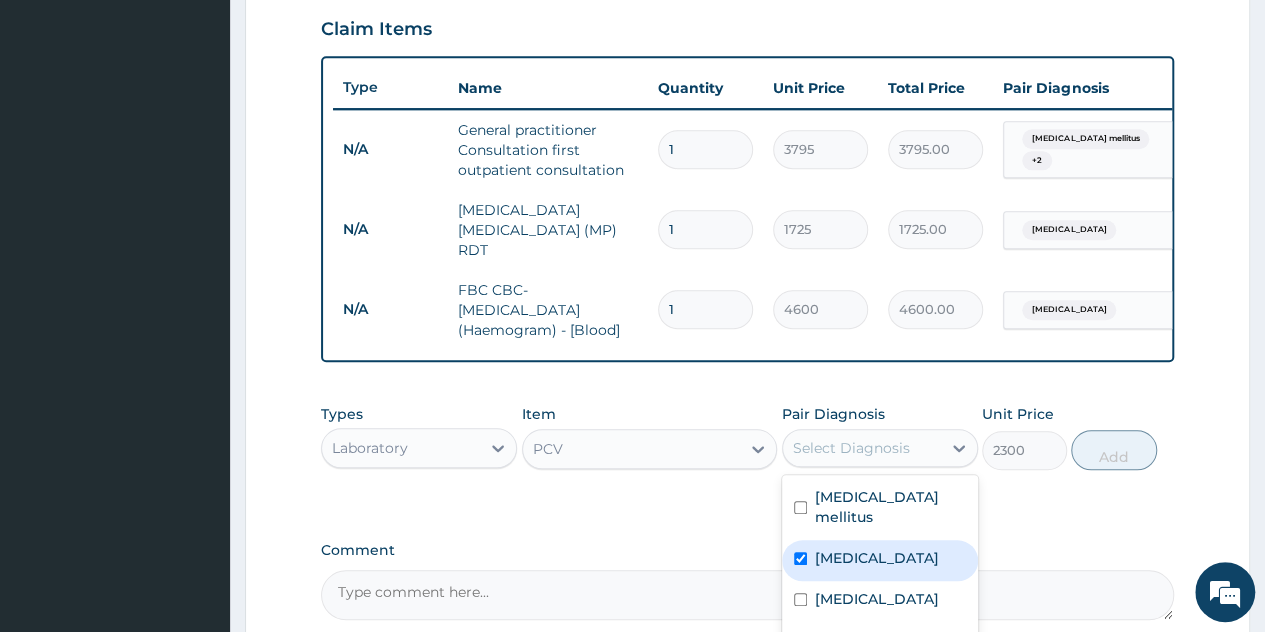 checkbox on "true" 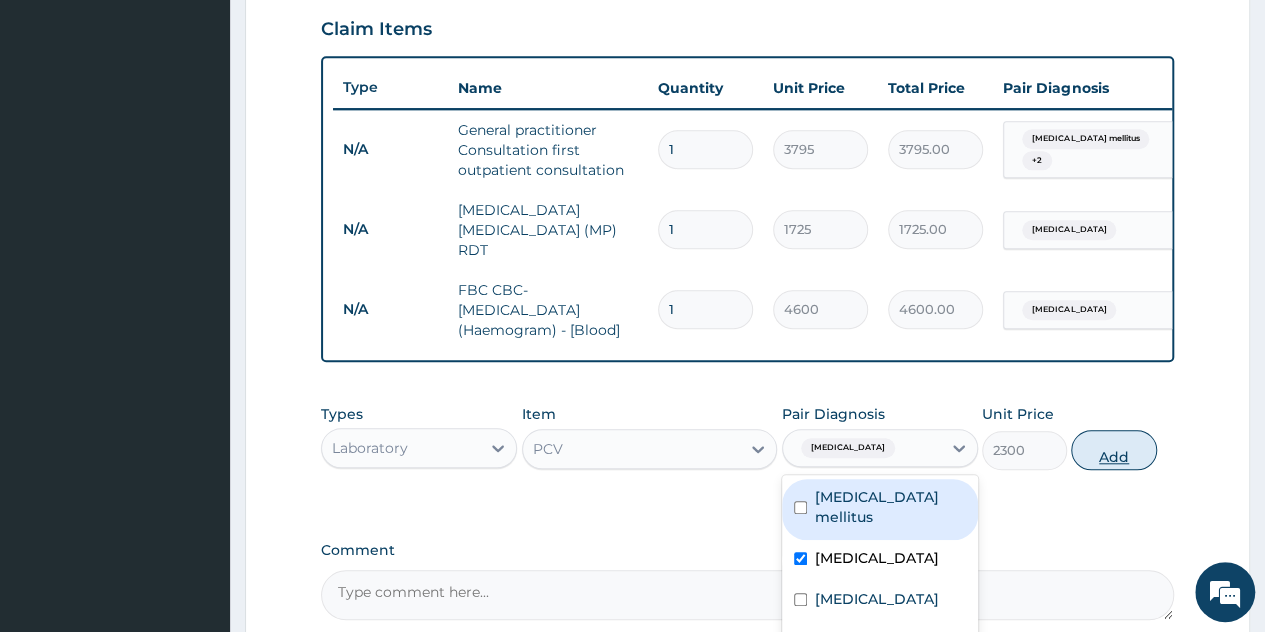 click on "Add" at bounding box center [1113, 450] 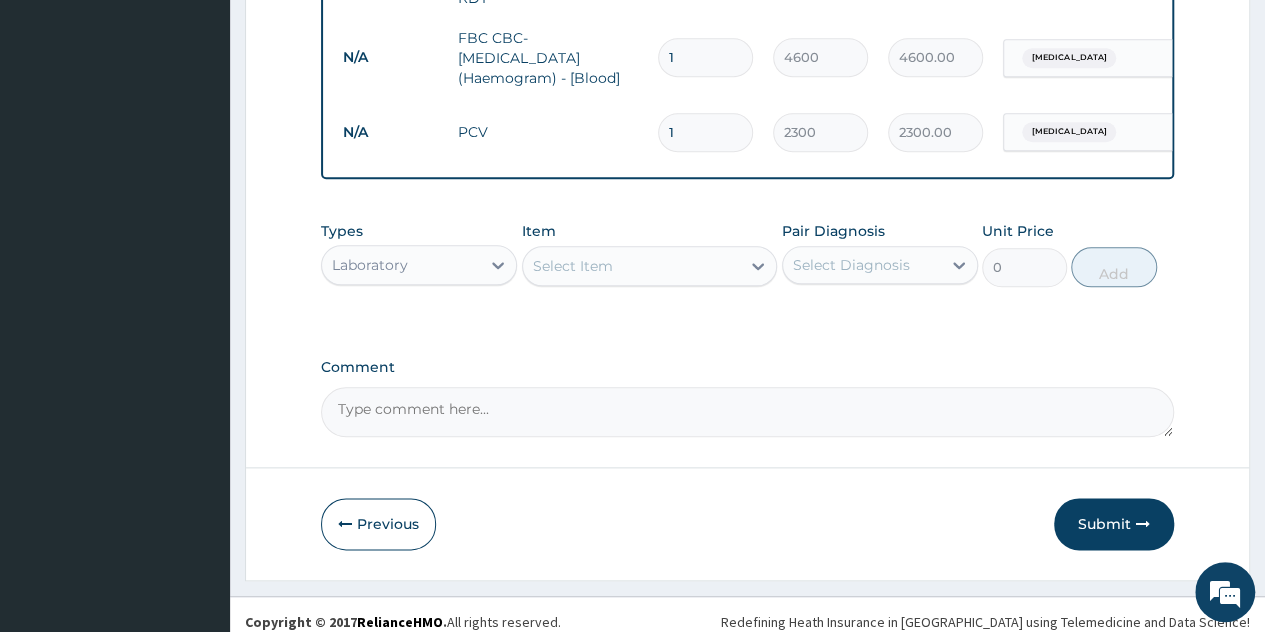 scroll, scrollTop: 956, scrollLeft: 0, axis: vertical 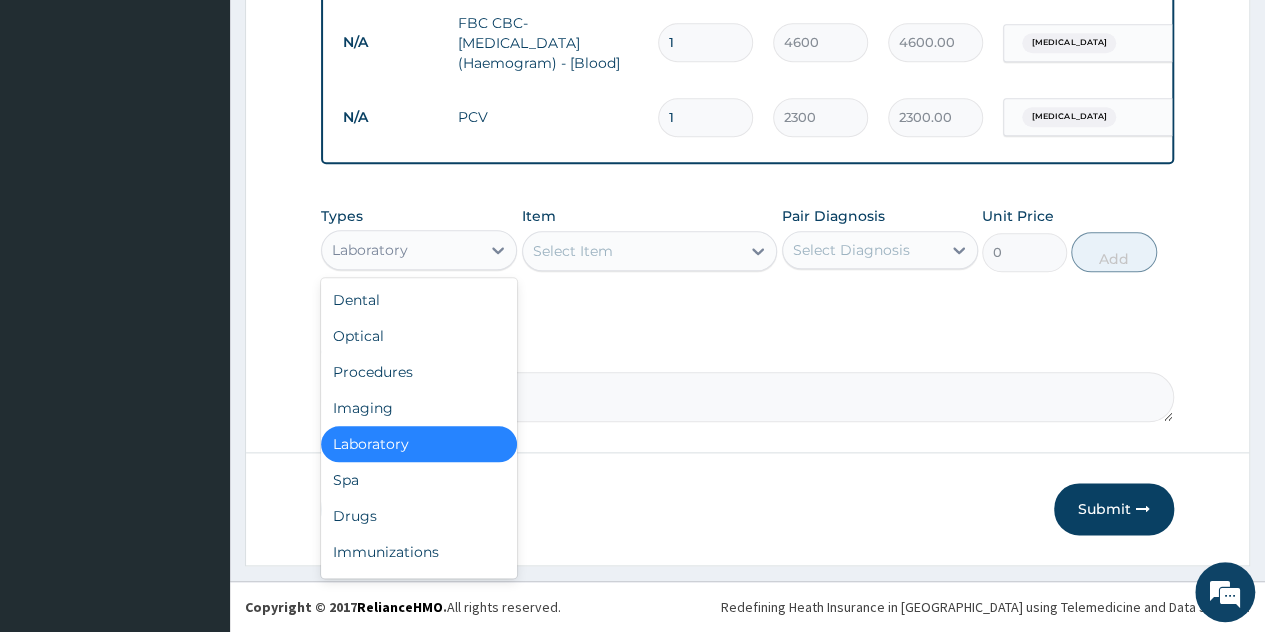 click on "Laboratory" at bounding box center (401, 250) 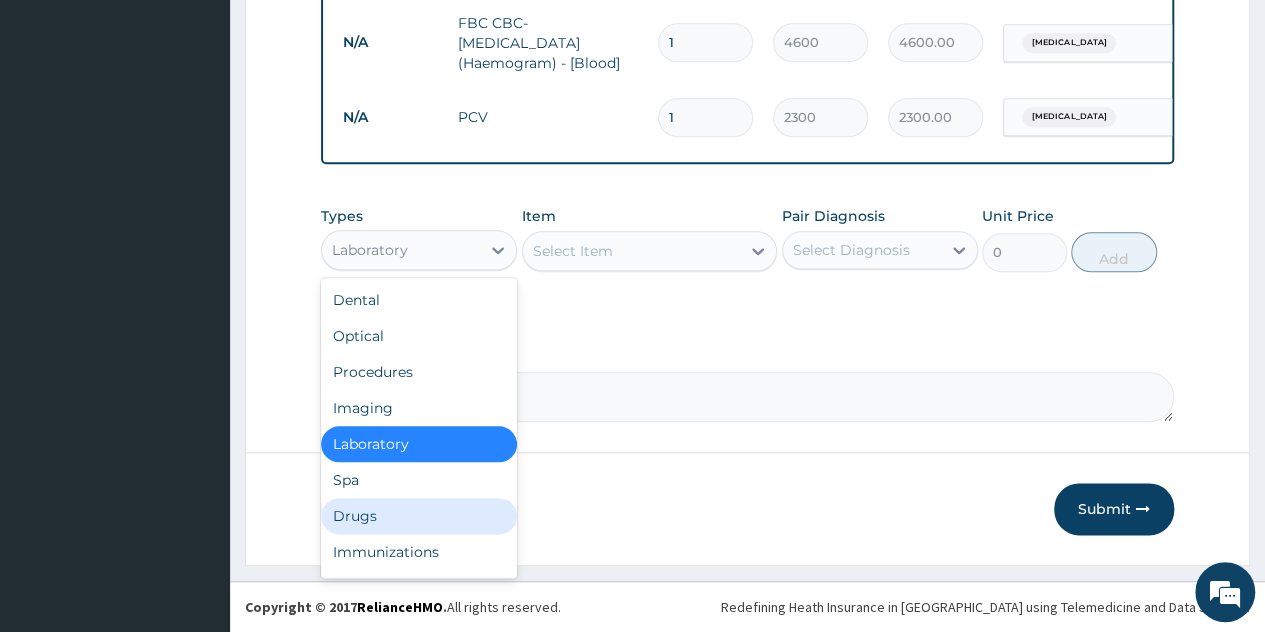 drag, startPoint x: 433, startPoint y: 511, endPoint x: 456, endPoint y: 477, distance: 41.04875 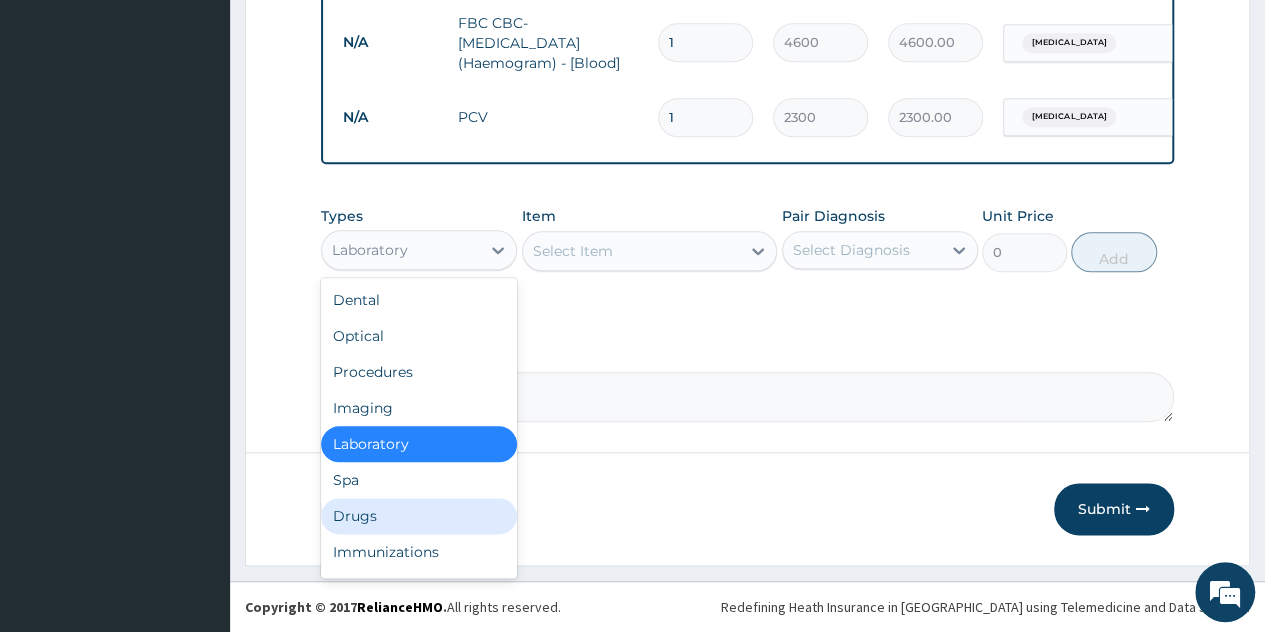 click on "Drugs" at bounding box center [419, 516] 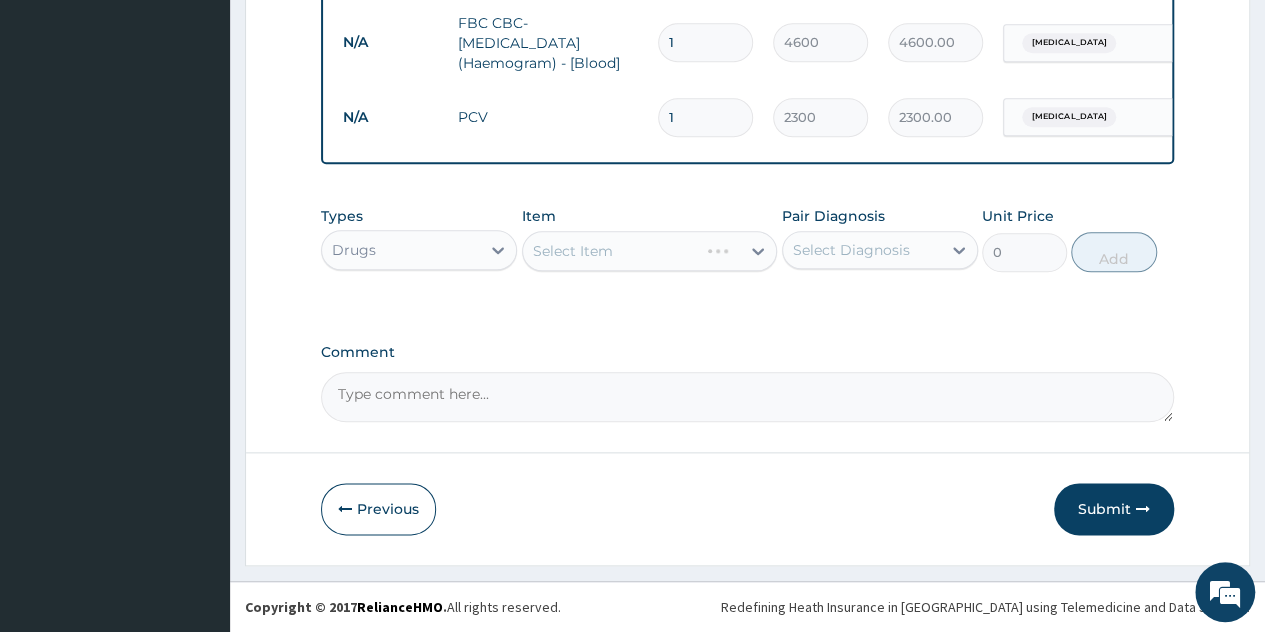 click on "Select Item" at bounding box center [650, 251] 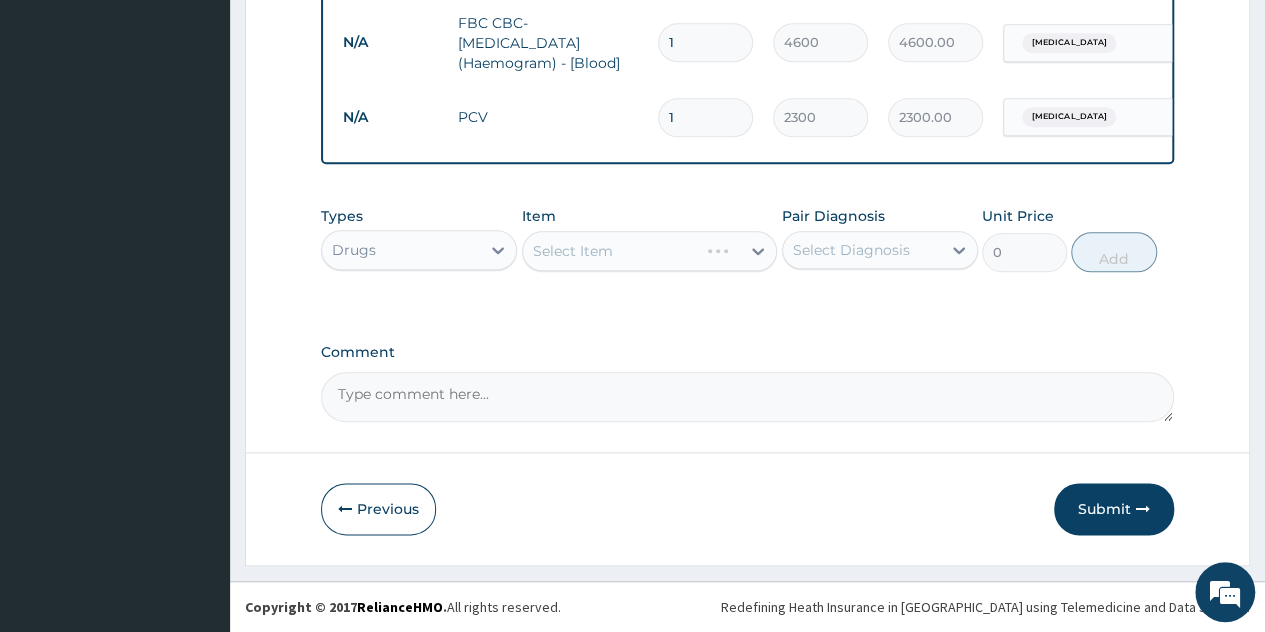 click on "Select Item" at bounding box center [650, 251] 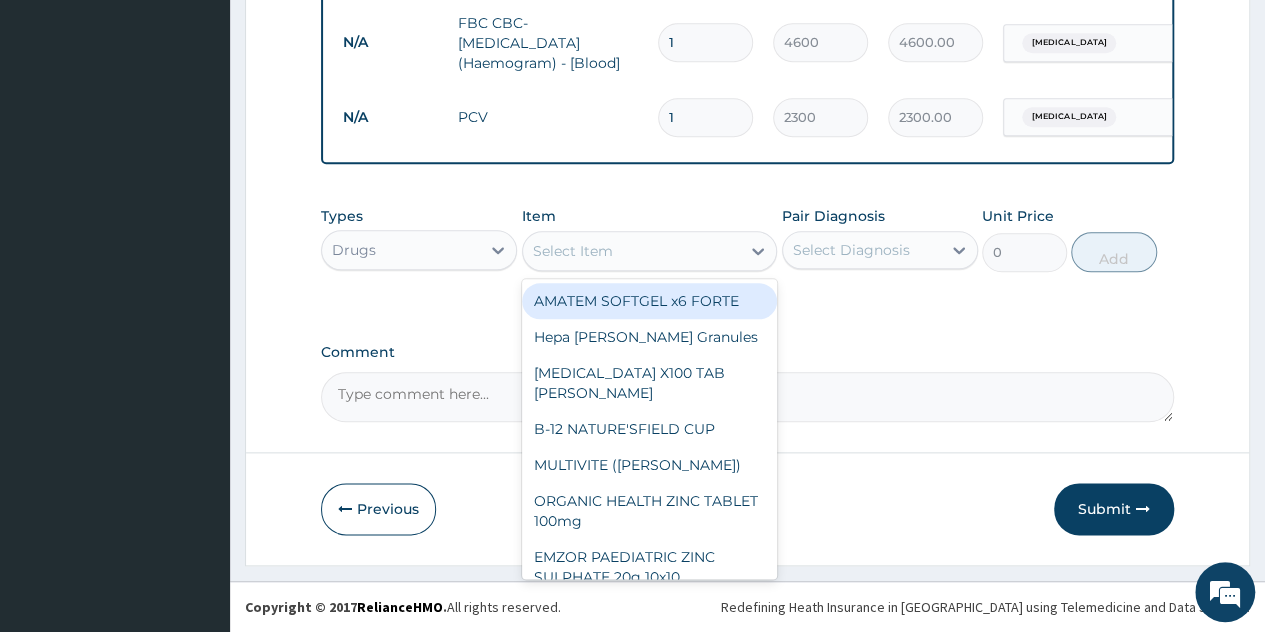 click on "Select Item" at bounding box center [632, 251] 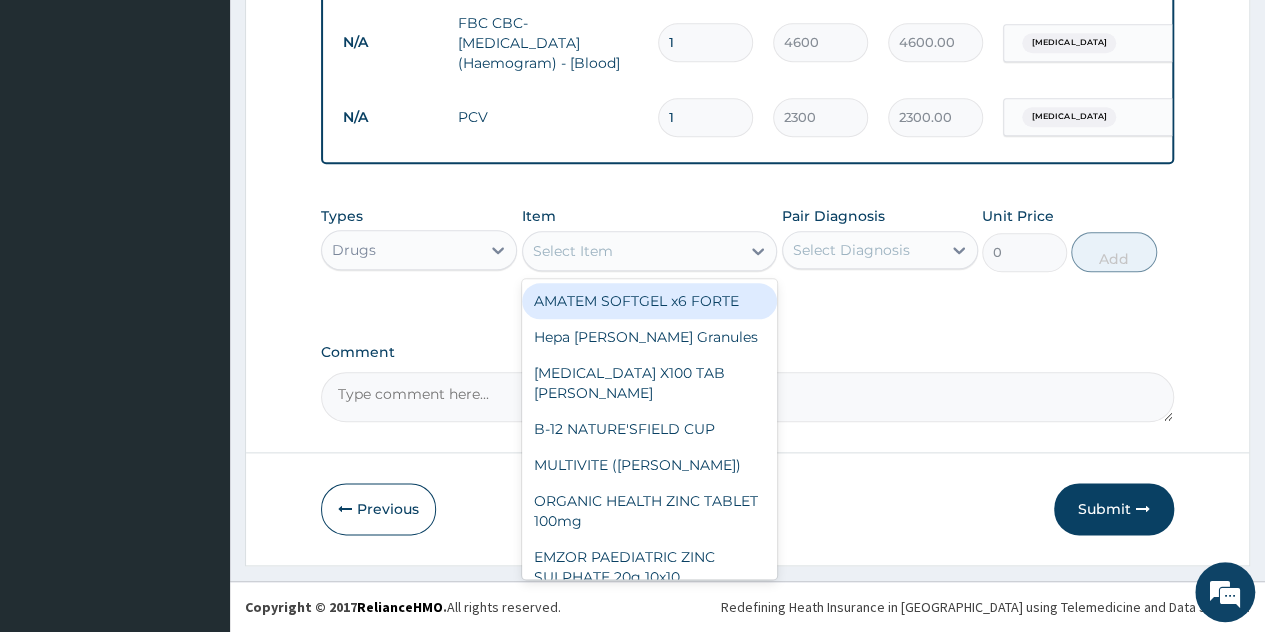 click on "AMATEM SOFTGEL x6 FORTE" at bounding box center [650, 301] 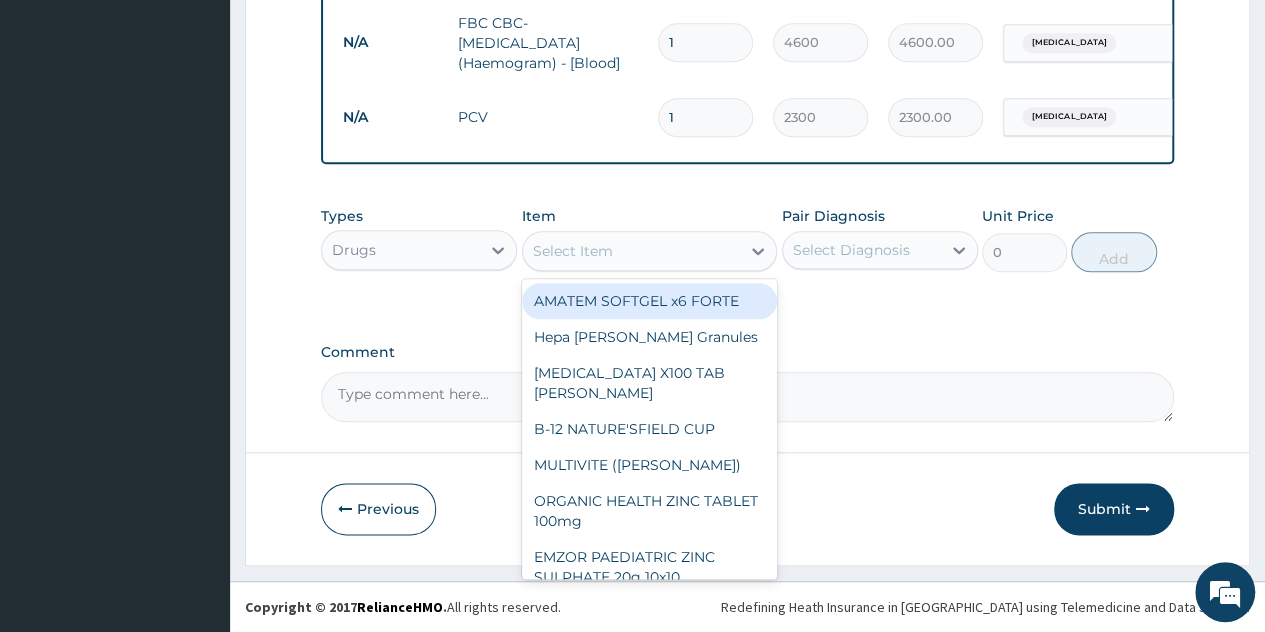 type on "506" 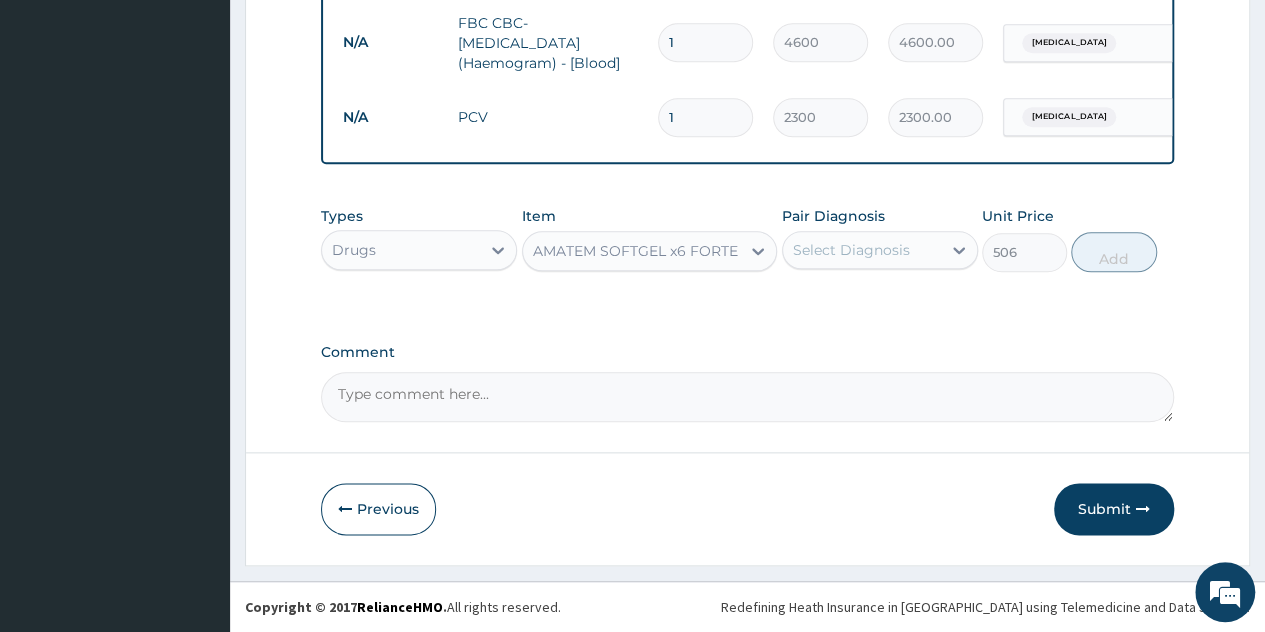 drag, startPoint x: 876, startPoint y: 256, endPoint x: 868, endPoint y: 277, distance: 22.472204 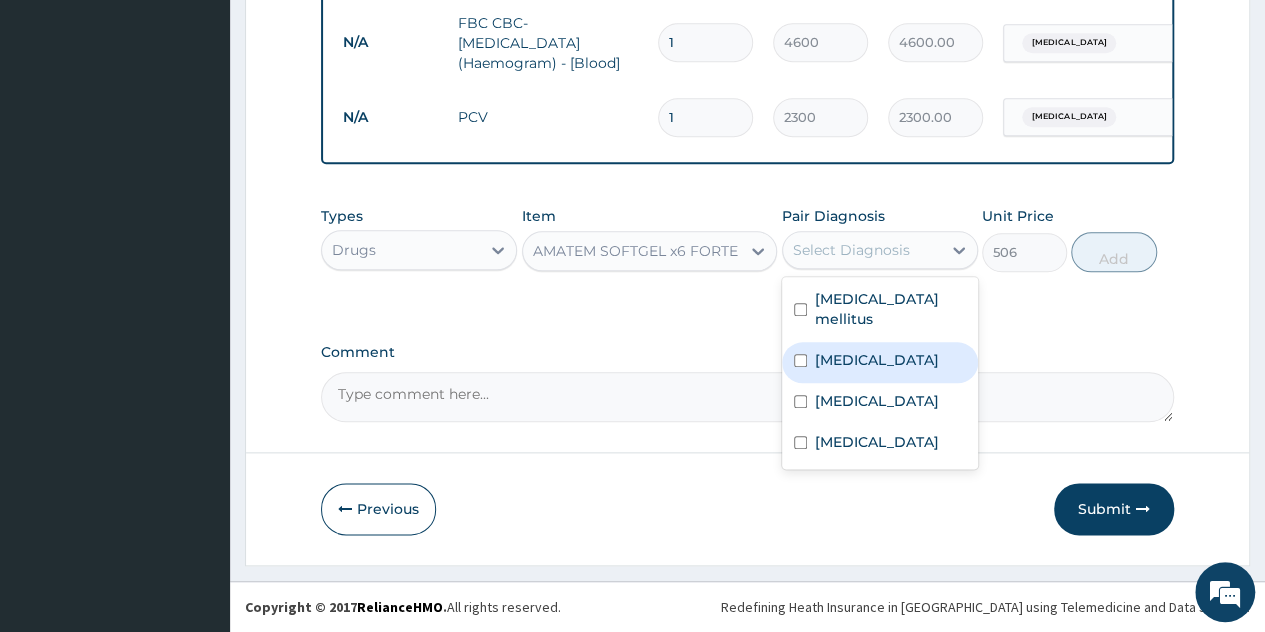 click on "[MEDICAL_DATA]" at bounding box center [877, 360] 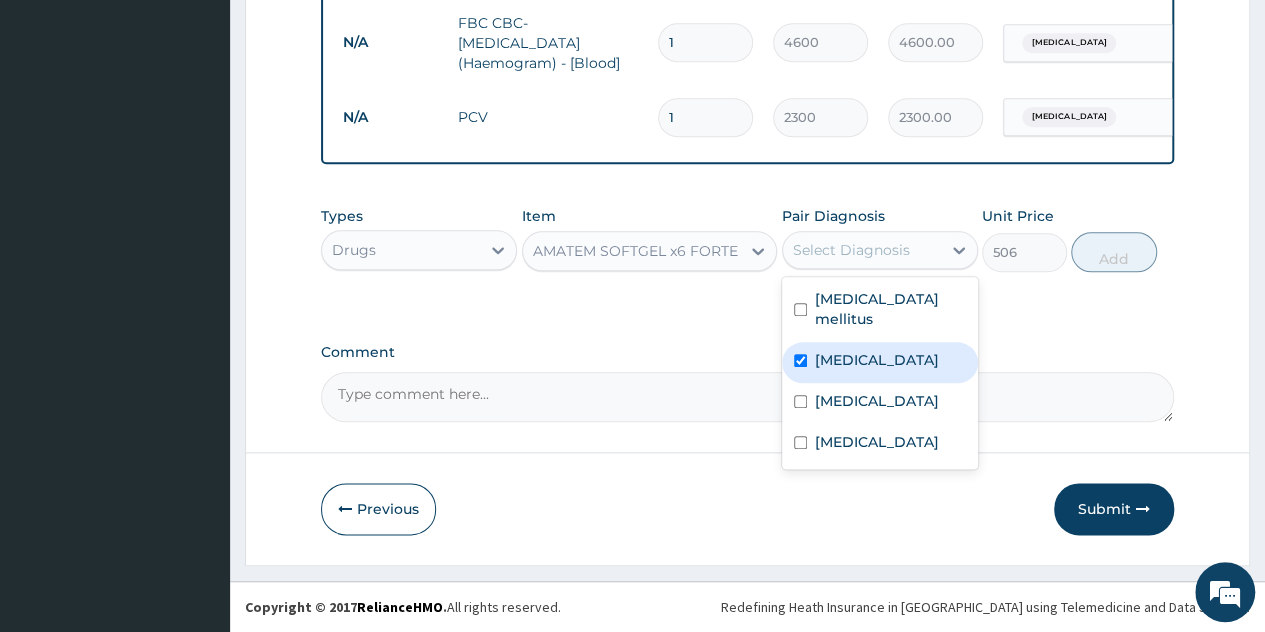 checkbox on "true" 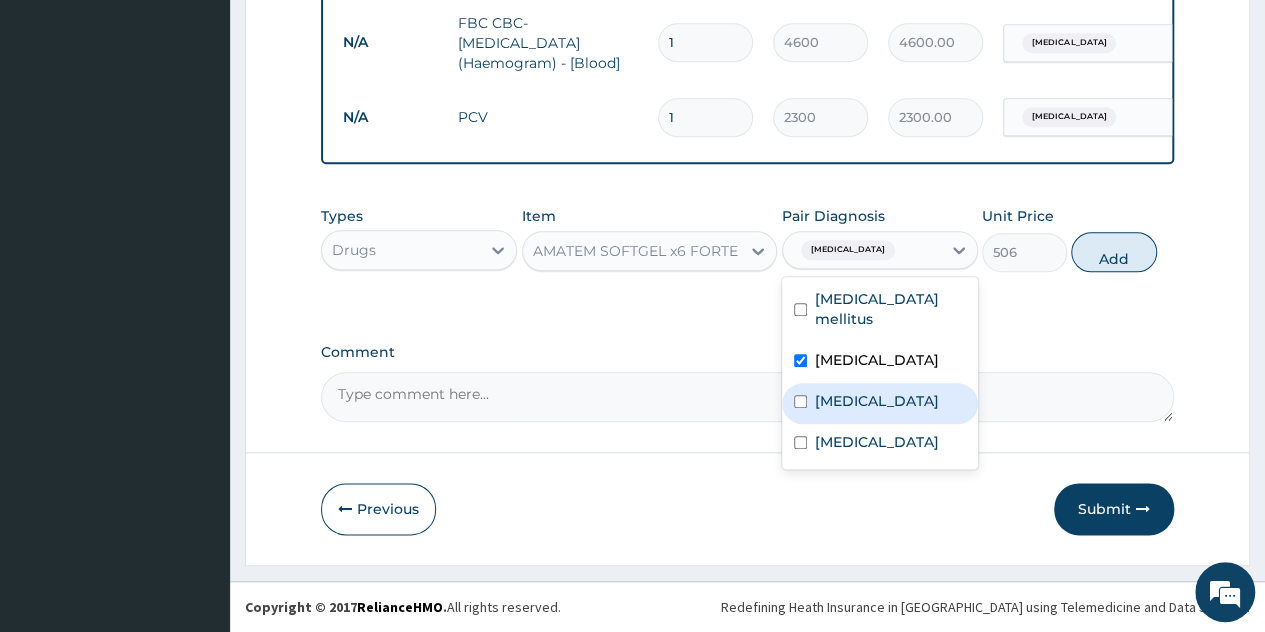 click on "[MEDICAL_DATA]" at bounding box center [880, 403] 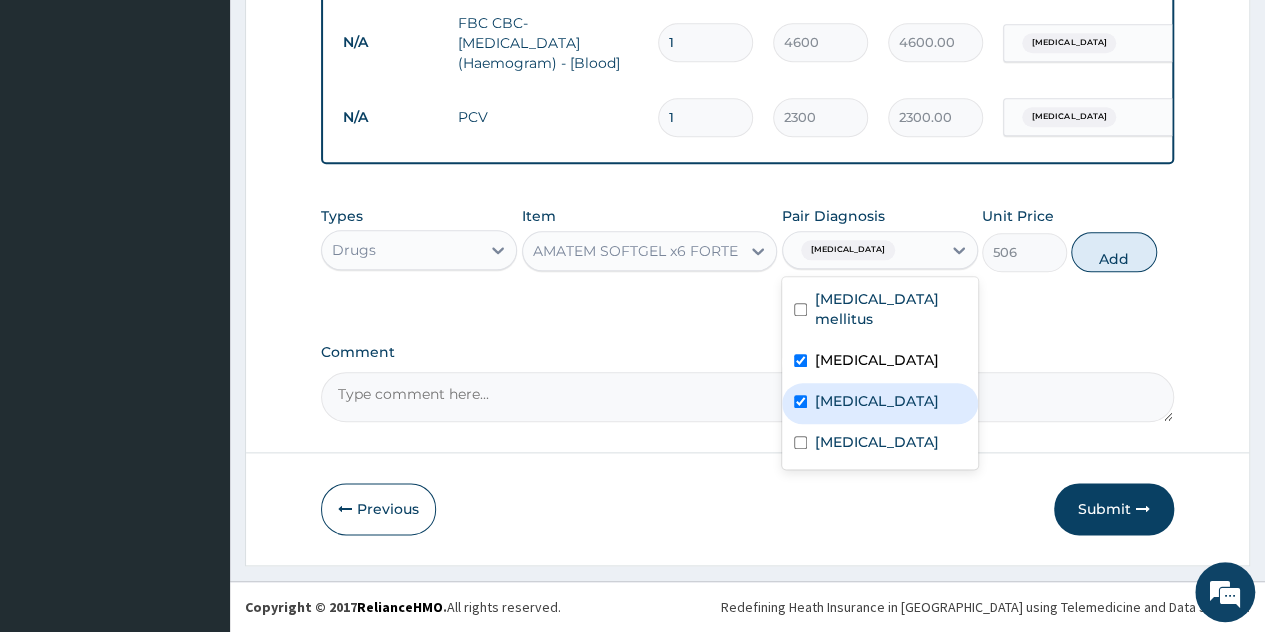 checkbox on "true" 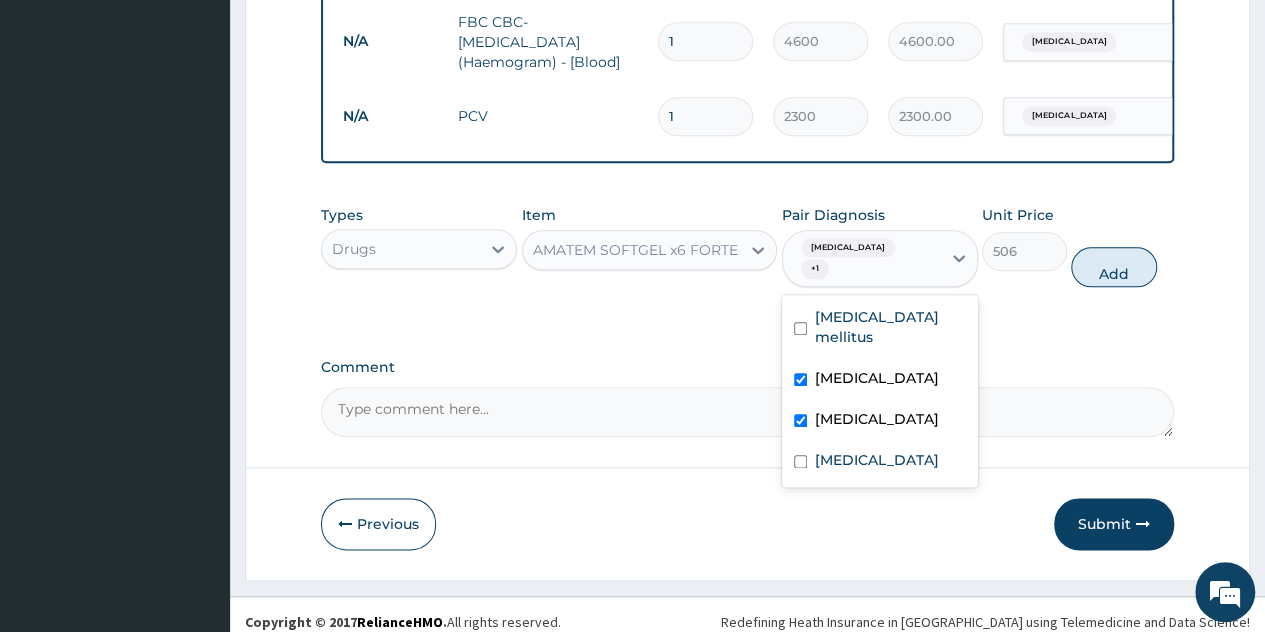 click on "[MEDICAL_DATA]" at bounding box center (880, 380) 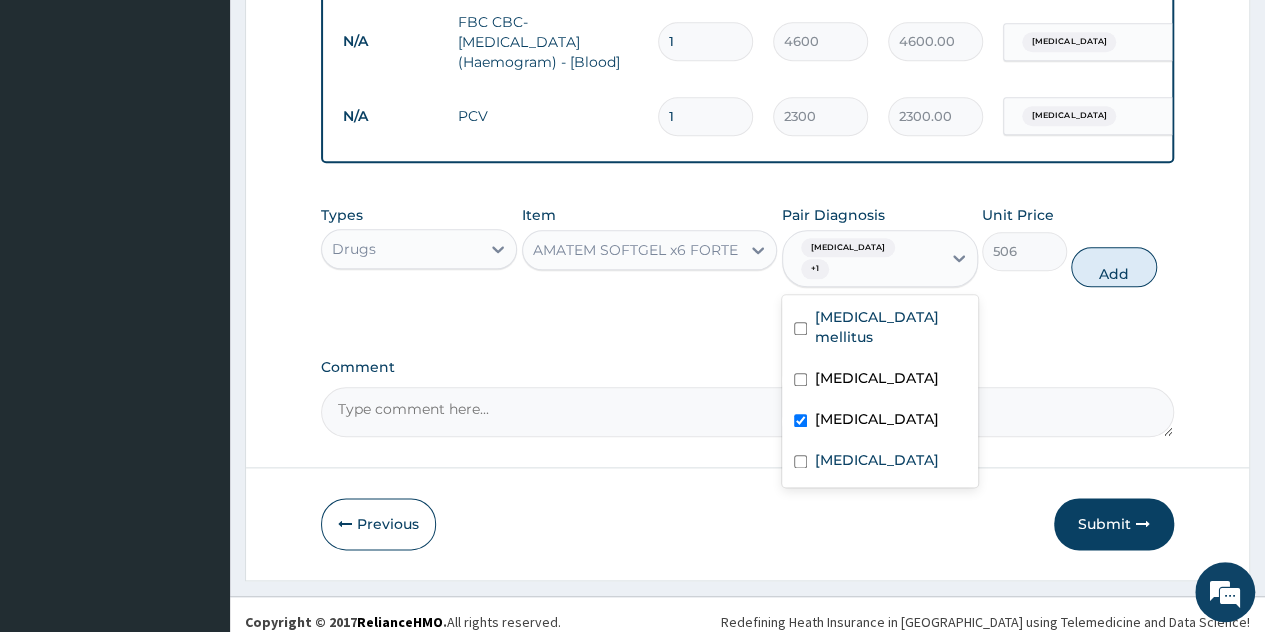checkbox on "false" 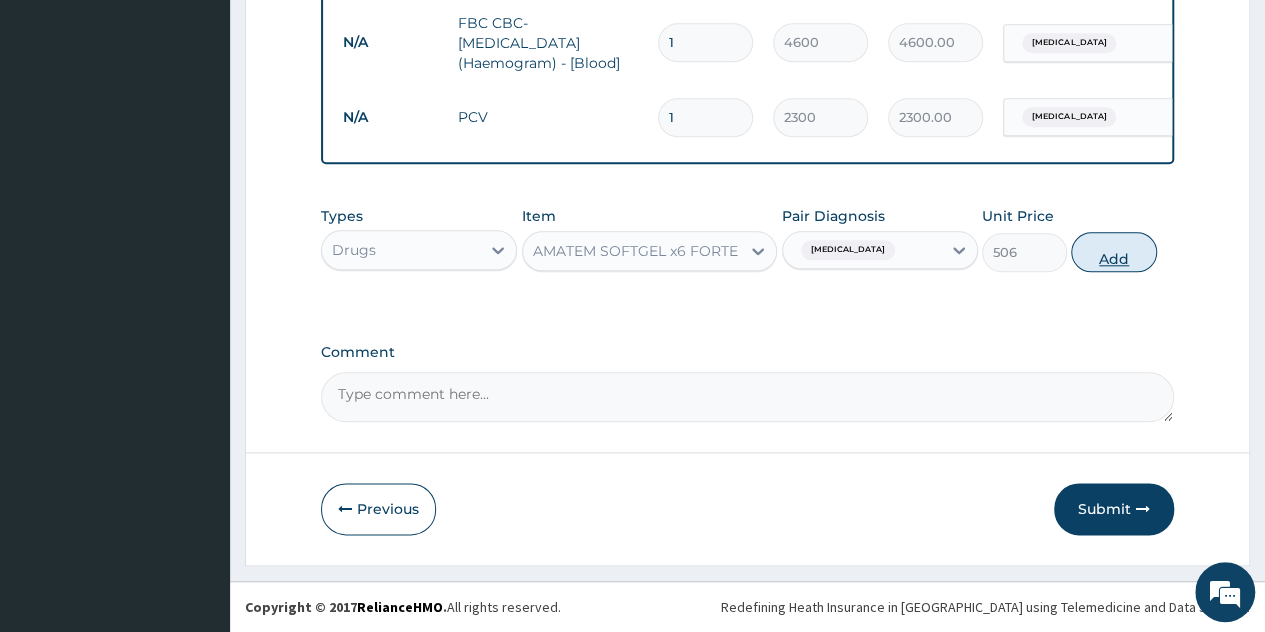 click on "Add" at bounding box center (1113, 252) 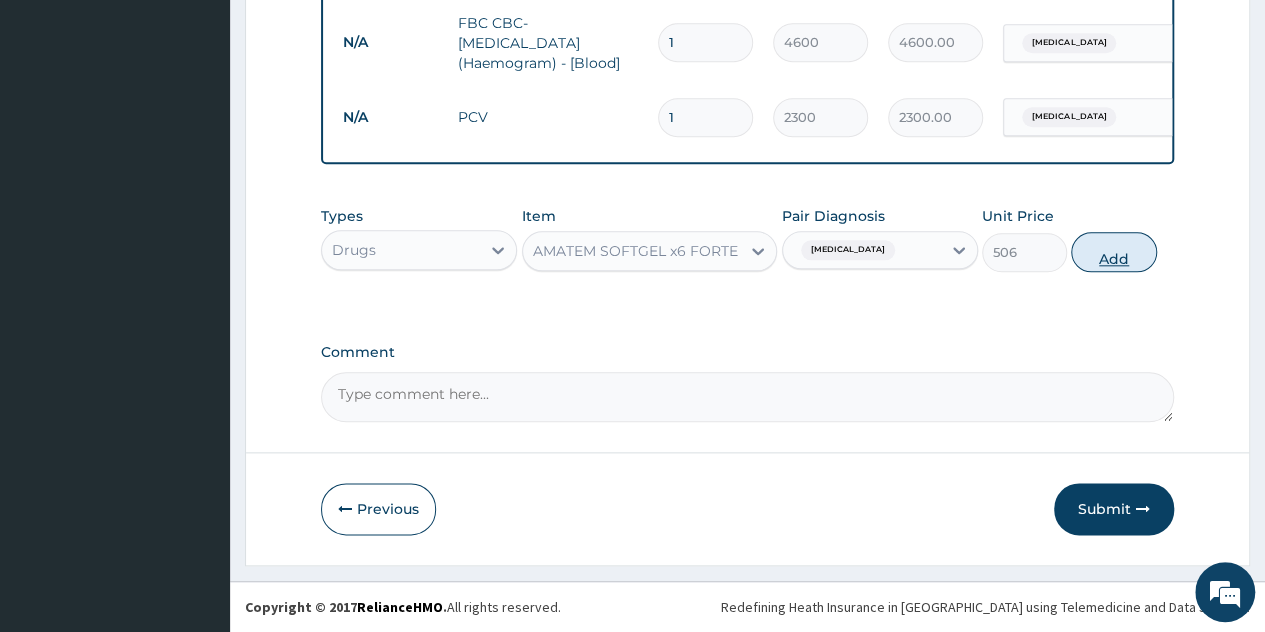type on "0" 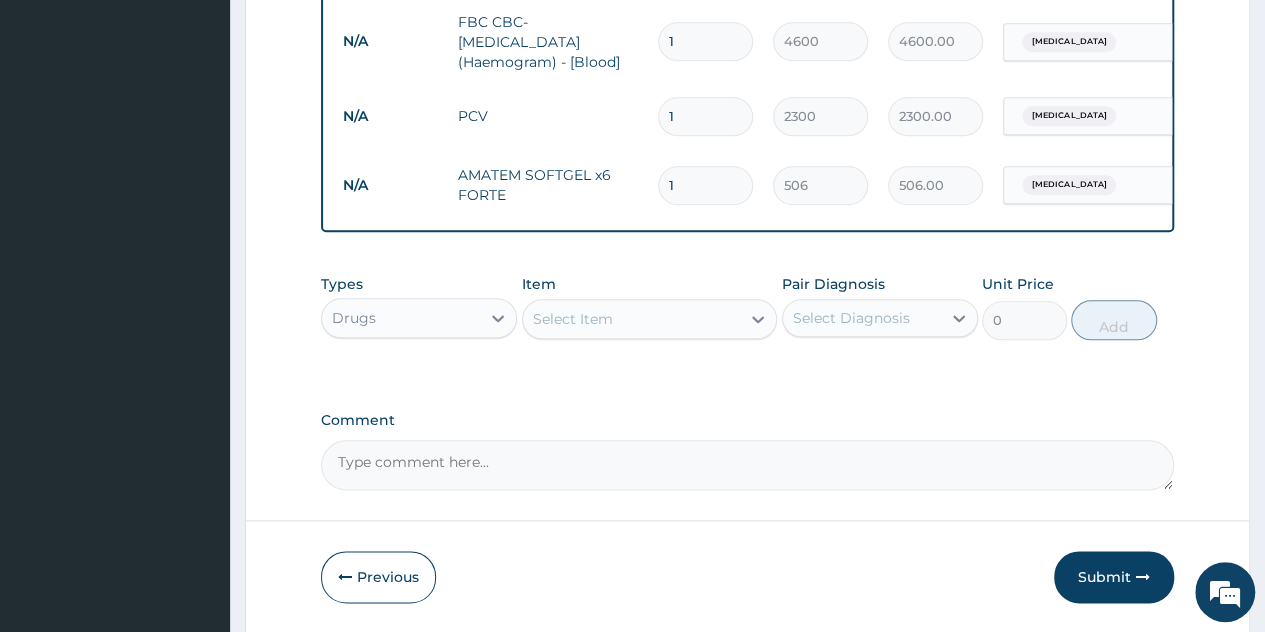 type 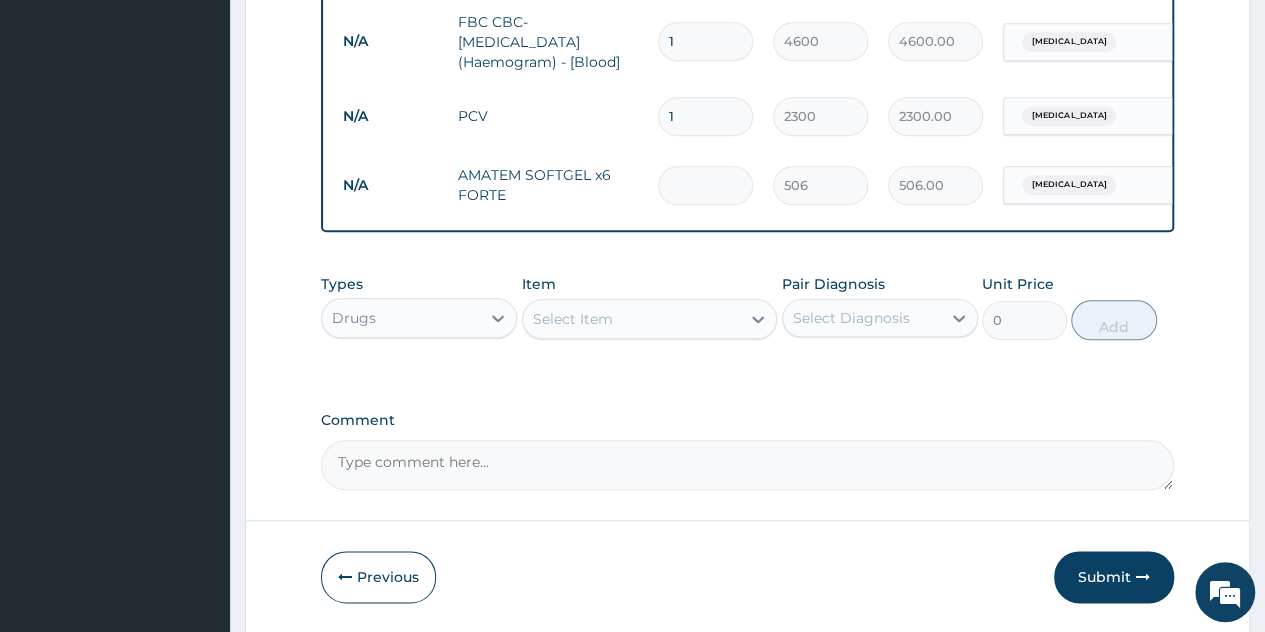 type on "0.00" 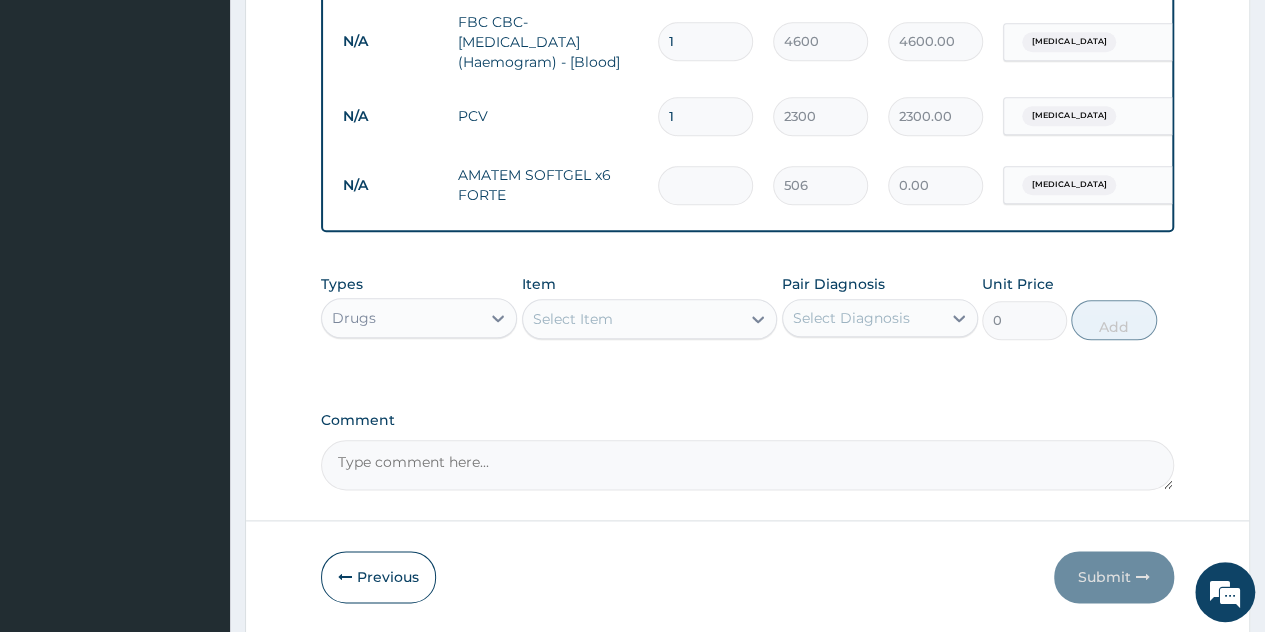 type on "6" 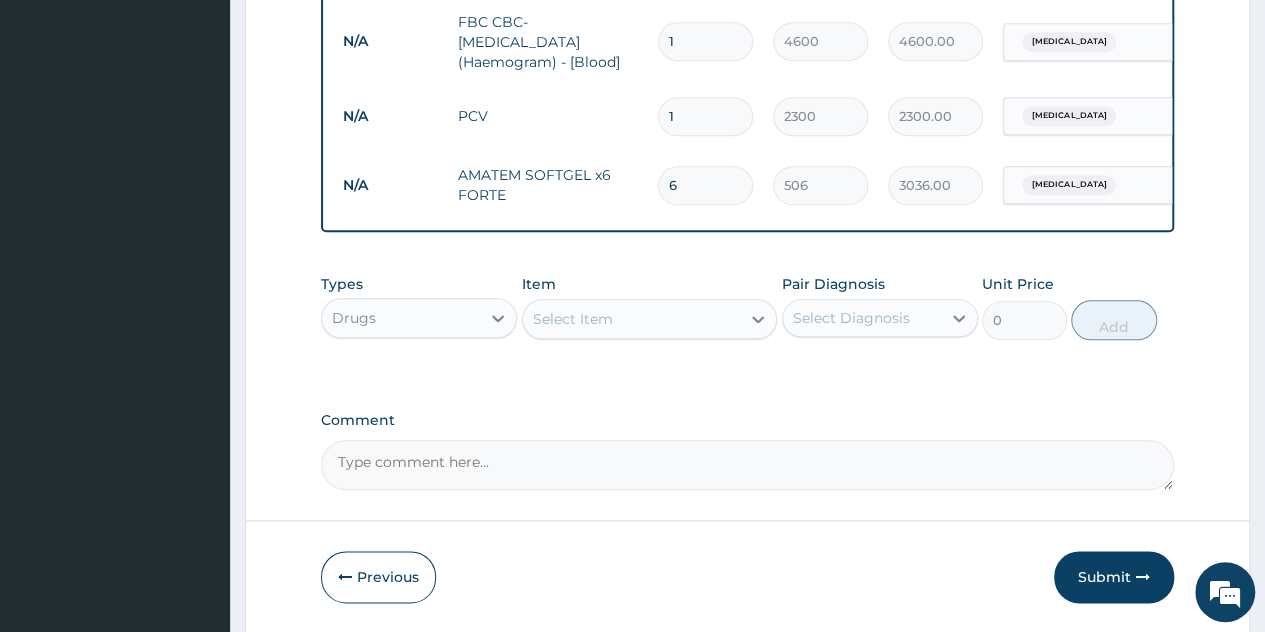 type on "6" 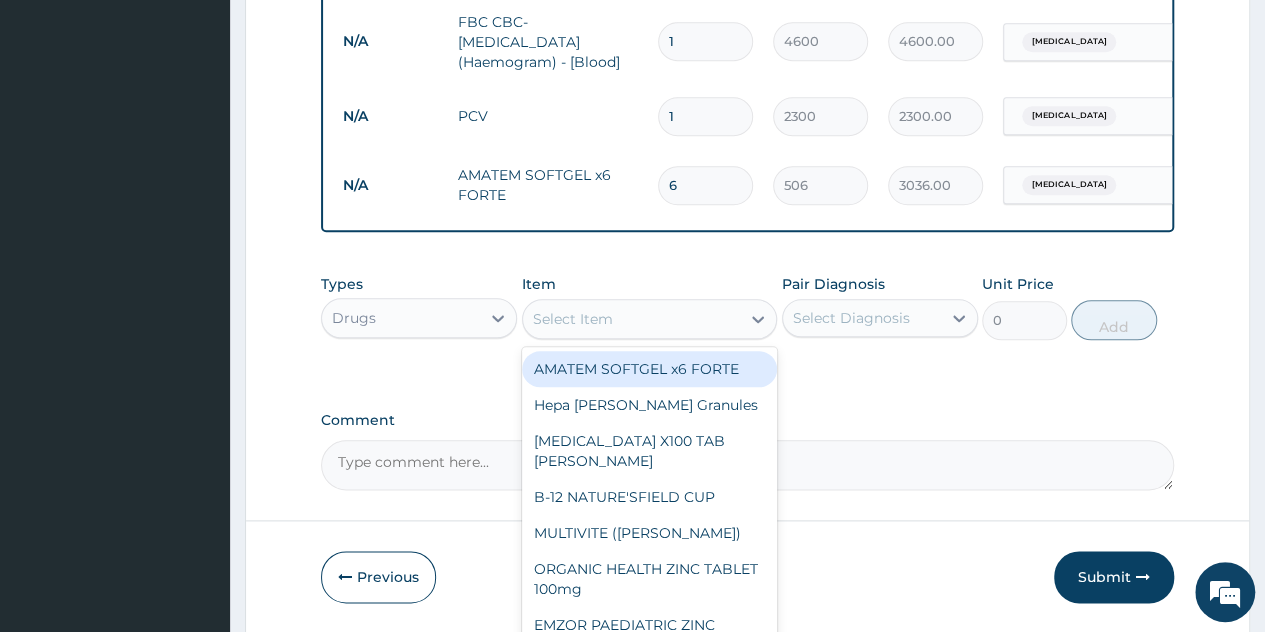 click on "Select Item" at bounding box center [650, 319] 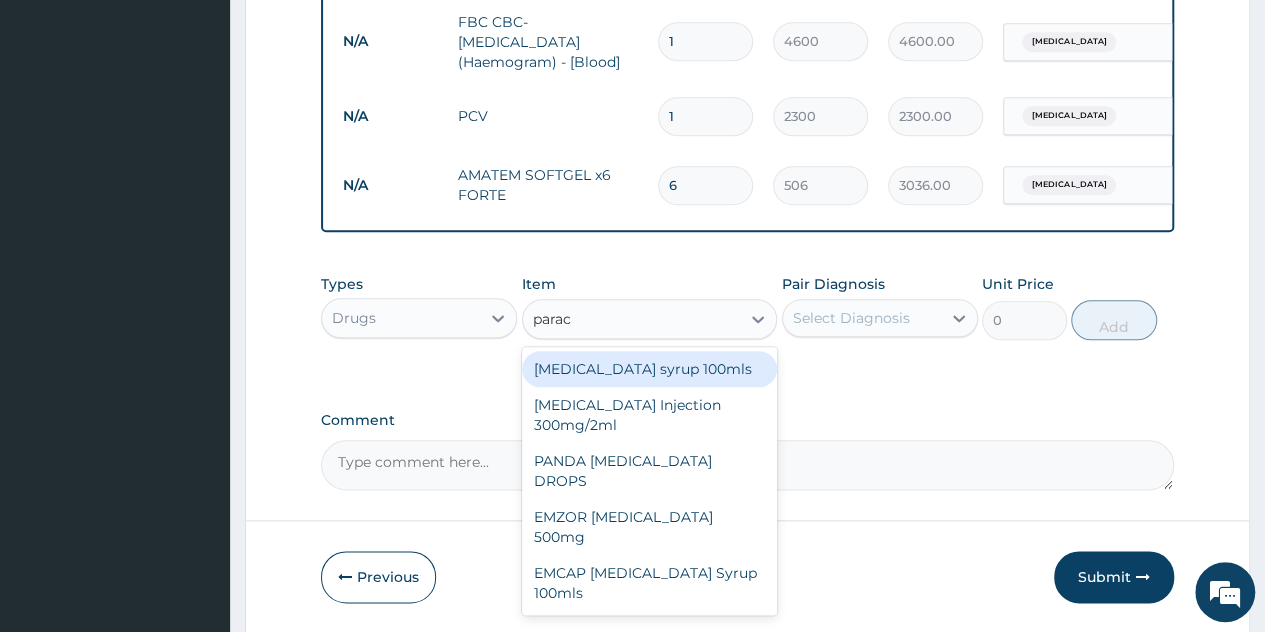 type on "parace" 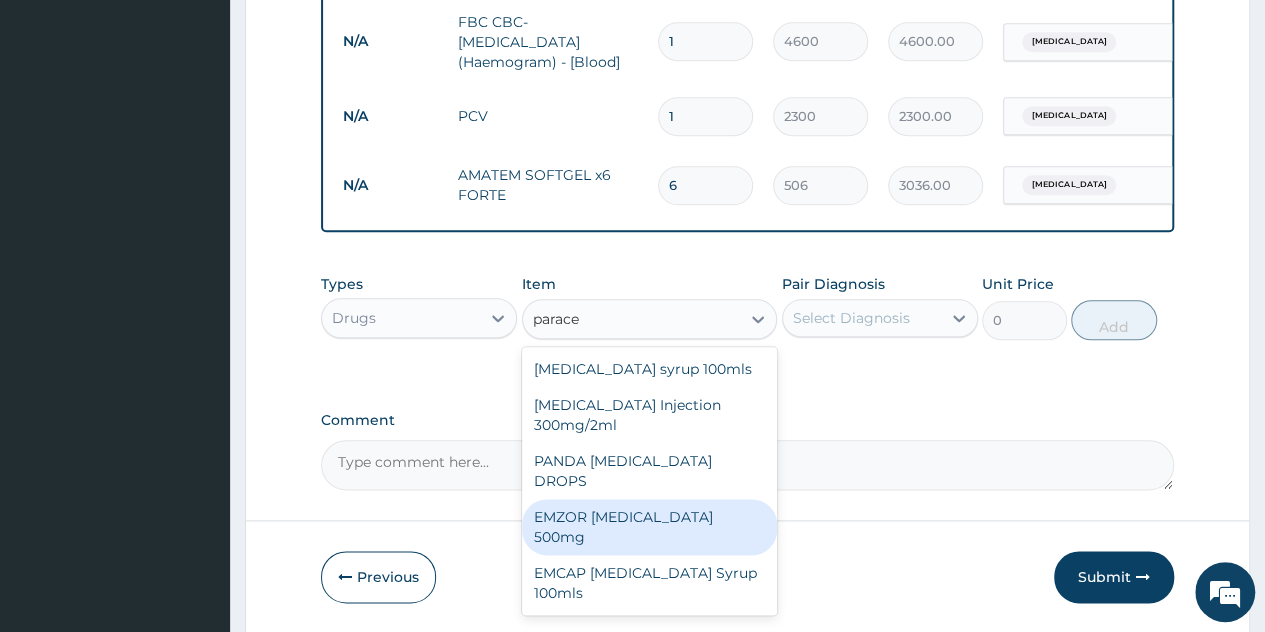 drag, startPoint x: 734, startPoint y: 523, endPoint x: 750, endPoint y: 496, distance: 31.38471 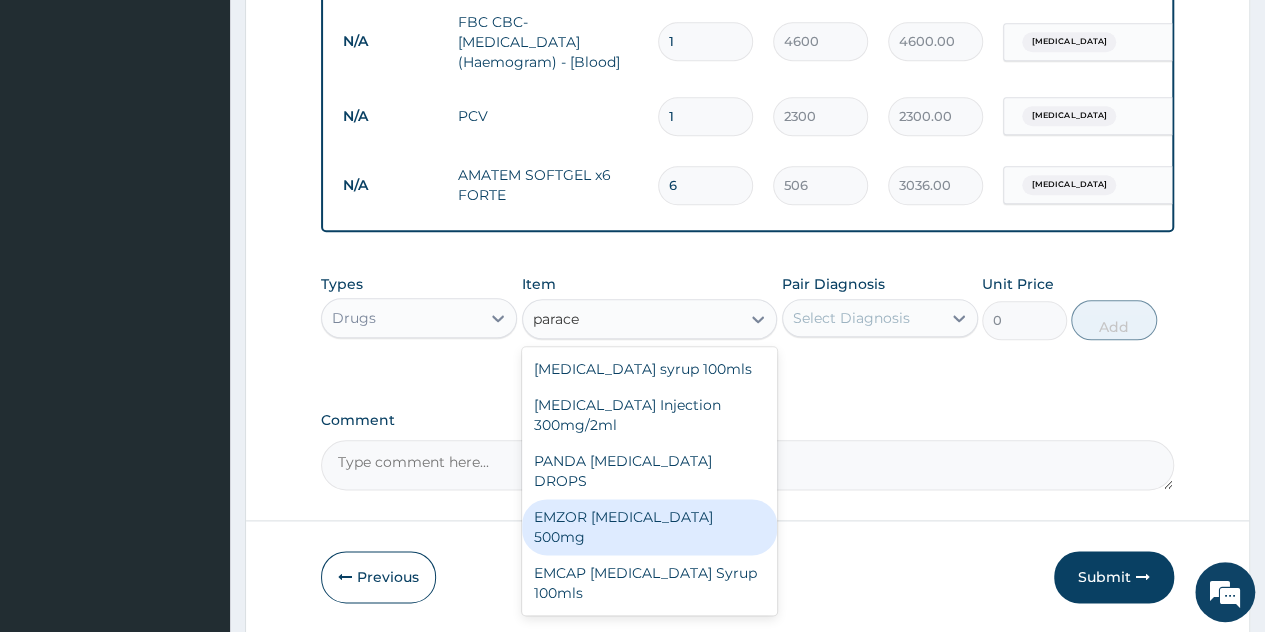 click on "Paracetamol syrup 100mls PARACETAMOL Injection 300mg/2ml PANDA PARACETAMOL DROPS EMZOR PARACETAMOL 500mg EMCAP PARACETAMOL Syrup 100mls" at bounding box center (650, 481) 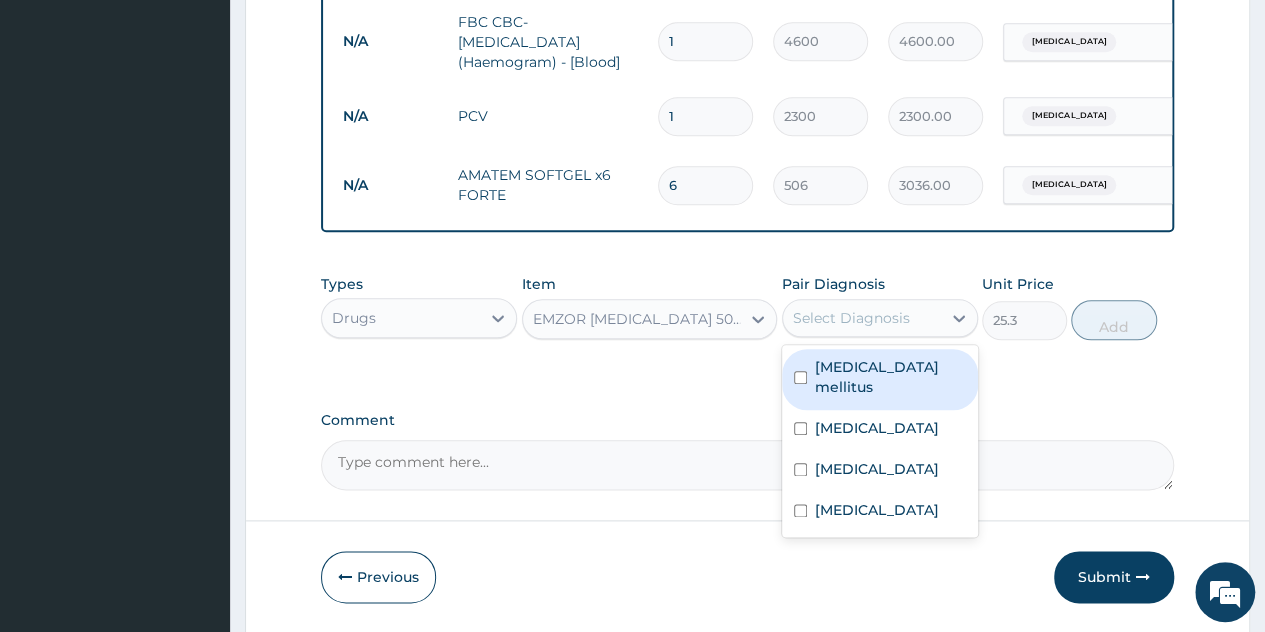 click on "Select Diagnosis" at bounding box center (851, 318) 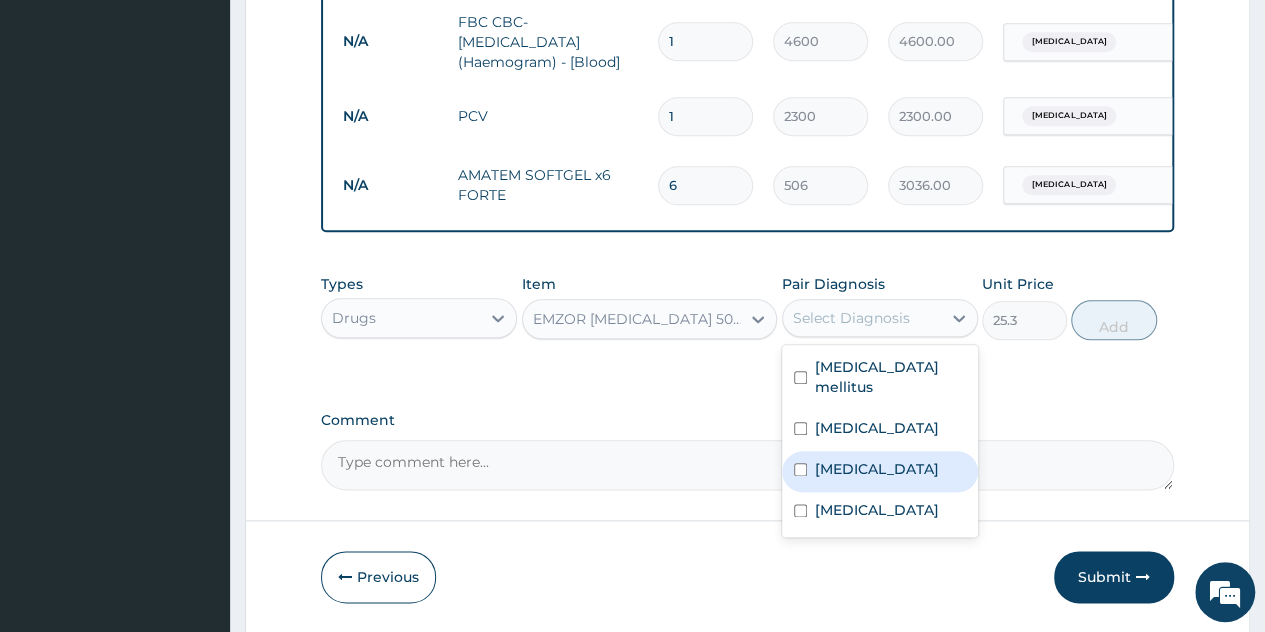 click on "Malaria" at bounding box center [880, 471] 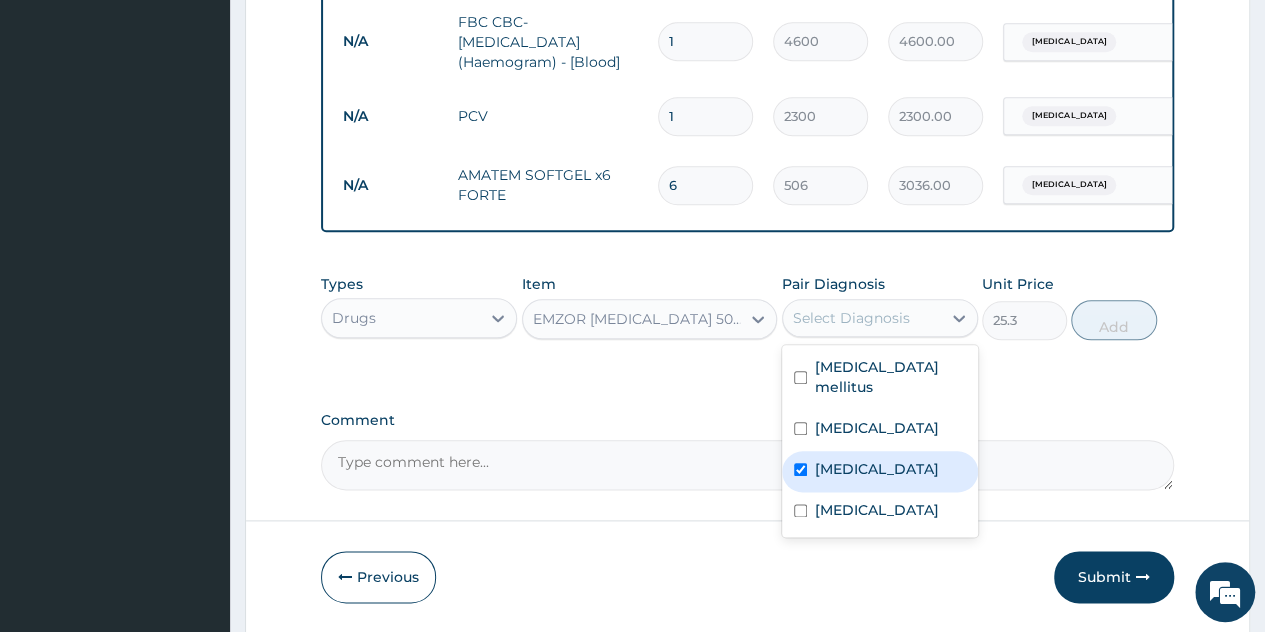 checkbox on "true" 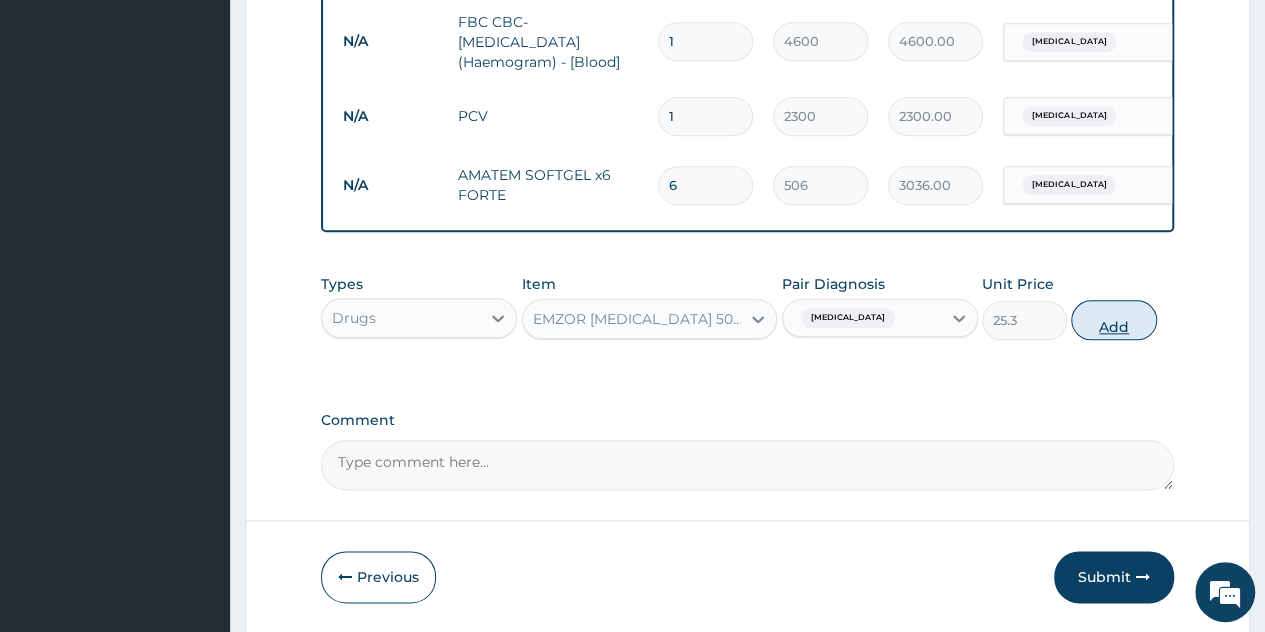 click on "Add" at bounding box center (1113, 320) 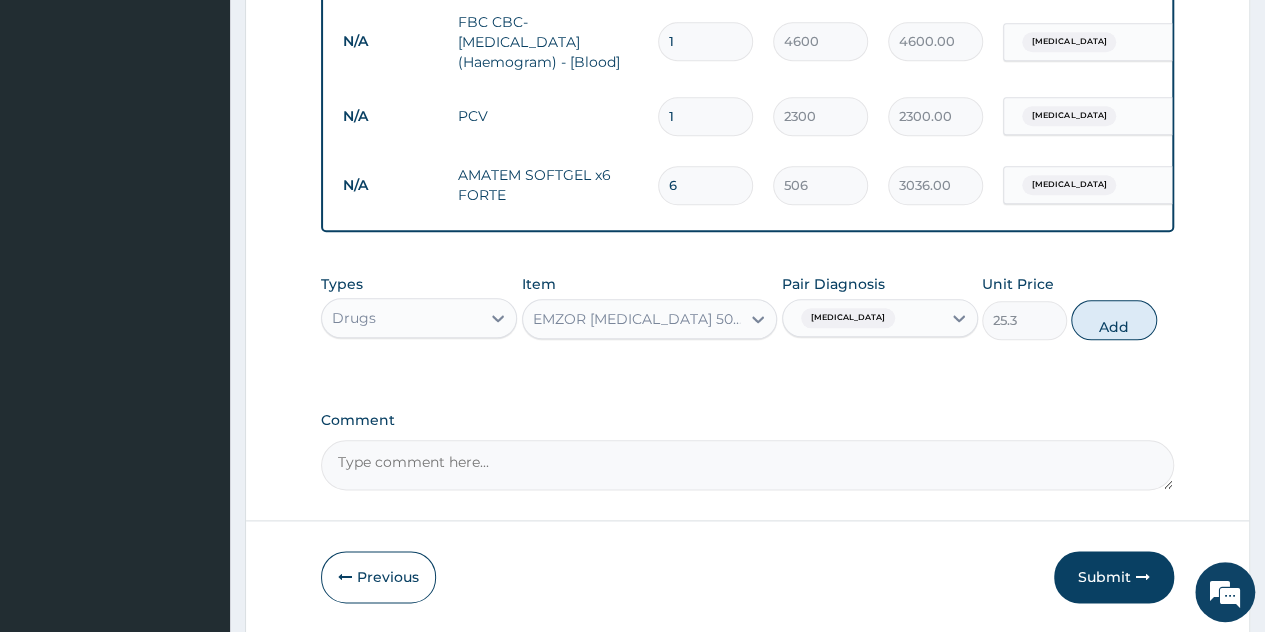 type on "0" 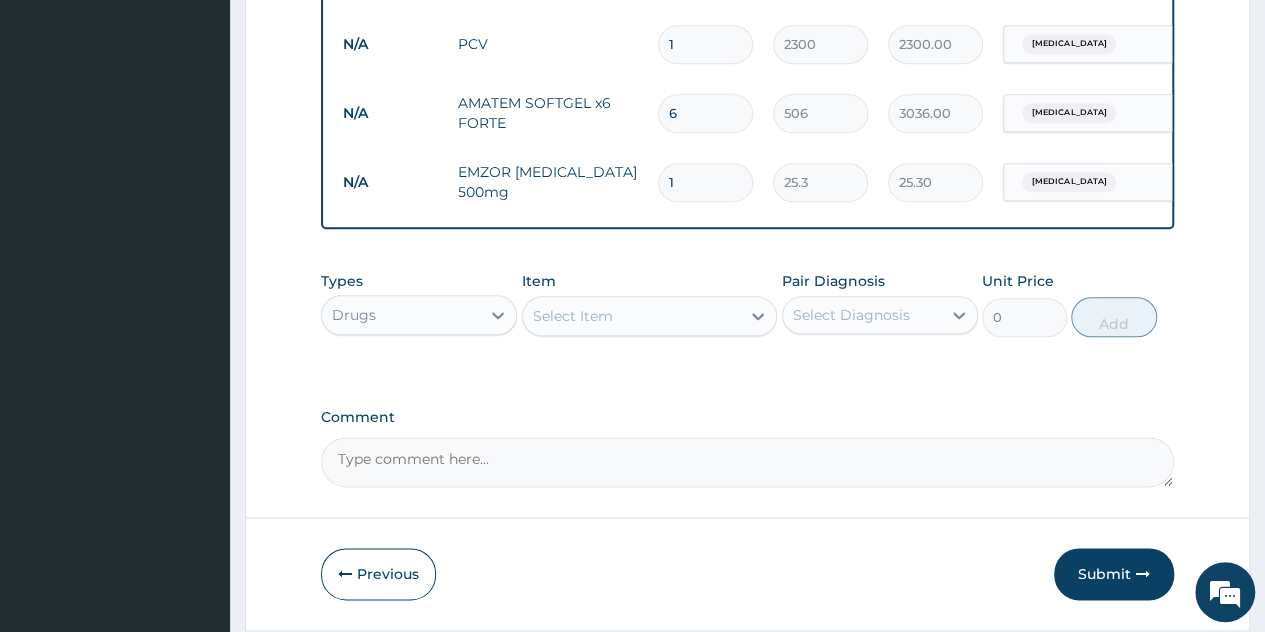 scroll, scrollTop: 1095, scrollLeft: 0, axis: vertical 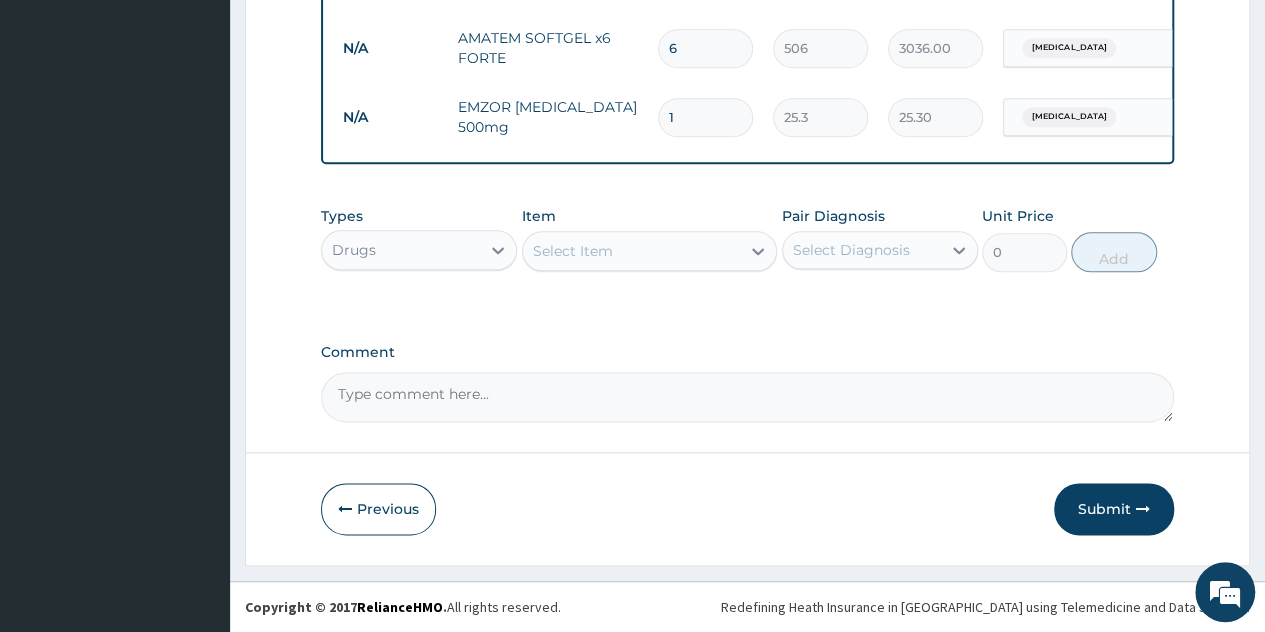 type on "18" 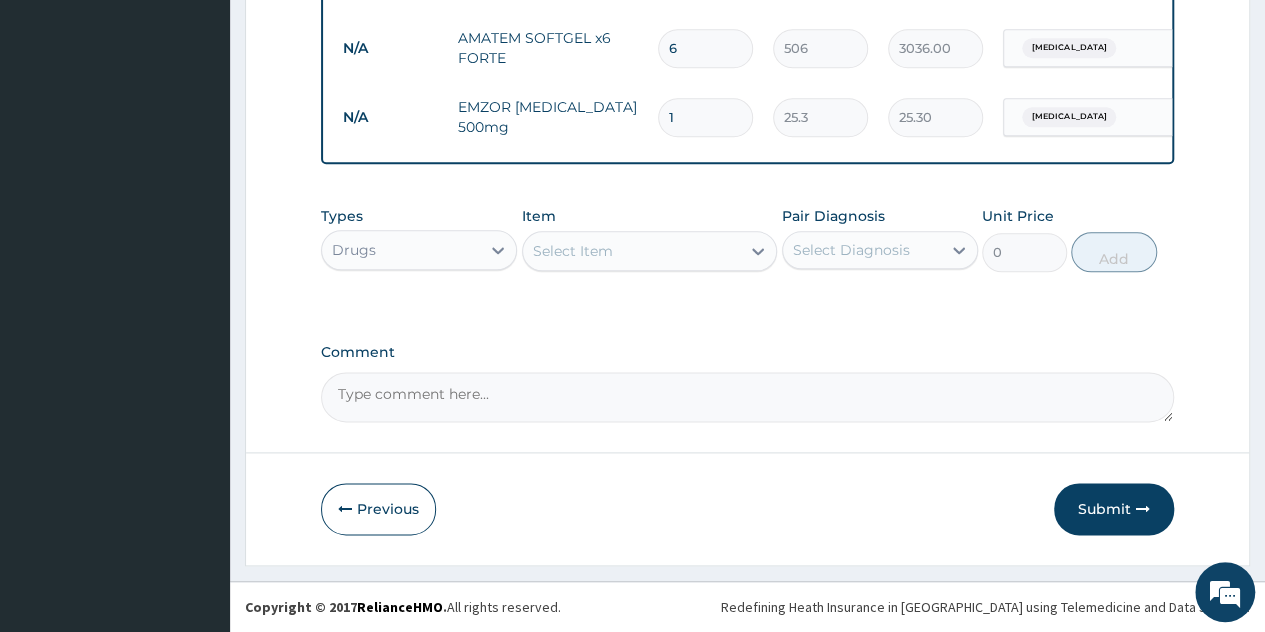 type on "455.40" 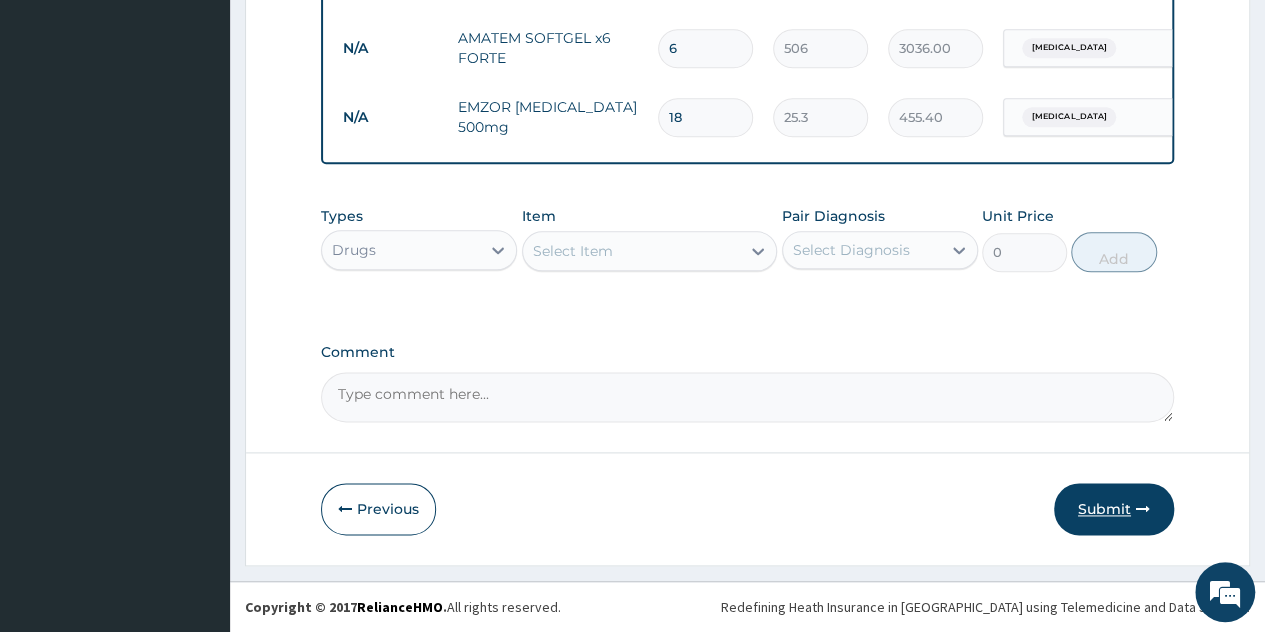type on "18" 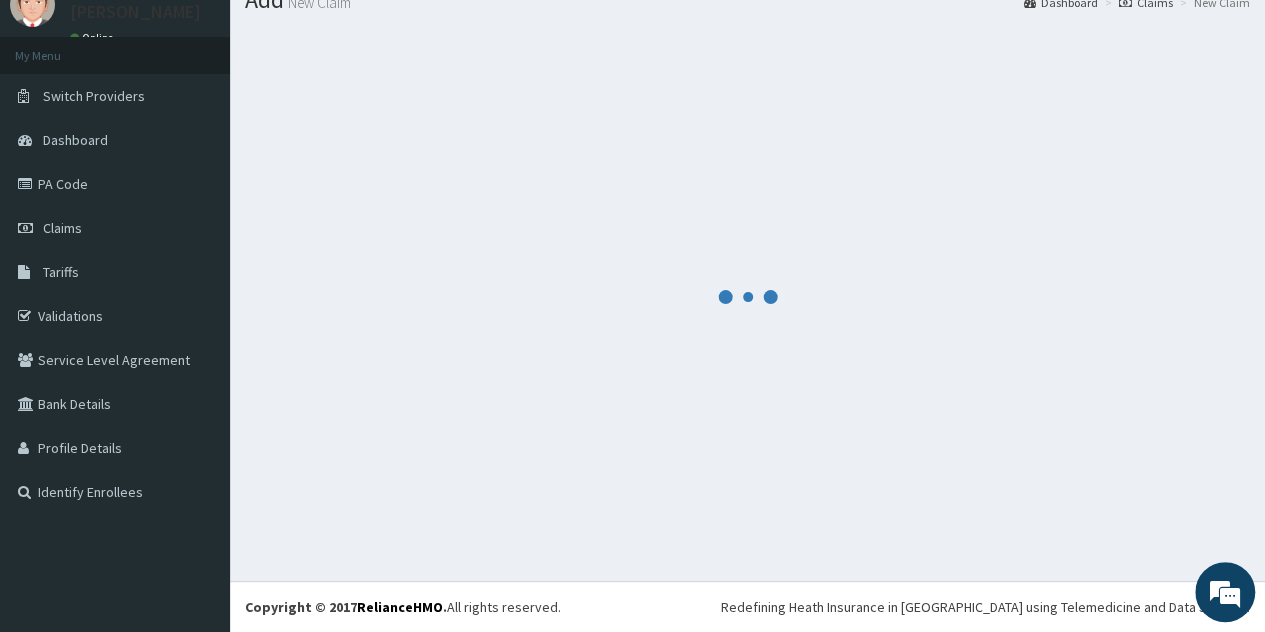 scroll, scrollTop: 77, scrollLeft: 0, axis: vertical 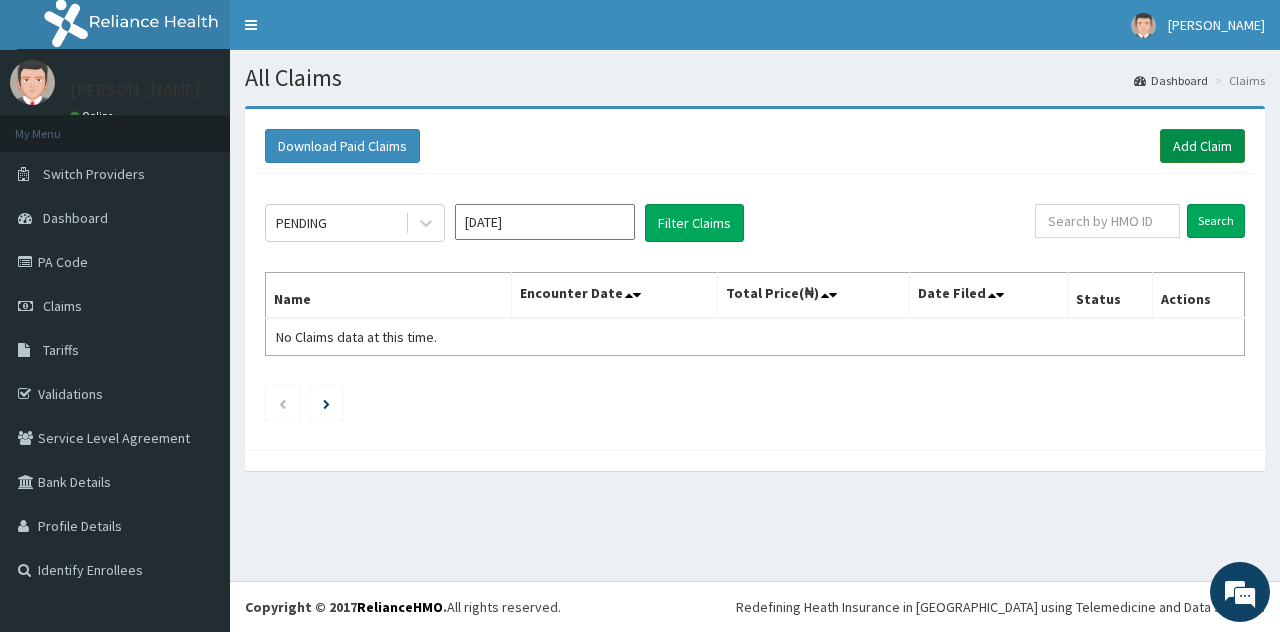 click on "Add Claim" at bounding box center (1202, 146) 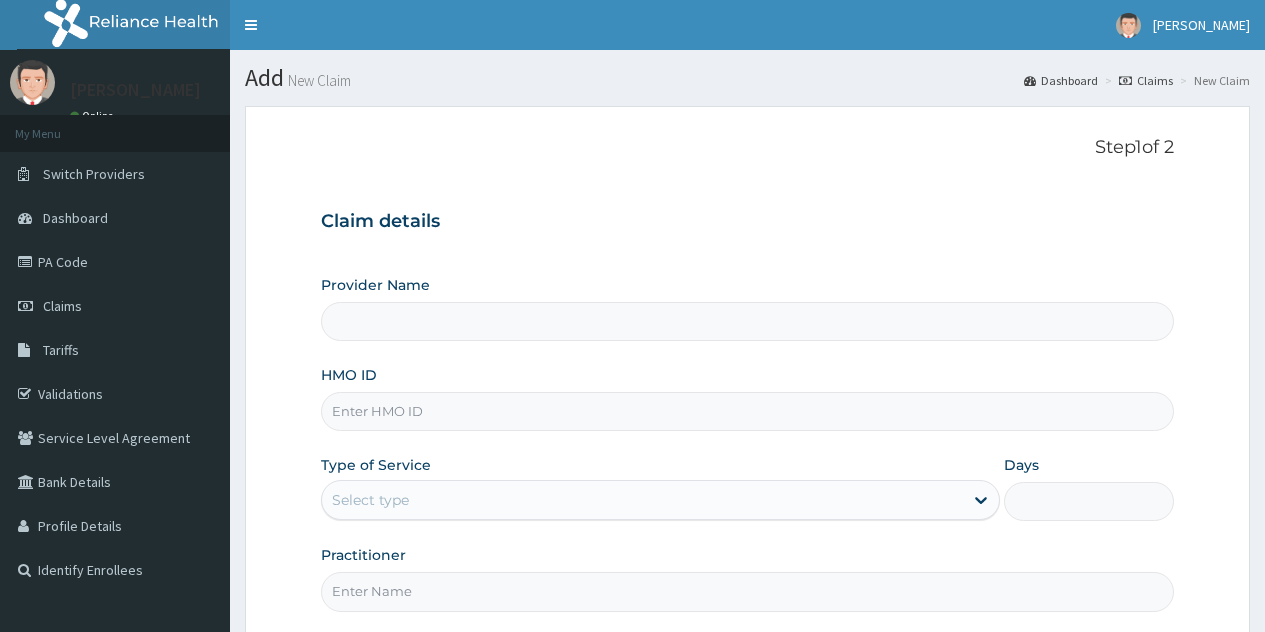 type on "County Hospital Ltd" 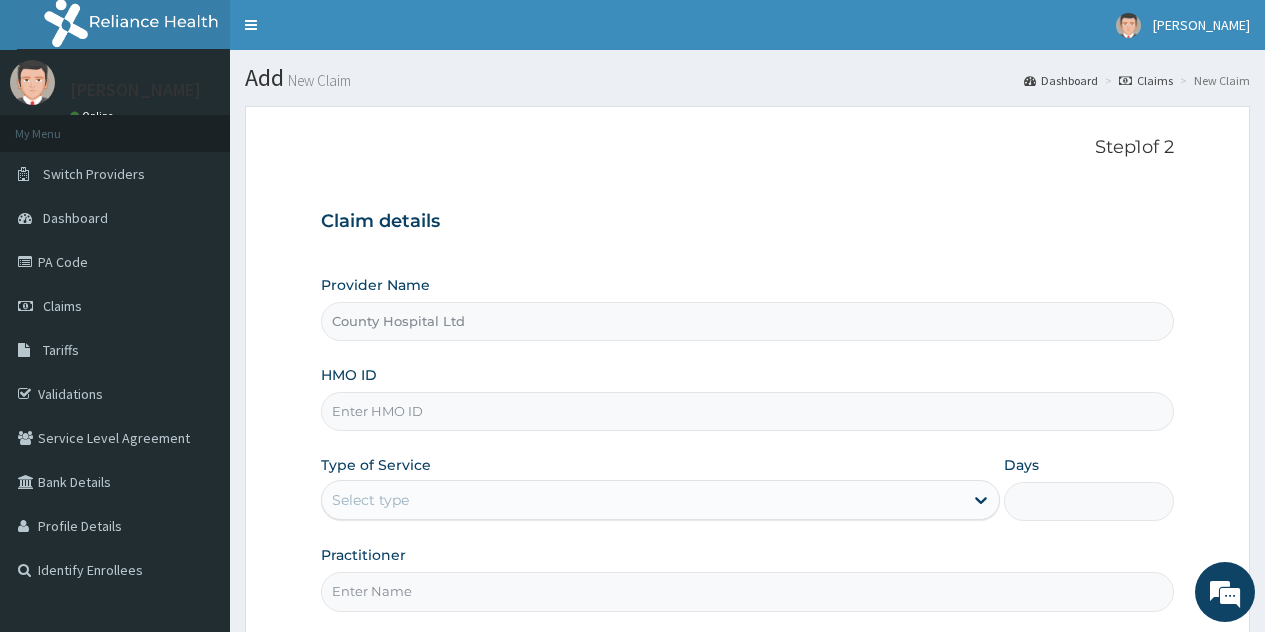 scroll, scrollTop: 0, scrollLeft: 0, axis: both 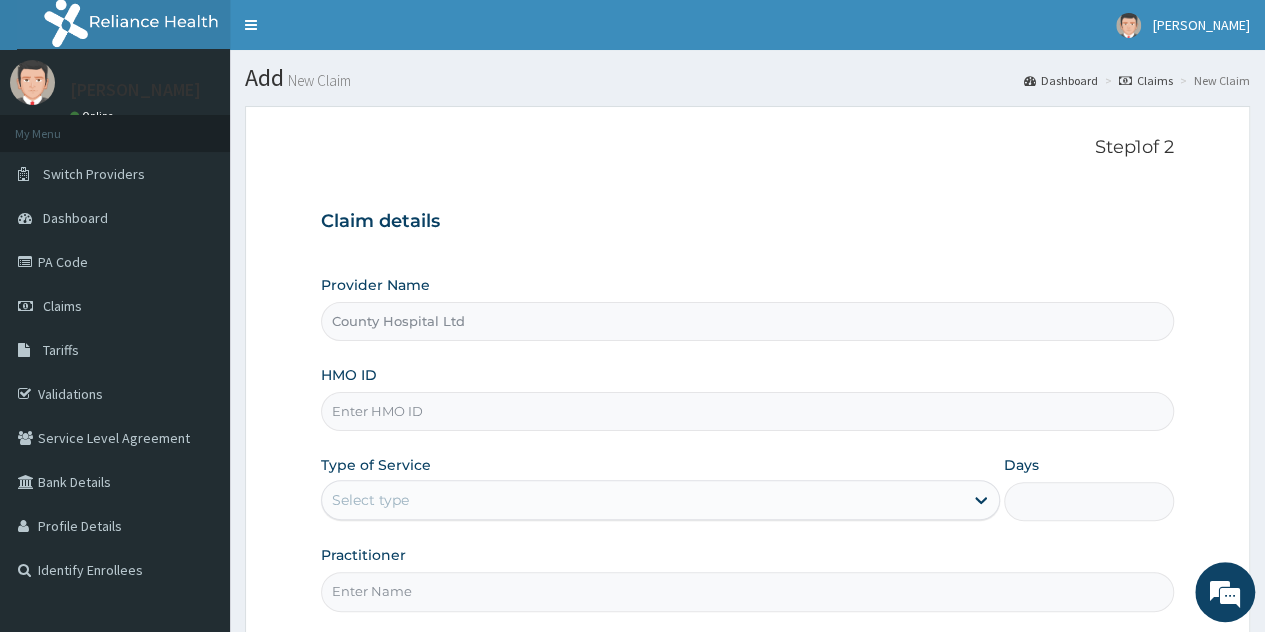 click on "HMO ID" at bounding box center [747, 411] 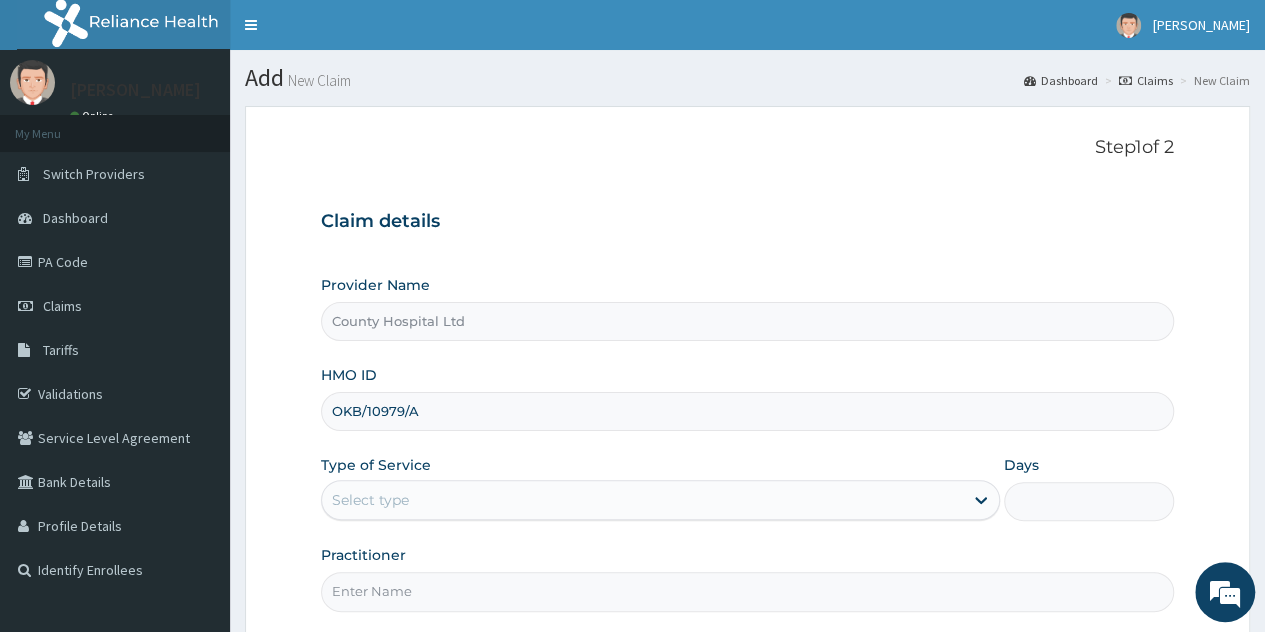 type on "OKB/10979/A" 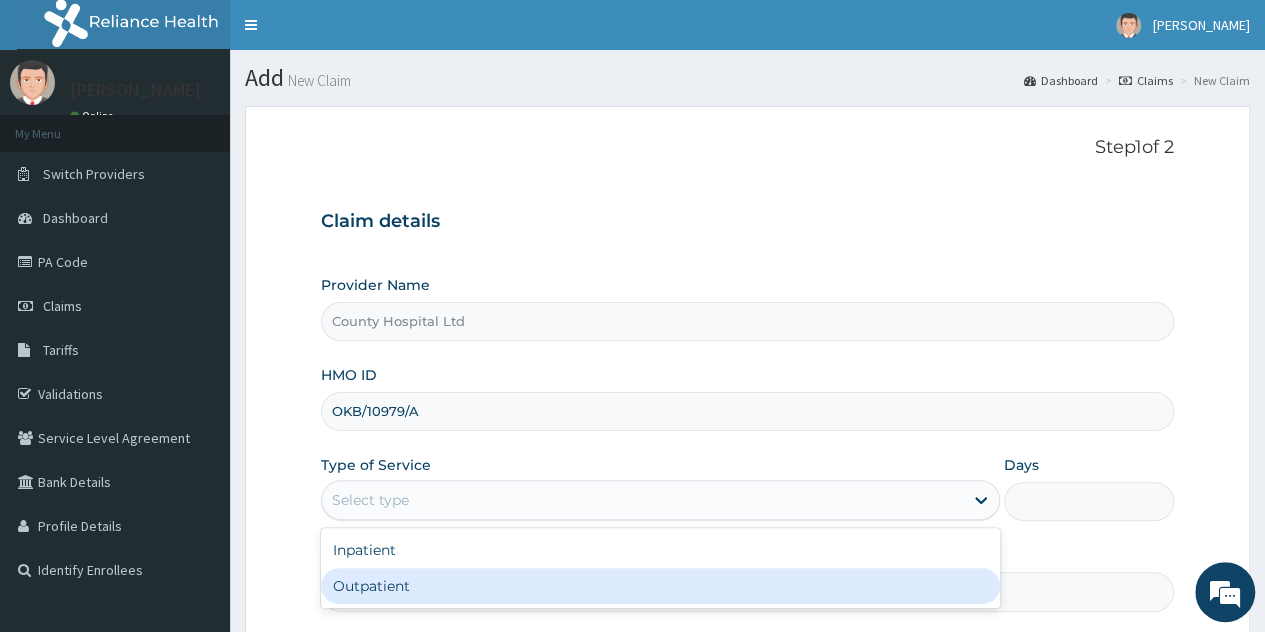 click on "Outpatient" at bounding box center (660, 586) 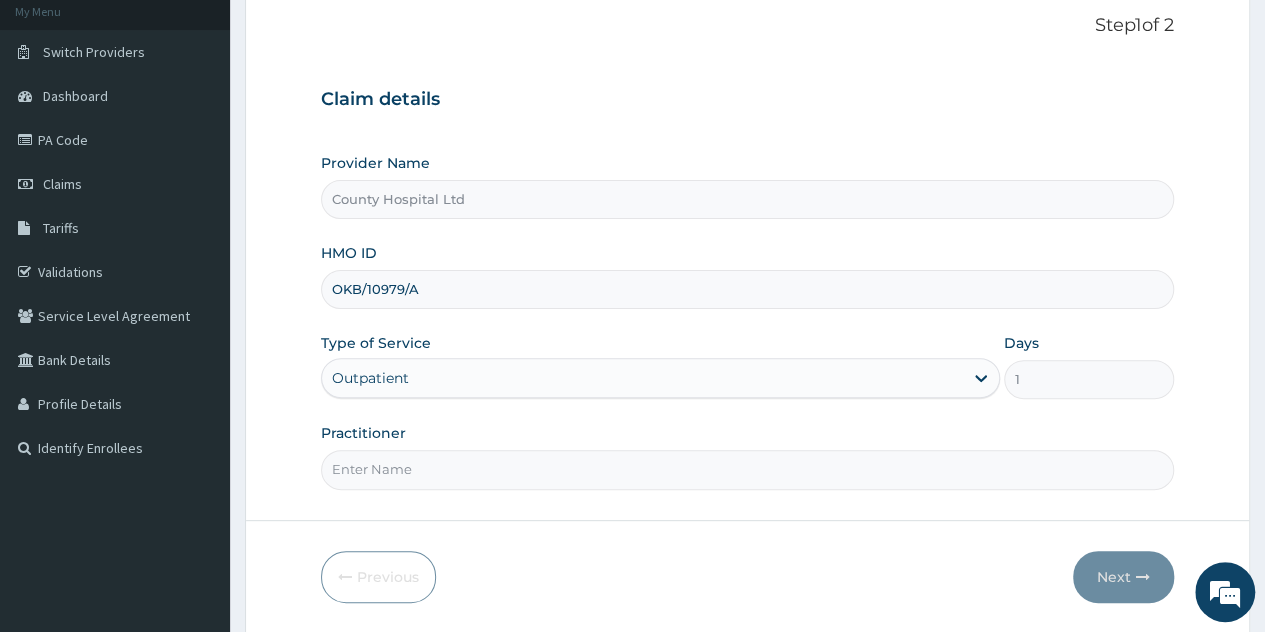 scroll, scrollTop: 188, scrollLeft: 0, axis: vertical 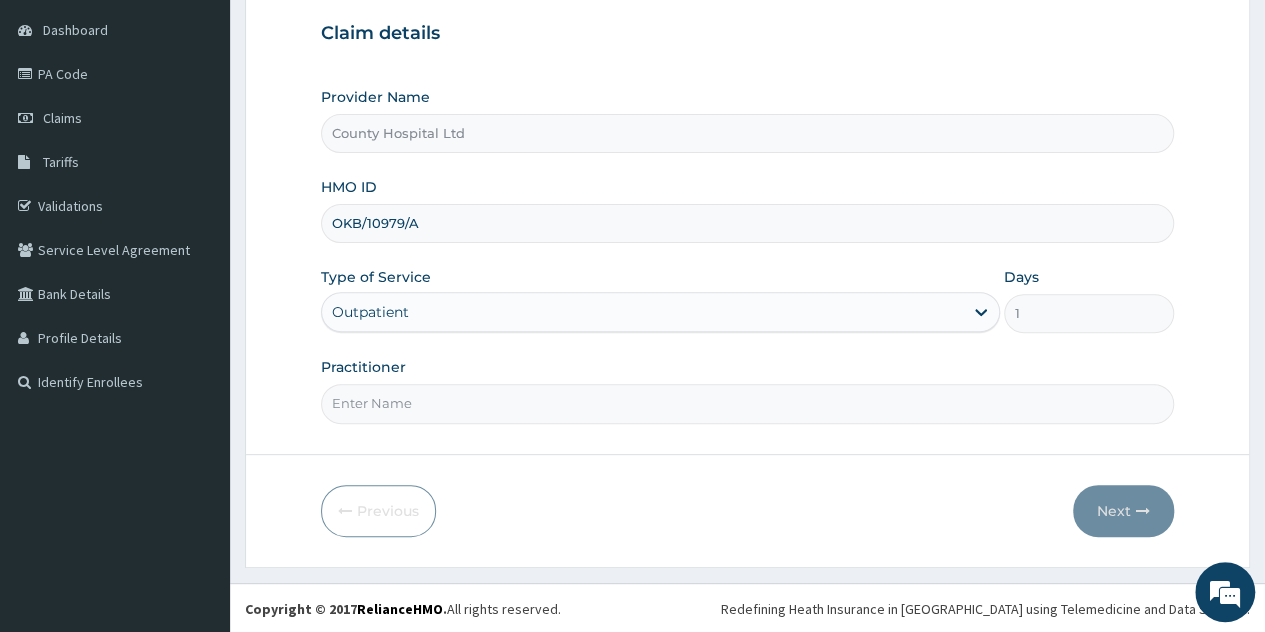 click on "Practitioner" at bounding box center (747, 403) 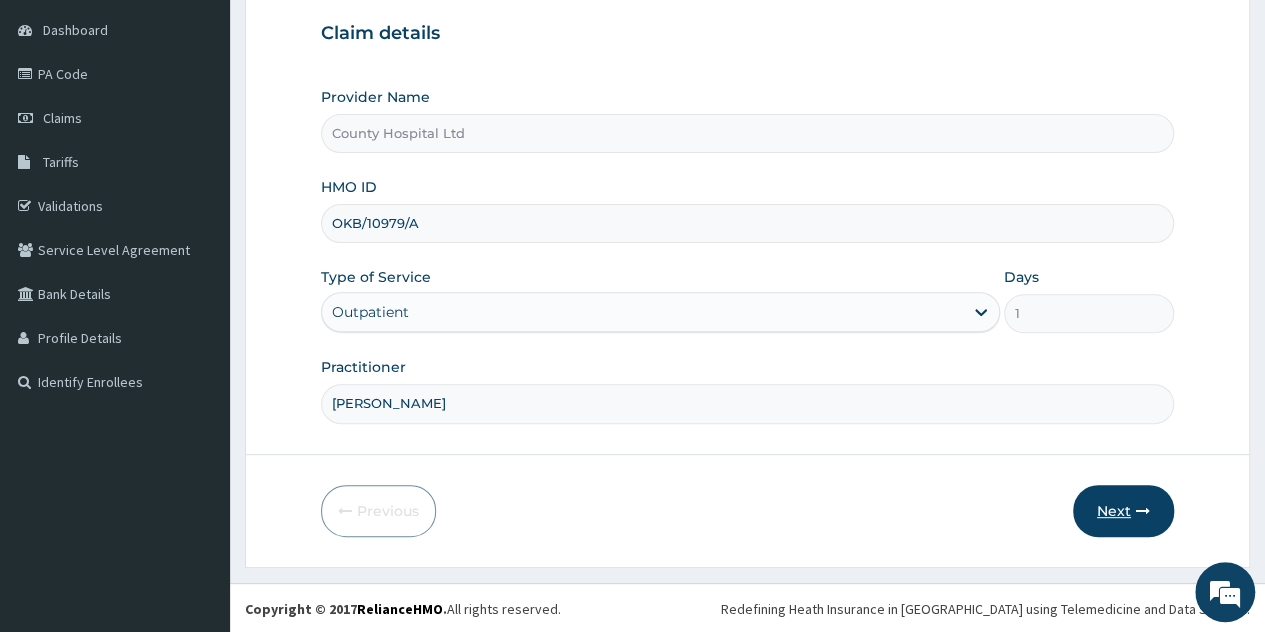 click on "Next" at bounding box center (1123, 511) 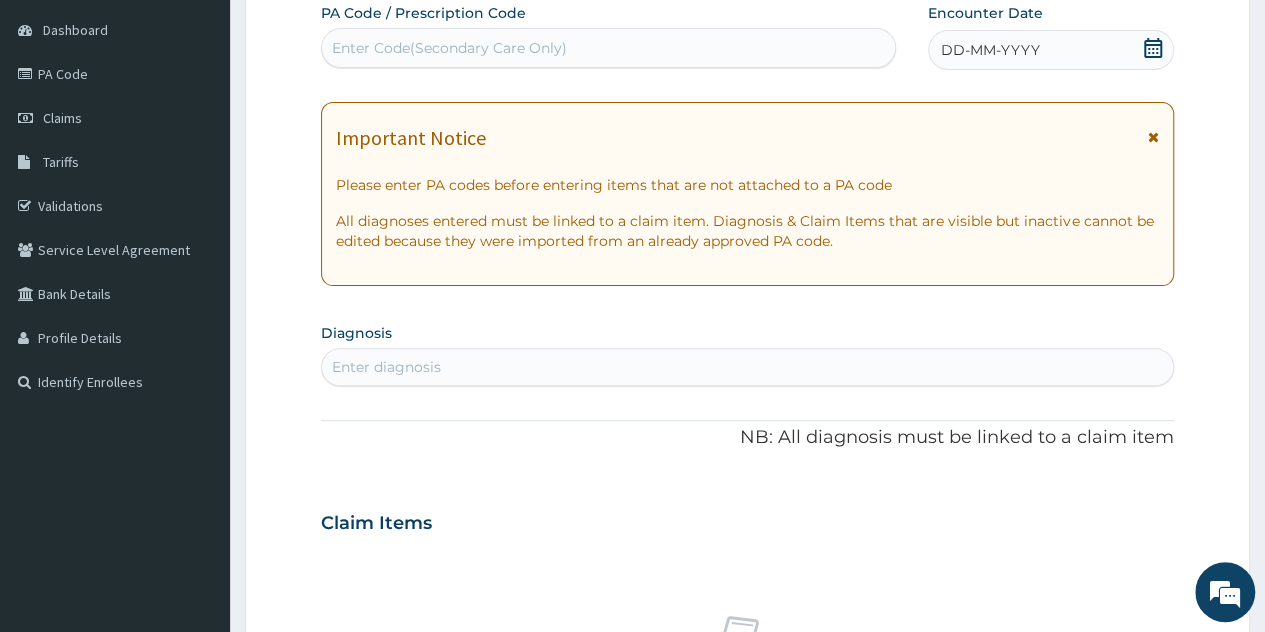 click on "DD-MM-YYYY" at bounding box center [1051, 50] 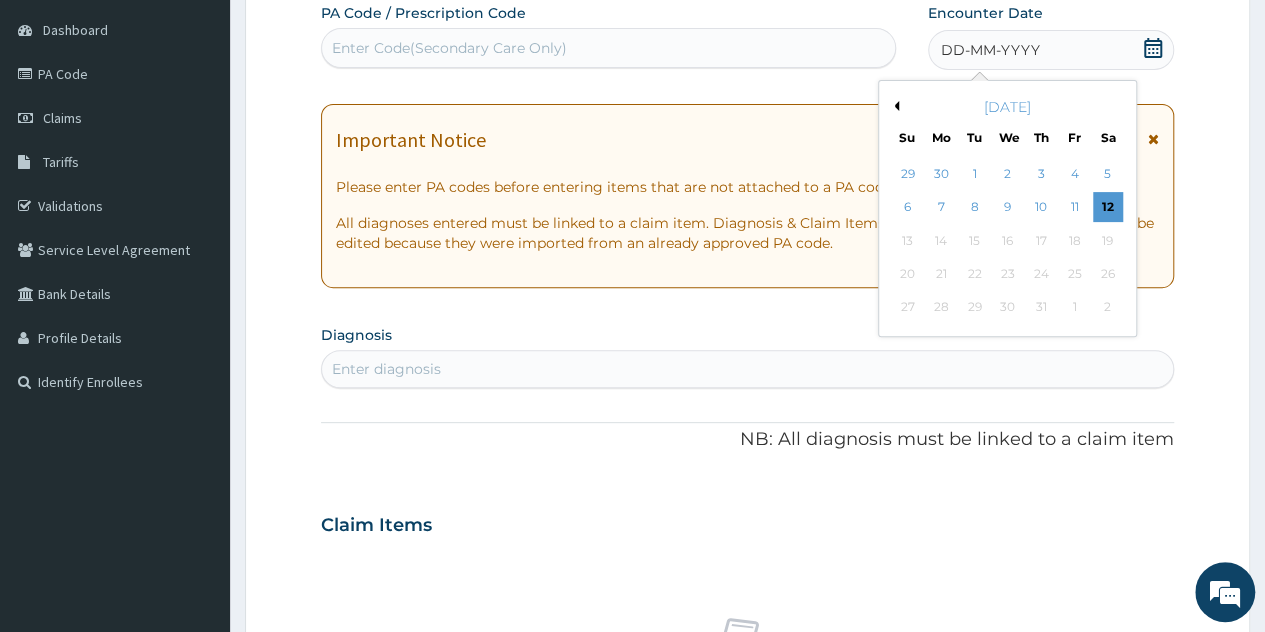 click on "Previous Month" at bounding box center [894, 106] 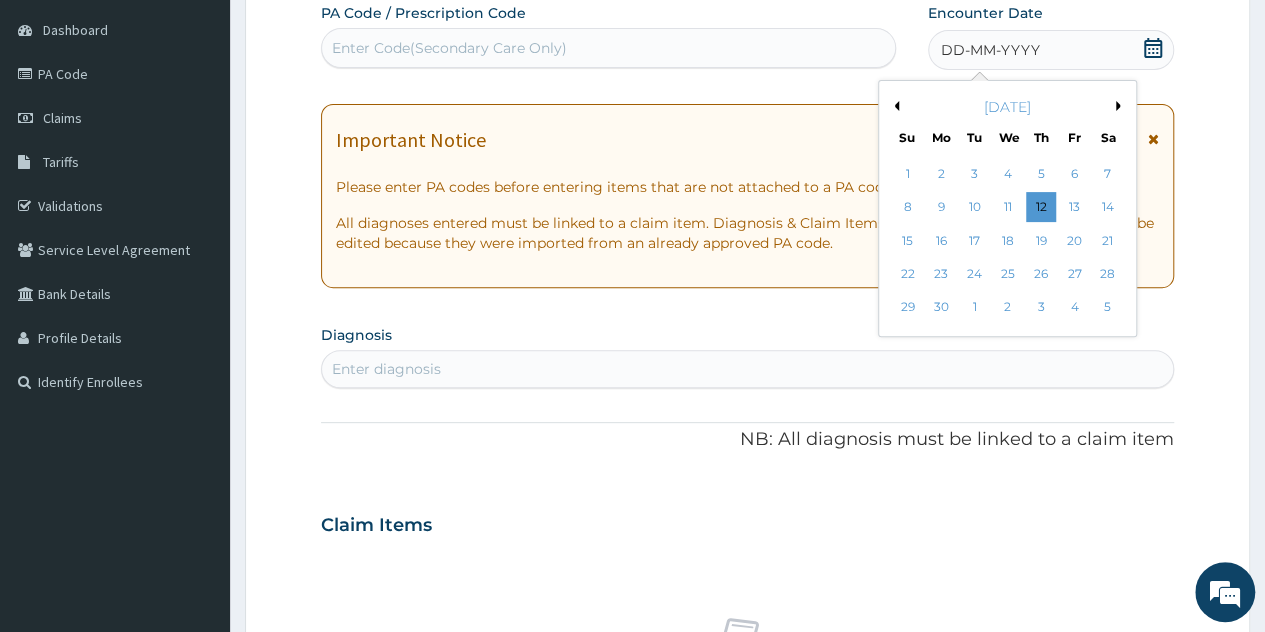 click on "Previous Month" at bounding box center [894, 106] 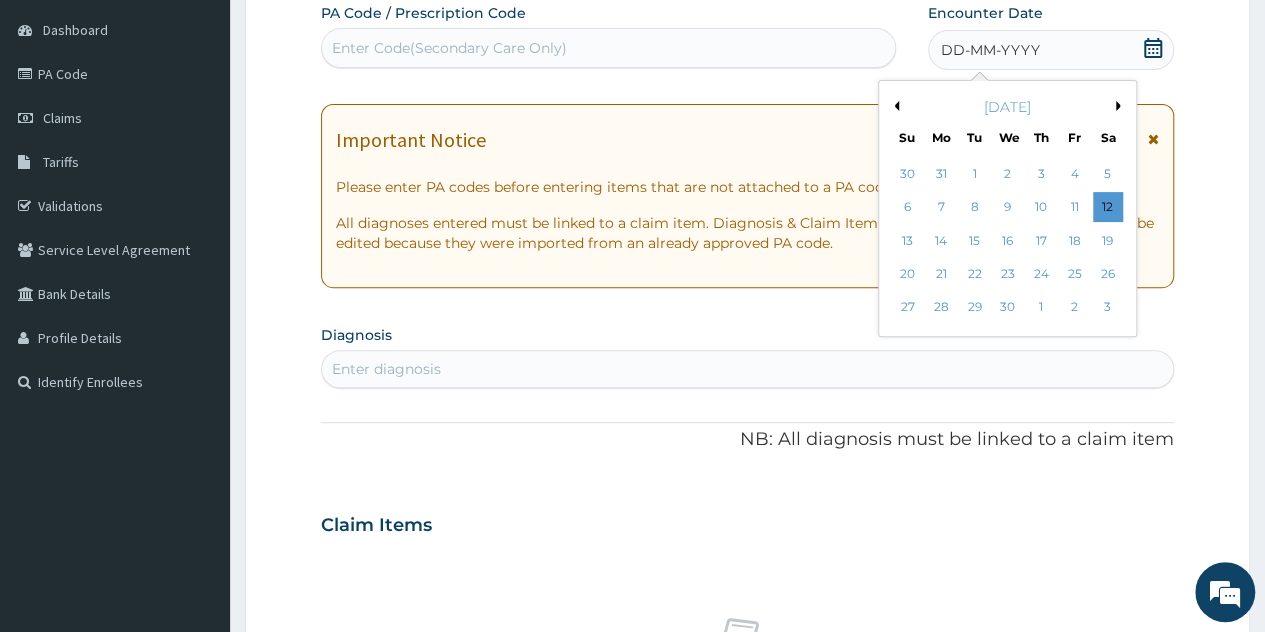 click on "Previous Month" at bounding box center [894, 106] 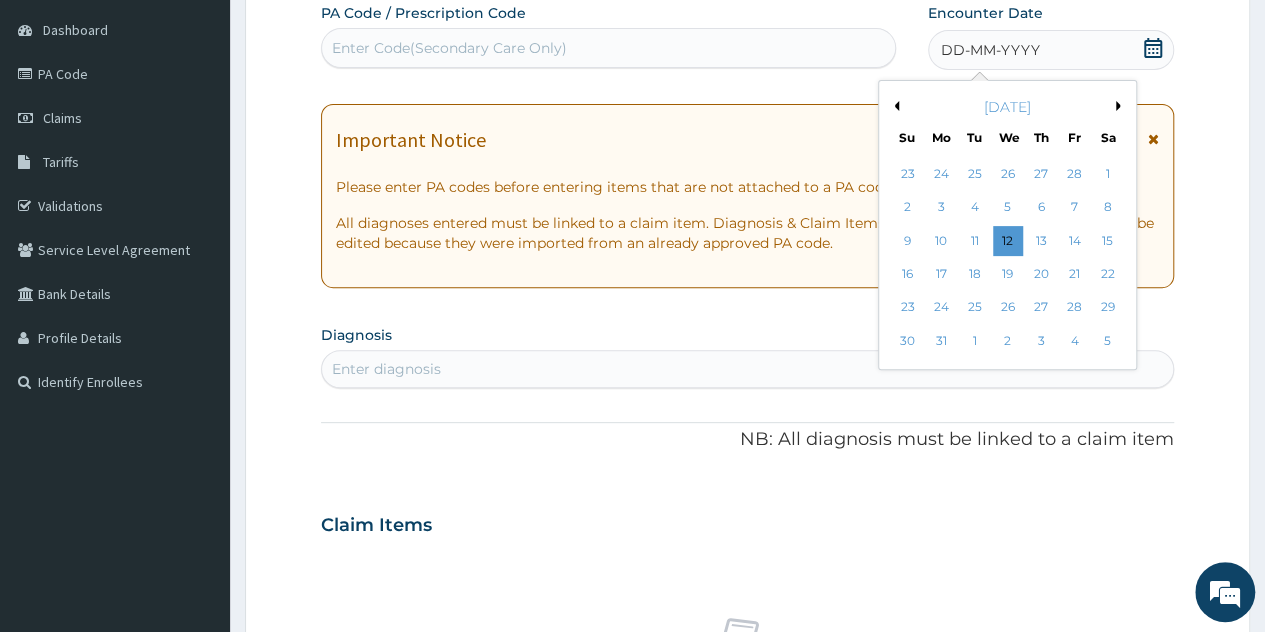 click on "Previous Month" at bounding box center [894, 106] 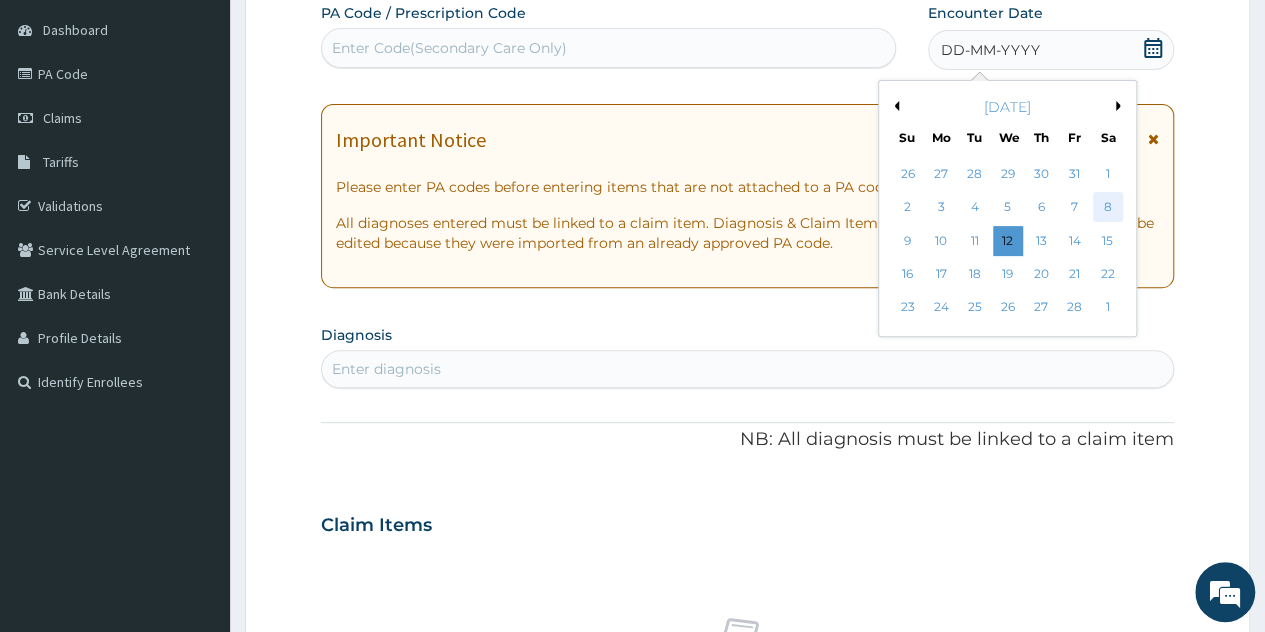 drag, startPoint x: 1012, startPoint y: 213, endPoint x: 1109, endPoint y: 202, distance: 97.62172 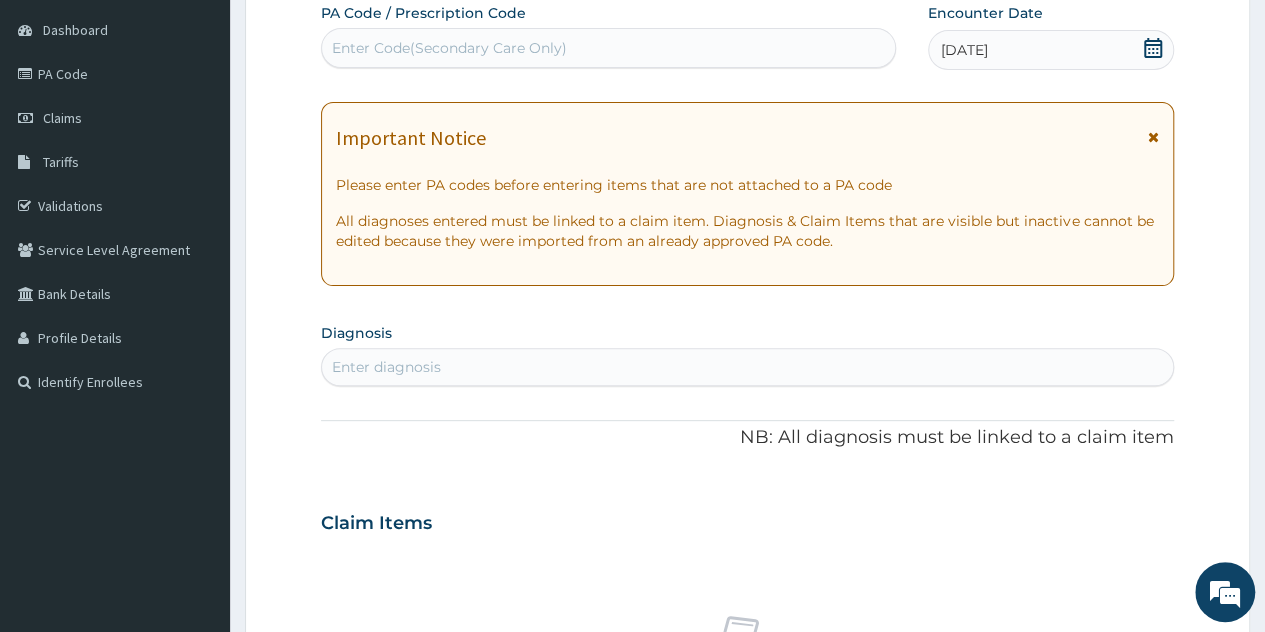 click on "08-02-2025" at bounding box center [1051, 50] 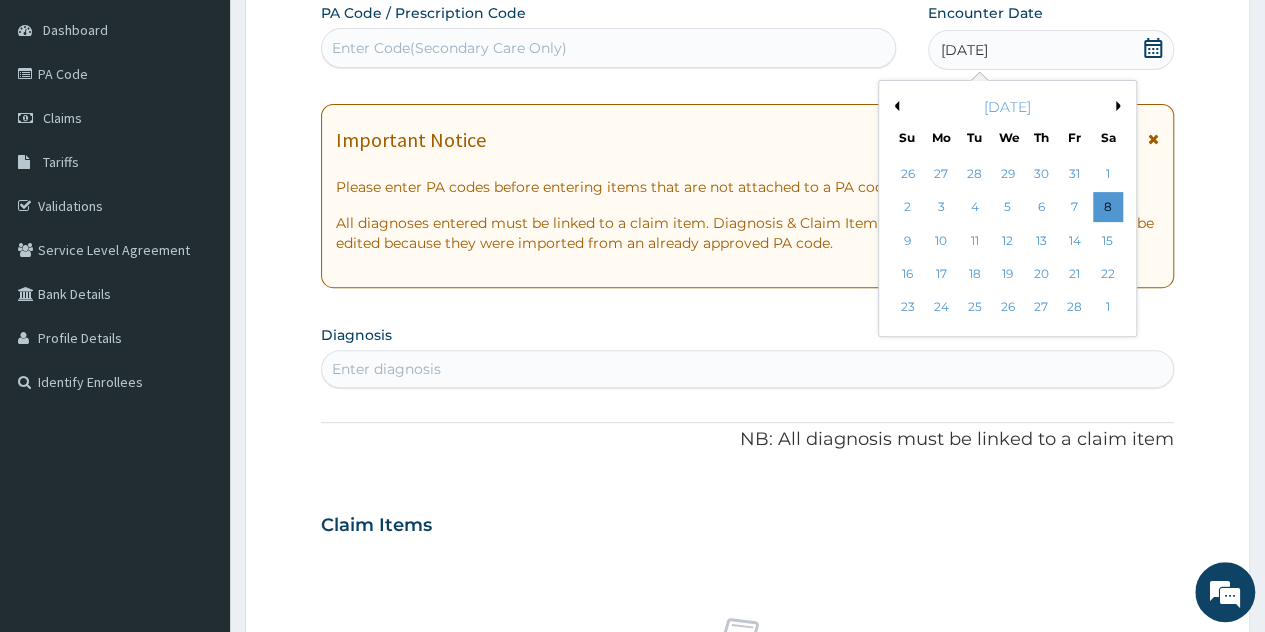 drag, startPoint x: 1004, startPoint y: 269, endPoint x: 977, endPoint y: 261, distance: 28.160255 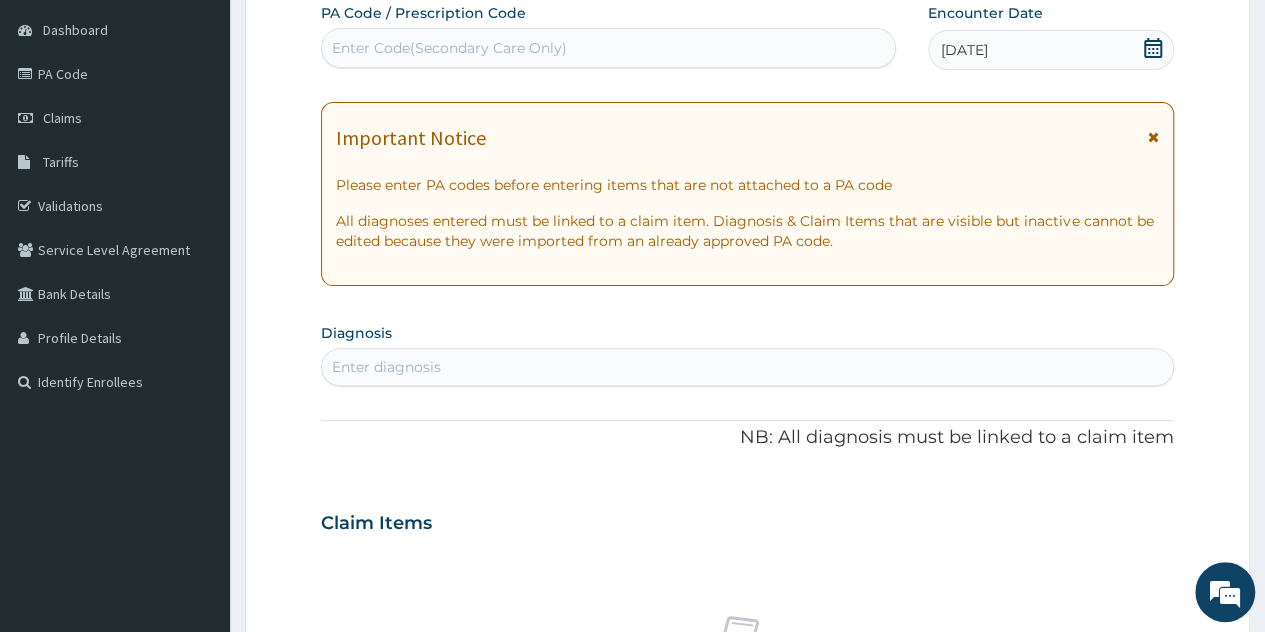 drag, startPoint x: 514, startPoint y: 349, endPoint x: 488, endPoint y: 333, distance: 30.528675 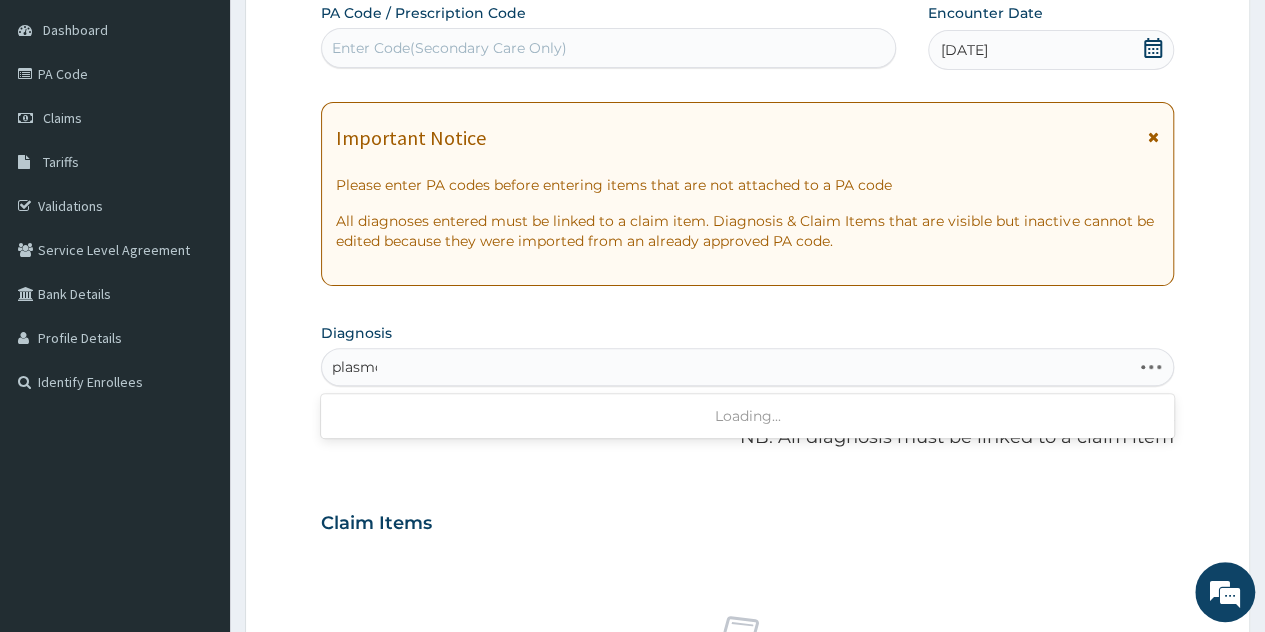 type on "plasmod" 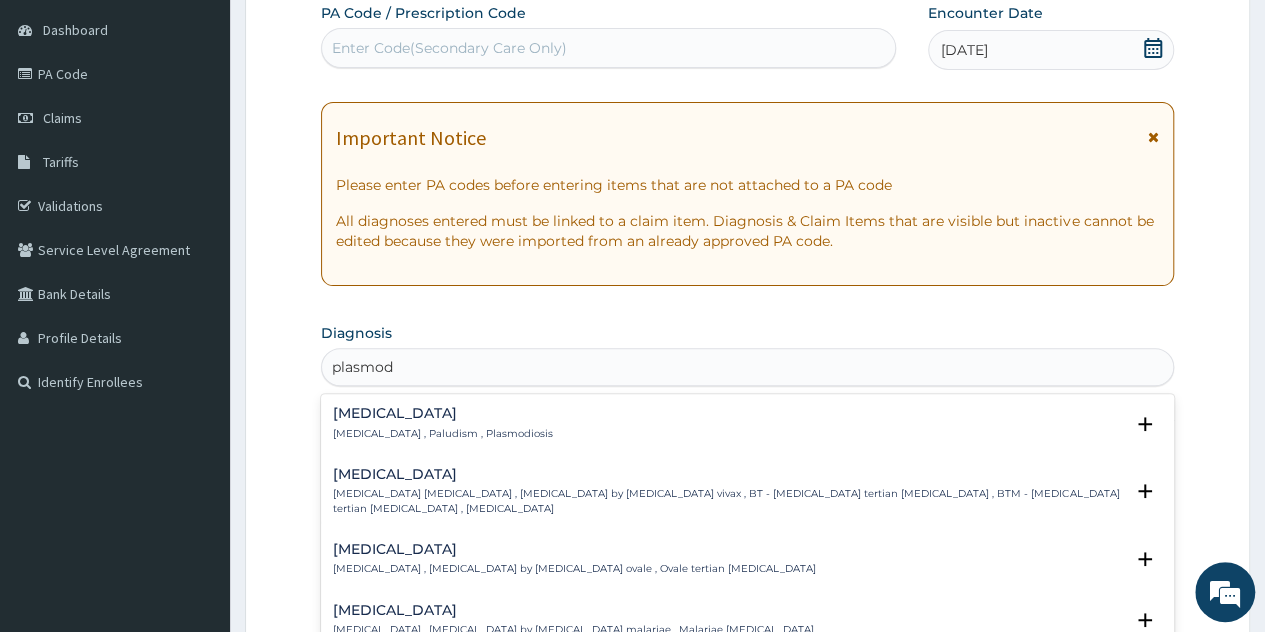 click on "[MEDICAL_DATA]" at bounding box center [443, 413] 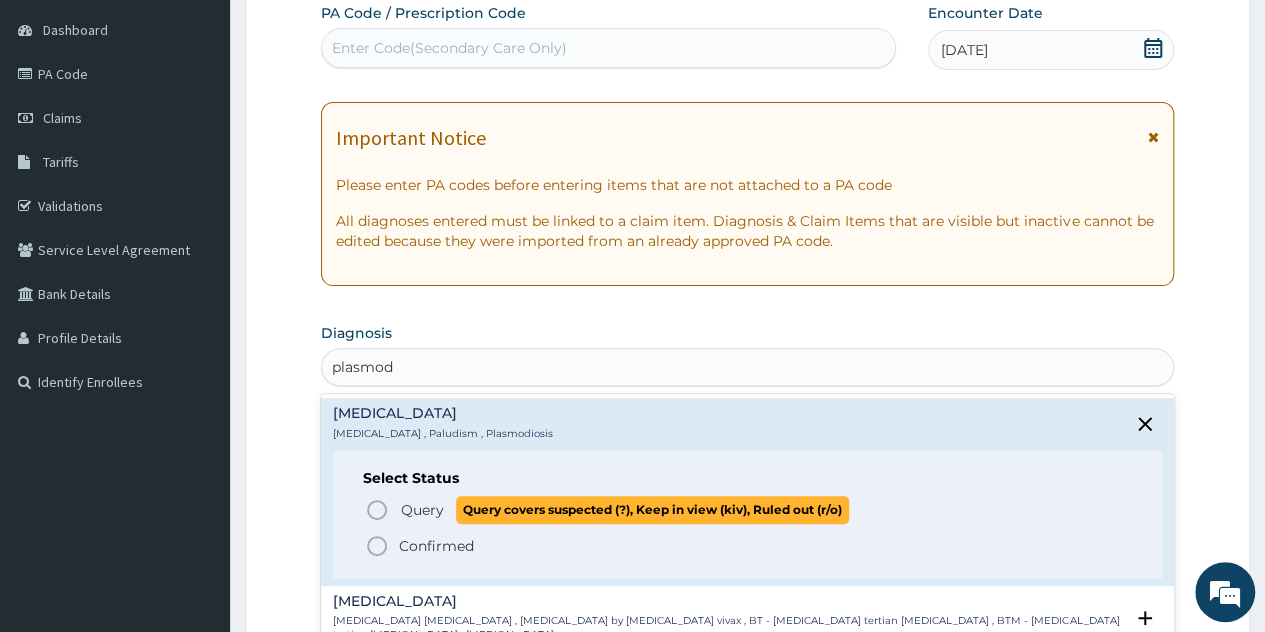click on "Query" at bounding box center (422, 510) 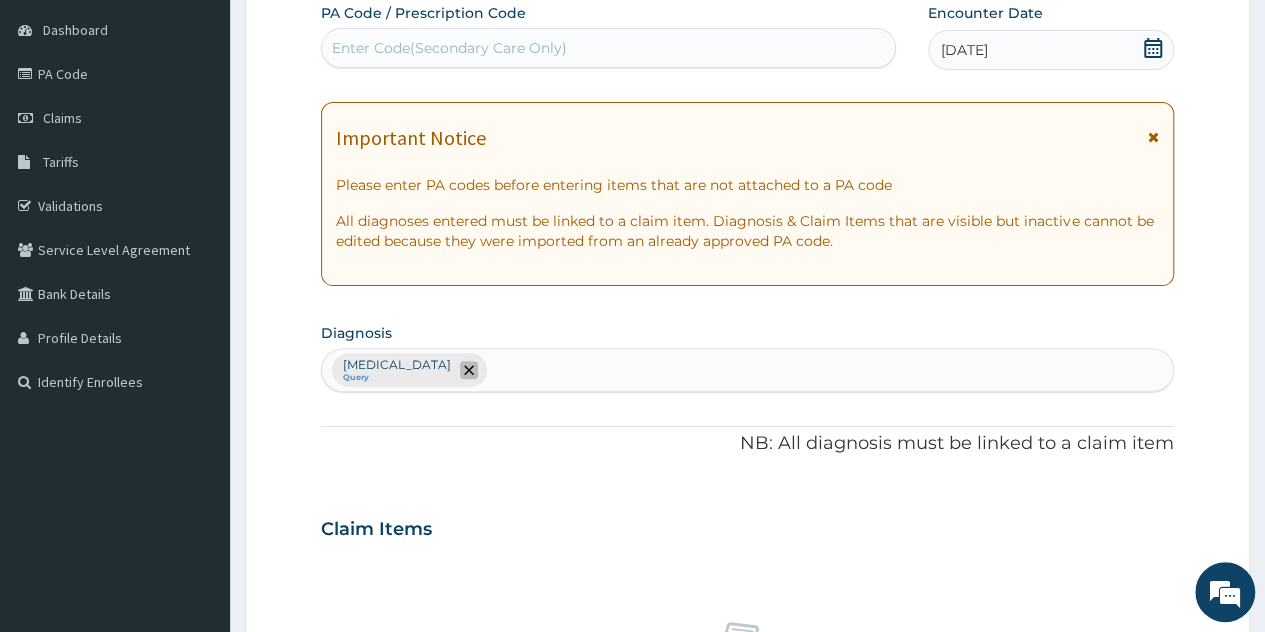 click at bounding box center [469, 370] 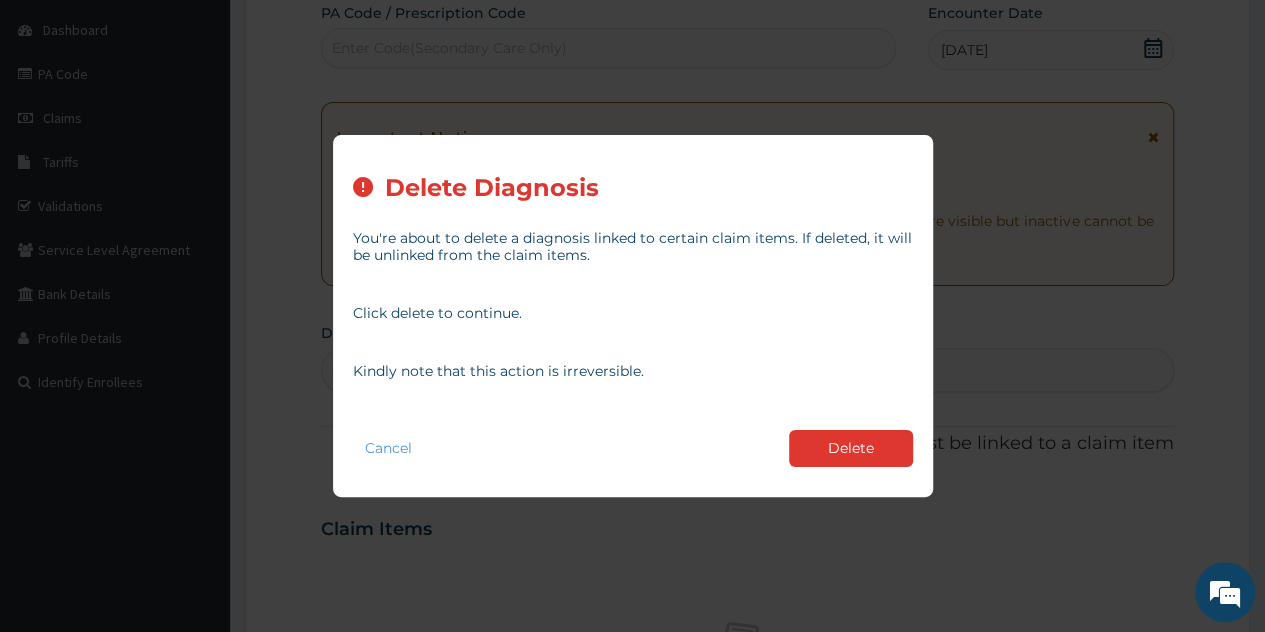 drag, startPoint x: 847, startPoint y: 449, endPoint x: 836, endPoint y: 448, distance: 11.045361 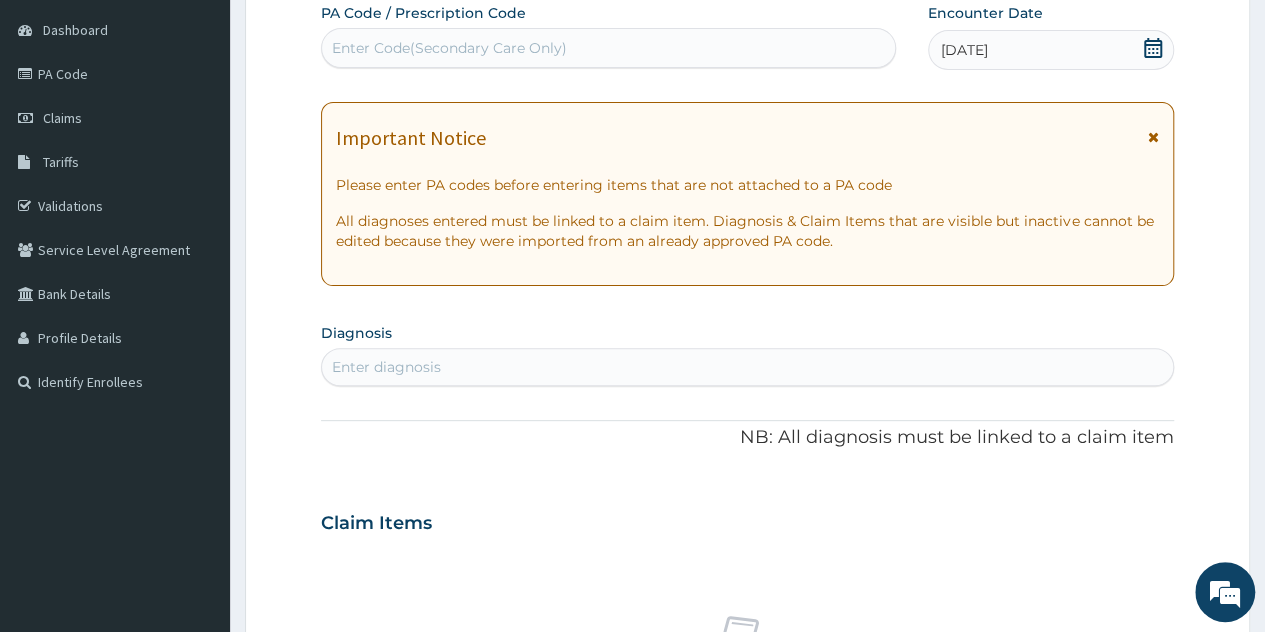 click on "Enter diagnosis" at bounding box center [747, 367] 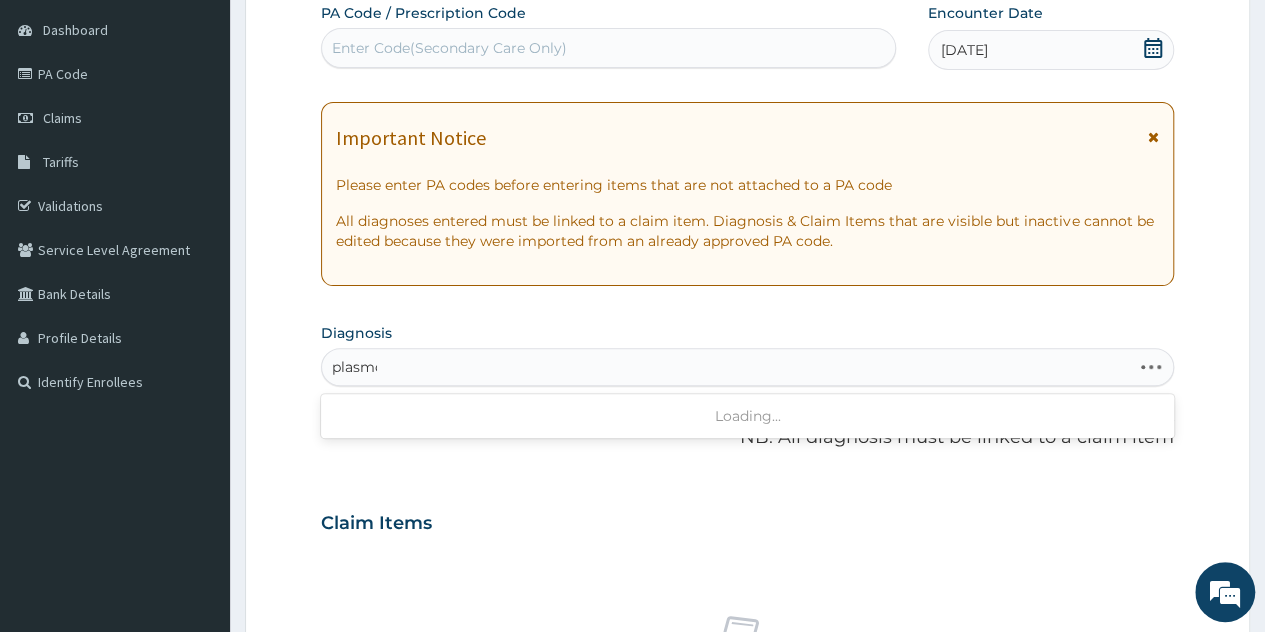 type on "plasmod" 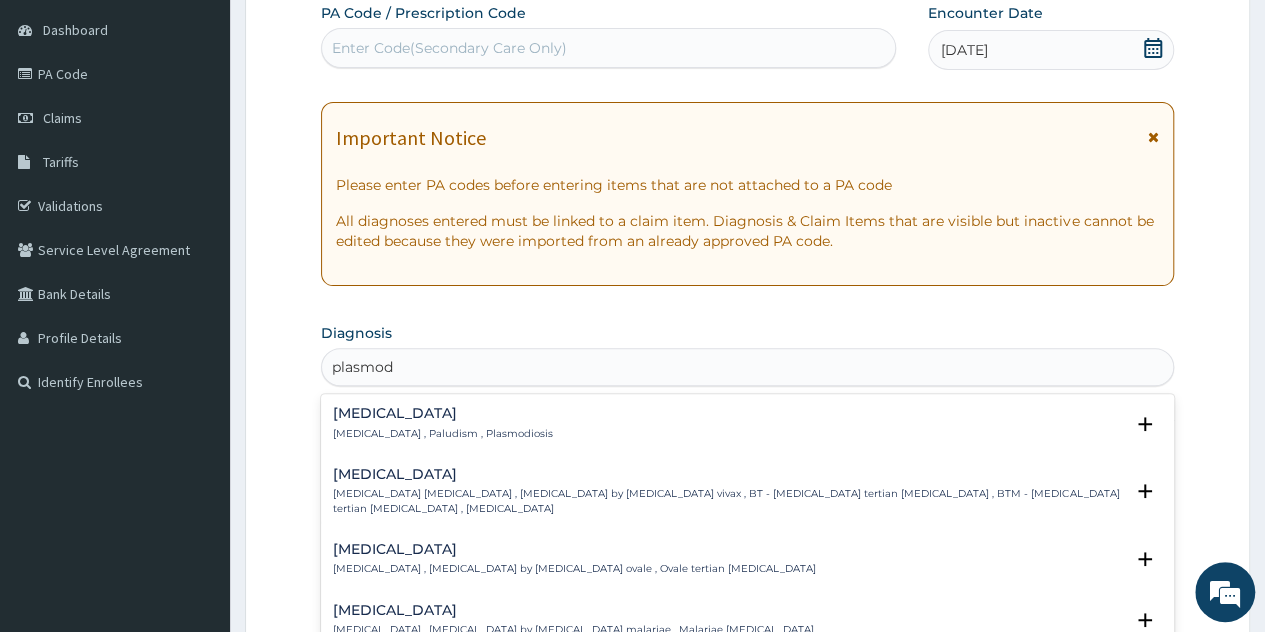 click on "[MEDICAL_DATA] , Paludism , Plasmodiosis" at bounding box center (443, 434) 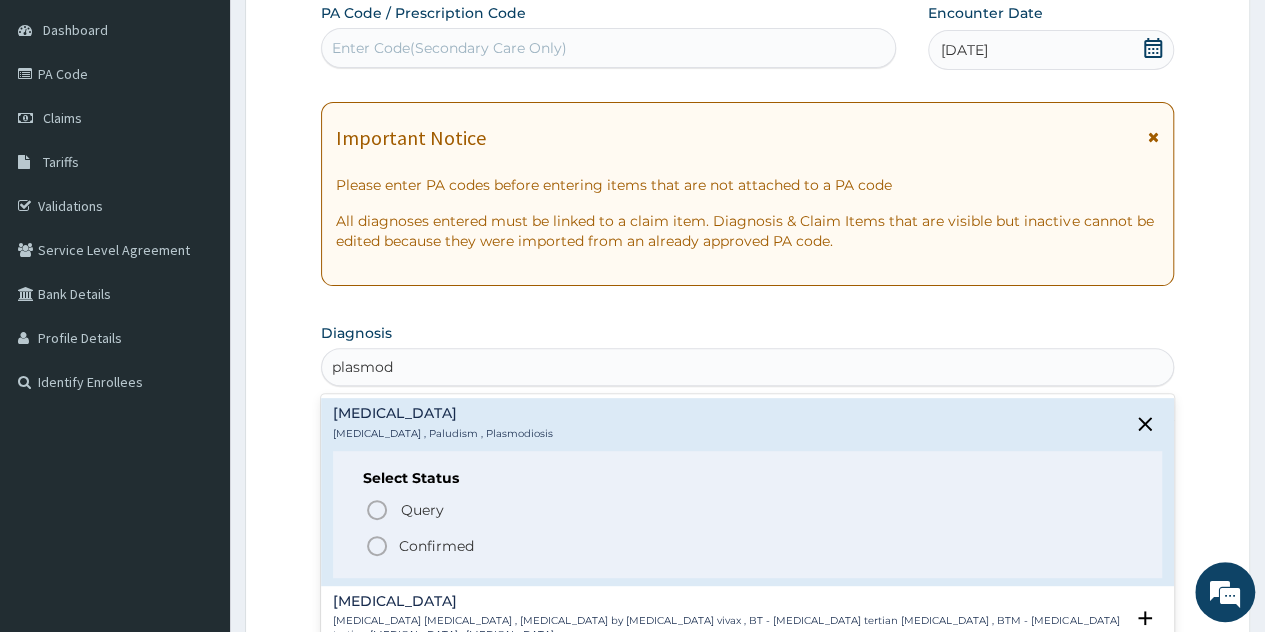 click on "Confirmed" at bounding box center (436, 546) 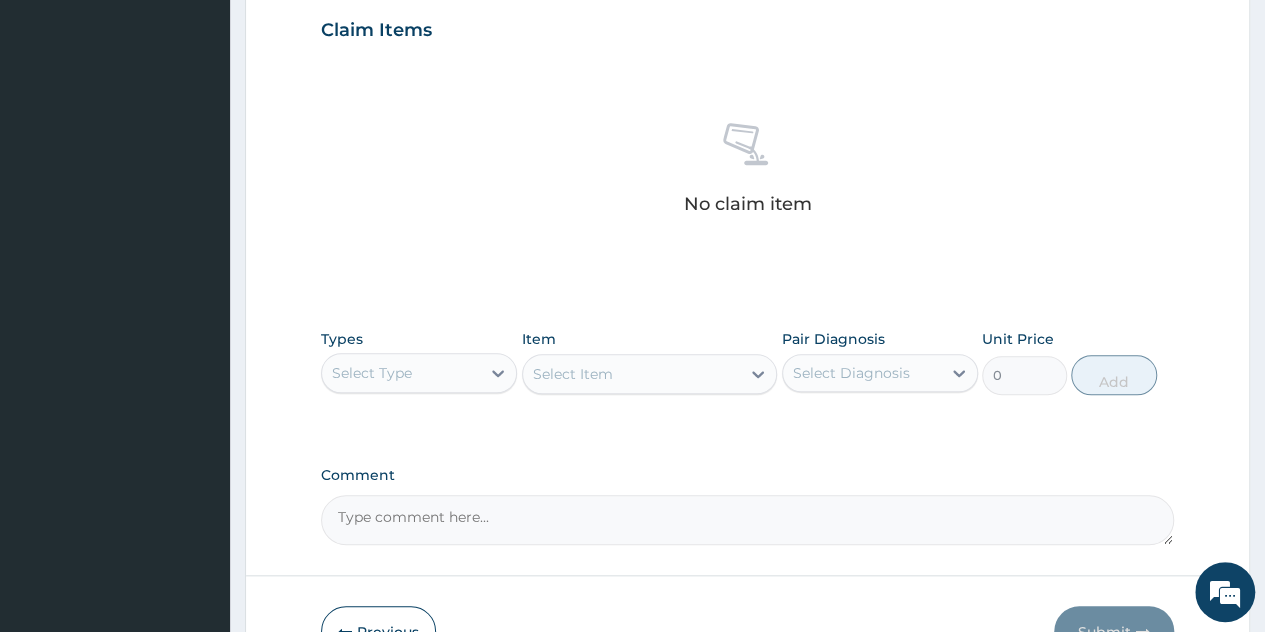 scroll, scrollTop: 688, scrollLeft: 0, axis: vertical 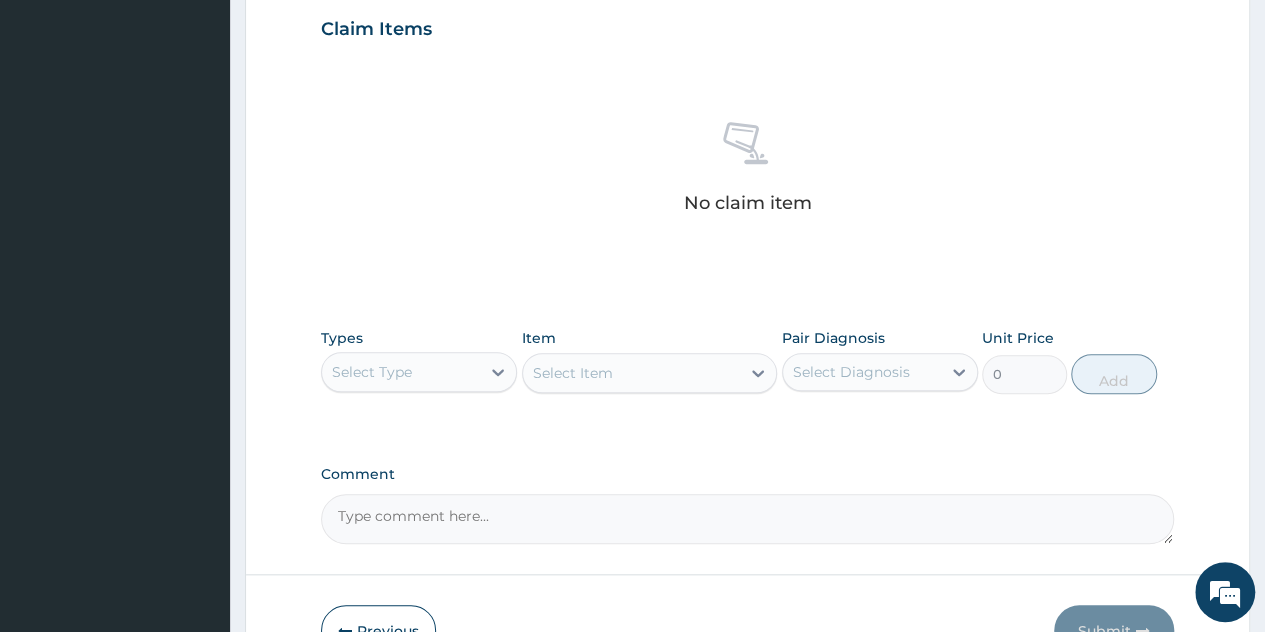 click on "Select Type" at bounding box center [401, 372] 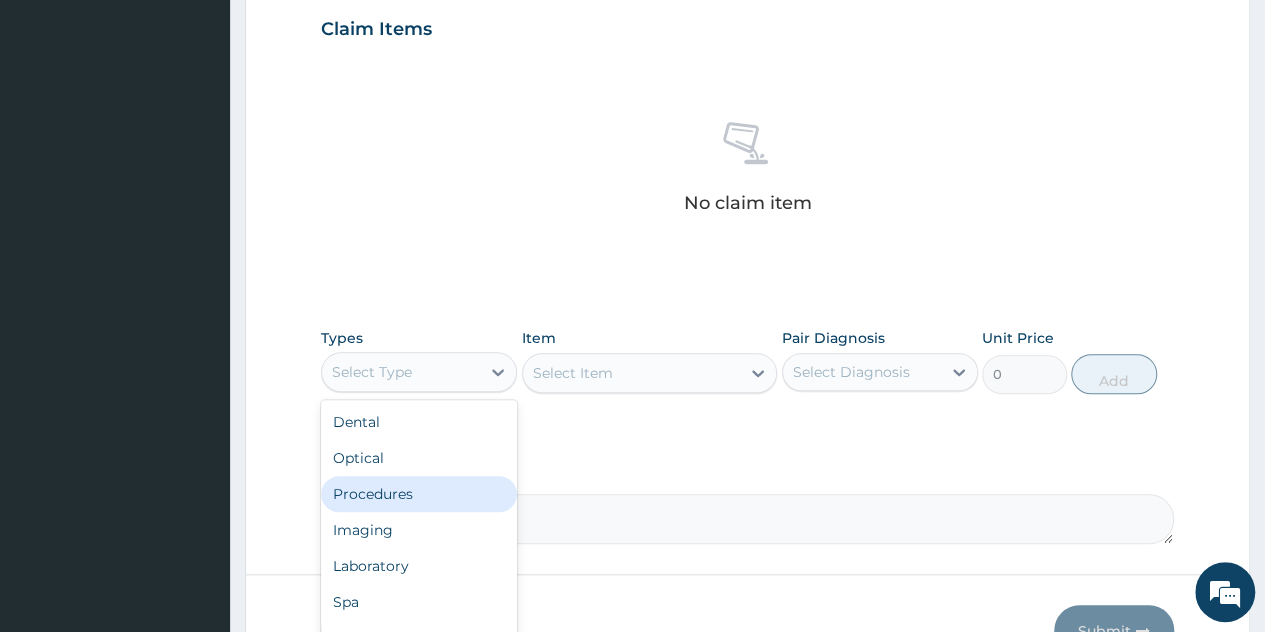 drag, startPoint x: 456, startPoint y: 509, endPoint x: 470, endPoint y: 480, distance: 32.202484 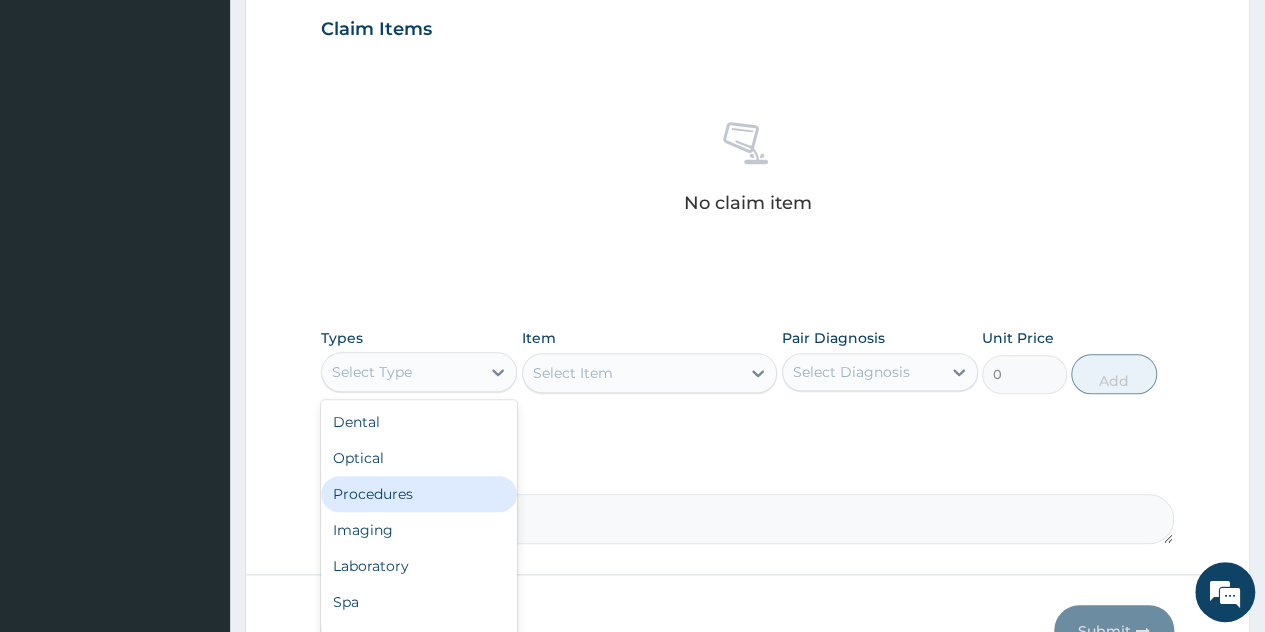 click on "Dental Optical Procedures Imaging Laboratory Spa Drugs Immunizations Others Gym" at bounding box center [419, 550] 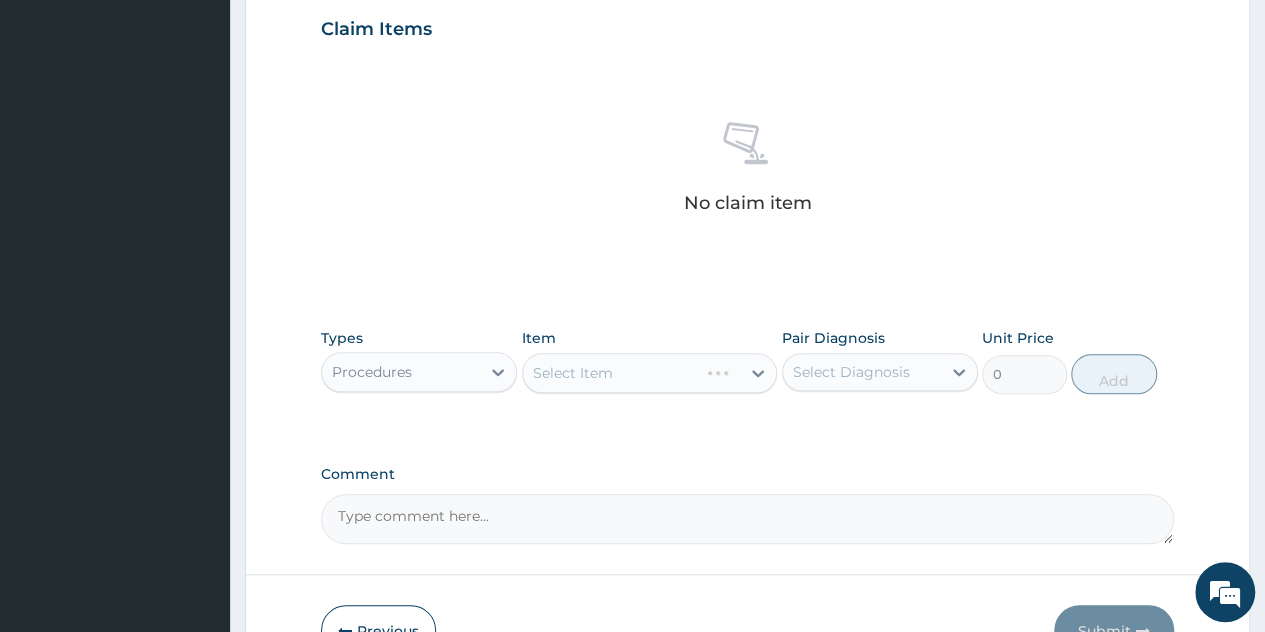 click on "Select Item" at bounding box center (650, 373) 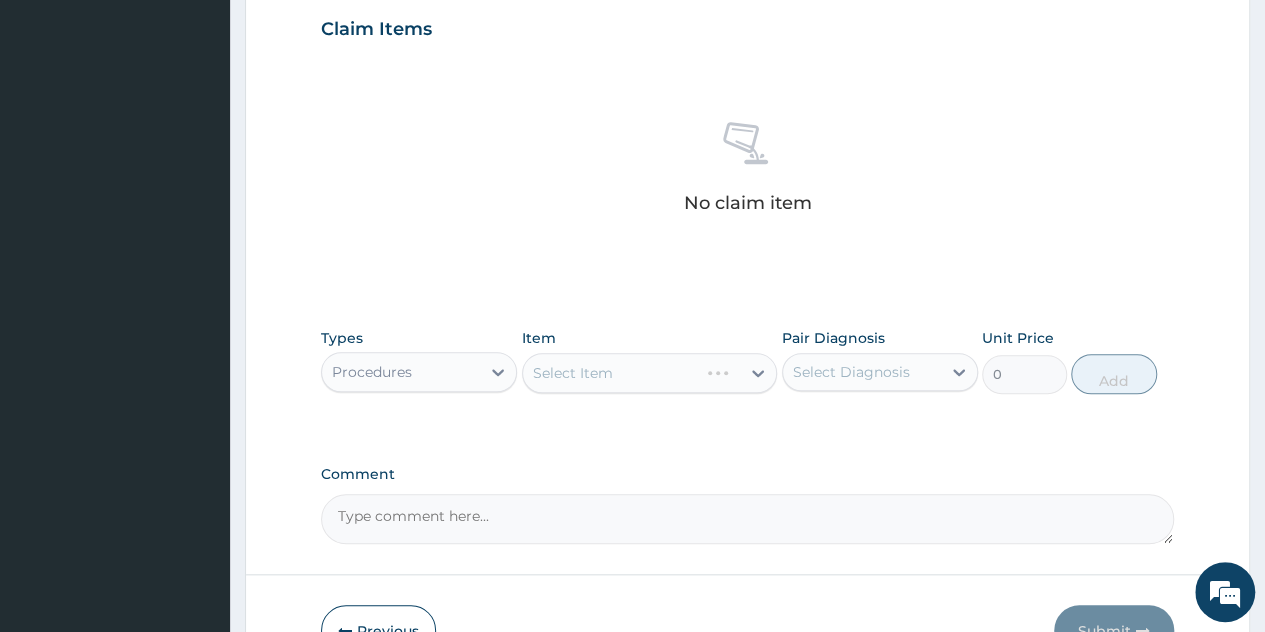 click on "Select Item" at bounding box center [650, 373] 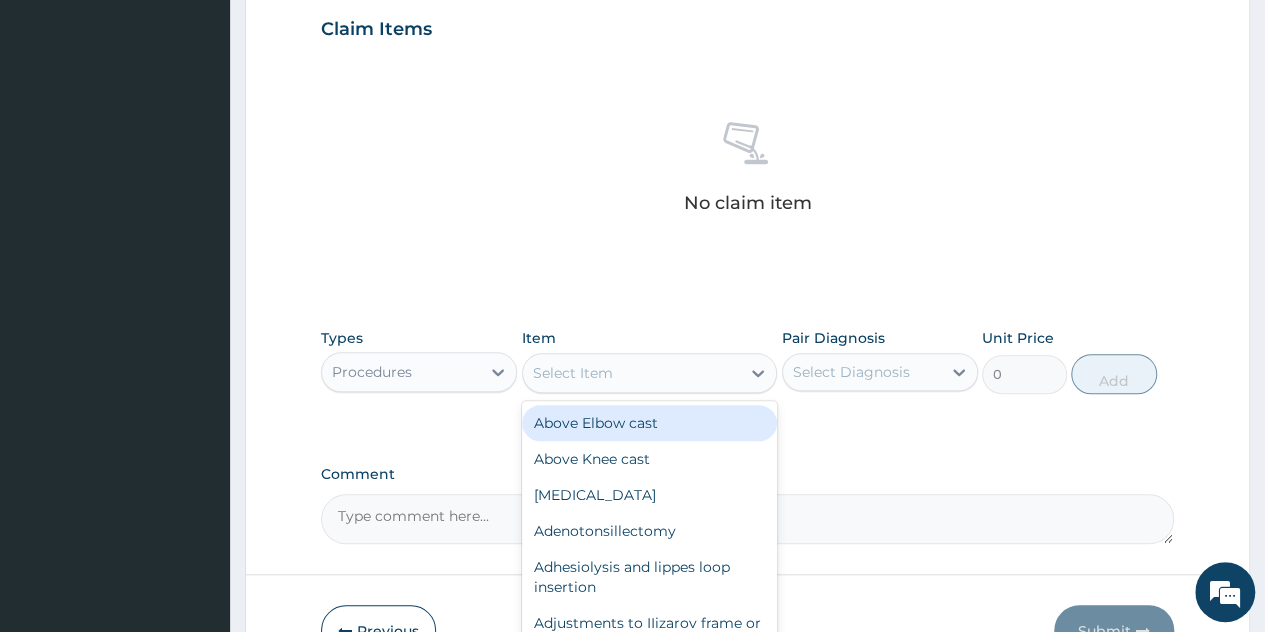 click on "Select Item" at bounding box center (632, 373) 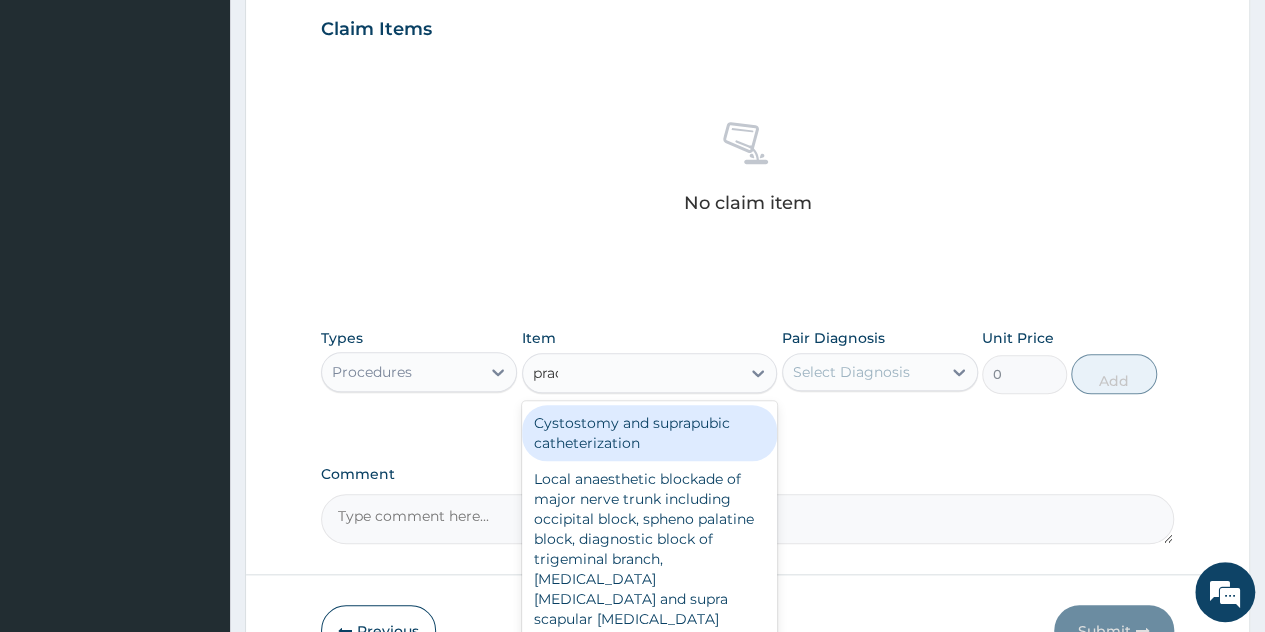 type on "pract" 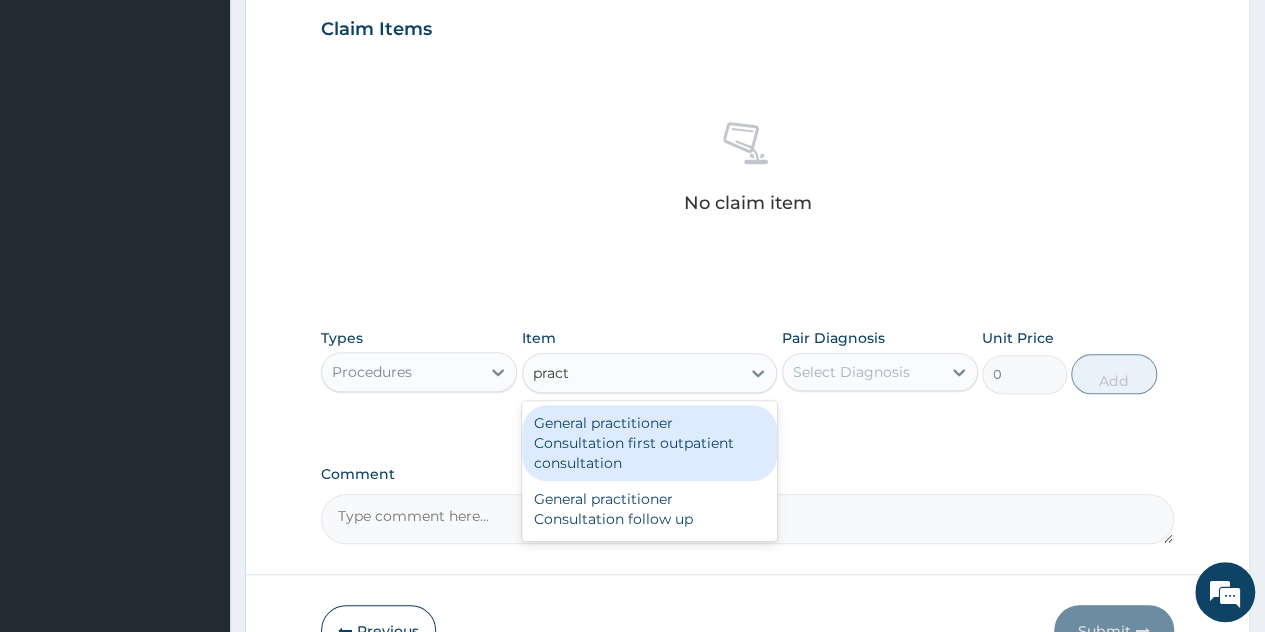 type 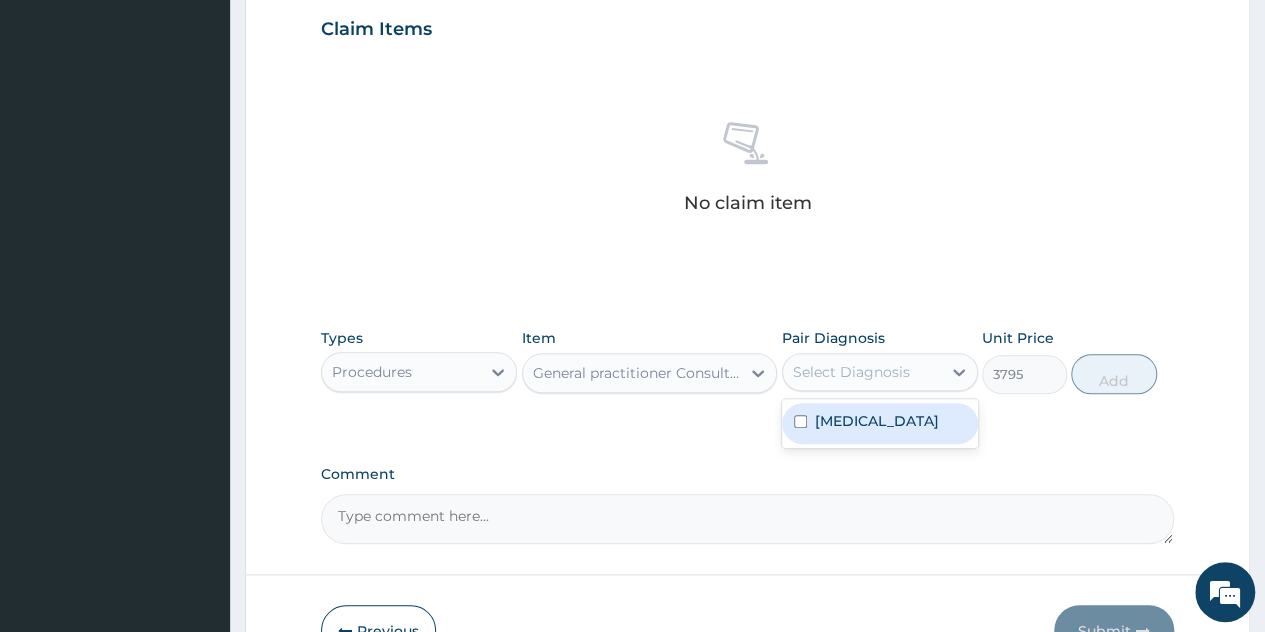 drag, startPoint x: 932, startPoint y: 368, endPoint x: 915, endPoint y: 421, distance: 55.65968 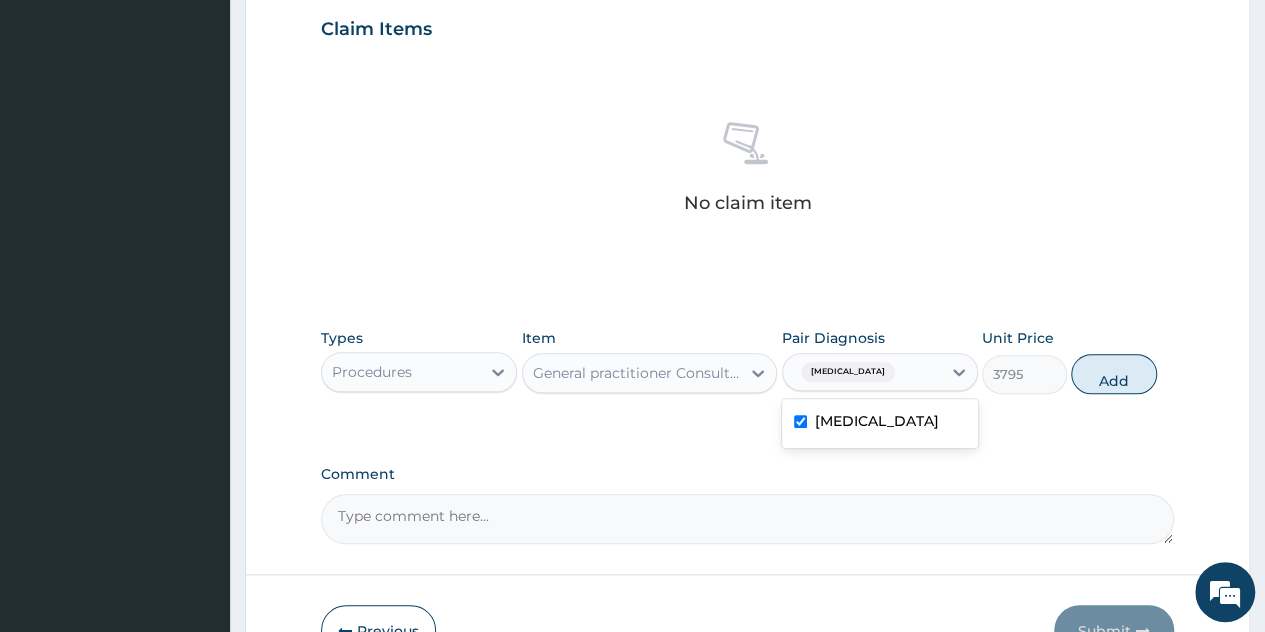 checkbox on "true" 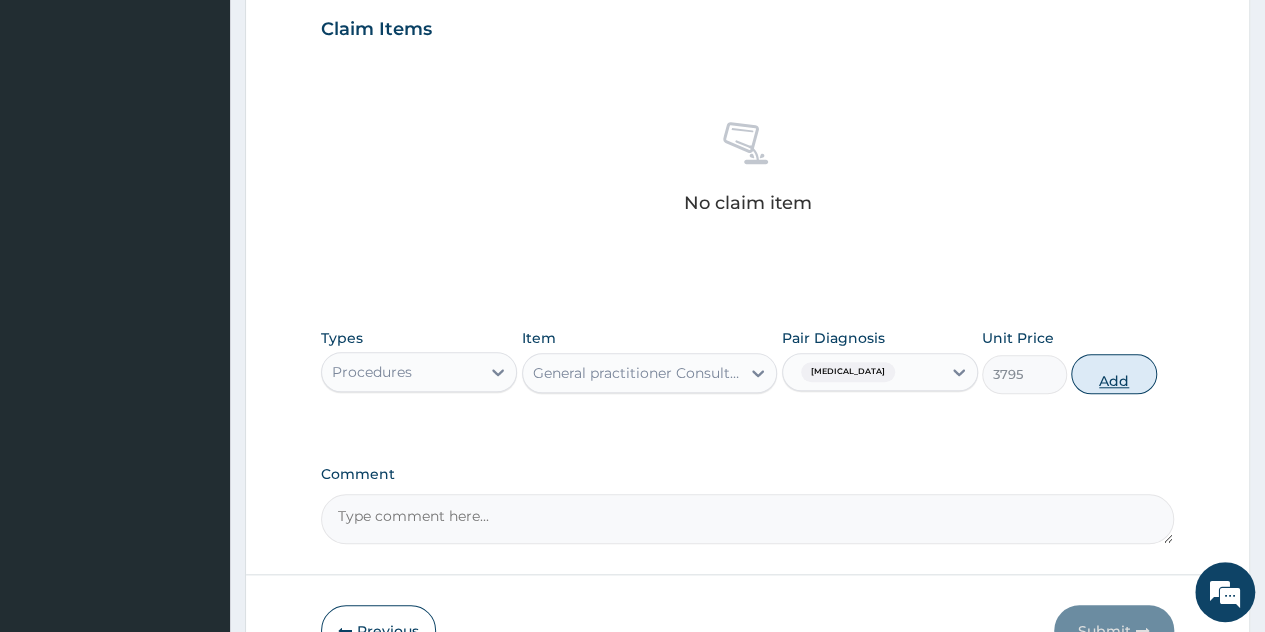 click on "Add" at bounding box center [1113, 374] 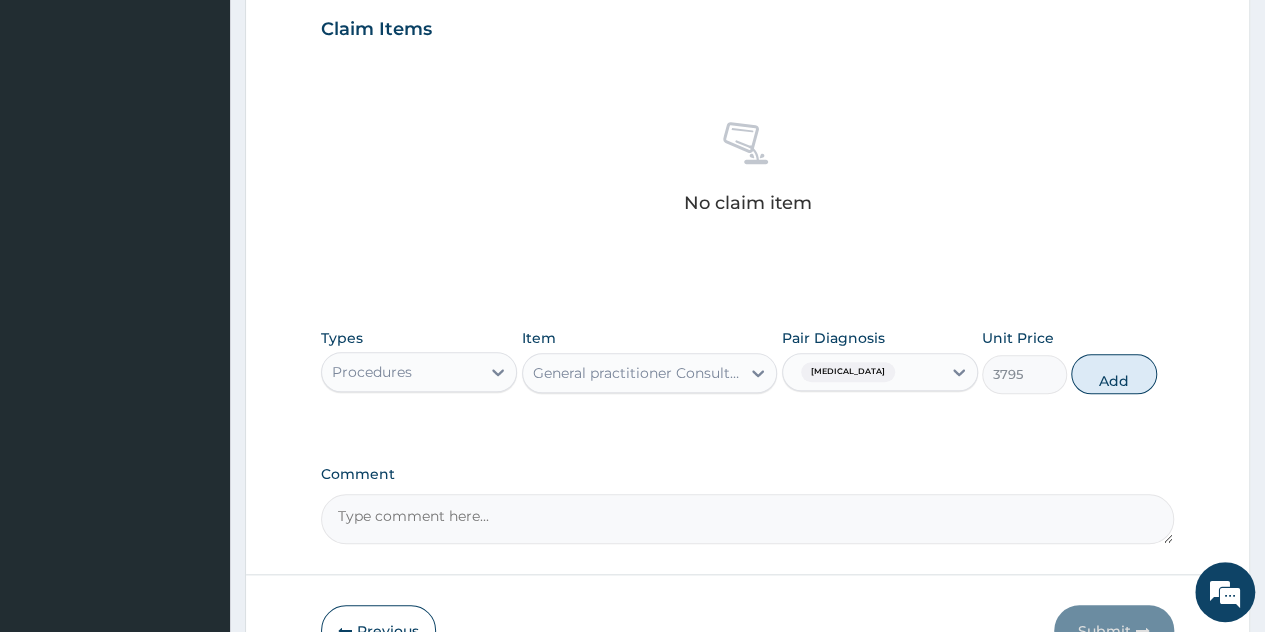 type on "0" 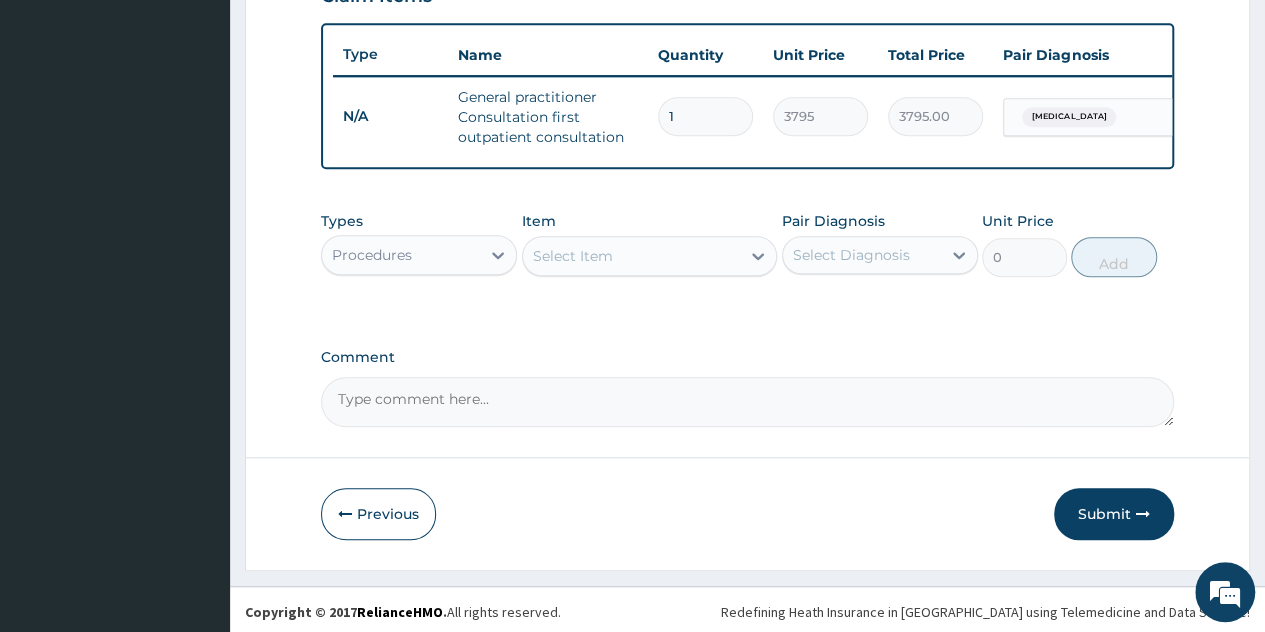 scroll, scrollTop: 738, scrollLeft: 0, axis: vertical 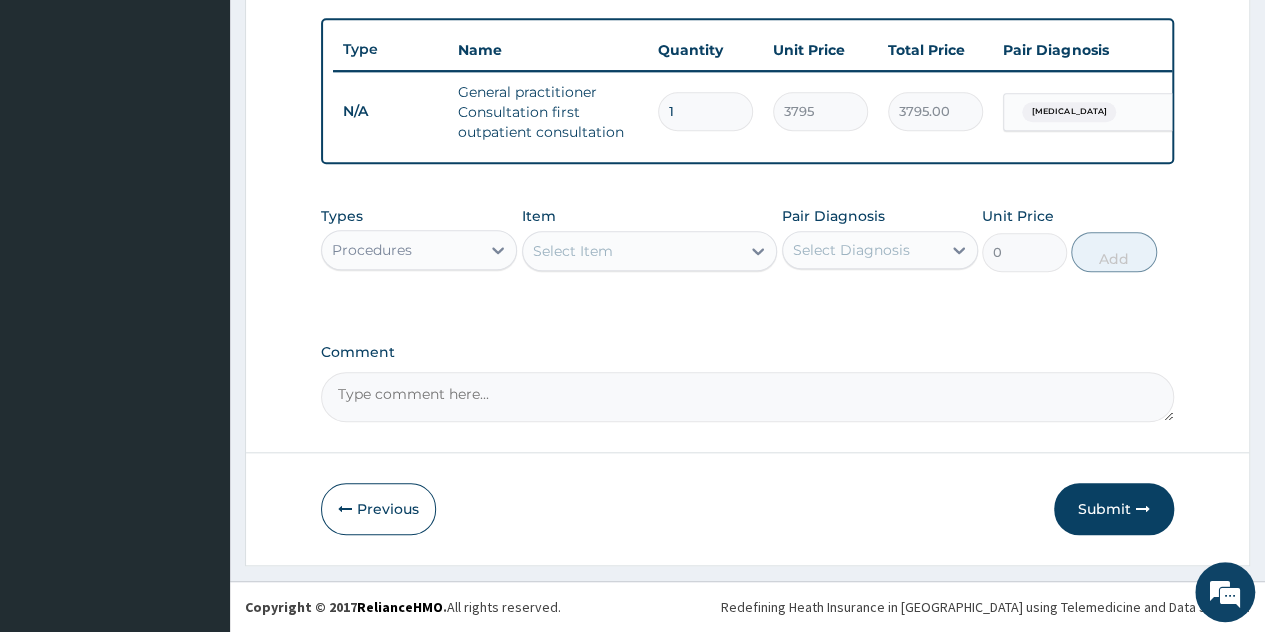 drag, startPoint x: 431, startPoint y: 246, endPoint x: 436, endPoint y: 261, distance: 15.811388 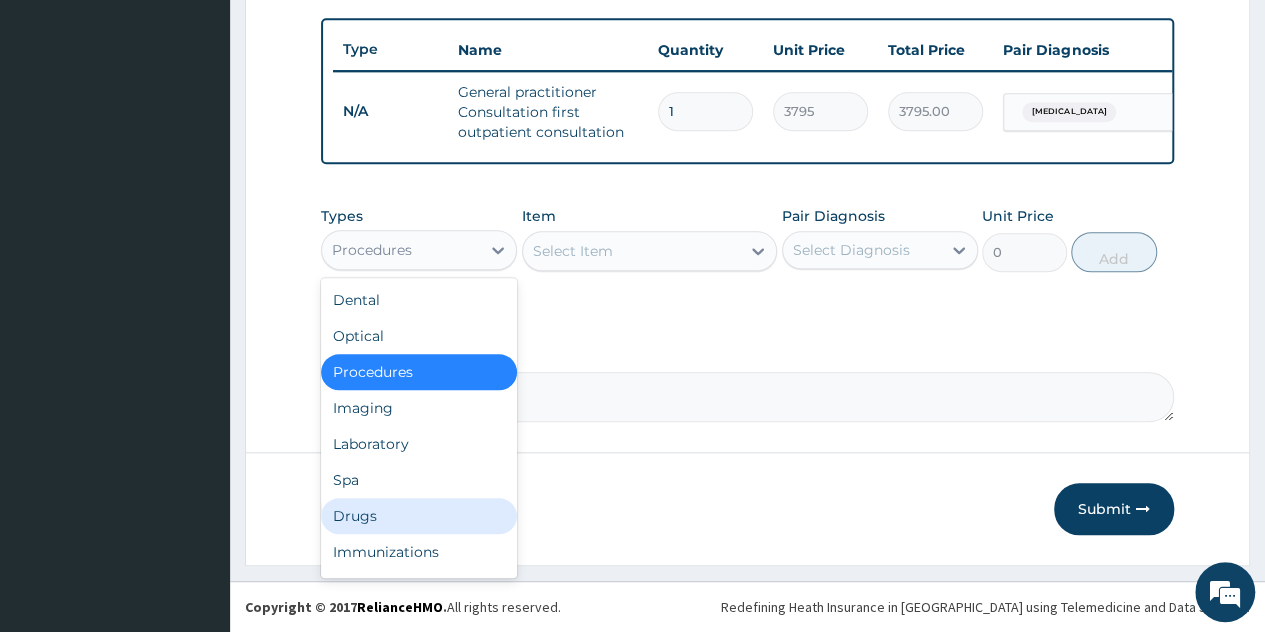 click on "Drugs" at bounding box center [419, 516] 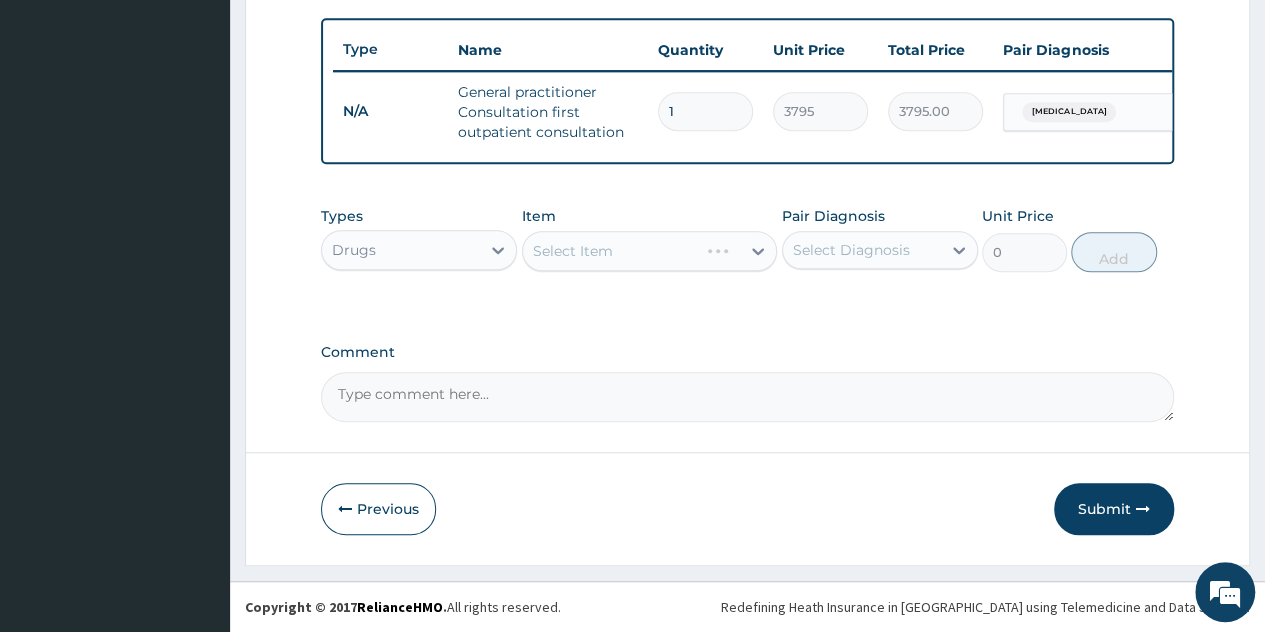 click on "Select Item" at bounding box center [650, 251] 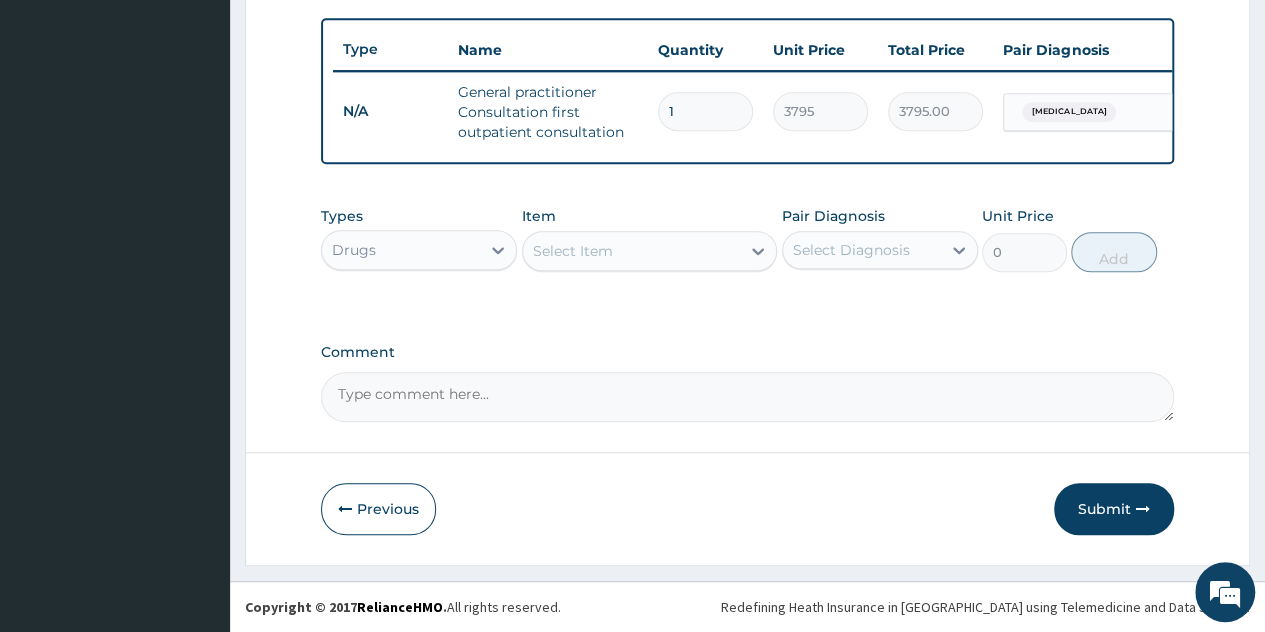 click on "Select Item" at bounding box center [573, 251] 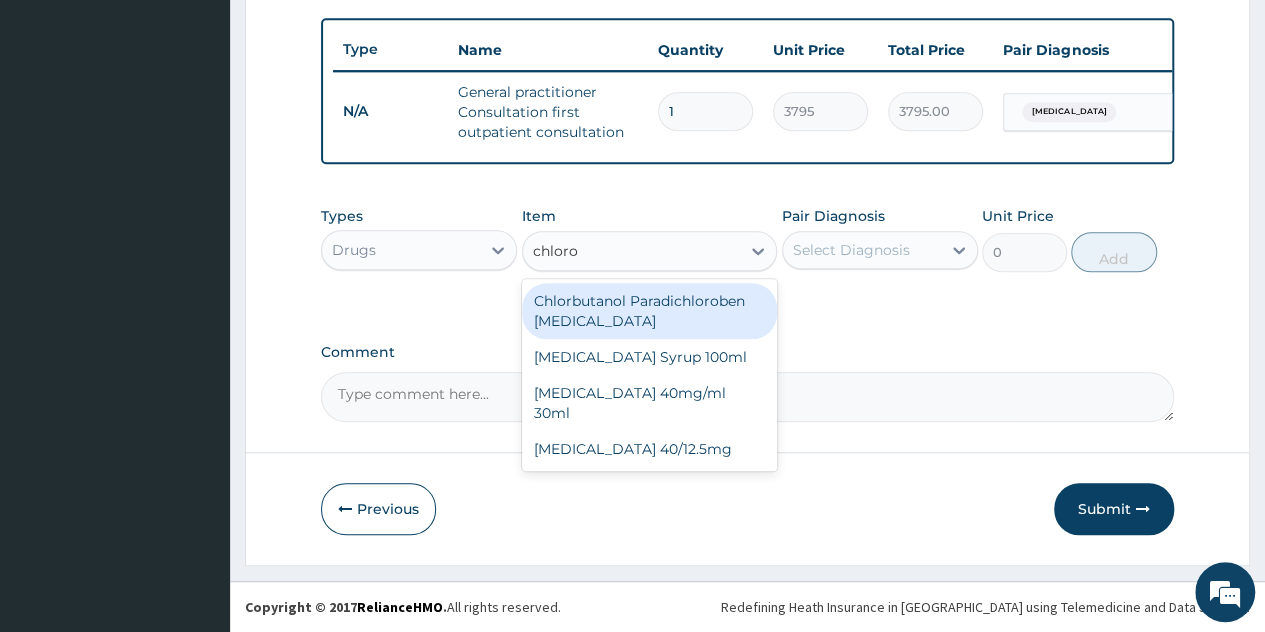 type on "chloroq" 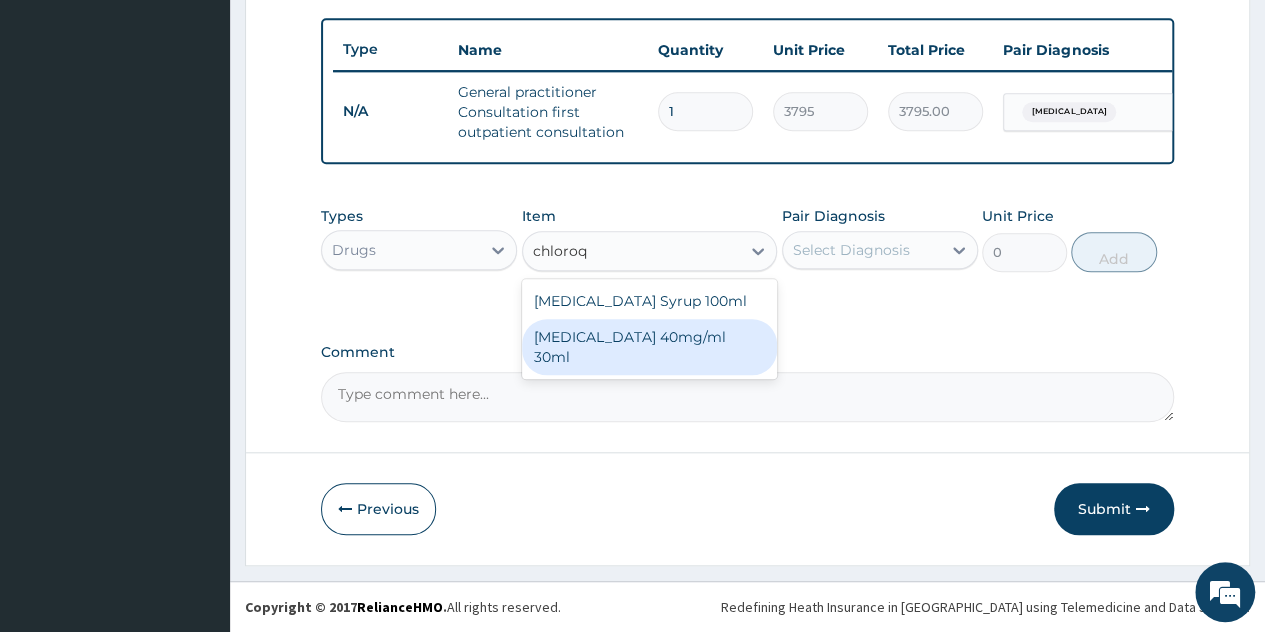 drag, startPoint x: 732, startPoint y: 343, endPoint x: 754, endPoint y: 327, distance: 27.202942 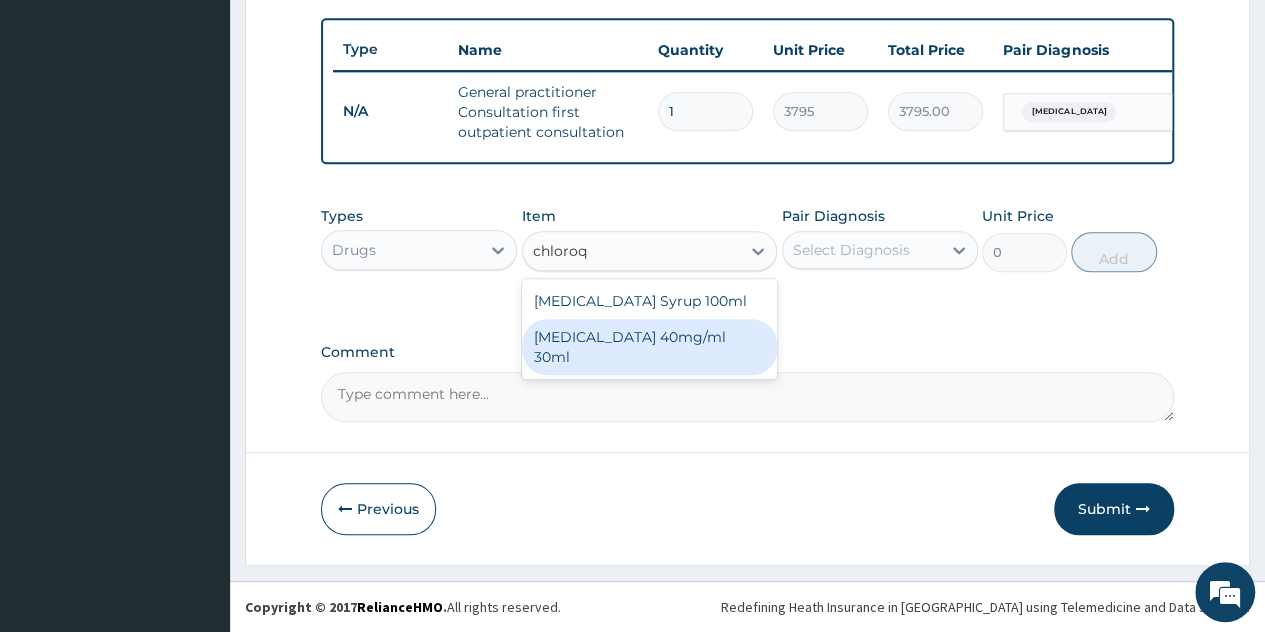 click on "[MEDICAL_DATA] 40mg/ml 30ml" at bounding box center (650, 347) 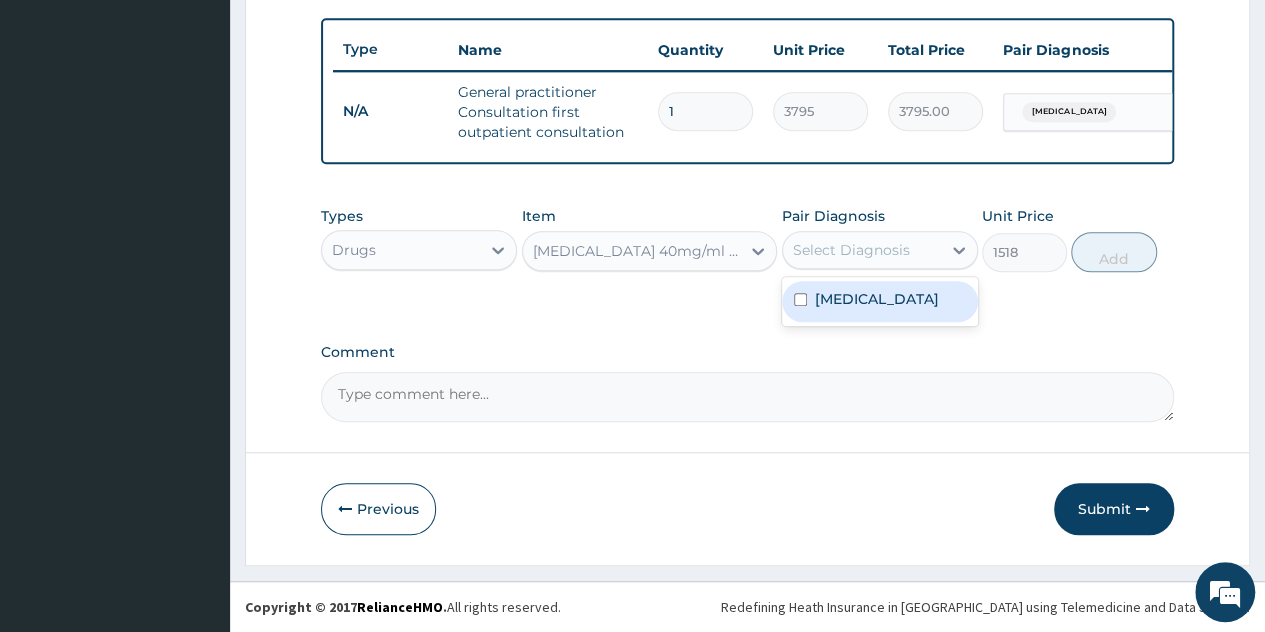 drag, startPoint x: 842, startPoint y: 249, endPoint x: 838, endPoint y: 293, distance: 44.181442 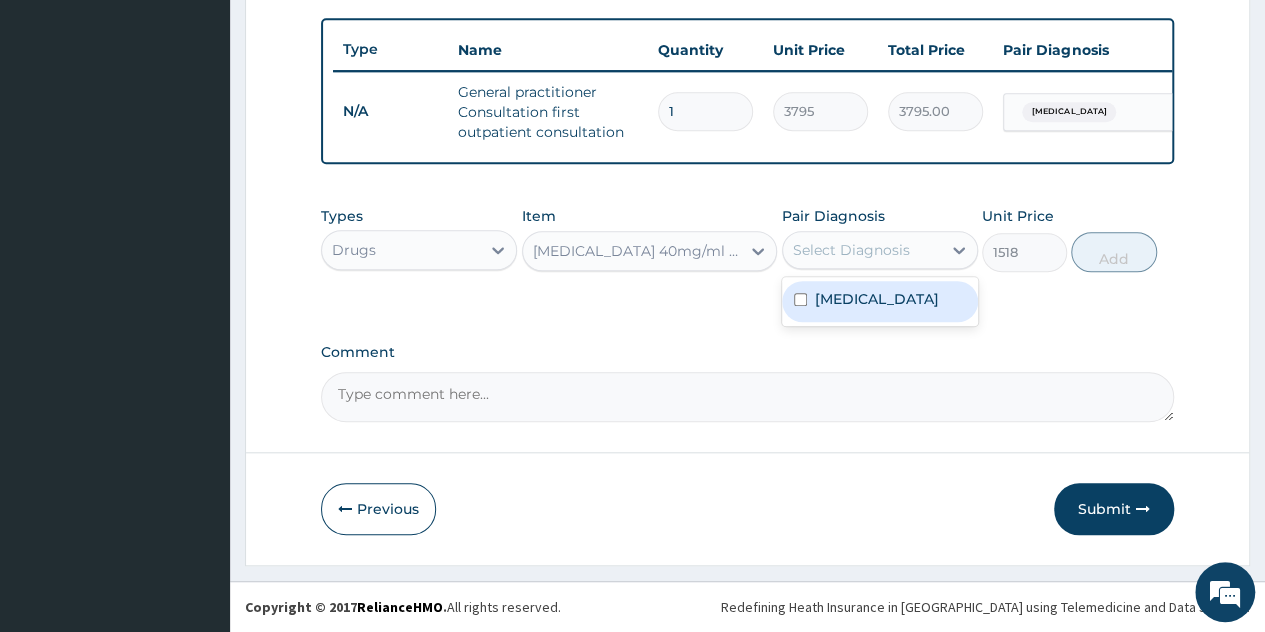 click on "Select Diagnosis" at bounding box center [851, 250] 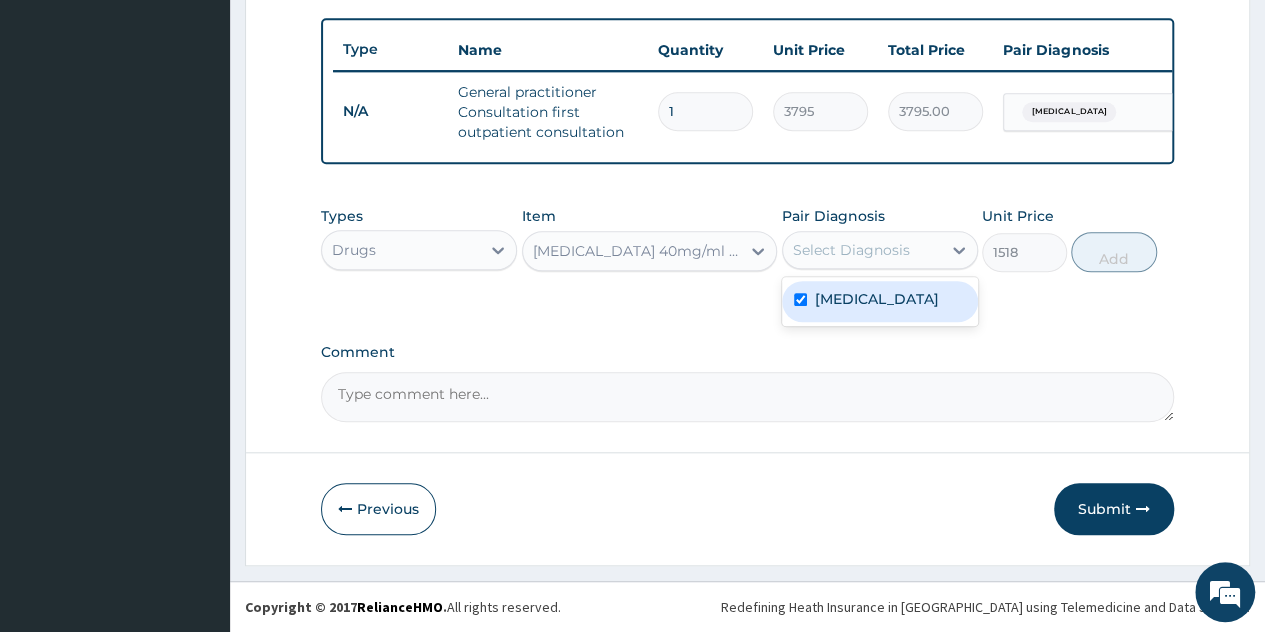 checkbox on "true" 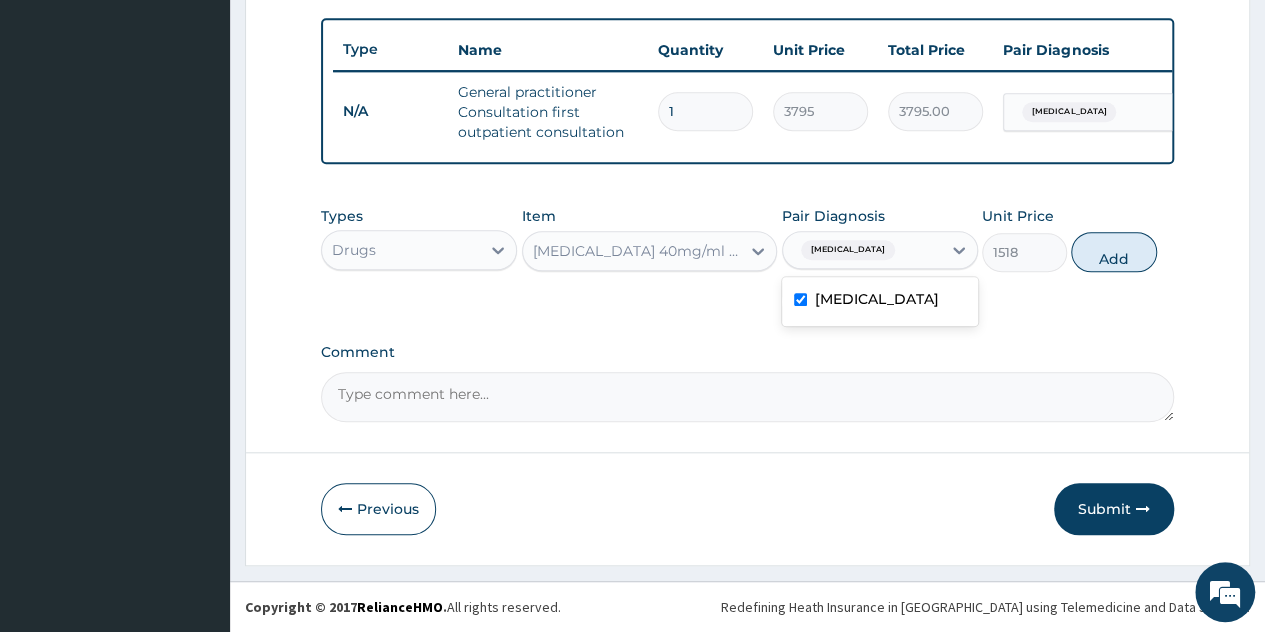 drag, startPoint x: 1104, startPoint y: 249, endPoint x: 1106, endPoint y: 216, distance: 33.06055 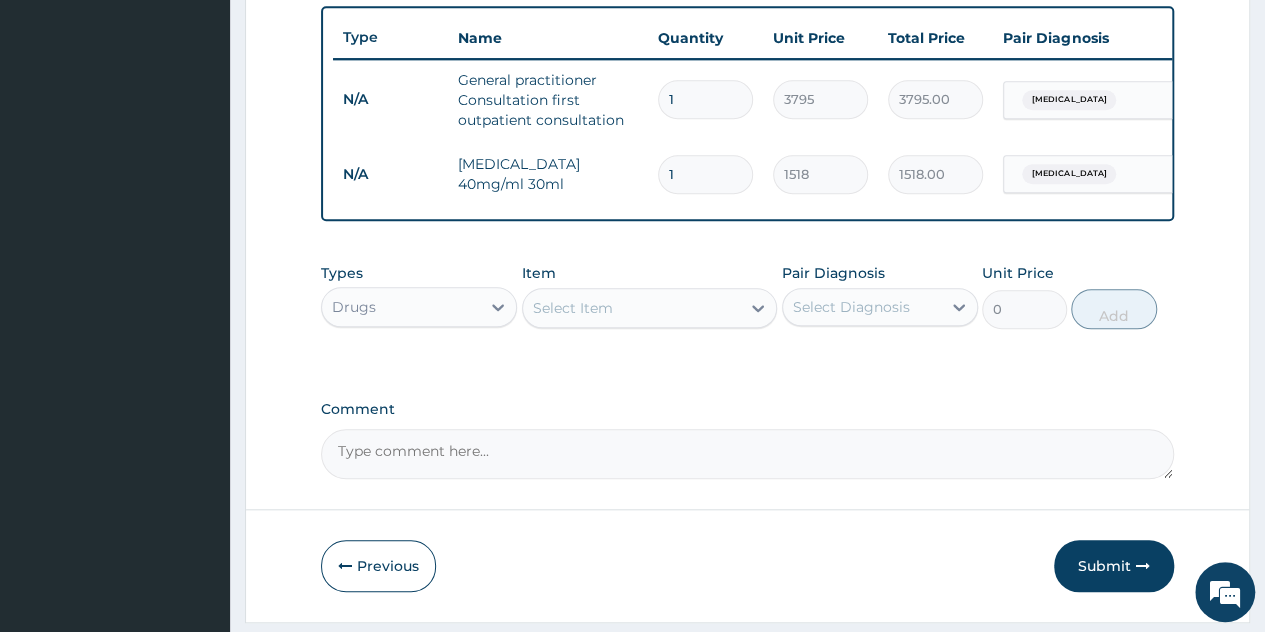 type 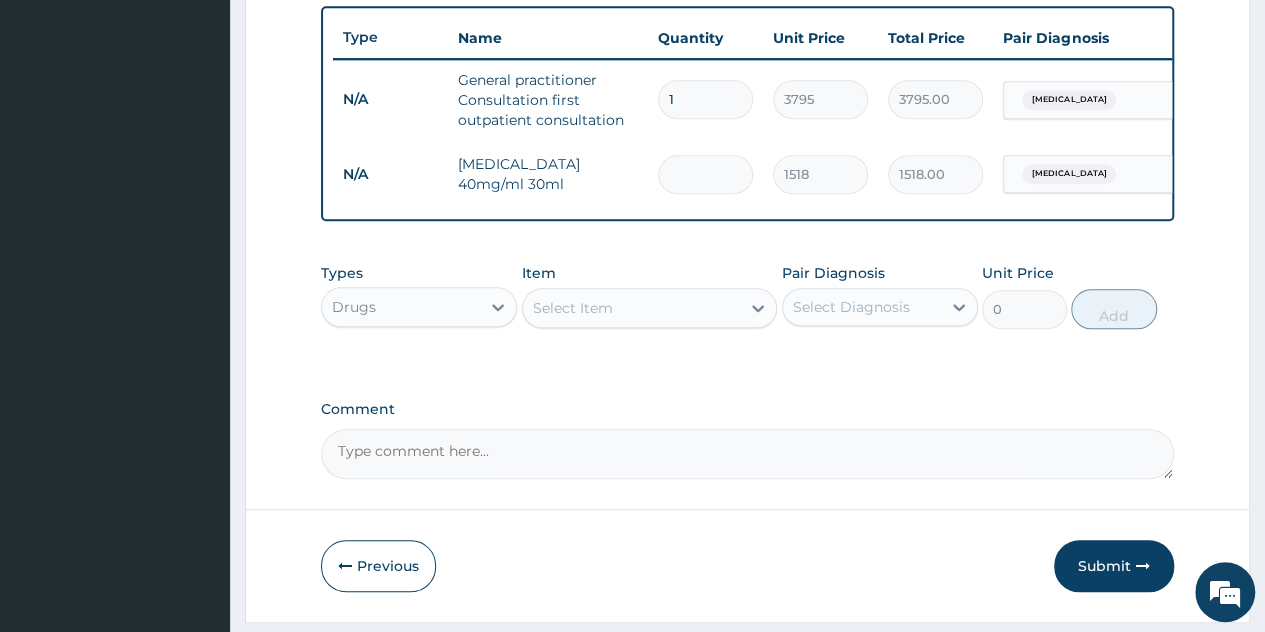 type on "0.00" 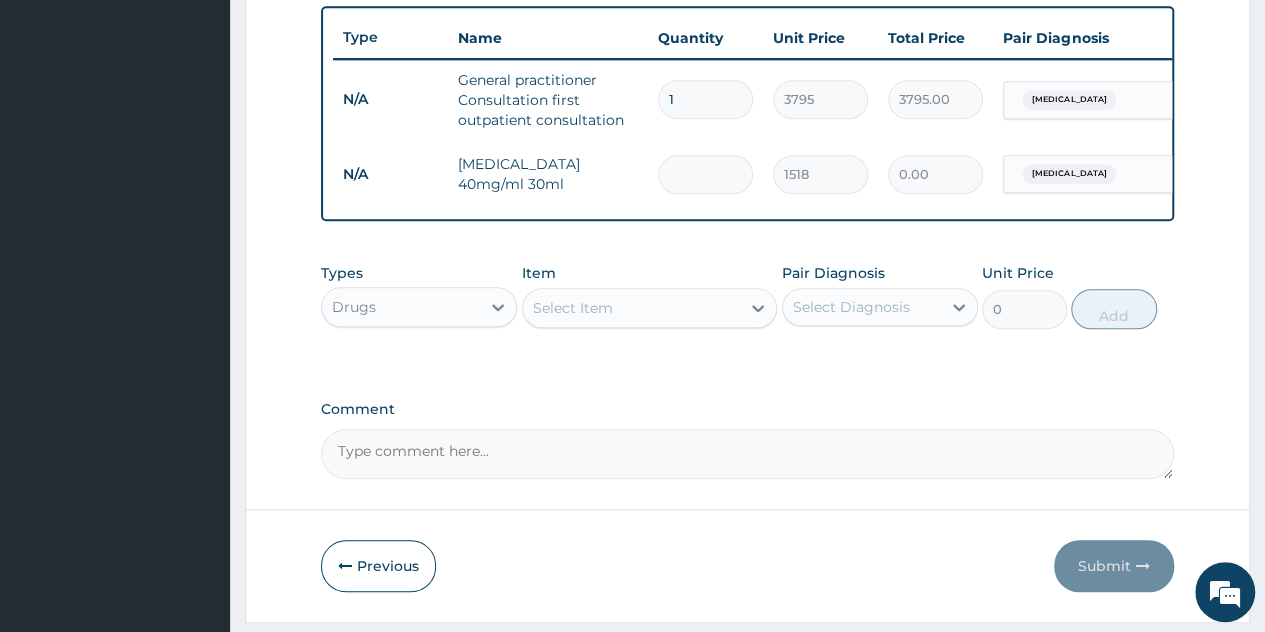 type on "3" 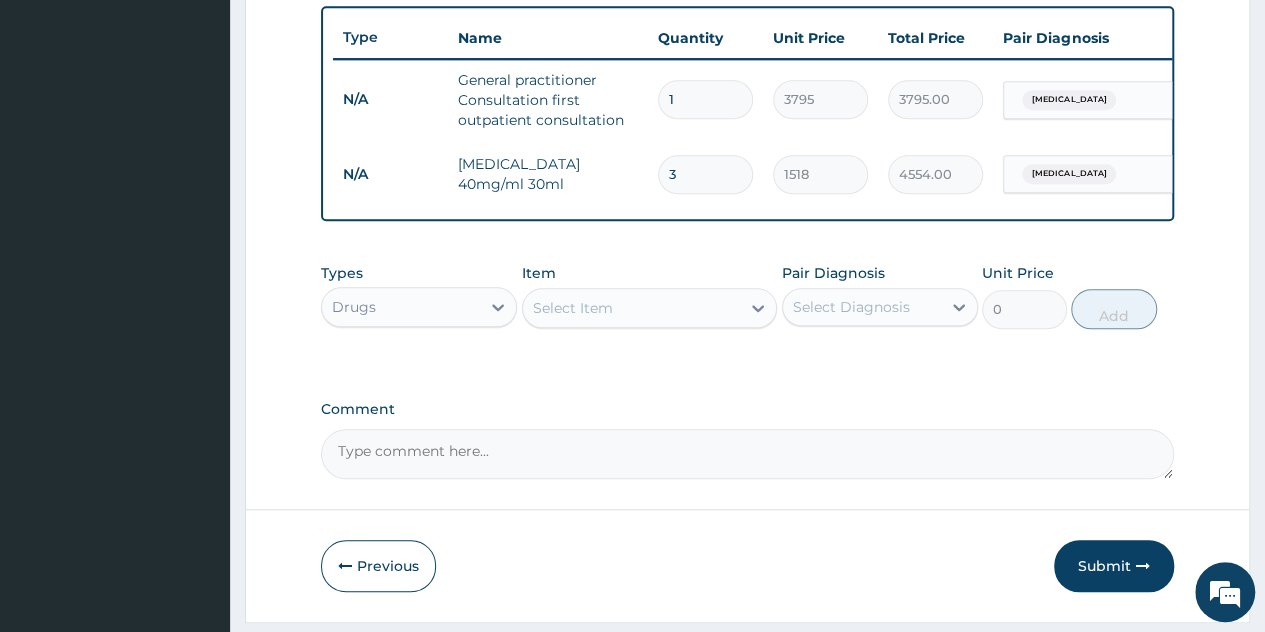 type on "3" 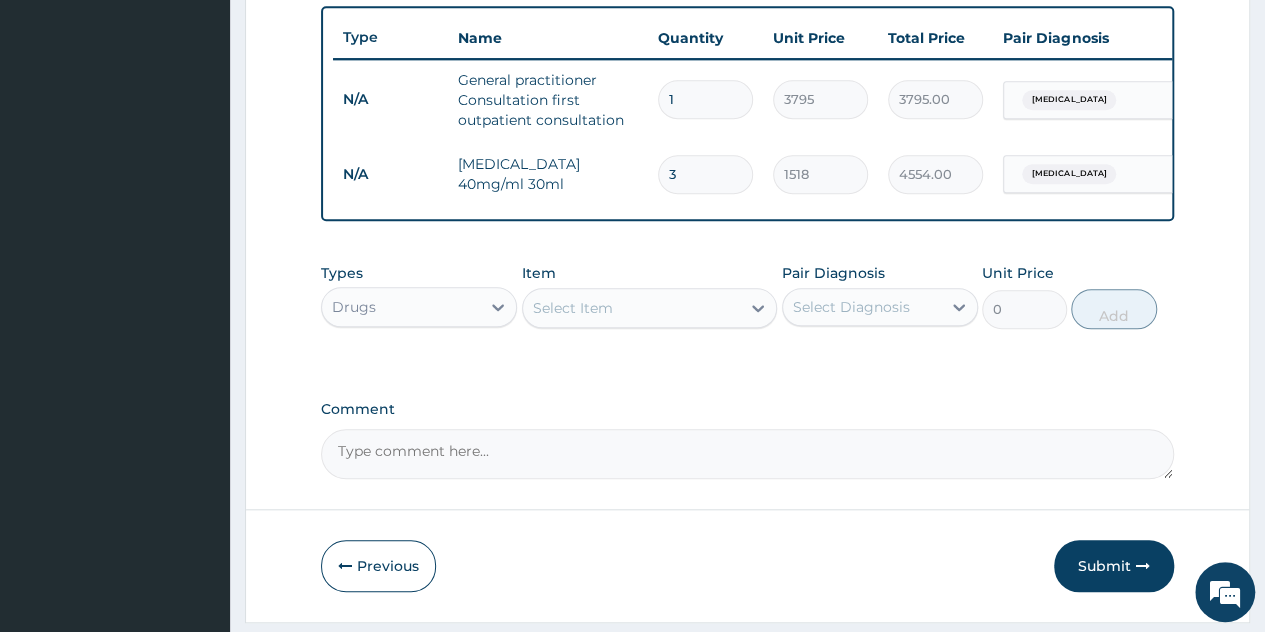 click on "Select Item" at bounding box center [650, 308] 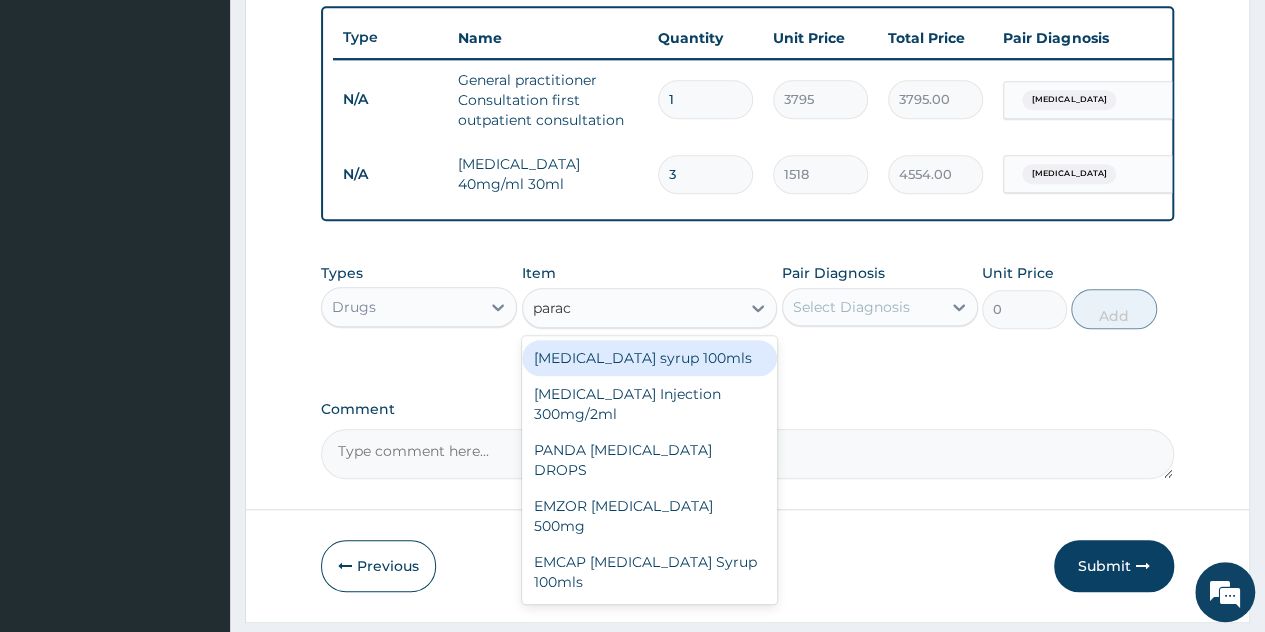type on "parace" 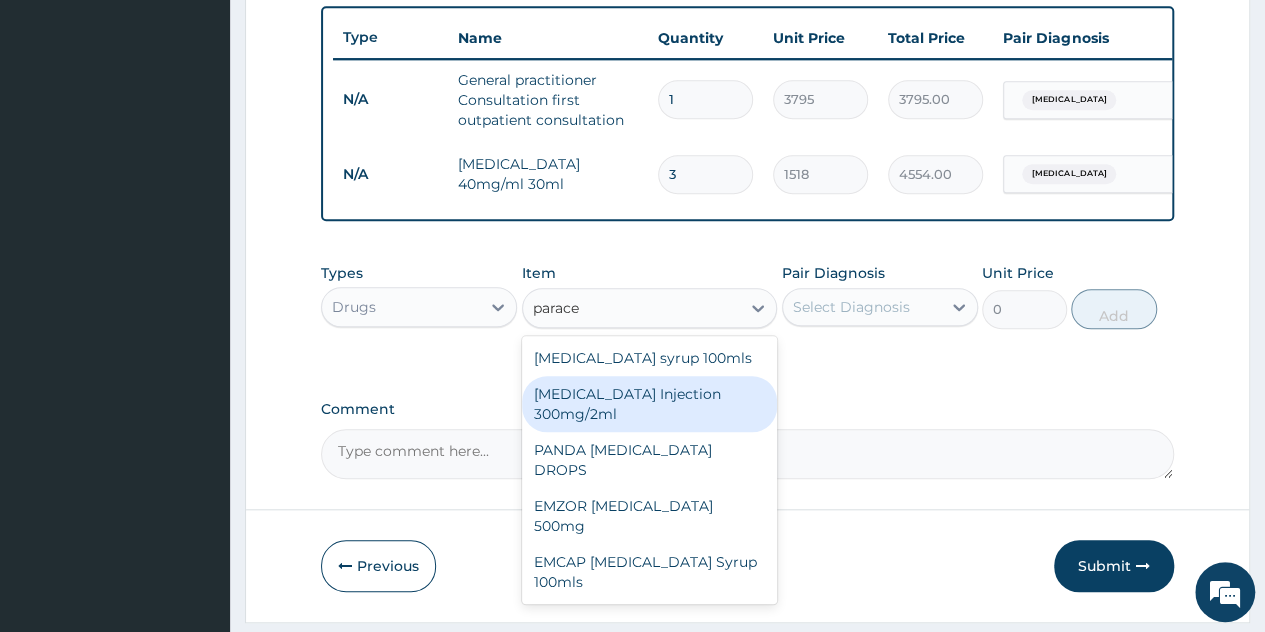 click on "PARACETAMOL Injection 300mg/2ml" at bounding box center [650, 404] 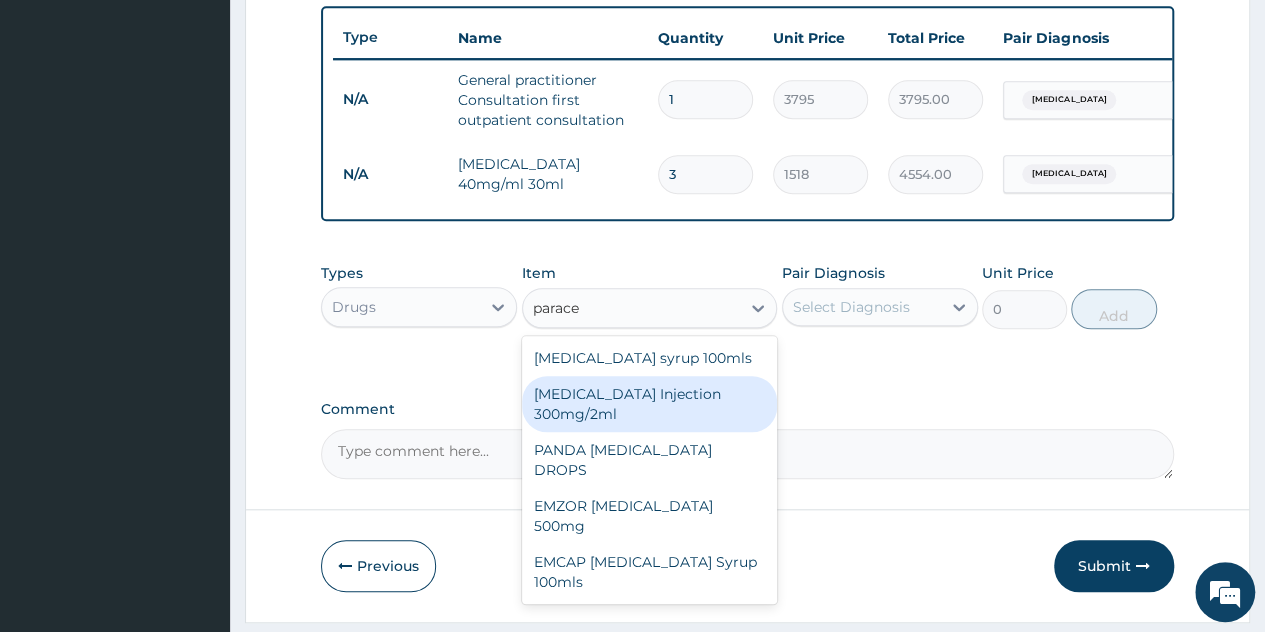 type 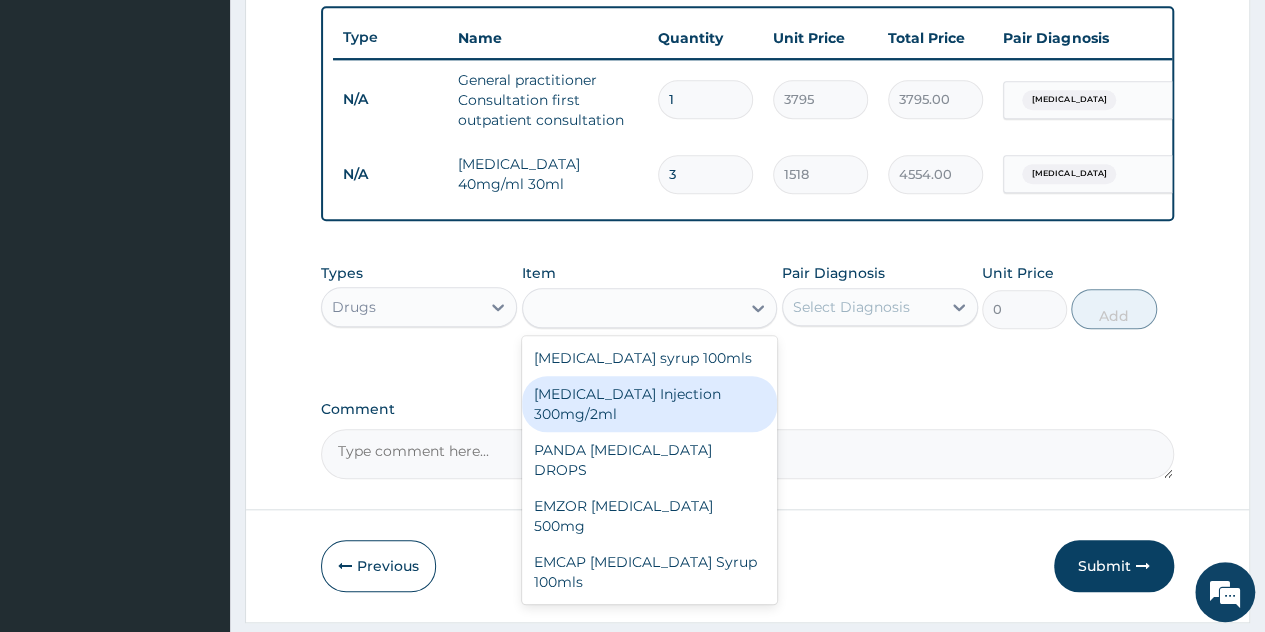 type on "278.3" 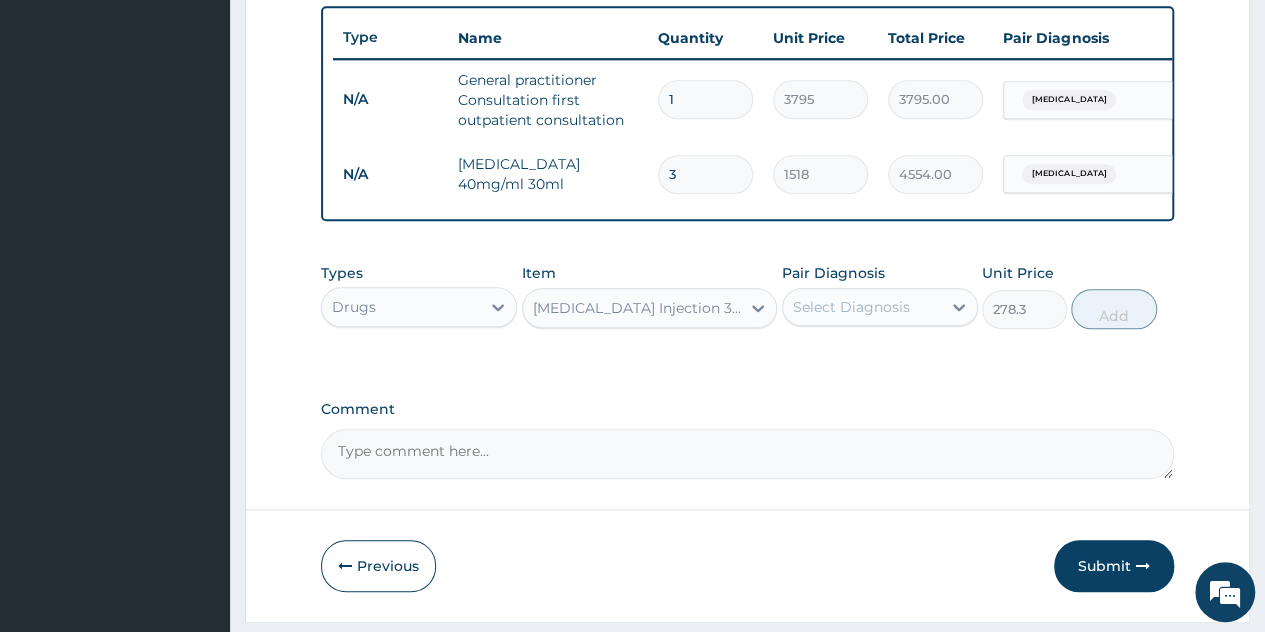 drag, startPoint x: 922, startPoint y: 322, endPoint x: 924, endPoint y: 339, distance: 17.117243 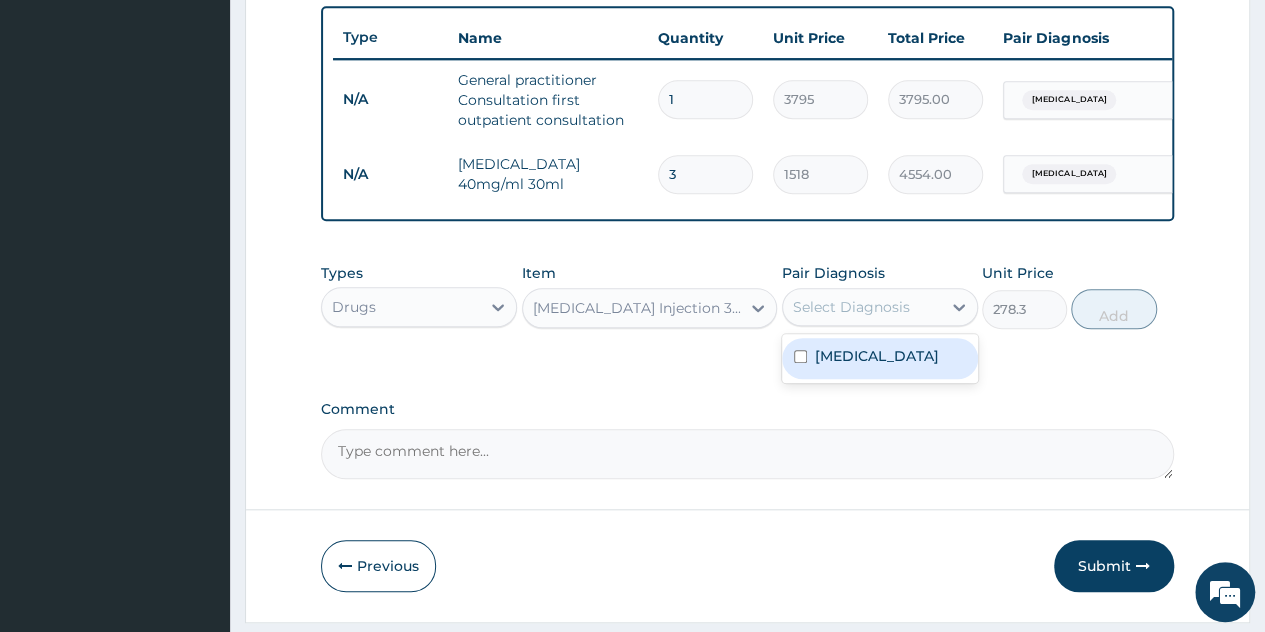 click on "Malaria" at bounding box center (880, 358) 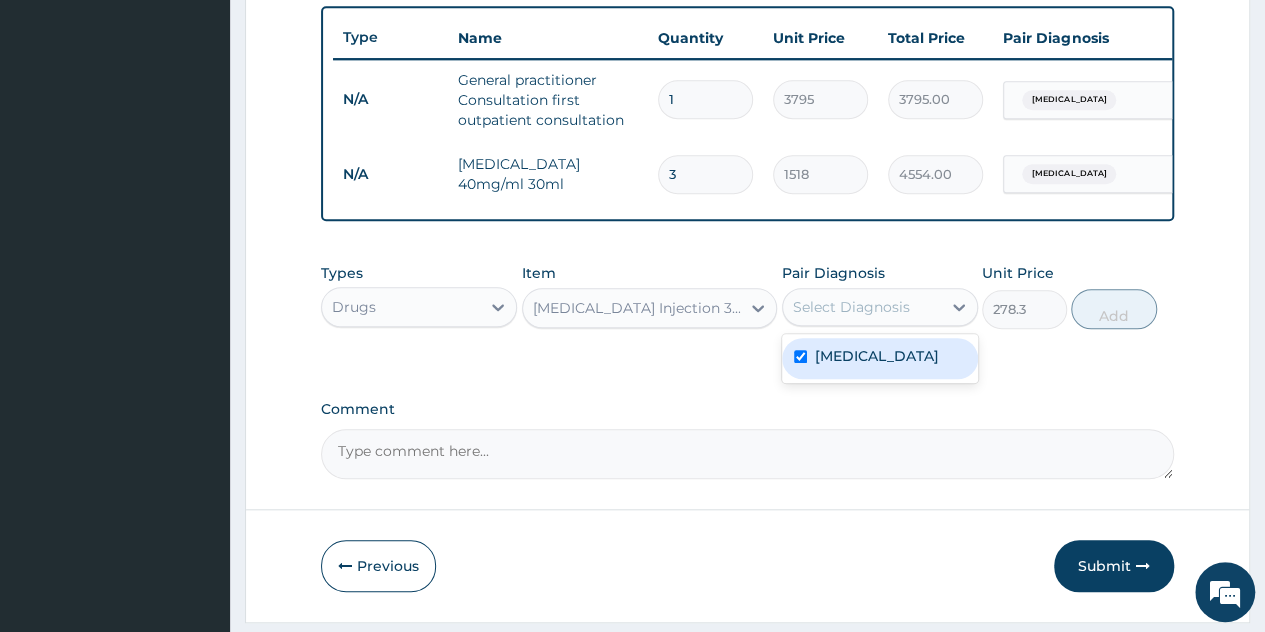 checkbox on "true" 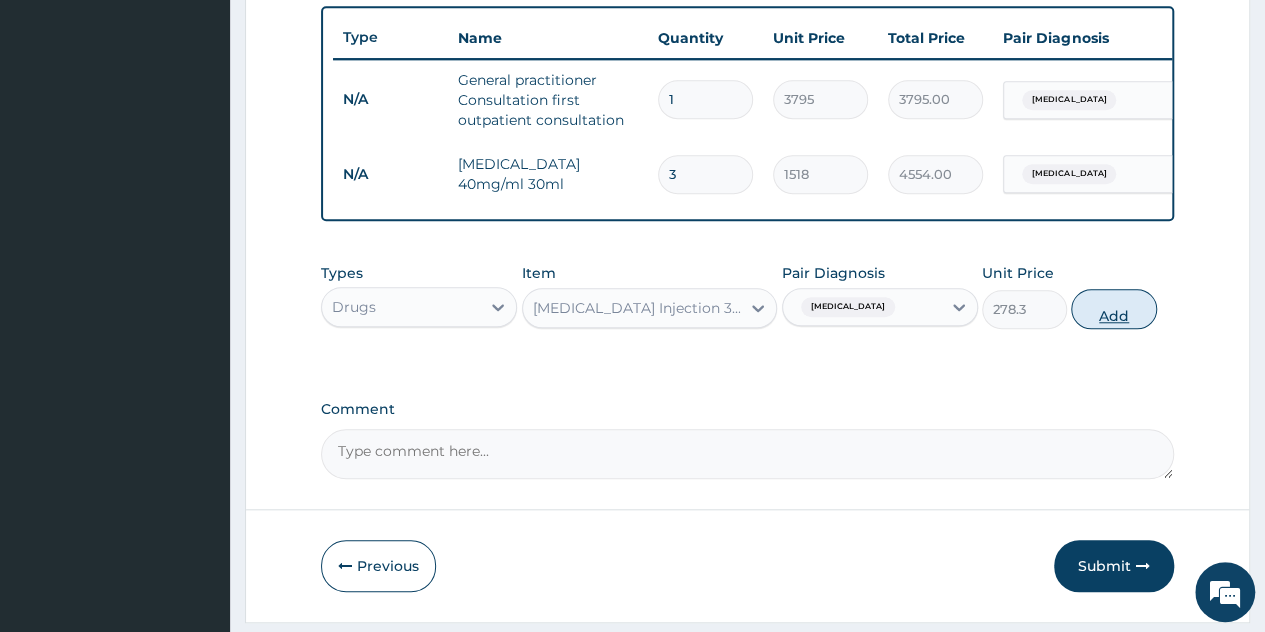 click on "Add" at bounding box center [1113, 309] 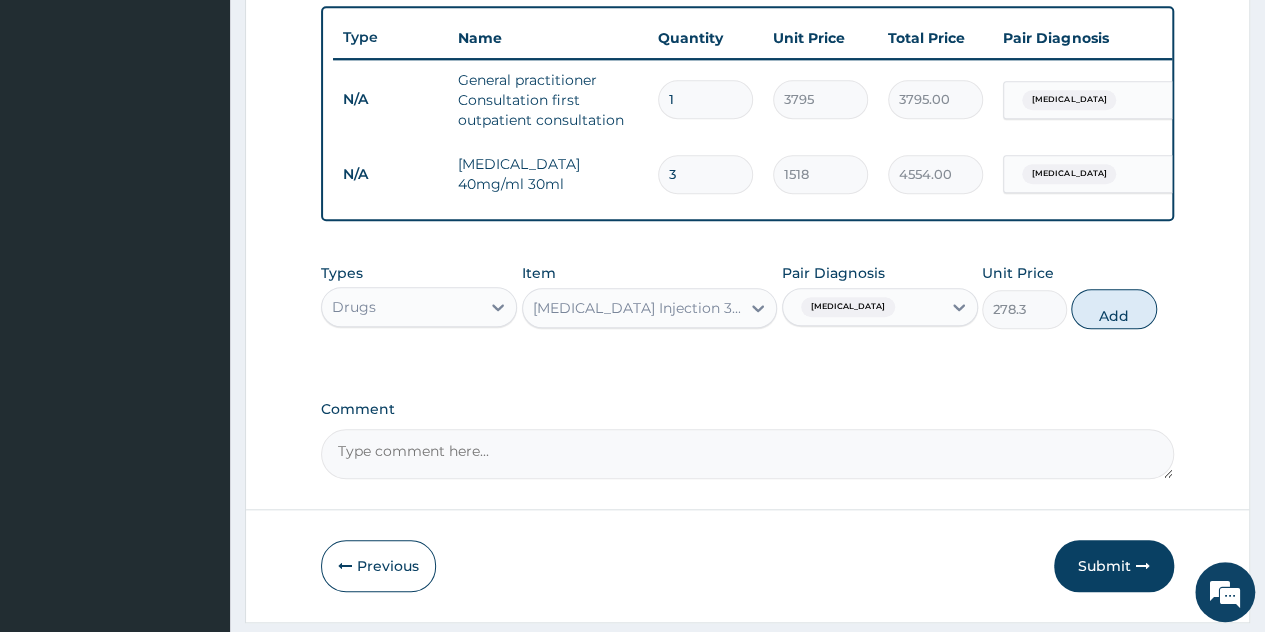 type on "0" 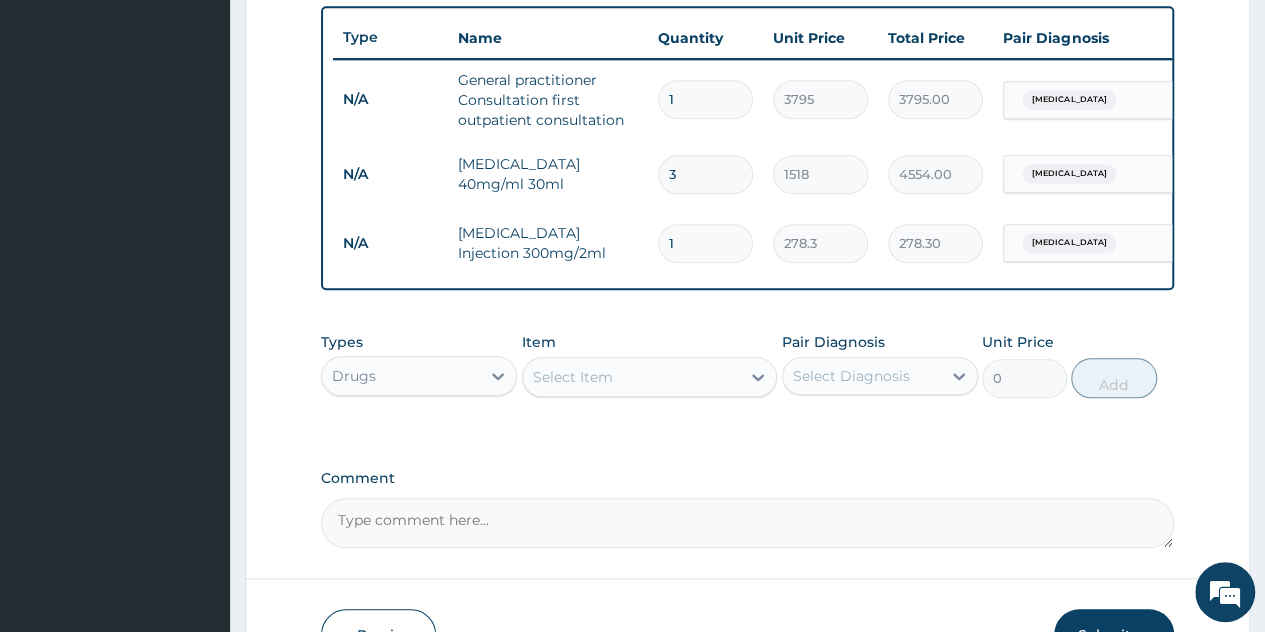 click on "Select Item" at bounding box center [632, 377] 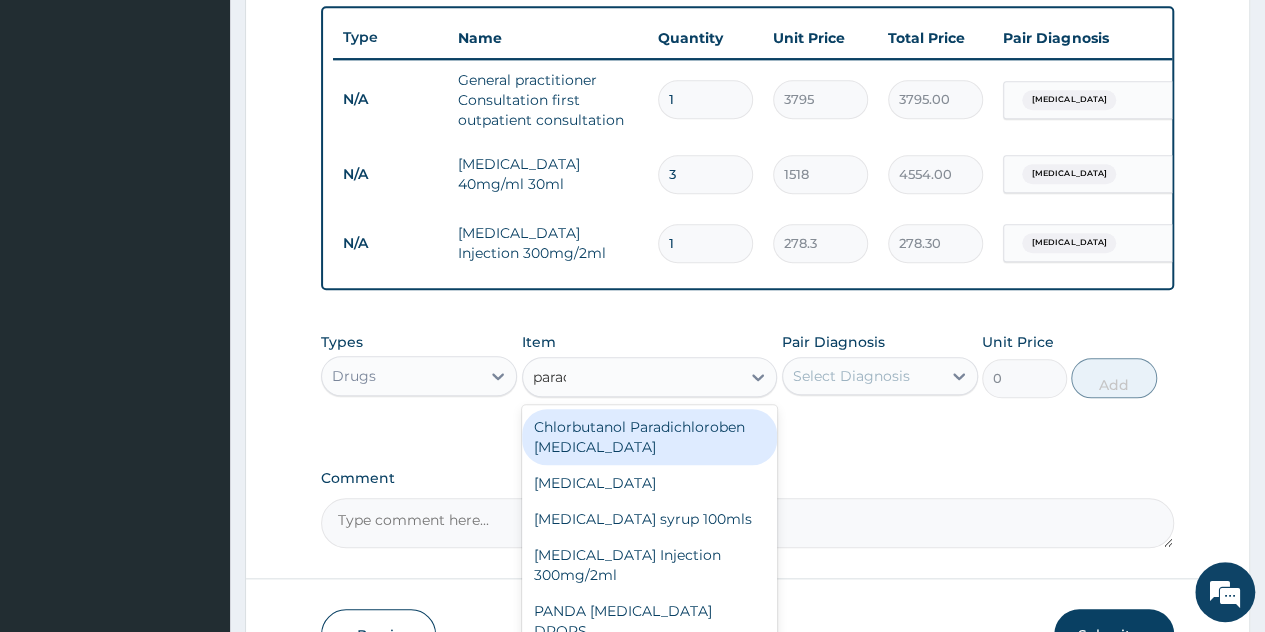 type on "parace" 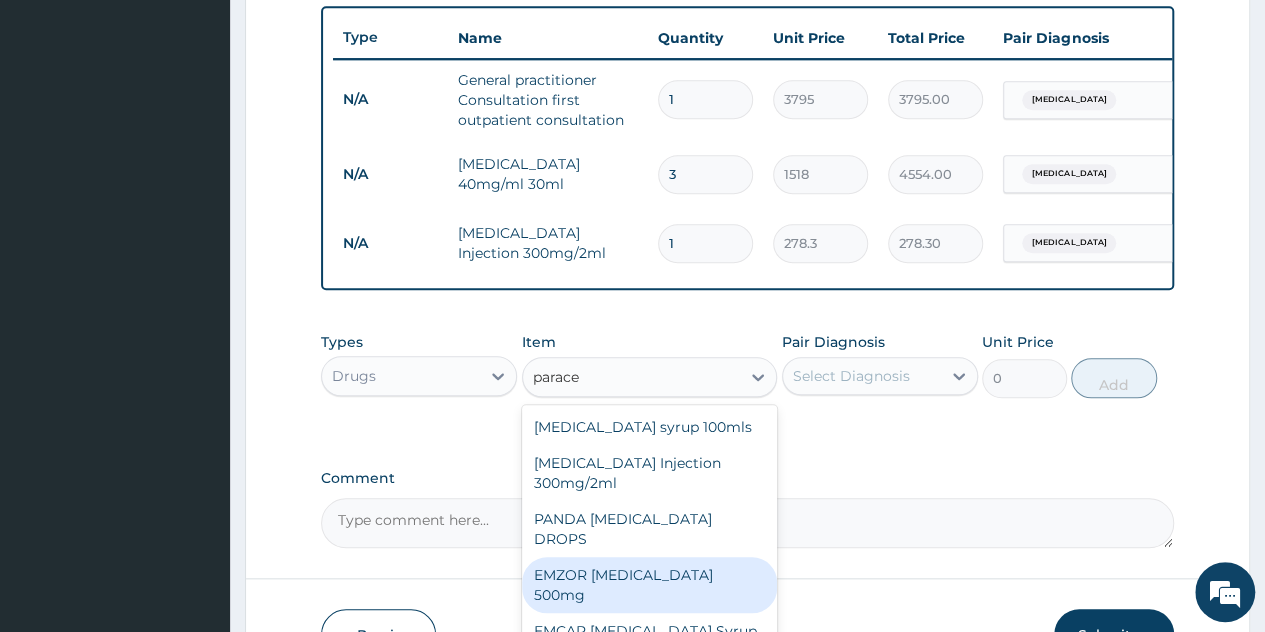 click on "EMZOR PARACETAMOL 500mg" at bounding box center (650, 585) 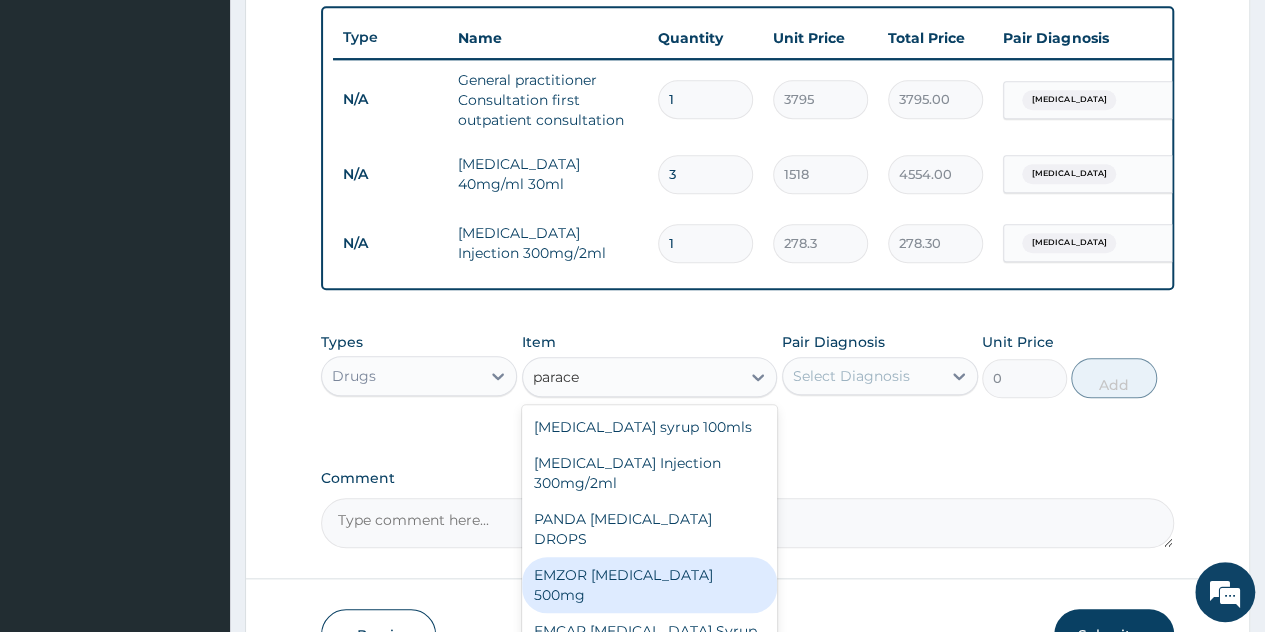 type 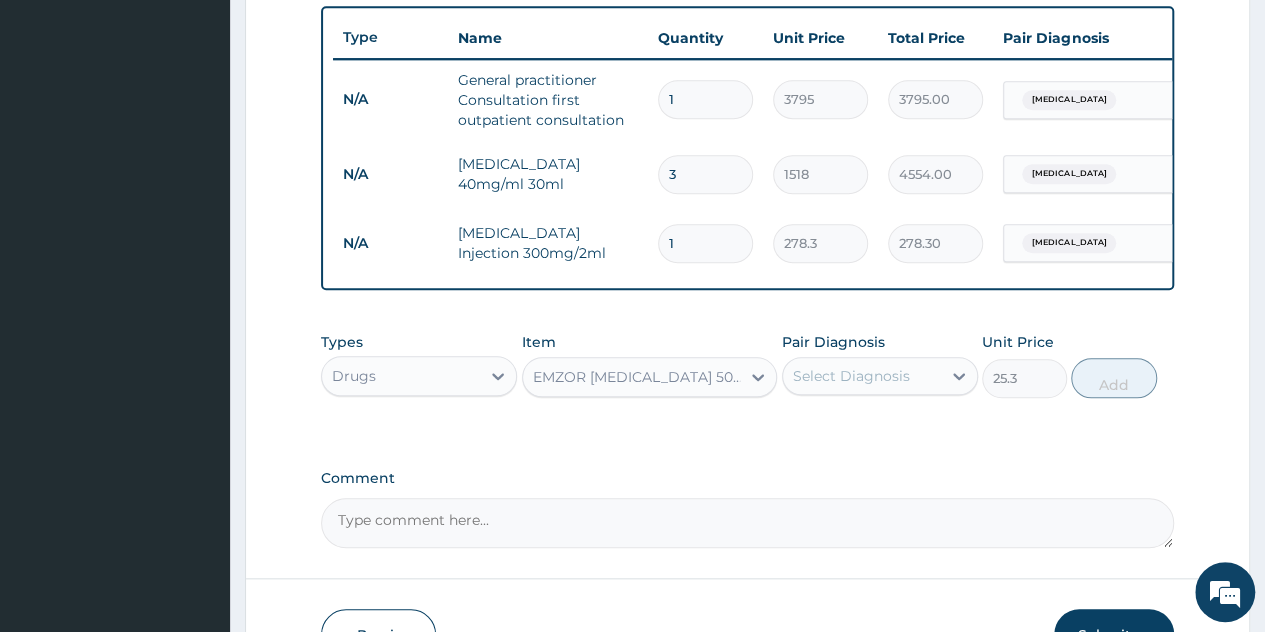 click on "Types Drugs Item EMZOR PARACETAMOL 500mg Pair Diagnosis Select Diagnosis Unit Price 25.3 Add" at bounding box center [747, 365] 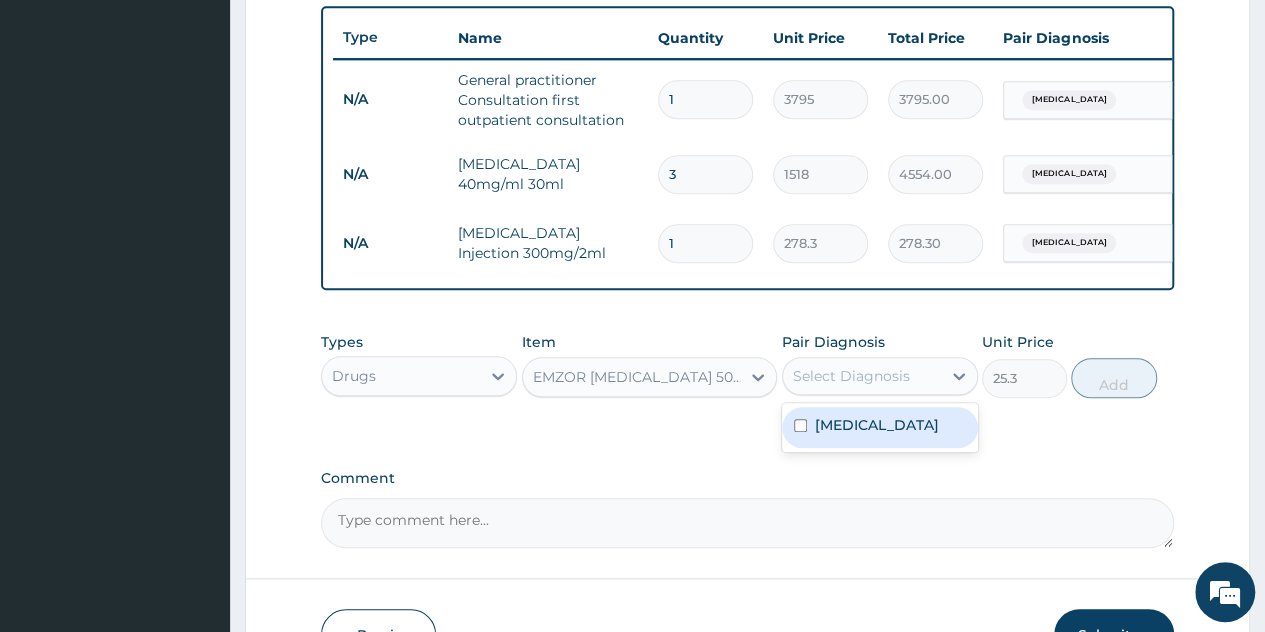 click on "Select Diagnosis" at bounding box center [862, 376] 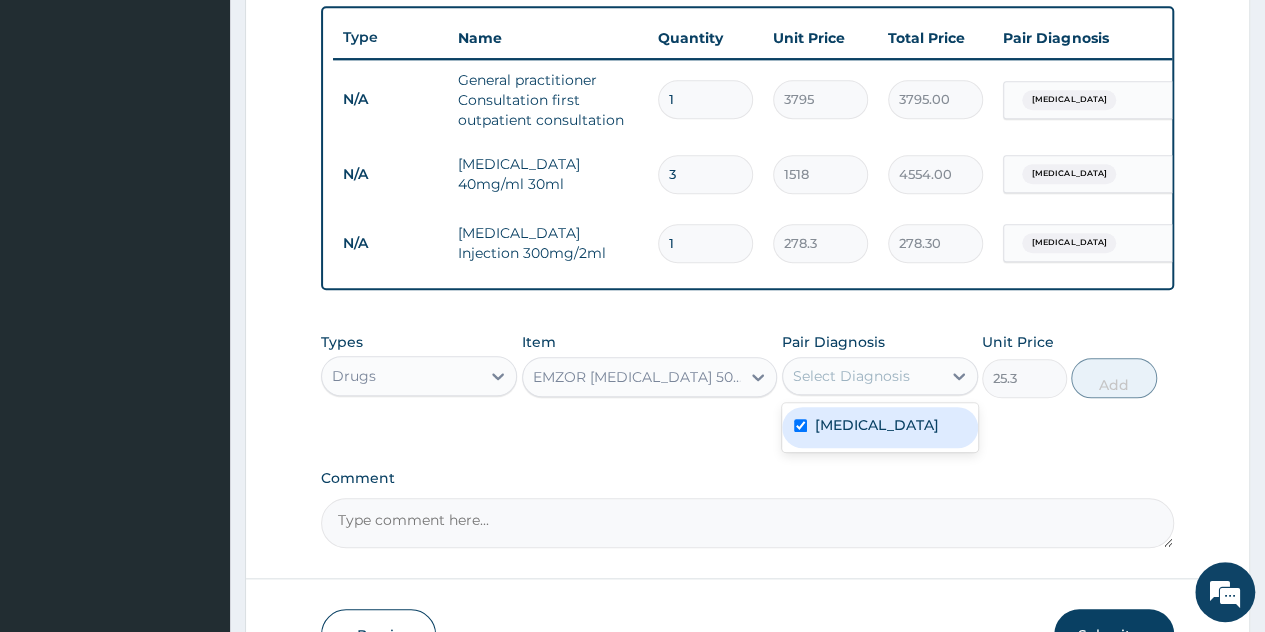 checkbox on "true" 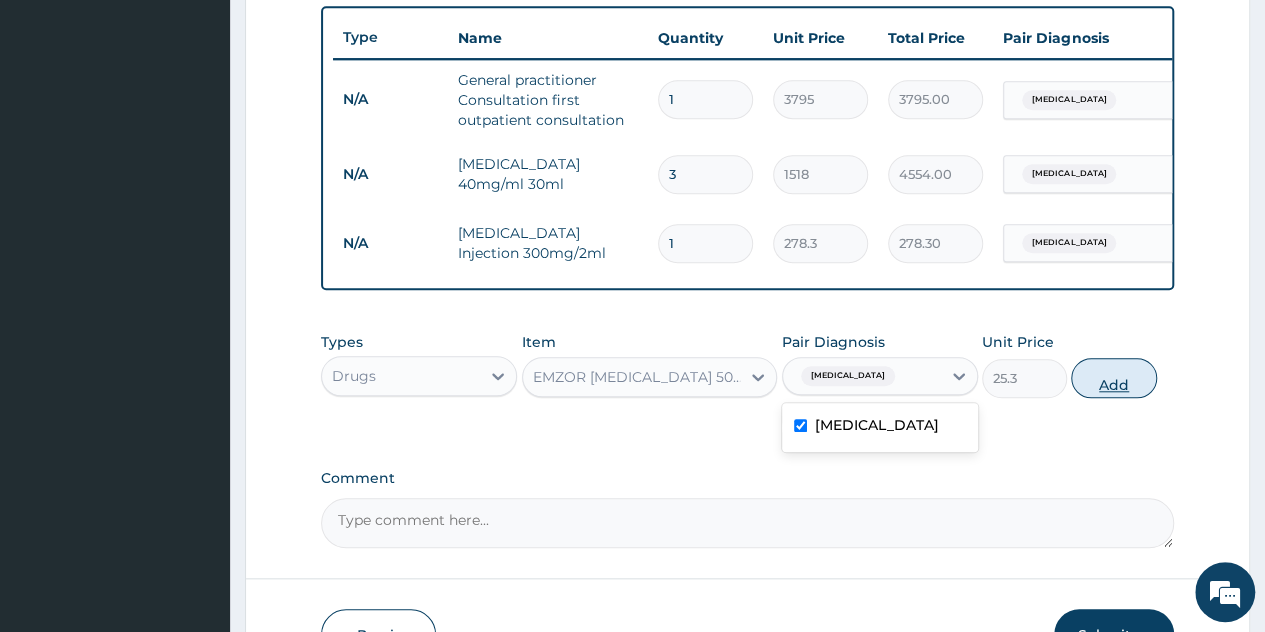 click on "Add" at bounding box center [1113, 378] 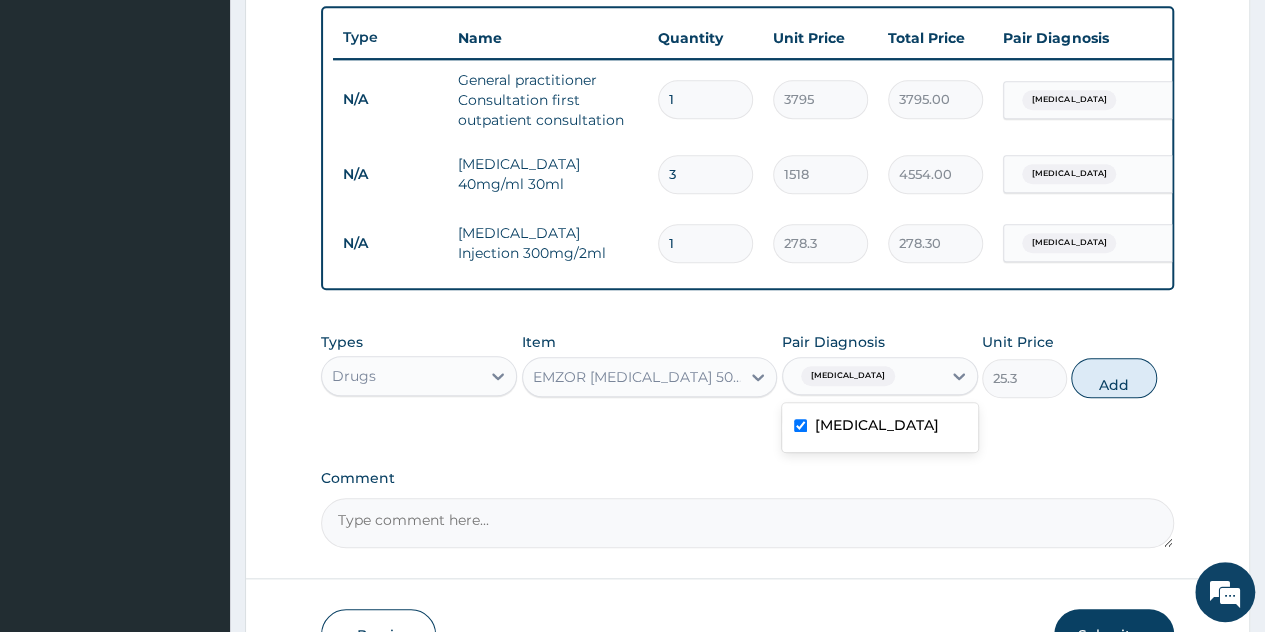 type on "0" 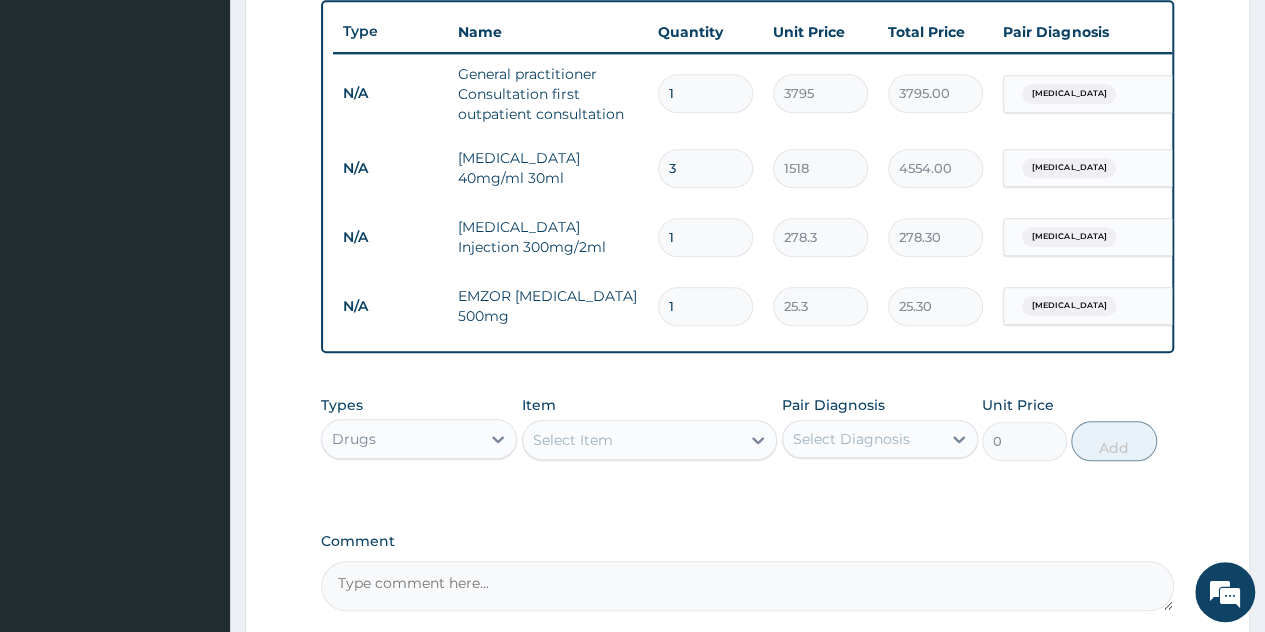 scroll, scrollTop: 946, scrollLeft: 0, axis: vertical 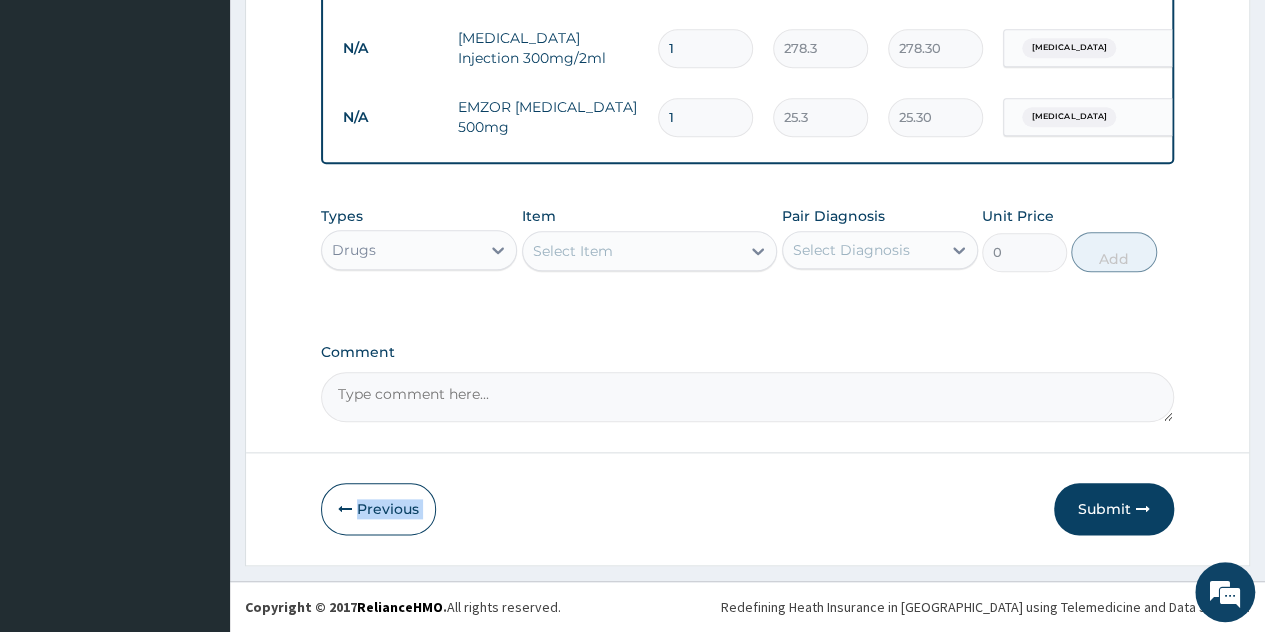 drag, startPoint x: 1042, startPoint y: 505, endPoint x: 796, endPoint y: 191, distance: 398.88846 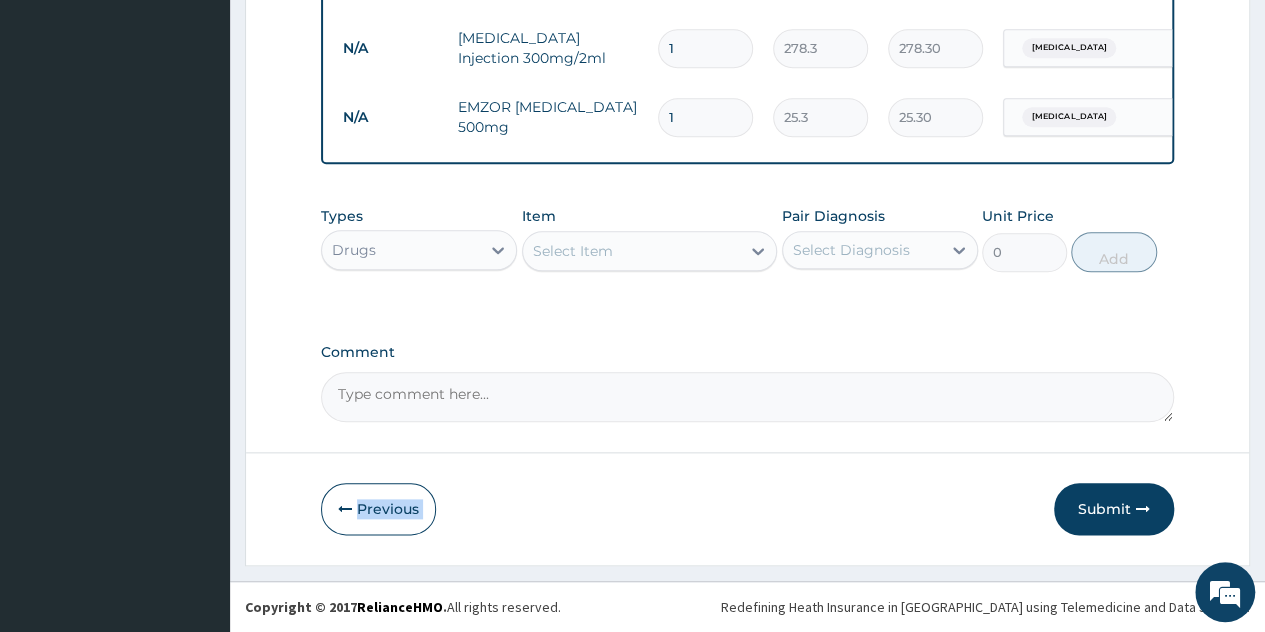 click on "Step  2  of 2 PA Code / Prescription Code Enter Code(Secondary Care Only) Encounter Date 19-02-2025 Important Notice Please enter PA codes before entering items that are not attached to a PA code   All diagnoses entered must be linked to a claim item. Diagnosis & Claim Items that are visible but inactive cannot be edited because they were imported from an already approved PA code. Diagnosis Malaria Confirmed NB: All diagnosis must be linked to a claim item Claim Items Type Name Quantity Unit Price Total Price Pair Diagnosis Actions N/A General practitioner Consultation first outpatient consultation 1 3795 3795.00 Malaria Delete N/A CHLOROQUINE 40mg/ml 30ml 3 1518 4554.00 Malaria Delete N/A PARACETAMOL Injection 300mg/2ml 1 278.3 278.30 Malaria Delete N/A EMZOR PARACETAMOL 500mg 1 25.3 25.30 Malaria Delete Types Drugs Item Select Item Pair Diagnosis Select Diagnosis Unit Price 0 Add Comment     Previous   Submit" at bounding box center [747, -131] 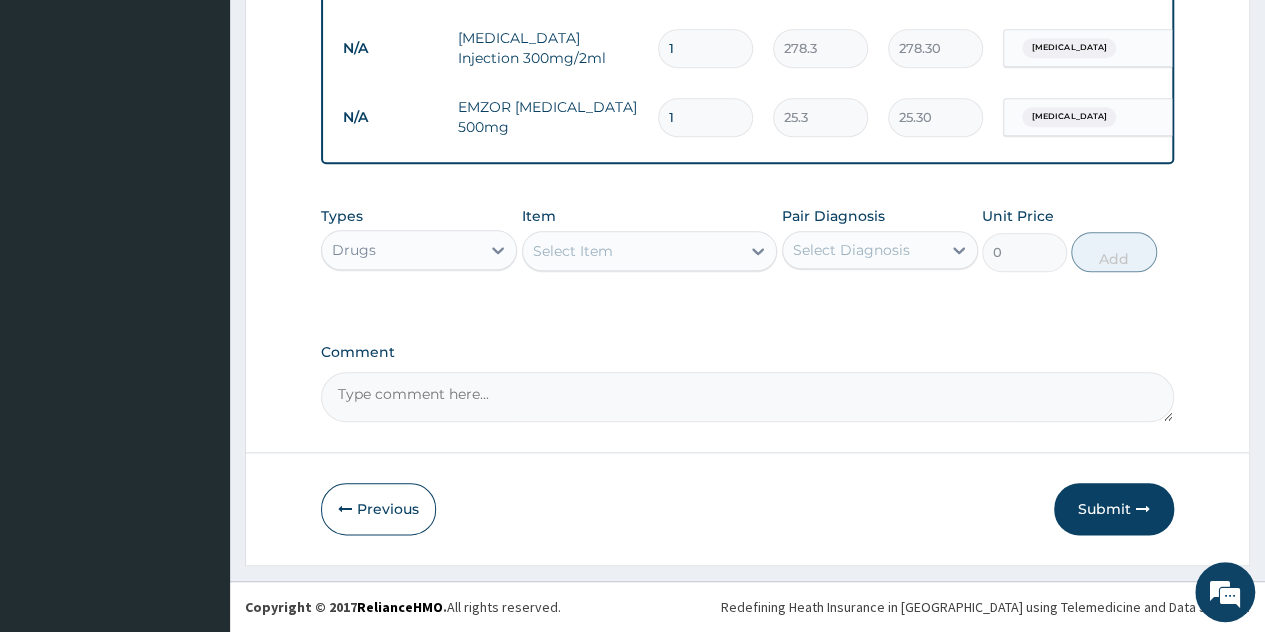 click on "1" at bounding box center (705, 117) 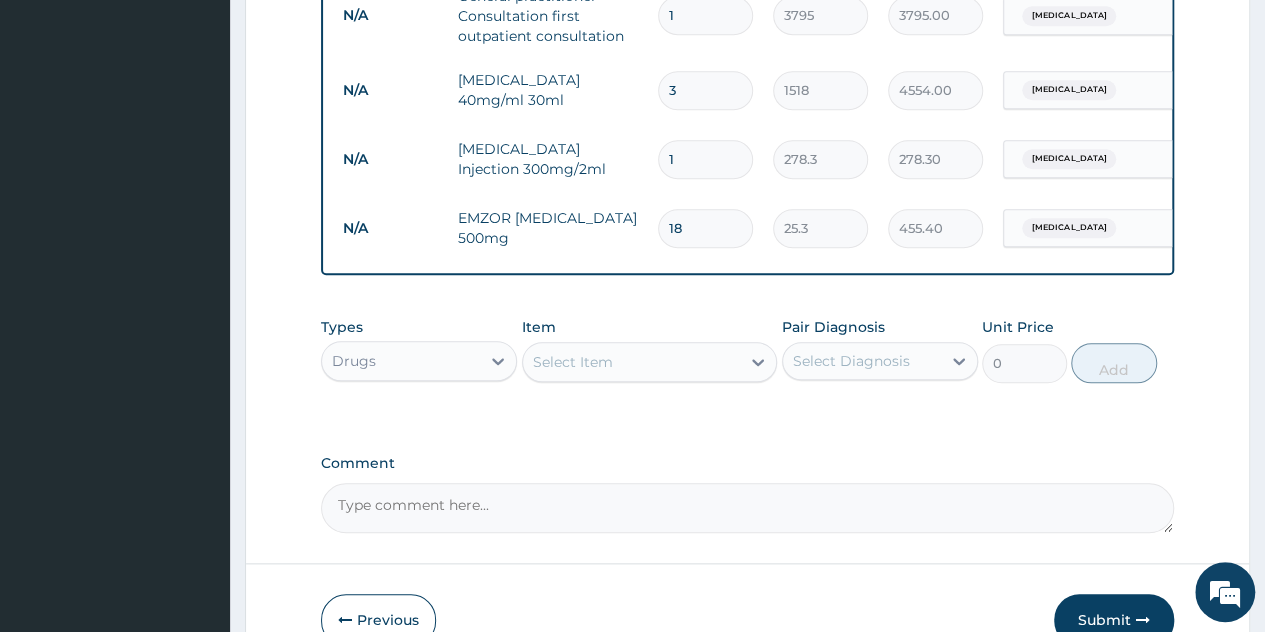 scroll, scrollTop: 646, scrollLeft: 0, axis: vertical 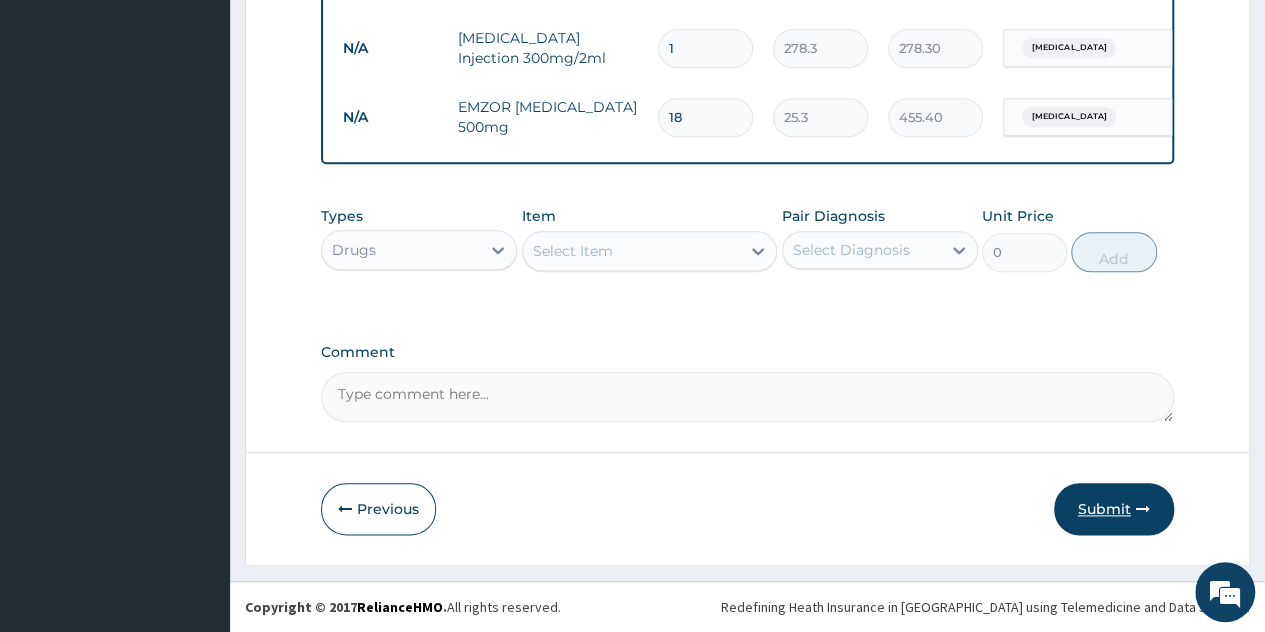 type on "18" 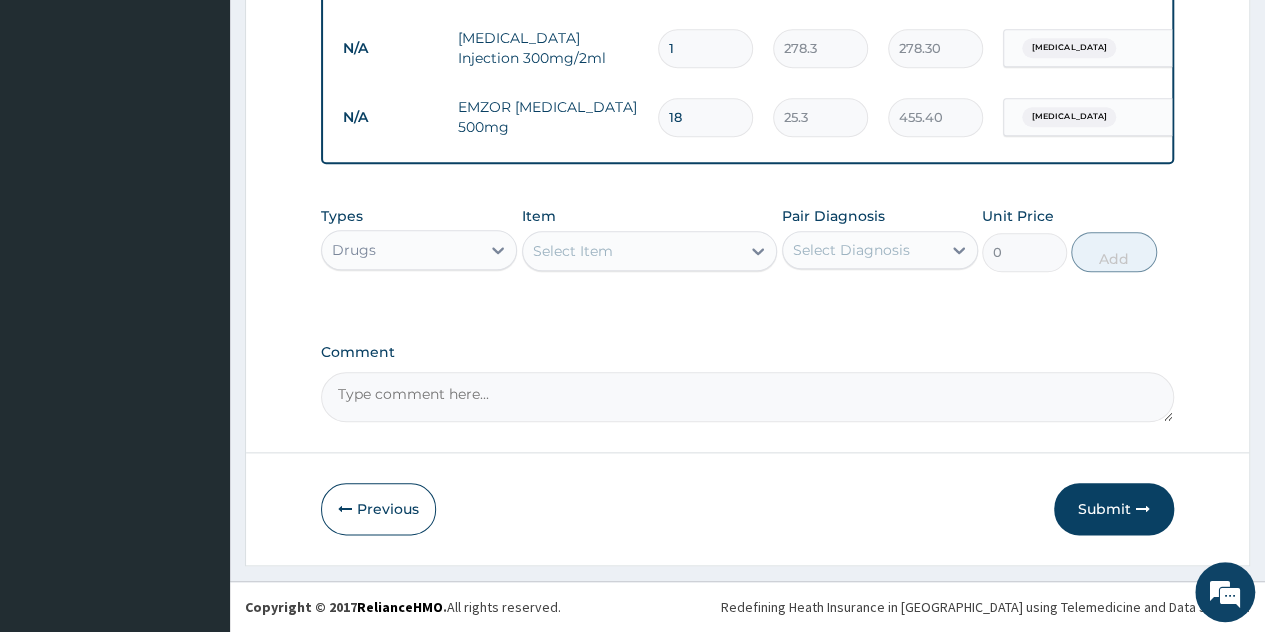 drag, startPoint x: 1110, startPoint y: 509, endPoint x: 1108, endPoint y: 493, distance: 16.124516 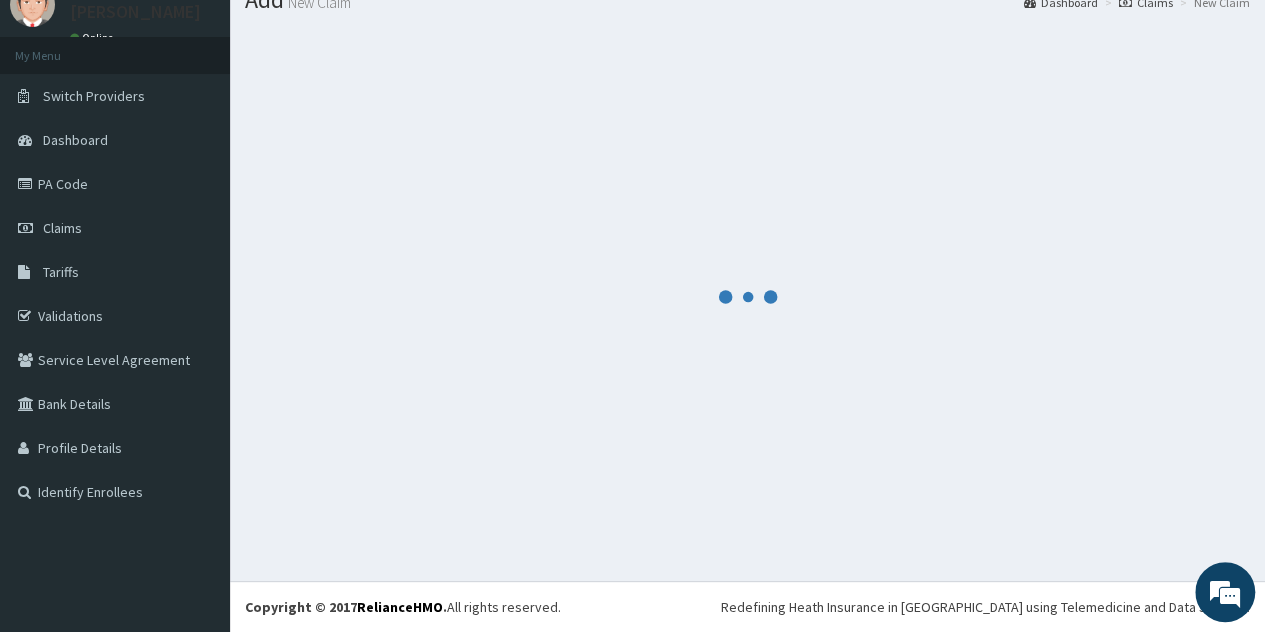 scroll, scrollTop: 77, scrollLeft: 0, axis: vertical 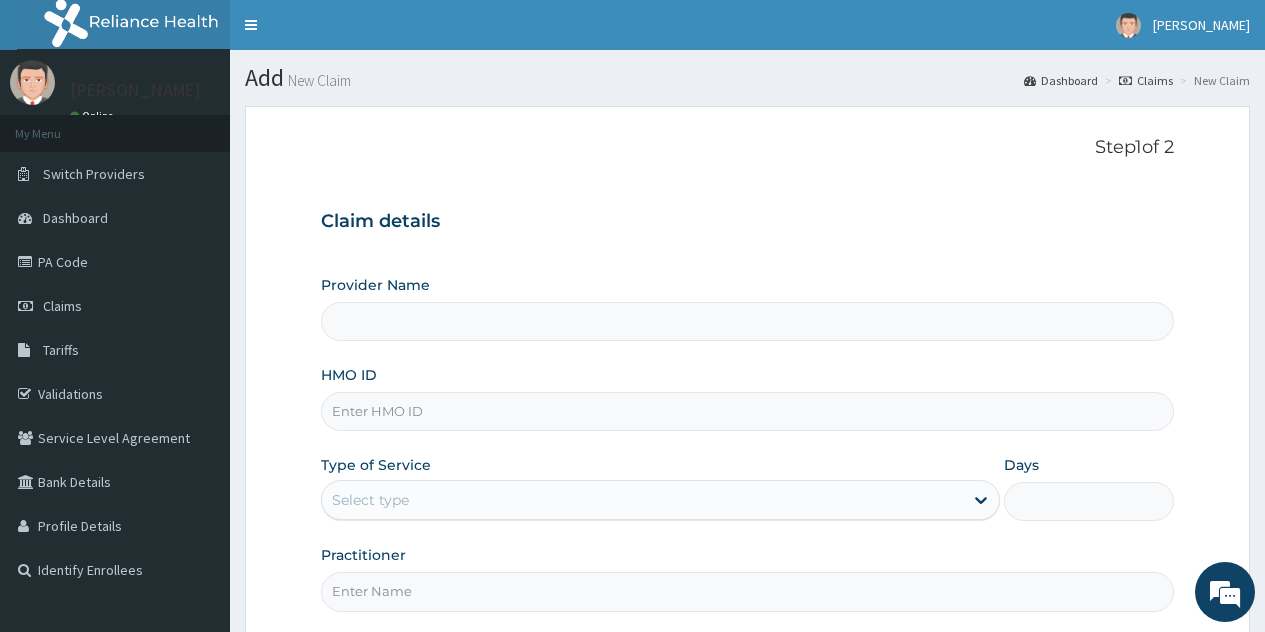 type on "County Hospital Ltd" 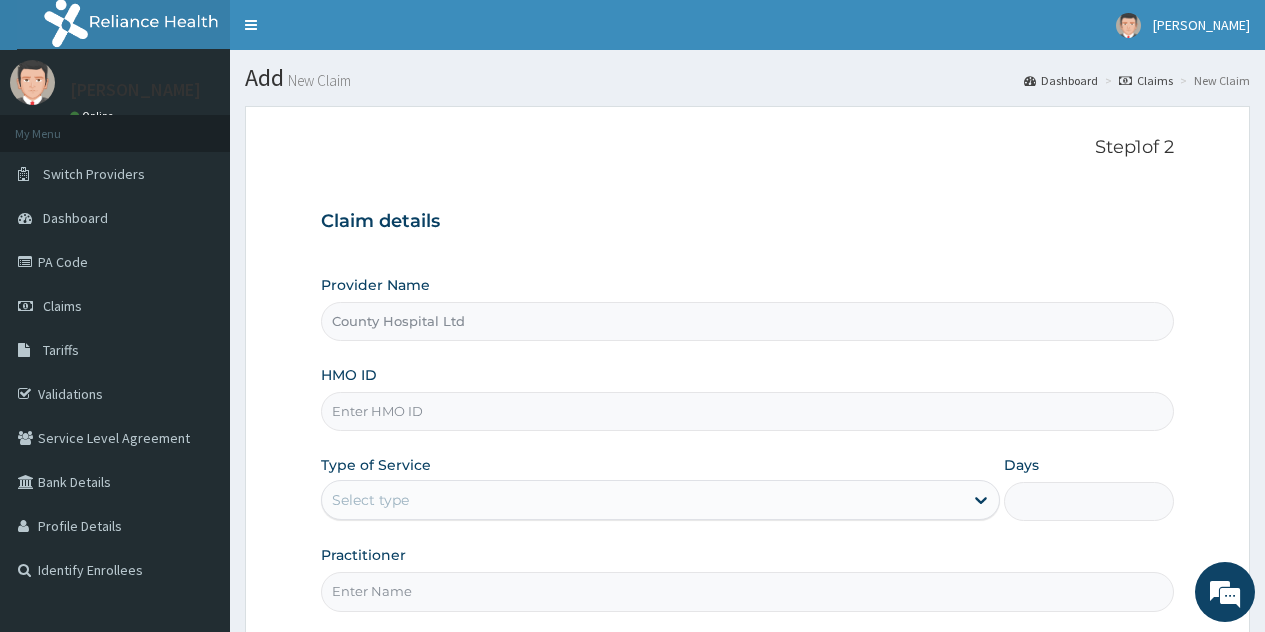 scroll, scrollTop: 0, scrollLeft: 0, axis: both 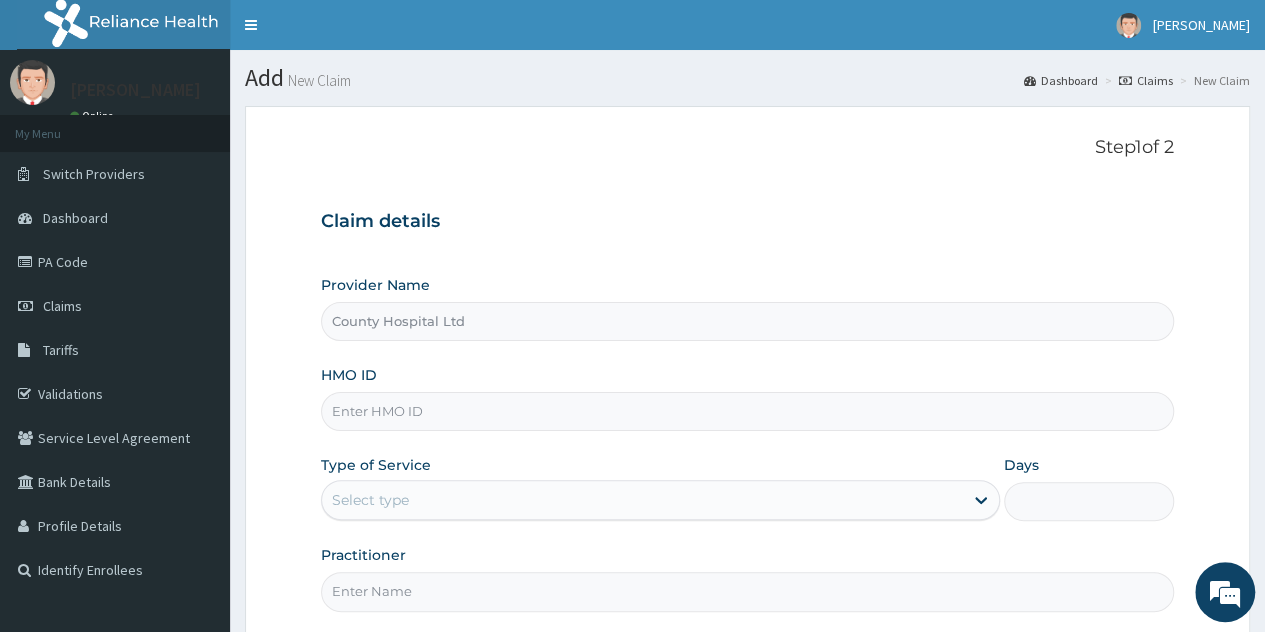 click on "HMO ID" at bounding box center [747, 411] 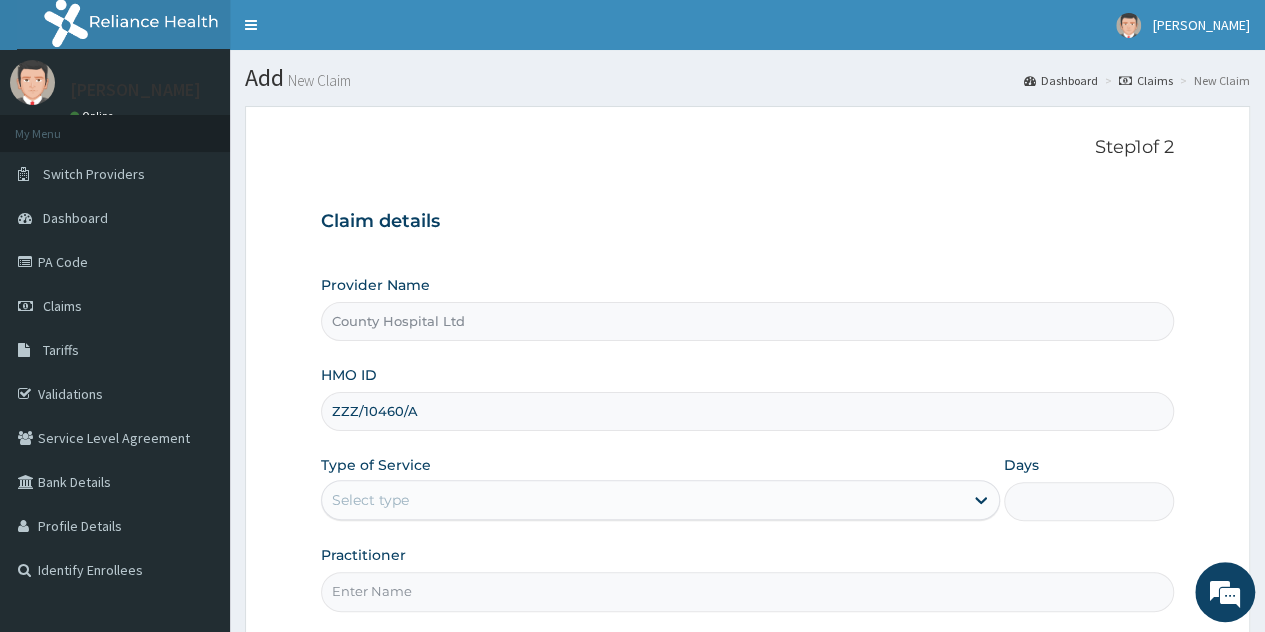 type on "ZZZ/10460/A" 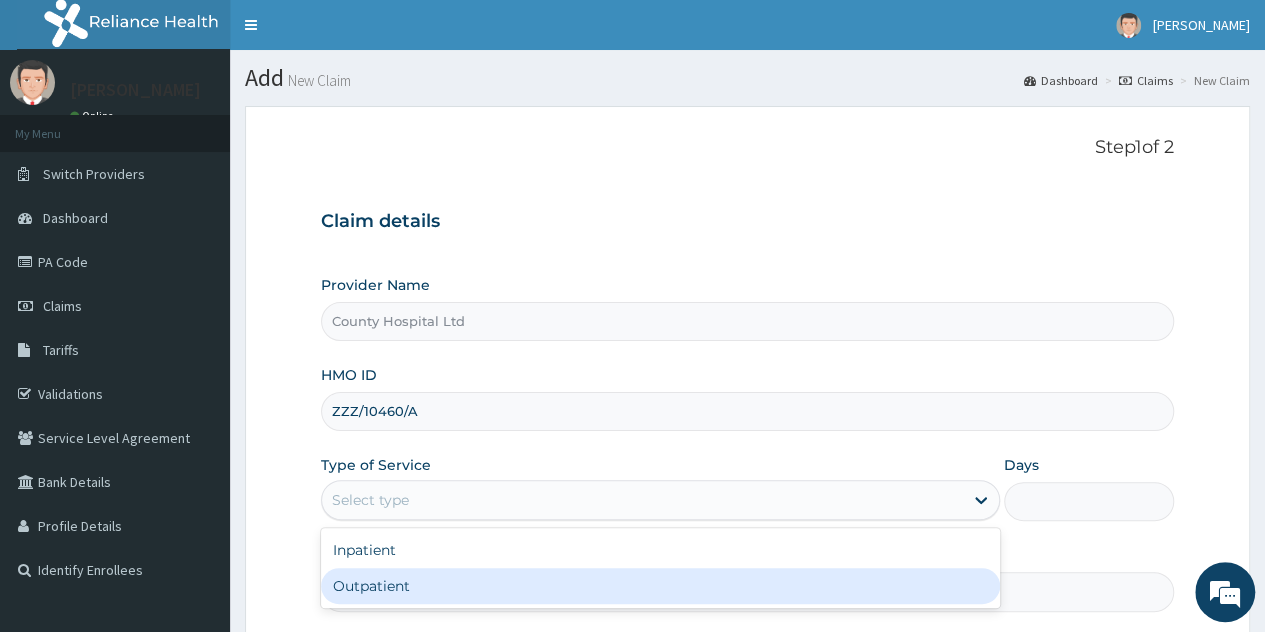 click on "Outpatient" at bounding box center [660, 586] 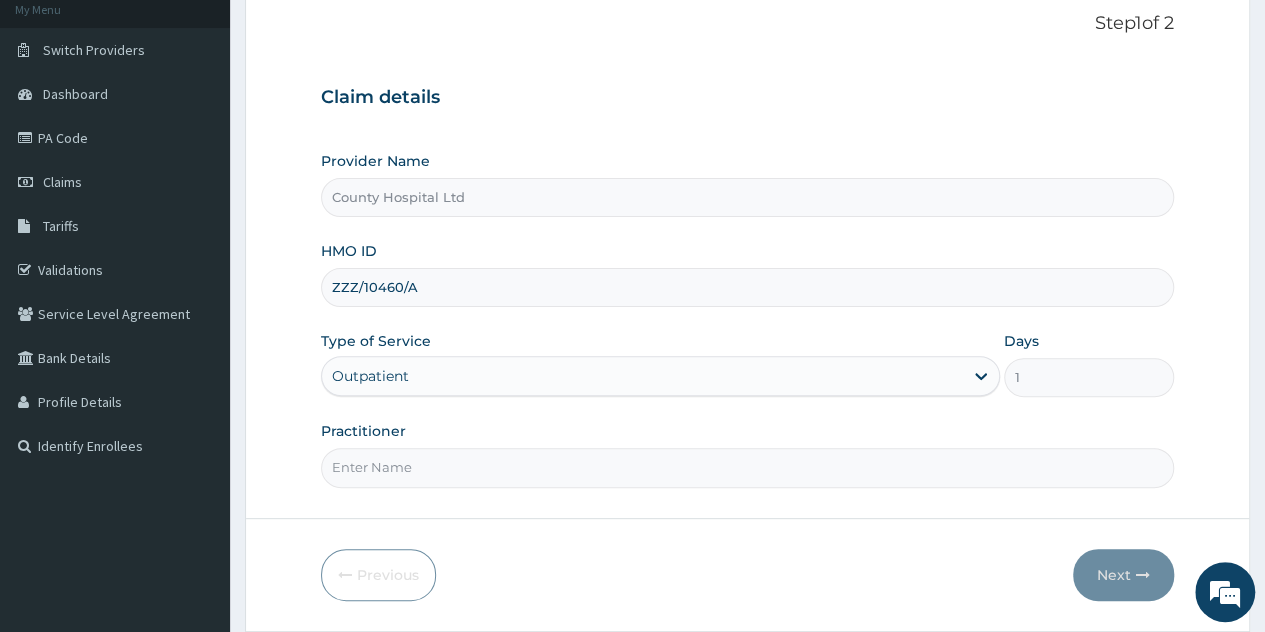 scroll, scrollTop: 188, scrollLeft: 0, axis: vertical 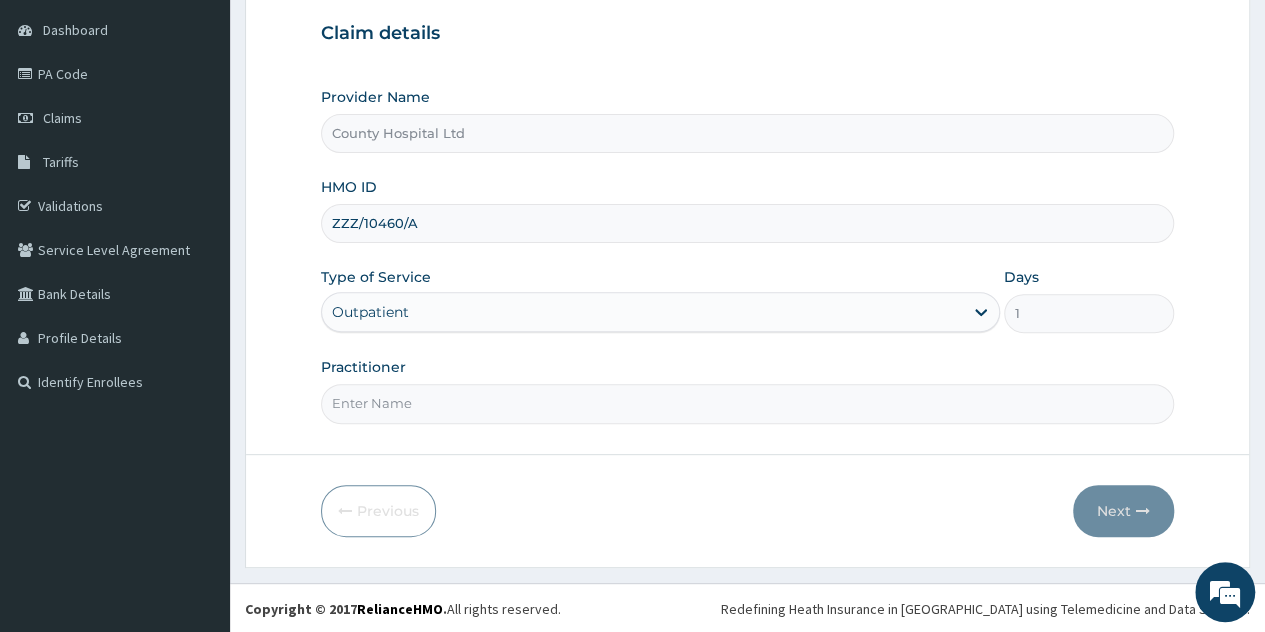 click on "Practitioner" at bounding box center (747, 403) 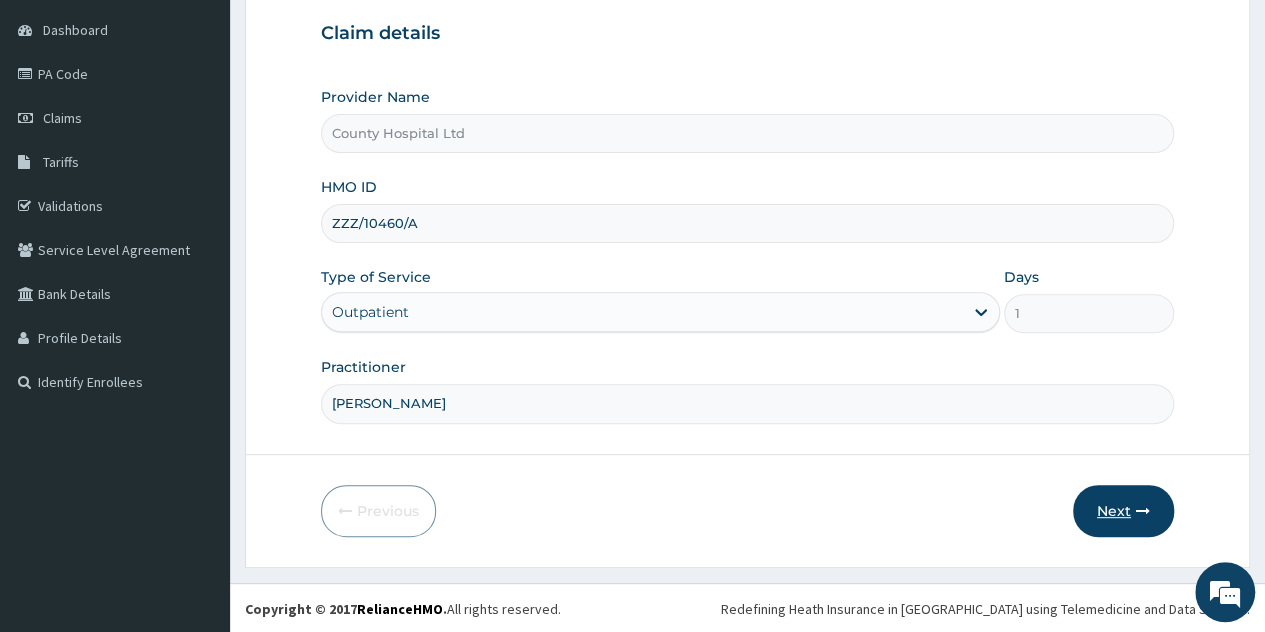 click on "Next" at bounding box center [1123, 511] 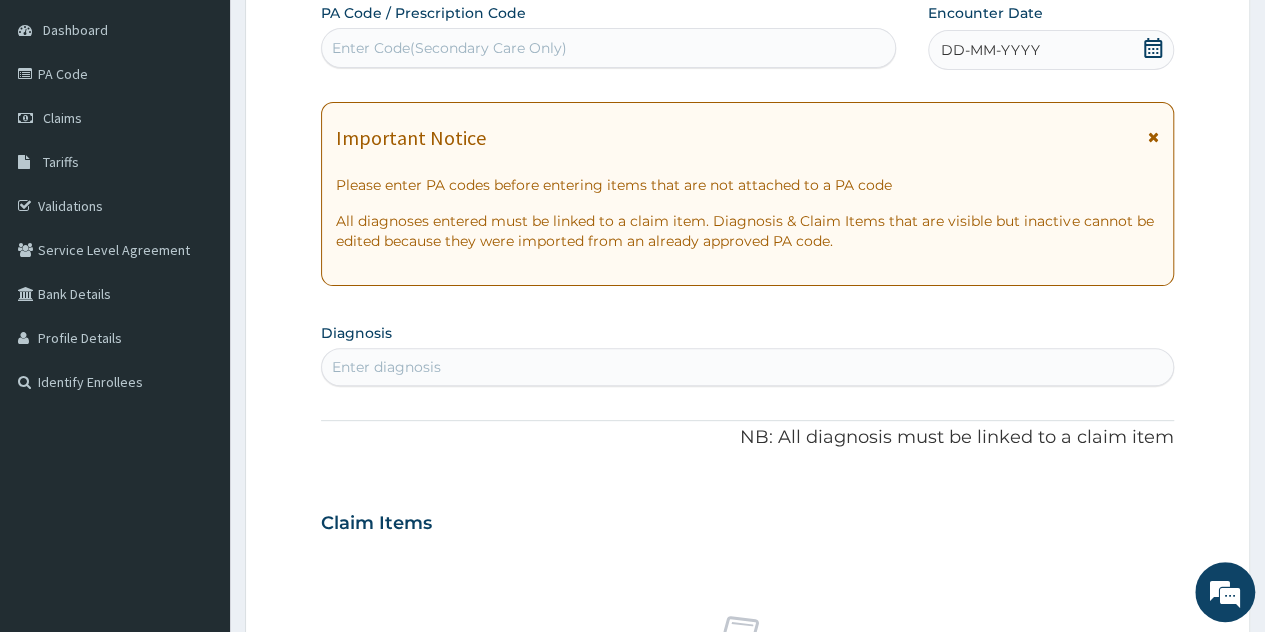 click on "DD-MM-YYYY" at bounding box center [1051, 50] 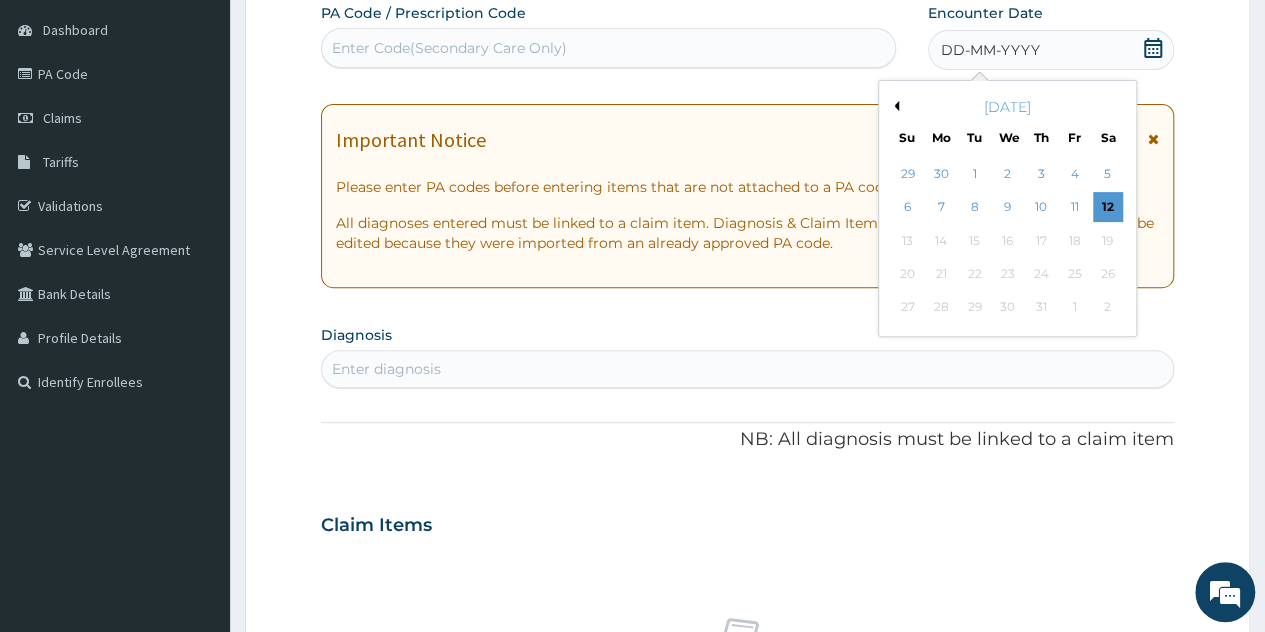click on "Previous Month" at bounding box center (894, 106) 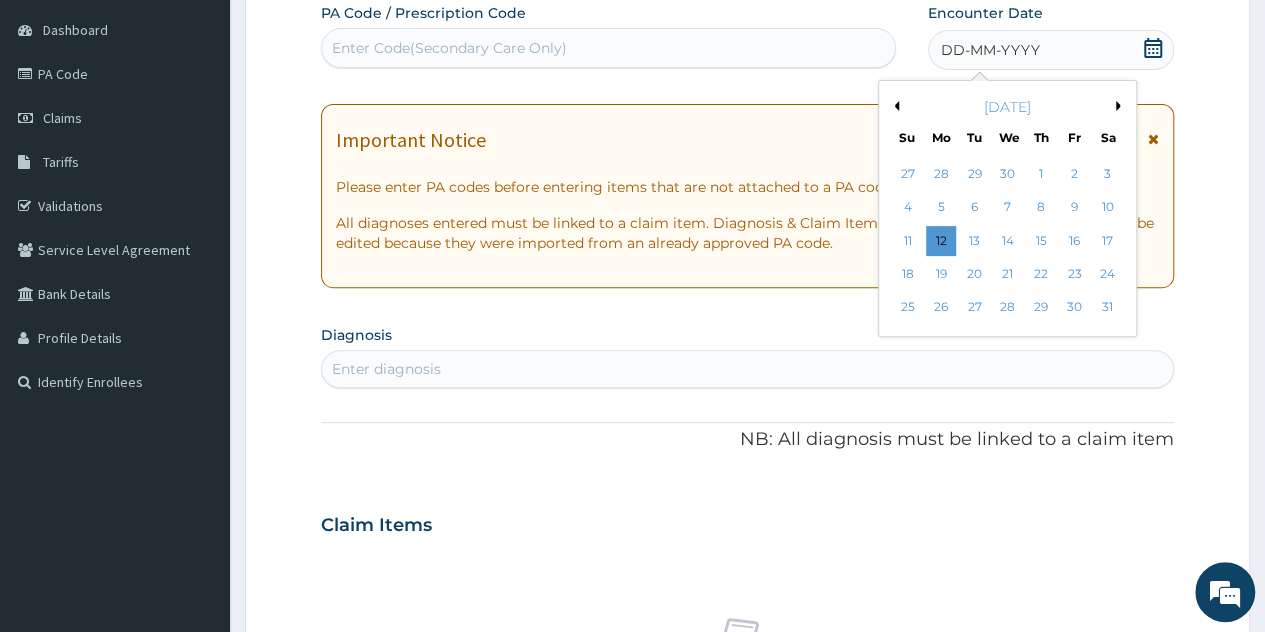 click on "Previous Month" at bounding box center (894, 106) 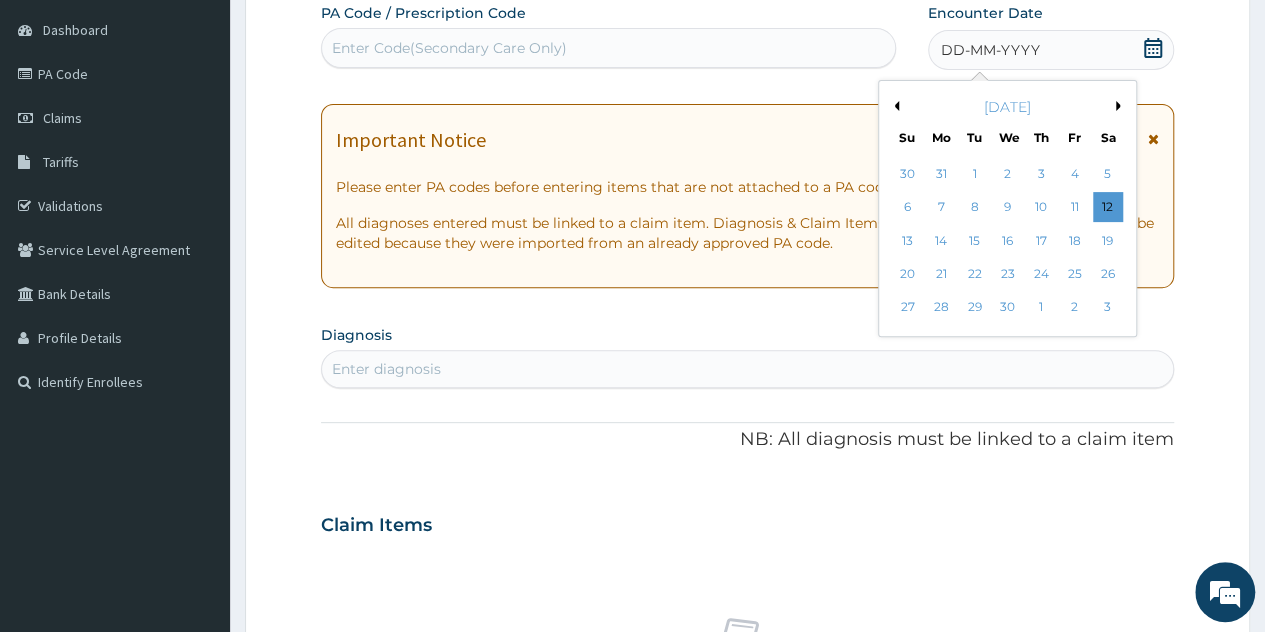click on "Previous Month" at bounding box center [894, 106] 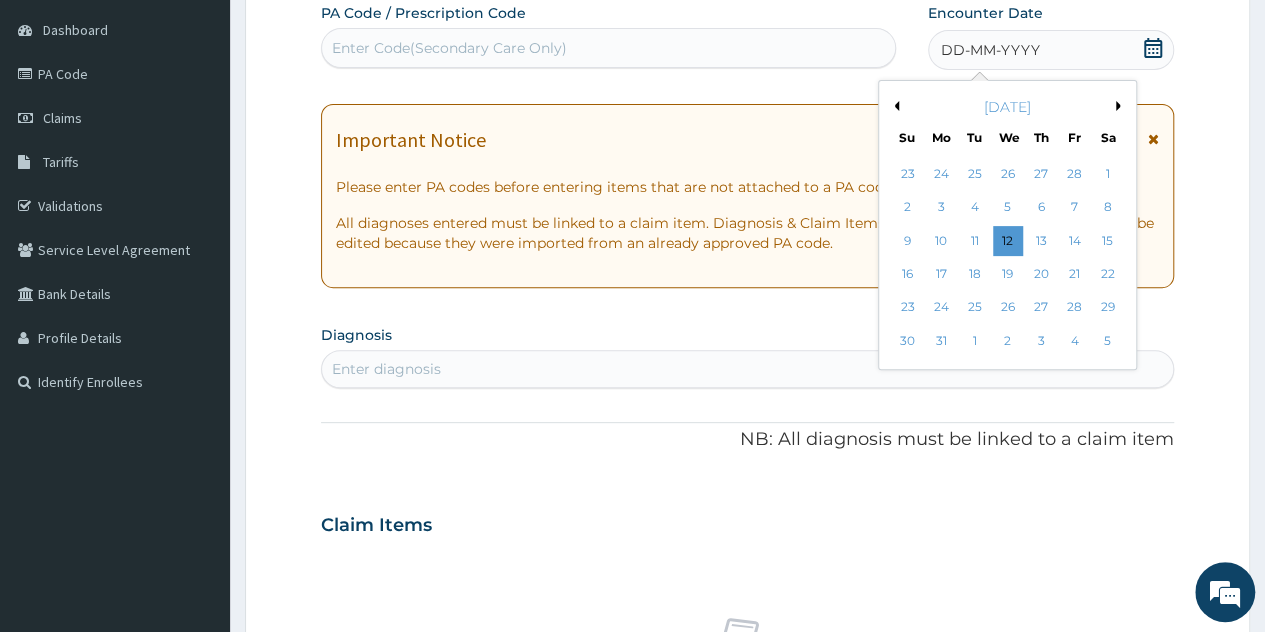 click on "Previous Month" at bounding box center [894, 106] 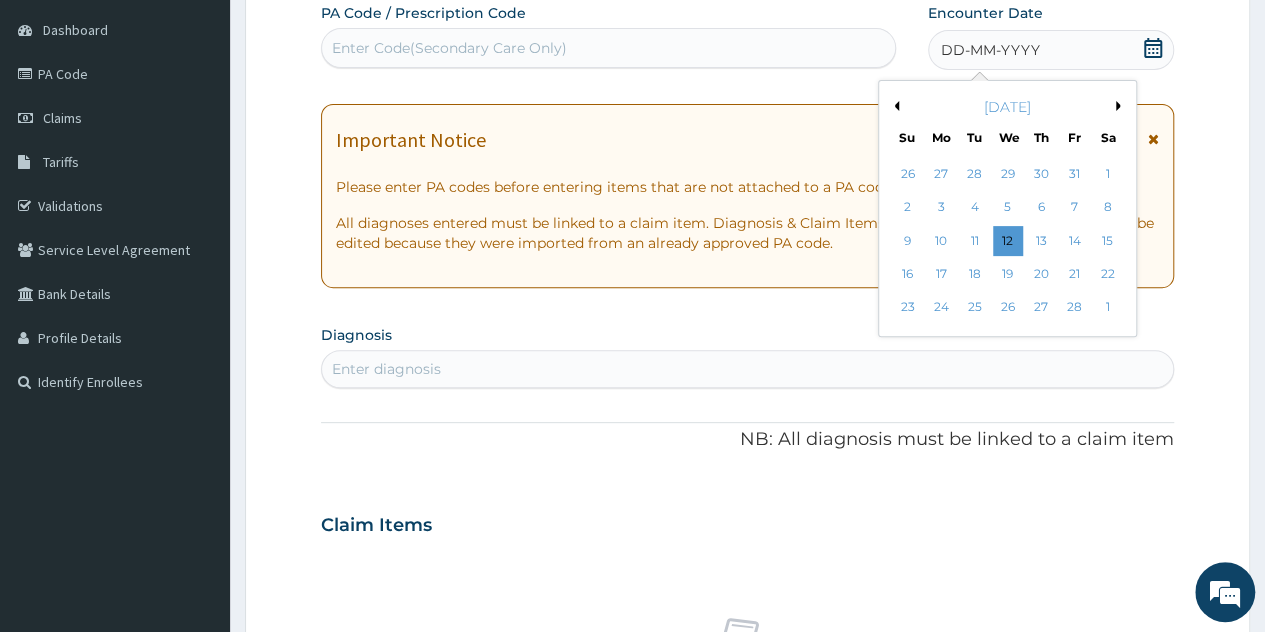 click on "19" at bounding box center [1007, 274] 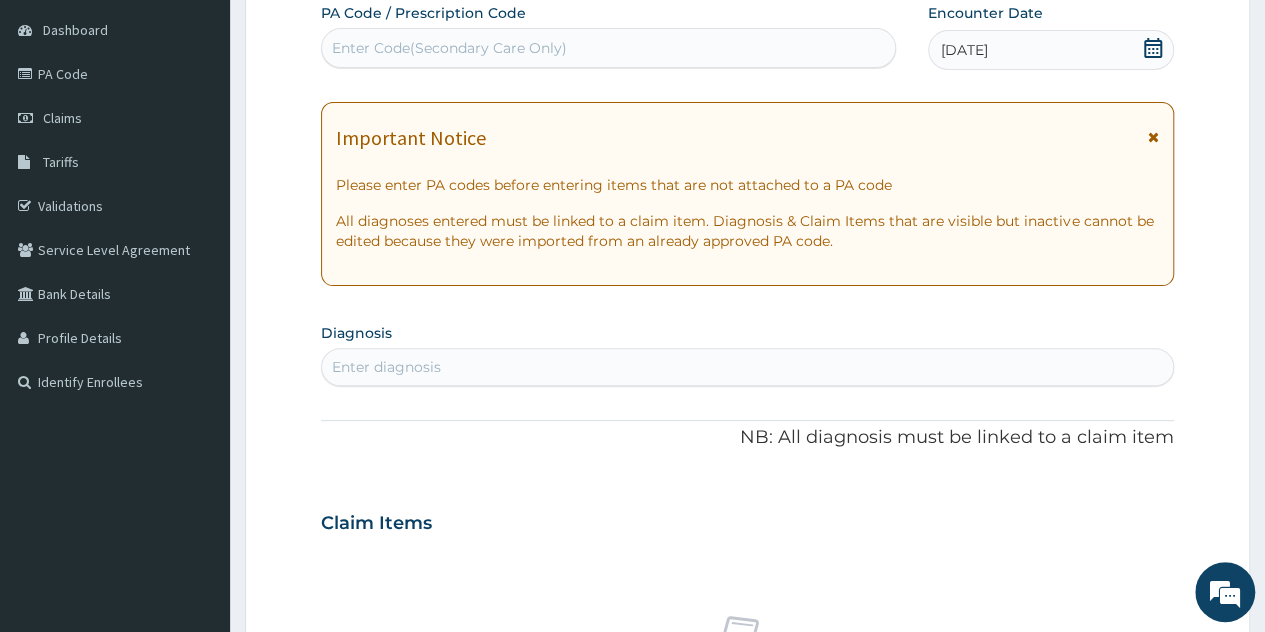 click on "[DATE]" at bounding box center (1051, 50) 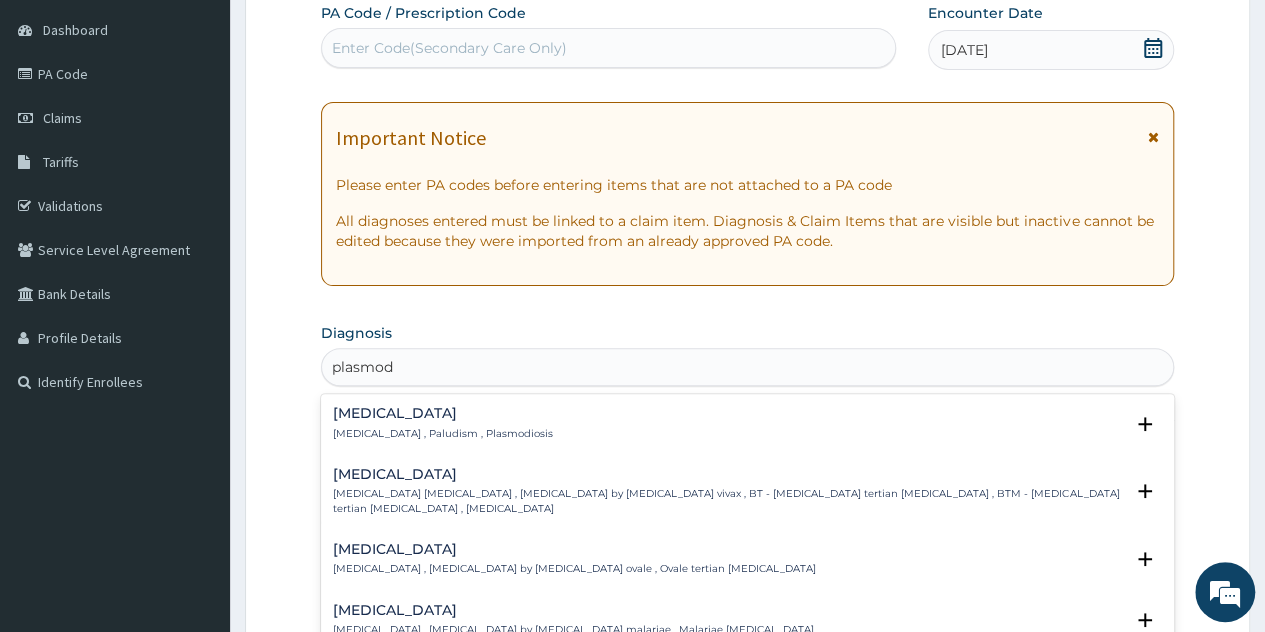 type on "plasmod" 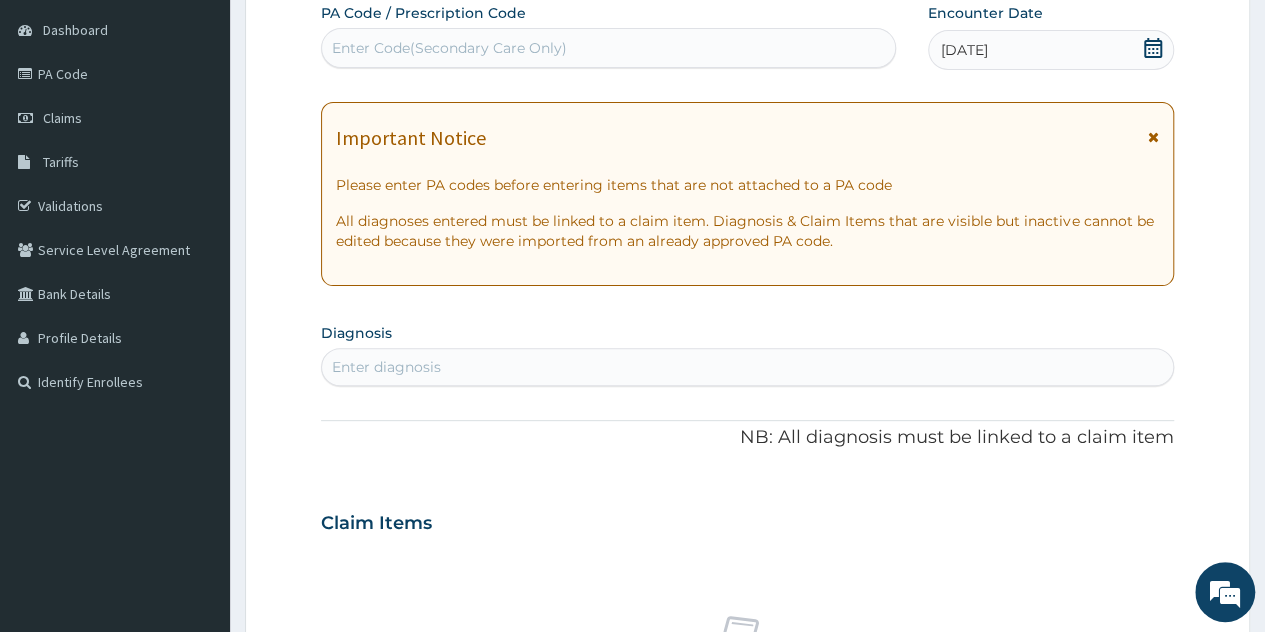 click on "PA Code / Prescription Code Enter Code(Secondary Care Only) Encounter Date [DATE] Important Notice Please enter PA codes before entering items that are not attached to a PA code   All diagnoses entered must be linked to a claim item. Diagnosis & Claim Items that are visible but inactive cannot be edited because they were imported from an already approved PA code. Diagnosis Enter diagnosis NB: All diagnosis must be linked to a claim item Claim Items No claim item Types Select Type Item Select Item Pair Diagnosis Select Diagnosis Unit Price 0 Add Comment" at bounding box center (747, 520) 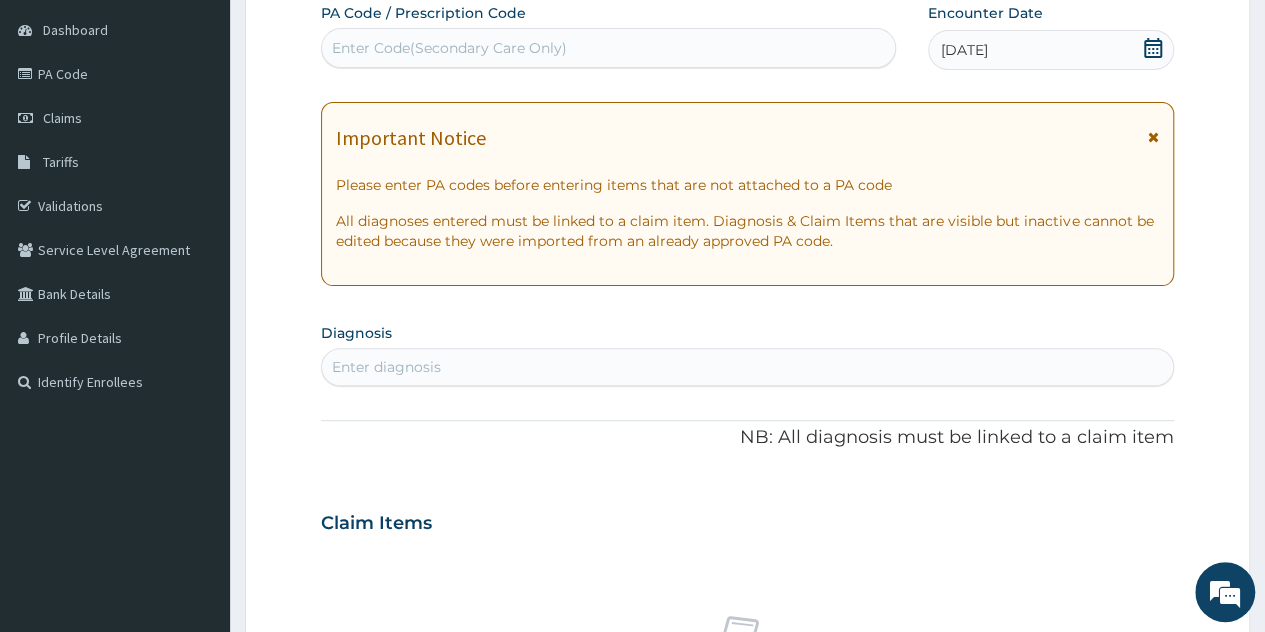 click on "PA Code / Prescription Code Enter Code(Secondary Care Only) Encounter Date [DATE] Important Notice Please enter PA codes before entering items that are not attached to a PA code   All diagnoses entered must be linked to a claim item. Diagnosis & Claim Items that are visible but inactive cannot be edited because they were imported from an already approved PA code. Diagnosis Enter diagnosis NB: All diagnosis must be linked to a claim item Claim Items No claim item Types Select Type Item Select Item Pair Diagnosis Select Diagnosis Unit Price 0 Add Comment" at bounding box center [747, 520] 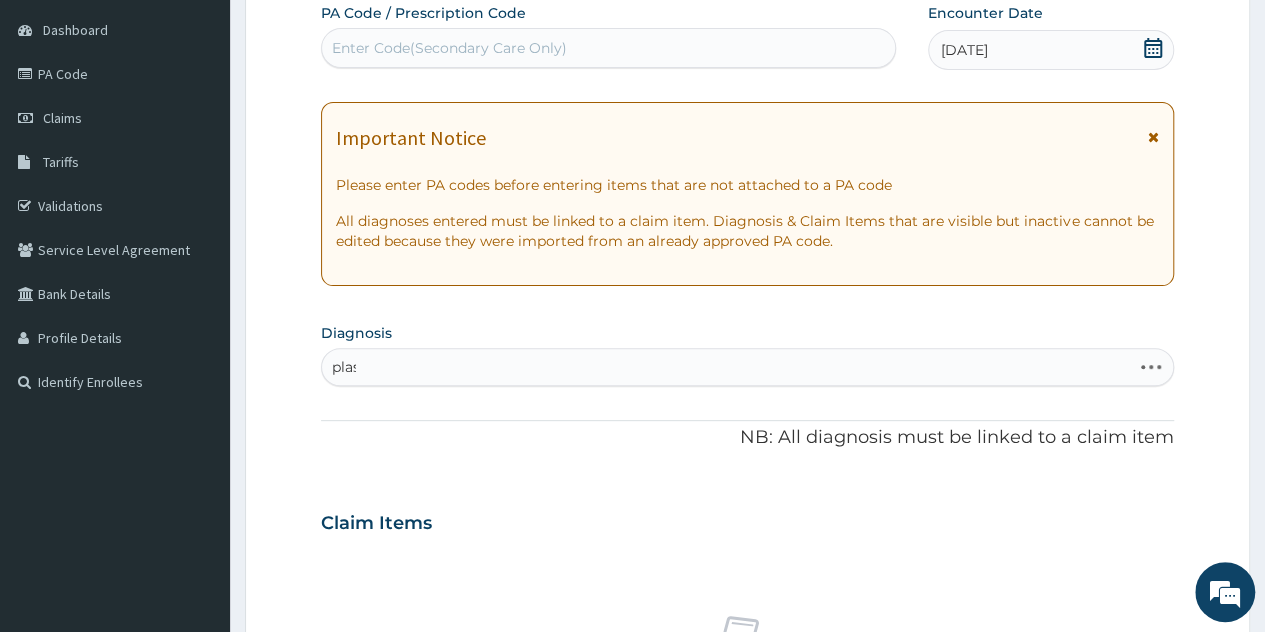 type on "plasmo" 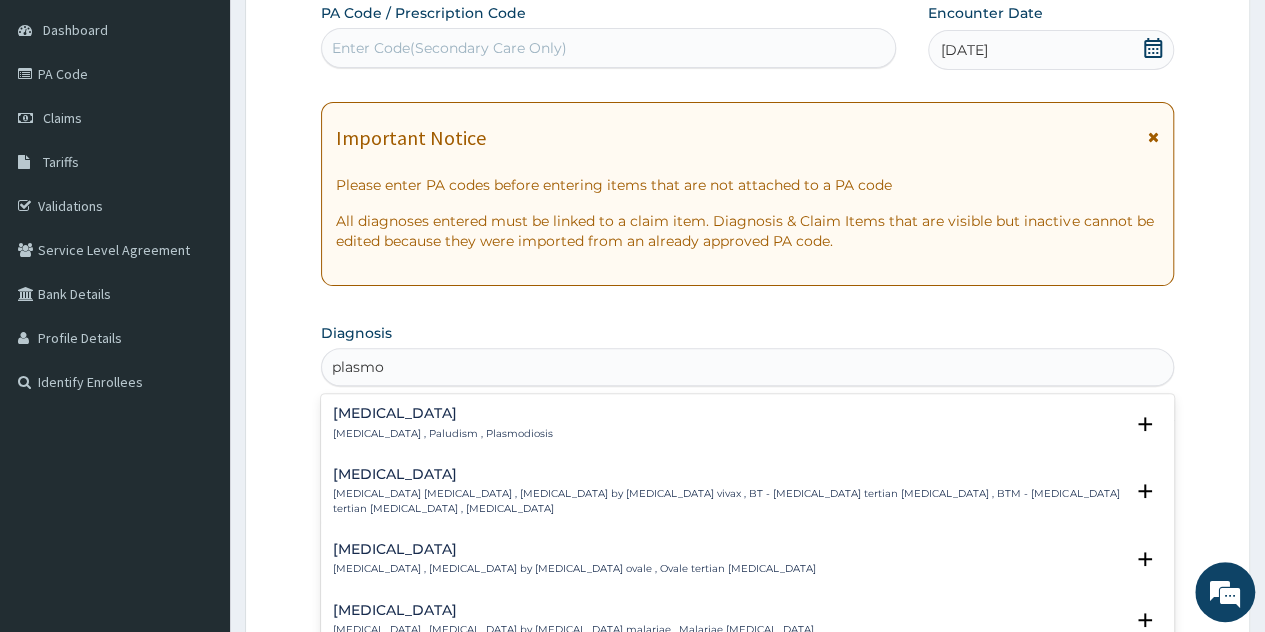 click on "[MEDICAL_DATA] [MEDICAL_DATA] , Paludism , Plasmodiosis" at bounding box center (443, 423) 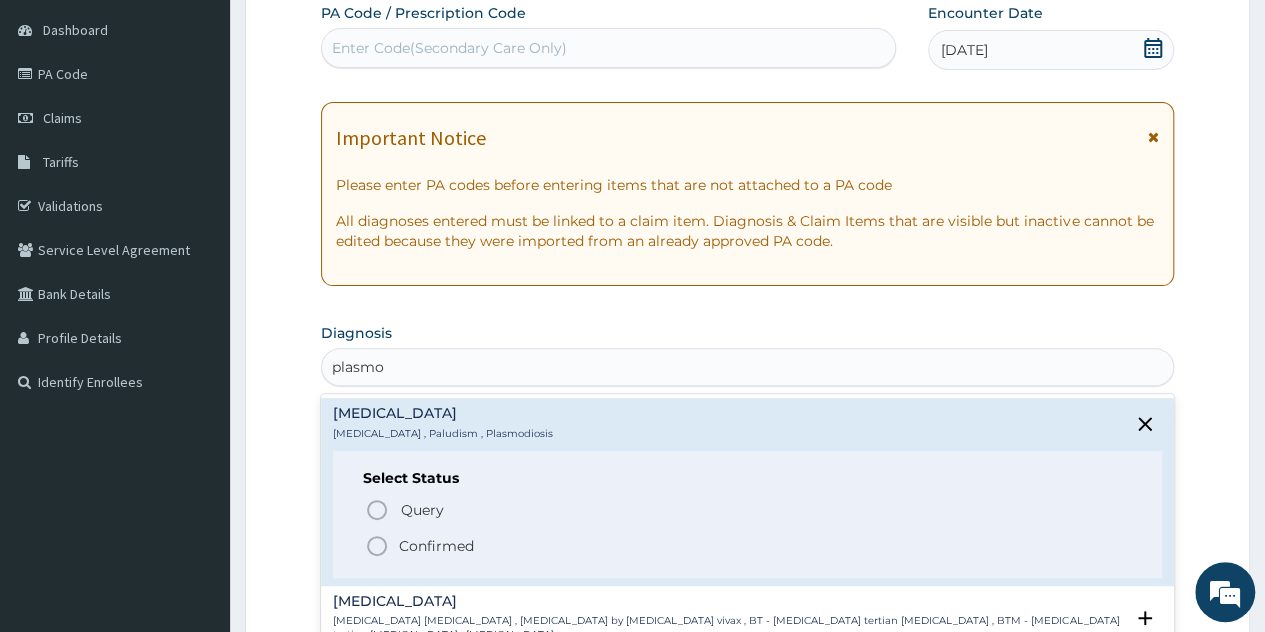 click on "Confirmed" at bounding box center (436, 546) 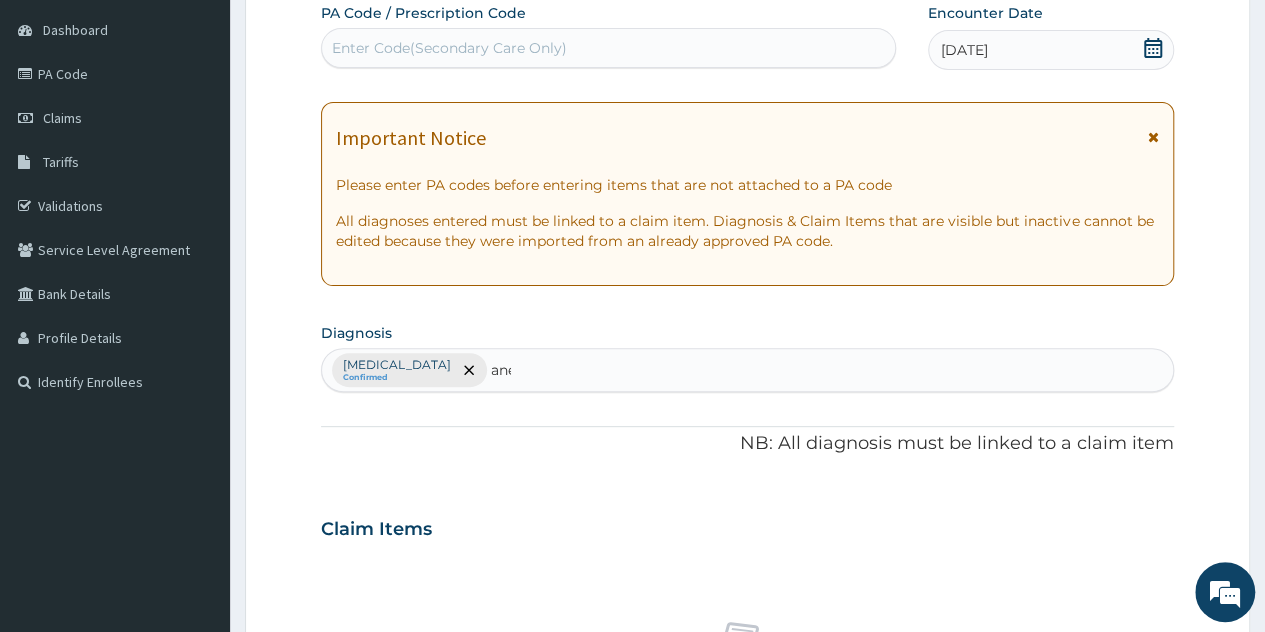 type on "anem" 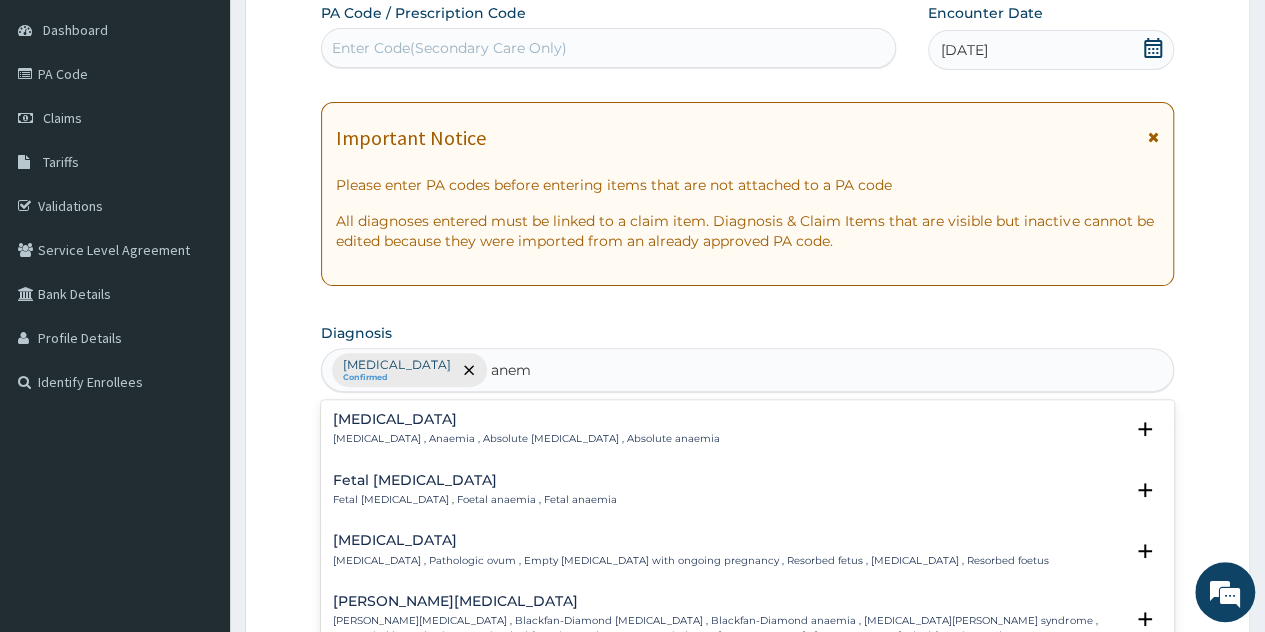 click on "[MEDICAL_DATA]" at bounding box center (526, 419) 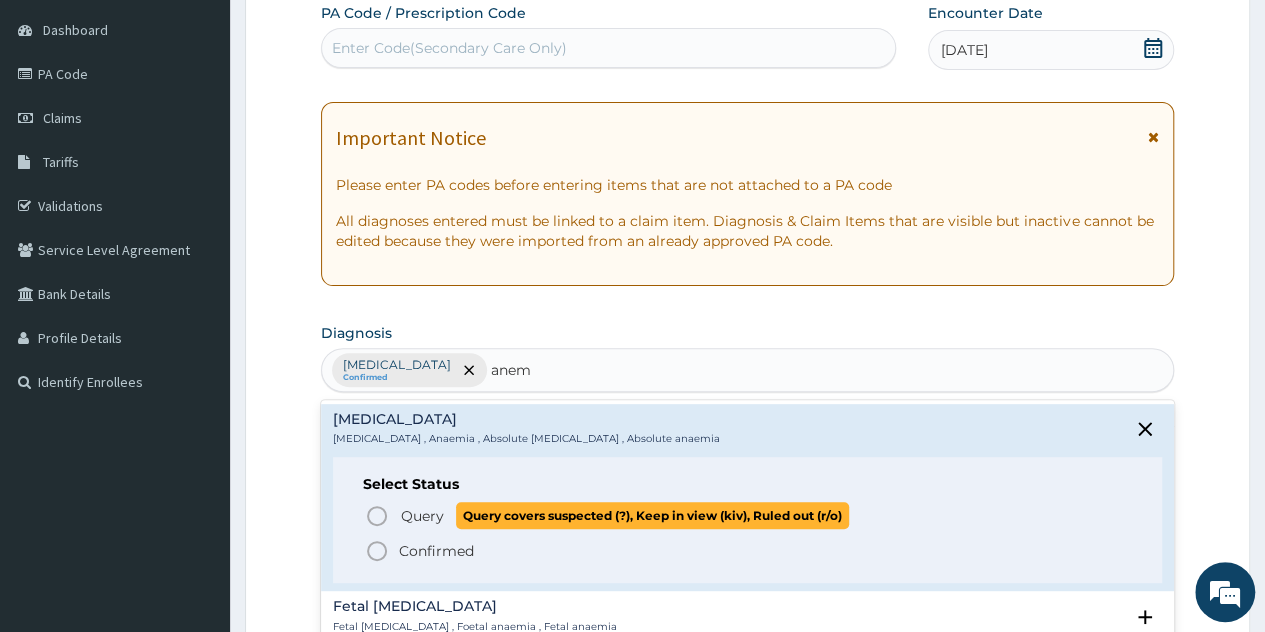 click on "Query" at bounding box center [422, 516] 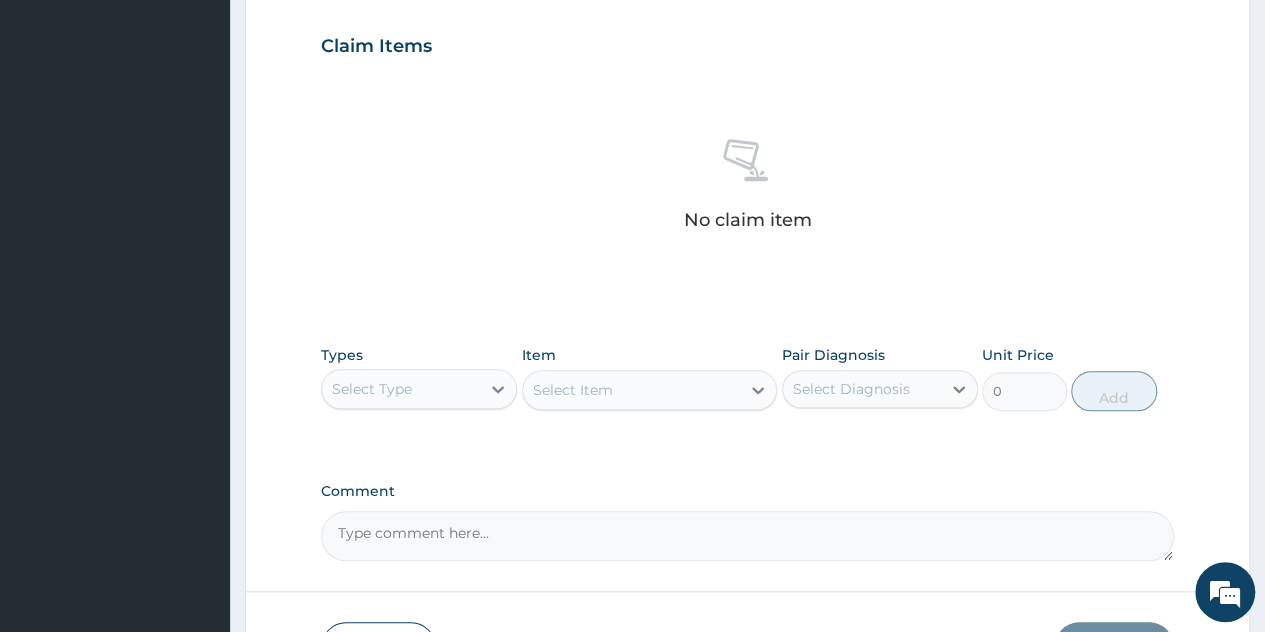 scroll, scrollTop: 788, scrollLeft: 0, axis: vertical 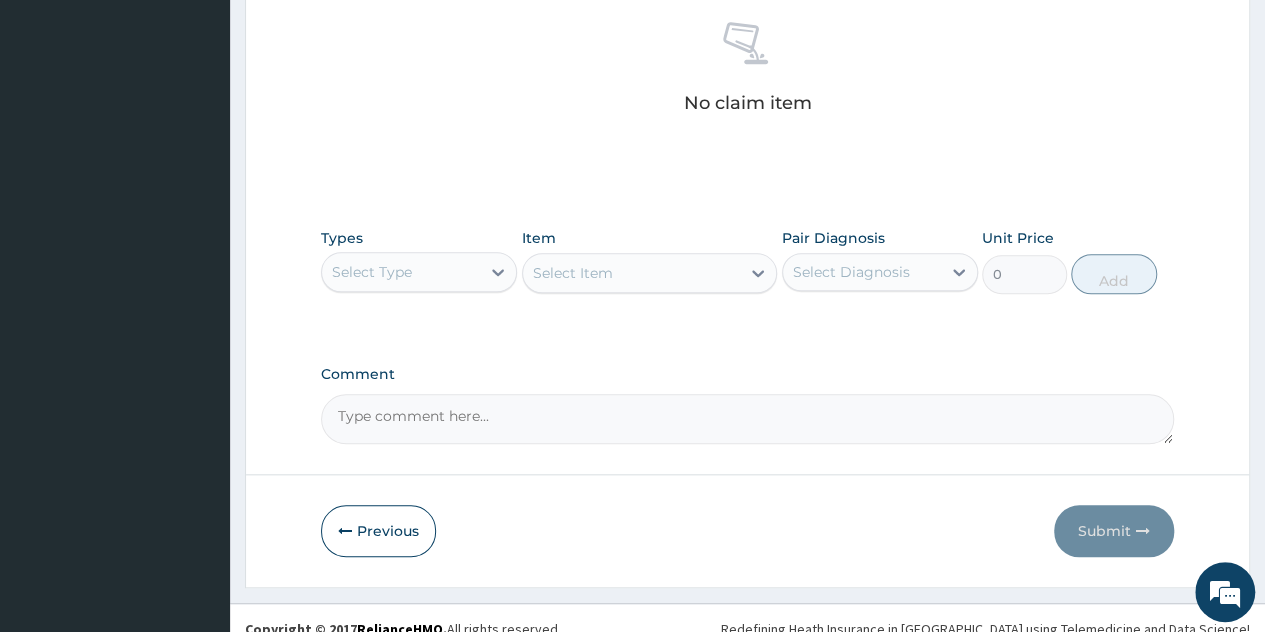 drag, startPoint x: 488, startPoint y: 214, endPoint x: 468, endPoint y: 260, distance: 50.159744 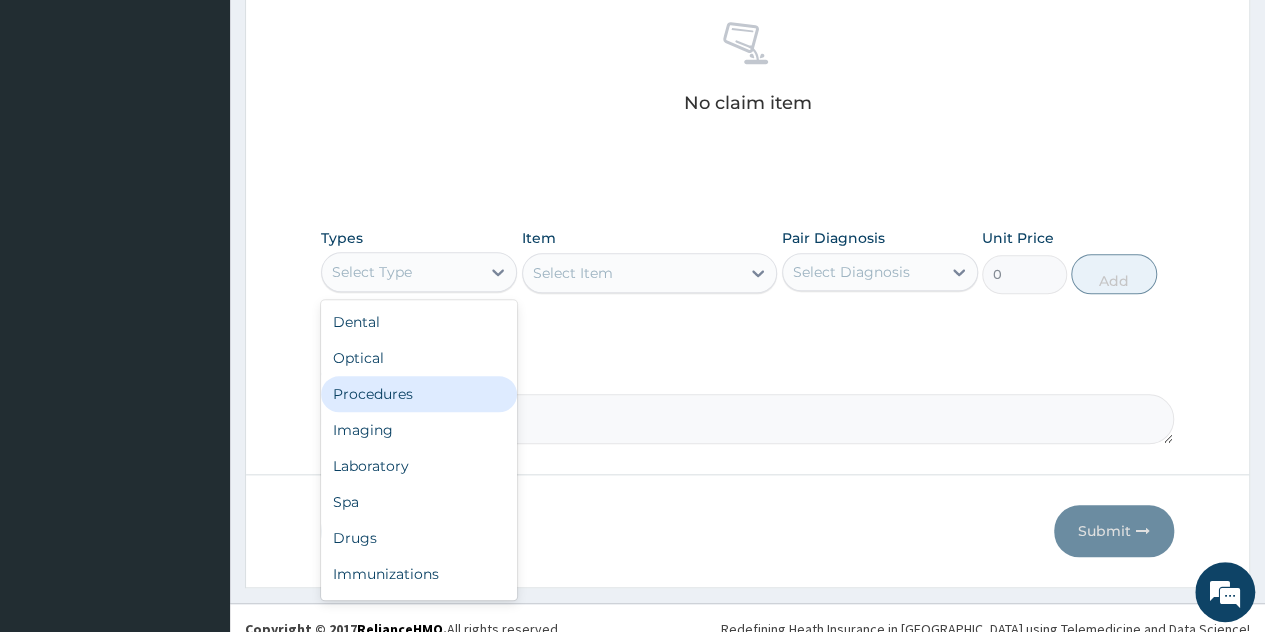 click on "Procedures" at bounding box center [419, 394] 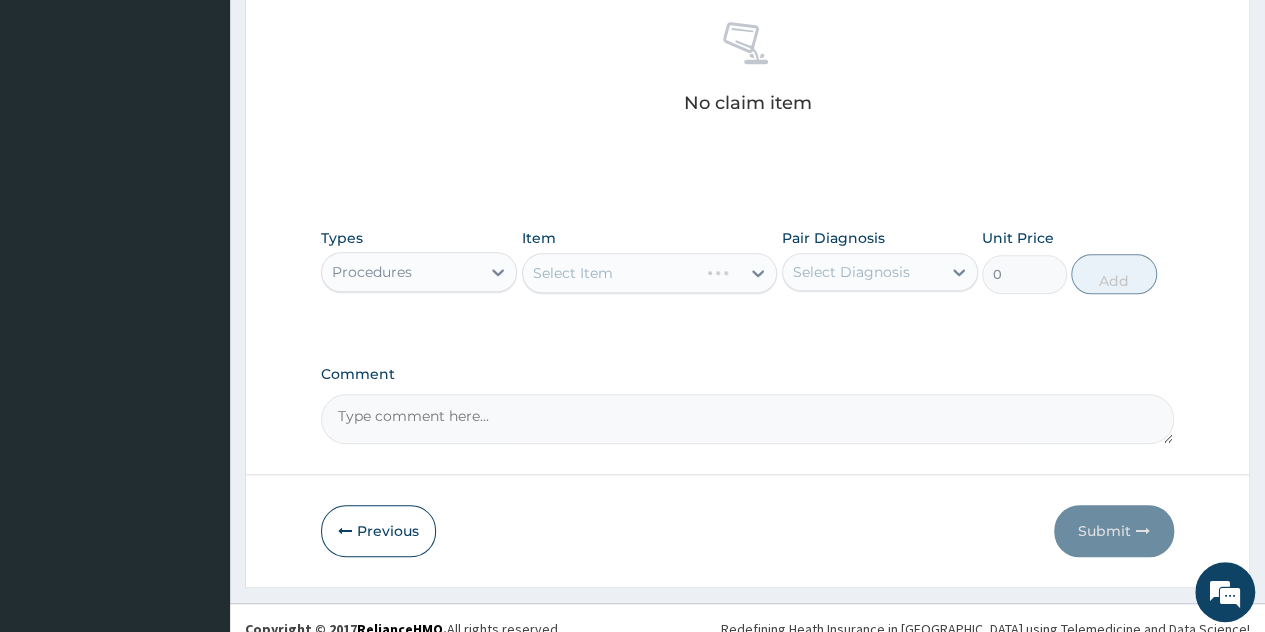 click on "Select Item" at bounding box center [650, 273] 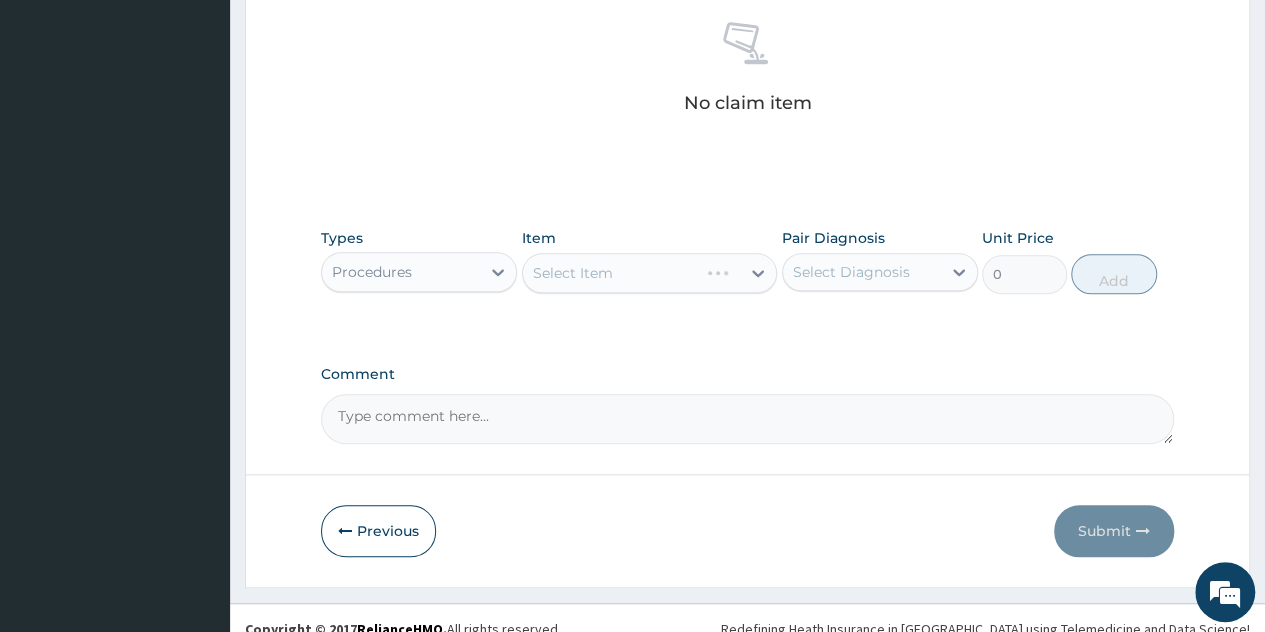 click on "Select Item" at bounding box center (650, 273) 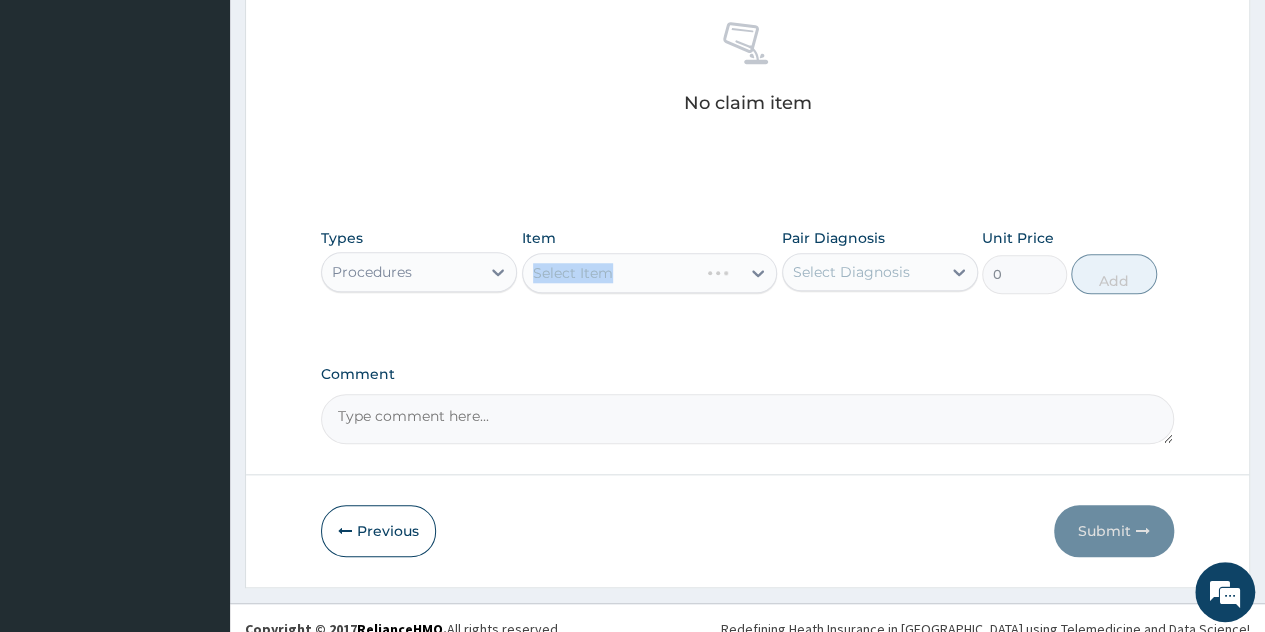 click on "Select Item" at bounding box center (650, 273) 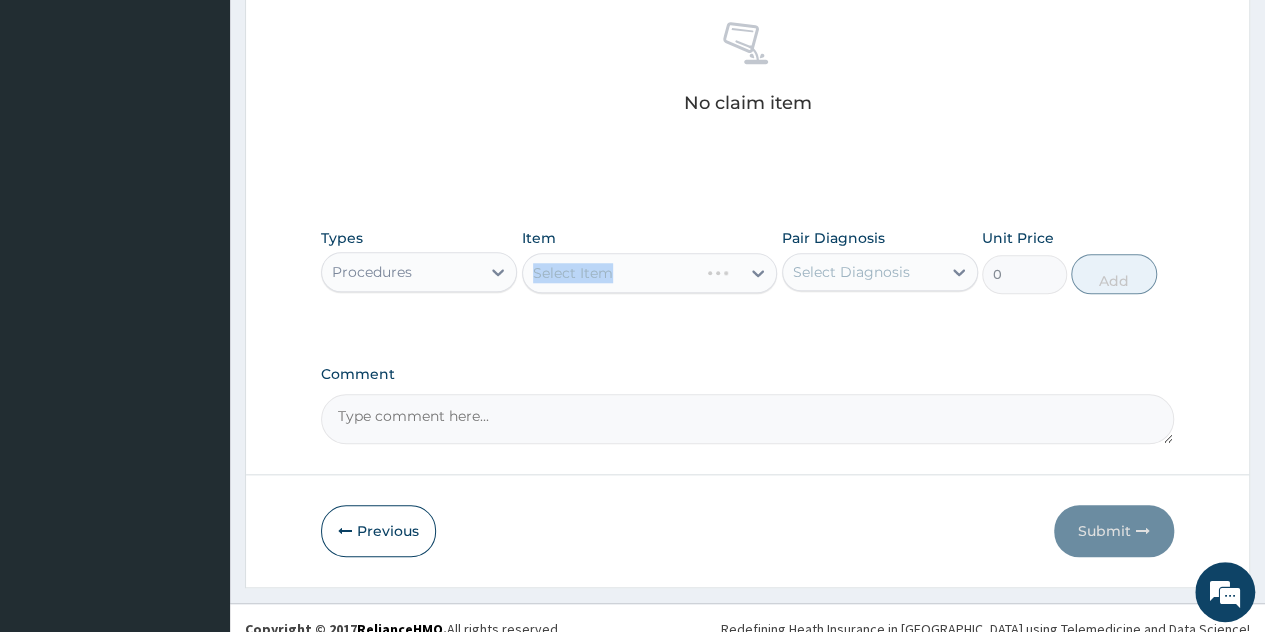 click on "Select Item" at bounding box center (650, 273) 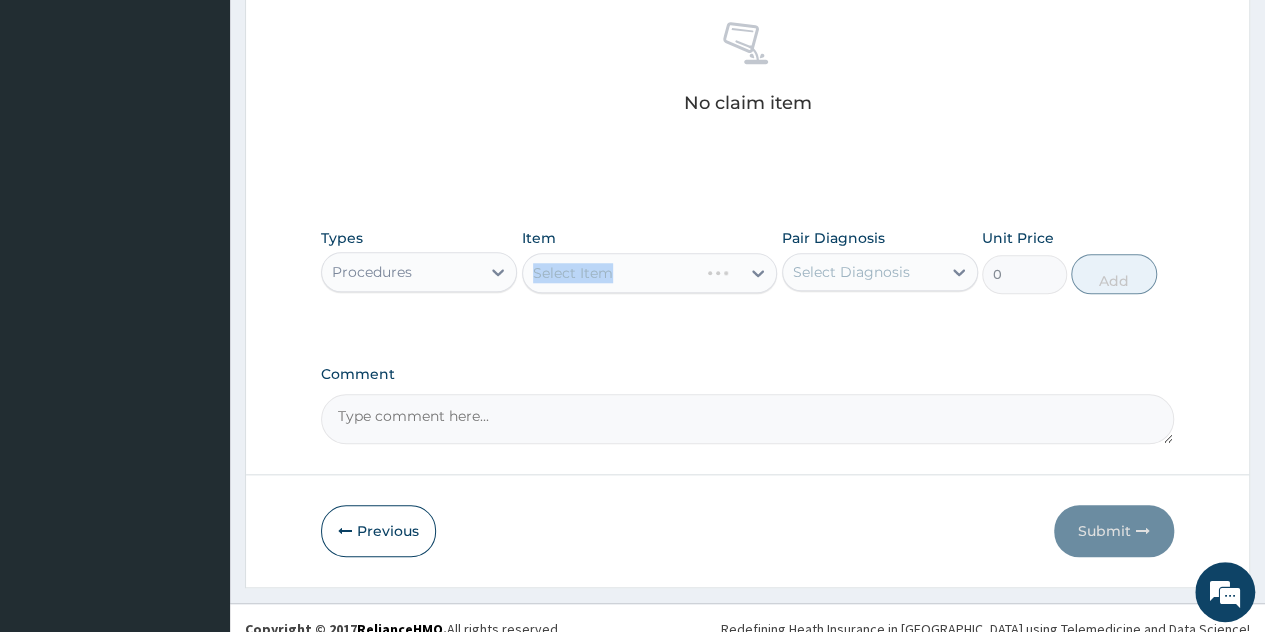 click on "Select Item" at bounding box center (650, 273) 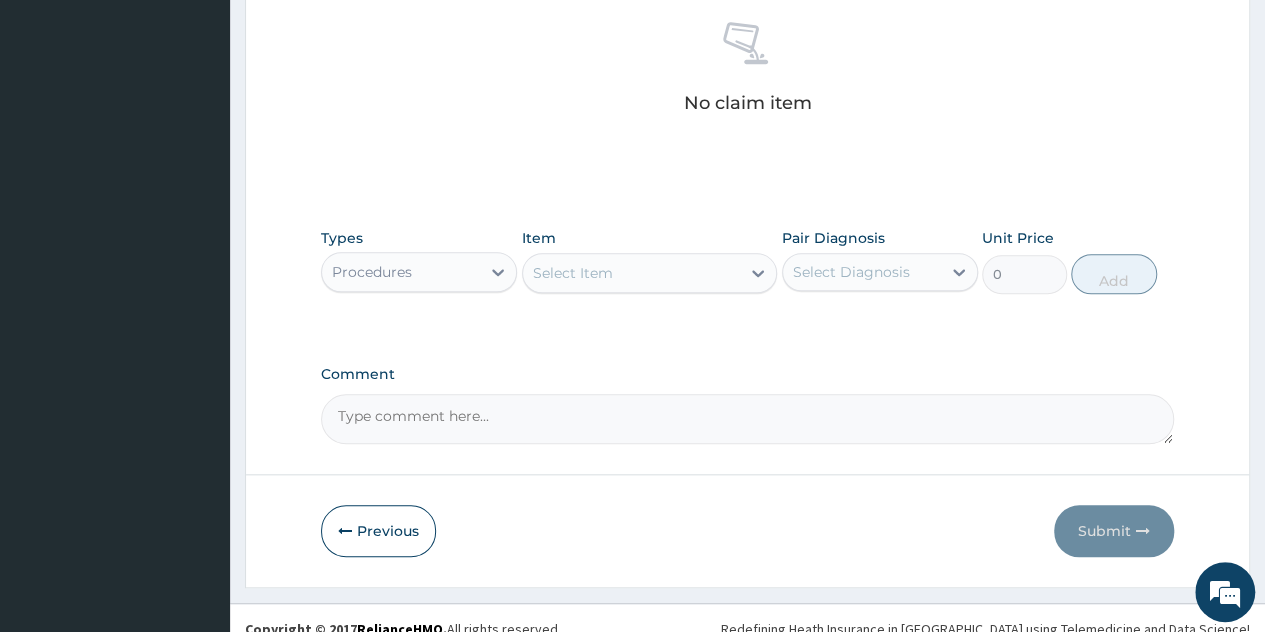 click 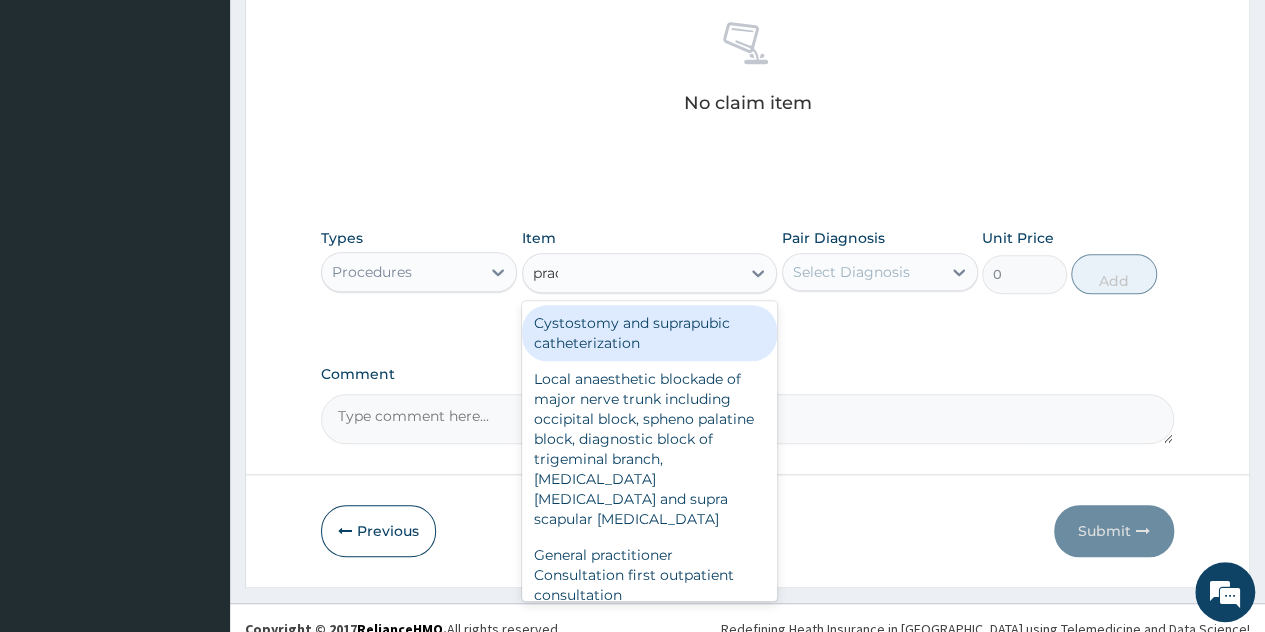 type on "pract" 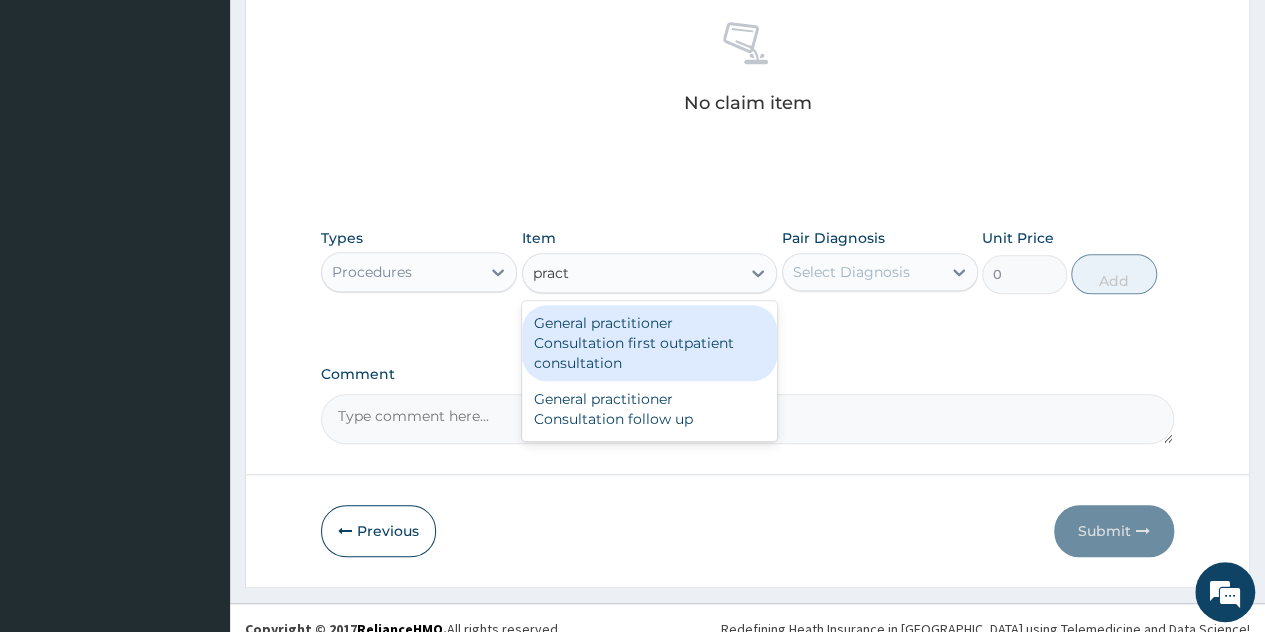 type 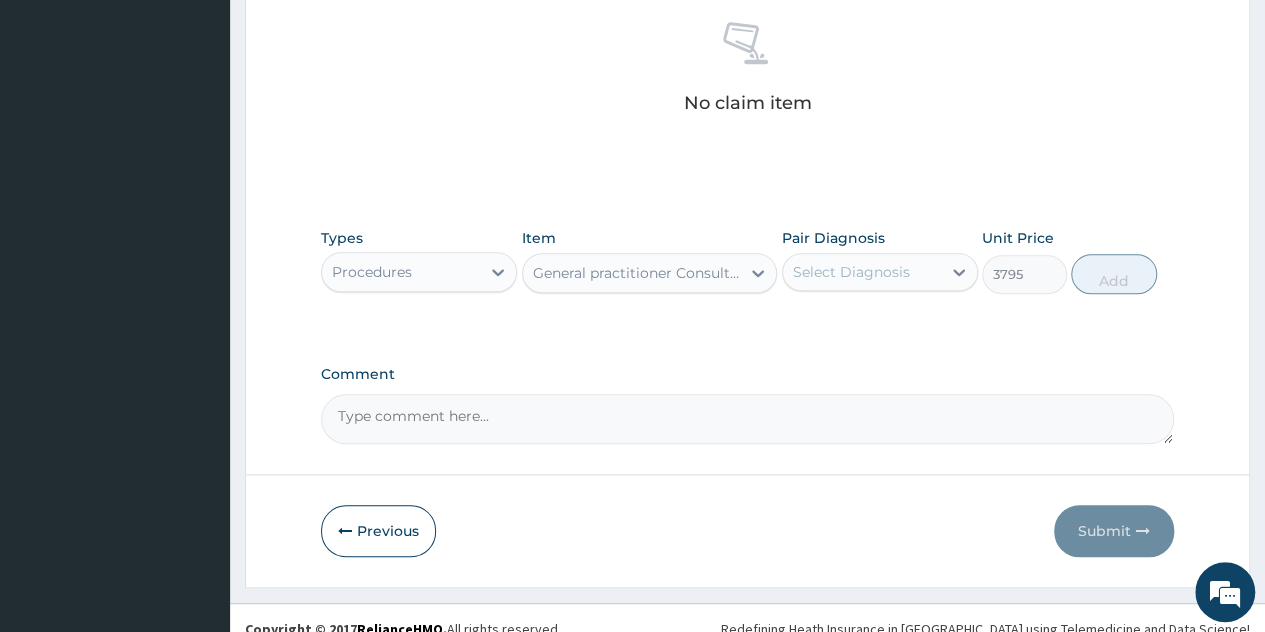 drag, startPoint x: 868, startPoint y: 255, endPoint x: 867, endPoint y: 284, distance: 29.017237 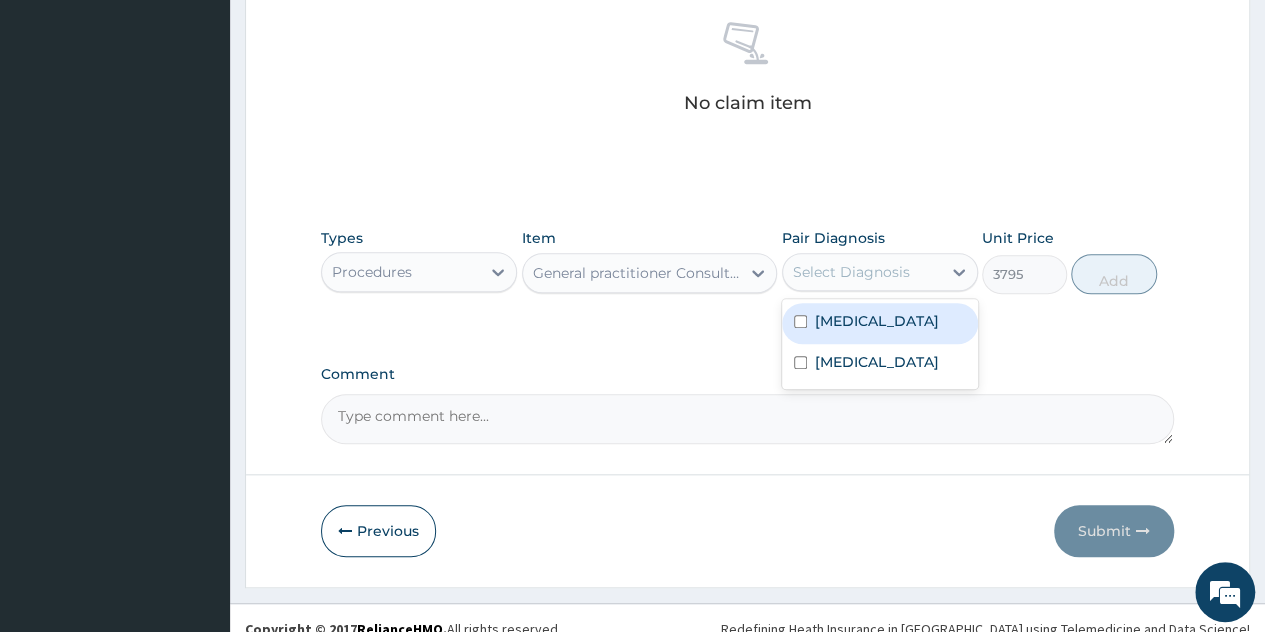 click on "Malaria" at bounding box center (880, 323) 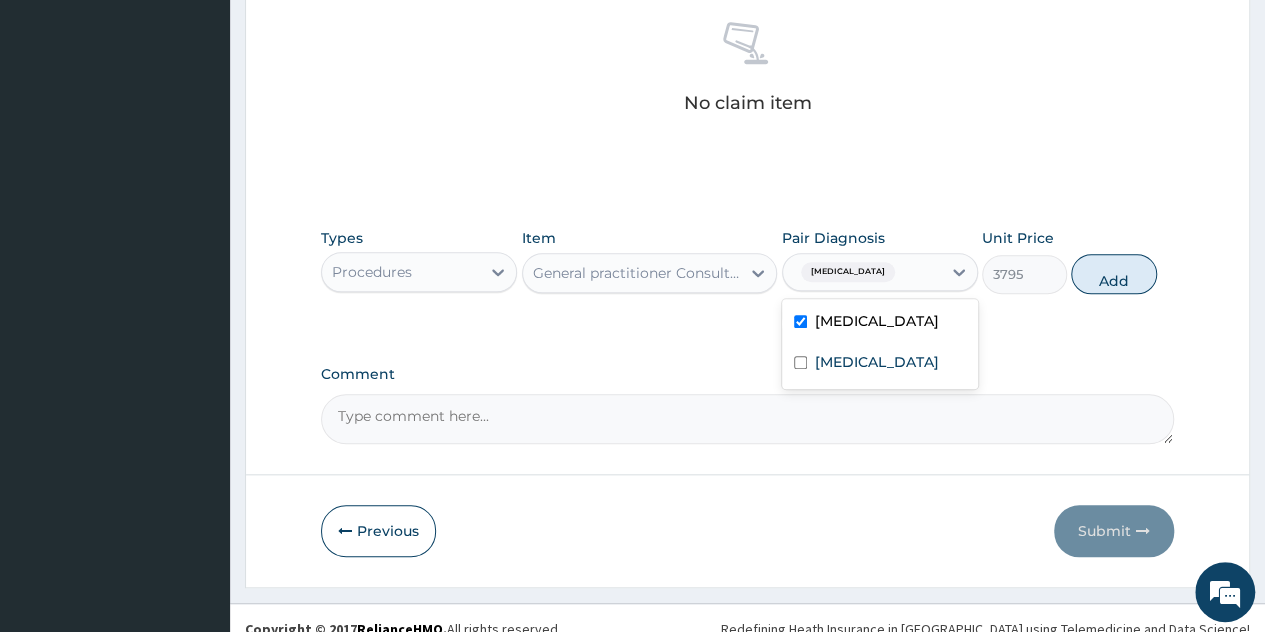 checkbox on "true" 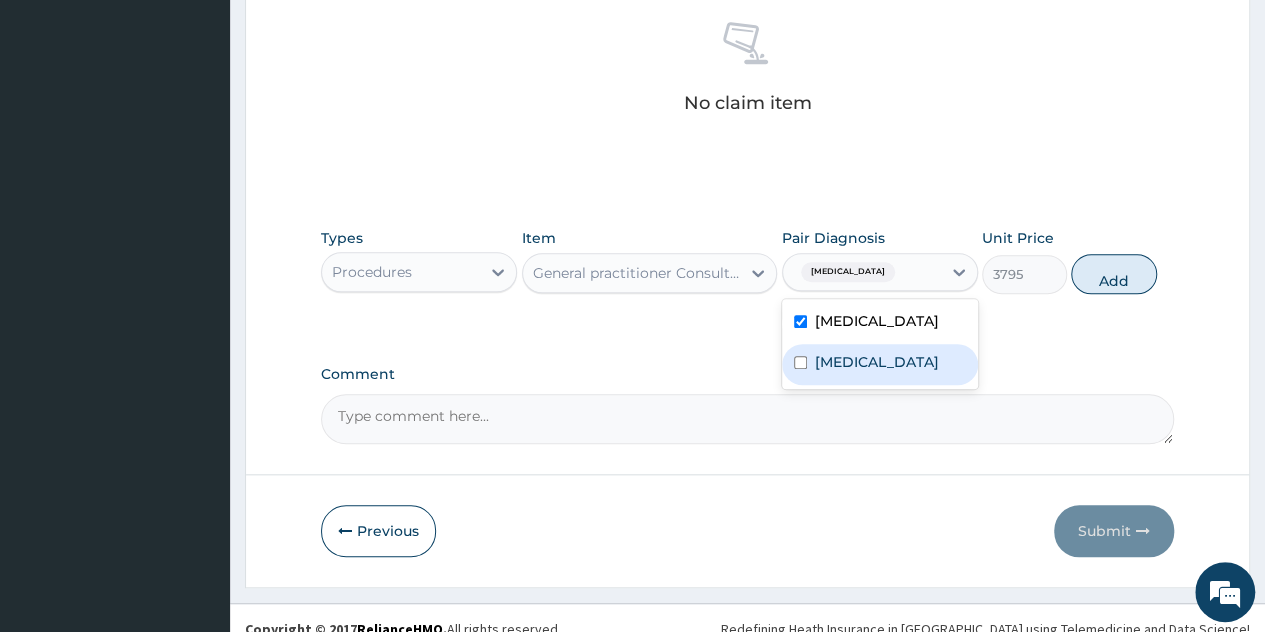 click on "Anemia" at bounding box center (880, 364) 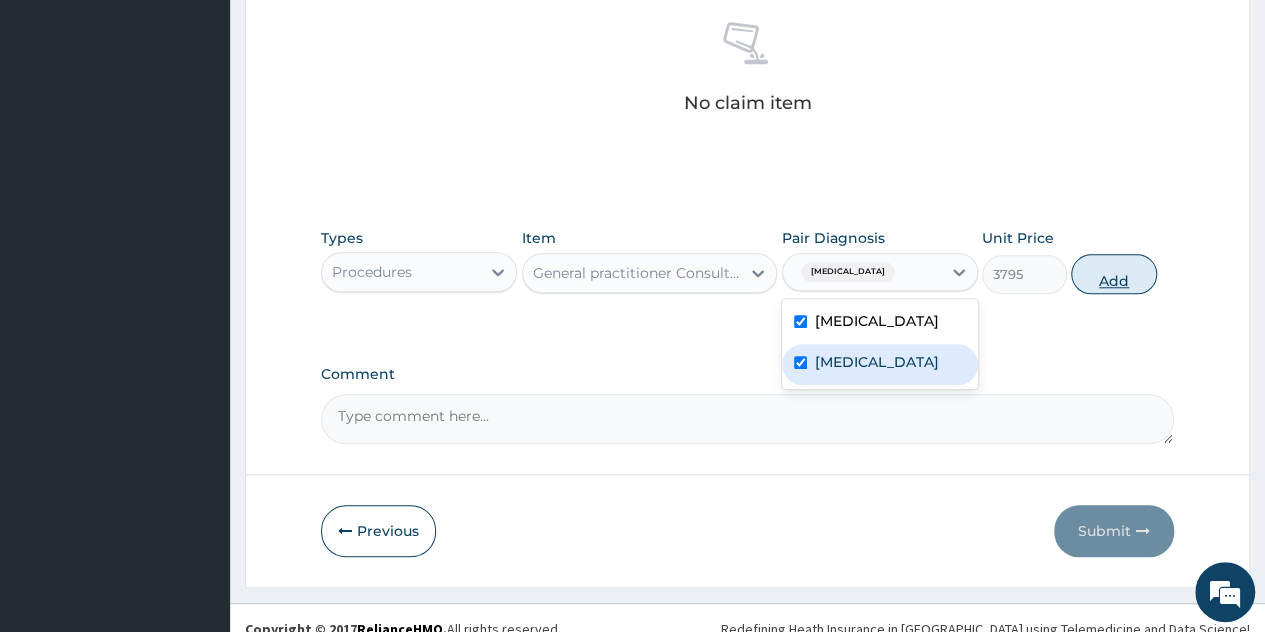 checkbox on "true" 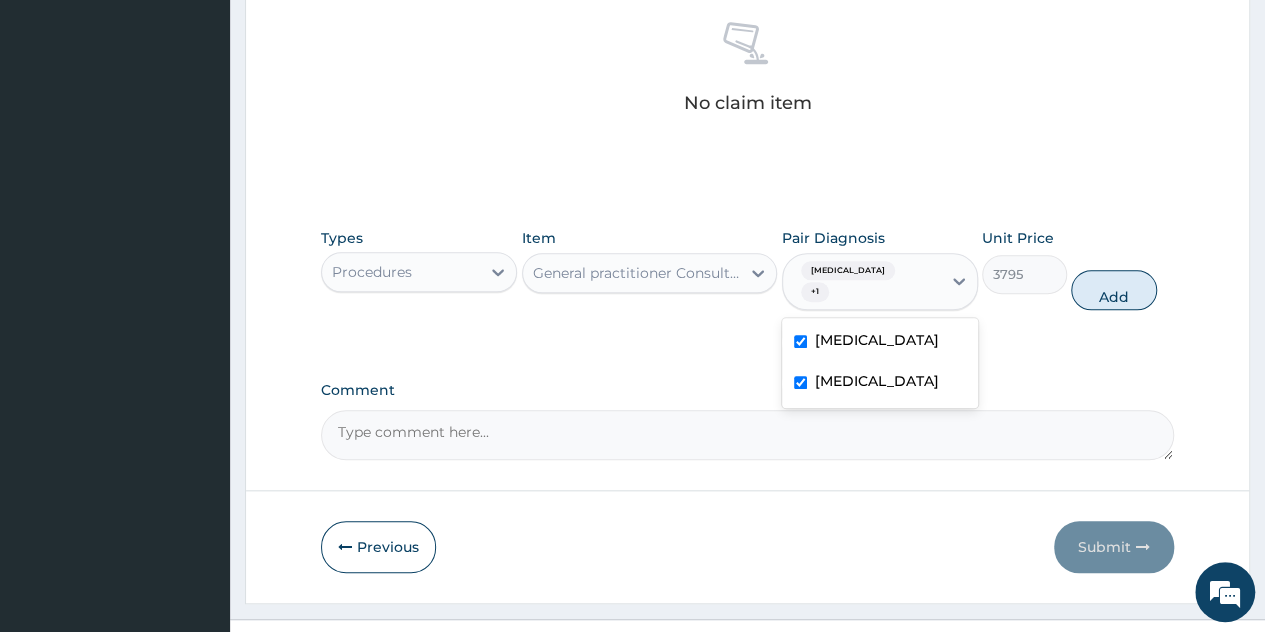 click on "Add" at bounding box center (1113, 290) 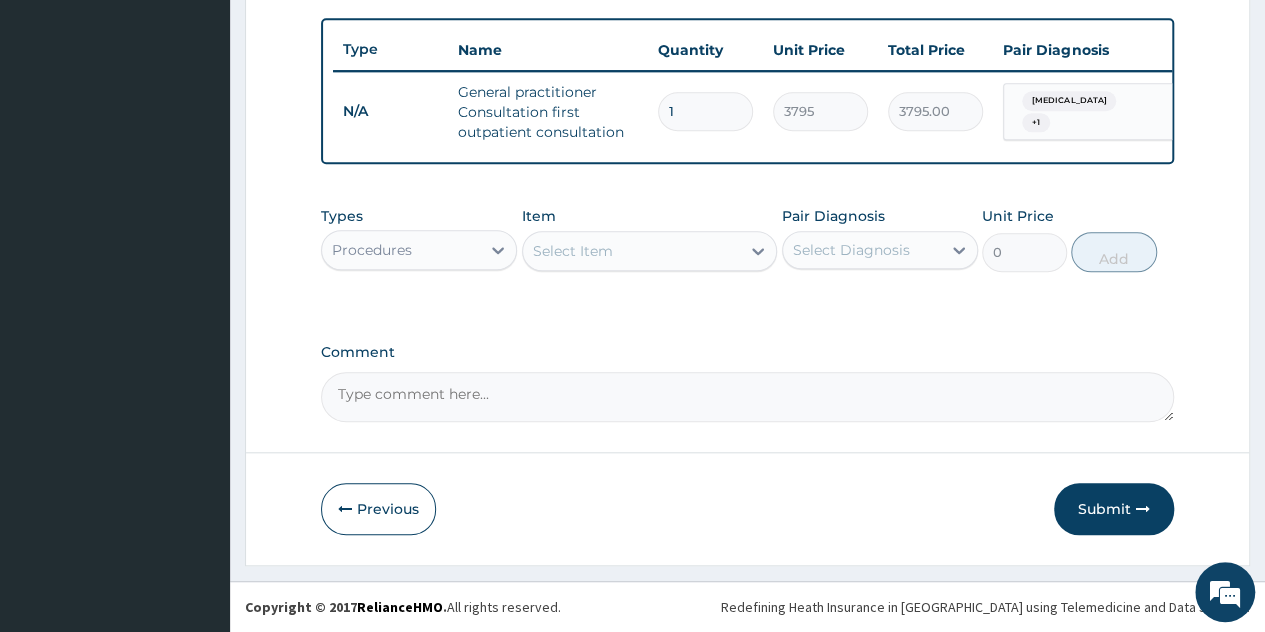 scroll, scrollTop: 738, scrollLeft: 0, axis: vertical 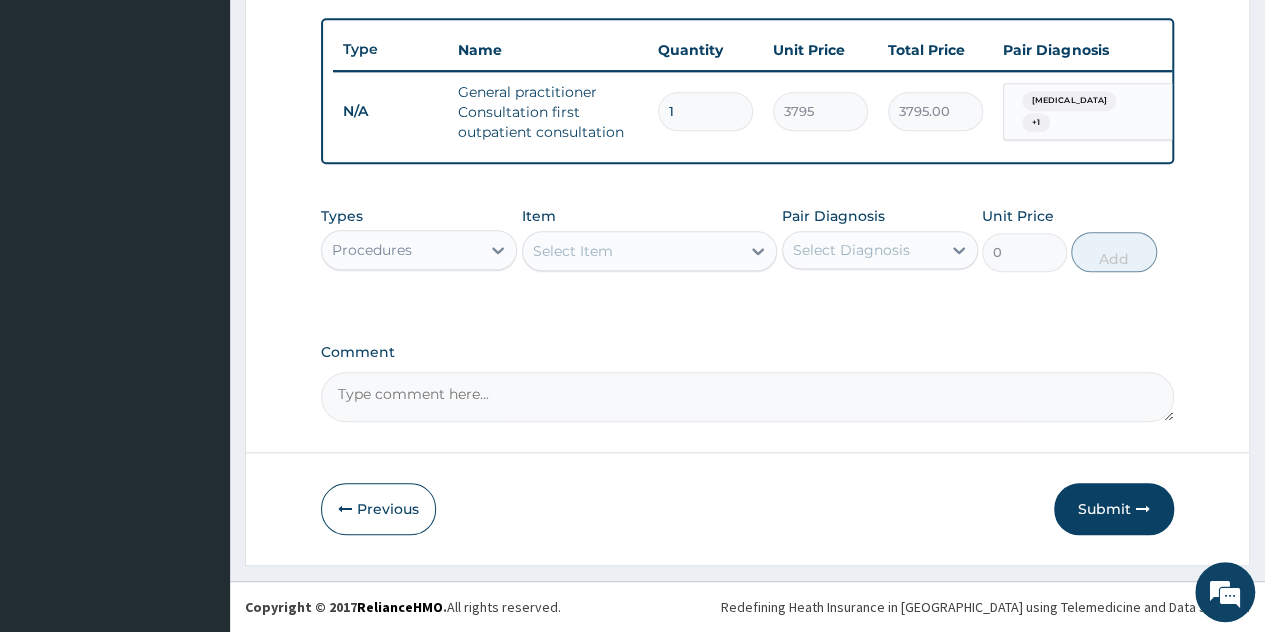 click on "Select Item" at bounding box center [632, 251] 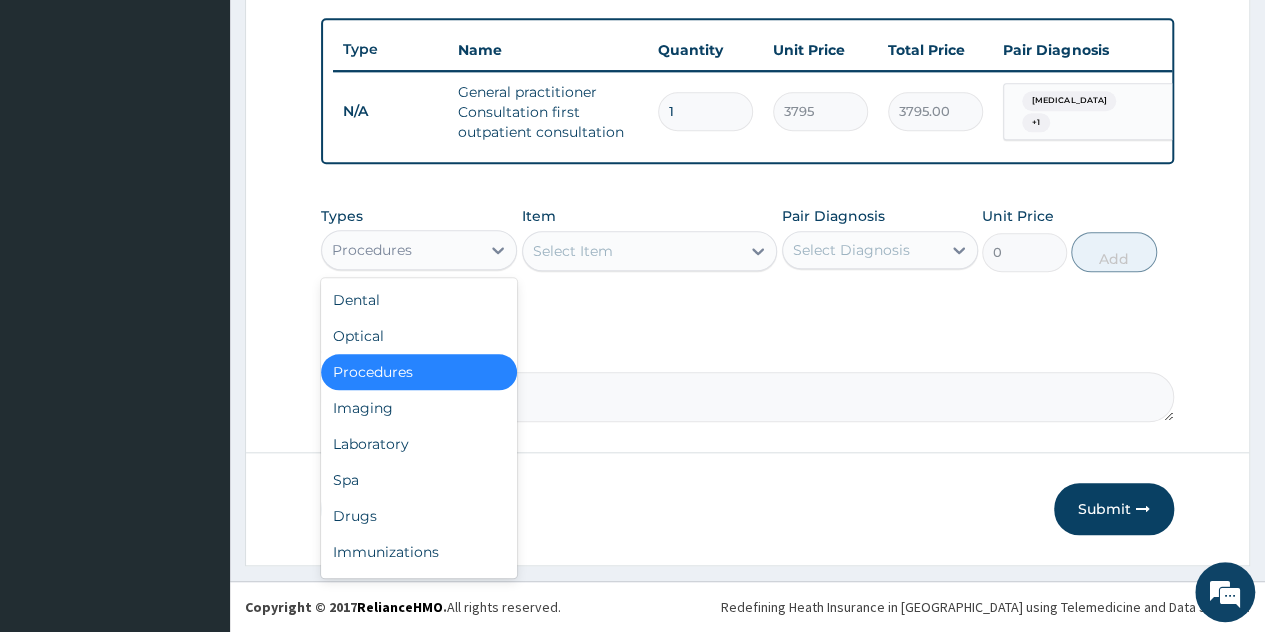 click on "Procedures" at bounding box center (401, 250) 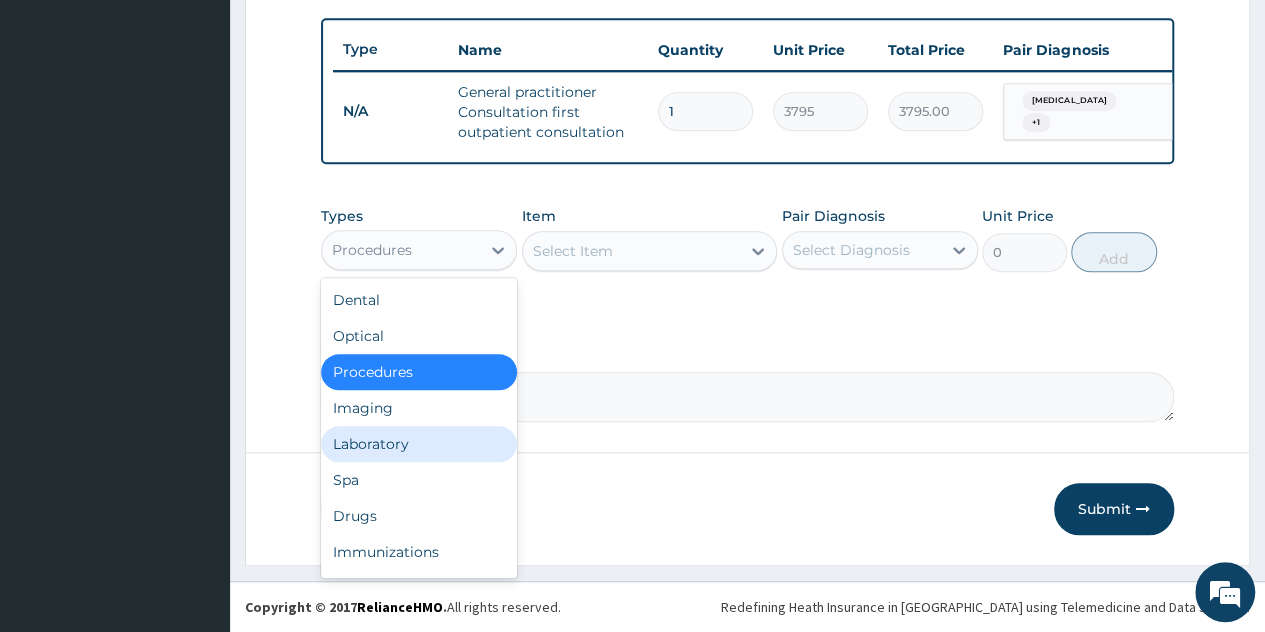 drag, startPoint x: 449, startPoint y: 457, endPoint x: 601, endPoint y: 330, distance: 198.07321 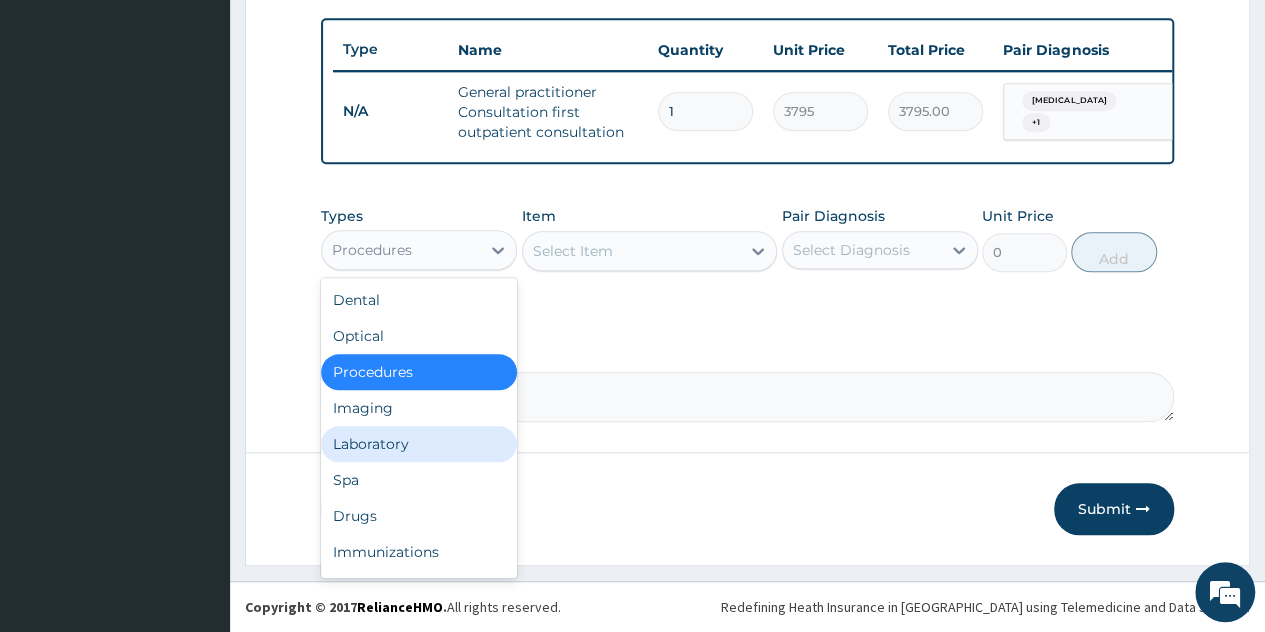 click on "Laboratory" at bounding box center (419, 444) 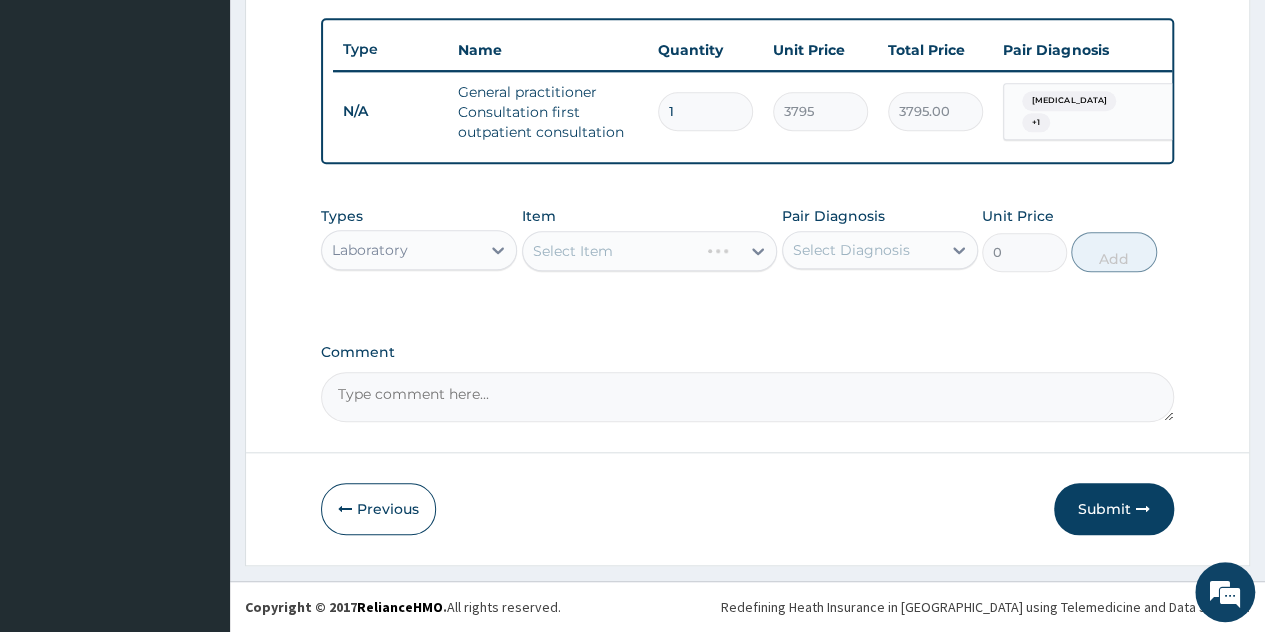 click on "Select Item" at bounding box center [650, 251] 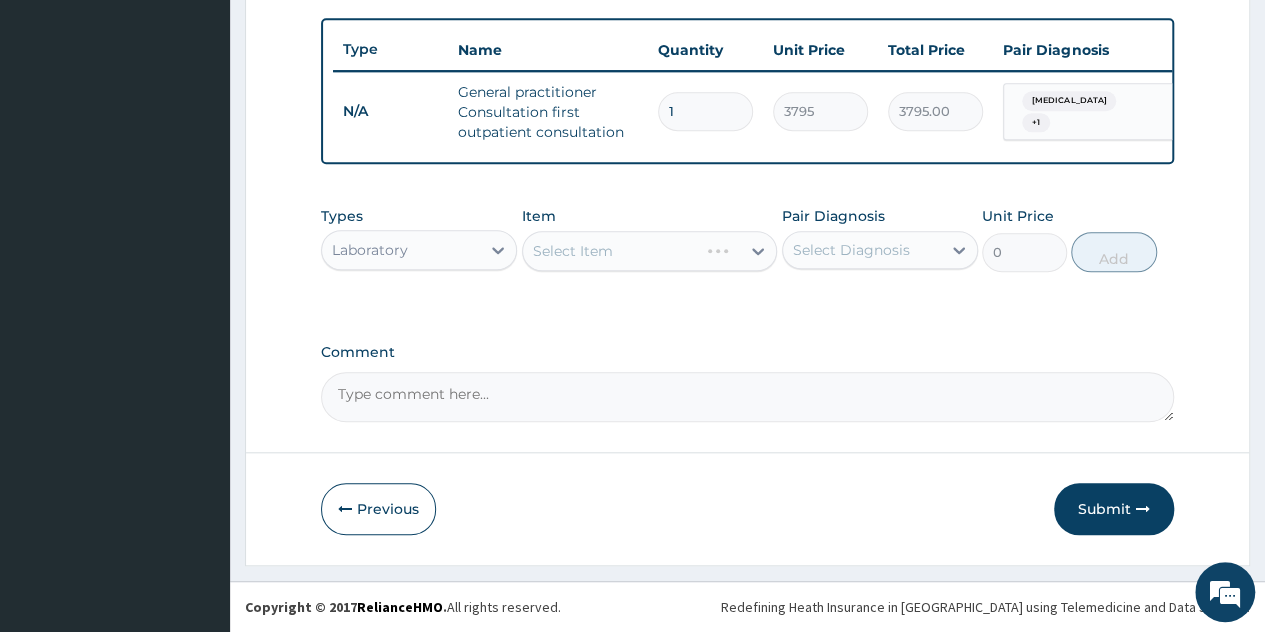 click on "Select Item" at bounding box center [650, 251] 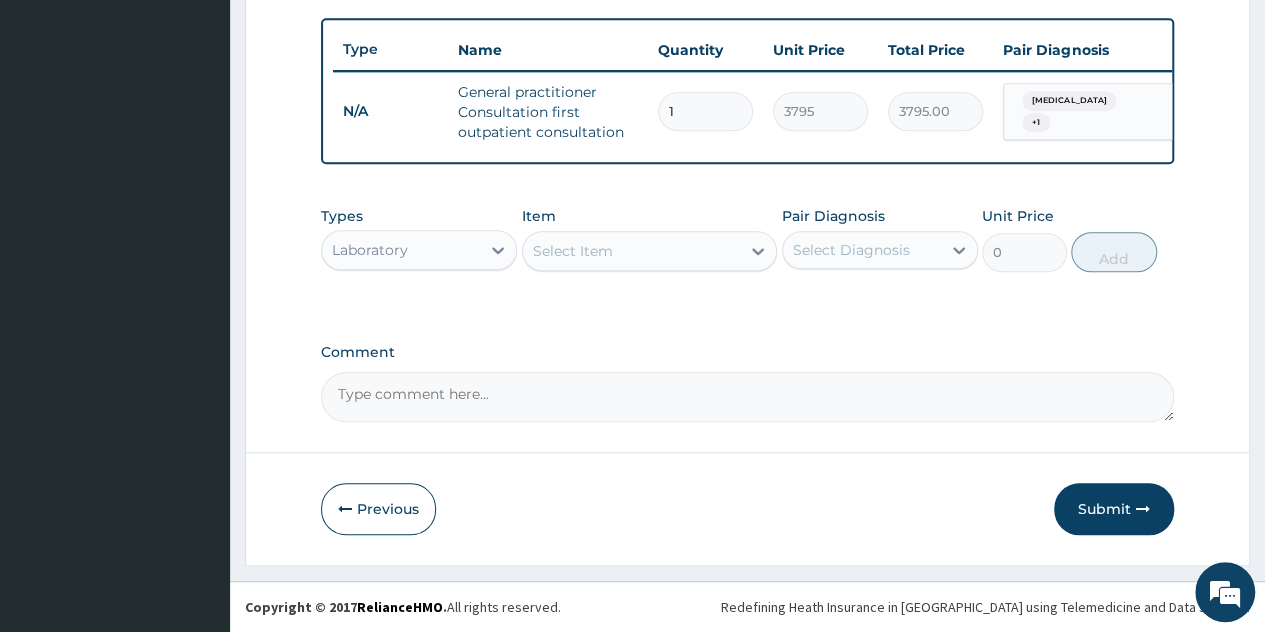 click on "Select Item" at bounding box center [650, 251] 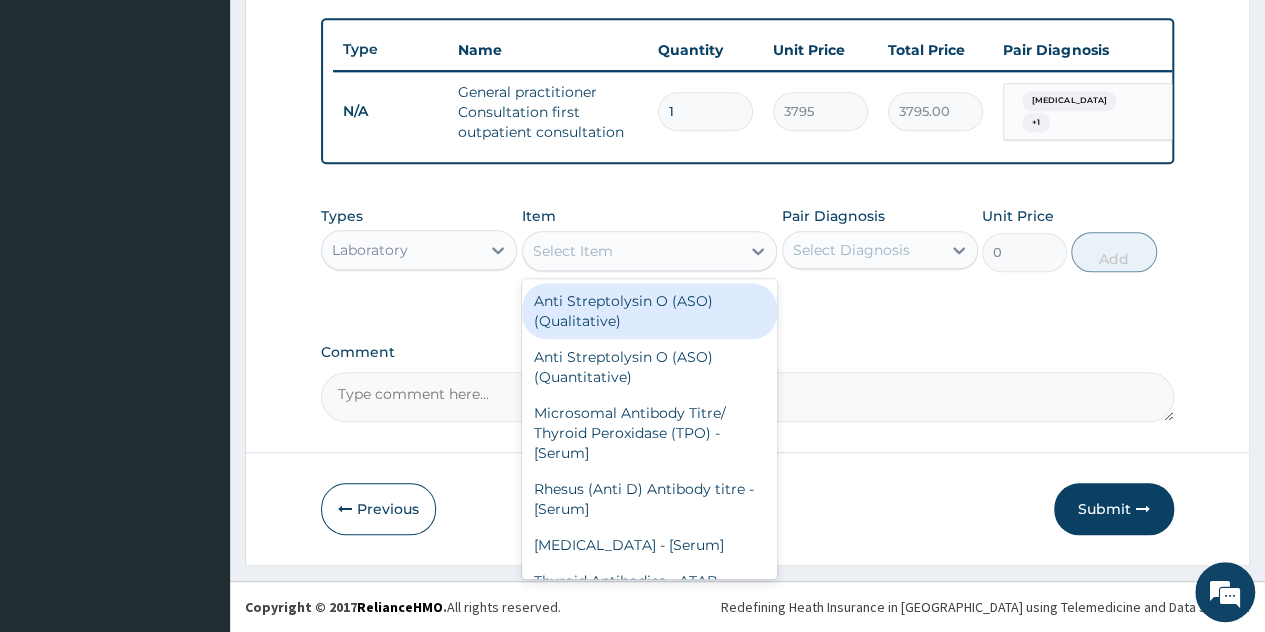 click on "Select Item" at bounding box center [632, 251] 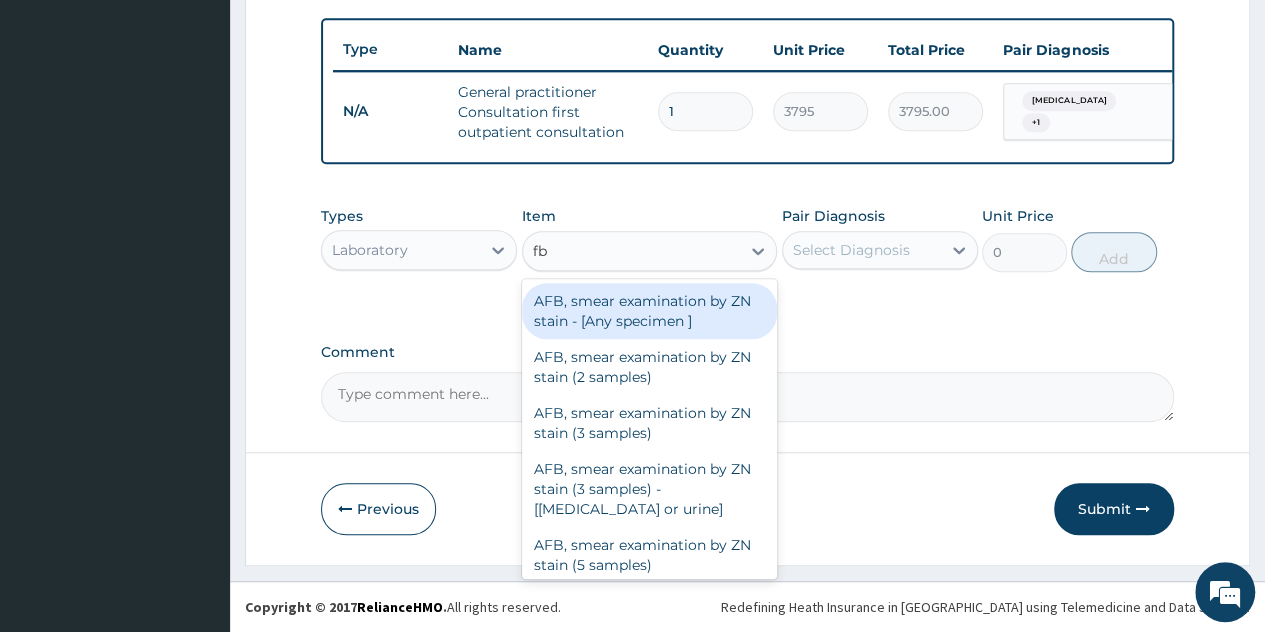 type on "fbc" 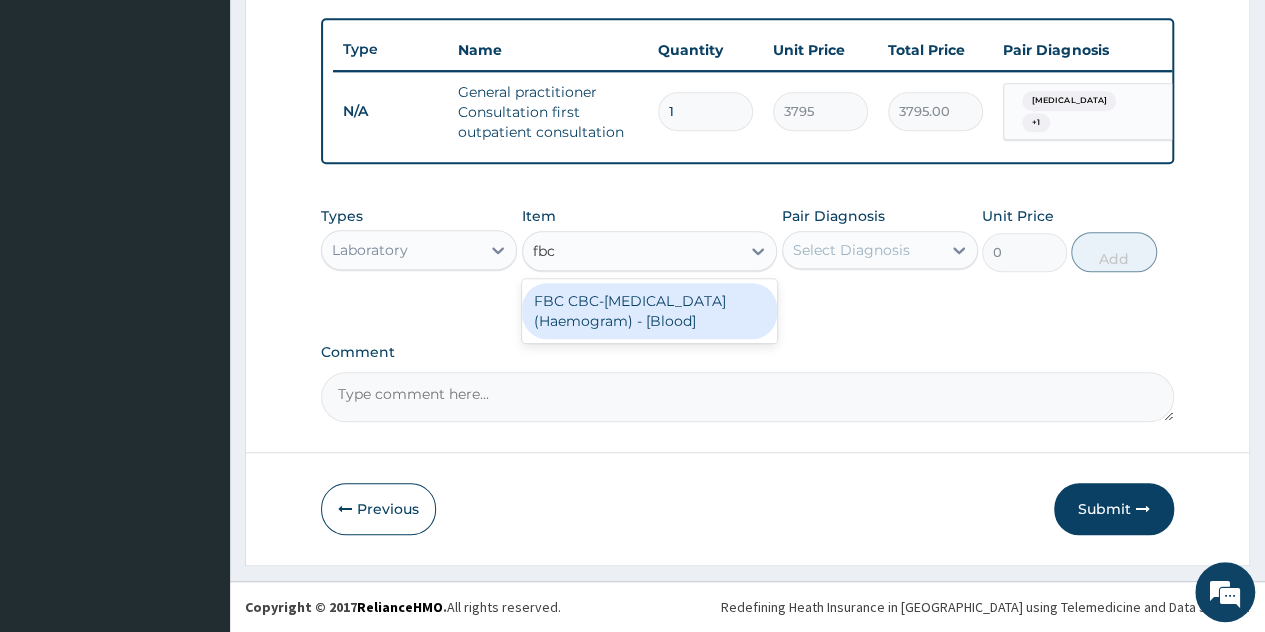 click on "FBC CBC-Complete Blood Count (Haemogram) - [Blood]" at bounding box center (650, 311) 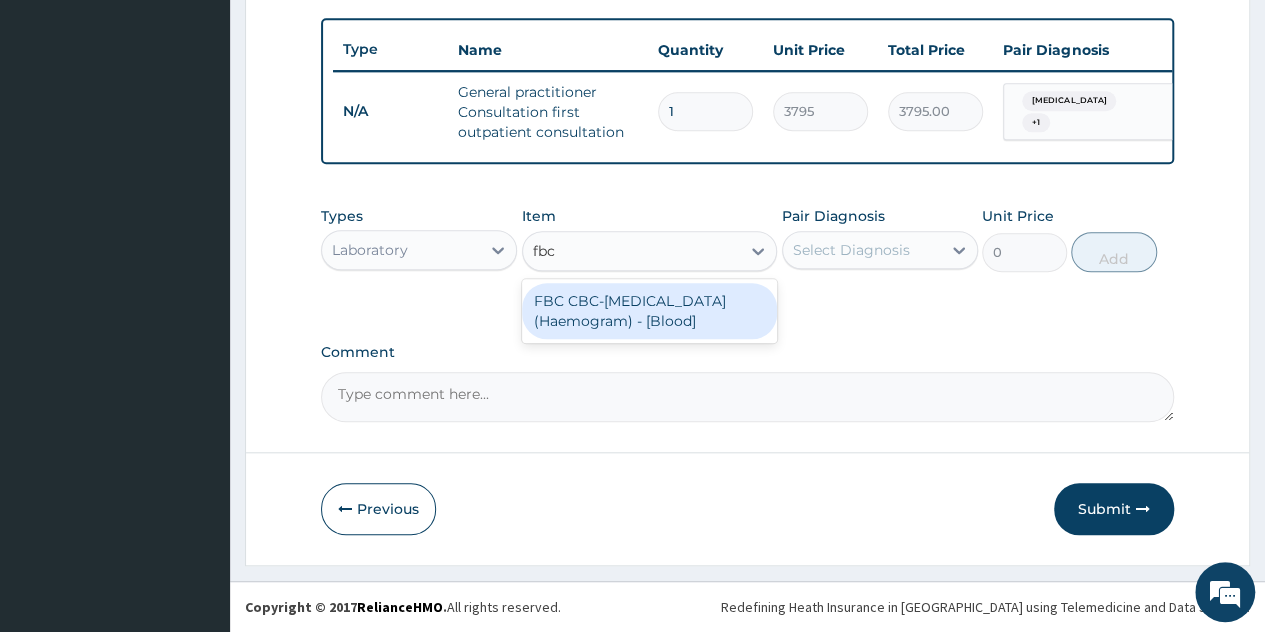 type 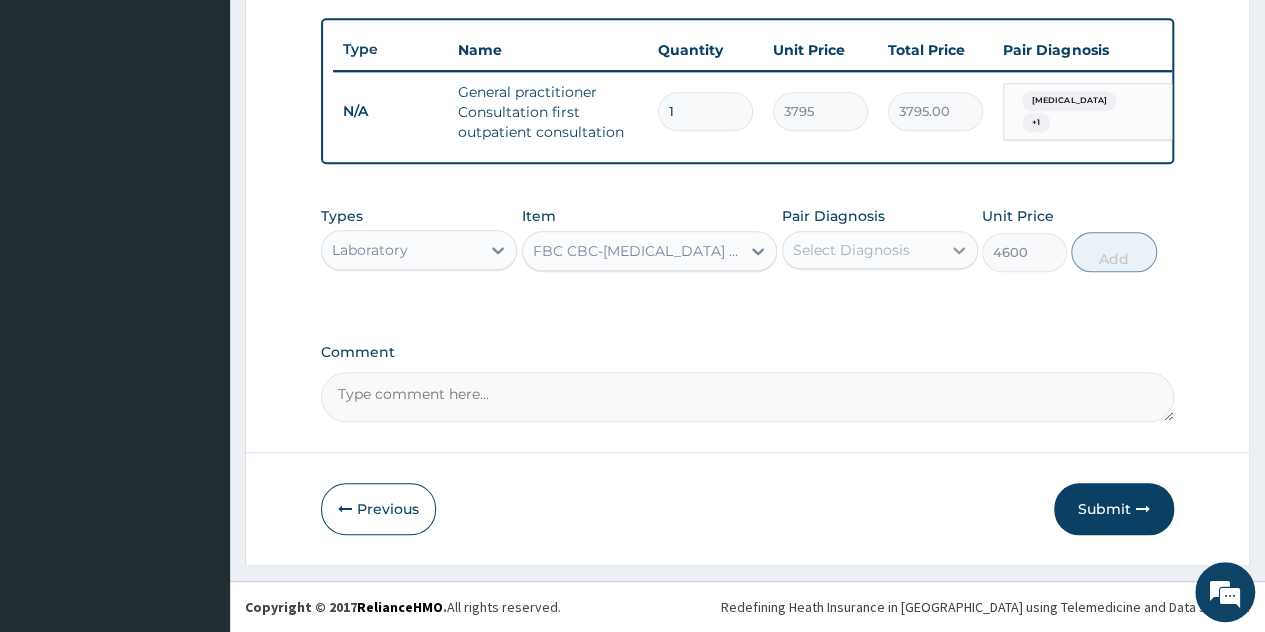 drag, startPoint x: 965, startPoint y: 243, endPoint x: 952, endPoint y: 249, distance: 14.3178215 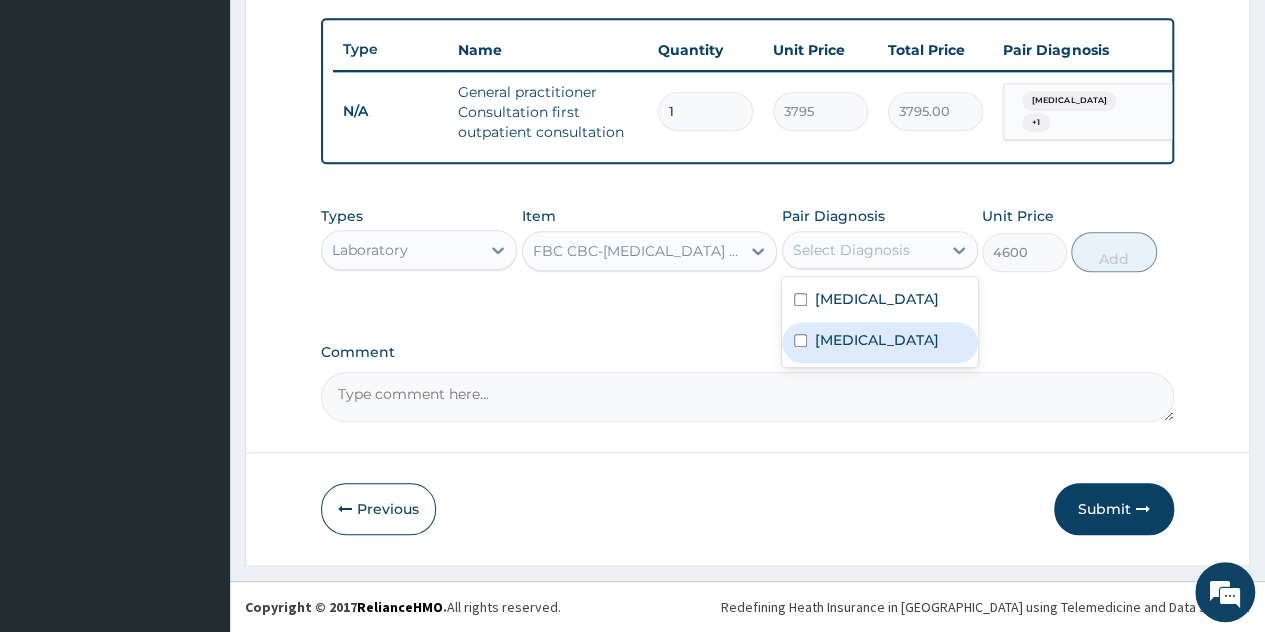 click on "Anemia" at bounding box center (880, 342) 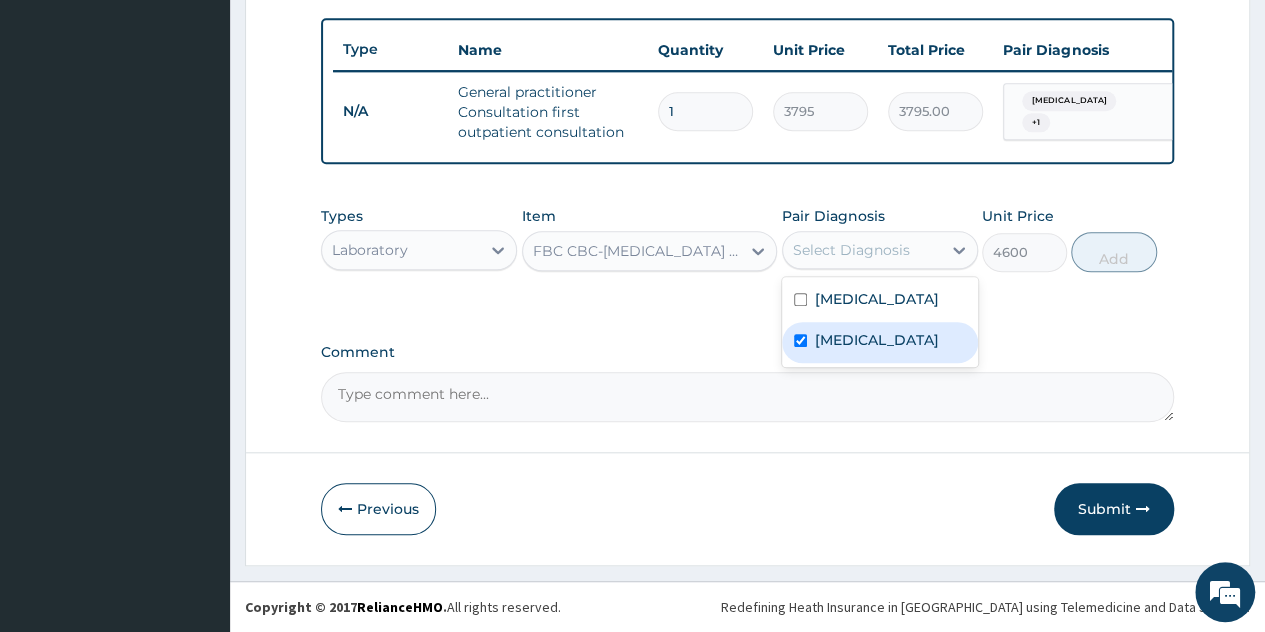 checkbox on "true" 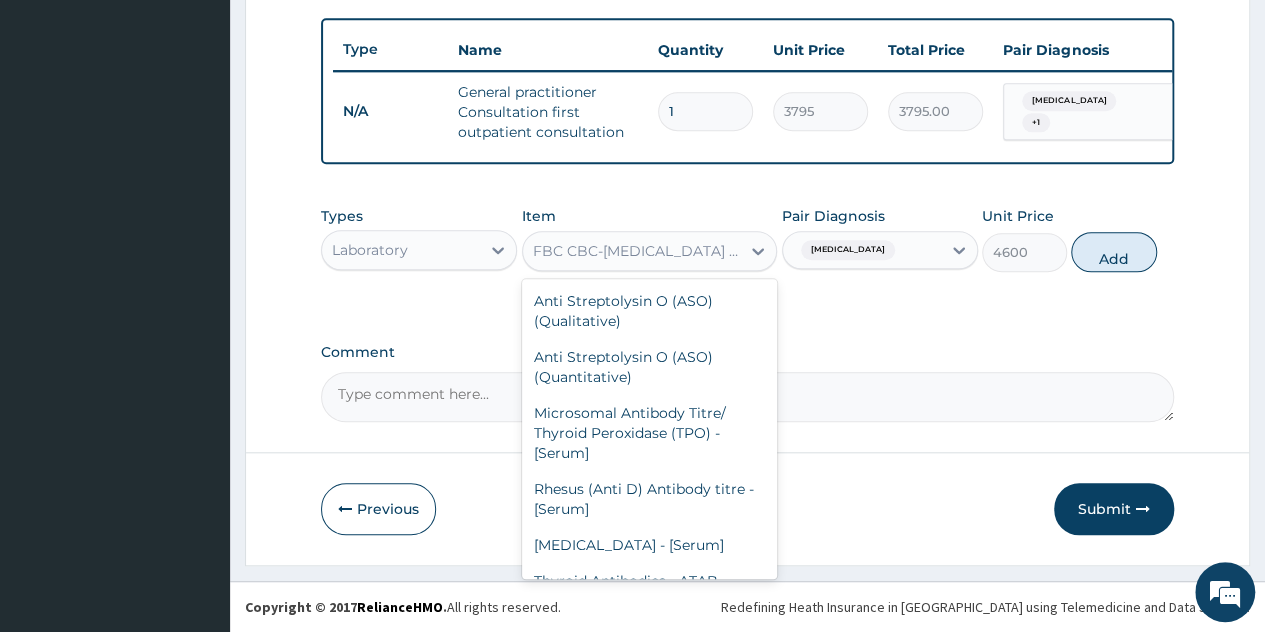 drag, startPoint x: 762, startPoint y: 253, endPoint x: 702, endPoint y: 263, distance: 60.827625 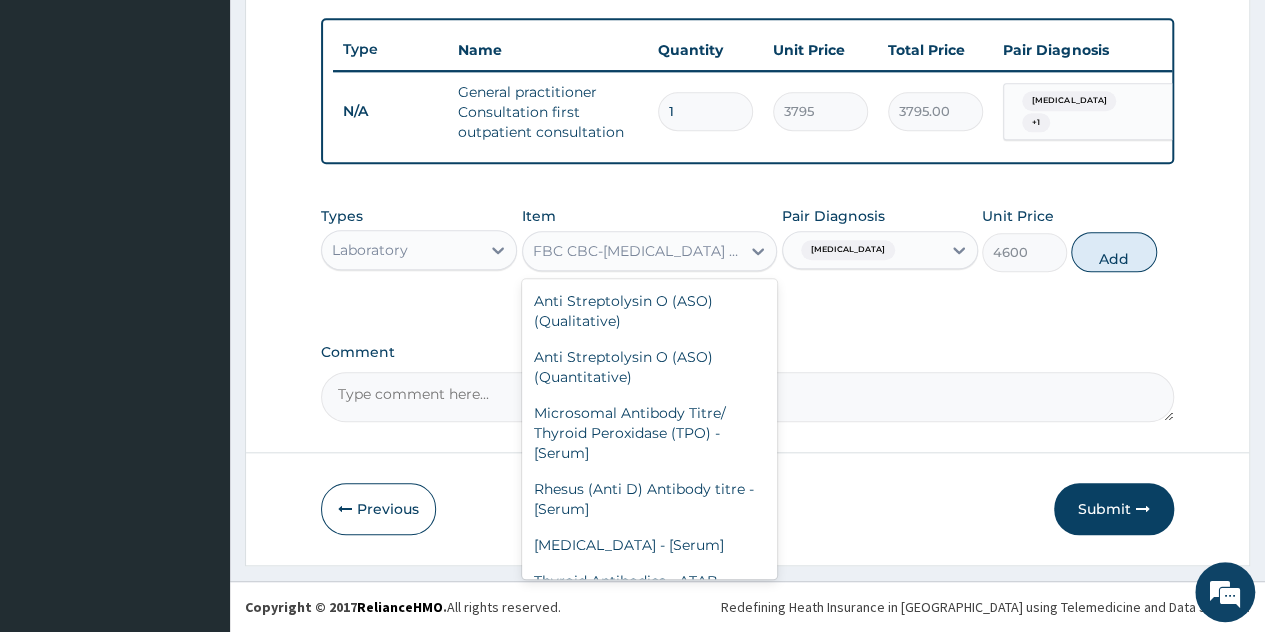 click 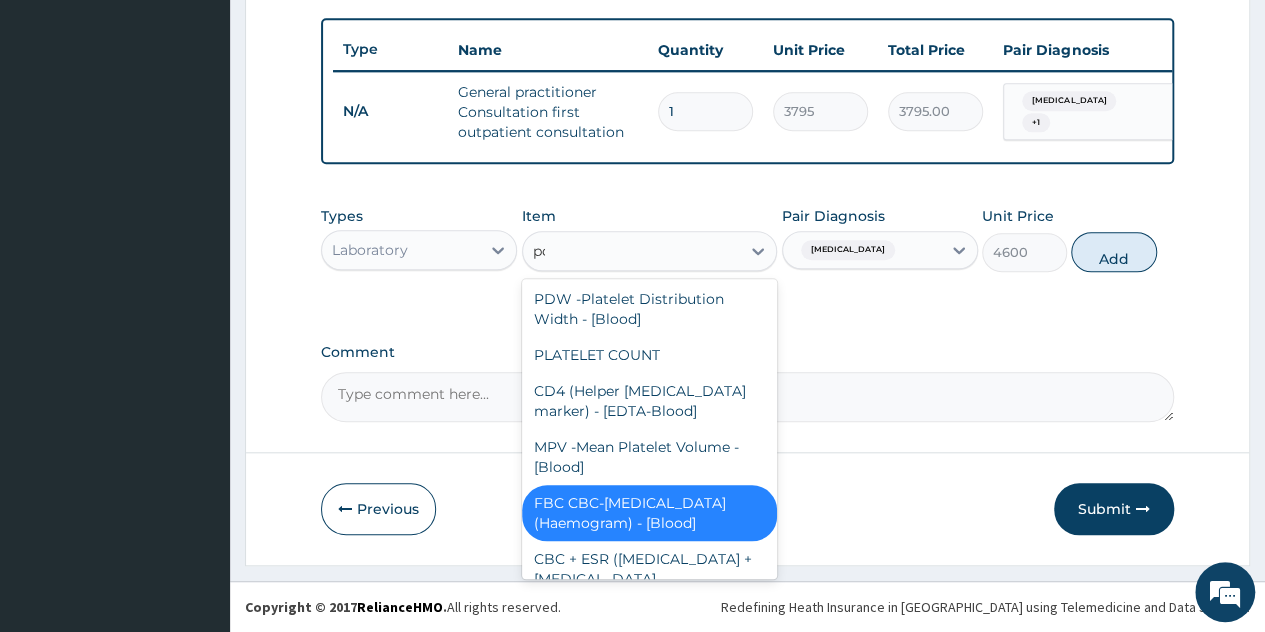 scroll, scrollTop: 0, scrollLeft: 0, axis: both 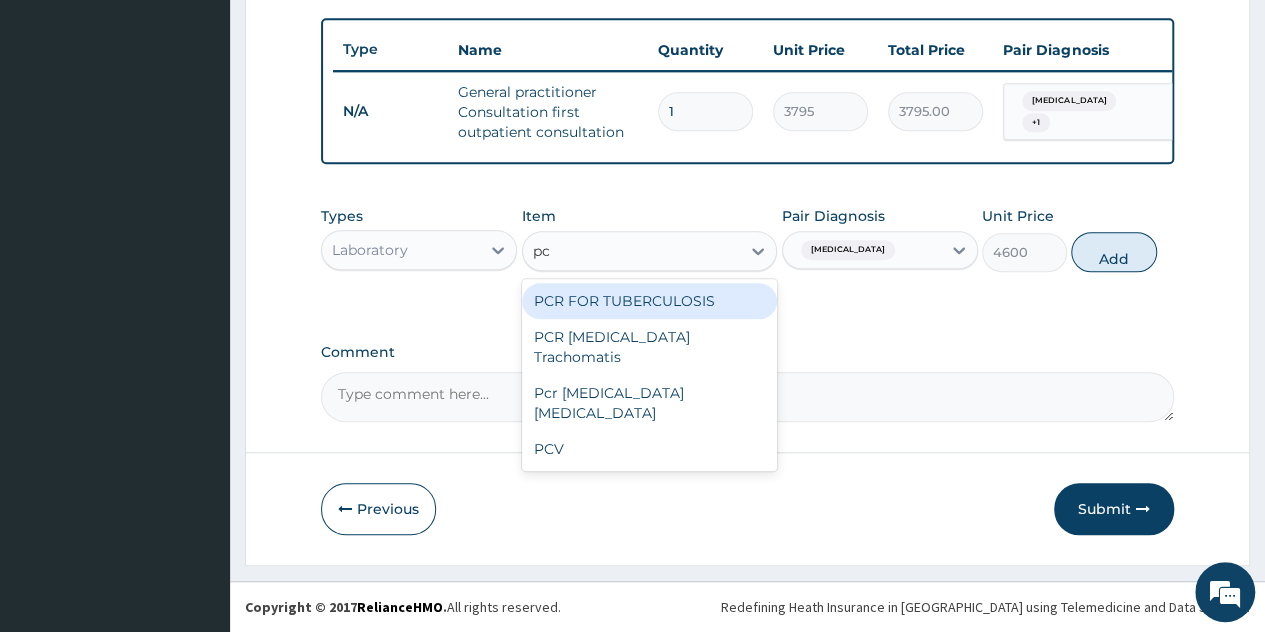 type on "pcv" 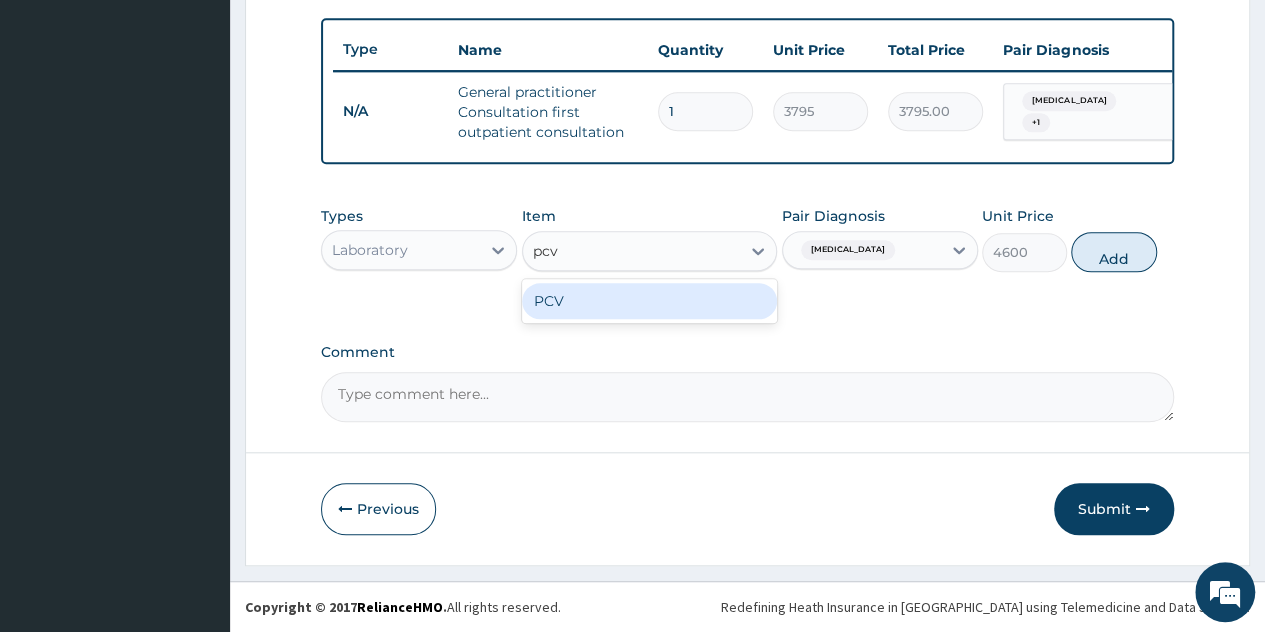 click on "PCV" at bounding box center [650, 301] 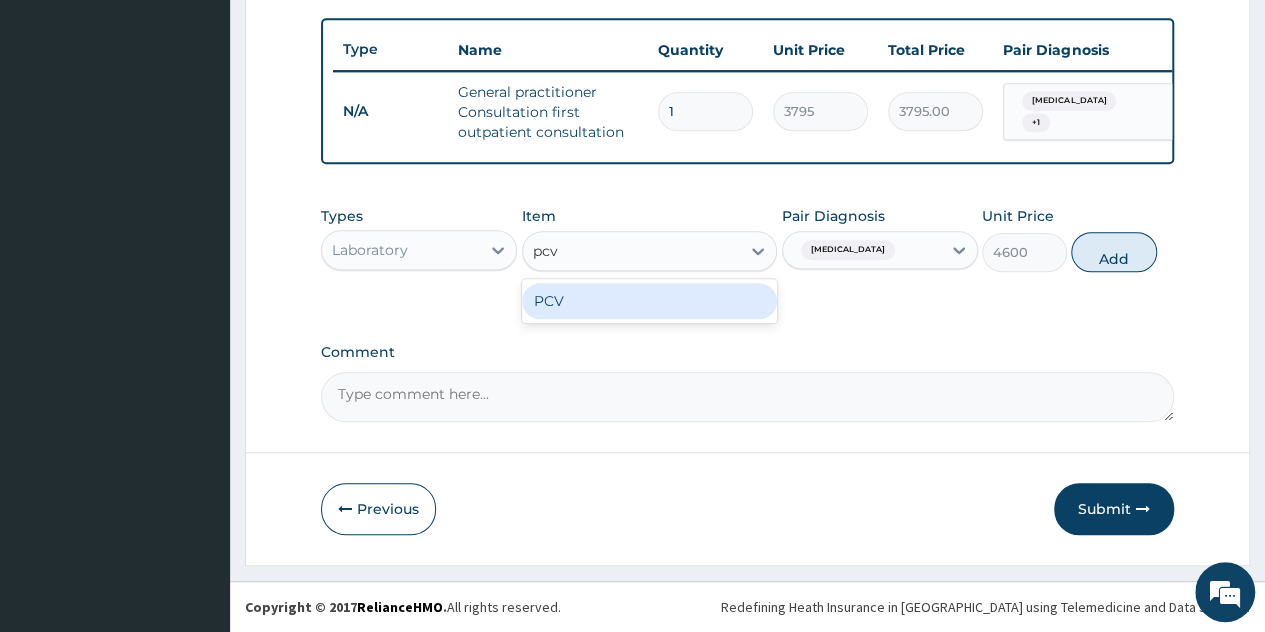 type 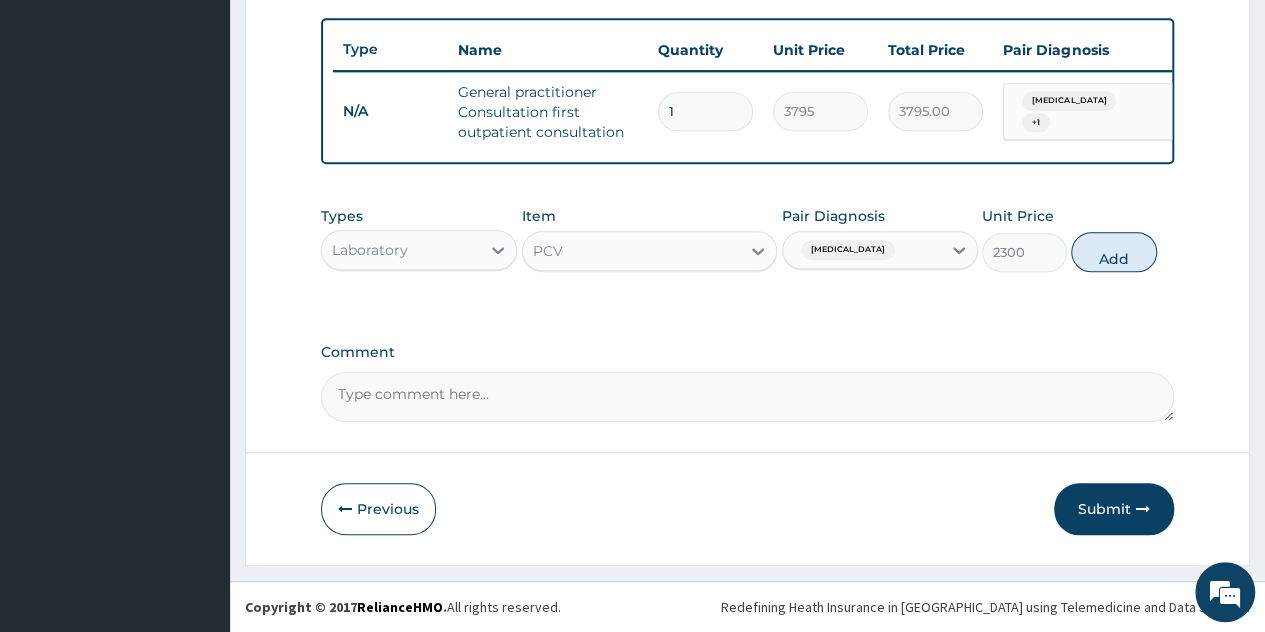 drag, startPoint x: 1133, startPoint y: 243, endPoint x: 1092, endPoint y: 249, distance: 41.4367 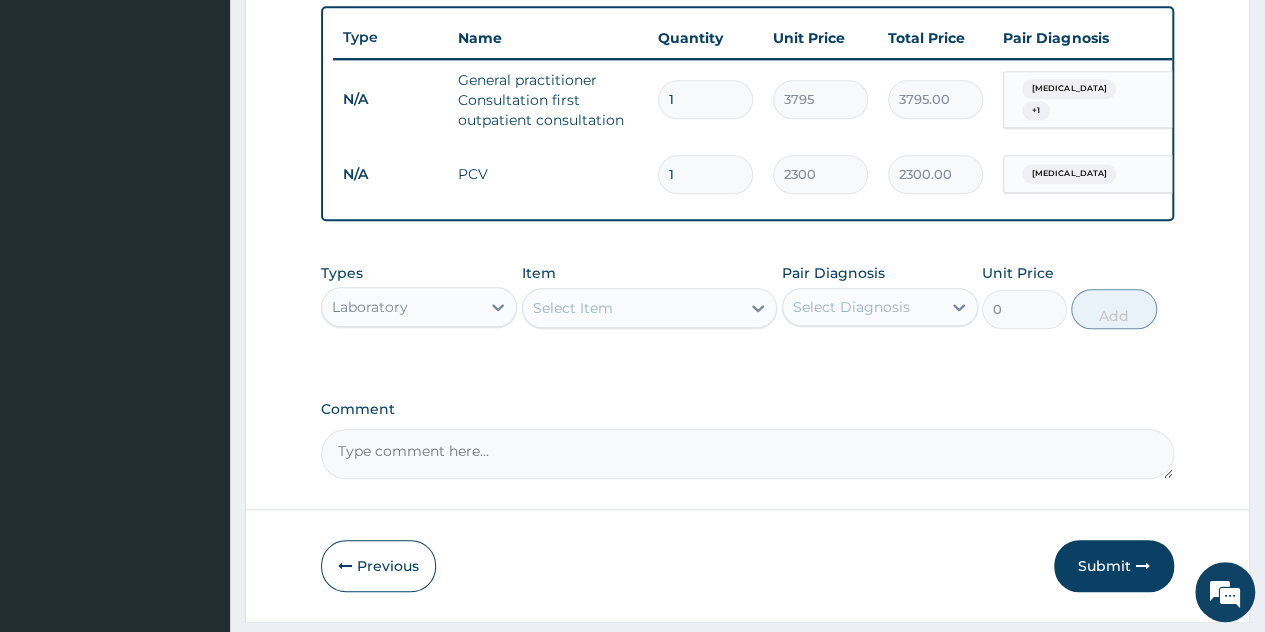click on "Select Item" at bounding box center (632, 308) 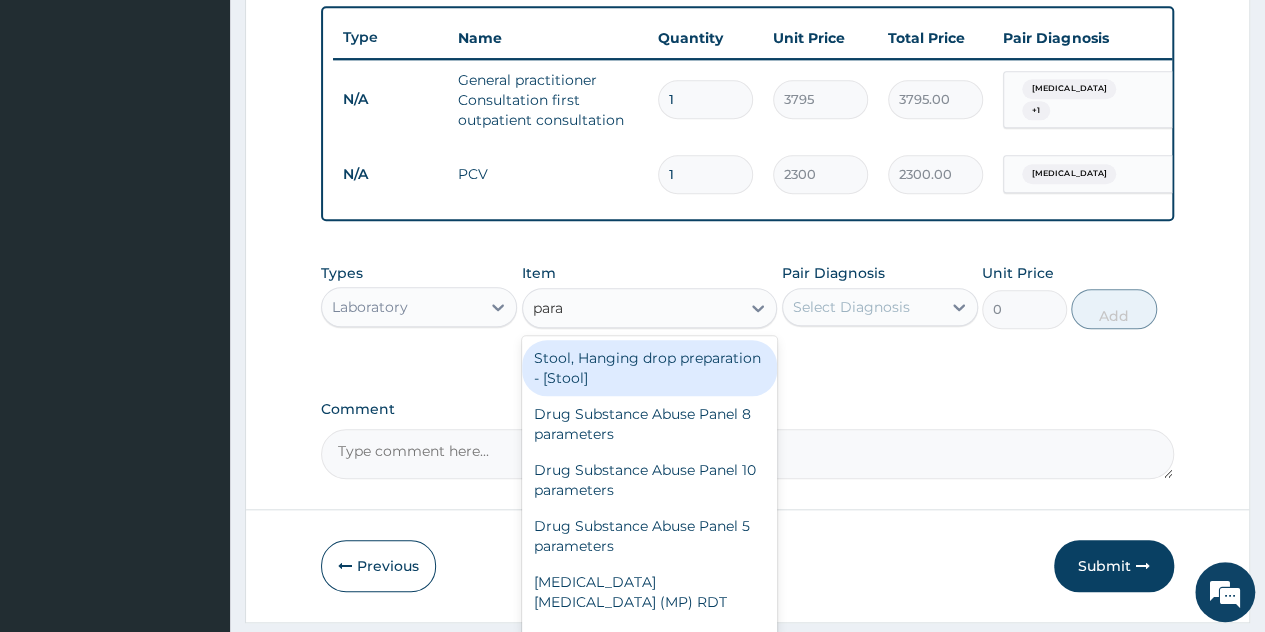type on "paras" 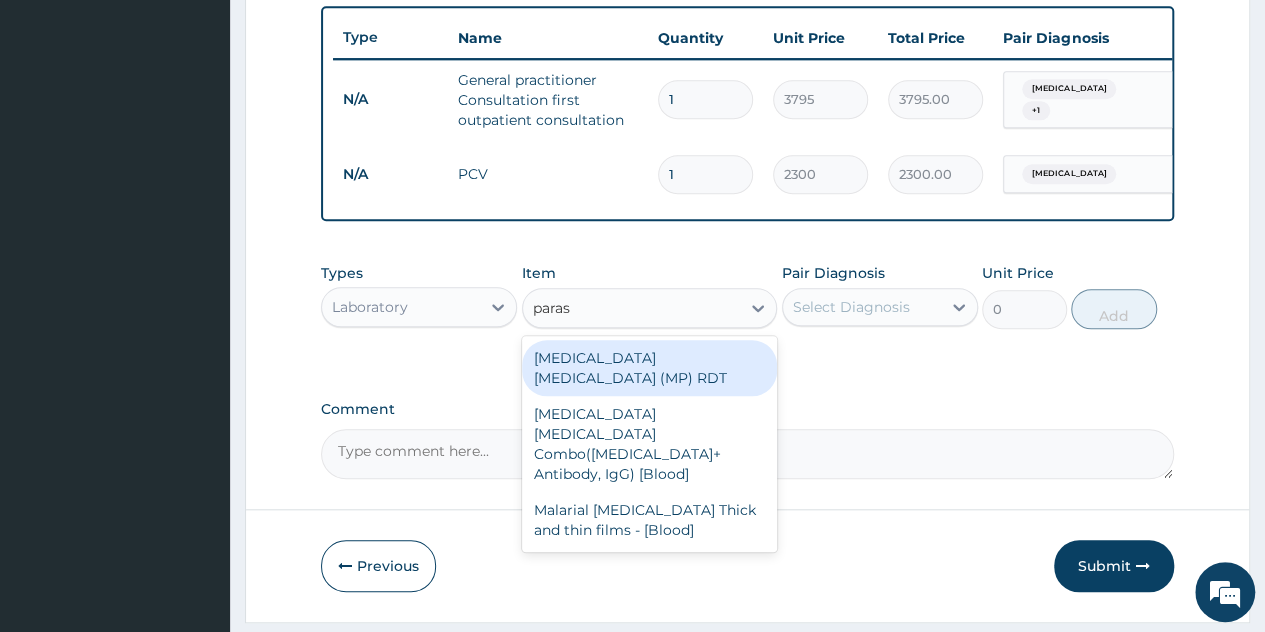 click on "MALARIA PARASITE (MP) RDT" at bounding box center [650, 368] 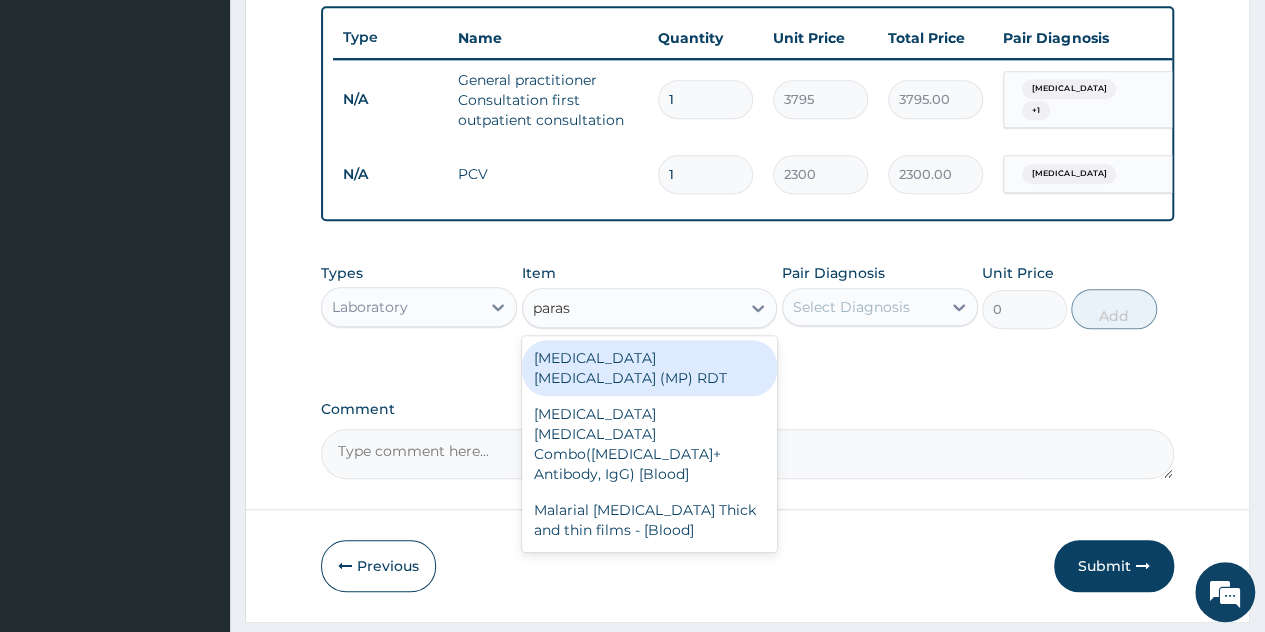type 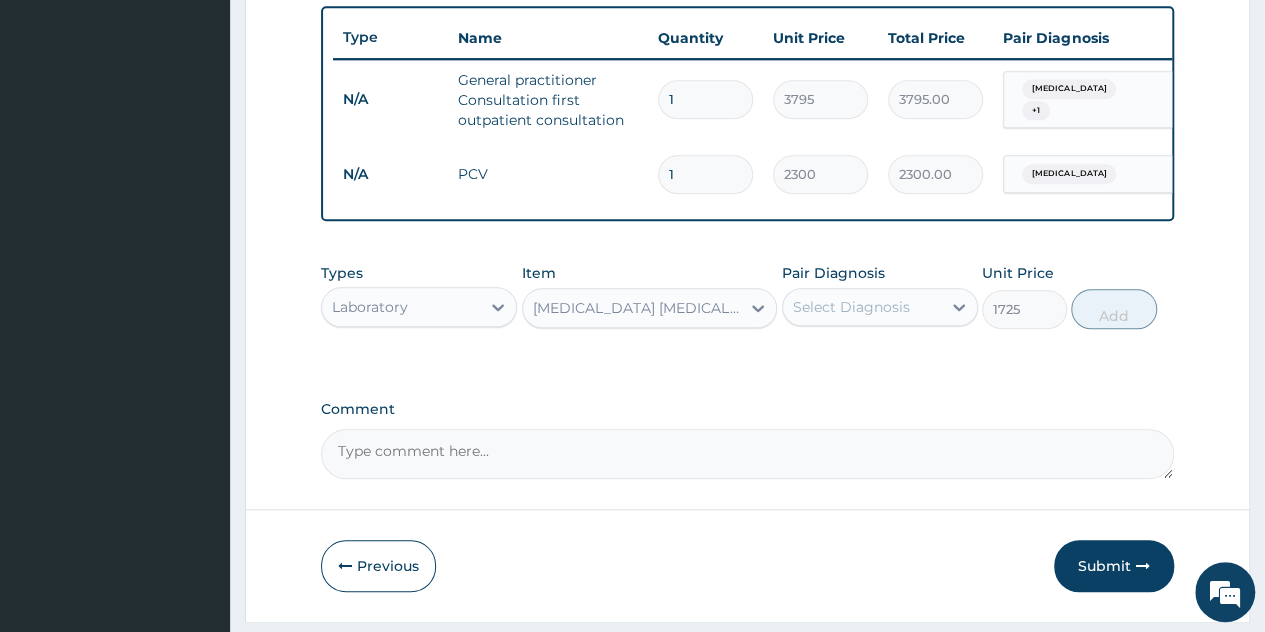 click on "Pair Diagnosis" at bounding box center (833, 273) 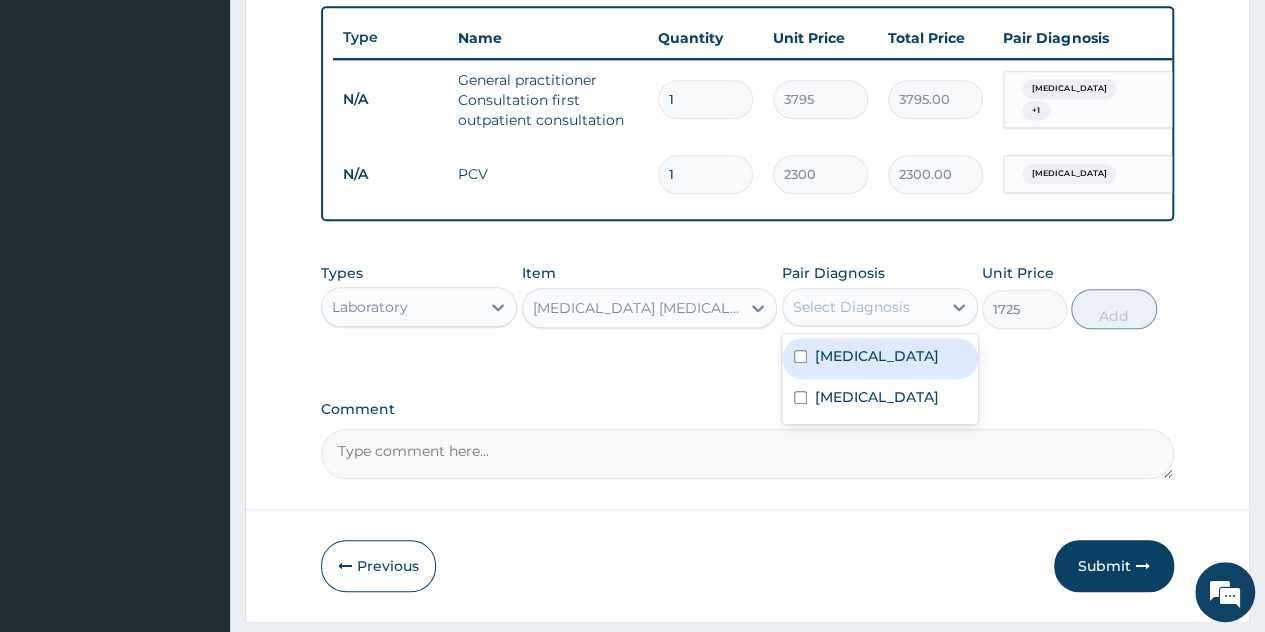 click on "Select Diagnosis" at bounding box center [862, 307] 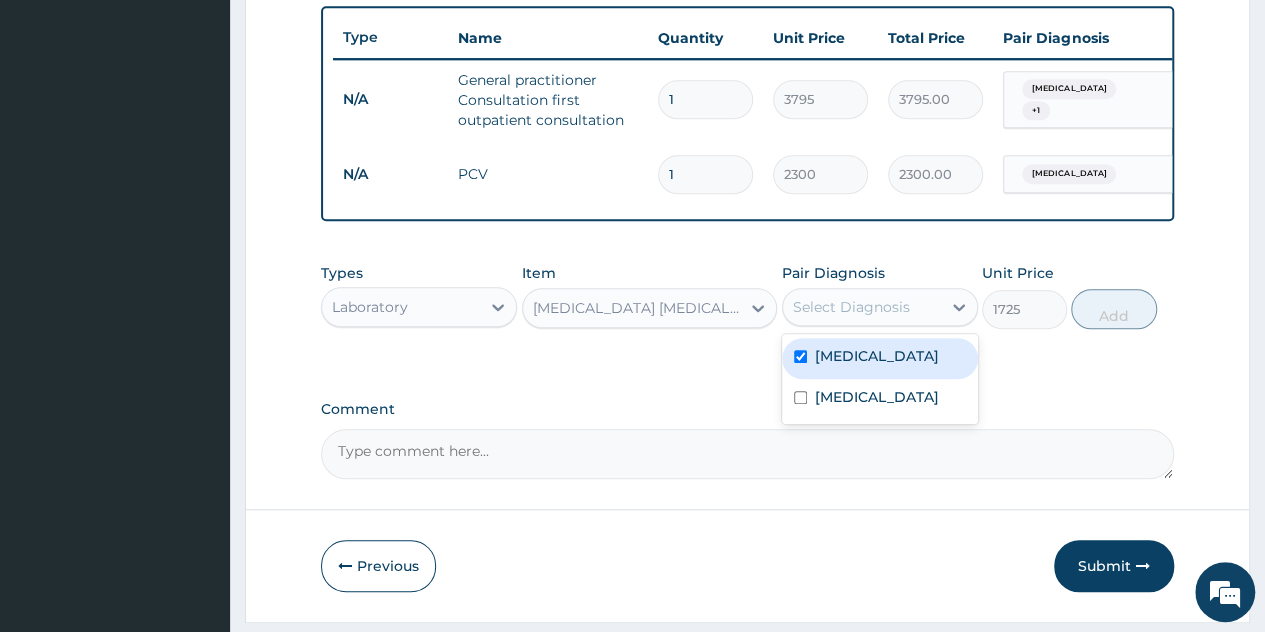 checkbox on "true" 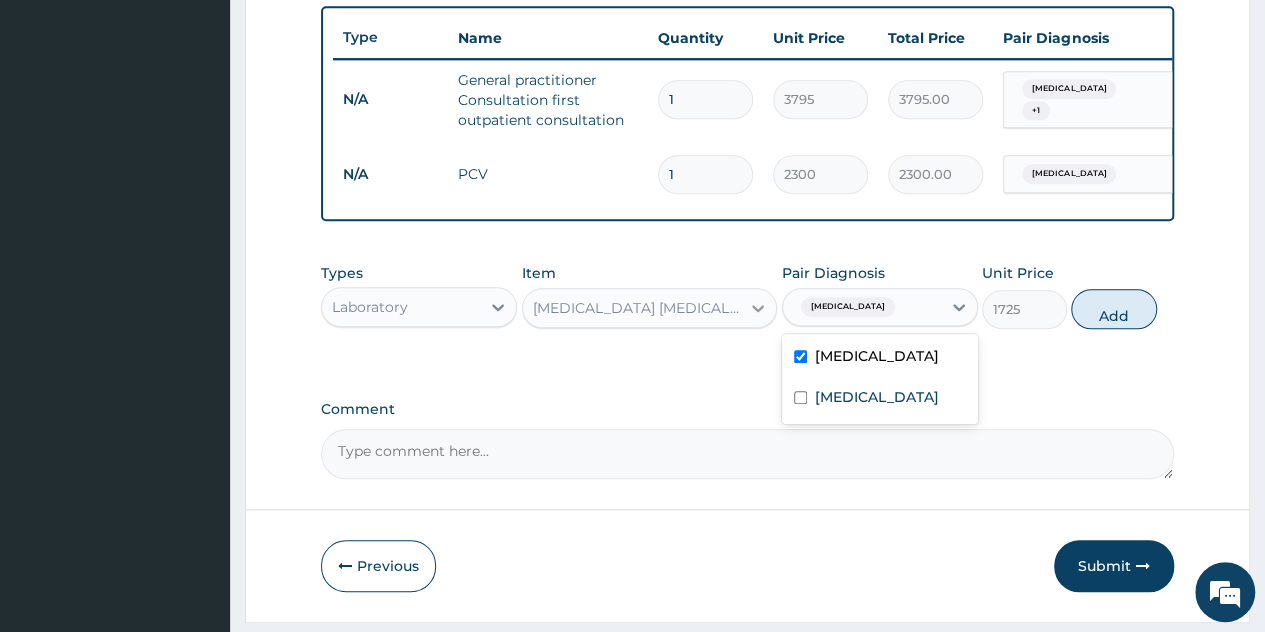 click on "Types Laboratory Item MALARIA PARASITE (MP) RDT Pair Diagnosis option Malaria, selected. option Malaria selected, 1 of 2. 2 results available. Use Up and Down to choose options, press Enter to select the currently focused option, press Escape to exit the menu, press Tab to select the option and exit the menu. Malaria Malaria Anemia Unit Price 1725 Add" at bounding box center [747, 296] 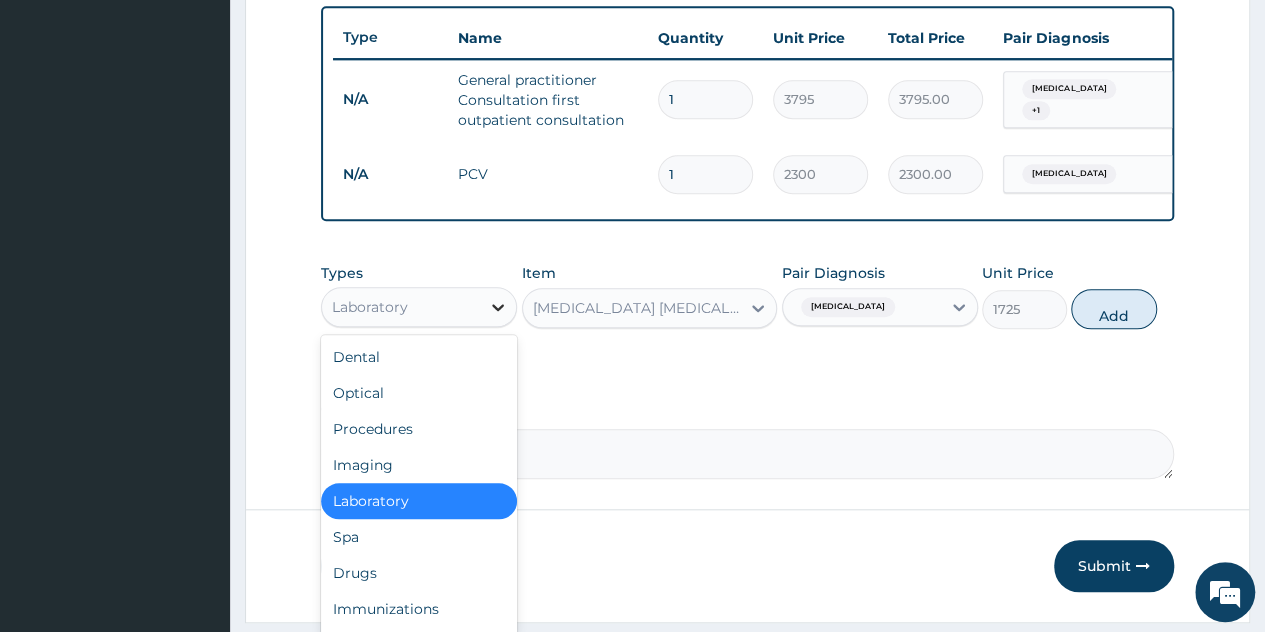 click 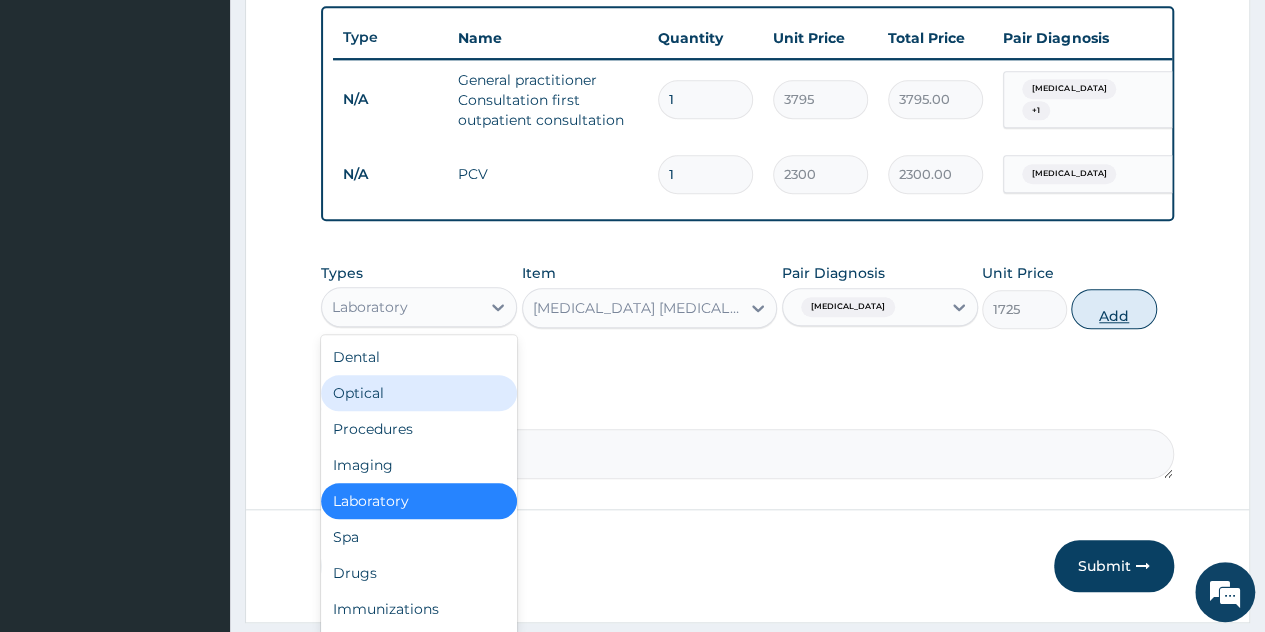 click on "Add" at bounding box center [1113, 309] 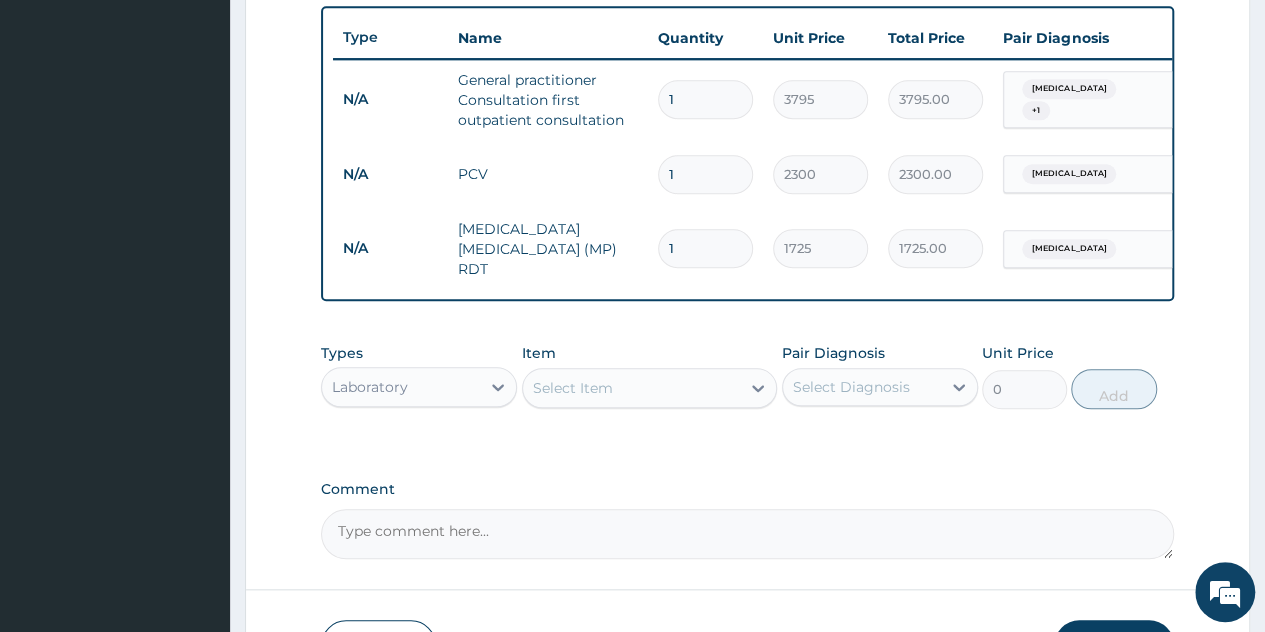 click on "Laboratory" at bounding box center [370, 387] 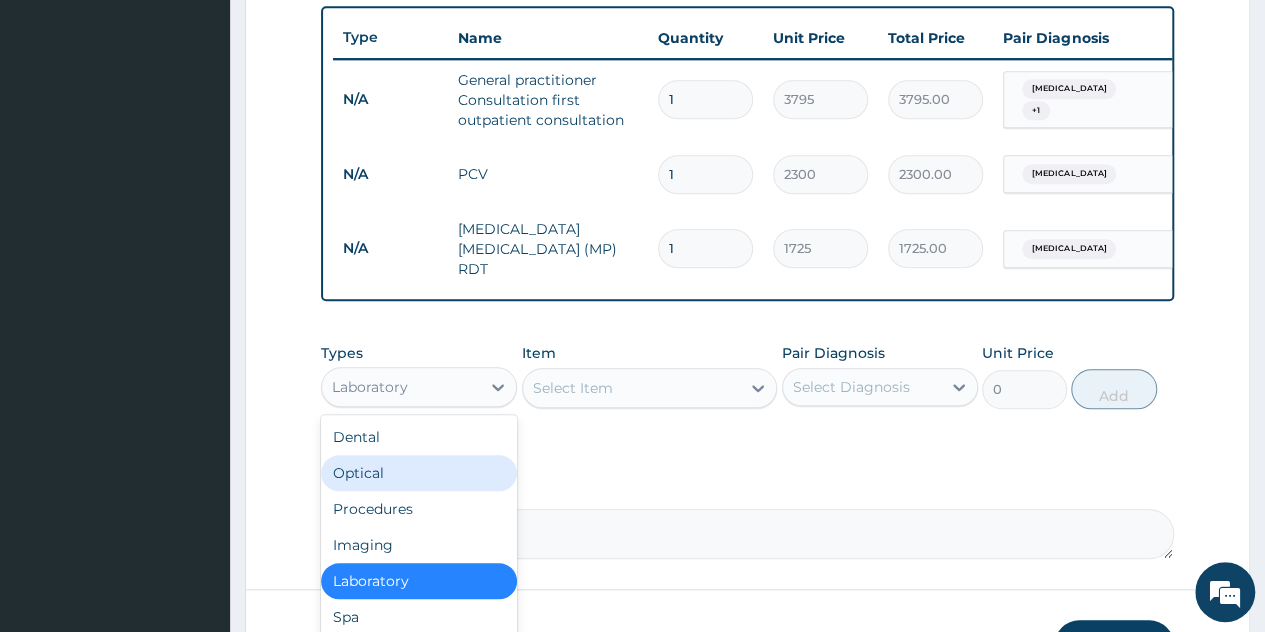 scroll, scrollTop: 68, scrollLeft: 0, axis: vertical 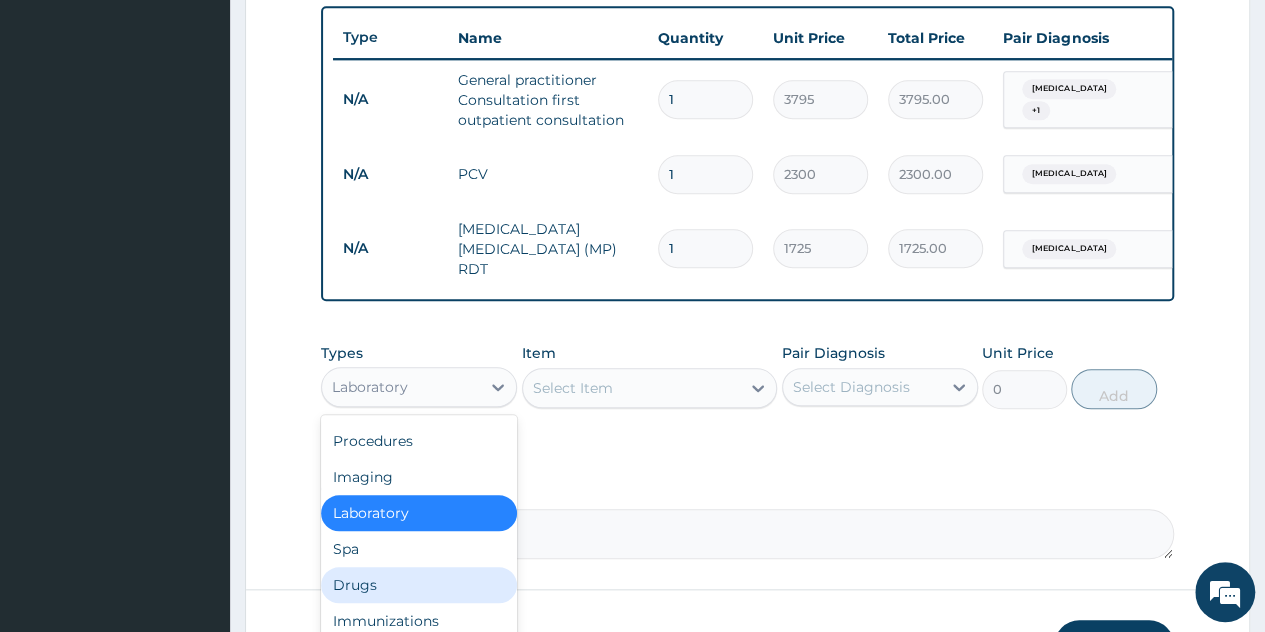 drag, startPoint x: 427, startPoint y: 567, endPoint x: 428, endPoint y: 577, distance: 10.049875 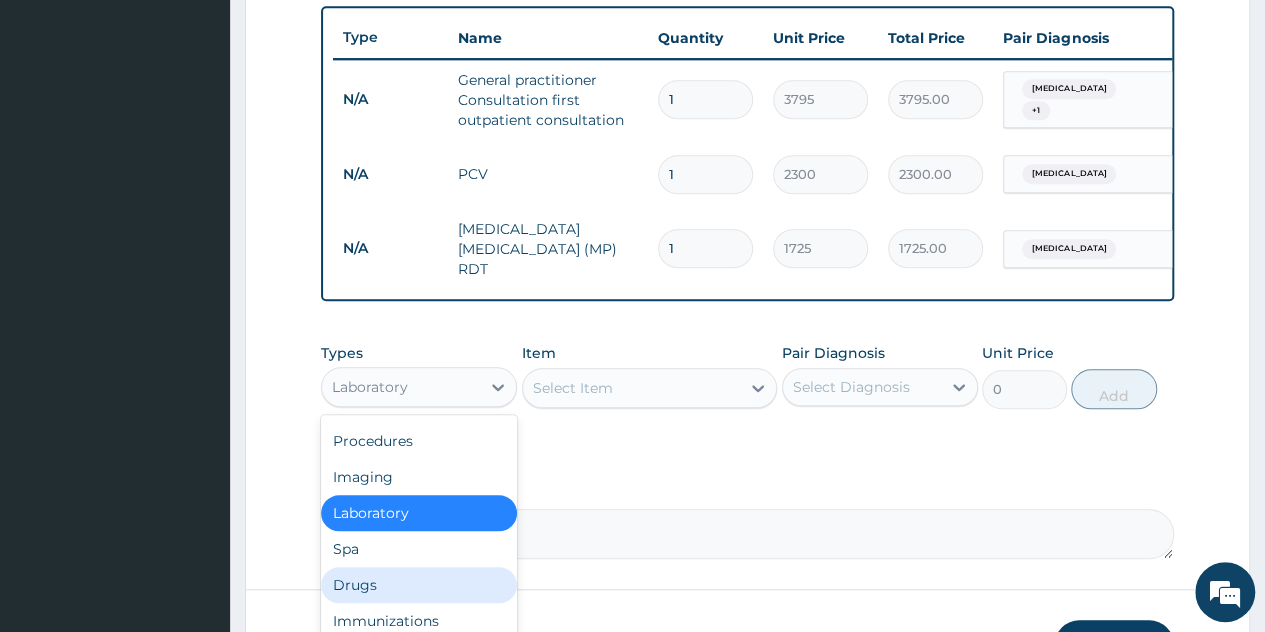 click on "Dental Optical Procedures Imaging Laboratory Spa Drugs Immunizations Others Gym" at bounding box center [419, 565] 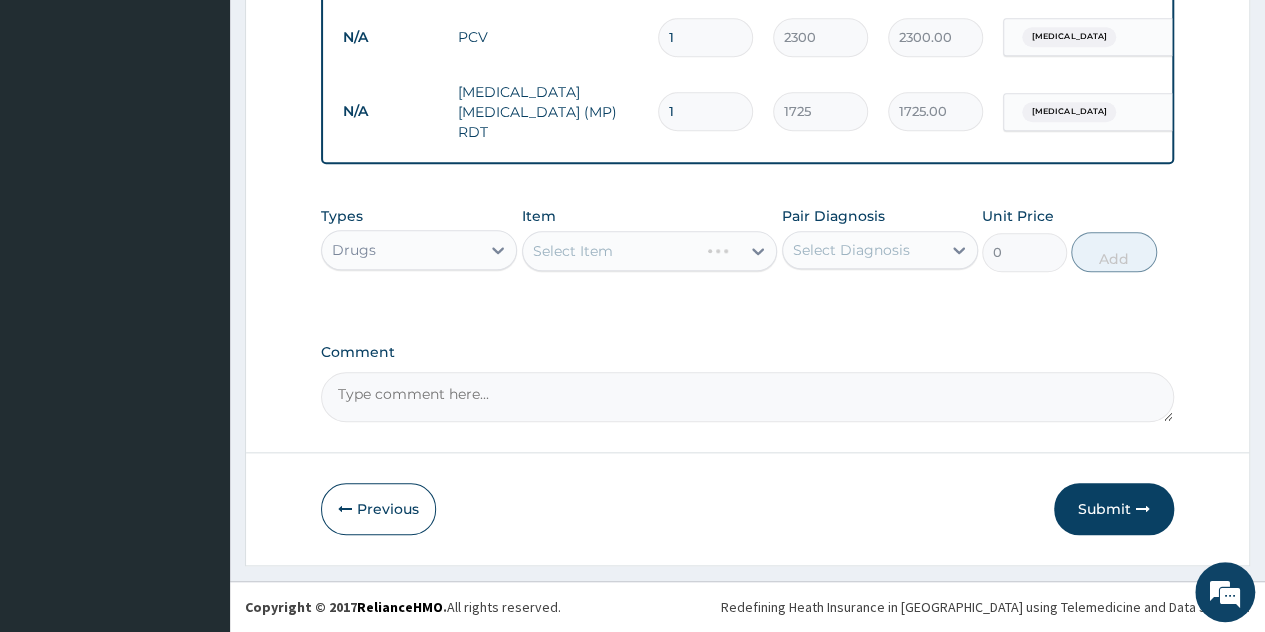 scroll, scrollTop: 876, scrollLeft: 0, axis: vertical 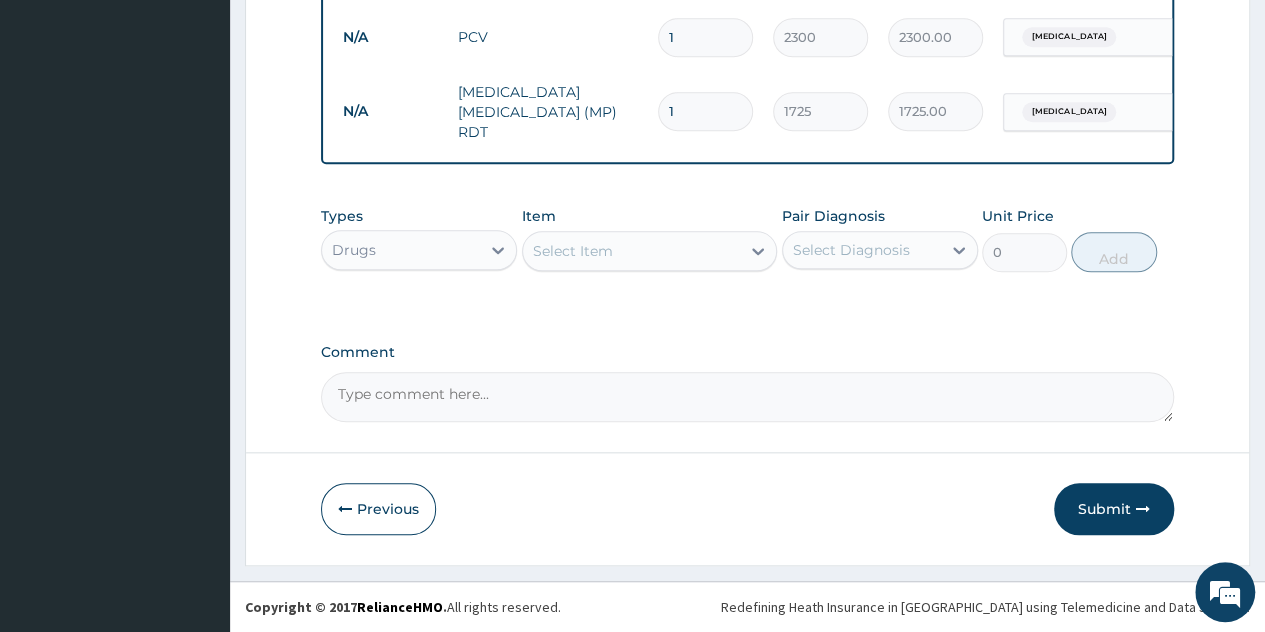 click on "Select Item" at bounding box center [573, 251] 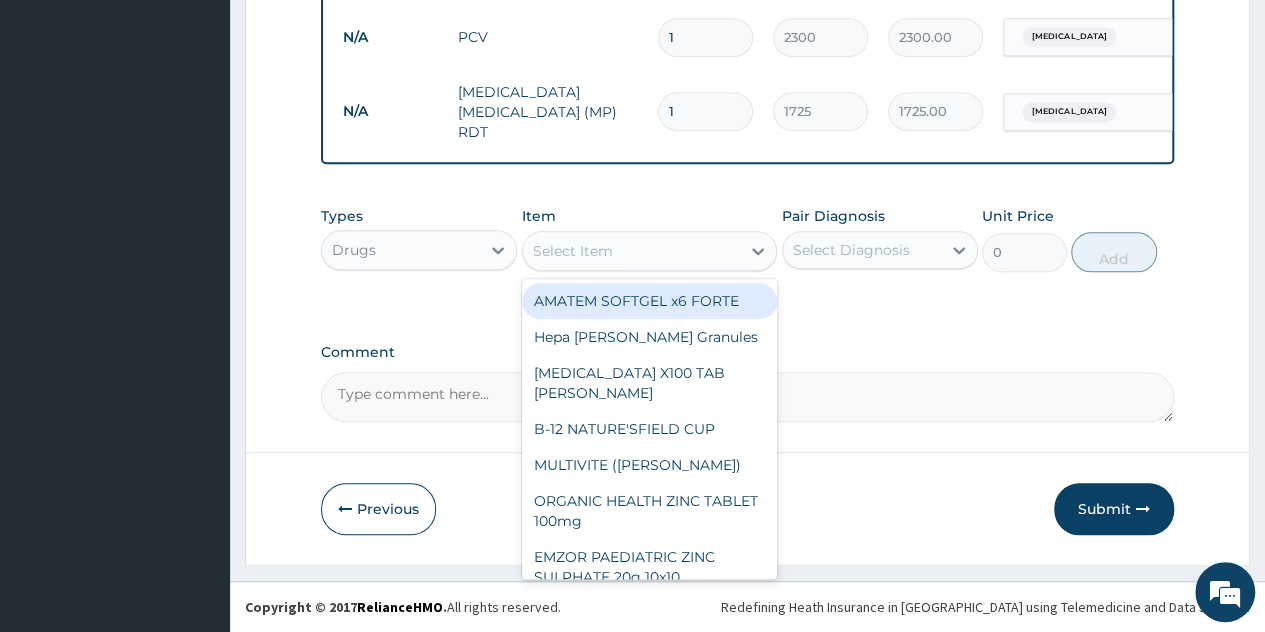 drag, startPoint x: 618, startPoint y: 313, endPoint x: 862, endPoint y: 279, distance: 246.35747 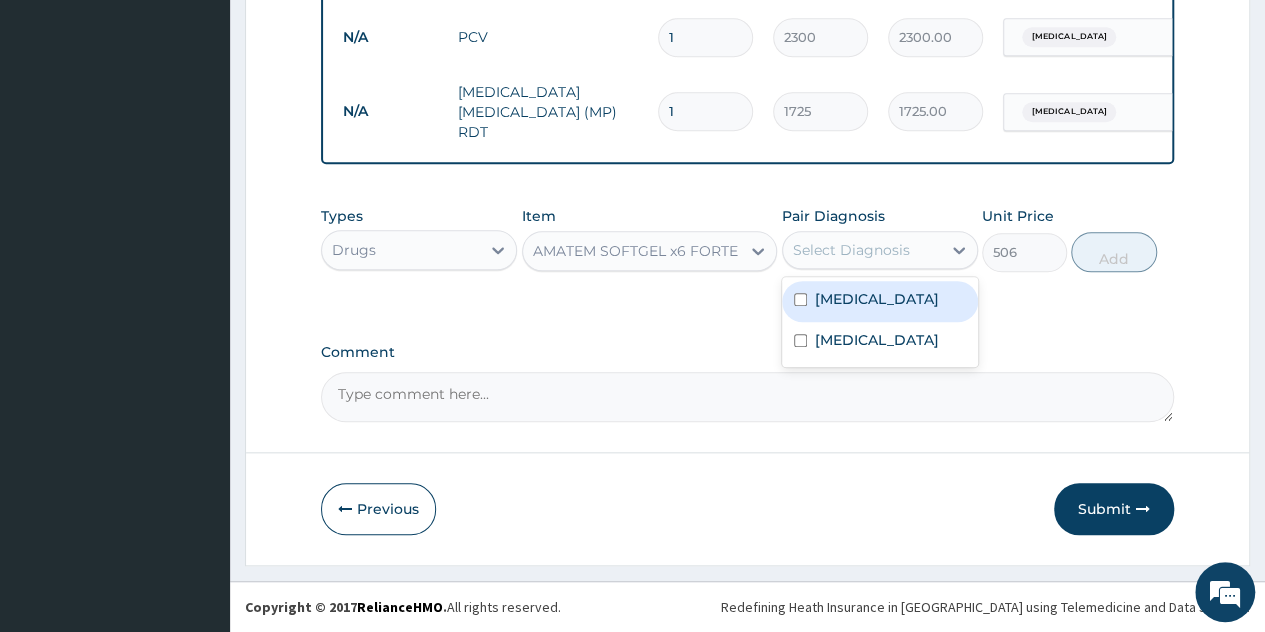 click on "Select Diagnosis" at bounding box center [862, 250] 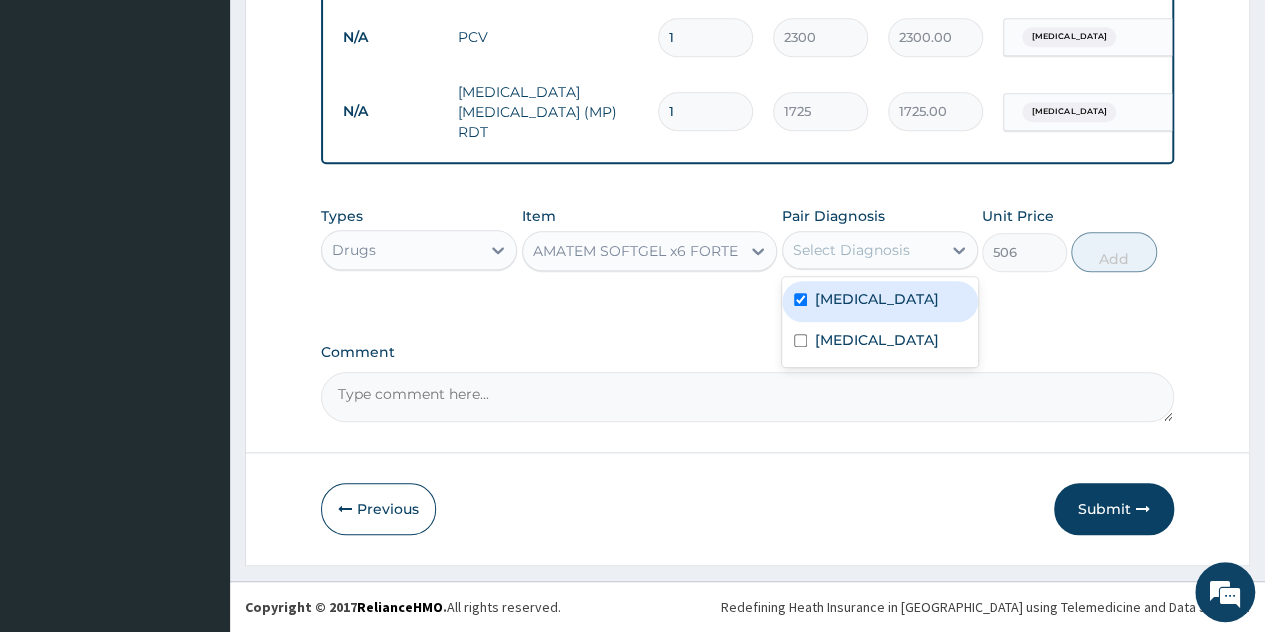 checkbox on "true" 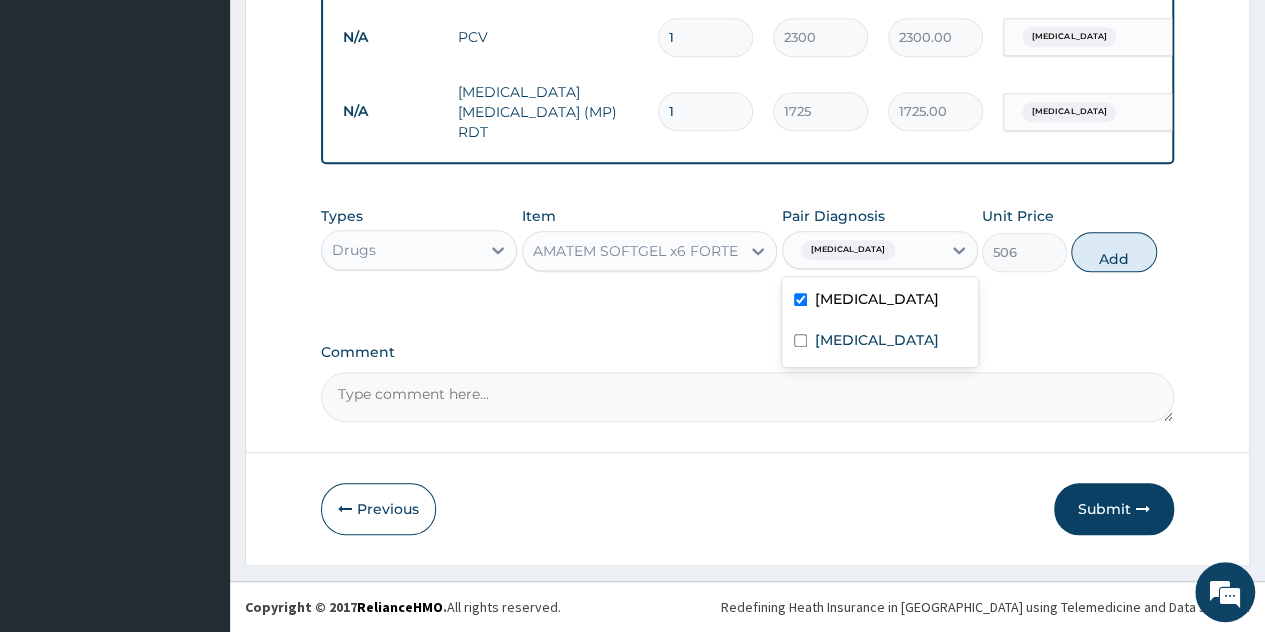 click on "Add" at bounding box center (1113, 252) 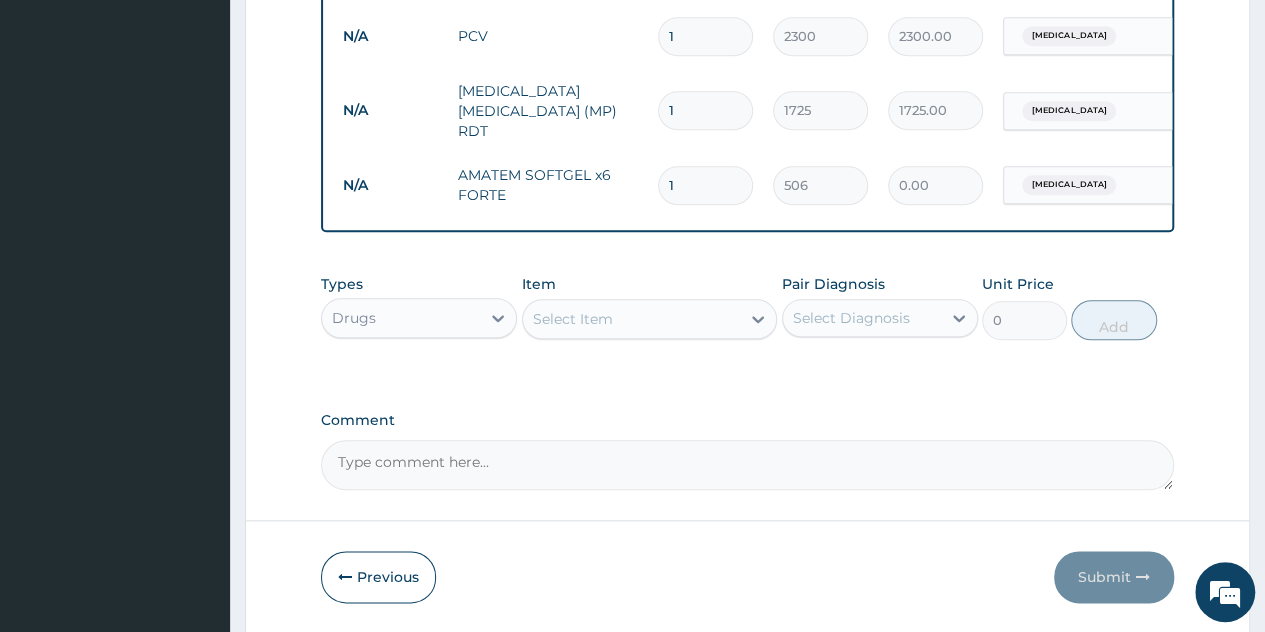 type 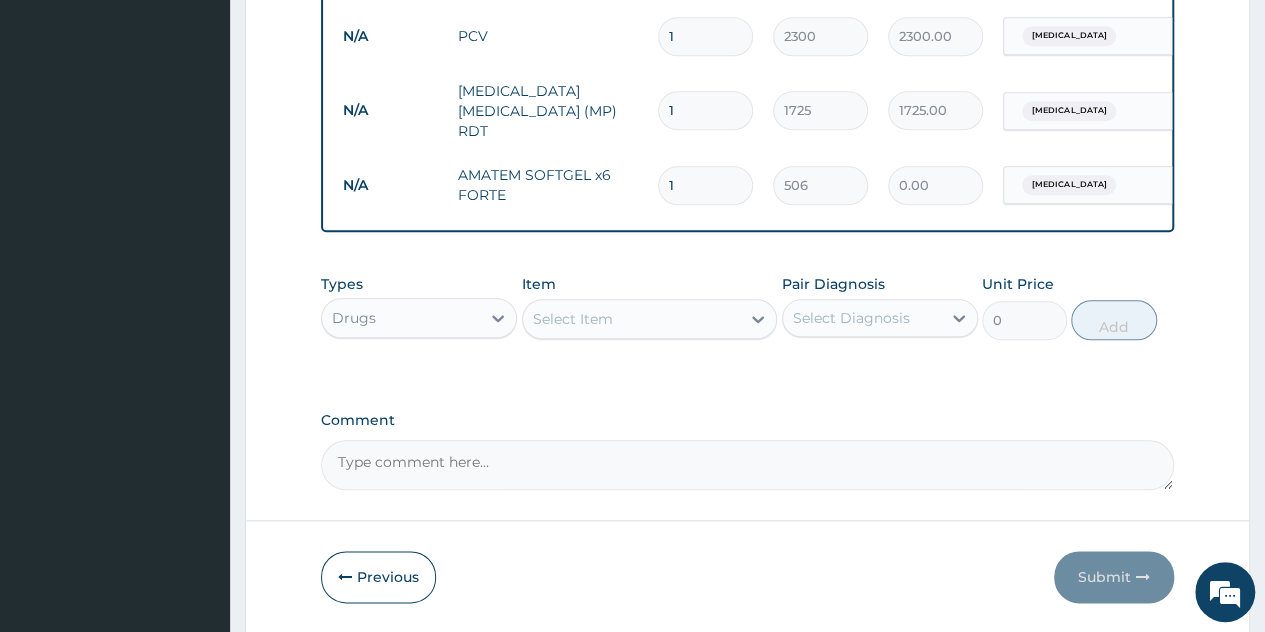 type on "0.00" 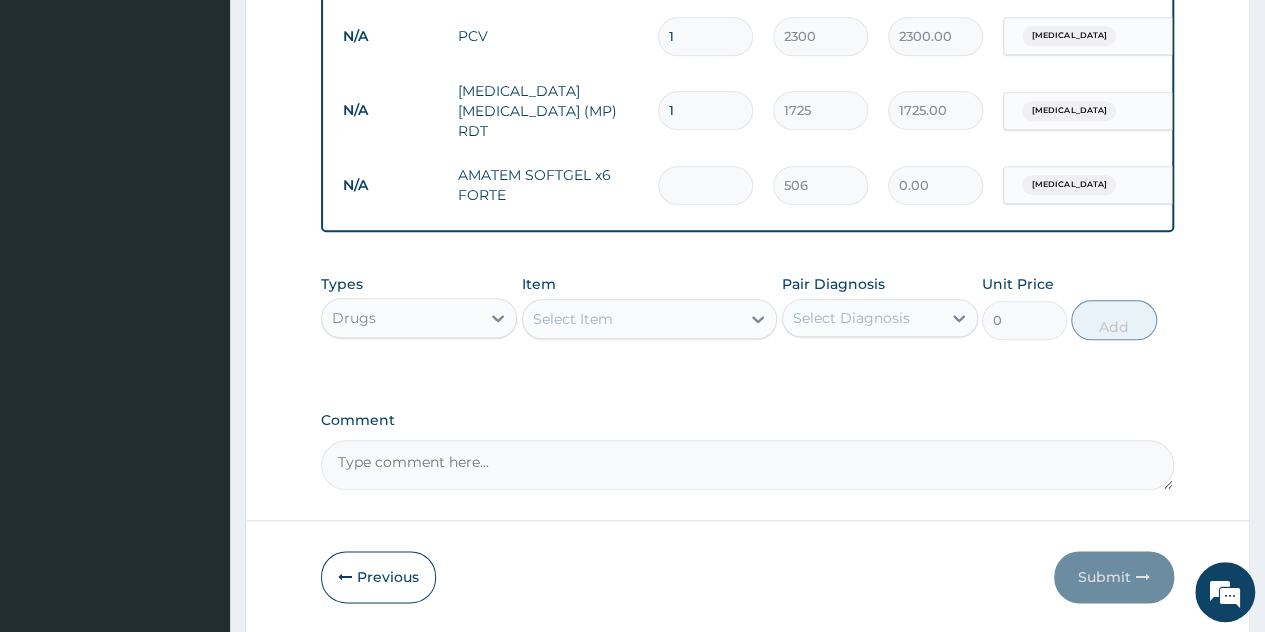 type on "6" 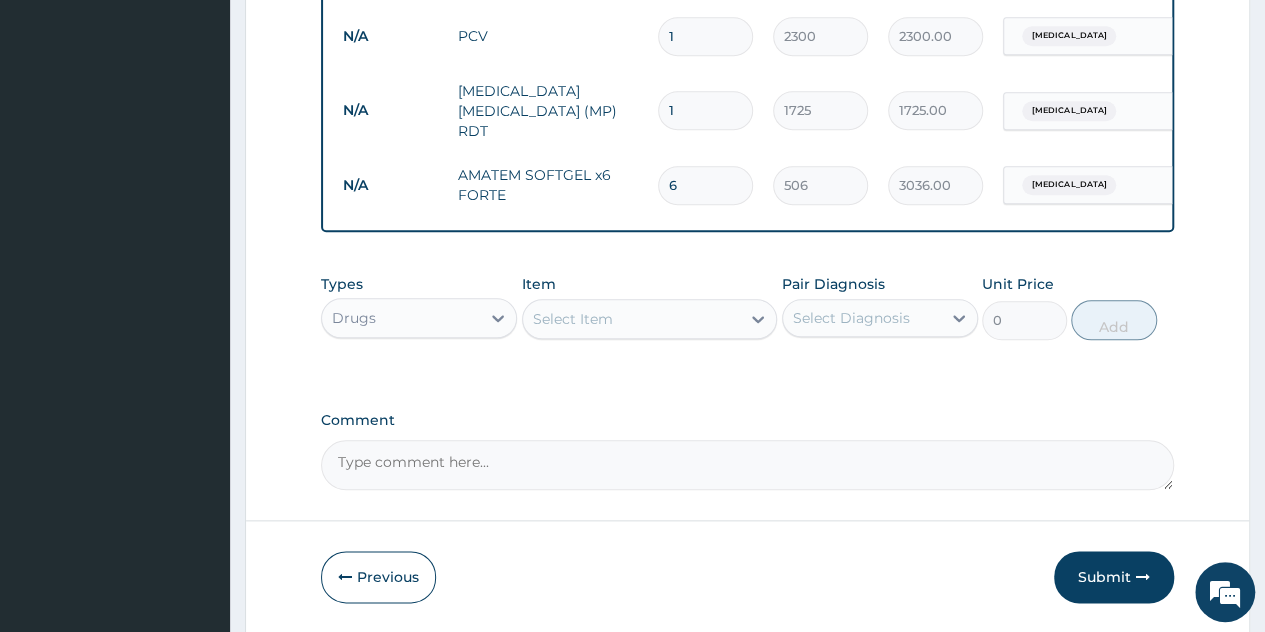 type on "6" 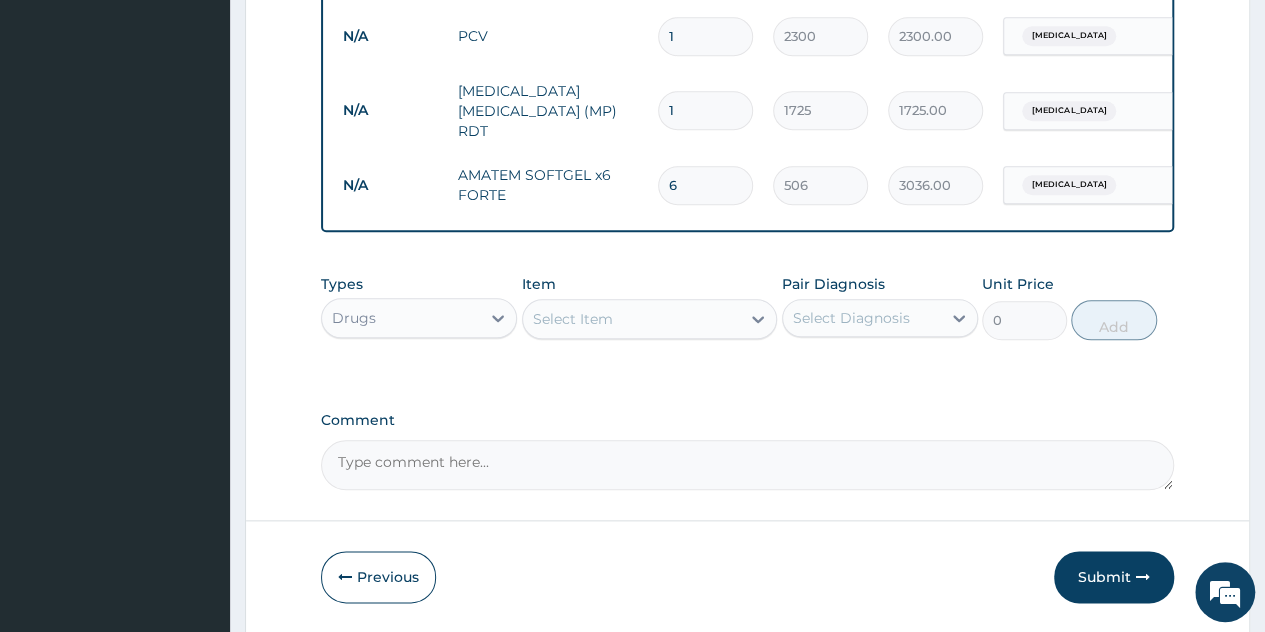 click on "Select Item" at bounding box center [632, 319] 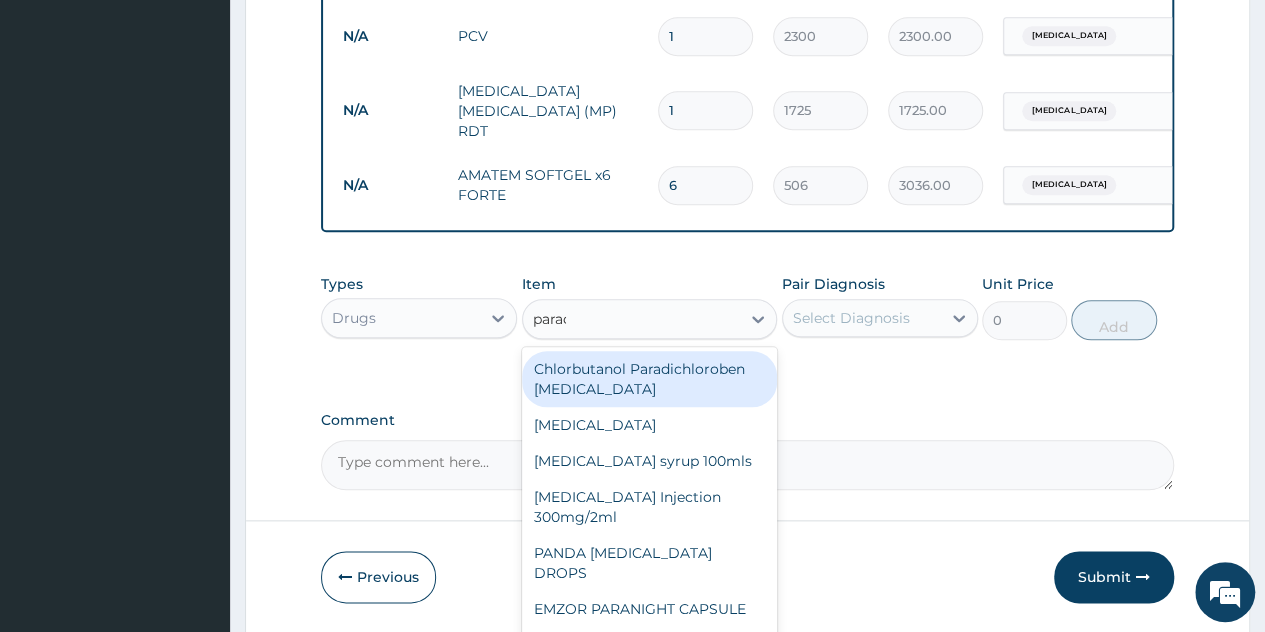 type on "parace" 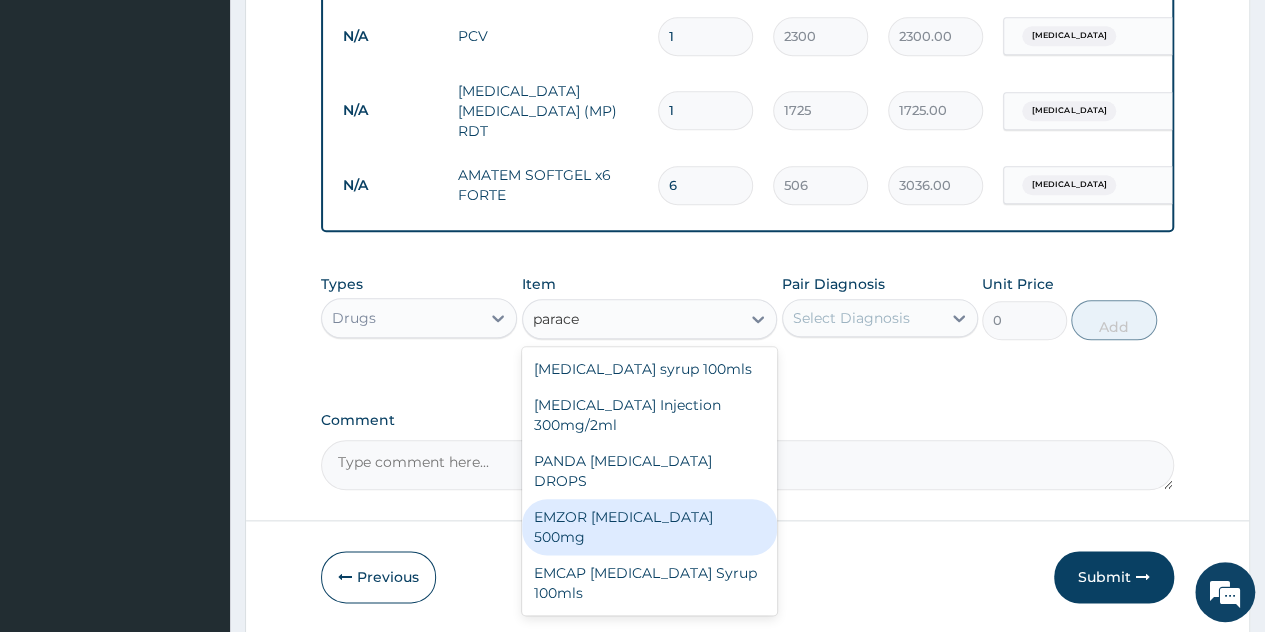 click on "EMZOR PARACETAMOL 500mg" at bounding box center [650, 527] 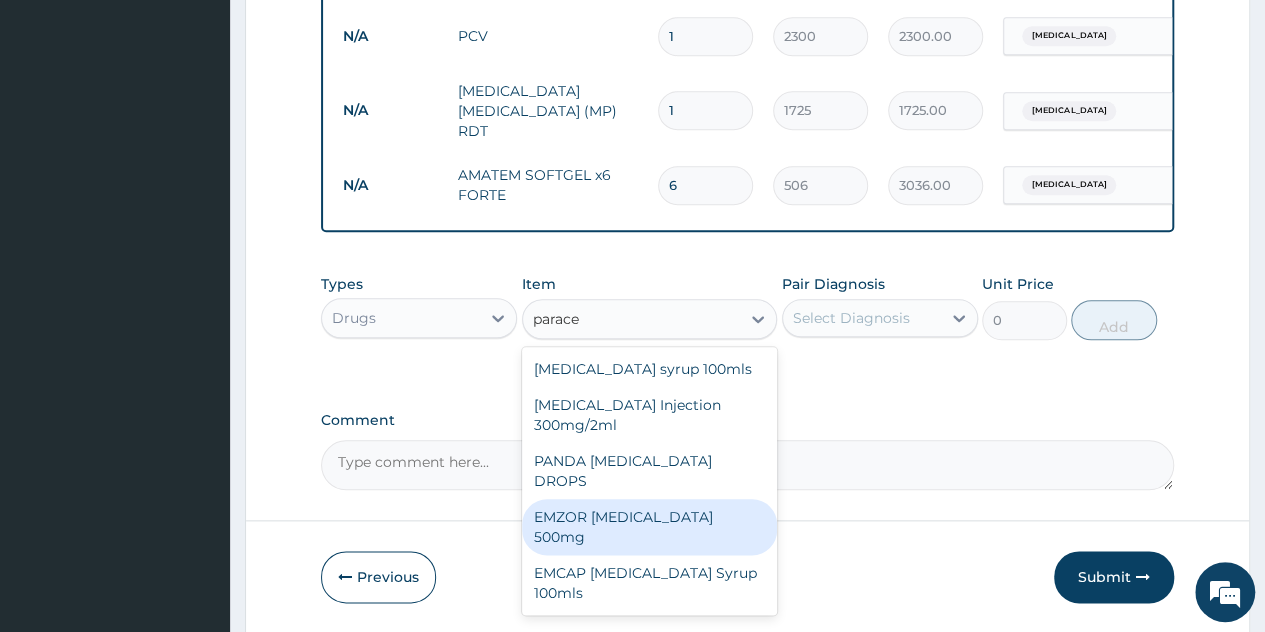 type 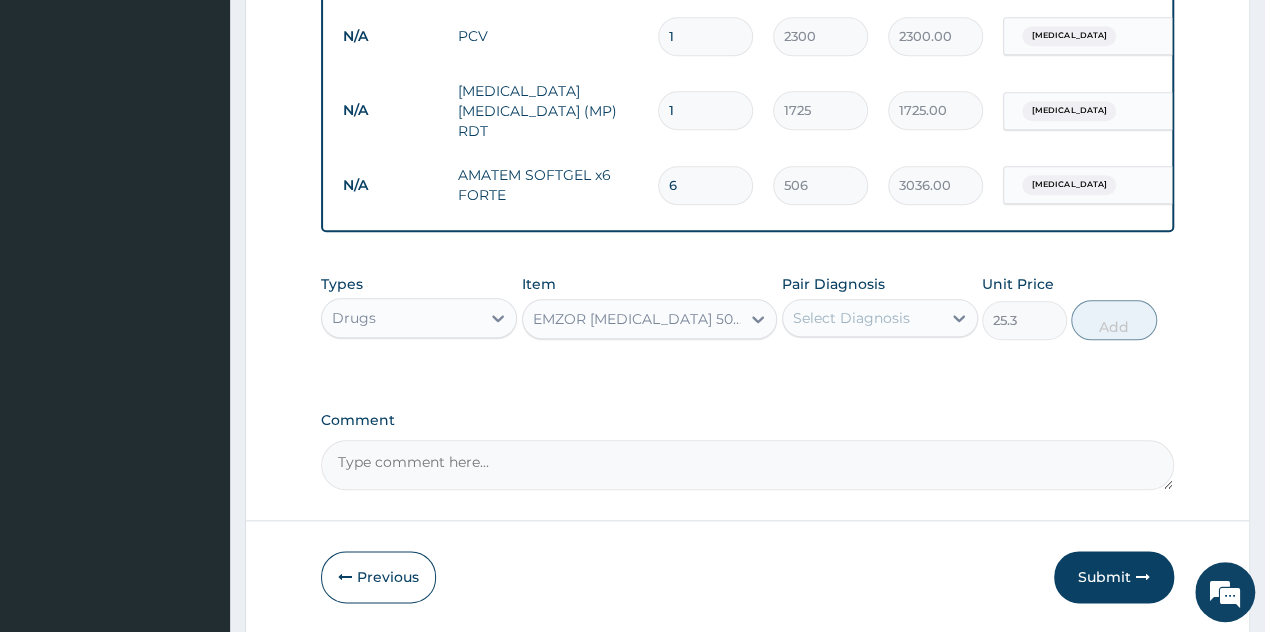 click on "Select Diagnosis" at bounding box center (851, 318) 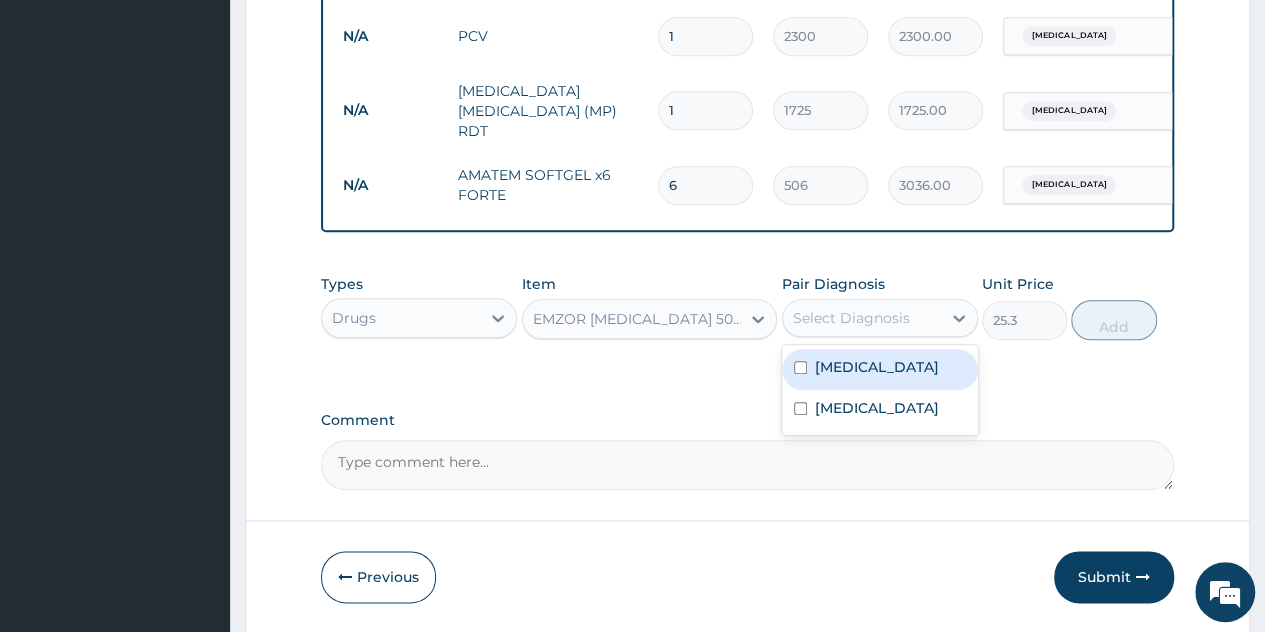 drag, startPoint x: 892, startPoint y: 379, endPoint x: 1004, endPoint y: 371, distance: 112.28535 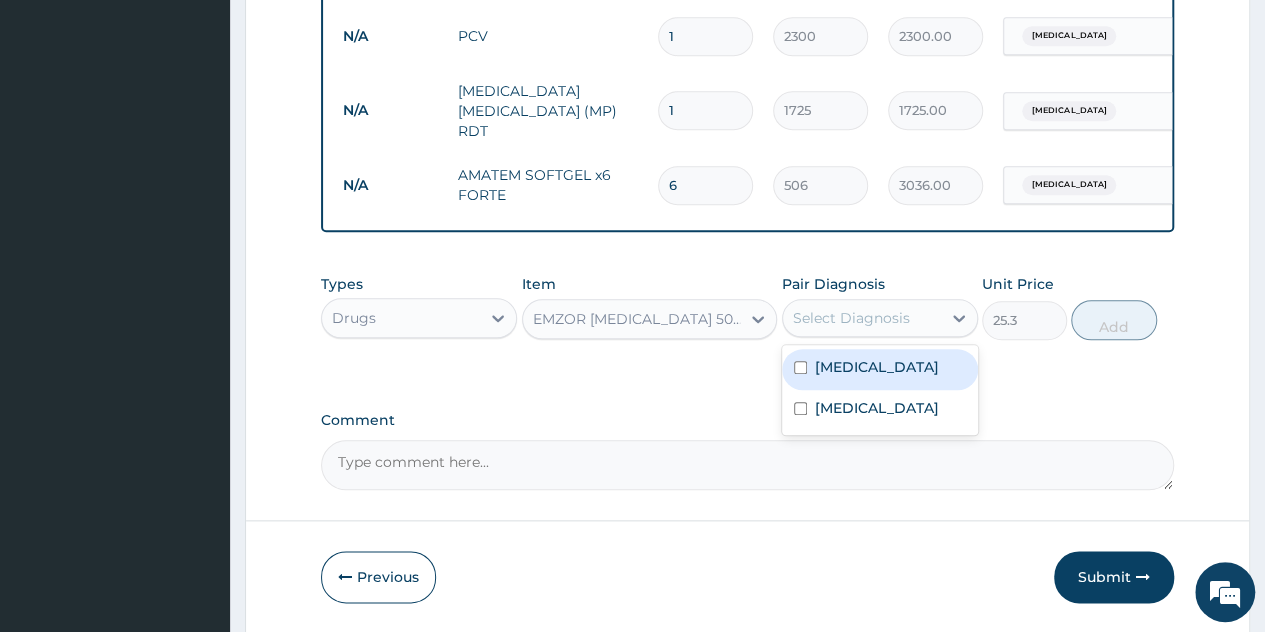 click on "Malaria" at bounding box center [880, 369] 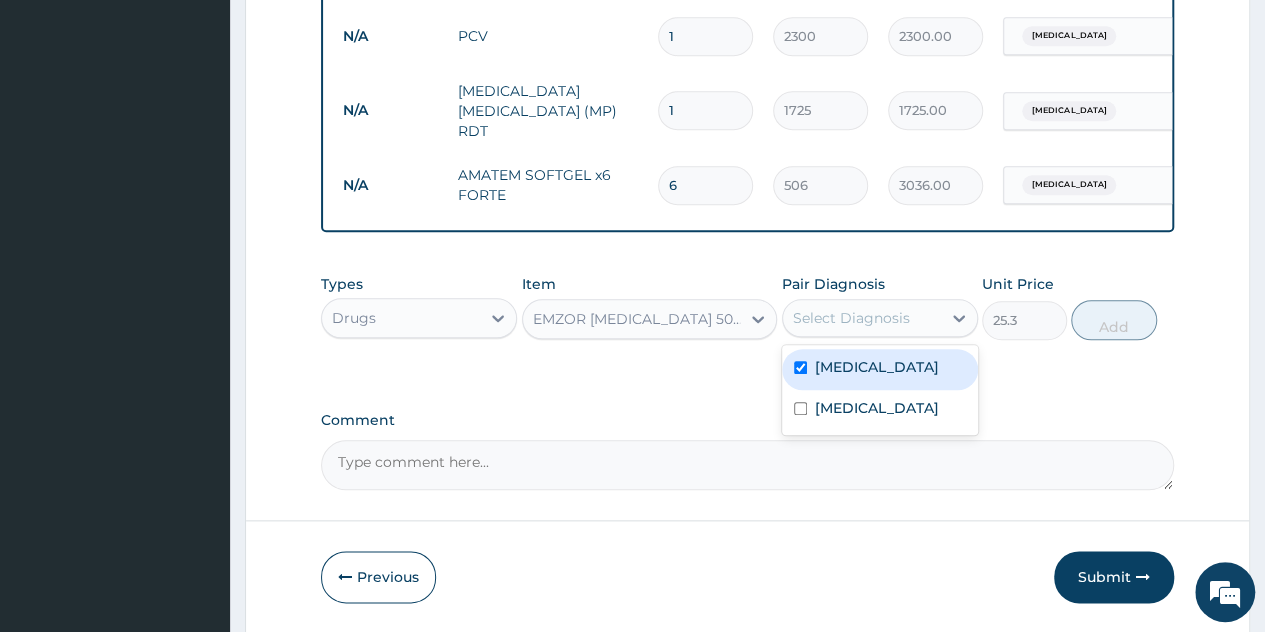 checkbox on "true" 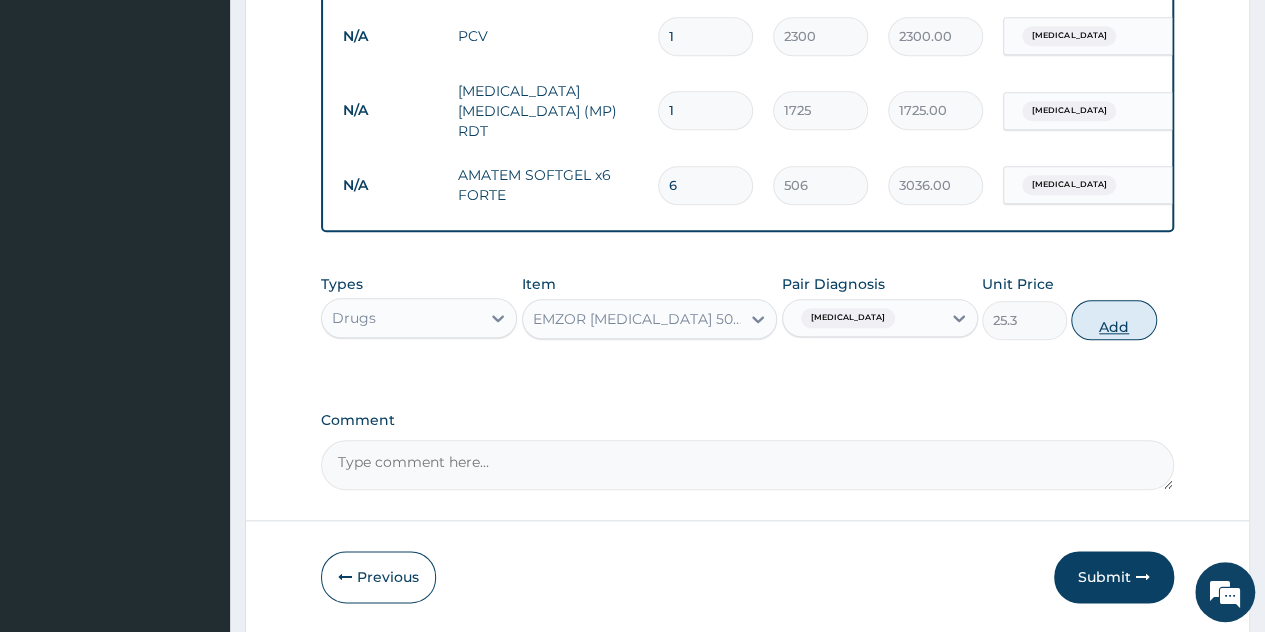 click on "Add" at bounding box center [1113, 320] 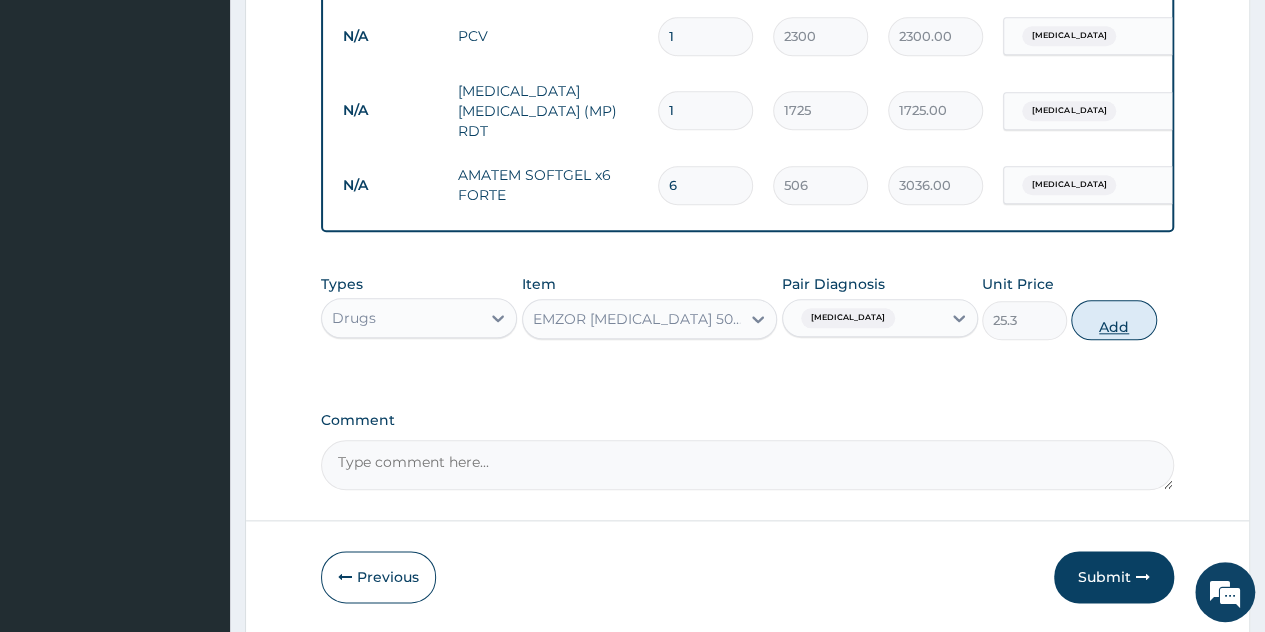 type on "0" 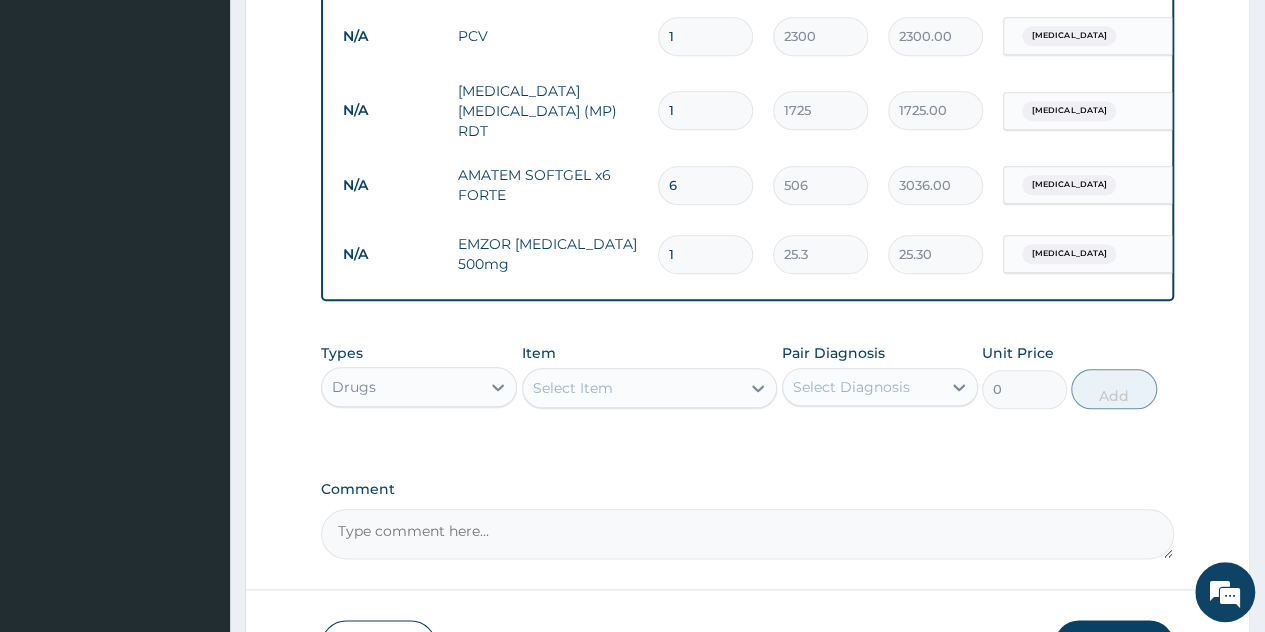 type on "18" 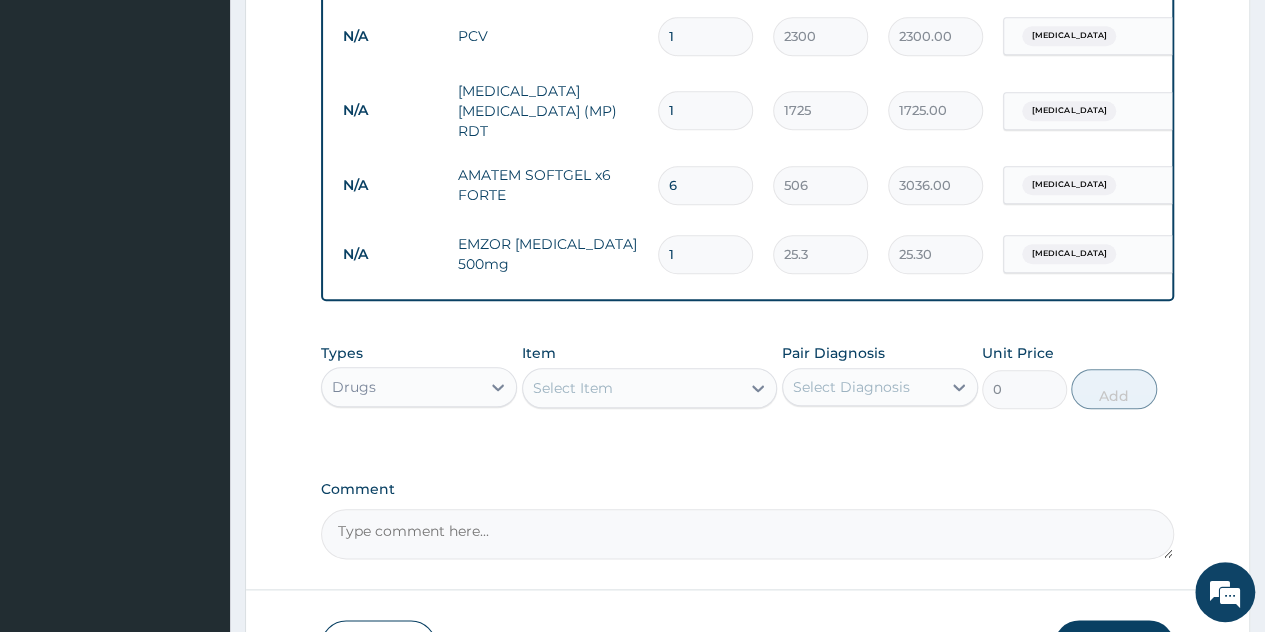 type on "455.40" 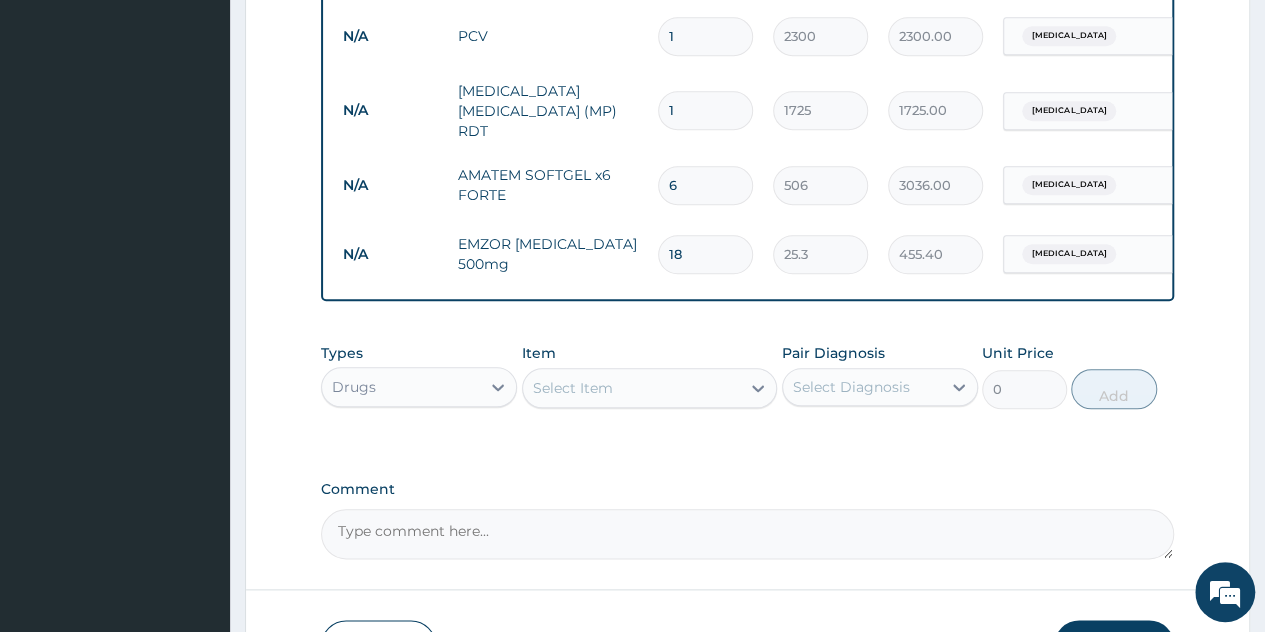 type on "18" 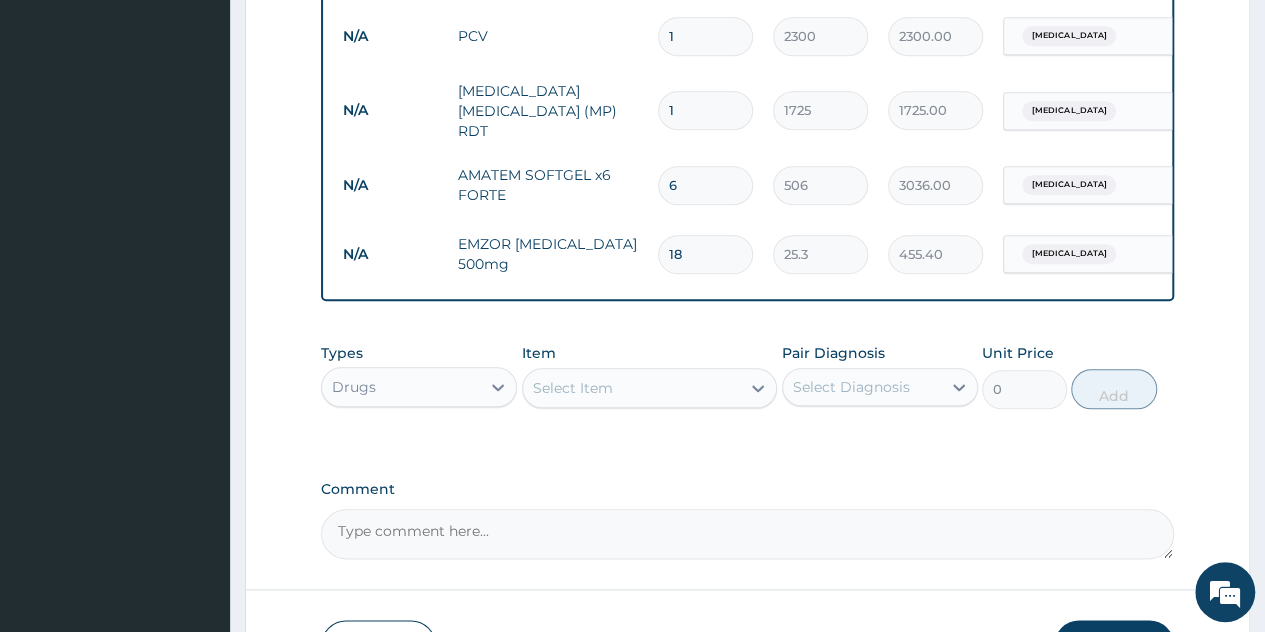click on "Select Item" at bounding box center [632, 388] 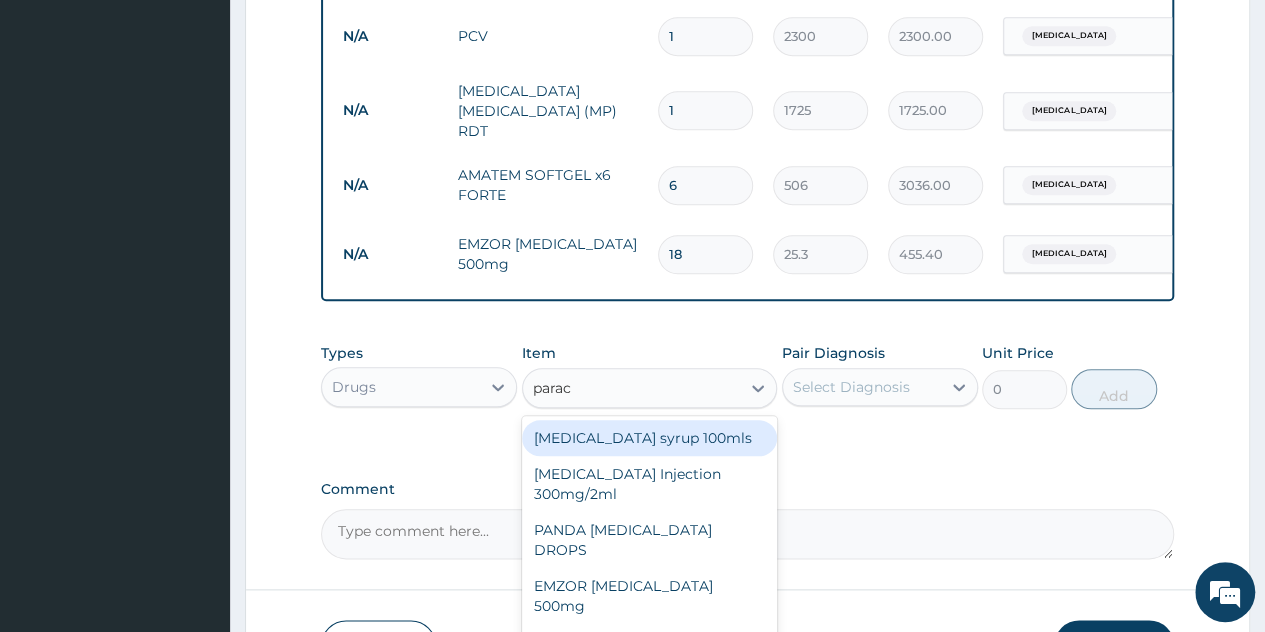 type on "parace" 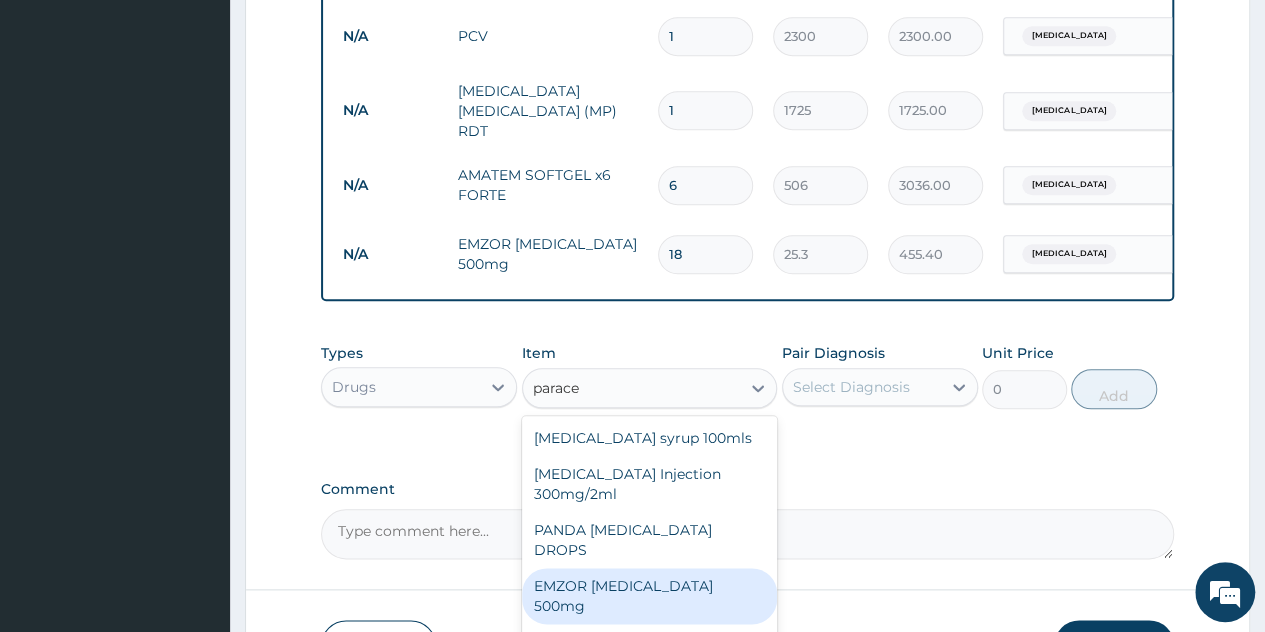 drag, startPoint x: 718, startPoint y: 553, endPoint x: 747, endPoint y: 540, distance: 31.780497 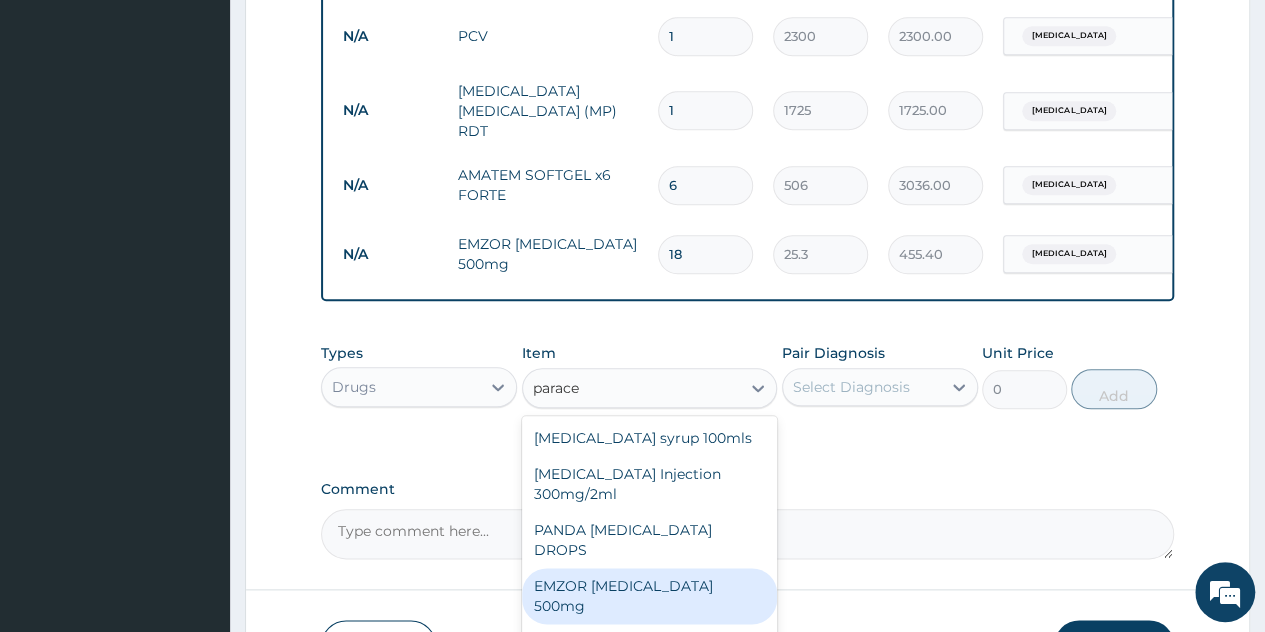 click on "EMZOR PARACETAMOL 500mg" at bounding box center [650, 596] 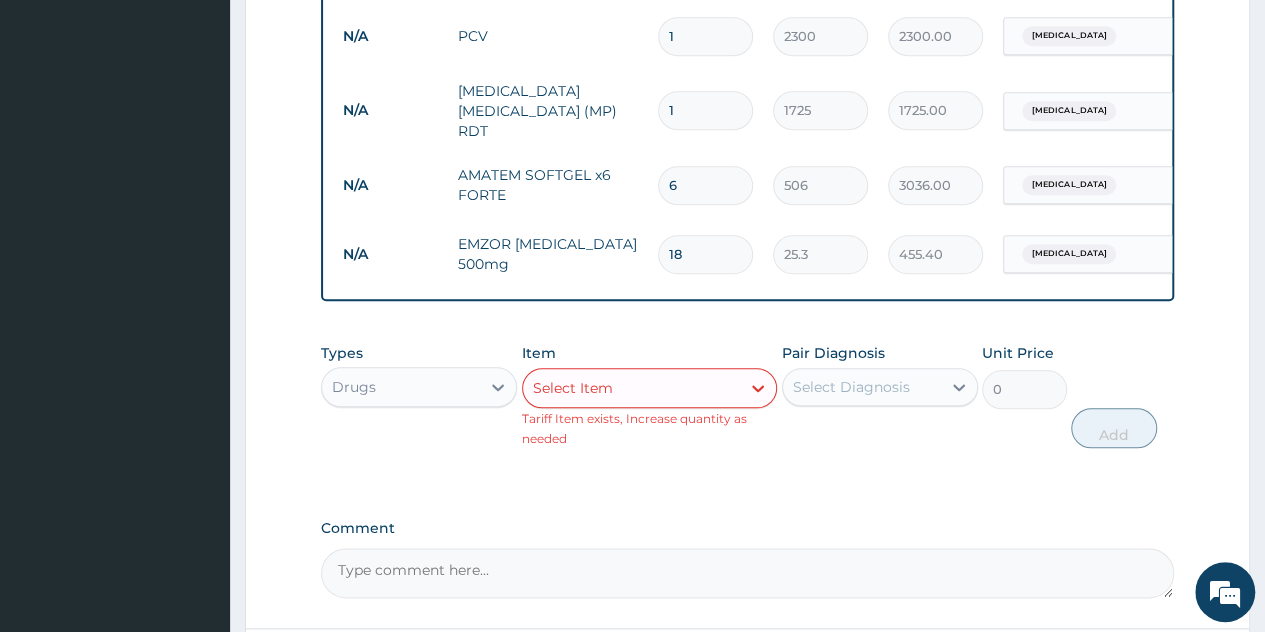 click on "Select Item" at bounding box center [632, 388] 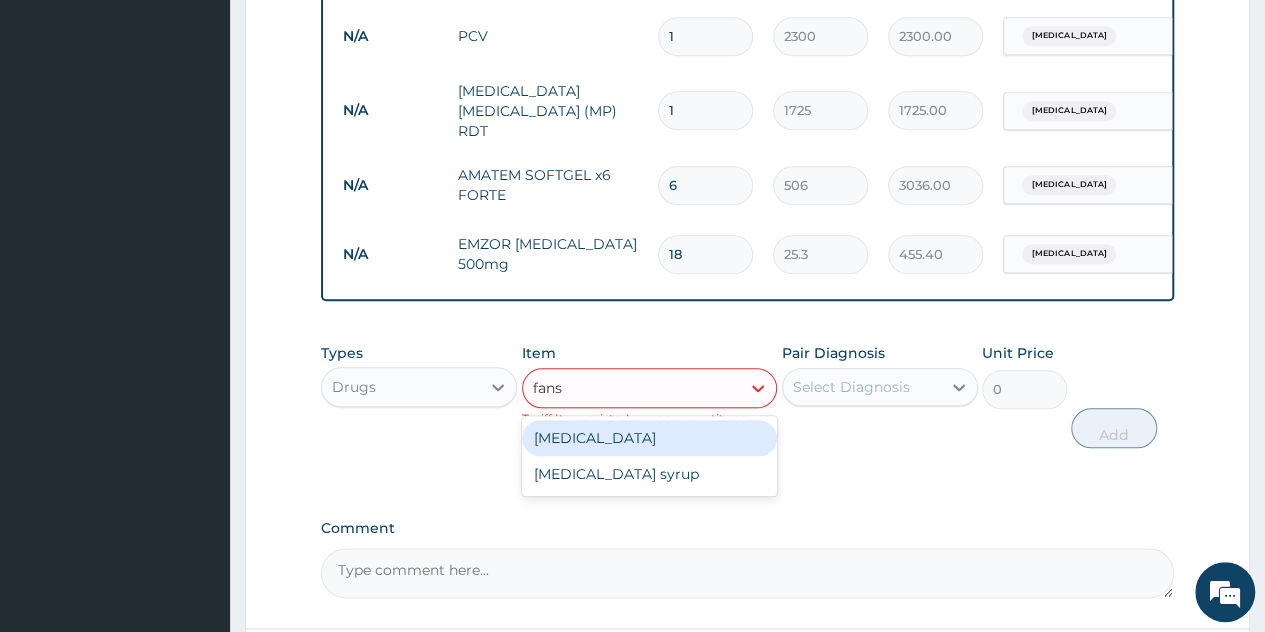 type on "fansi" 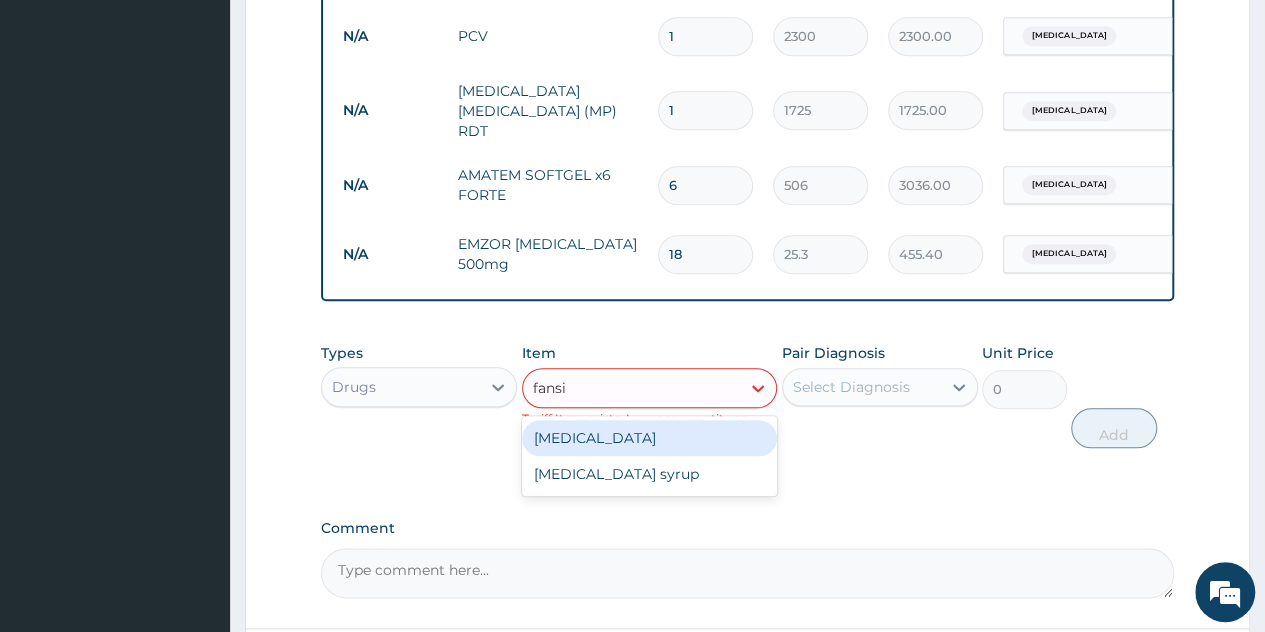 type 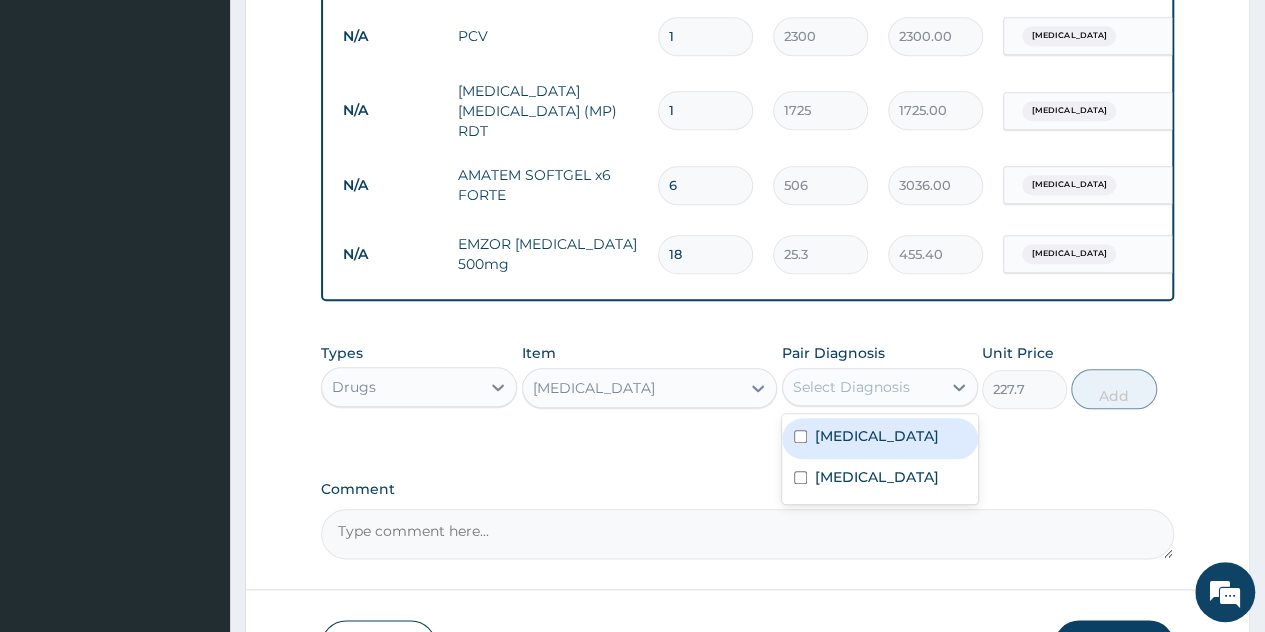 drag, startPoint x: 932, startPoint y: 385, endPoint x: 914, endPoint y: 456, distance: 73.24616 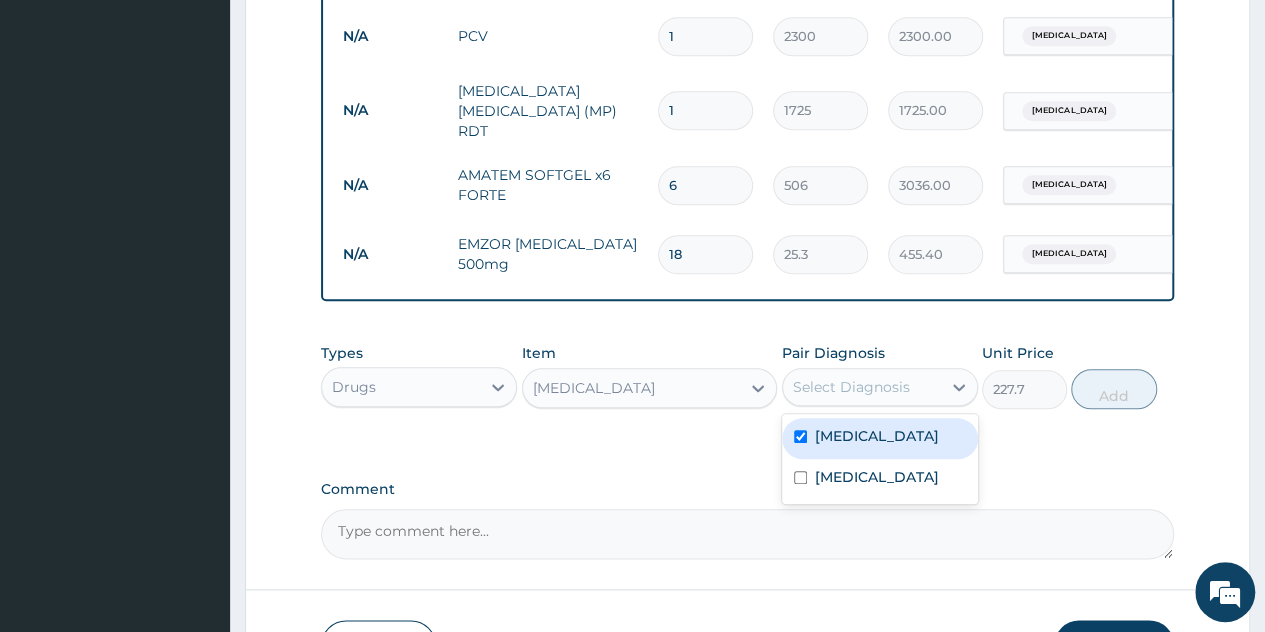 checkbox on "true" 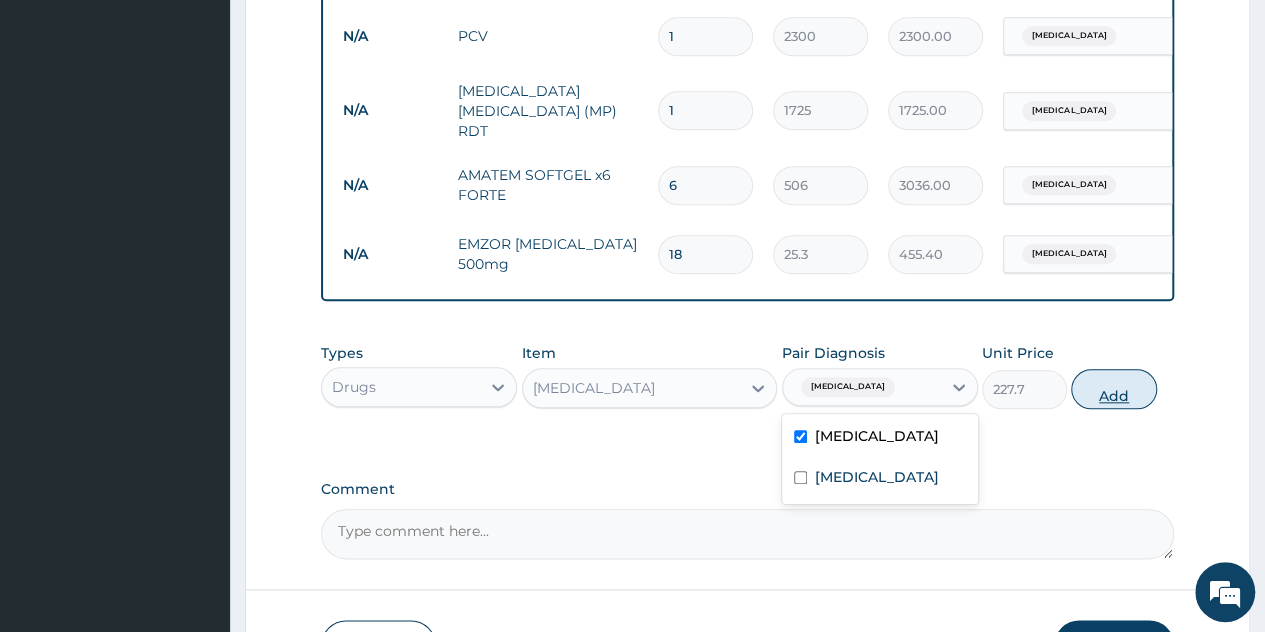 click on "Add" at bounding box center (1113, 389) 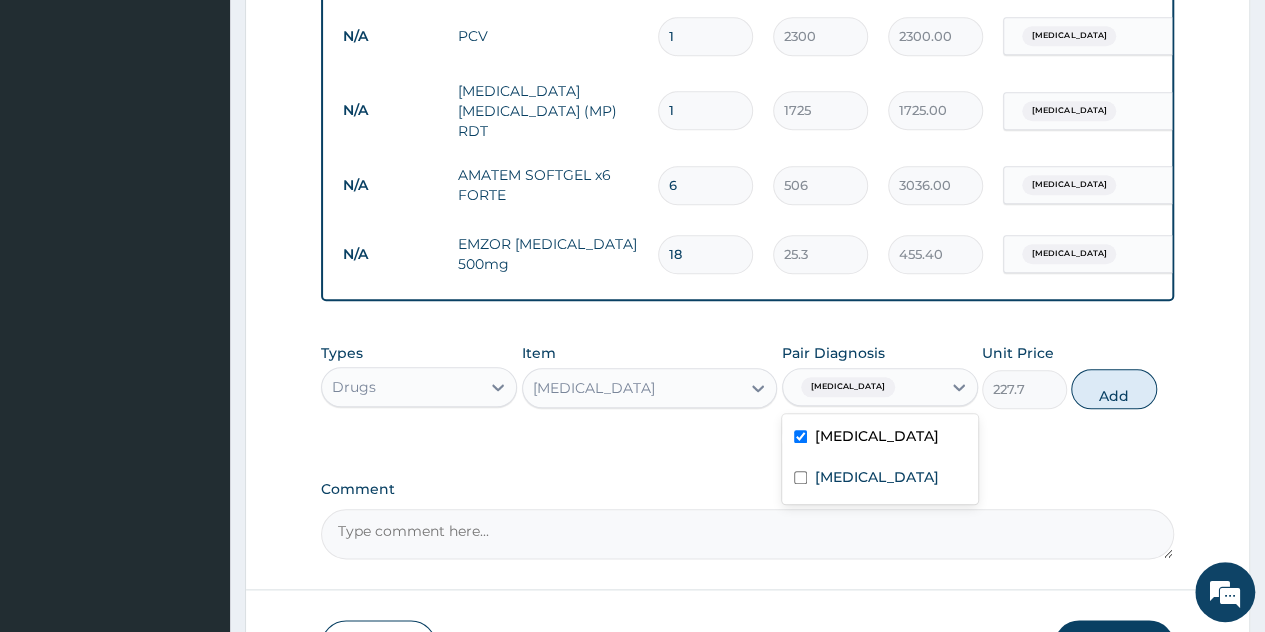 type on "0" 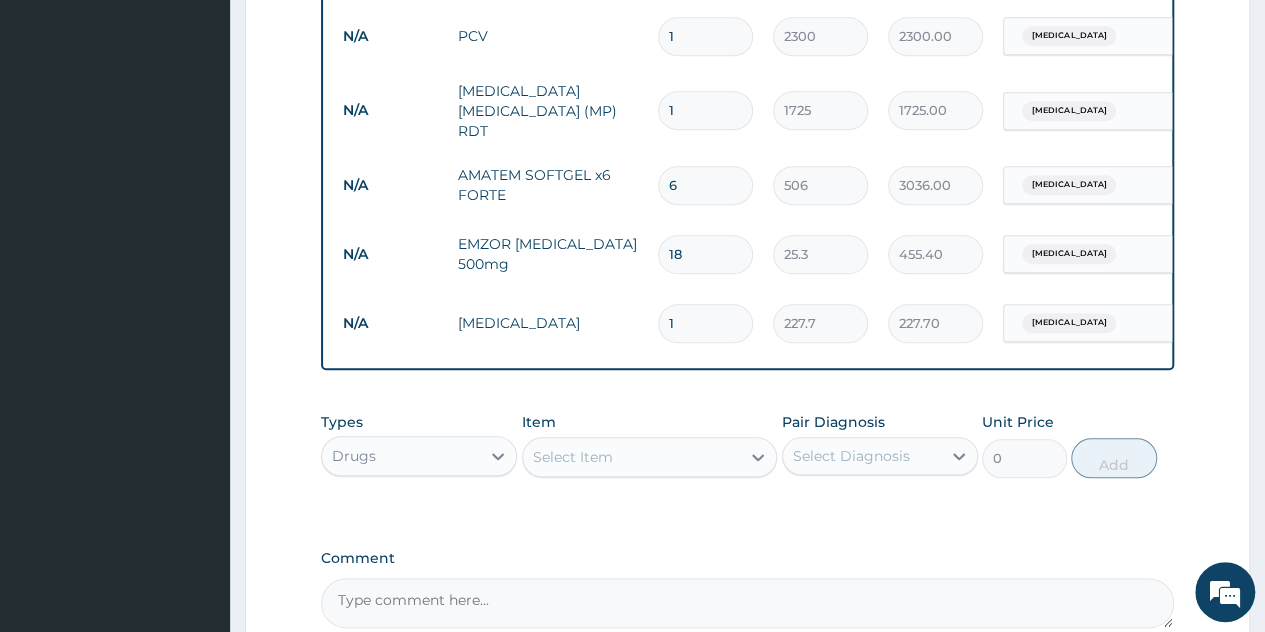 type 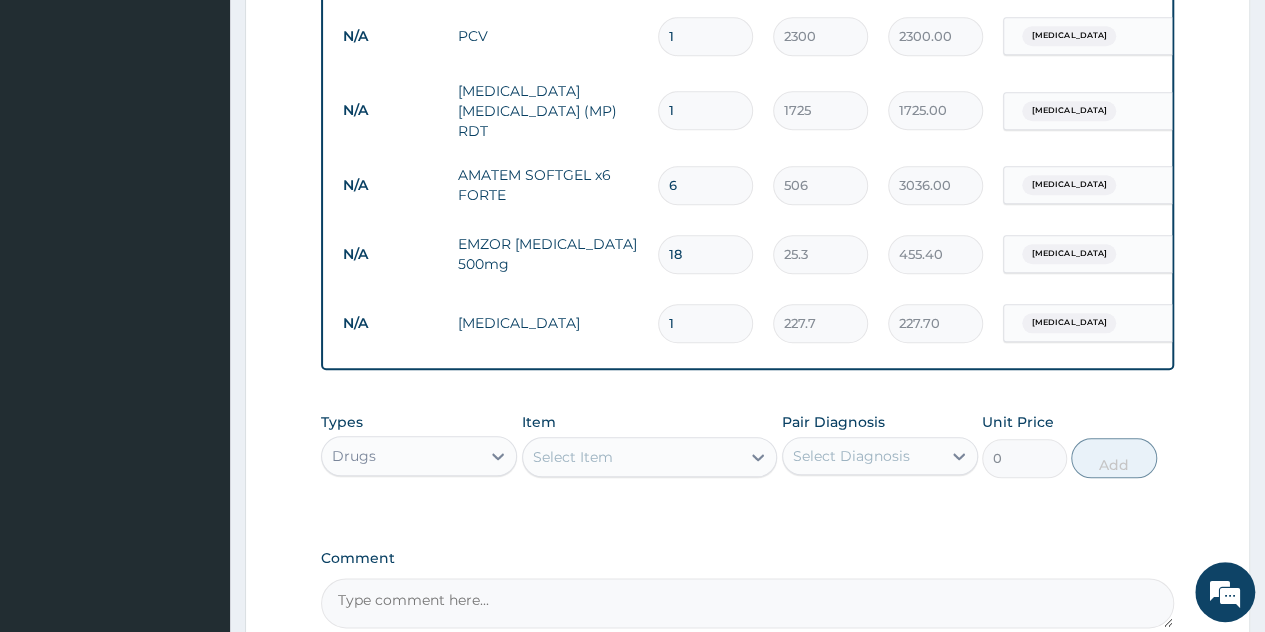type on "0.00" 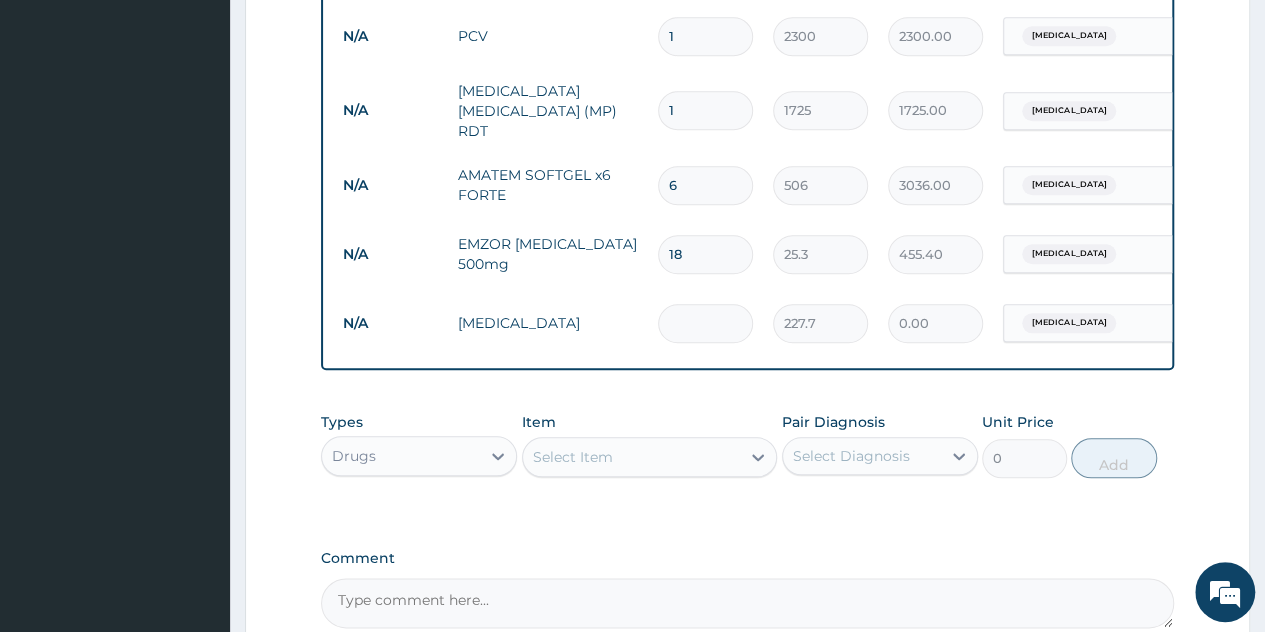 click at bounding box center [705, 323] 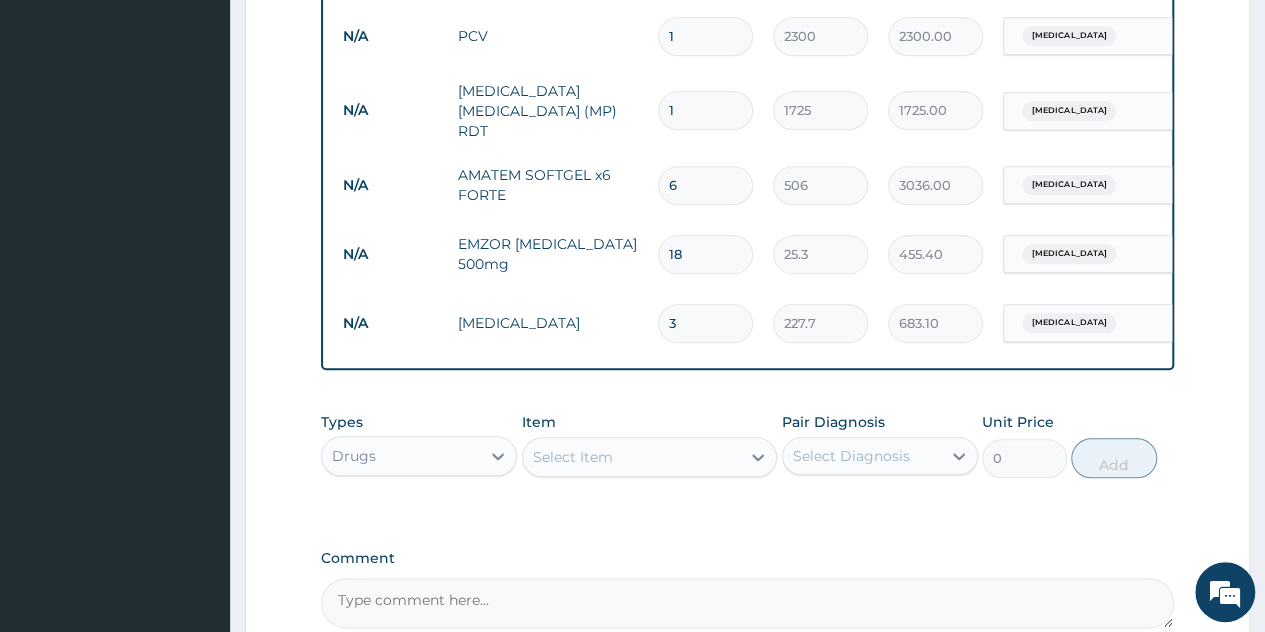 type on "3" 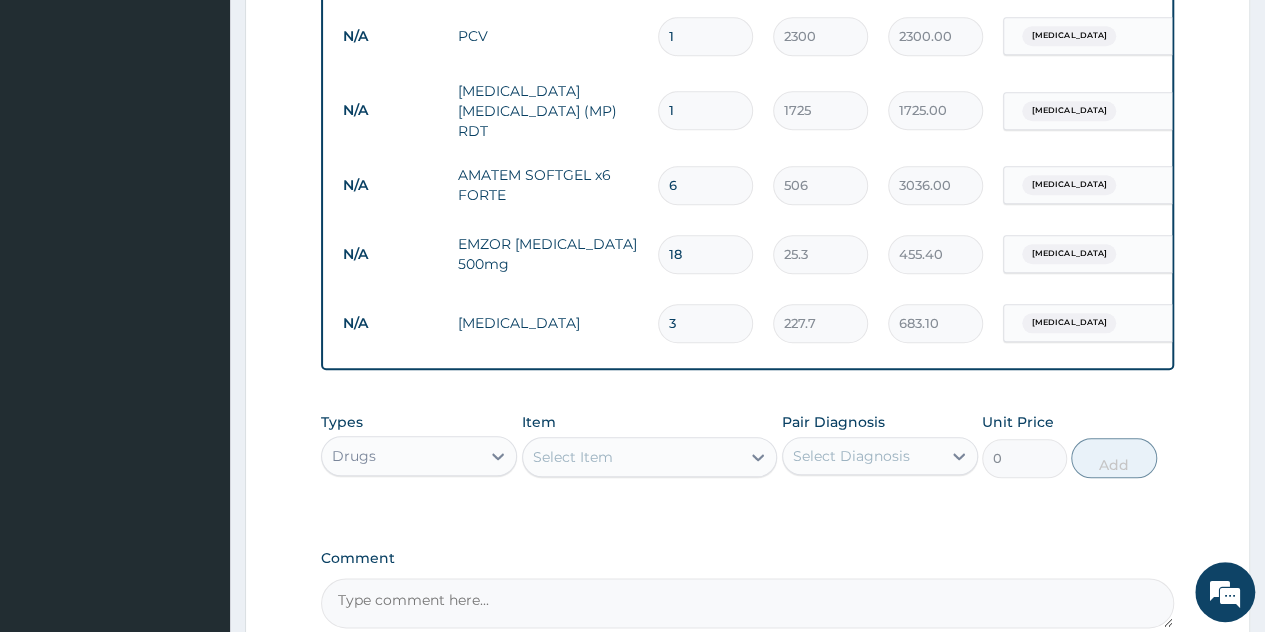 drag, startPoint x: 698, startPoint y: 462, endPoint x: 814, endPoint y: 278, distance: 217.51321 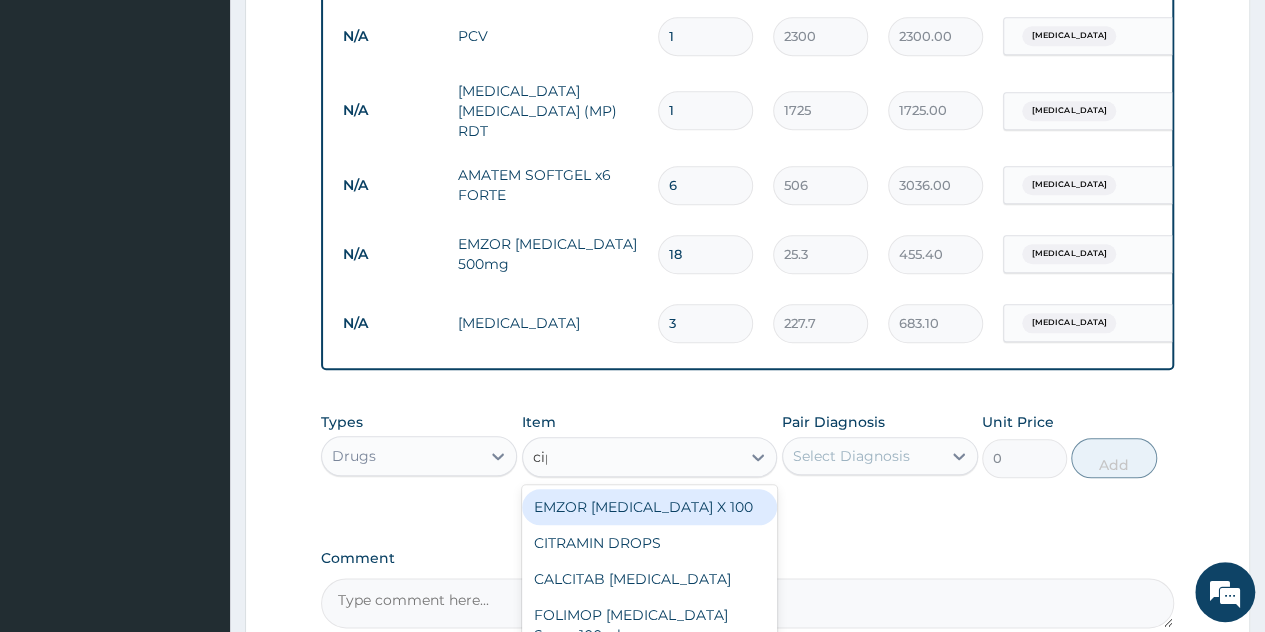 type on "cipro" 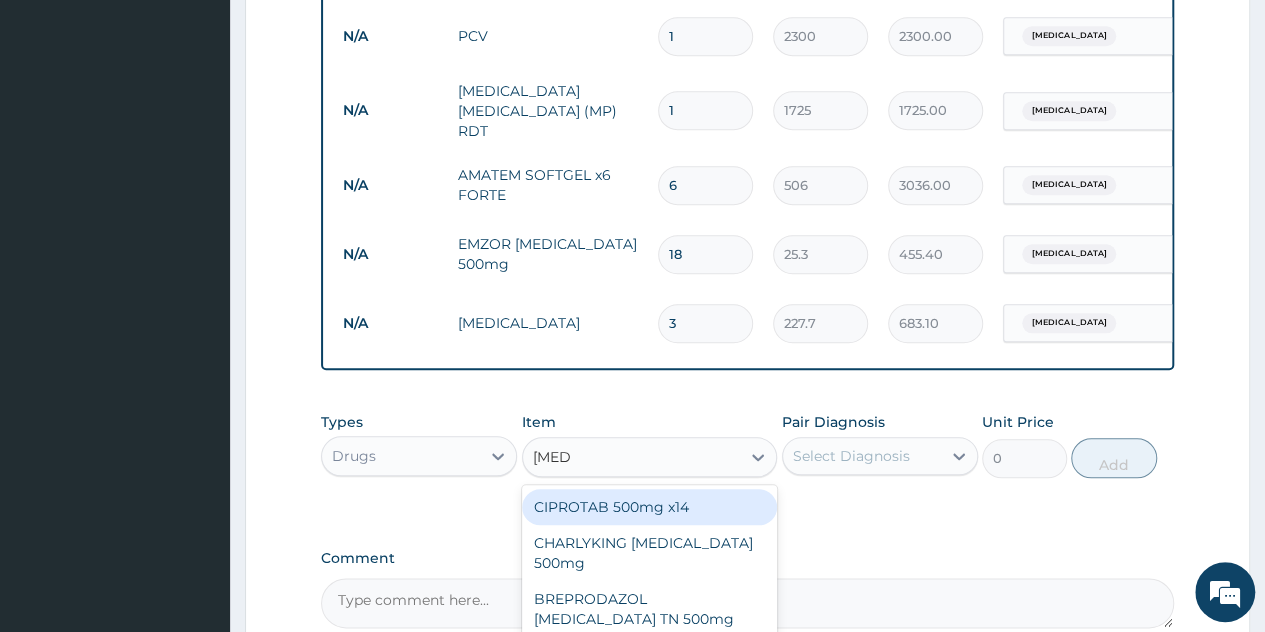 drag, startPoint x: 723, startPoint y: 519, endPoint x: 751, endPoint y: 513, distance: 28.635643 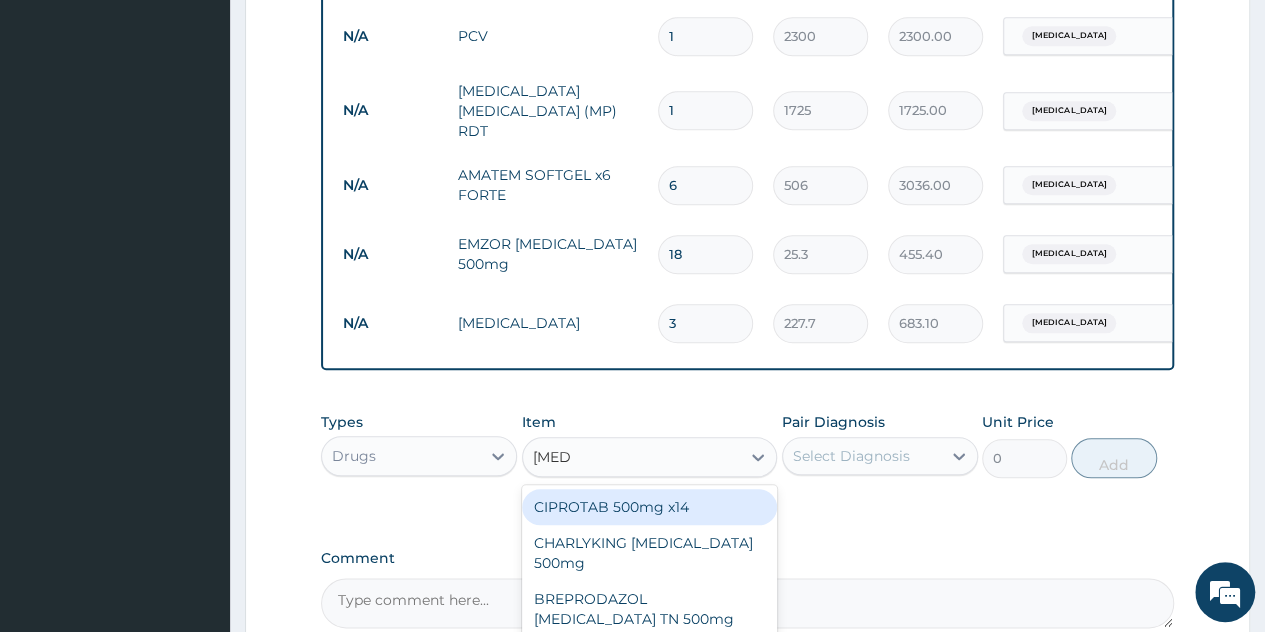 click on "CIPROTAB 500mg x14" at bounding box center (650, 507) 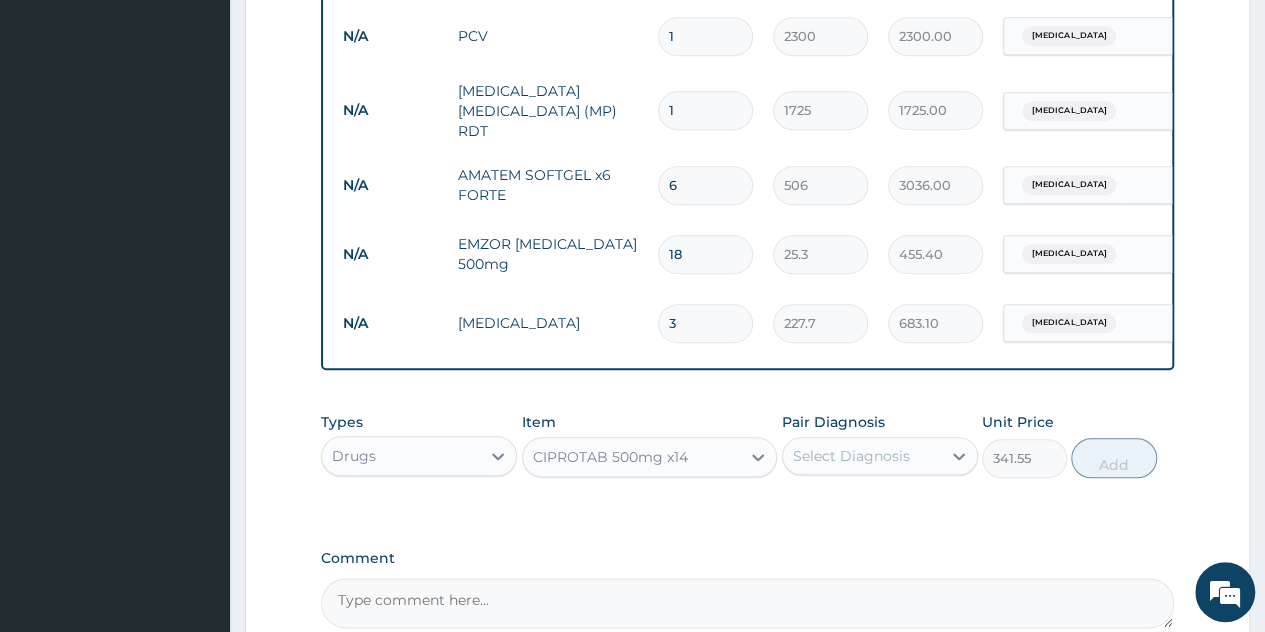 click on "Types Drugs Item option CIPROTAB 500mg x14, selected.   Select is focused ,type to refine list, press Down to open the menu,  CIPROTAB 500mg x14 Pair Diagnosis Select Diagnosis Unit Price 341.55 Add" at bounding box center [747, 445] 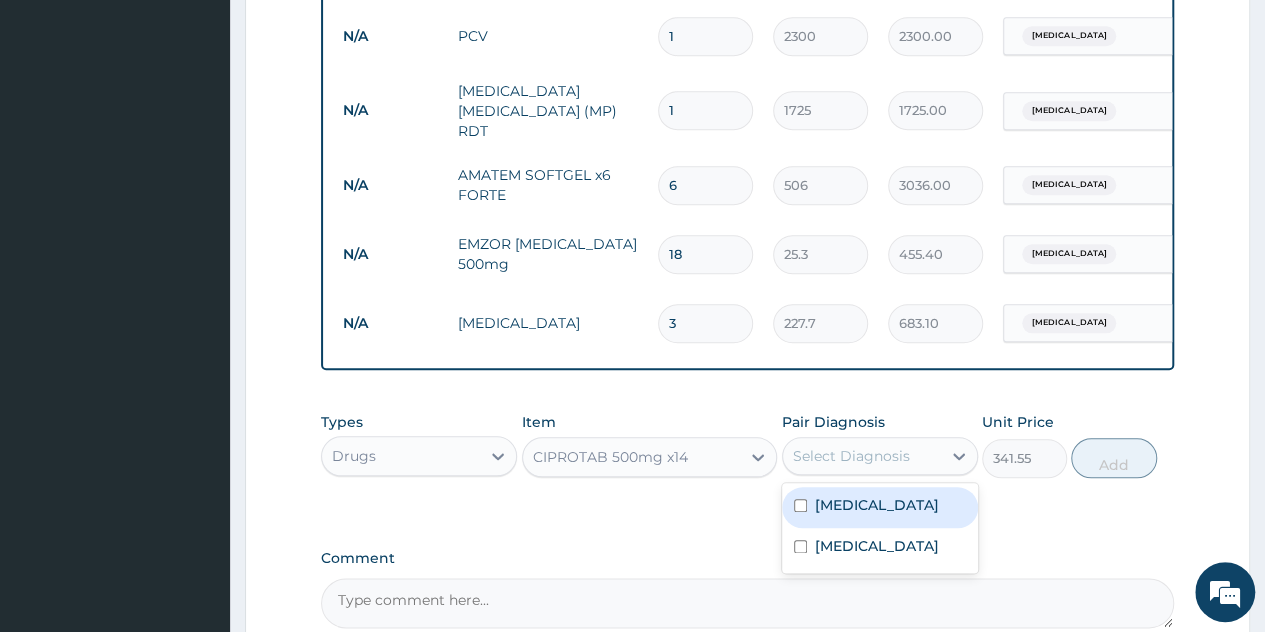 drag, startPoint x: 847, startPoint y: 470, endPoint x: 847, endPoint y: 517, distance: 47 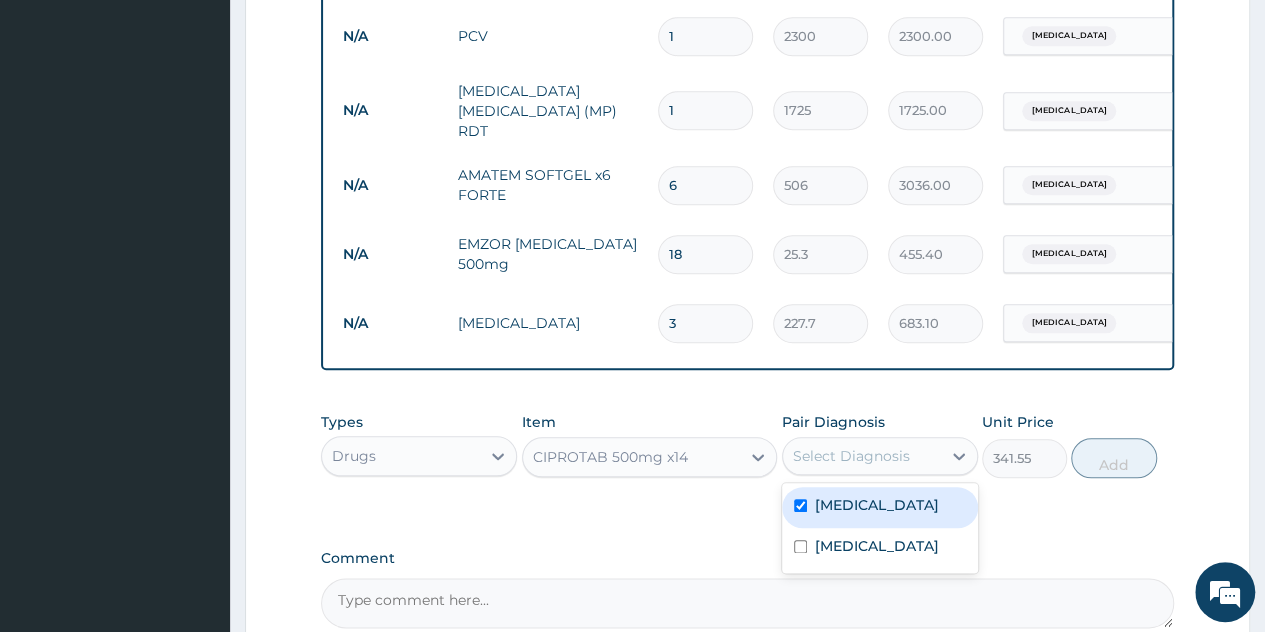 checkbox on "true" 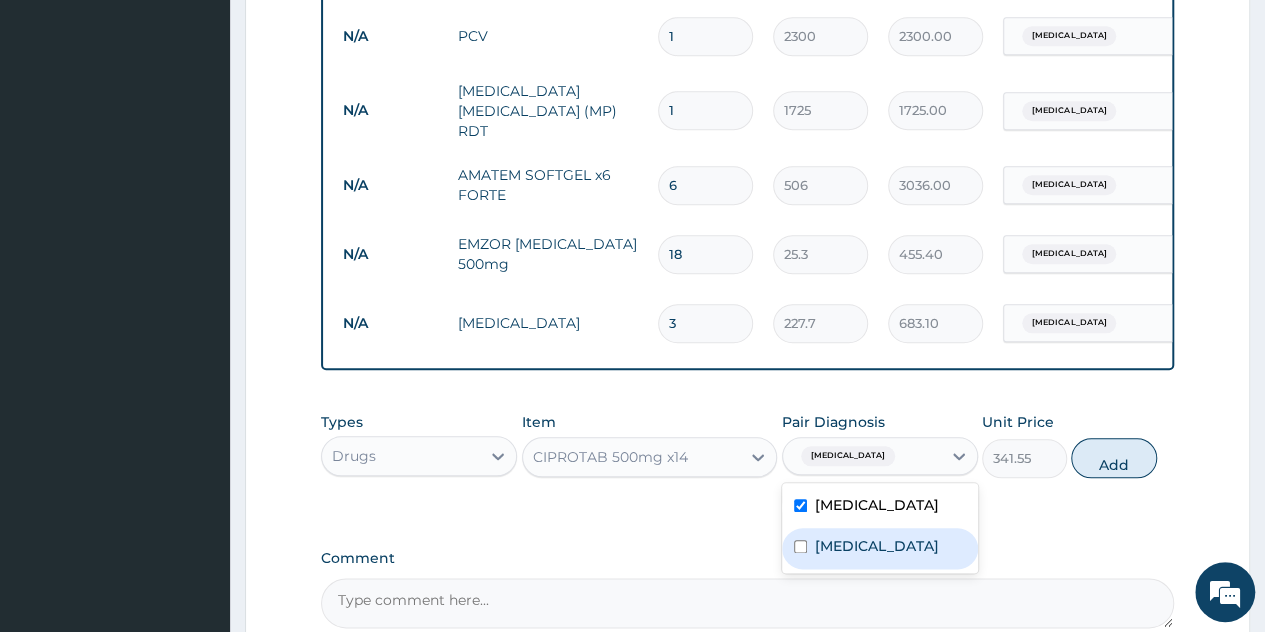 click on "Anemia" at bounding box center [877, 546] 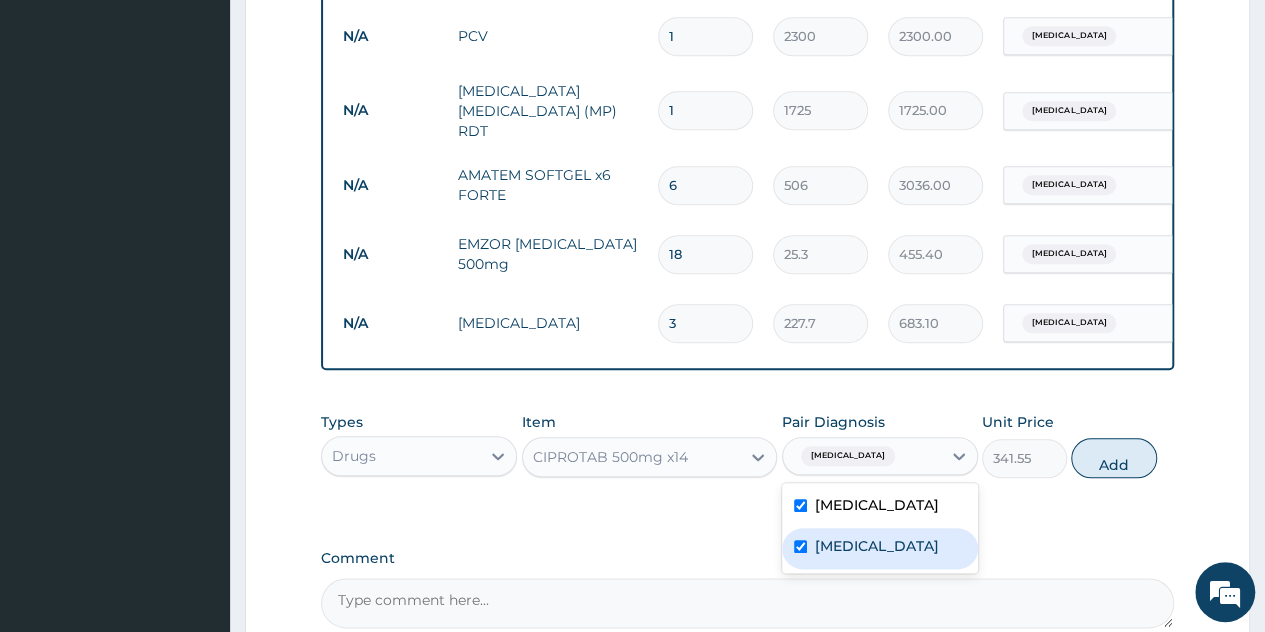checkbox on "true" 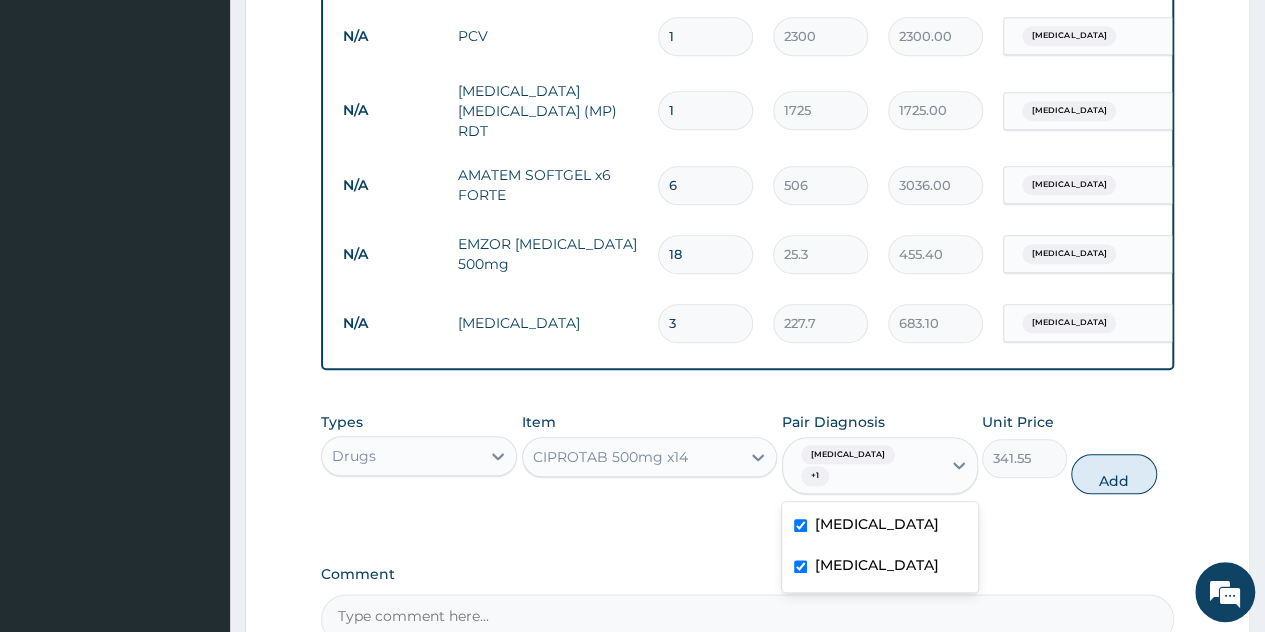 click on "Malaria" at bounding box center [877, 524] 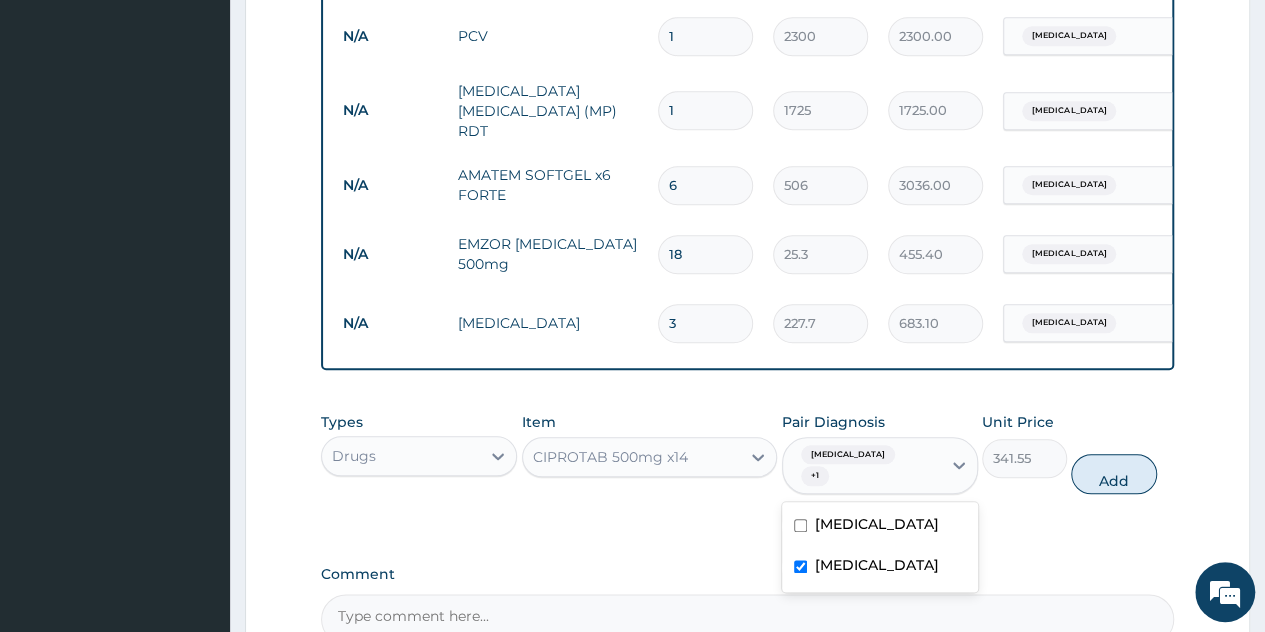 checkbox on "false" 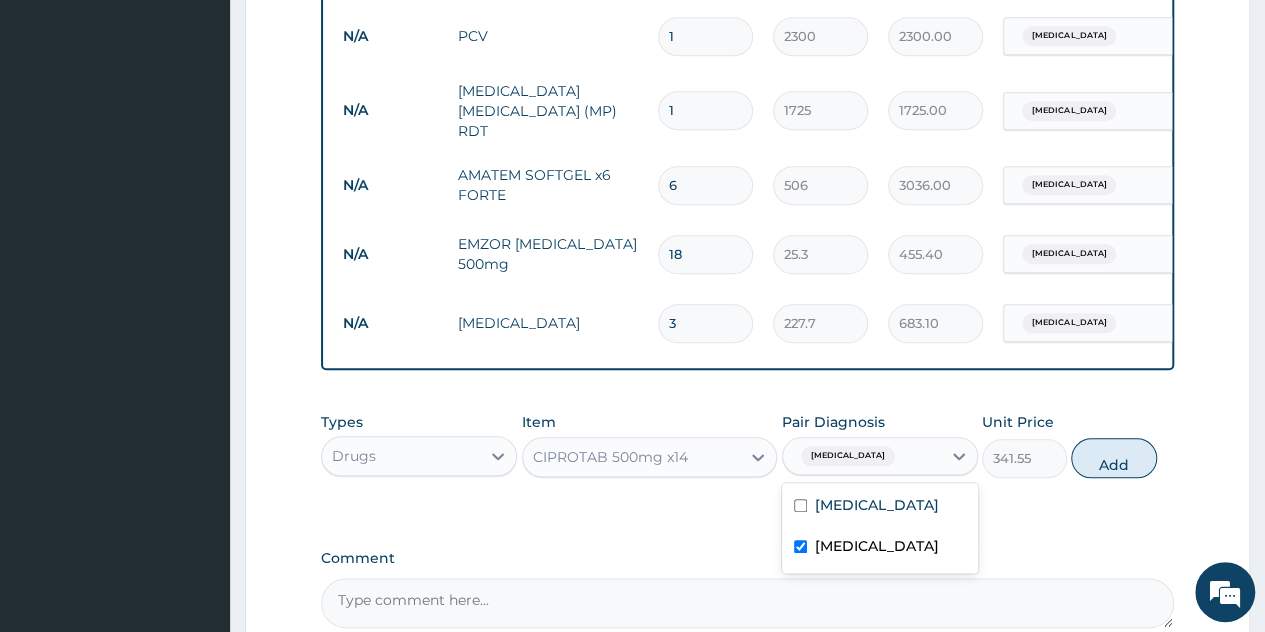 click on "Anemia" at bounding box center (880, 548) 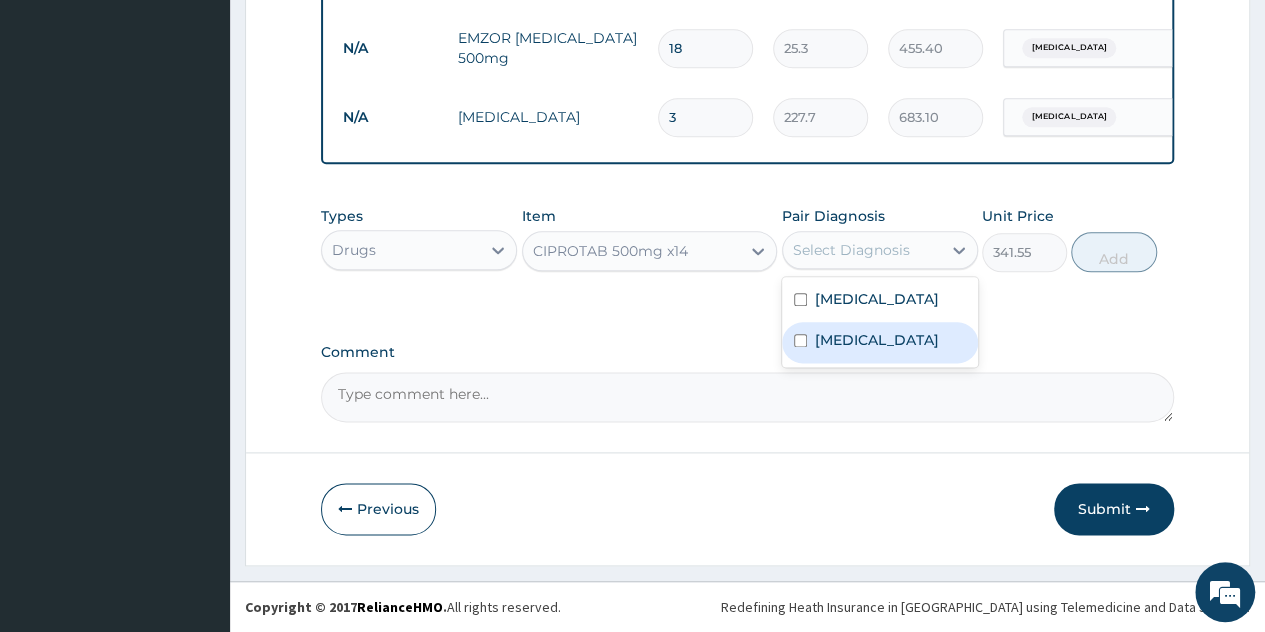 scroll, scrollTop: 1084, scrollLeft: 0, axis: vertical 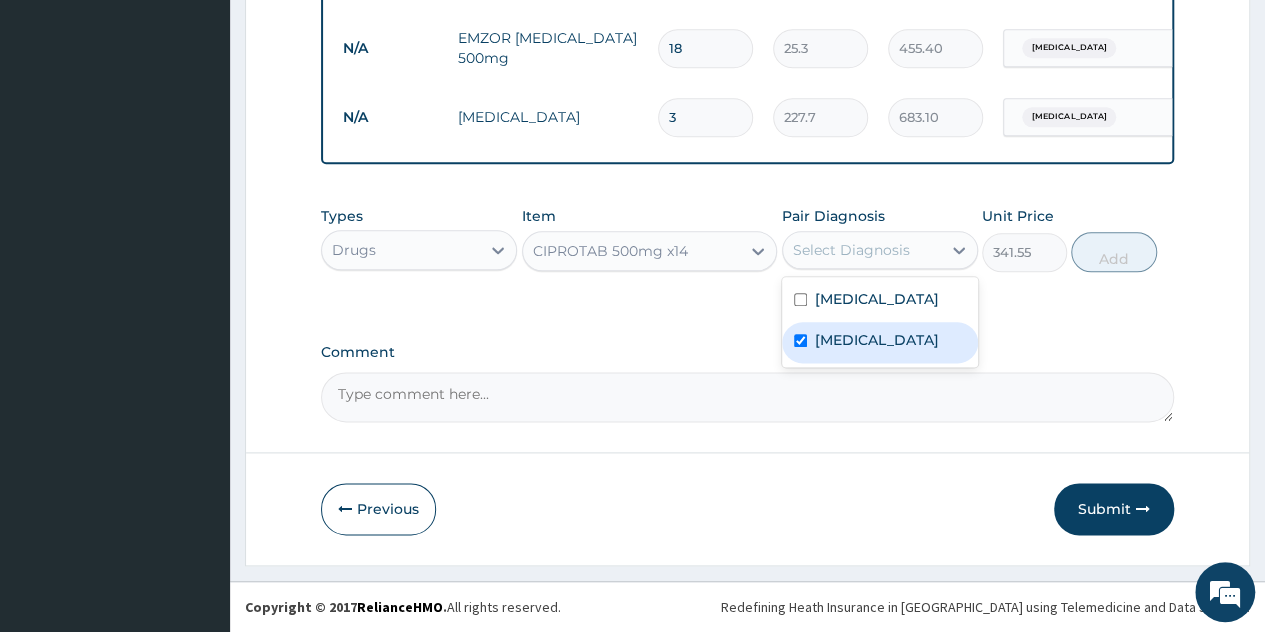 checkbox on "true" 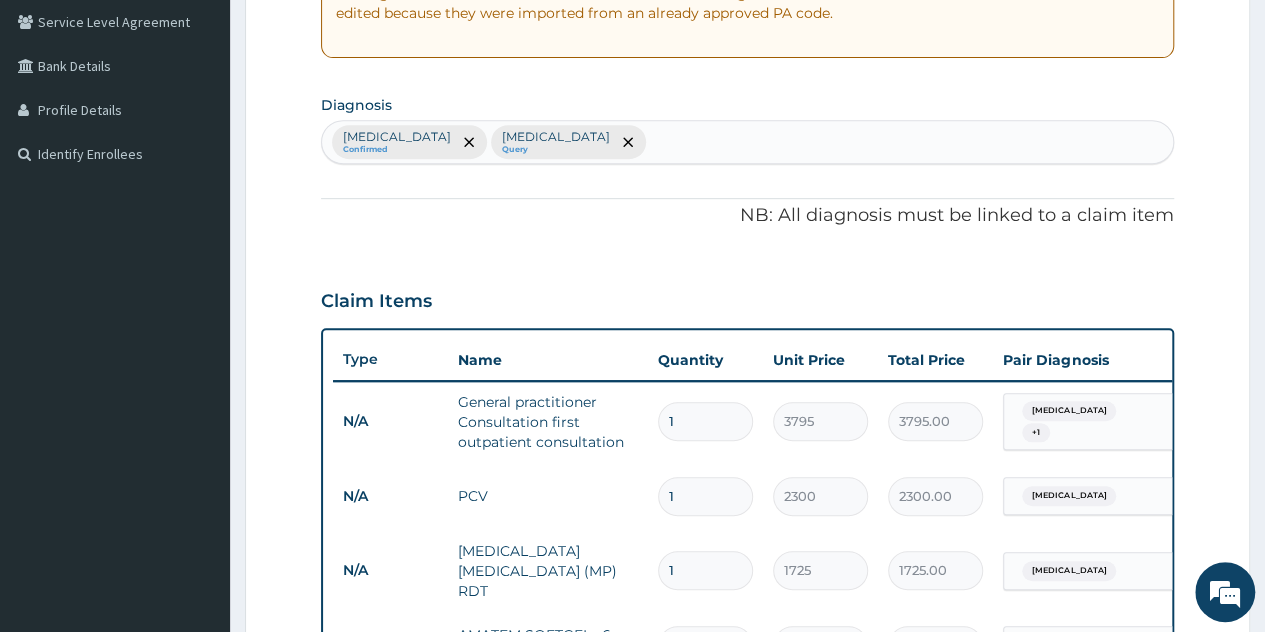 scroll, scrollTop: 284, scrollLeft: 0, axis: vertical 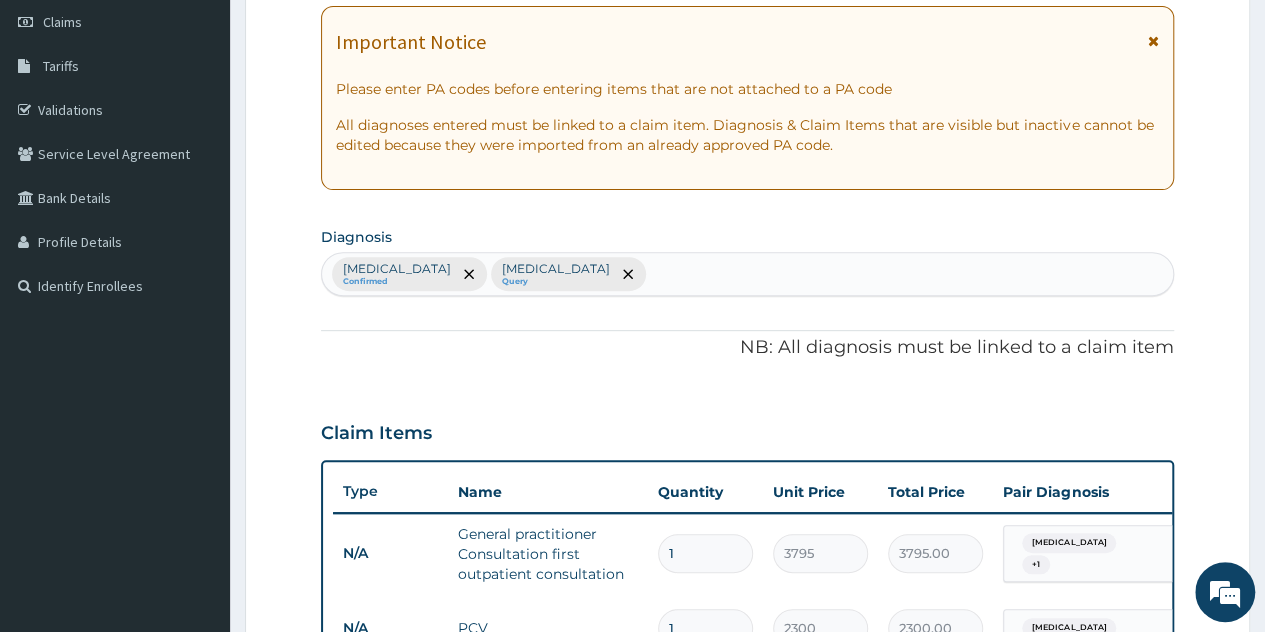 drag, startPoint x: 731, startPoint y: 271, endPoint x: 721, endPoint y: 252, distance: 21.470911 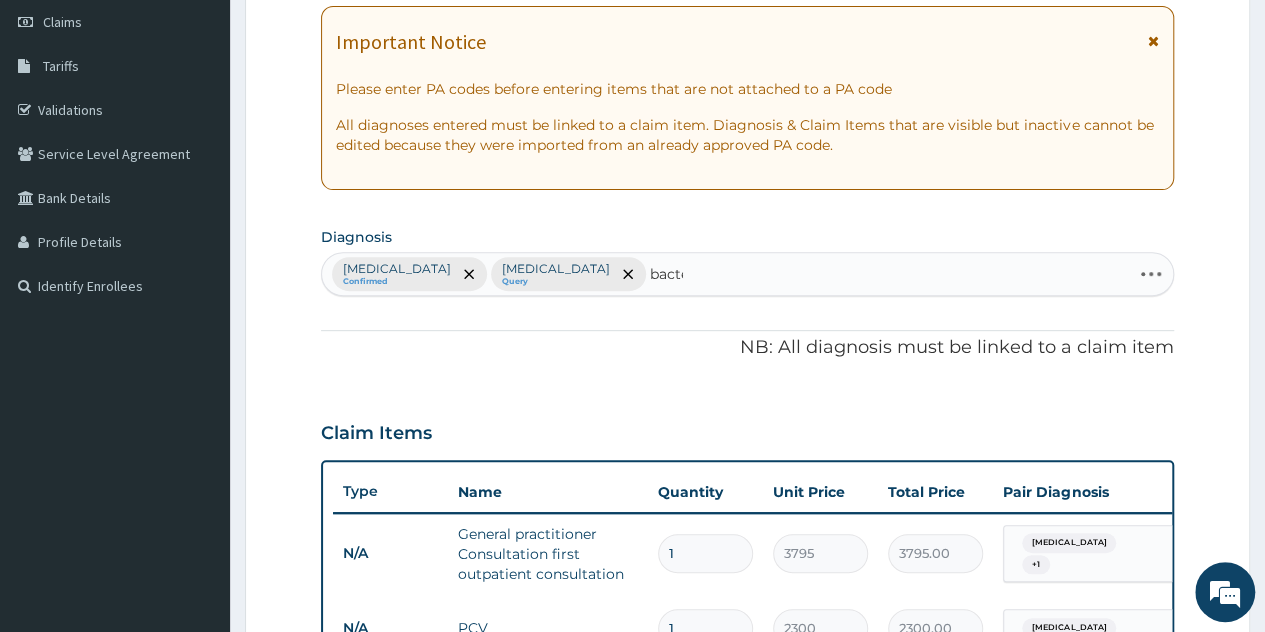type on "bacter" 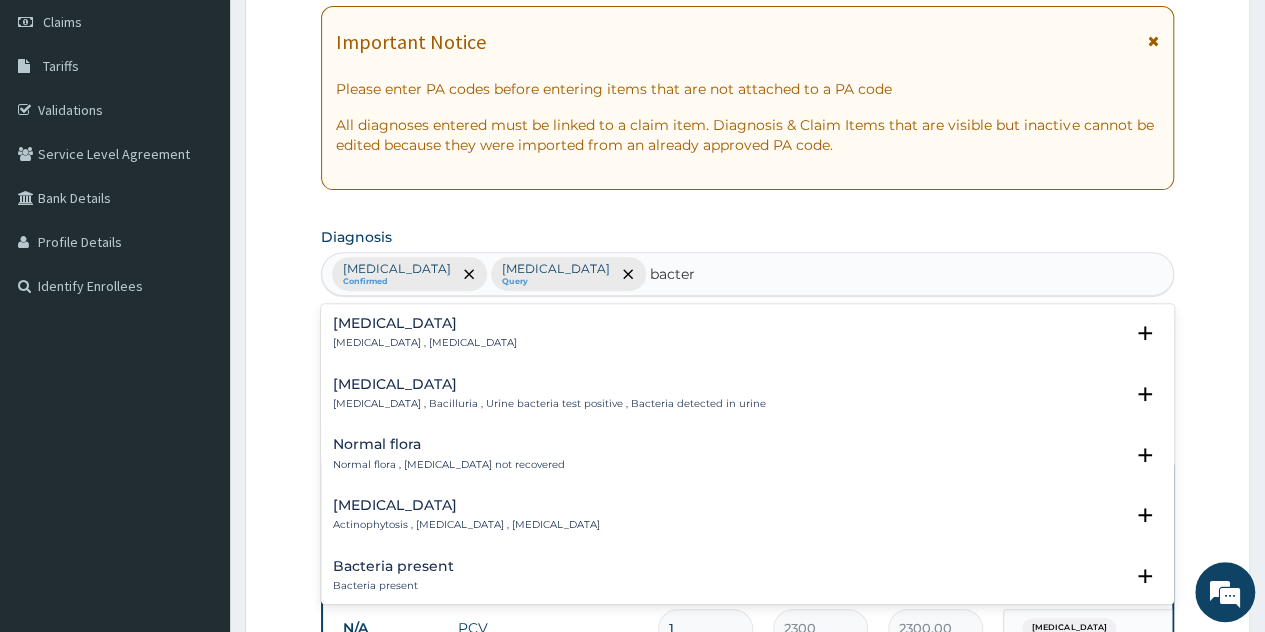 click on "Bacteremia" at bounding box center (425, 323) 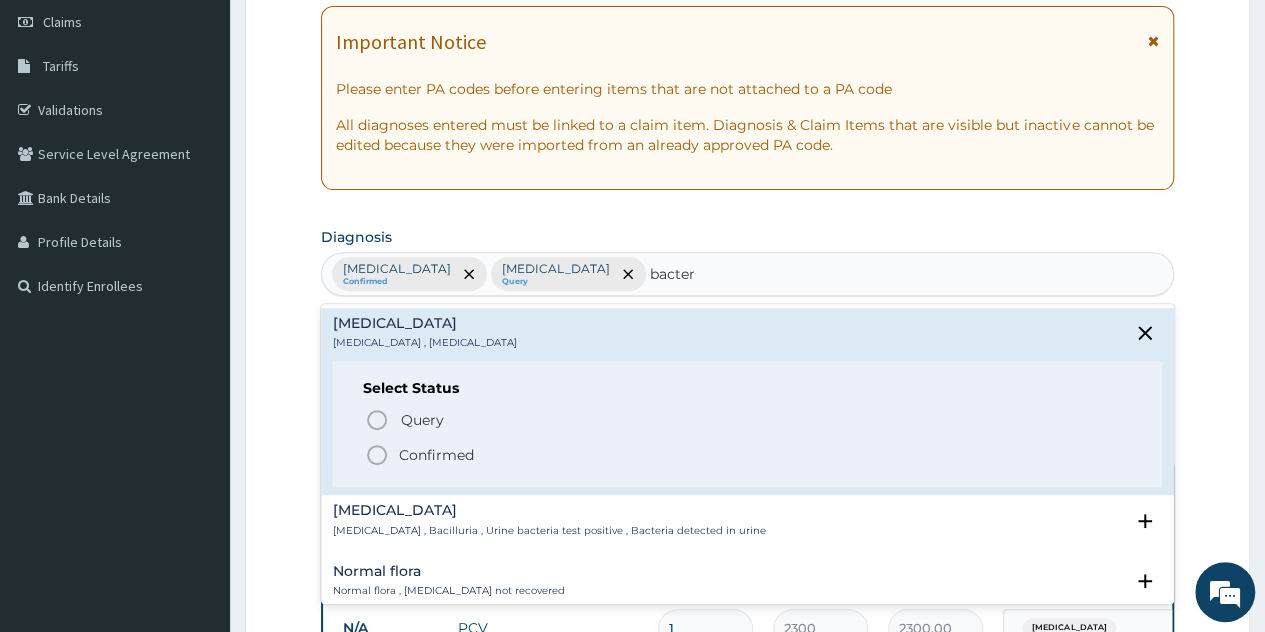 click on "Confirmed" at bounding box center [436, 455] 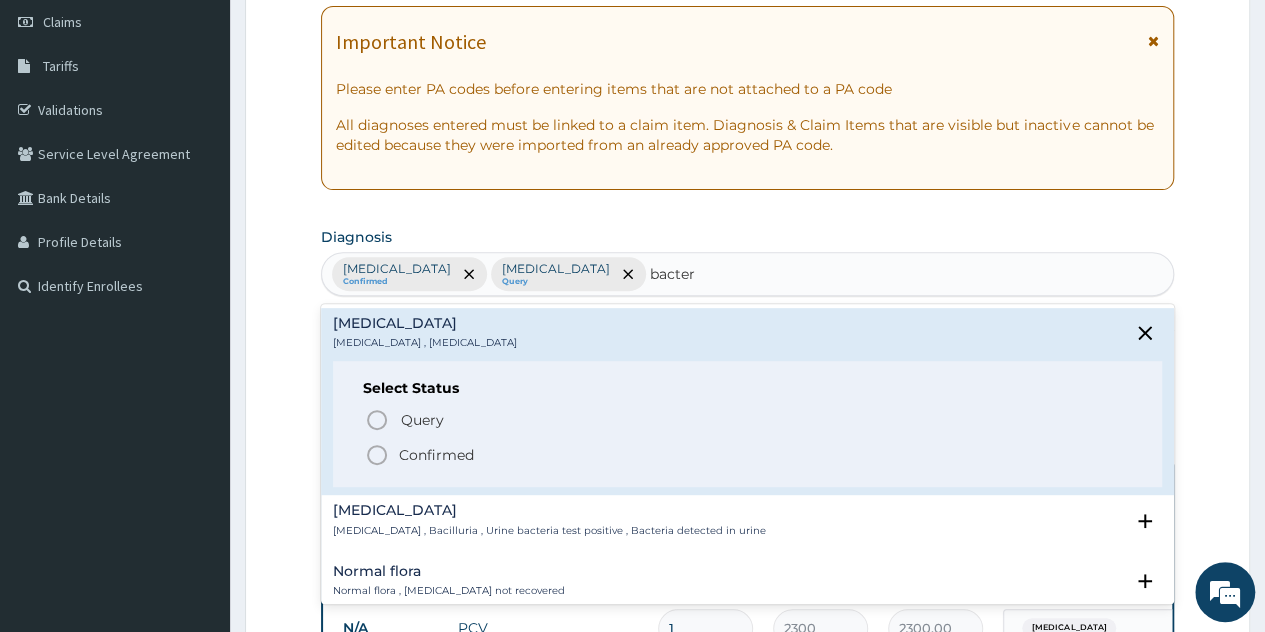type 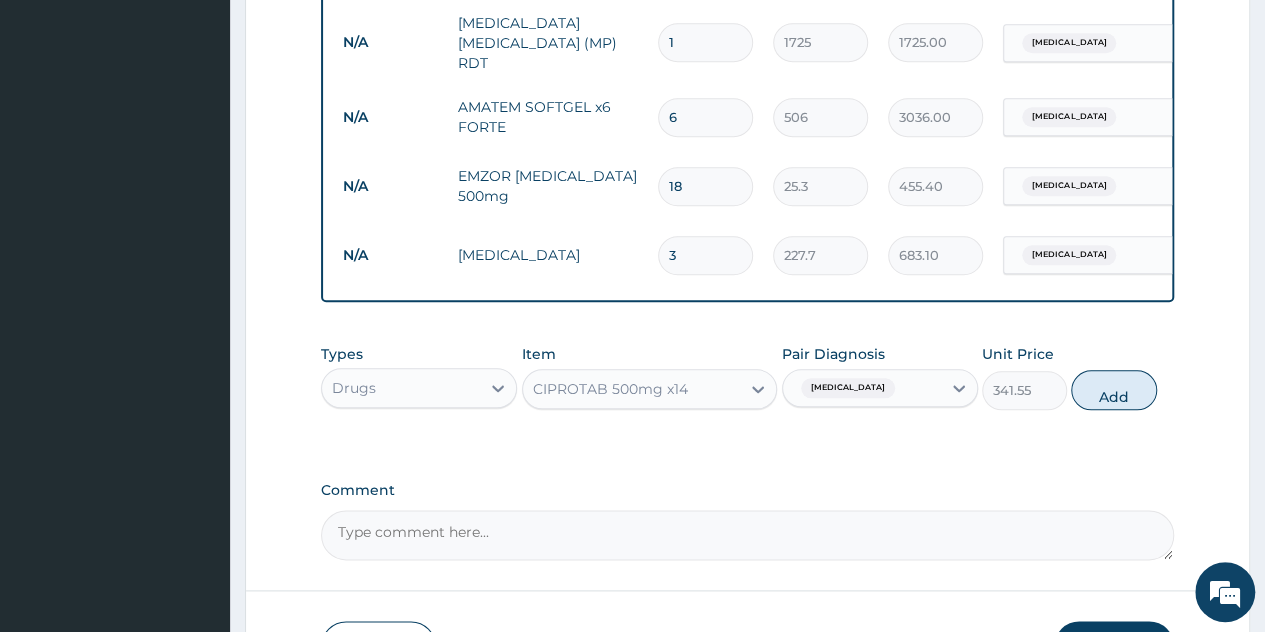 scroll, scrollTop: 1084, scrollLeft: 0, axis: vertical 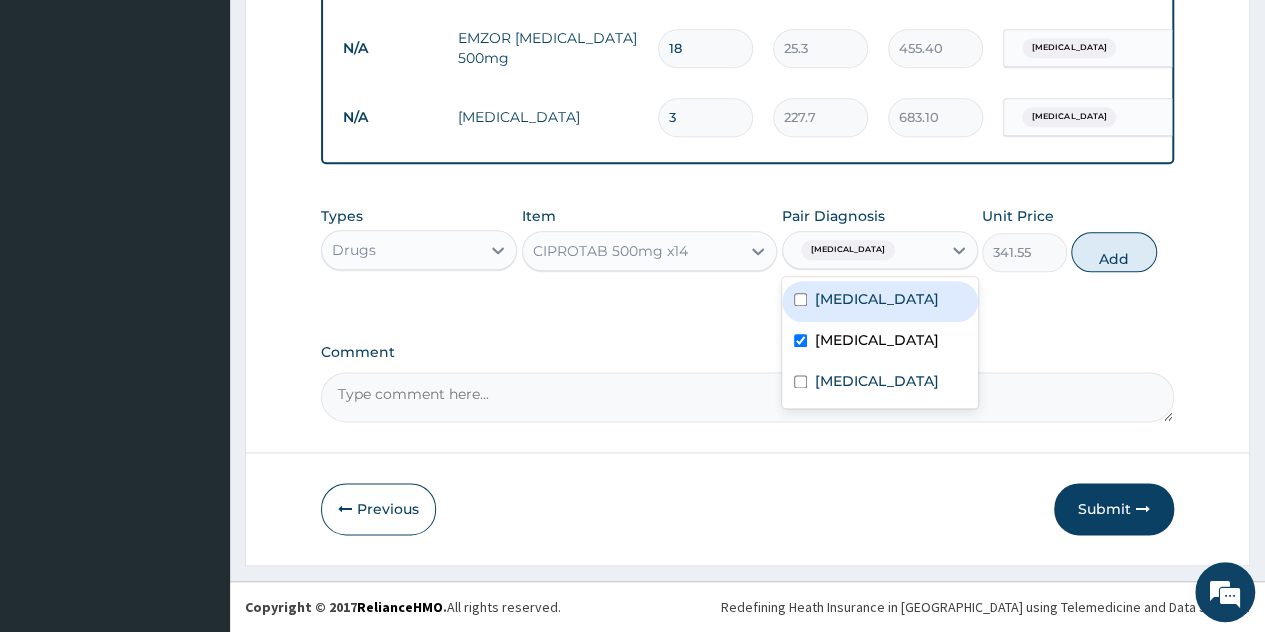 drag, startPoint x: 890, startPoint y: 247, endPoint x: 890, endPoint y: 281, distance: 34 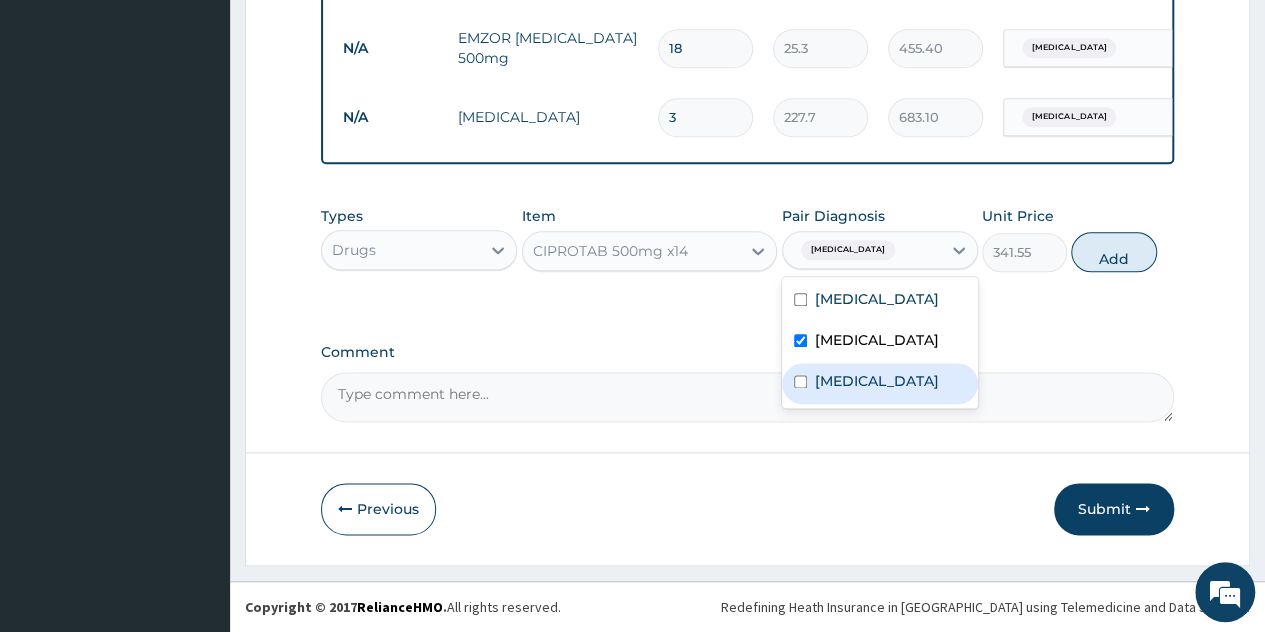click on "Bacteremia" at bounding box center (877, 381) 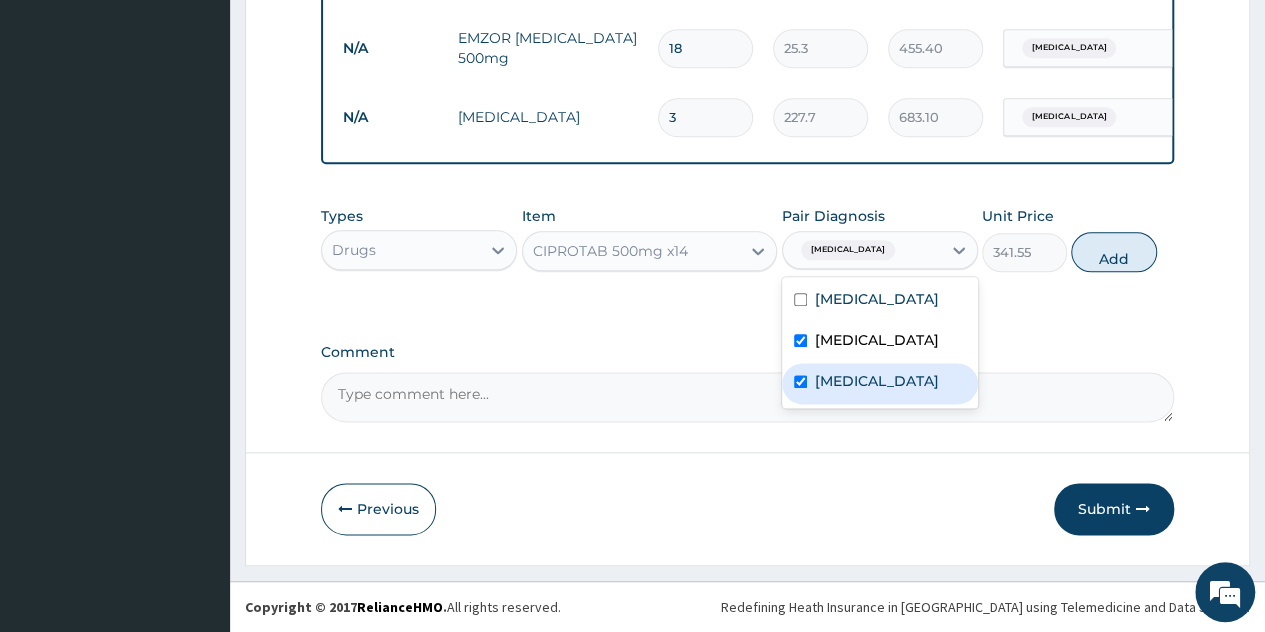 checkbox on "true" 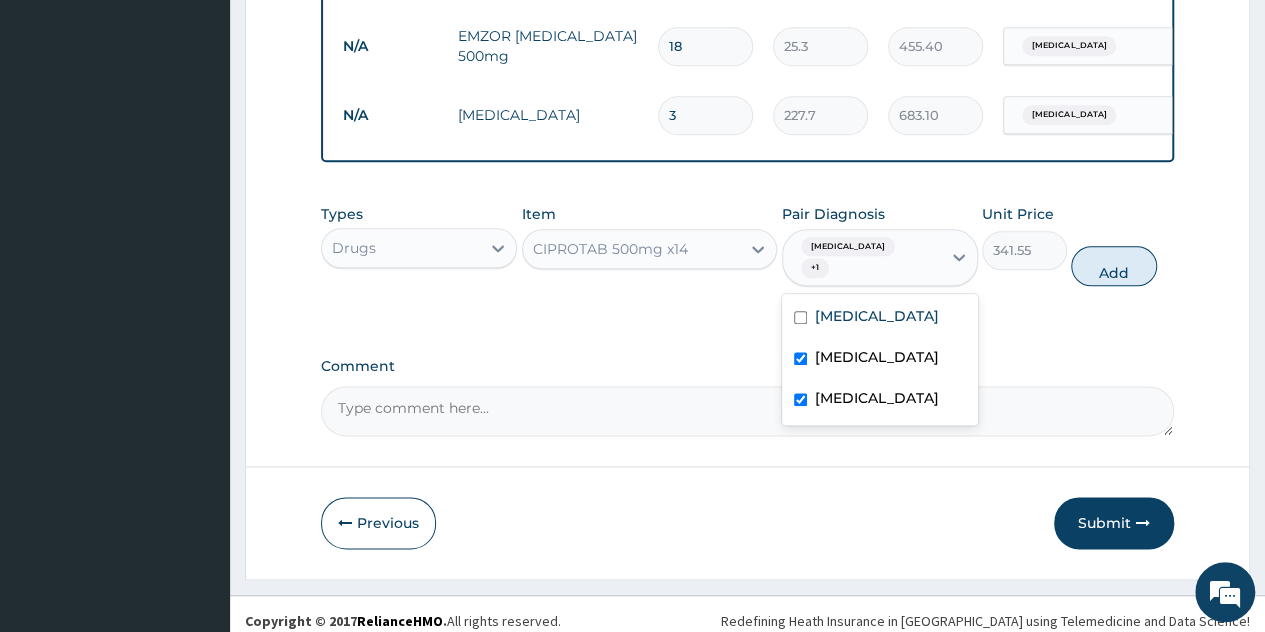 click on "Anemia" at bounding box center [877, 357] 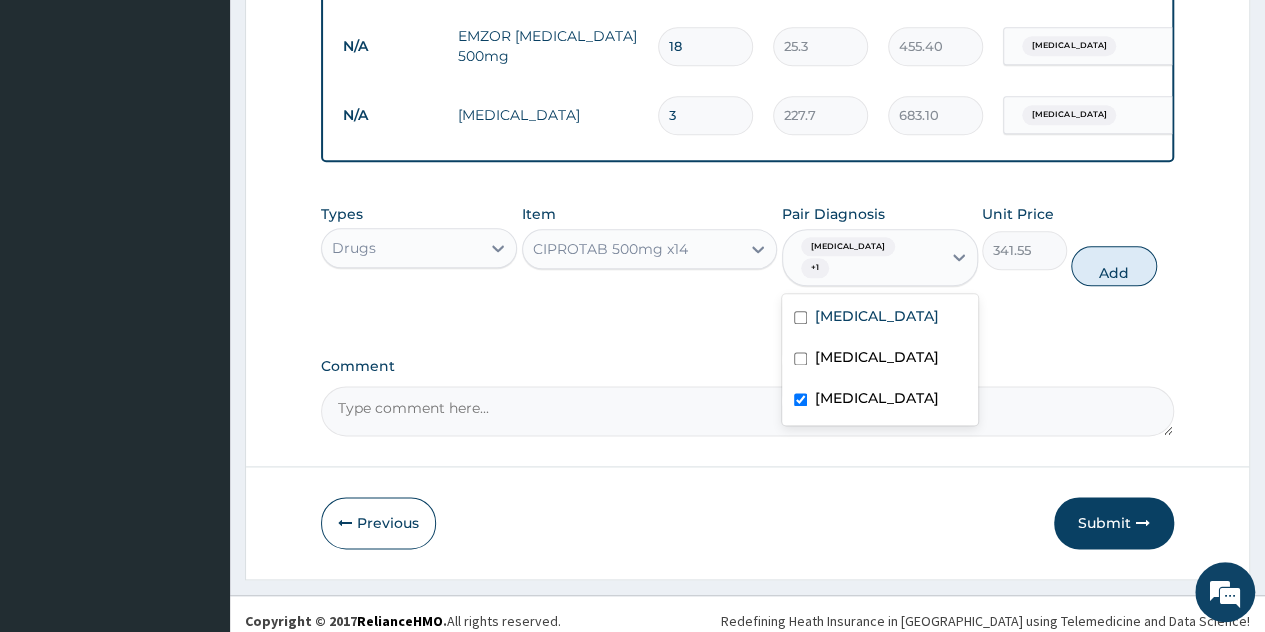 checkbox on "false" 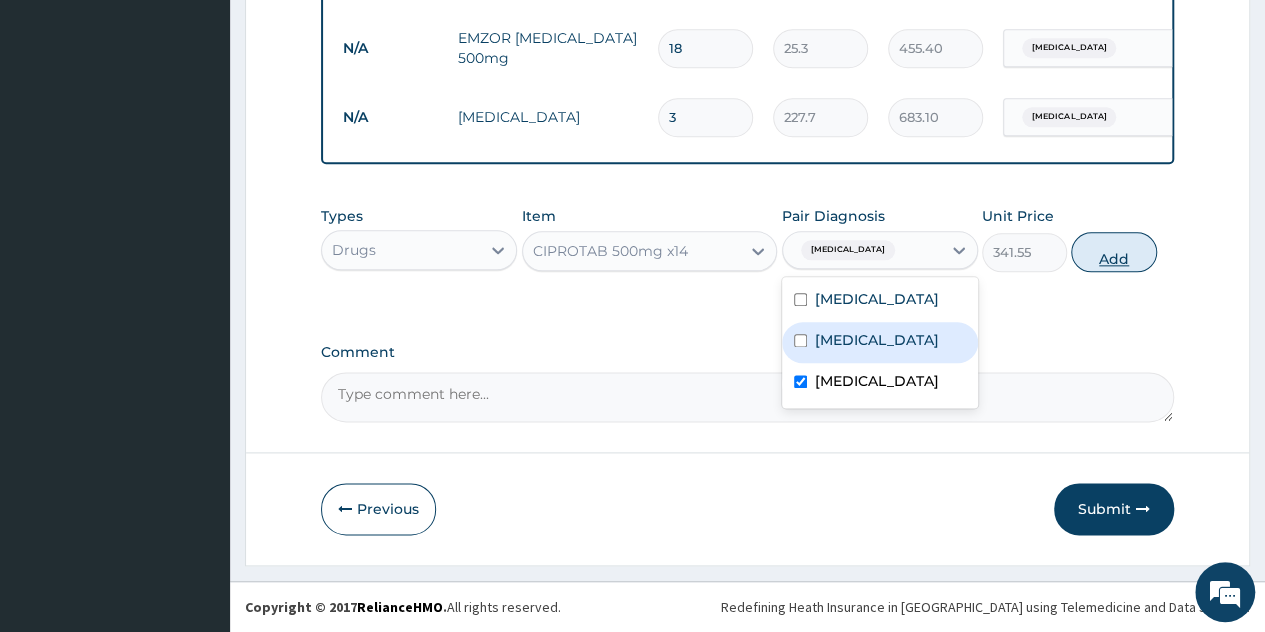 click on "Add" at bounding box center [1113, 252] 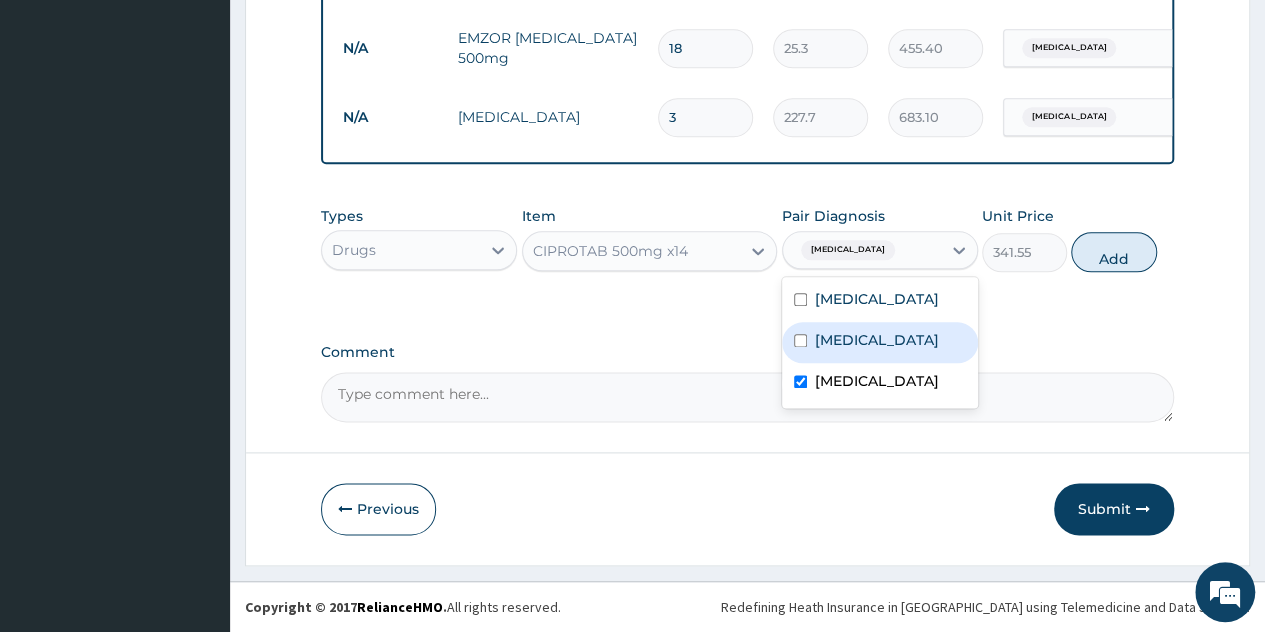 type on "0" 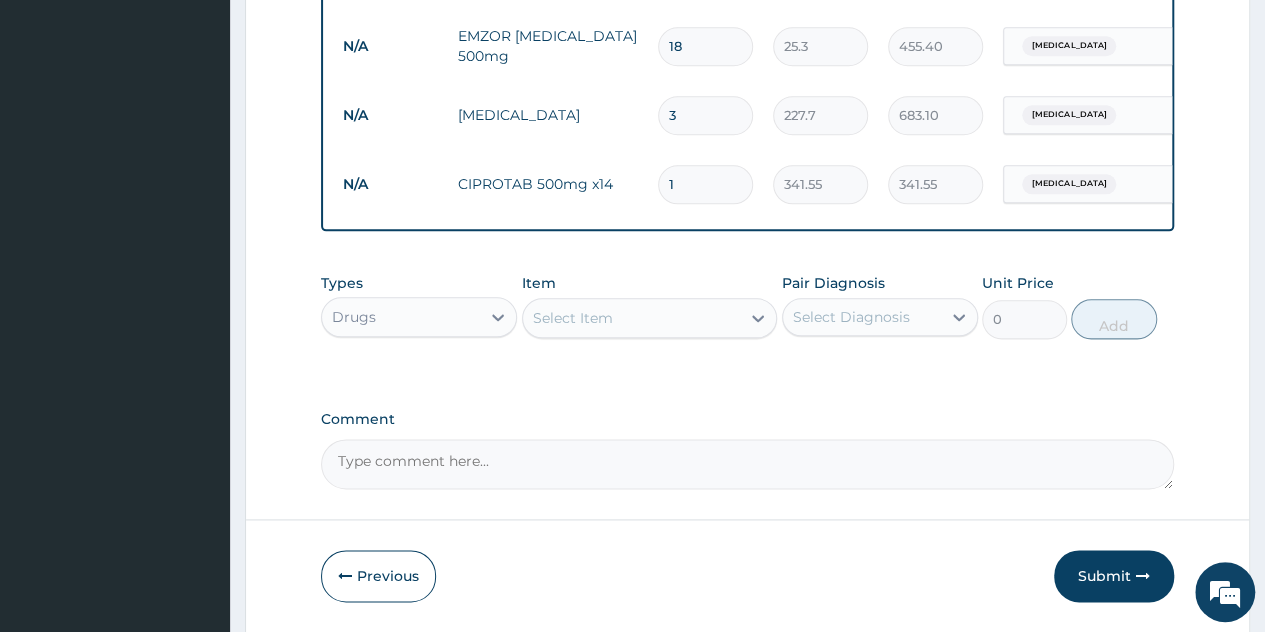type on "10" 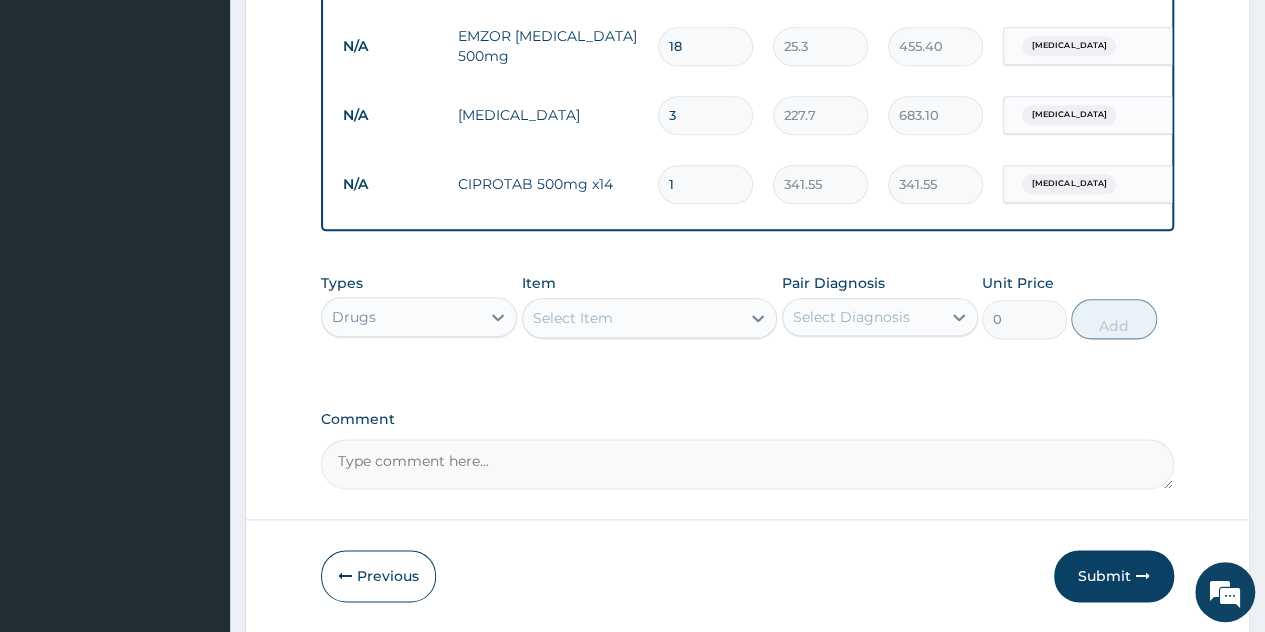 type on "3415.50" 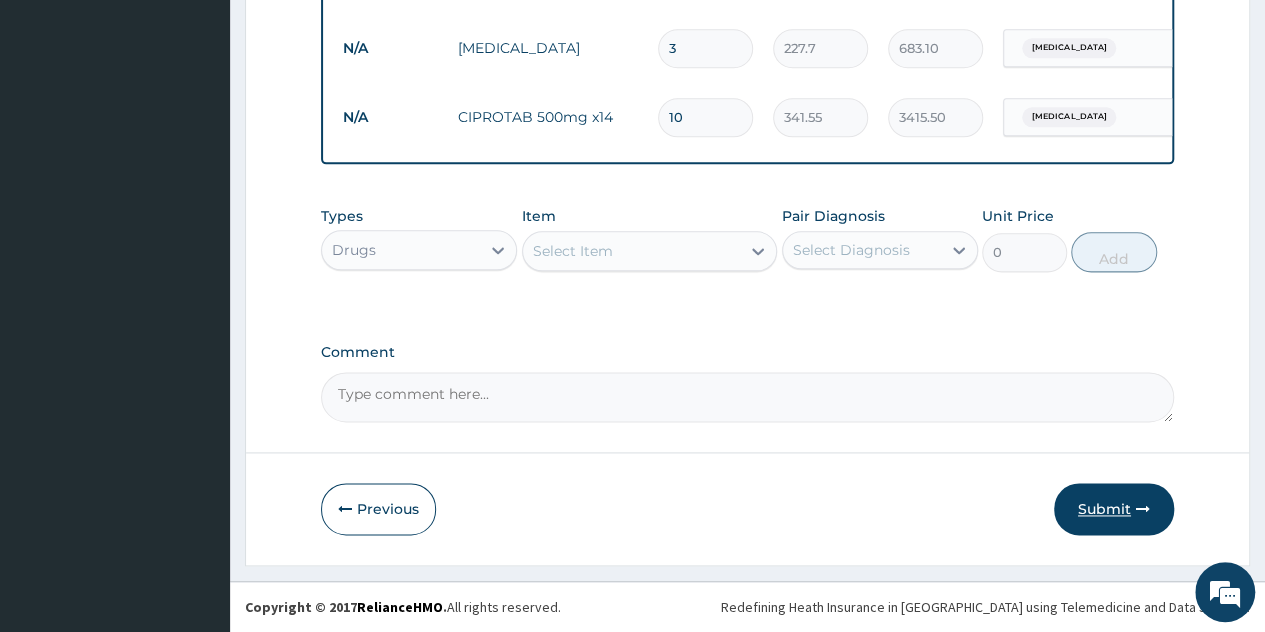 type on "10" 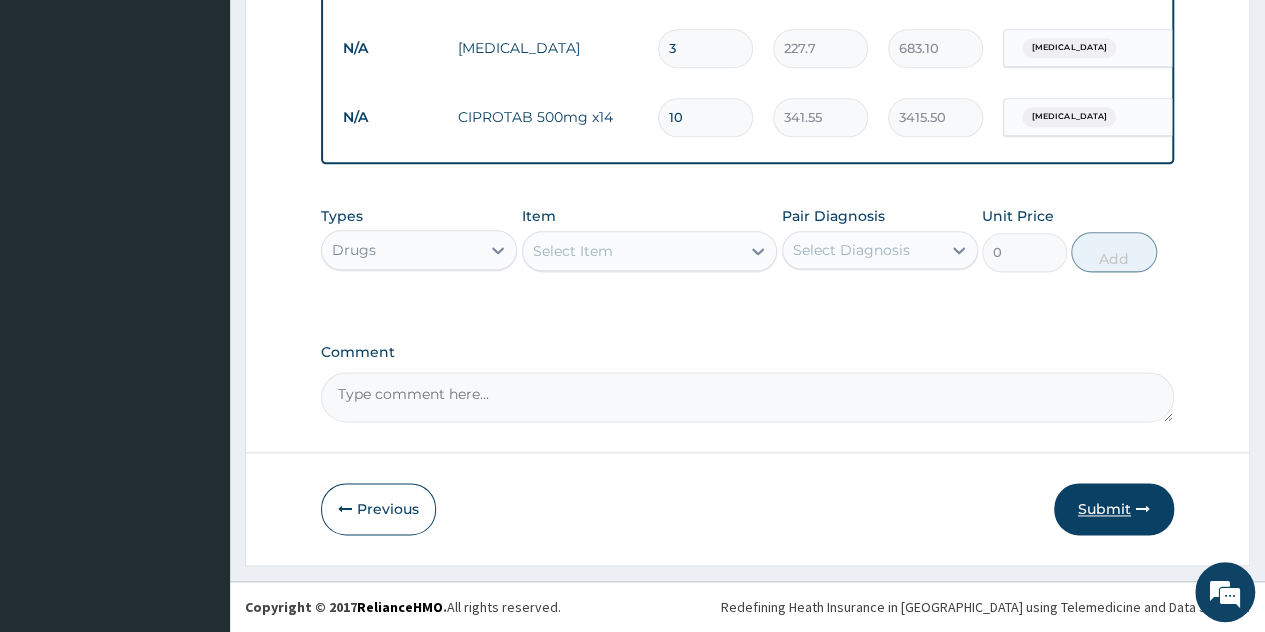 click on "Submit" at bounding box center [1114, 509] 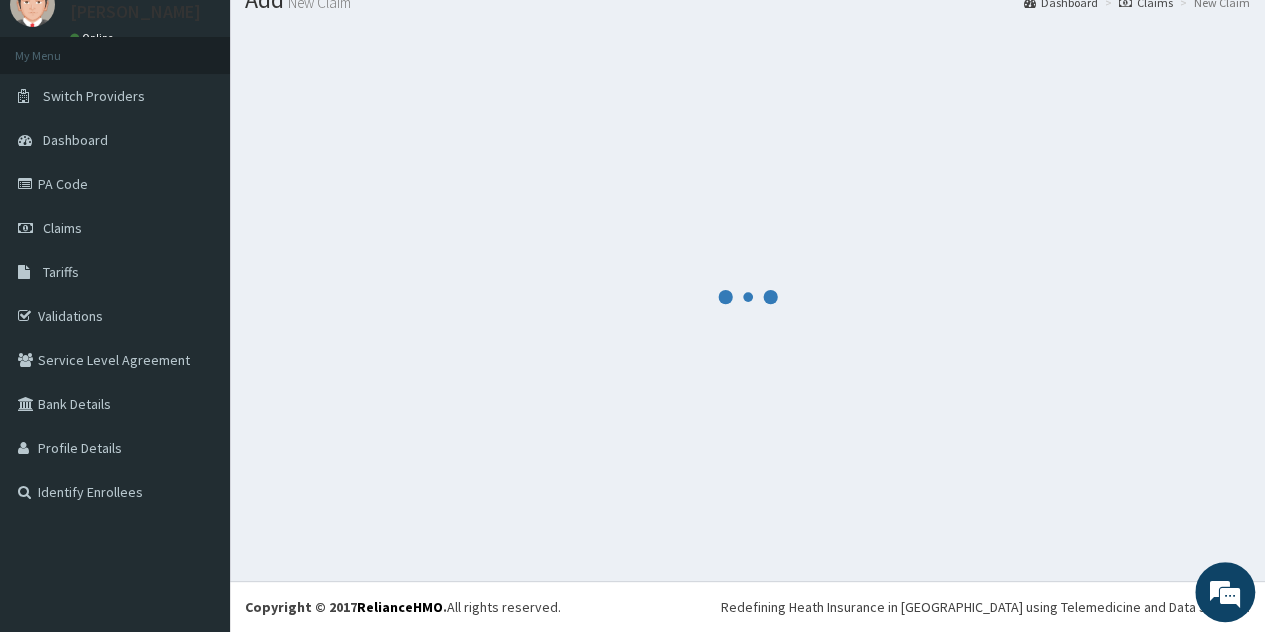 scroll, scrollTop: 77, scrollLeft: 0, axis: vertical 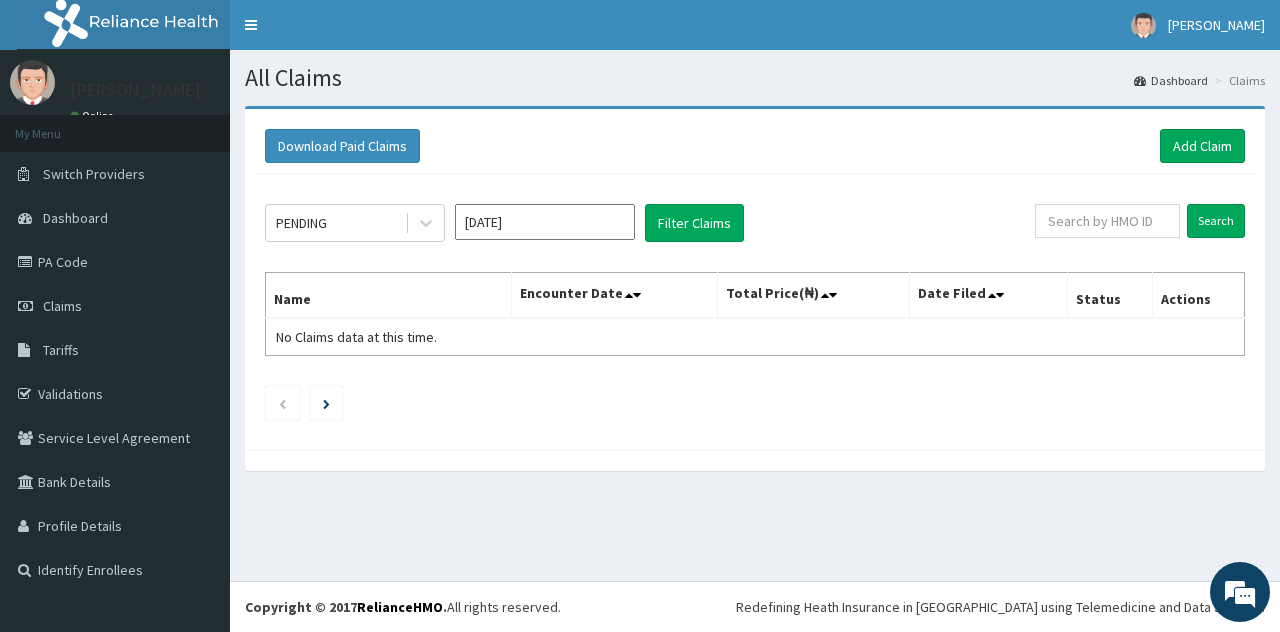 drag, startPoint x: 1148, startPoint y: 194, endPoint x: 1140, endPoint y: 223, distance: 30.083218 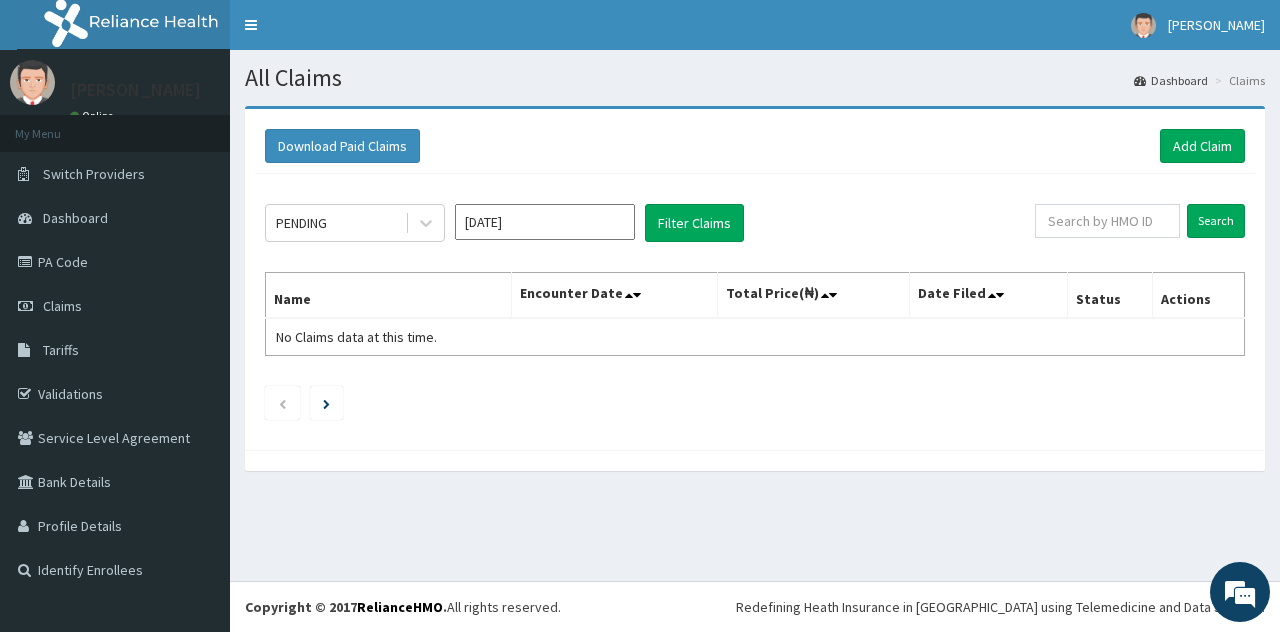 click on "PENDING [DATE] Filter Claims Search Name Encounter Date Total Price(₦) Date Filed Status Actions No Claims data at this time." 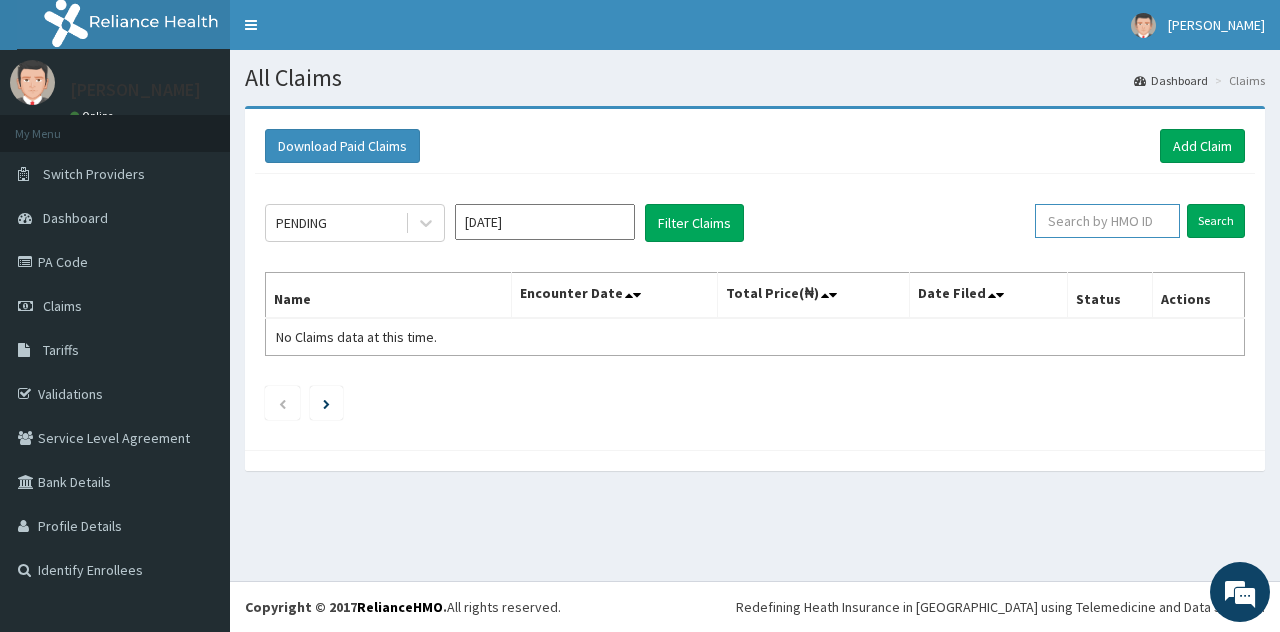 click at bounding box center (1107, 221) 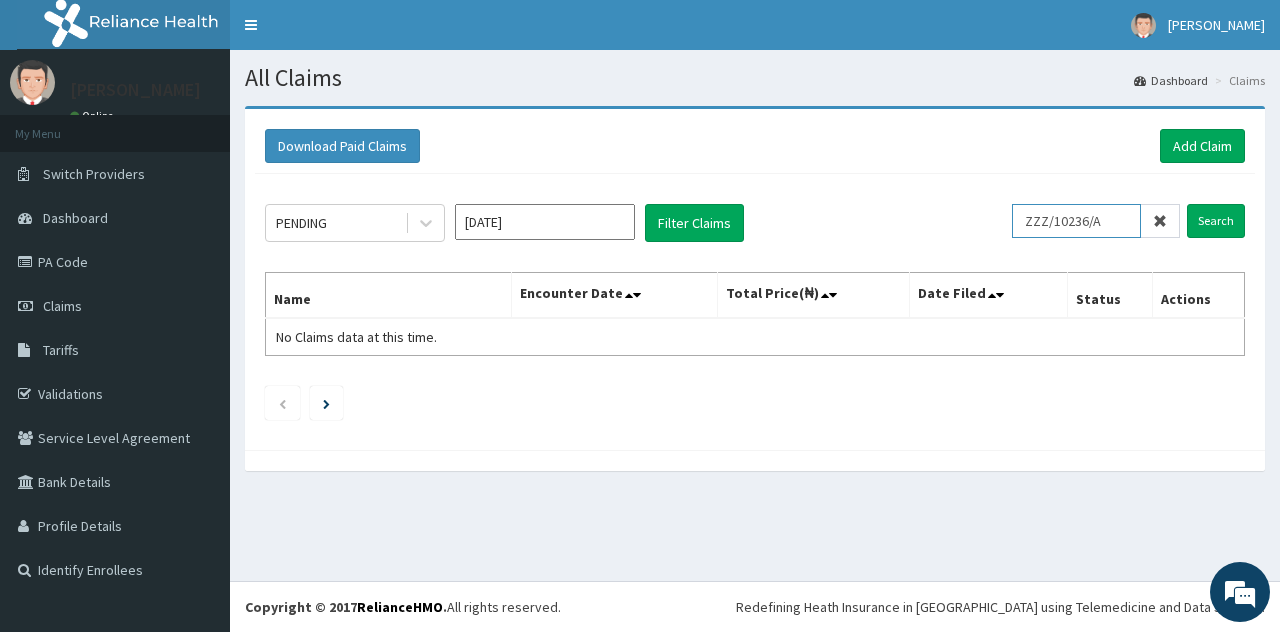 scroll, scrollTop: 0, scrollLeft: 3, axis: horizontal 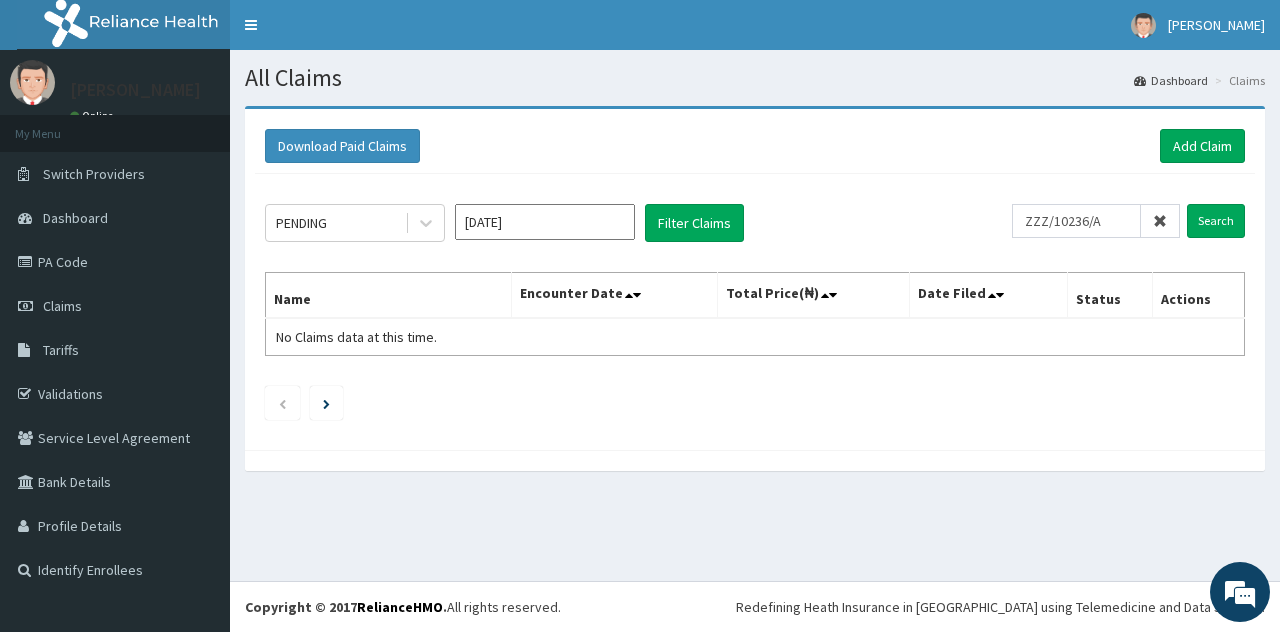 click on "PENDING [DATE] Filter Claims" at bounding box center [638, 223] 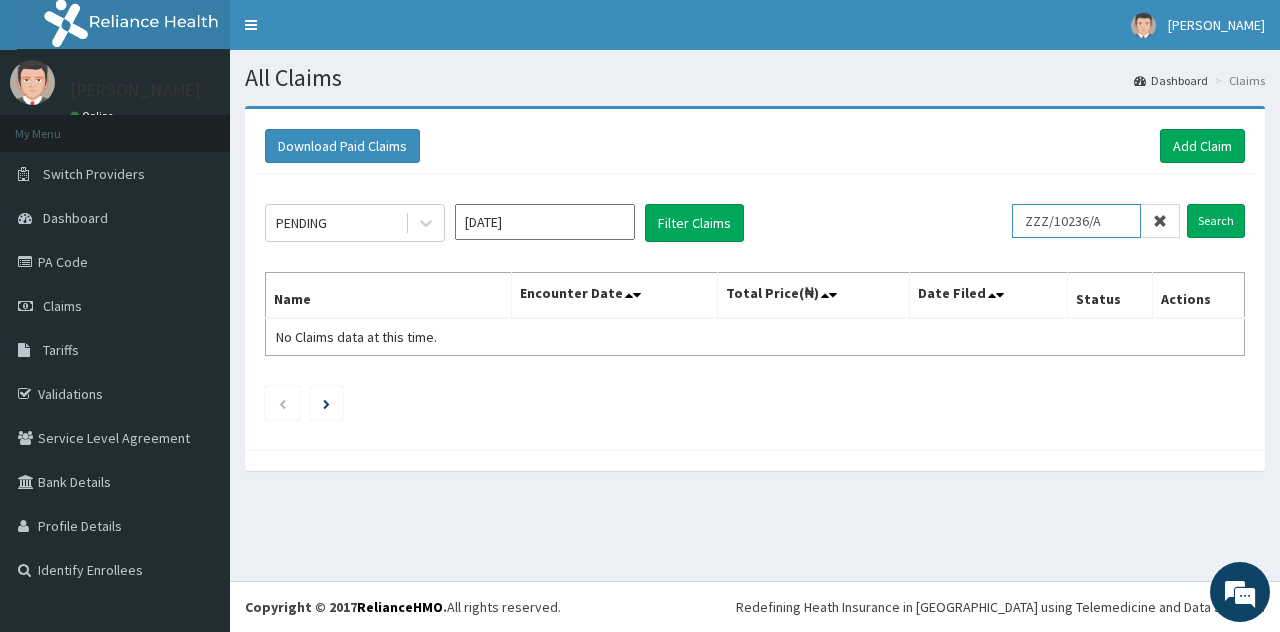 click on "ZZZ/10236/A" at bounding box center (1076, 221) 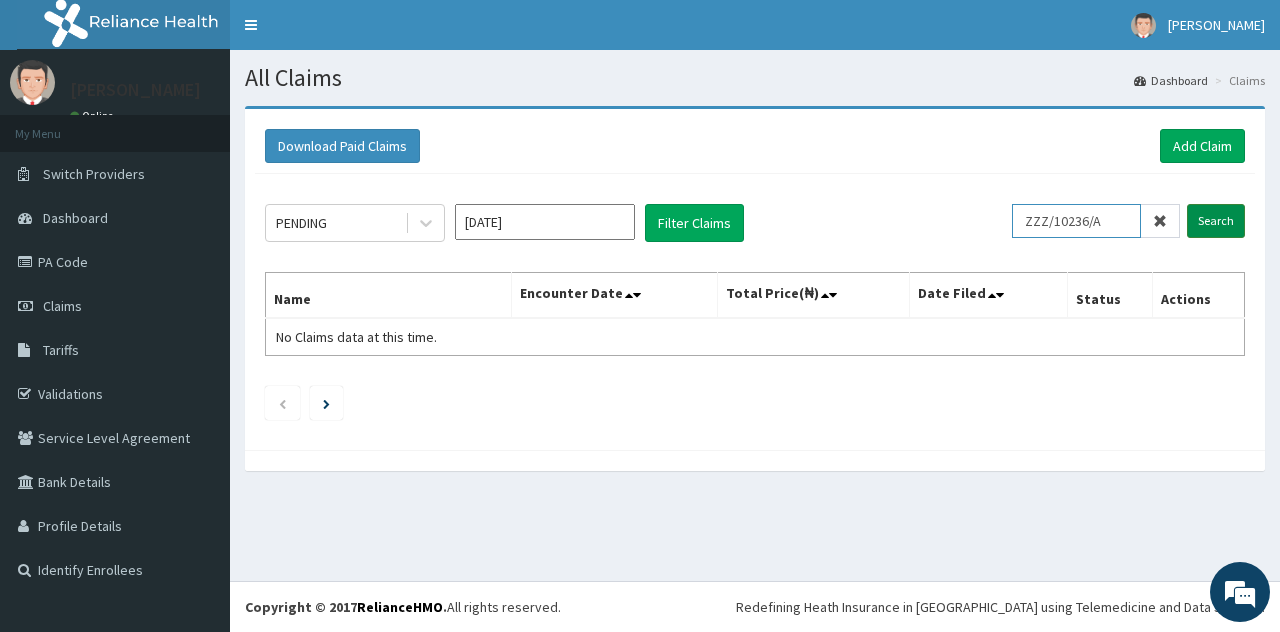 type on "ZZZ/10236/A" 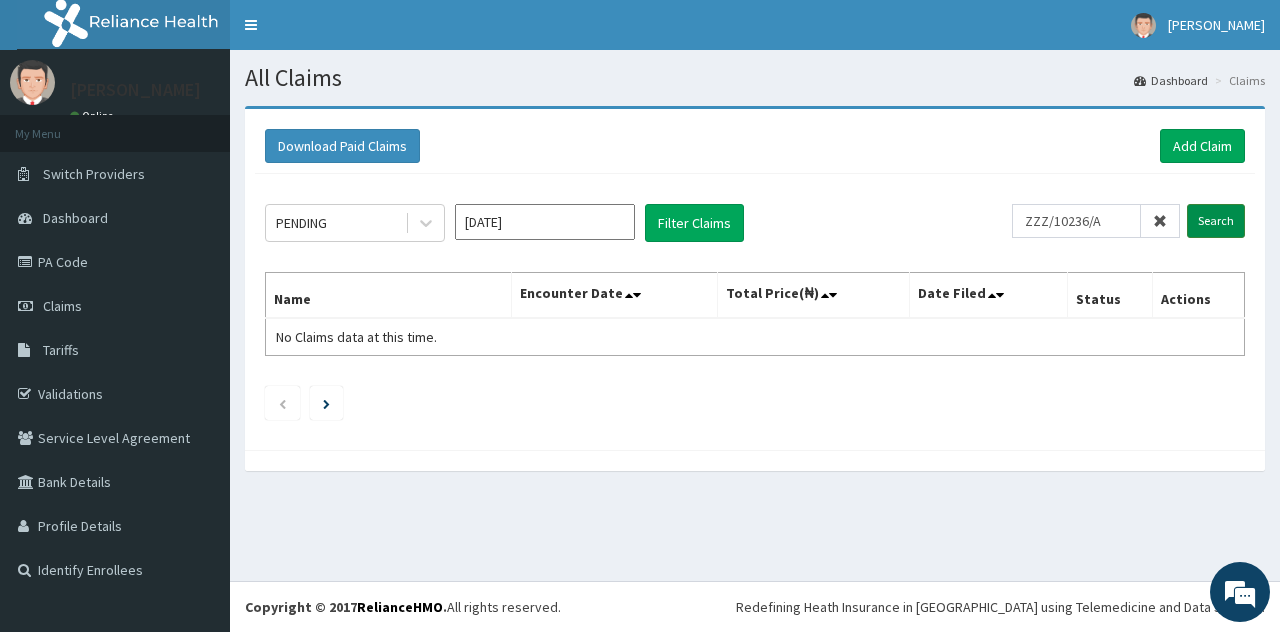 click on "Search" at bounding box center [1216, 221] 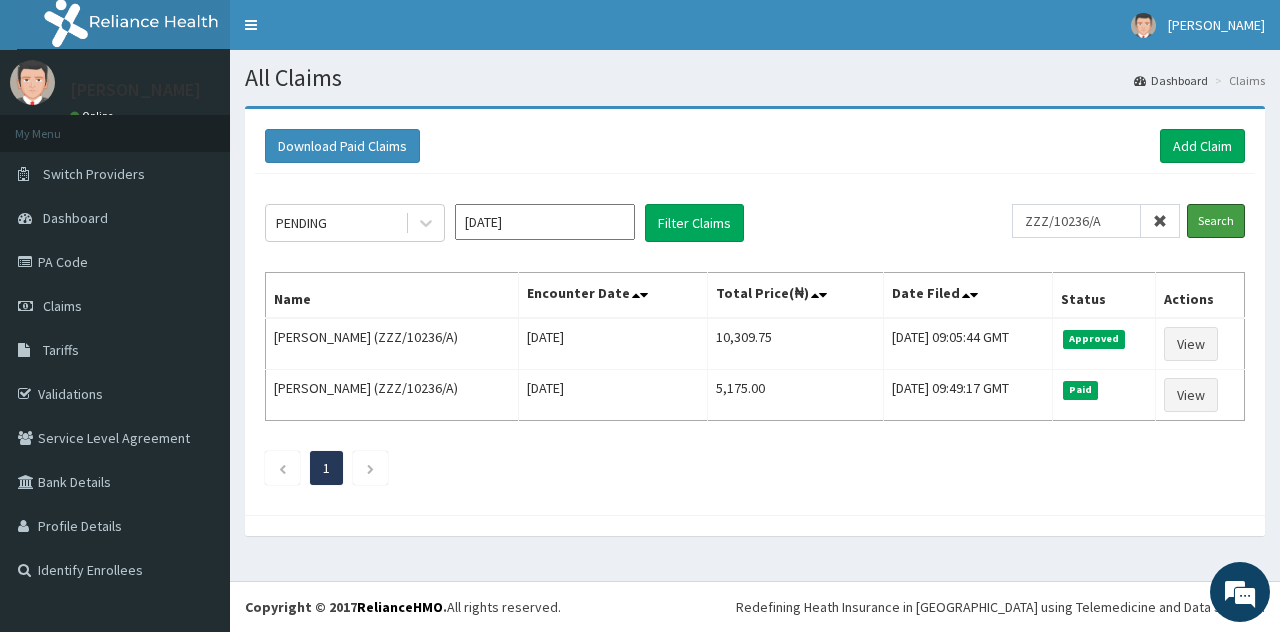 scroll, scrollTop: 0, scrollLeft: 0, axis: both 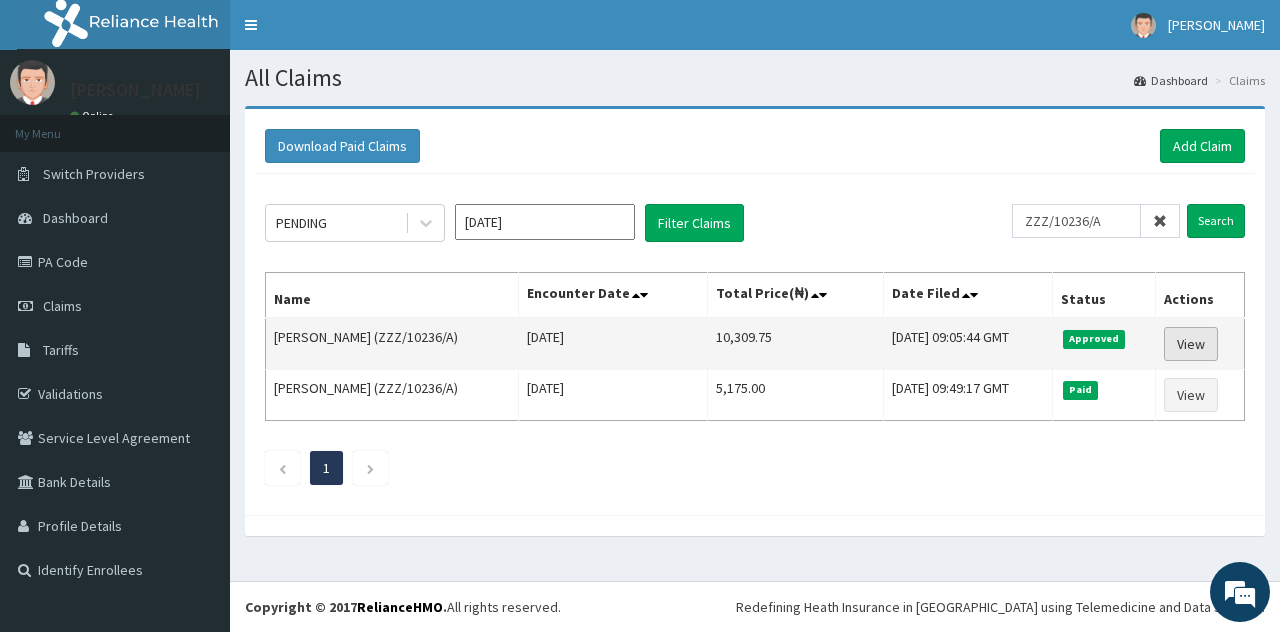 click on "View" at bounding box center (1191, 344) 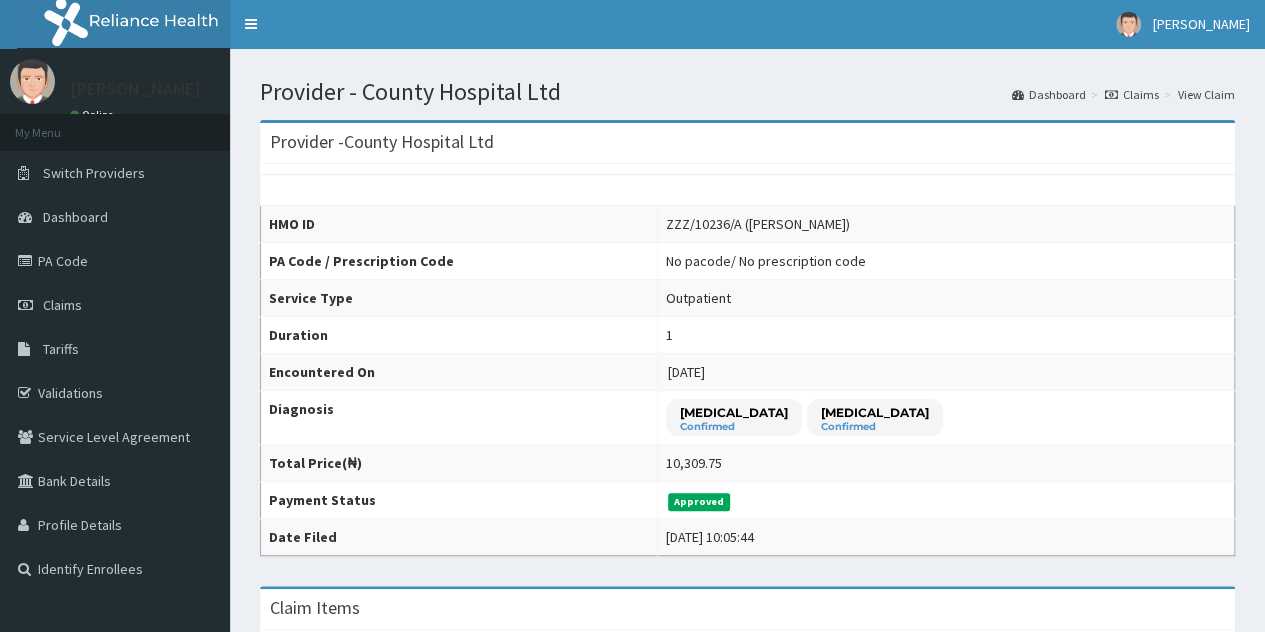 scroll, scrollTop: 300, scrollLeft: 0, axis: vertical 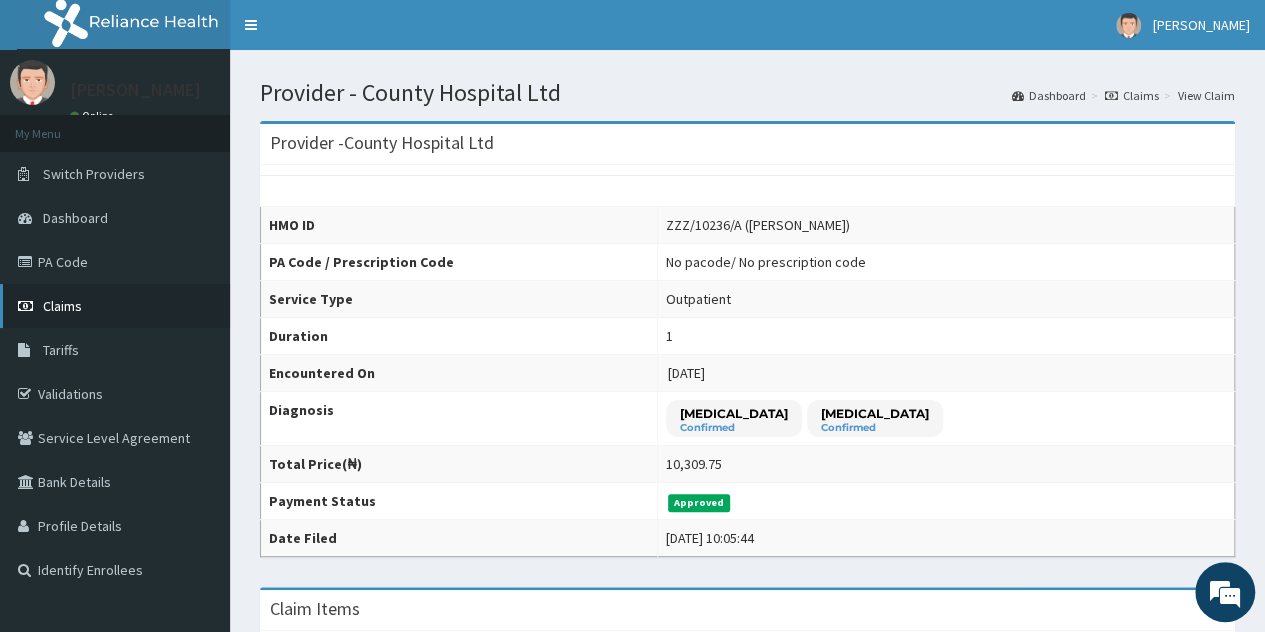 click on "Claims" at bounding box center (115, 306) 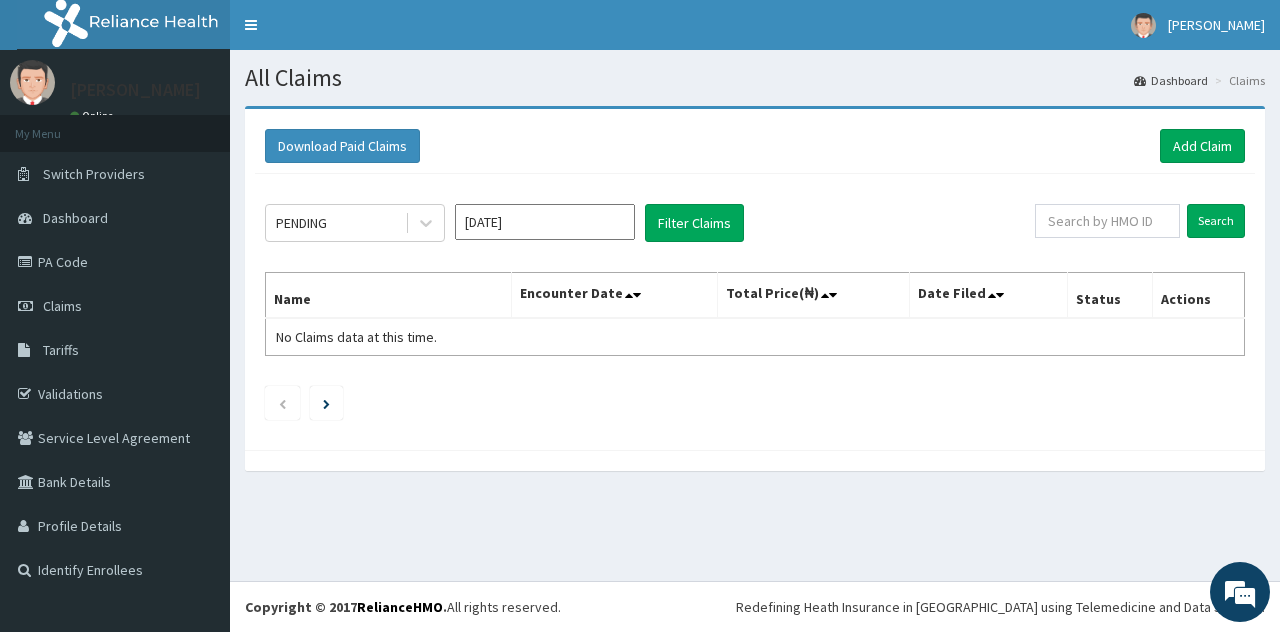 scroll, scrollTop: 0, scrollLeft: 0, axis: both 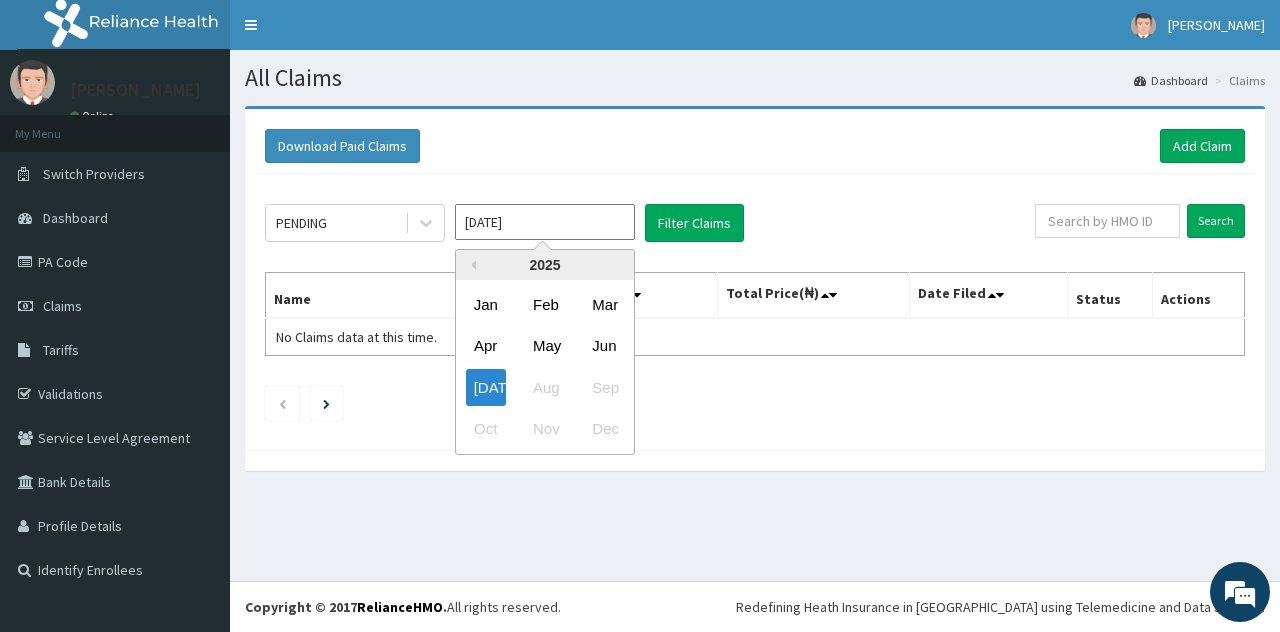 click on "[DATE]" at bounding box center [545, 222] 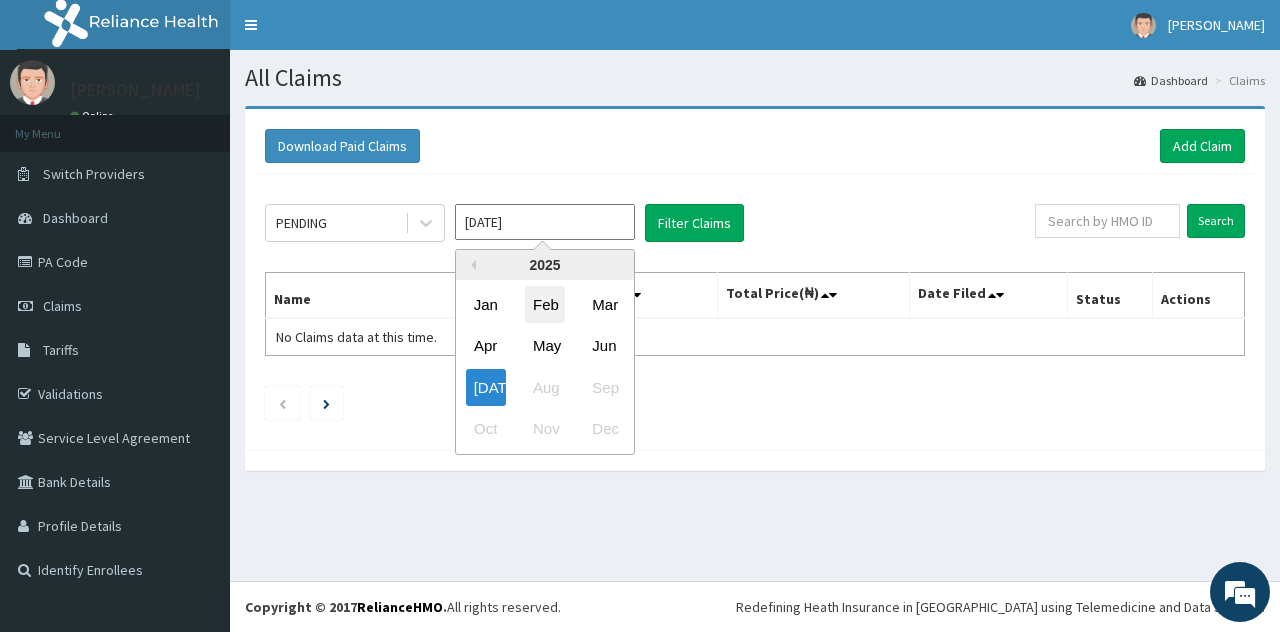 click on "Feb" at bounding box center (545, 304) 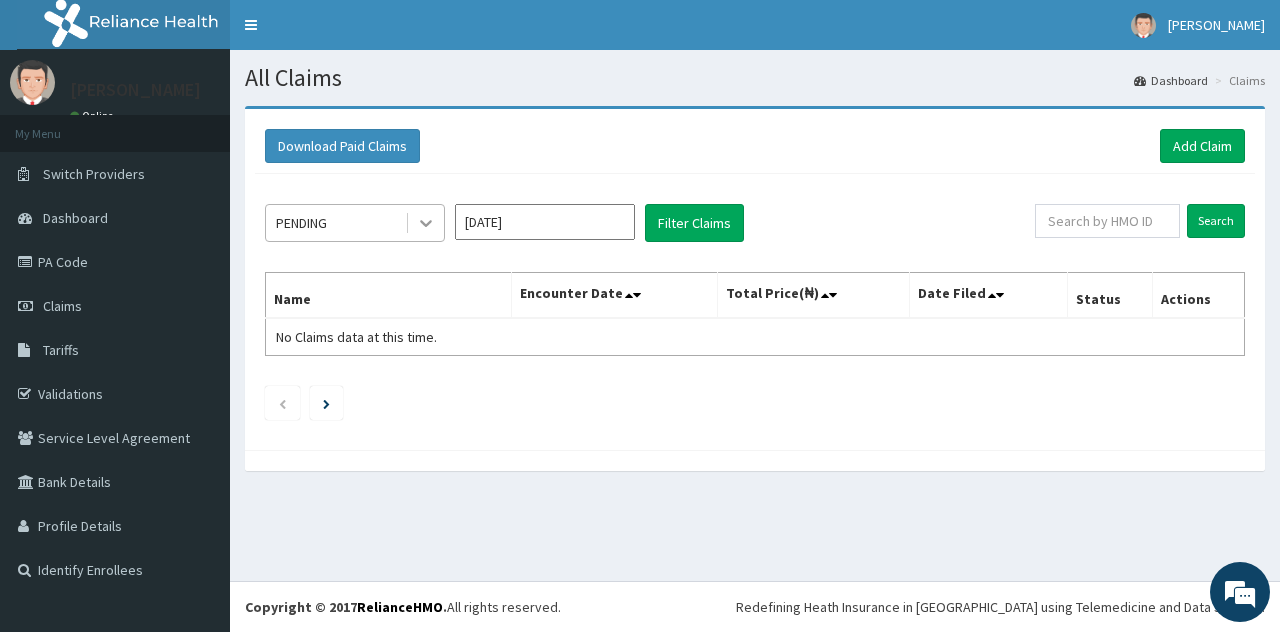 click 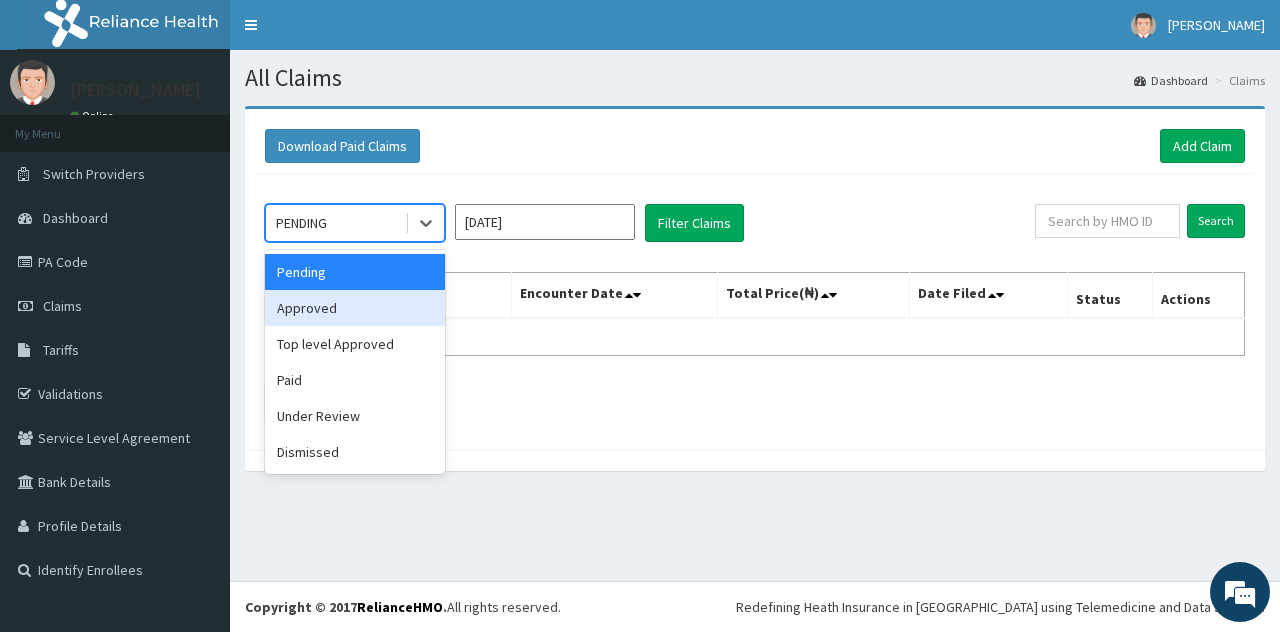 click on "Approved" at bounding box center [355, 308] 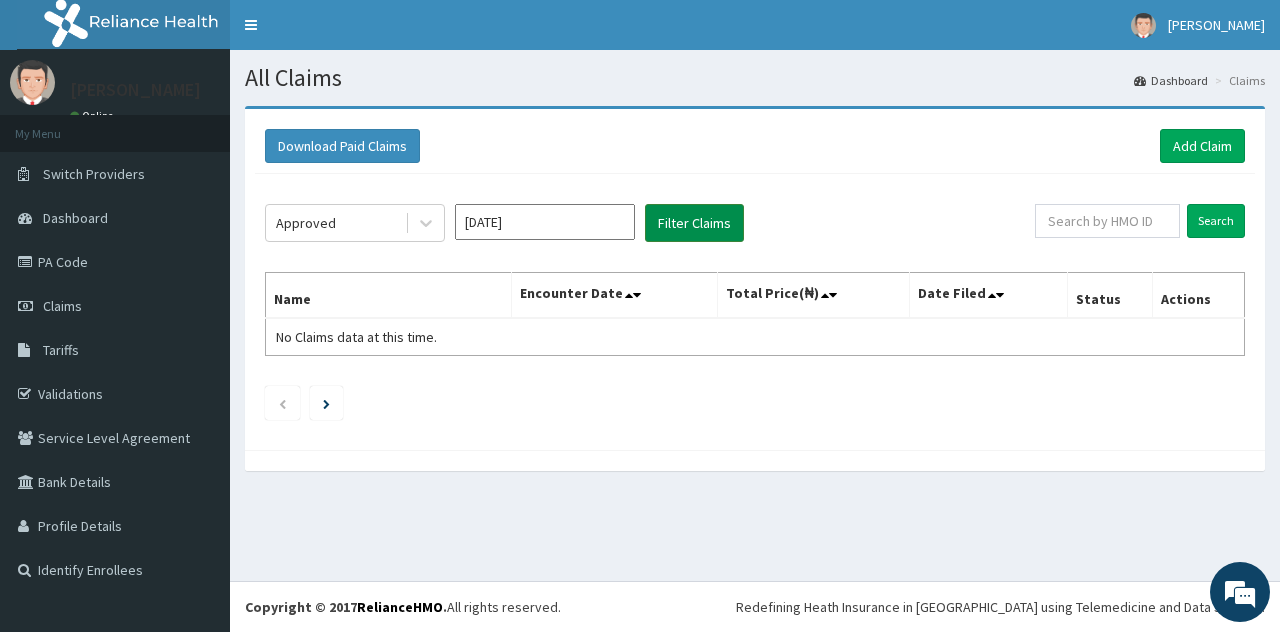 click on "Filter Claims" at bounding box center (694, 223) 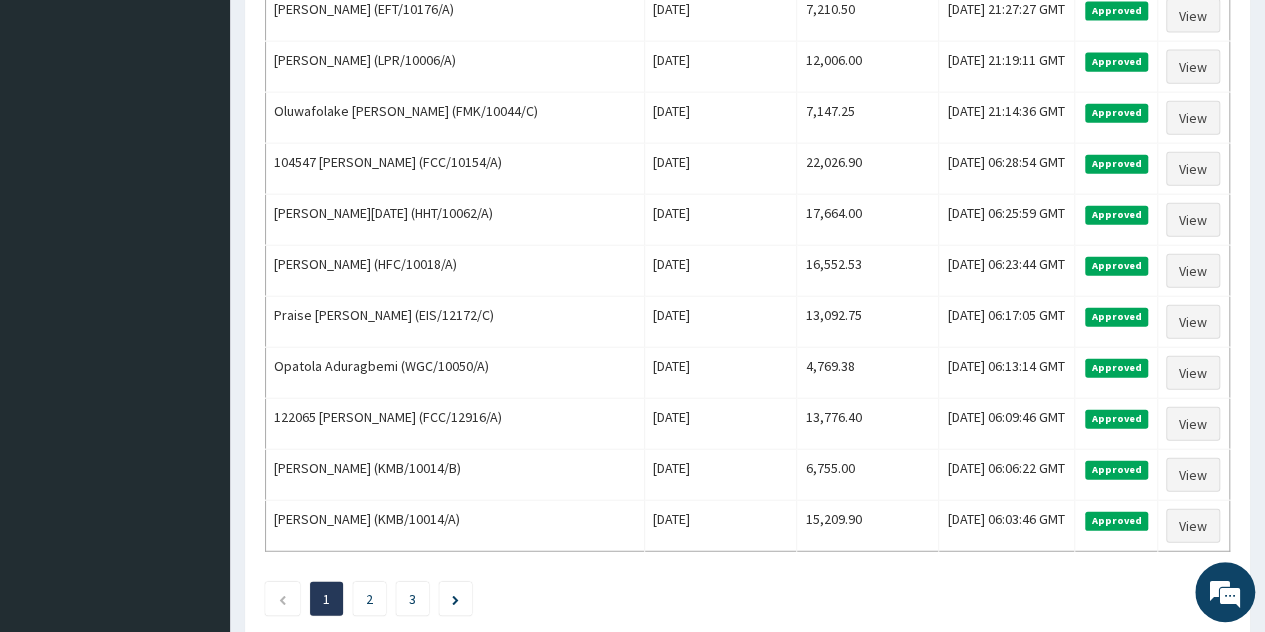 scroll, scrollTop: 2386, scrollLeft: 0, axis: vertical 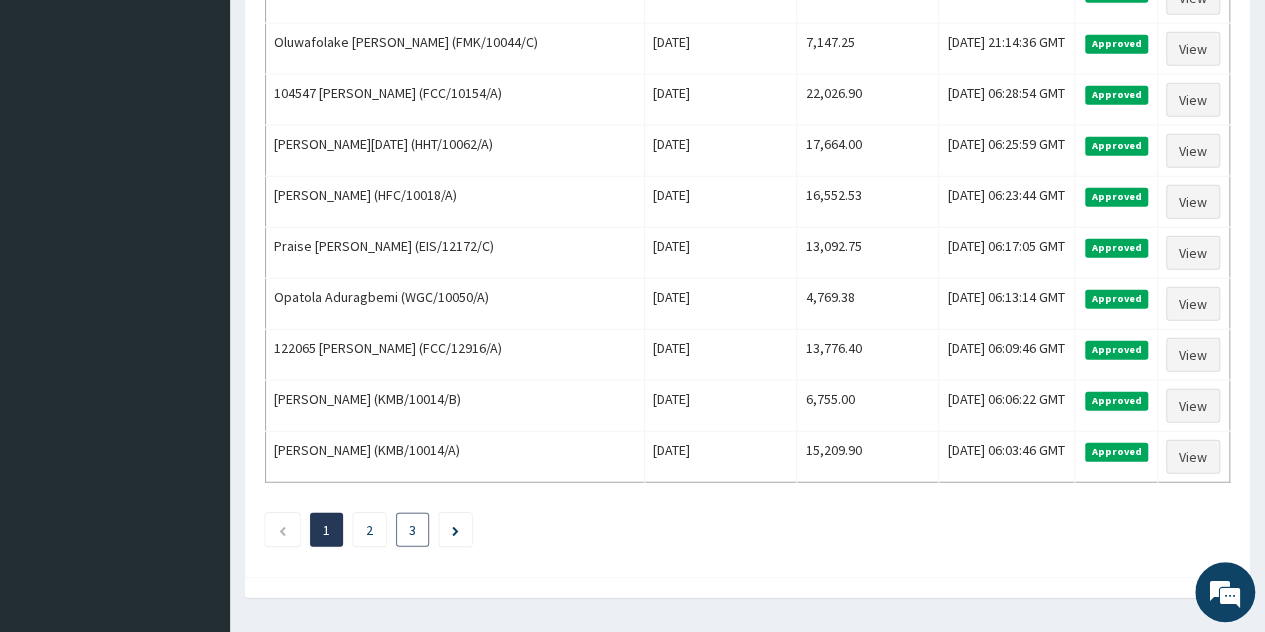 click on "3" at bounding box center [412, 530] 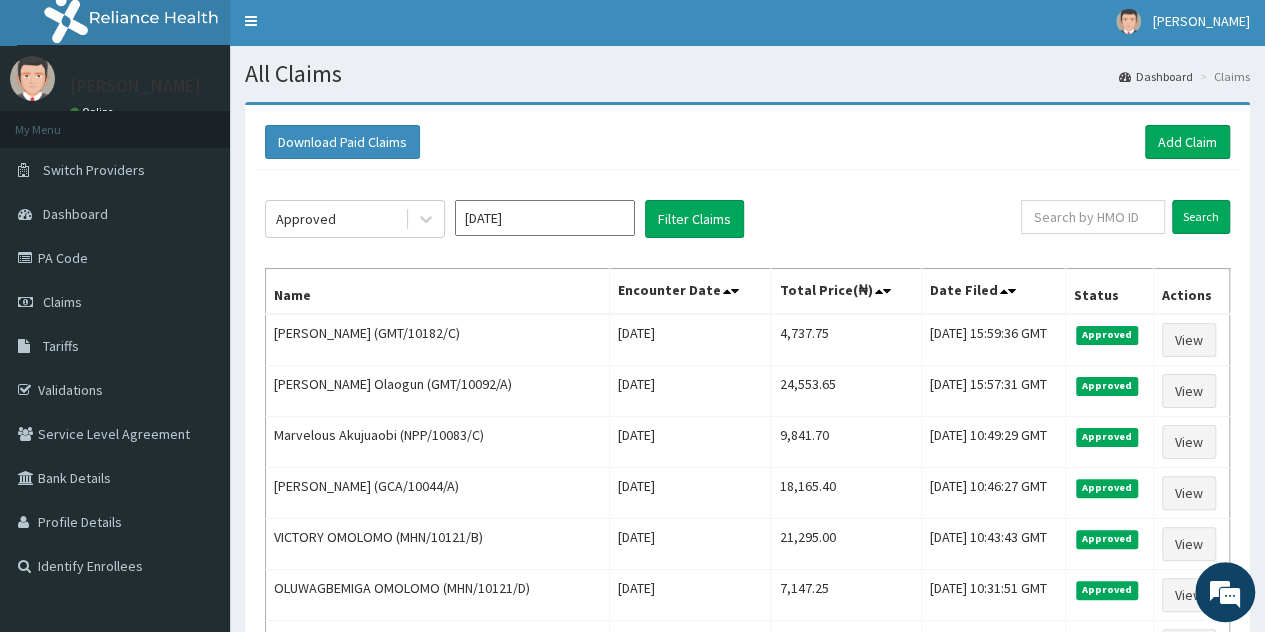 scroll, scrollTop: 0, scrollLeft: 0, axis: both 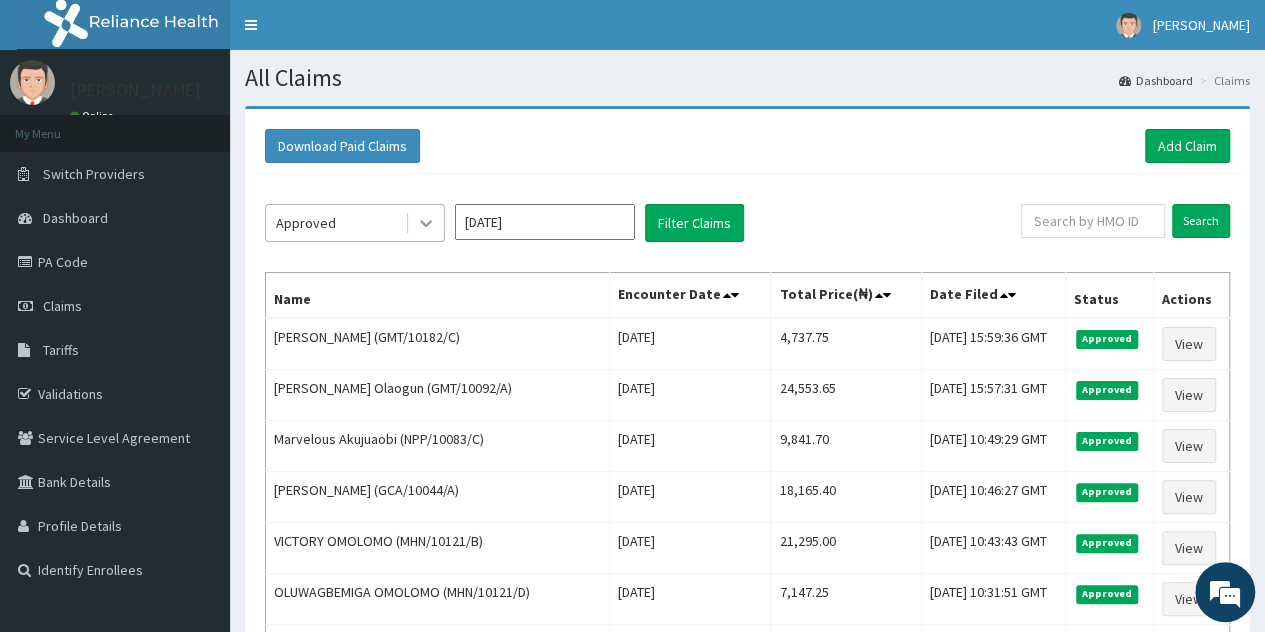 click 